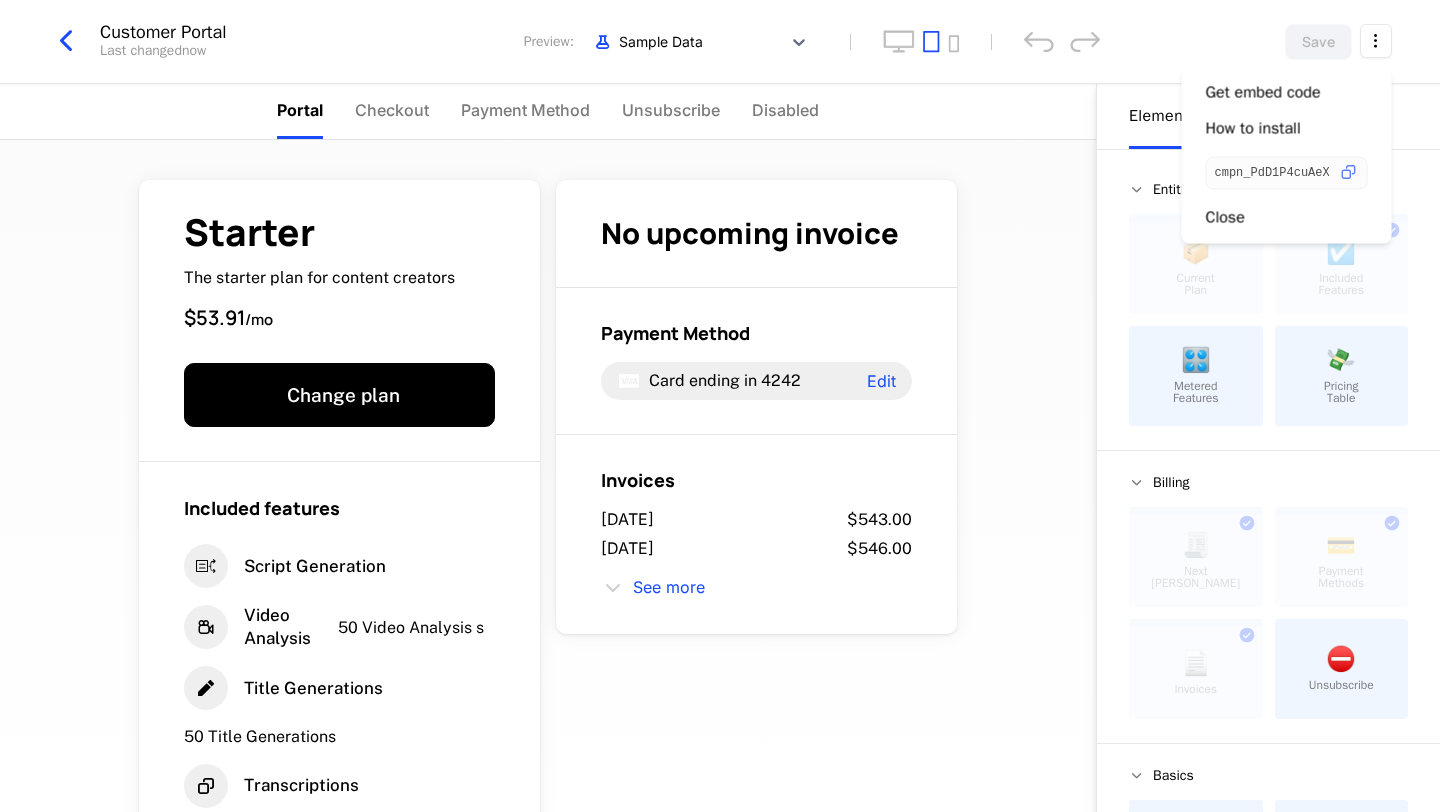 scroll, scrollTop: 0, scrollLeft: 0, axis: both 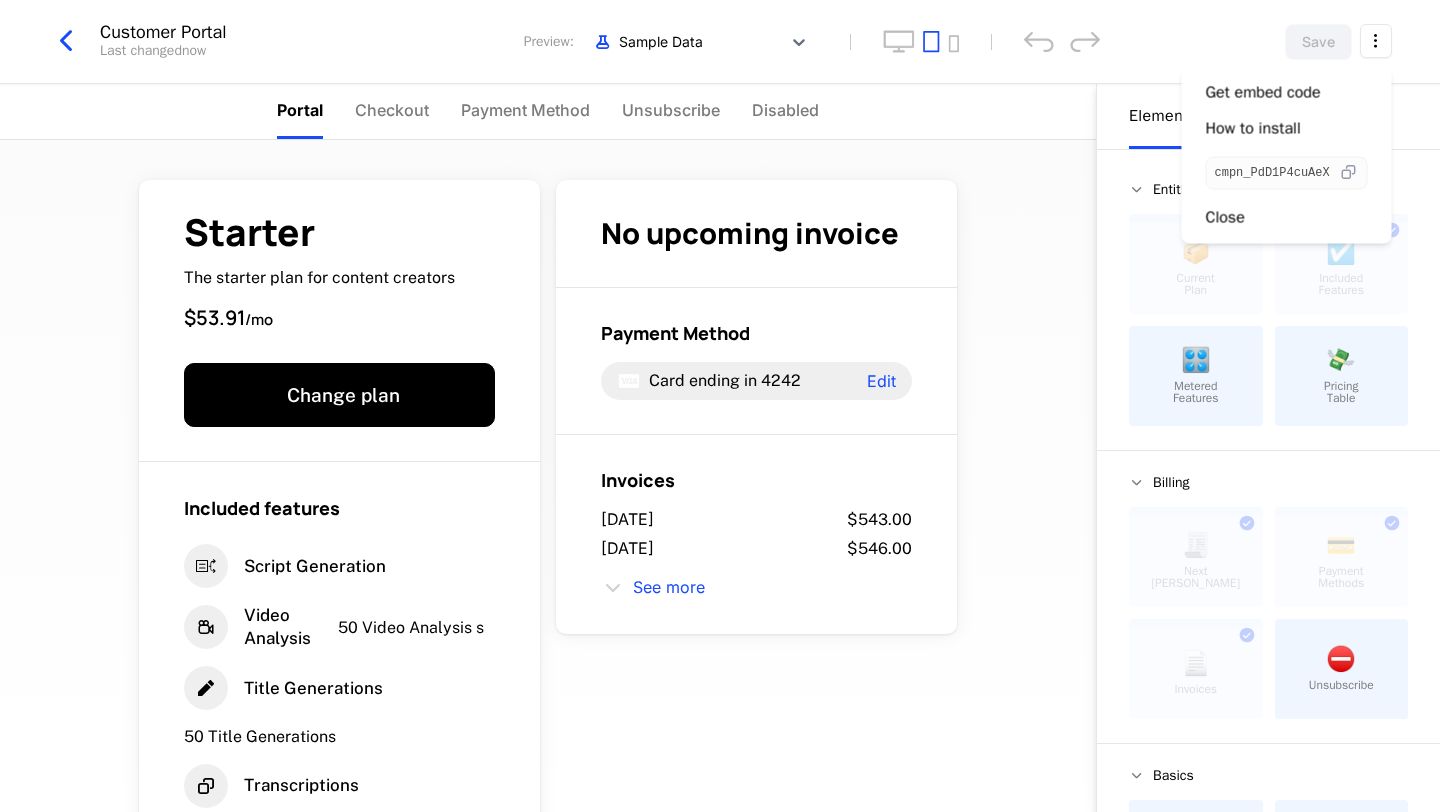 click at bounding box center (1348, 173) 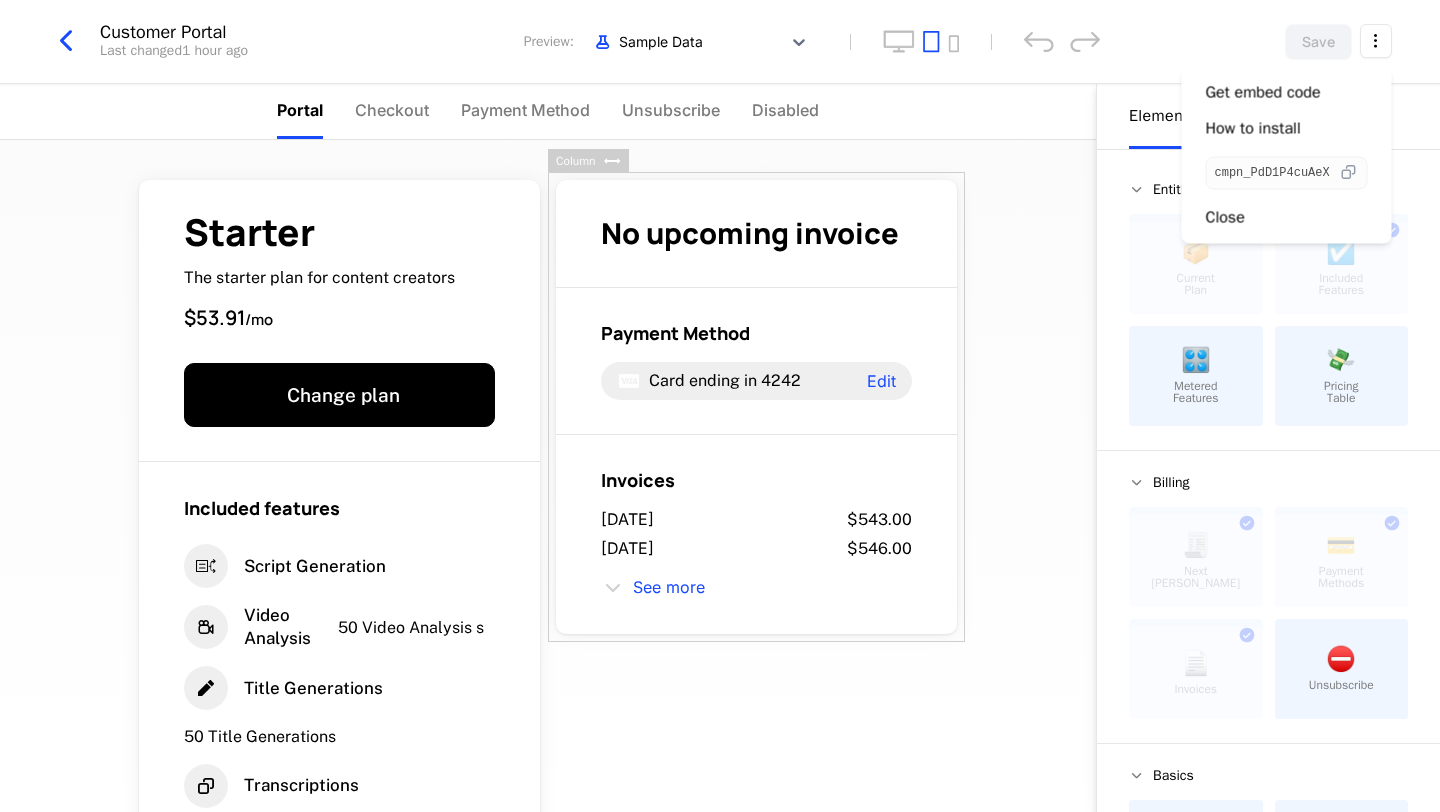 click at bounding box center [1348, 173] 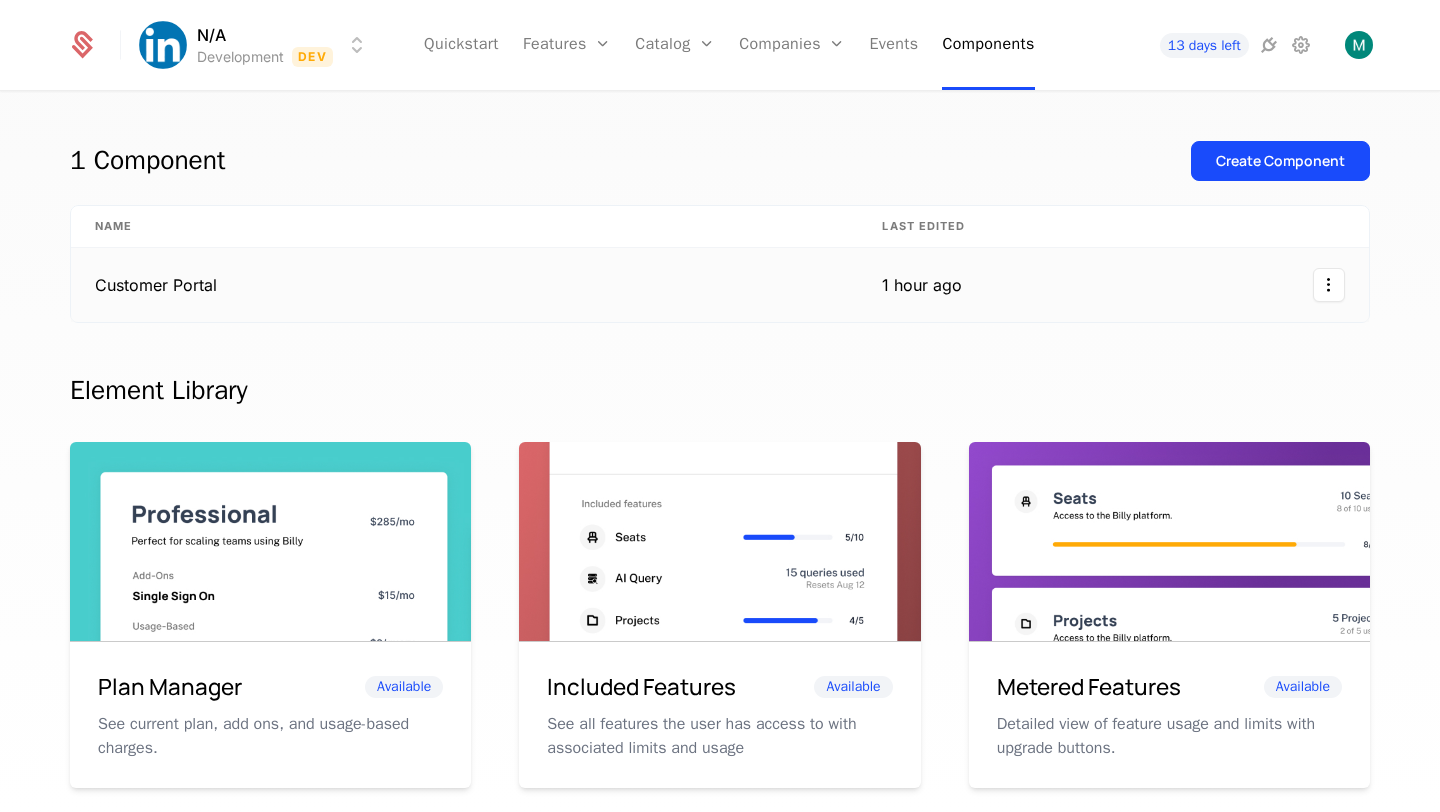 click on "Customer Portal" at bounding box center (464, 285) 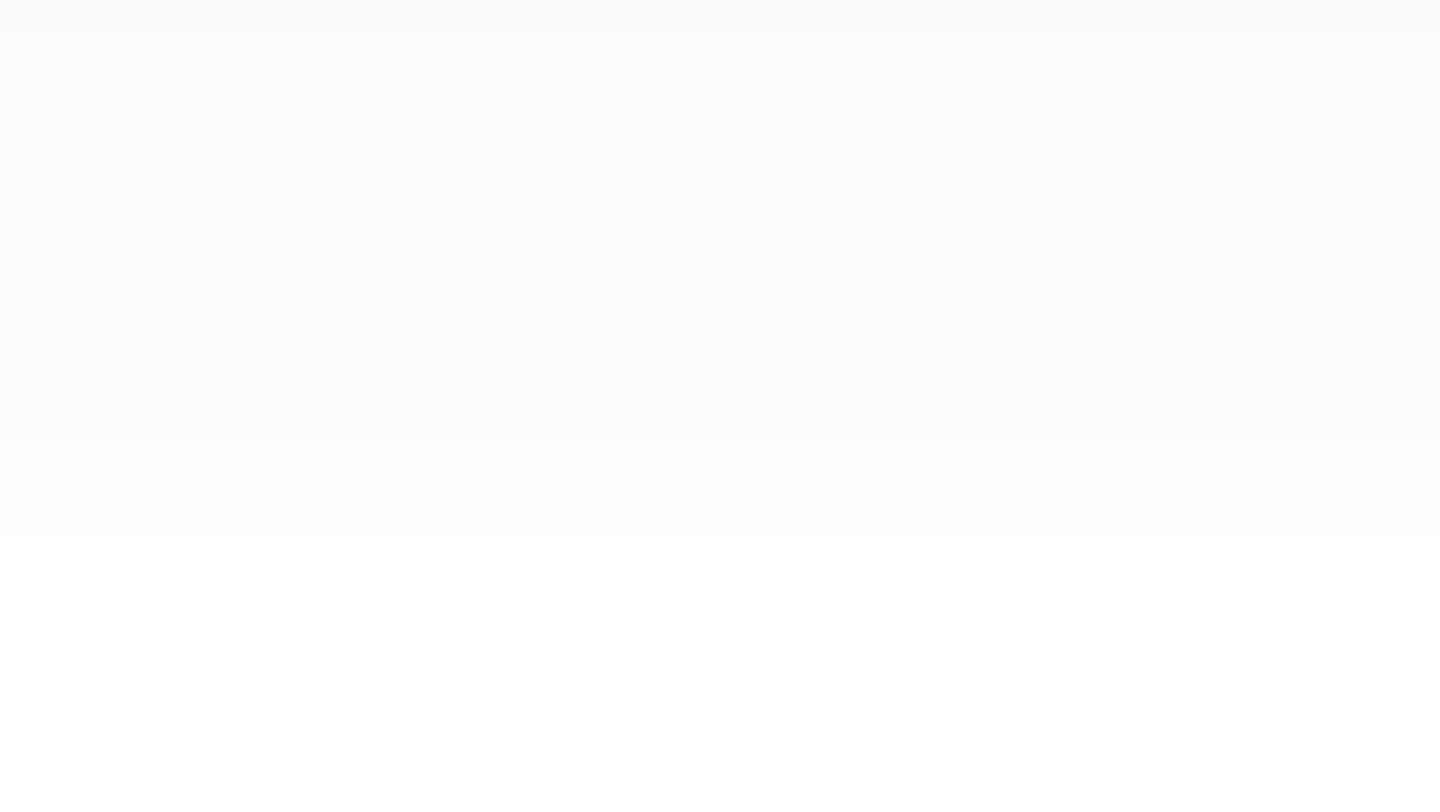 scroll, scrollTop: 0, scrollLeft: 0, axis: both 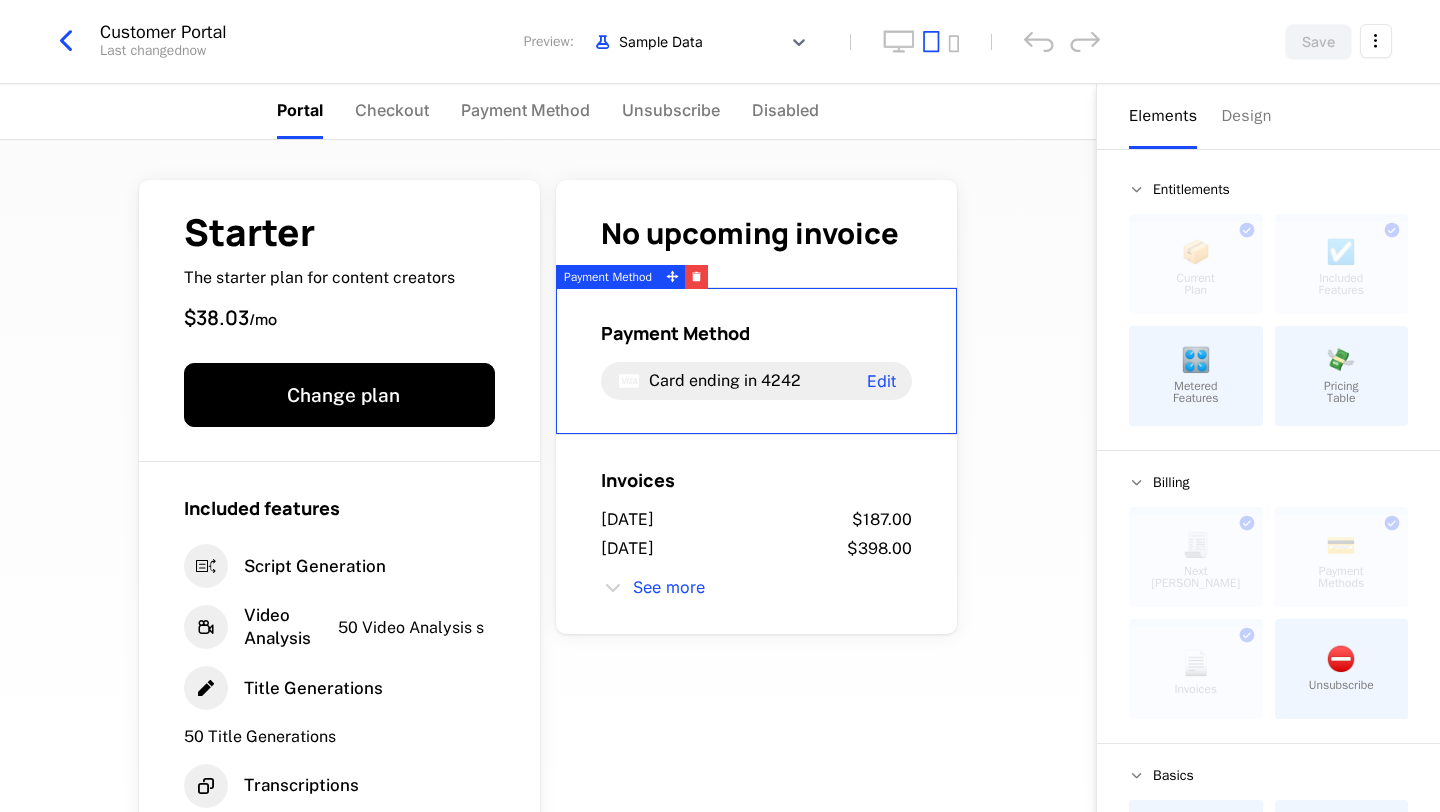 click on "Starter The starter plan for content creators $38.03 / mo Change plan Included features Script Generation Video Analysis  50   Video Analysis s Title Generations 50   Title Generations Transcriptions 50   Transcriptions No upcoming invoice Payment Method Card ending in   4242 Edit Invoices July 9, 2025 $187.00 July 9, 2025 $398.00 See more Powered by" at bounding box center [548, 476] 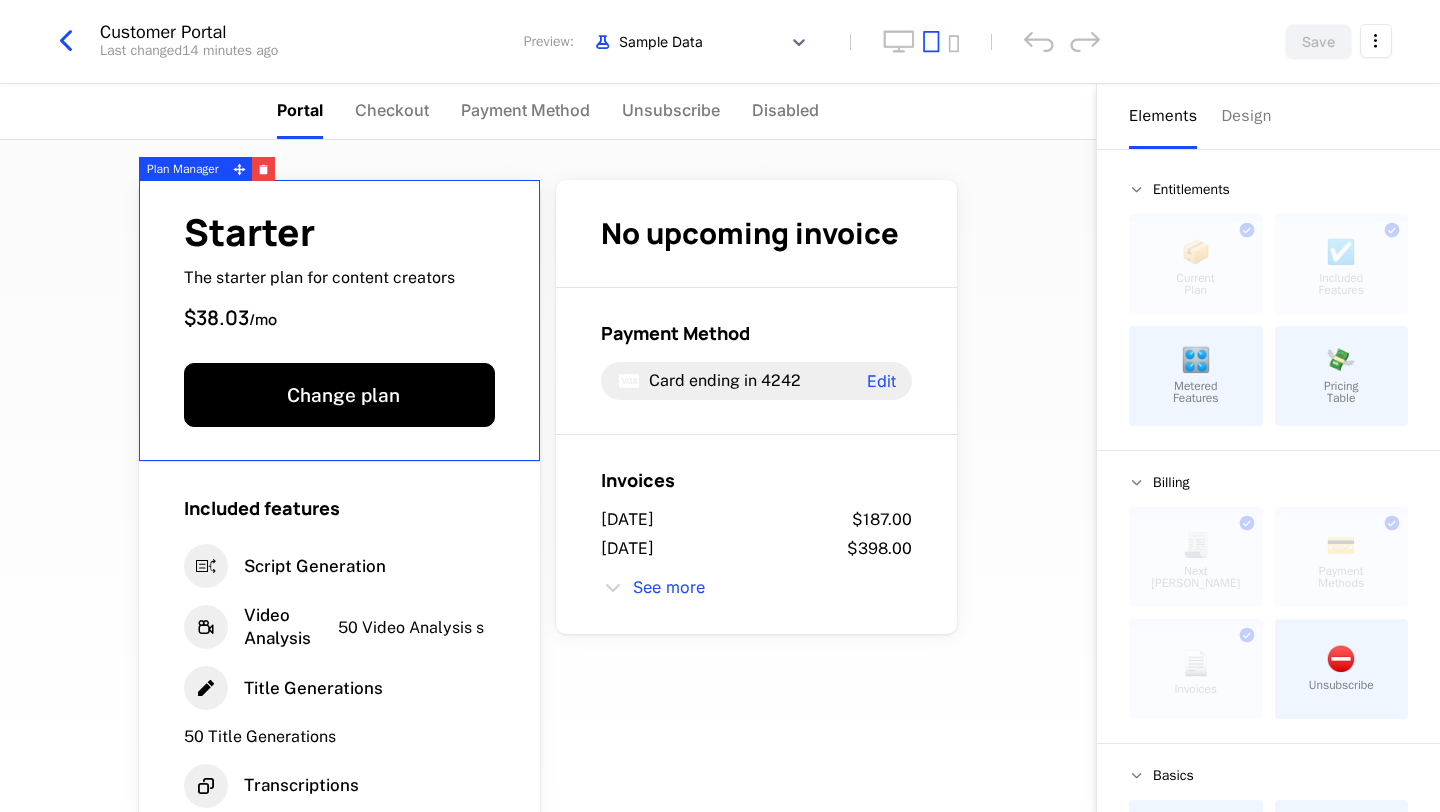 click on "Starter The starter plan for content creators $38.03 / mo" at bounding box center (339, 273) 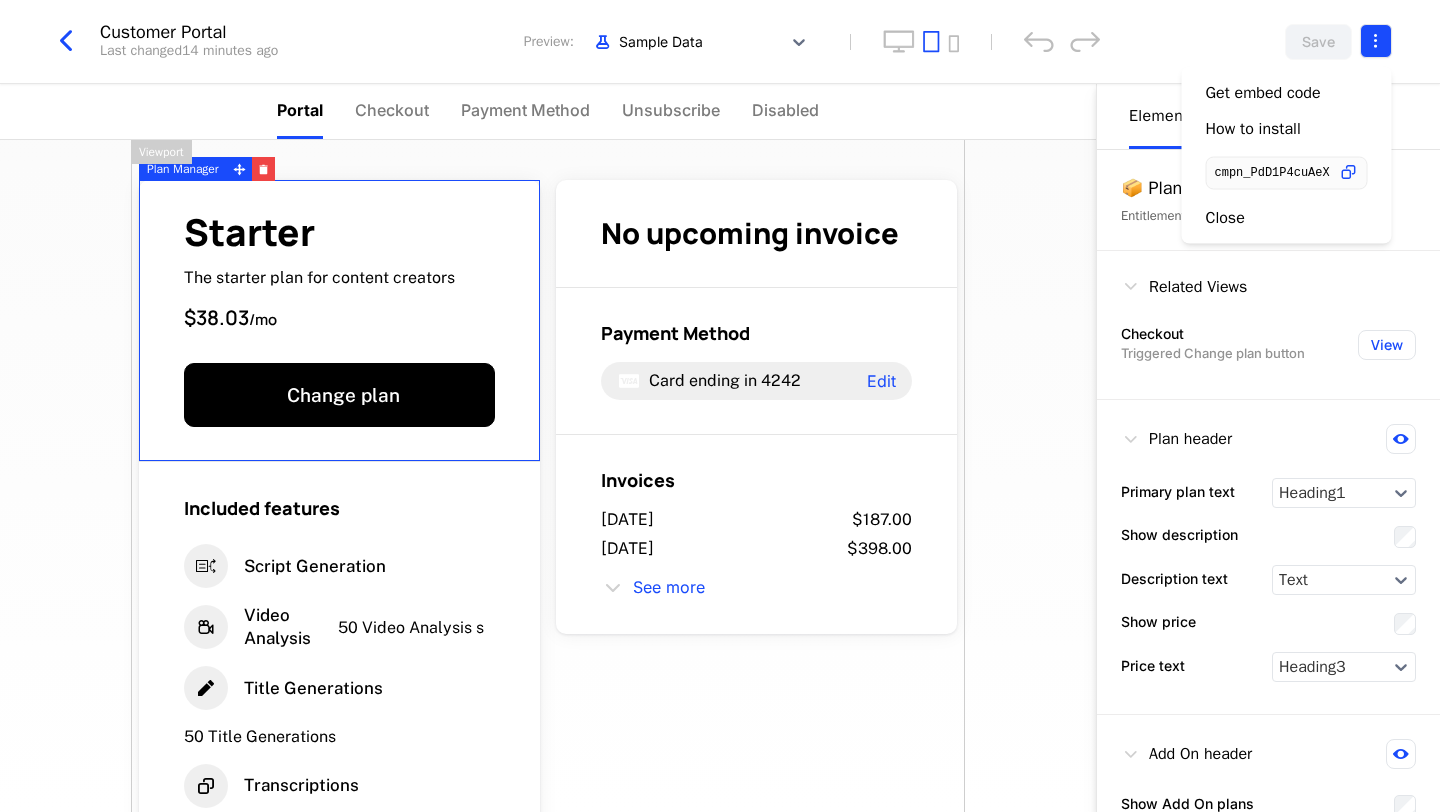 click on "N/A Development Dev Features Features Flags Catalog Plans Add Ons Configuration Companies Companies Users Events Components 13 days left Customer Portal Last changed  14 minutes ago Preview: Sample Data Save Portal Checkout Payment Method Unsubscribe Disabled Starter The starter plan for content creators $38.03 / mo Change plan Included features Script Generation Video Analysis  50   Video Analysis s Title Generations 50   Title Generations Transcriptions 50   Transcriptions No upcoming invoice Payment Method Card ending in   4242 Edit Invoices July 9, 2025 $187.00 July 9, 2025 $398.00 See more Powered by   Elements Design 📦 Plan Manager Entitlements Related Views Checkout Triggered Change plan button View Plan header Primary plan text Heading1 Show description Description text Text Show price Price text Heading3 Add On header Show Add On plans Secondary plan name text Heading4 Change Plan button Button size Large Button style Primary Plan Manager Viewport
Best Viewed on Desktop .   Got it" at bounding box center (720, 406) 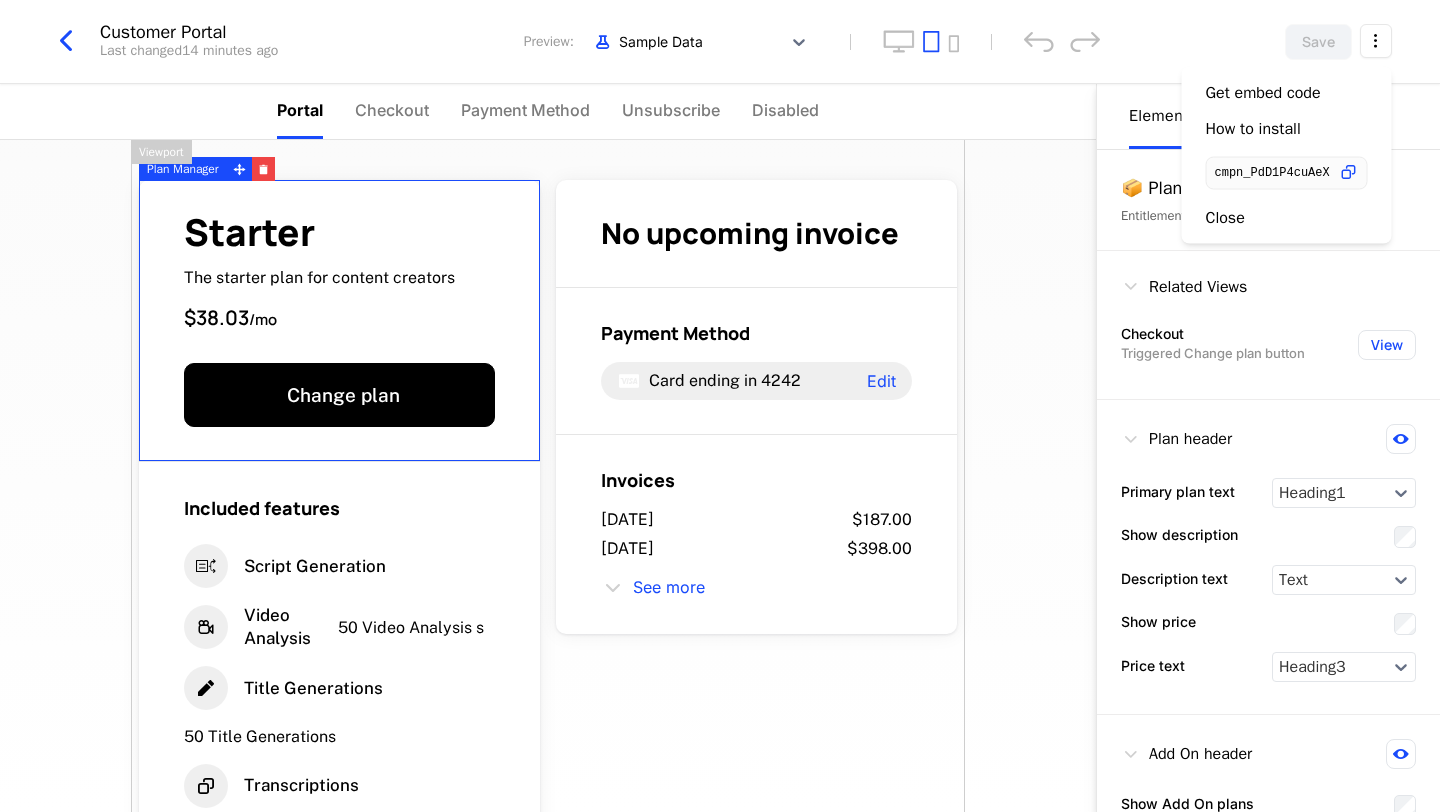click on "N/A Development Dev Features Features Flags Catalog Plans Add Ons Configuration Companies Companies Users Events Components 13 days left Customer Portal Last changed  14 minutes ago Preview: Sample Data Save Portal Checkout Payment Method Unsubscribe Disabled Starter The starter plan for content creators $38.03 / mo Change plan Included features Script Generation Video Analysis  50   Video Analysis s Title Generations 50   Title Generations Transcriptions 50   Transcriptions No upcoming invoice Payment Method Card ending in   4242 Edit Invoices July 9, 2025 $187.00 July 9, 2025 $398.00 See more Powered by   Elements Design 📦 Plan Manager Entitlements Related Views Checkout Triggered Change plan button View Plan header Primary plan text Heading1 Show description Description text Text Show price Price text Heading3 Add On header Show Add On plans Secondary plan name text Heading4 Change Plan button Button size Large Button style Primary Plan Manager Viewport
Best Viewed on Desktop .   Got it" at bounding box center [720, 406] 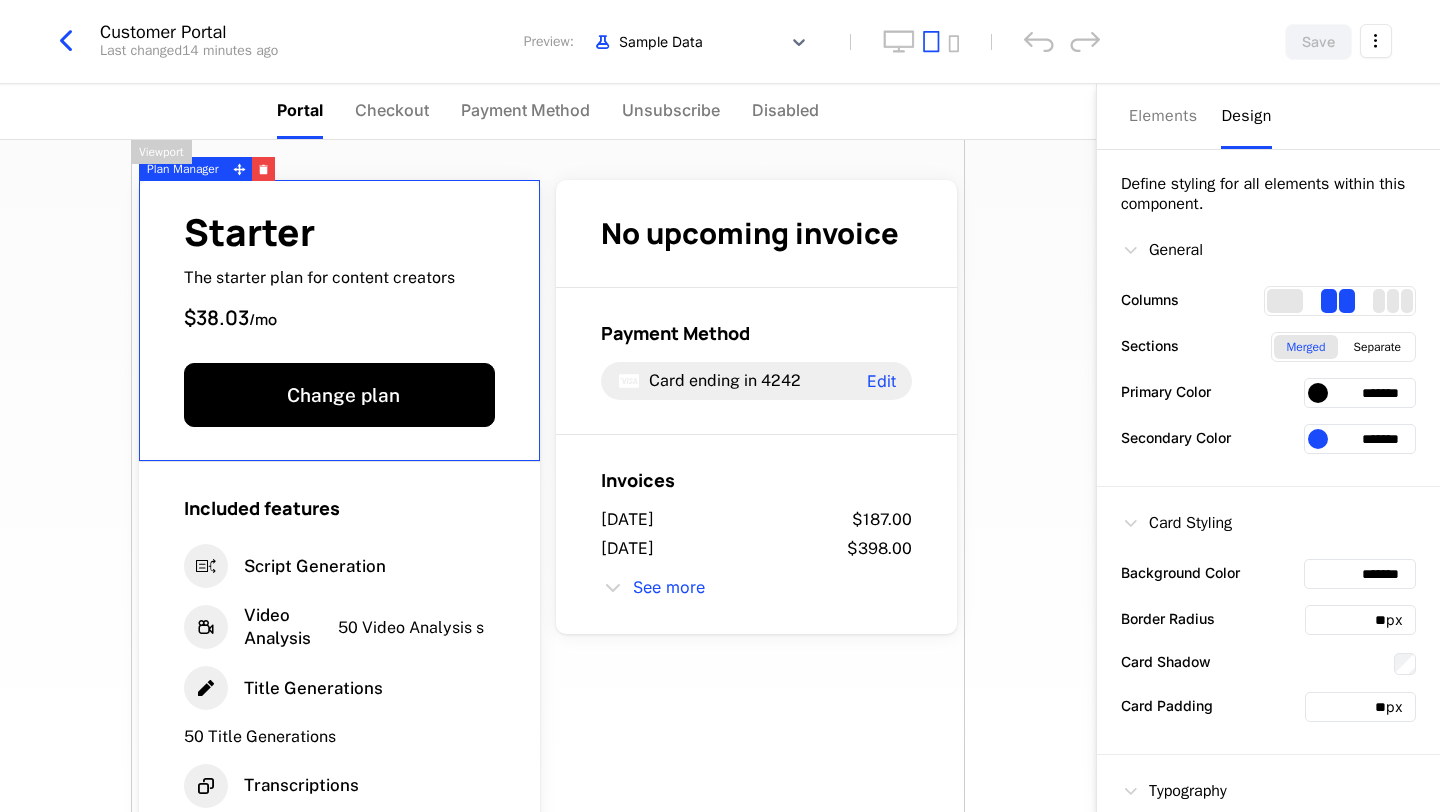 click on "Design" at bounding box center [1246, 116] 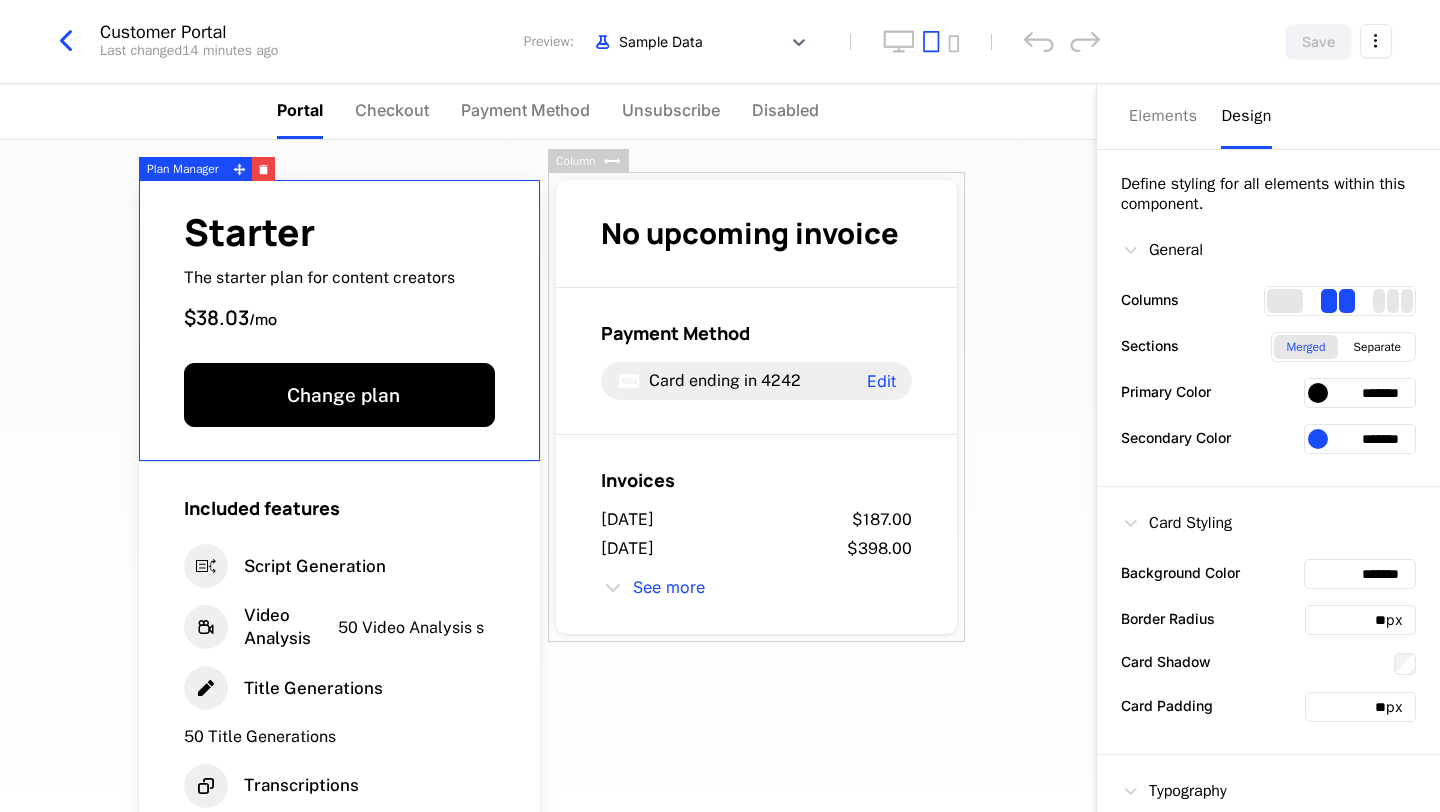 click on "Starter The starter plan for content creators $38.03 / mo Change plan Included features Script Generation Video Analysis  50   Video Analysis s Title Generations 50   Title Generations Transcriptions 50   Transcriptions No upcoming invoice Payment Method Card ending in   4242 Edit Invoices July 9, 2025 $187.00 July 9, 2025 $398.00 See more Powered by" at bounding box center (548, 476) 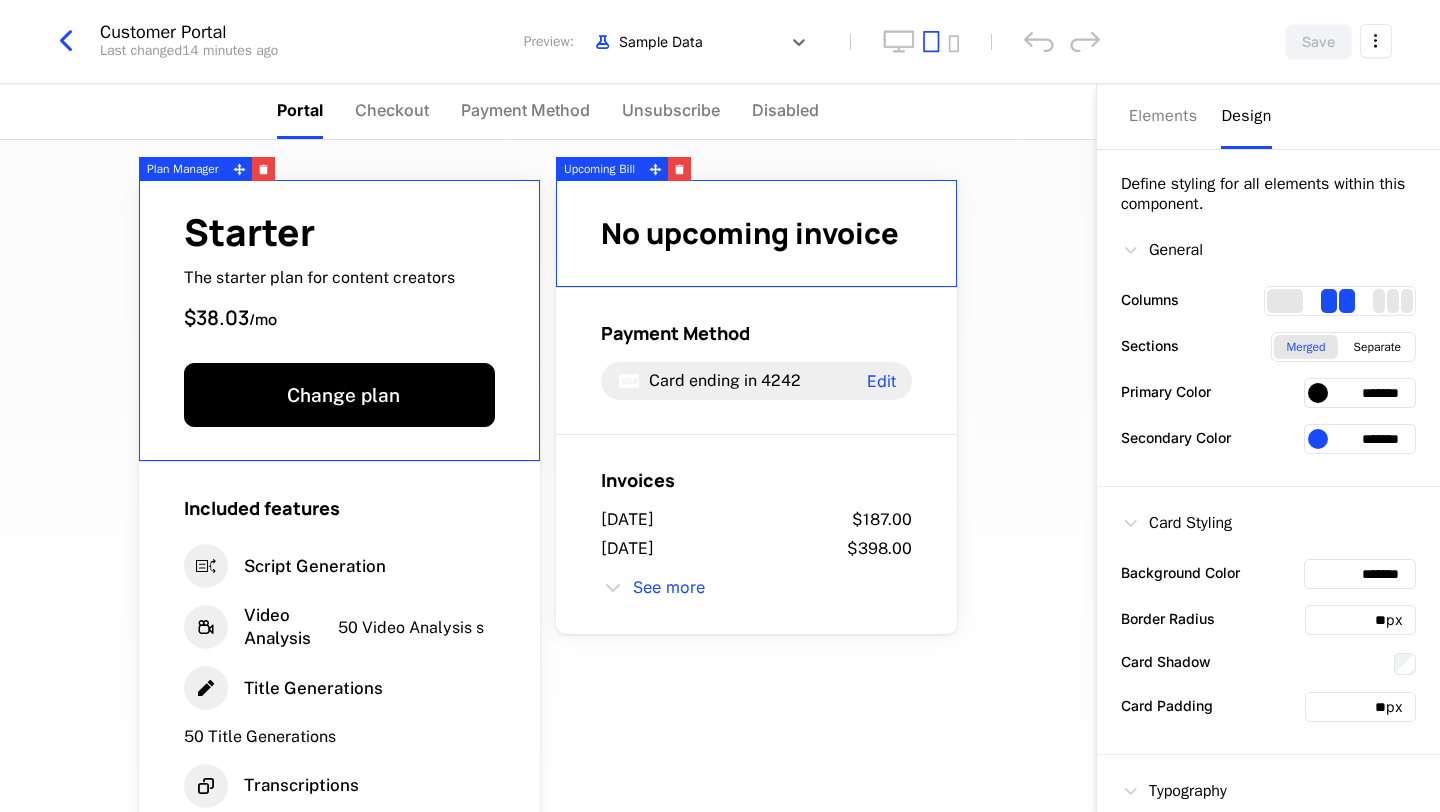 click at bounding box center (66, 41) 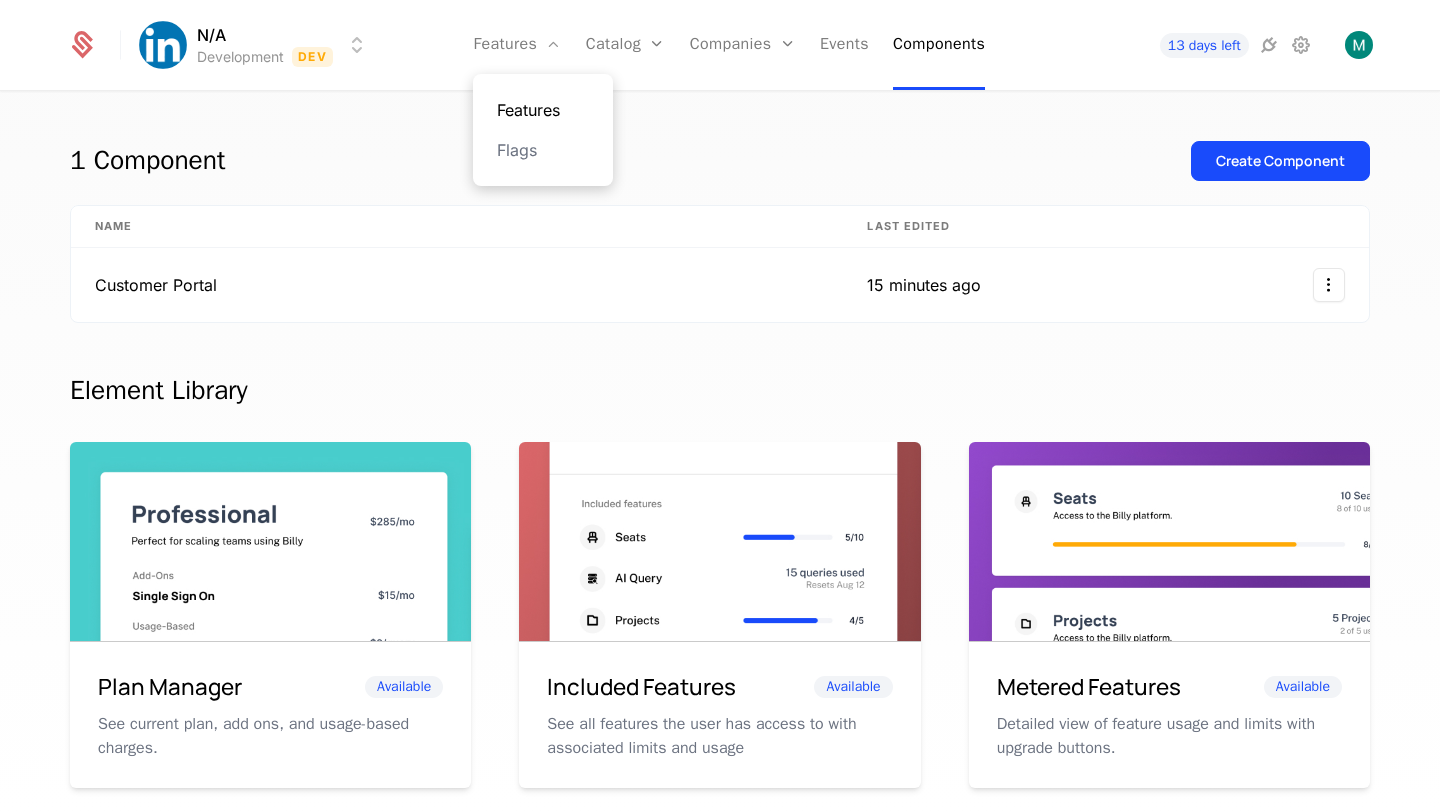 click on "Features" at bounding box center [543, 110] 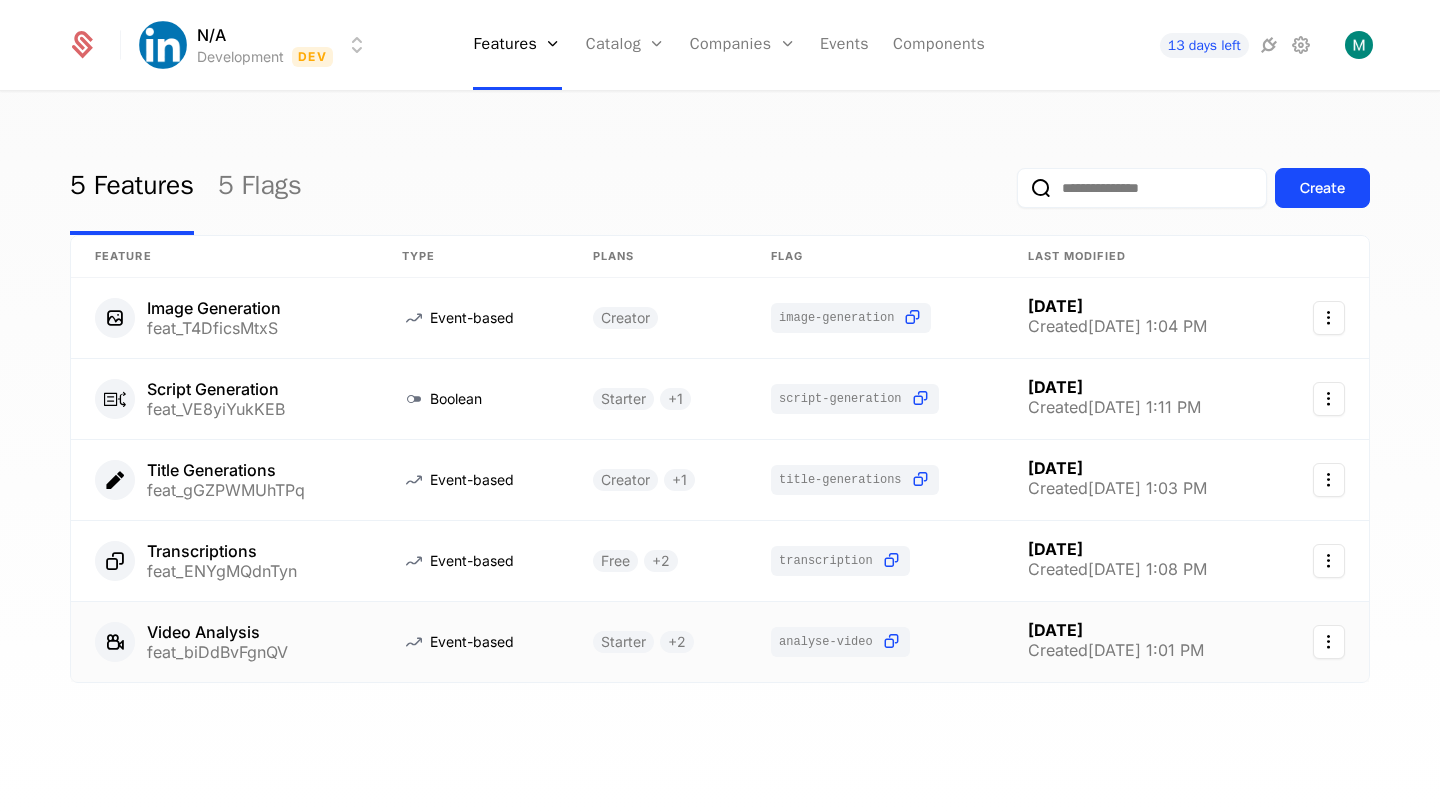 click on "feat_biDdBvFgnQV" at bounding box center [217, 652] 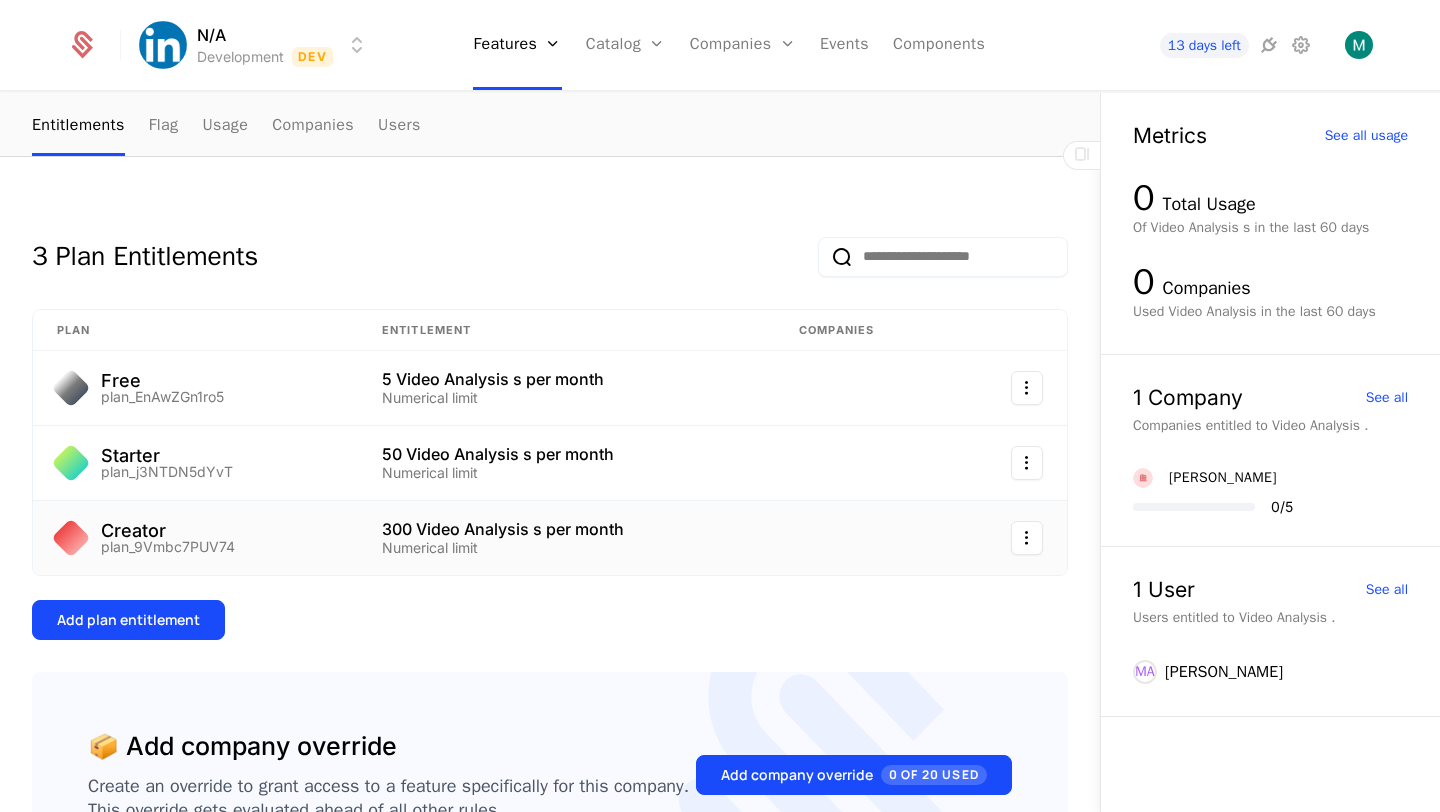 scroll, scrollTop: 176, scrollLeft: 0, axis: vertical 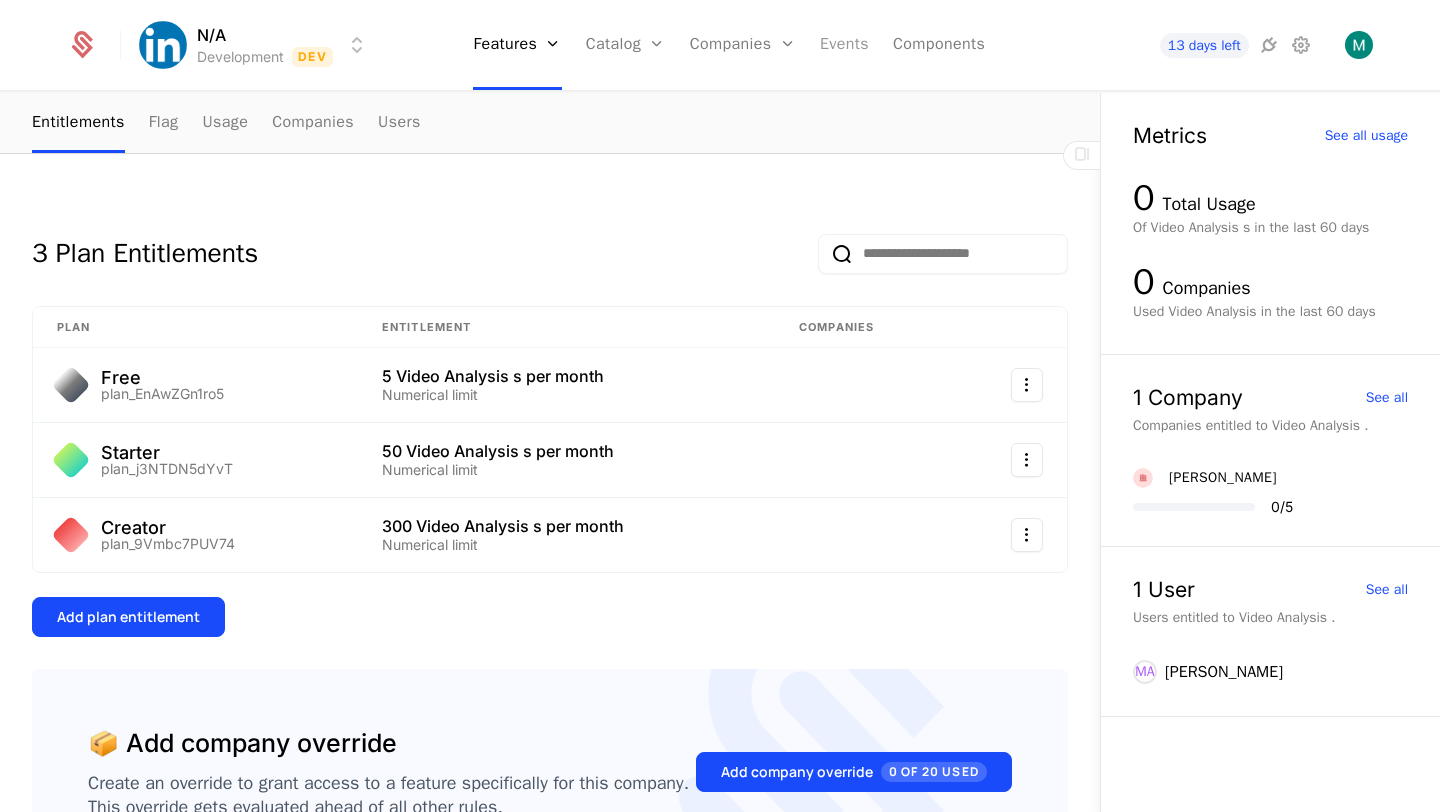 click on "Events" at bounding box center [844, 45] 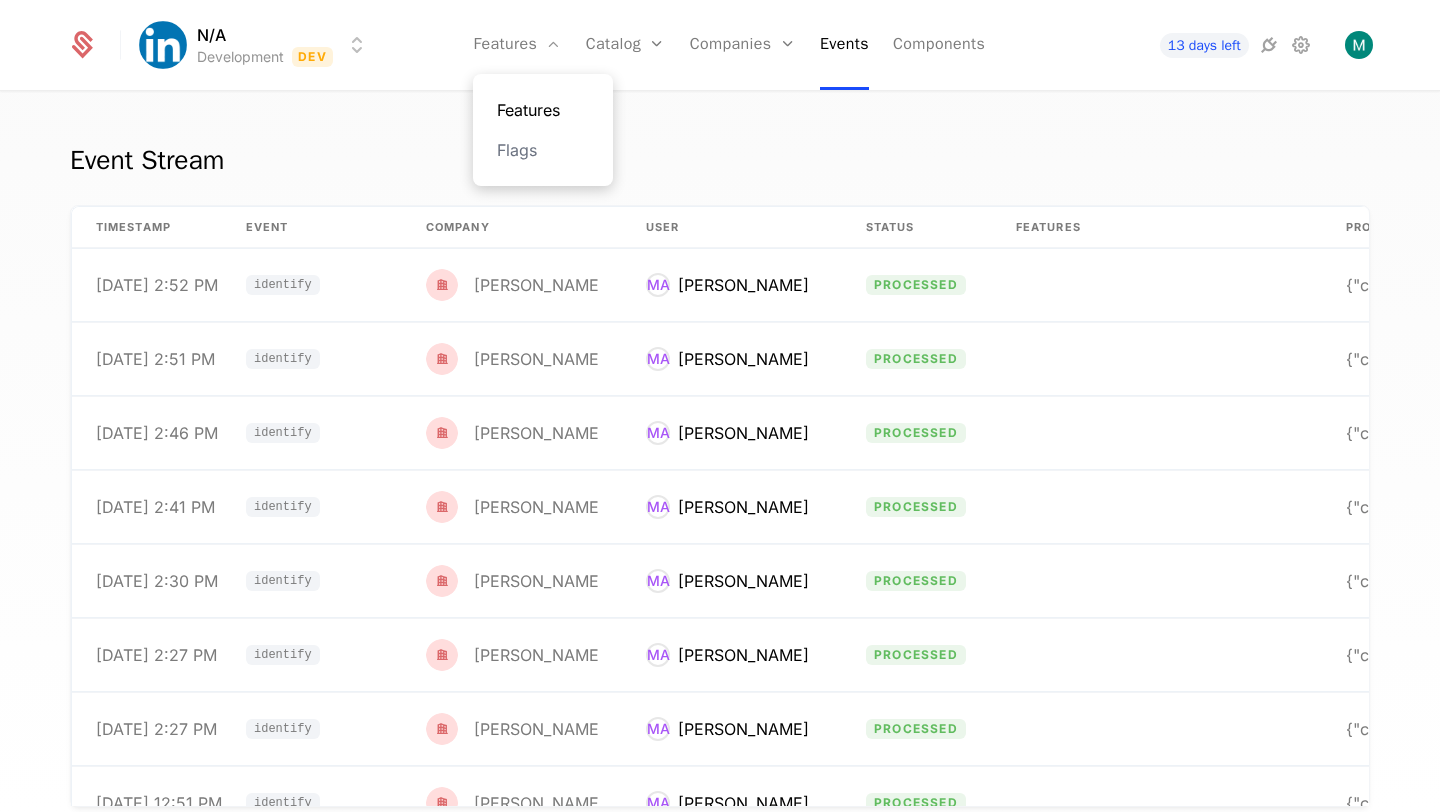click on "Features" at bounding box center (543, 110) 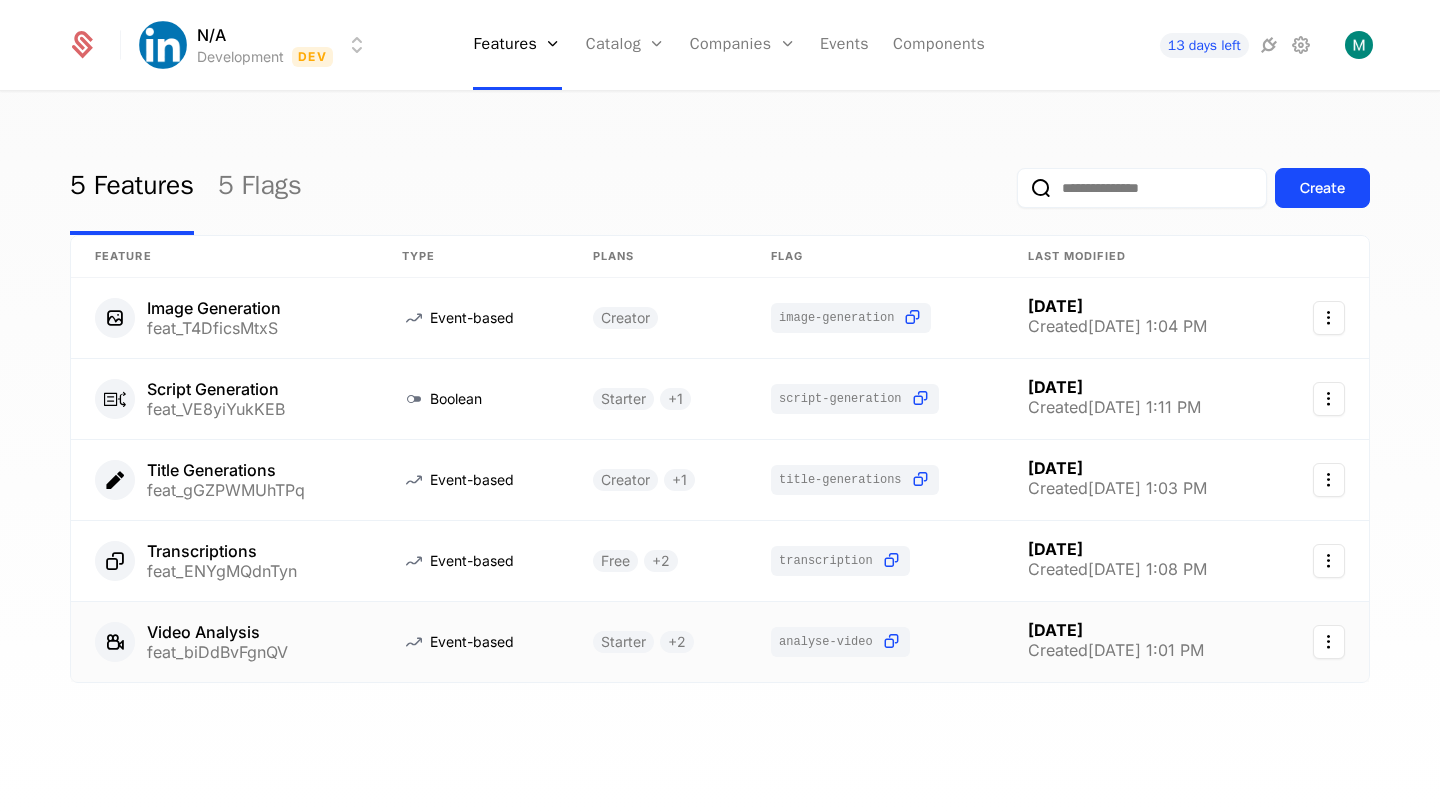 click on "Video Analysis  feat_biDdBvFgnQV" at bounding box center [224, 642] 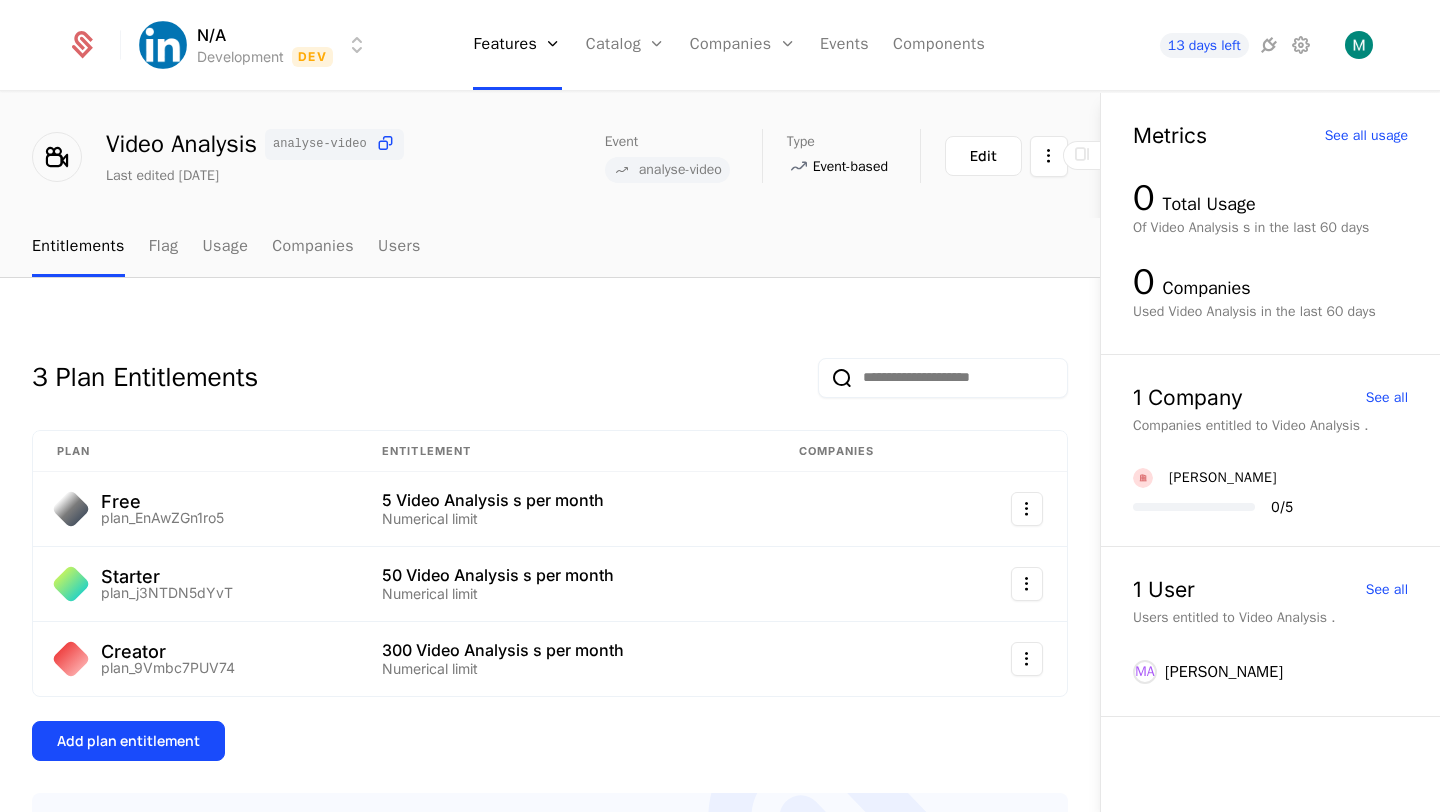 scroll, scrollTop: 0, scrollLeft: 0, axis: both 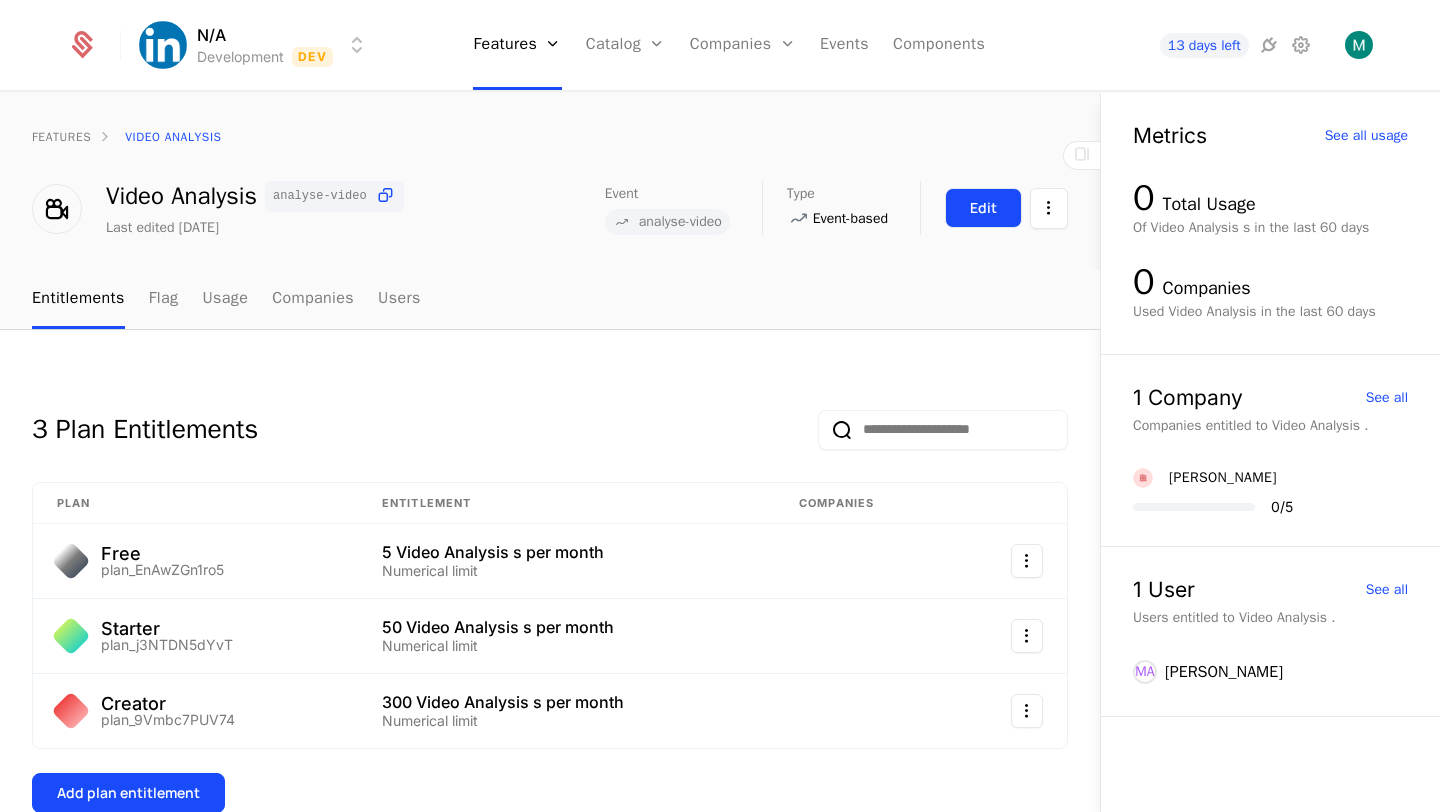 click on "Edit" at bounding box center (983, 208) 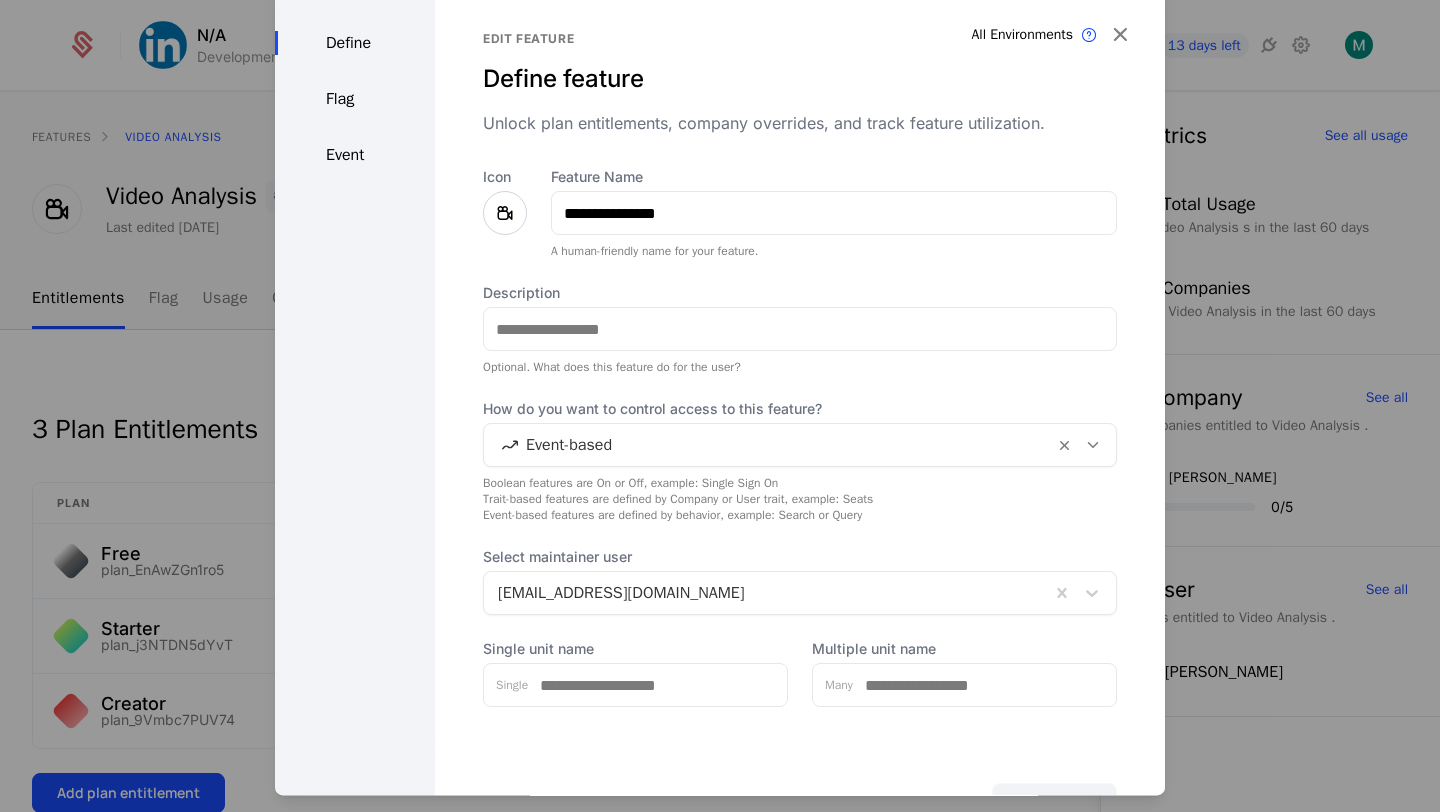 click on "Flag" at bounding box center [355, 99] 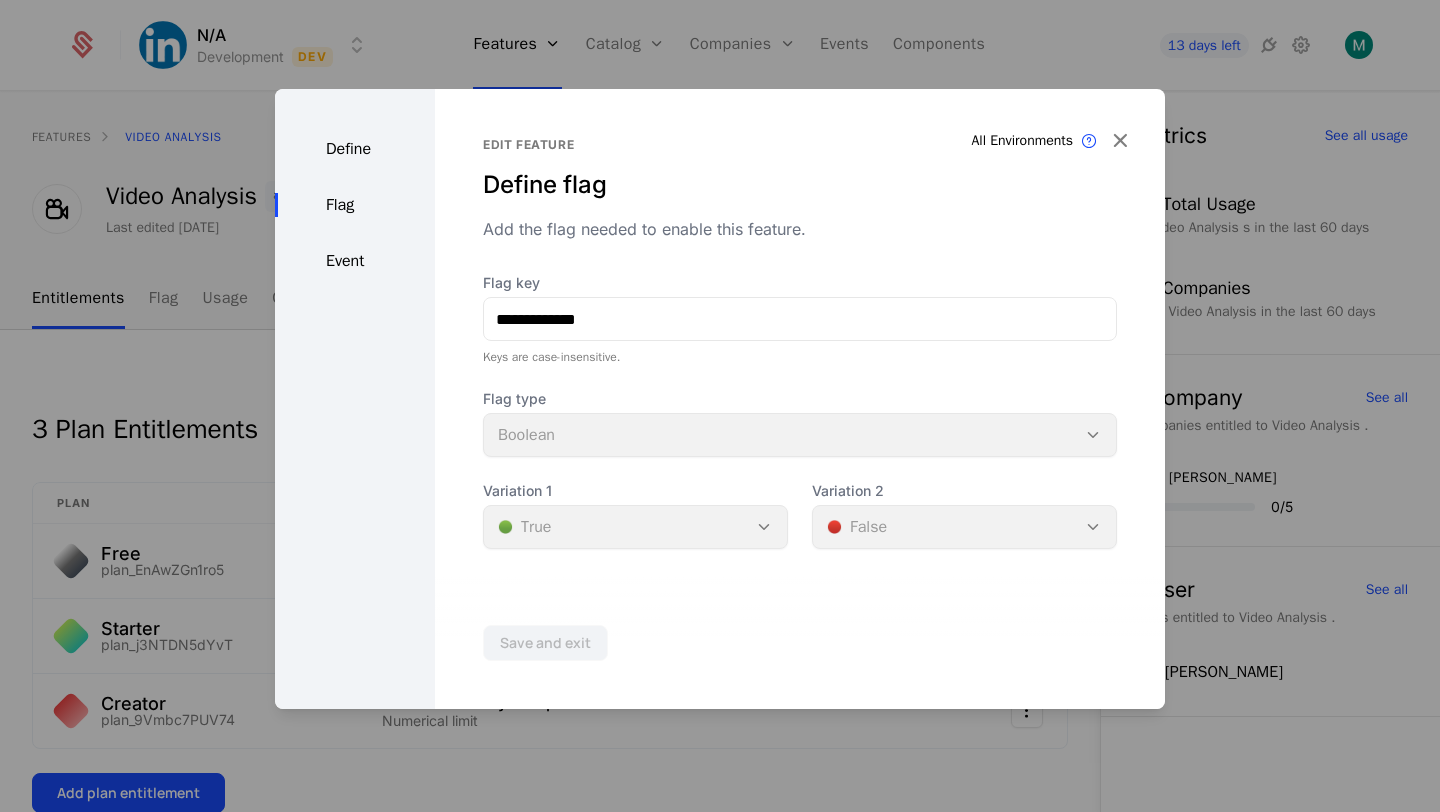 click on "Event" at bounding box center [355, 261] 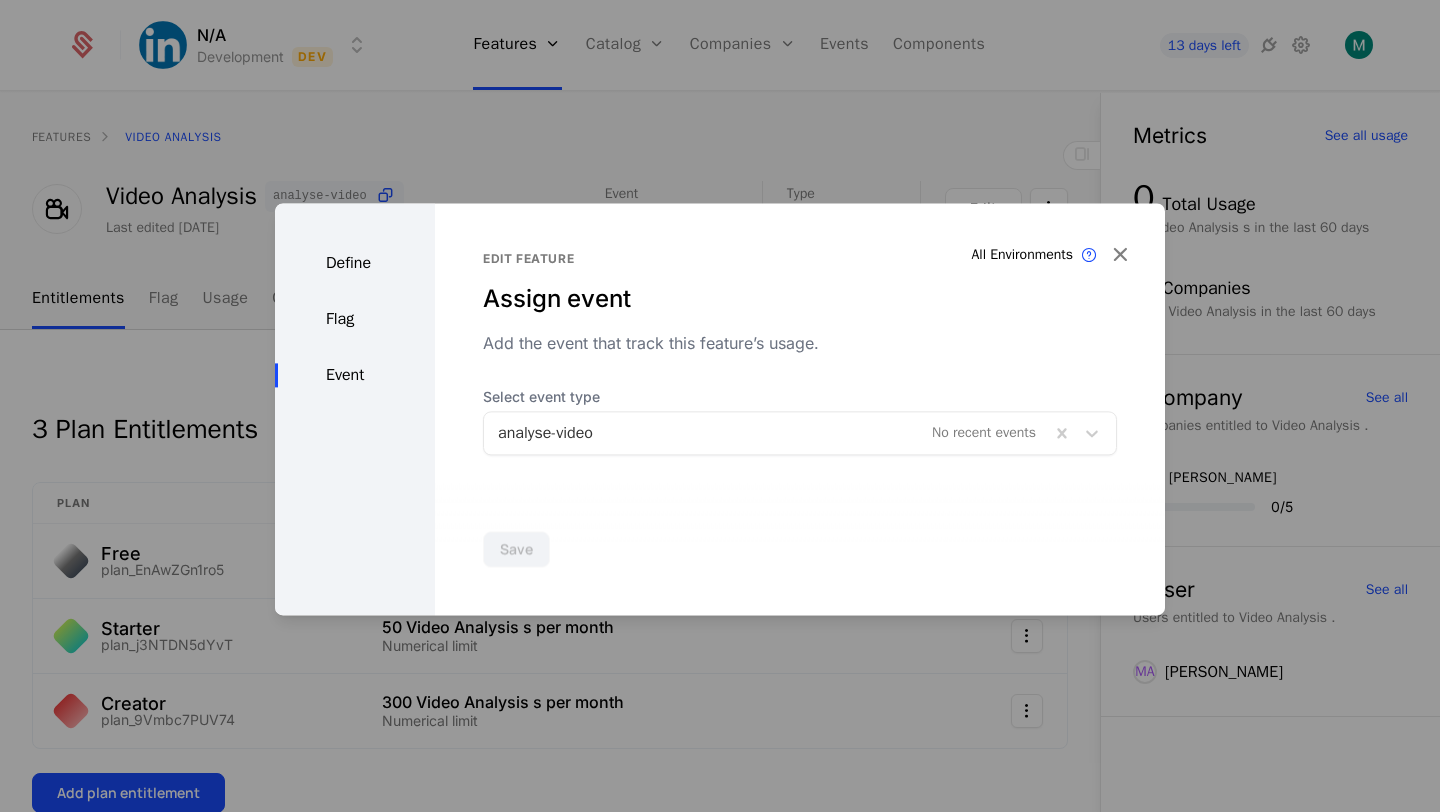 click on "Define" at bounding box center (355, 263) 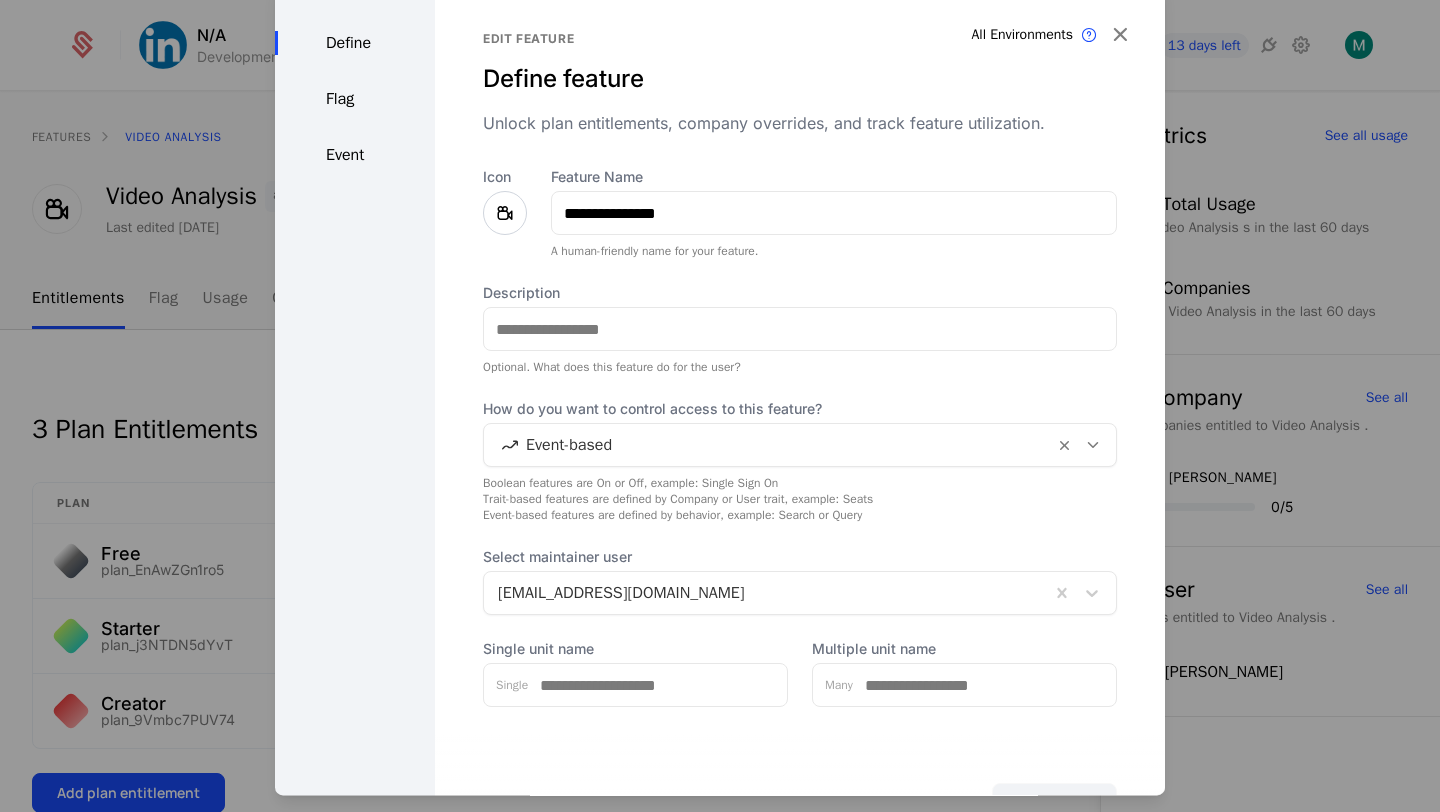 click at bounding box center [720, 406] 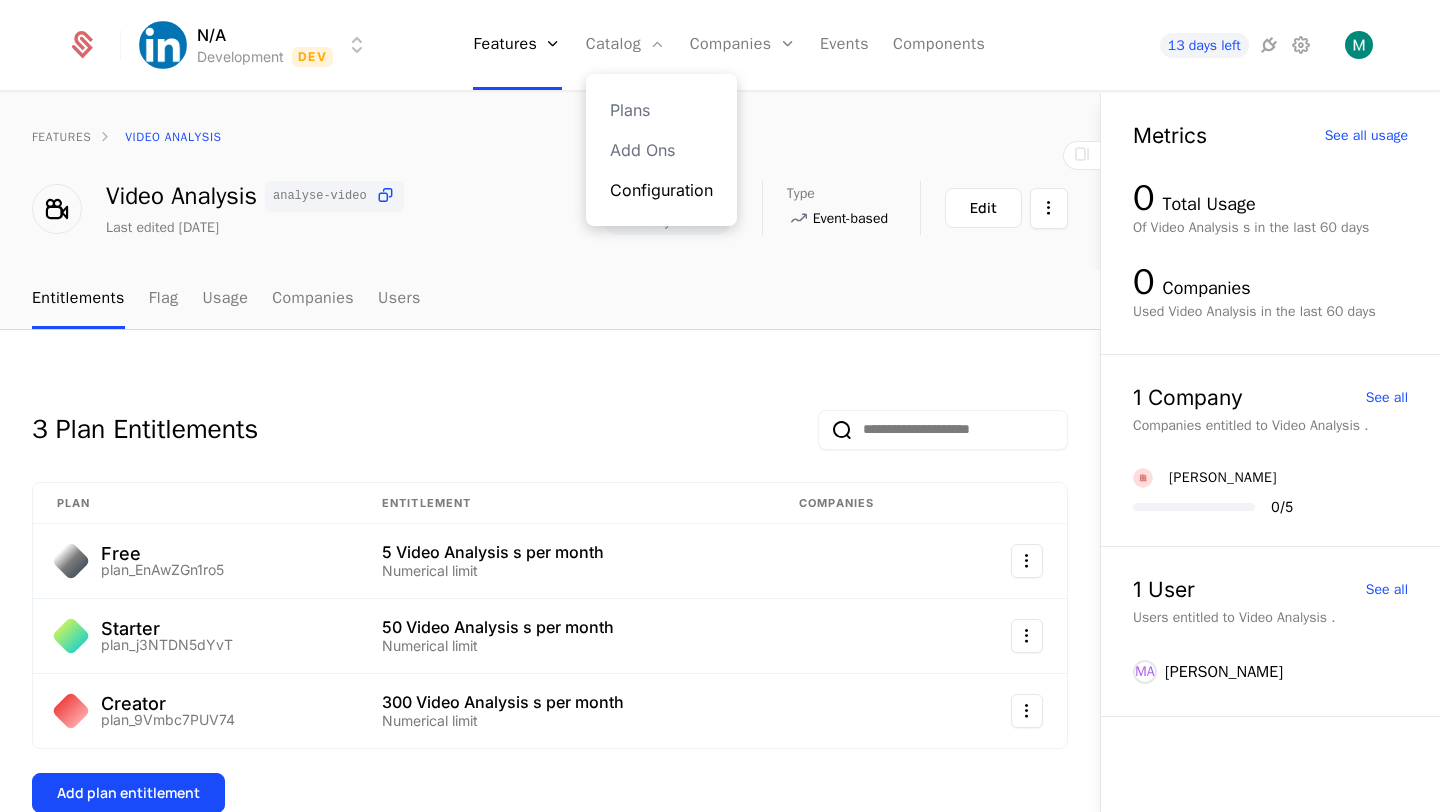 click on "Configuration" at bounding box center [661, 190] 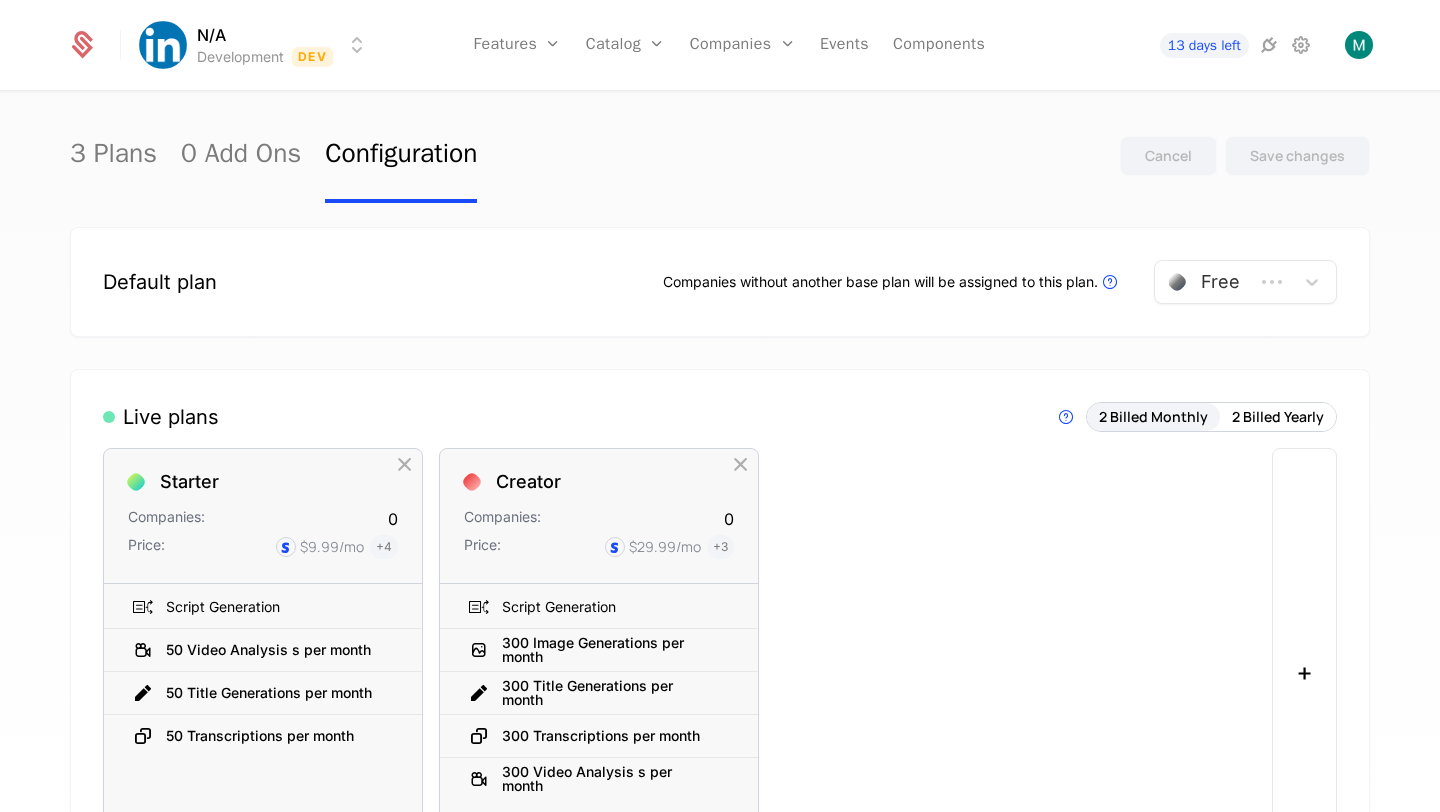 click on "Live plans Live Plans are visible in components and available for purchase. 2 Billed Monthly 2 Billed Yearly Starter Companies: 0 Price: $9.99 /mo + 4 Script Generation 50
Video Analysis s per month 50
Title Generations per month 50
Transcriptions per month
To pick up a draggable item, press the space bar.
While dragging, use the arrow keys to move the item.
Press space again to drop the item in its new position, or press escape to cancel.
Old List: Script Generation 50
Video Analysis s per month 50
Title Generations per month 50
Transcriptions per month Custom Add Entitlements Creator Companies: 0 Price: $29.99 /mo + 3 Script Generation 300
Image Generations per month 300
Title Generations per month 300
Transcriptions per month 300
Video Analysis s per month Old List: Script Generation 300
Image Generations per month 300
Title Generations per month 300
Transcriptions per month Custom Add Entitlements +" at bounding box center [720, 649] 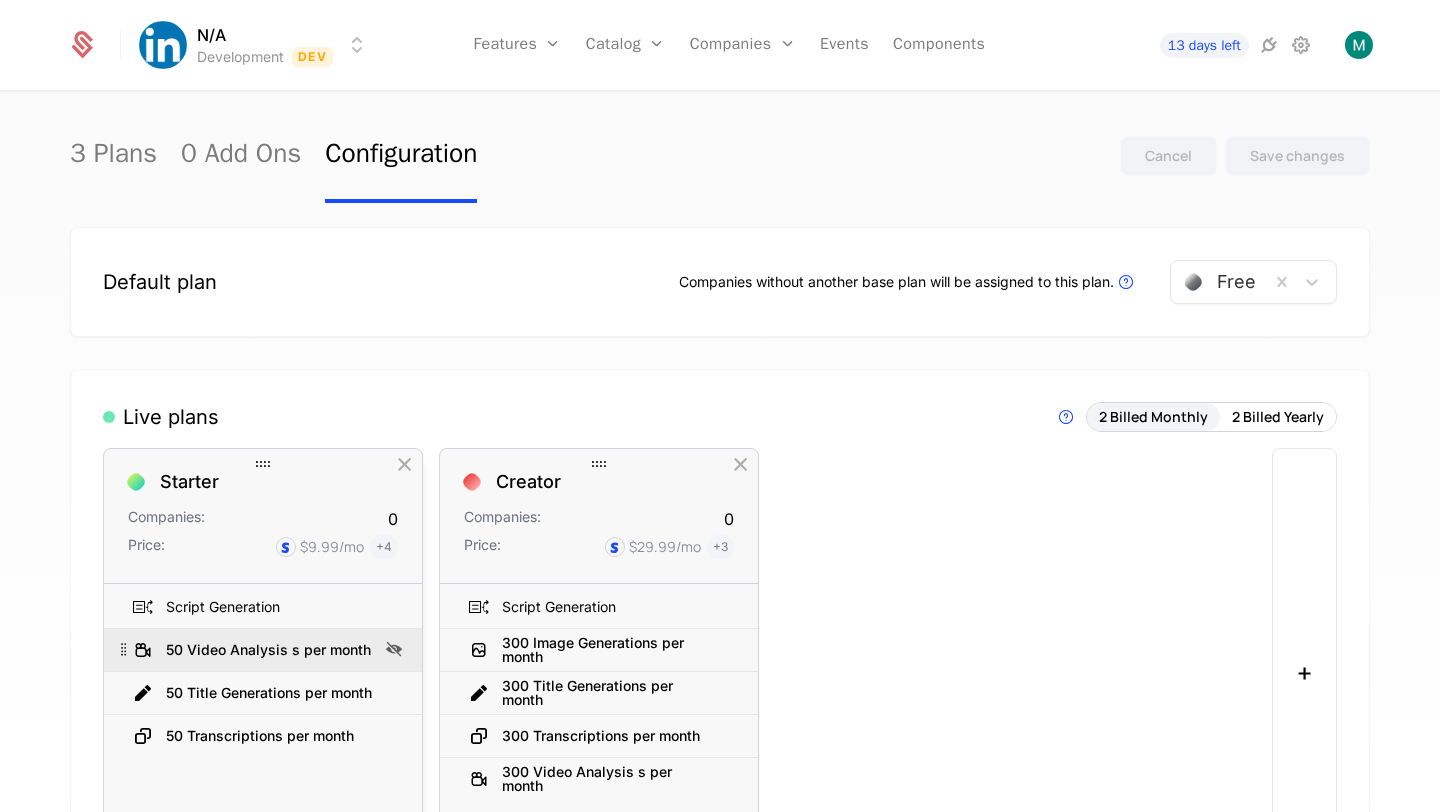click on "50
Video Analysis s per month" at bounding box center (268, 650) 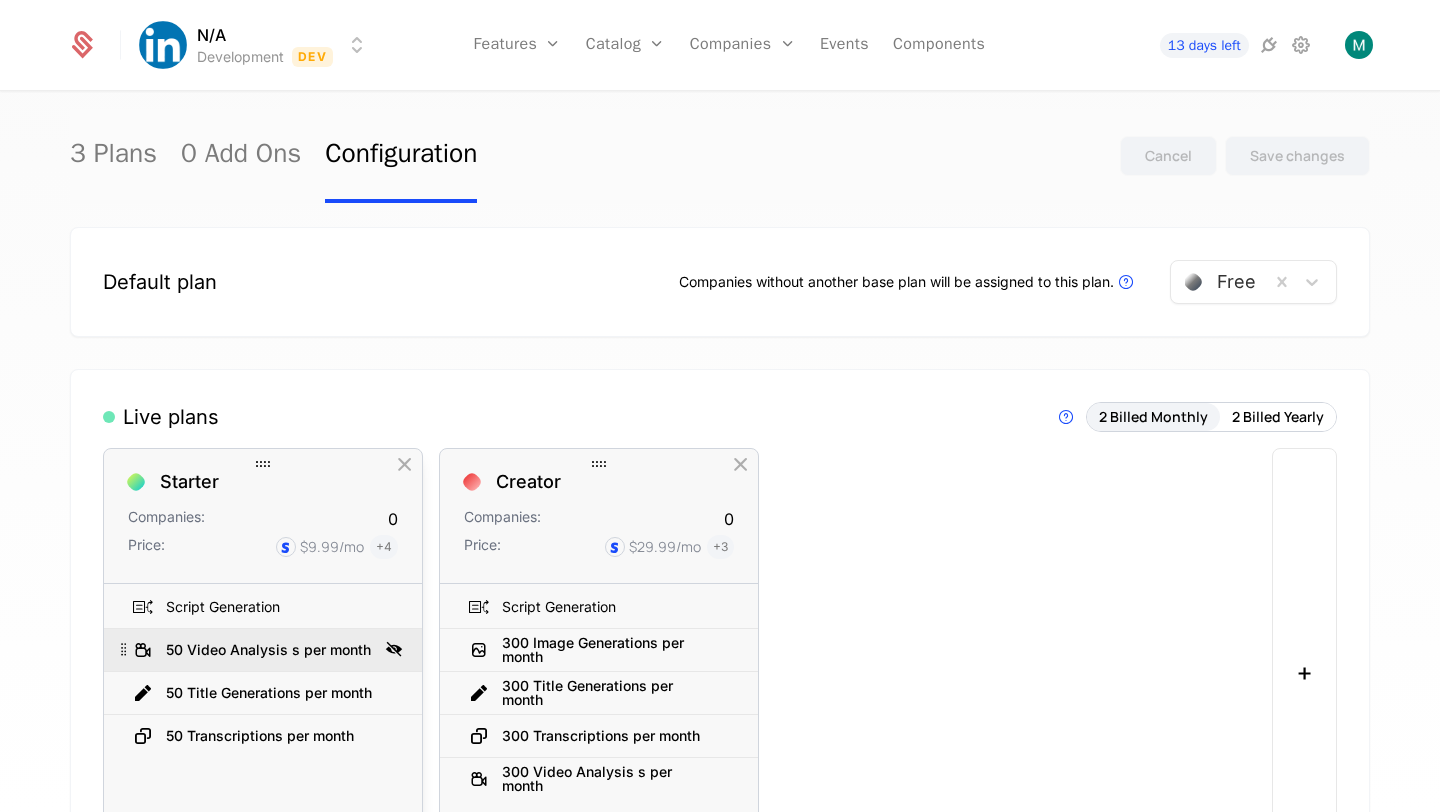 click at bounding box center [394, 648] 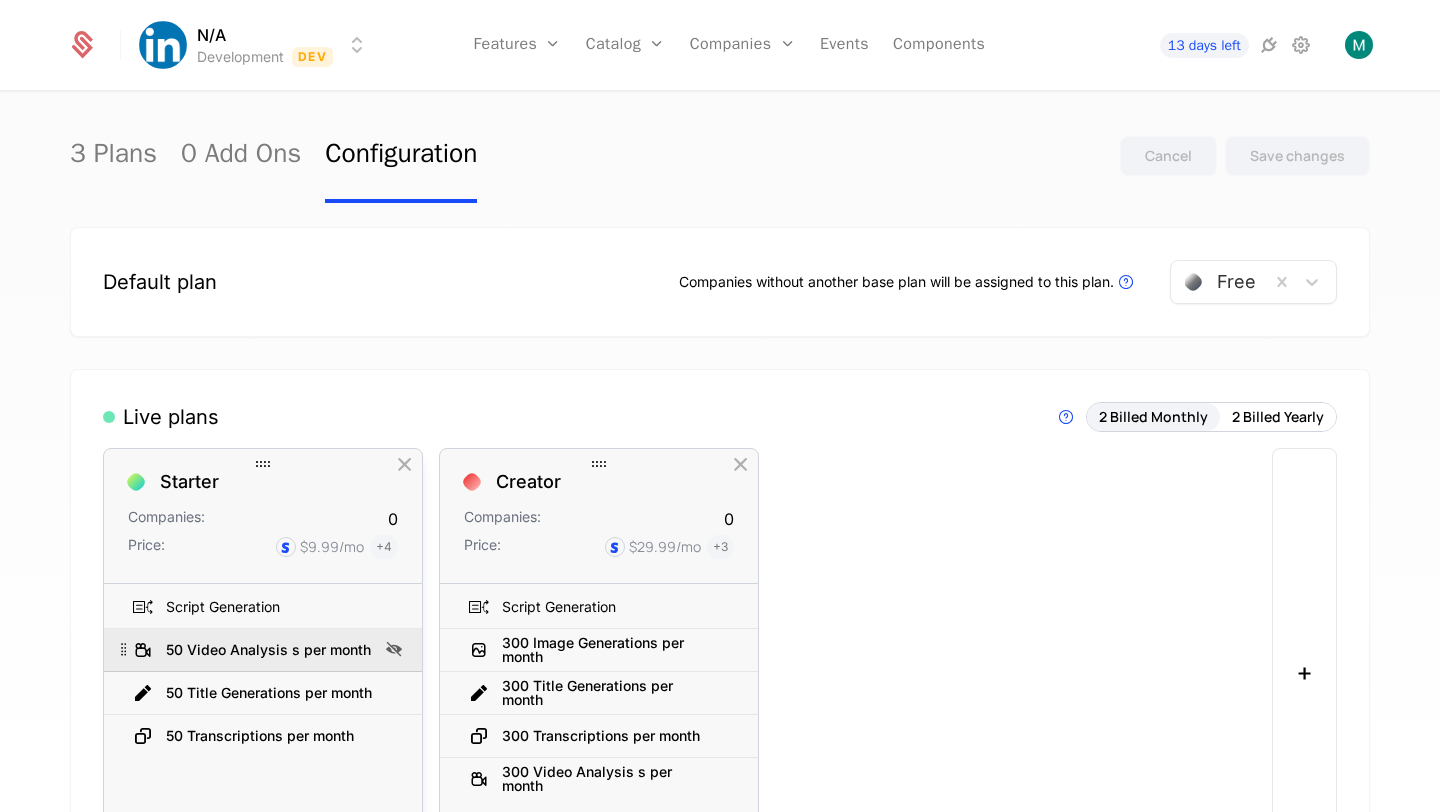 click at bounding box center (394, 648) 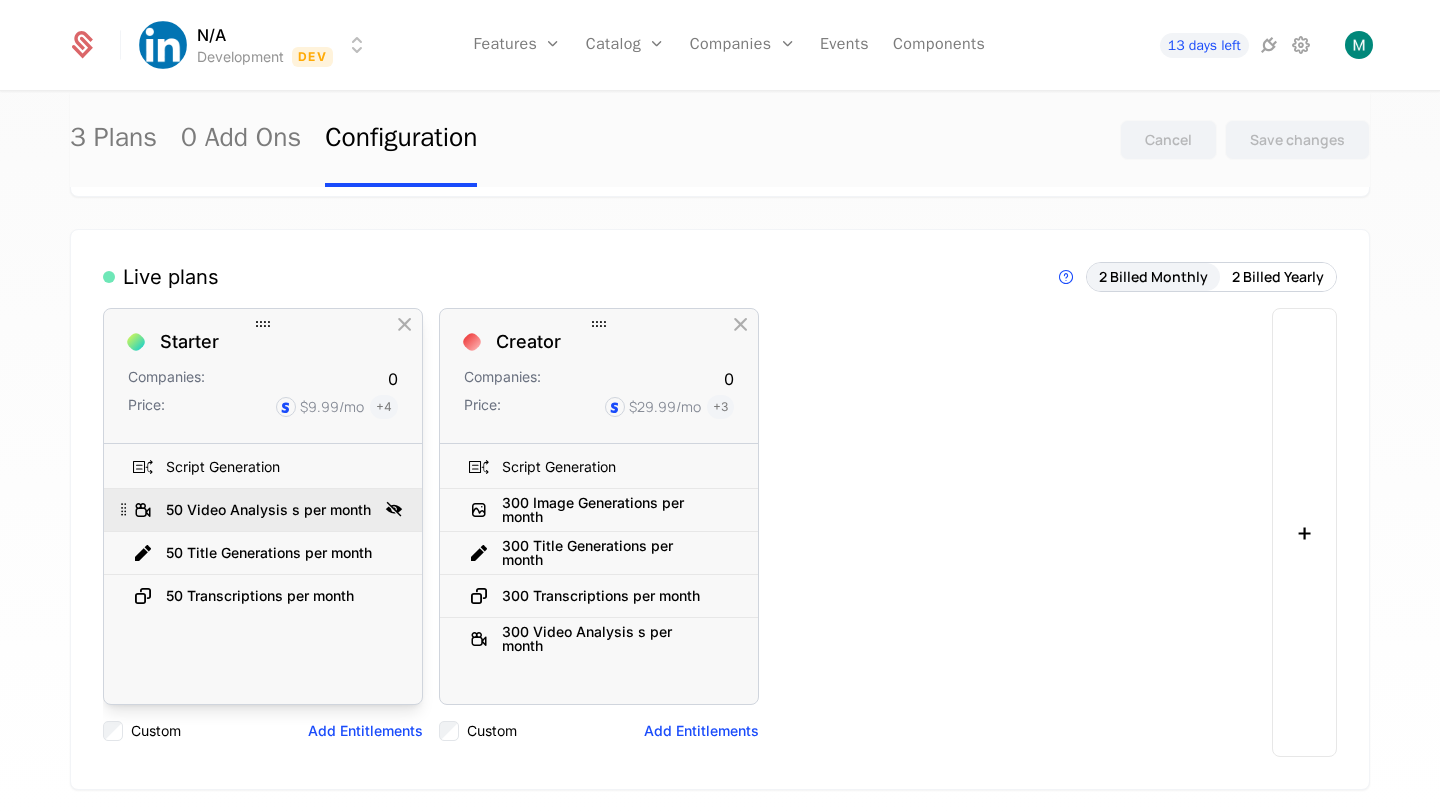 scroll, scrollTop: 145, scrollLeft: 0, axis: vertical 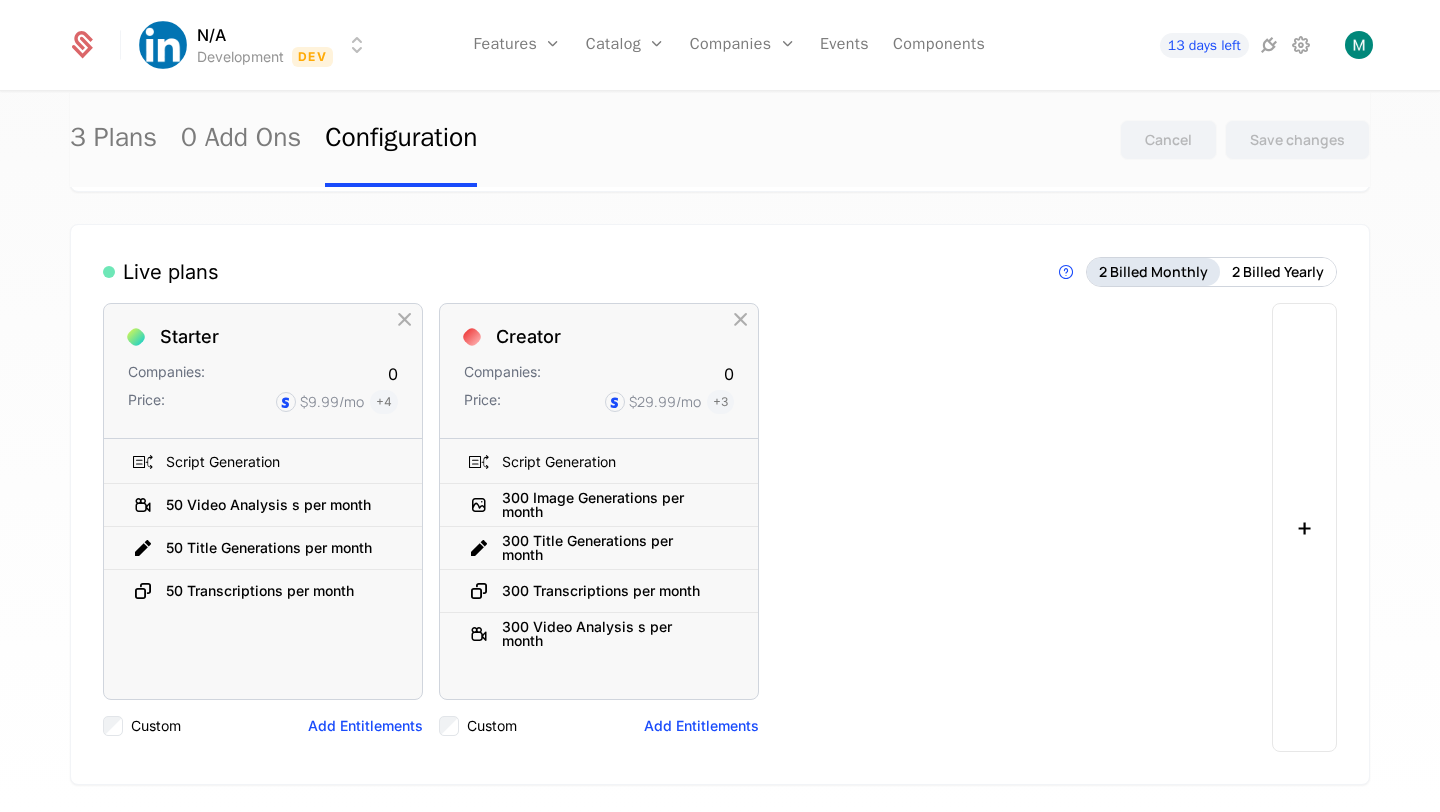 click on "2 Billed Monthly" at bounding box center (1153, 272) 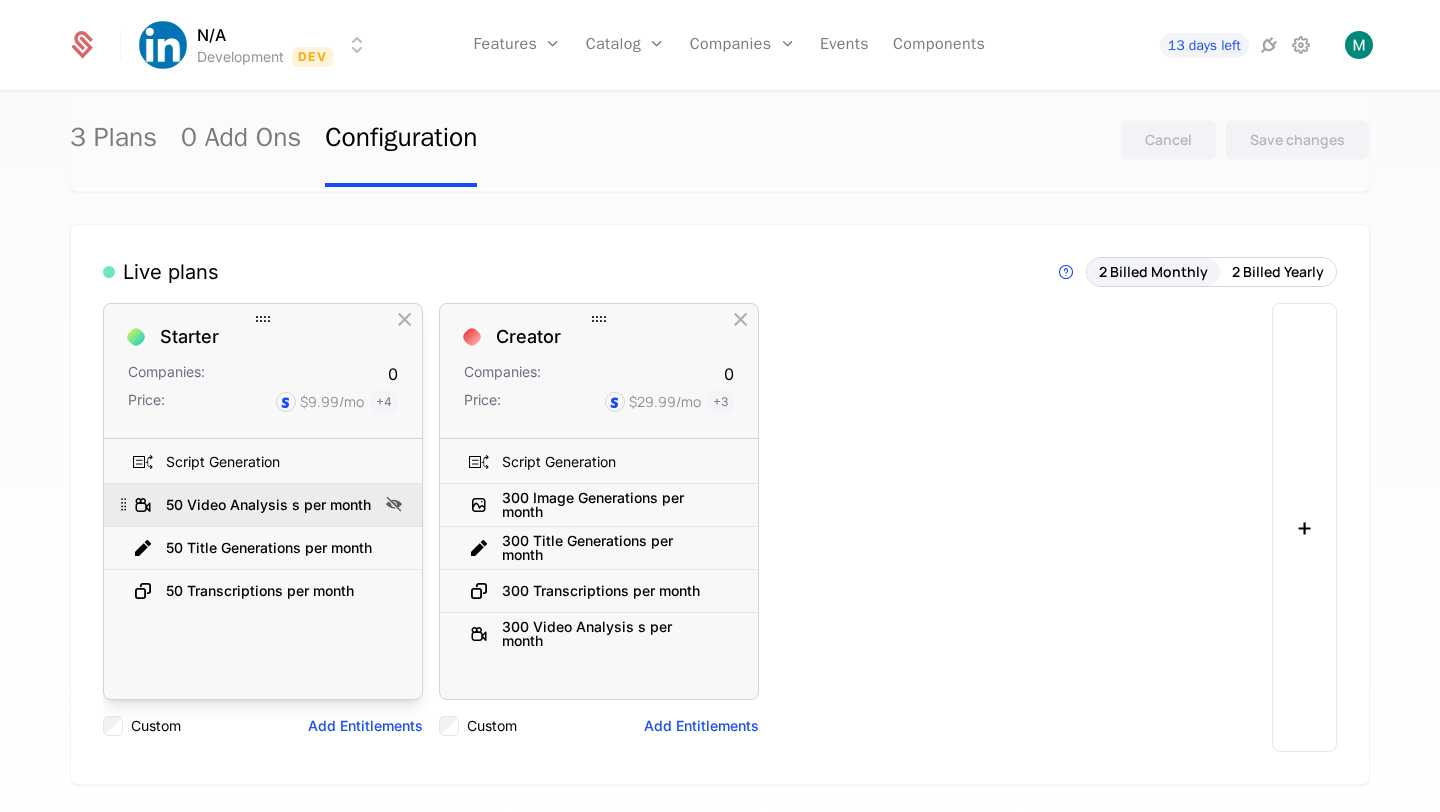 click at bounding box center [124, 504] 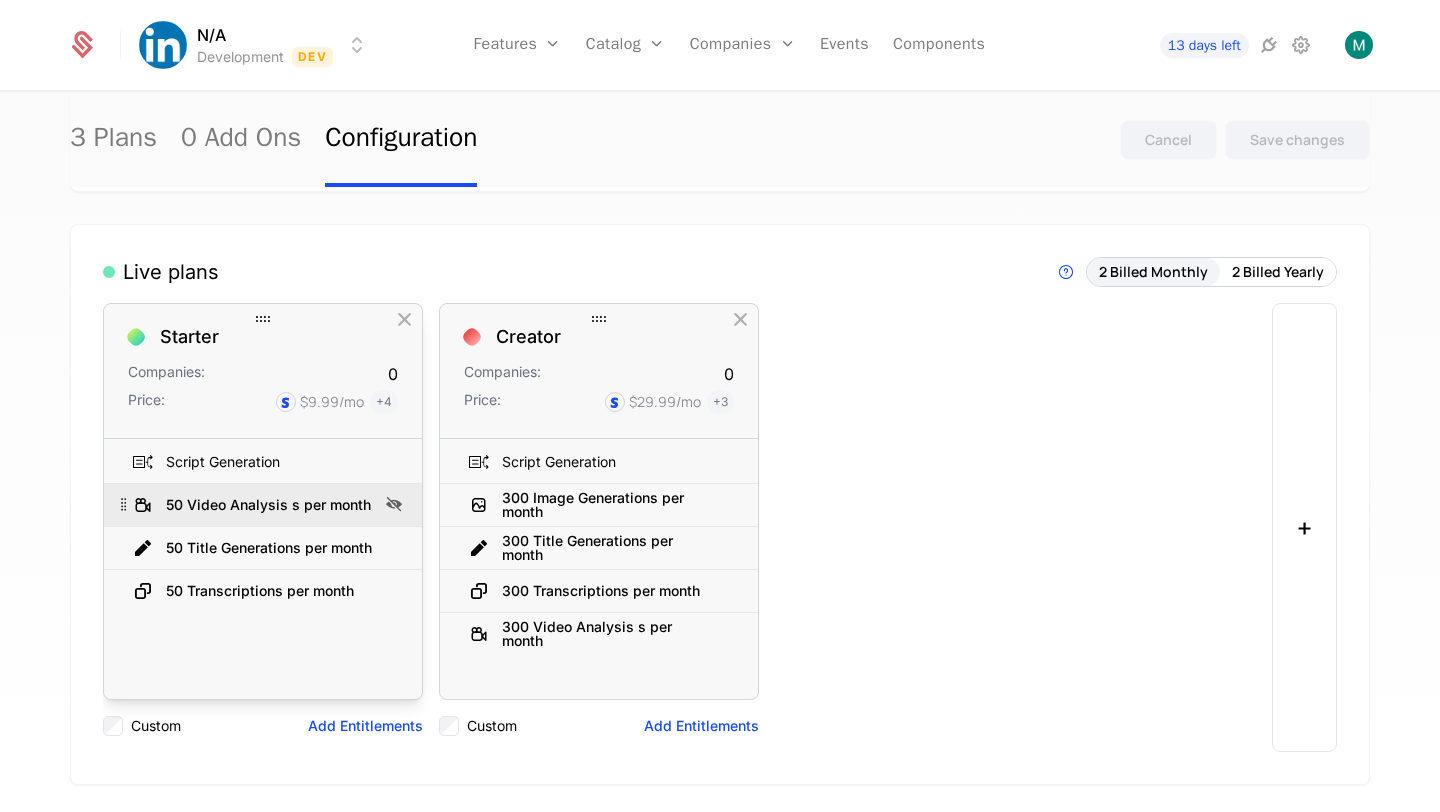 click at bounding box center (124, 504) 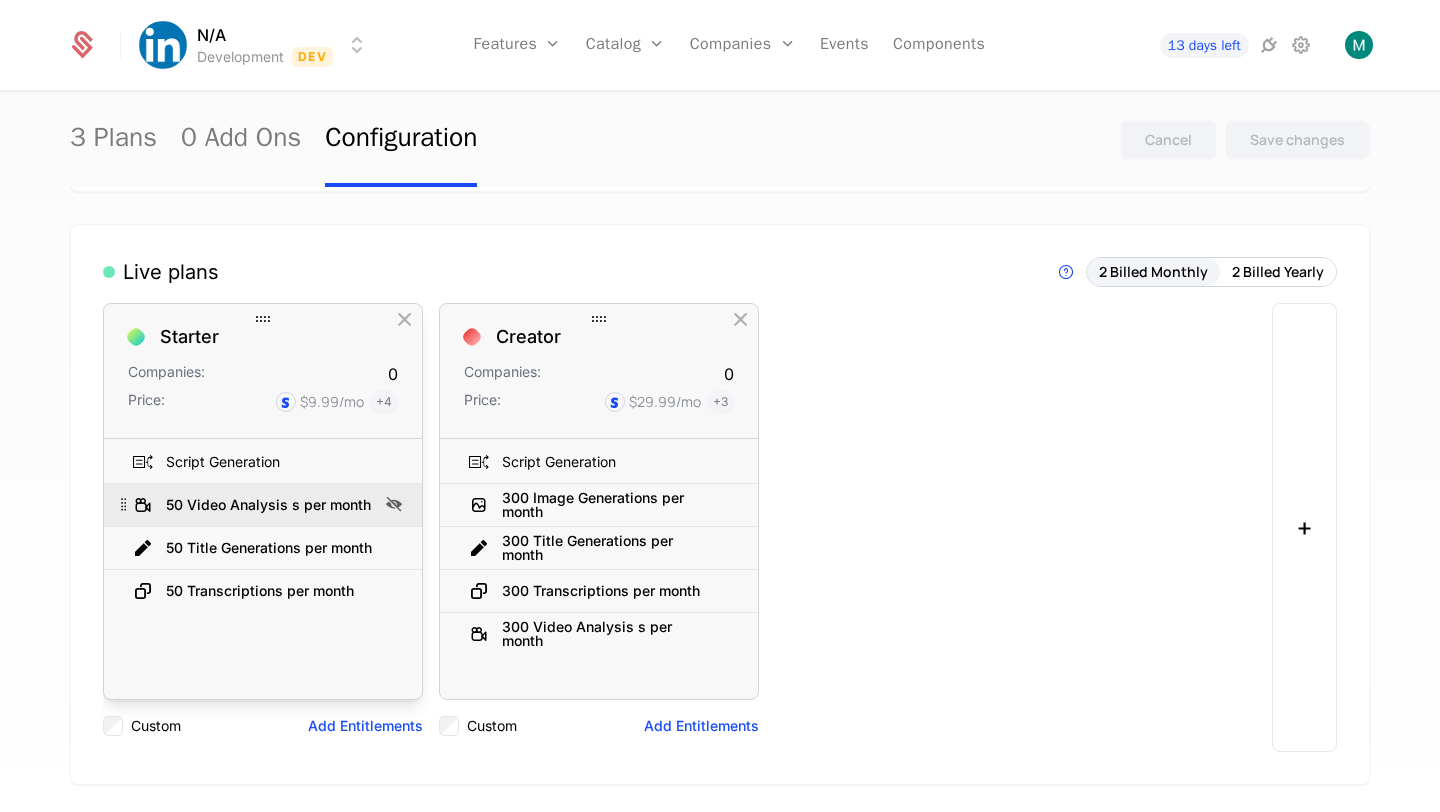 click at bounding box center (124, 504) 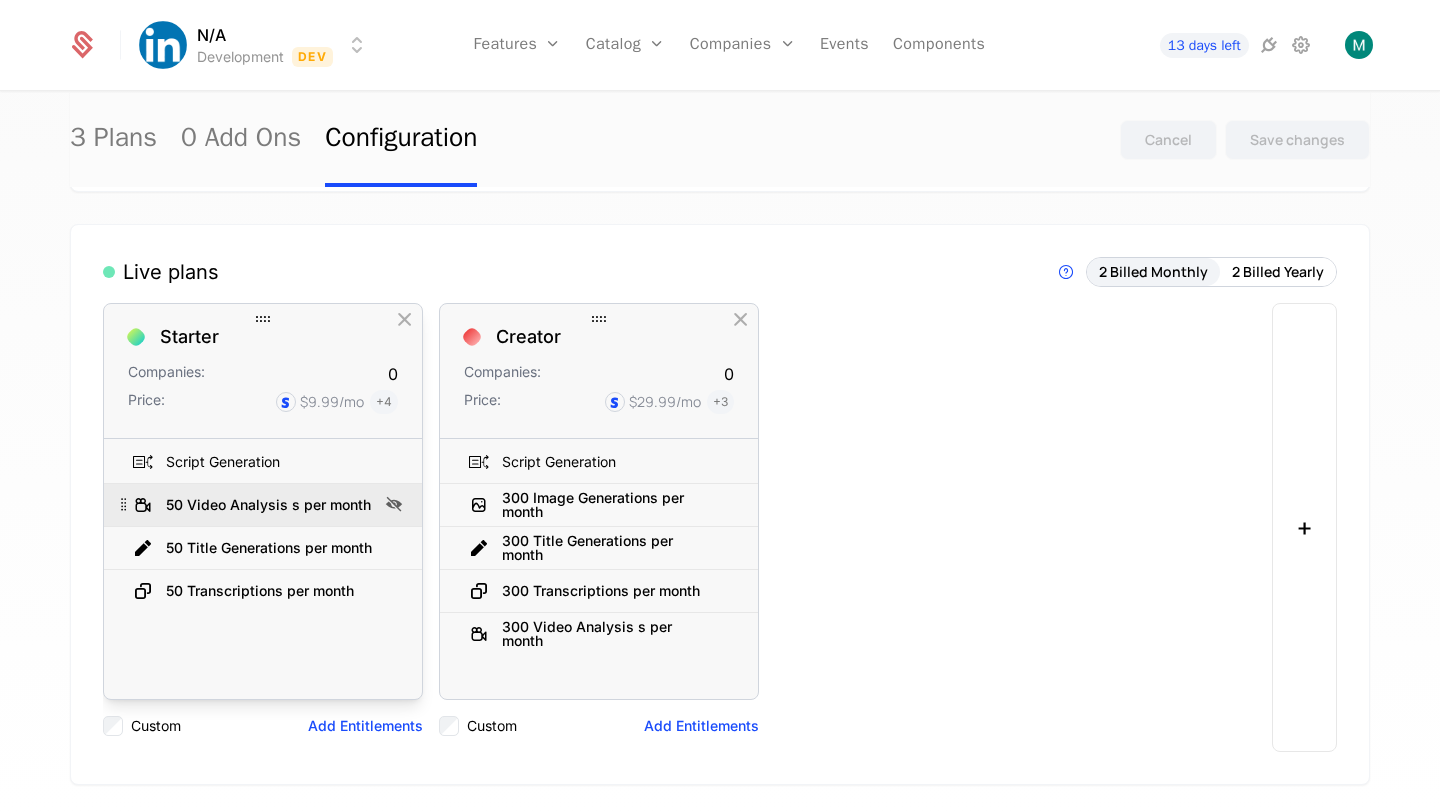 click at bounding box center (124, 504) 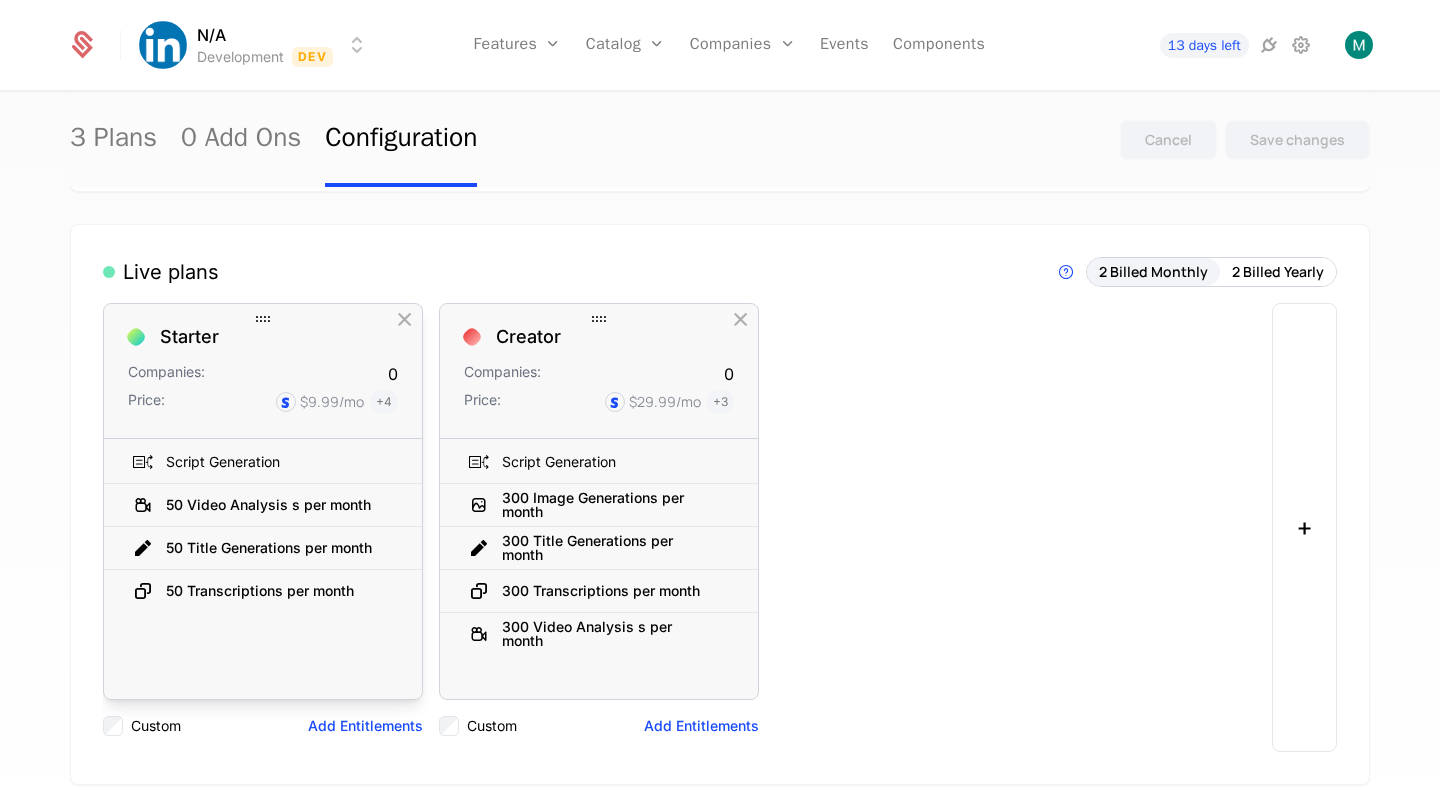 scroll, scrollTop: 252, scrollLeft: 0, axis: vertical 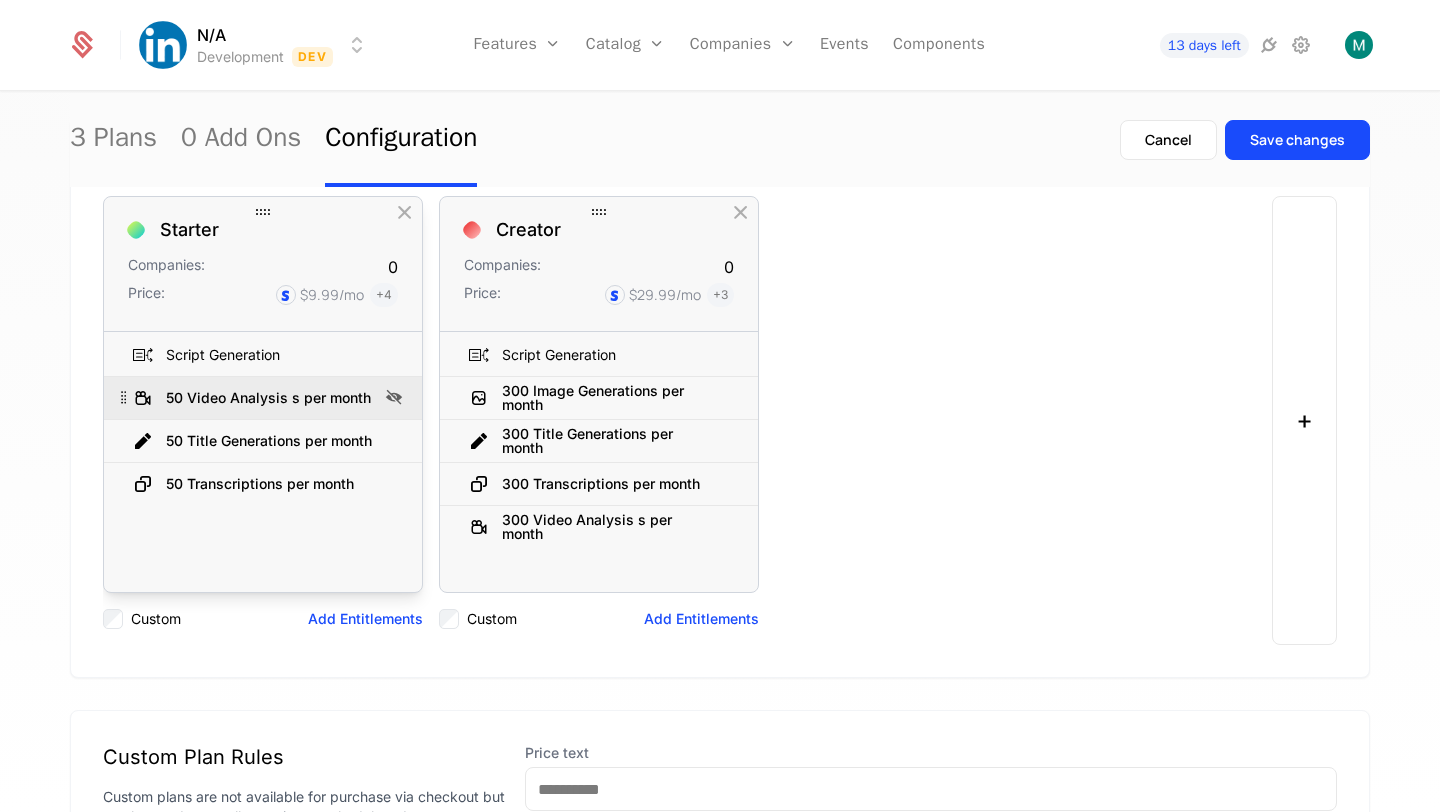 click on "50
Video Analysis s per month" at bounding box center [268, 398] 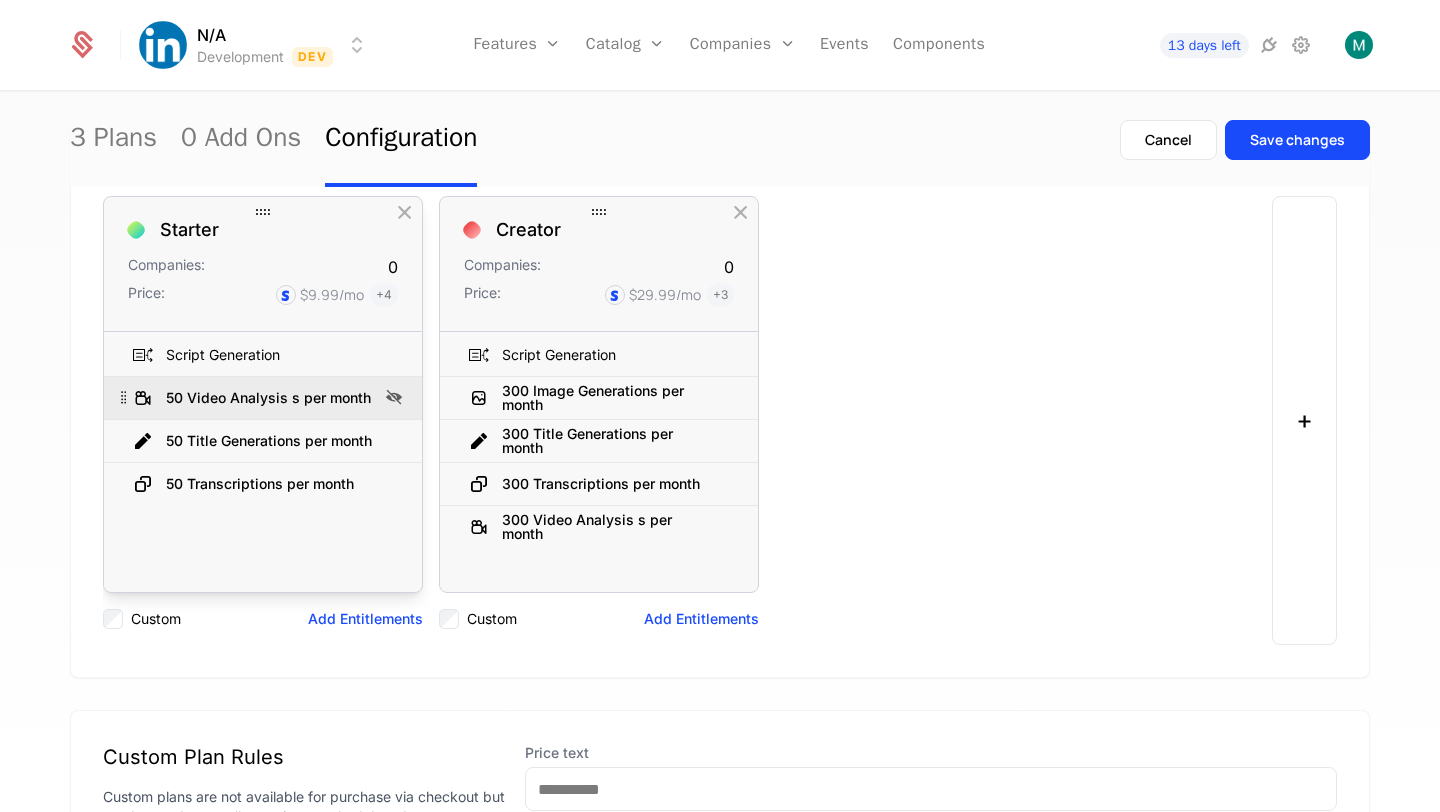 click on "50
Video Analysis s per month" at bounding box center [268, 398] 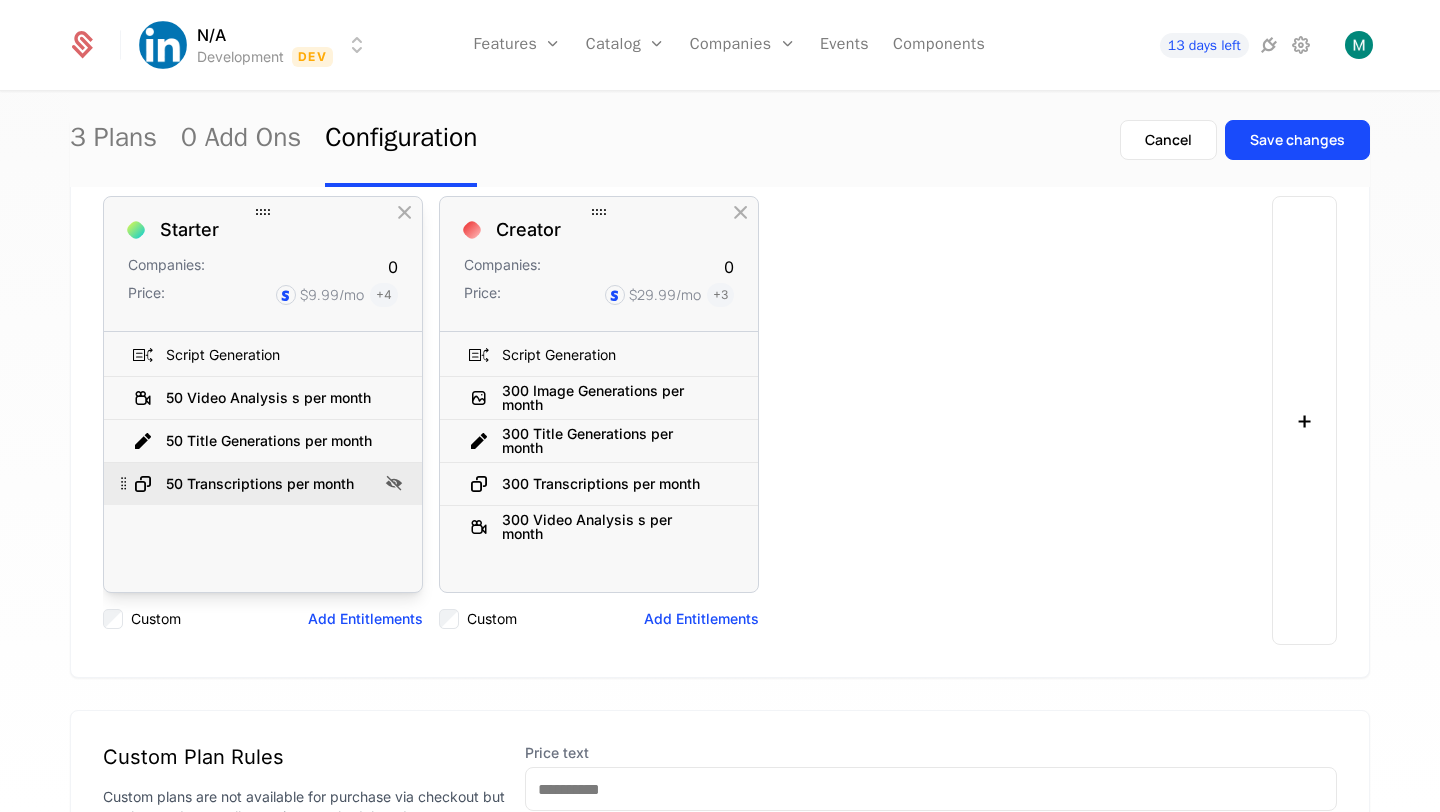 click on "50
Transcriptions per month" at bounding box center (260, 484) 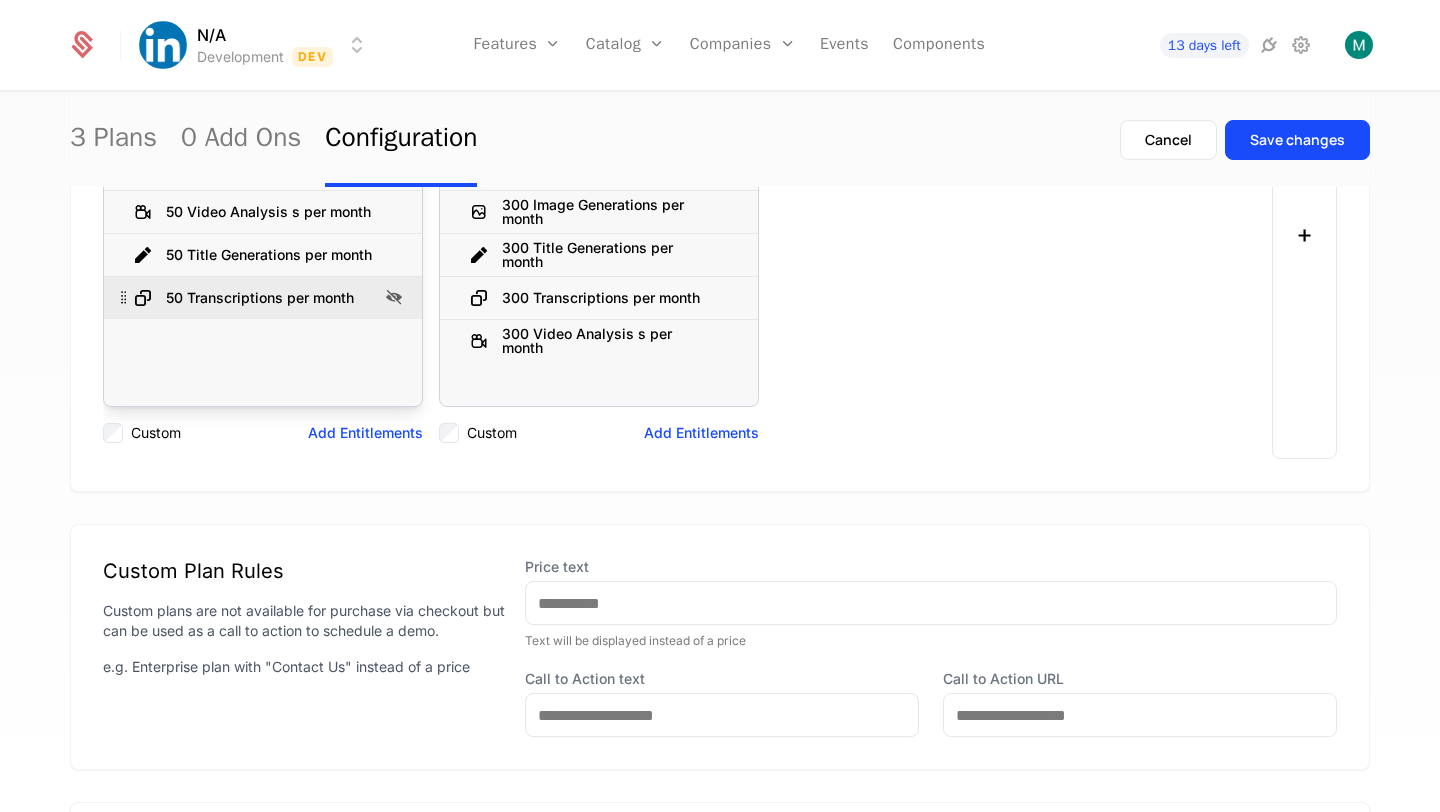 scroll, scrollTop: 438, scrollLeft: 0, axis: vertical 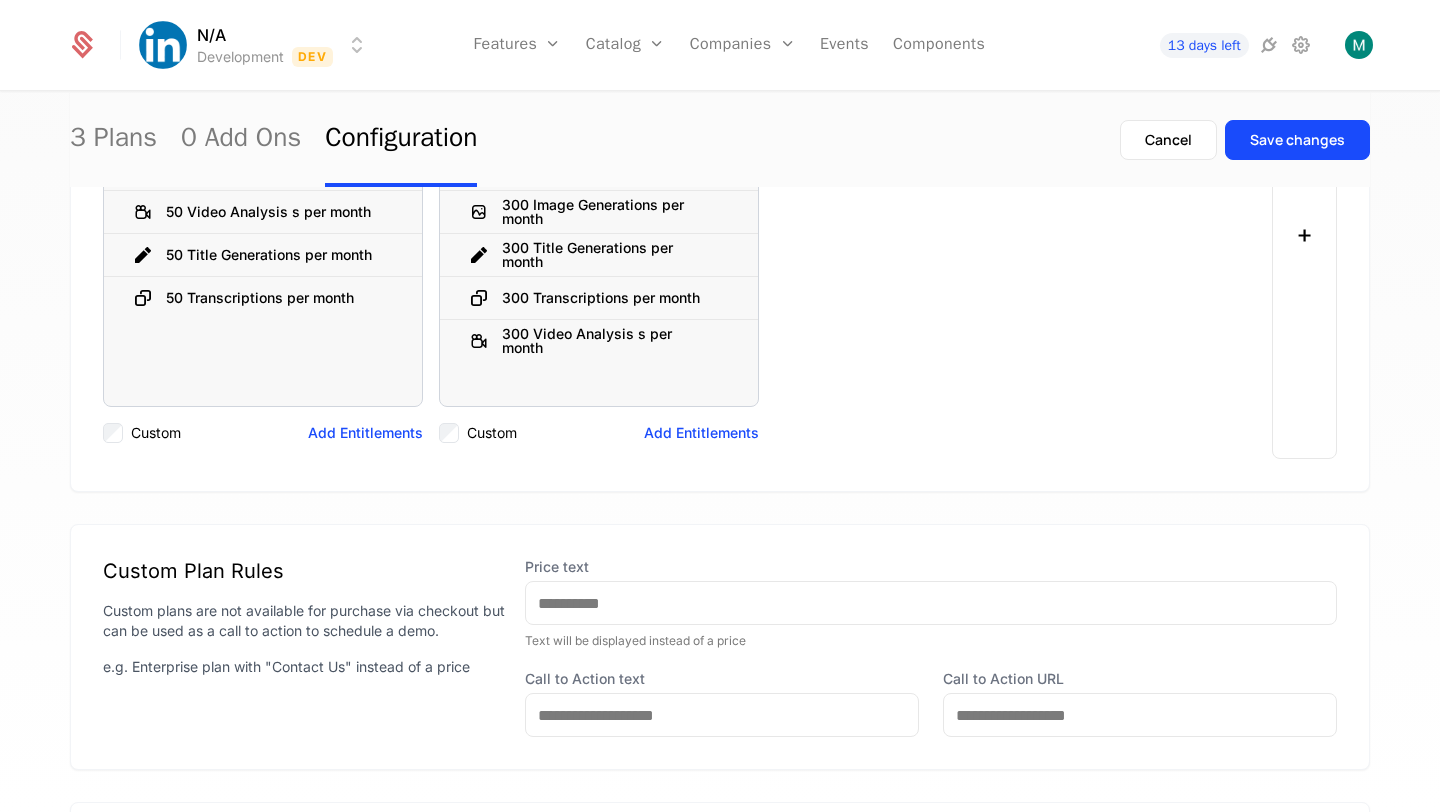 click on "Custom" at bounding box center [156, 433] 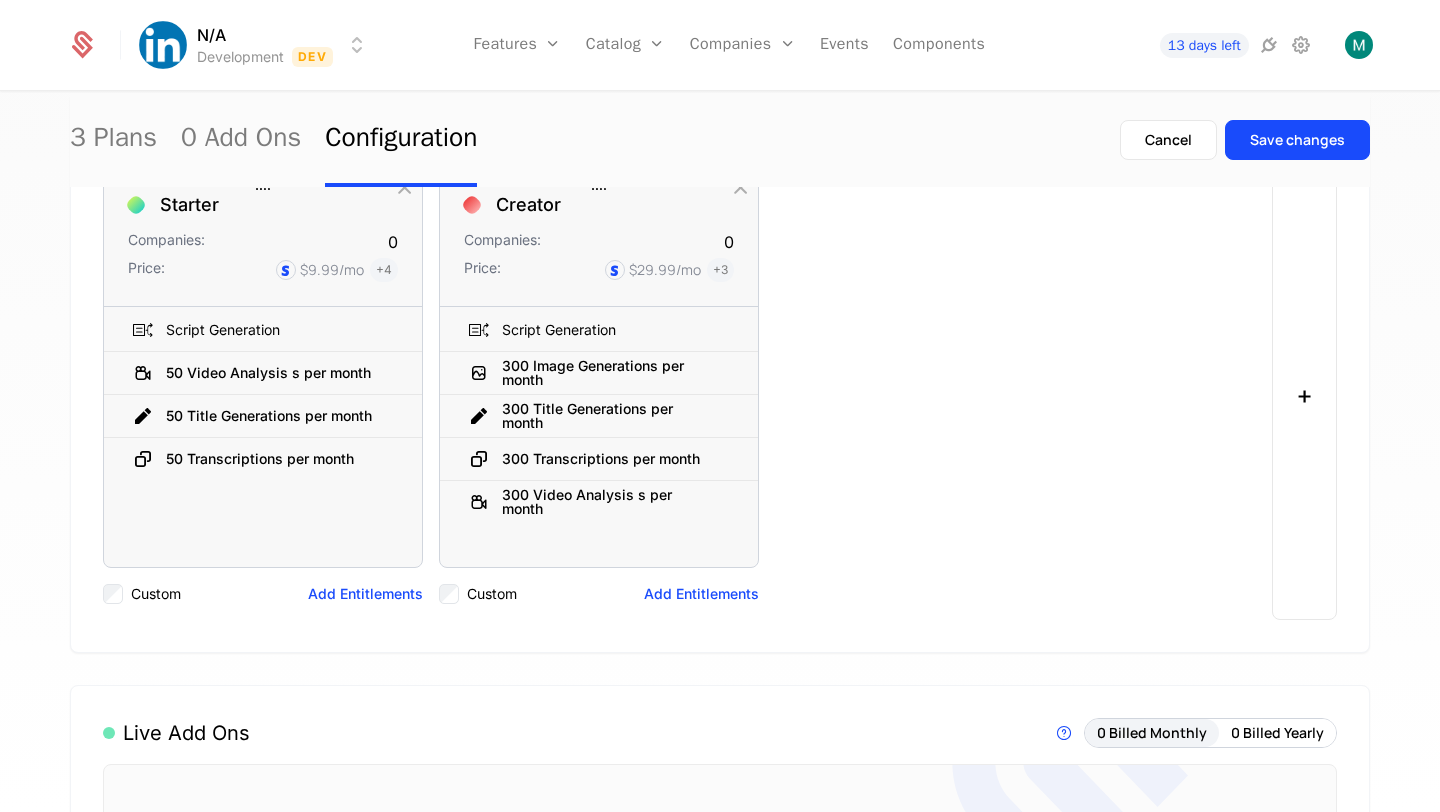 scroll, scrollTop: 259, scrollLeft: 0, axis: vertical 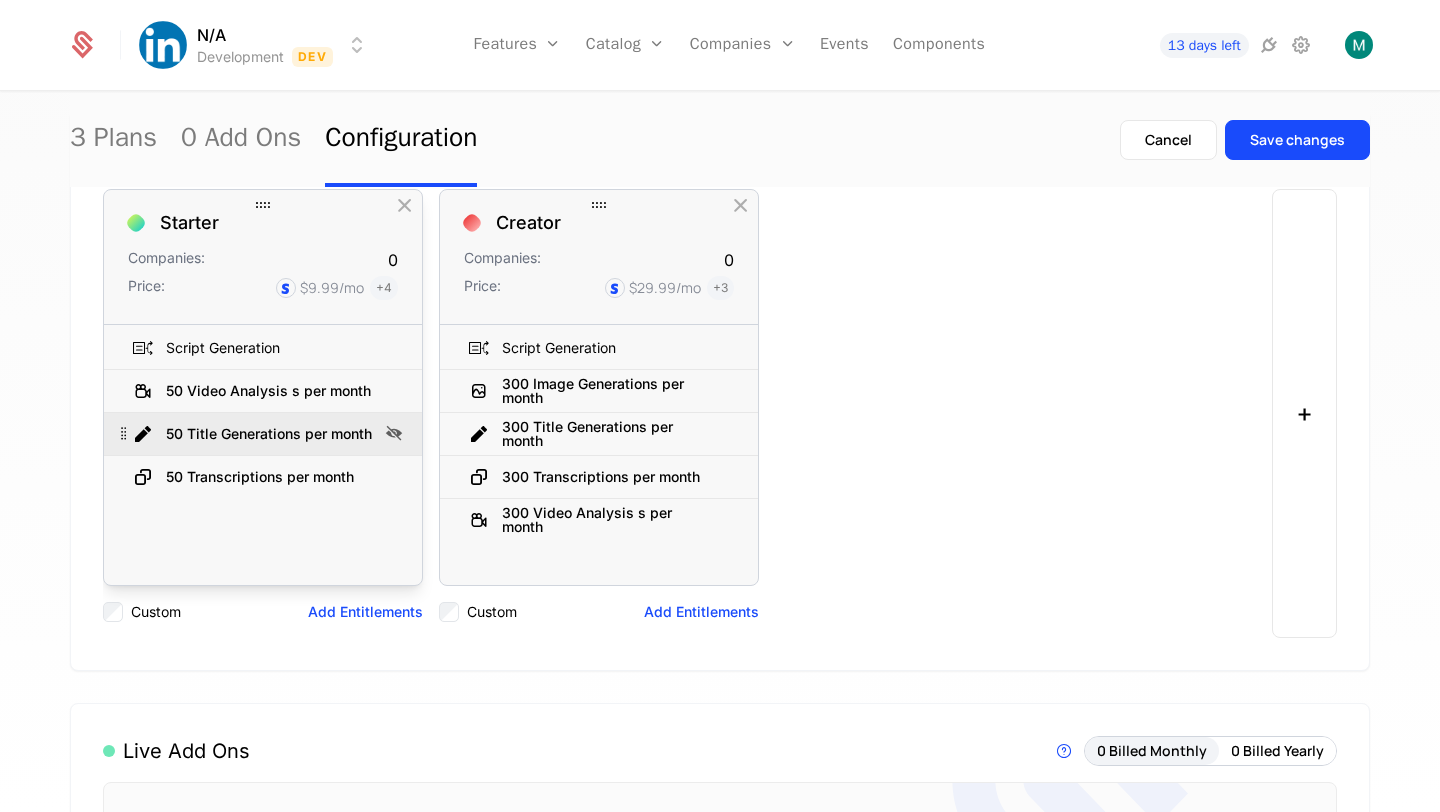click on "50
Title Generations per month" at bounding box center [253, 434] 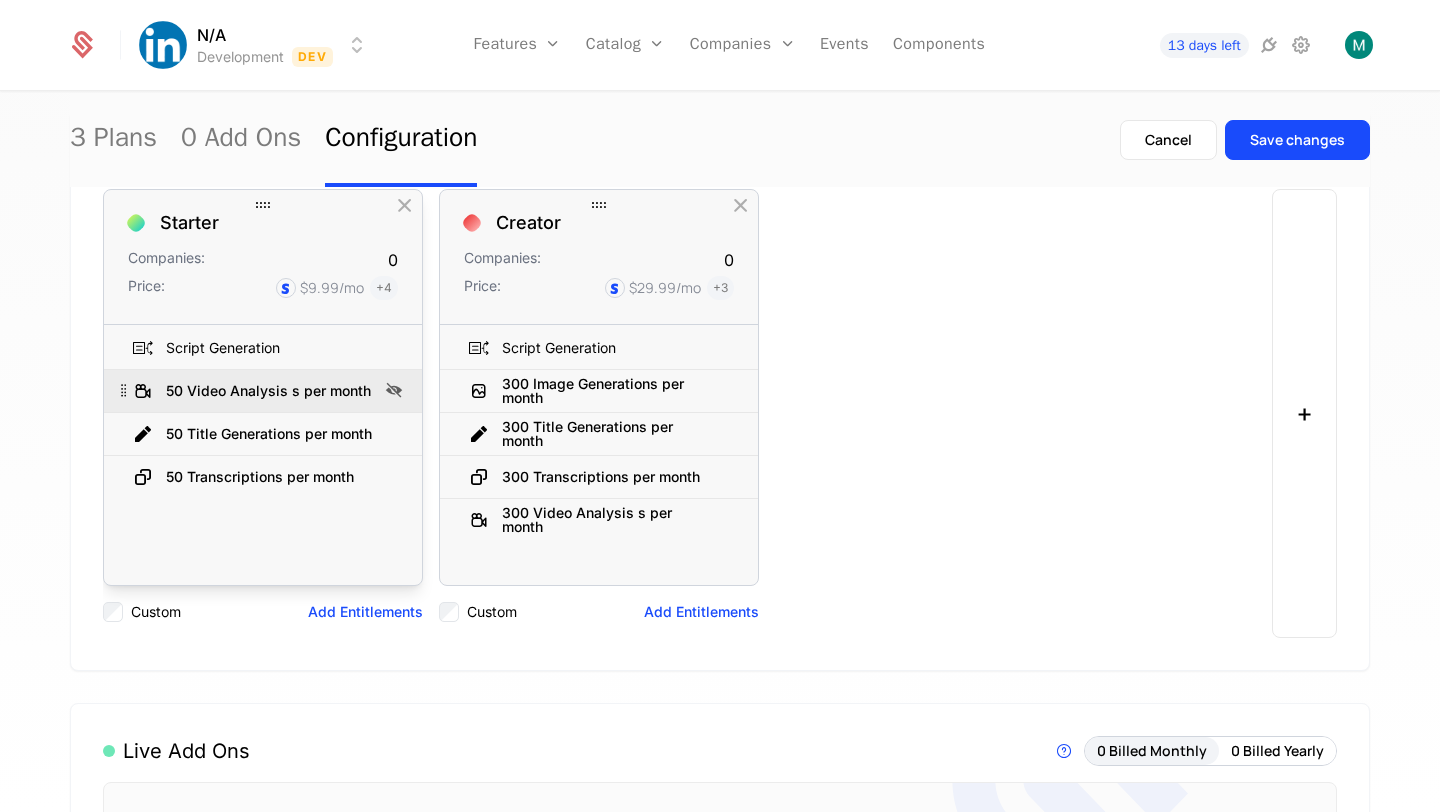 click on "50
Video Analysis s per month" at bounding box center (263, 391) 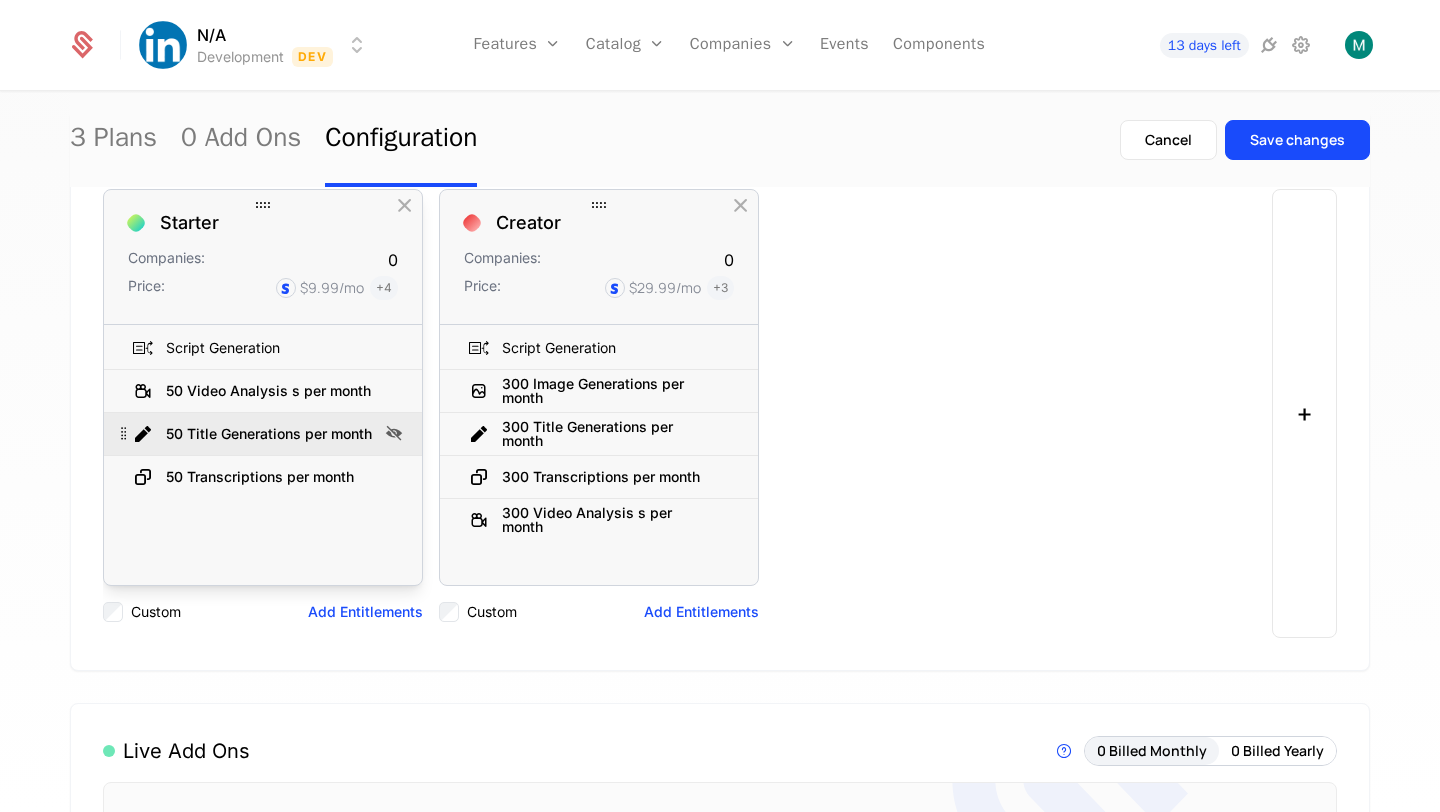 click on "50
Title Generations per month" at bounding box center [253, 434] 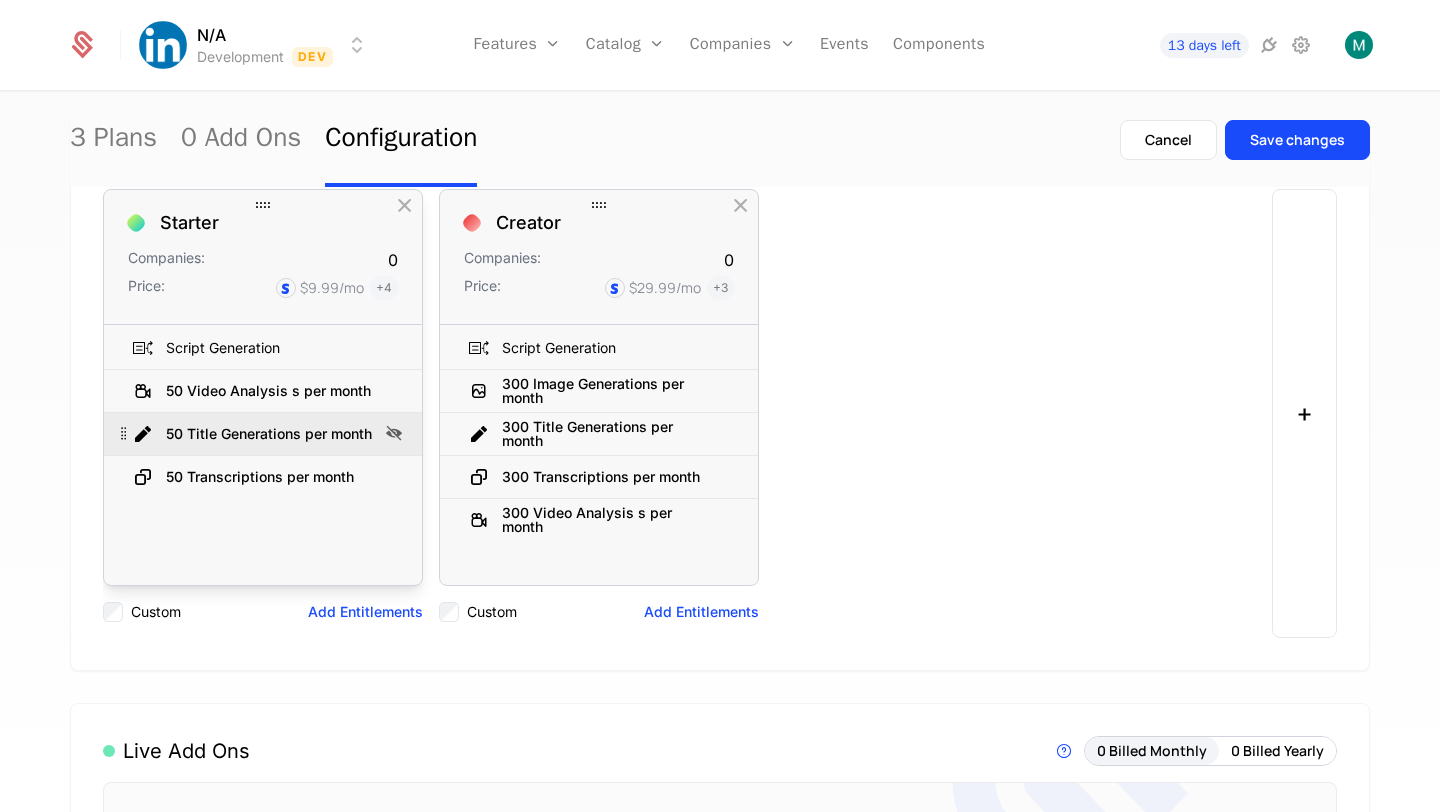 click on "50
Title Generations per month" at bounding box center [263, 434] 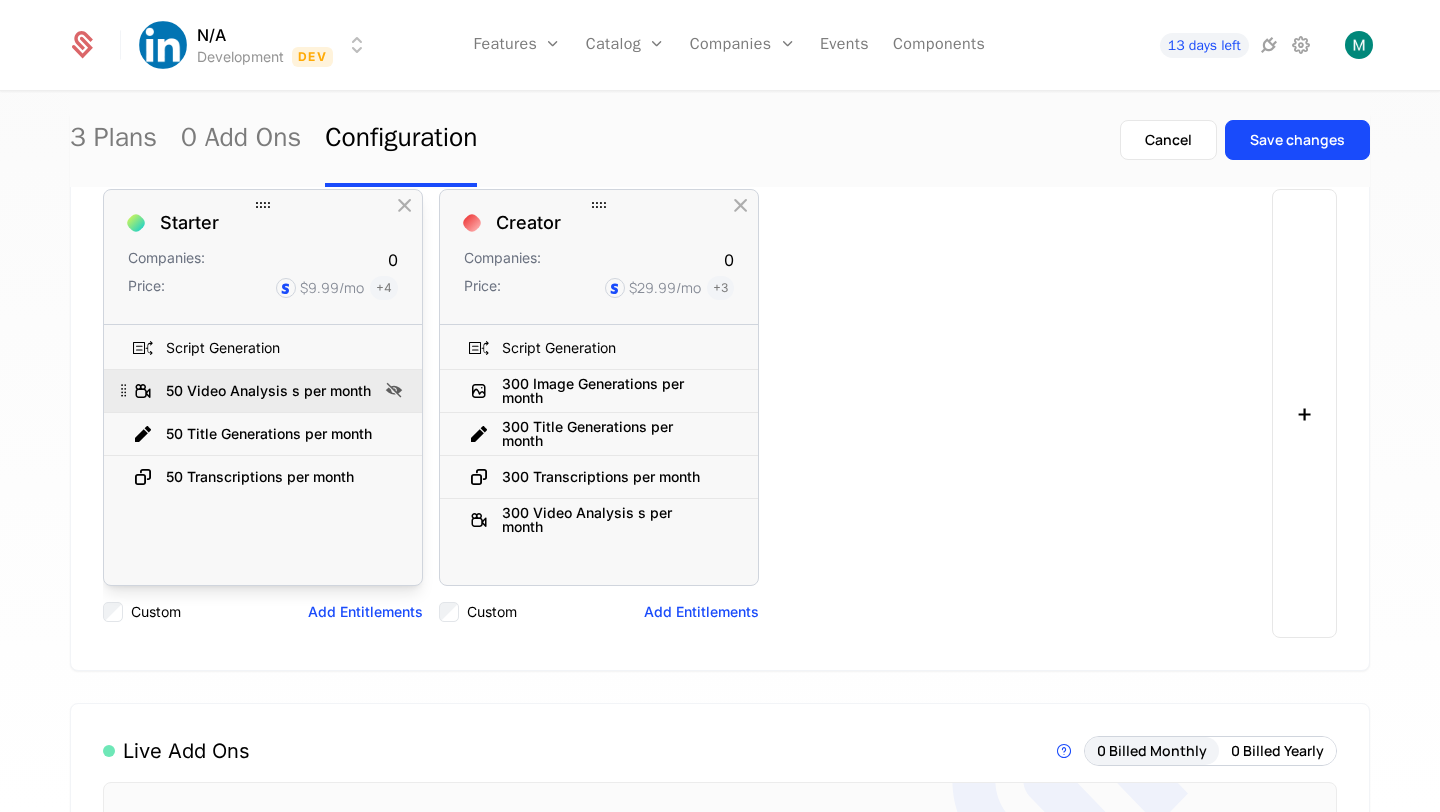 click on "50
Video Analysis s per month" at bounding box center (253, 391) 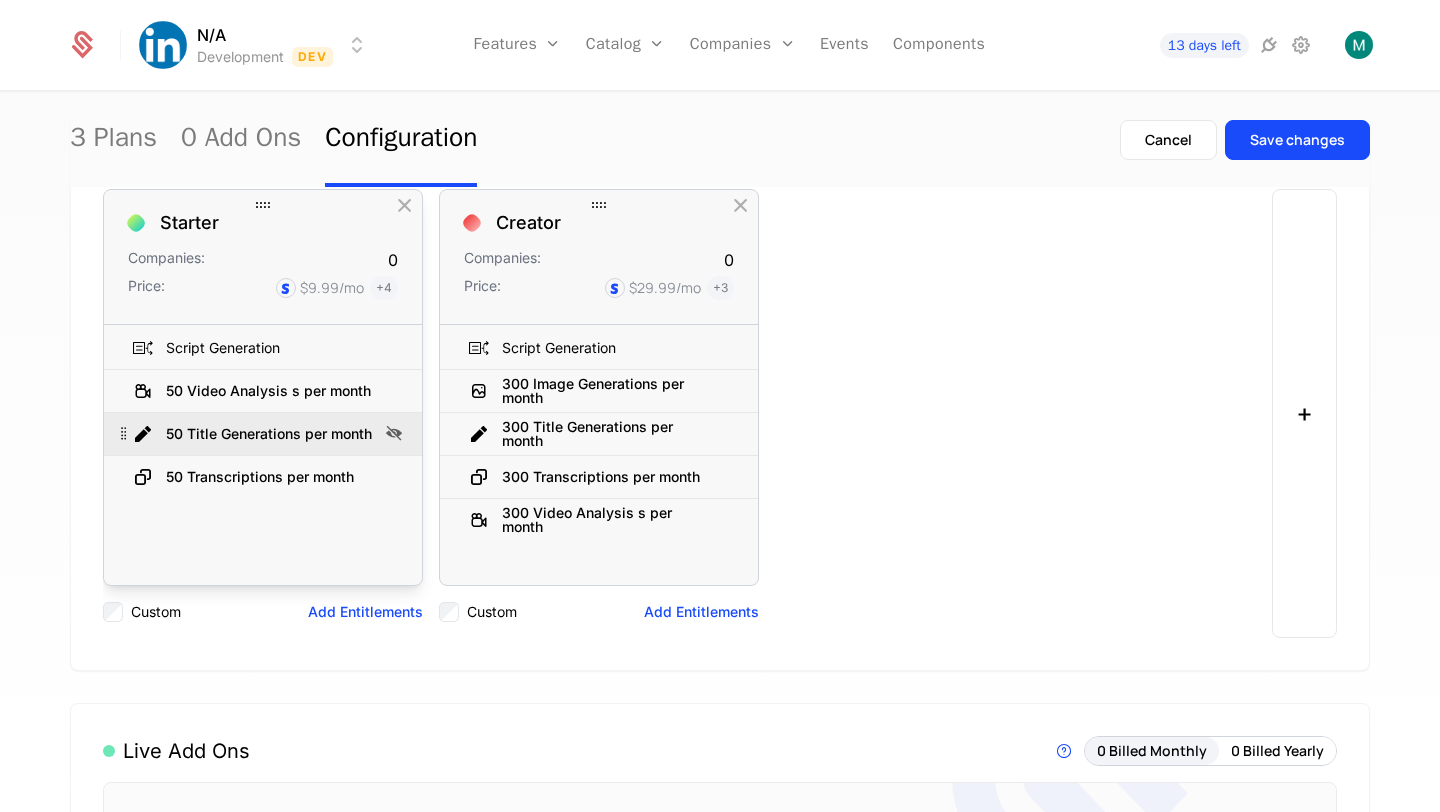 click on "50
Title Generations per month" at bounding box center (269, 434) 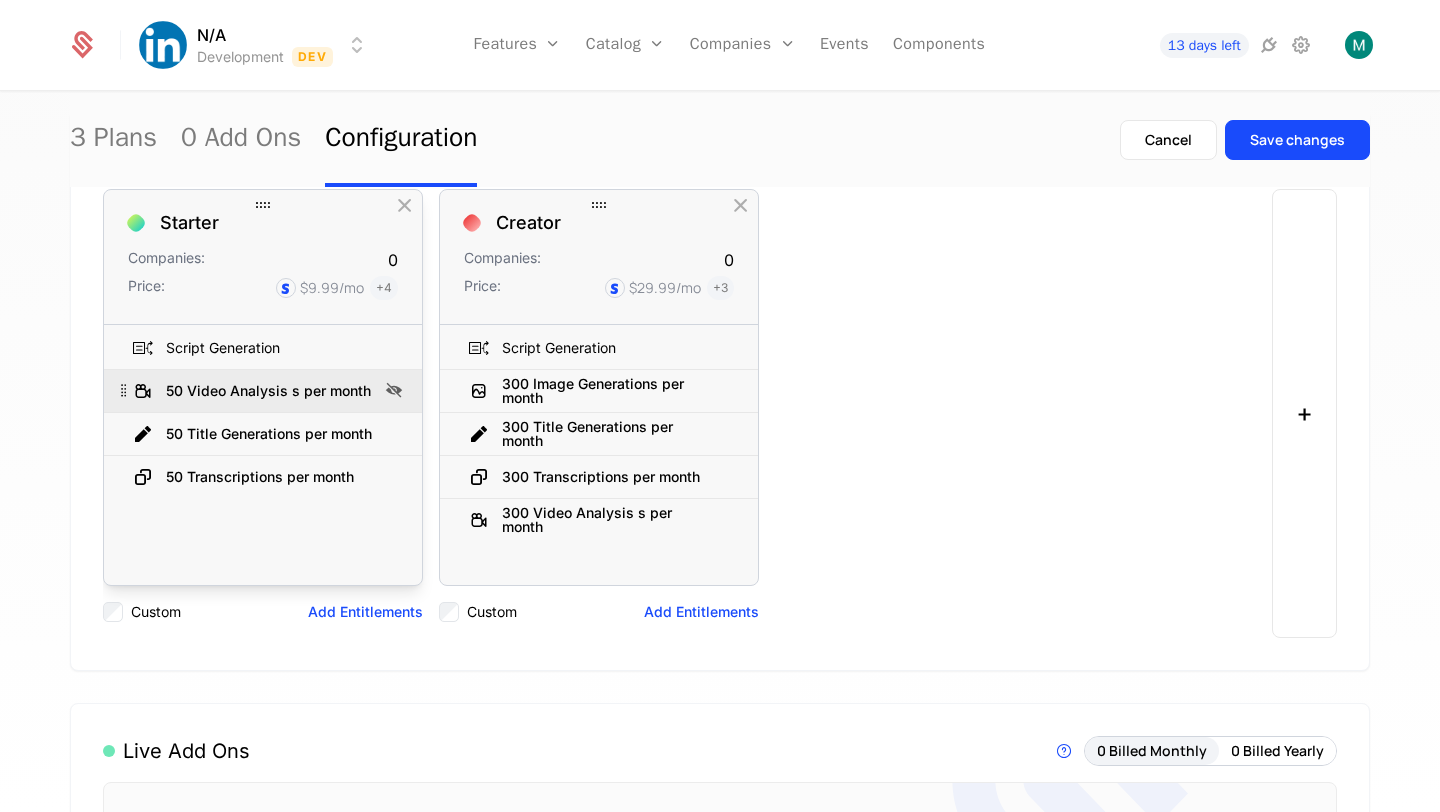 click on "50
Video Analysis s per month" at bounding box center [253, 391] 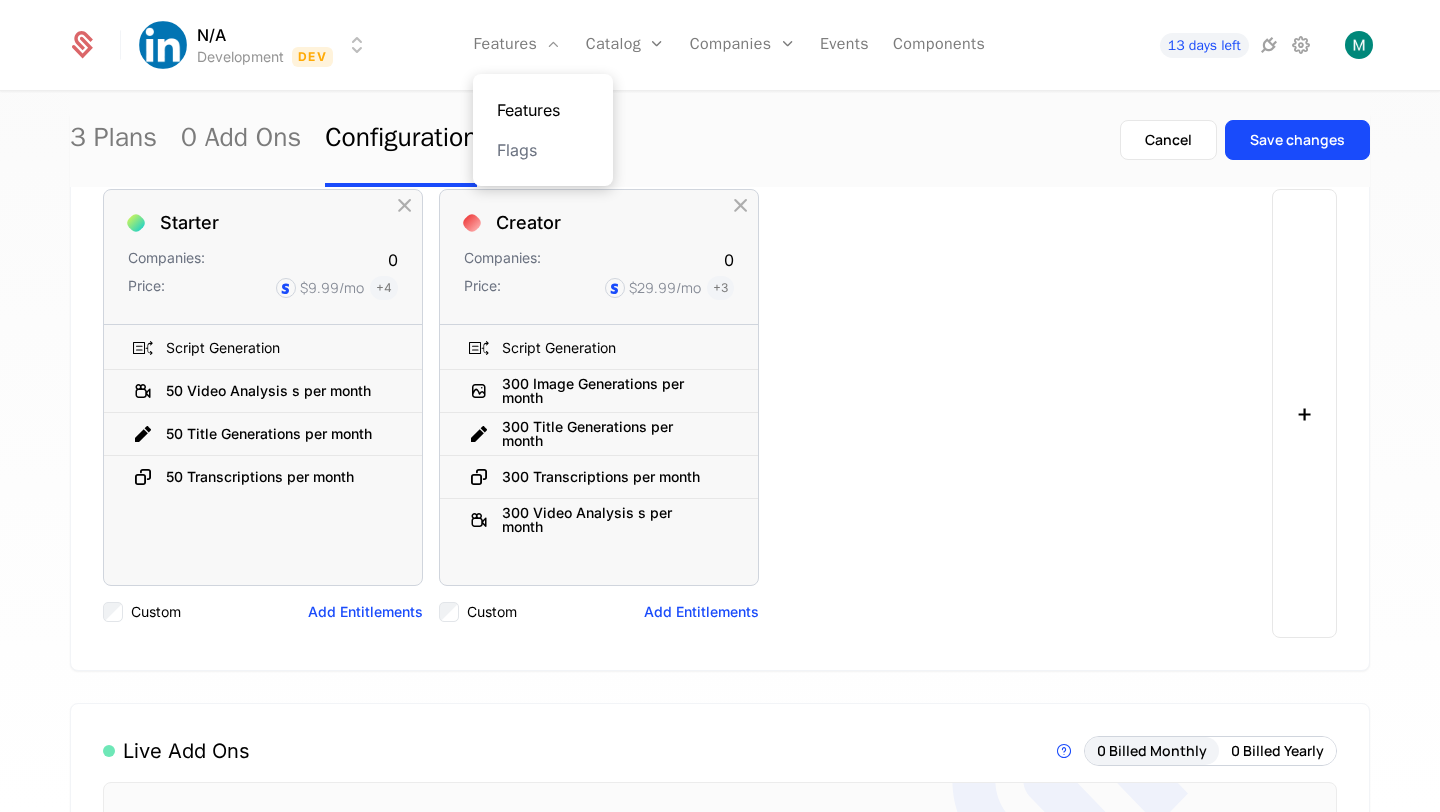 click on "Features" at bounding box center (543, 110) 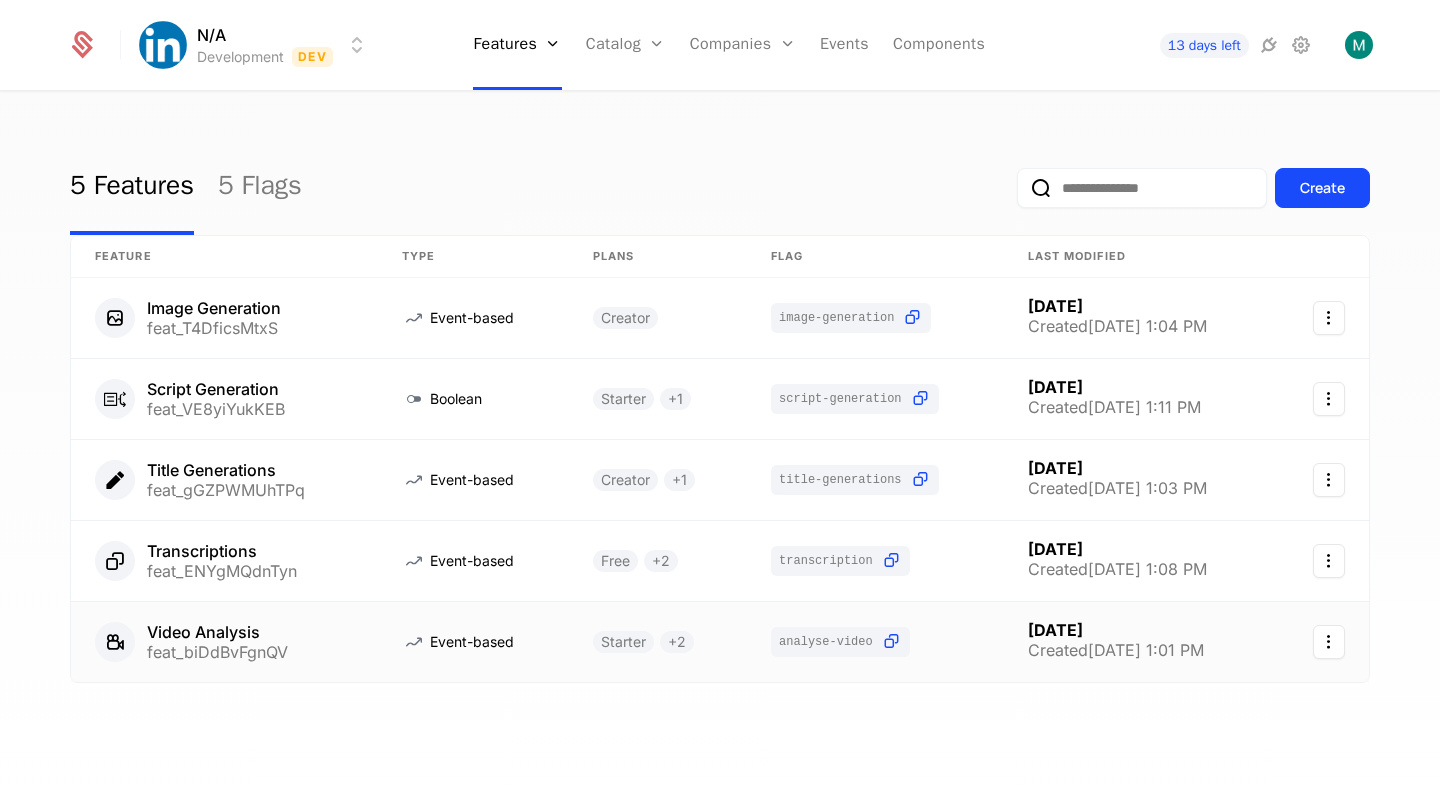 click on "Video Analysis" at bounding box center [217, 632] 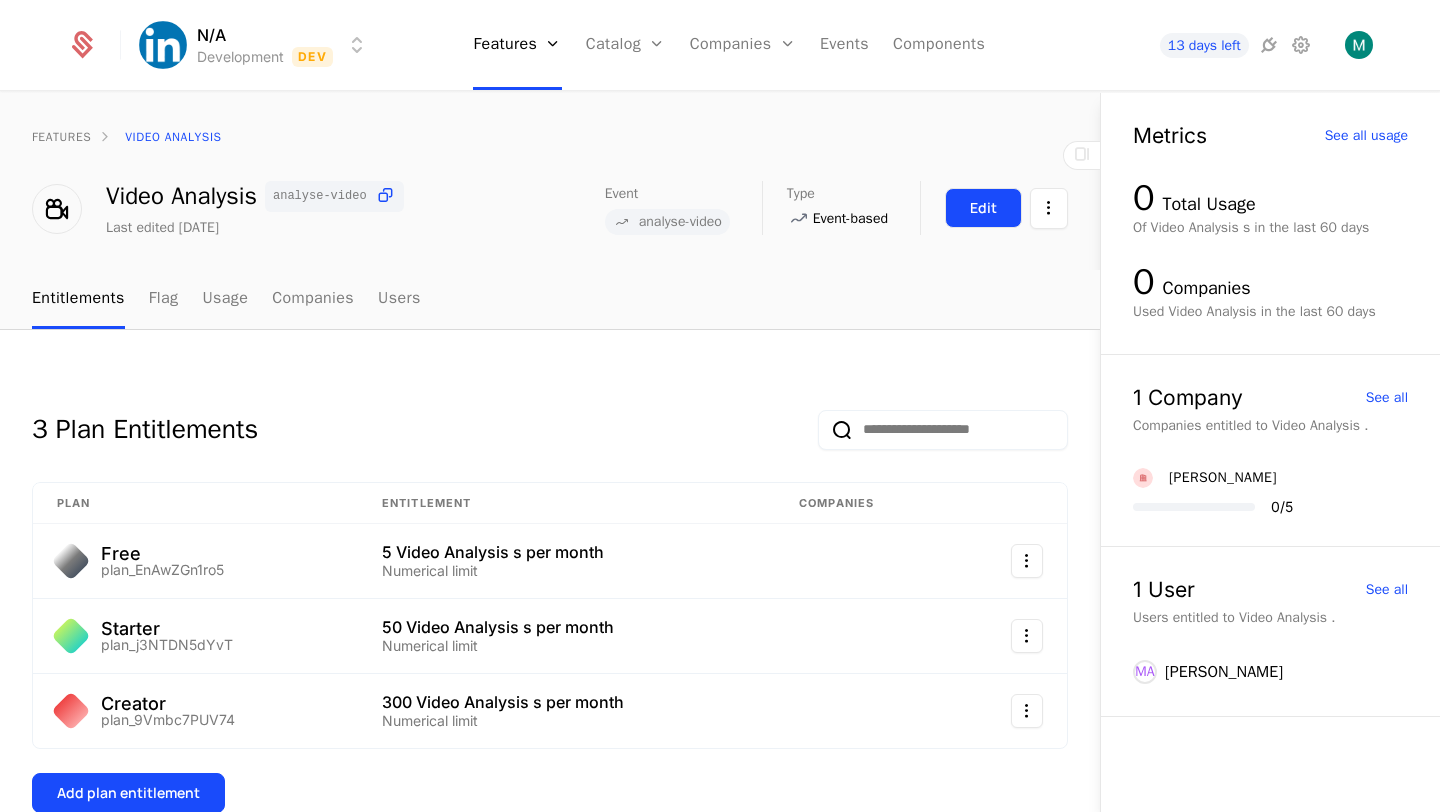 click on "Edit" at bounding box center (983, 208) 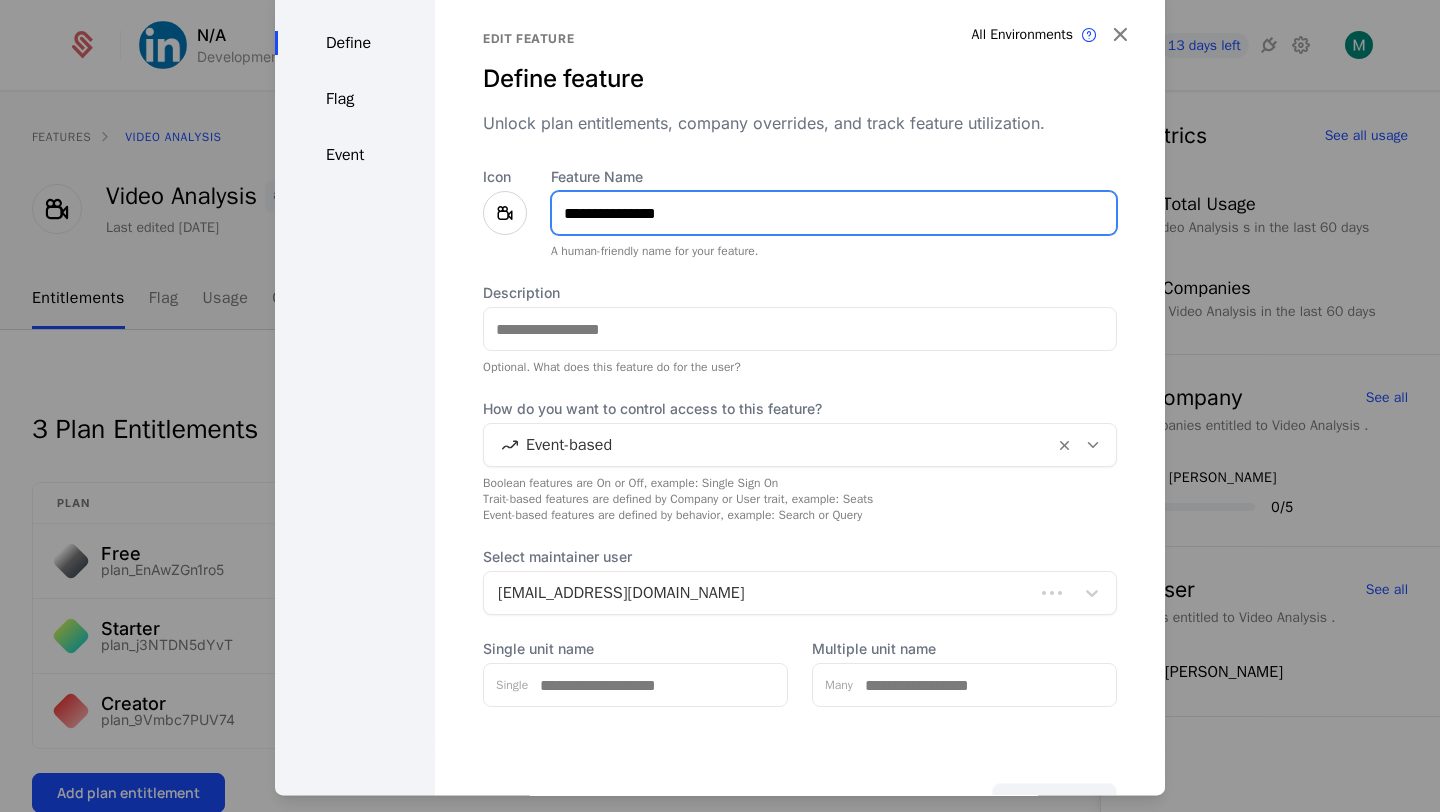 click on "**********" at bounding box center (834, 213) 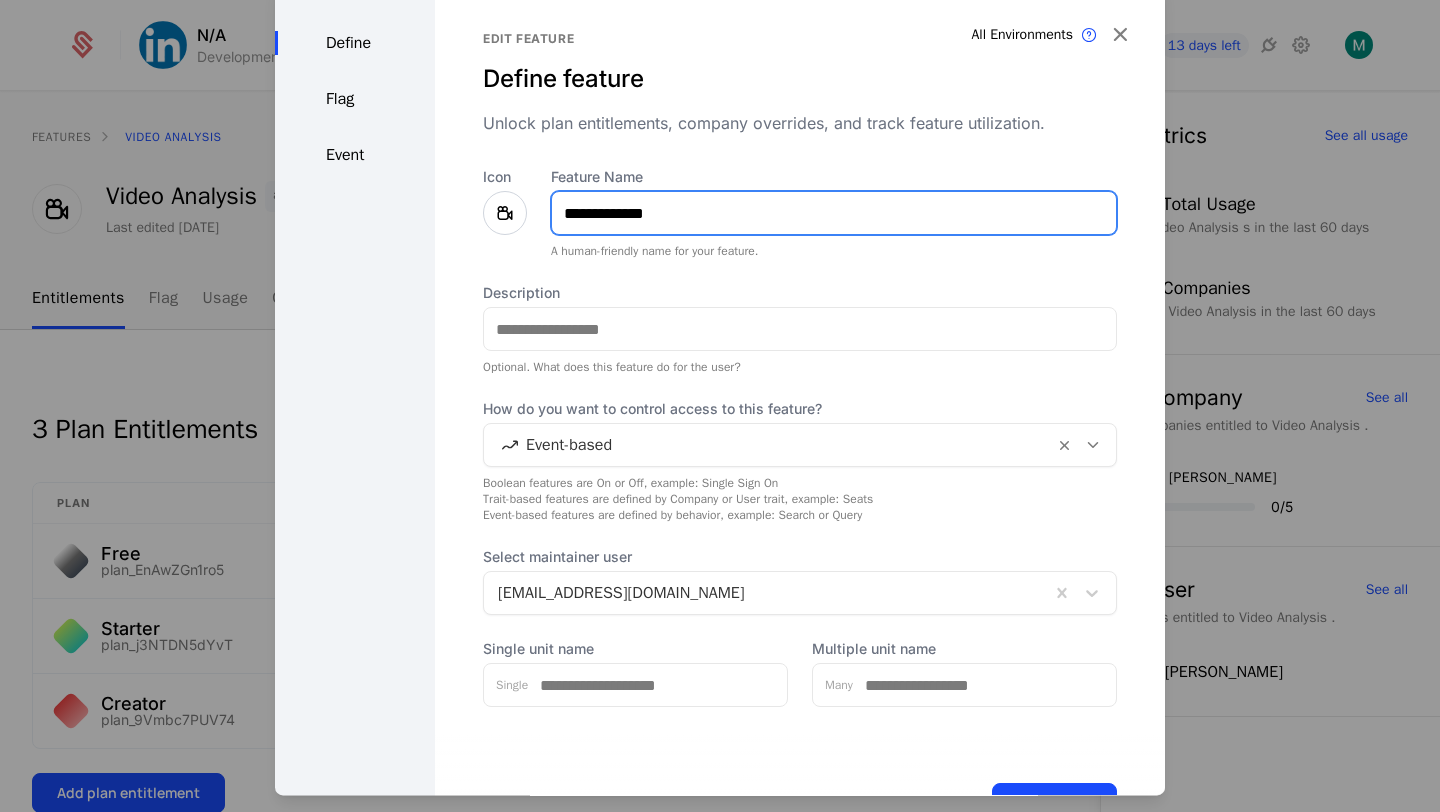type on "**********" 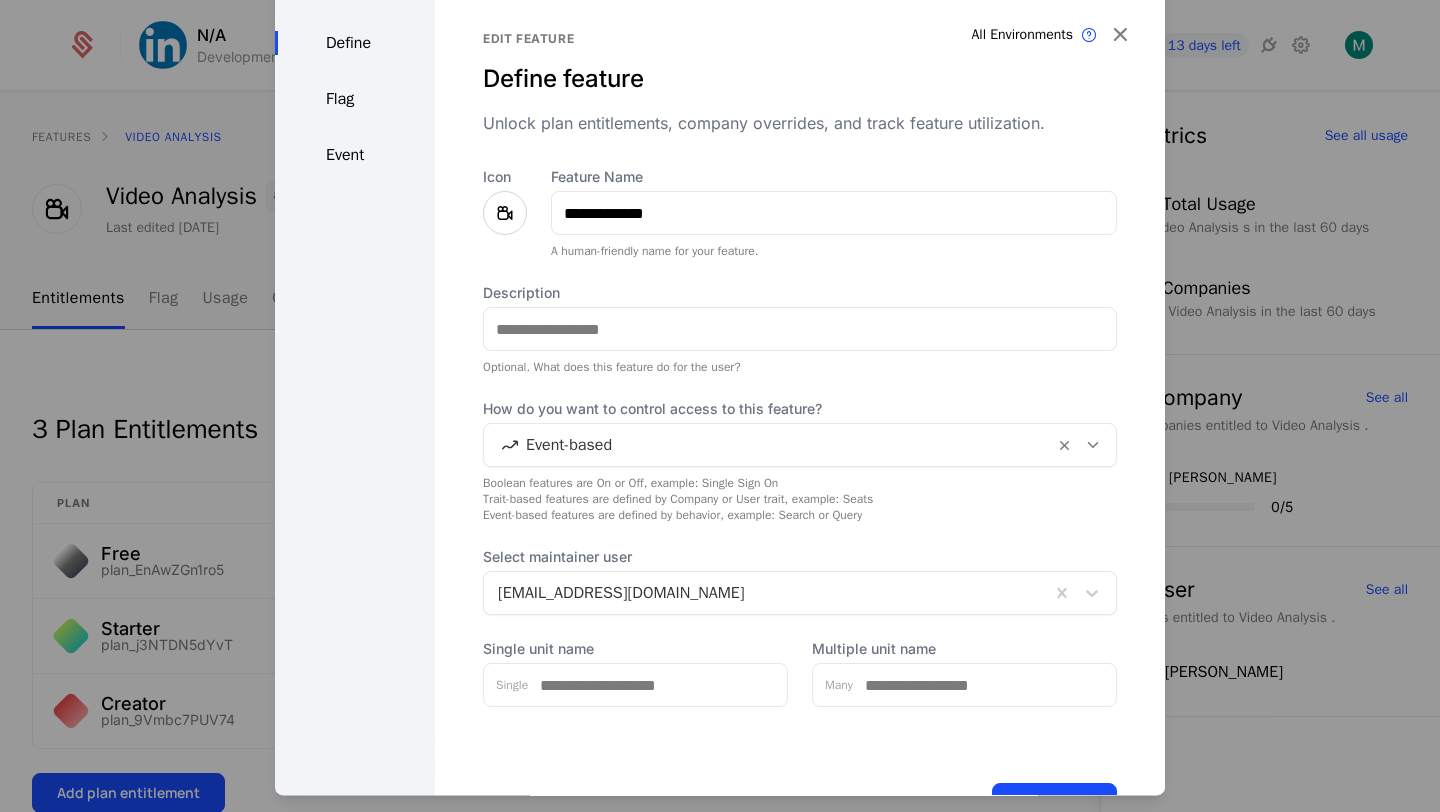 click on "**********" at bounding box center [800, 437] 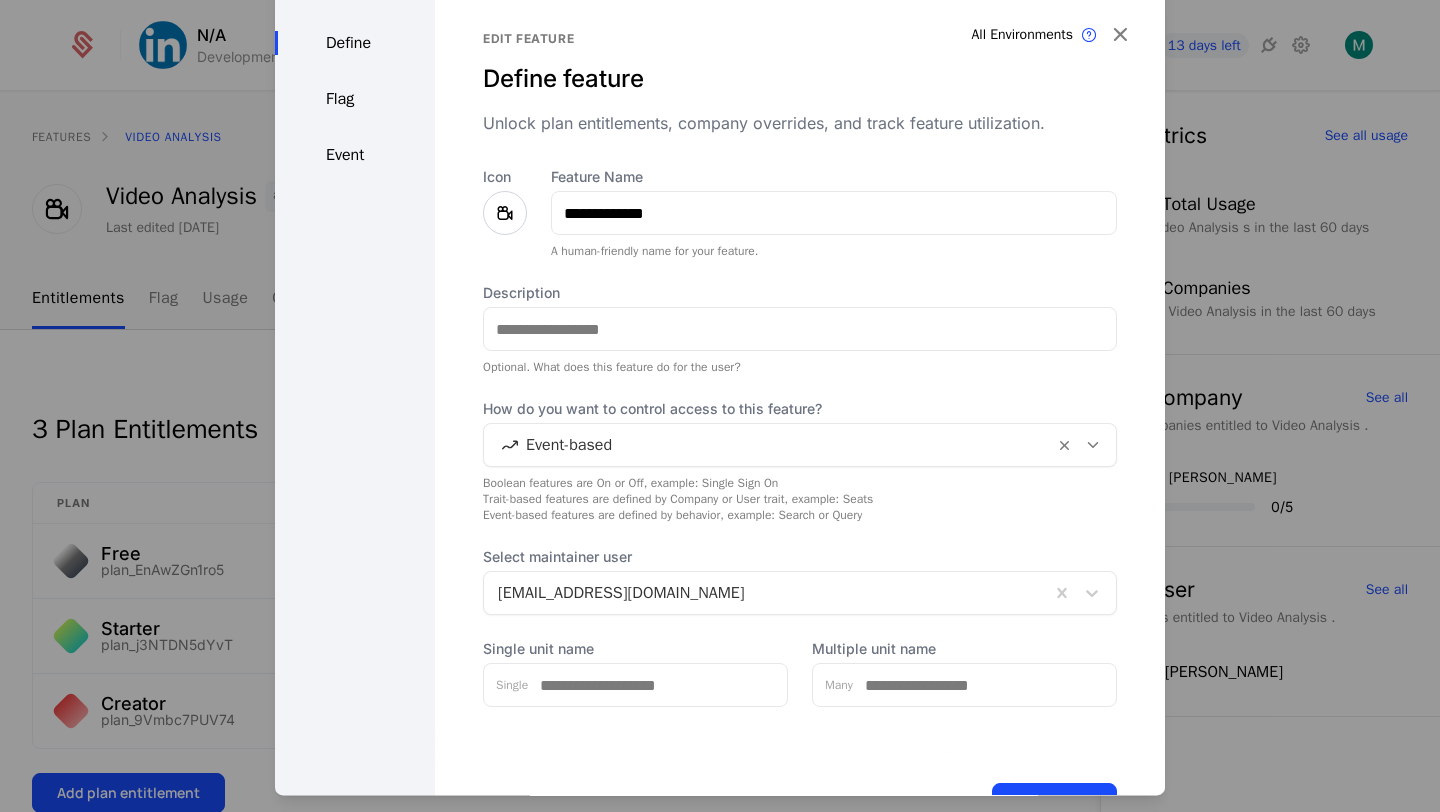 scroll, scrollTop: 72, scrollLeft: 0, axis: vertical 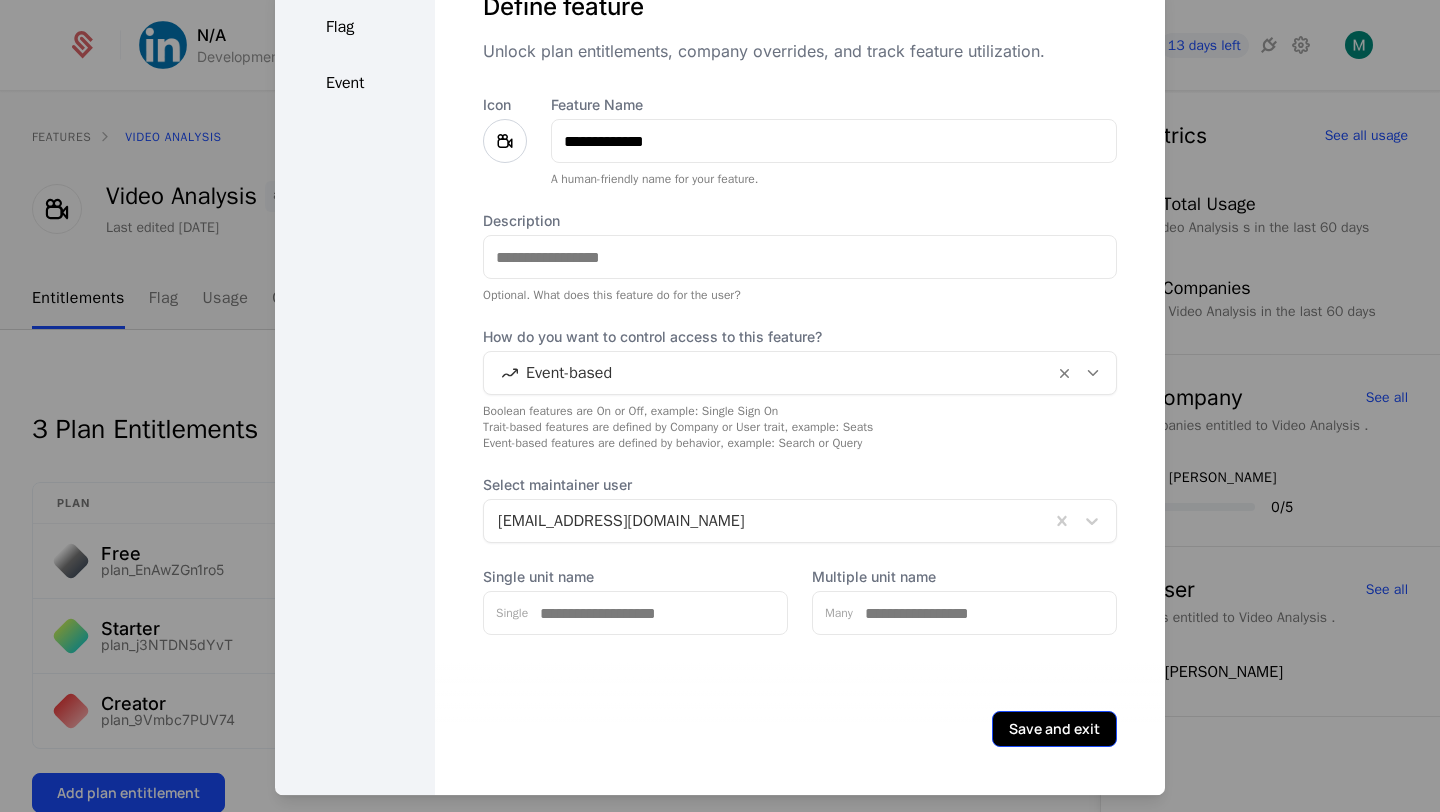 click on "Save and exit" at bounding box center [1054, 729] 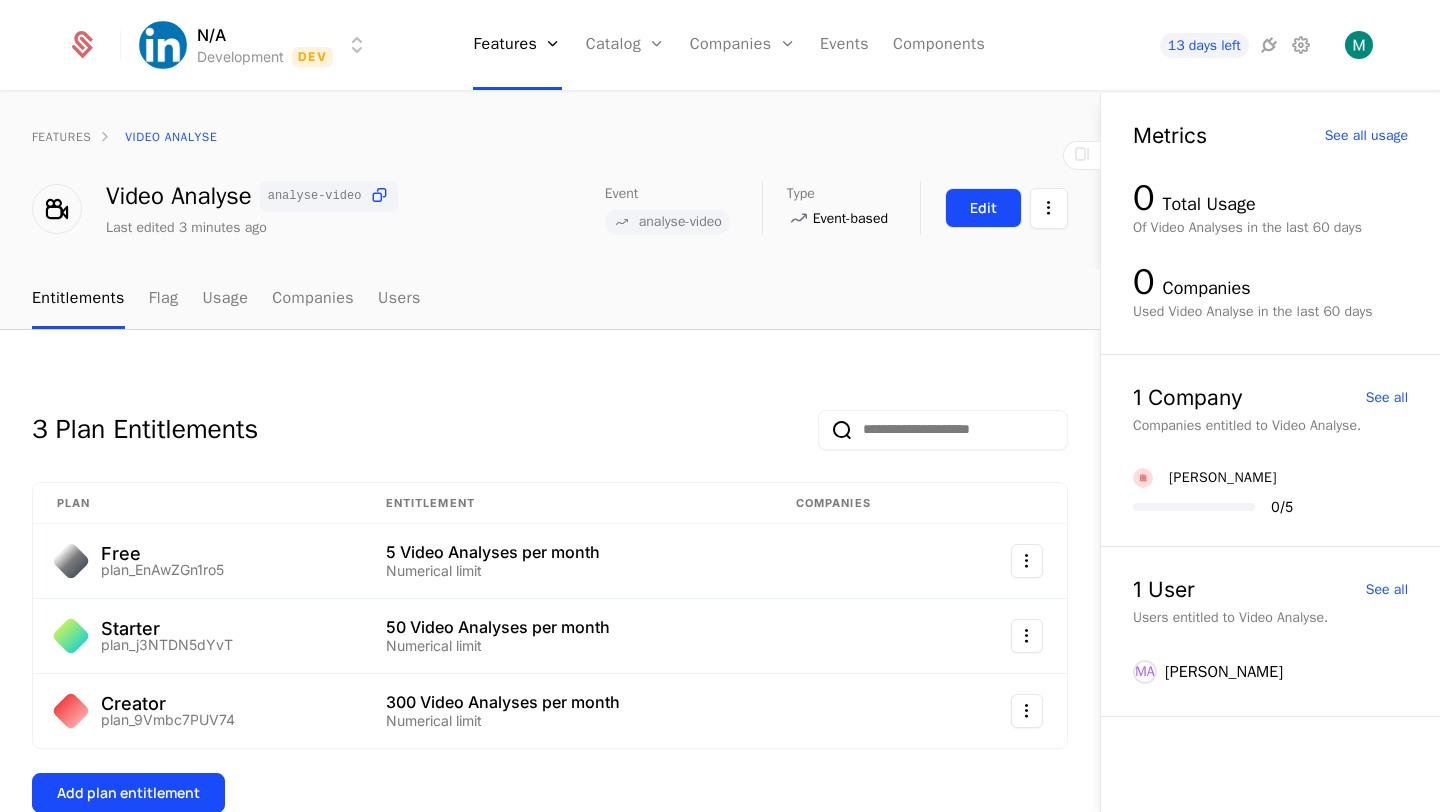 click on "Edit" at bounding box center [983, 208] 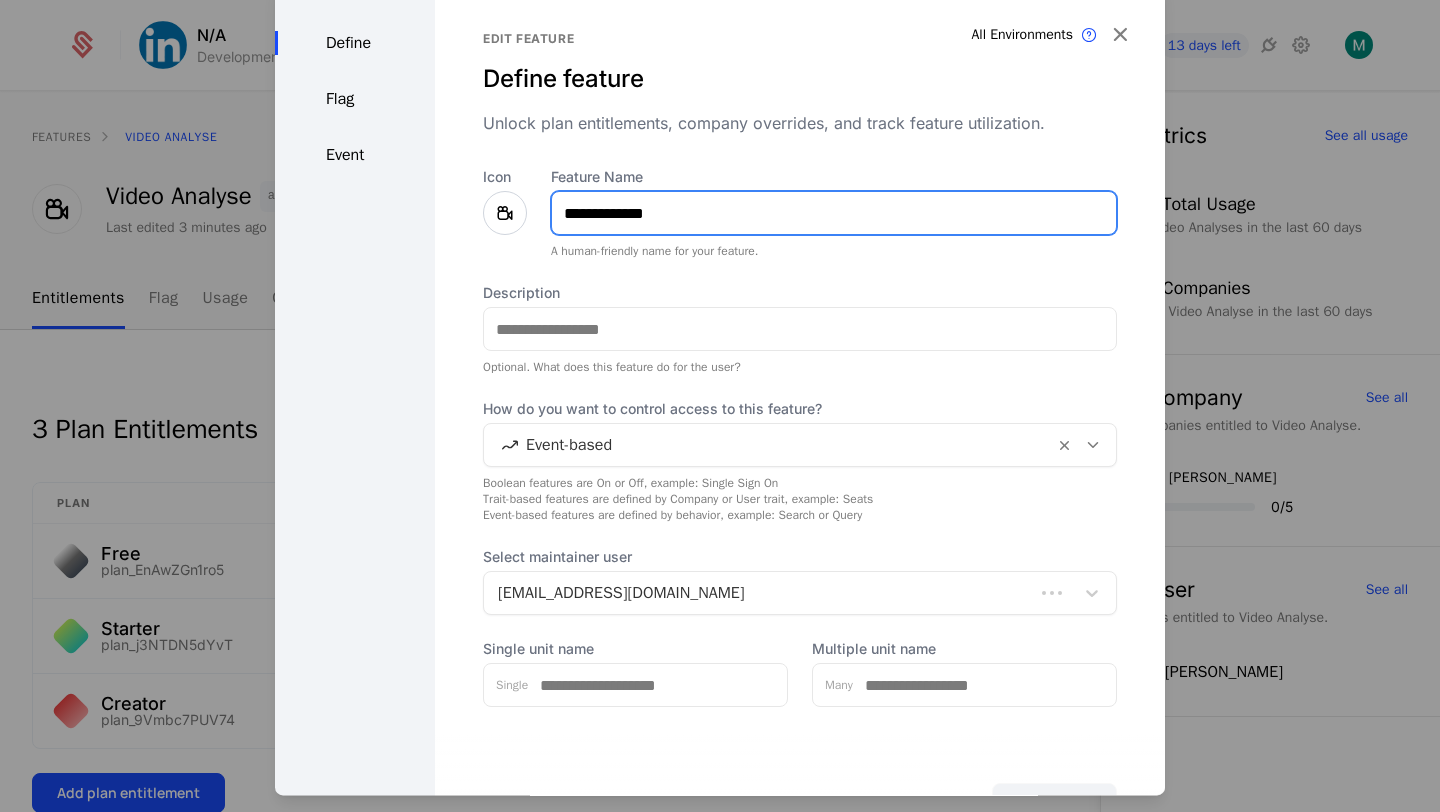 click on "**********" at bounding box center [834, 213] 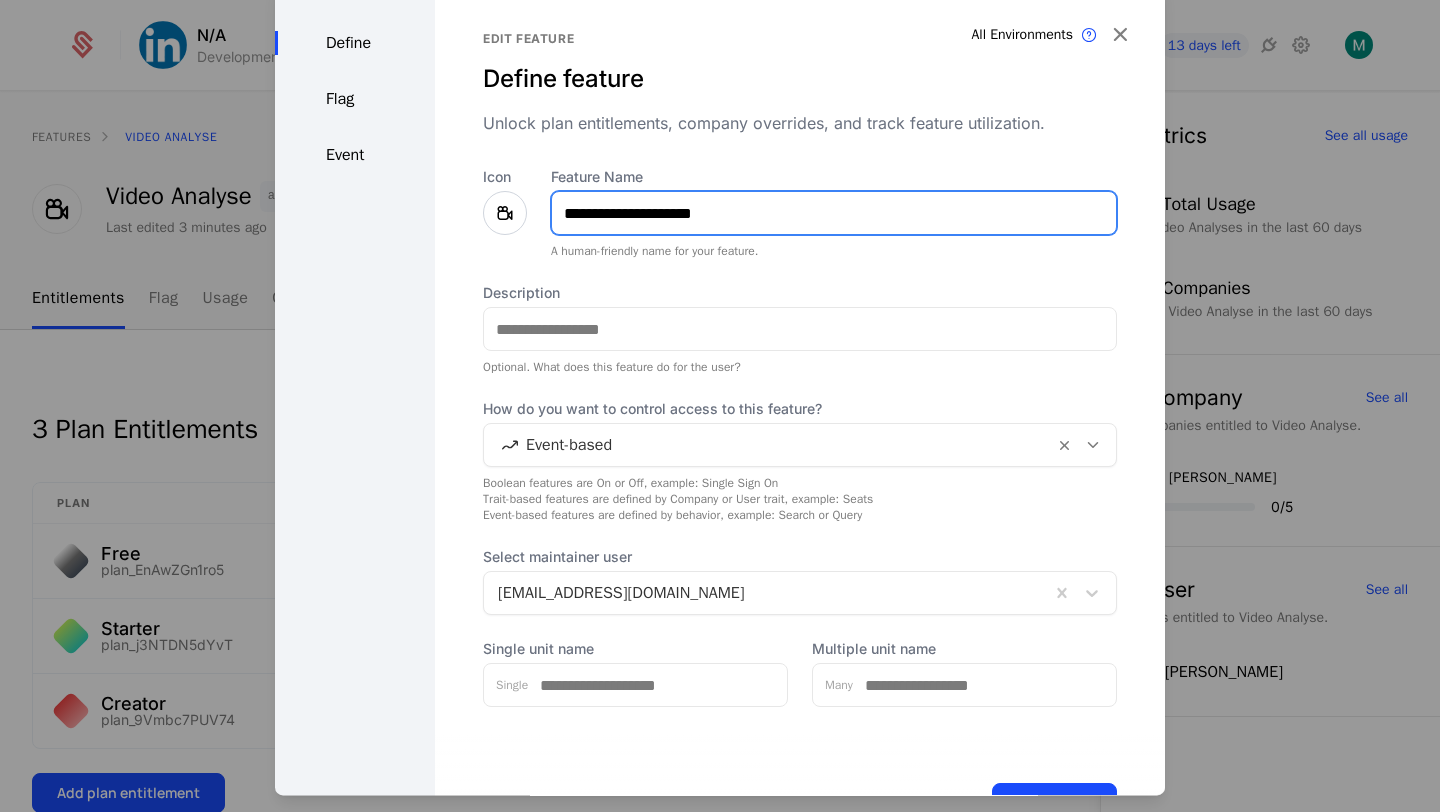 scroll, scrollTop: 72, scrollLeft: 0, axis: vertical 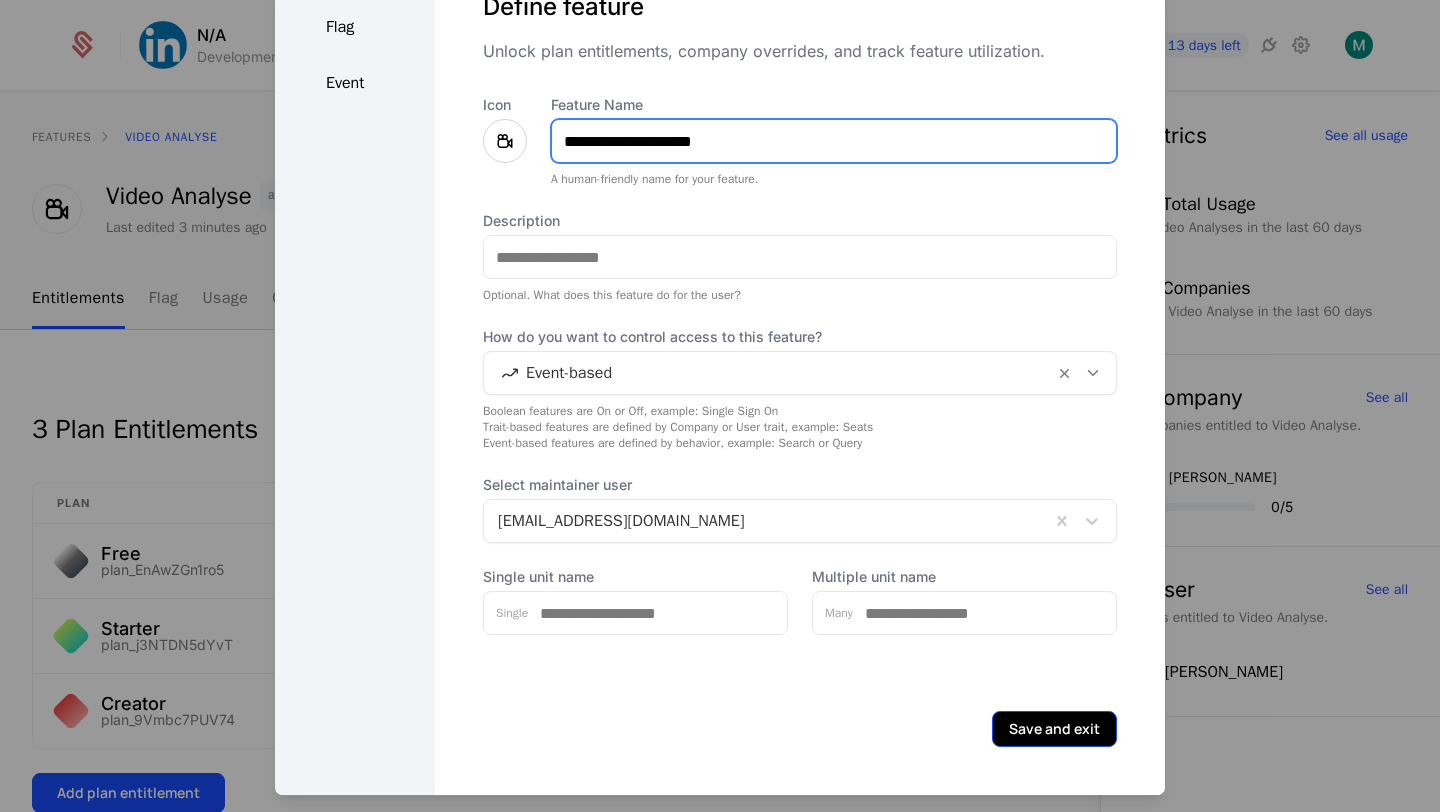 type on "**********" 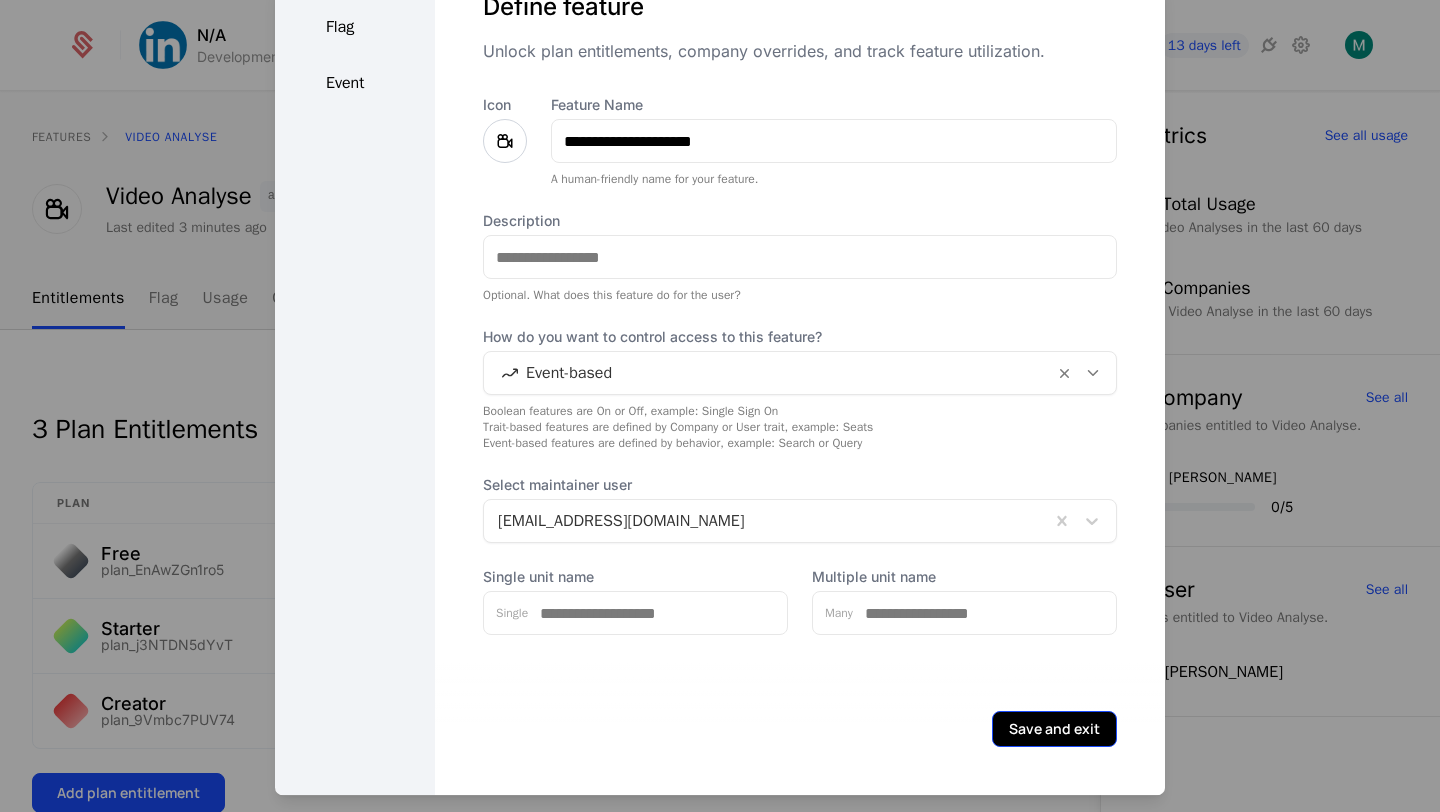 click on "Save and exit" at bounding box center [1054, 729] 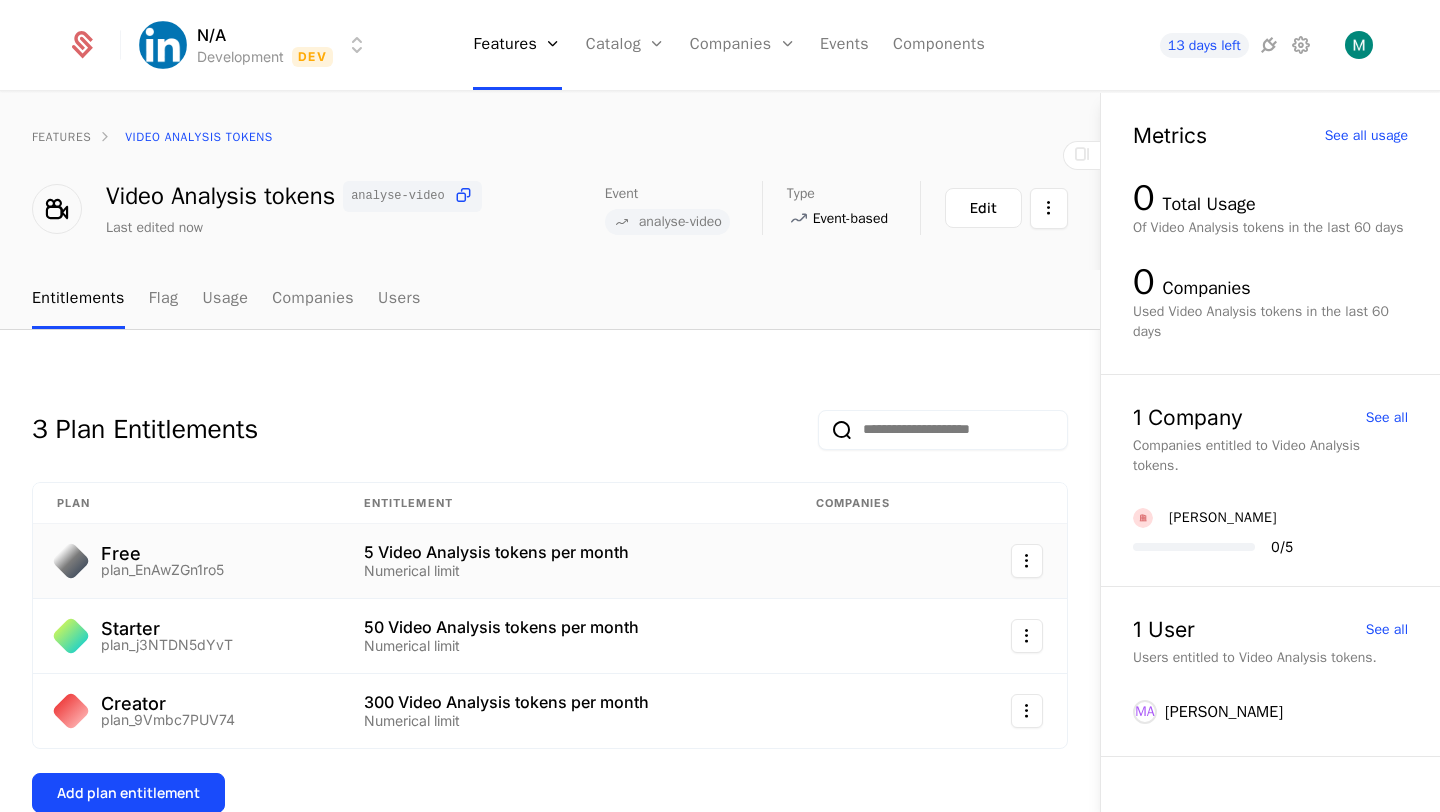 click on "5
Video Analysis tokens per month" at bounding box center (496, 552) 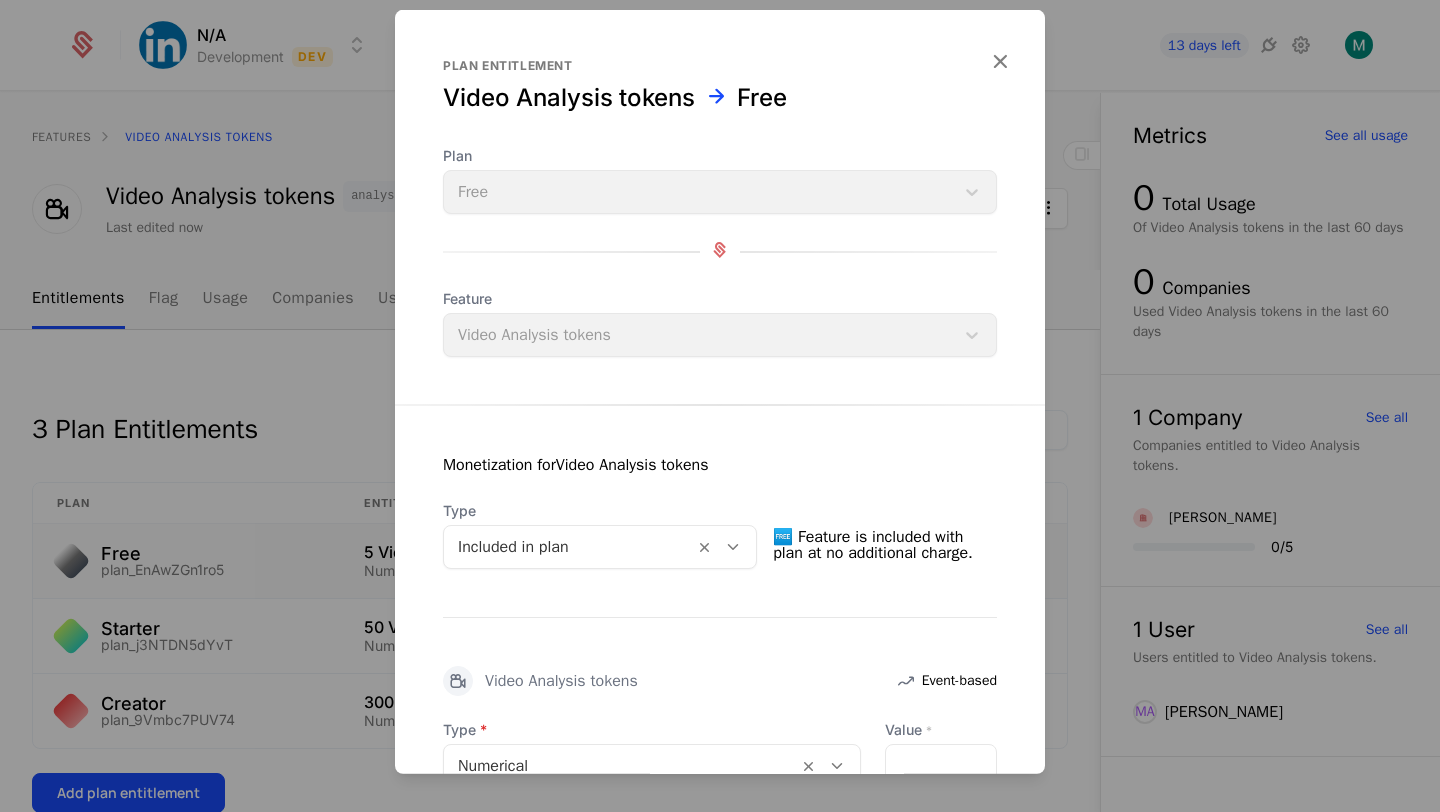 click at bounding box center (720, 406) 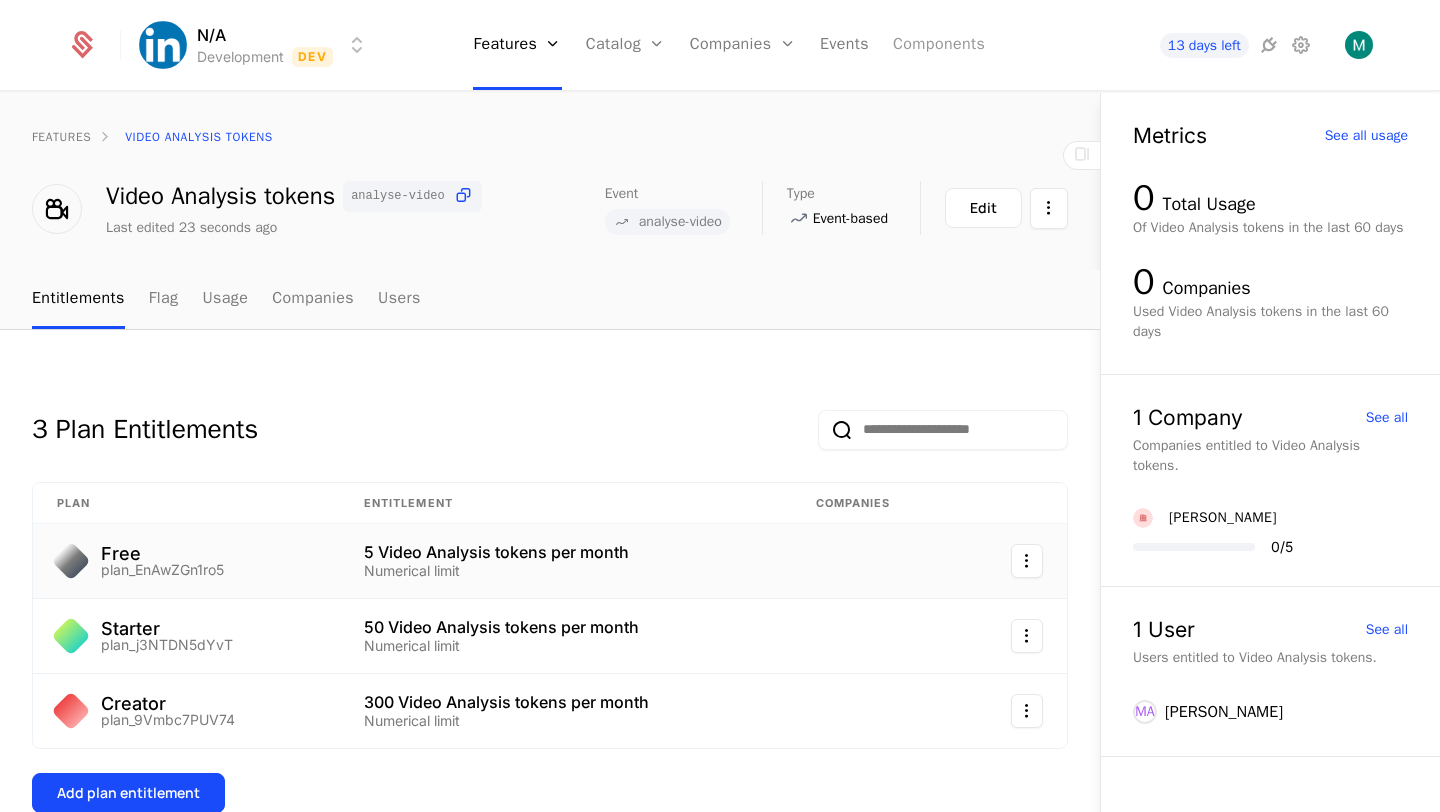 click on "Components" at bounding box center [939, 45] 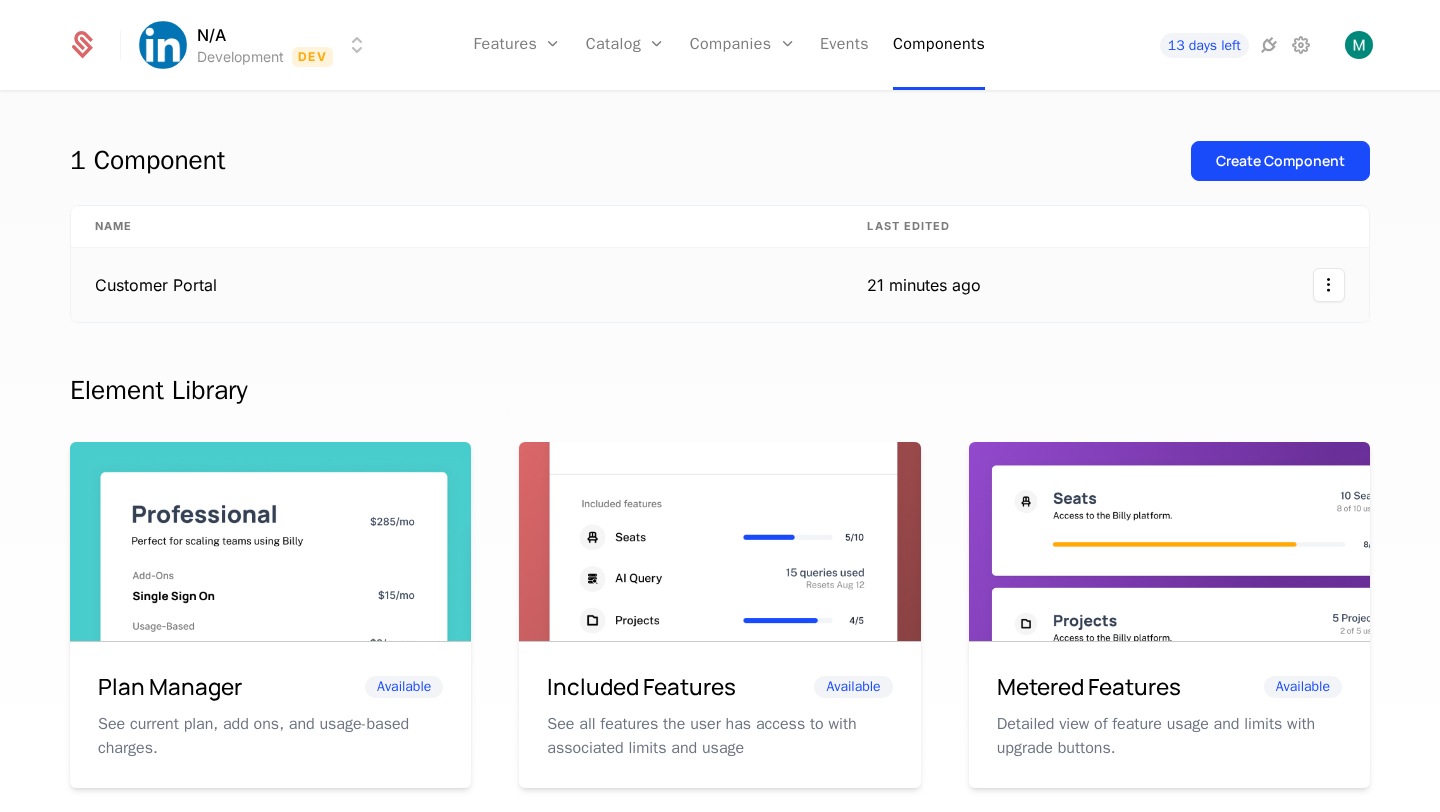 click on "21 minutes ago" at bounding box center [924, 285] 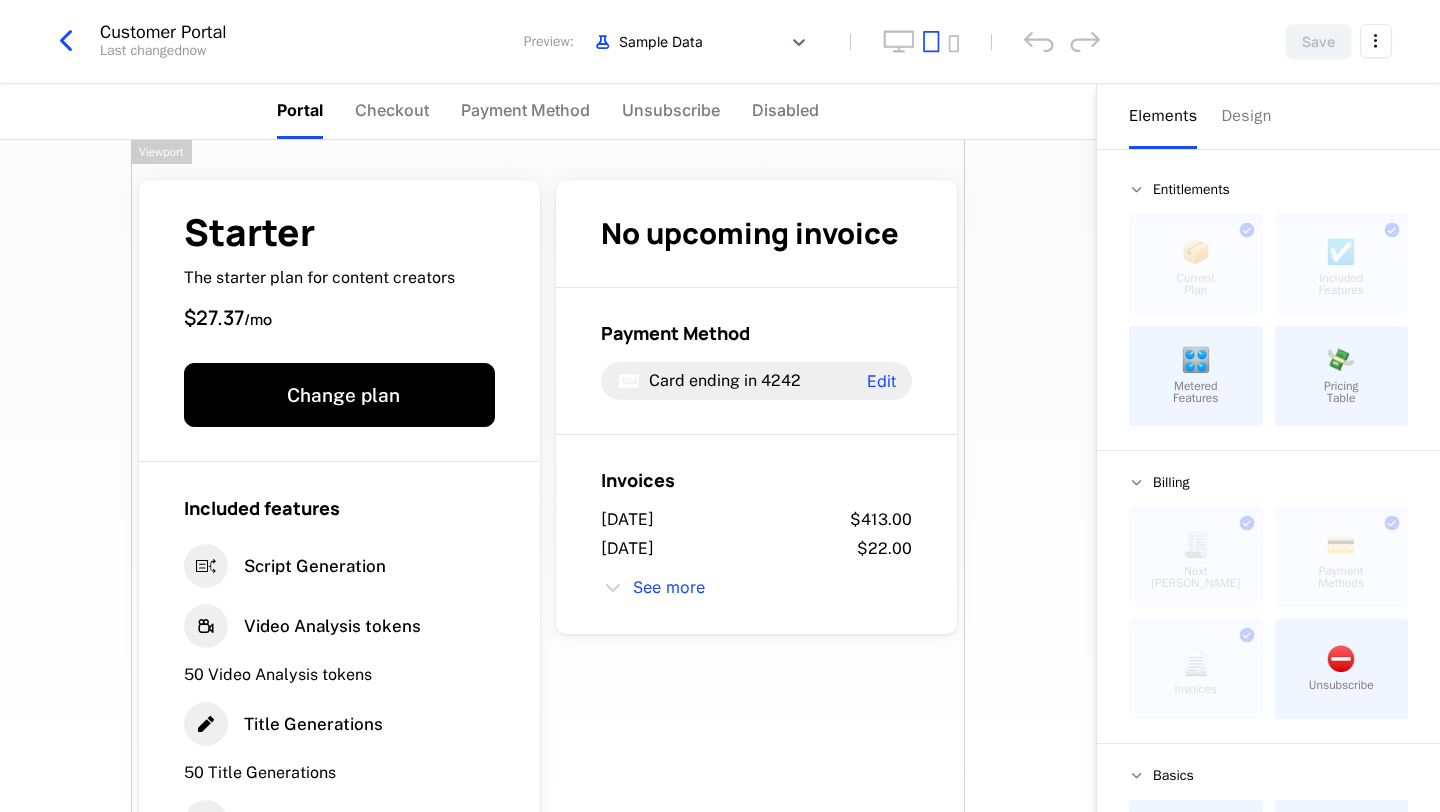 click on "Portal" at bounding box center (300, 110) 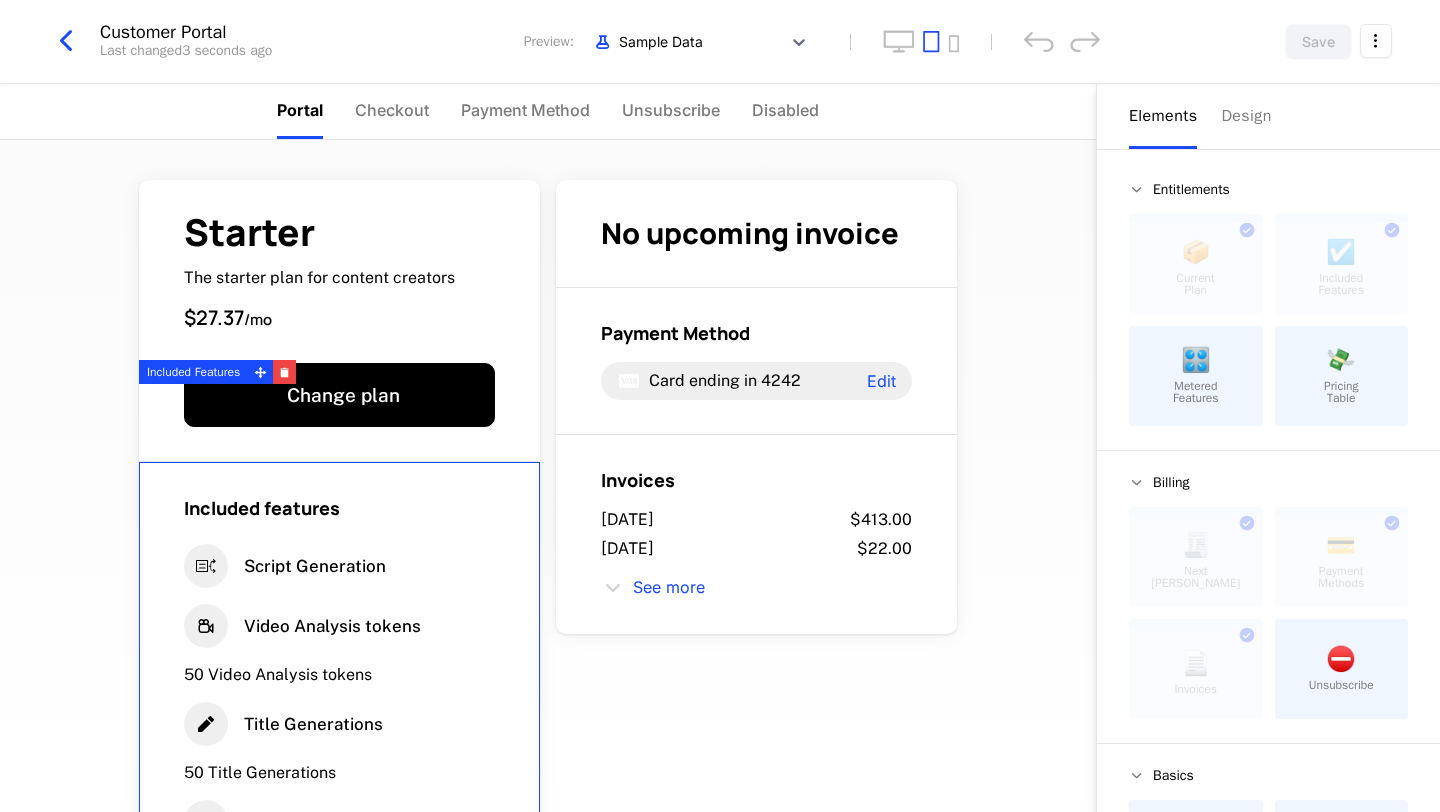 scroll, scrollTop: 131, scrollLeft: 0, axis: vertical 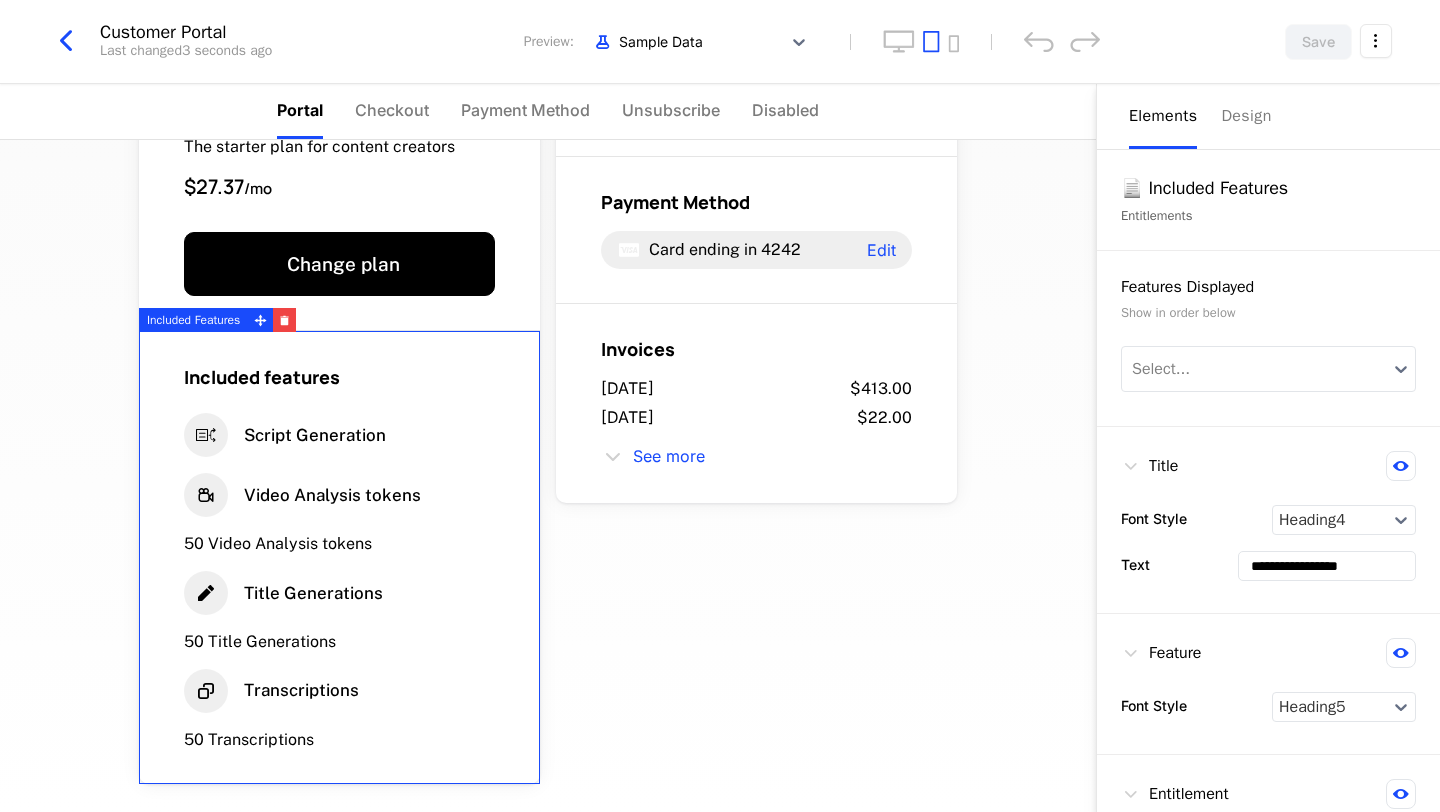 click on "Script Generation" at bounding box center [339, 435] 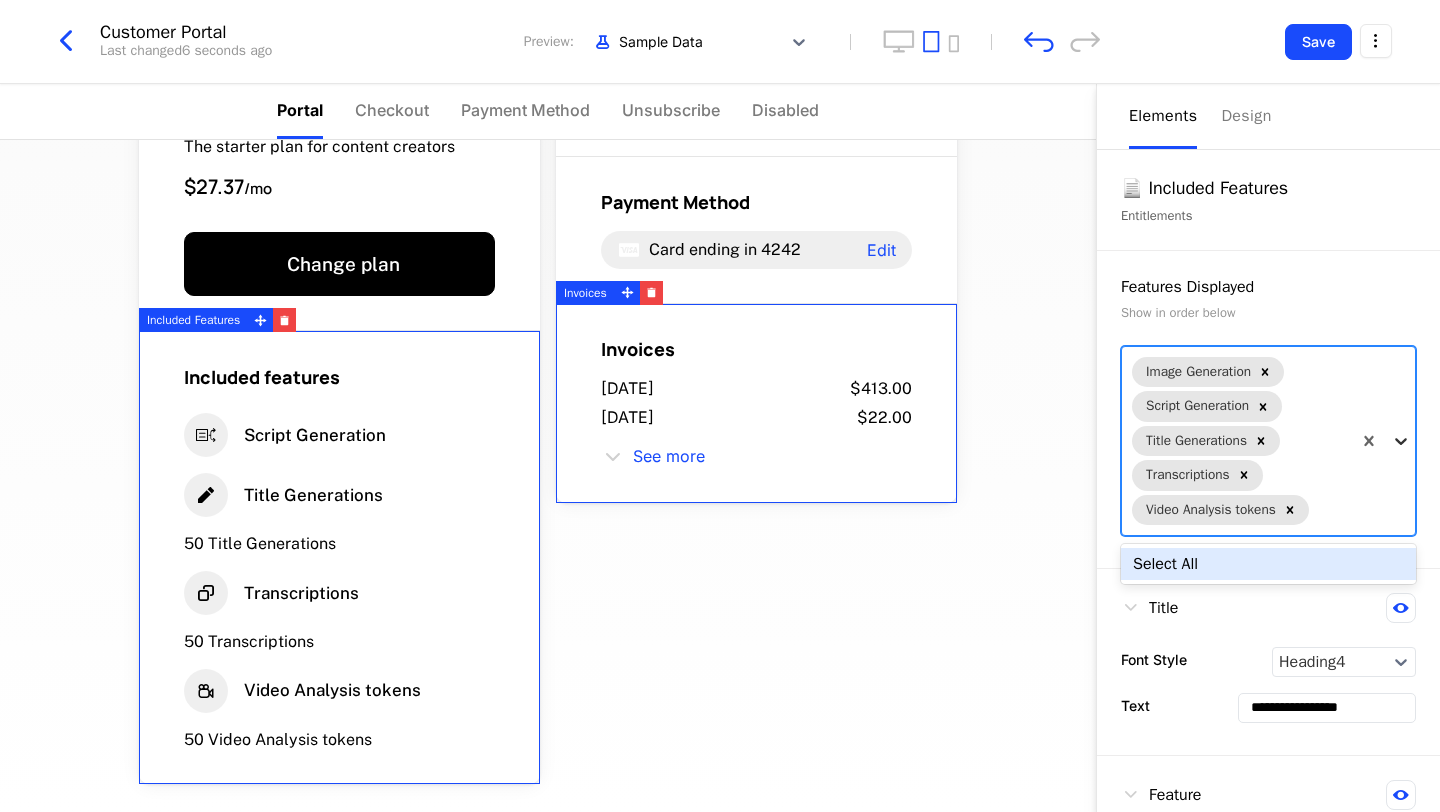 click 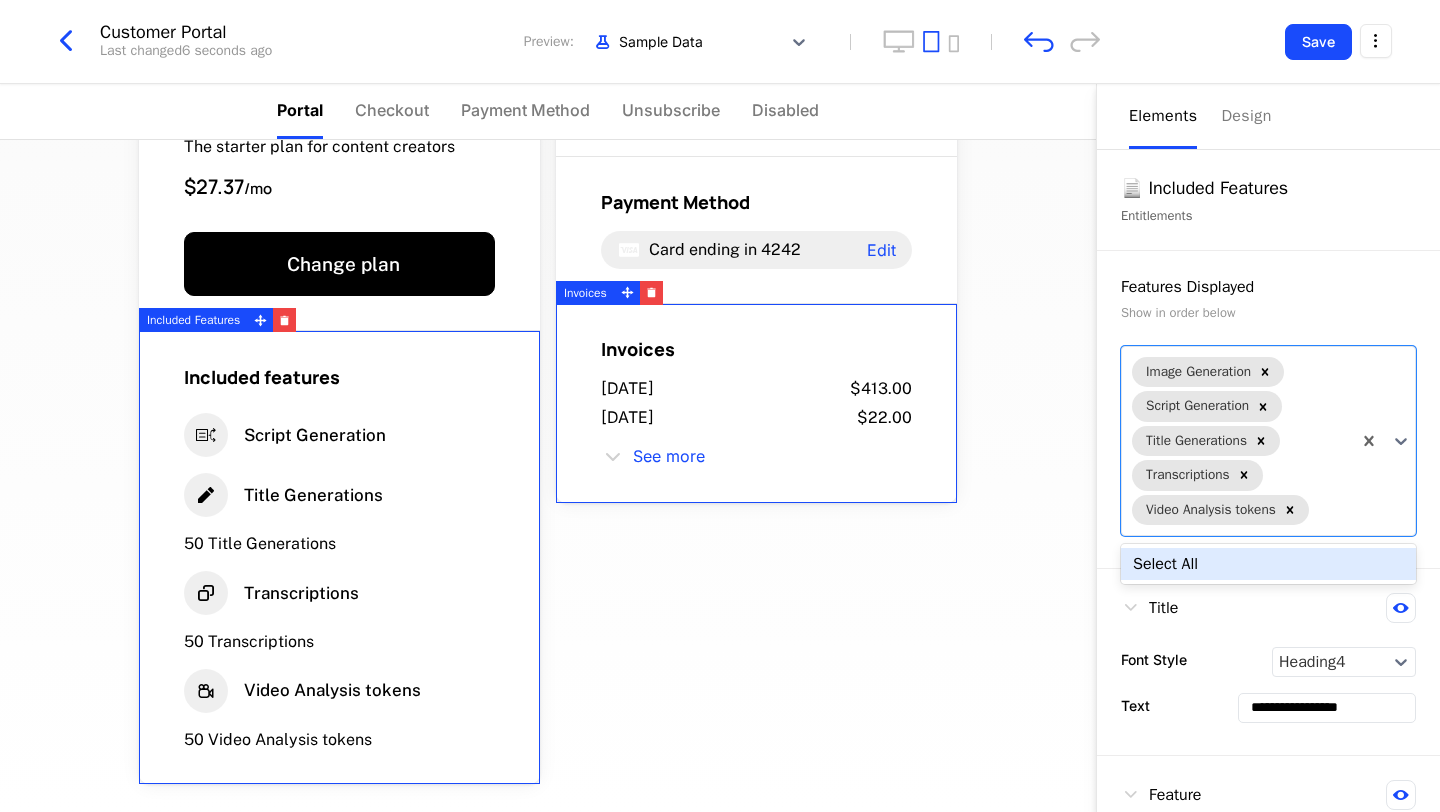 click on "Starter The starter plan for content creators $27.37 / mo Change plan Included features Script Generation Title Generations 50   Title Generations Transcriptions 50   Transcriptions Video Analysis tokens 50   Video Analysis tokens No upcoming invoice Payment Method Card ending in   4242 Edit Invoices July 9, 2025 $413.00 July 8, 2025 $22.00 See more Powered by" at bounding box center [548, 476] 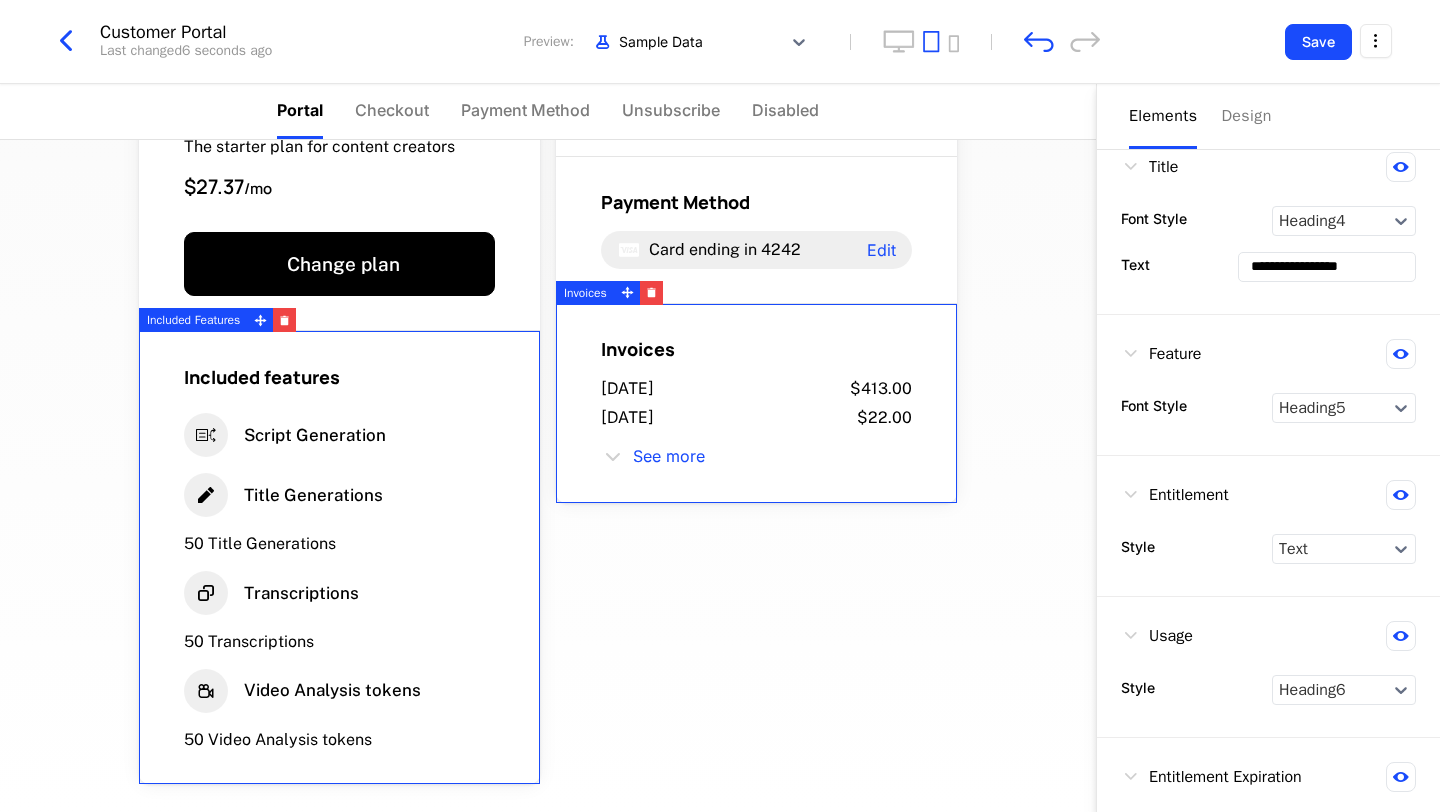 scroll, scrollTop: 508, scrollLeft: 0, axis: vertical 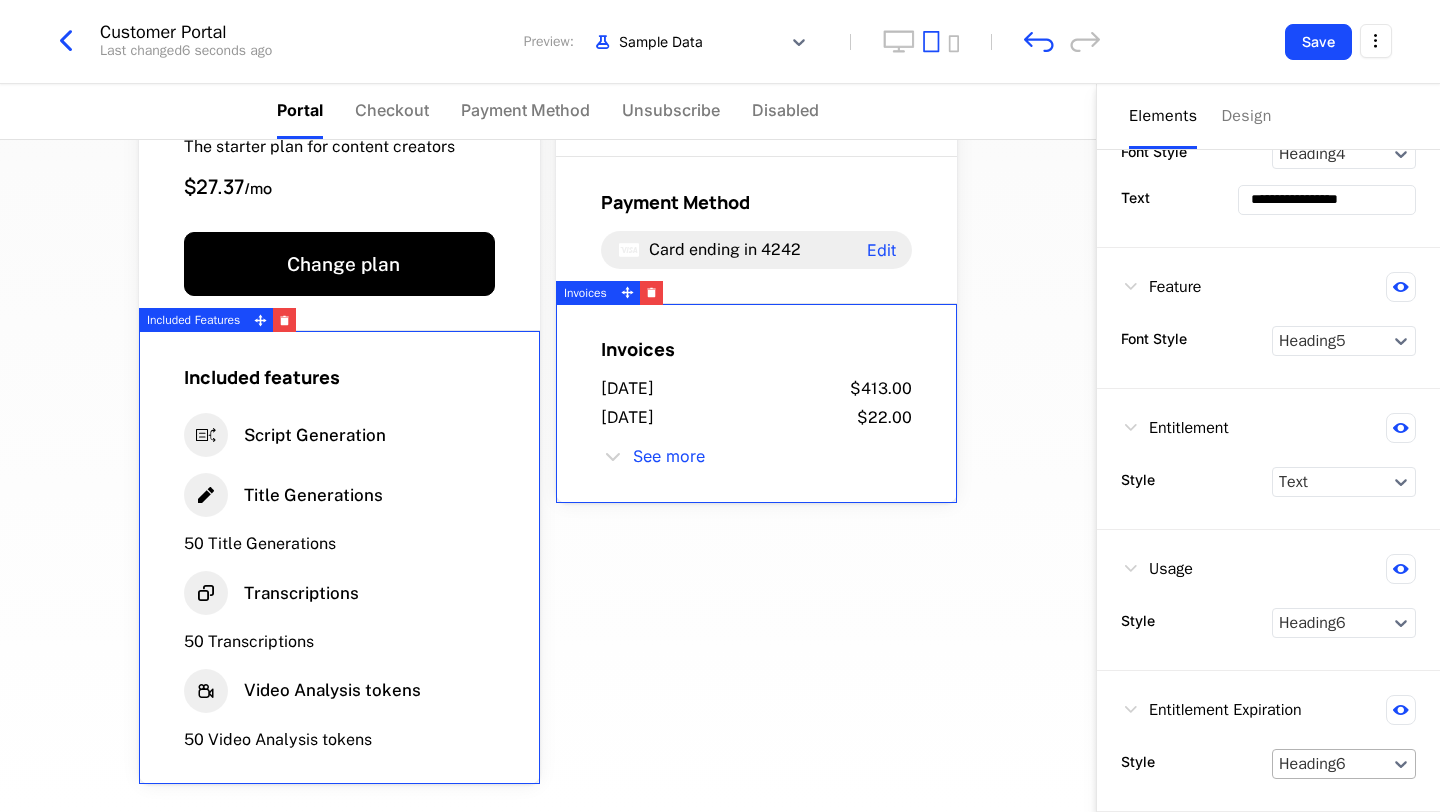 click at bounding box center (1330, 764) 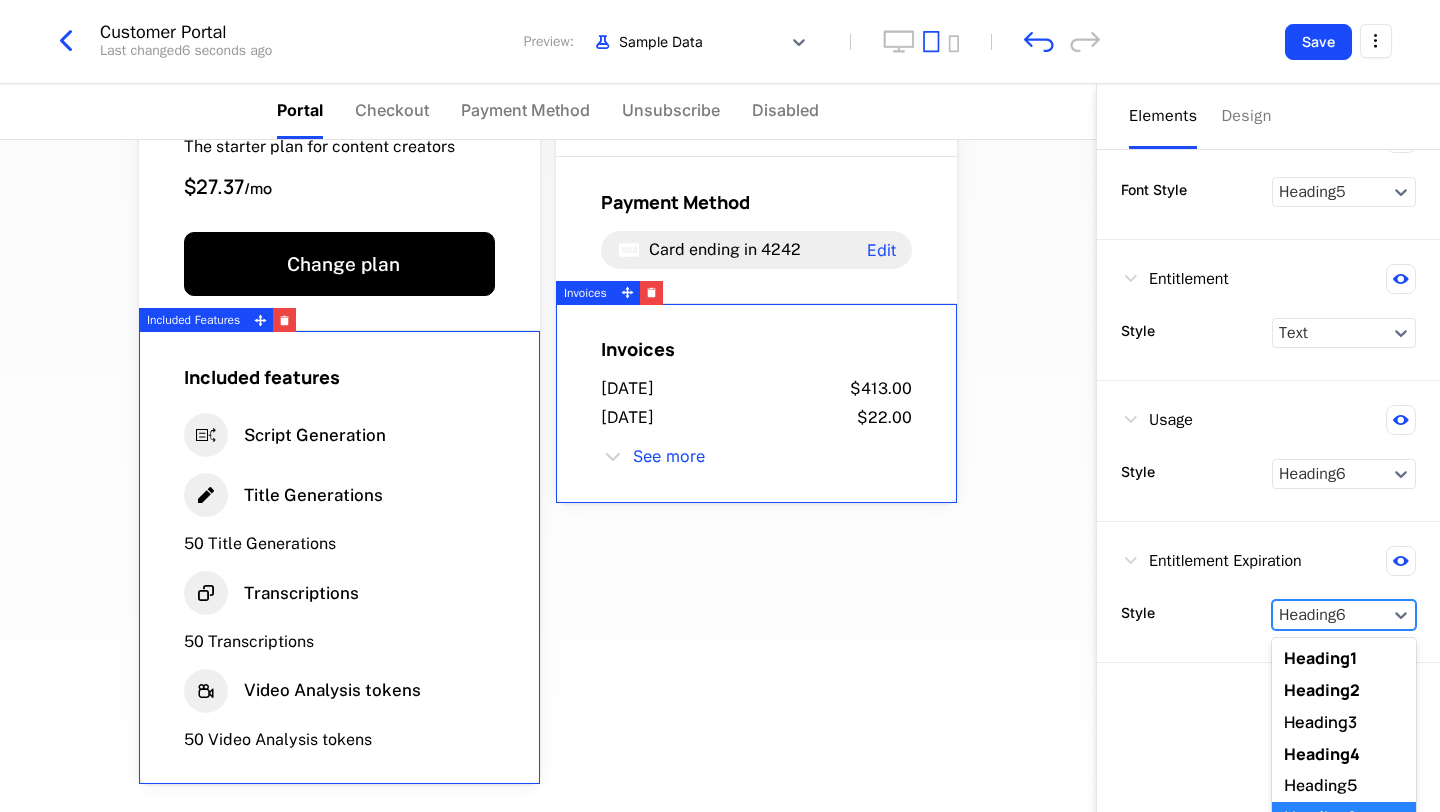 scroll, scrollTop: 747, scrollLeft: 0, axis: vertical 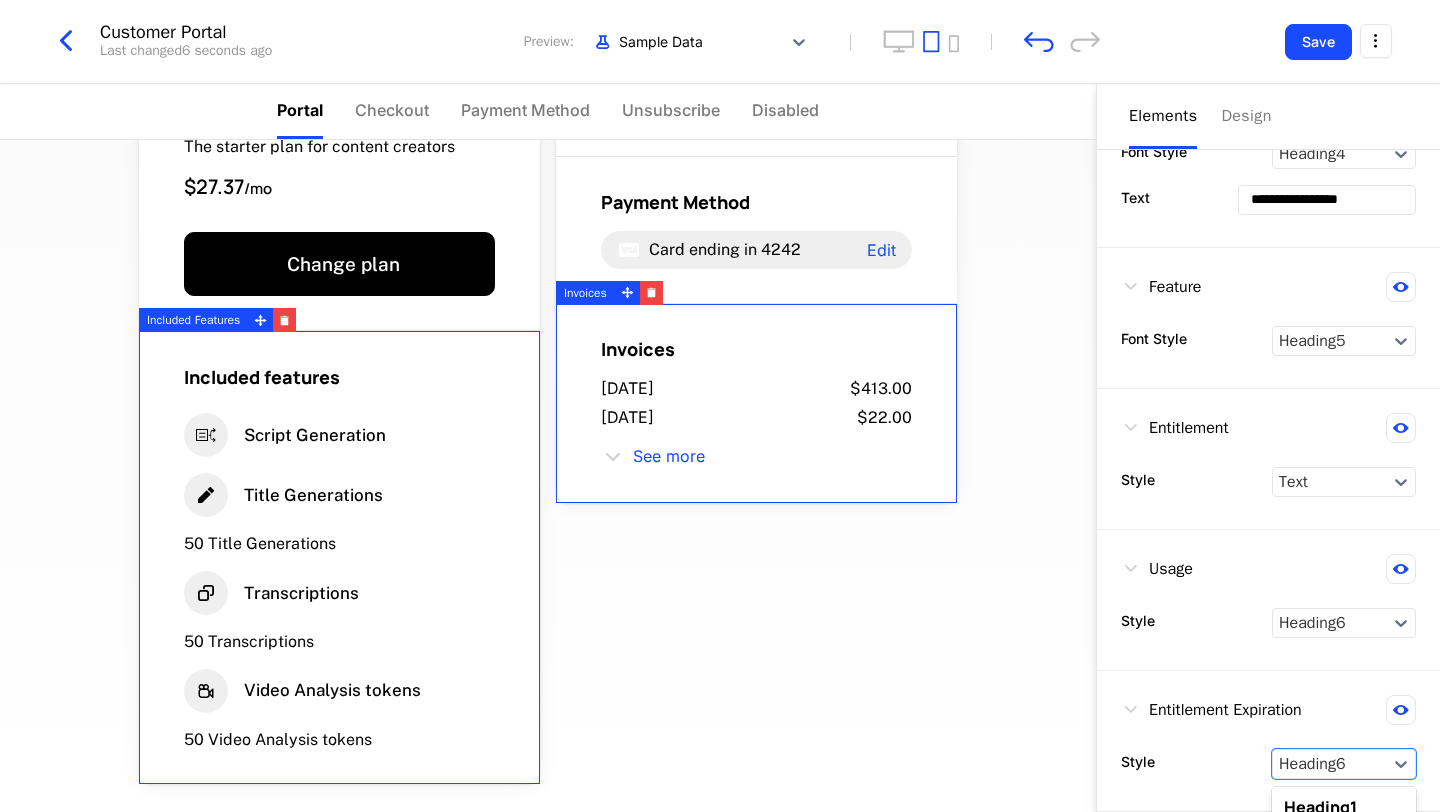click on "**********" at bounding box center [1268, 448] 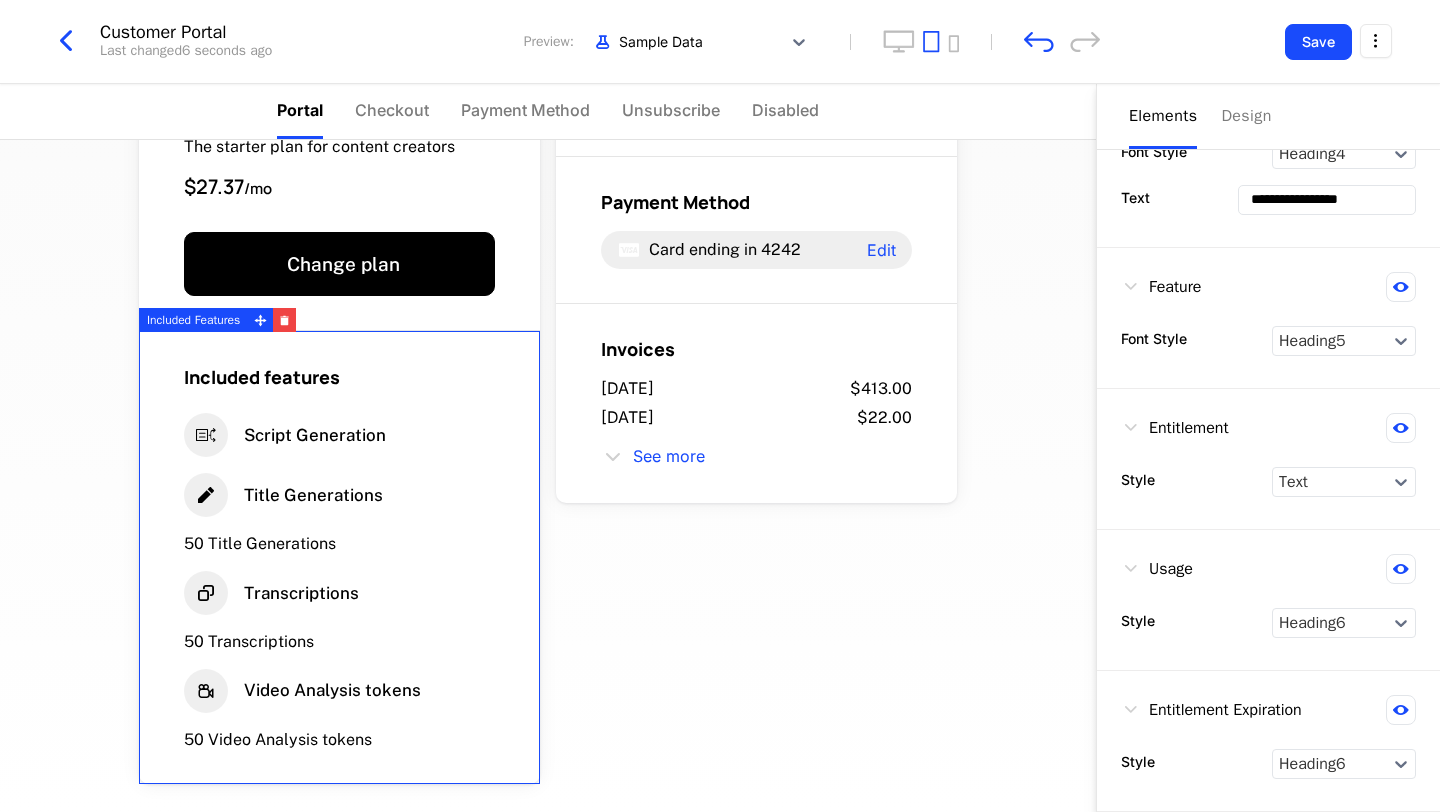 click on "Script Generation" at bounding box center [315, 435] 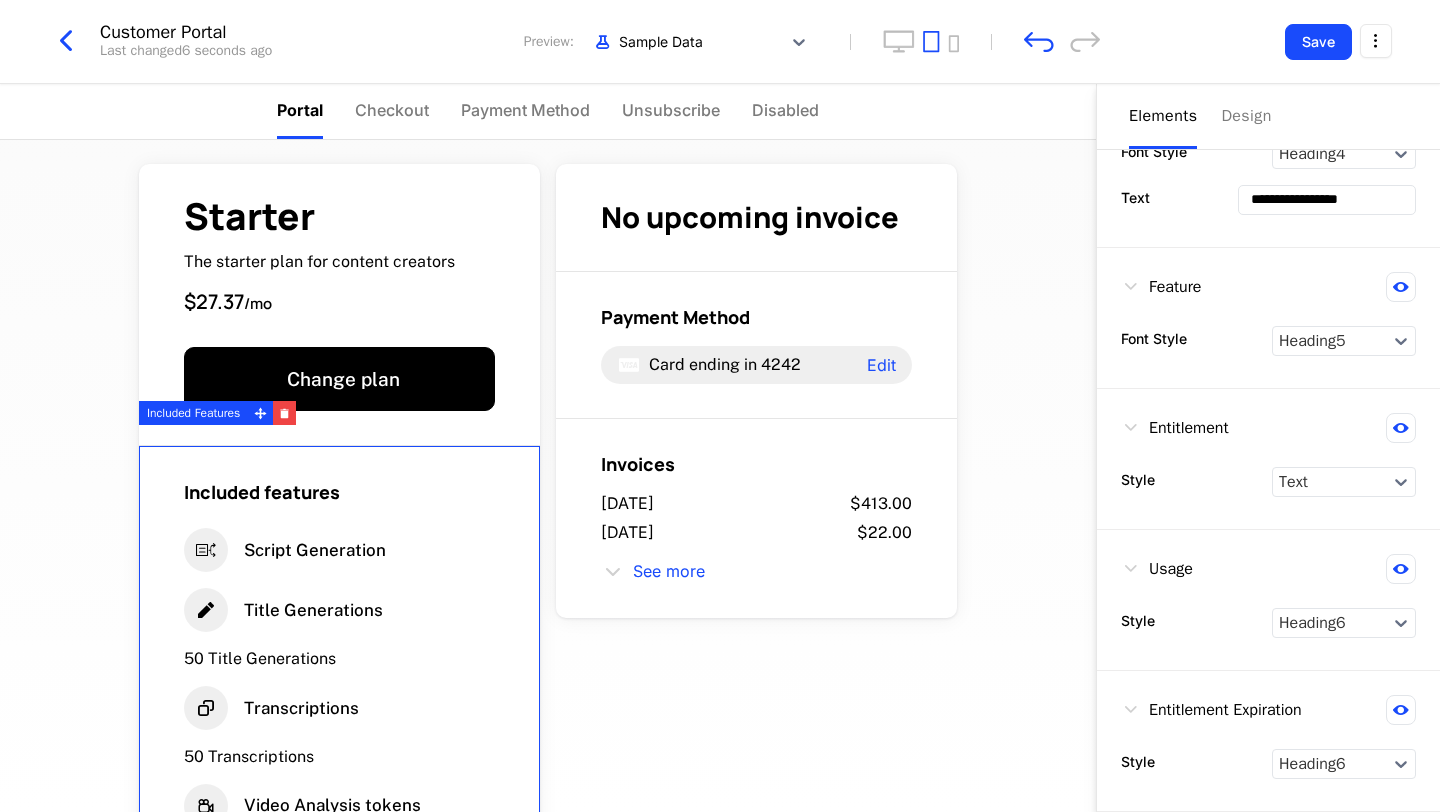 scroll, scrollTop: 15, scrollLeft: 0, axis: vertical 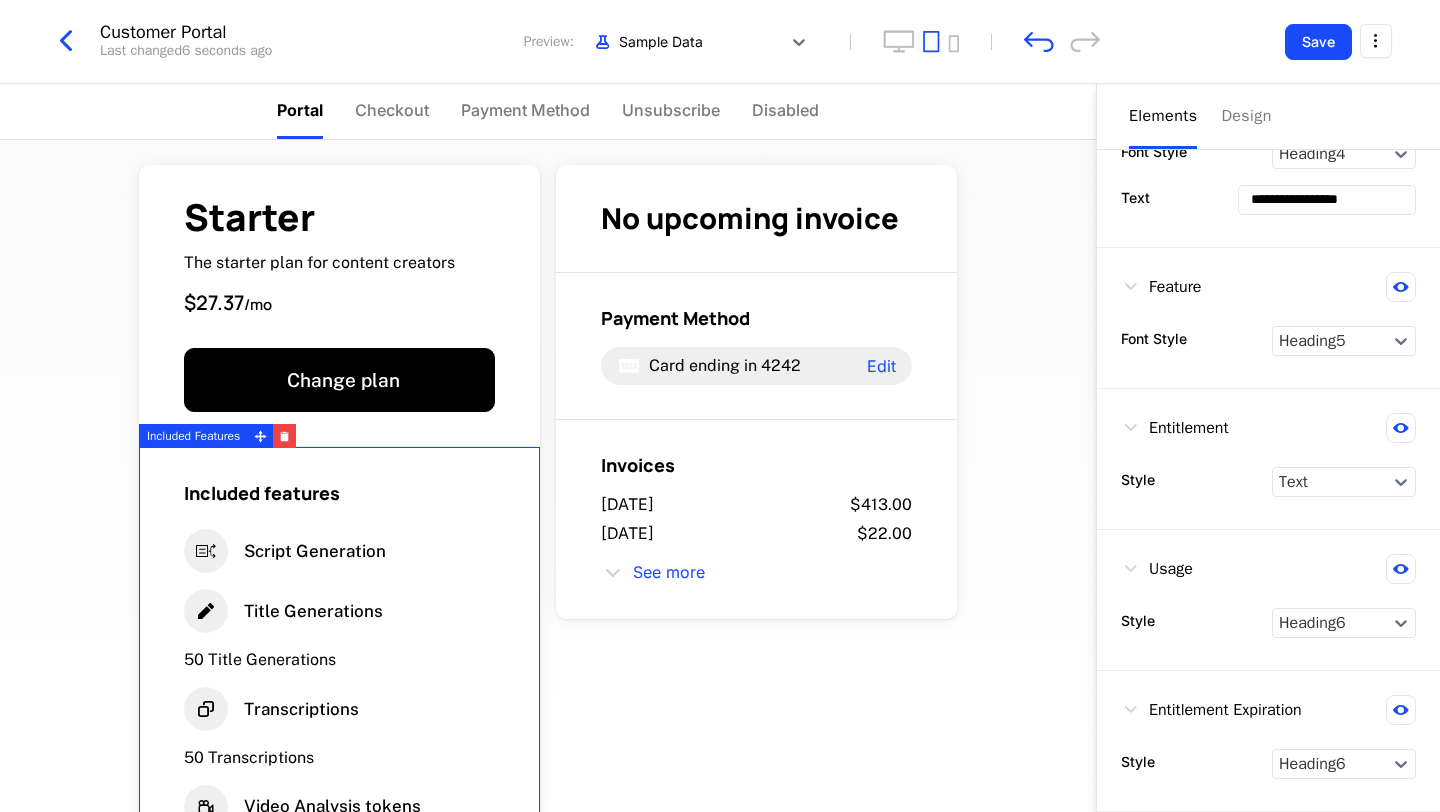 click on "Included Features" at bounding box center (193, 436) 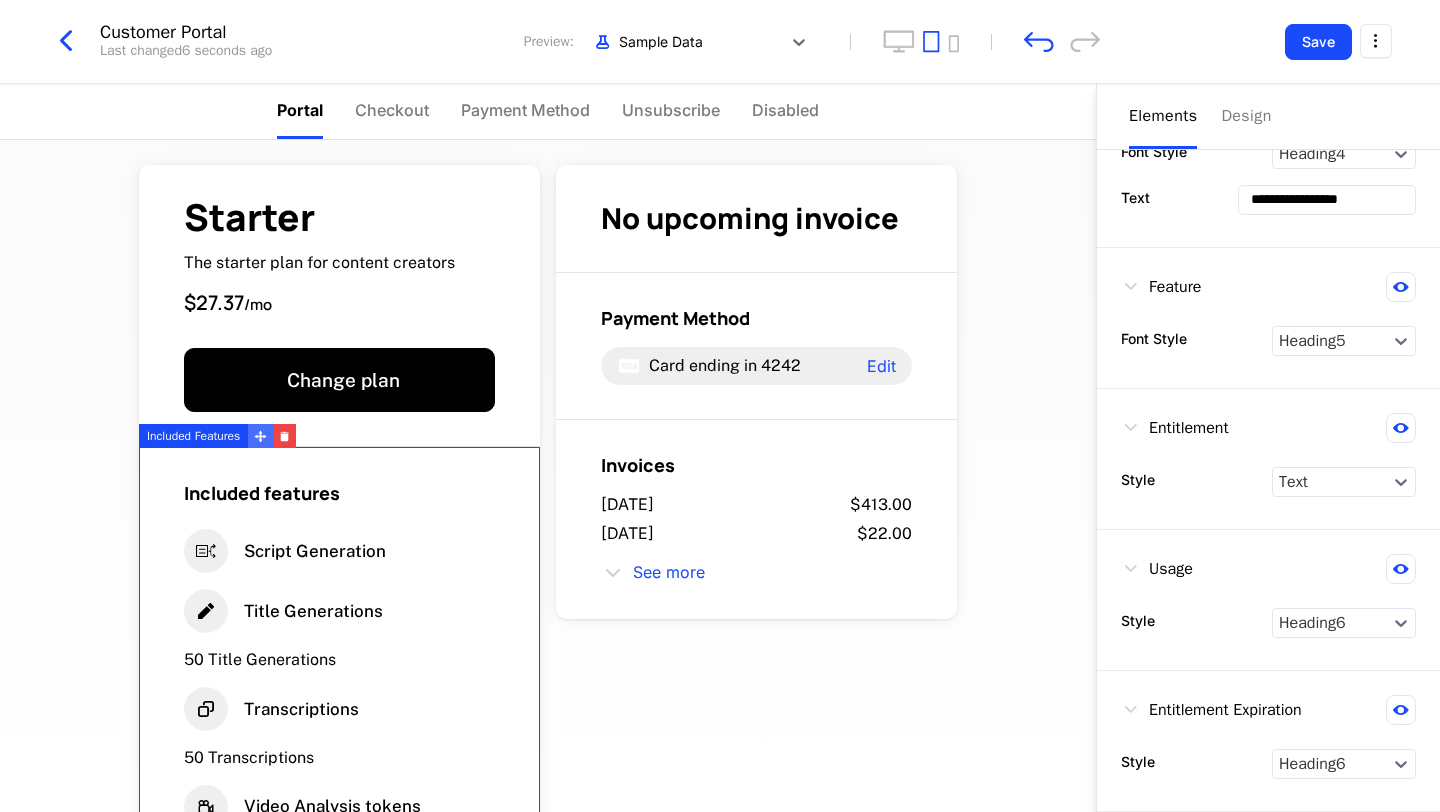 click 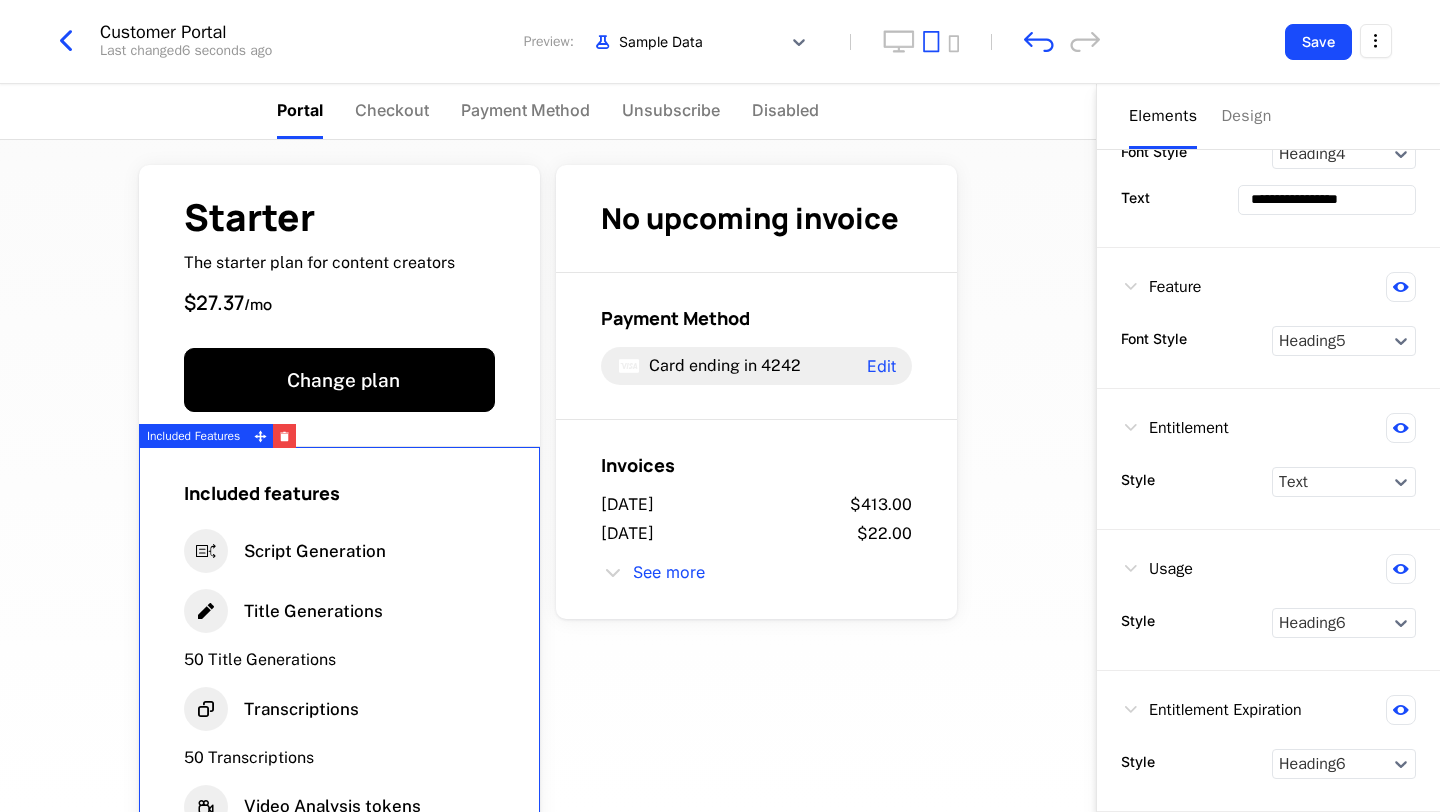 click on "Included Features" at bounding box center (193, 436) 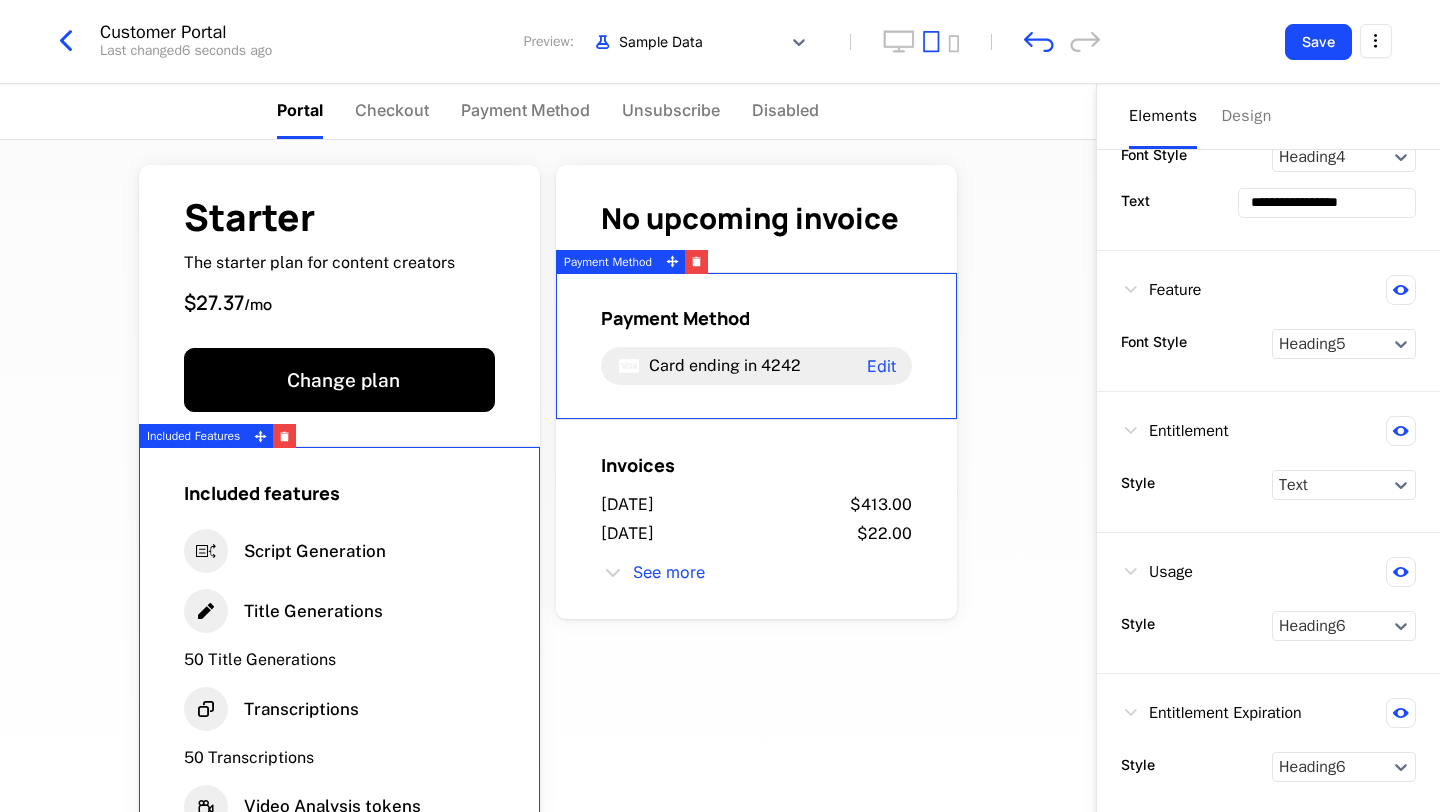 scroll, scrollTop: 508, scrollLeft: 0, axis: vertical 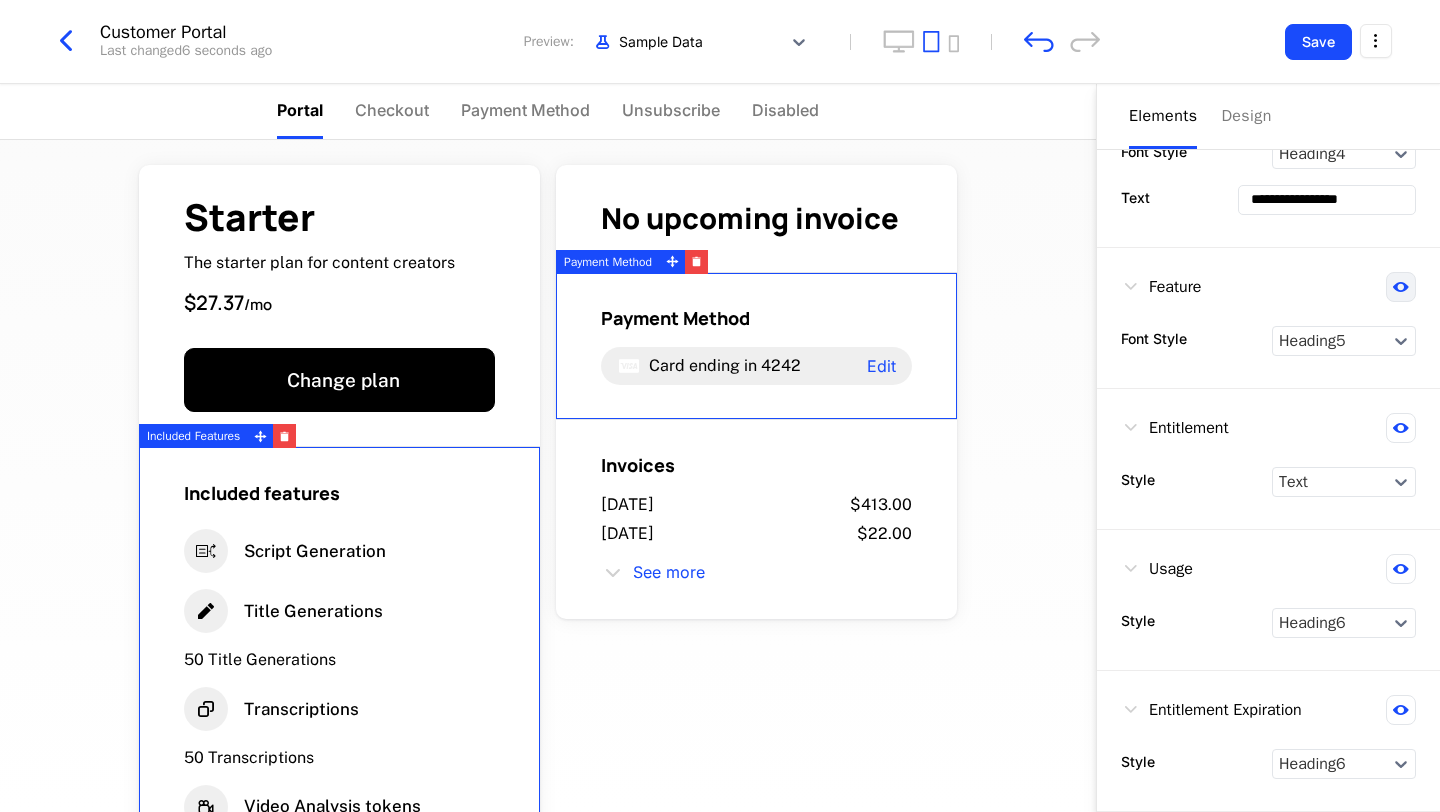 click 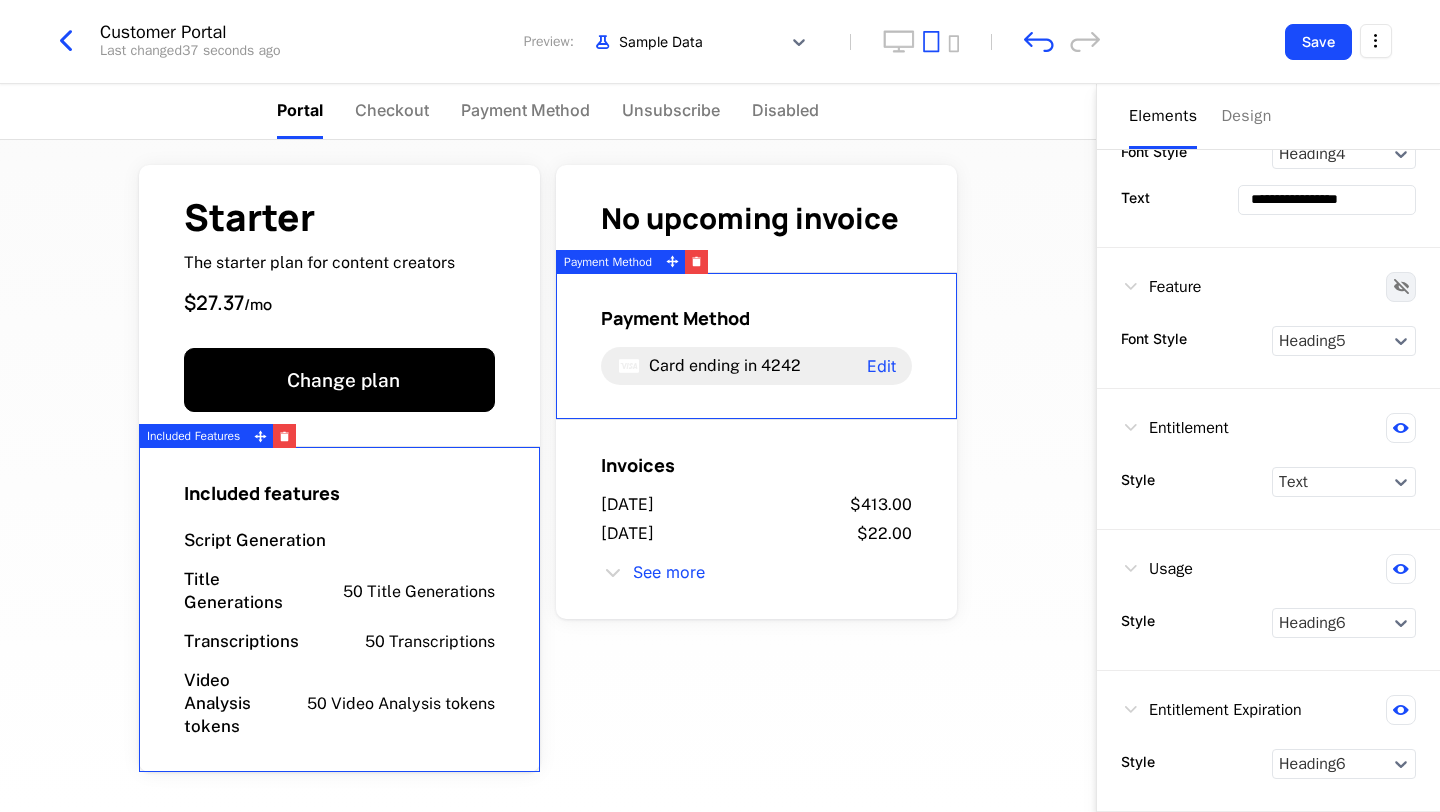click 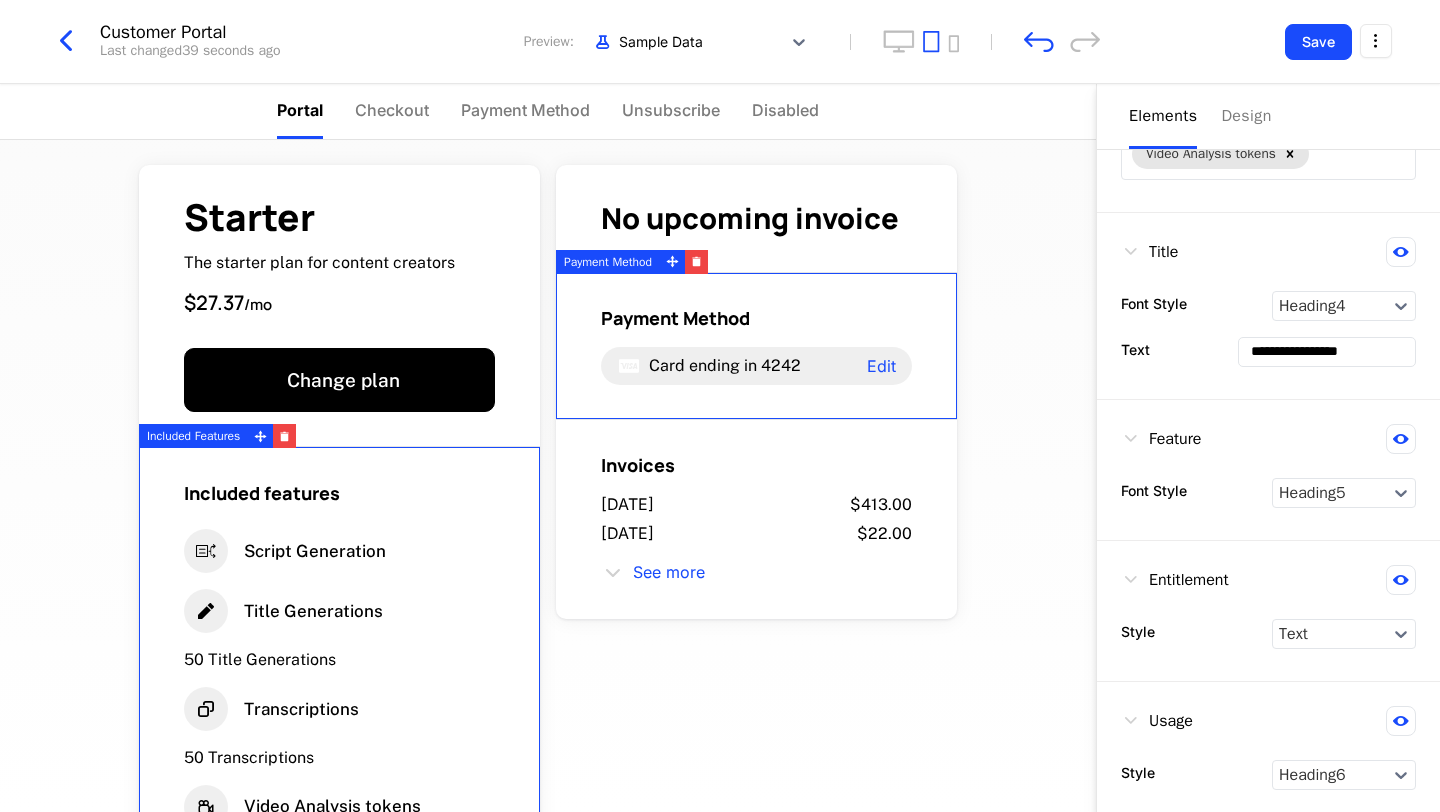 scroll, scrollTop: 0, scrollLeft: 0, axis: both 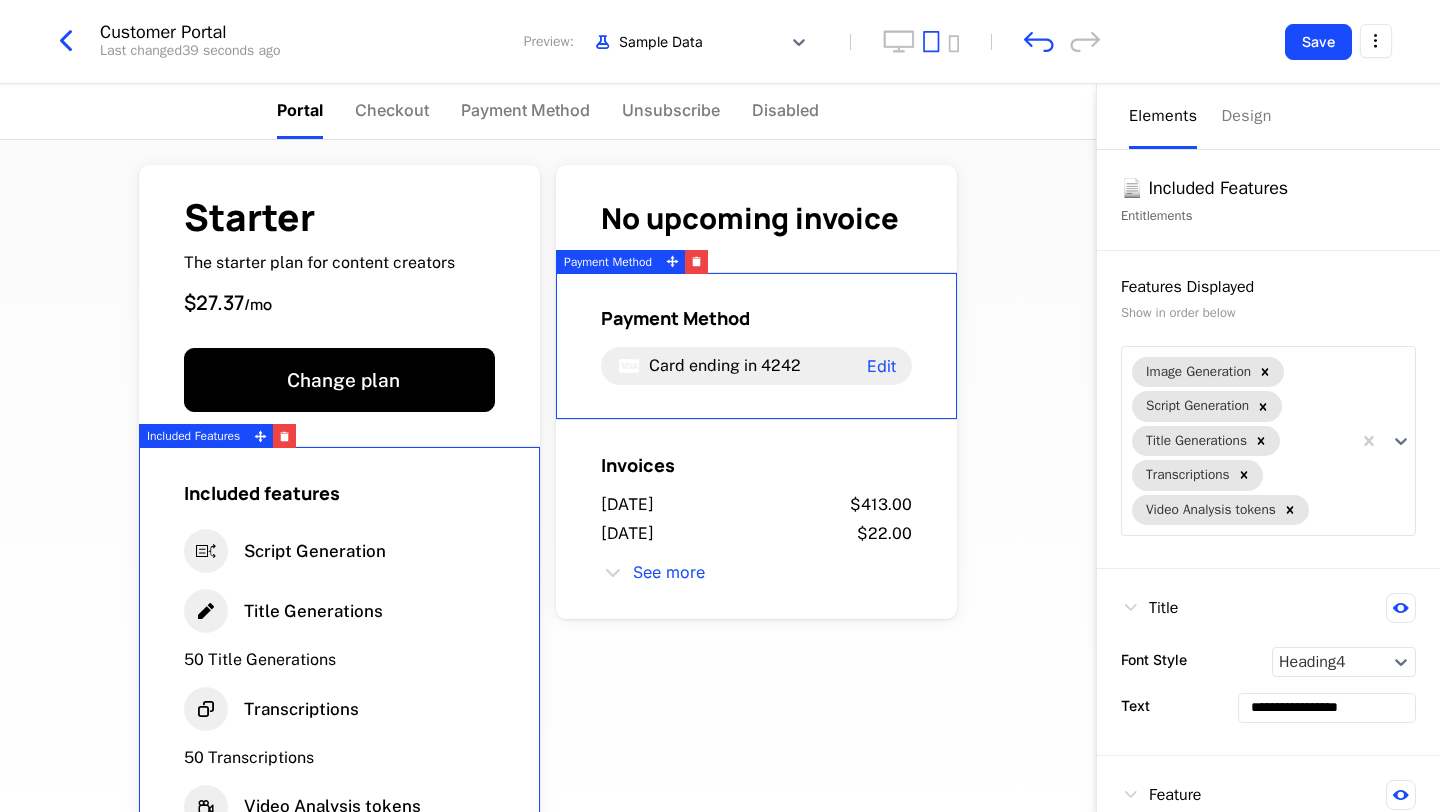 click on "Entitlements" at bounding box center (1268, 216) 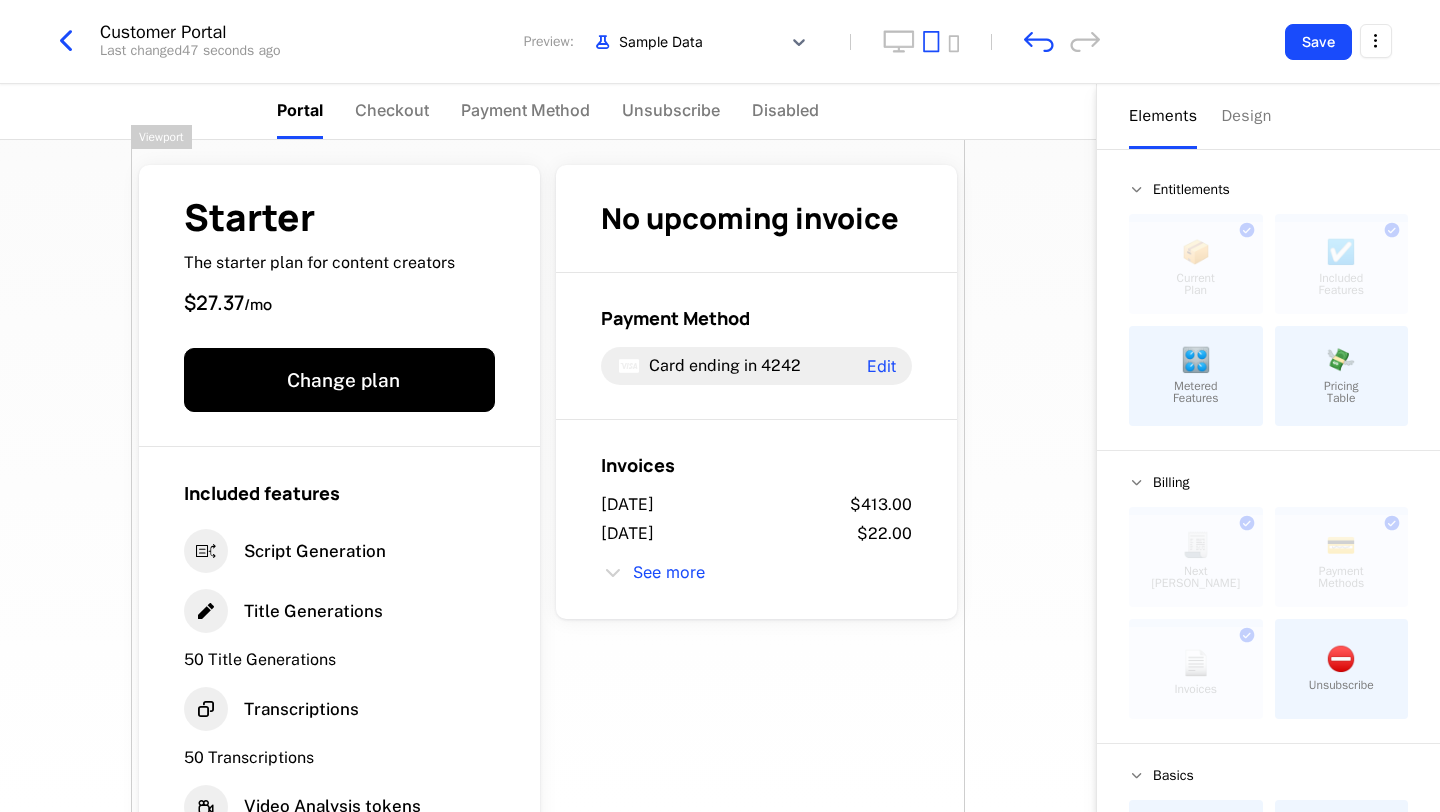 click on "Starter The starter plan for content creators $27.37 / mo Change plan Included features Script Generation Title Generations 50   Title Generations Transcriptions 50   Transcriptions Video Analysis tokens 50   Video Analysis tokens No upcoming invoice Payment Method Card ending in   4242 Edit Invoices July 9, 2025 $413.00 July 8, 2025 $22.00 See more Powered by" at bounding box center (548, 604) 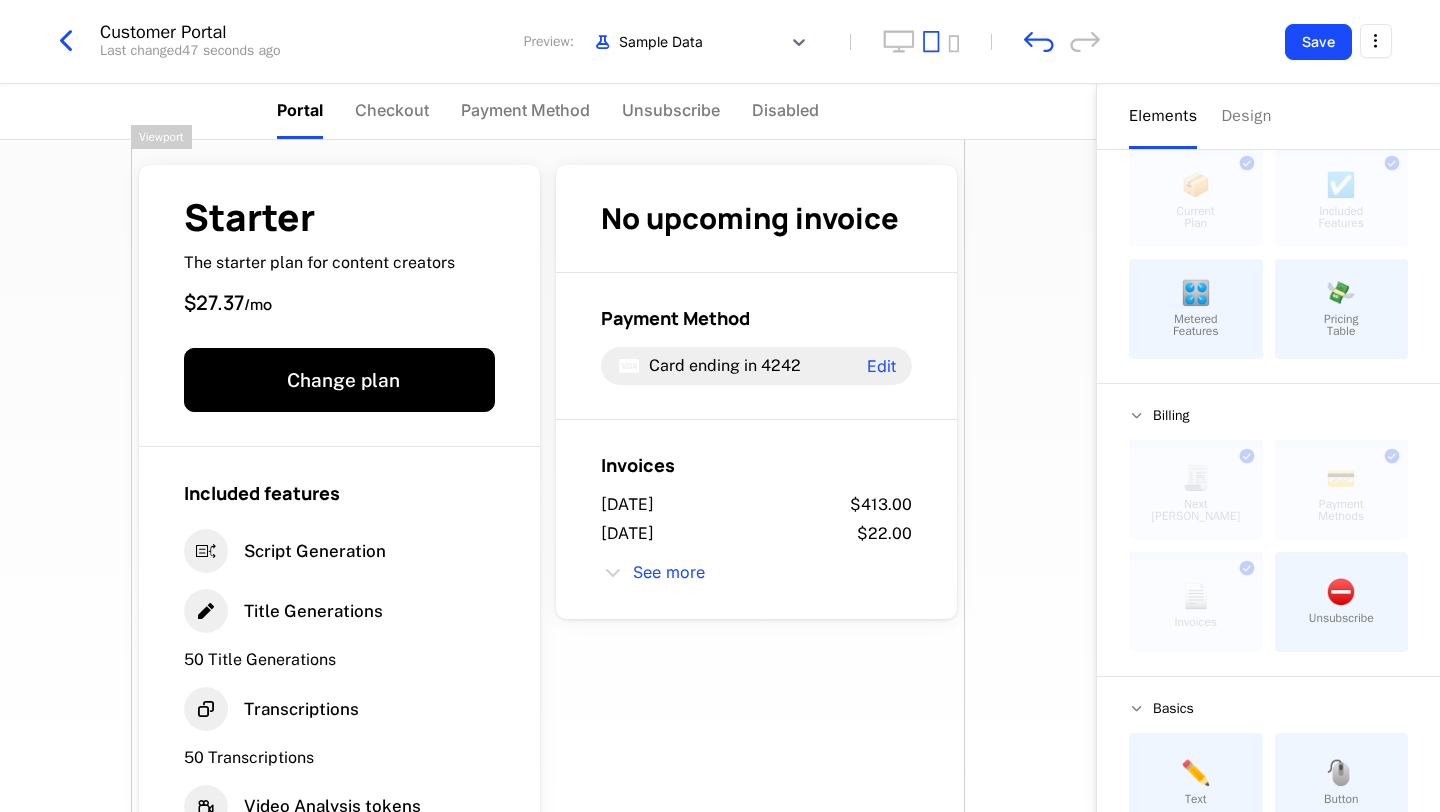 scroll, scrollTop: 121, scrollLeft: 0, axis: vertical 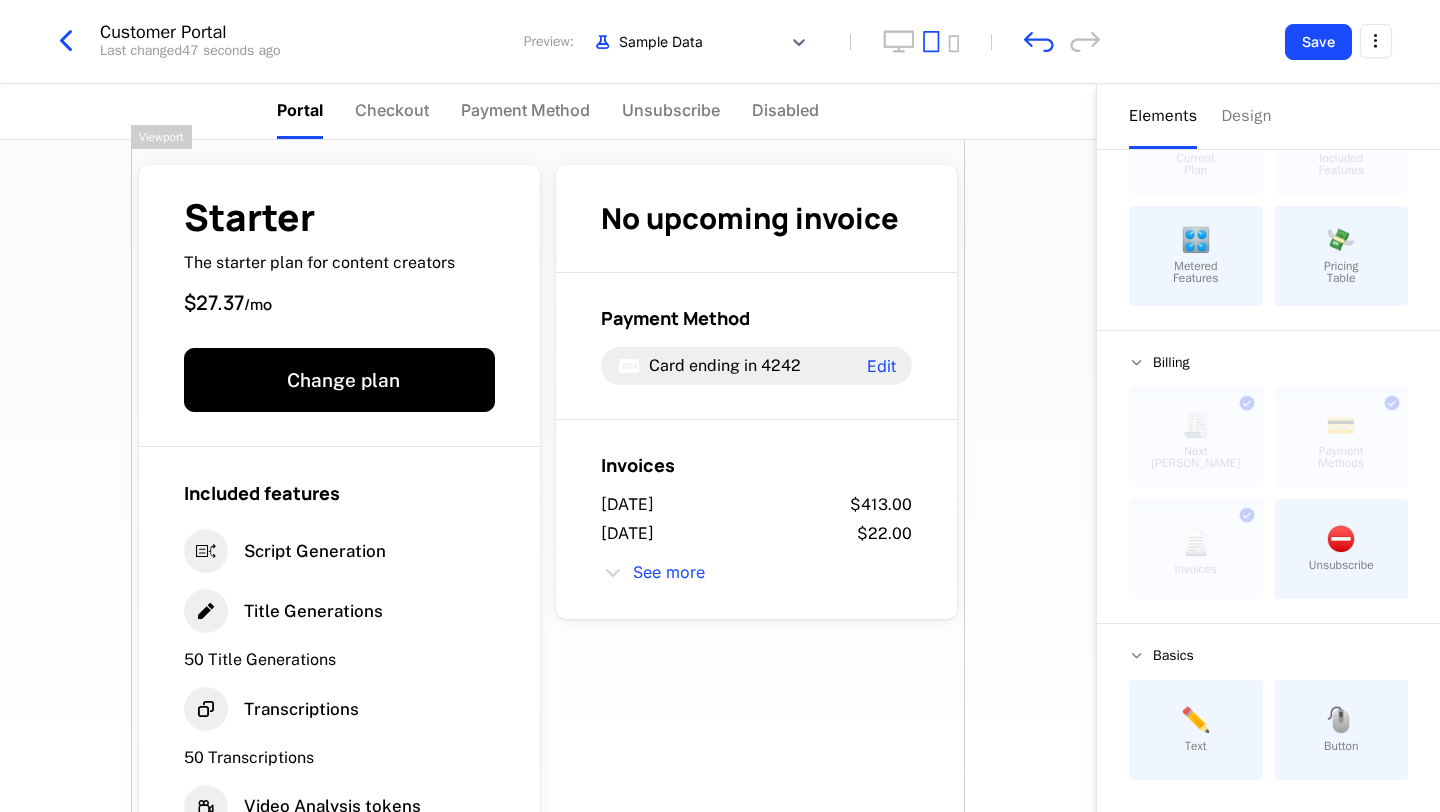 click on "✏️" at bounding box center [1196, 720] 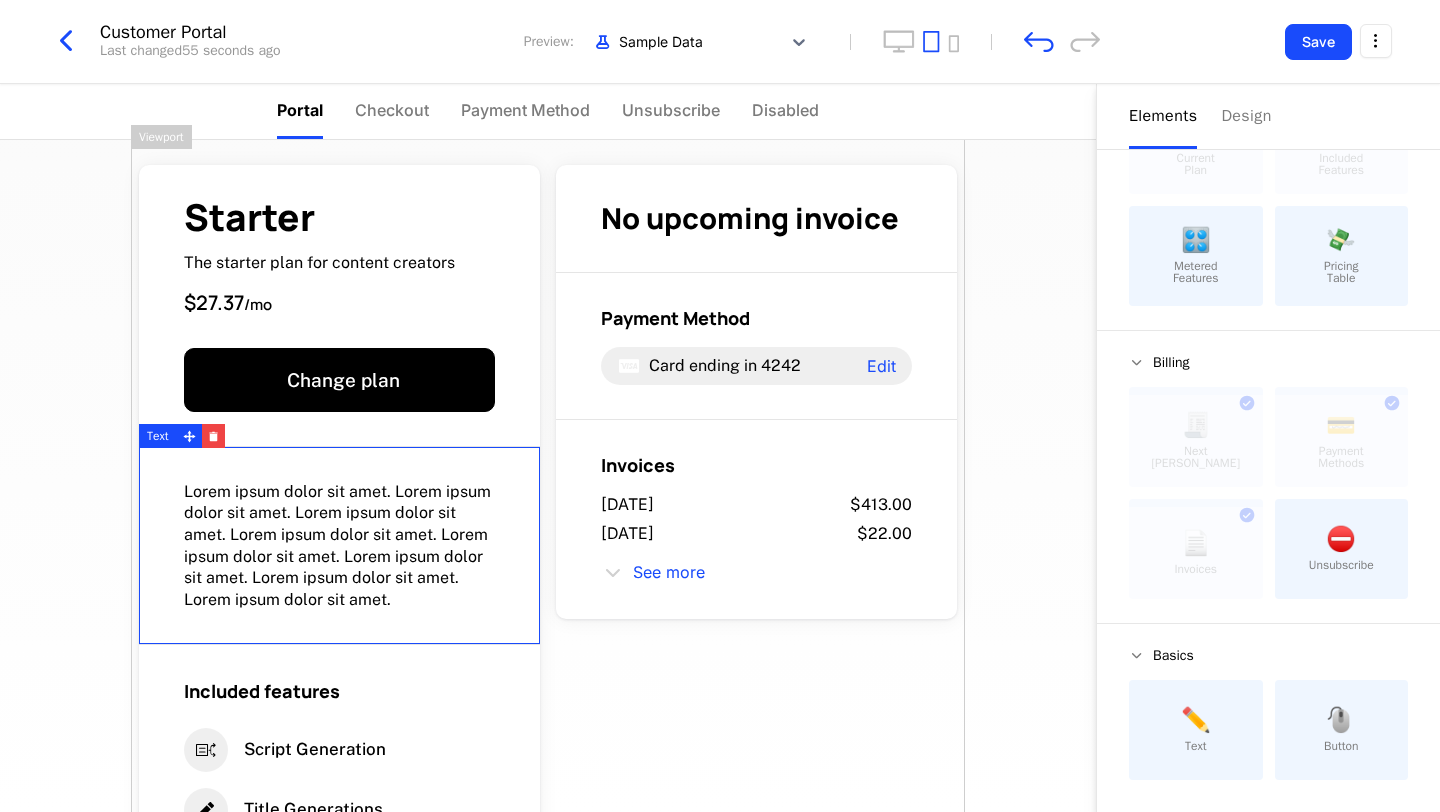 click on "Lorem ipsum dolor sit amet. Lorem ipsum dolor sit amet. Lorem ipsum dolor sit amet. Lorem ipsum dolor sit amet. Lorem ipsum dolor sit amet. Lorem ipsum dolor sit amet. Lorem ipsum dolor sit amet. Lorem ipsum dolor sit amet." at bounding box center (339, 546) 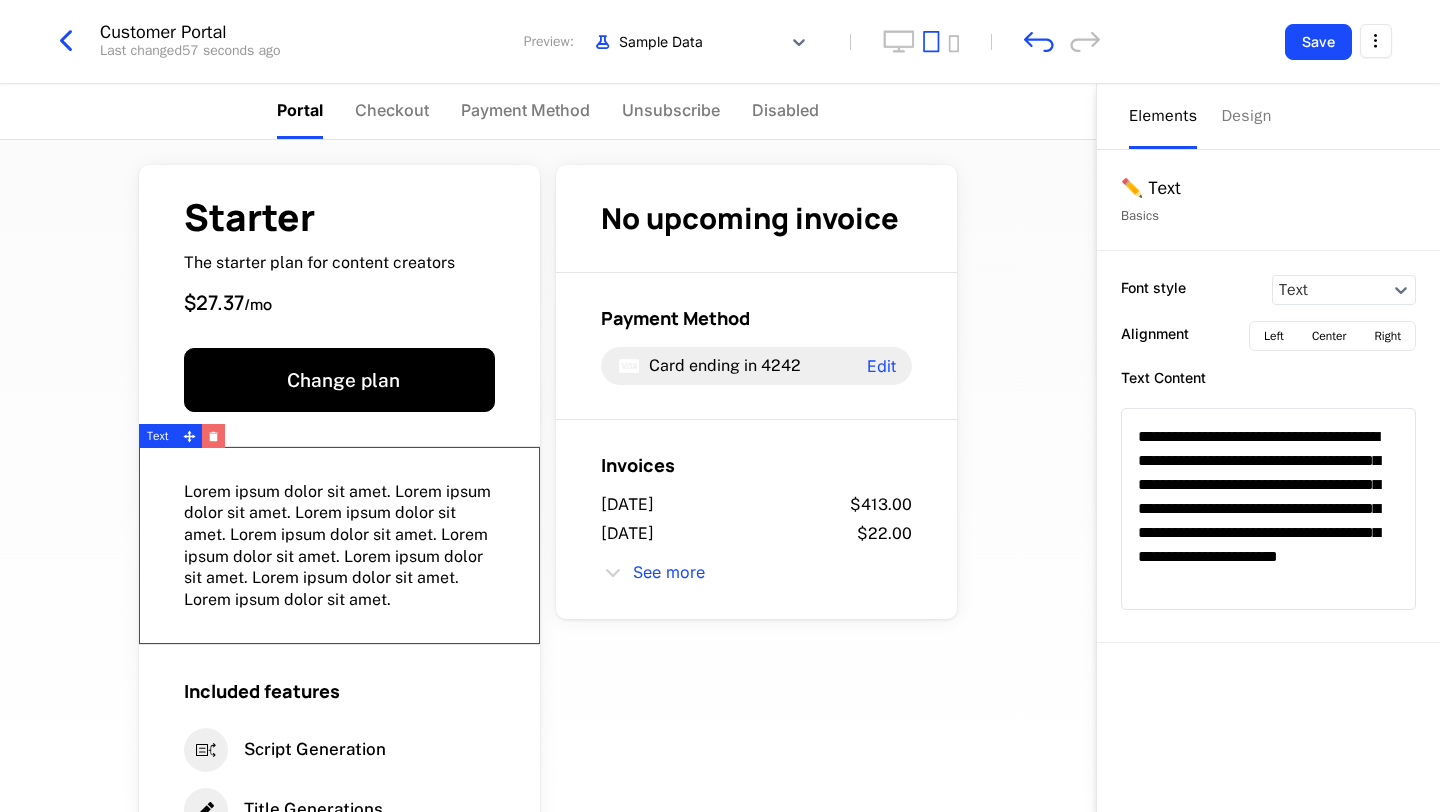 click 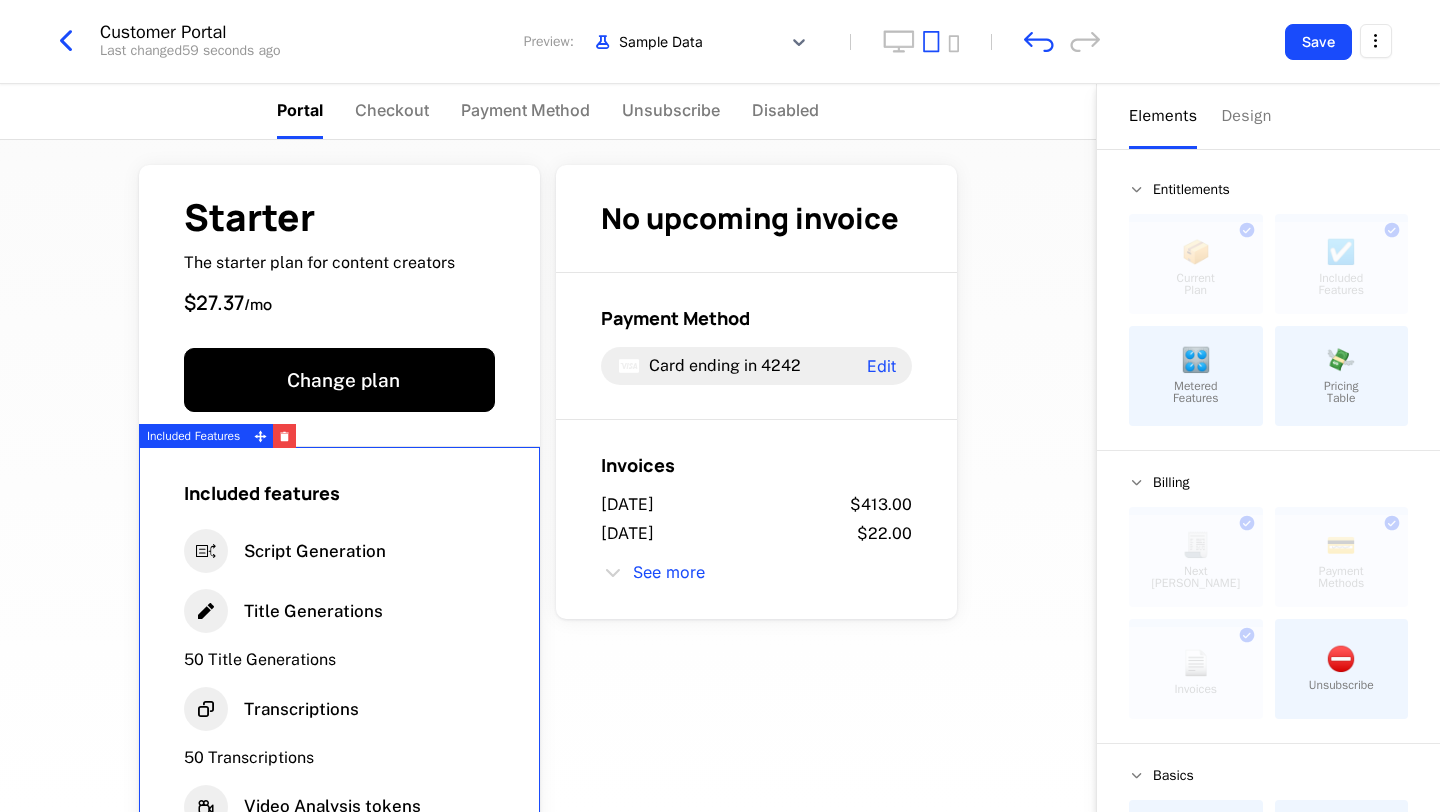 click on "Included features Script Generation Title Generations 50   Title Generations Transcriptions 50   Transcriptions Video Analysis tokens 50   Video Analysis tokens" at bounding box center (339, 673) 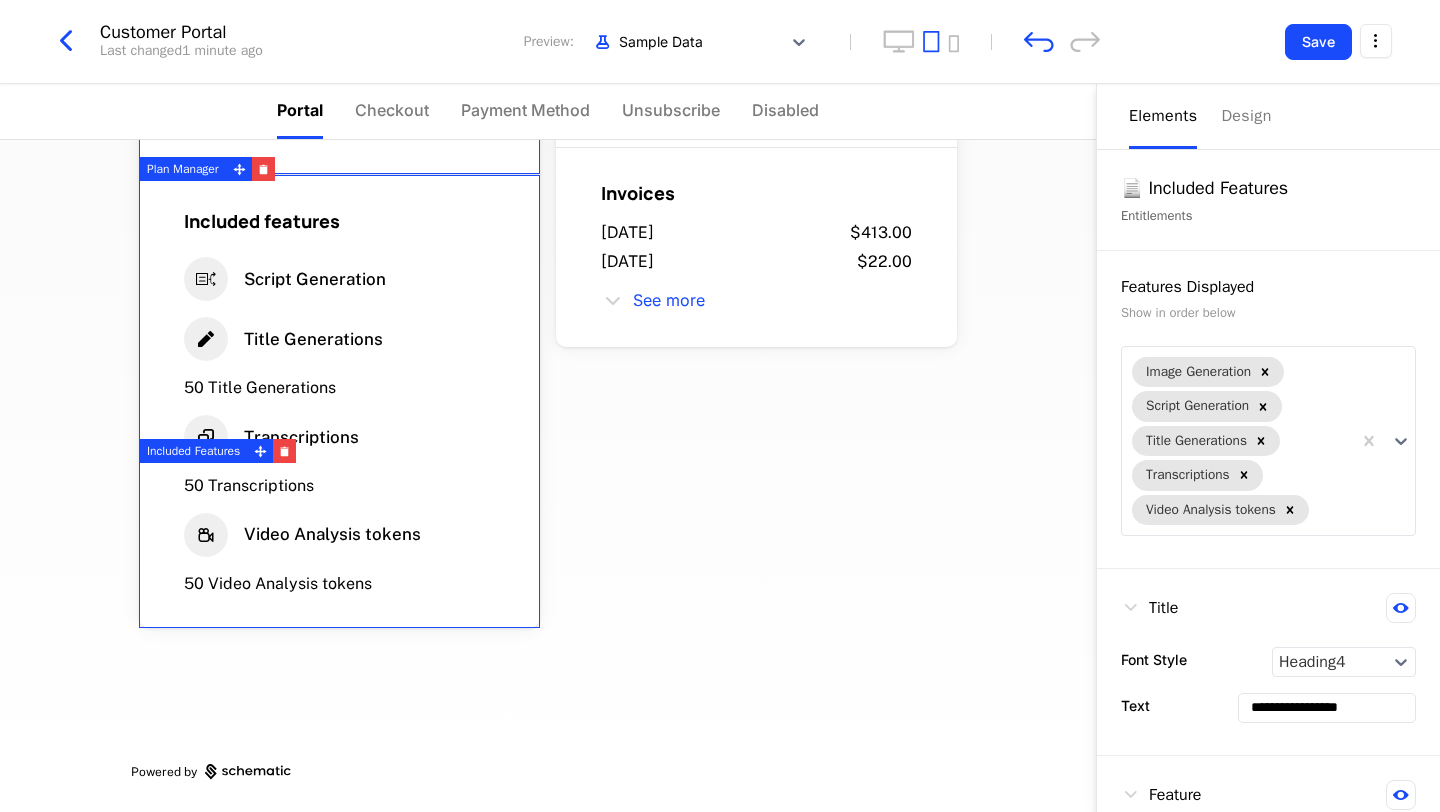scroll, scrollTop: 0, scrollLeft: 0, axis: both 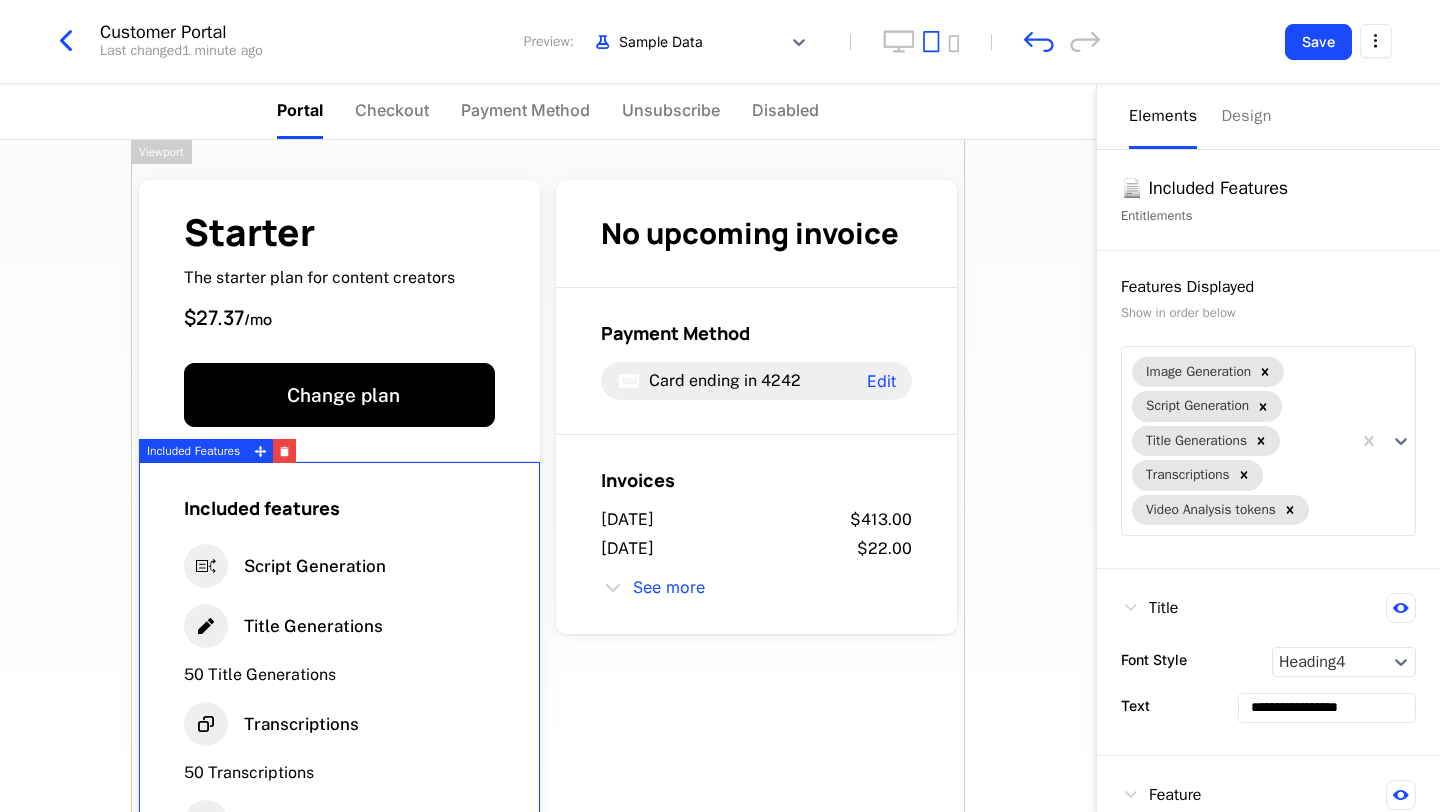 click on "Starter The starter plan for content creators $27.37 / mo Change plan Included features Script Generation Title Generations 50   Title Generations Transcriptions 50   Transcriptions Video Analysis tokens 50   Video Analysis tokens No upcoming invoice Payment Method Card ending in   4242 Edit Invoices July 9, 2025 $413.00 July 8, 2025 $22.00 See more Powered by" at bounding box center (548, 619) 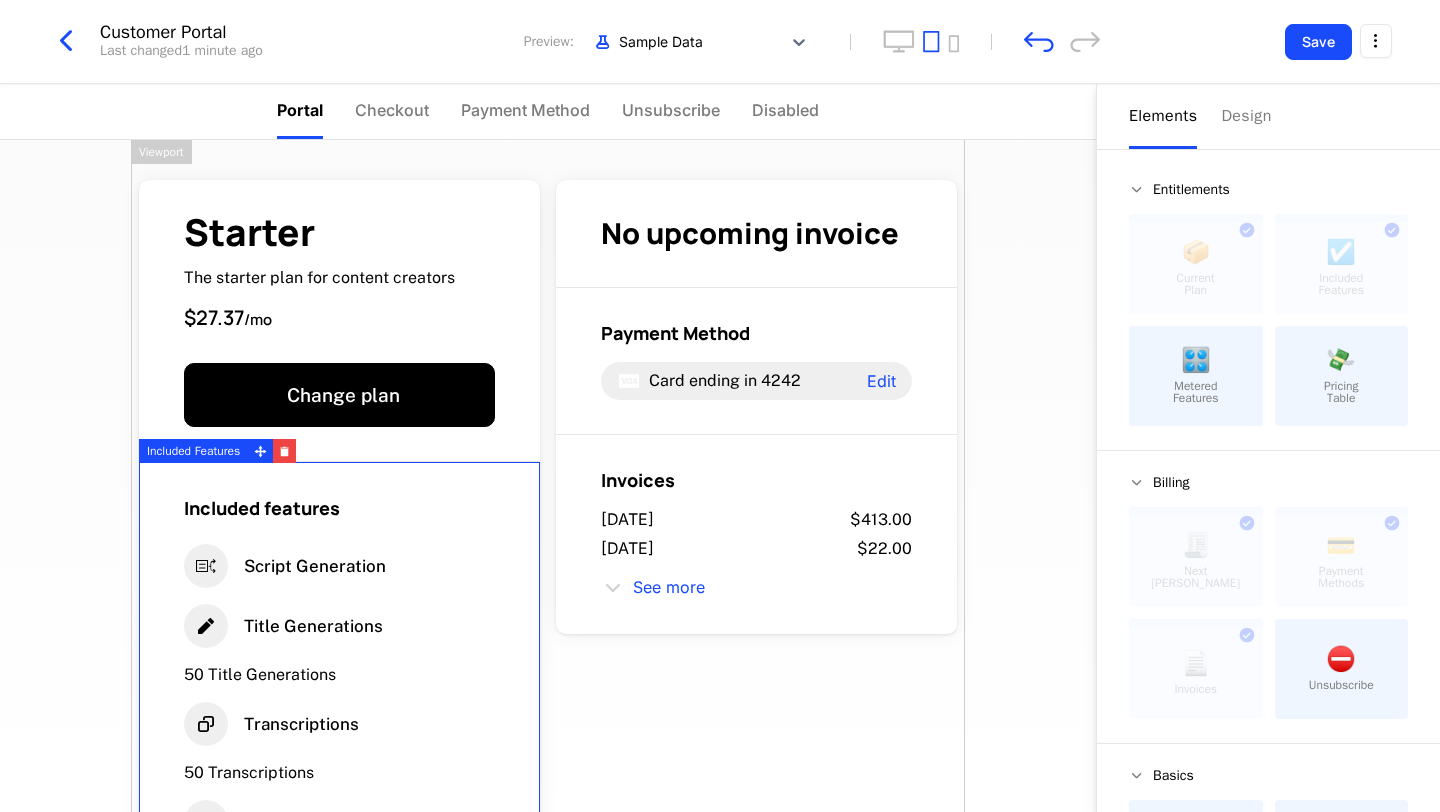 click on "Script Generation" at bounding box center (339, 566) 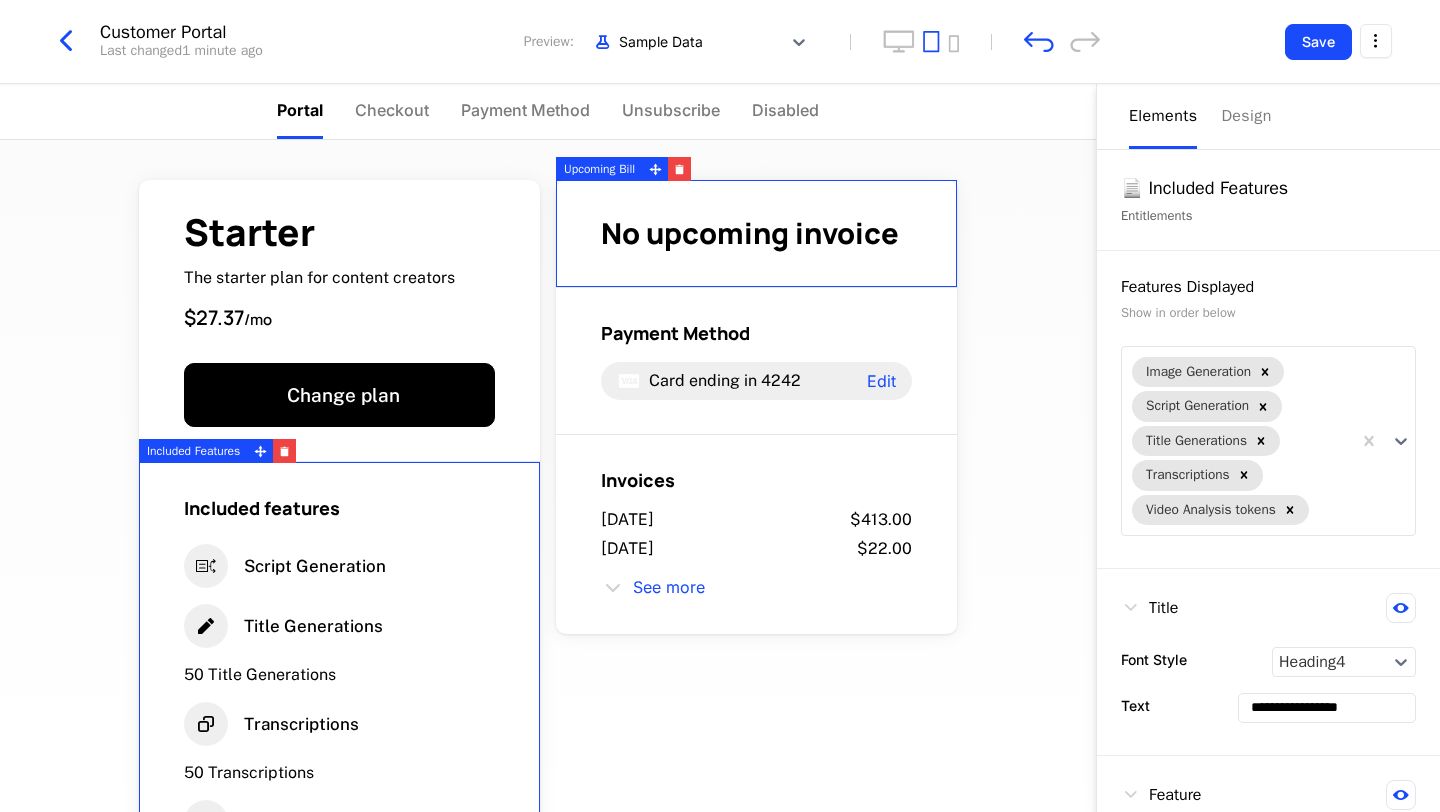 click on "Starter The starter plan for content creators $27.37 / mo Change plan Included features Script Generation Title Generations 50   Title Generations Transcriptions 50   Transcriptions Video Analysis tokens 50   Video Analysis tokens No upcoming invoice Payment Method Card ending in   4242 Edit Invoices July 9, 2025 $413.00 July 8, 2025 $22.00 See more Powered by" at bounding box center [548, 476] 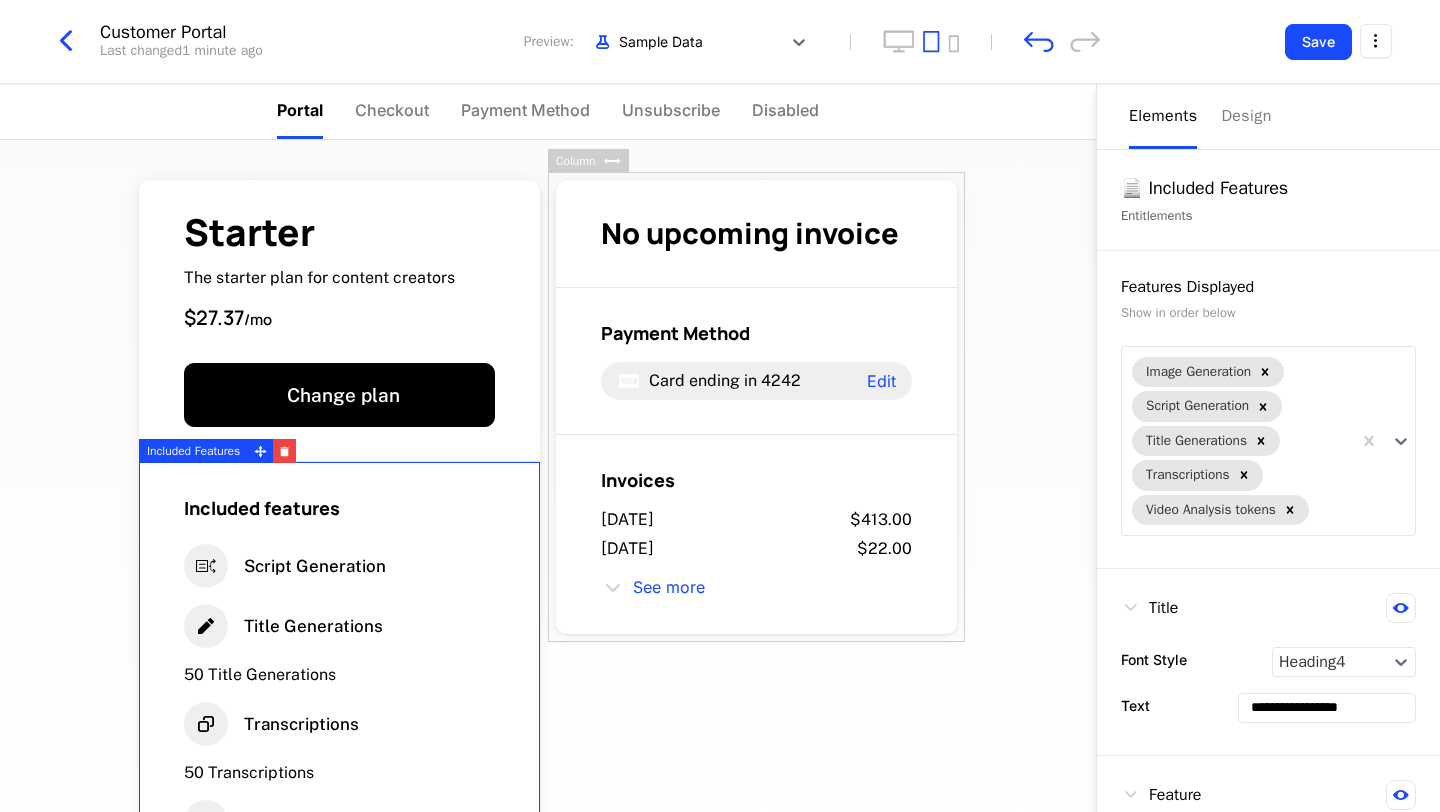 click on "Starter The starter plan for content creators $27.37 / mo Change plan Included features Script Generation Title Generations 50   Title Generations Transcriptions 50   Transcriptions Video Analysis tokens 50   Video Analysis tokens No upcoming invoice Payment Method Card ending in   4242 Edit Invoices July 9, 2025 $413.00 July 8, 2025 $22.00 See more Powered by" at bounding box center (548, 476) 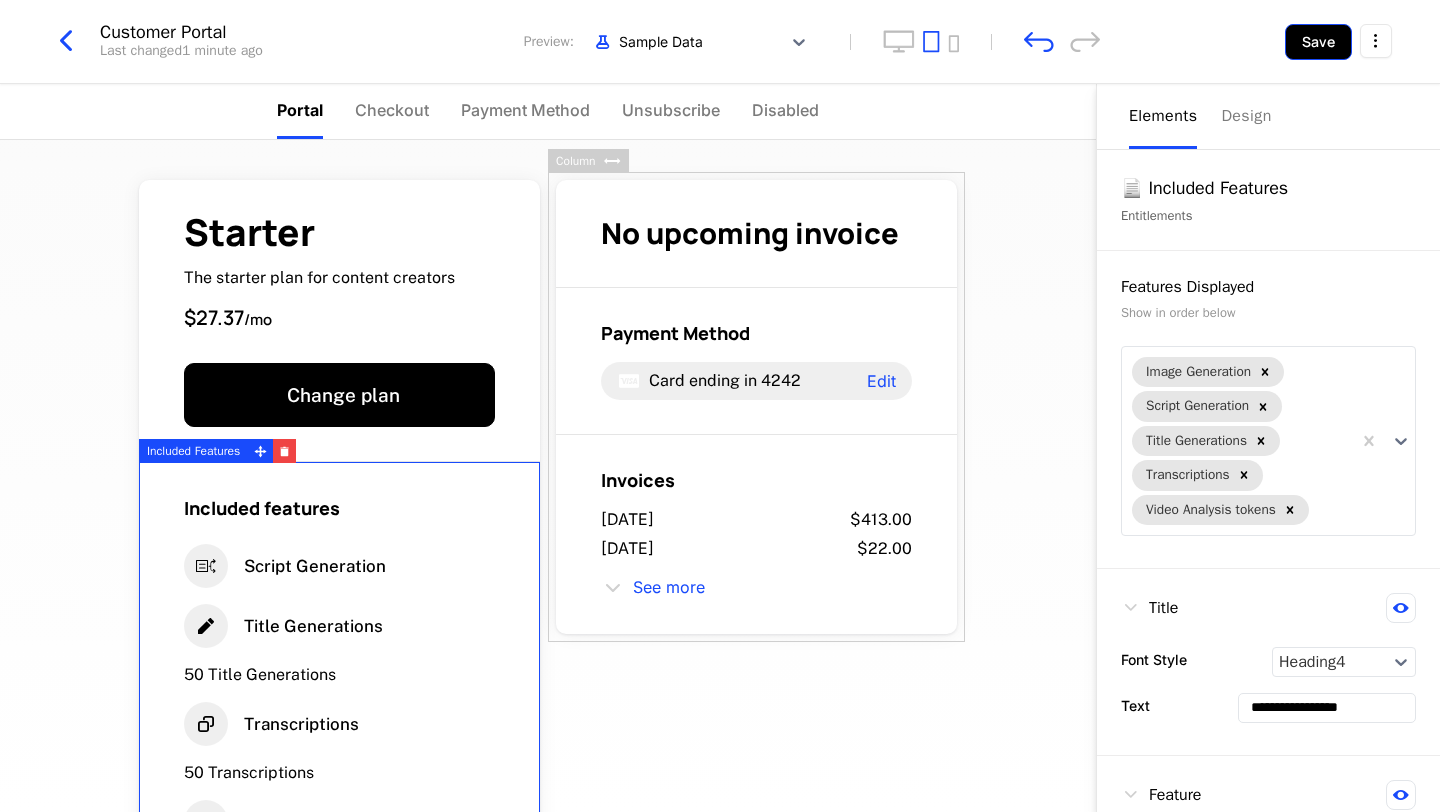 click on "Save" at bounding box center [1318, 42] 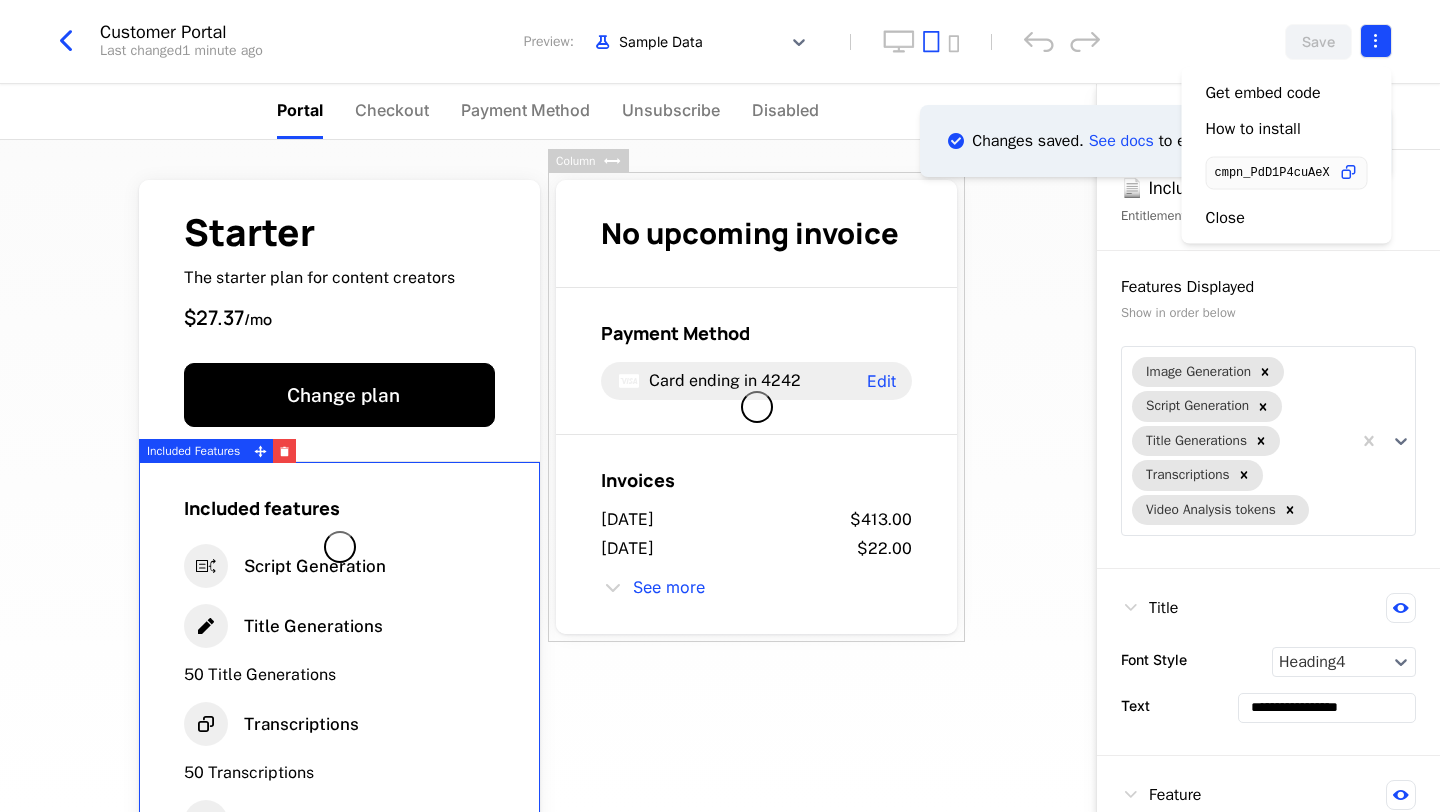 click on "**********" at bounding box center (720, 406) 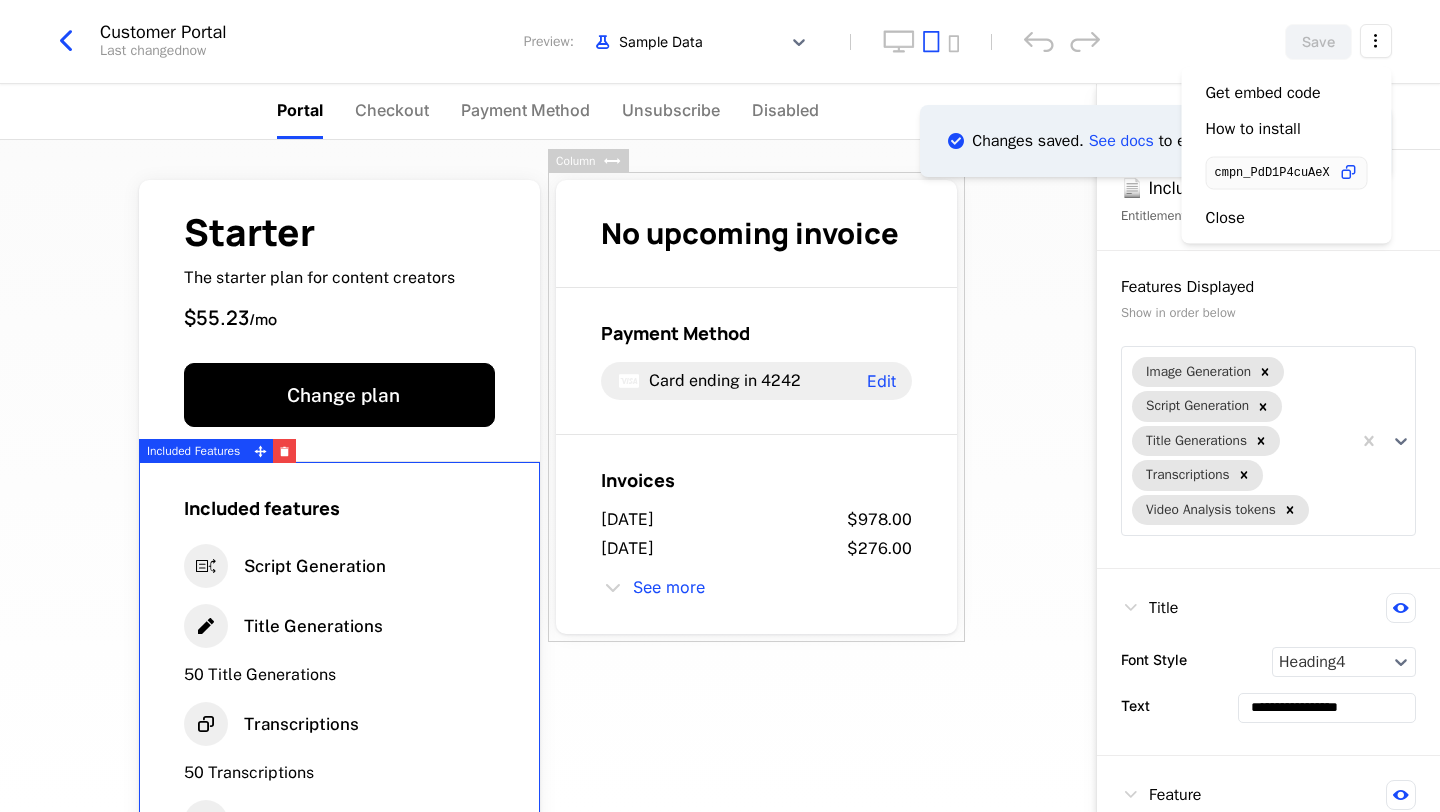 click on "**********" at bounding box center [720, 406] 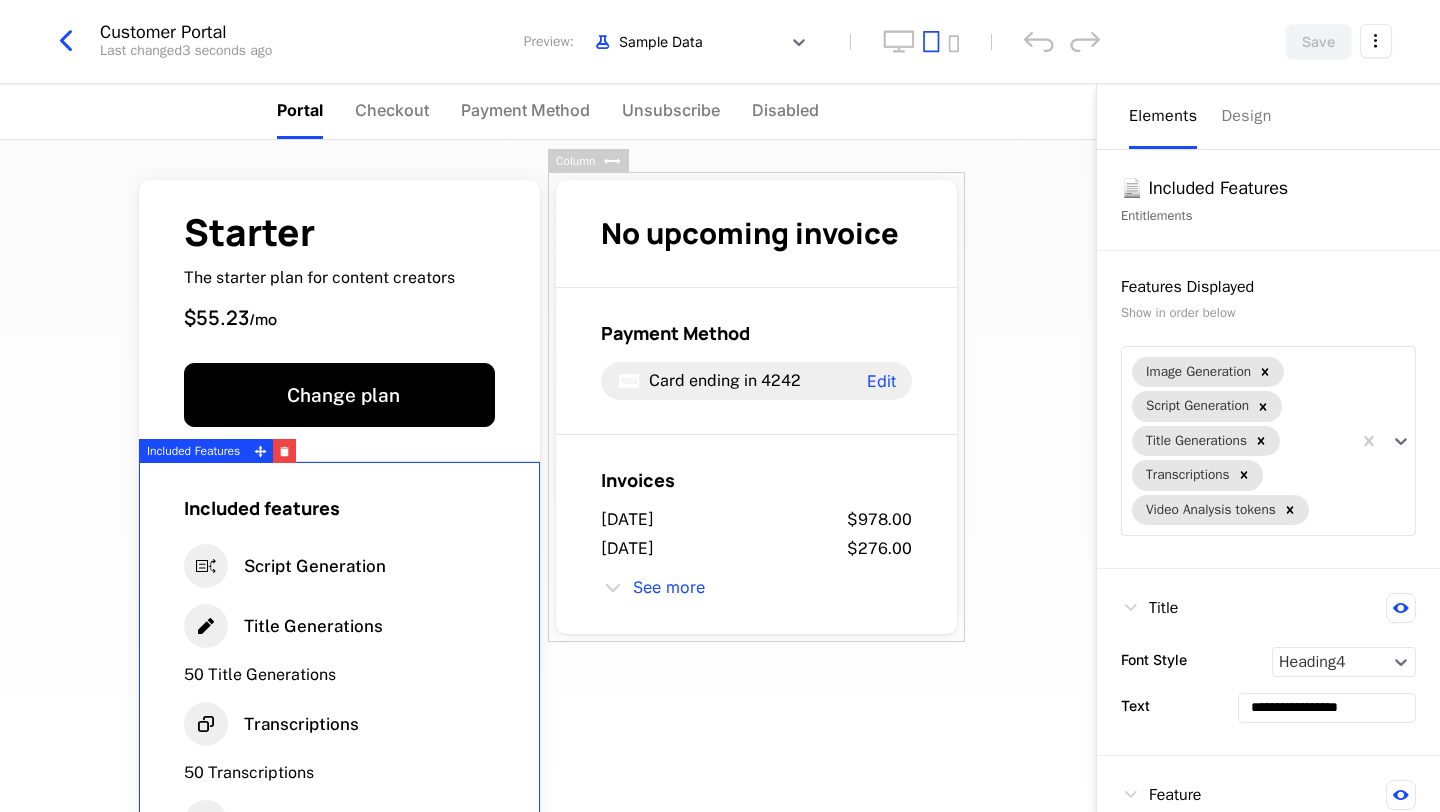 click at bounding box center (66, 41) 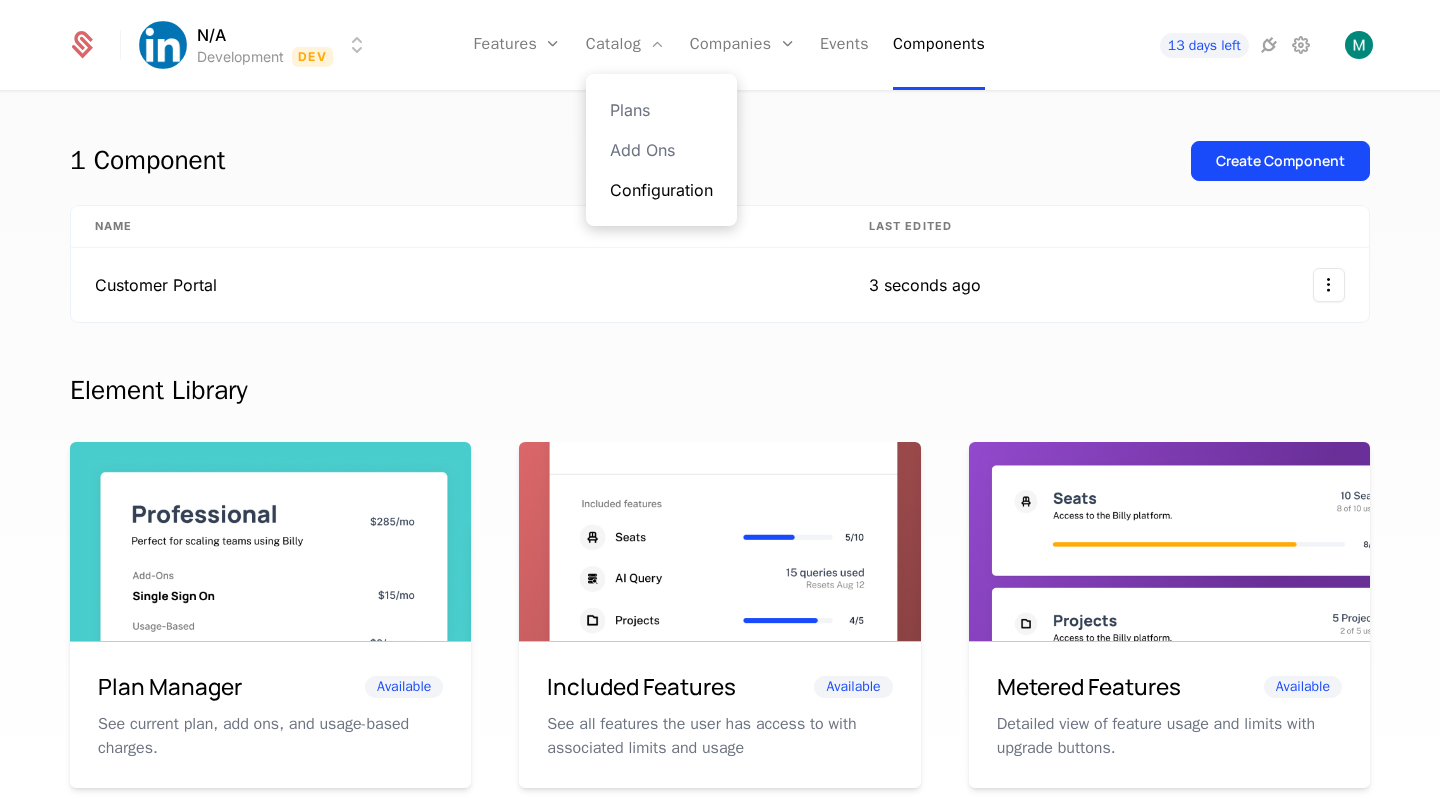 click on "Configuration" at bounding box center (661, 190) 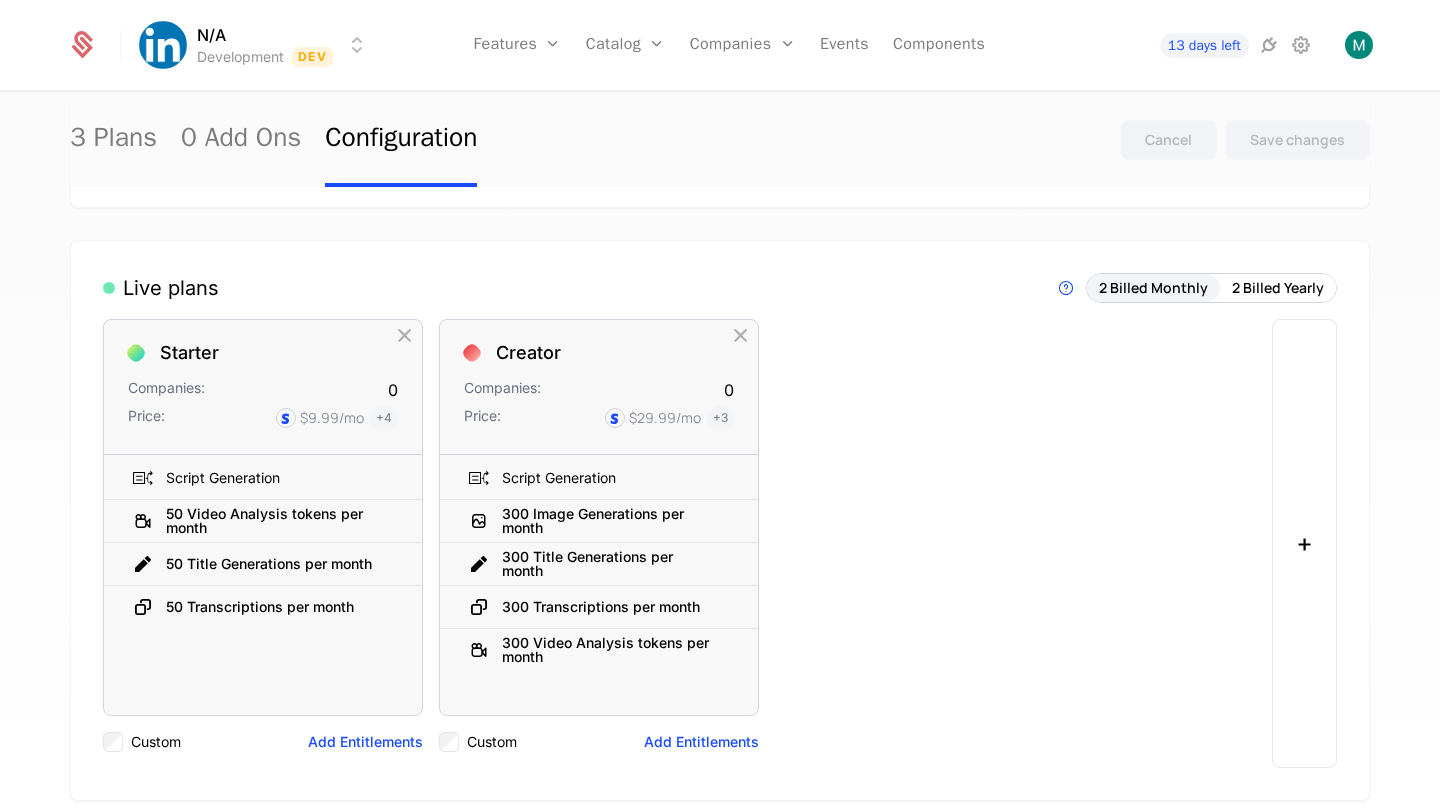 scroll, scrollTop: 131, scrollLeft: 0, axis: vertical 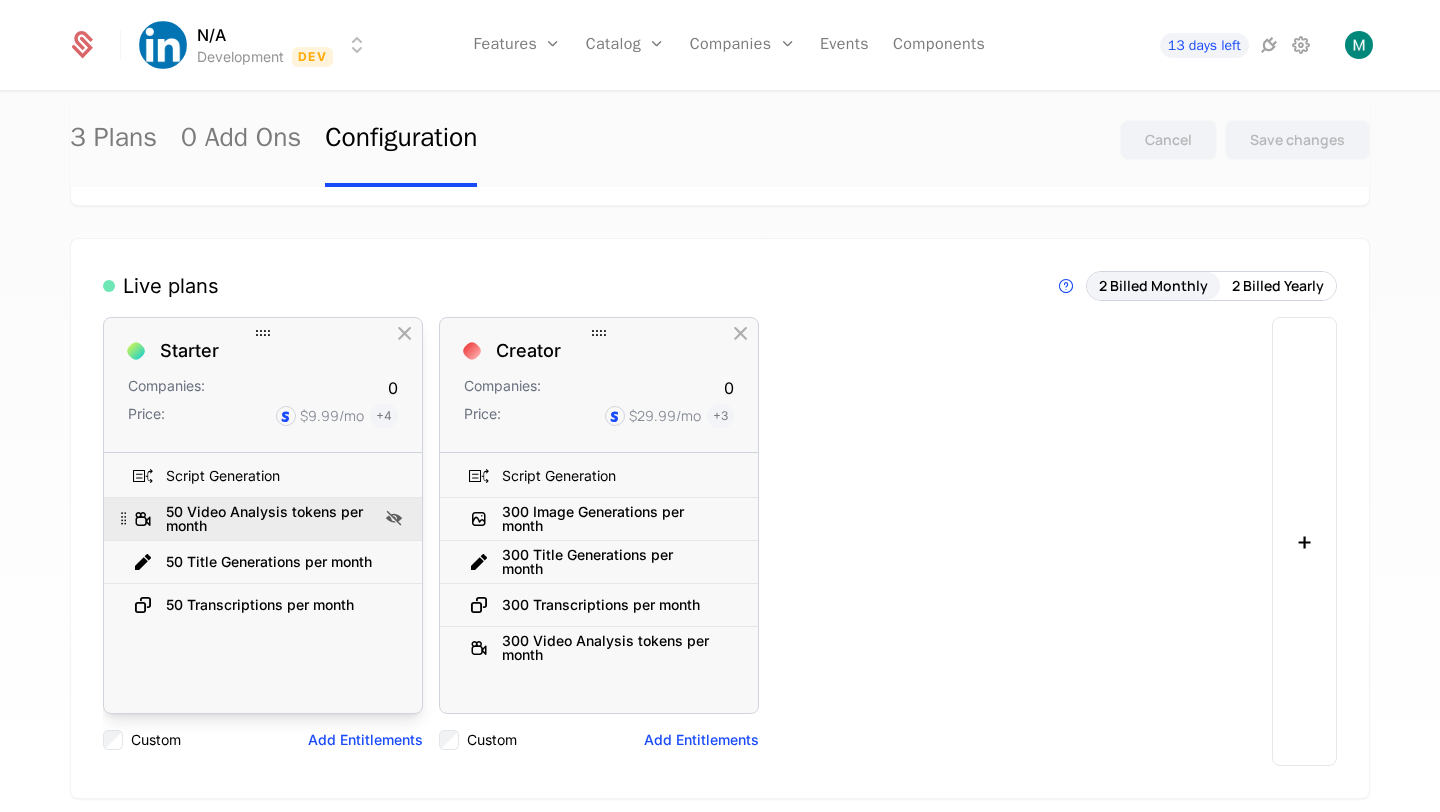 click on "50
Video Analysis tokens per month" at bounding box center [270, 519] 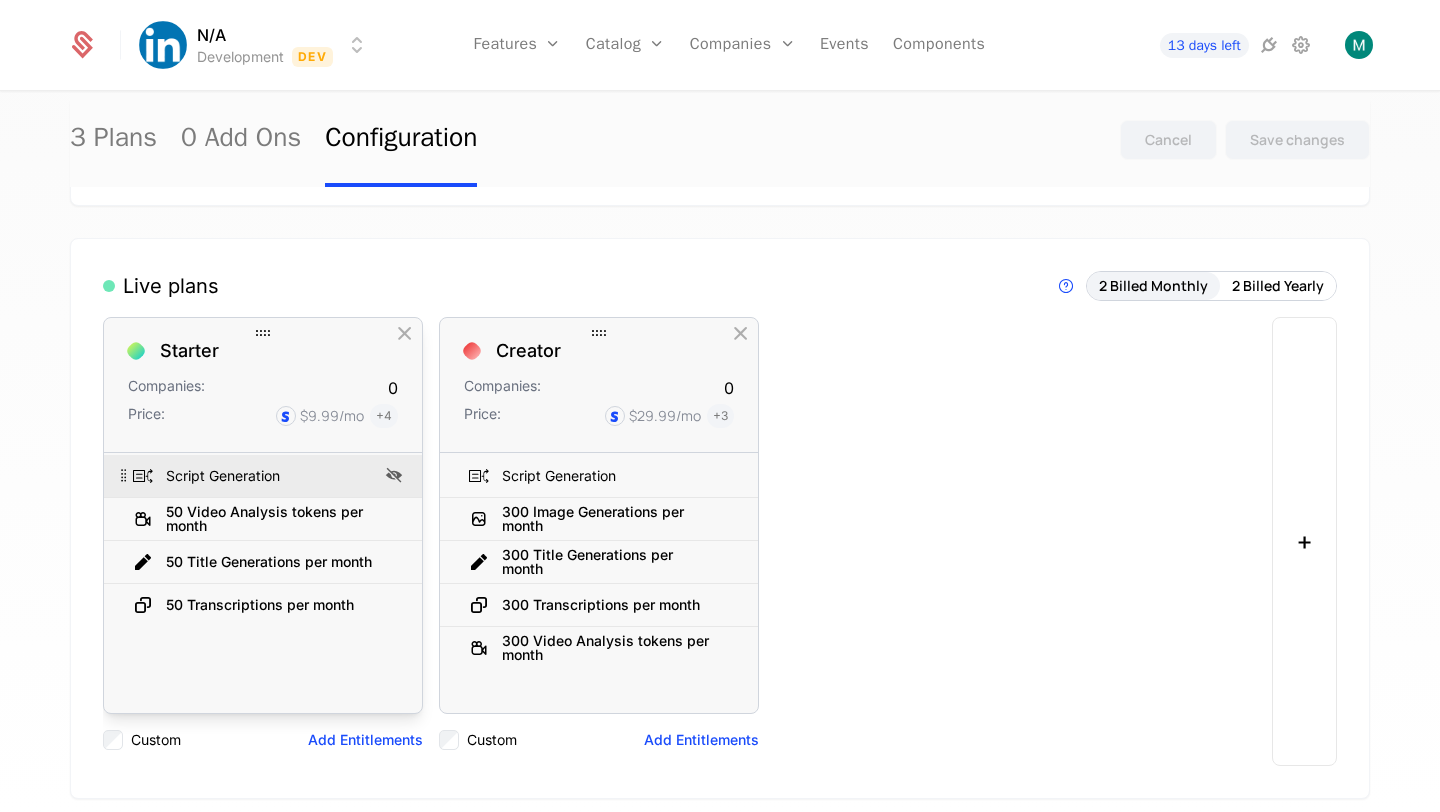 click on "Script Generation" at bounding box center (253, 476) 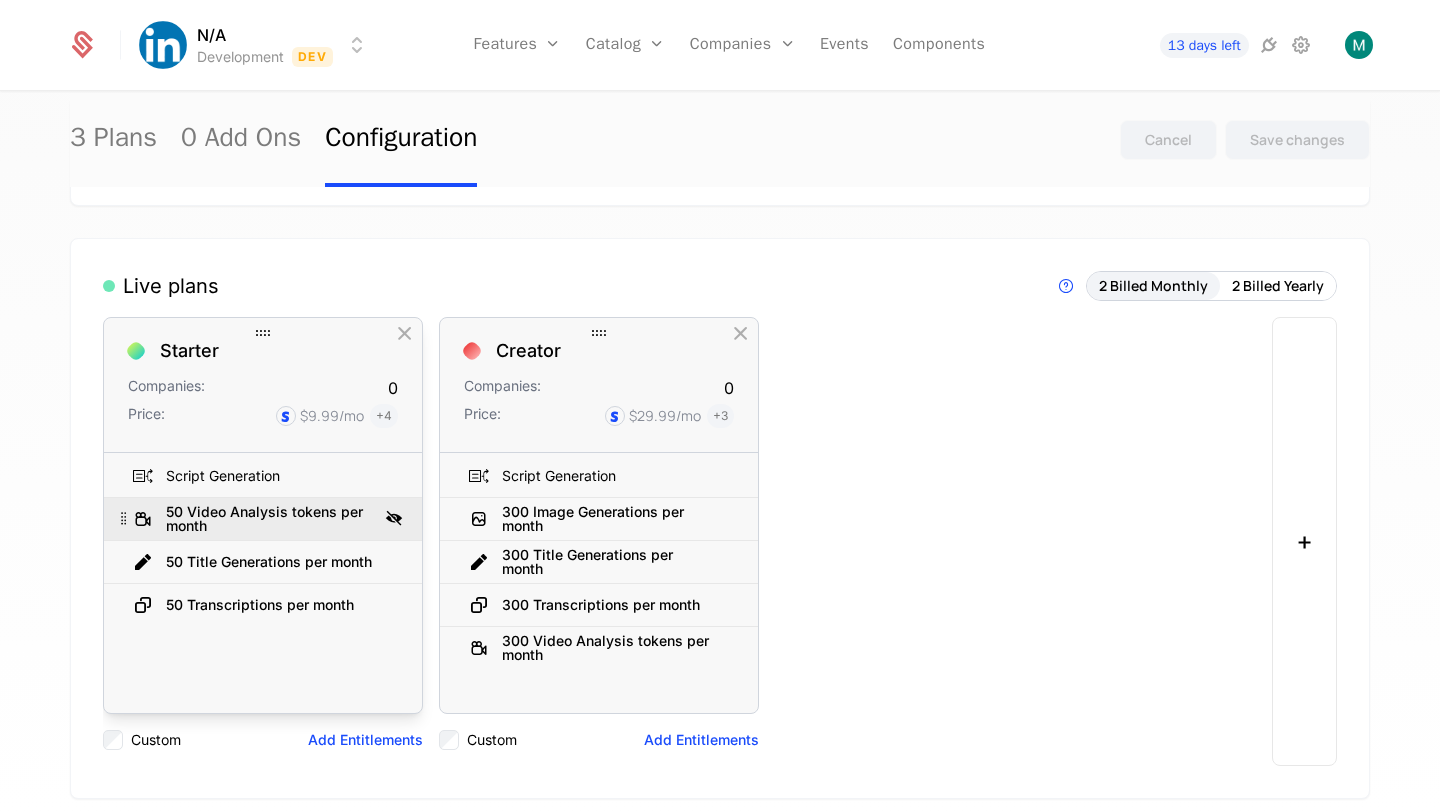 click at bounding box center (394, 517) 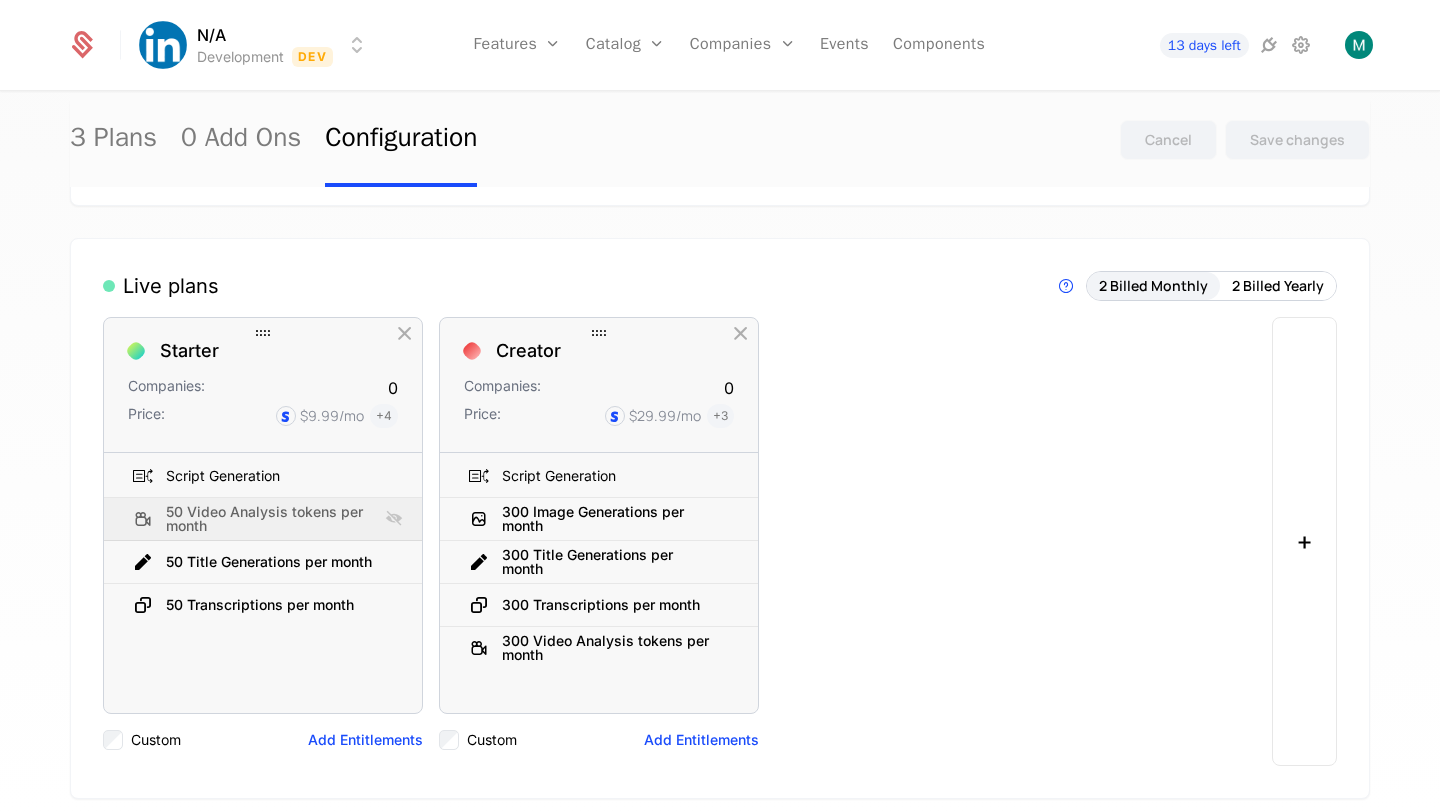 click on "Custom" at bounding box center [156, 740] 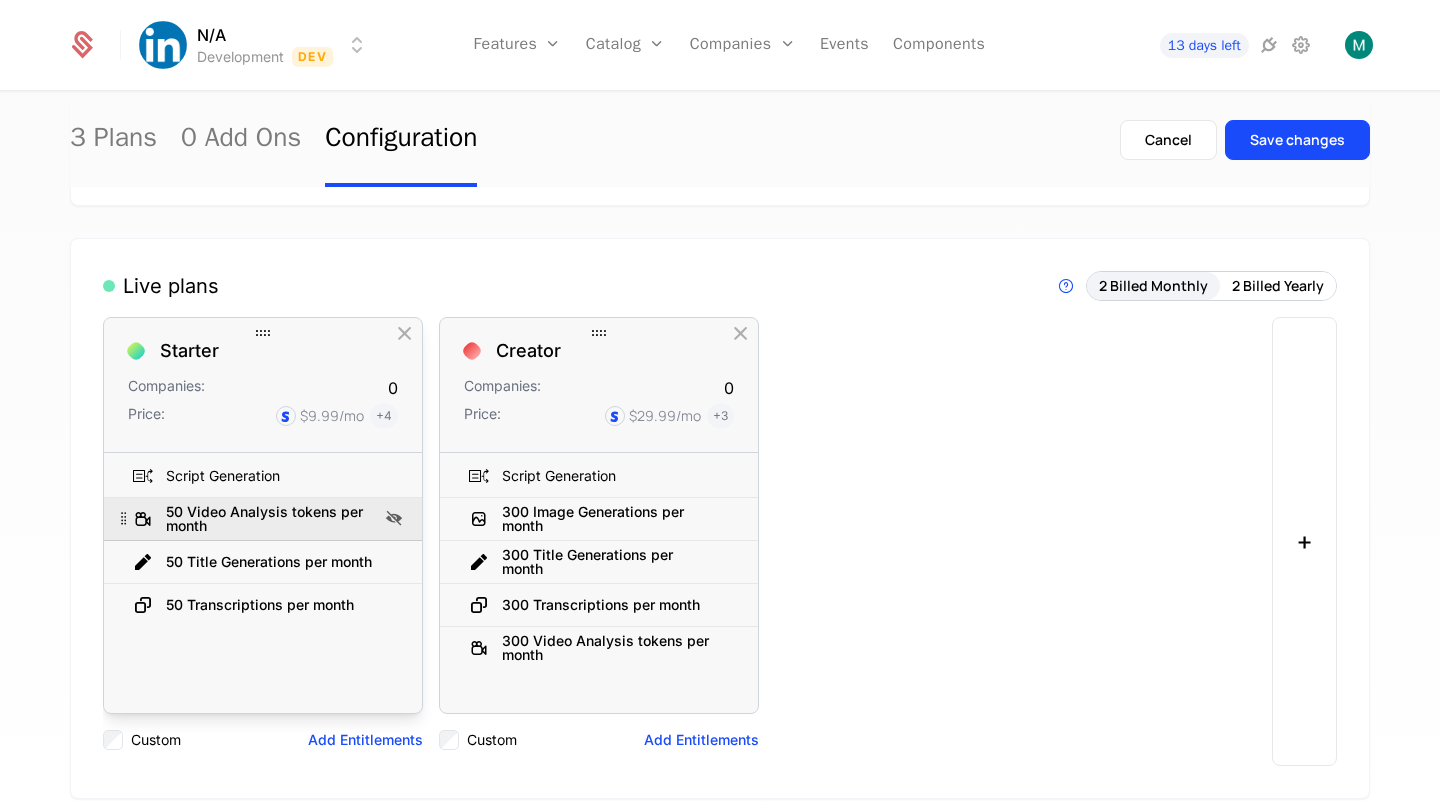 click at bounding box center (394, 517) 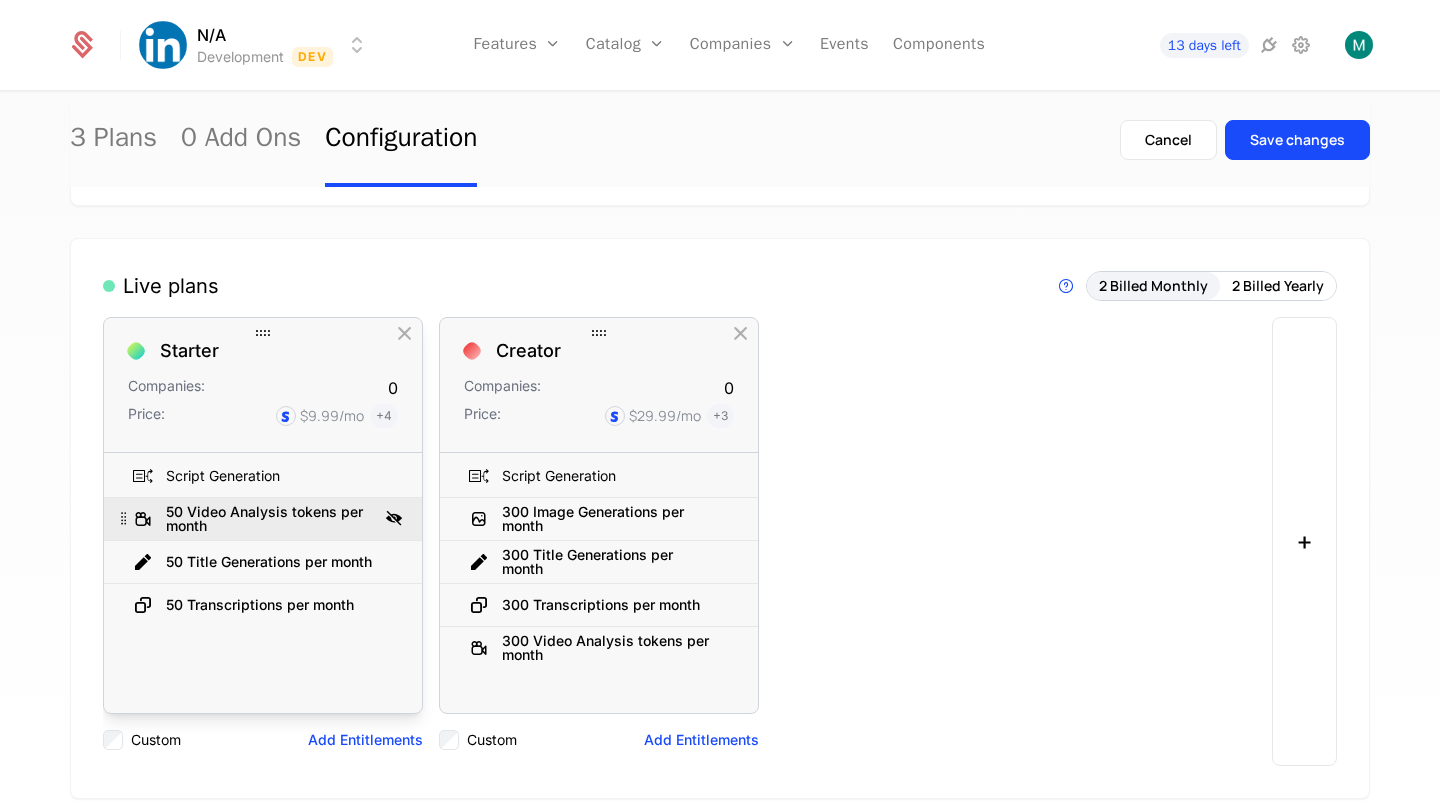click at bounding box center (394, 517) 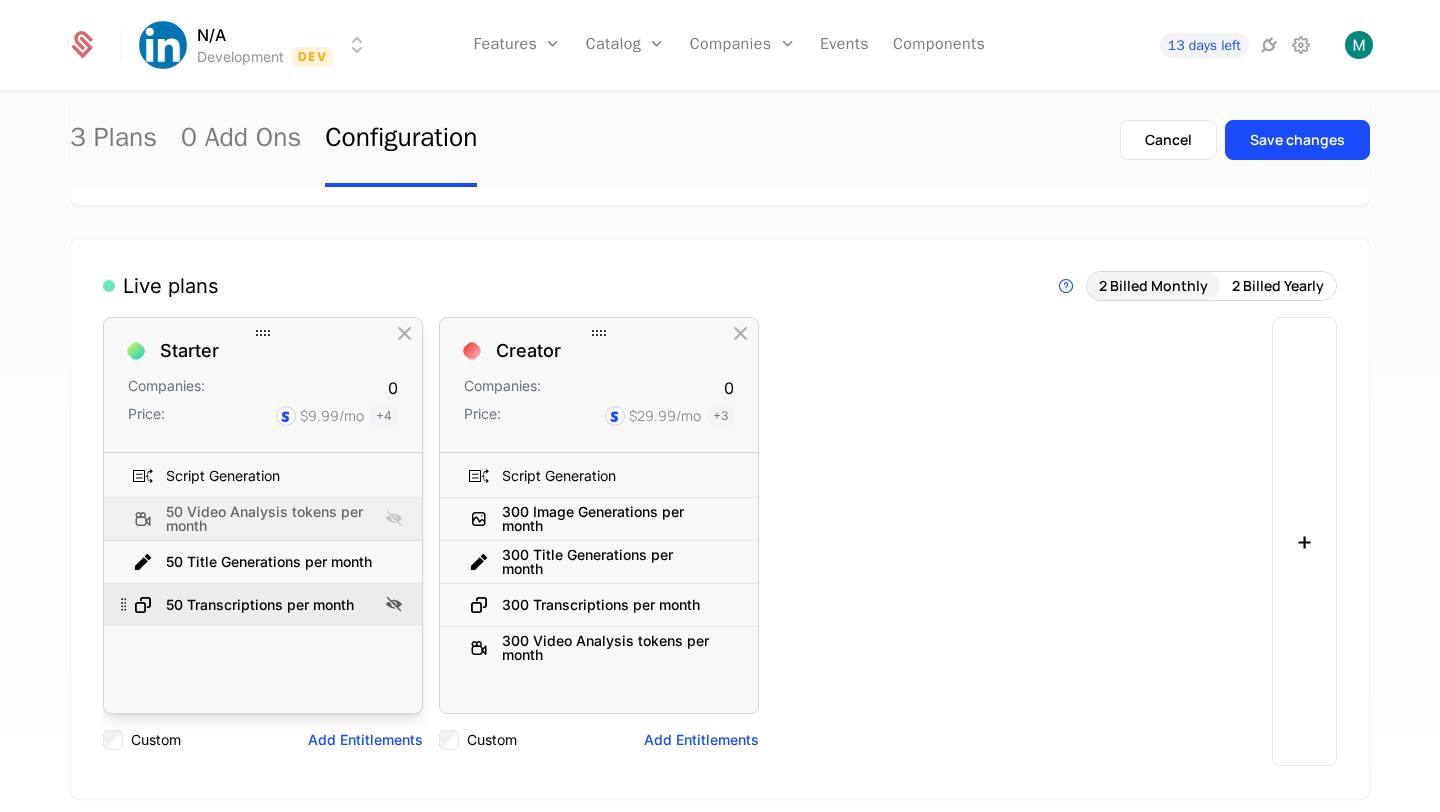 click at bounding box center (394, 603) 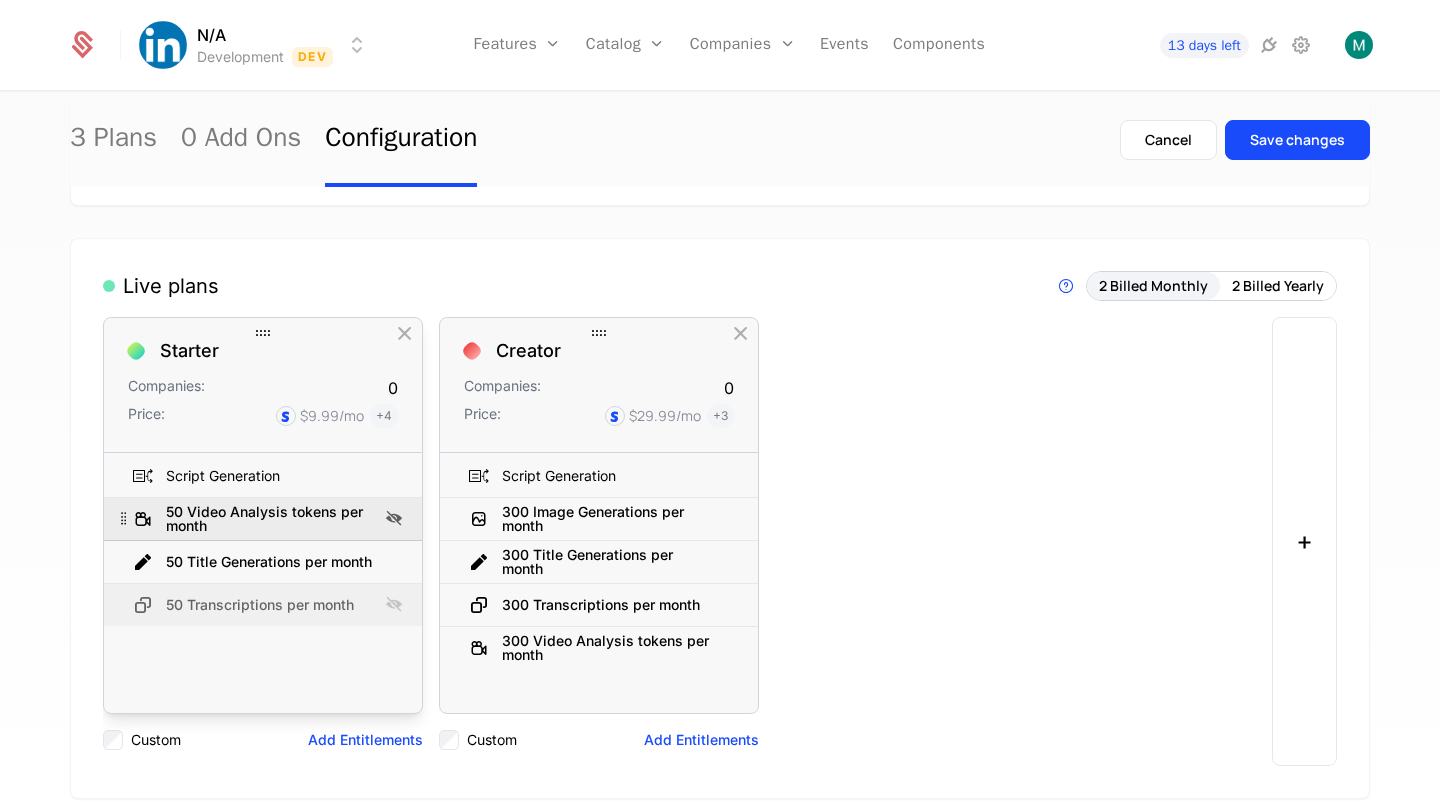 click at bounding box center (394, 517) 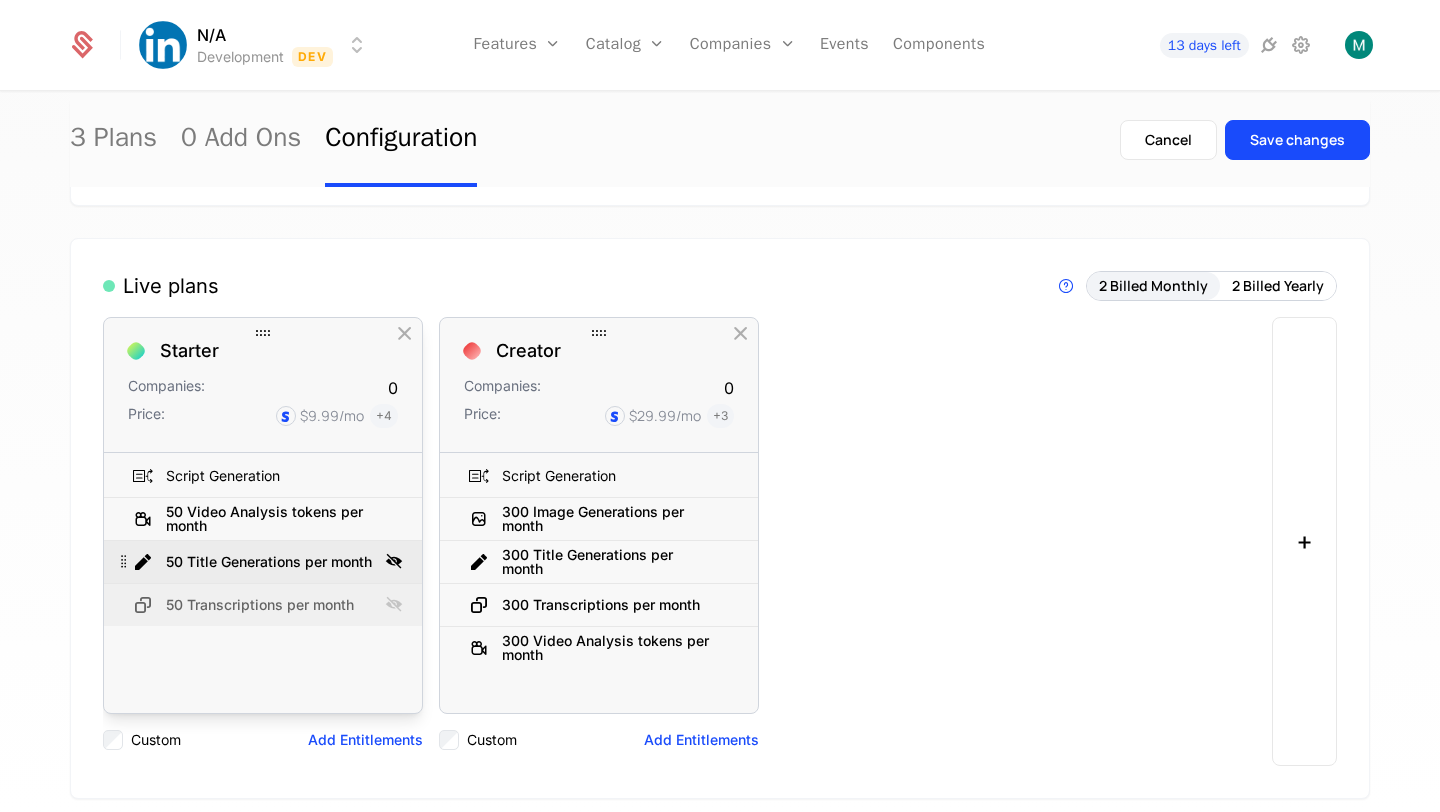 click at bounding box center (394, 560) 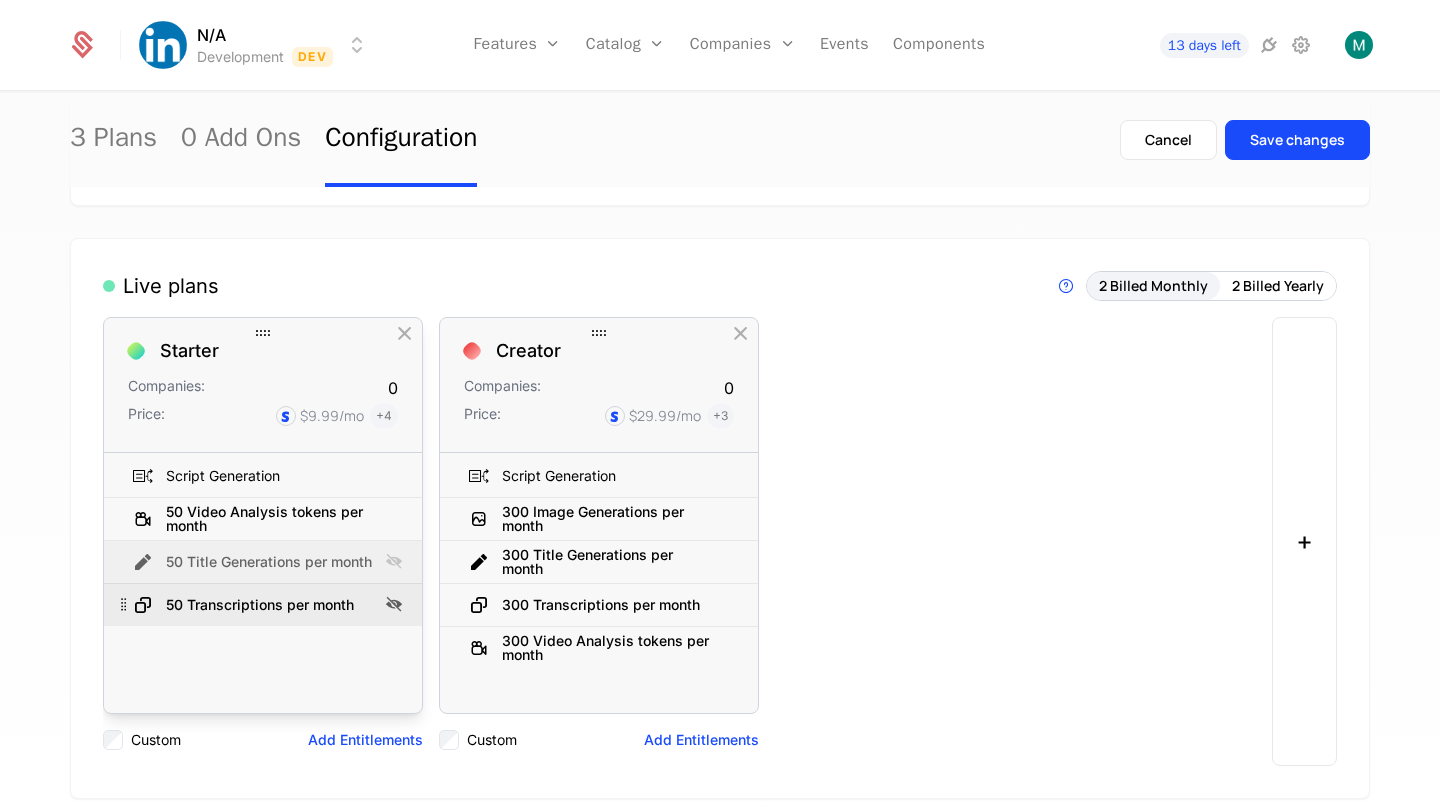 click at bounding box center (394, 603) 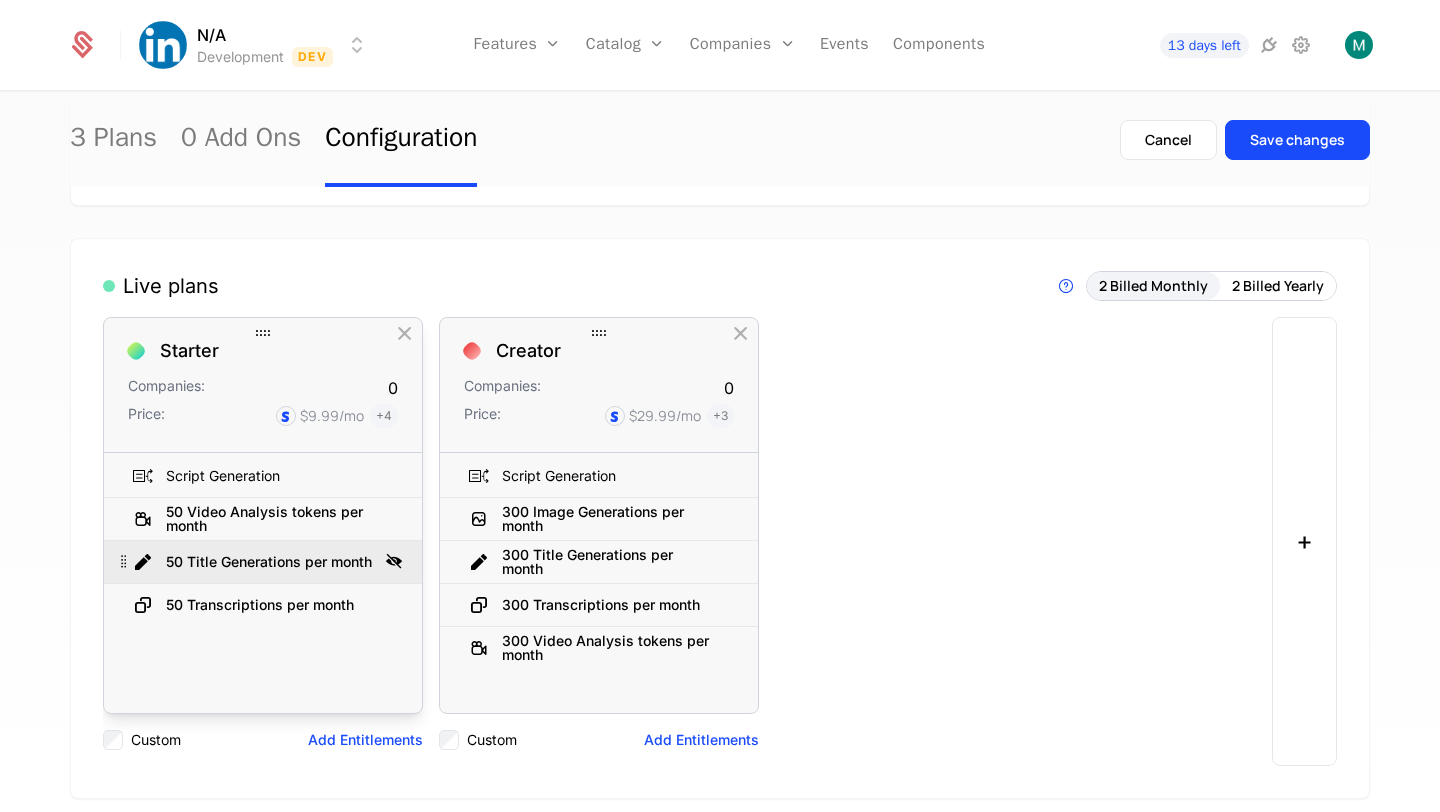 click at bounding box center [394, 560] 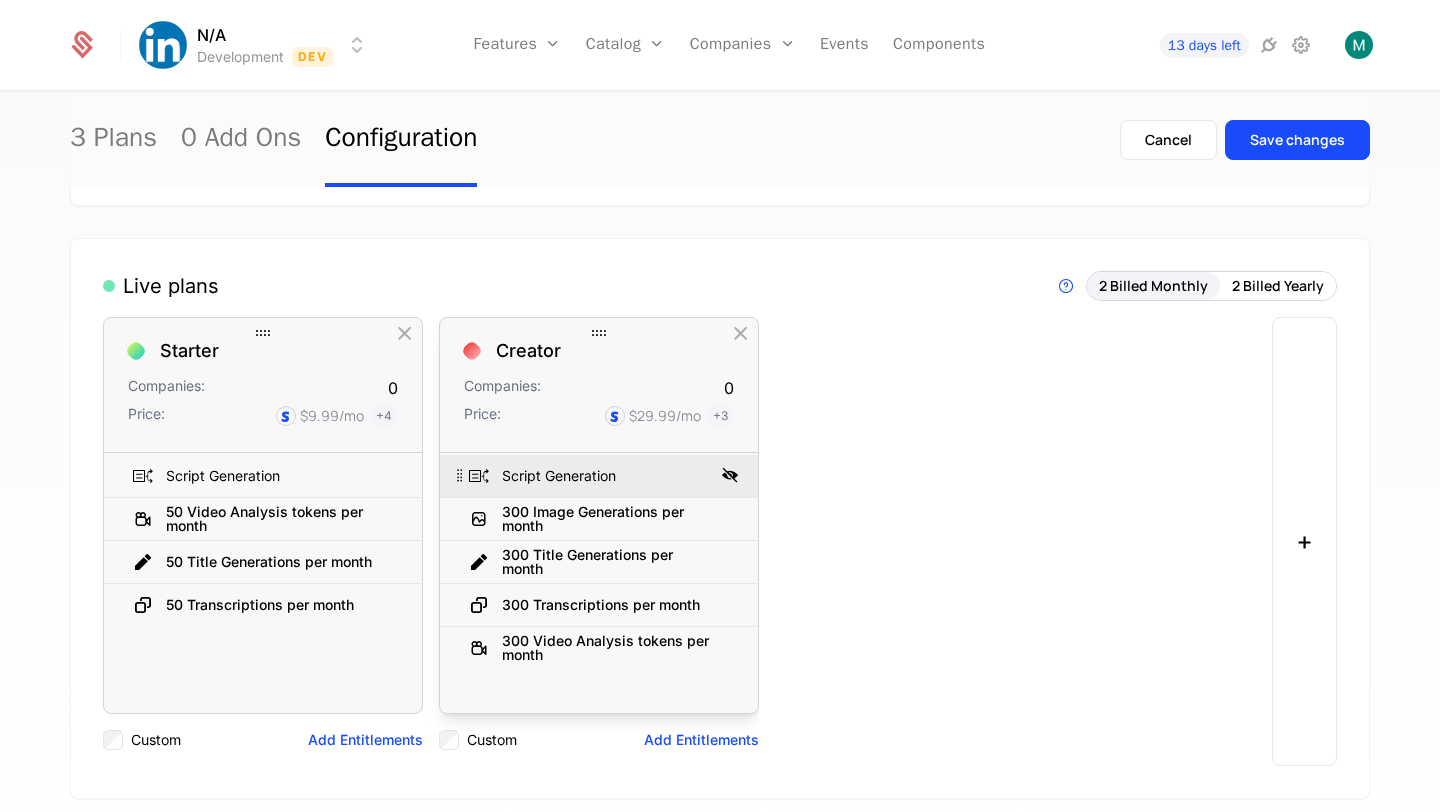 click at bounding box center (730, 474) 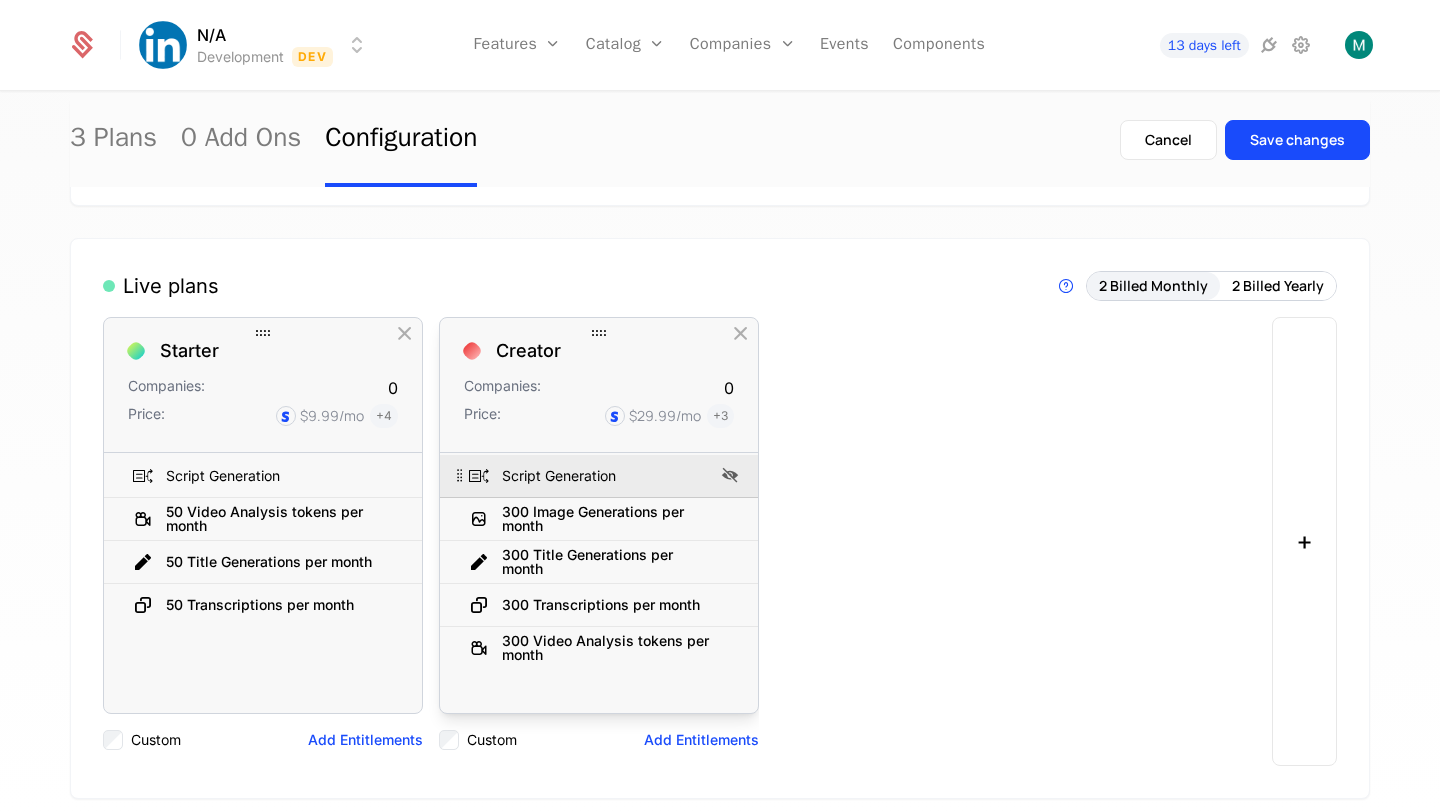 click at bounding box center (730, 474) 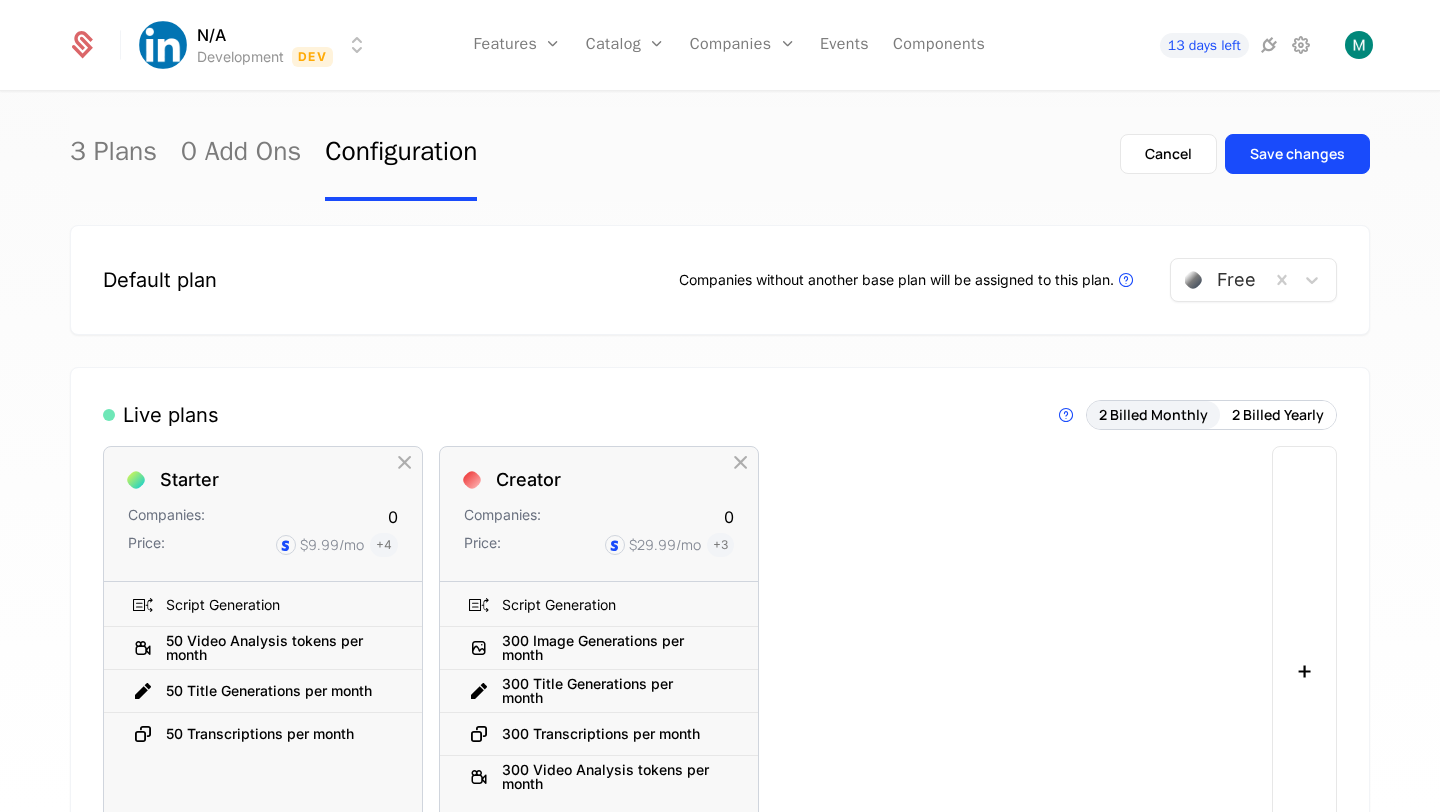 scroll, scrollTop: 0, scrollLeft: 0, axis: both 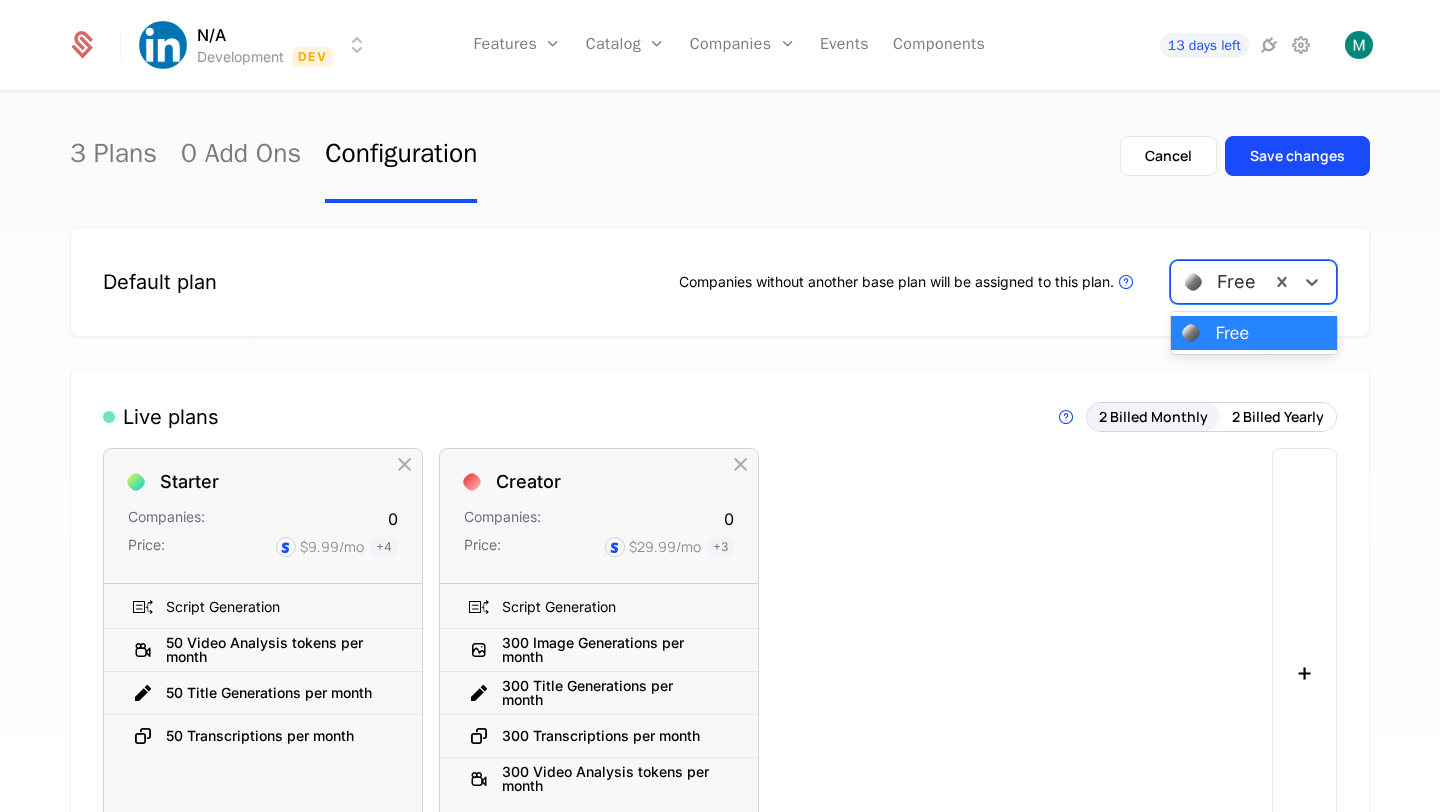 click at bounding box center (1220, 282) 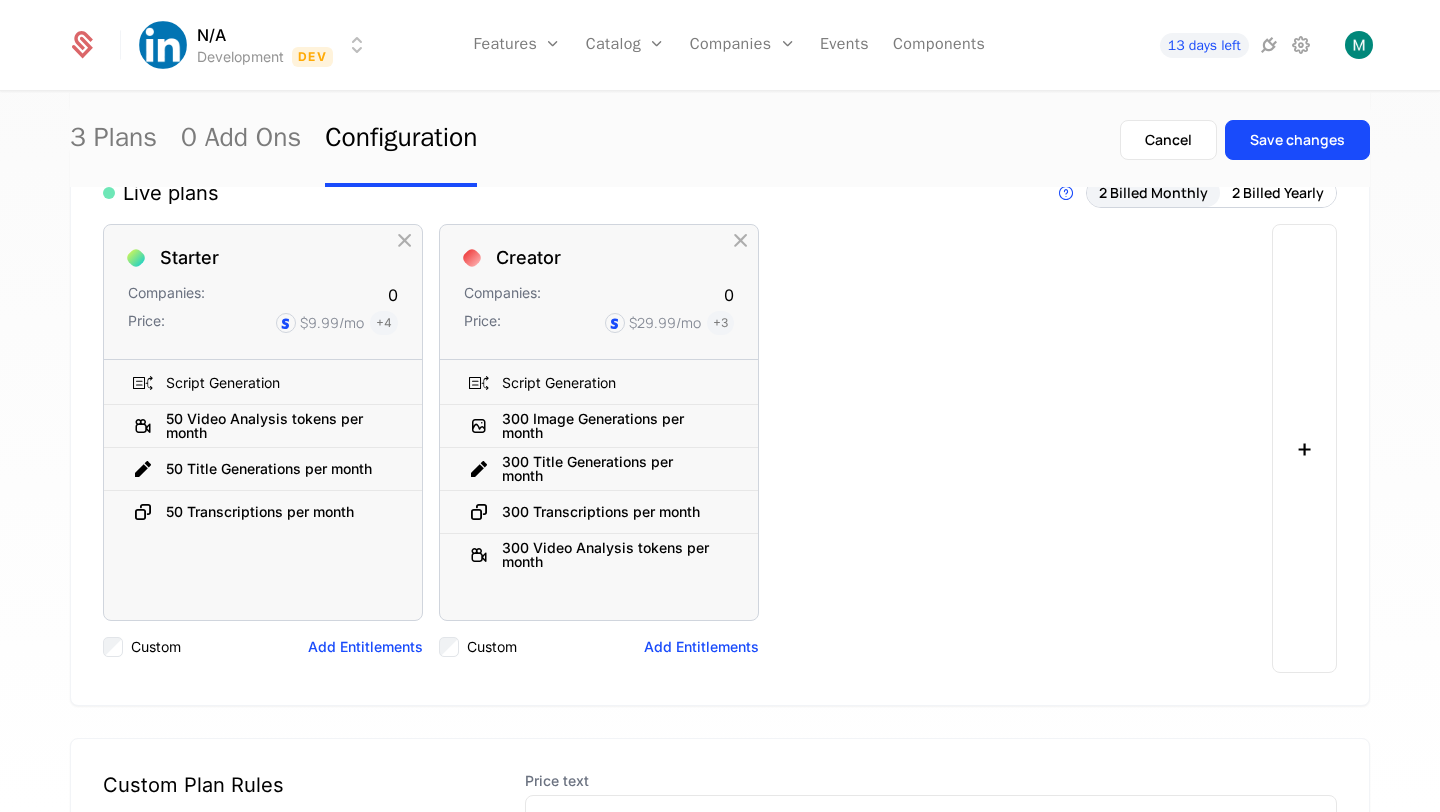 scroll, scrollTop: 249, scrollLeft: 0, axis: vertical 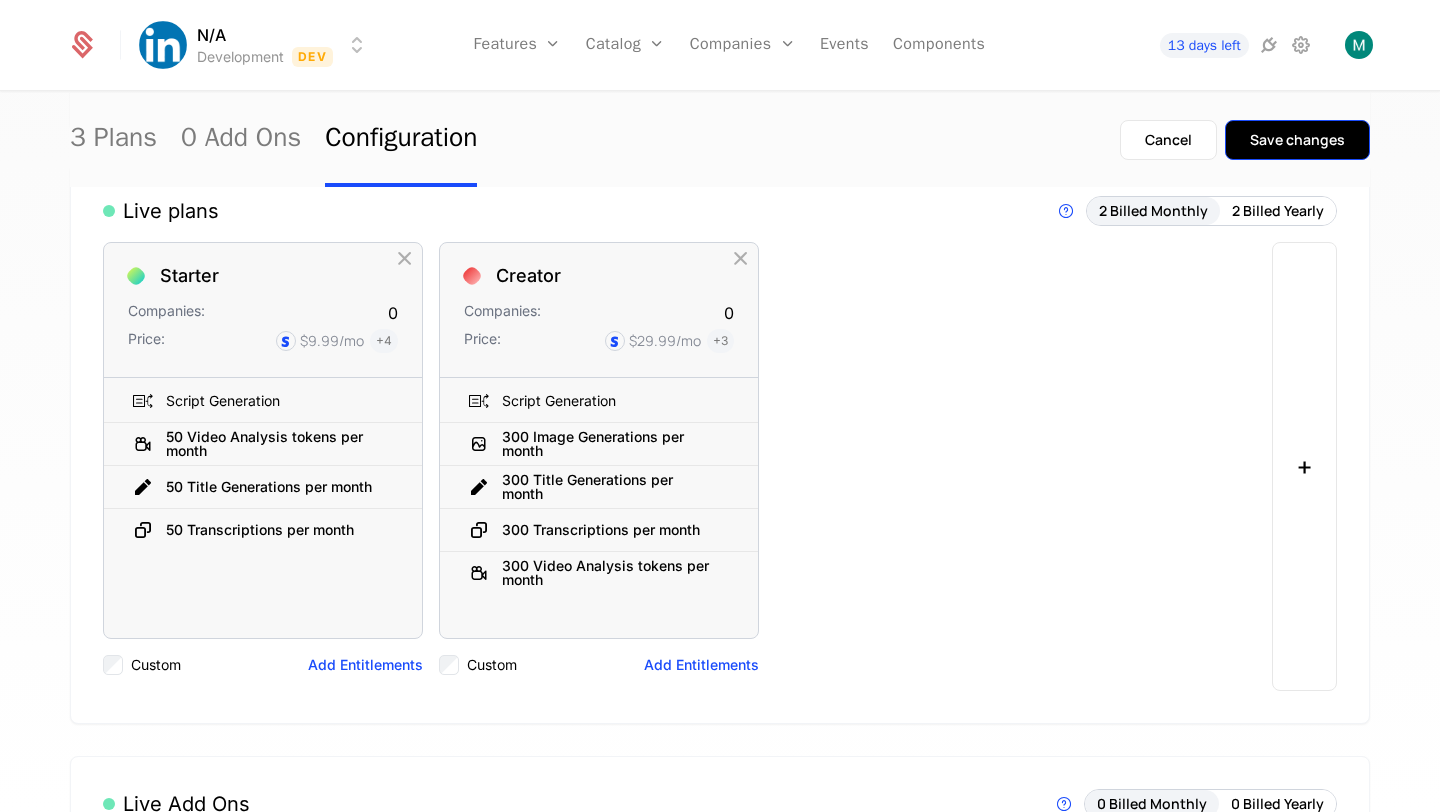 click on "Save changes" at bounding box center [1297, 140] 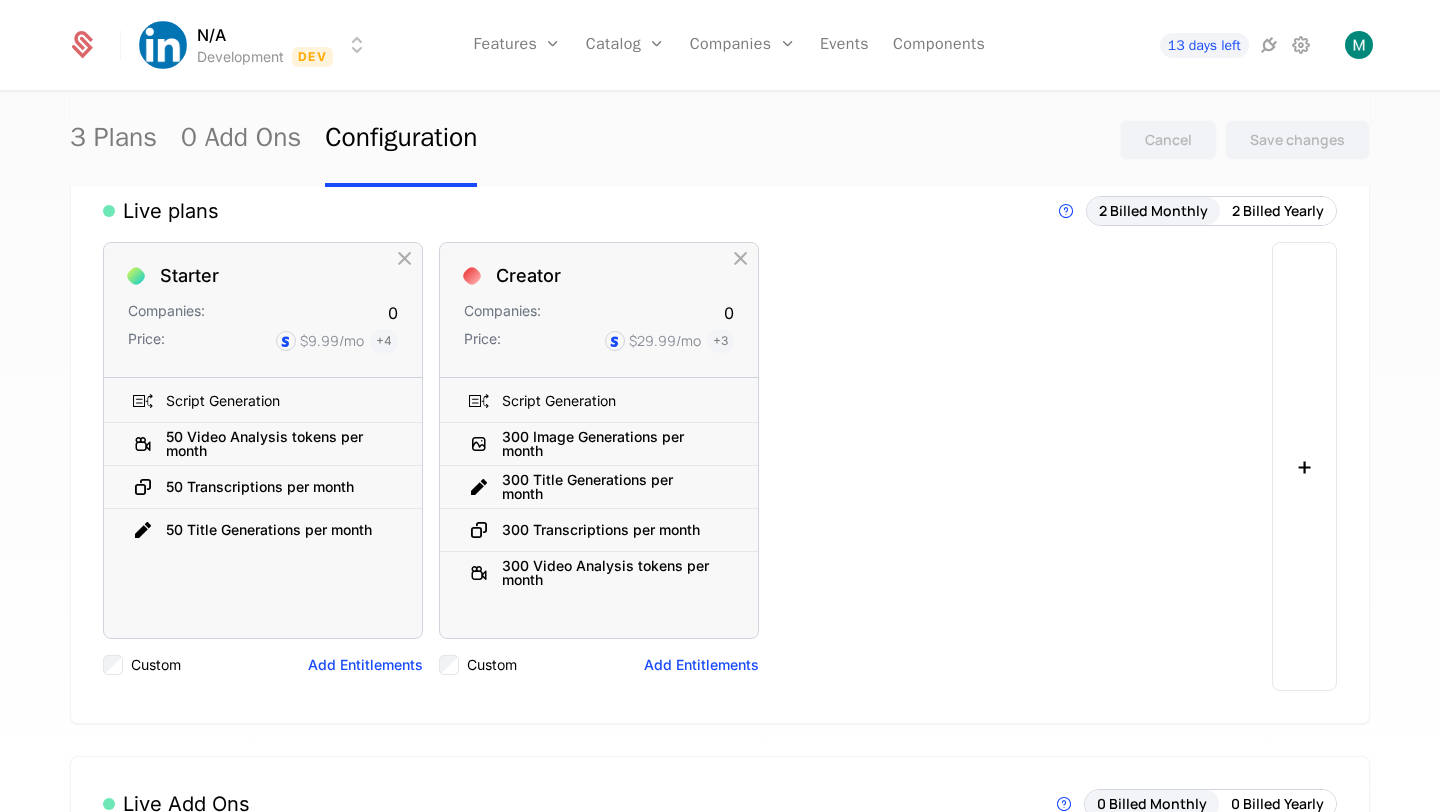 scroll, scrollTop: 0, scrollLeft: 0, axis: both 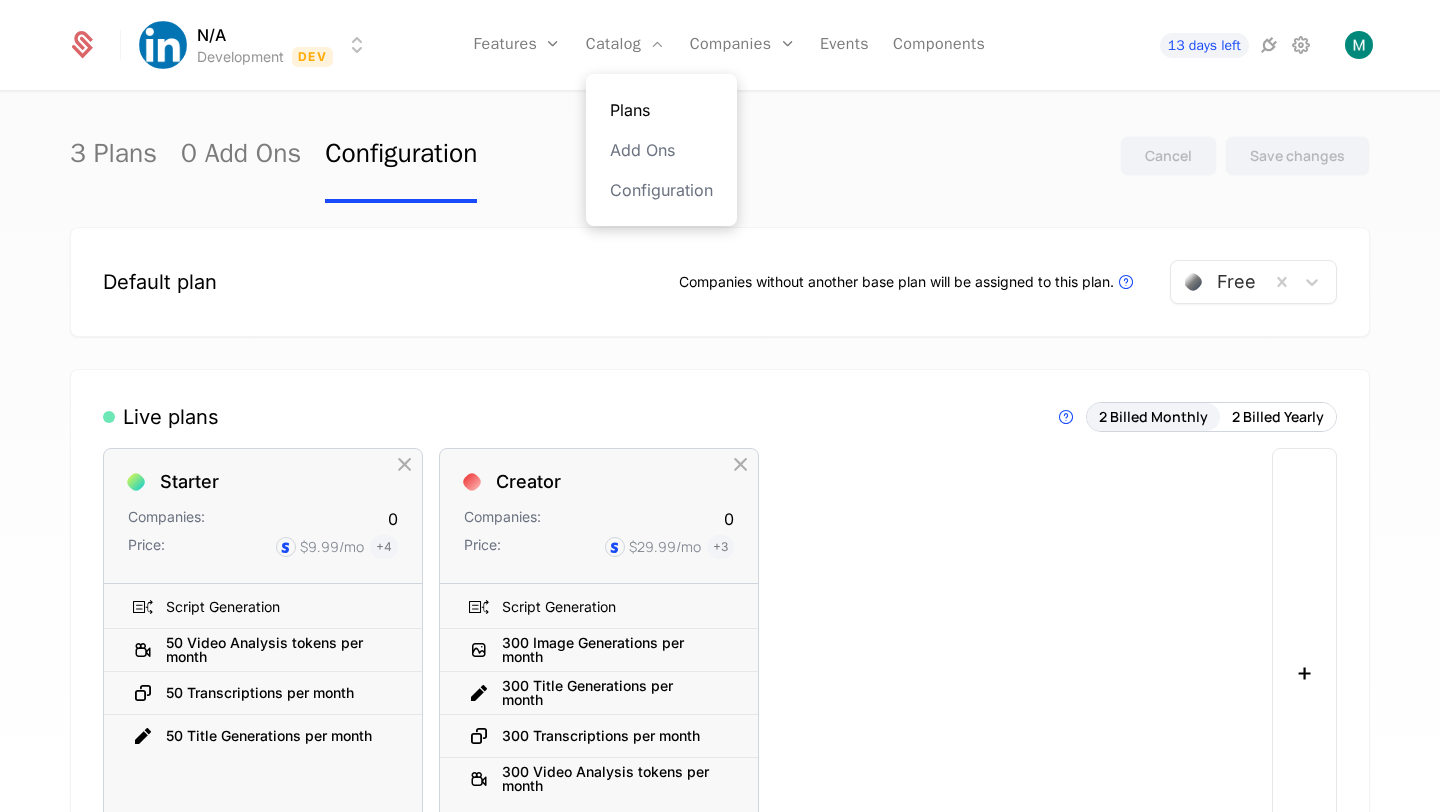 click on "Plans" at bounding box center [661, 110] 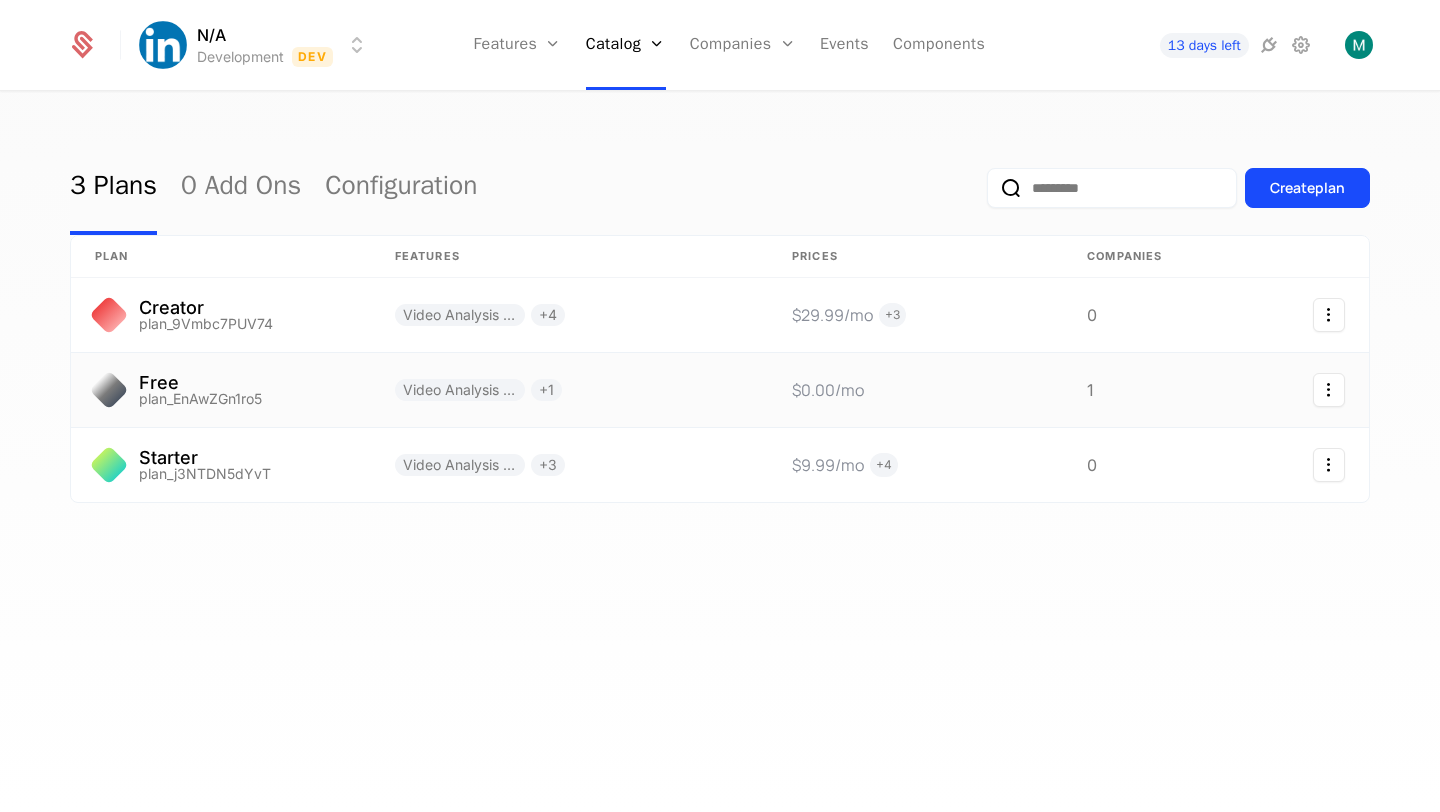 click on "Free plan_EnAwZGn1ro5" at bounding box center (221, 390) 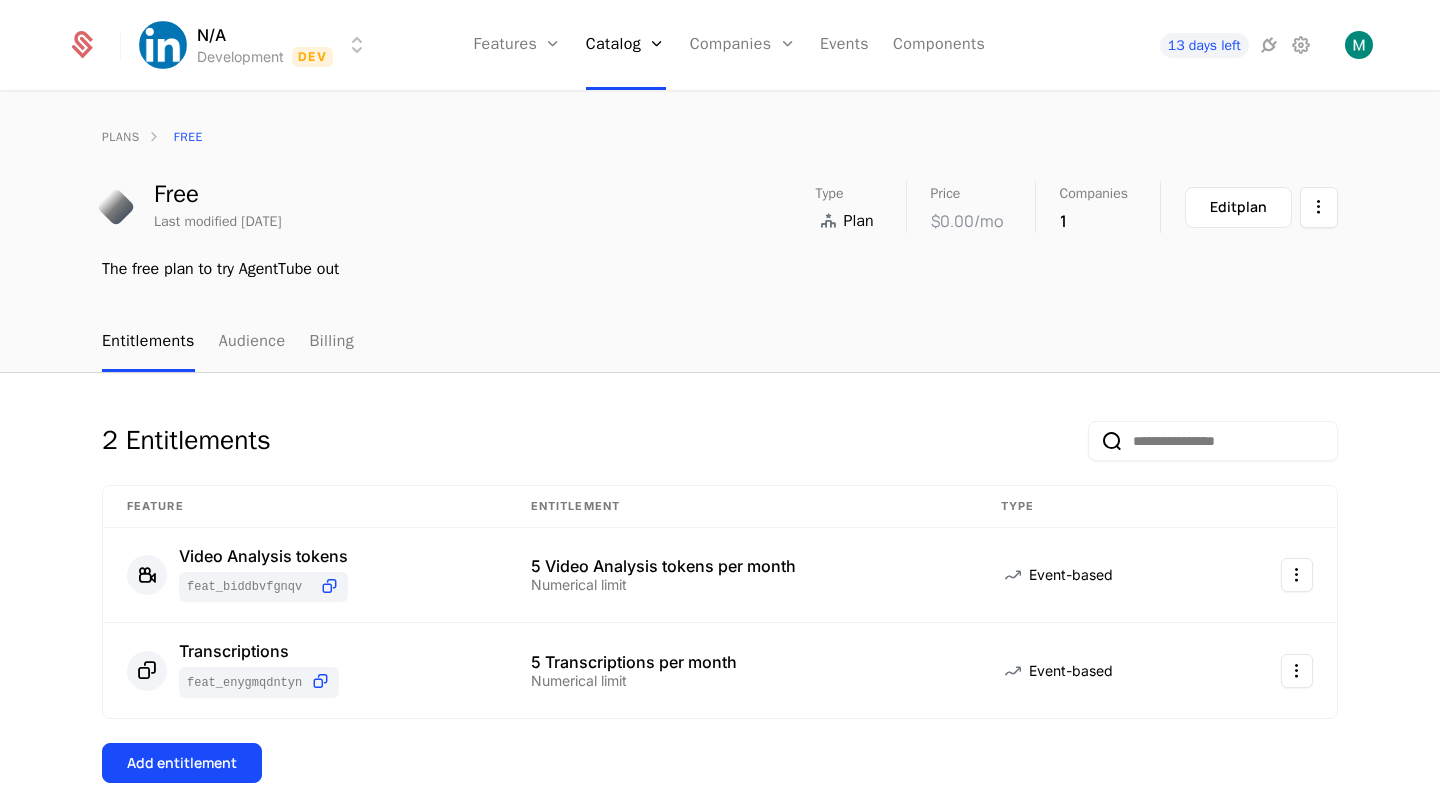 scroll, scrollTop: 34, scrollLeft: 0, axis: vertical 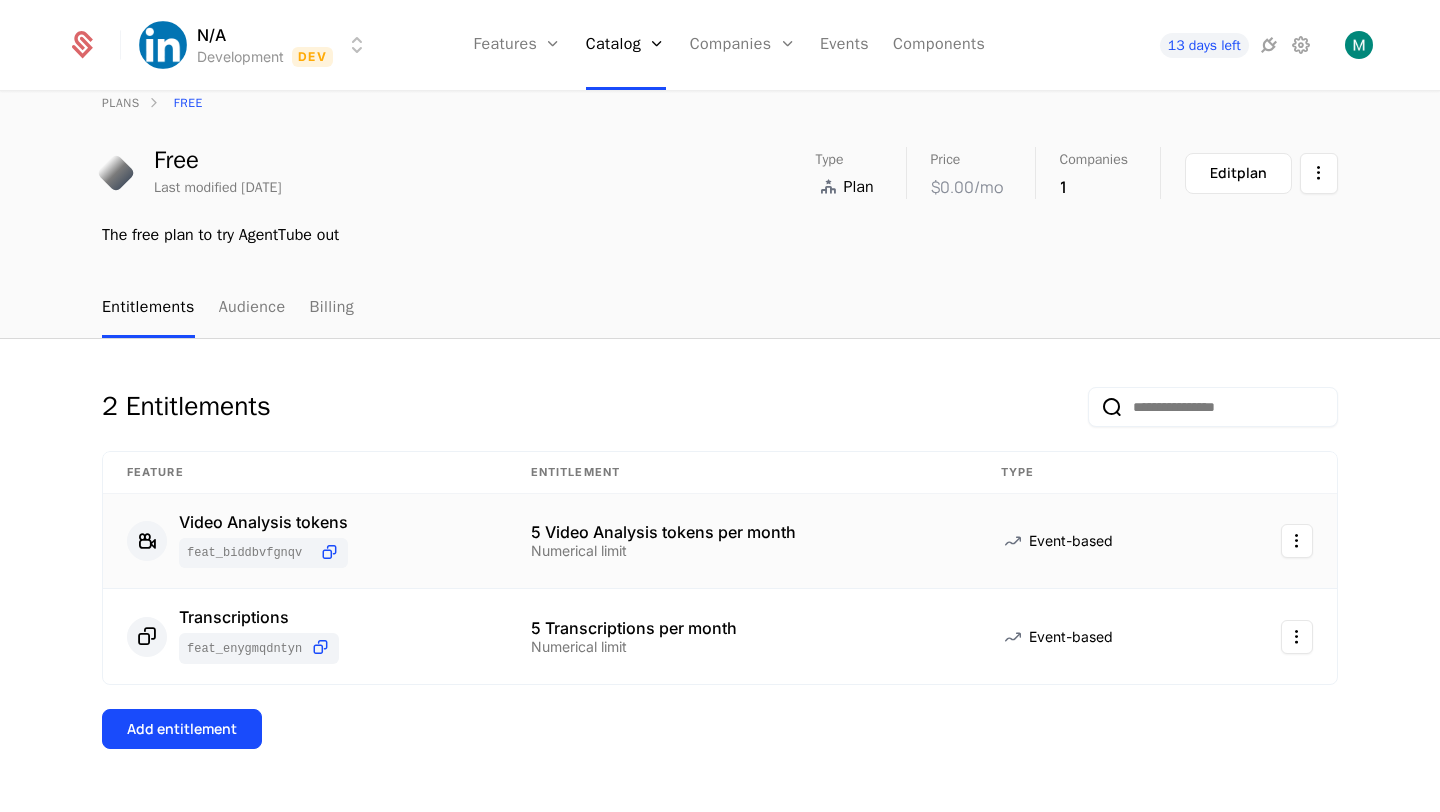 click on "Numerical limit" at bounding box center [663, 551] 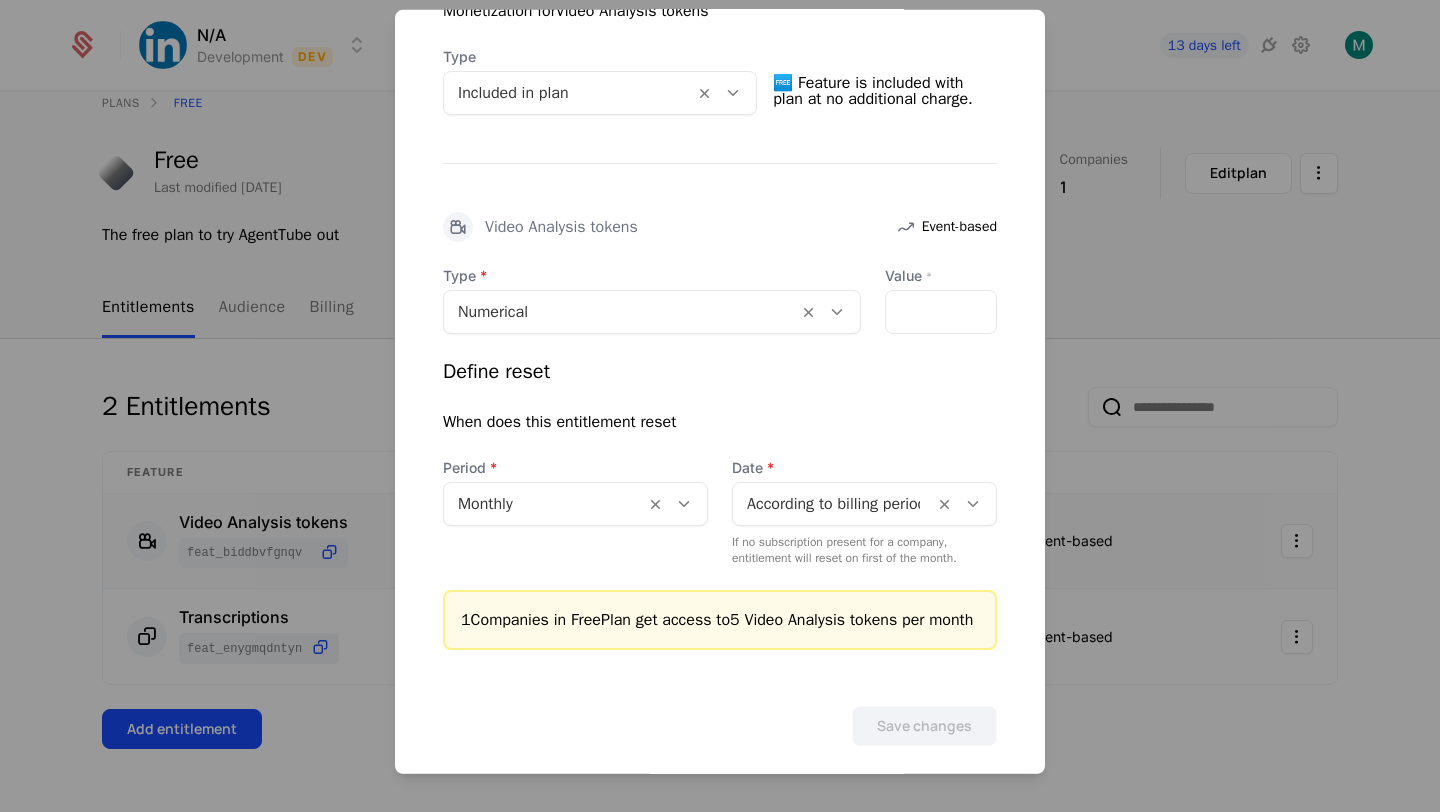 scroll, scrollTop: 498, scrollLeft: 0, axis: vertical 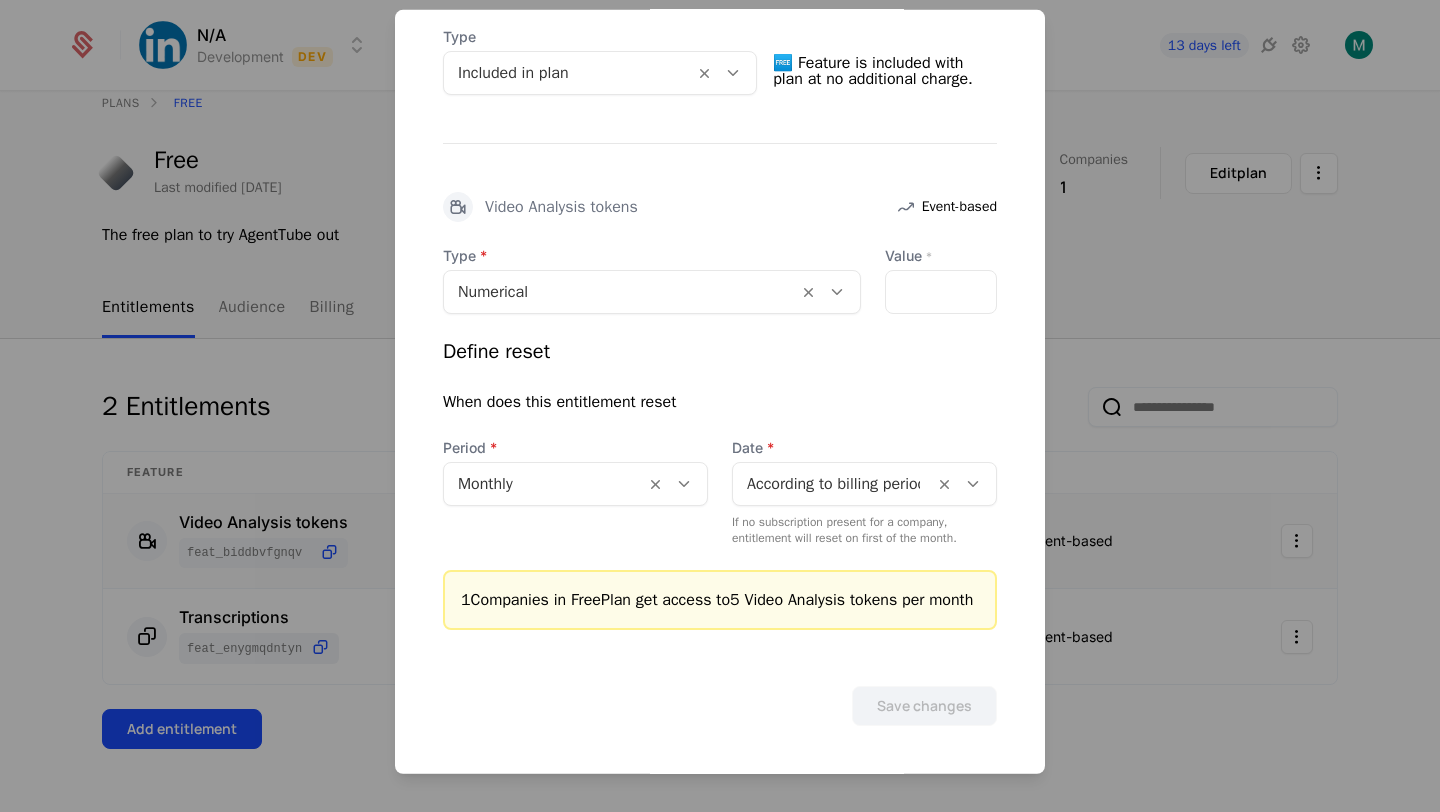click at bounding box center [720, 406] 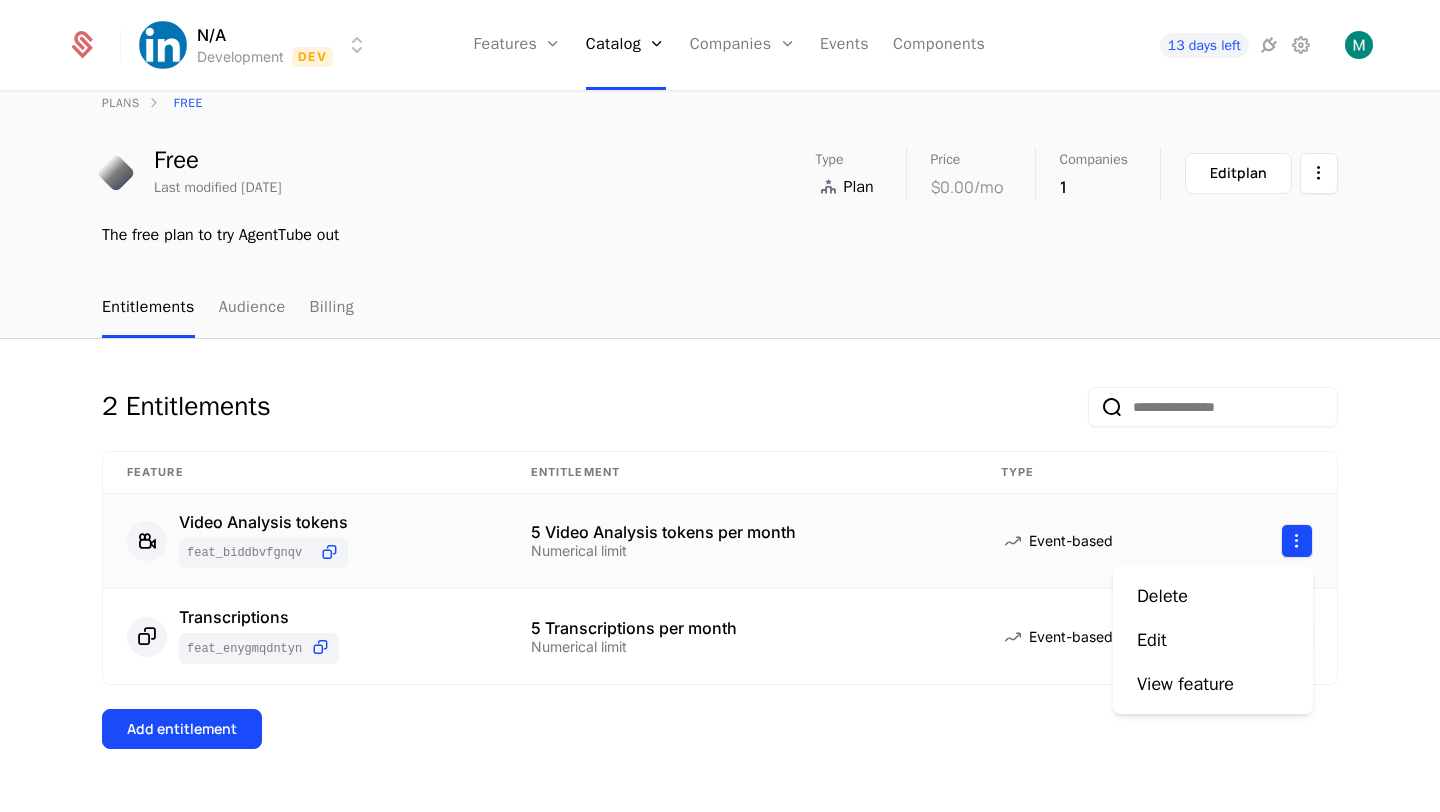 click on "N/A Development Dev Features Features Flags Catalog Plans Add Ons Configuration Companies Companies Users Events Components 13 days left plans Free Free Last modified yesterday Type Plan Price $0.00 /mo Companies 1 Edit  plan The free plan to try AgentTube out Entitlements Audience Billing 2 Entitlements Feature Entitlement Type Video Analysis tokens feat_biDdBvFgnQV 5
Video Analysis tokens per month Numerical limit Event-based Transcriptions feat_ENYgMQdnTyn 5
Transcriptions per month Numerical limit Event-based Add entitlement
Best Viewed on Desktop You're currently viewing this on a  mobile device . For the best experience,   we recommend using a desktop or larger screens , as the application isn't fully optimized for smaller resolutions just yet. Got it  Delete Edit View feature" at bounding box center [720, 406] 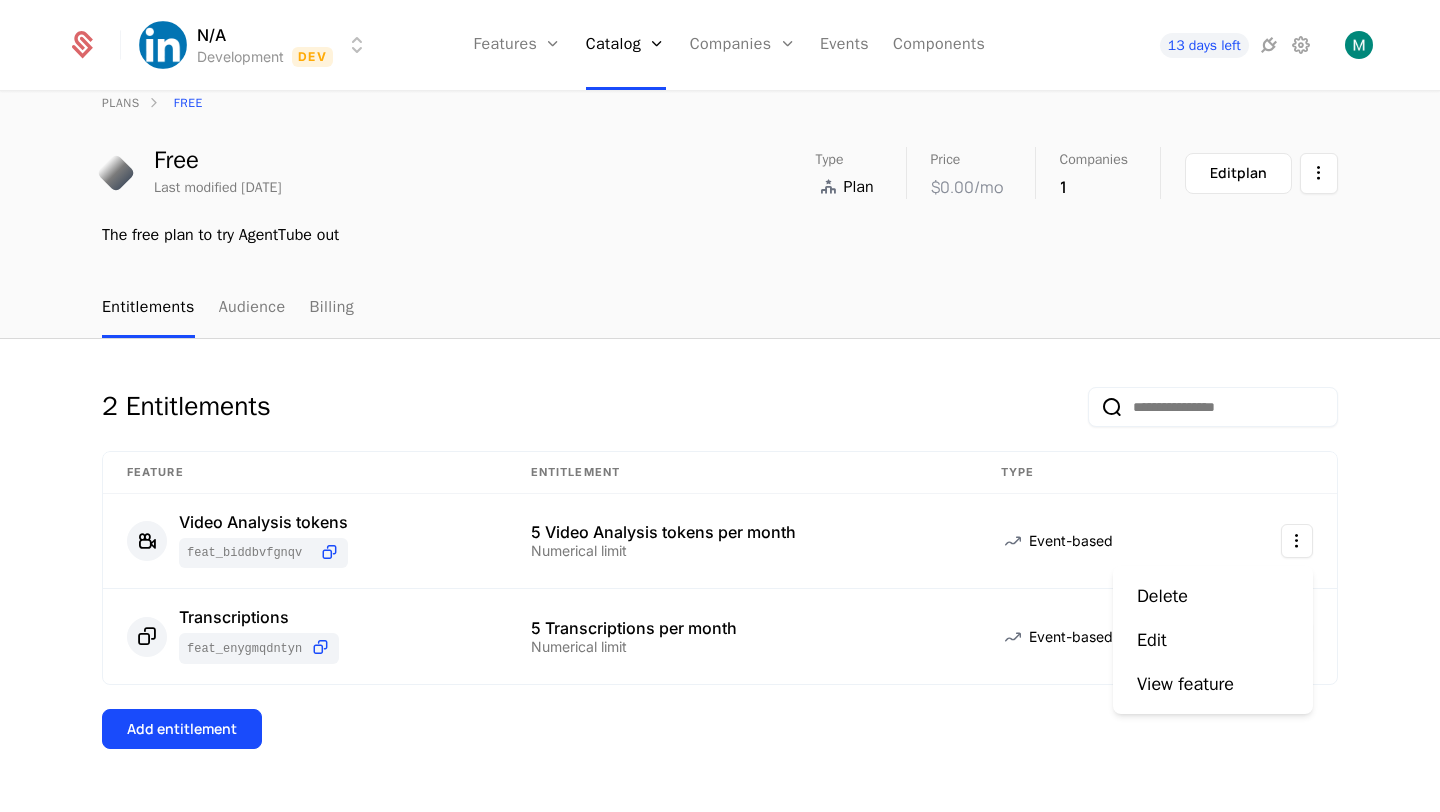 click on "N/A Development Dev Features Features Flags Catalog Plans Add Ons Configuration Companies Companies Users Events Components 13 days left plans Free Free Last modified yesterday Type Plan Price $0.00 /mo Companies 1 Edit  plan The free plan to try AgentTube out Entitlements Audience Billing 2 Entitlements Feature Entitlement Type Video Analysis tokens feat_biDdBvFgnQV 5
Video Analysis tokens per month Numerical limit Event-based Transcriptions feat_ENYgMQdnTyn 5
Transcriptions per month Numerical limit Event-based Add entitlement
Best Viewed on Desktop You're currently viewing this on a  mobile device . For the best experience,   we recommend using a desktop or larger screens , as the application isn't fully optimized for smaller resolutions just yet. Got it  Delete Edit View feature" at bounding box center (720, 406) 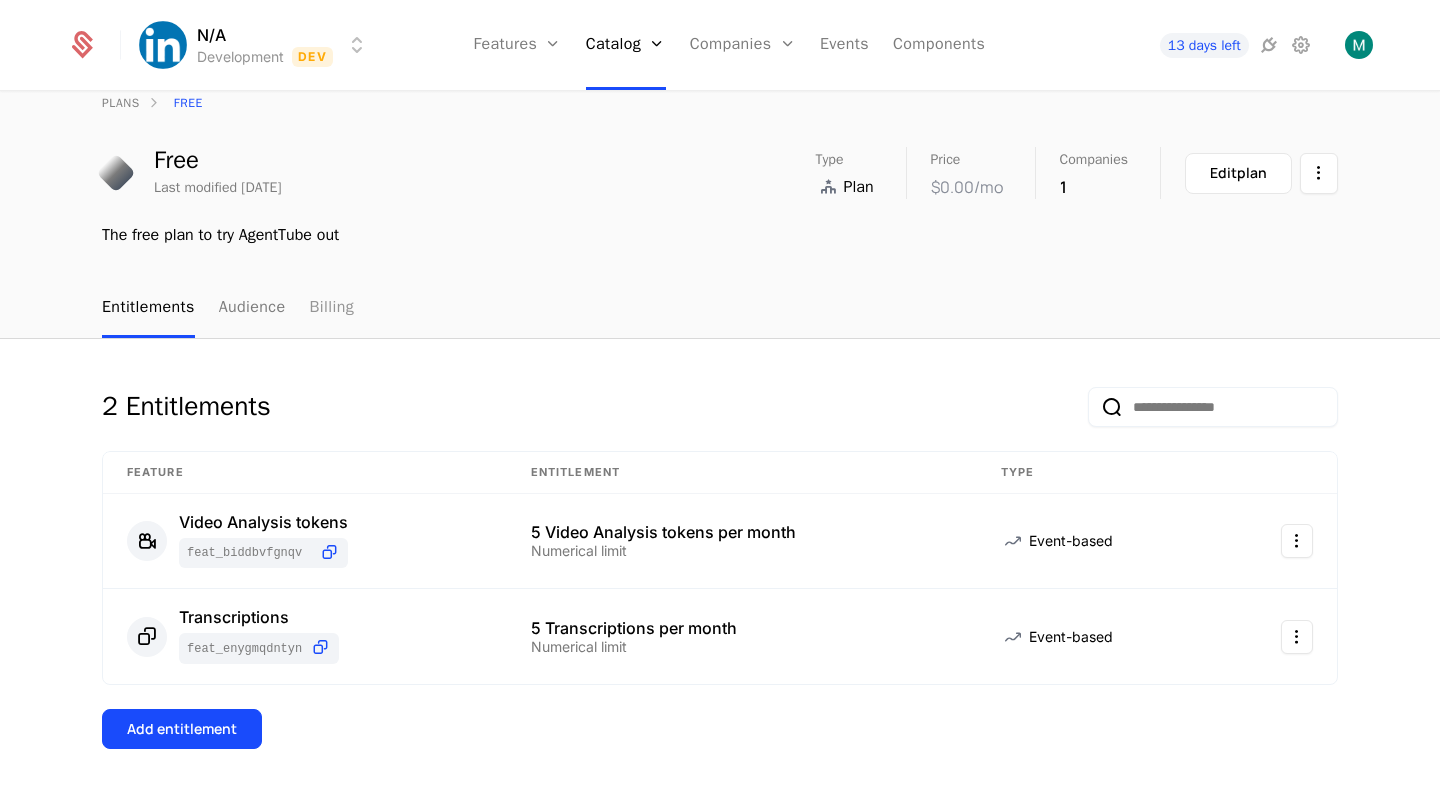click on "Billing" at bounding box center (331, 308) 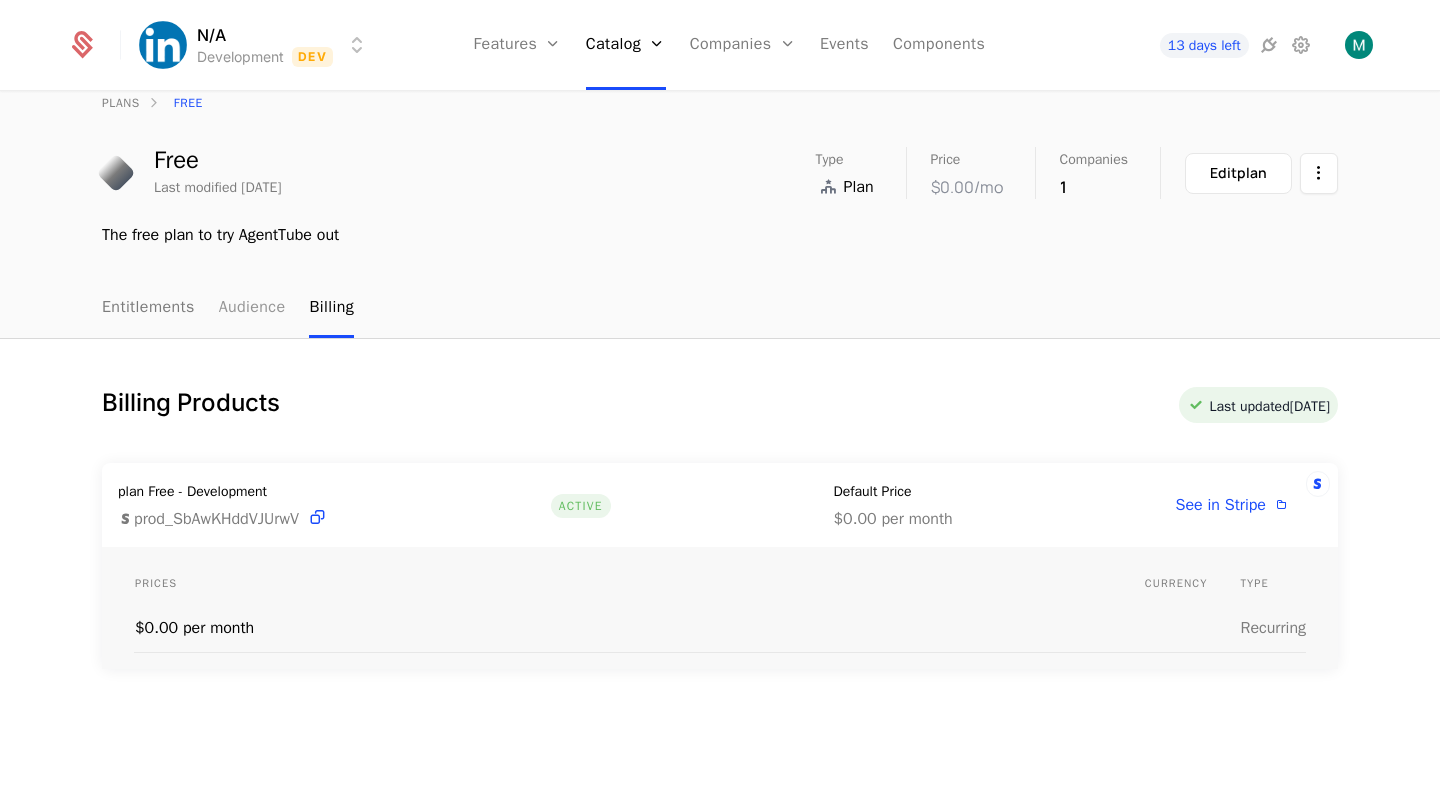 click on "Audience" at bounding box center (252, 308) 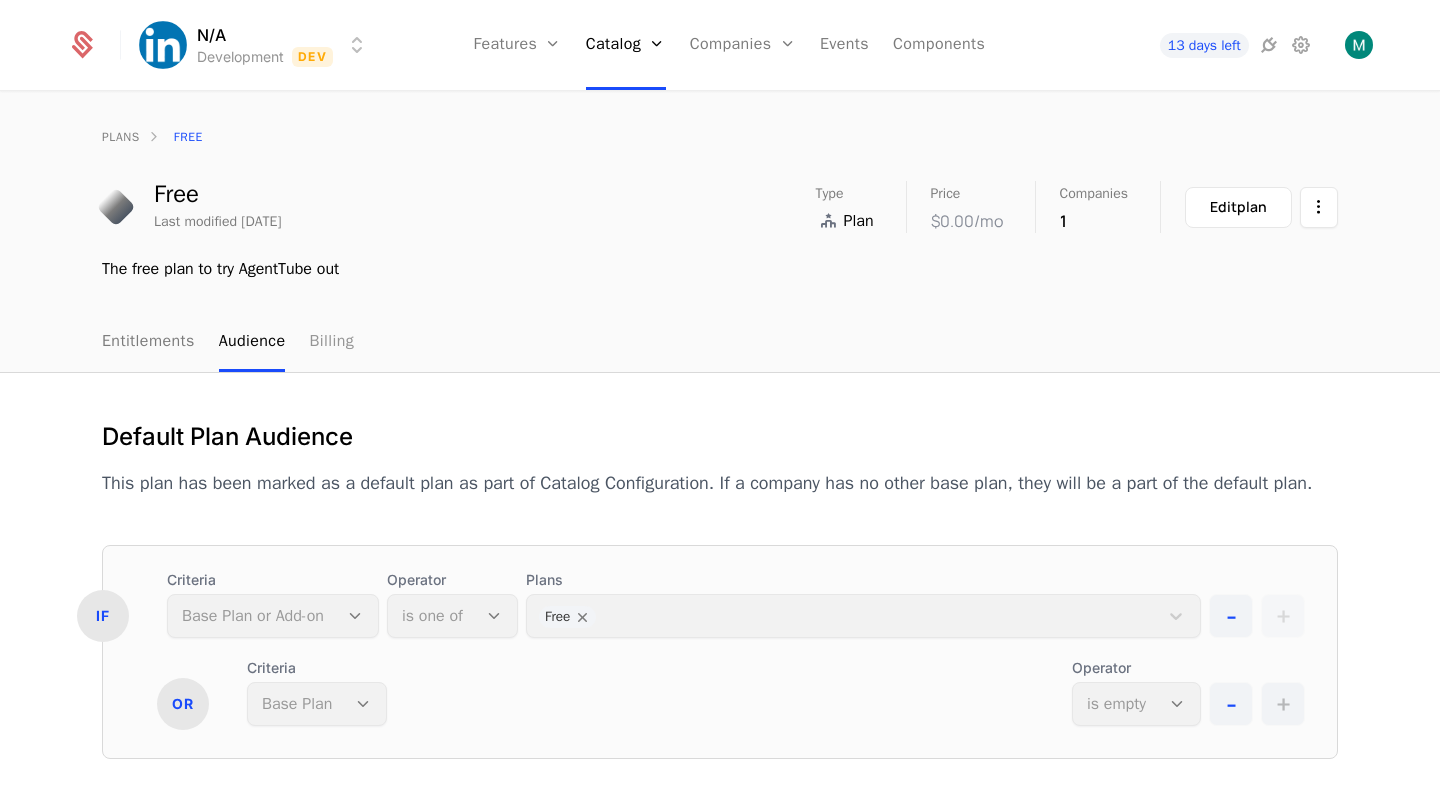 click on "Billing" at bounding box center [331, 342] 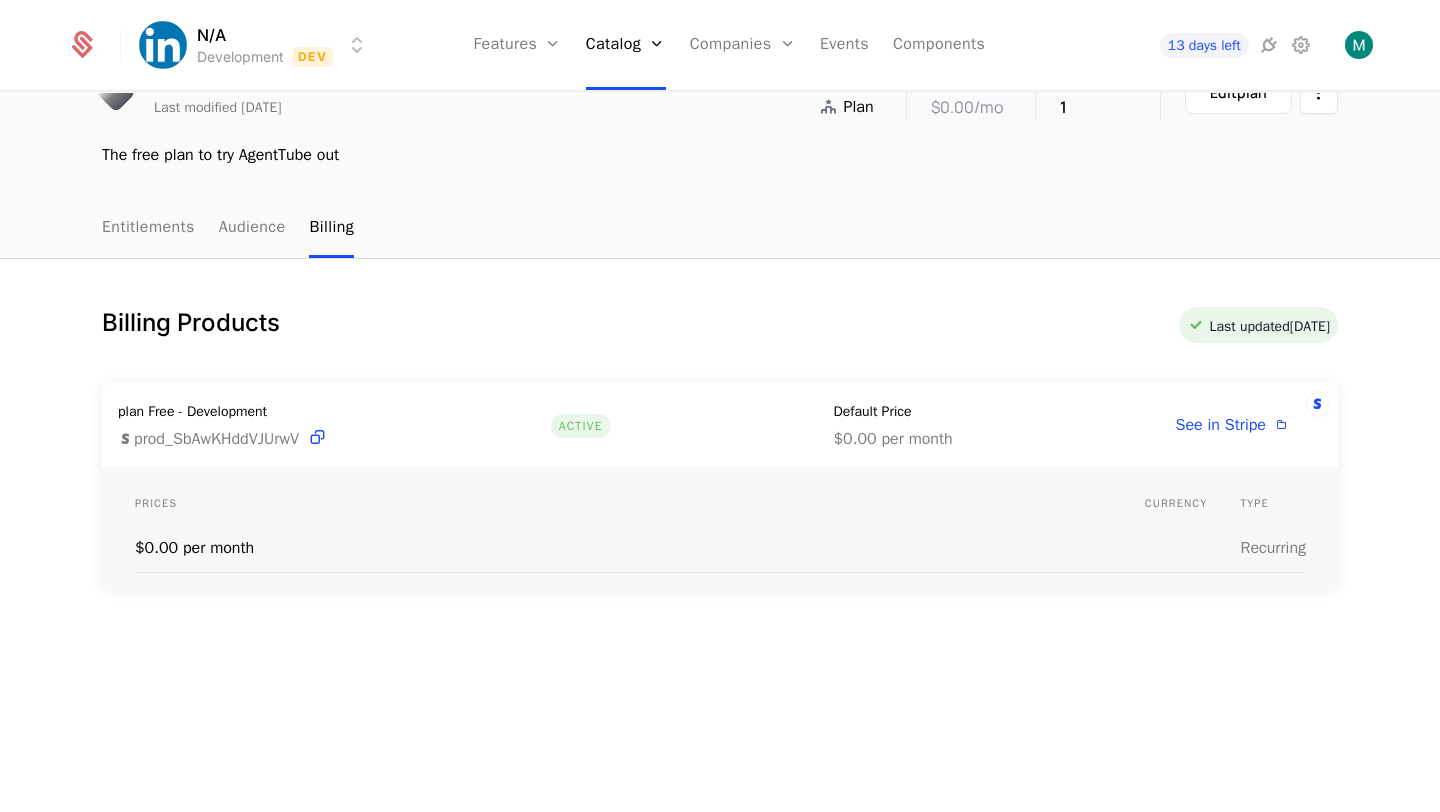 scroll, scrollTop: 0, scrollLeft: 0, axis: both 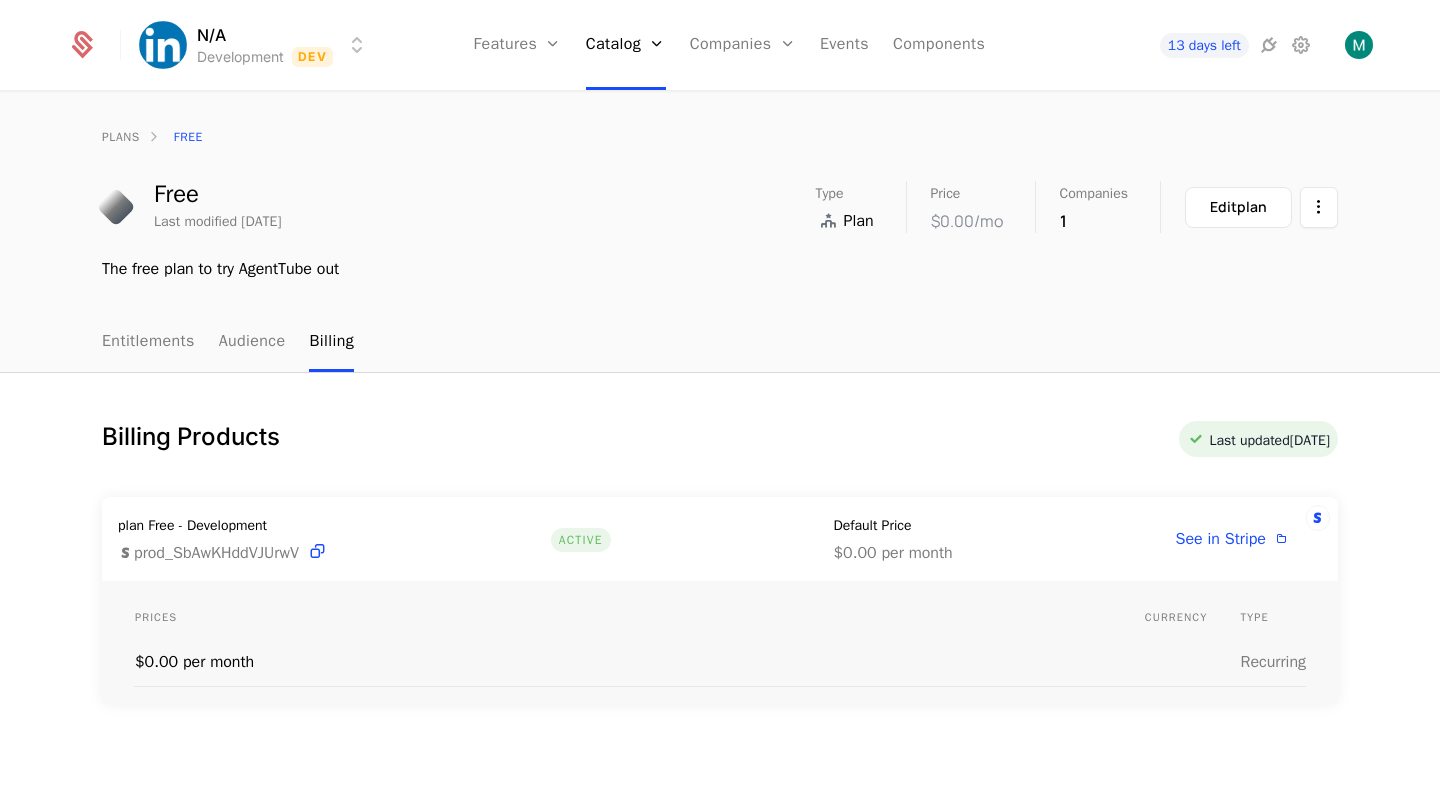 click on "$0.00 /mo" at bounding box center [967, 221] 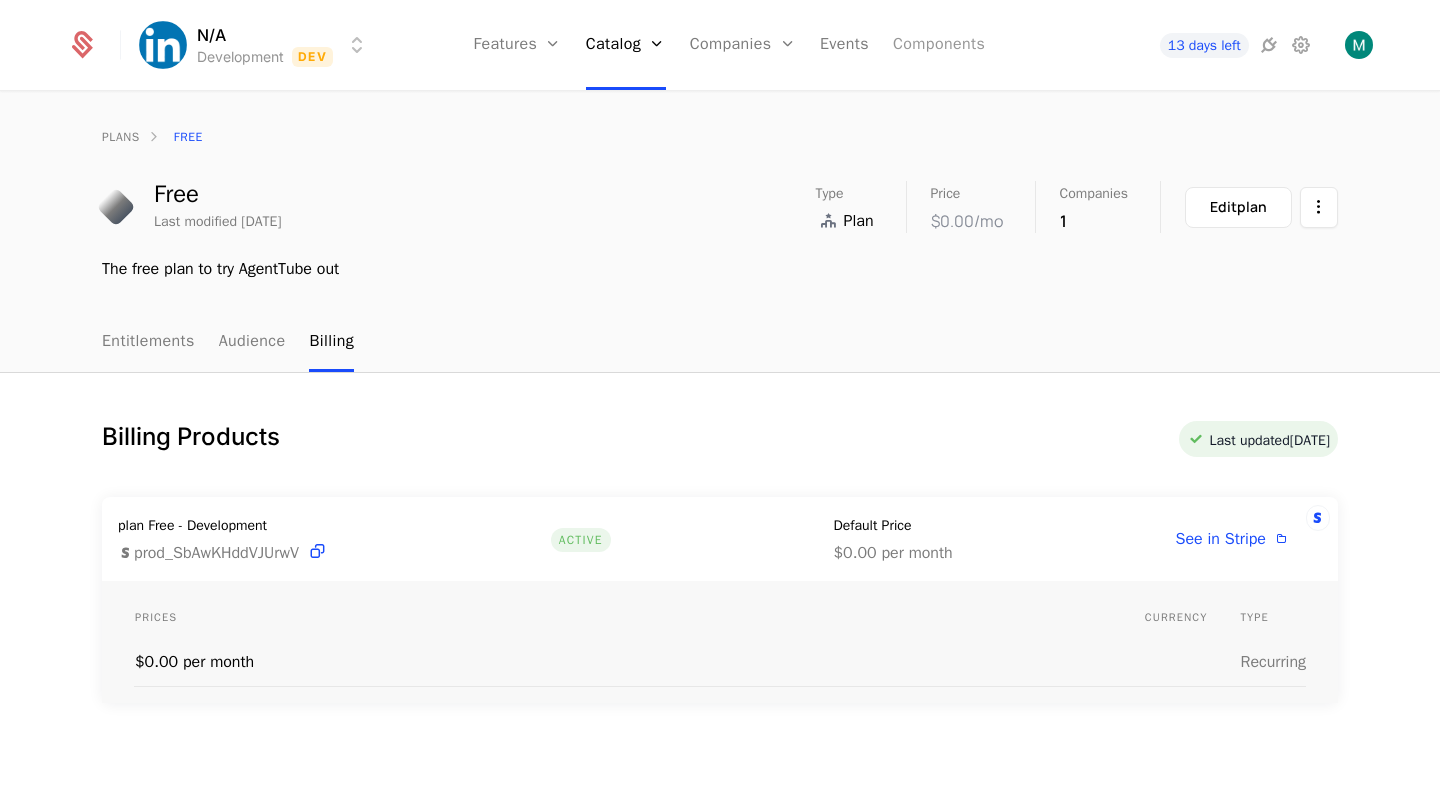 click on "Components" at bounding box center (939, 45) 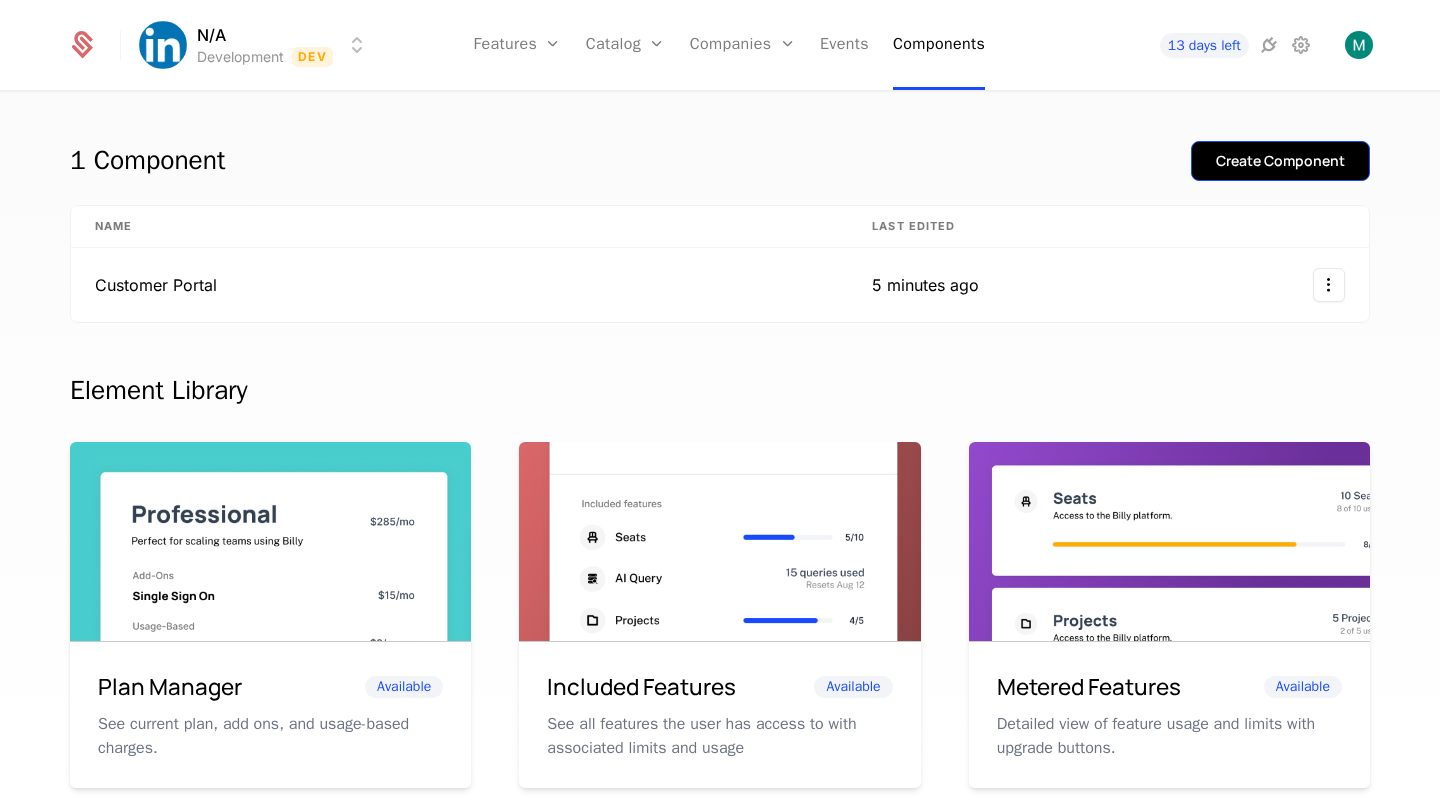 click on "Create Component" at bounding box center [1280, 161] 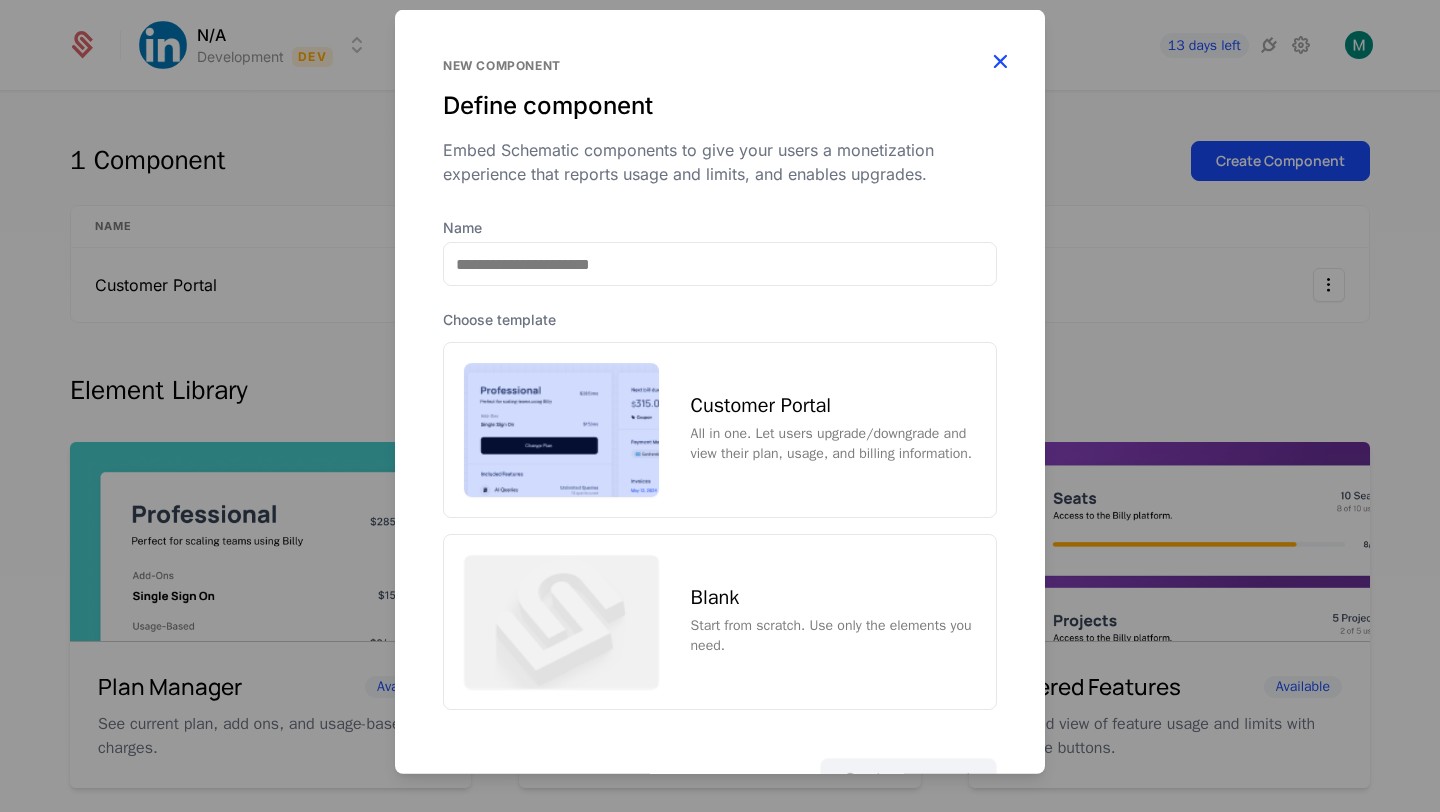 click at bounding box center [1000, 62] 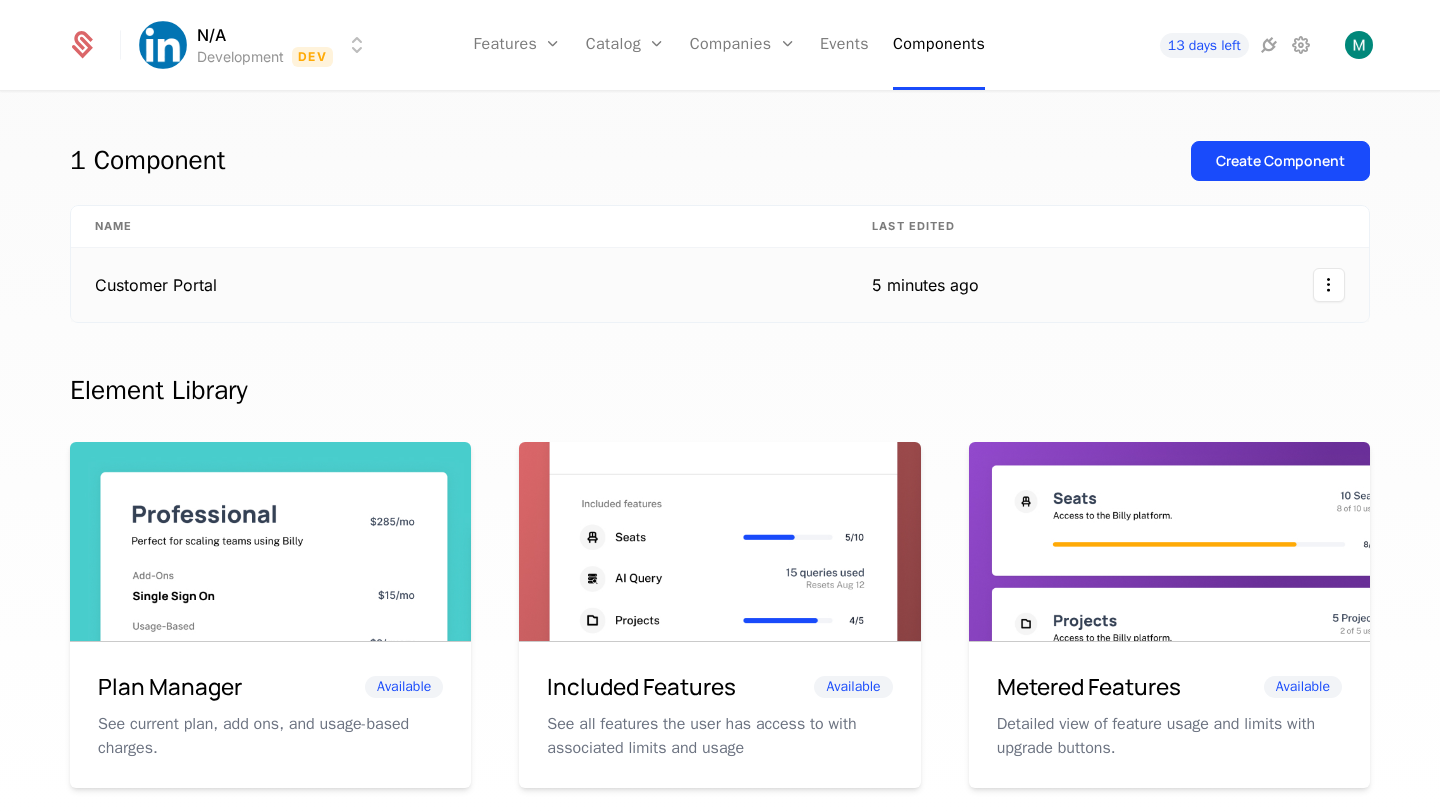 click on "Customer Portal" at bounding box center [459, 285] 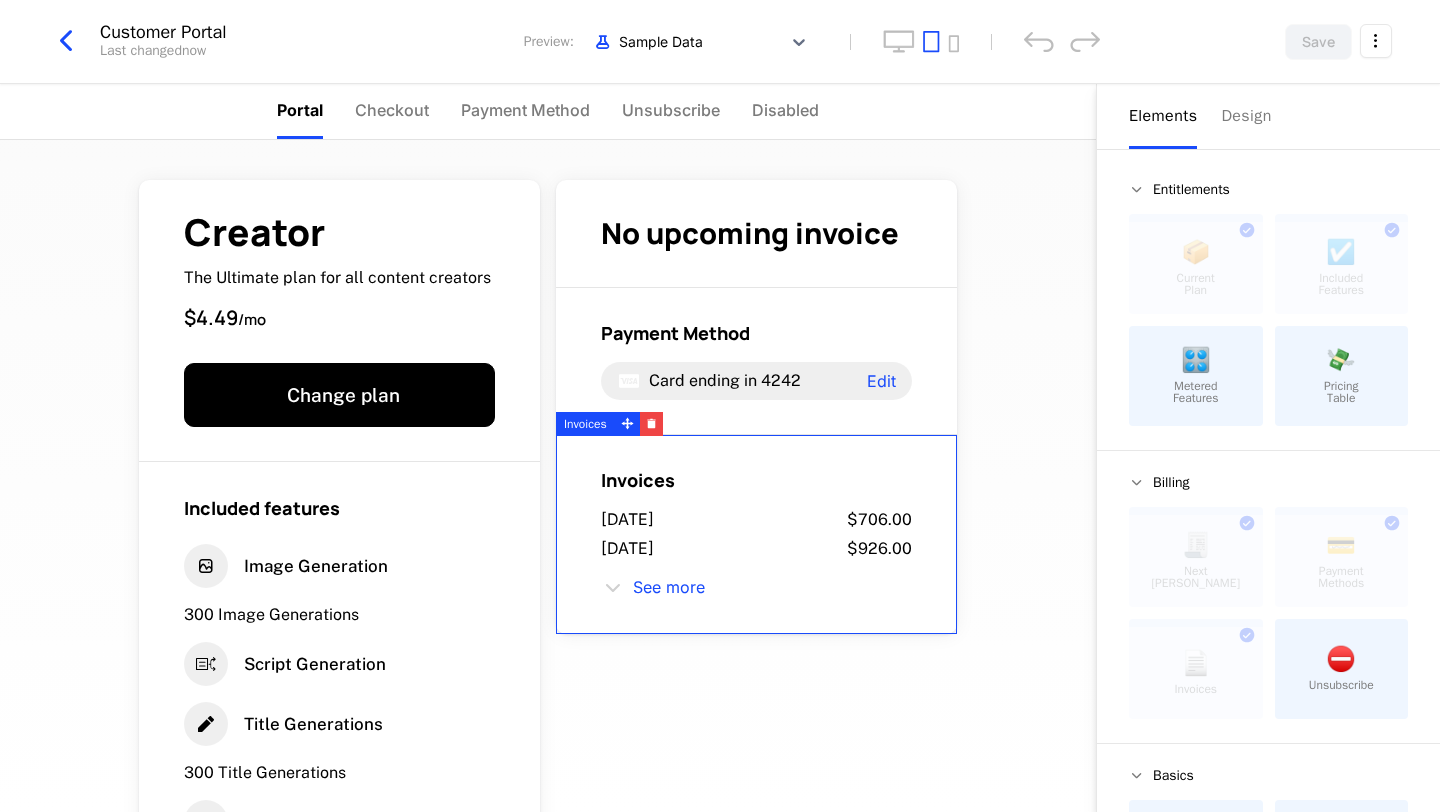 click on "July 11, 2025 $706.00 July 10, 2025 $926.00" at bounding box center (756, 534) 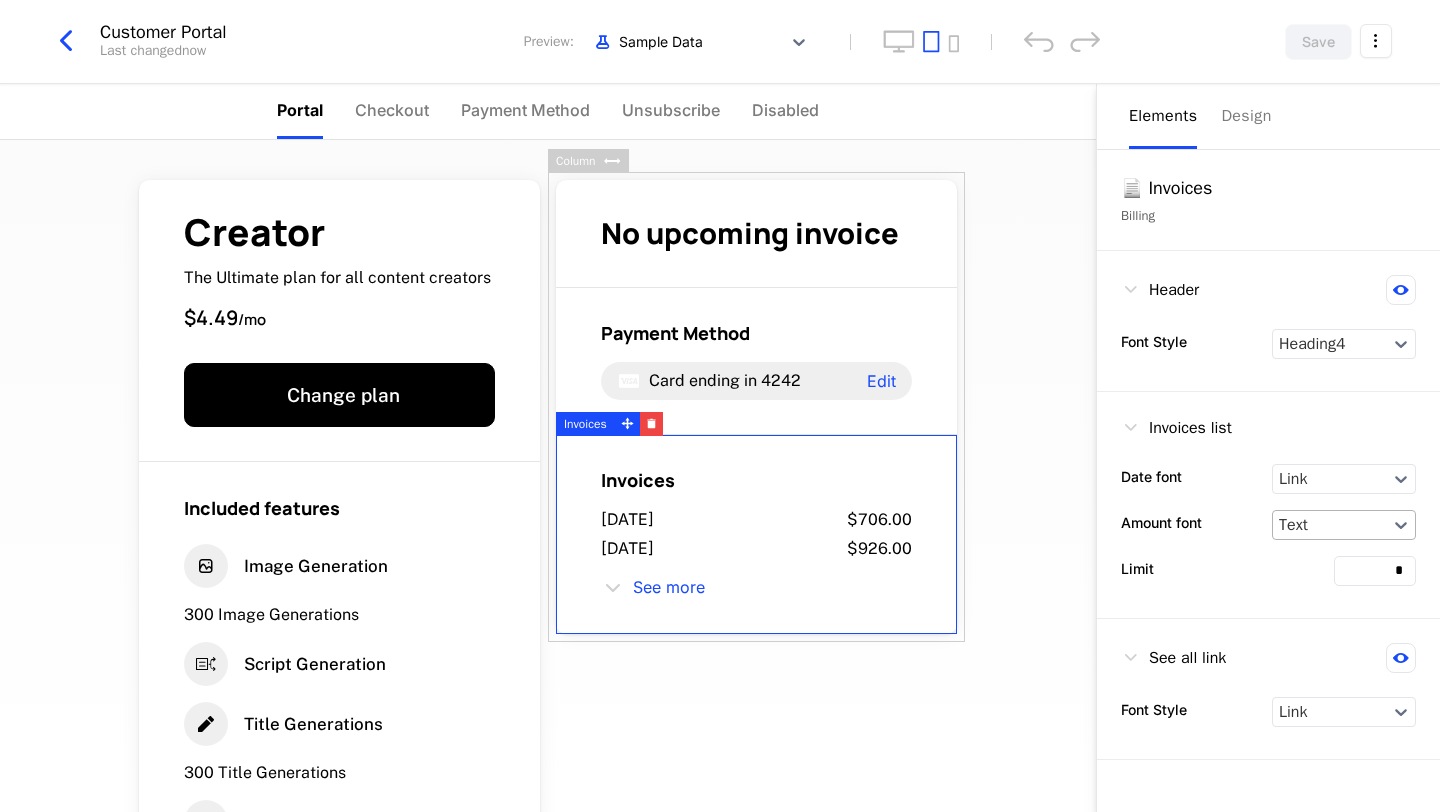 click at bounding box center (1330, 525) 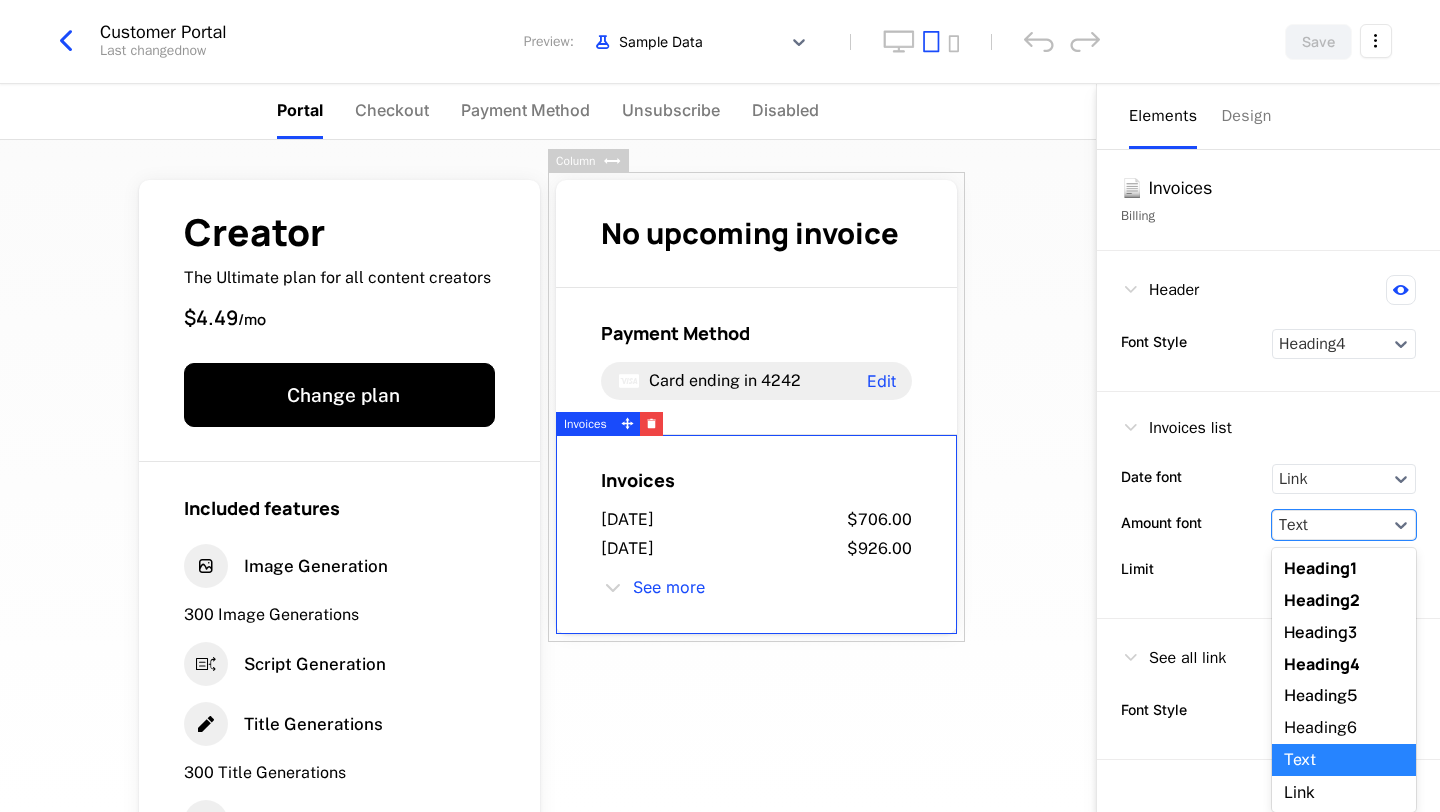 click on "Creator The Ultimate plan for all content creators $4.49 / mo Change plan Included features Image Generation 300   Image Generations Script Generation Title Generations 300   Title Generations Transcriptions 300   Transcriptions See all No upcoming invoice Payment Method Card ending in   4242 Edit Invoices July 11, 2025 $706.00 July 10, 2025 $926.00 See more Powered by" at bounding box center (548, 476) 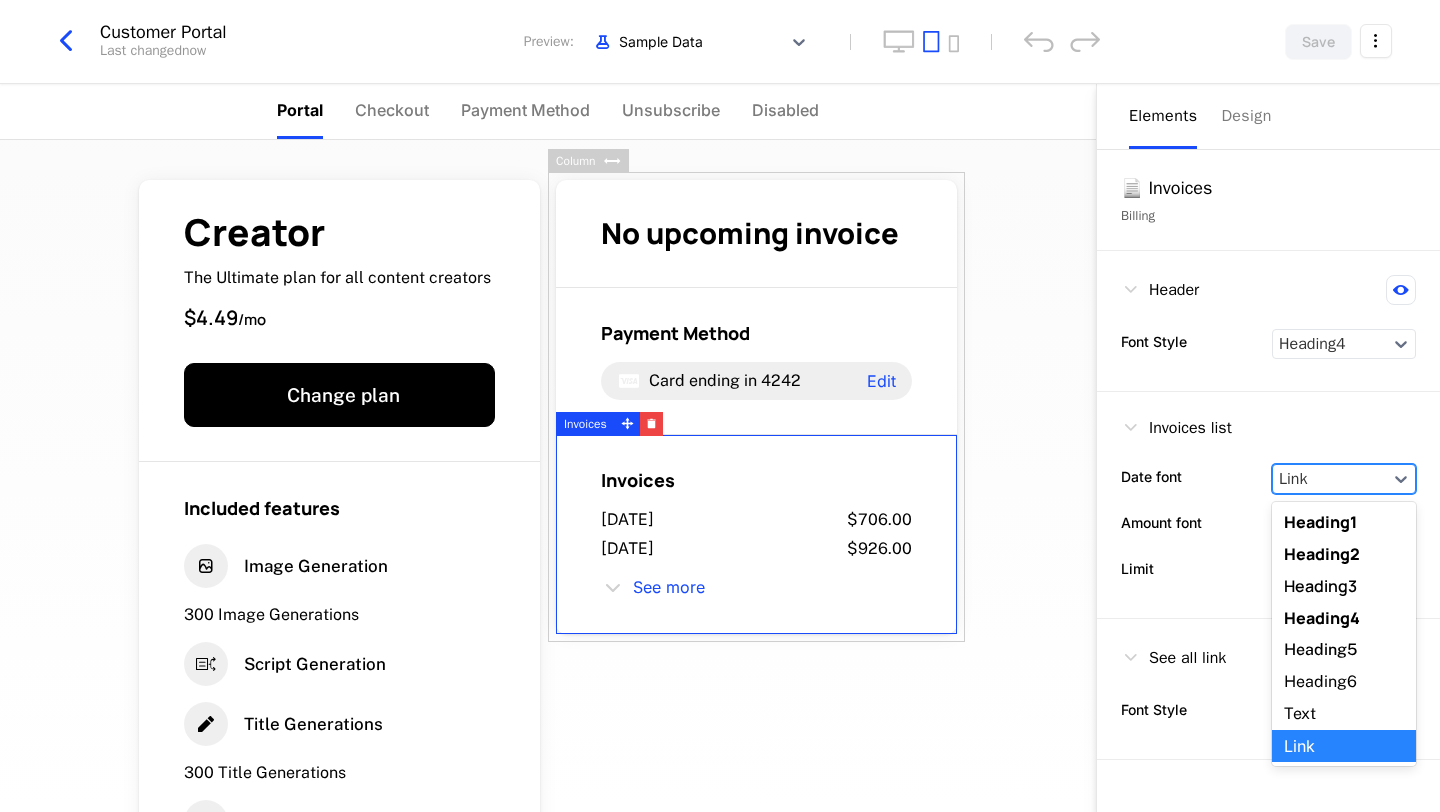 click at bounding box center (1330, 479) 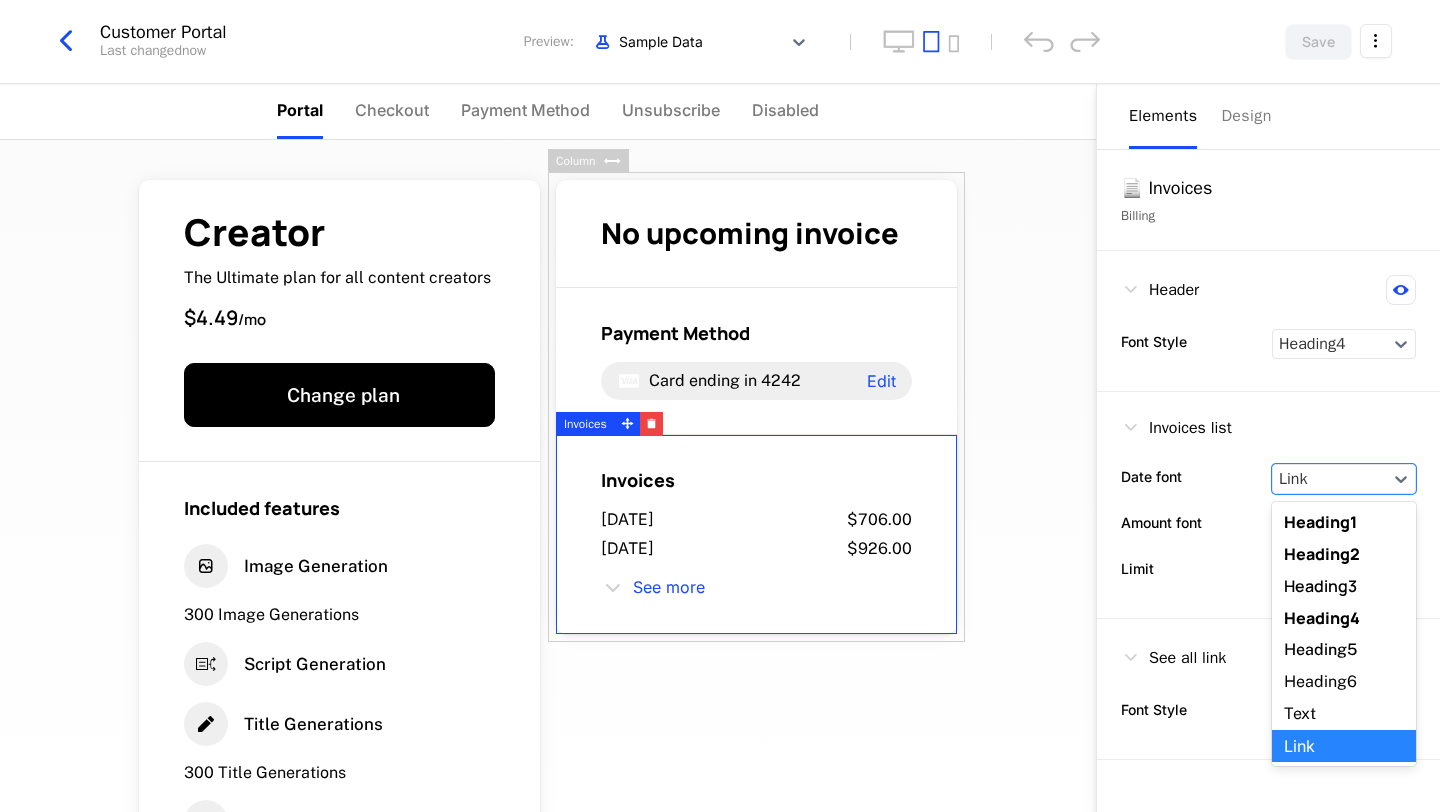 click on "Link" at bounding box center [1344, 746] 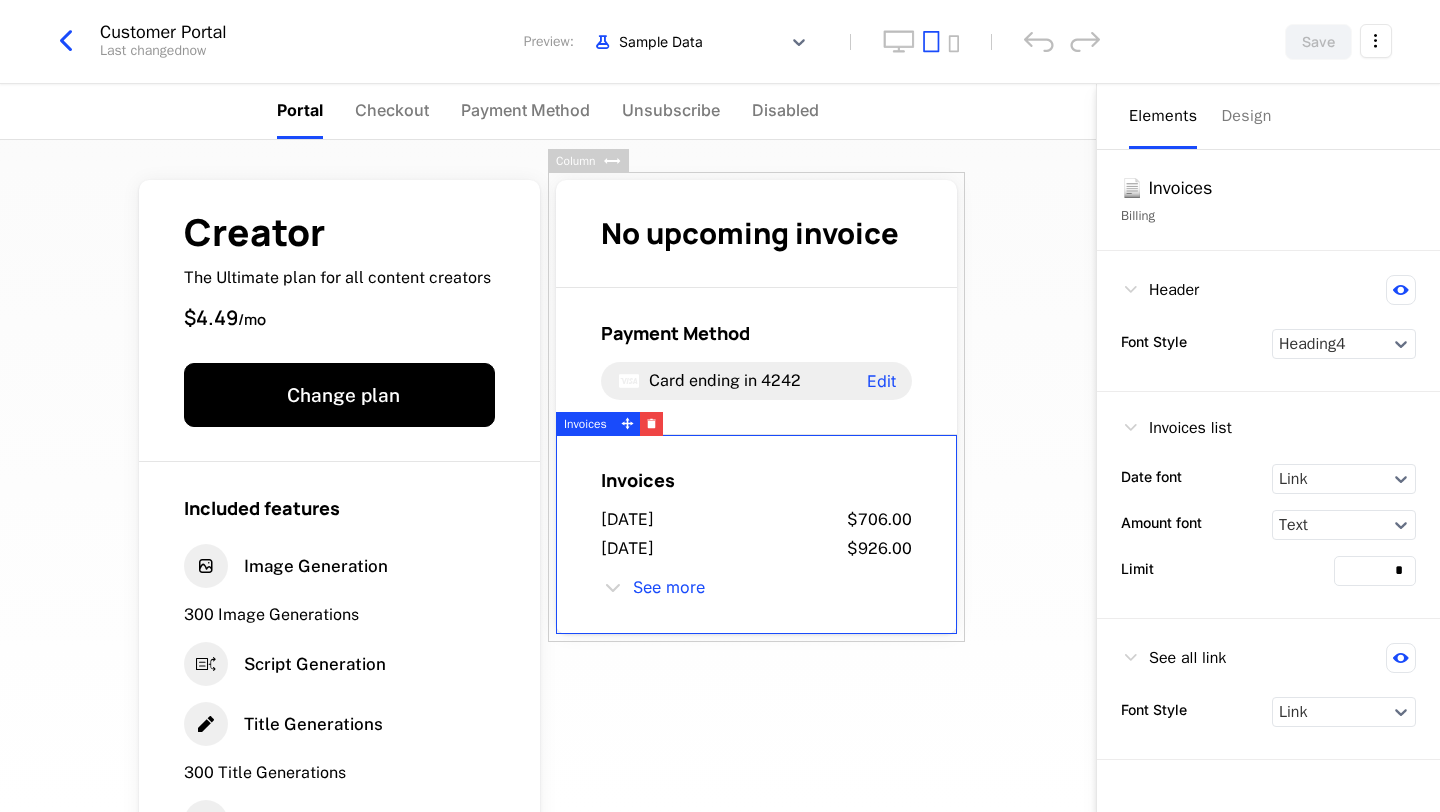 click on "Creator The Ultimate plan for all content creators $4.49 / mo Change plan Included features Image Generation 300   Image Generations Script Generation Title Generations 300   Title Generations Transcriptions 300   Transcriptions See all No upcoming invoice Payment Method Card ending in   4242 Edit Invoices July 11, 2025 $706.00 July 10, 2025 $926.00 See more Powered by" at bounding box center [548, 476] 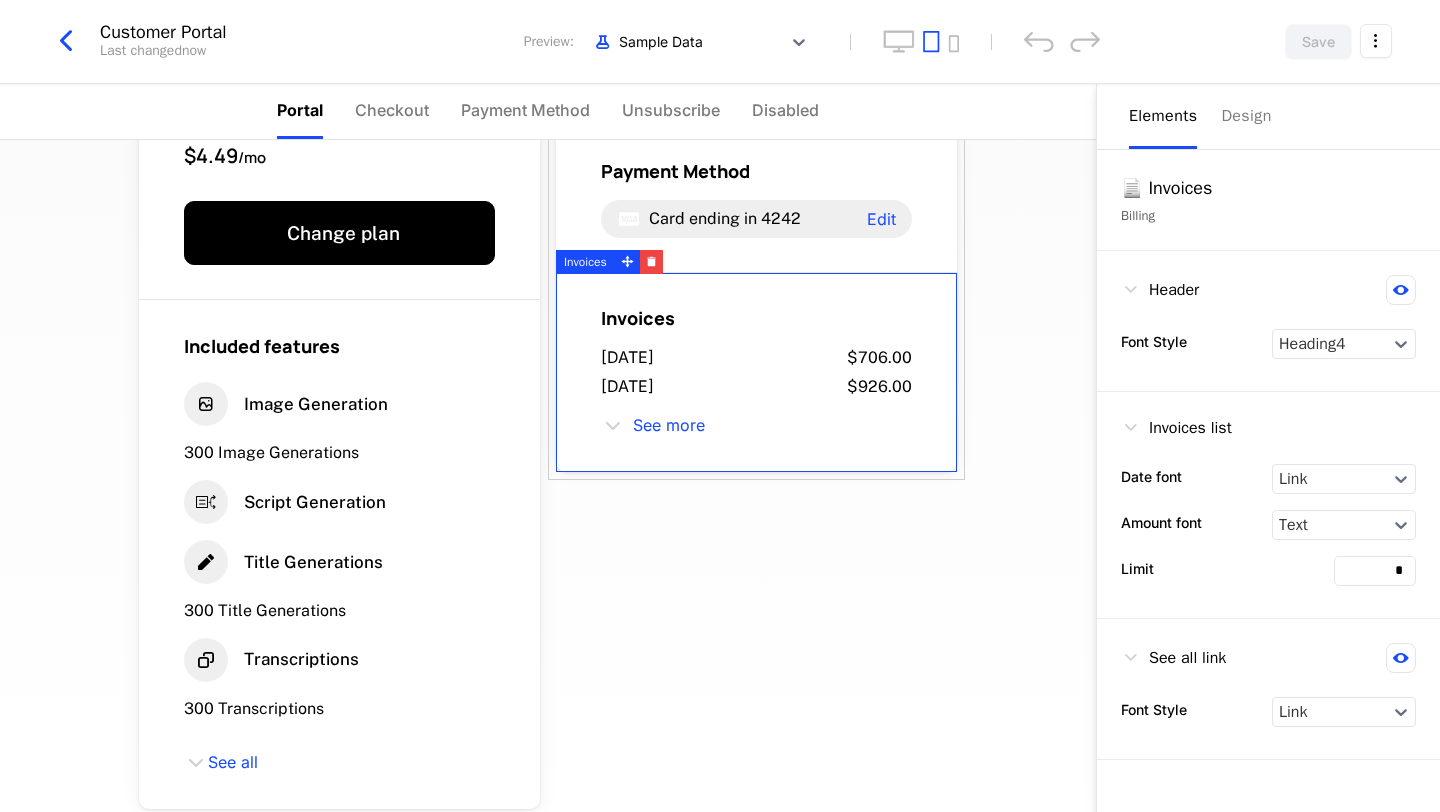scroll, scrollTop: 0, scrollLeft: 0, axis: both 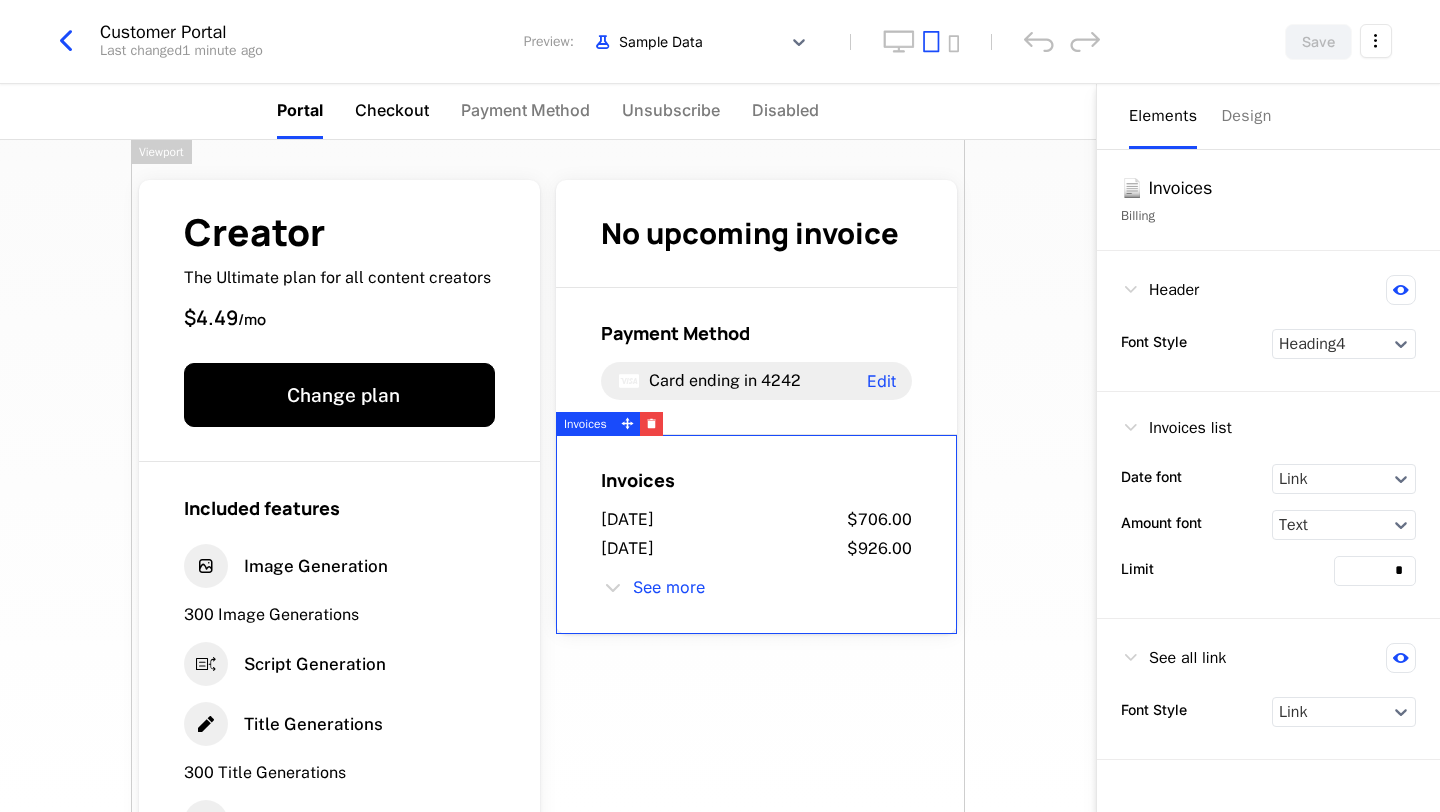 click on "Checkout" at bounding box center [392, 110] 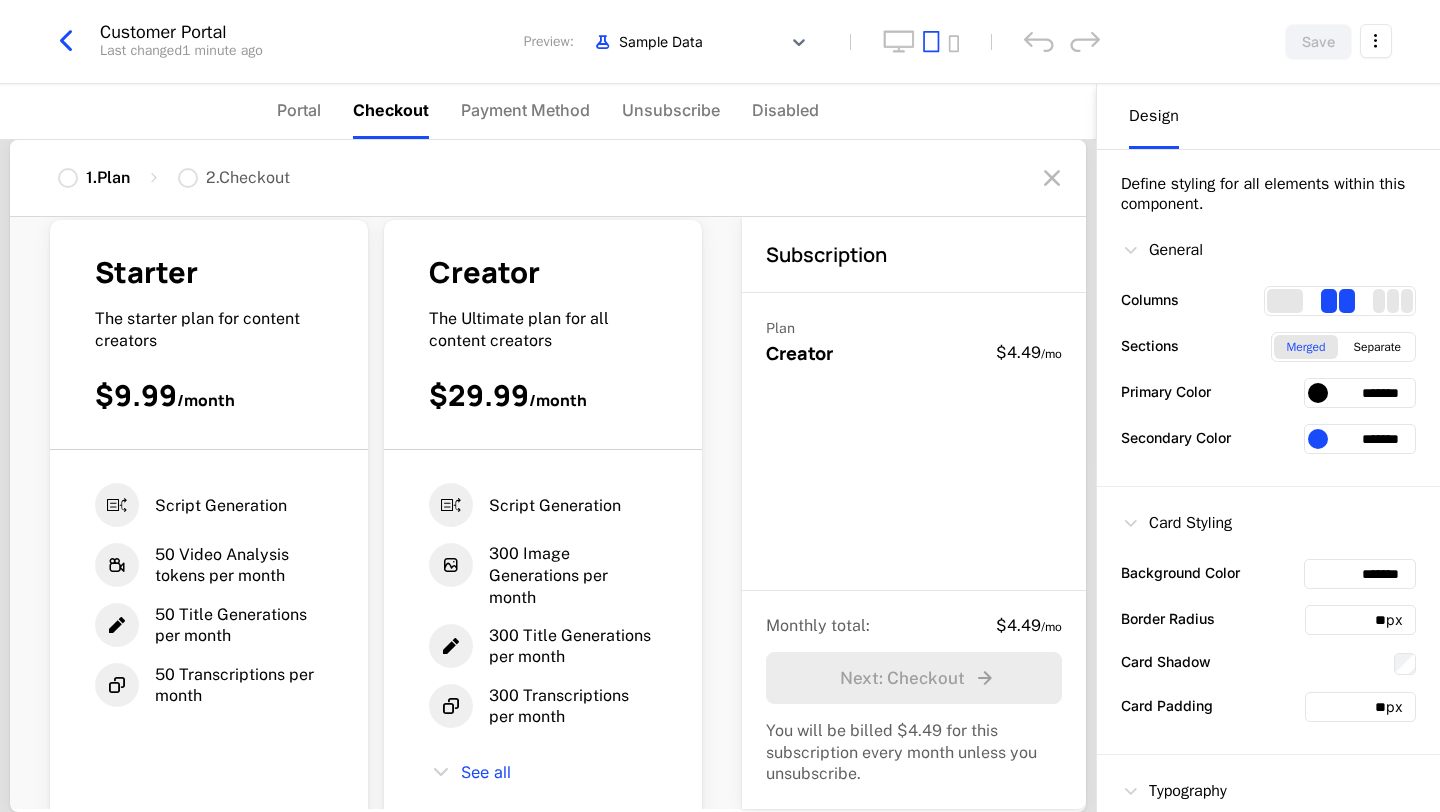 scroll, scrollTop: 220, scrollLeft: 0, axis: vertical 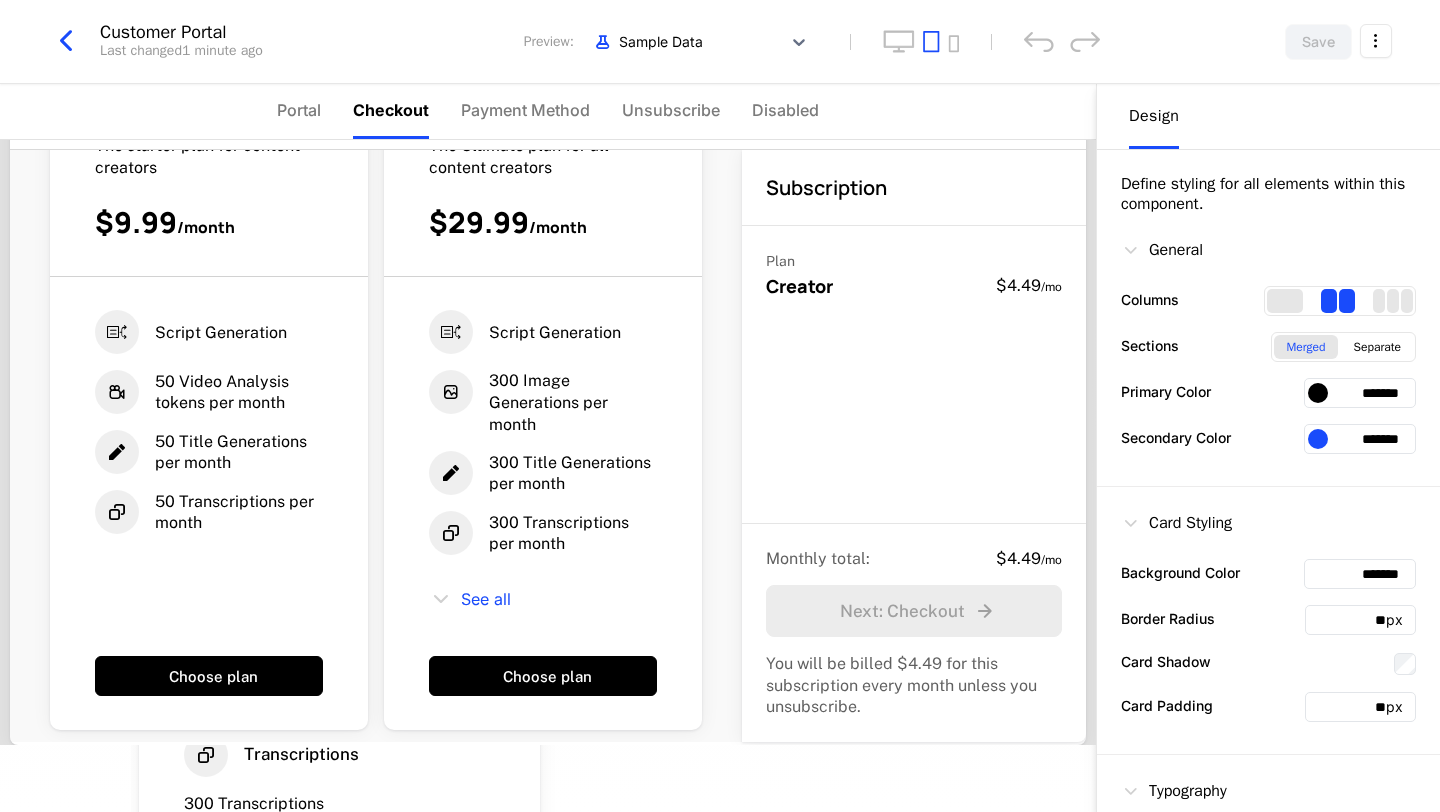 click on "50   Video Analysis tokens   per   month" at bounding box center [239, 392] 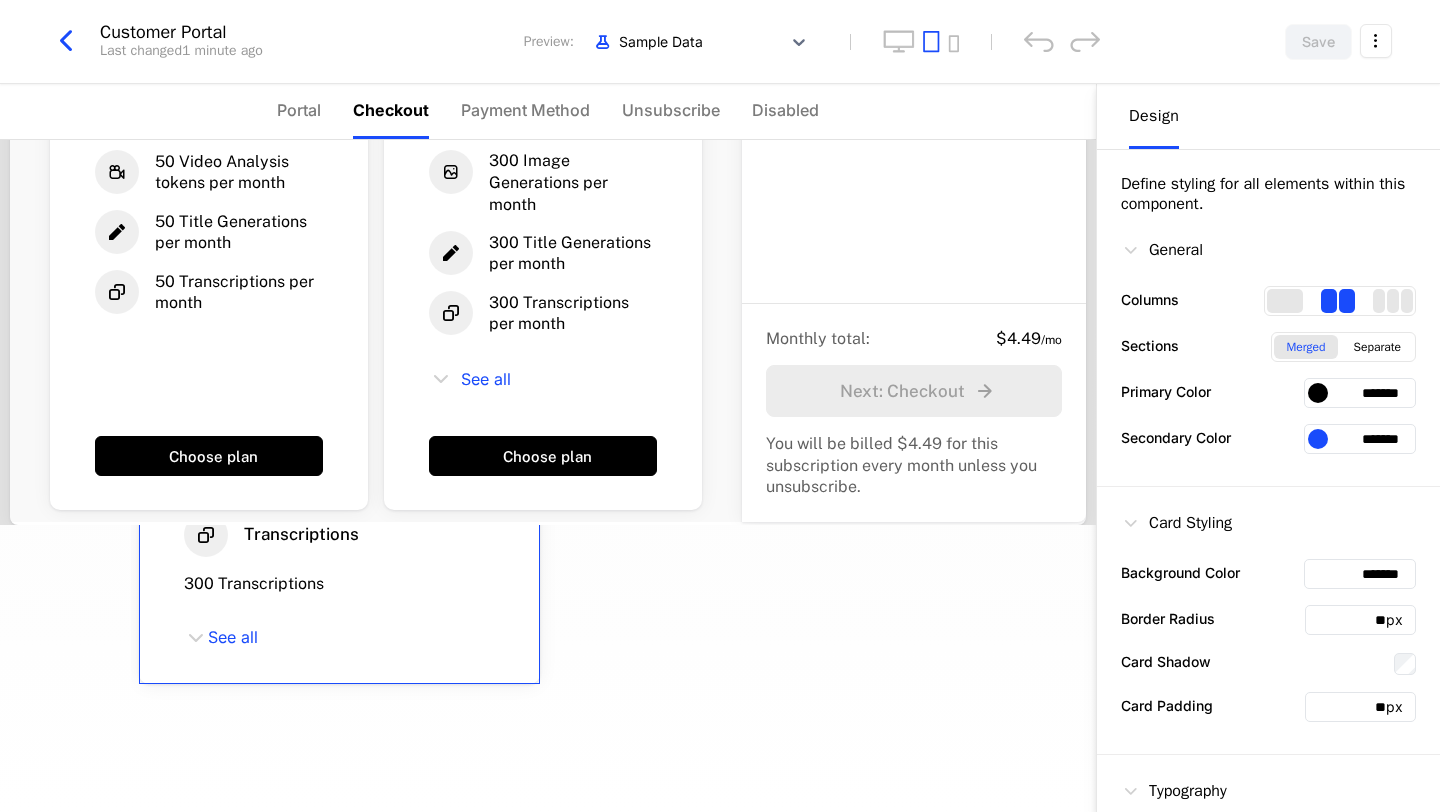 scroll, scrollTop: 343, scrollLeft: 0, axis: vertical 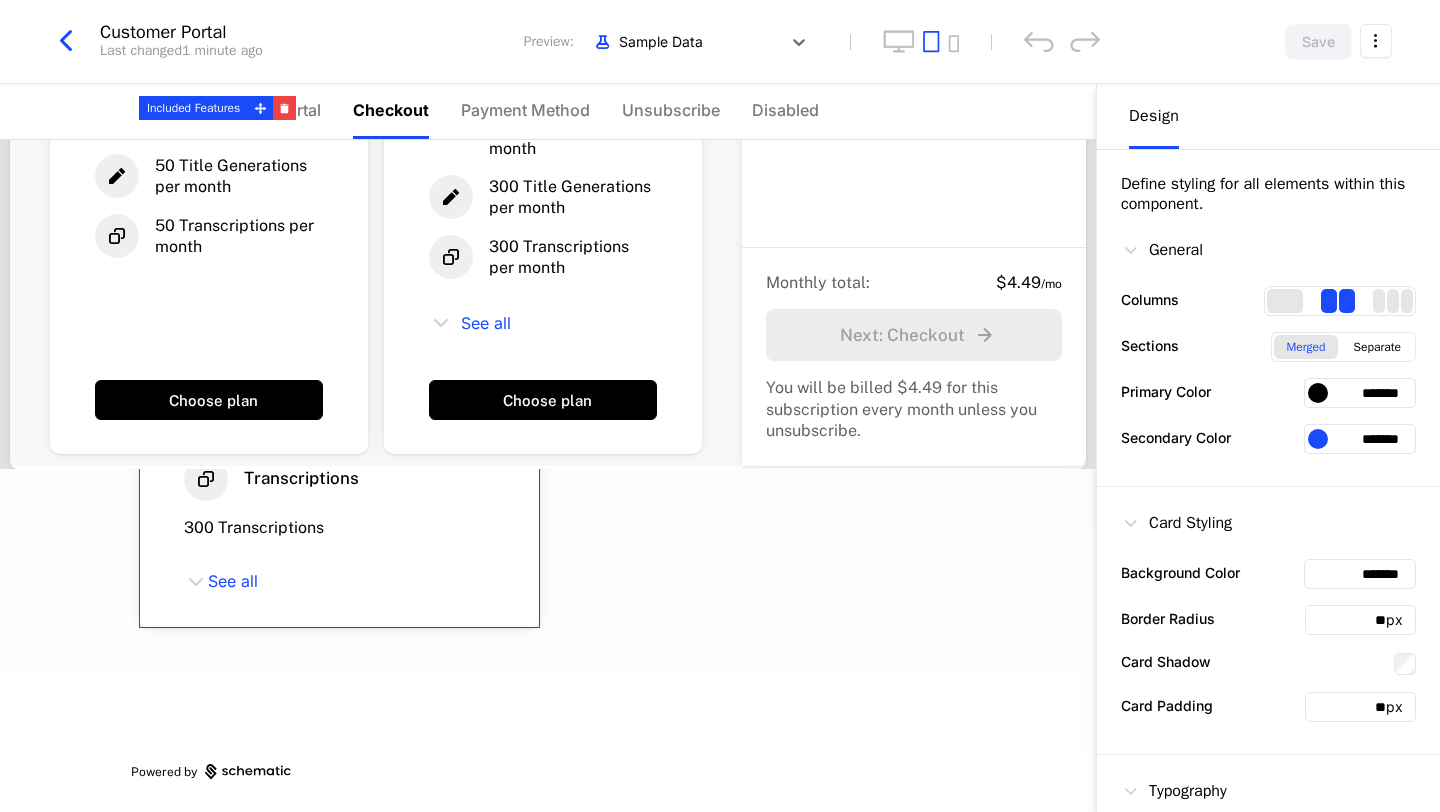 click on "Transcriptions 300   Transcriptions" at bounding box center [339, 498] 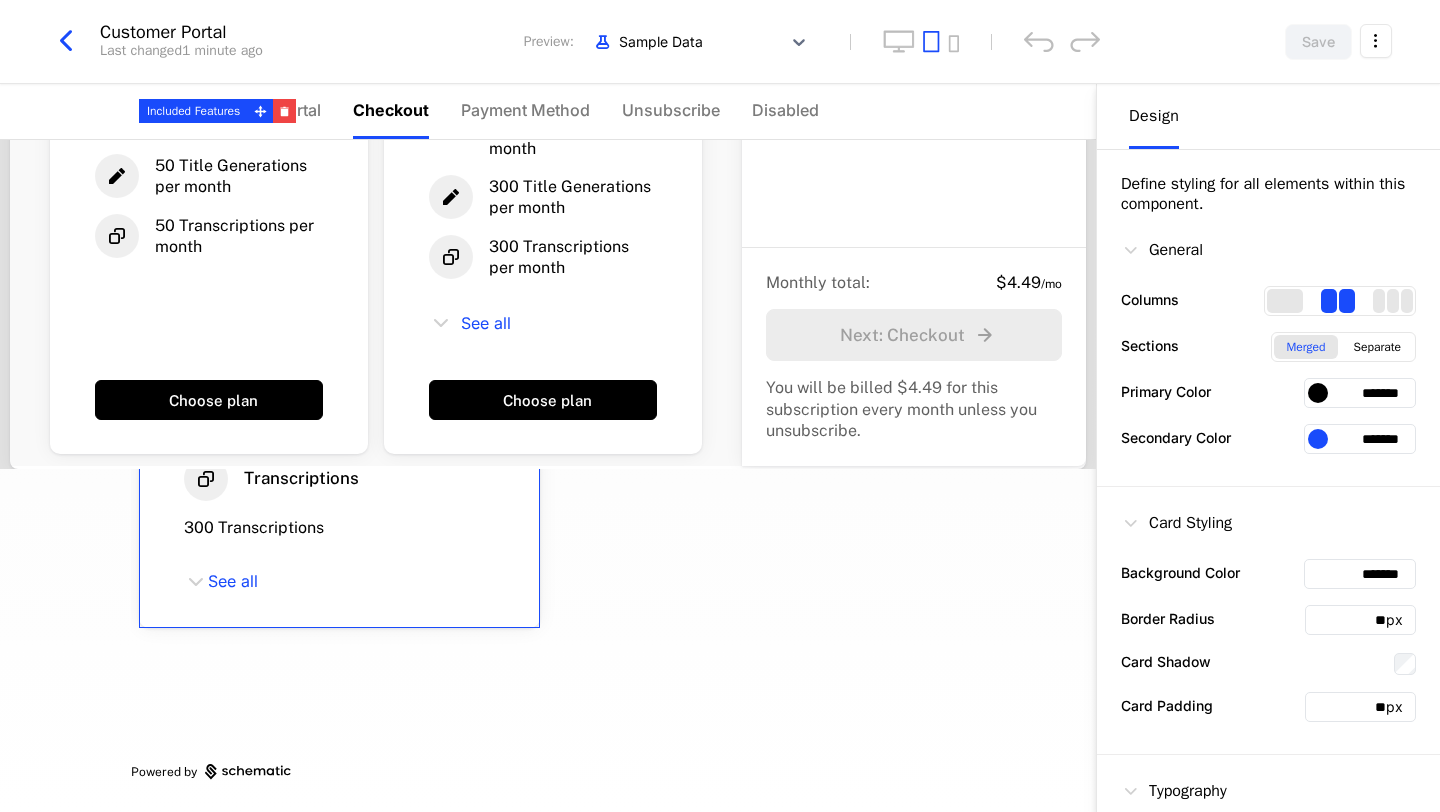 scroll, scrollTop: 0, scrollLeft: 0, axis: both 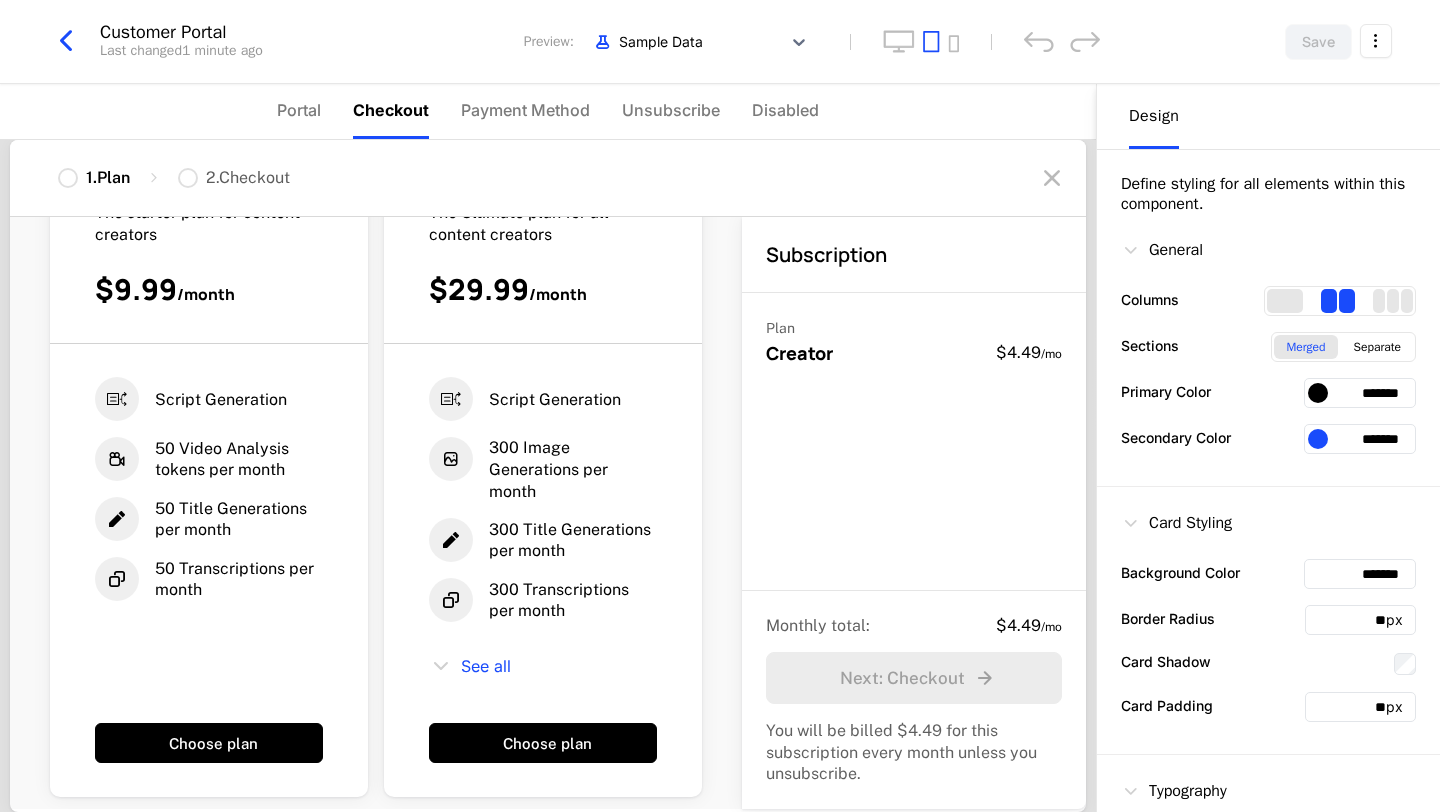 click at bounding box center (451, 540) 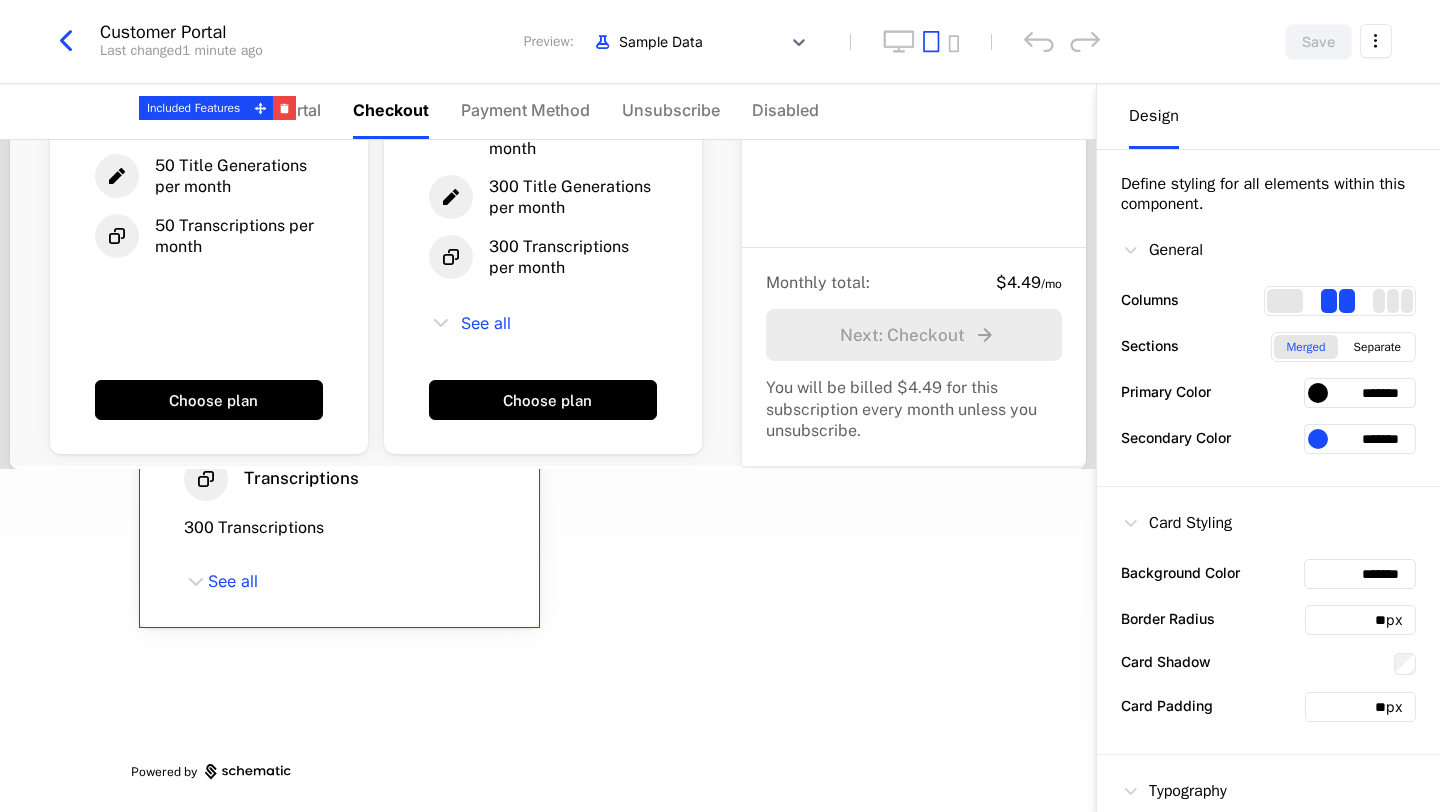 click on "Included features Image Generation 300   Image Generations Script Generation Title Generations 300   Title Generations Transcriptions 300   Transcriptions See all" at bounding box center (339, 373) 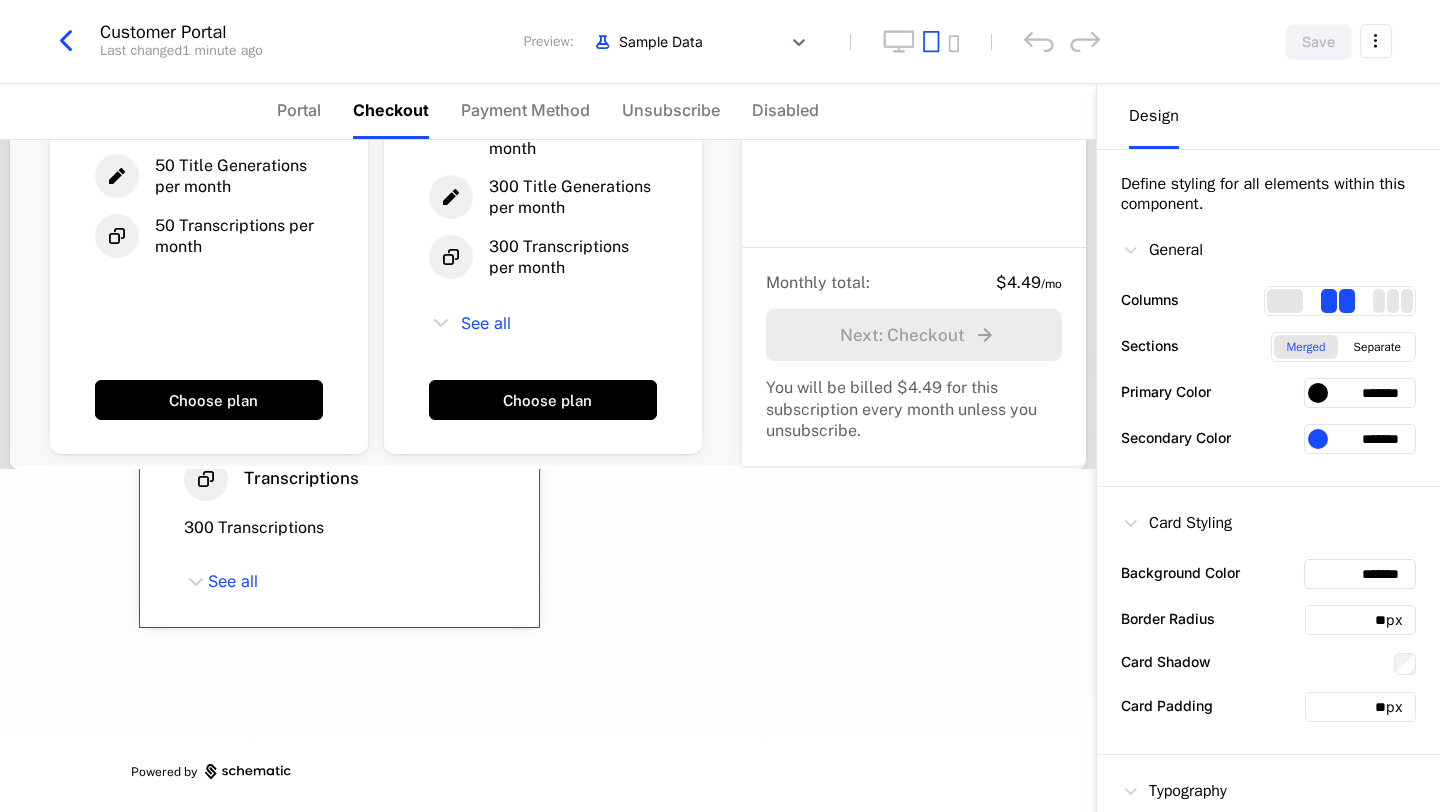 scroll, scrollTop: 0, scrollLeft: 0, axis: both 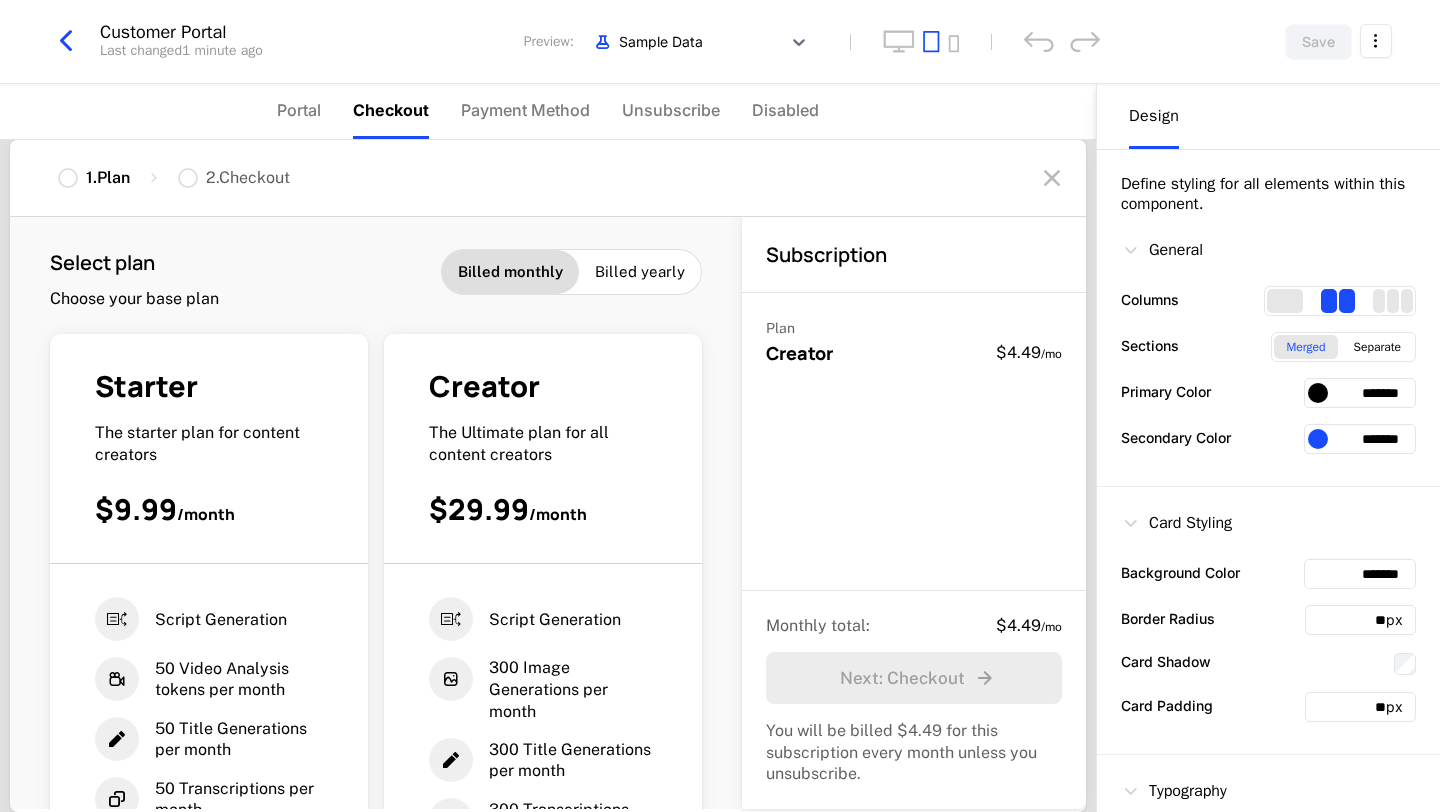 click on "Checkout" at bounding box center [391, 110] 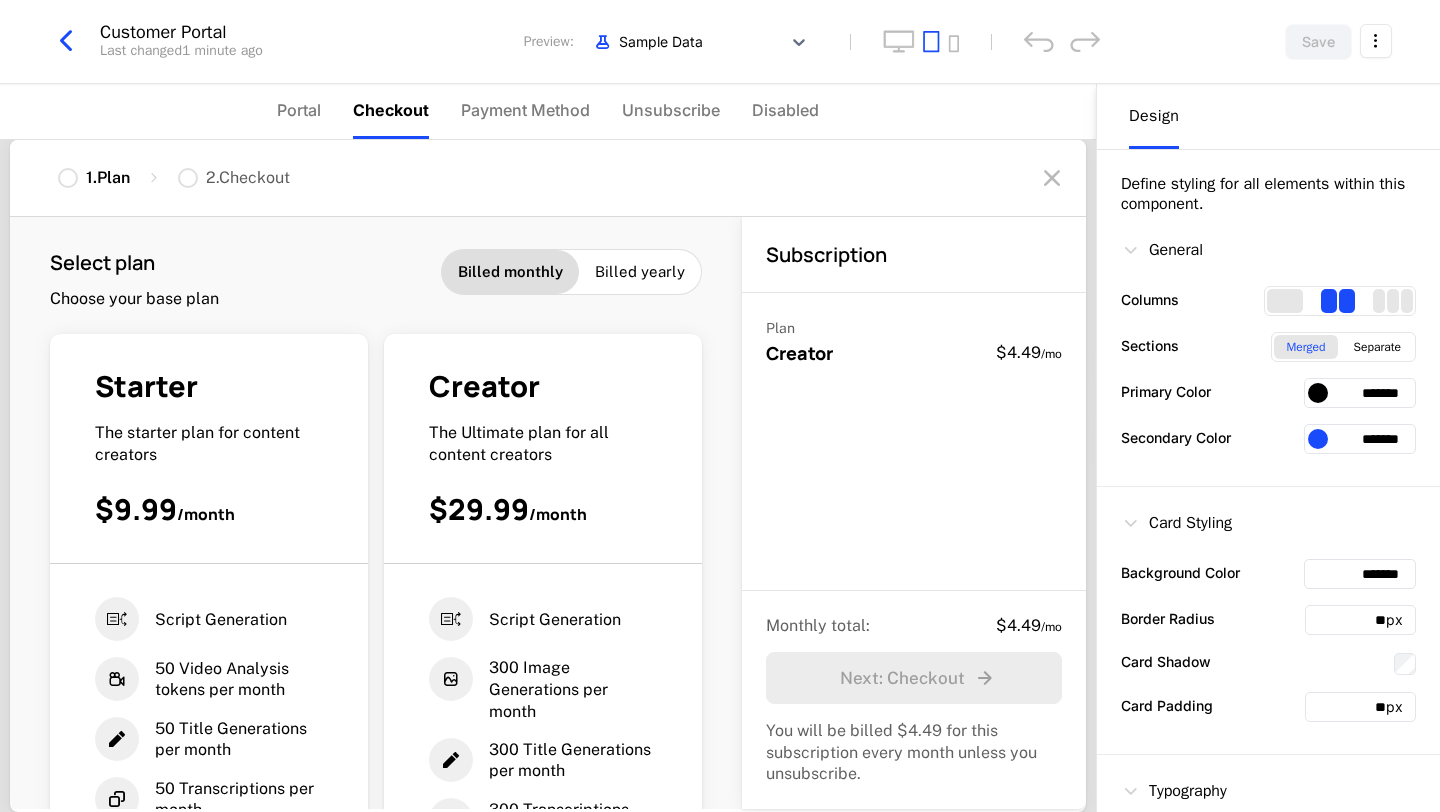 click at bounding box center (188, 178) 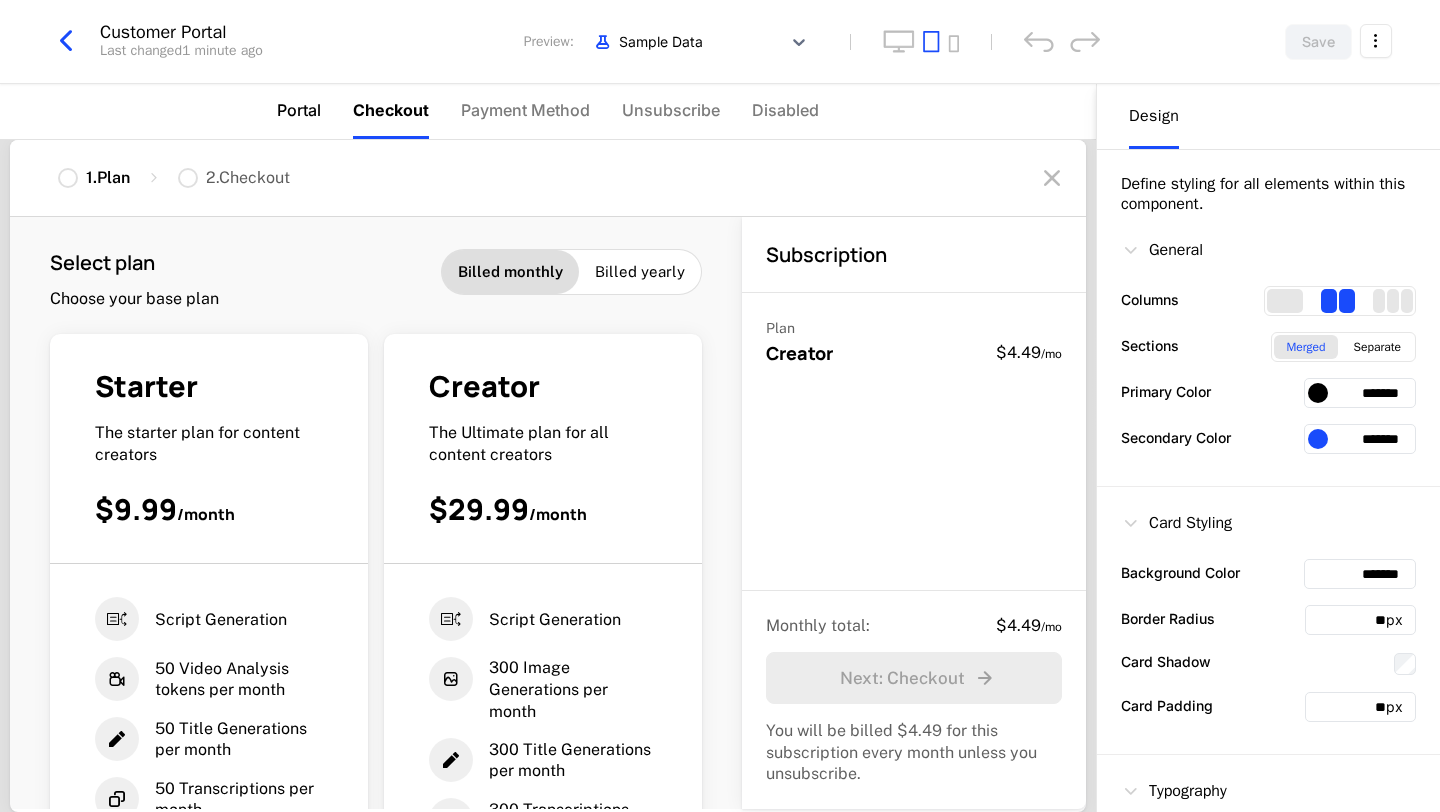 click on "Portal" at bounding box center [299, 110] 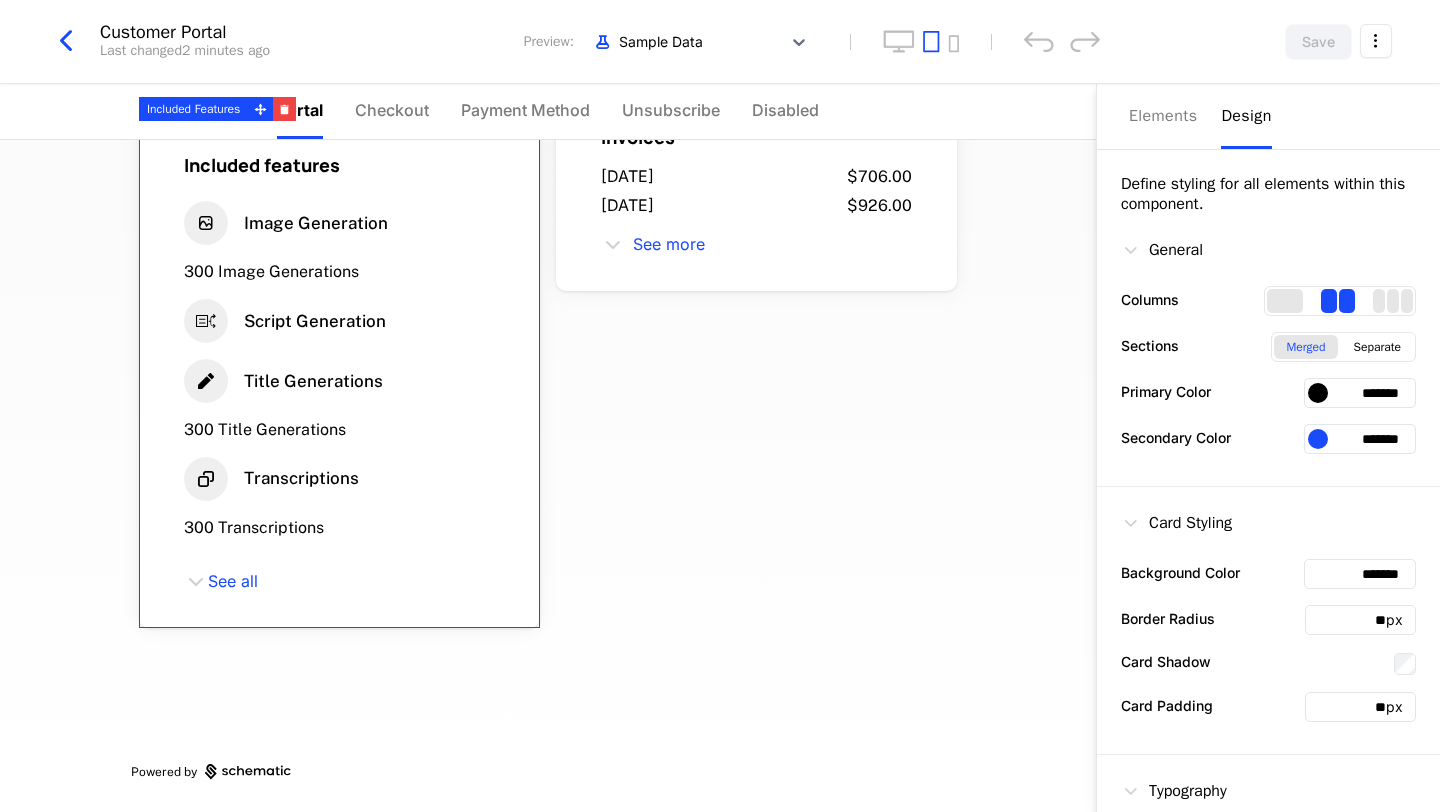 scroll, scrollTop: 0, scrollLeft: 0, axis: both 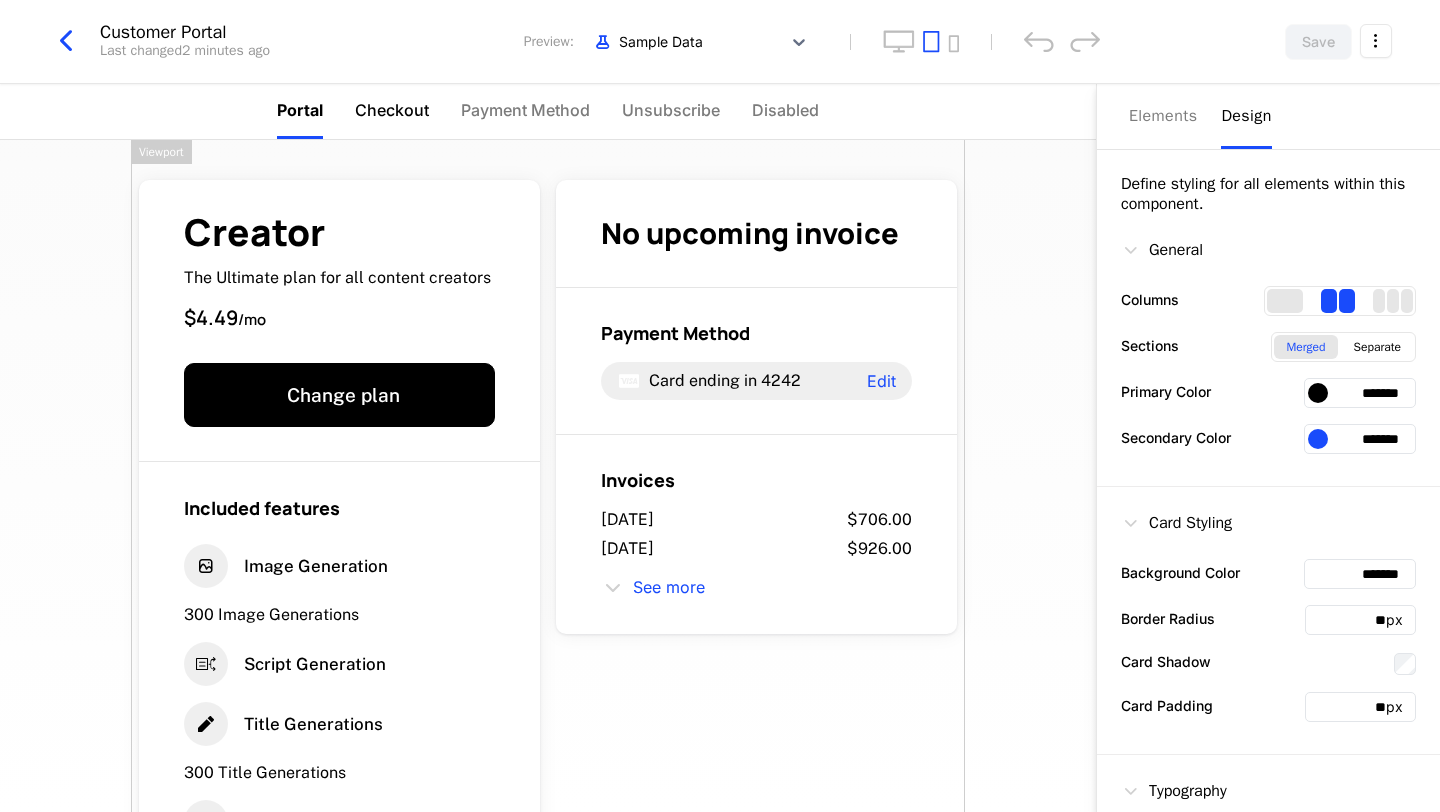click on "Checkout" at bounding box center (392, 111) 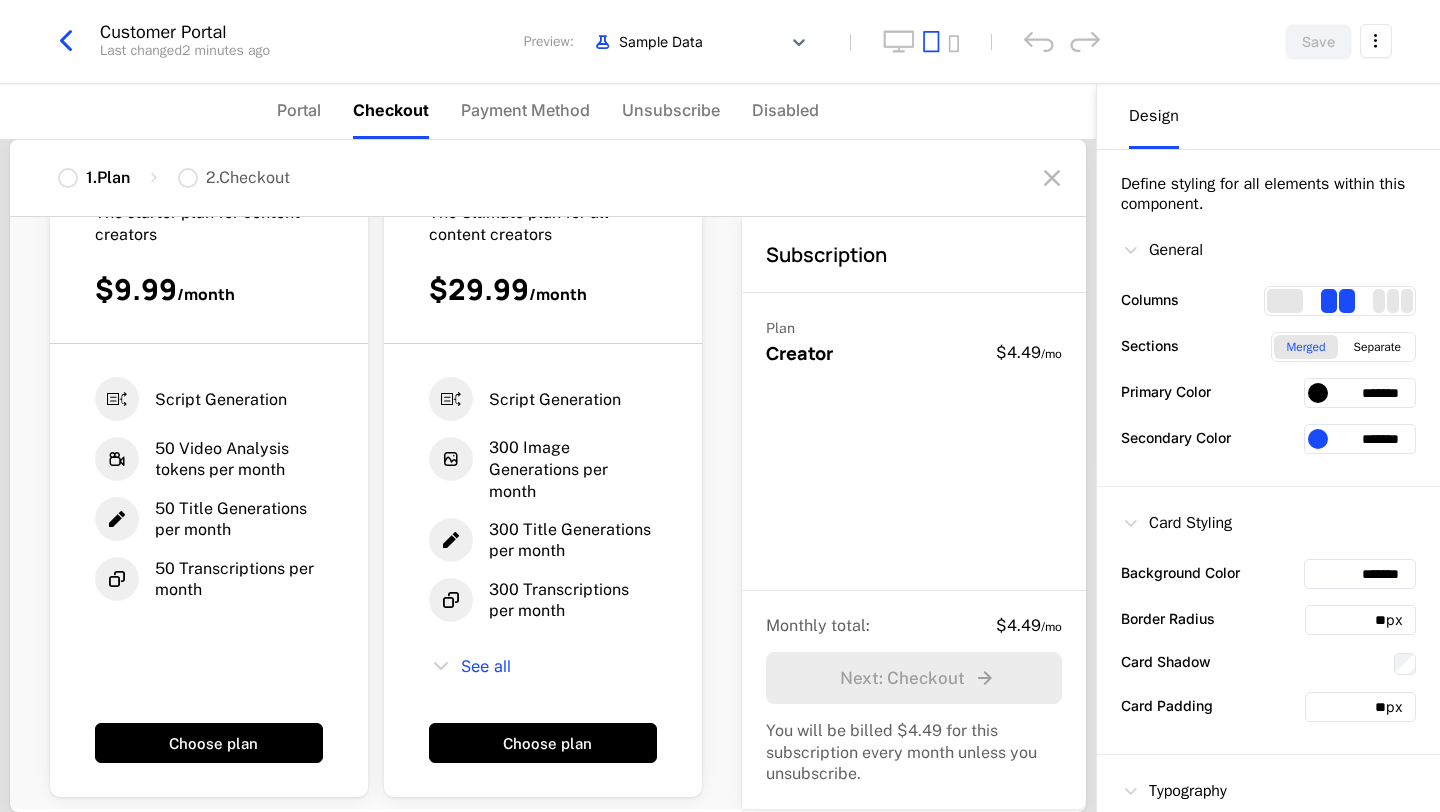 scroll, scrollTop: 0, scrollLeft: 0, axis: both 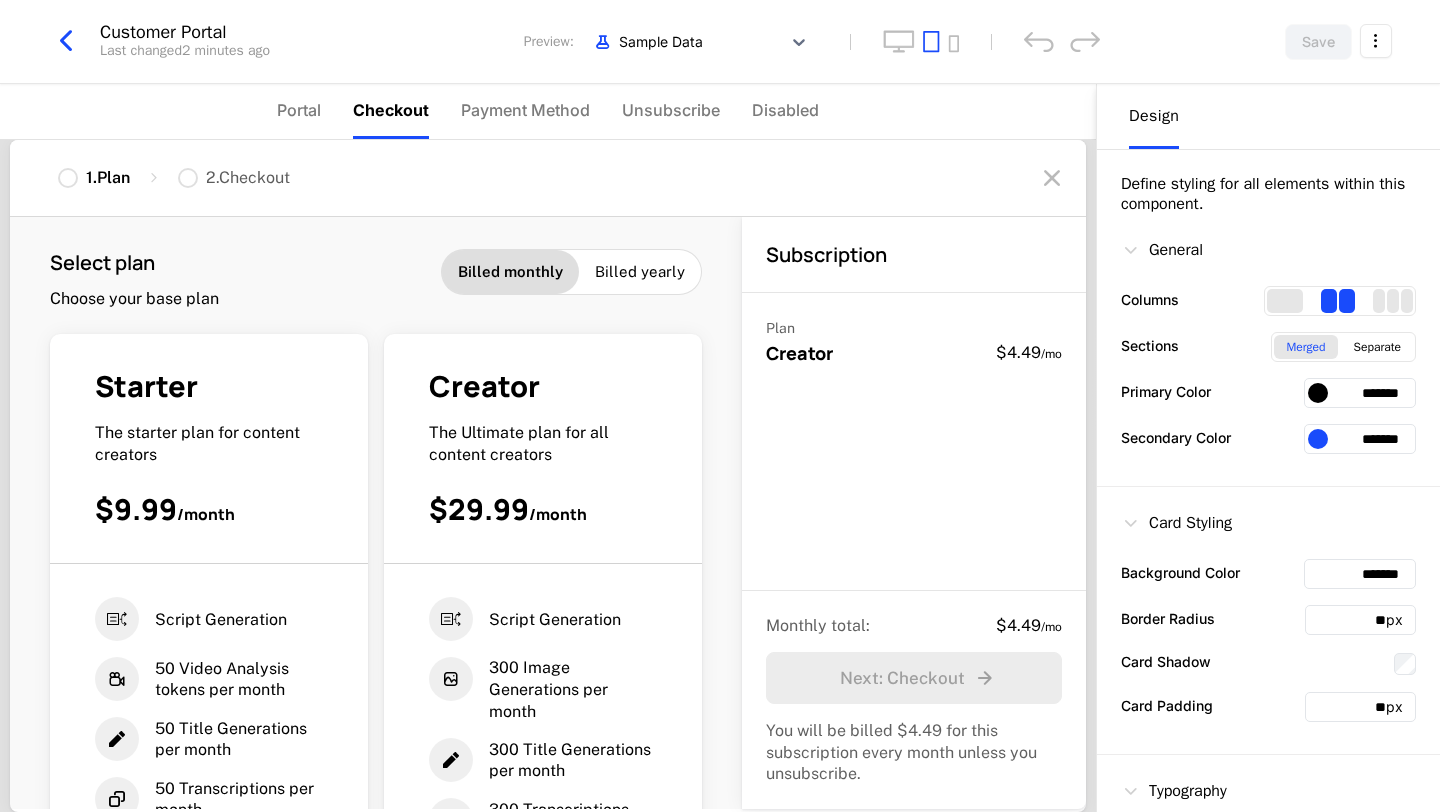 click at bounding box center (188, 178) 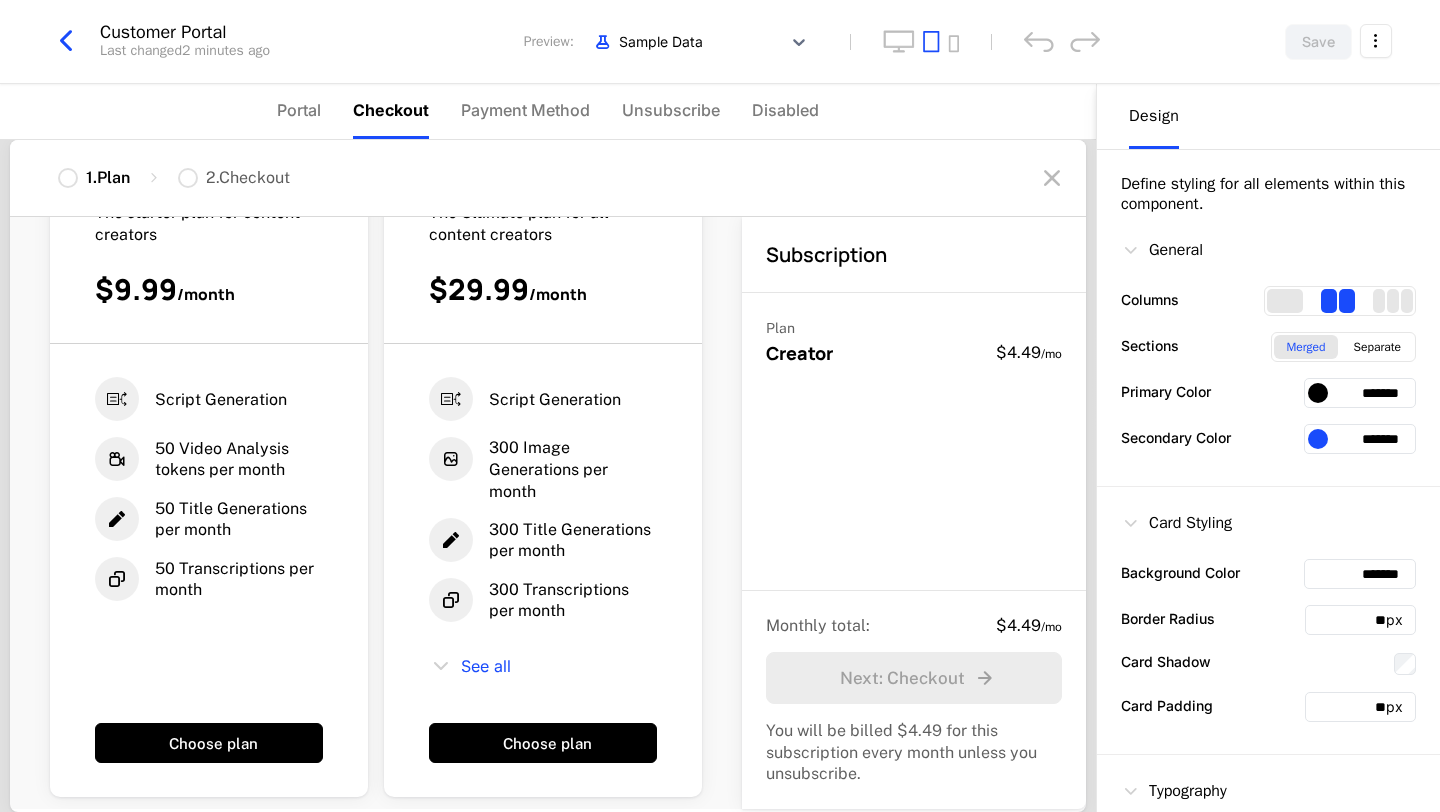 click at bounding box center [1052, 178] 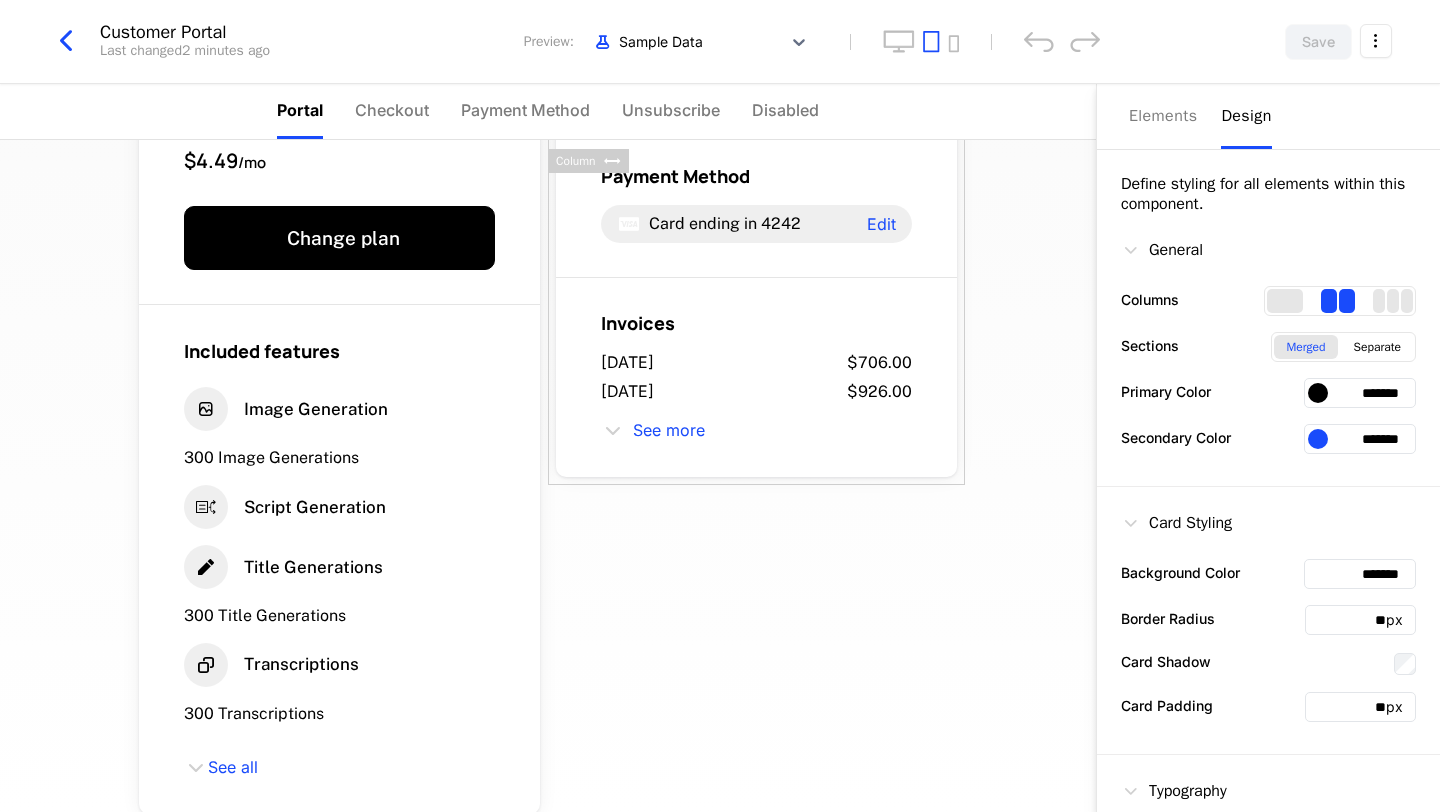 scroll, scrollTop: 0, scrollLeft: 0, axis: both 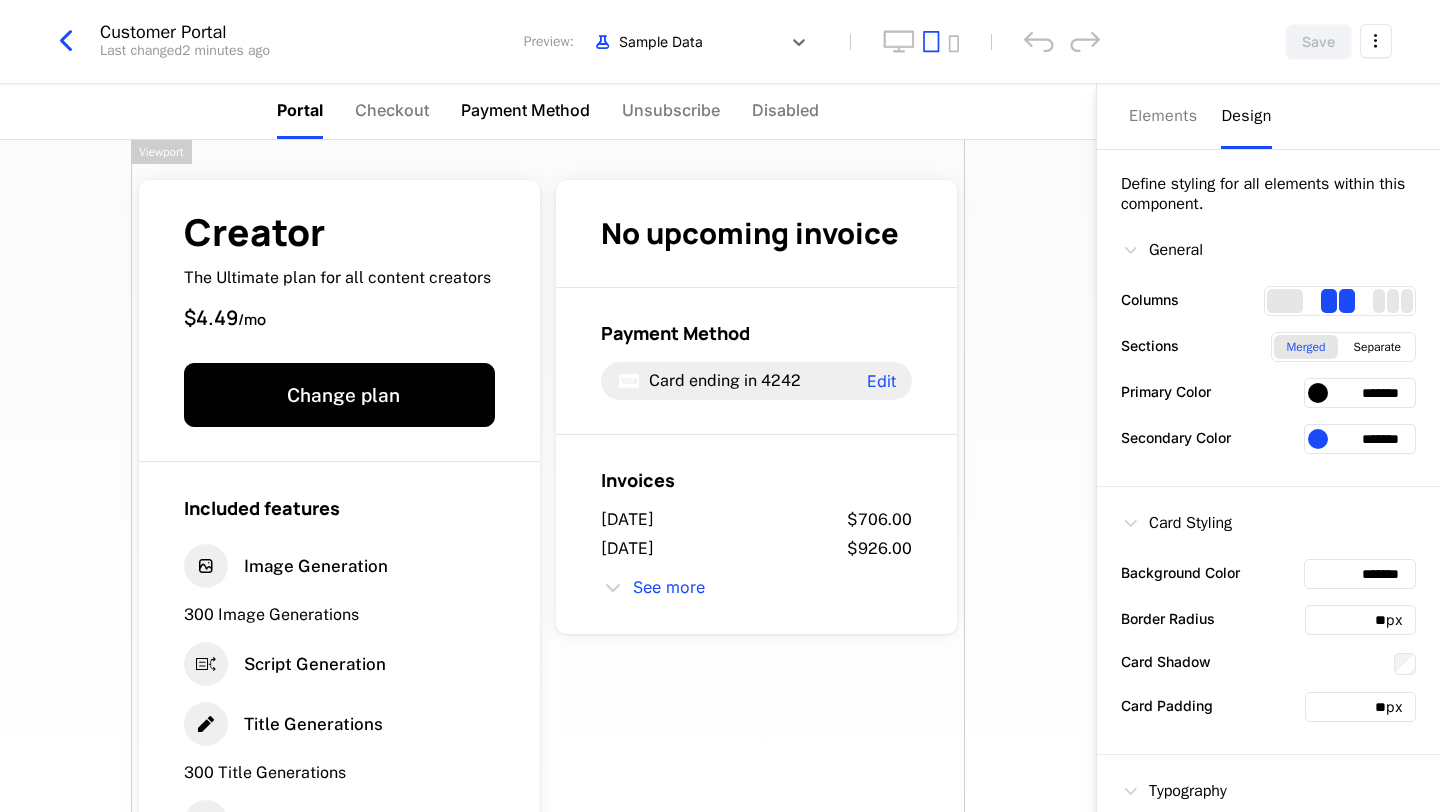 click on "Payment Method" at bounding box center [525, 110] 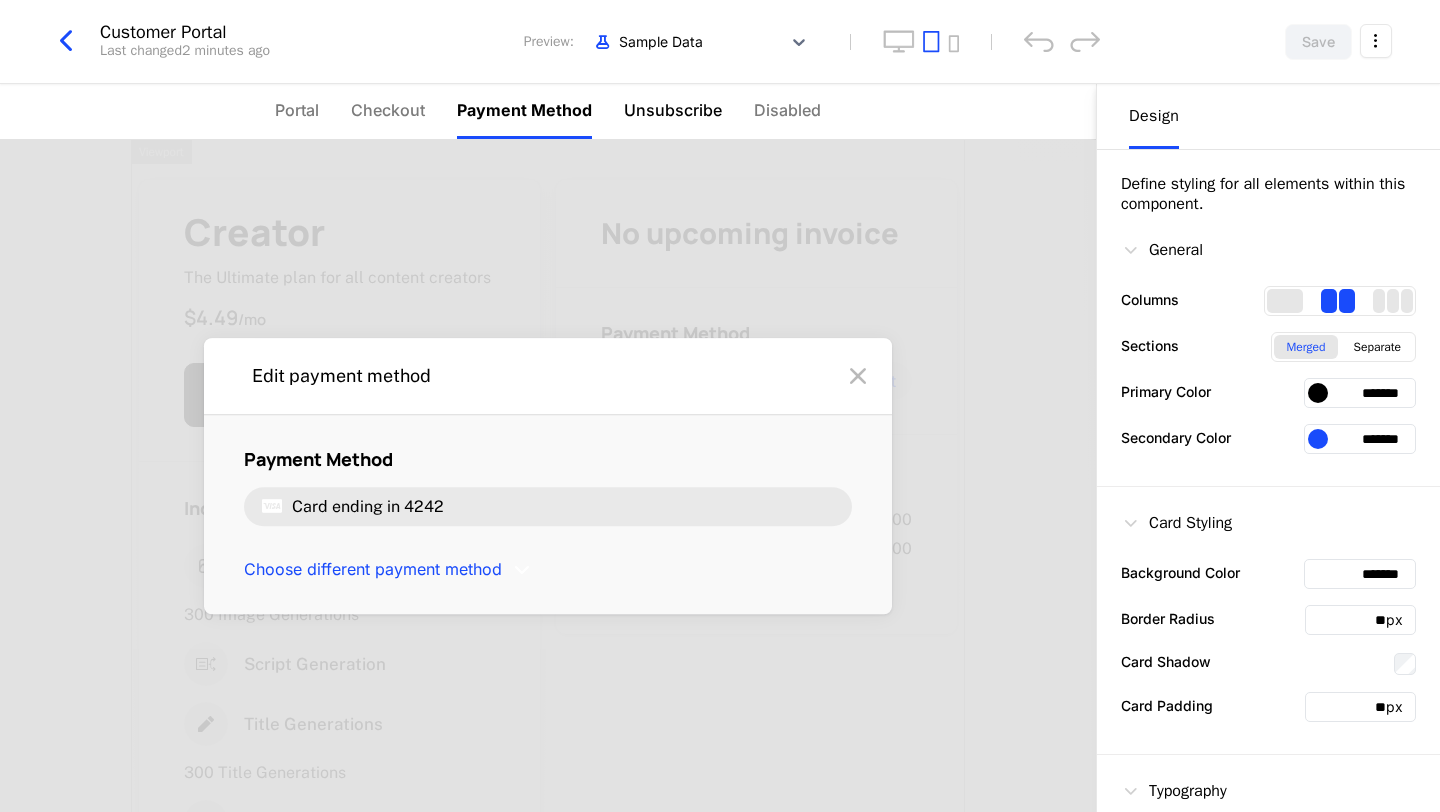 click on "Unsubscribe" at bounding box center (673, 110) 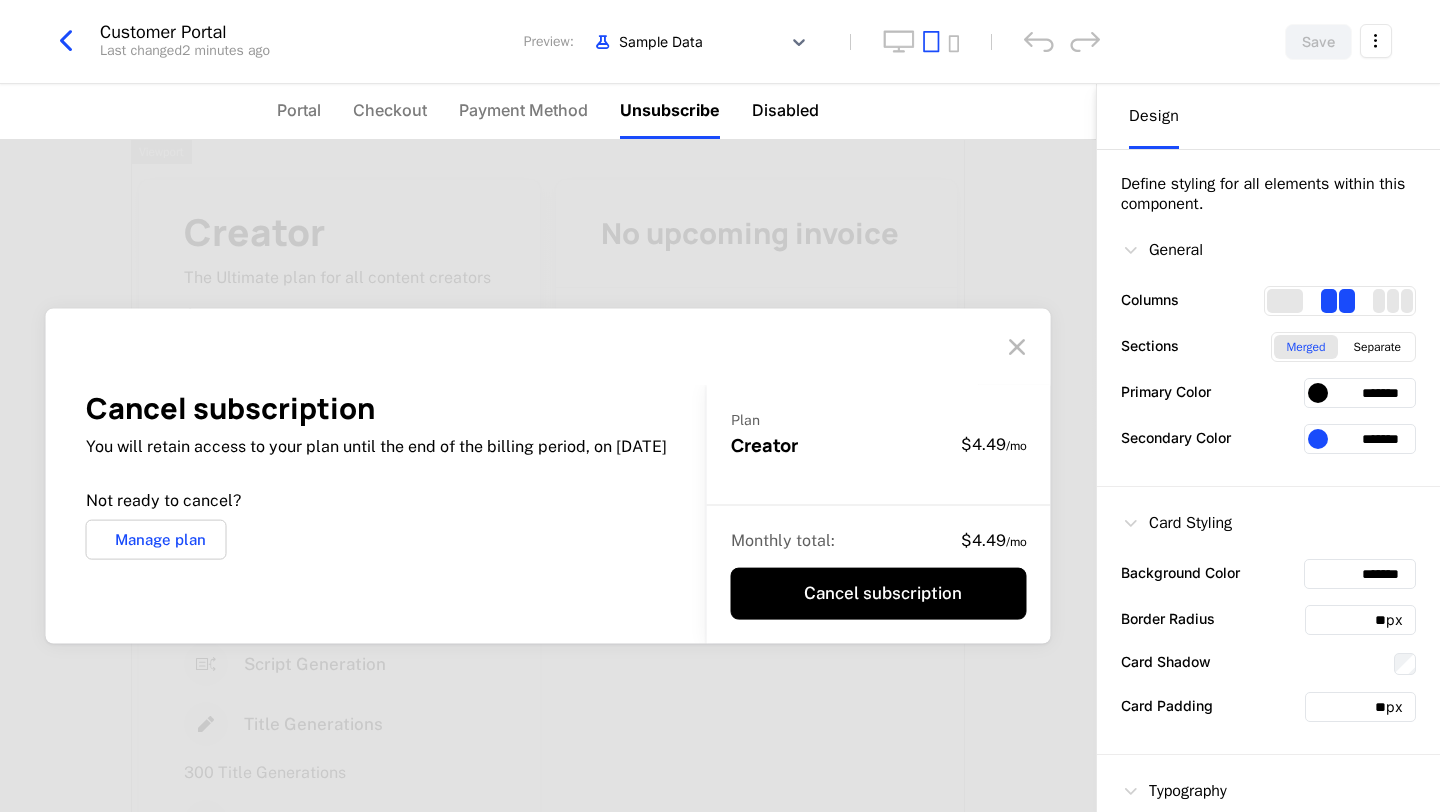 click on "Disabled" at bounding box center (785, 110) 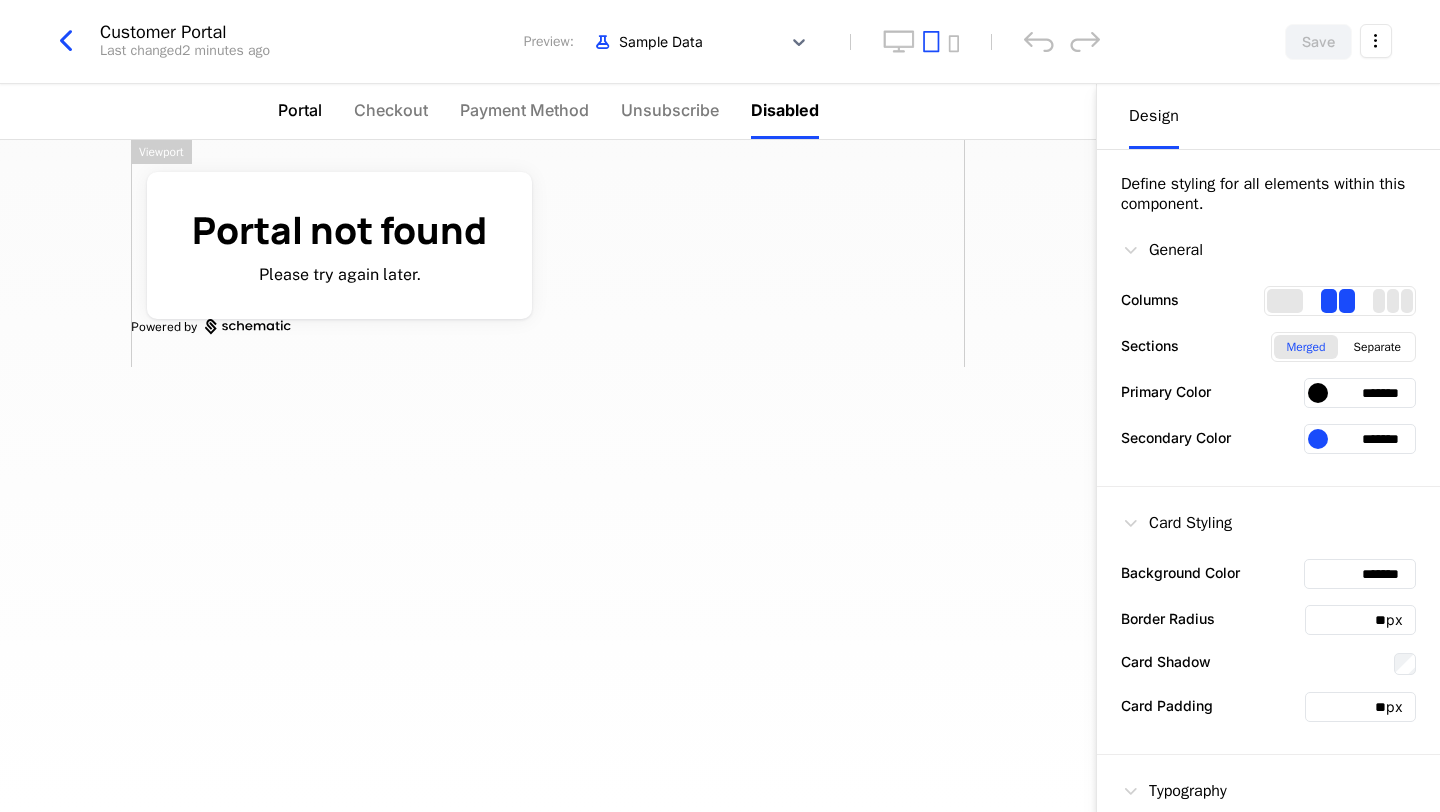 click on "Portal" at bounding box center [300, 111] 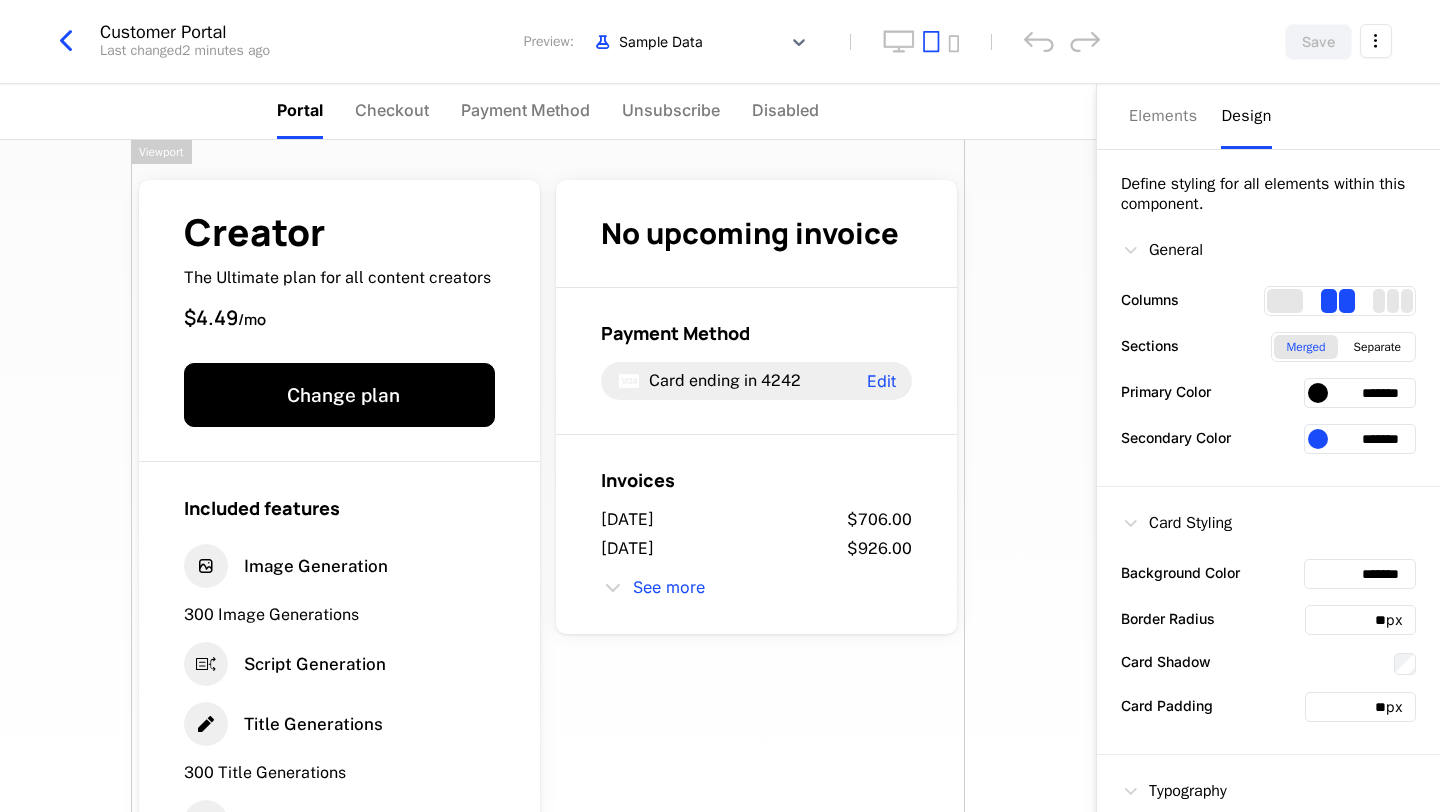 click on "Customer Portal Last changed  2 minutes ago Preview: Sample Data" at bounding box center (574, 42) 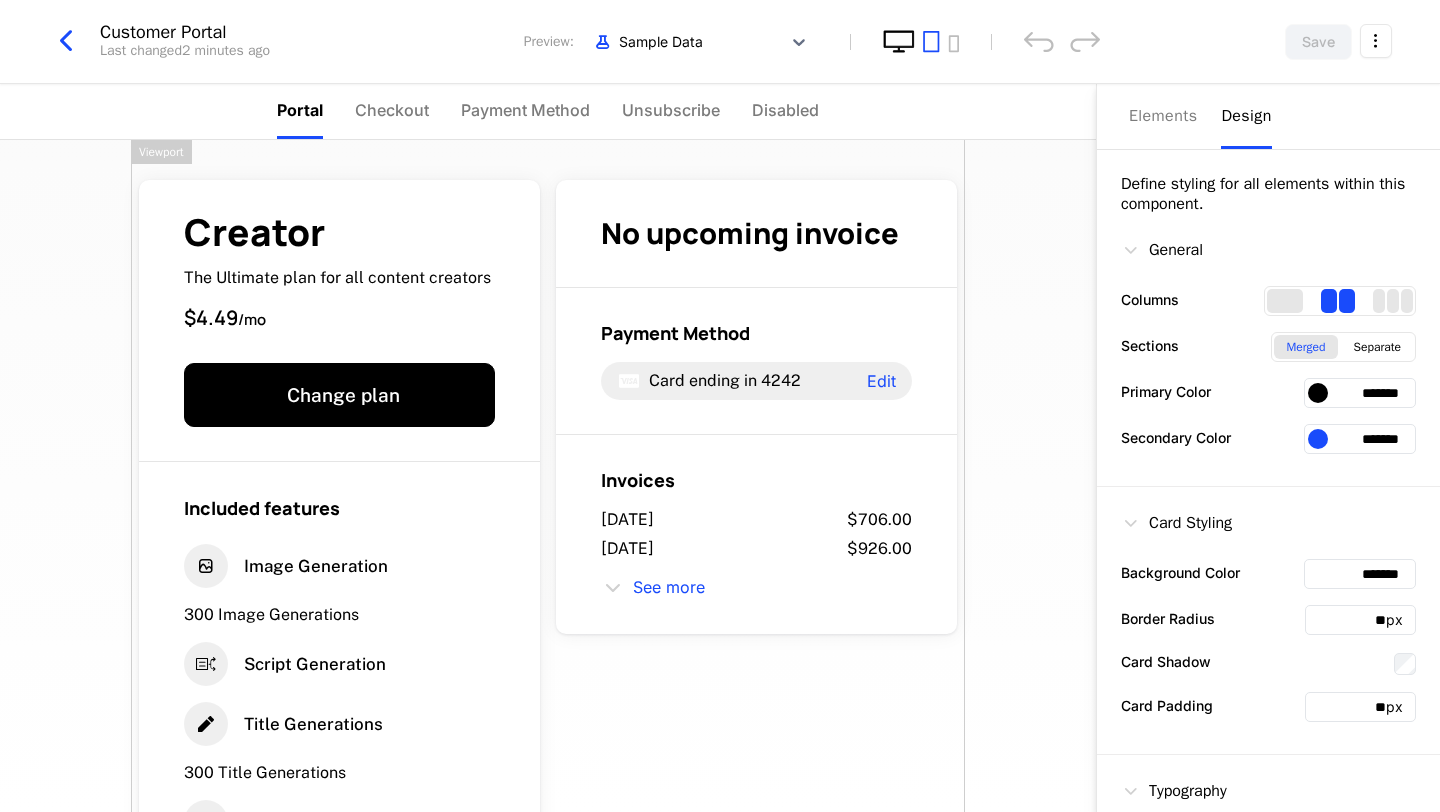 click 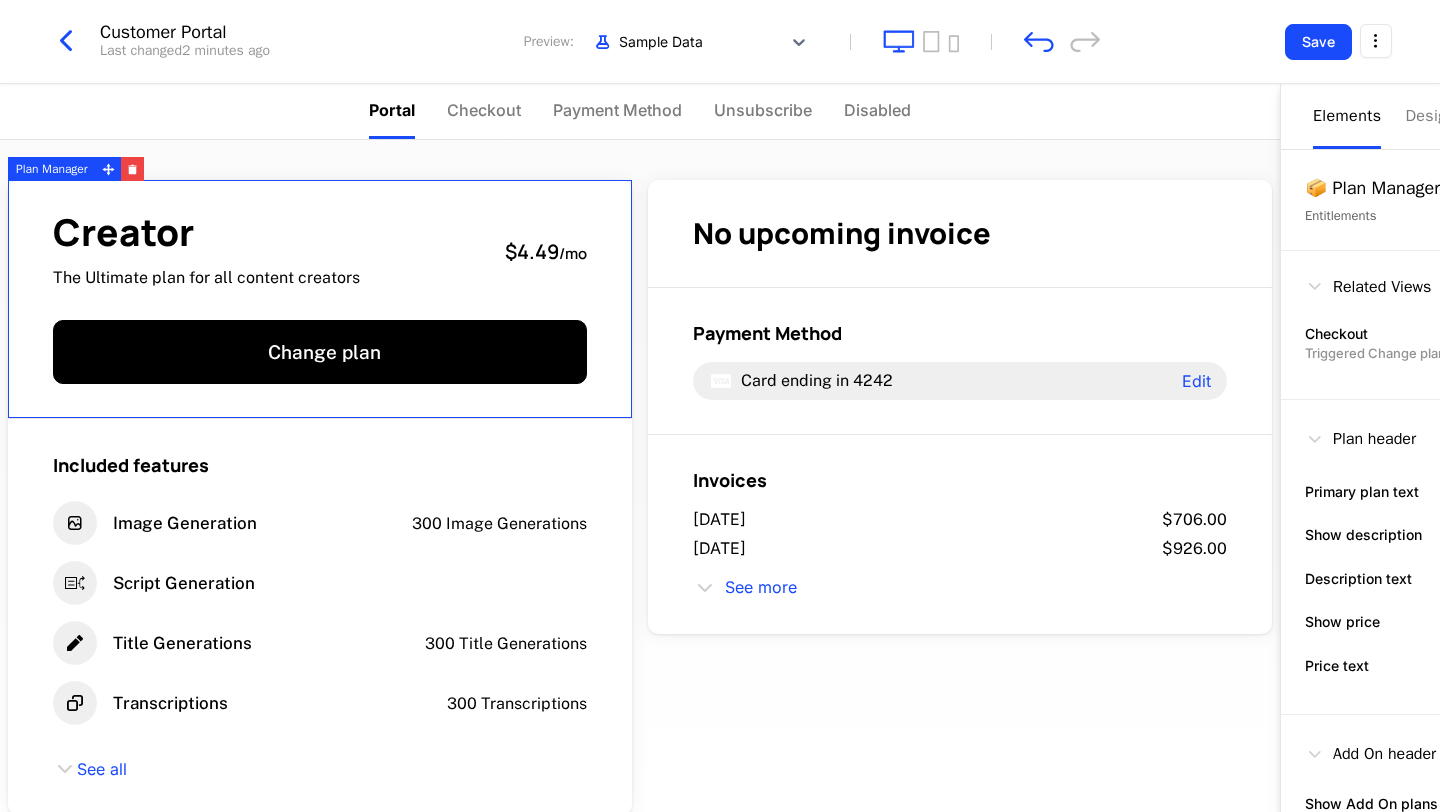 click on "Creator The Ultimate plan for all content creators $4.49 / mo" at bounding box center [320, 251] 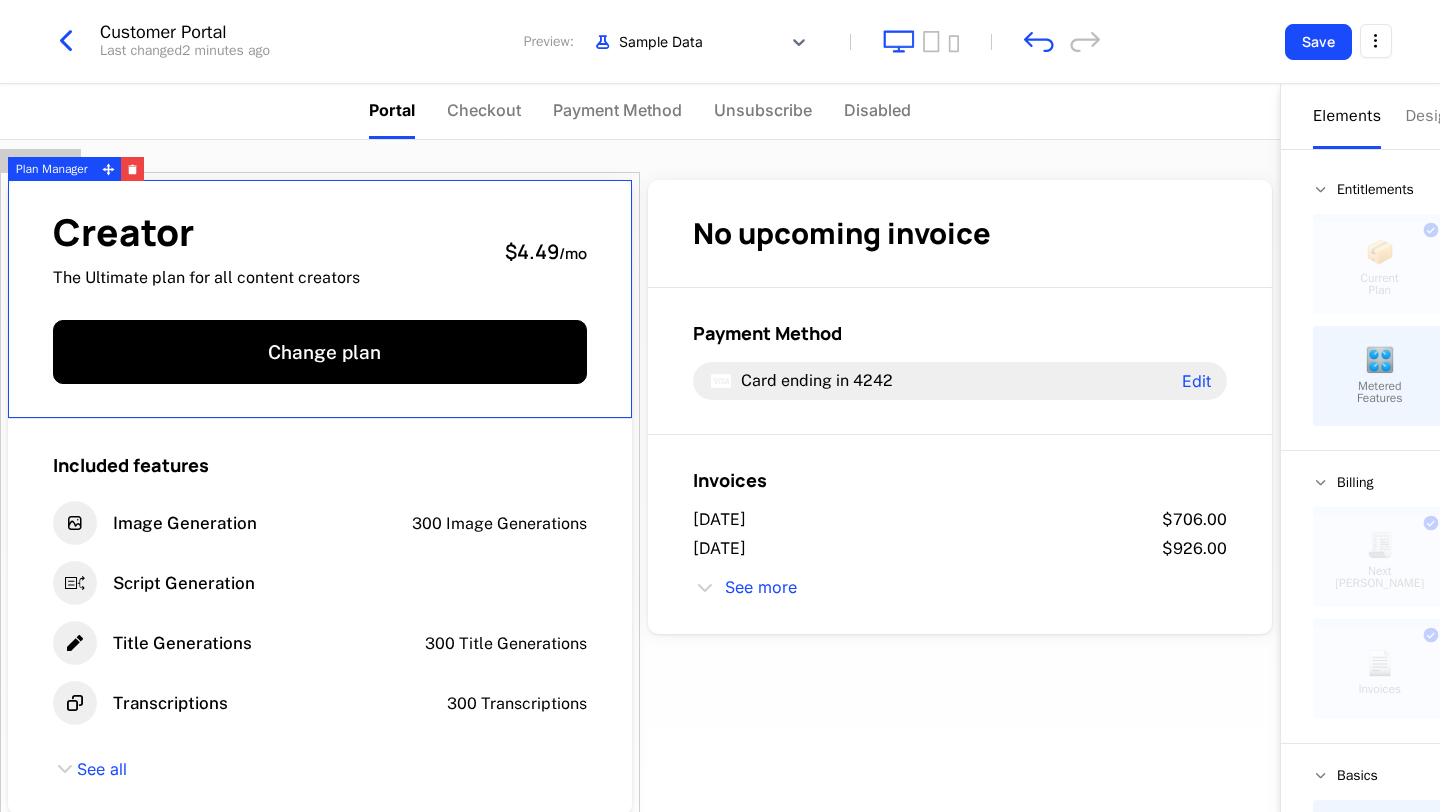 drag, startPoint x: 639, startPoint y: 241, endPoint x: 551, endPoint y: 232, distance: 88.45903 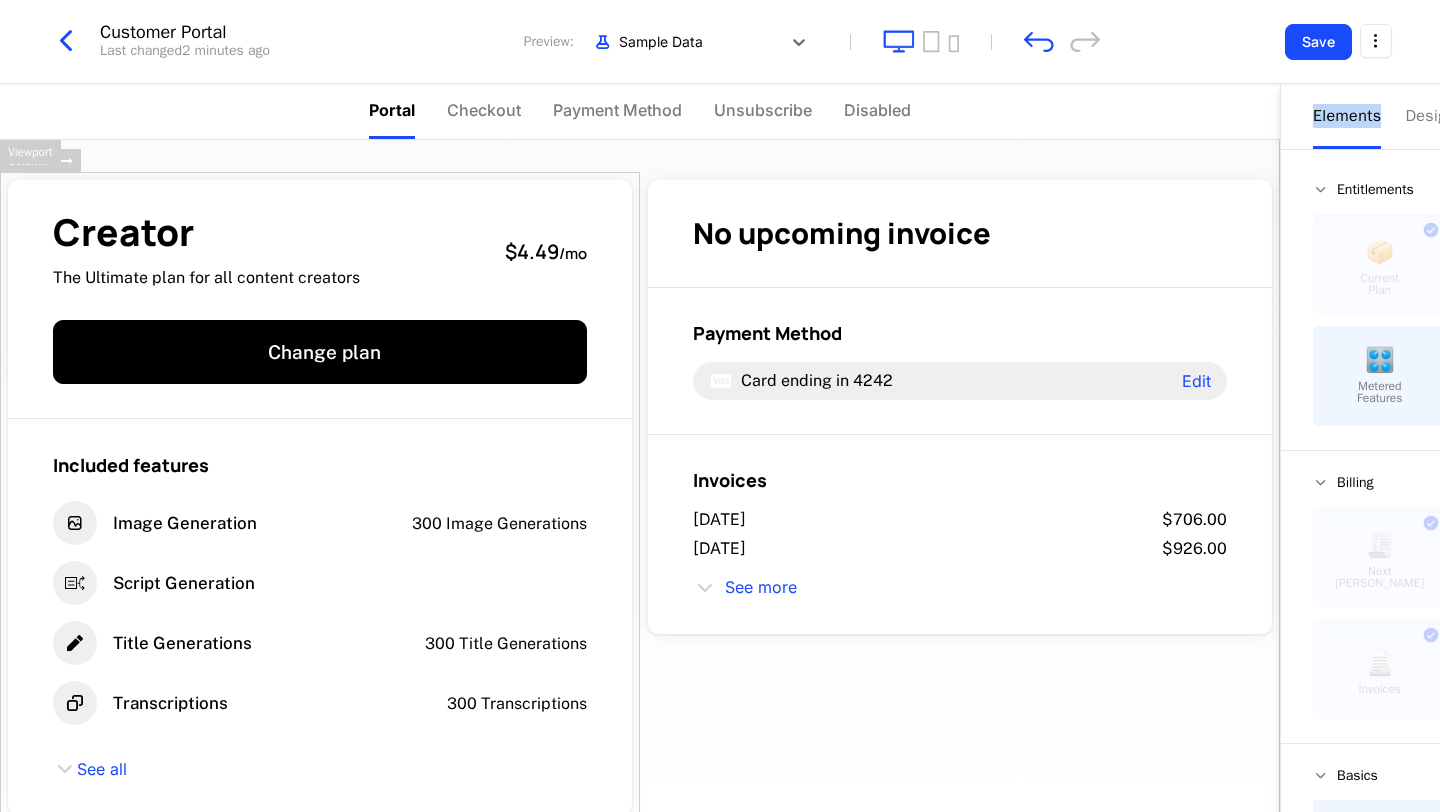 drag, startPoint x: 1281, startPoint y: 140, endPoint x: 1222, endPoint y: 140, distance: 59 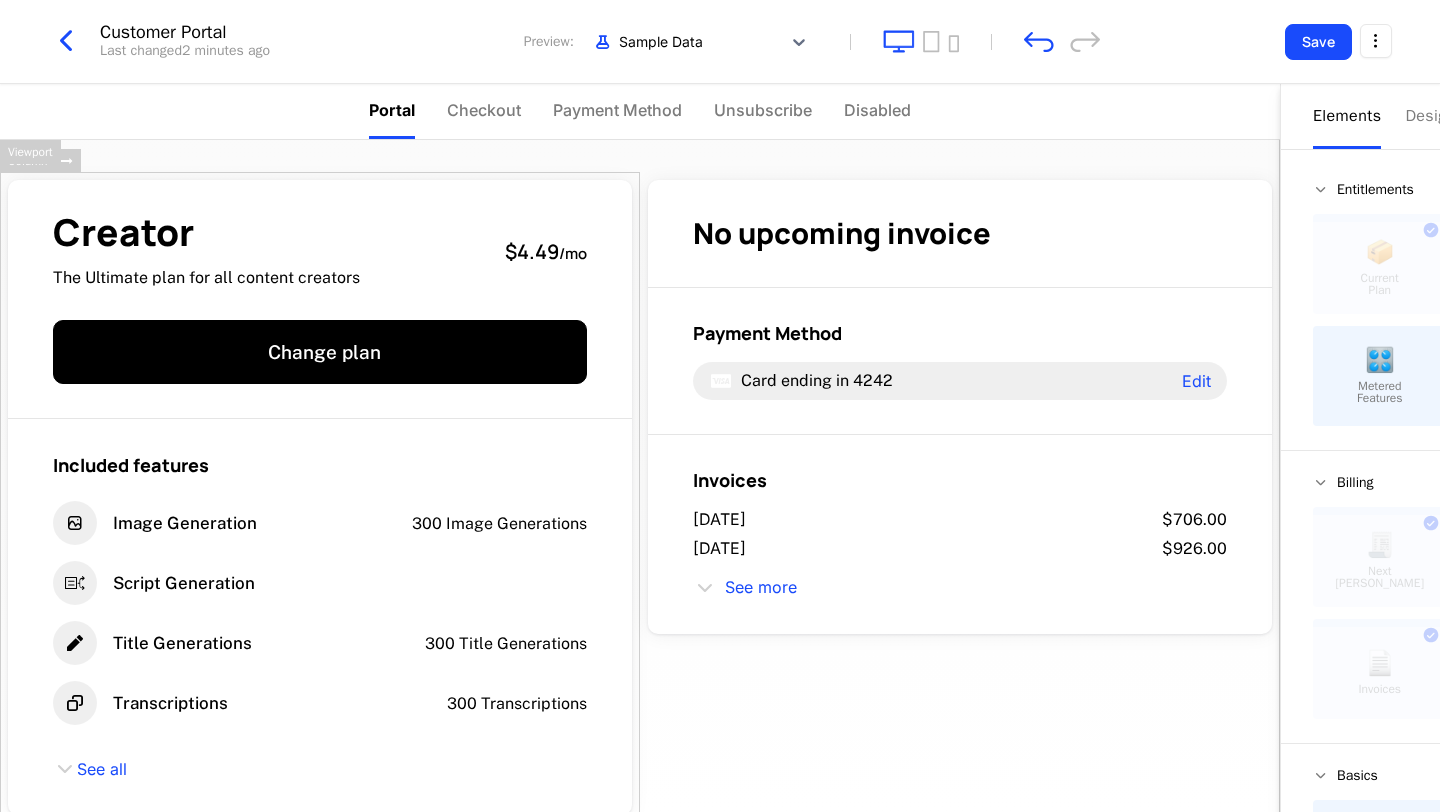 click on "Portal Checkout Payment Method Unsubscribe Disabled" at bounding box center [640, 112] 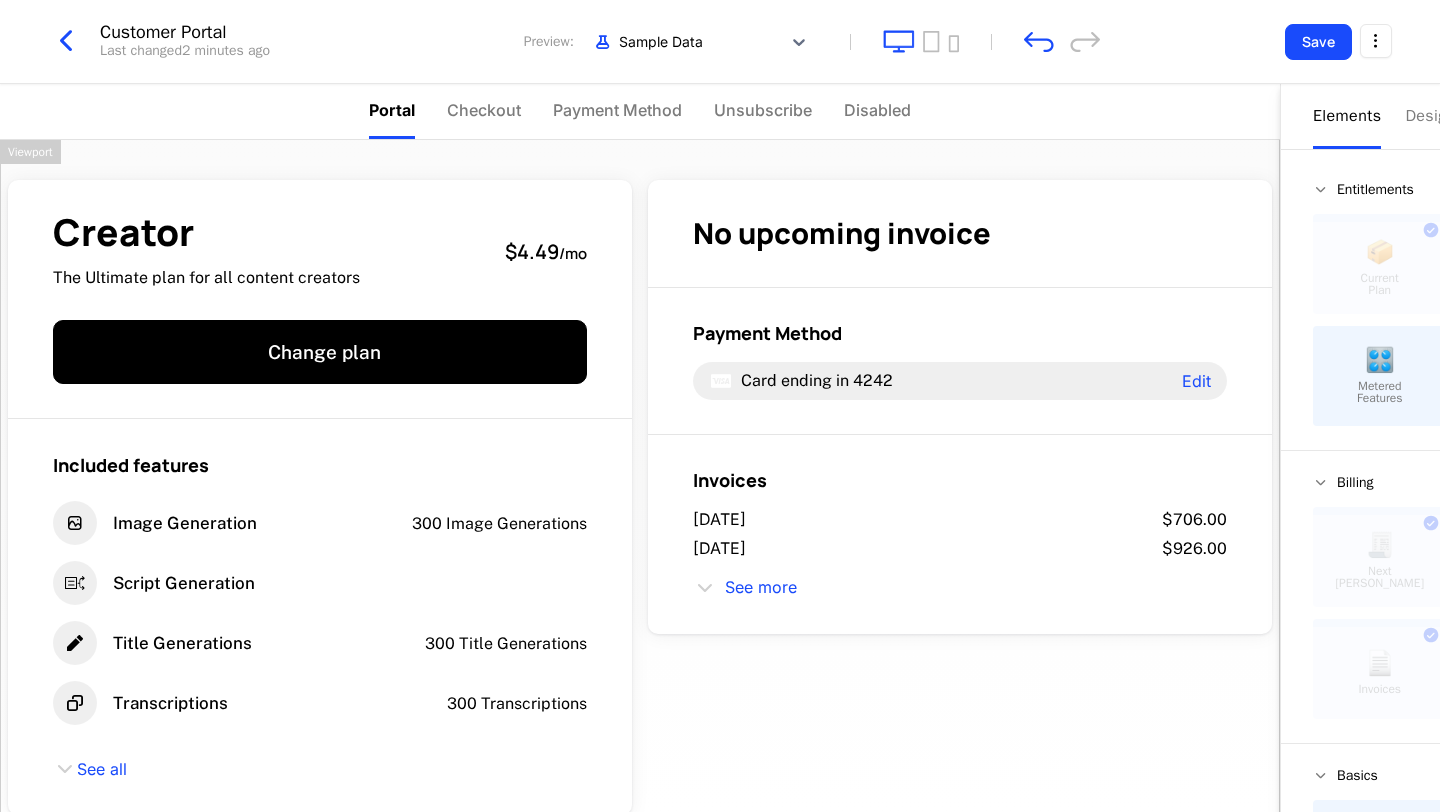click on "Creator The Ultimate plan for all content creators $4.49 / mo Change plan Included features Image Generation 300   Image Generations Script Generation Title Generations 300   Title Generations Transcriptions 300   Transcriptions See all No upcoming invoice Payment Method Card ending in   4242 Edit Invoices July 11, 2025 $706.00 July 10, 2025 $926.00 See more Powered by" at bounding box center [640, 569] 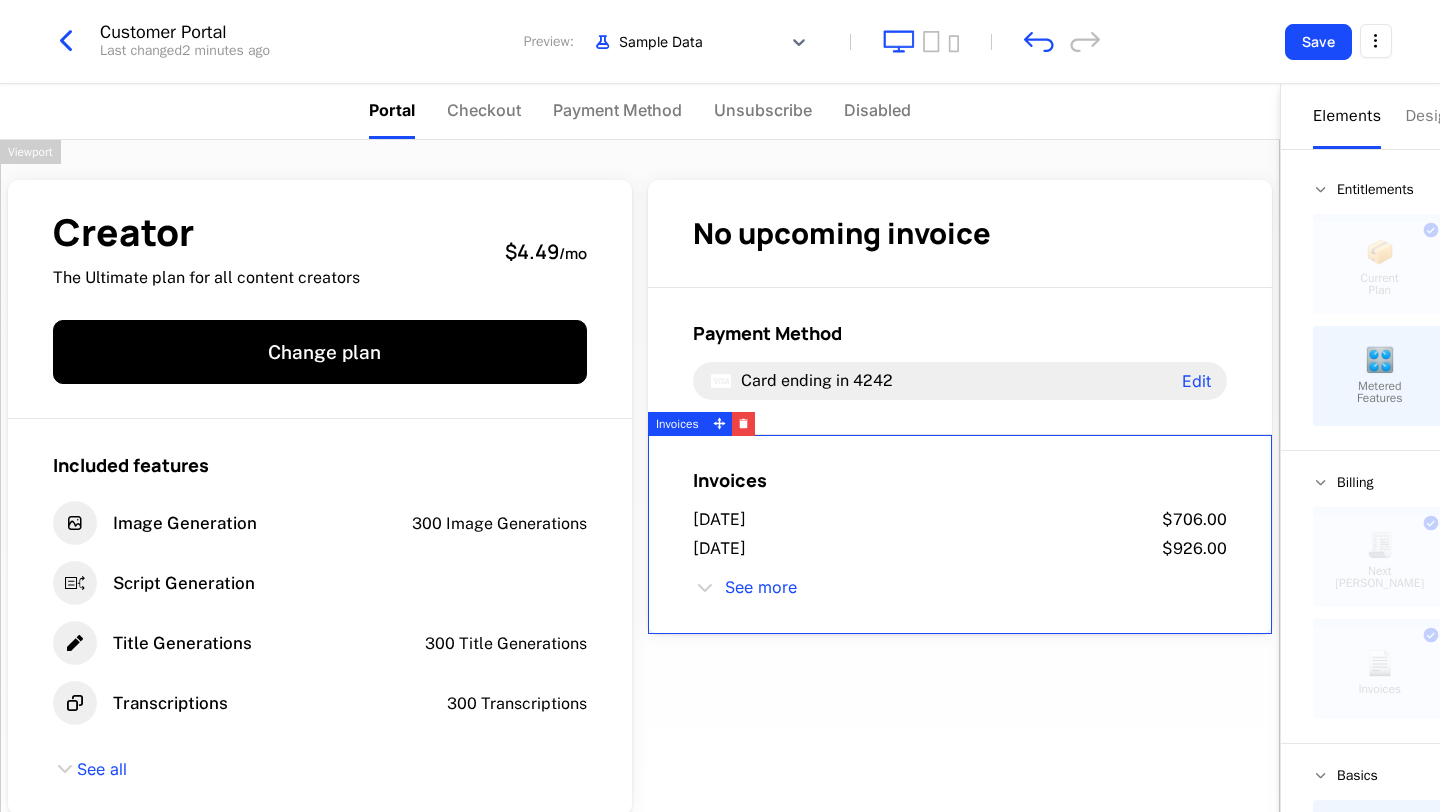 click on "See more" at bounding box center (960, 588) 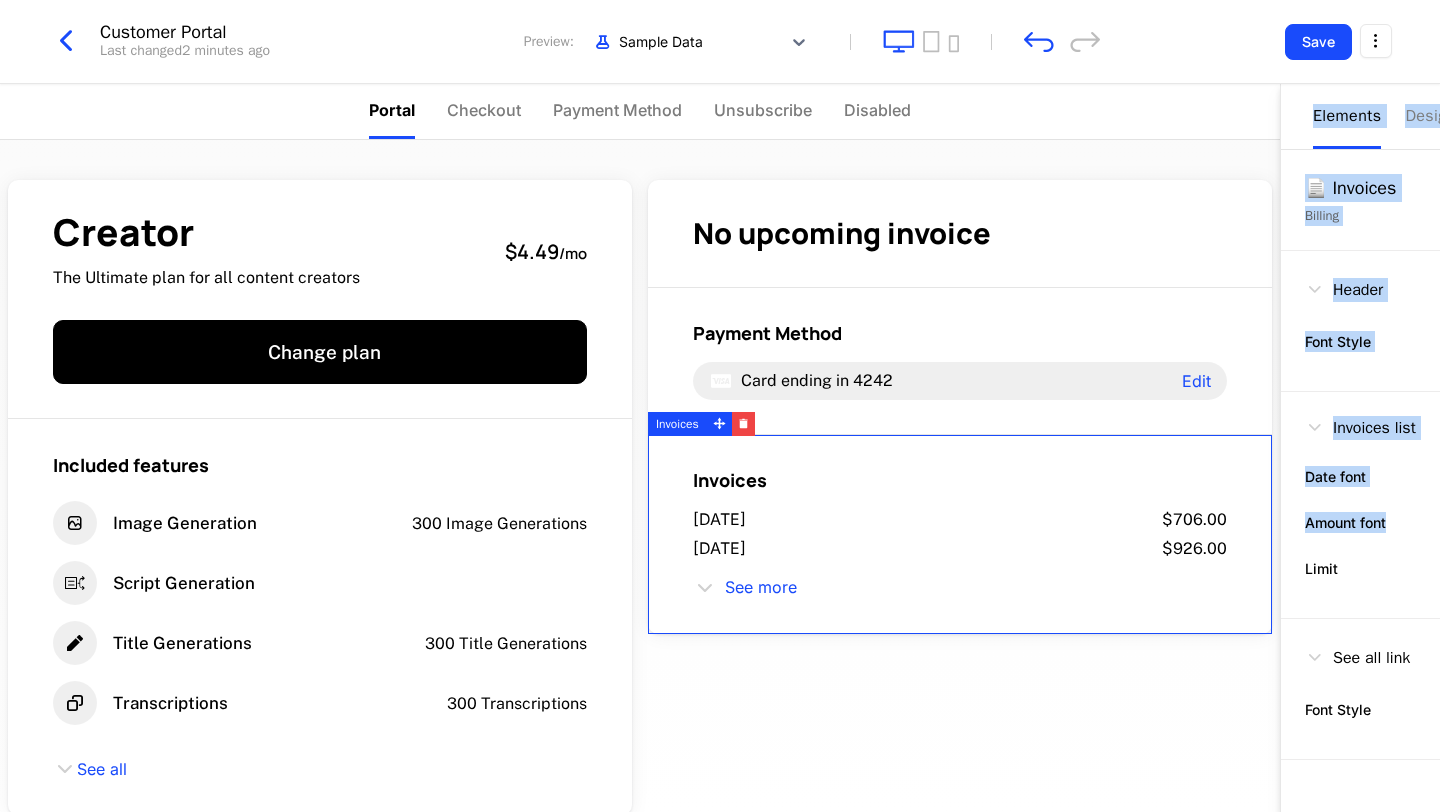 drag, startPoint x: 1280, startPoint y: 533, endPoint x: 1209, endPoint y: 533, distance: 71 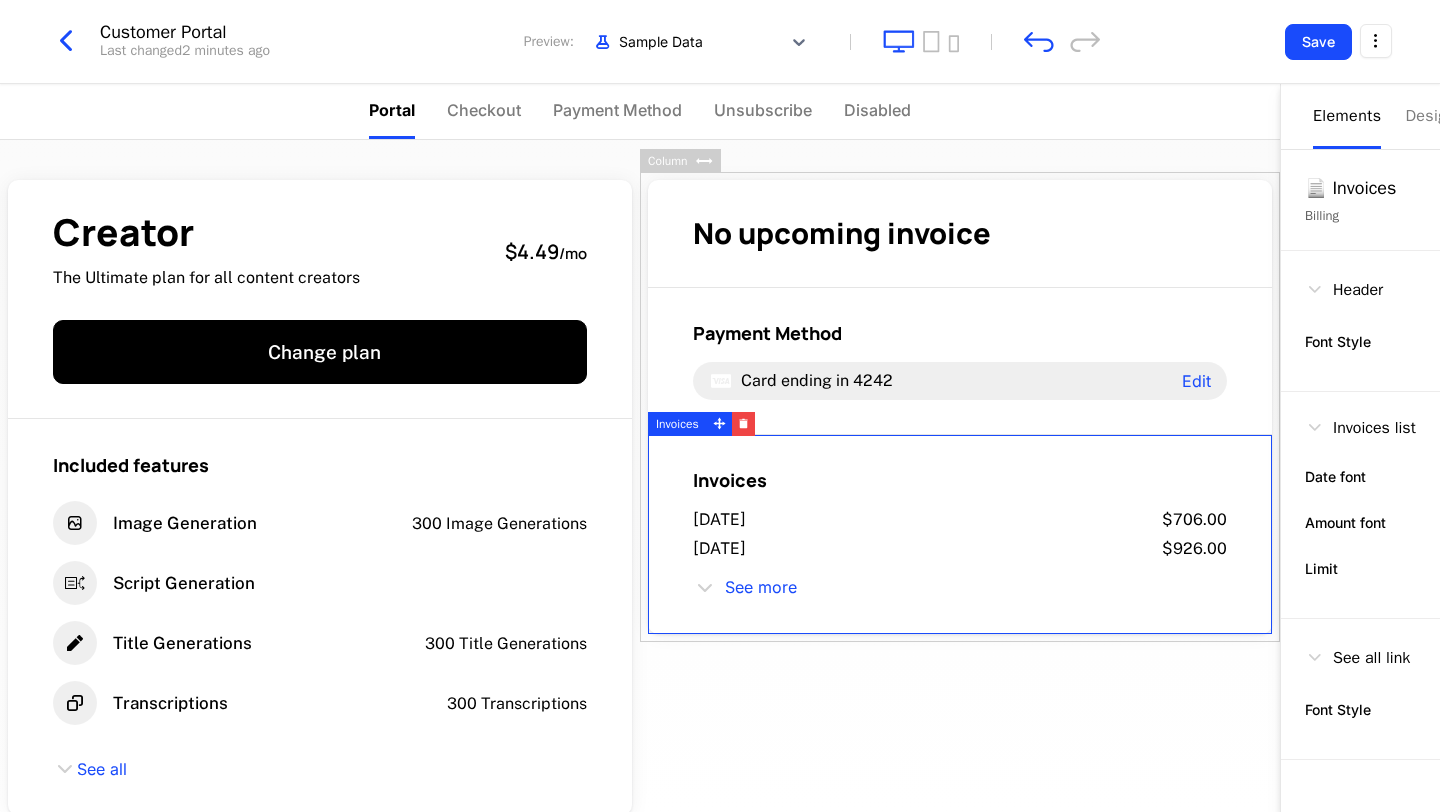 click on "📄 Invoices" at bounding box center (1452, 188) 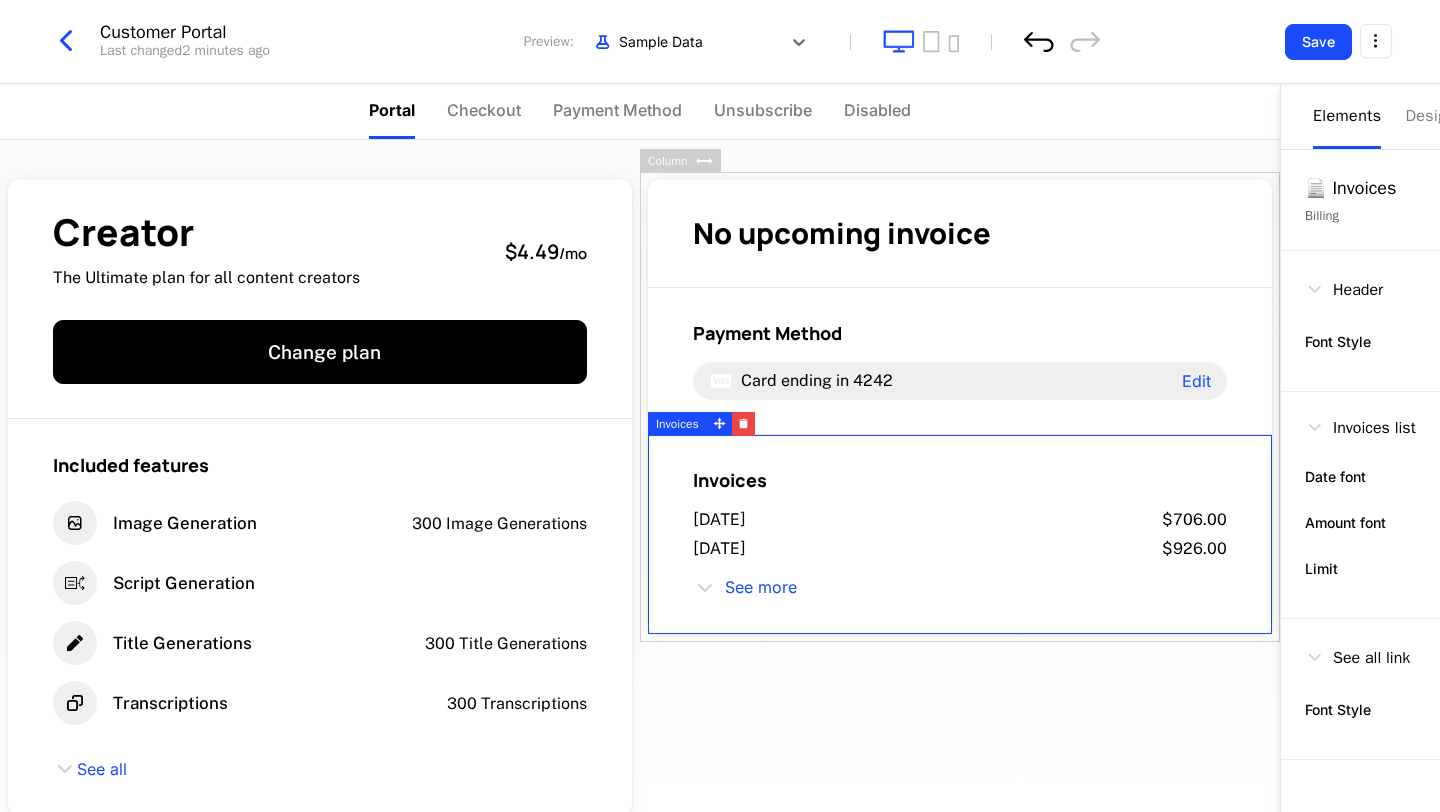 click 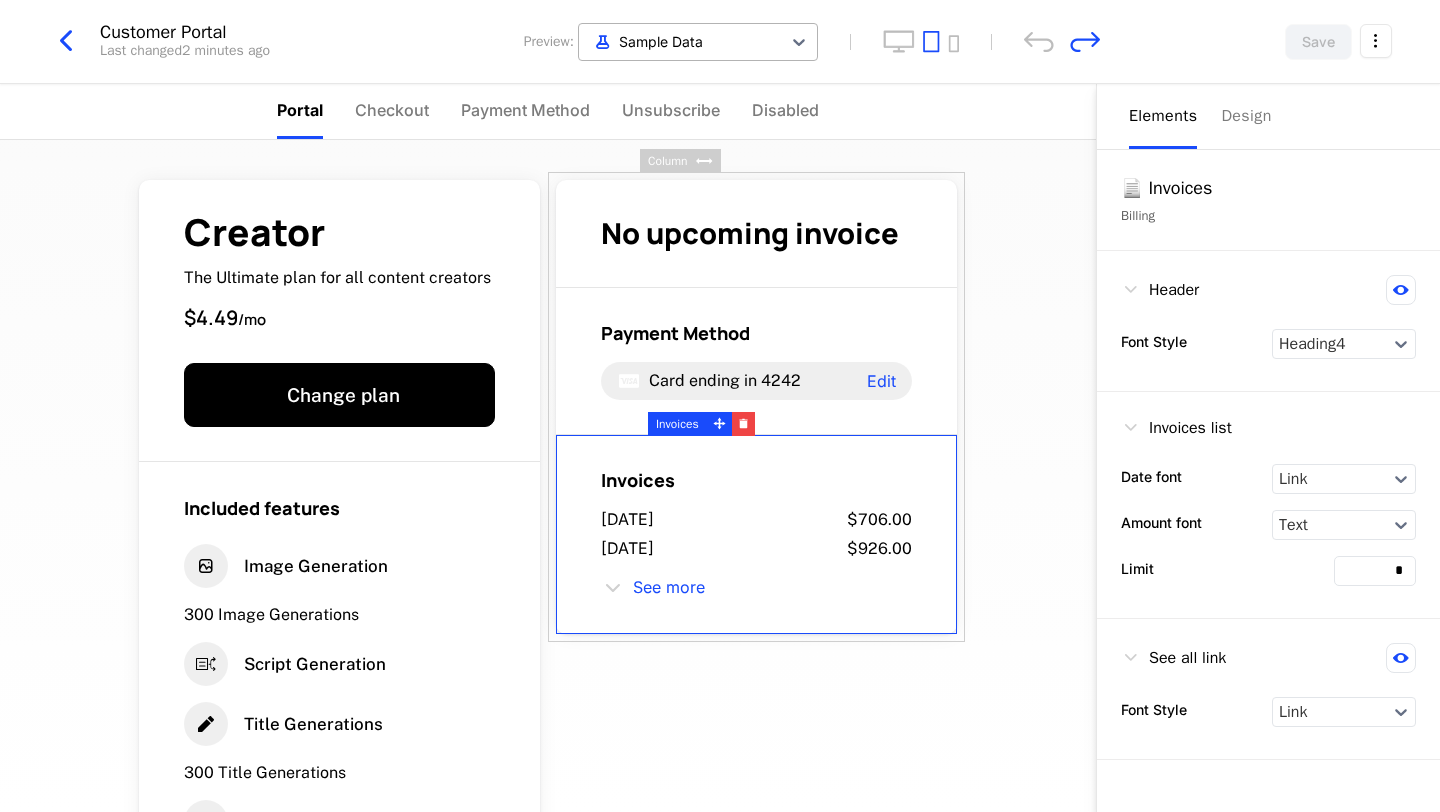 click at bounding box center [680, 41] 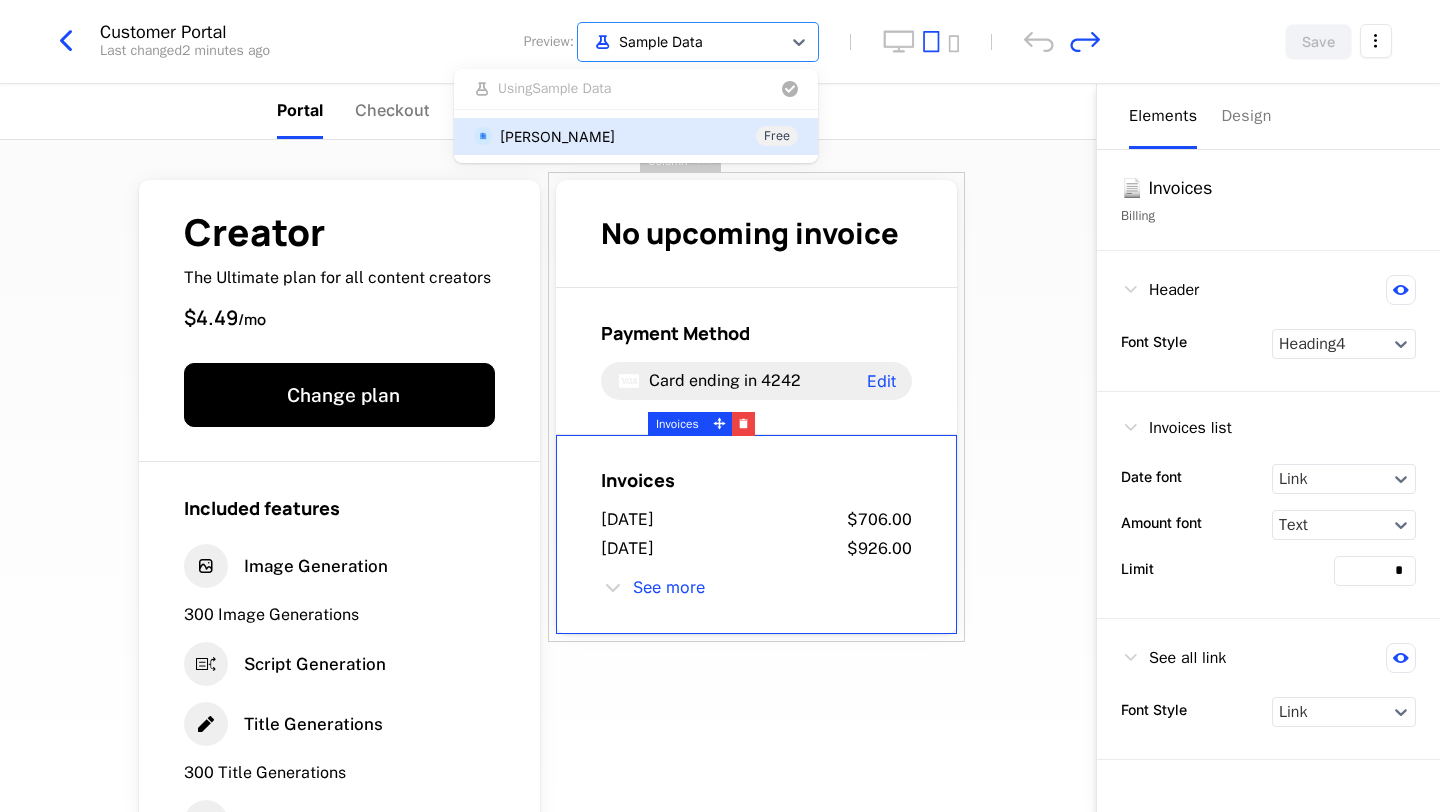 click on "Mahima Anklekar Free" at bounding box center [636, 136] 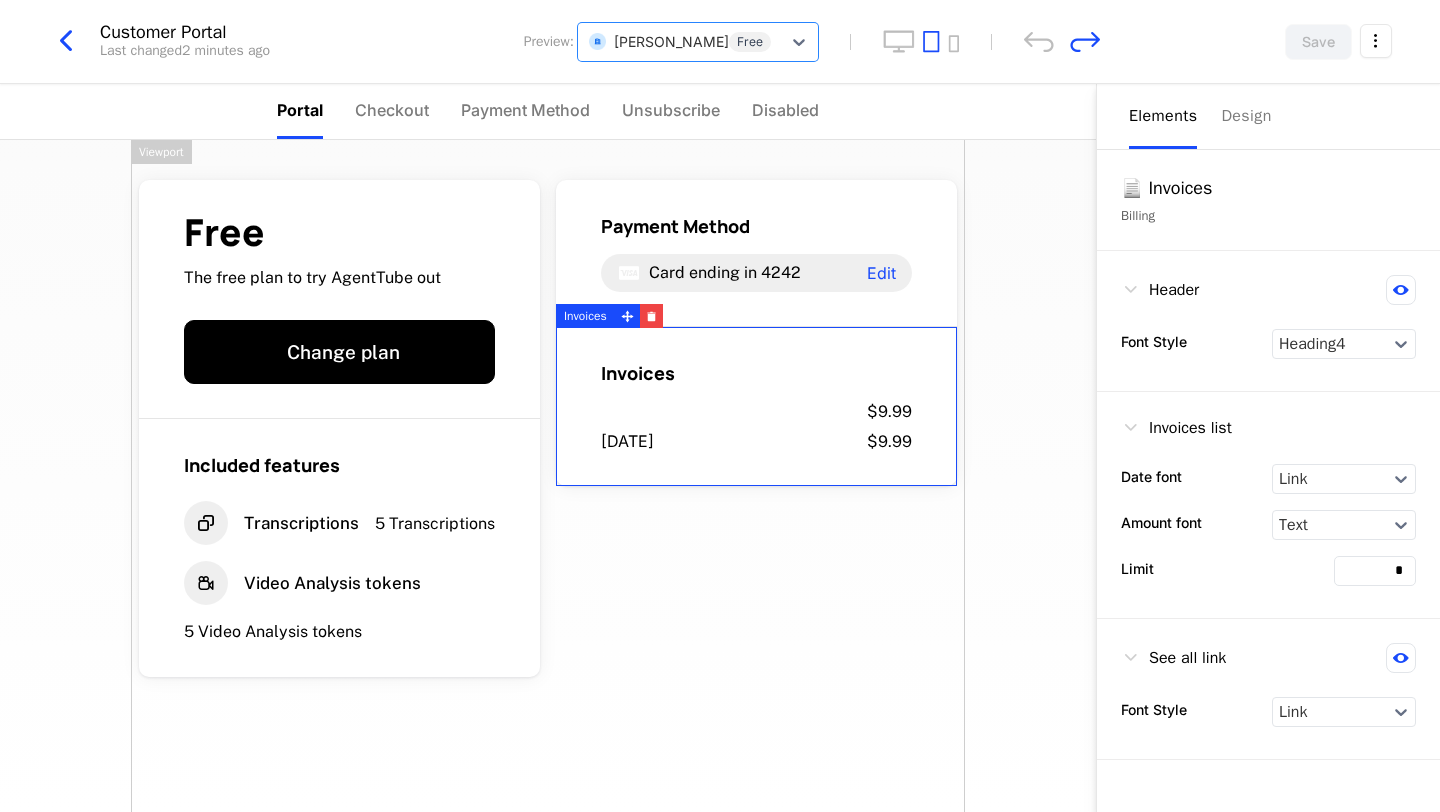 click on "Free The free plan to try AgentTube out Change plan Included features Transcriptions 5   Transcriptions Video Analysis tokens 5   Video Analysis tokens Payment Method Card ending in   4242 Edit Invoices $9.99 August 2, 2025 $9.99 Powered by" at bounding box center (548, 500) 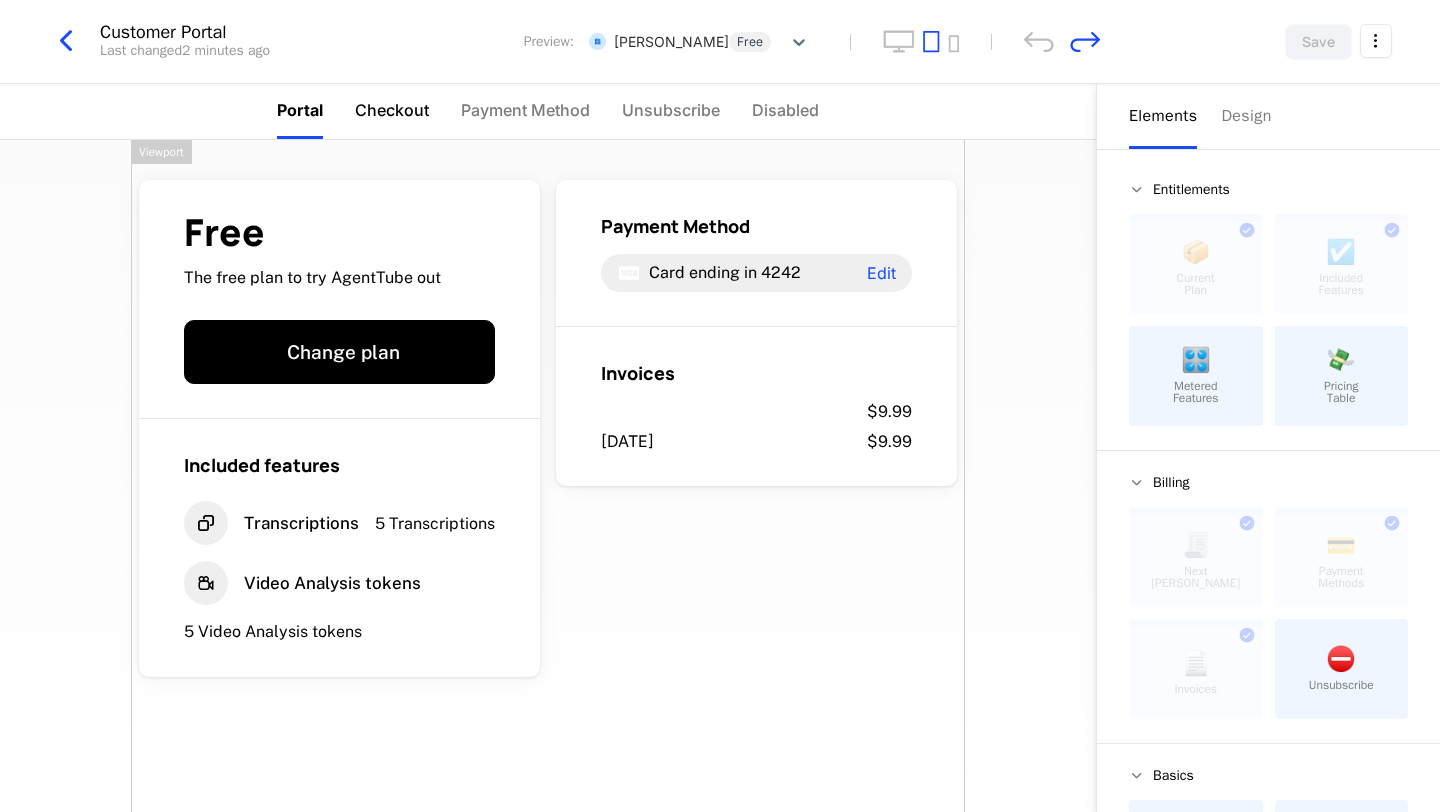 click on "Checkout" at bounding box center [392, 110] 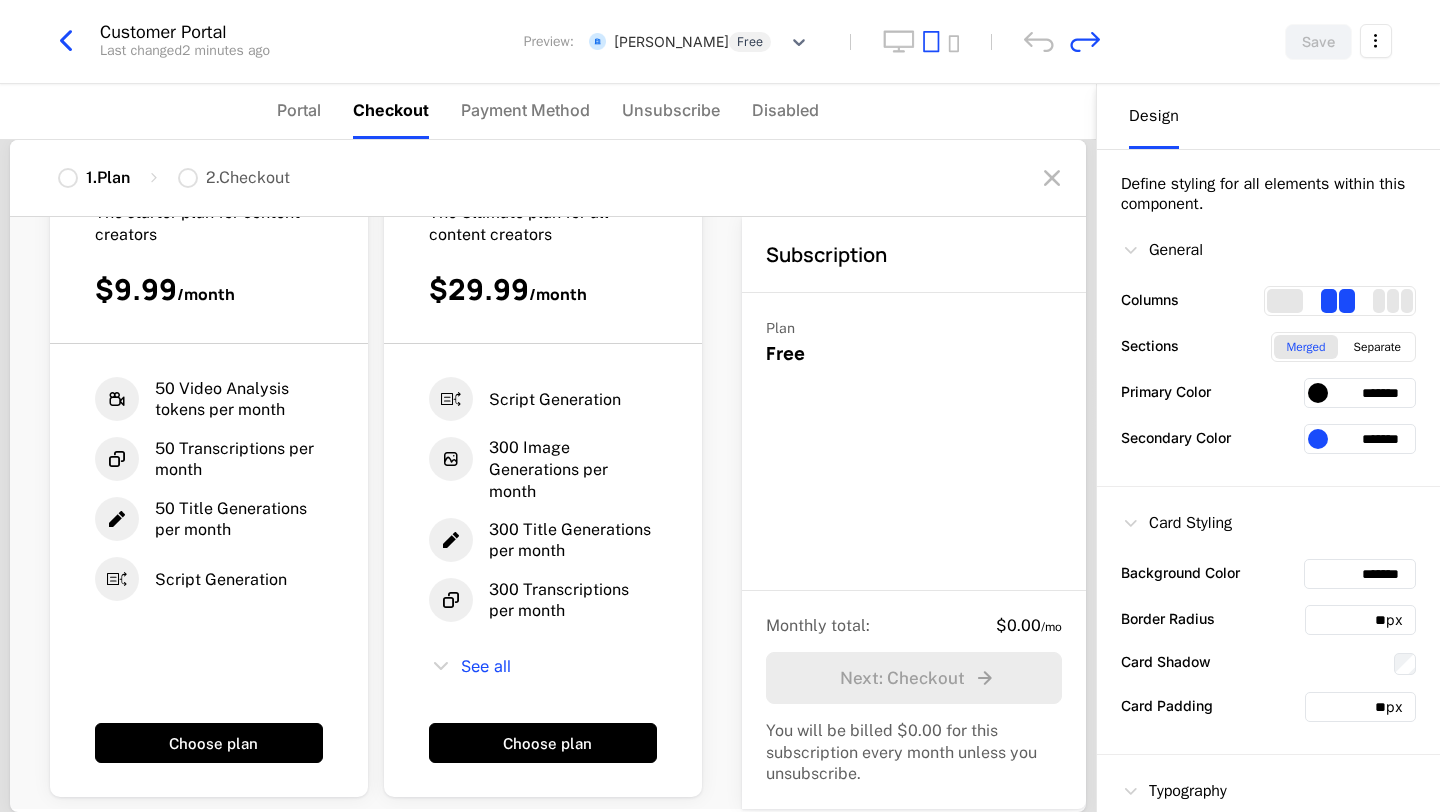 scroll, scrollTop: 0, scrollLeft: 0, axis: both 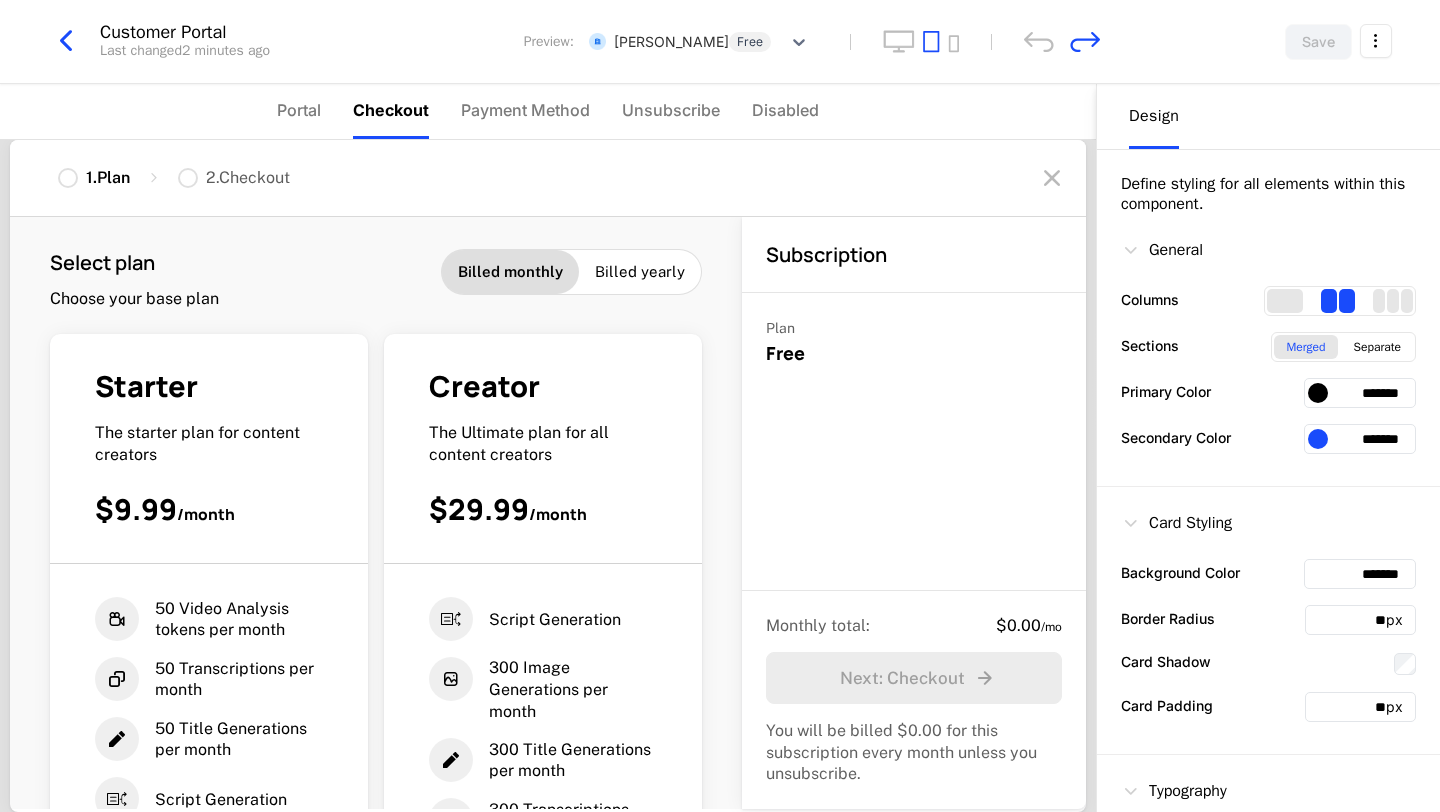 click on "Billed yearly" at bounding box center [640, 272] 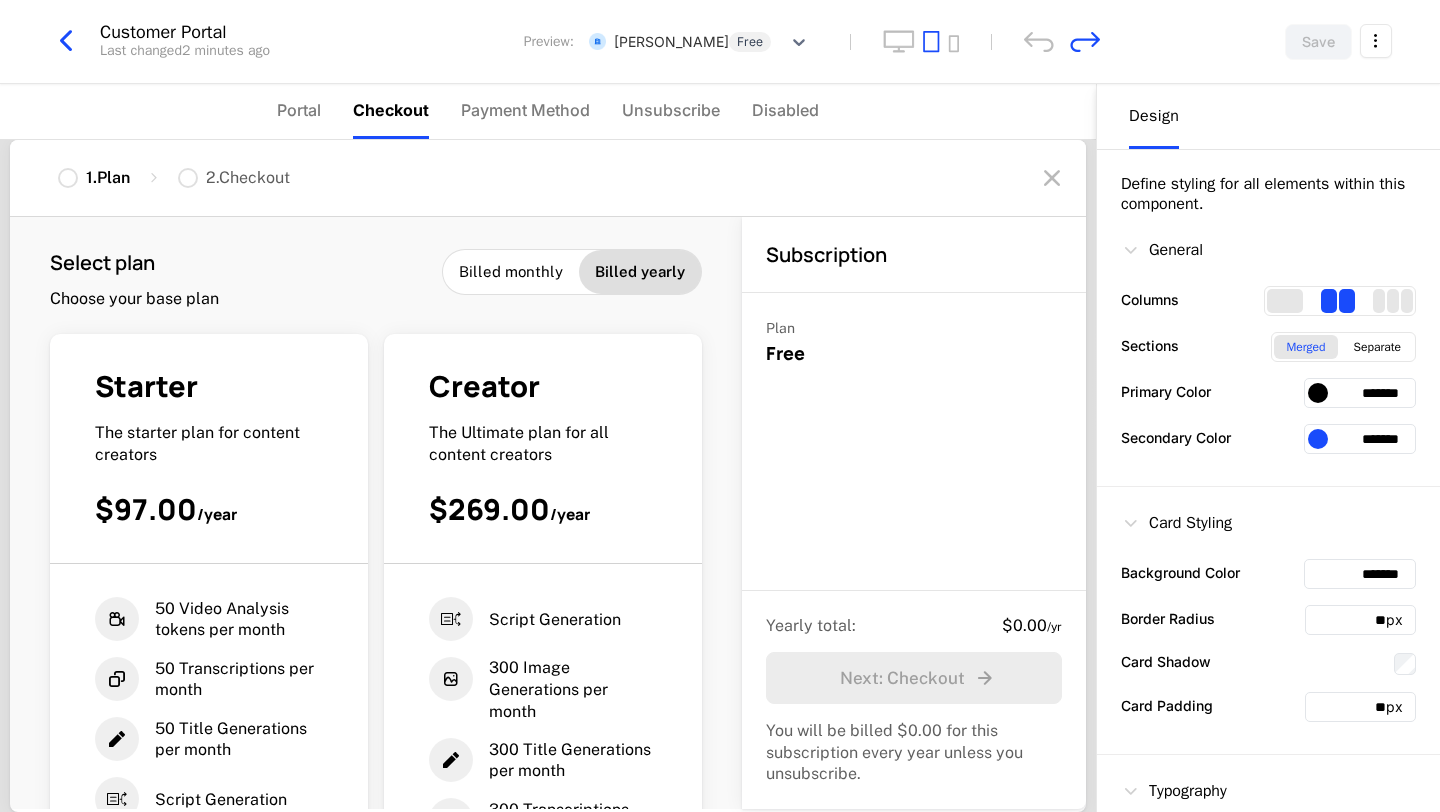 click on "Billed monthly" at bounding box center [511, 272] 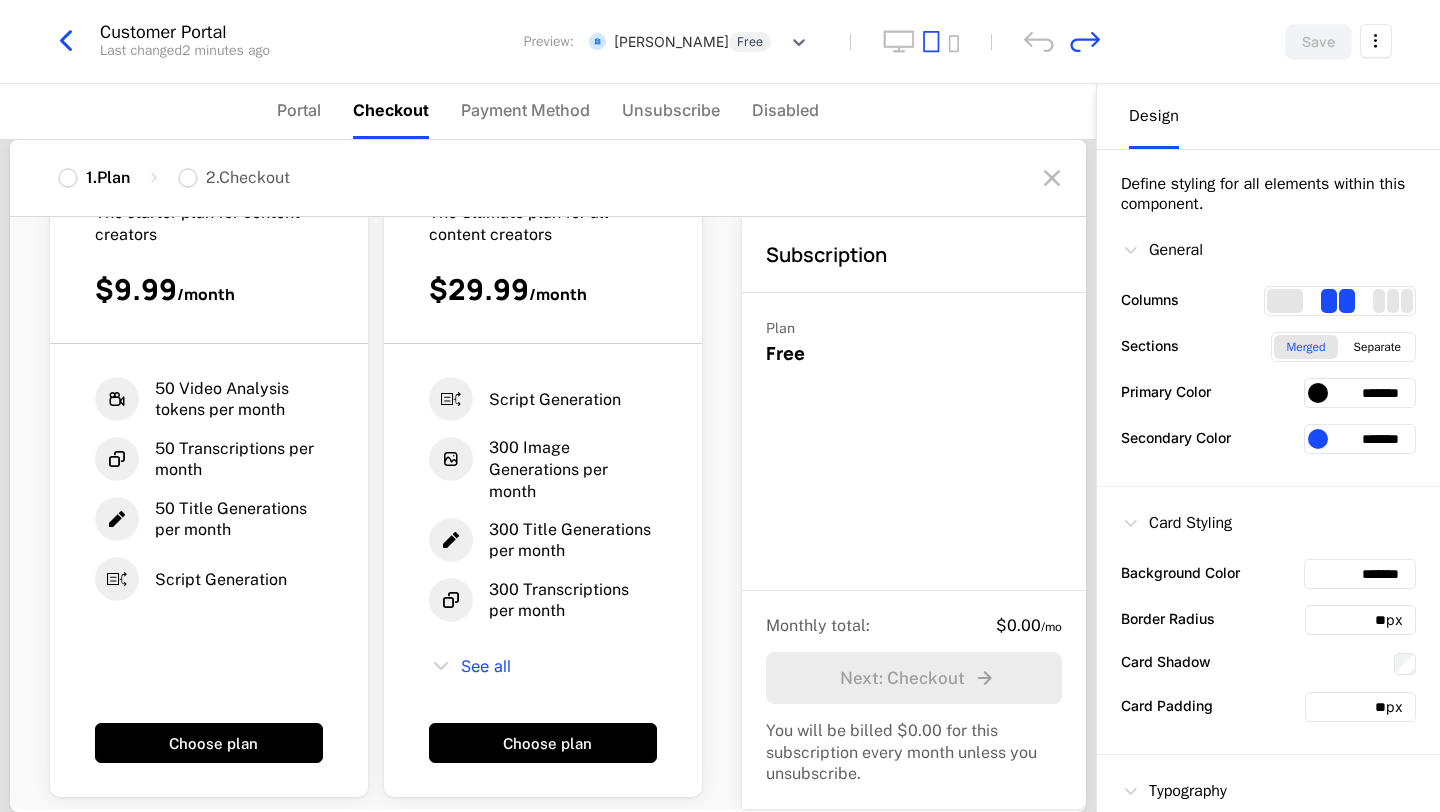 scroll, scrollTop: 0, scrollLeft: 0, axis: both 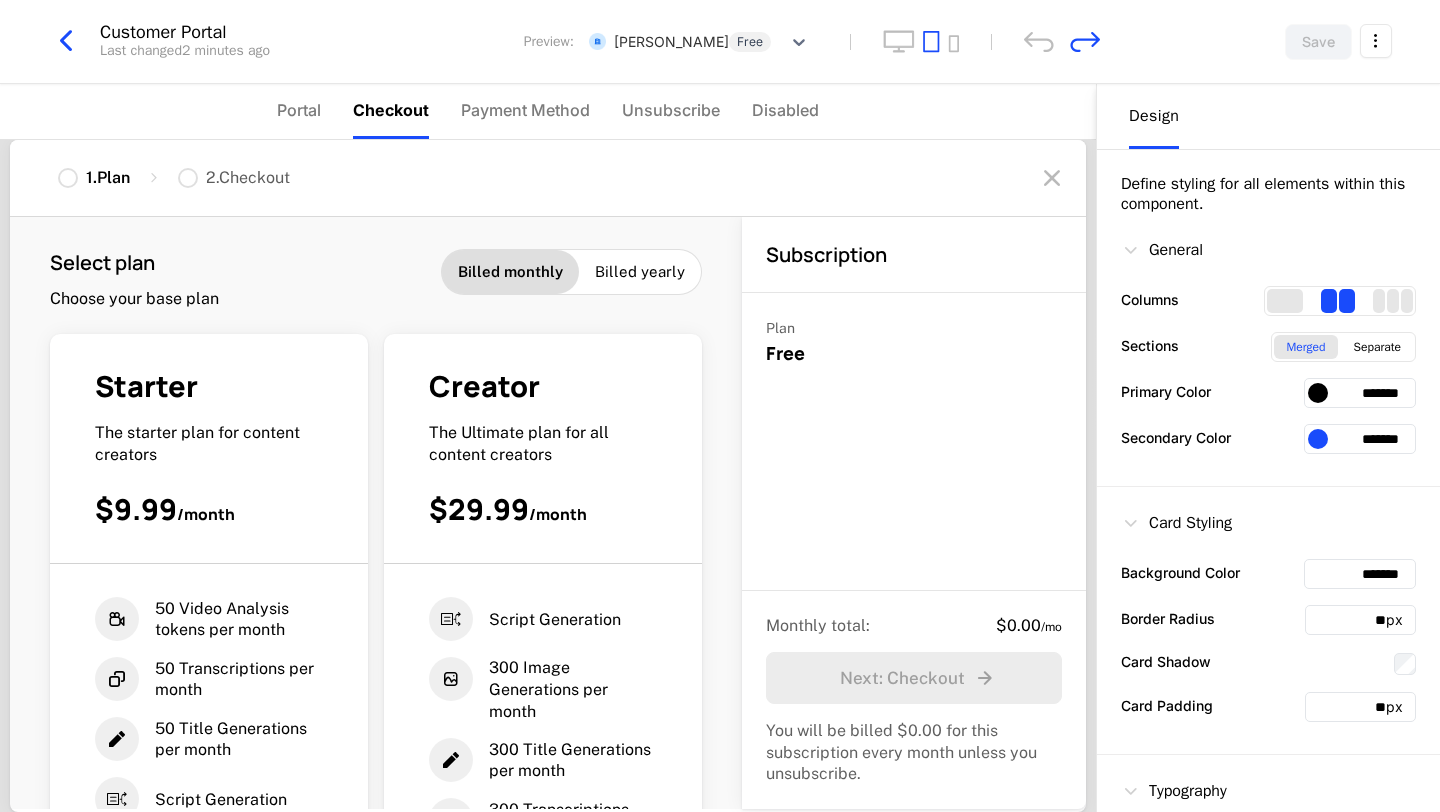 click on "Free" at bounding box center (785, 353) 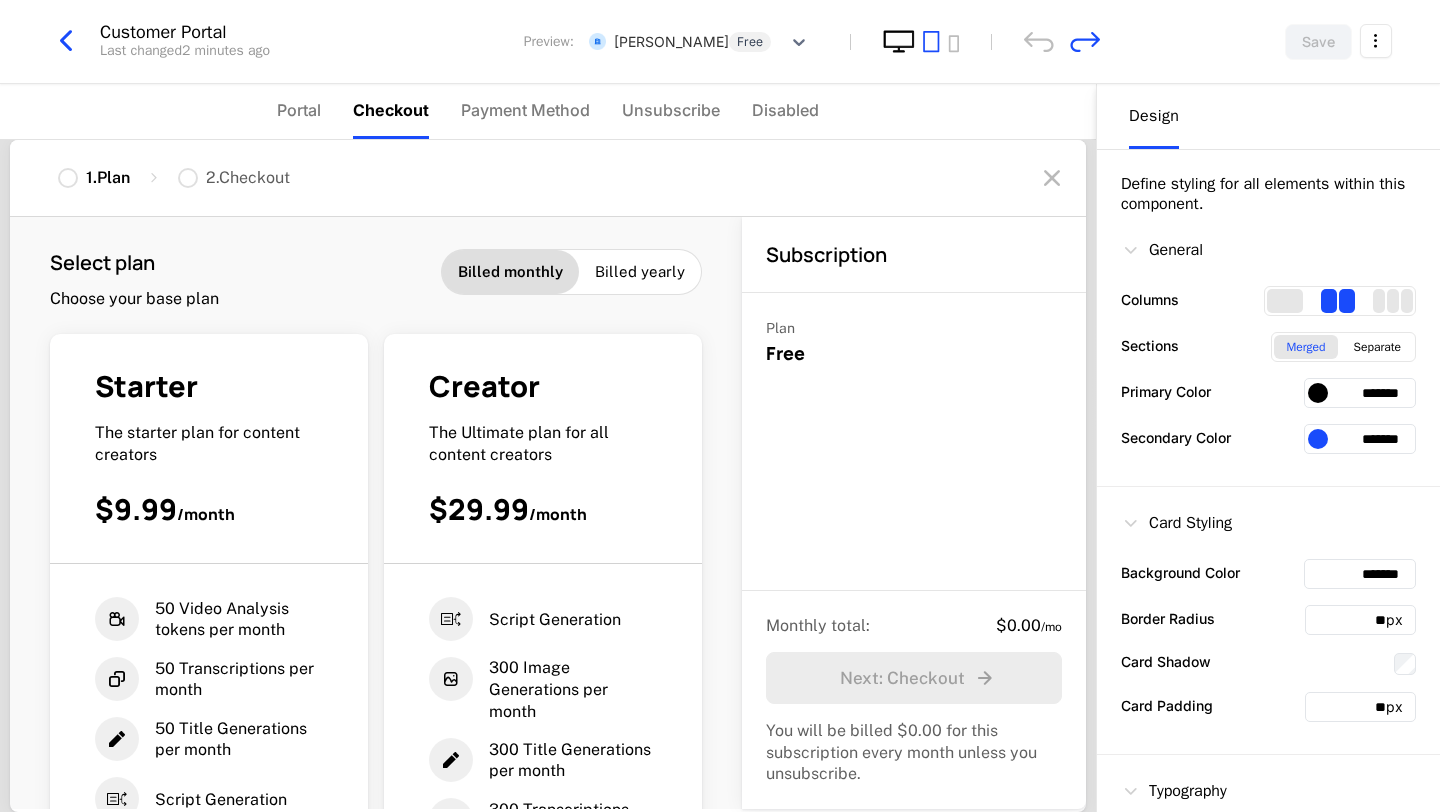 click 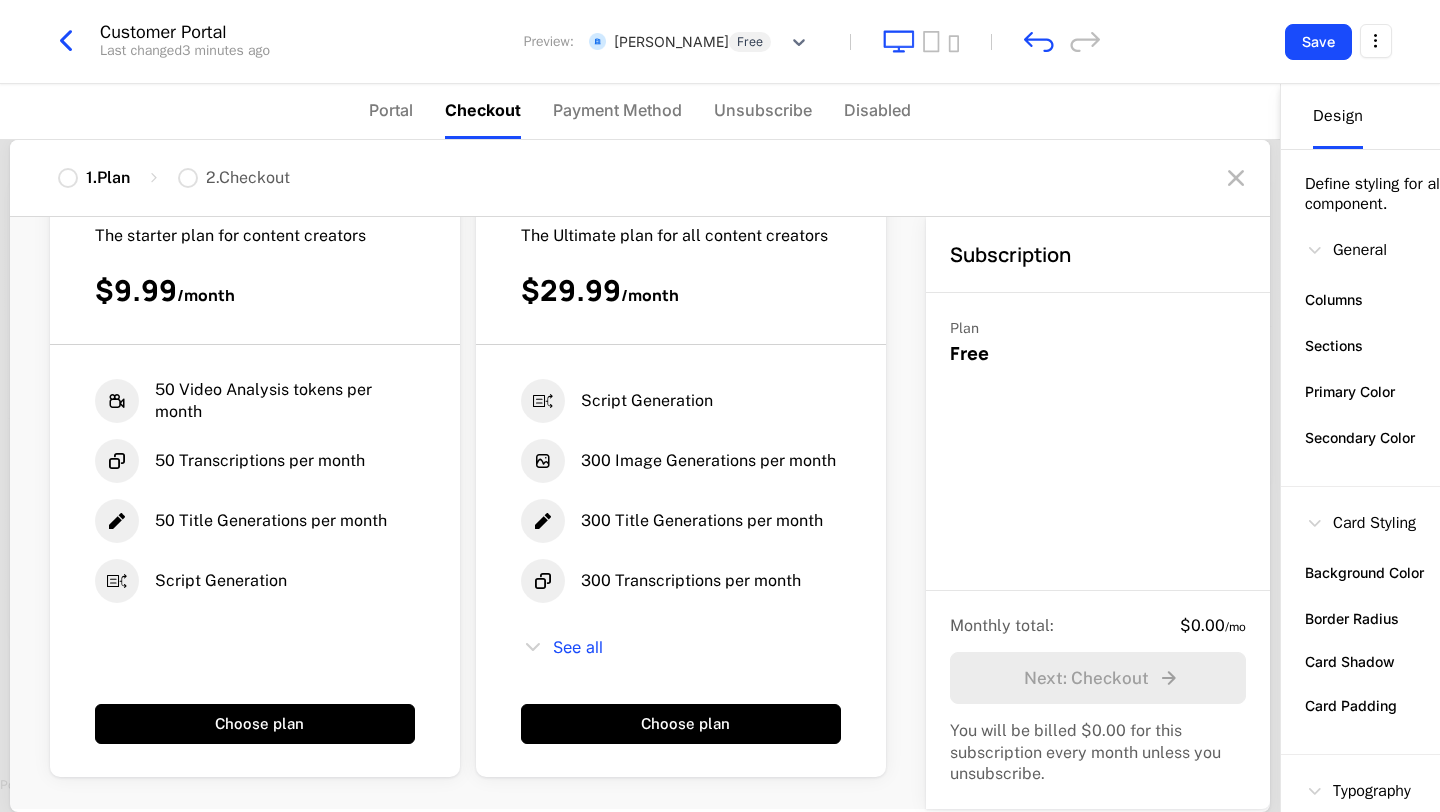 scroll, scrollTop: 0, scrollLeft: 0, axis: both 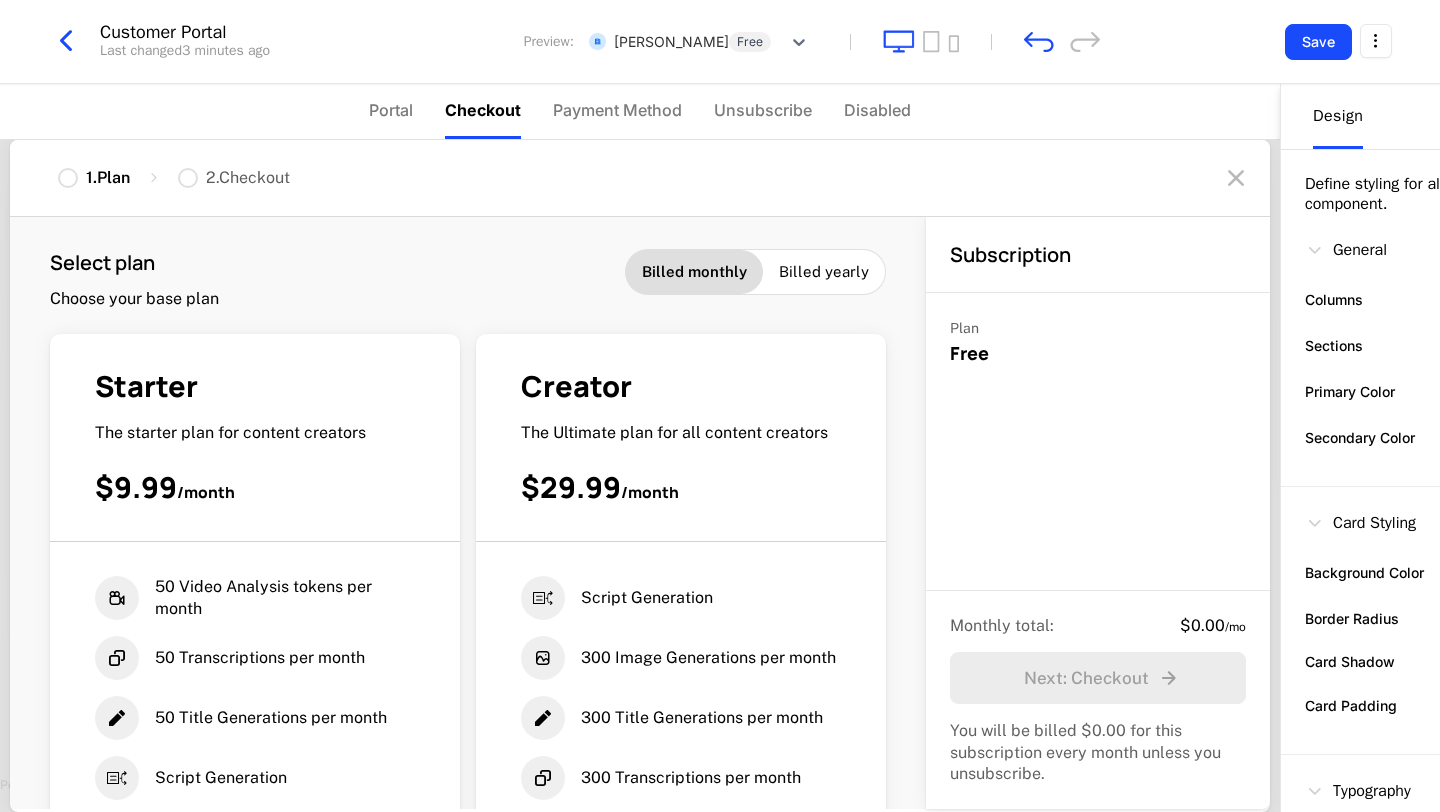click on "Billed yearly" at bounding box center [824, 272] 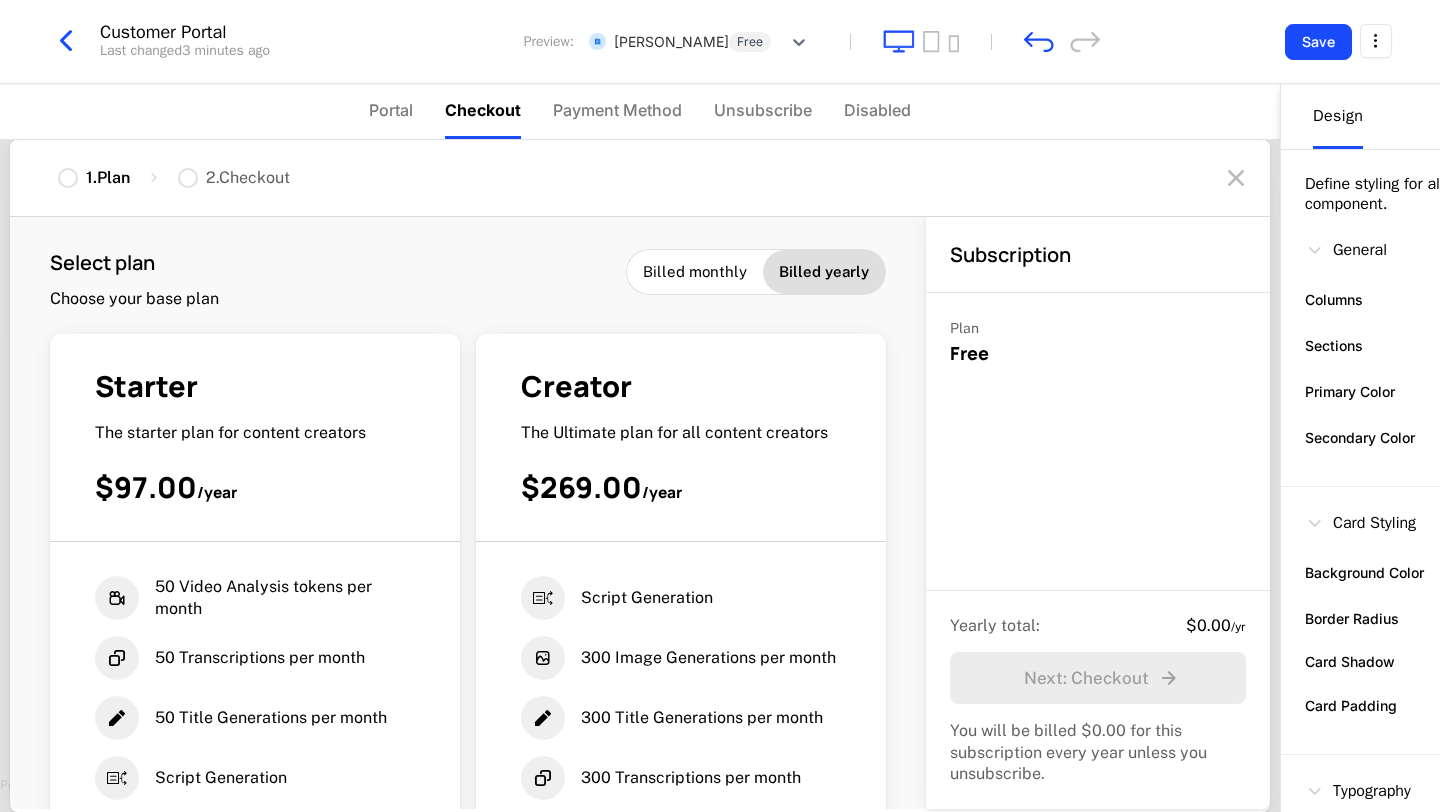 click on "Billed monthly" at bounding box center (695, 272) 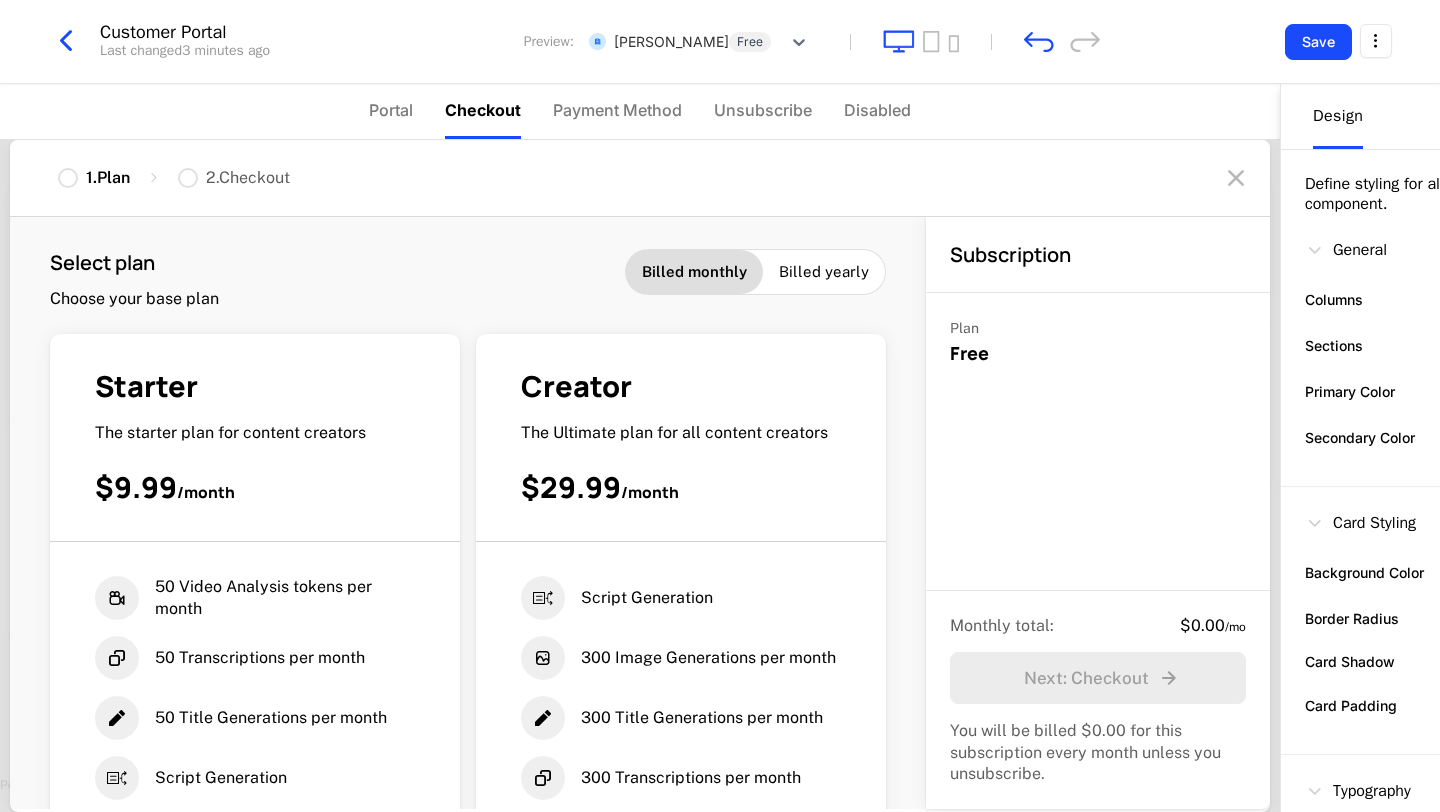 scroll, scrollTop: 198, scrollLeft: 0, axis: vertical 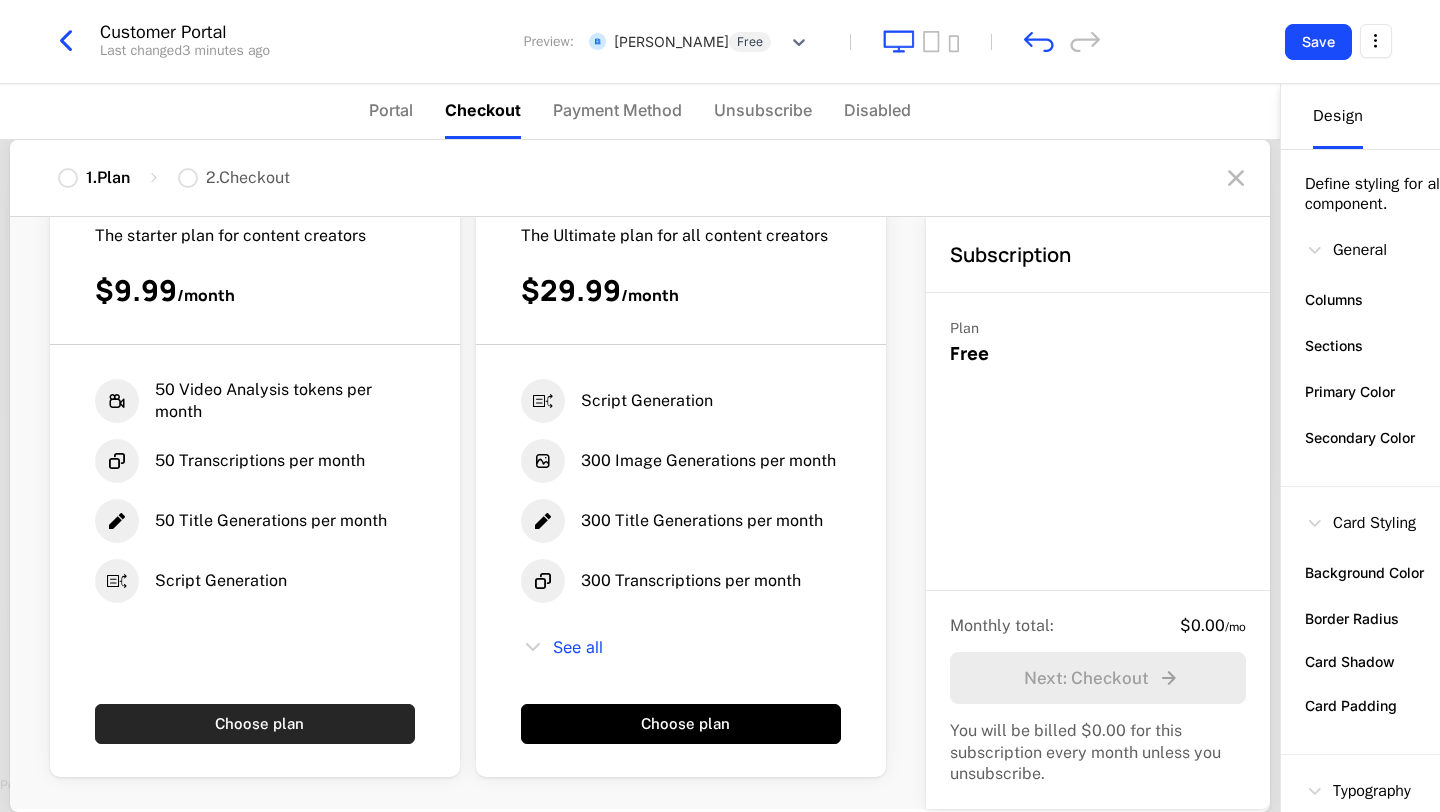 click on "Choose plan" at bounding box center (255, 724) 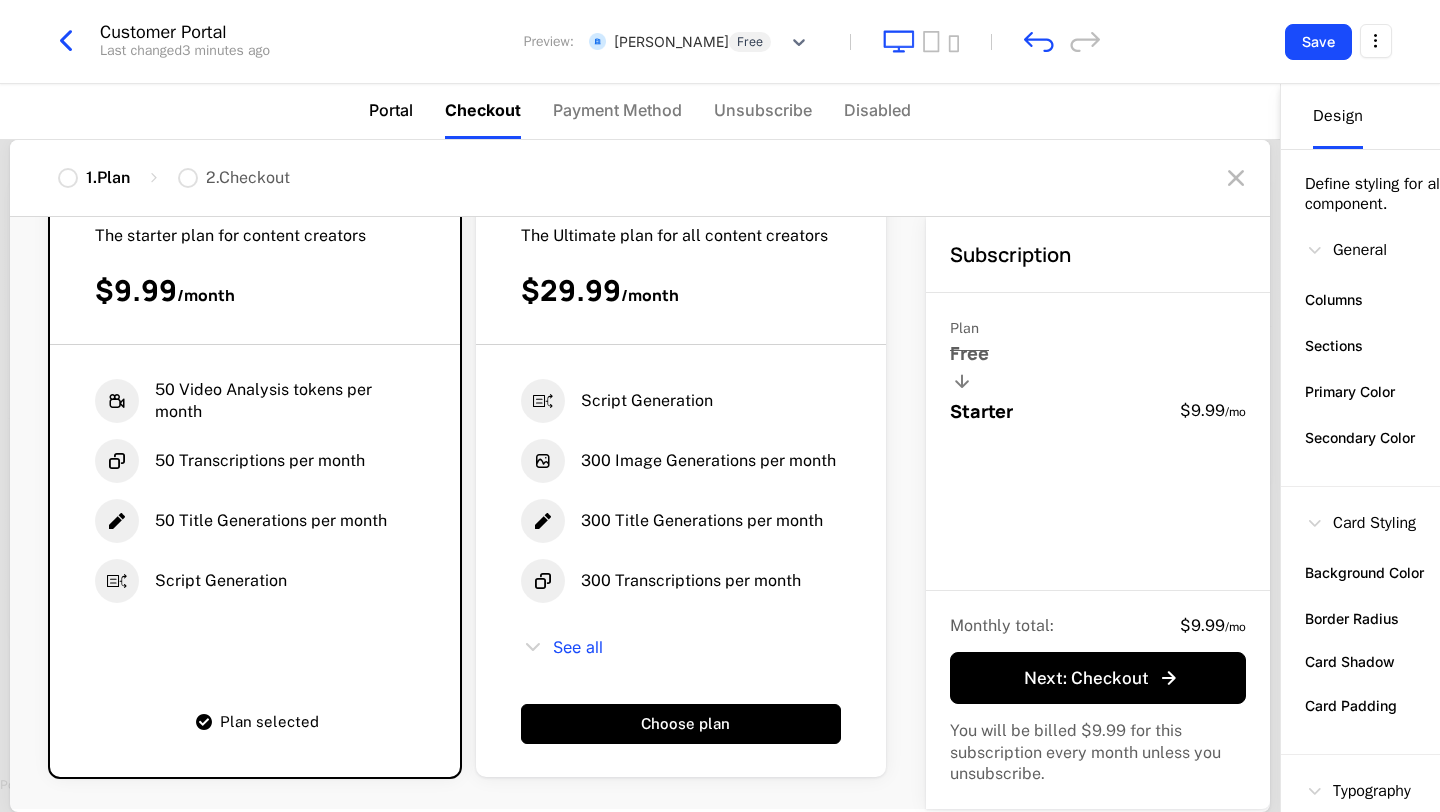 click on "Portal" at bounding box center [391, 110] 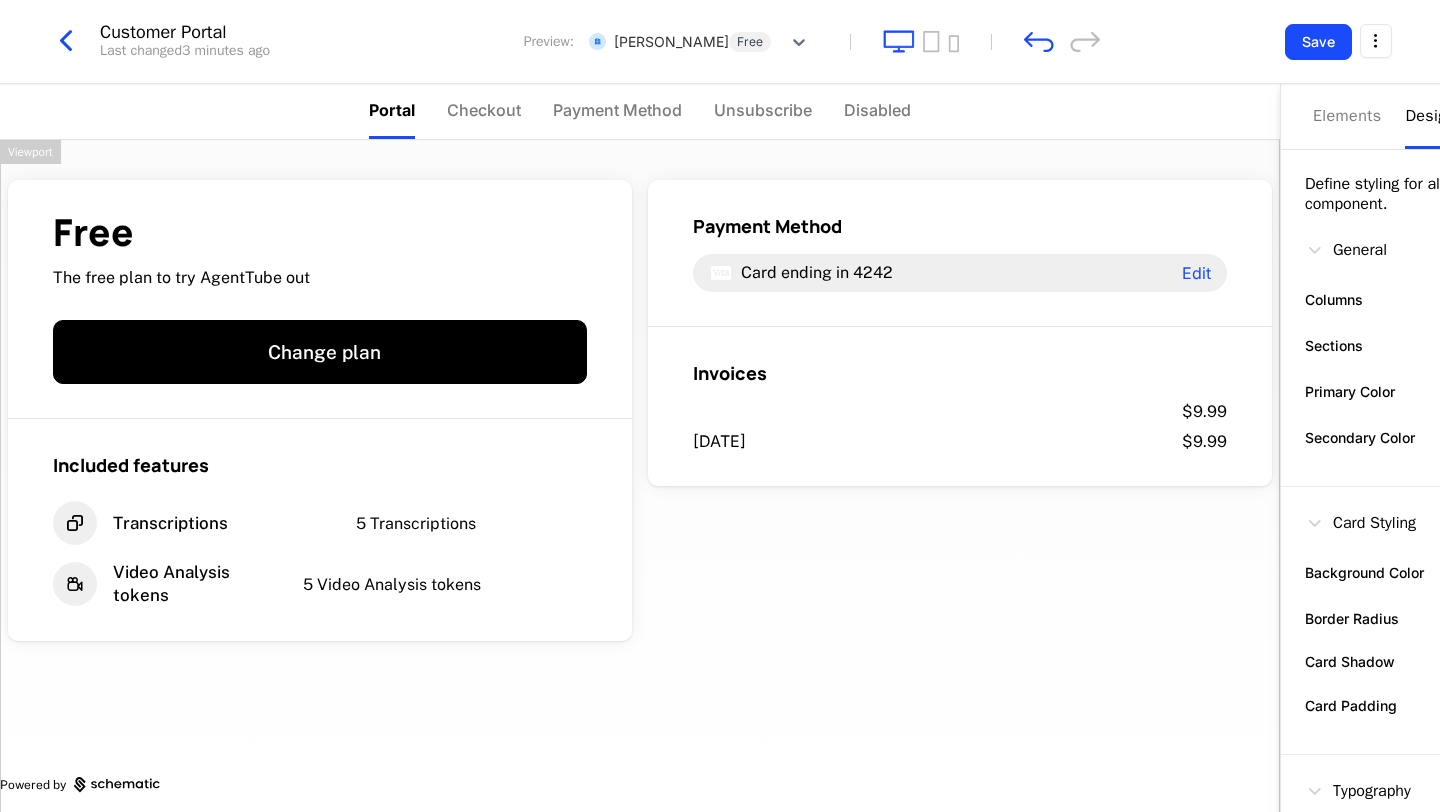 click at bounding box center (66, 41) 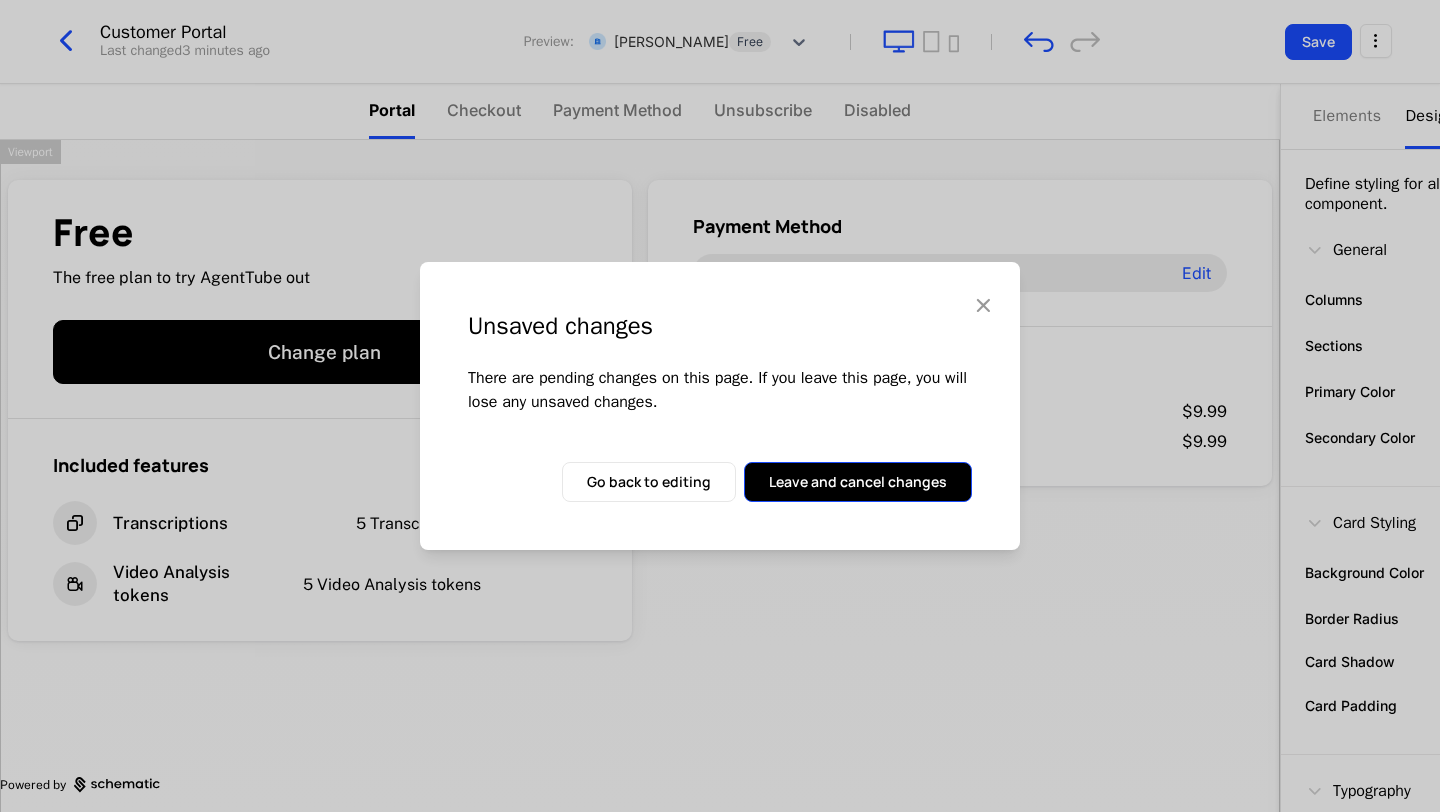 click on "Leave and cancel changes" at bounding box center [858, 482] 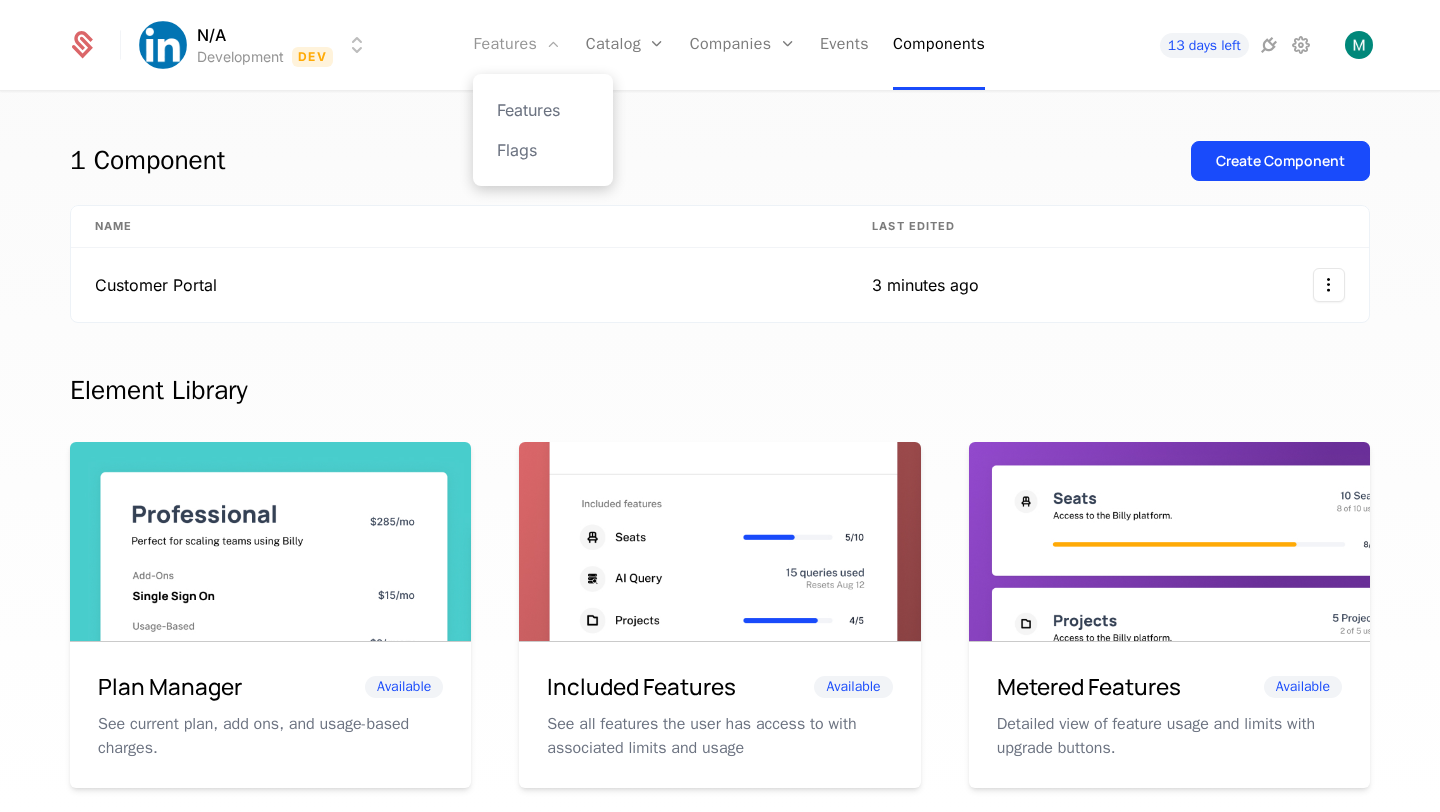 click on "Features" at bounding box center (517, 45) 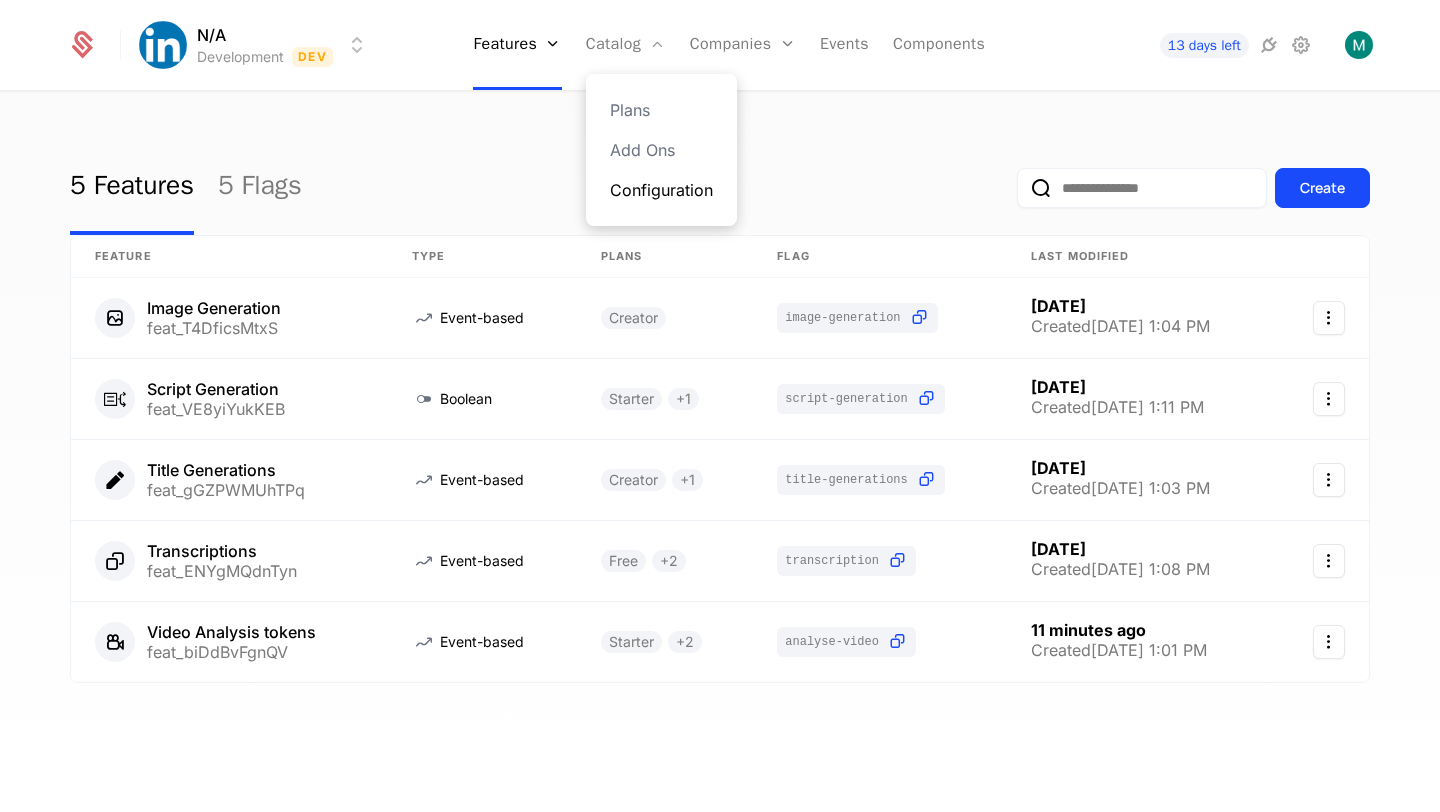 click on "Configuration" at bounding box center (661, 190) 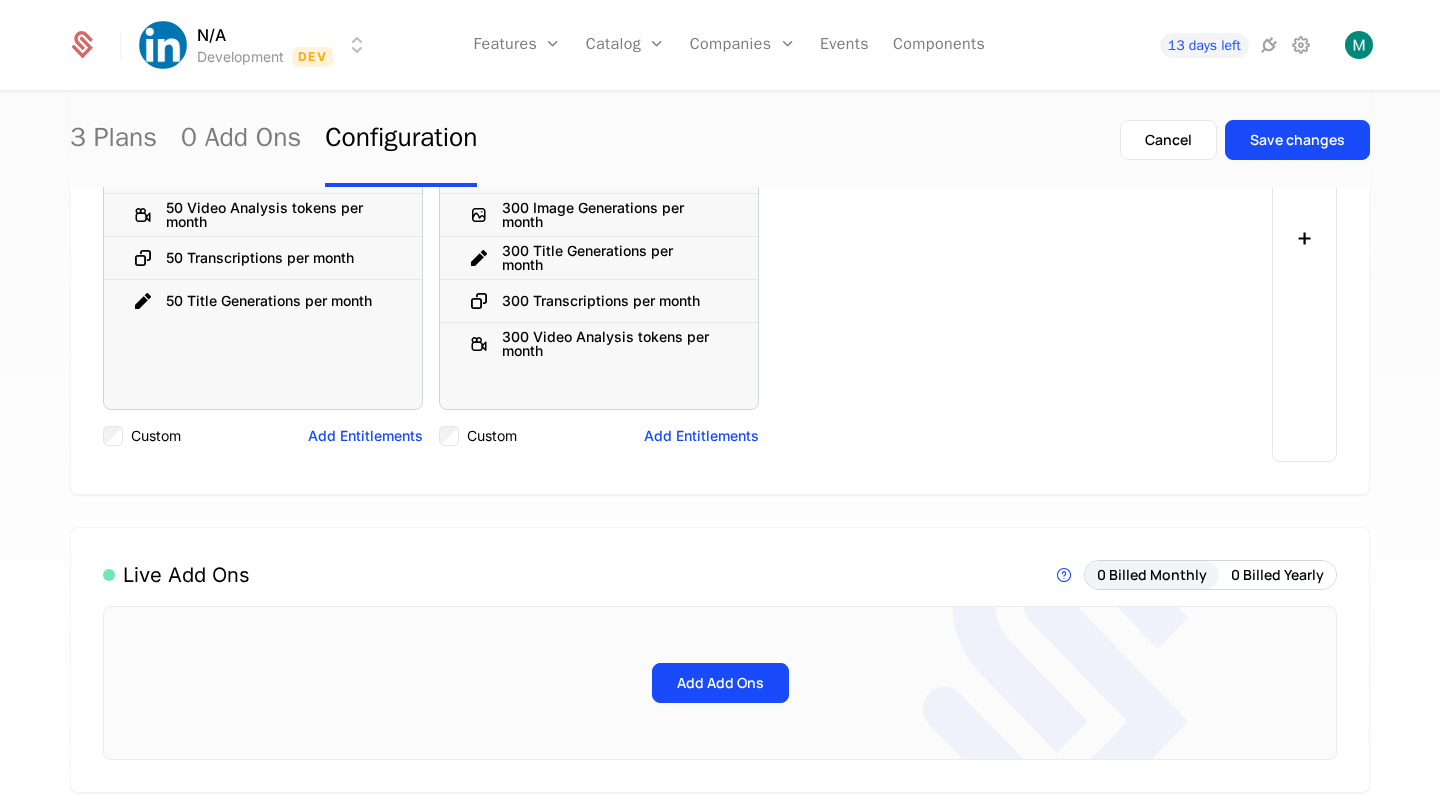 scroll, scrollTop: 0, scrollLeft: 0, axis: both 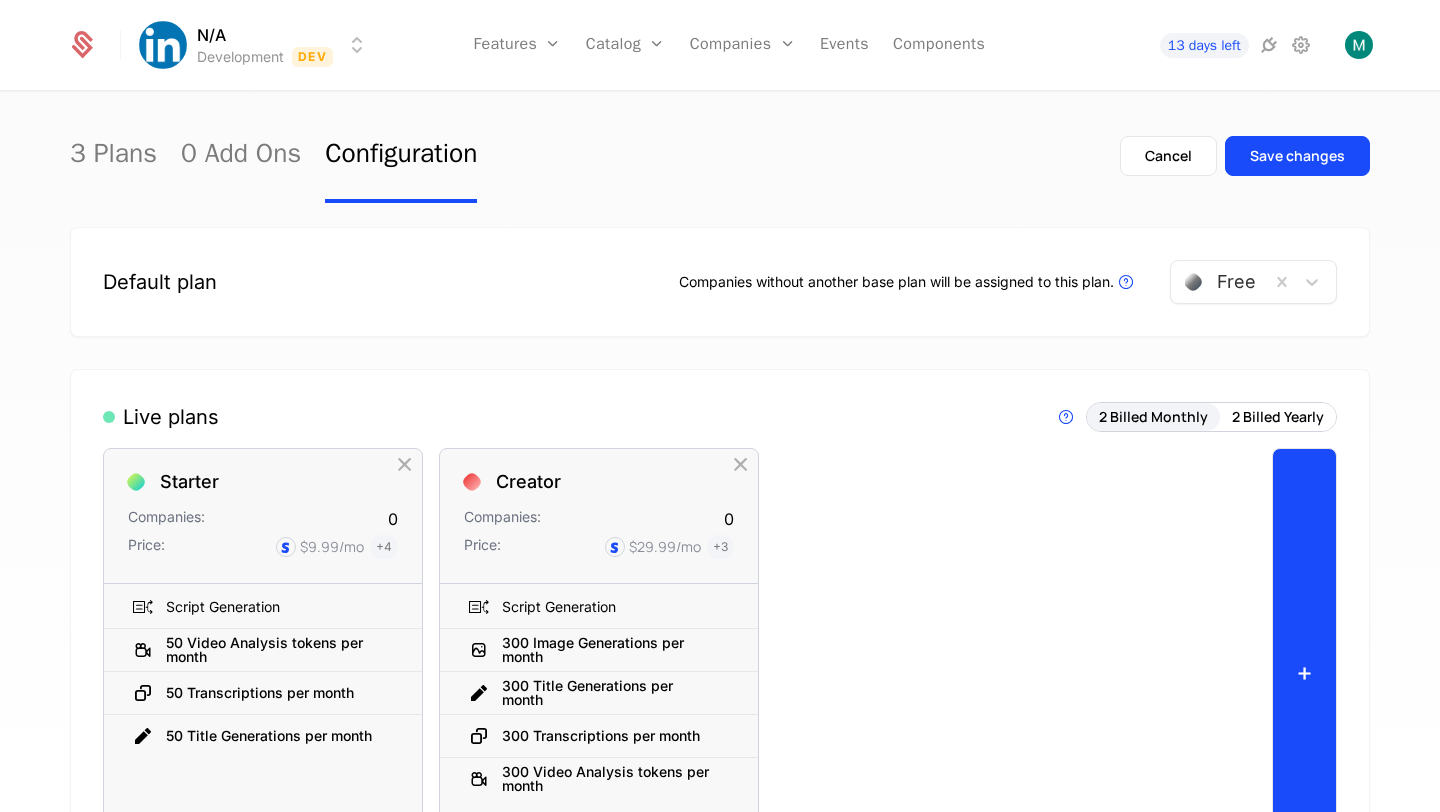 click on "+" at bounding box center (1304, 672) 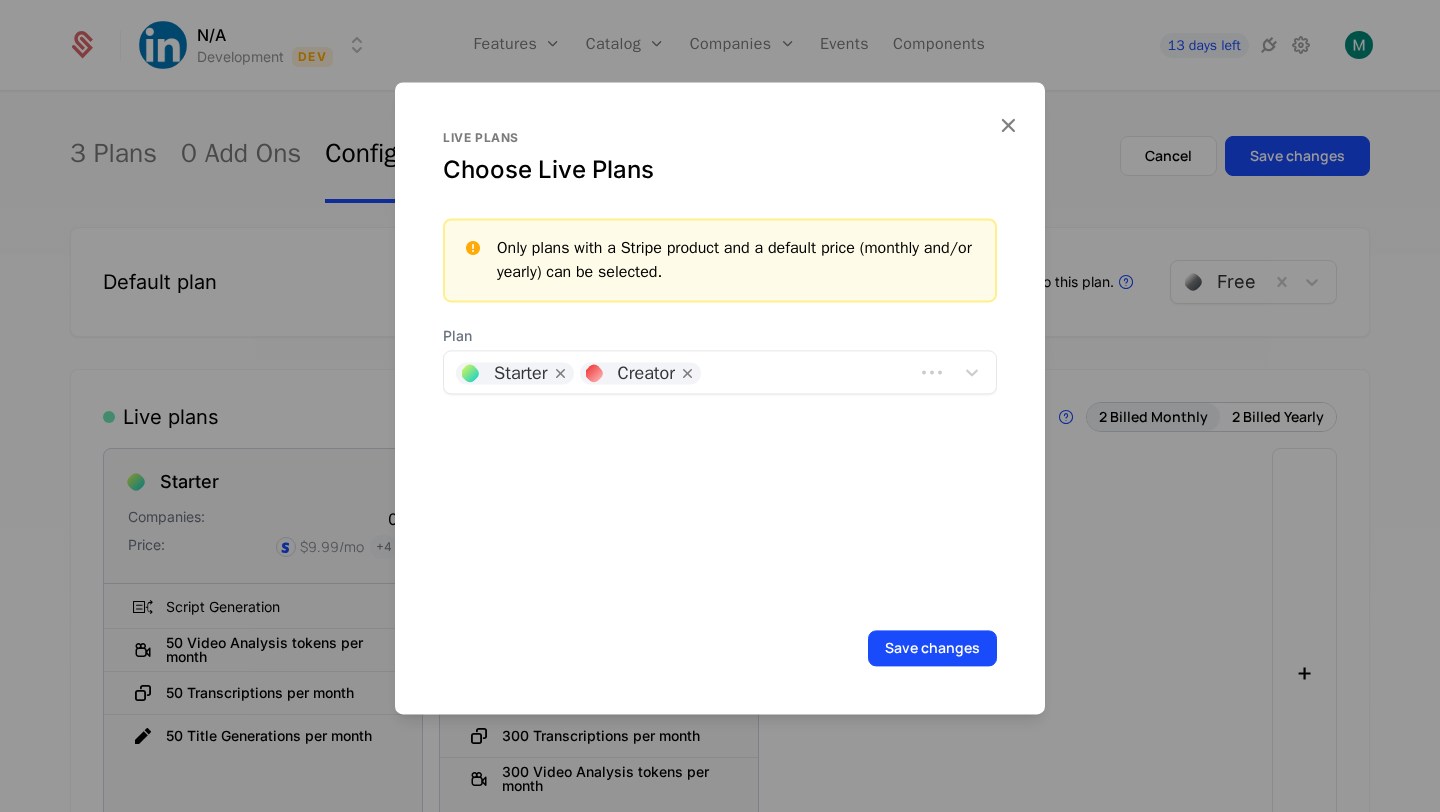 click at bounding box center (806, 370) 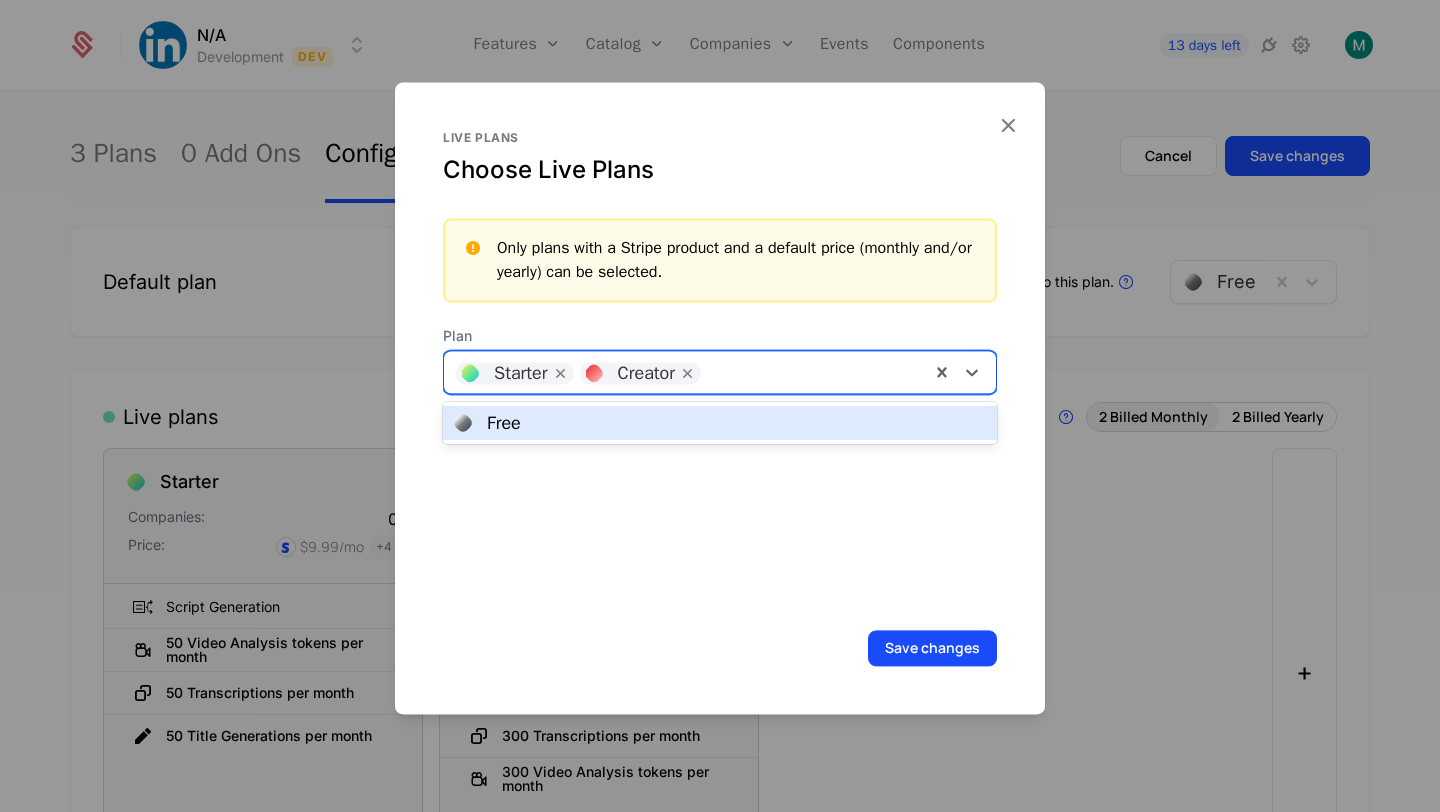 click on "Free" at bounding box center (720, 423) 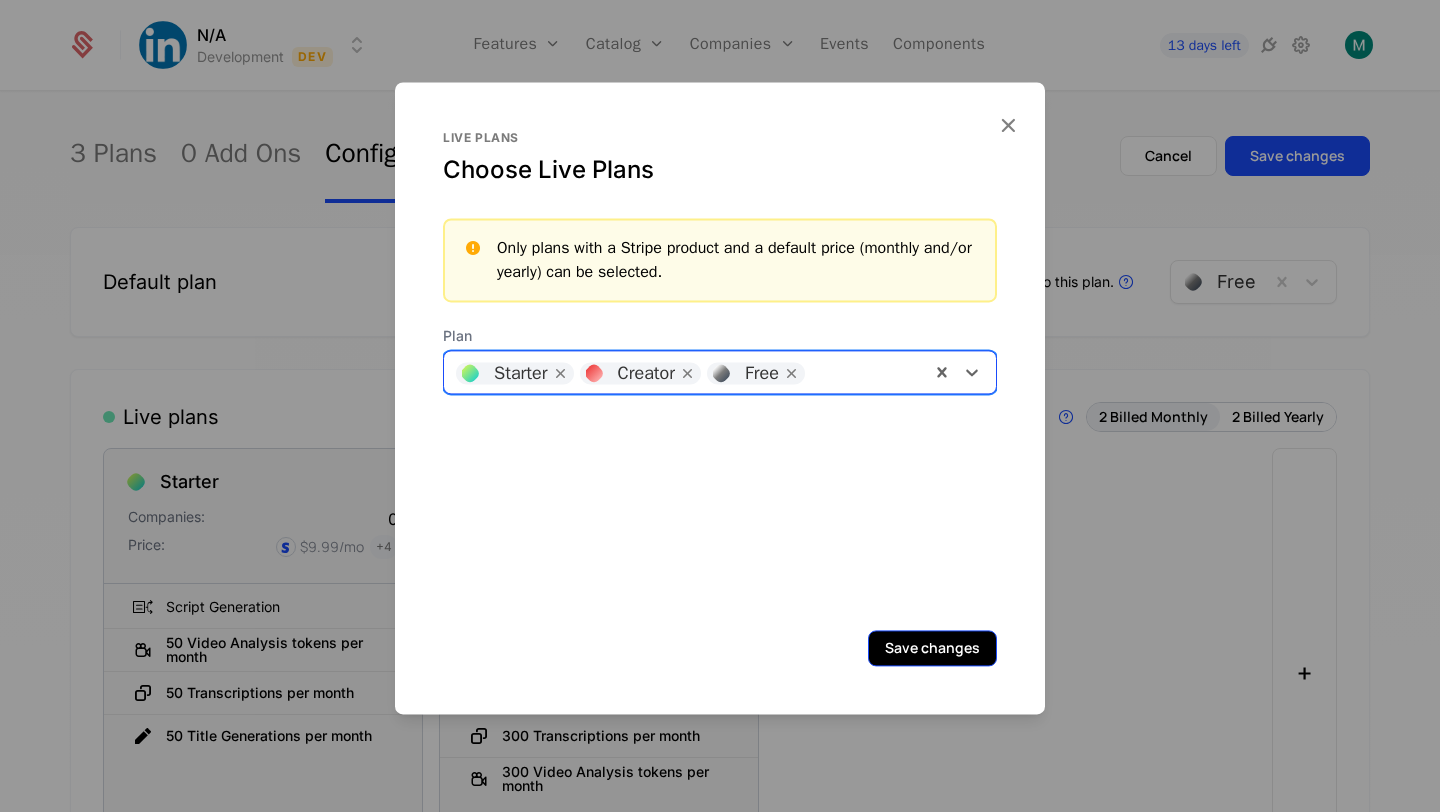 click on "Save changes" at bounding box center [932, 648] 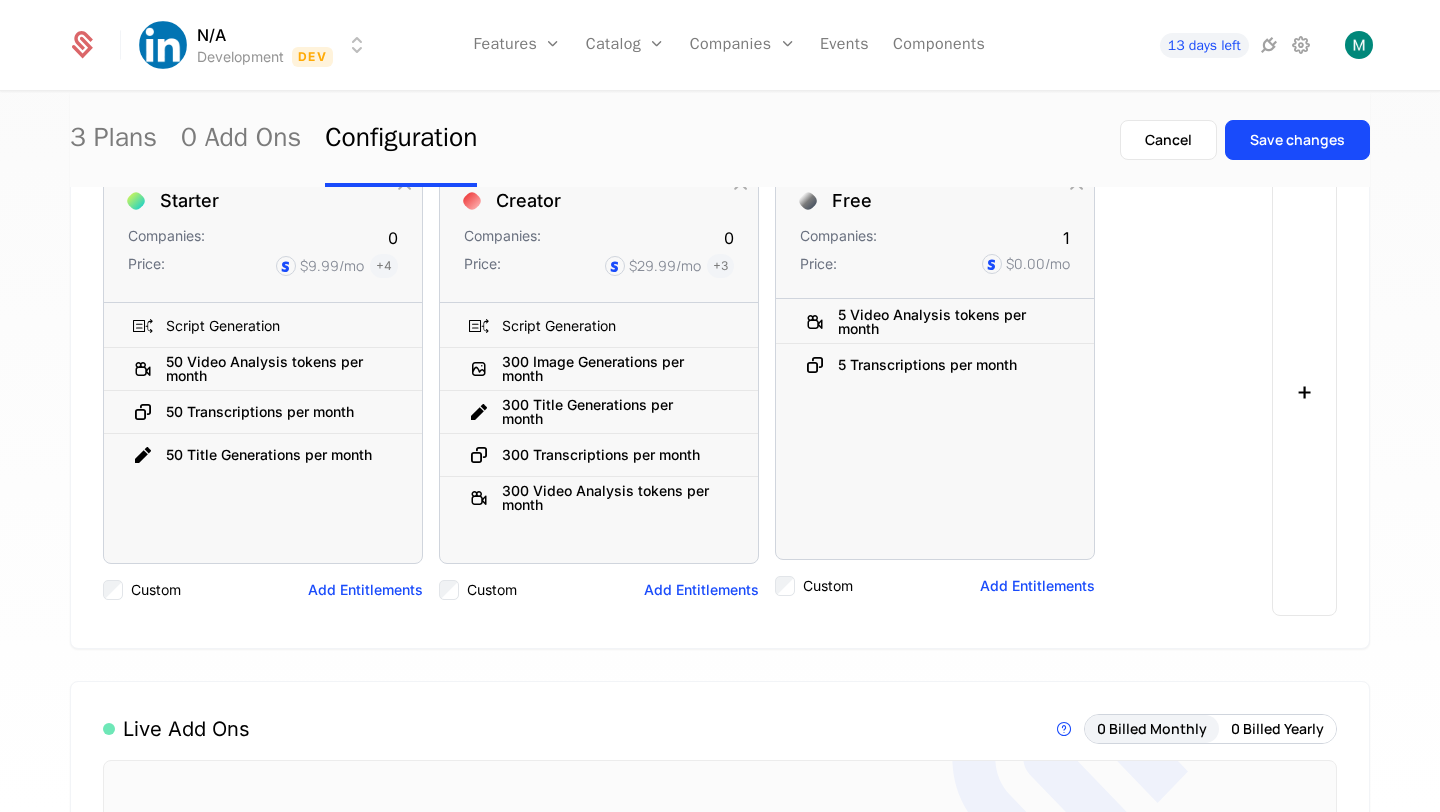 scroll, scrollTop: 282, scrollLeft: 0, axis: vertical 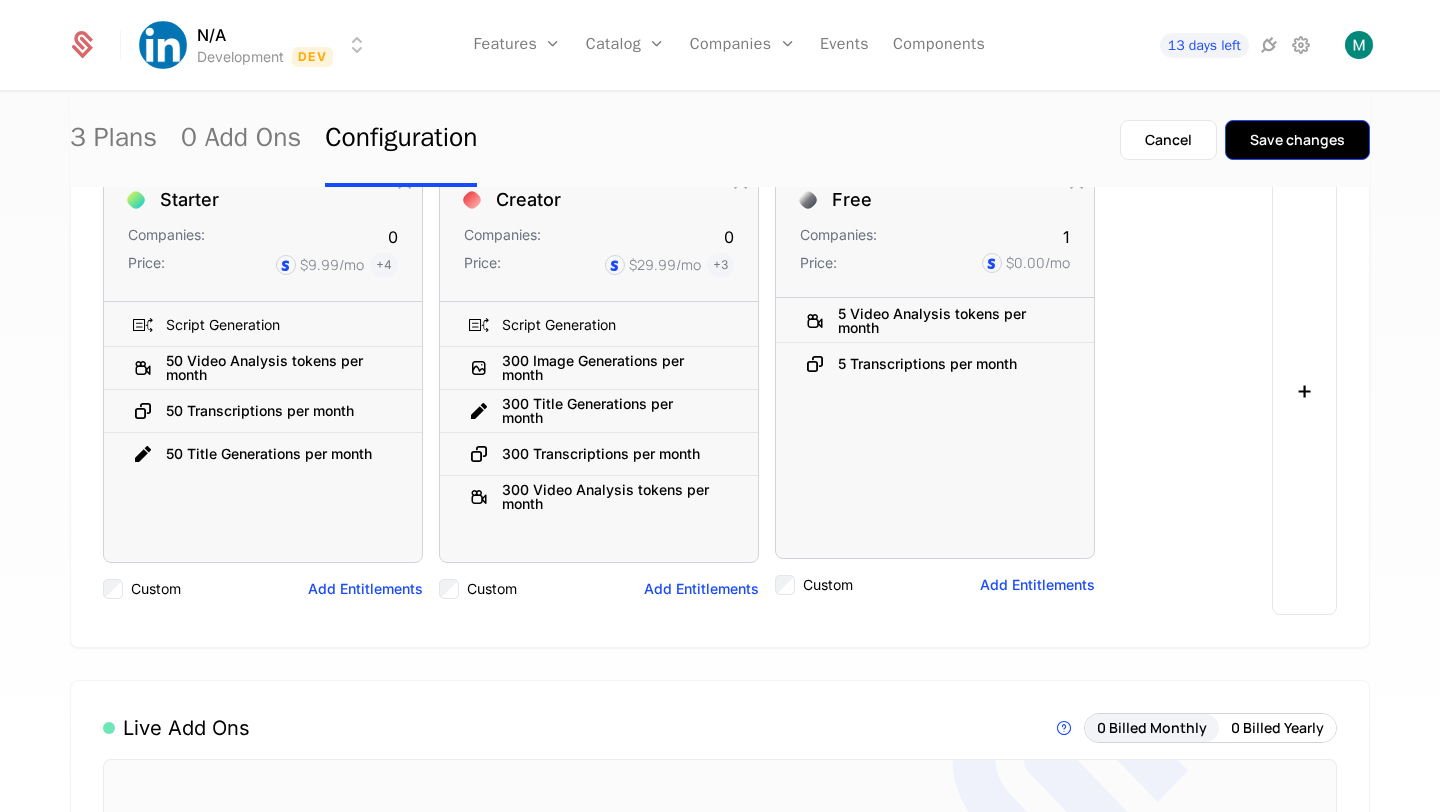 click on "Save changes" at bounding box center (1297, 140) 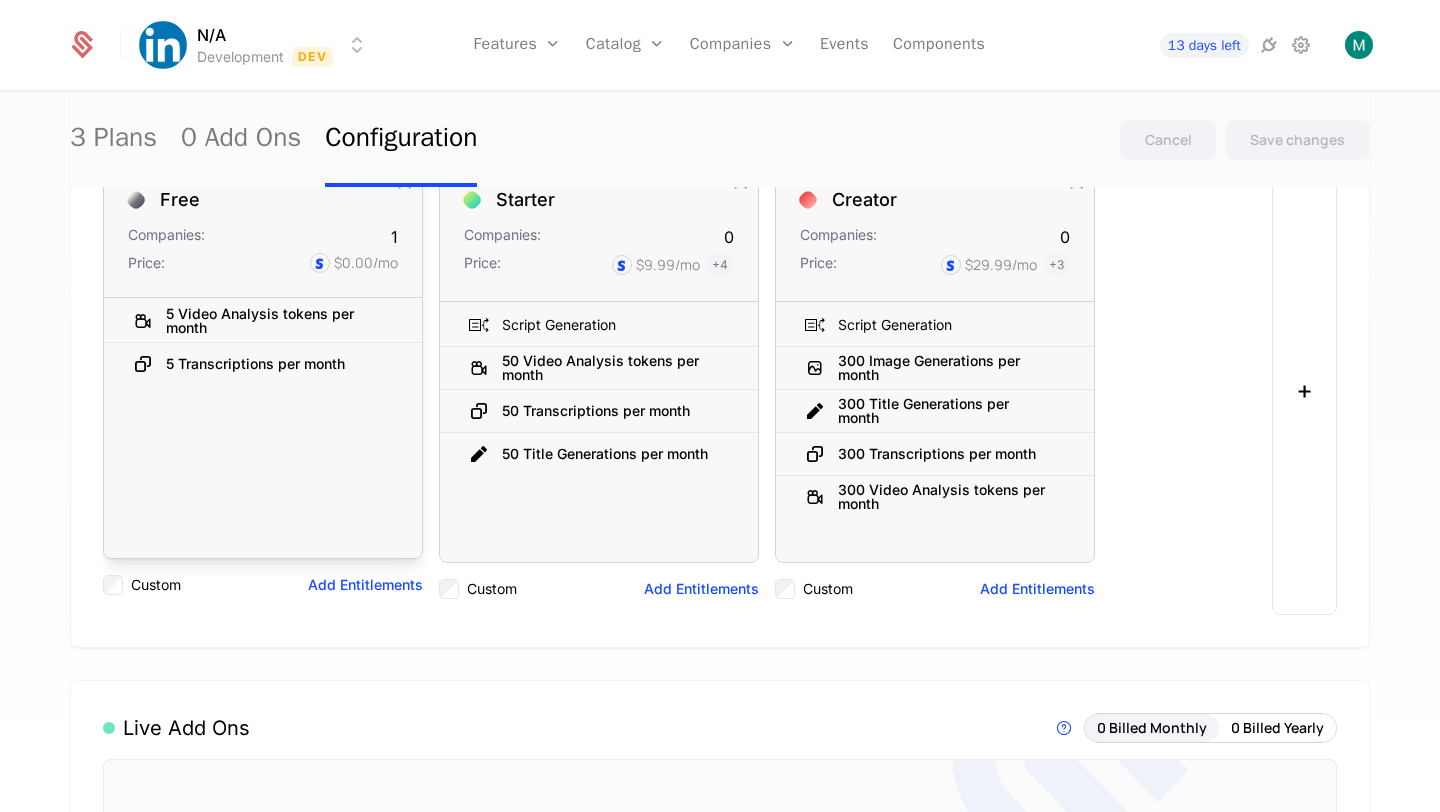 drag, startPoint x: 946, startPoint y: 235, endPoint x: 266, endPoint y: 268, distance: 680.8003 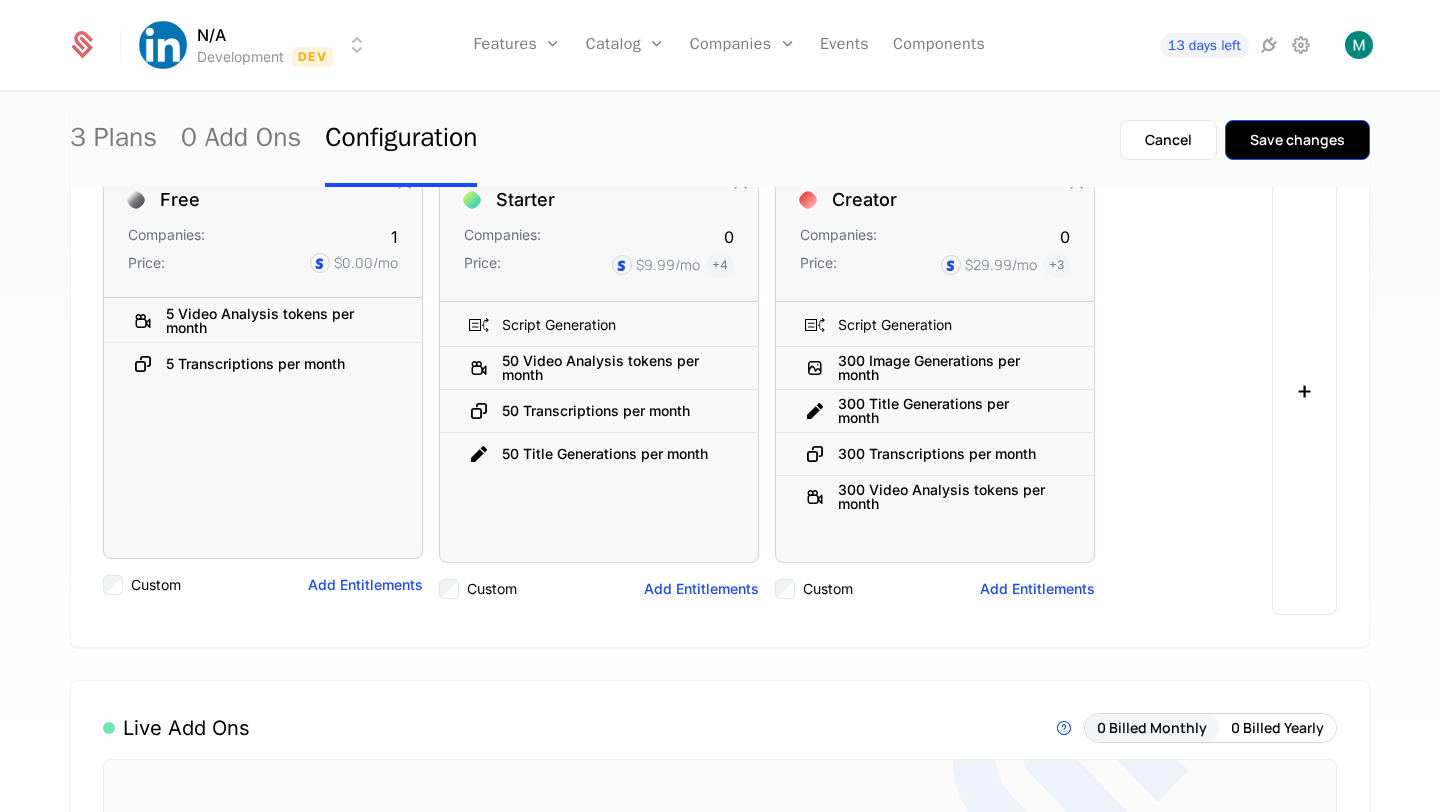 click on "Save changes" at bounding box center (1297, 140) 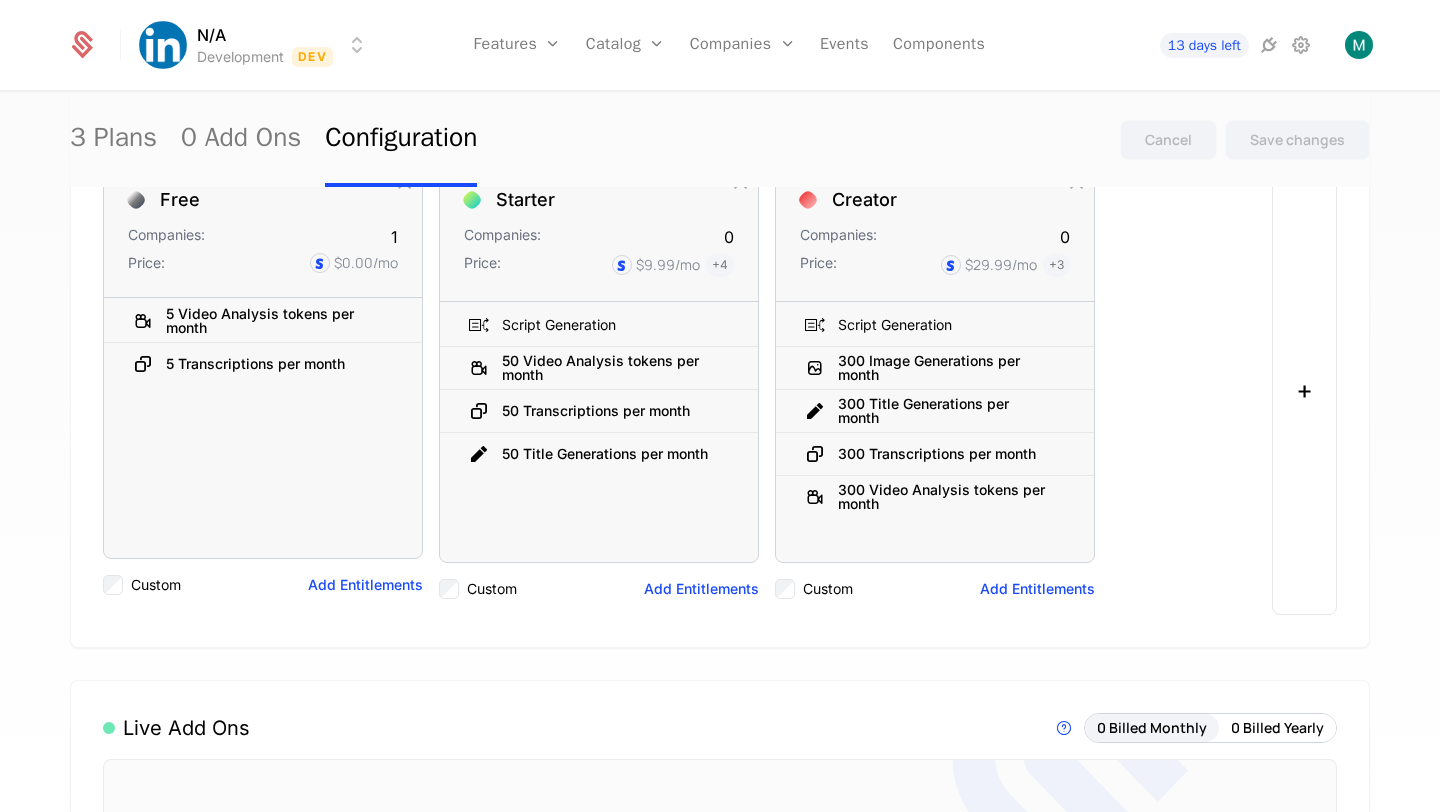 scroll, scrollTop: 0, scrollLeft: 0, axis: both 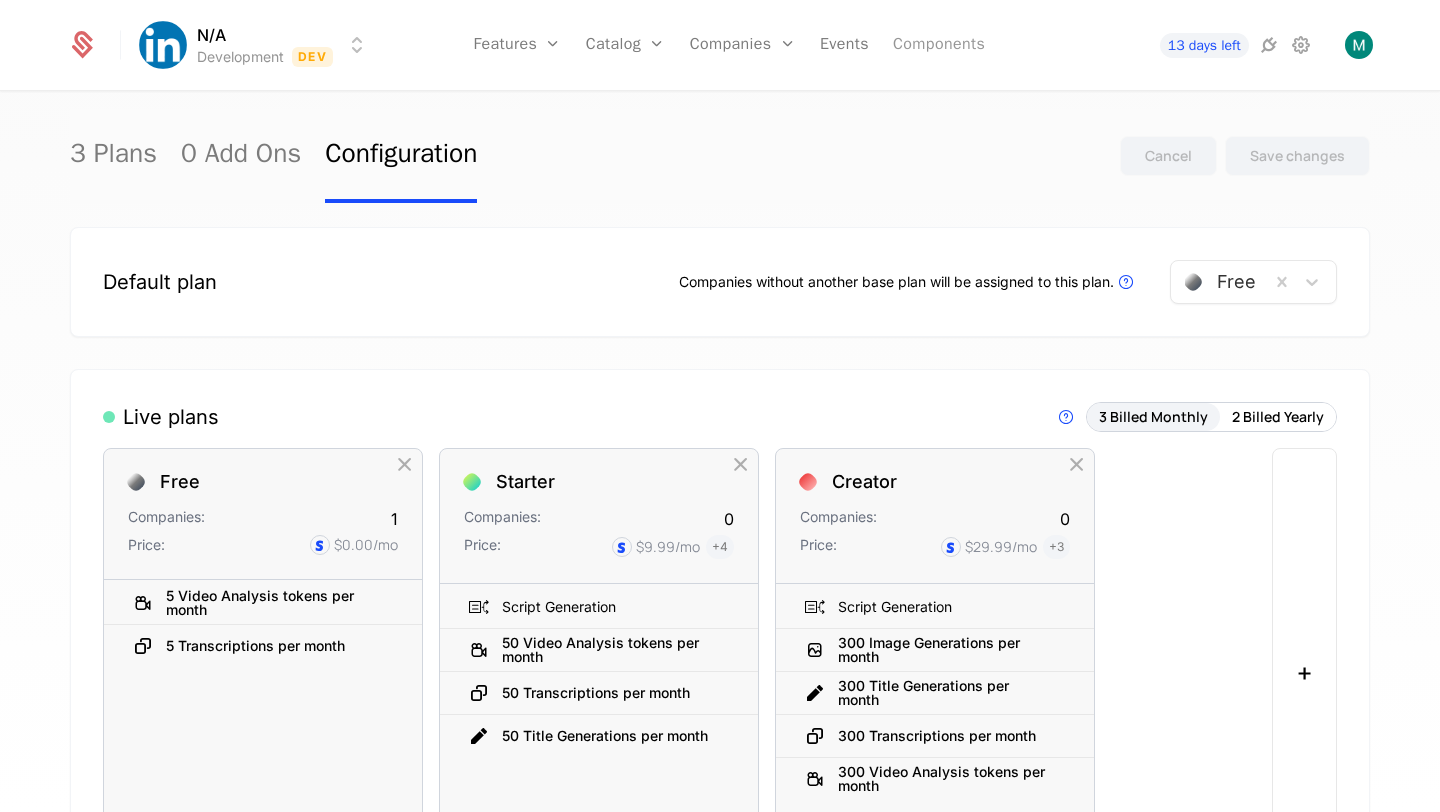 click on "Components" at bounding box center [939, 45] 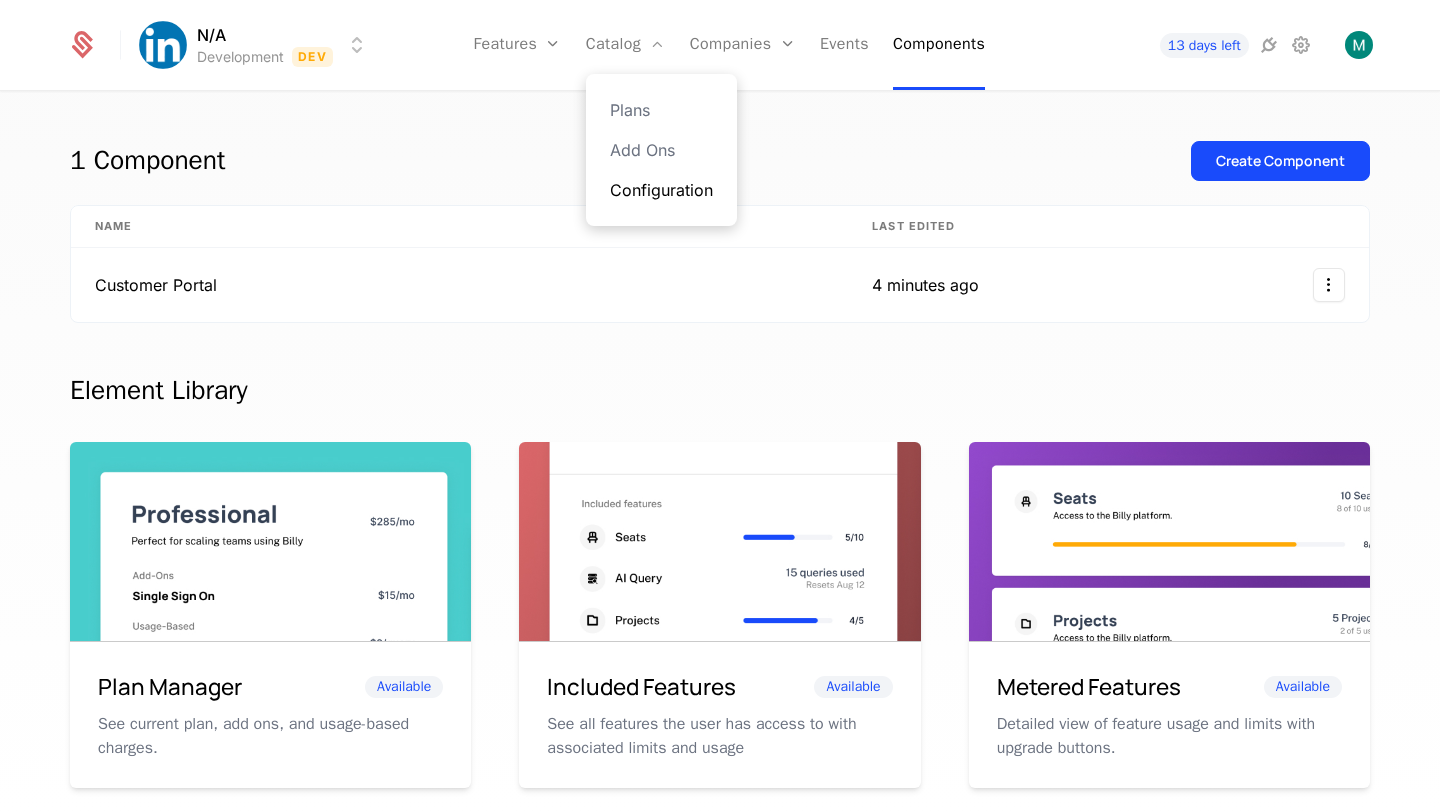 click on "Configuration" at bounding box center (661, 190) 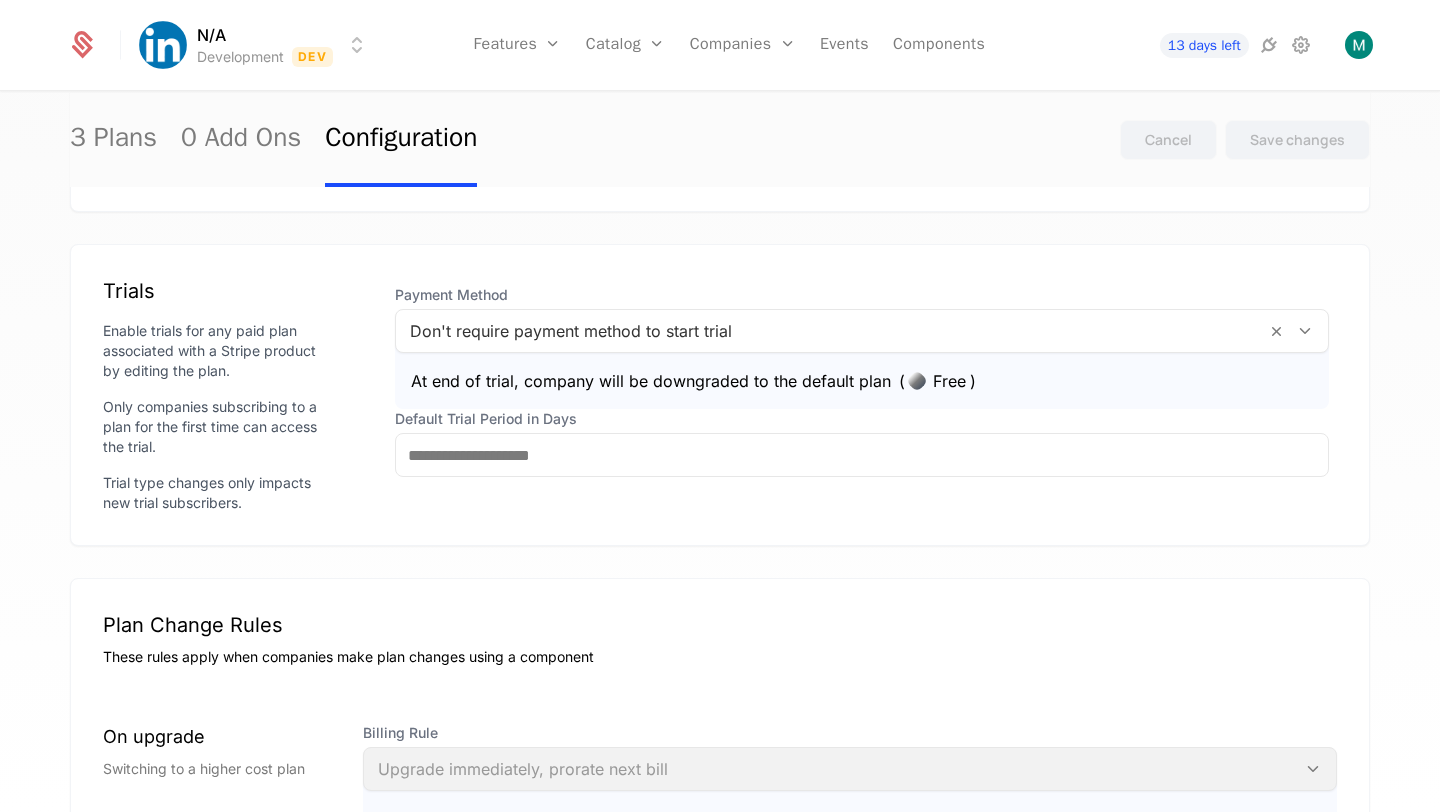 scroll, scrollTop: 1082, scrollLeft: 0, axis: vertical 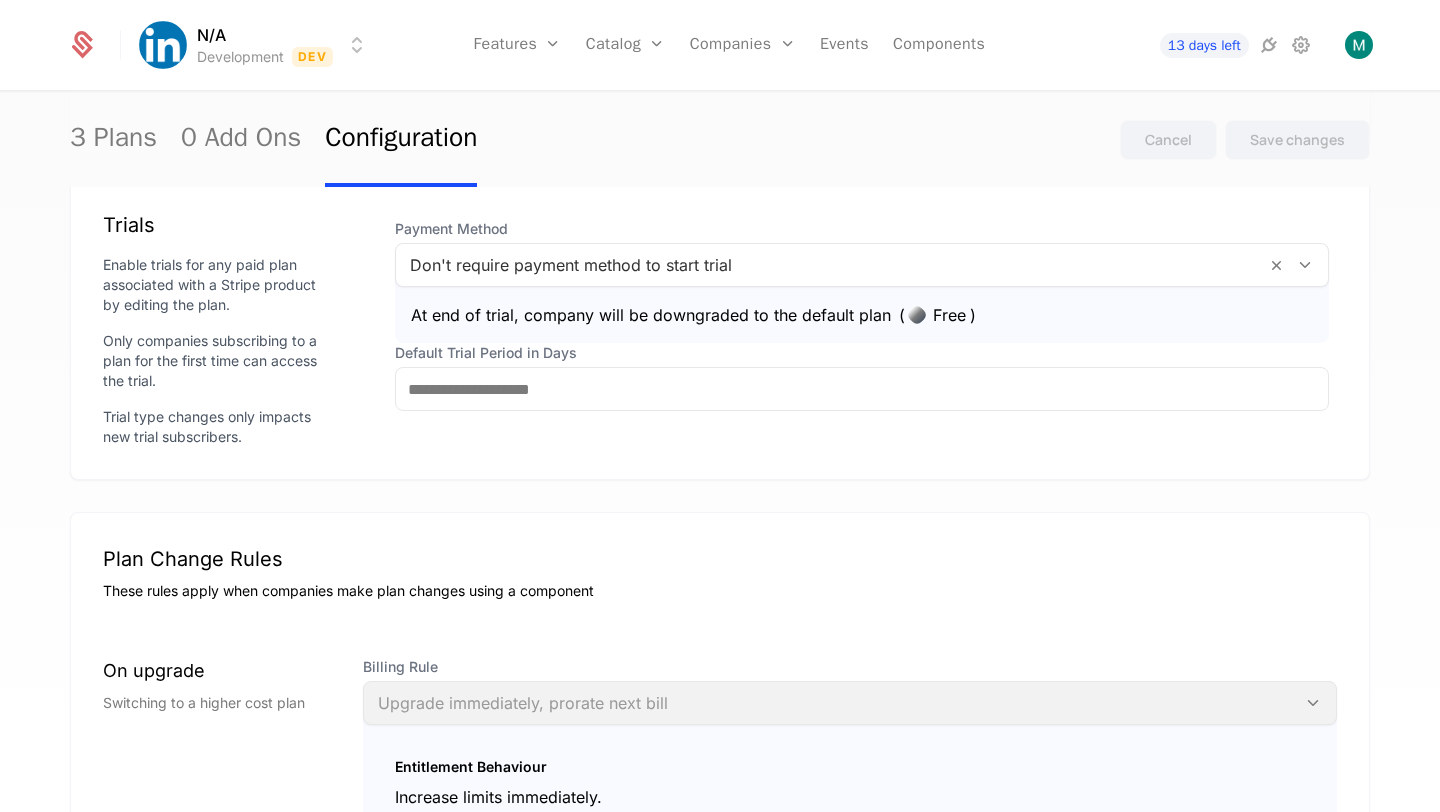 click on "Payment Method Don't require payment method to start trial At end of trial, company will be downgraded to the default plan Free Default Trial Period in Days" at bounding box center (862, 329) 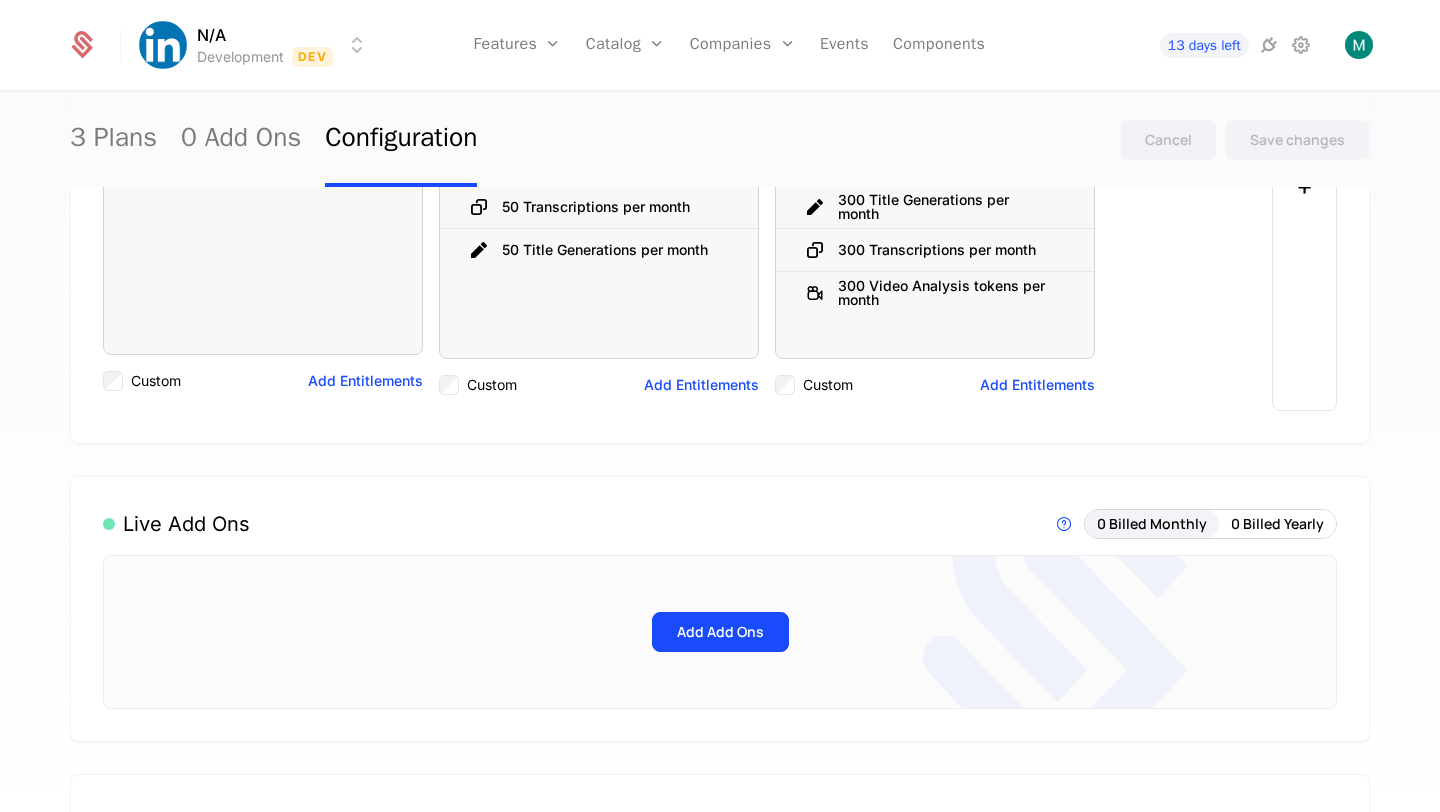 scroll, scrollTop: 487, scrollLeft: 0, axis: vertical 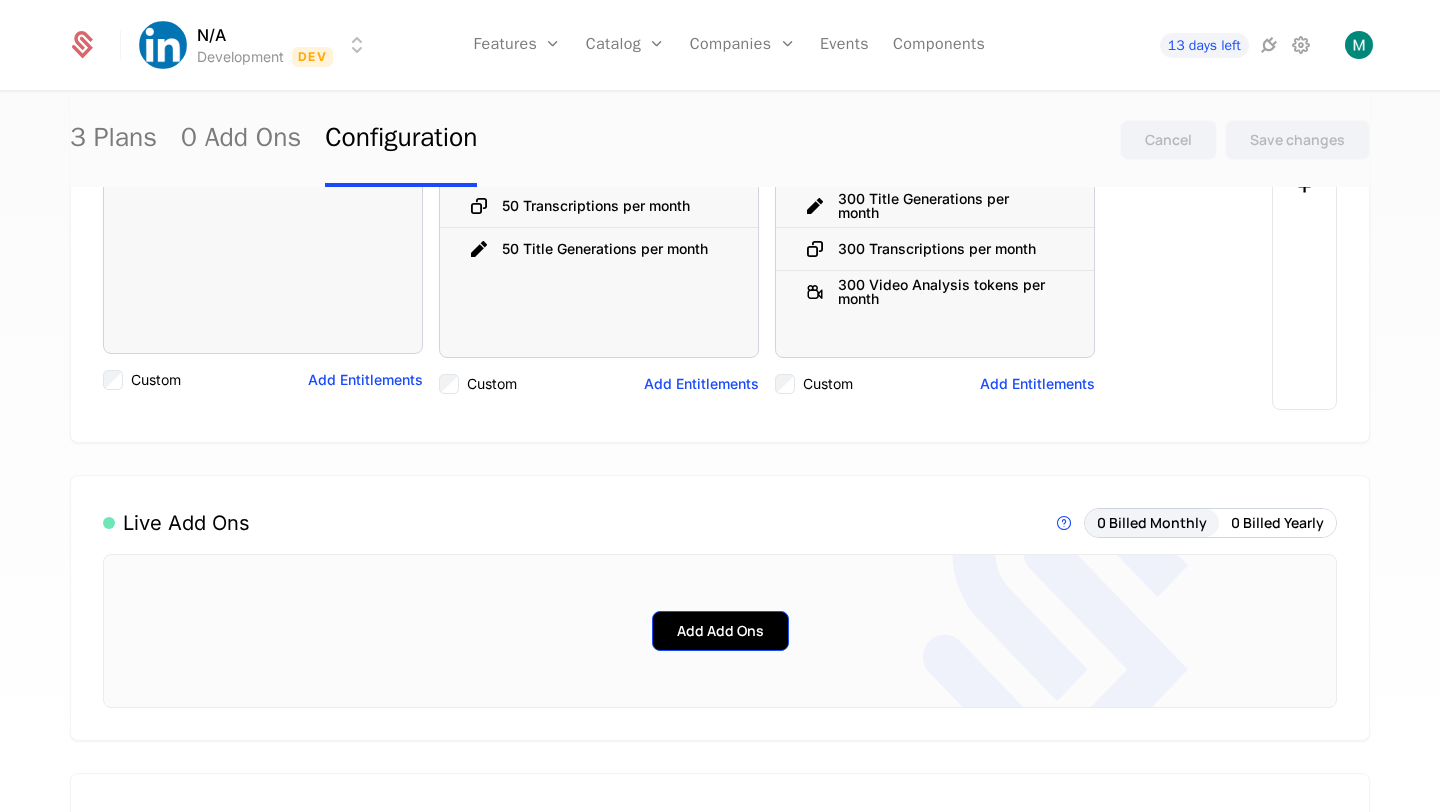 click on "Add Add Ons" at bounding box center (720, 631) 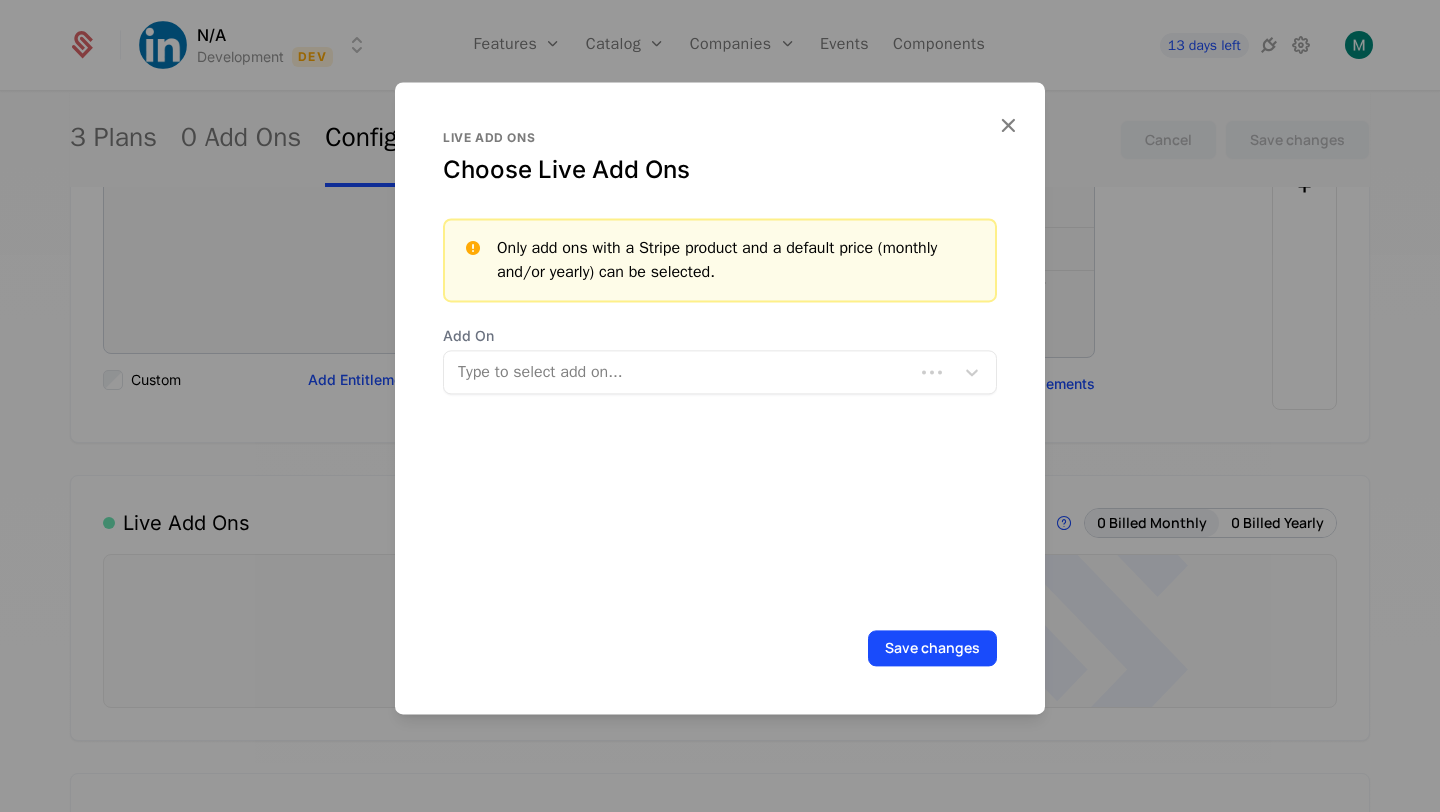 click at bounding box center (681, 372) 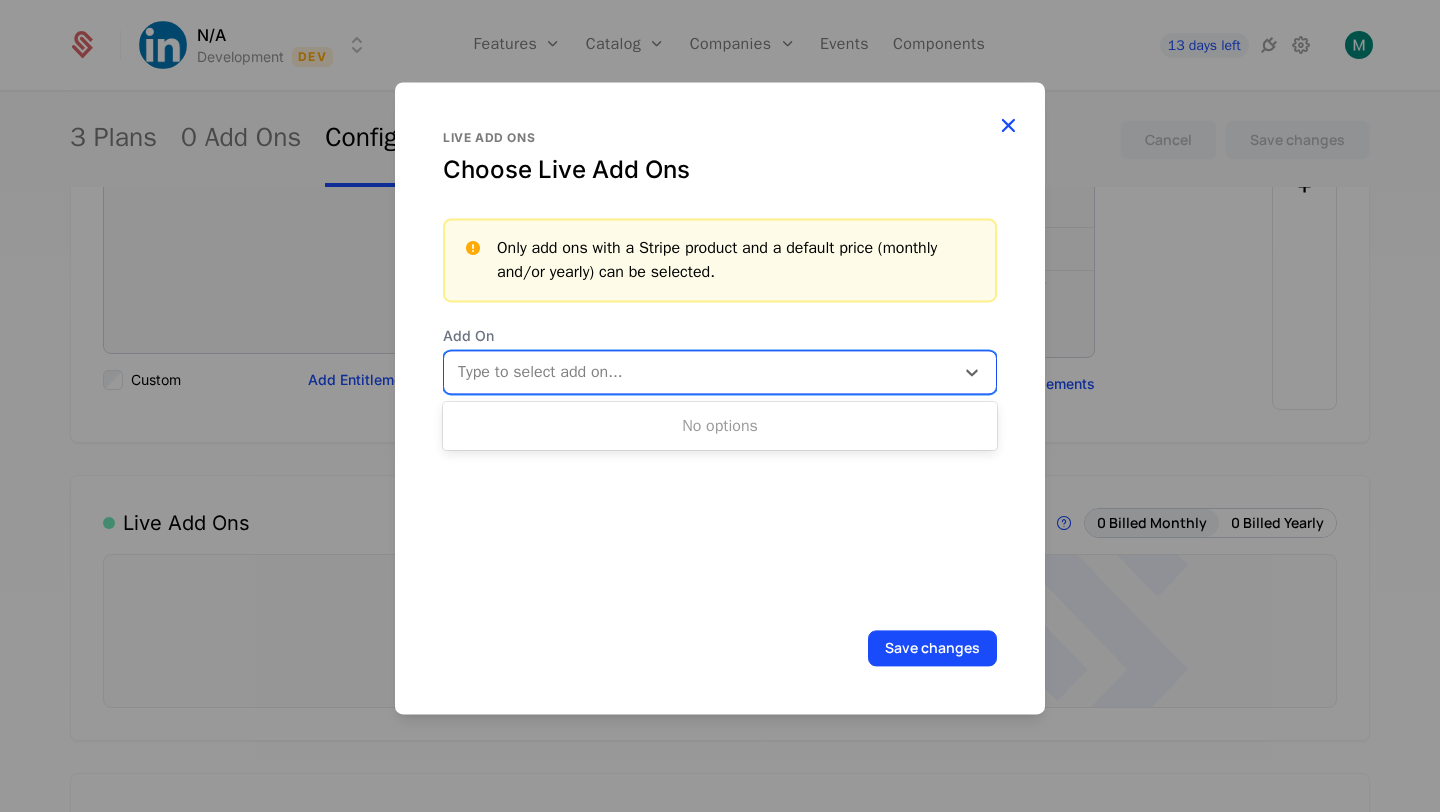 click at bounding box center [1008, 126] 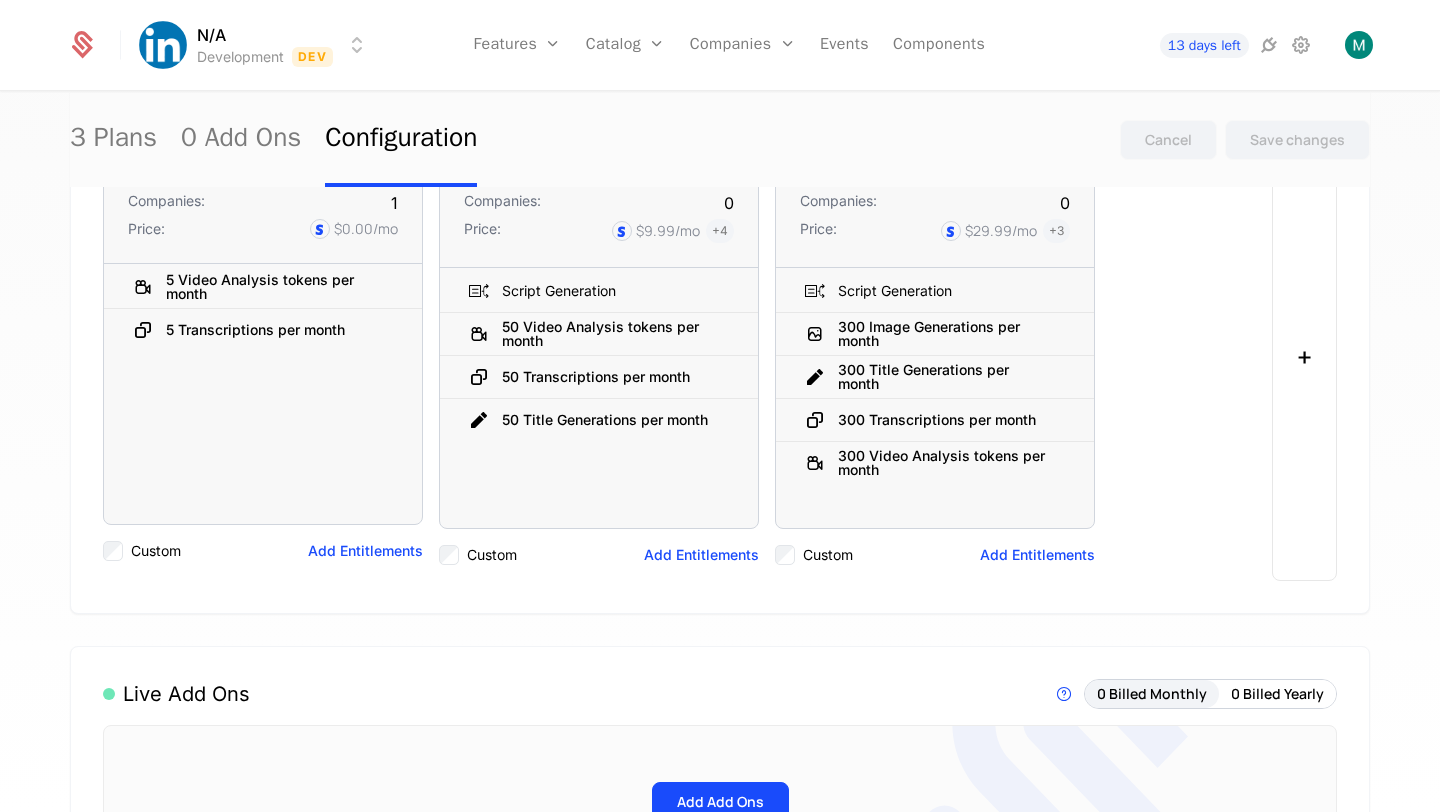 scroll, scrollTop: 0, scrollLeft: 0, axis: both 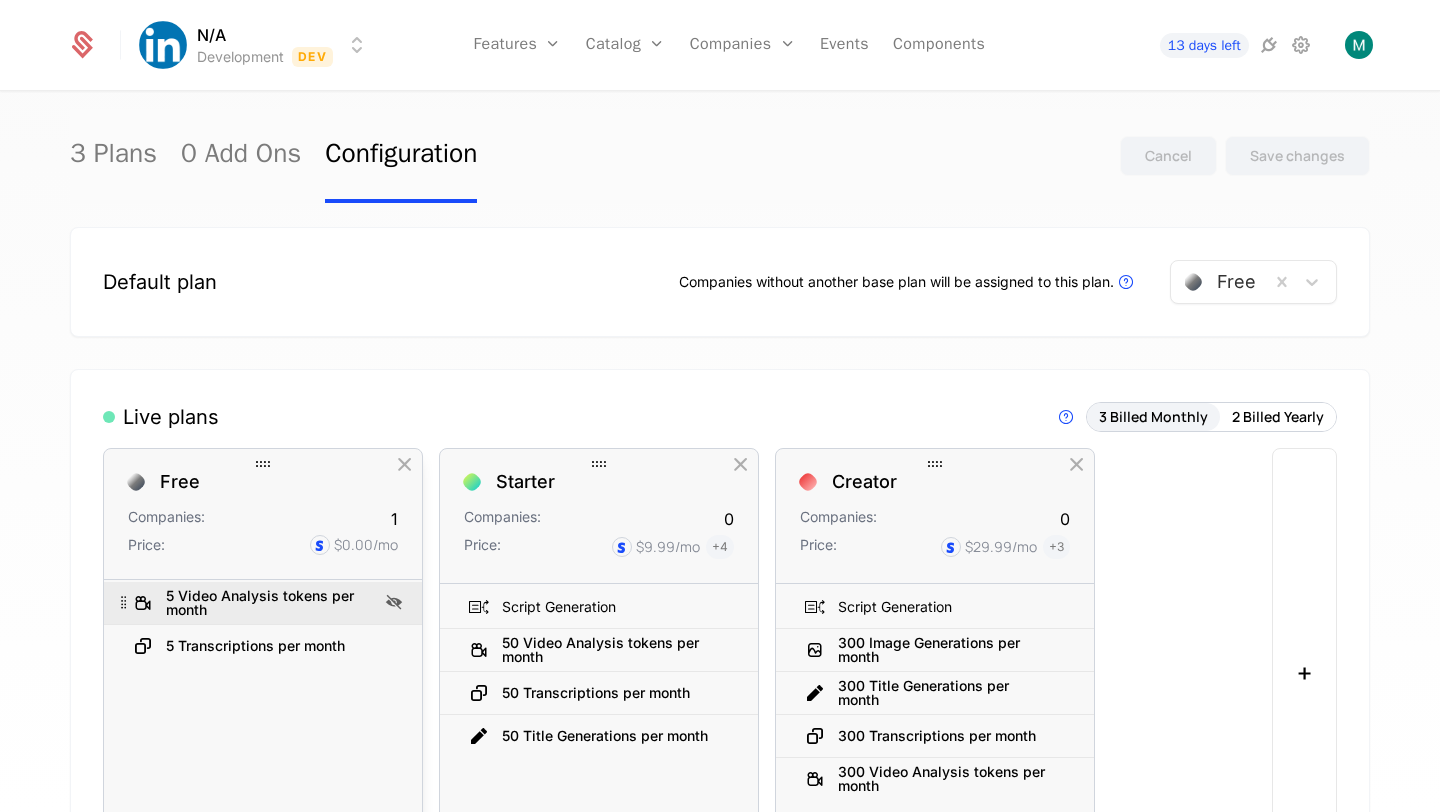 click on "5
Video Analysis tokens per month" at bounding box center (270, 603) 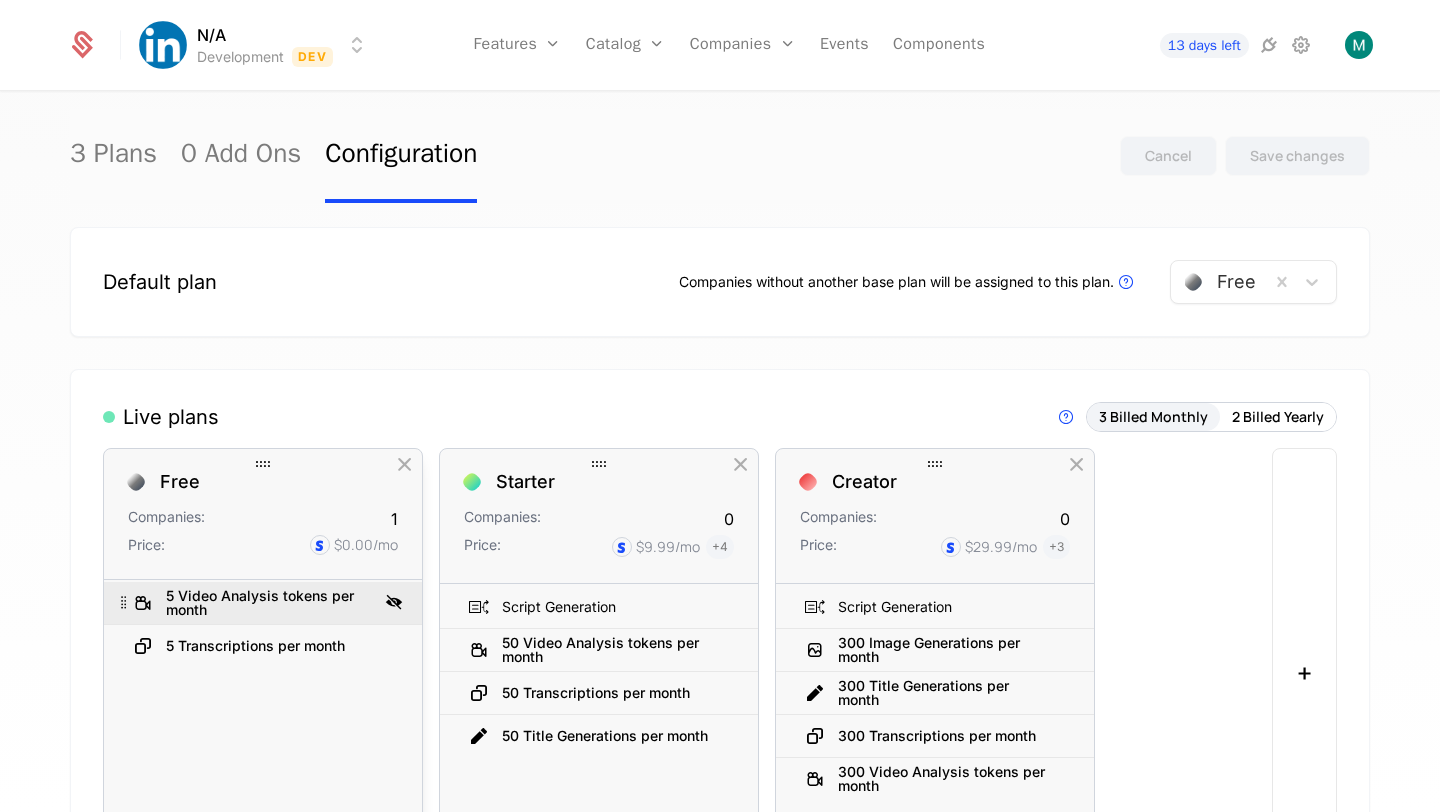click at bounding box center [394, 601] 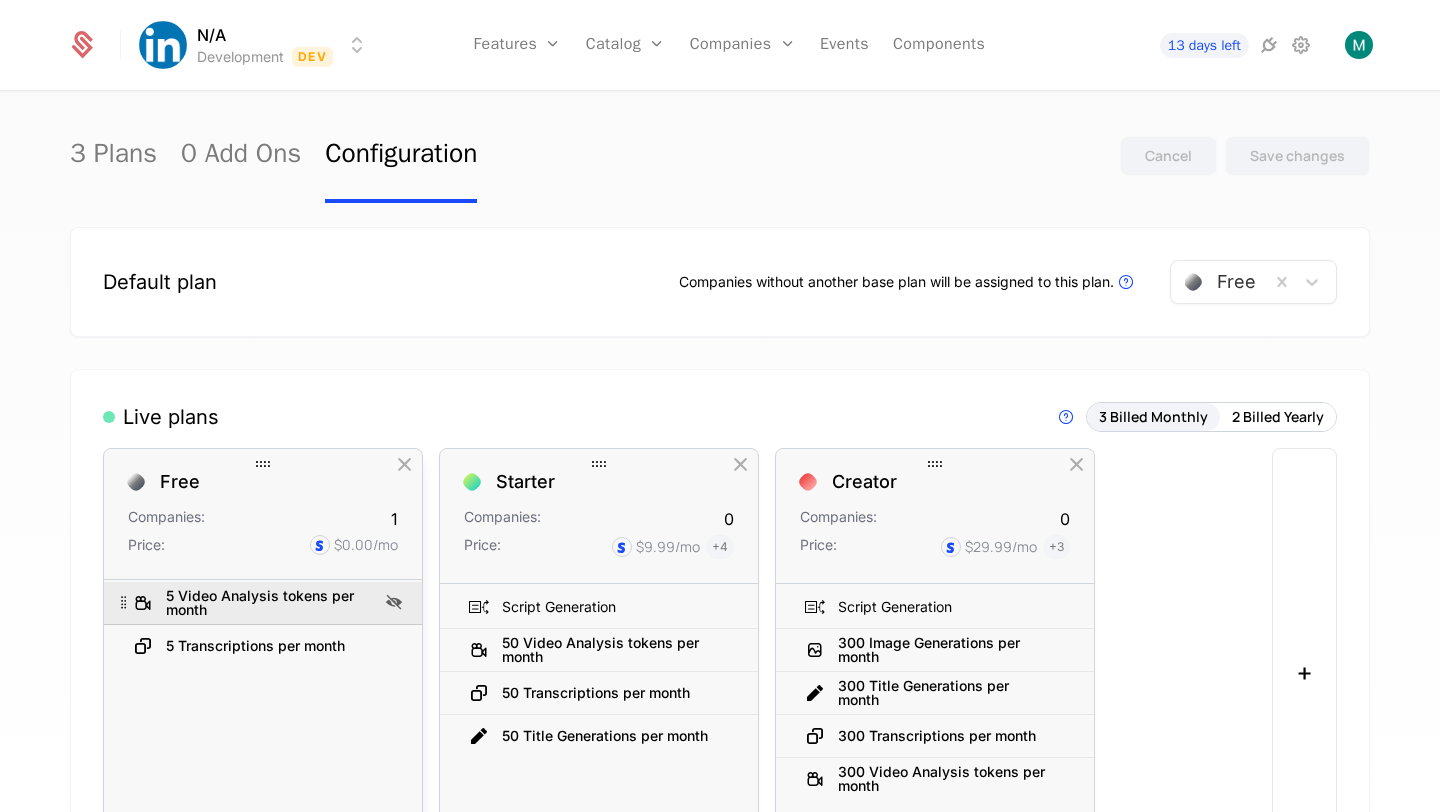 click at bounding box center [394, 601] 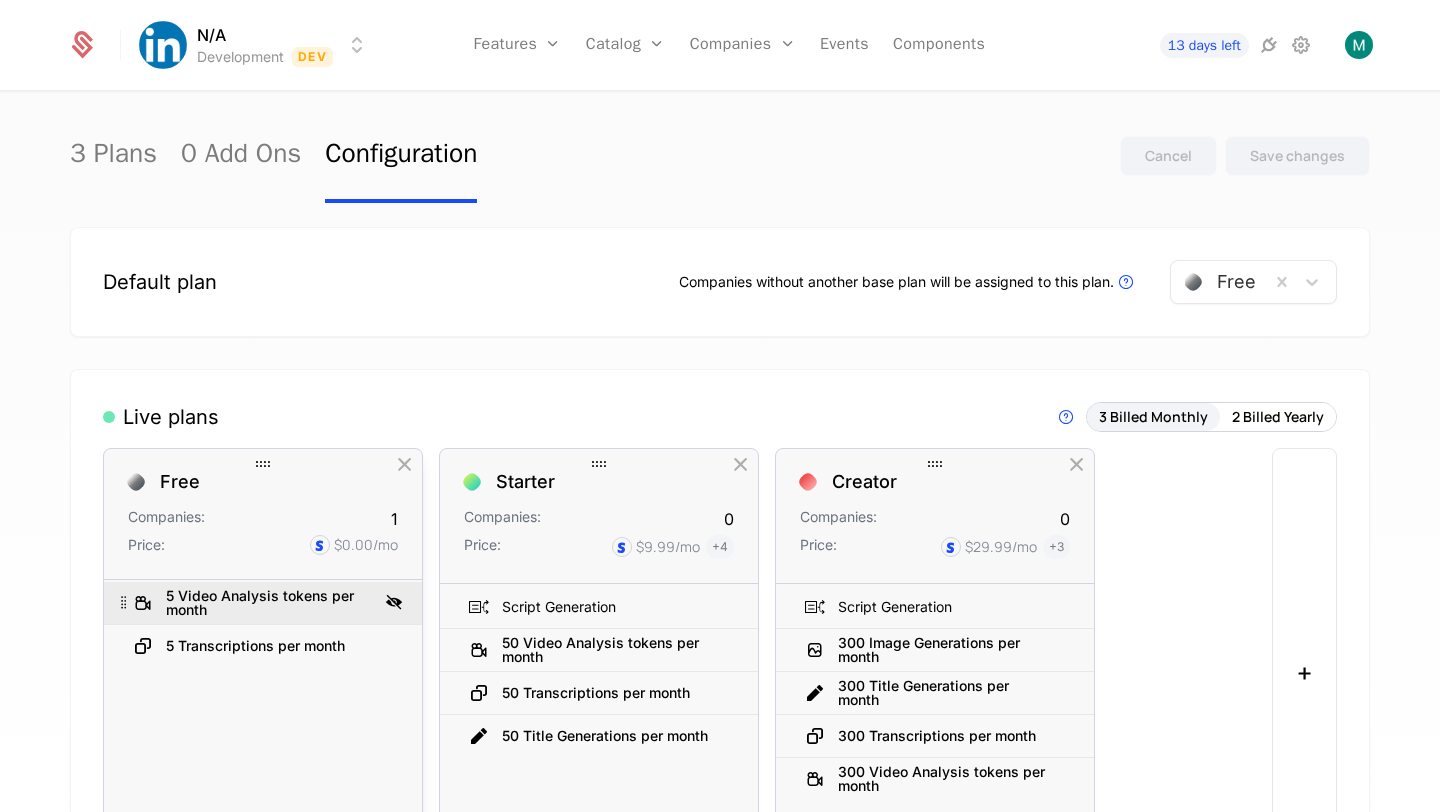 click at bounding box center (394, 601) 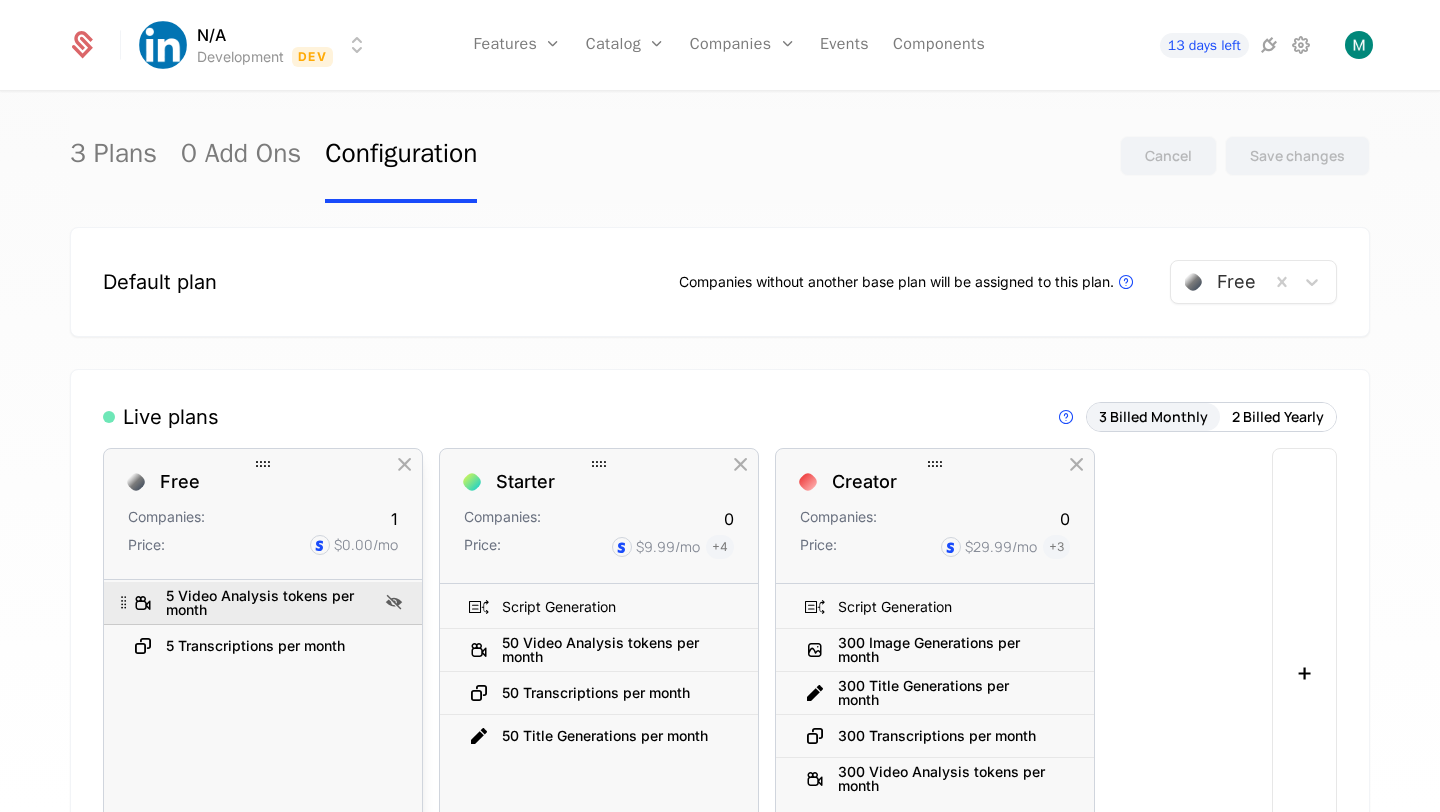 click at bounding box center (394, 601) 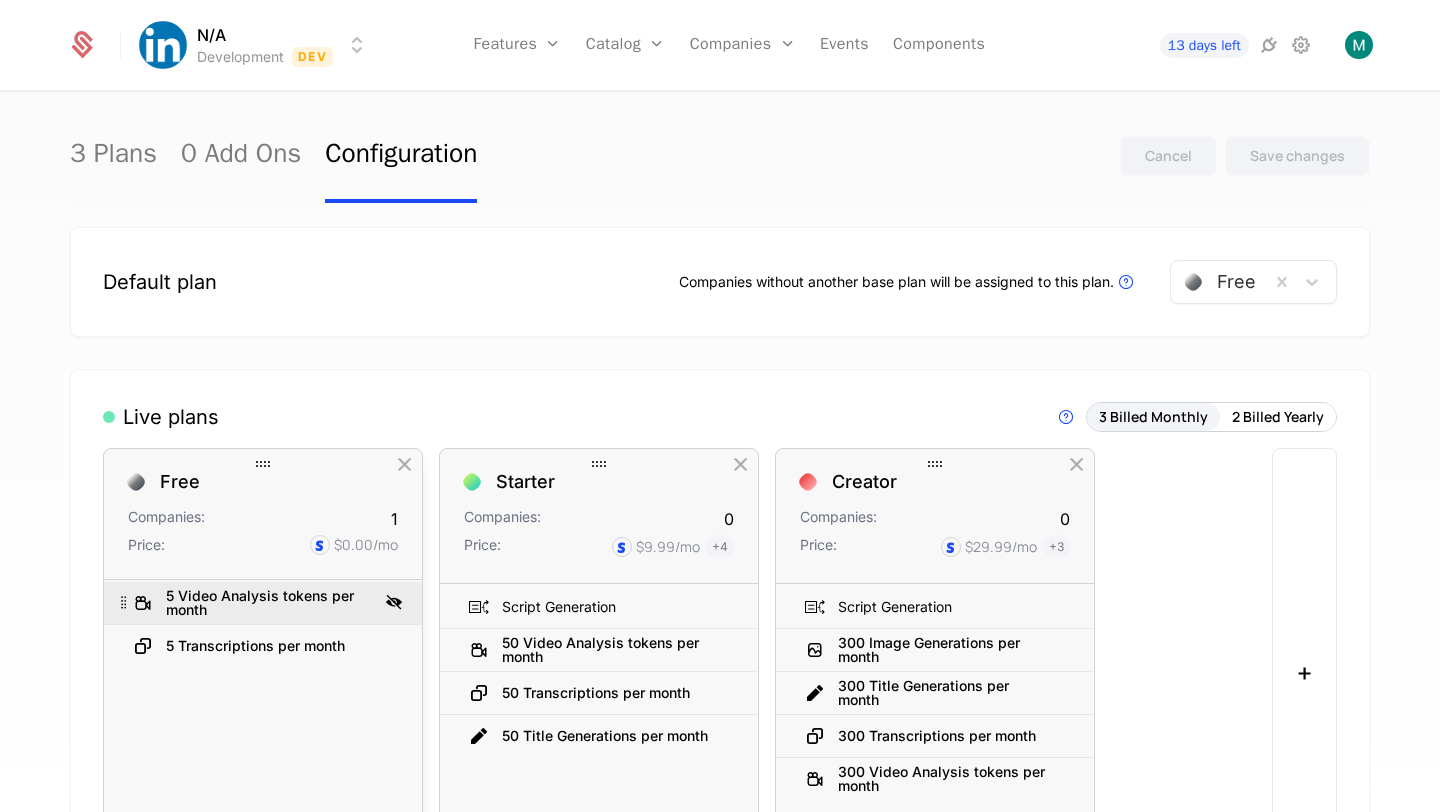 click at bounding box center [394, 601] 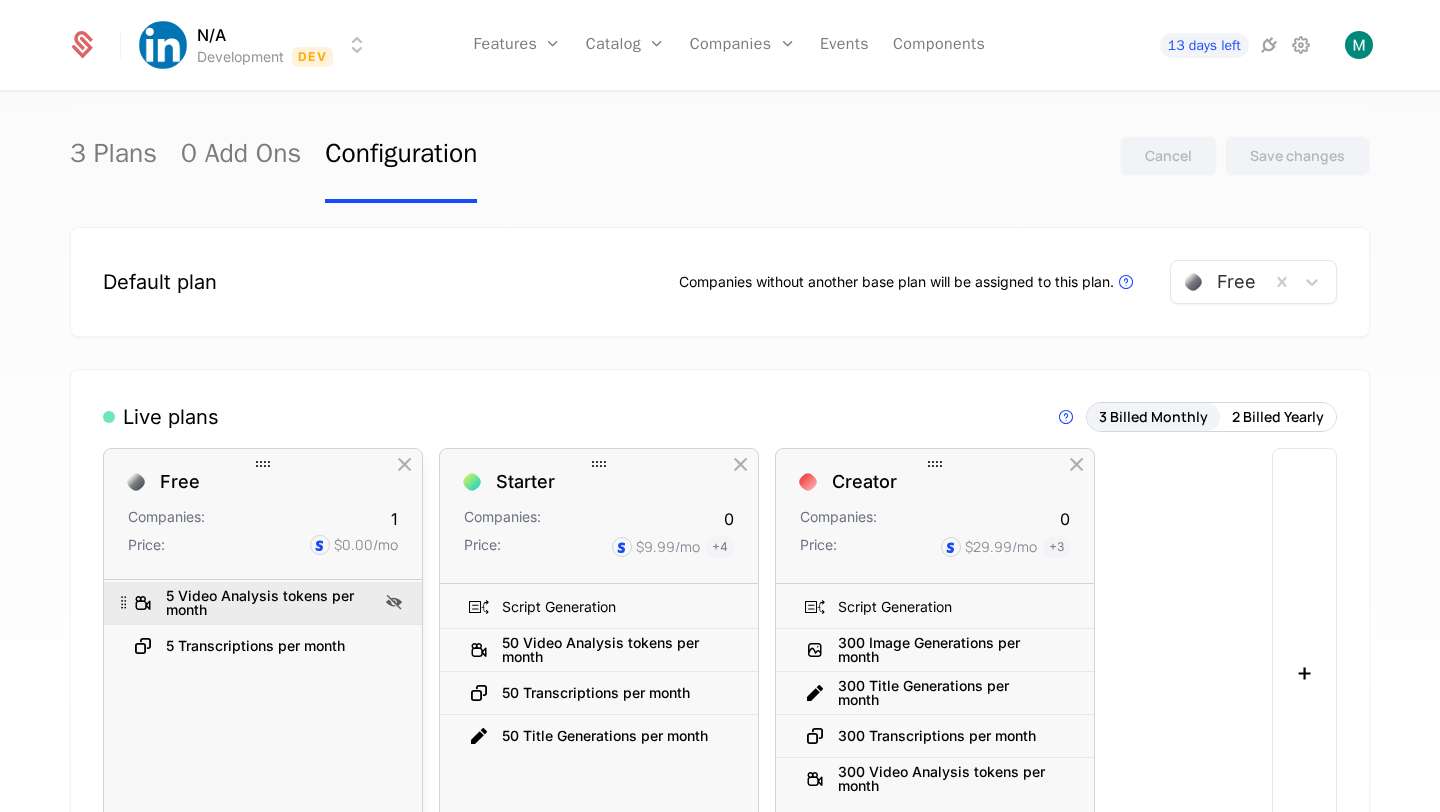 click at bounding box center (124, 602) 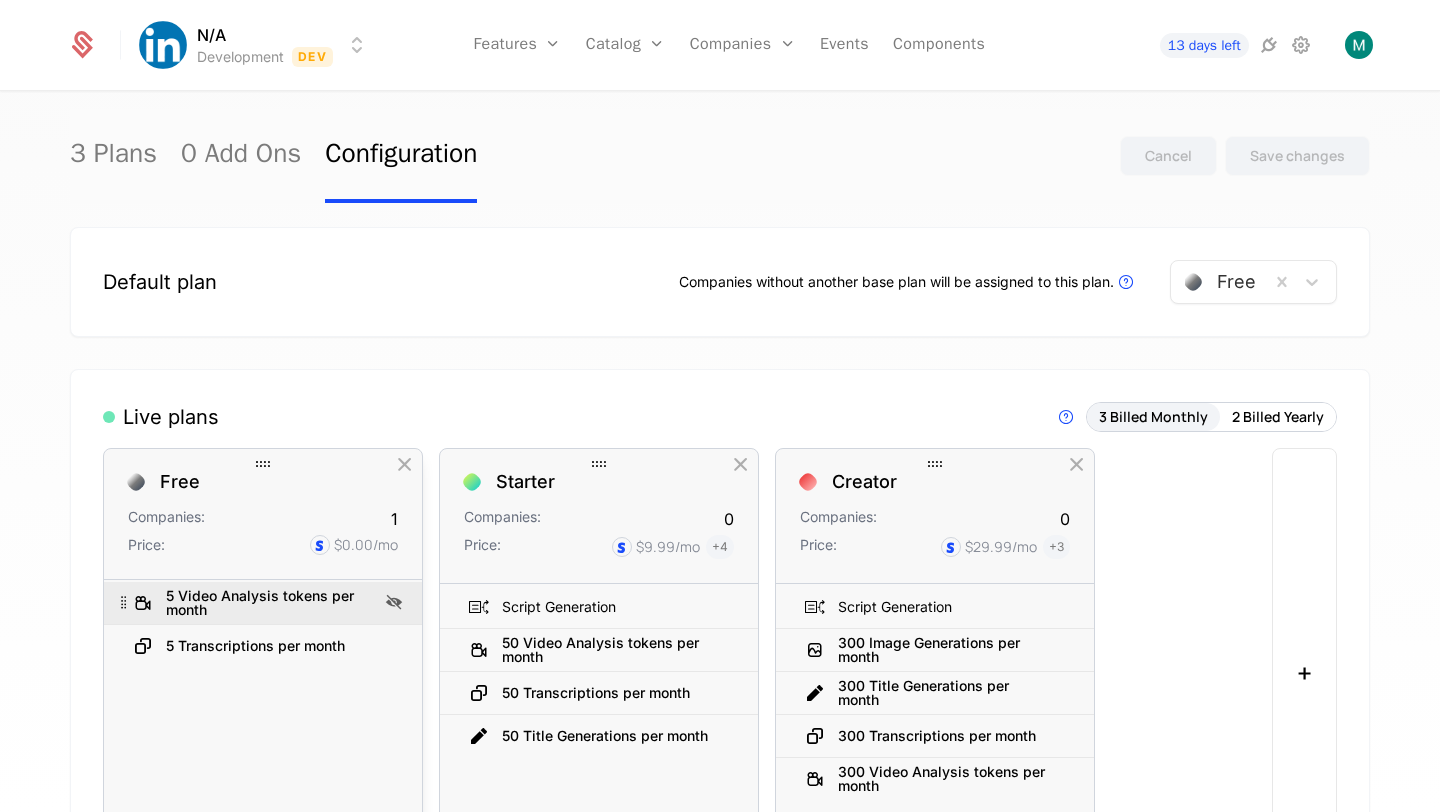 click at bounding box center [124, 602] 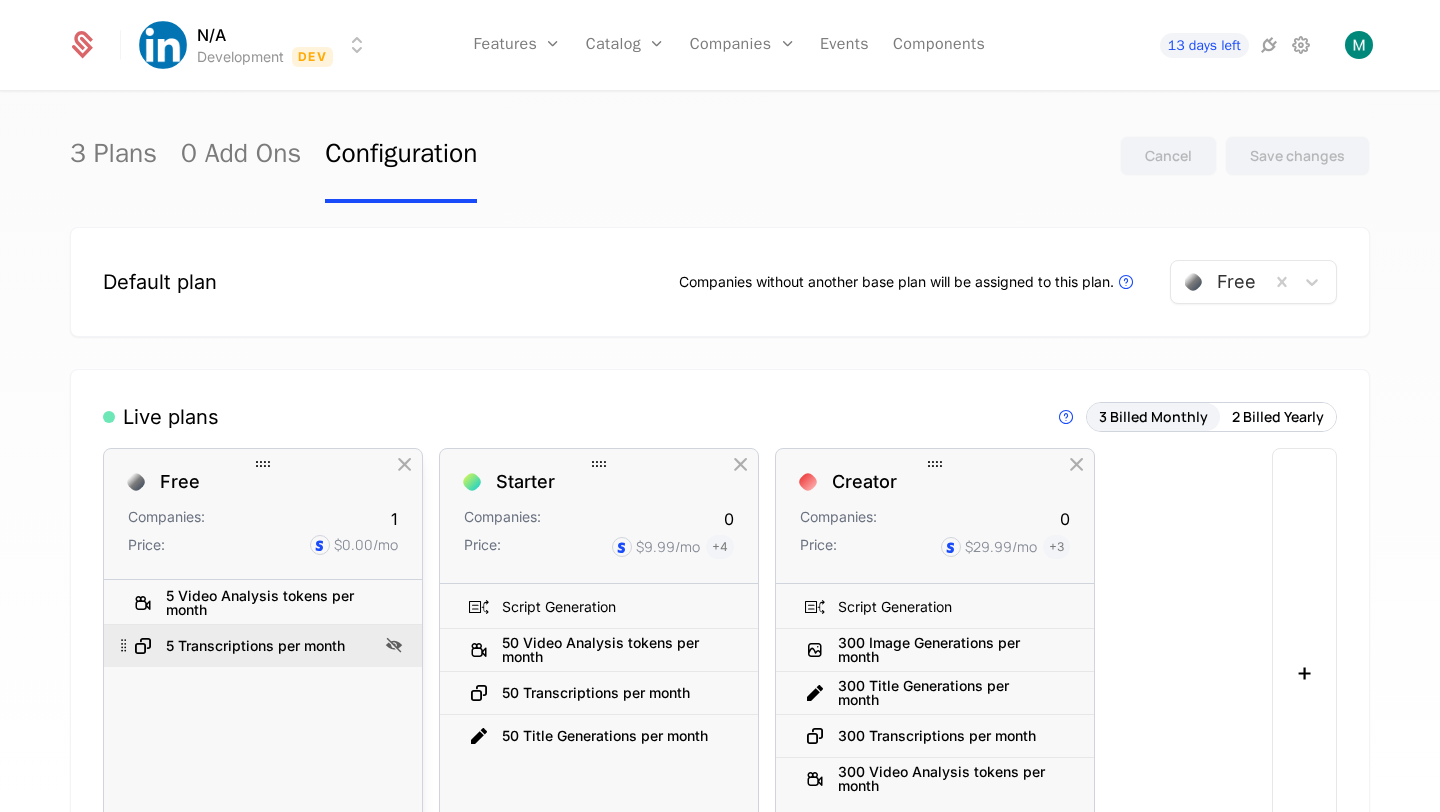 click at bounding box center (124, 645) 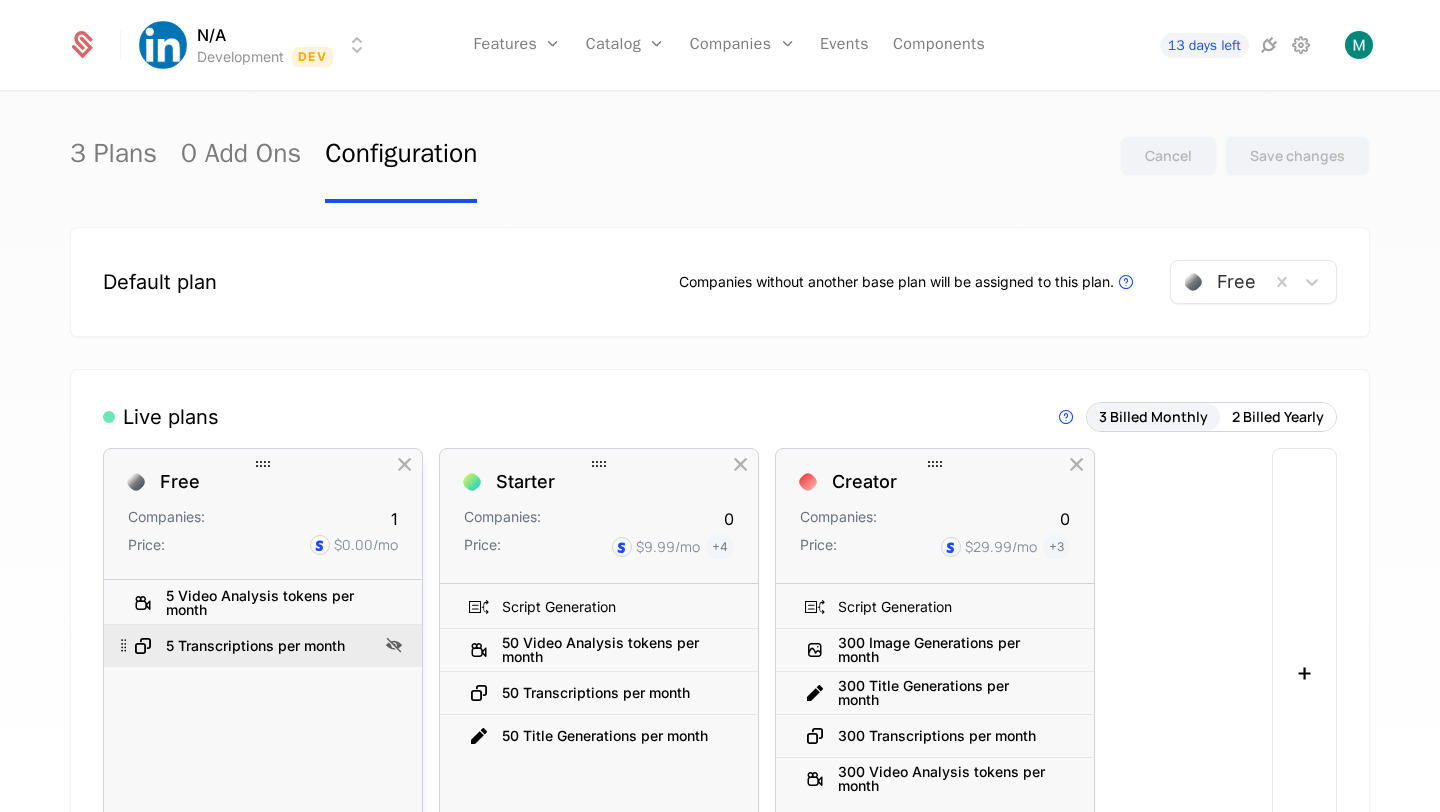 click on "5
Transcriptions per month" at bounding box center (255, 646) 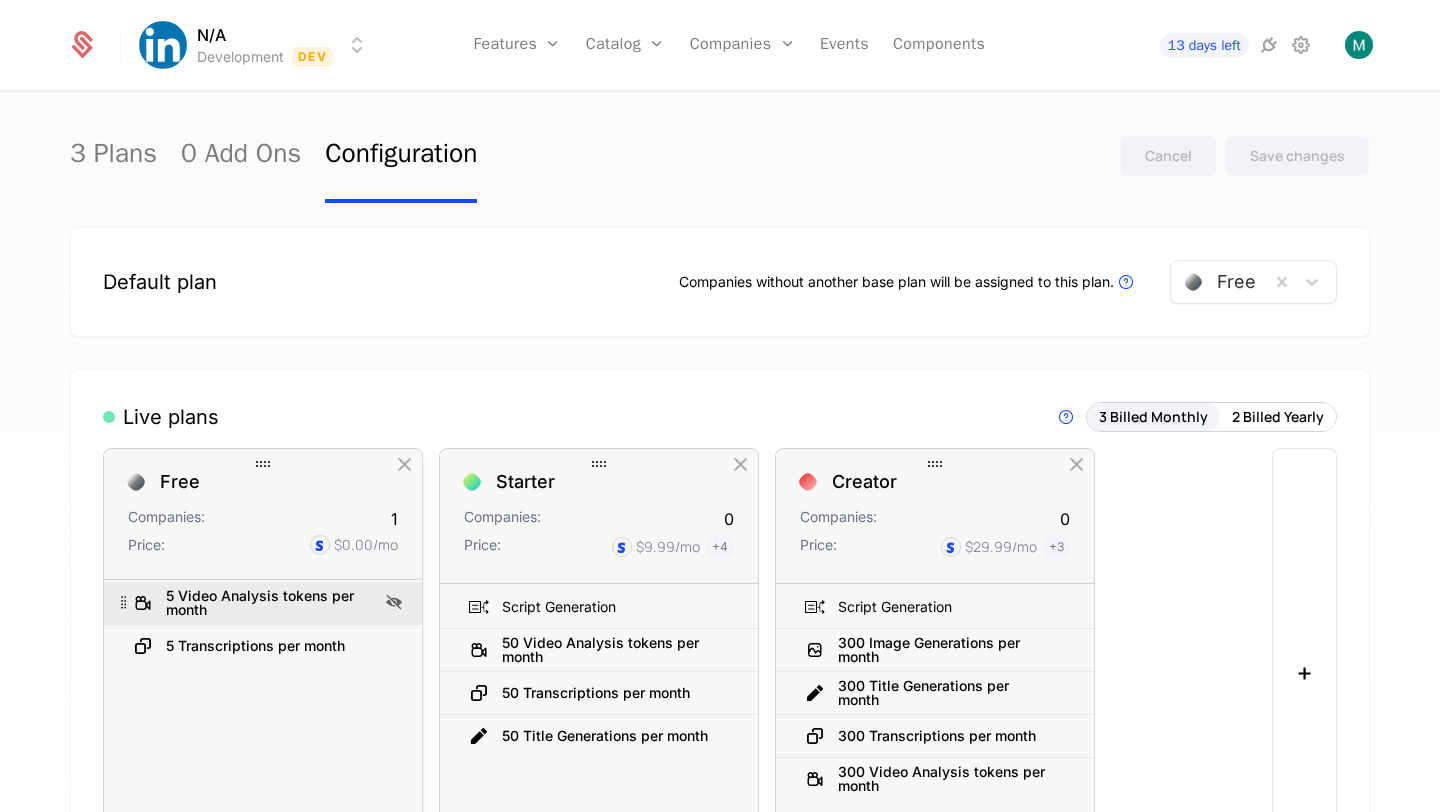 click on "5
Video Analysis tokens per month" at bounding box center [263, 603] 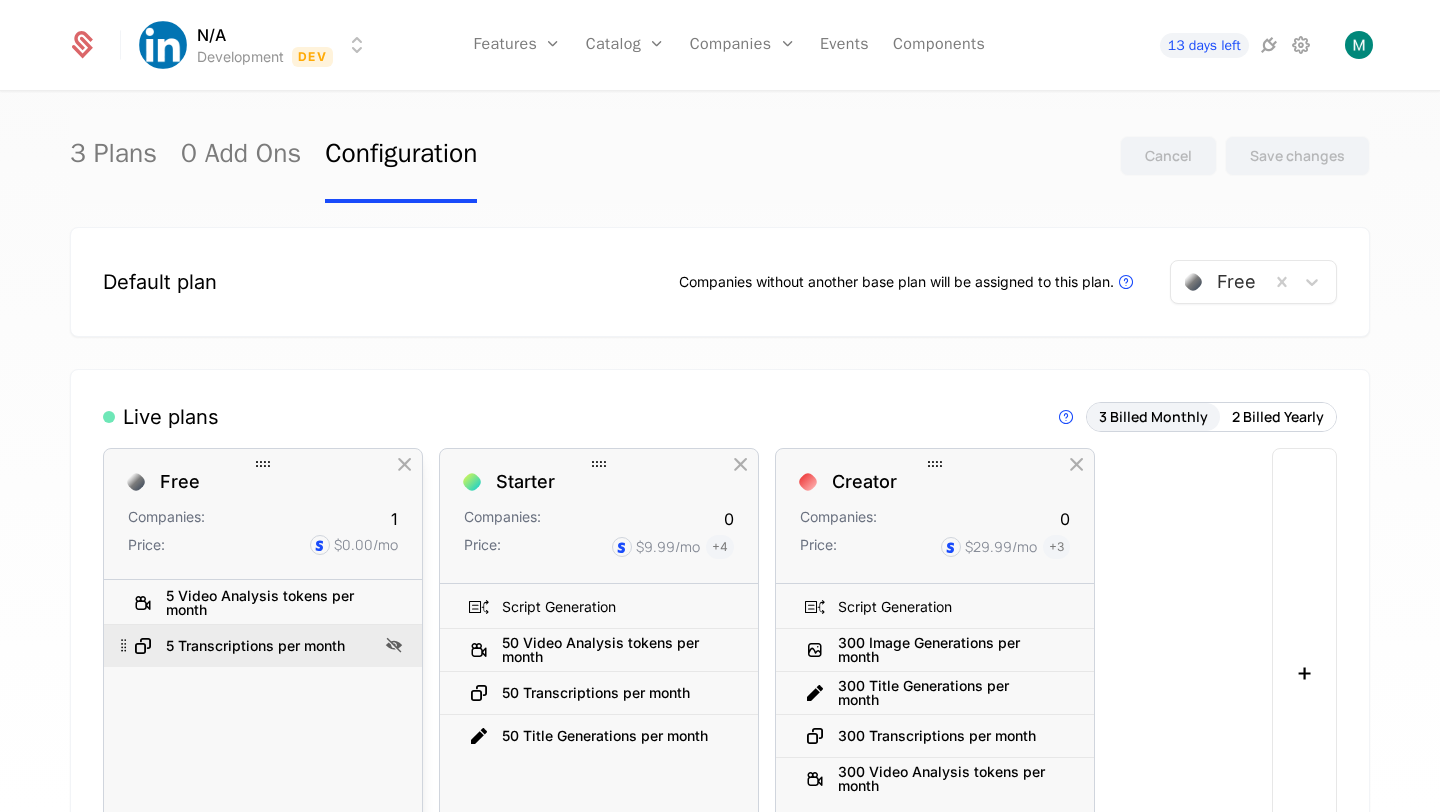 click on "5
Transcriptions per month" at bounding box center (253, 646) 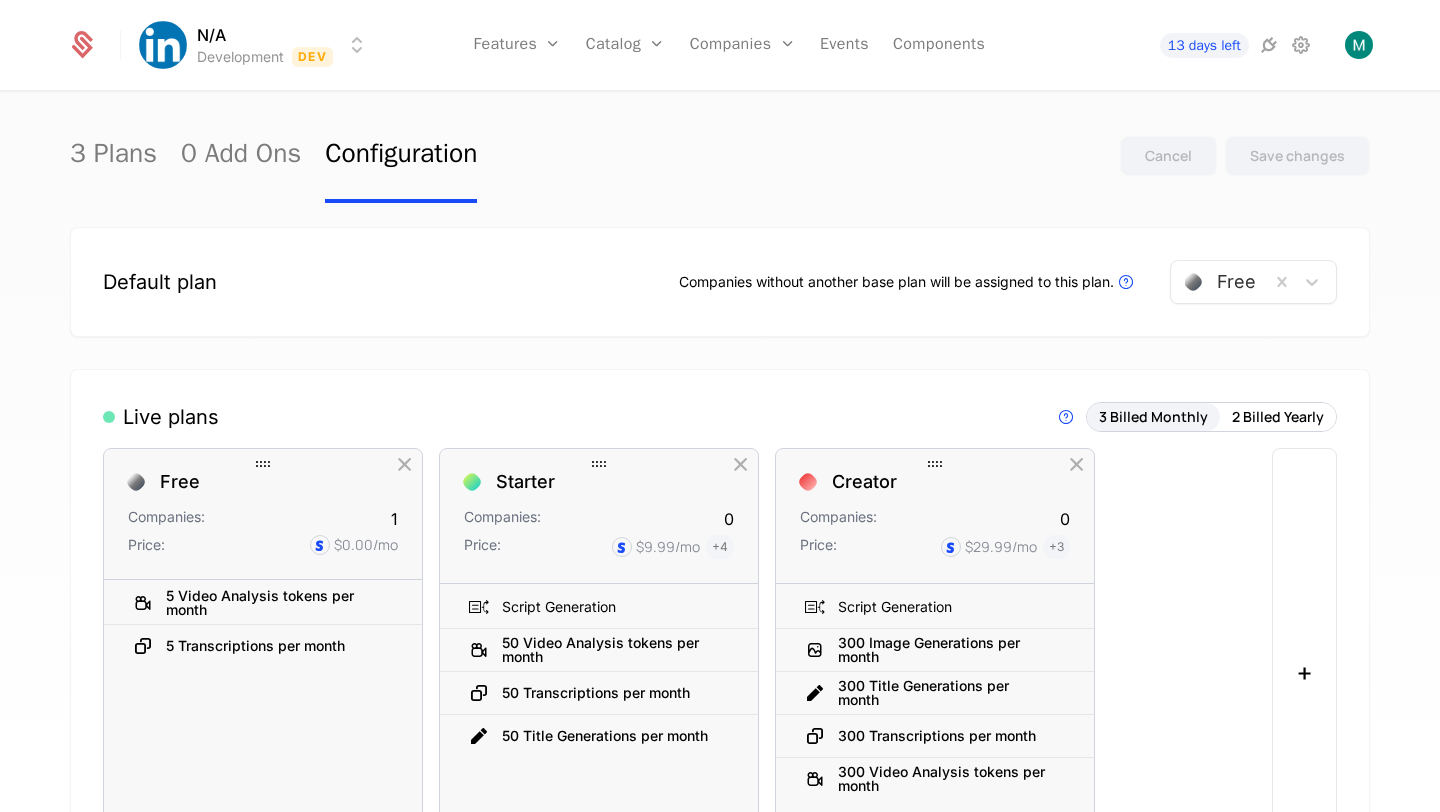 click at bounding box center (263, 464) 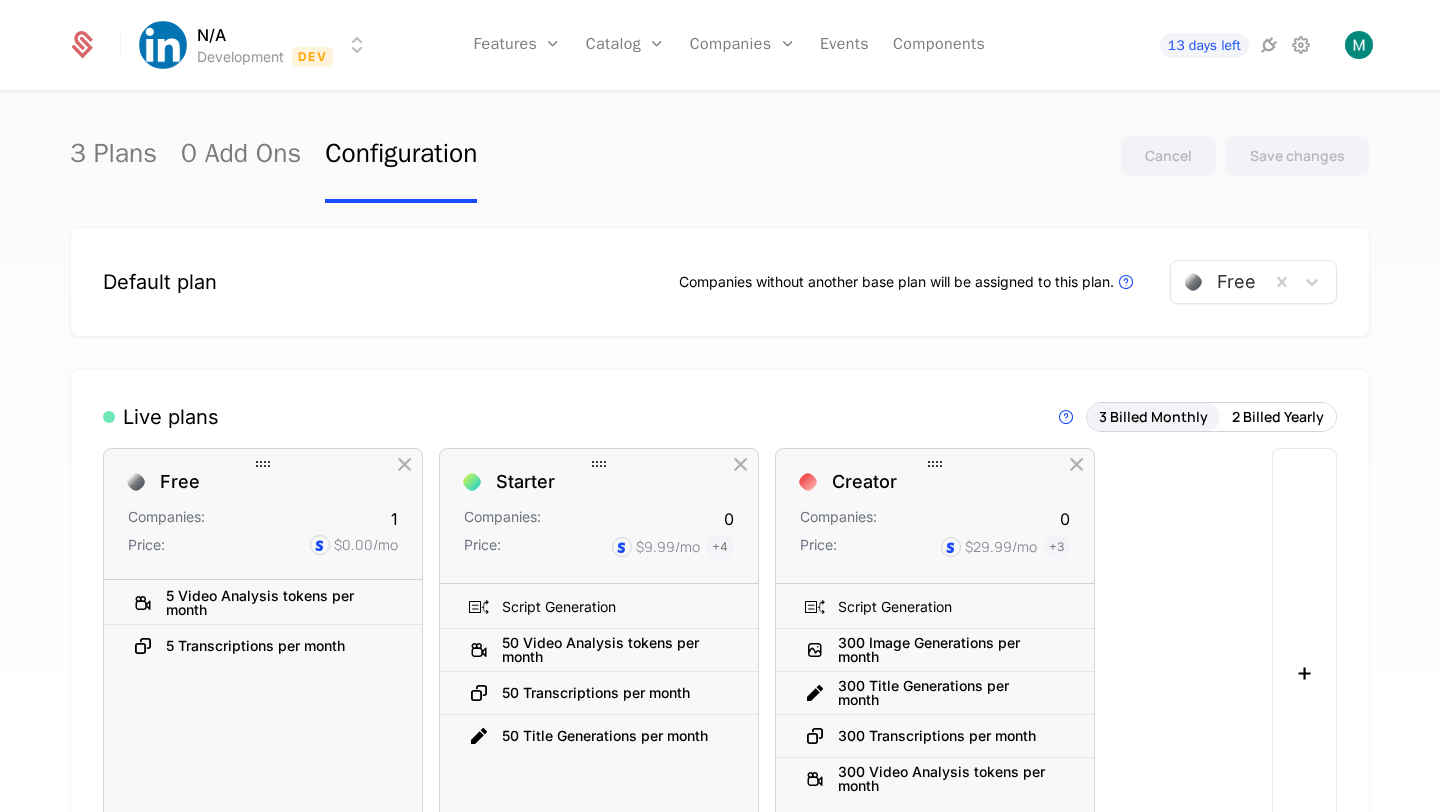 drag, startPoint x: 262, startPoint y: 463, endPoint x: 247, endPoint y: 457, distance: 16.155495 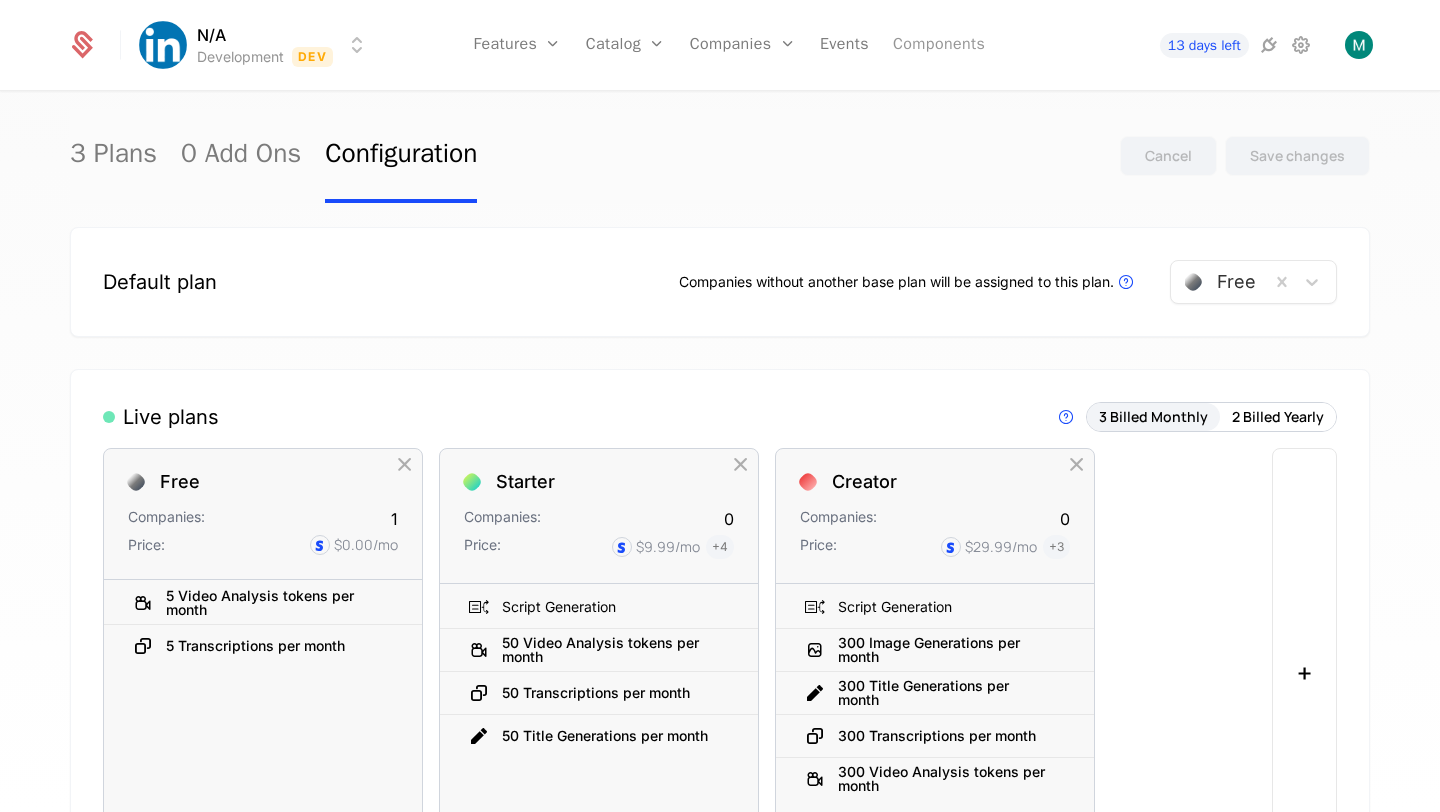 click on "Components" at bounding box center [939, 45] 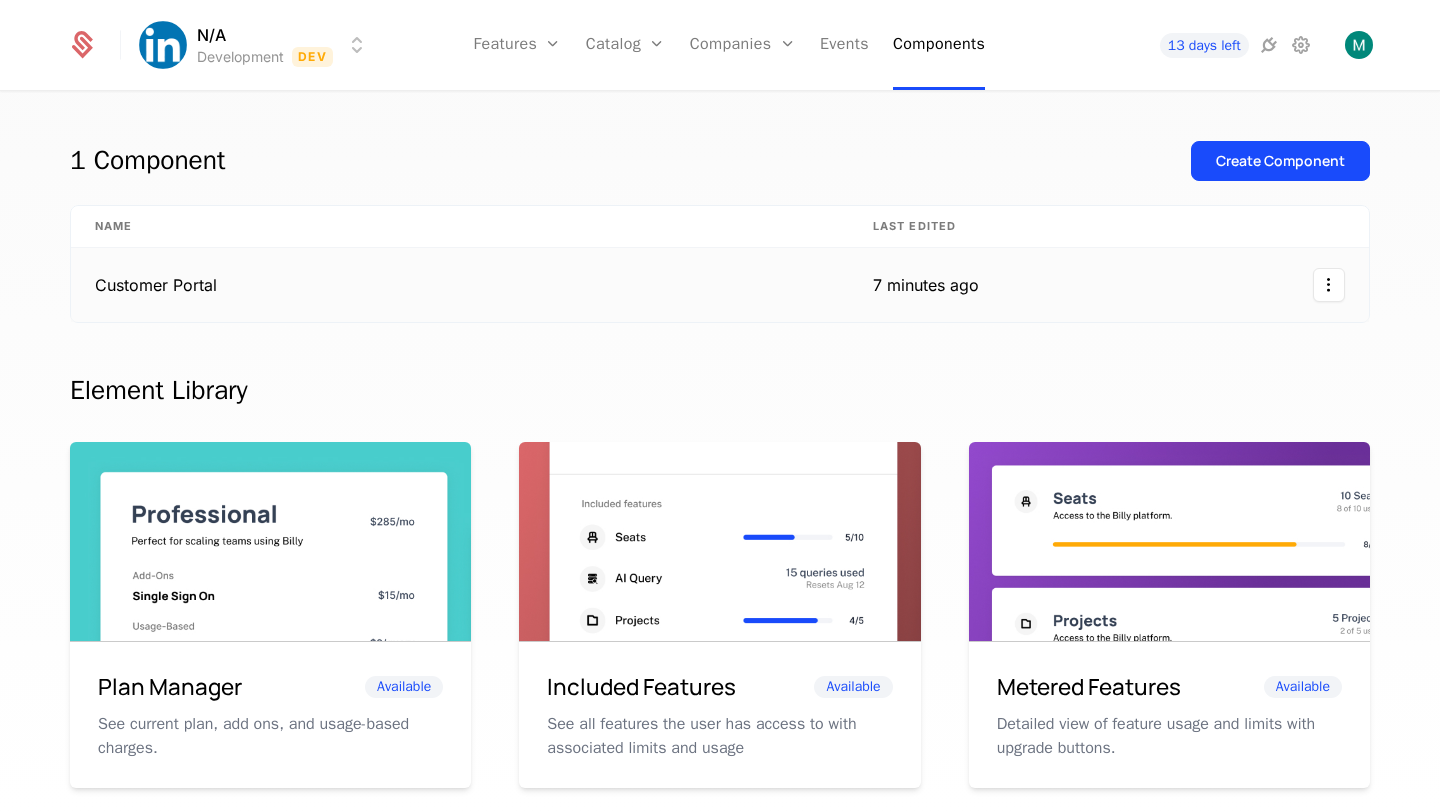 click on "7 minutes ago" at bounding box center [926, 285] 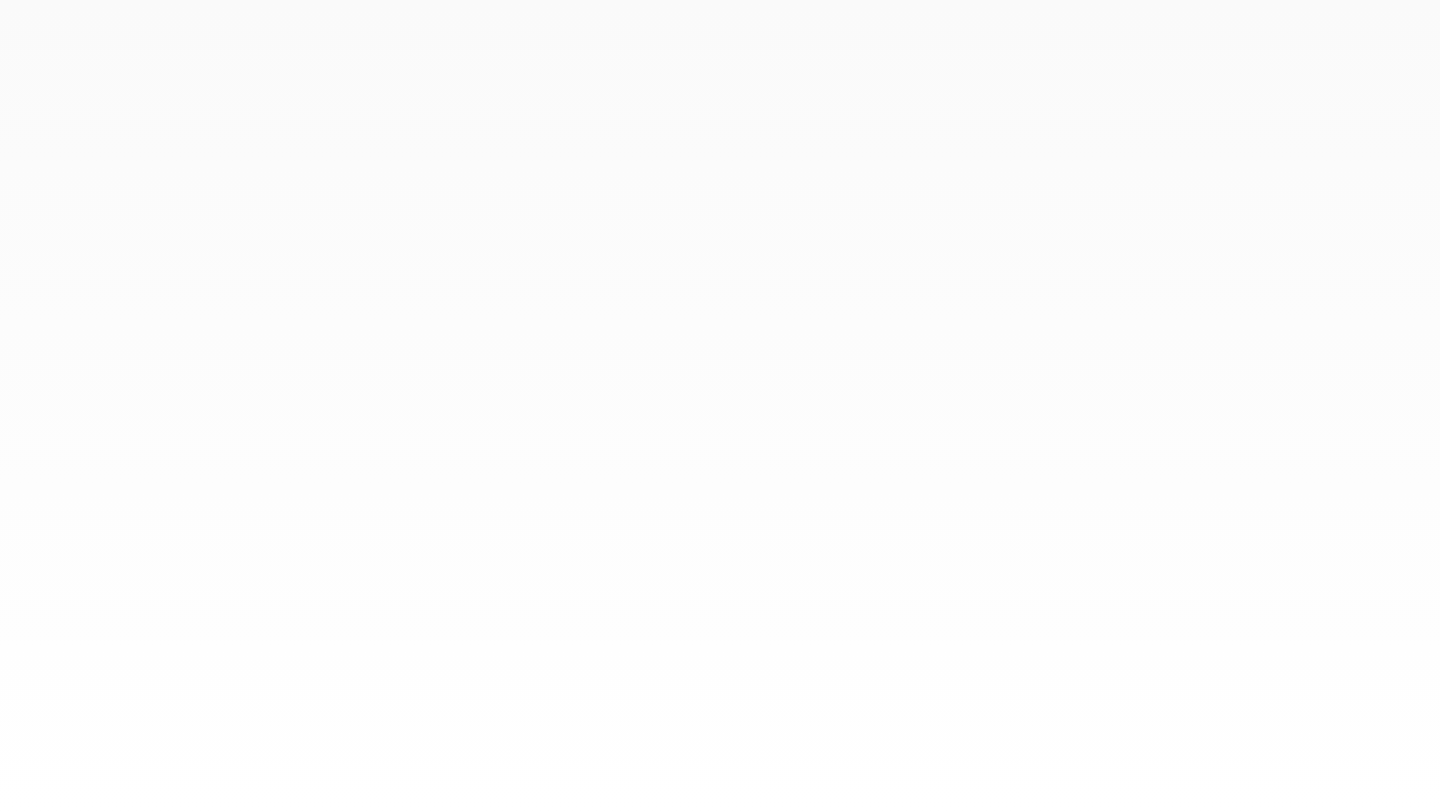 scroll, scrollTop: 0, scrollLeft: 0, axis: both 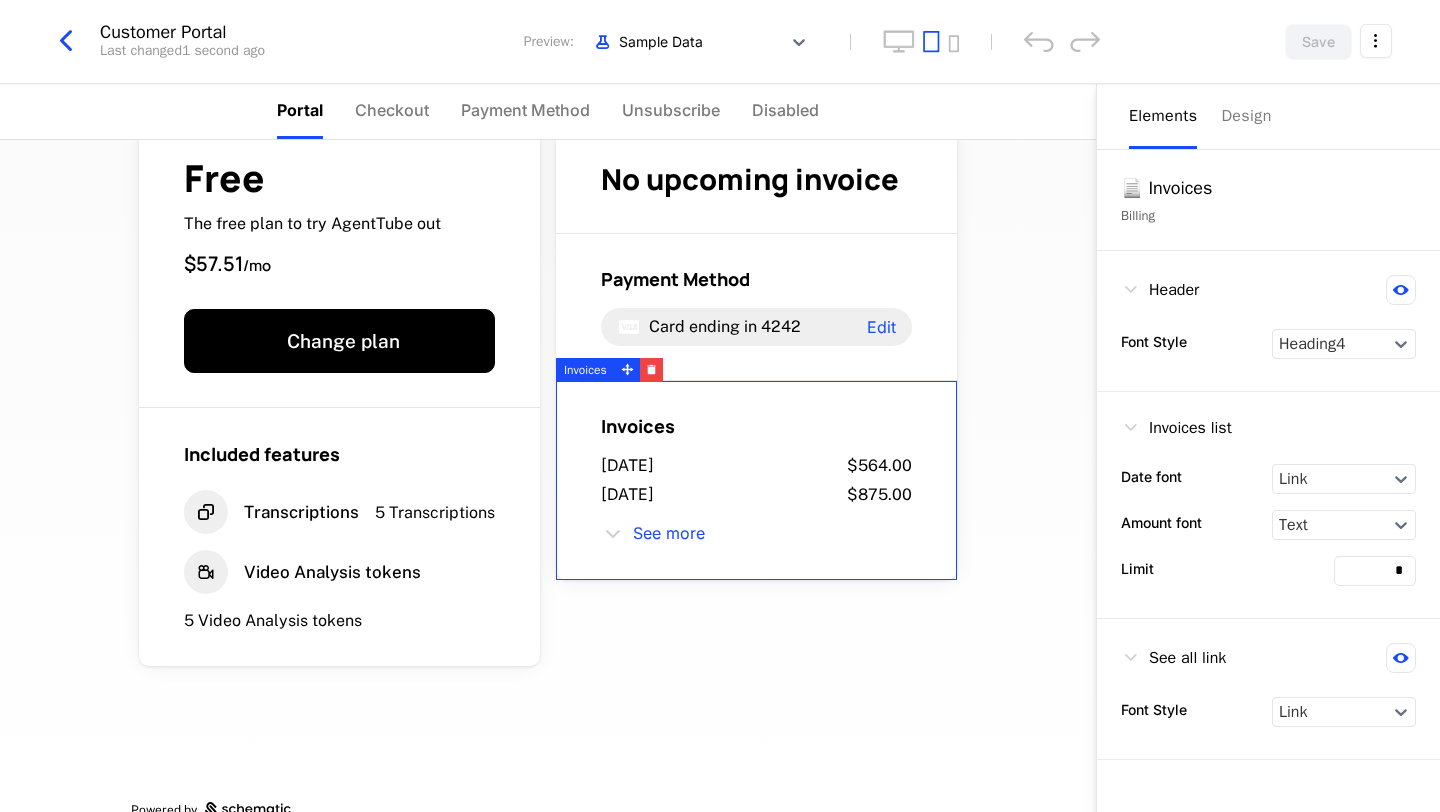 click on "Invoices July 11, 2025 $564.00 July 10, 2025 $875.00 See more" at bounding box center (756, 479) 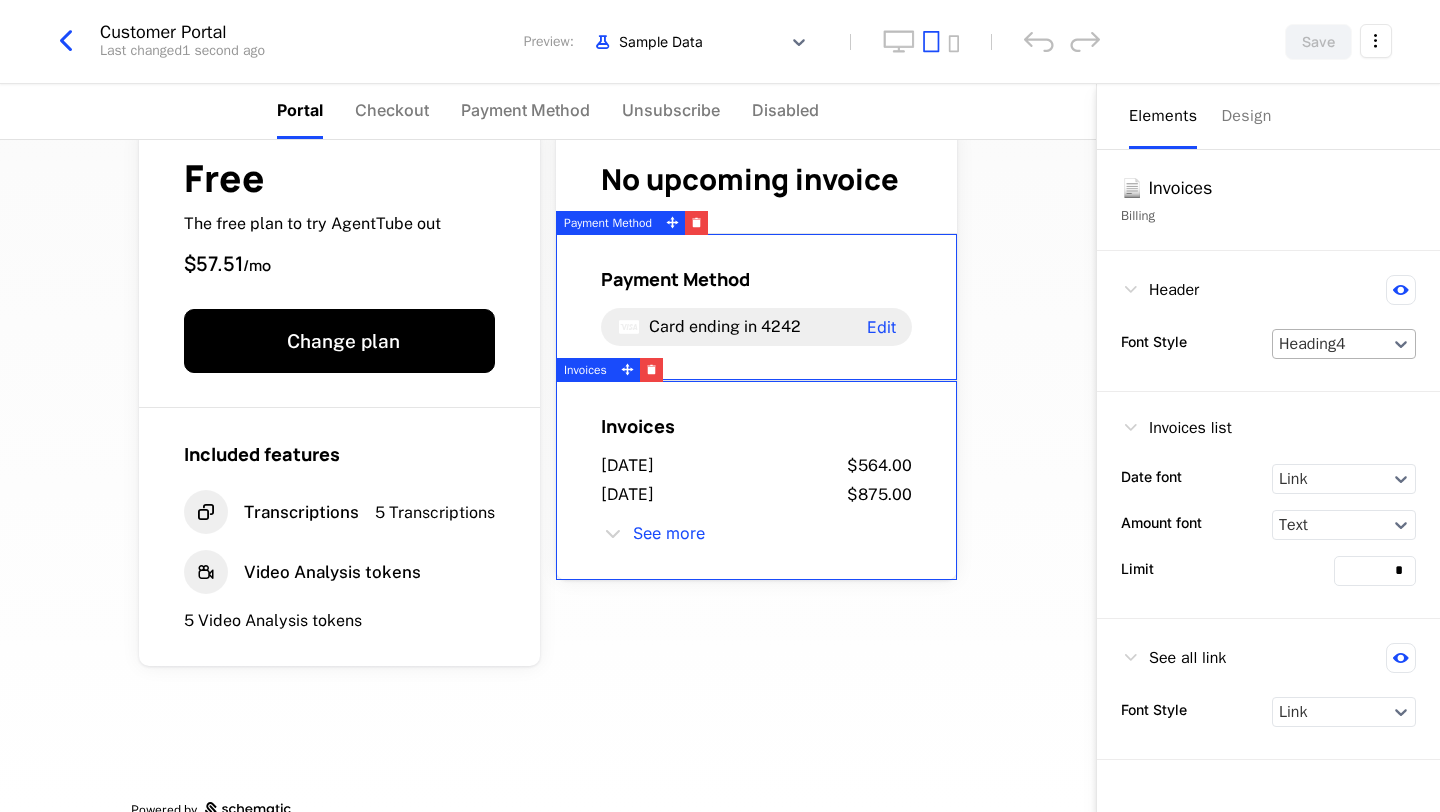 click at bounding box center (1330, 344) 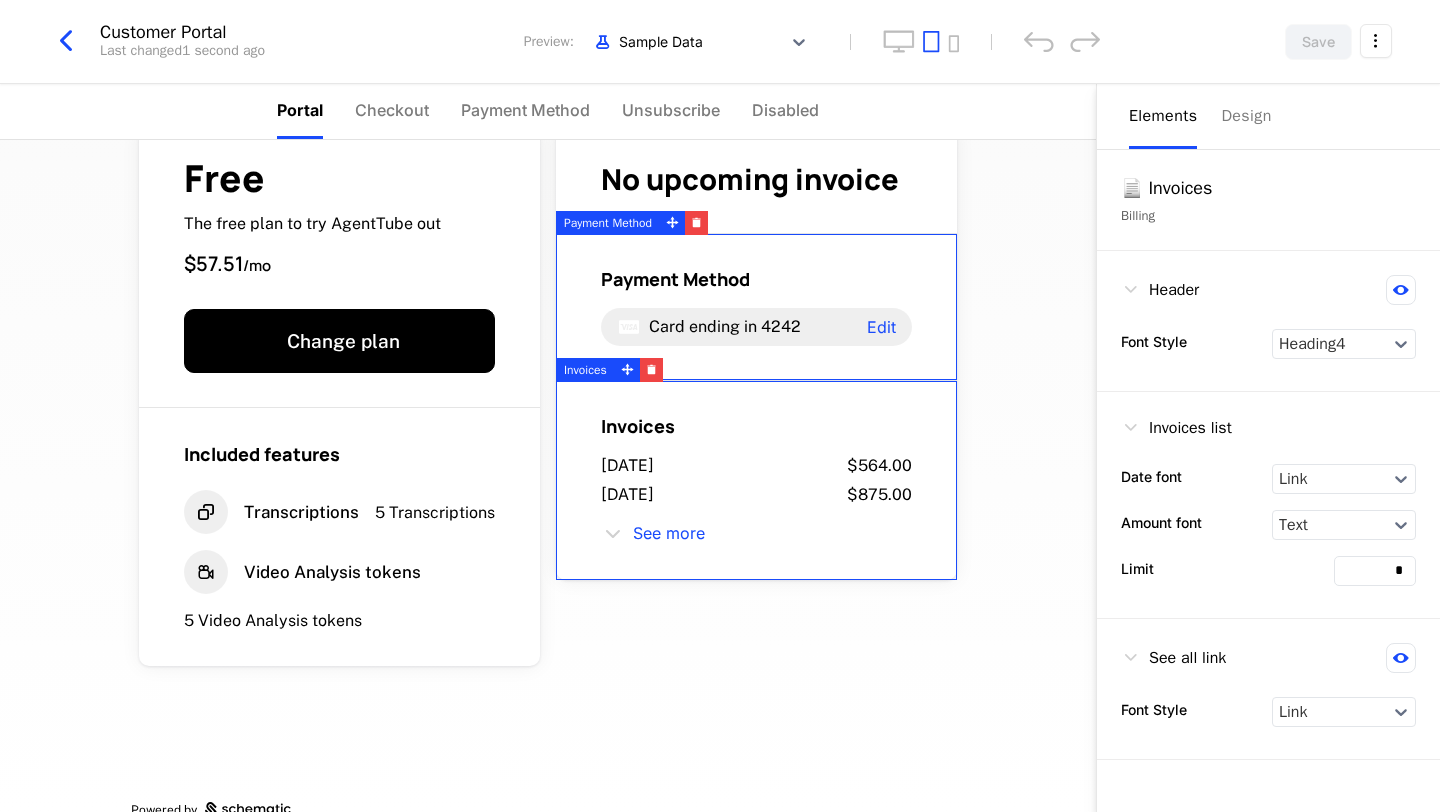 click on "Invoices list Date font Link Amount font Text Limit *" at bounding box center (1268, 505) 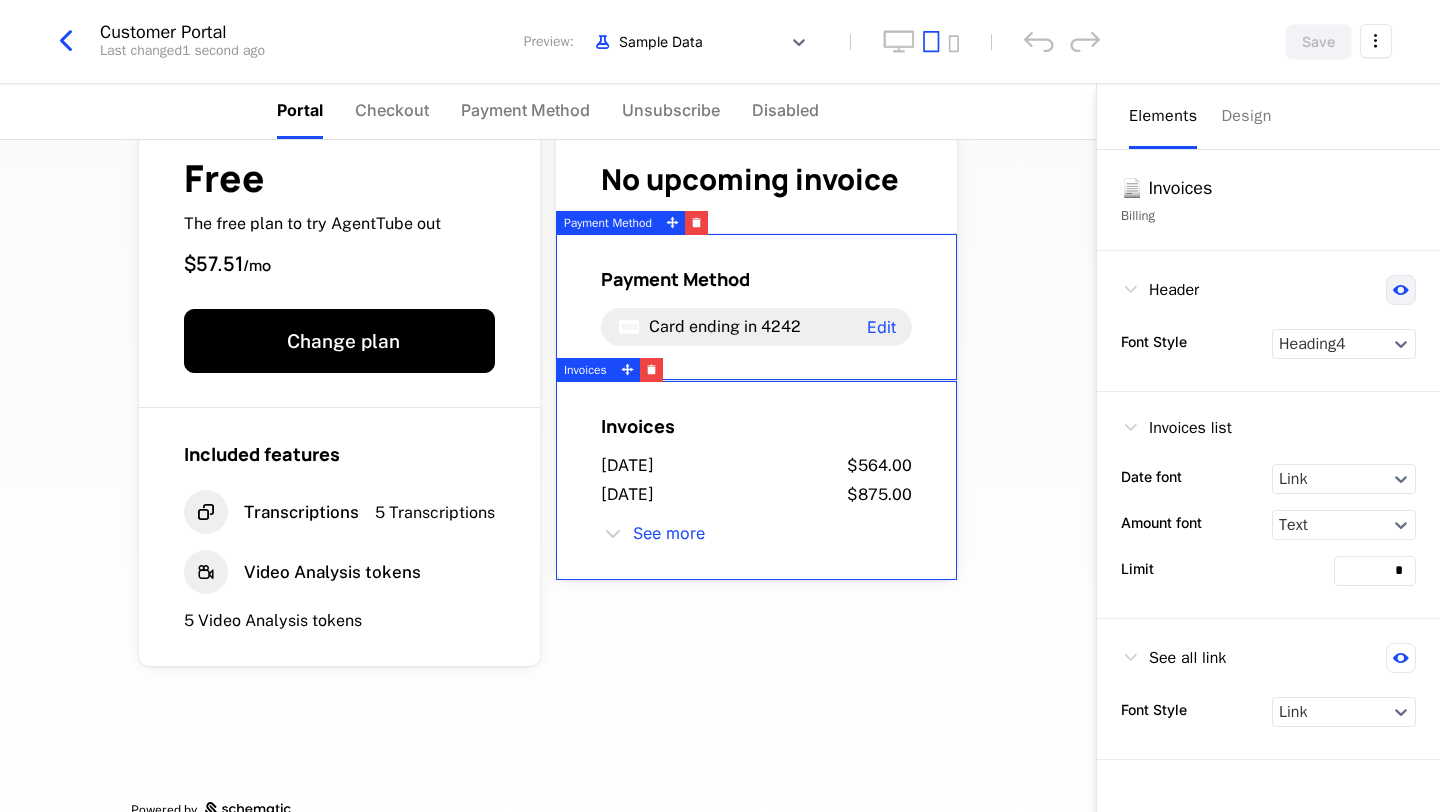 click 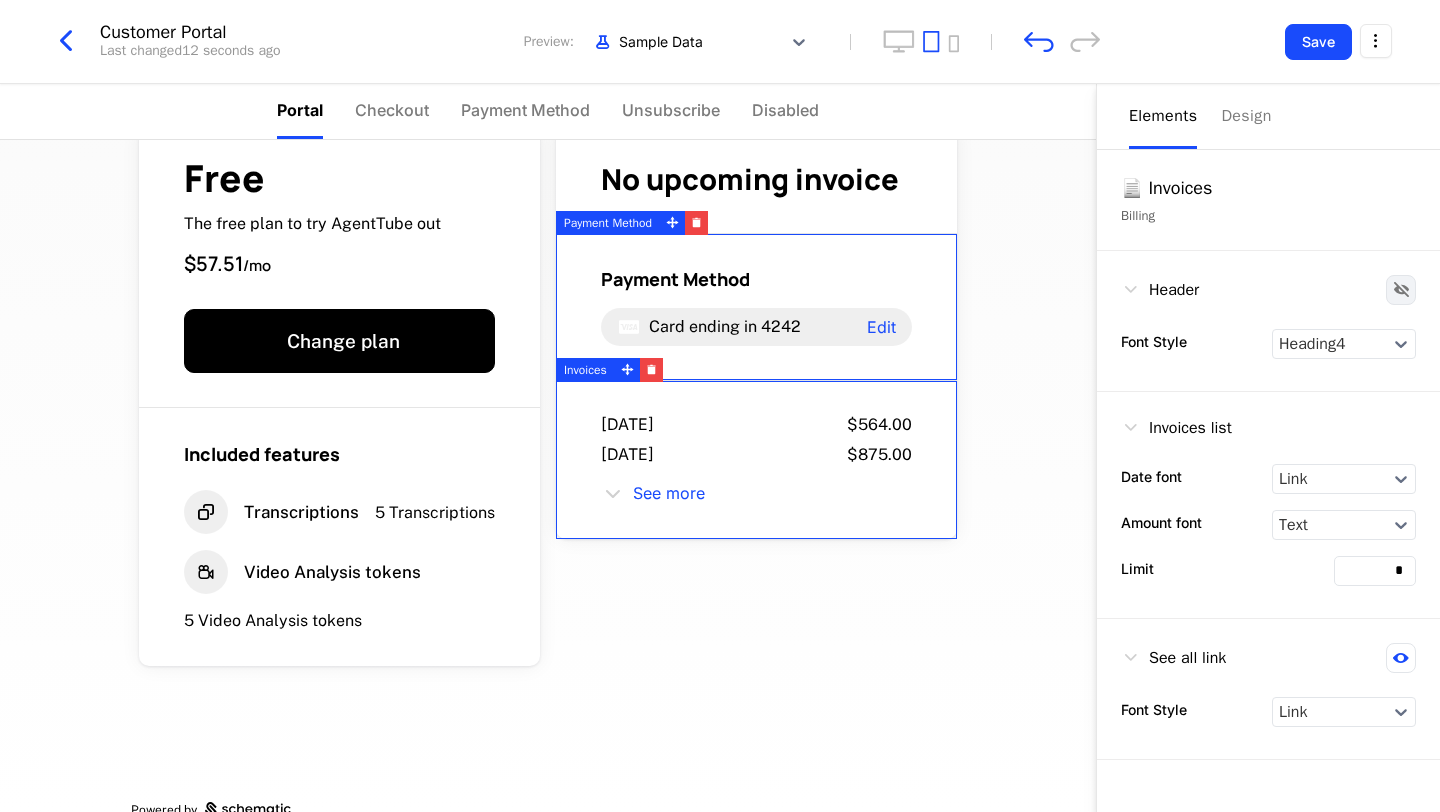 click 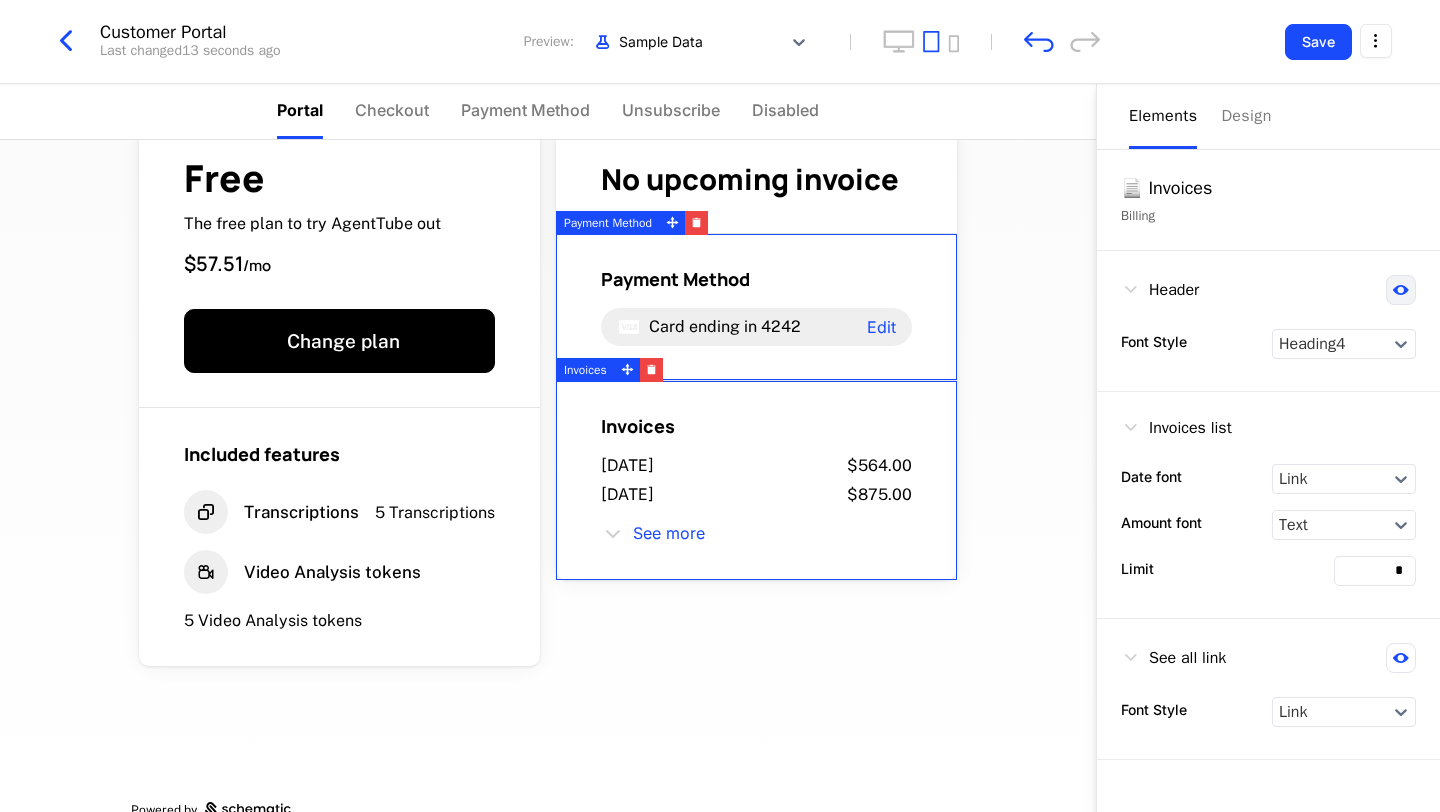click 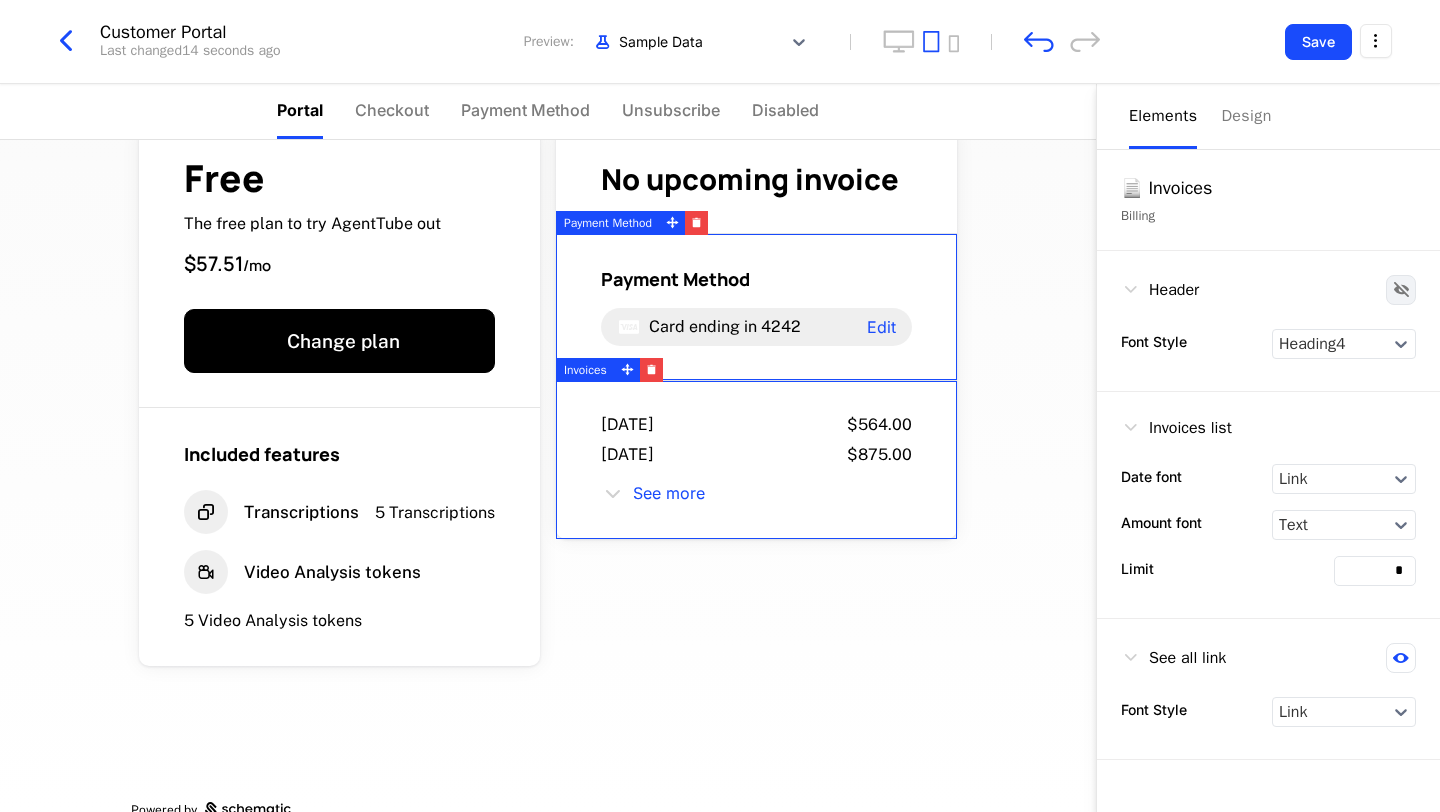 click 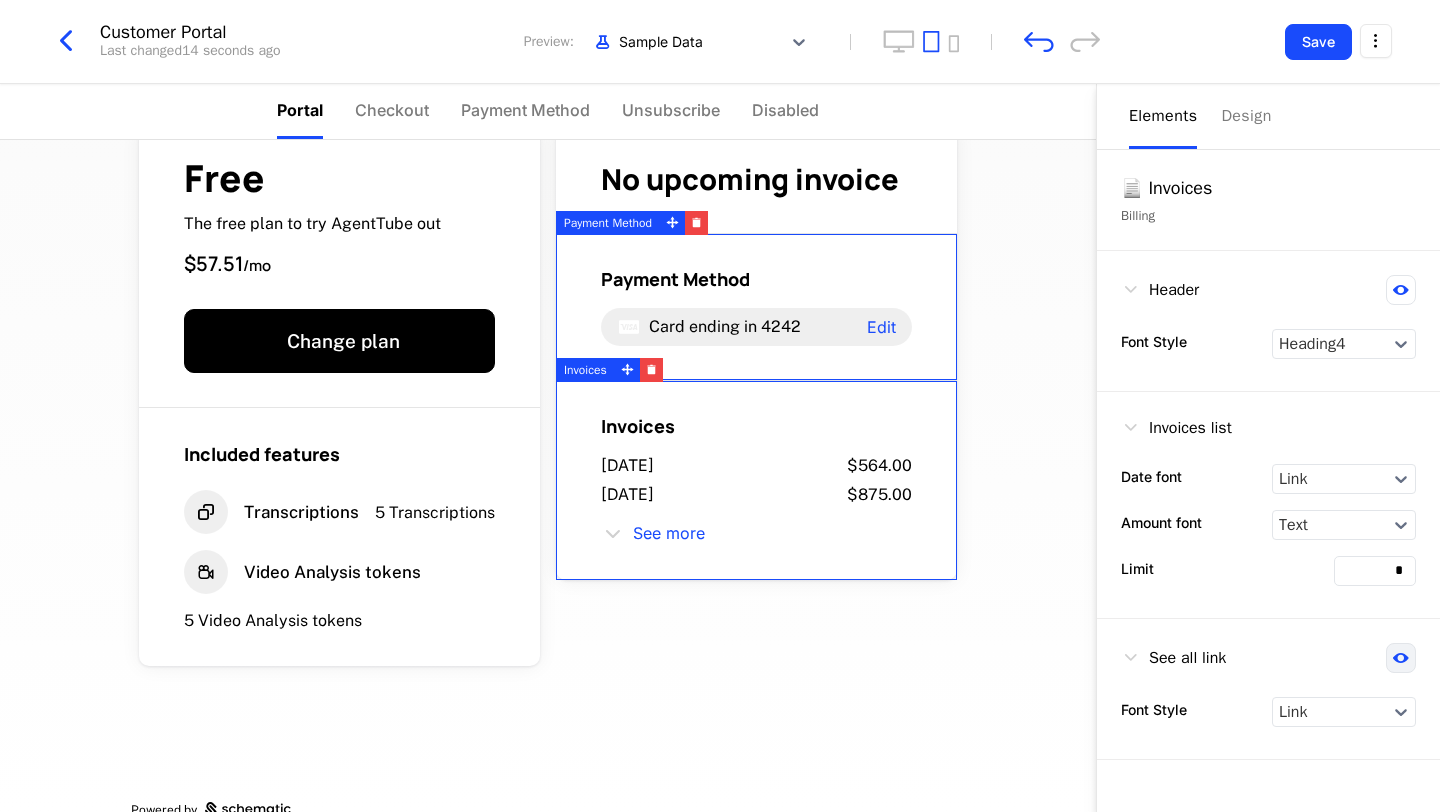 click 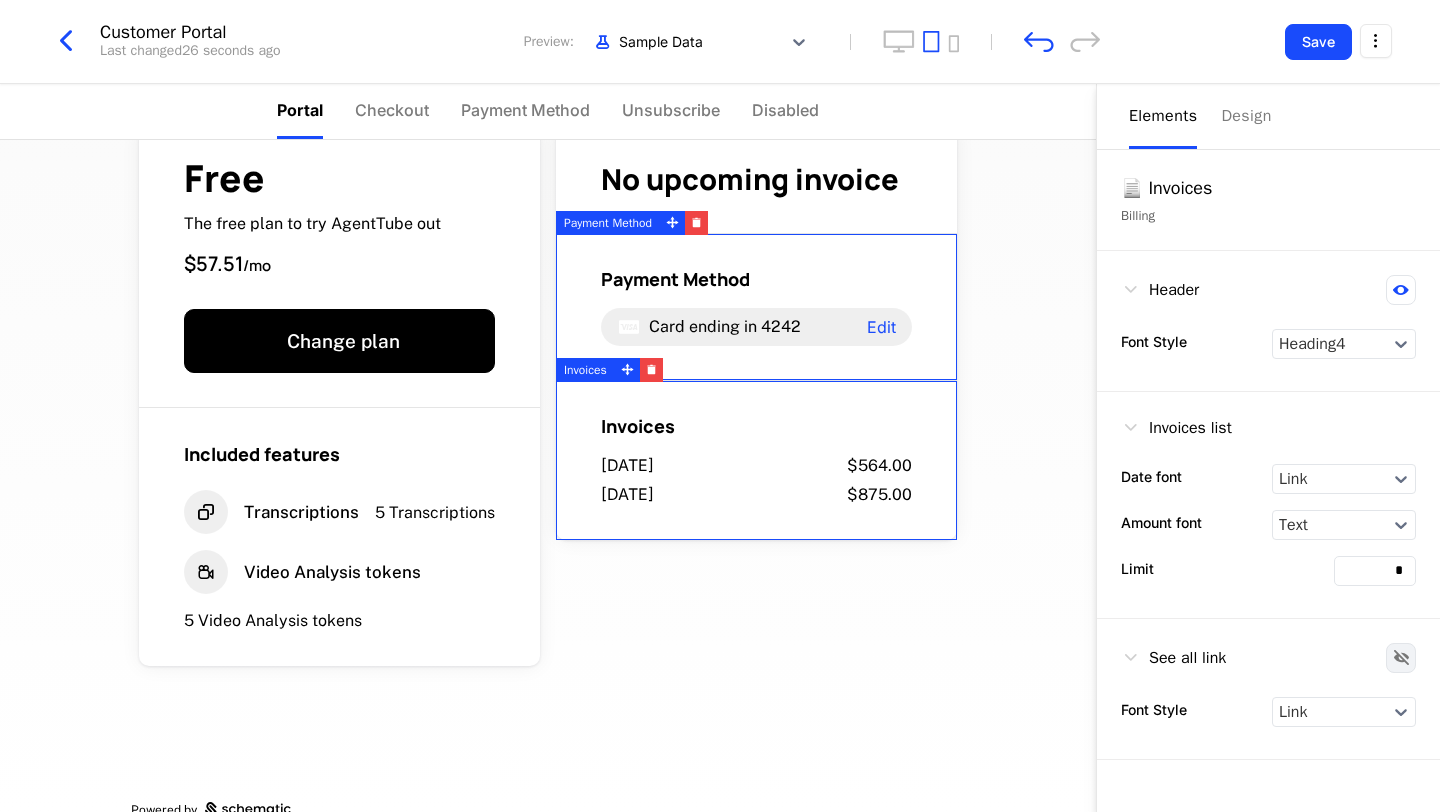 click 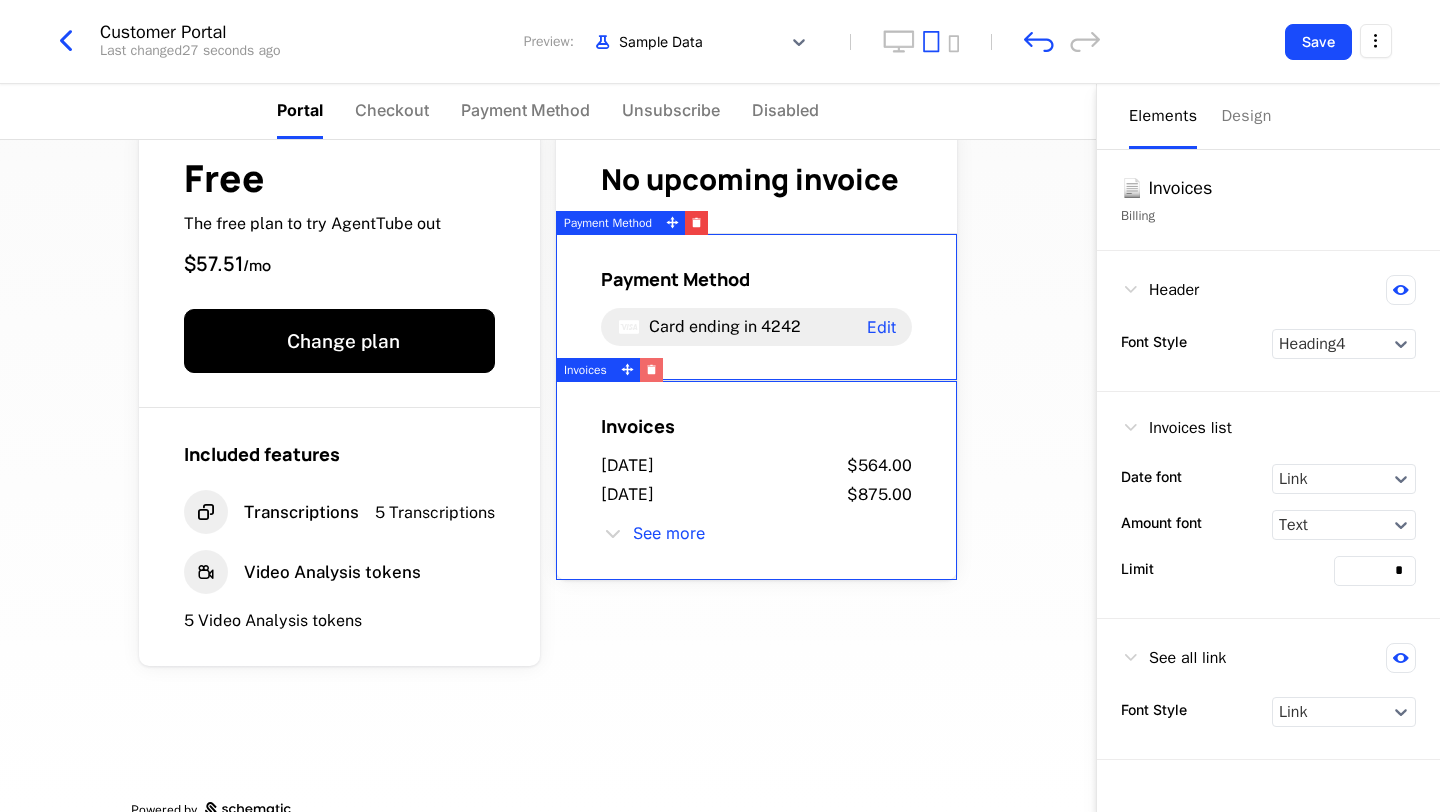 click 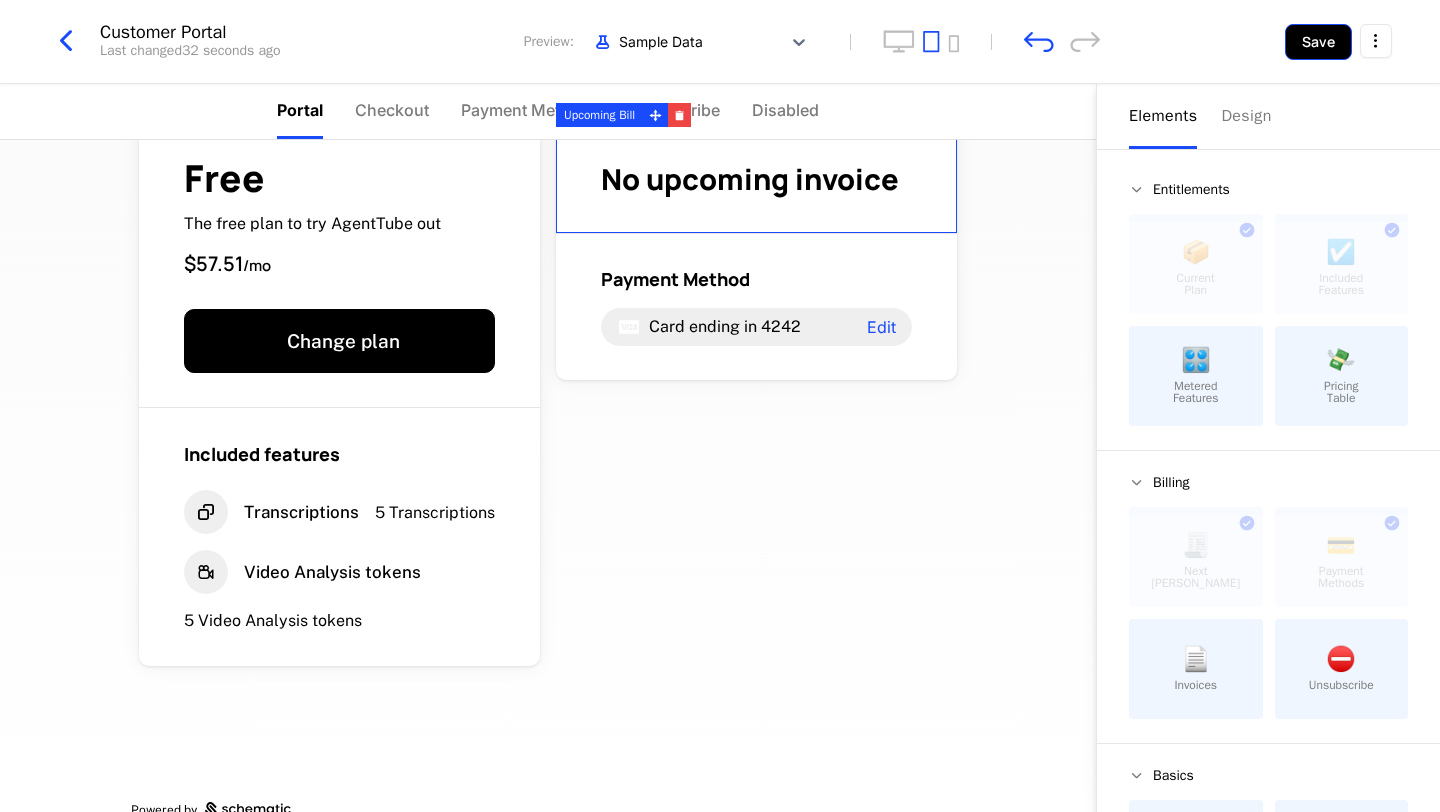 click on "Save" at bounding box center [1318, 42] 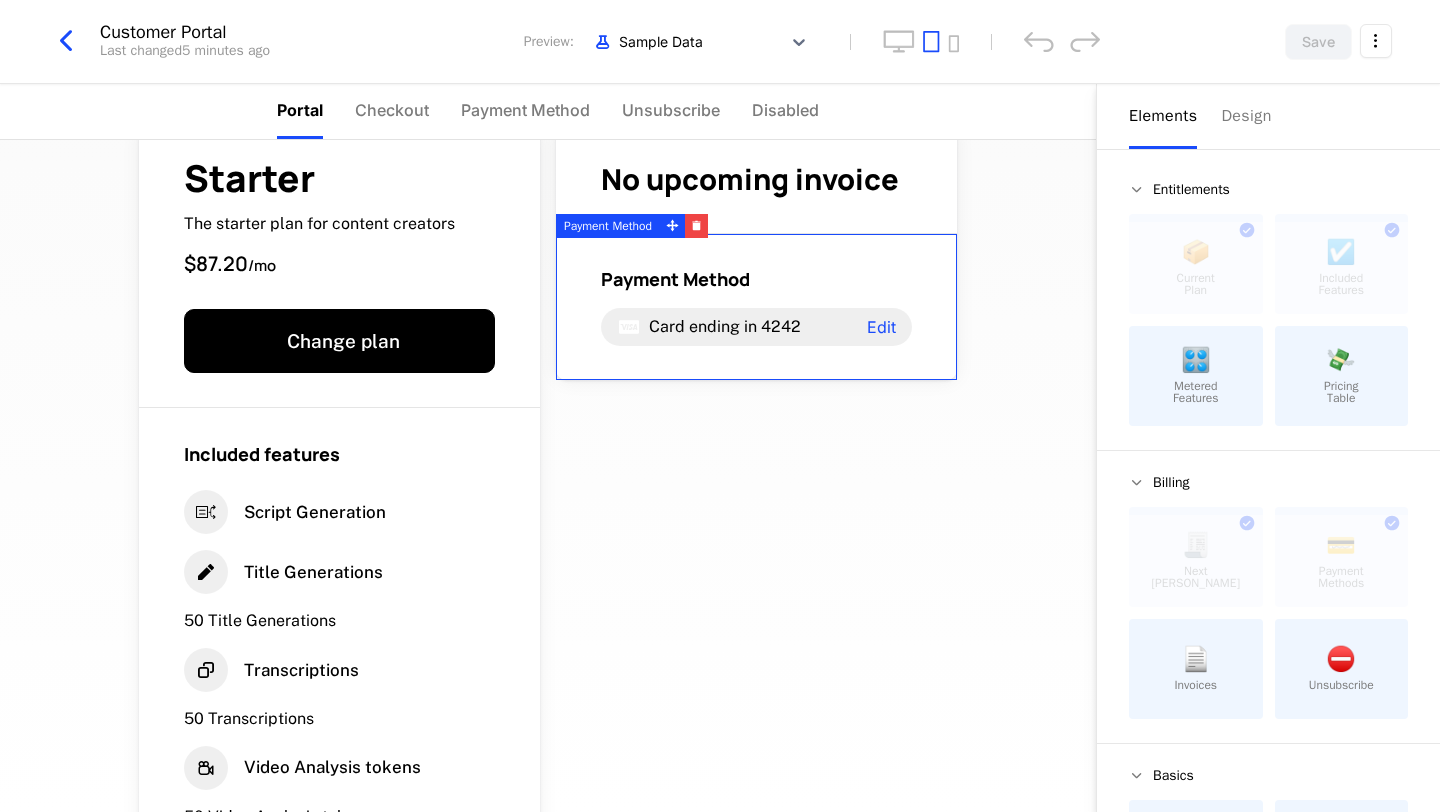 scroll, scrollTop: 0, scrollLeft: 0, axis: both 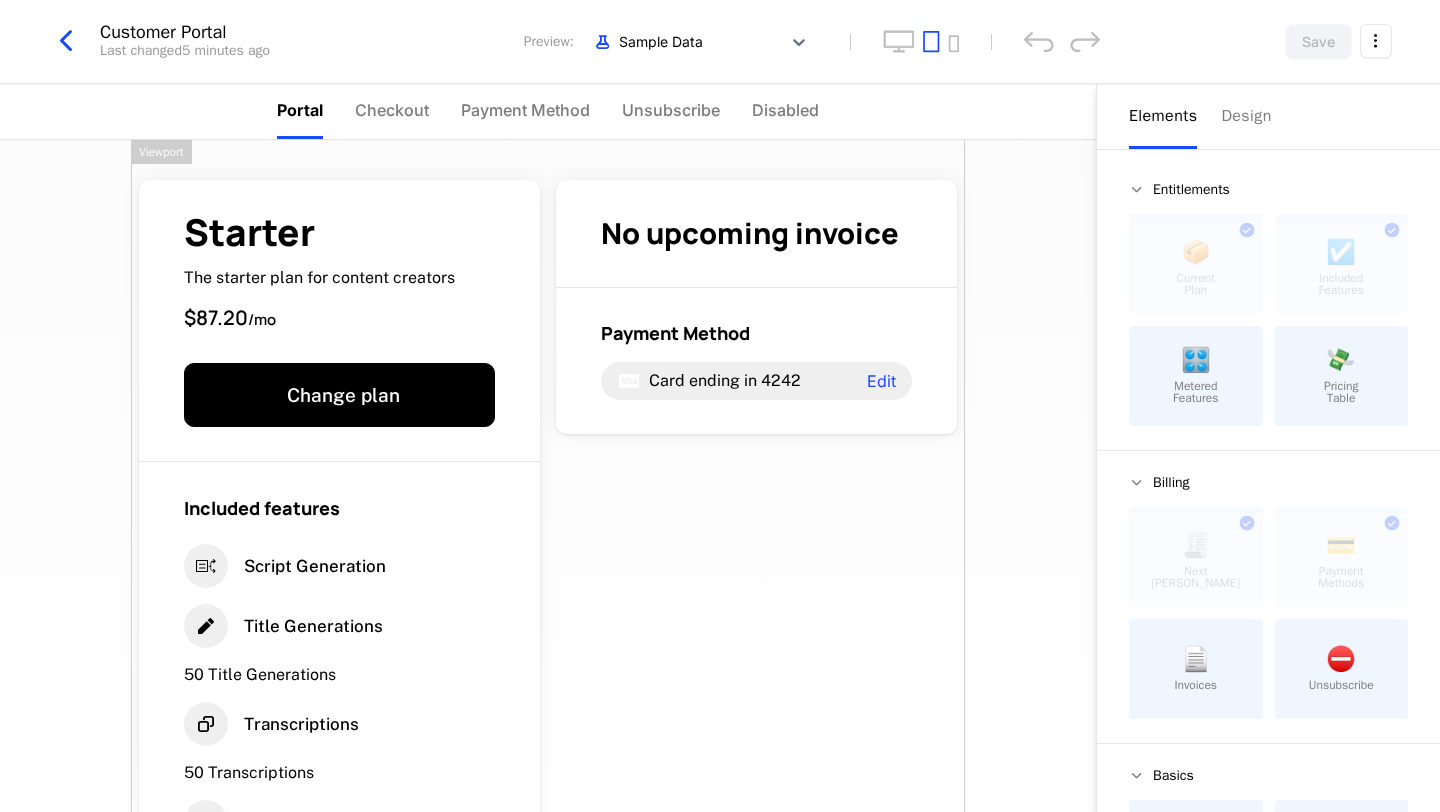 click on "Starter The starter plan for content creators $87.20 / mo Change plan Included features Script Generation Title Generations 50   Title Generations Transcriptions 50   Transcriptions Video Analysis tokens 50   Video Analysis tokens No upcoming invoice Payment Method Card ending in   4242 Edit Powered by" at bounding box center [548, 619] 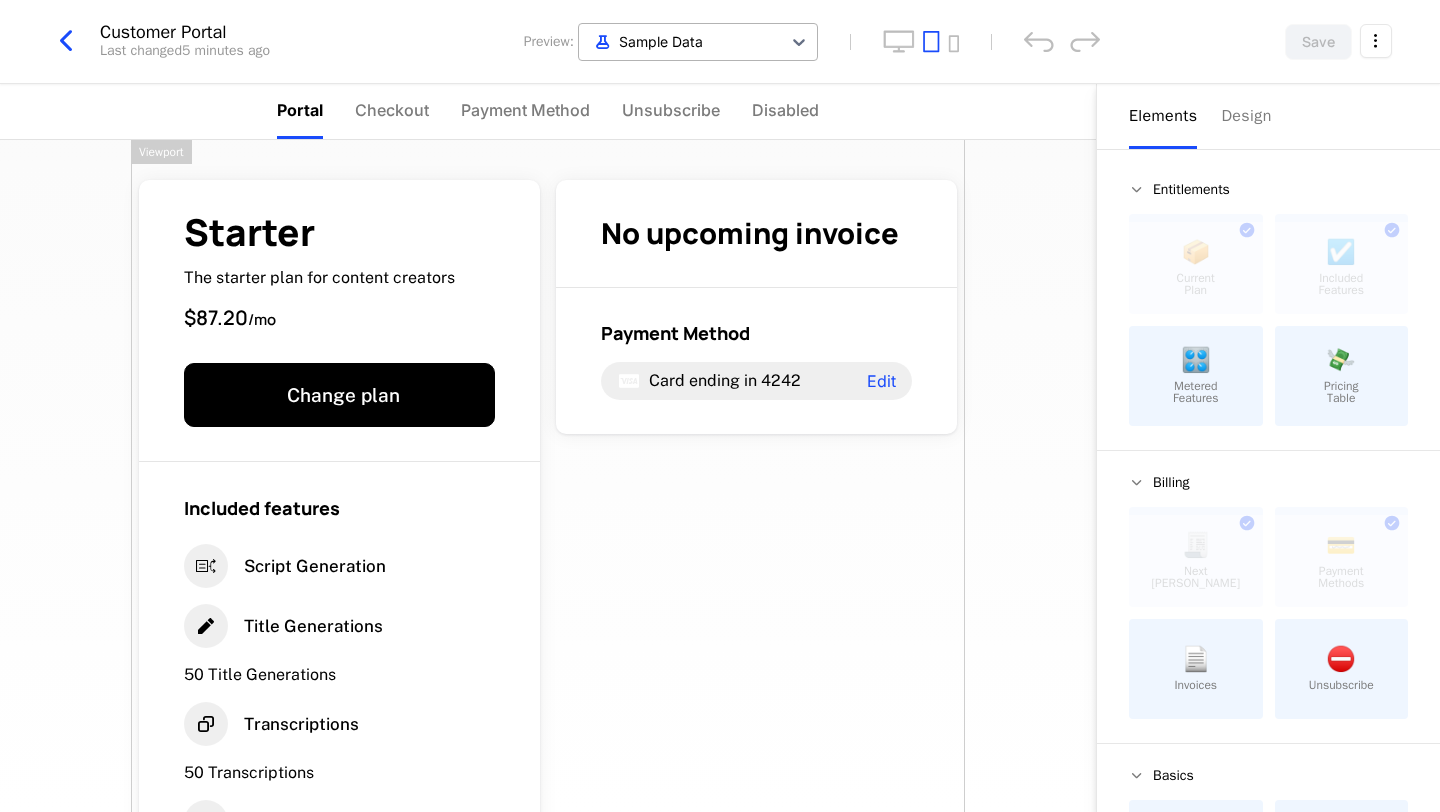click at bounding box center [680, 41] 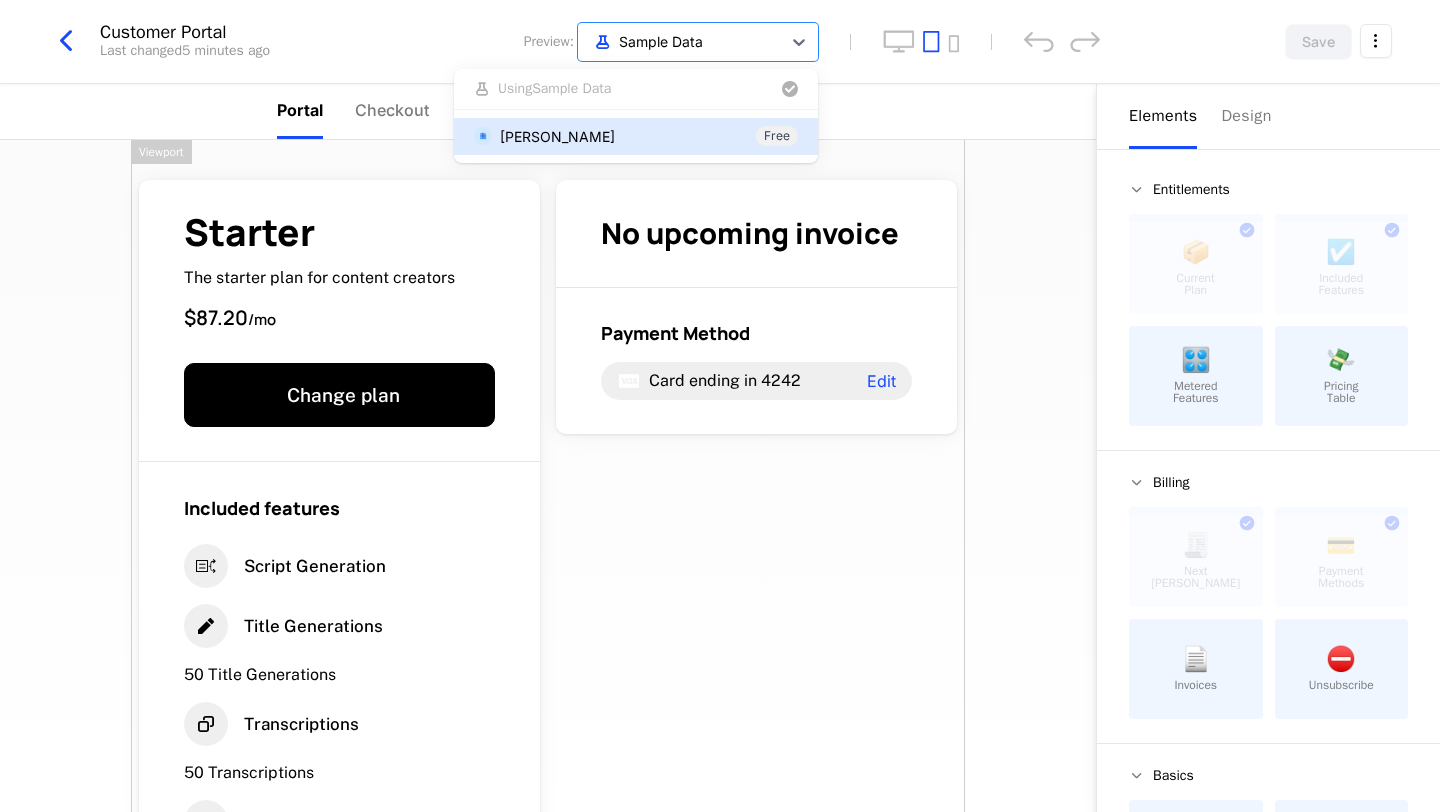click on "Mahima Anklekar Free" at bounding box center [636, 136] 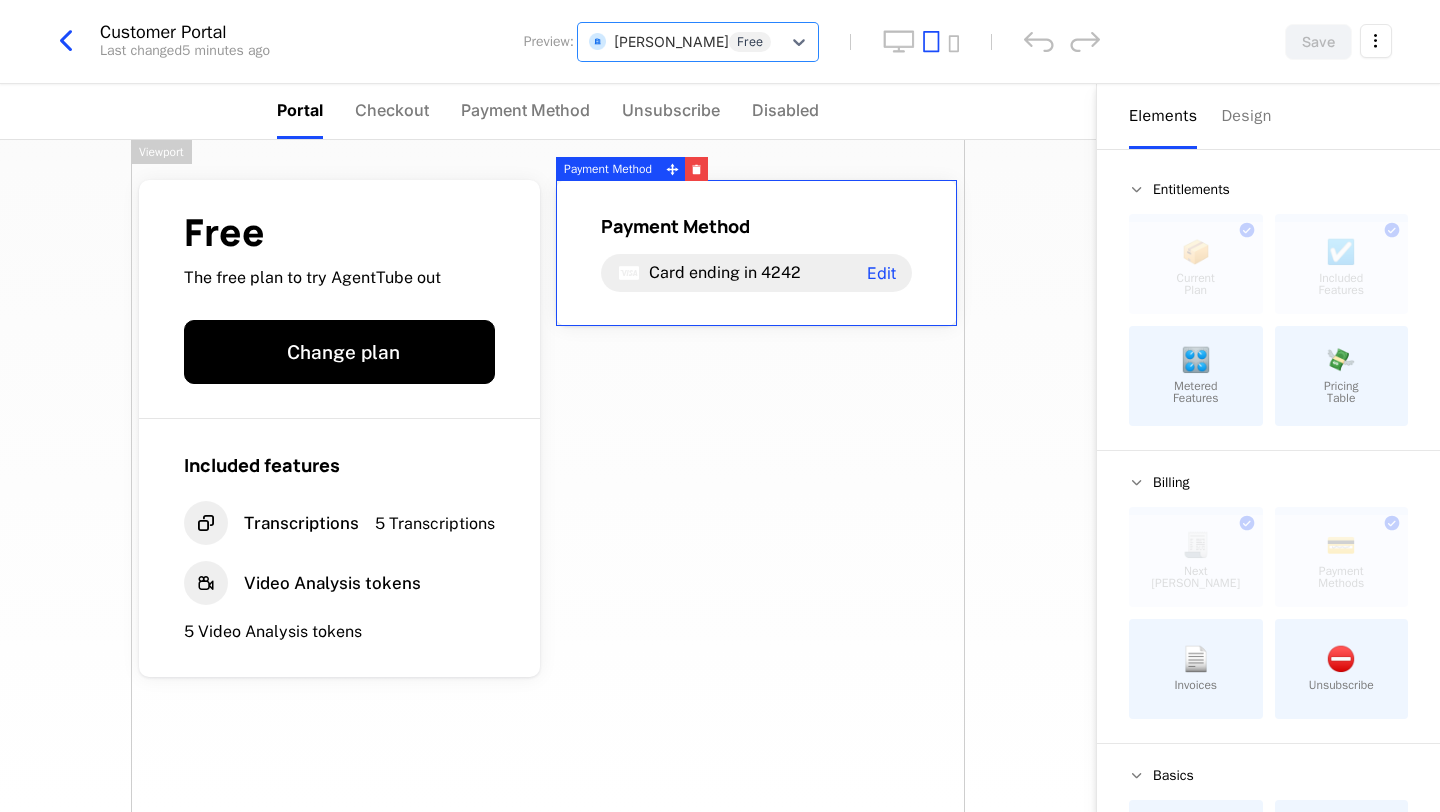 click on "Payment Method Card ending in   4242 Edit" at bounding box center (756, 253) 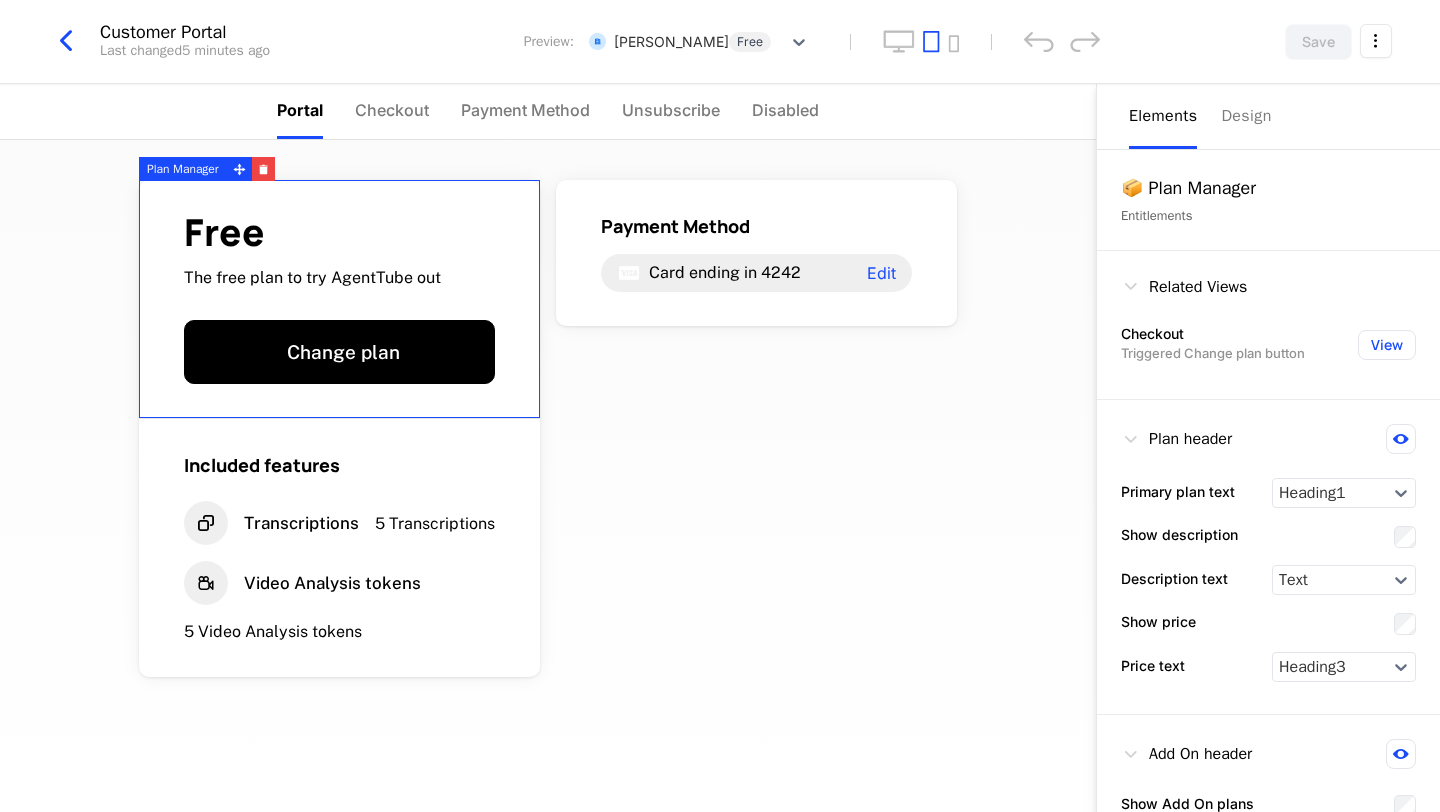 click on "Free The free plan to try AgentTube out" at bounding box center [339, 251] 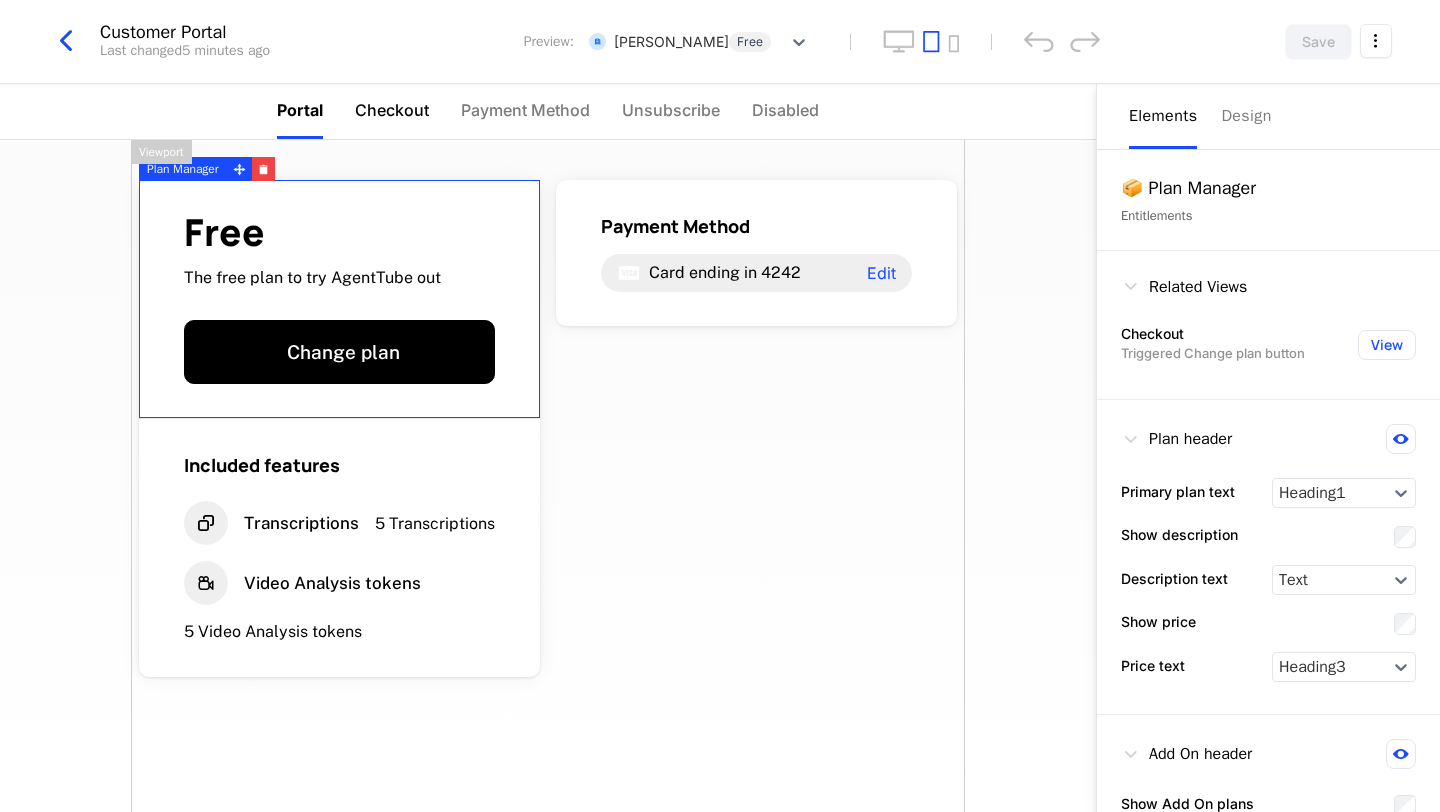 click on "Checkout" at bounding box center (392, 110) 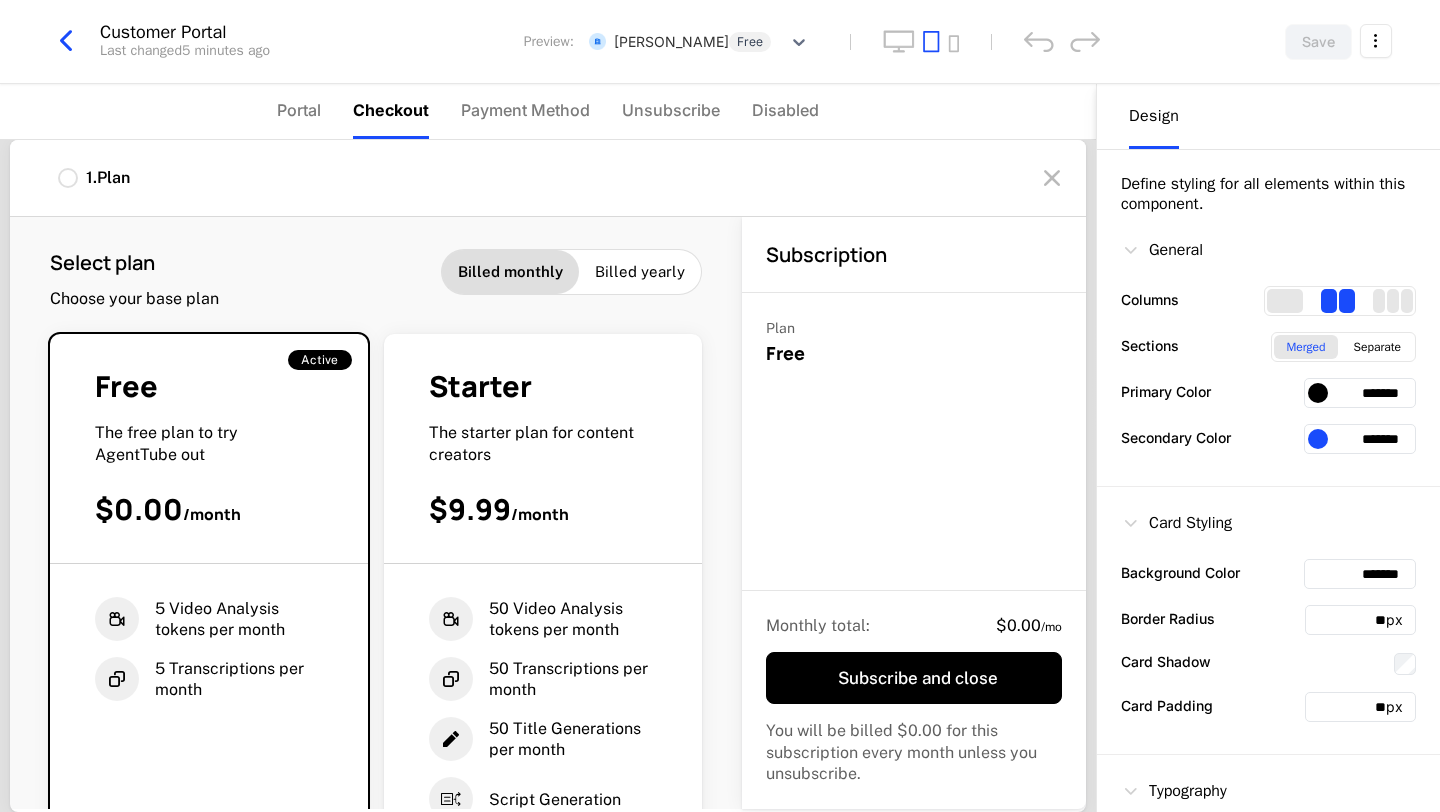 click on "Plan Free" at bounding box center (914, 442) 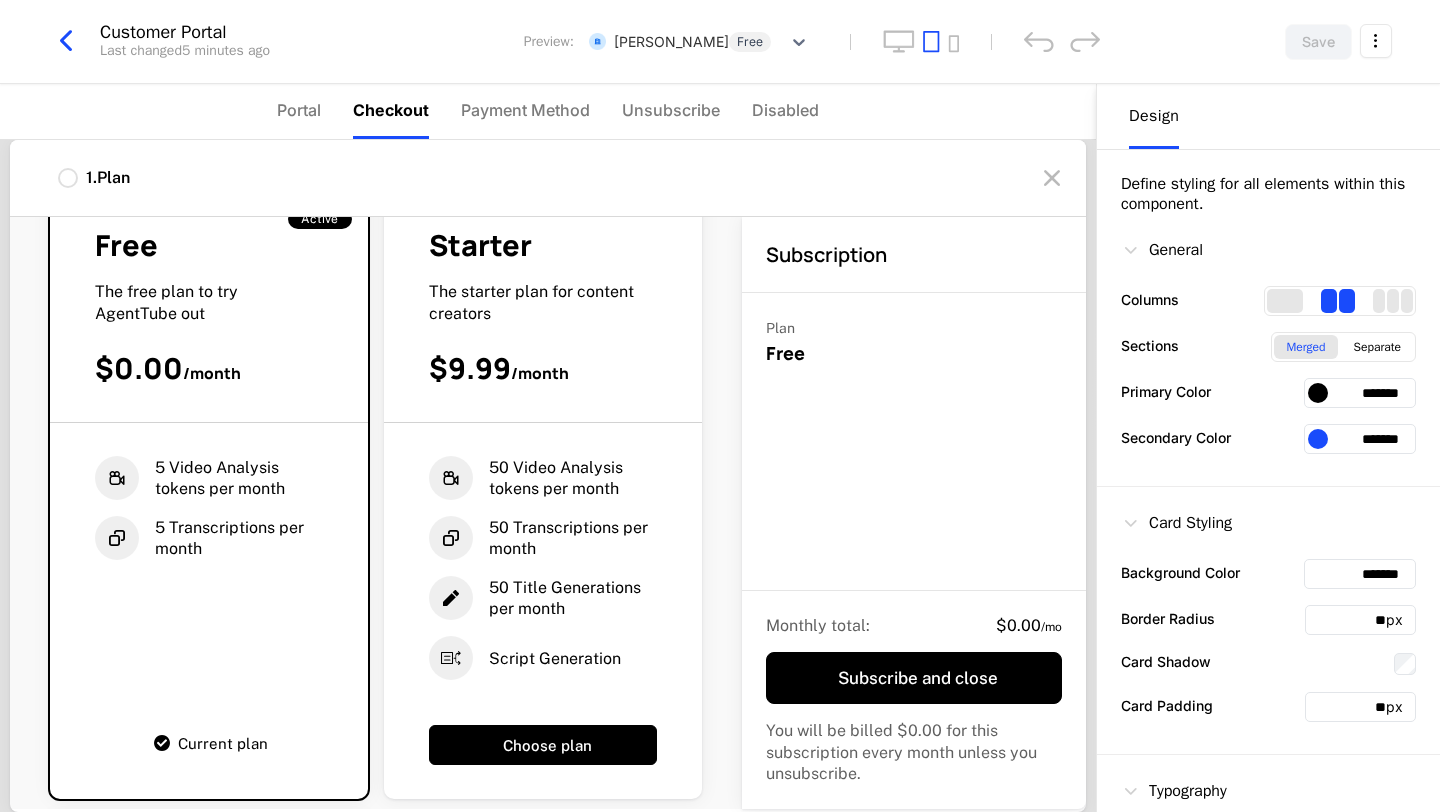 scroll, scrollTop: 143, scrollLeft: 0, axis: vertical 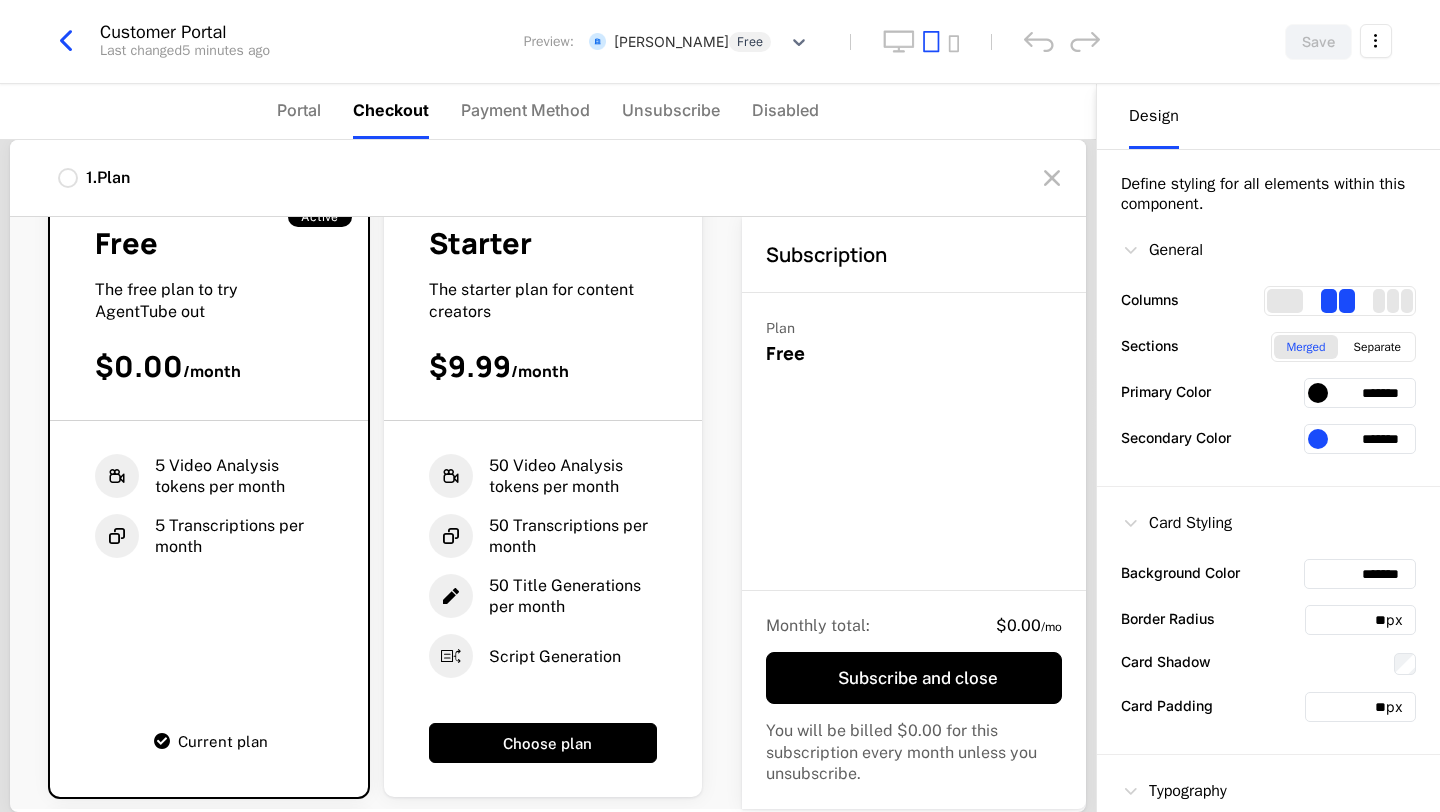click on "50   Video Analysis tokens   per   month 50   Transcriptions   per   month 50   Title Generations   per   month Script Generation Choose plan" at bounding box center (543, 592) 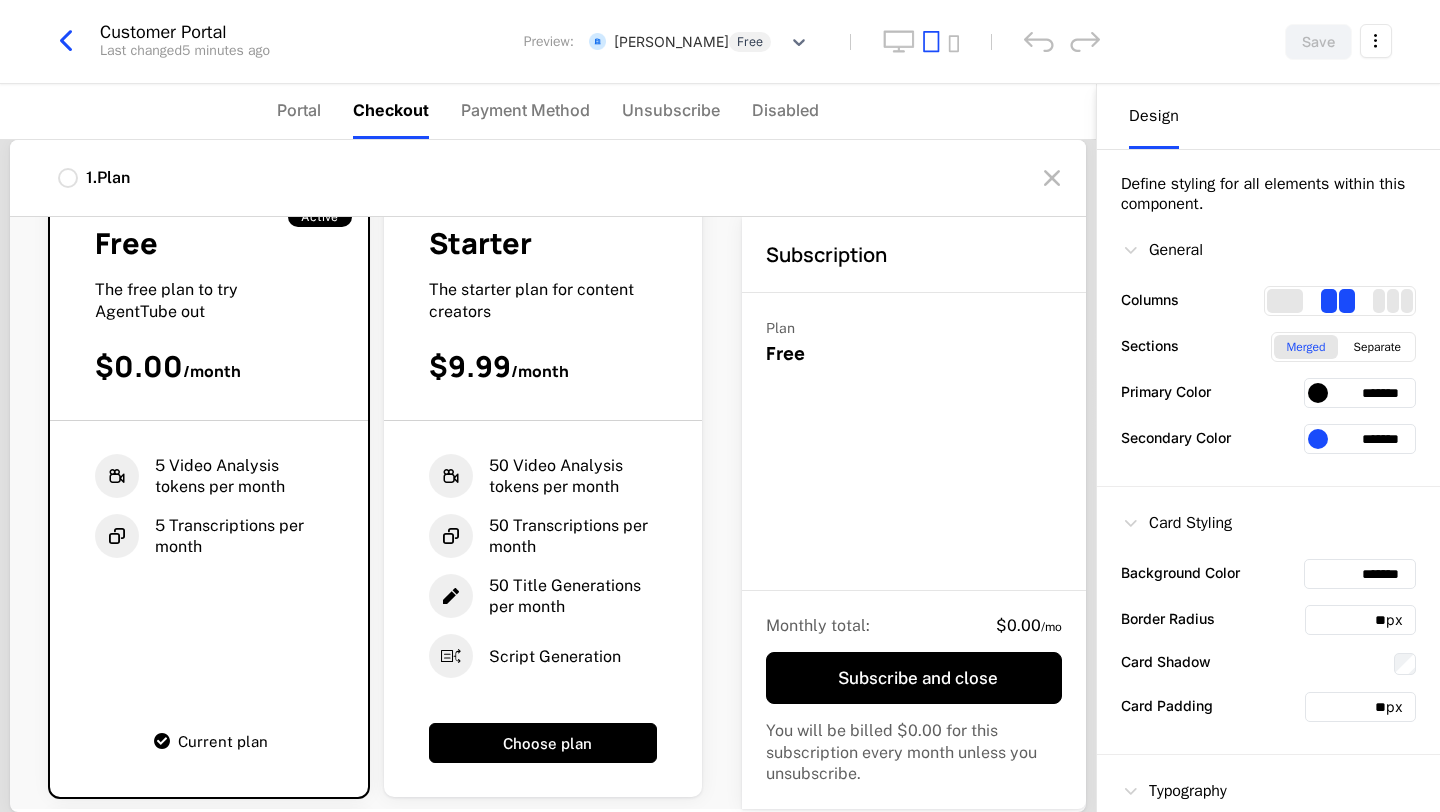 click on "50   Video Analysis tokens   per   month" at bounding box center [573, 476] 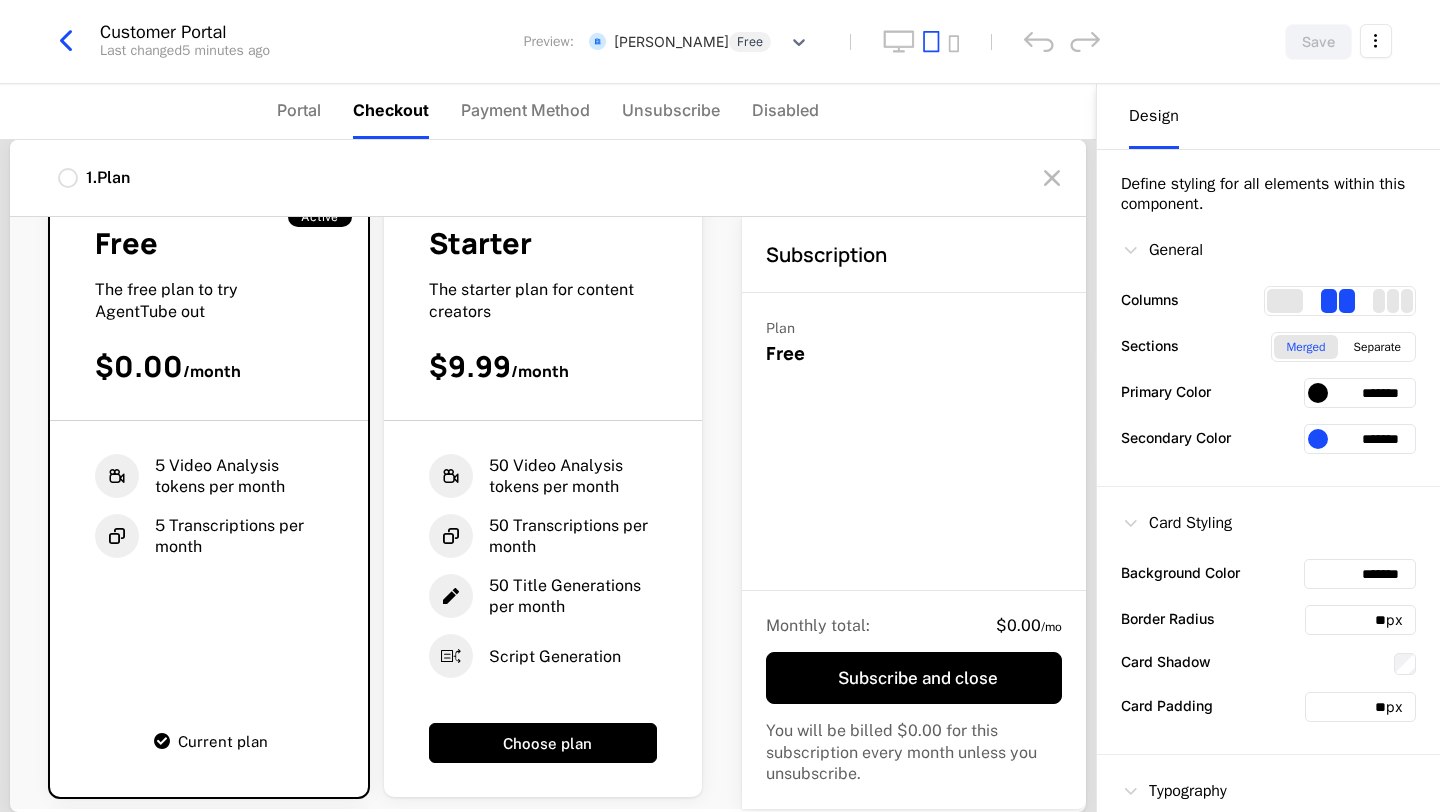 click on "Starter The starter plan for content creators $9.99 / month" at bounding box center [543, 322] 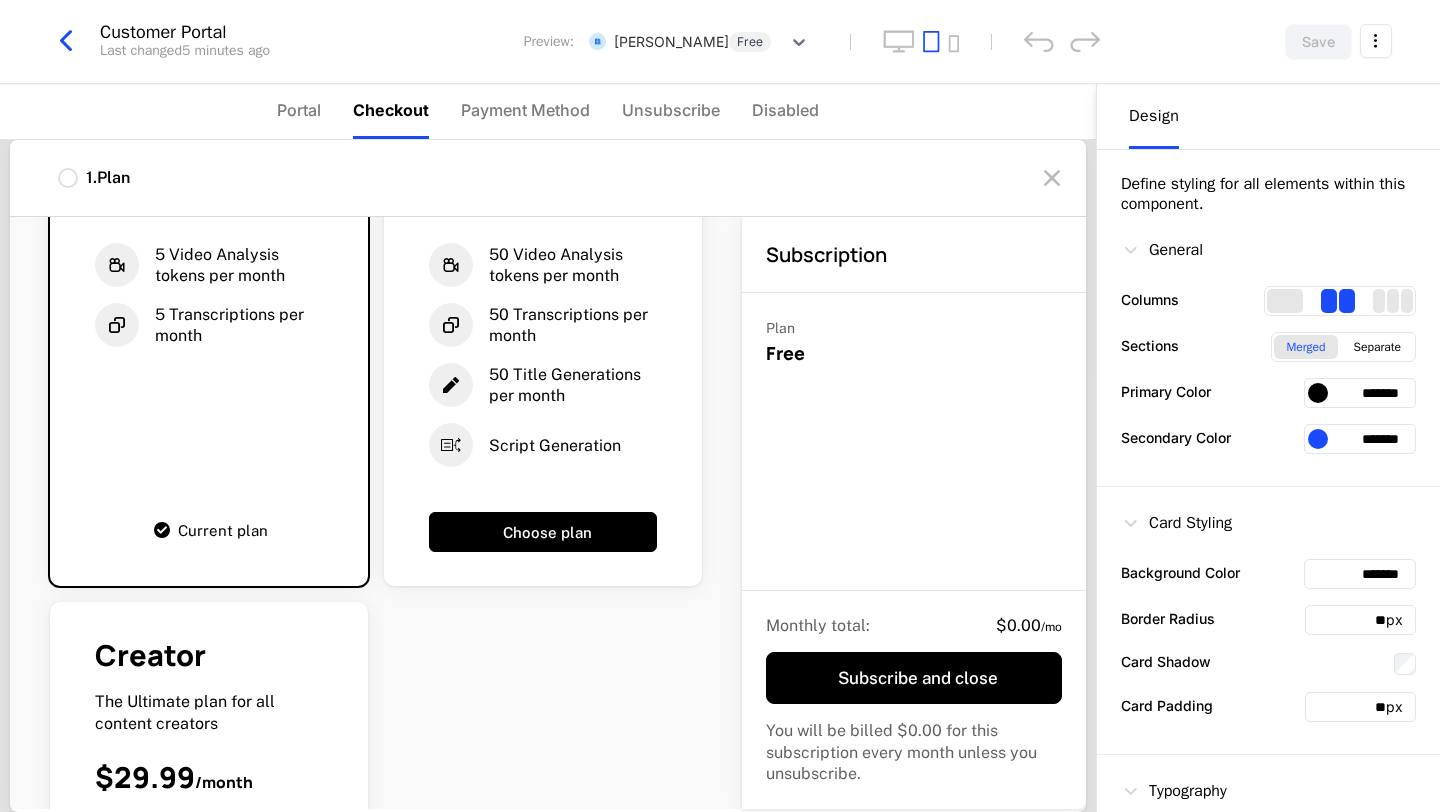 scroll, scrollTop: 408, scrollLeft: 0, axis: vertical 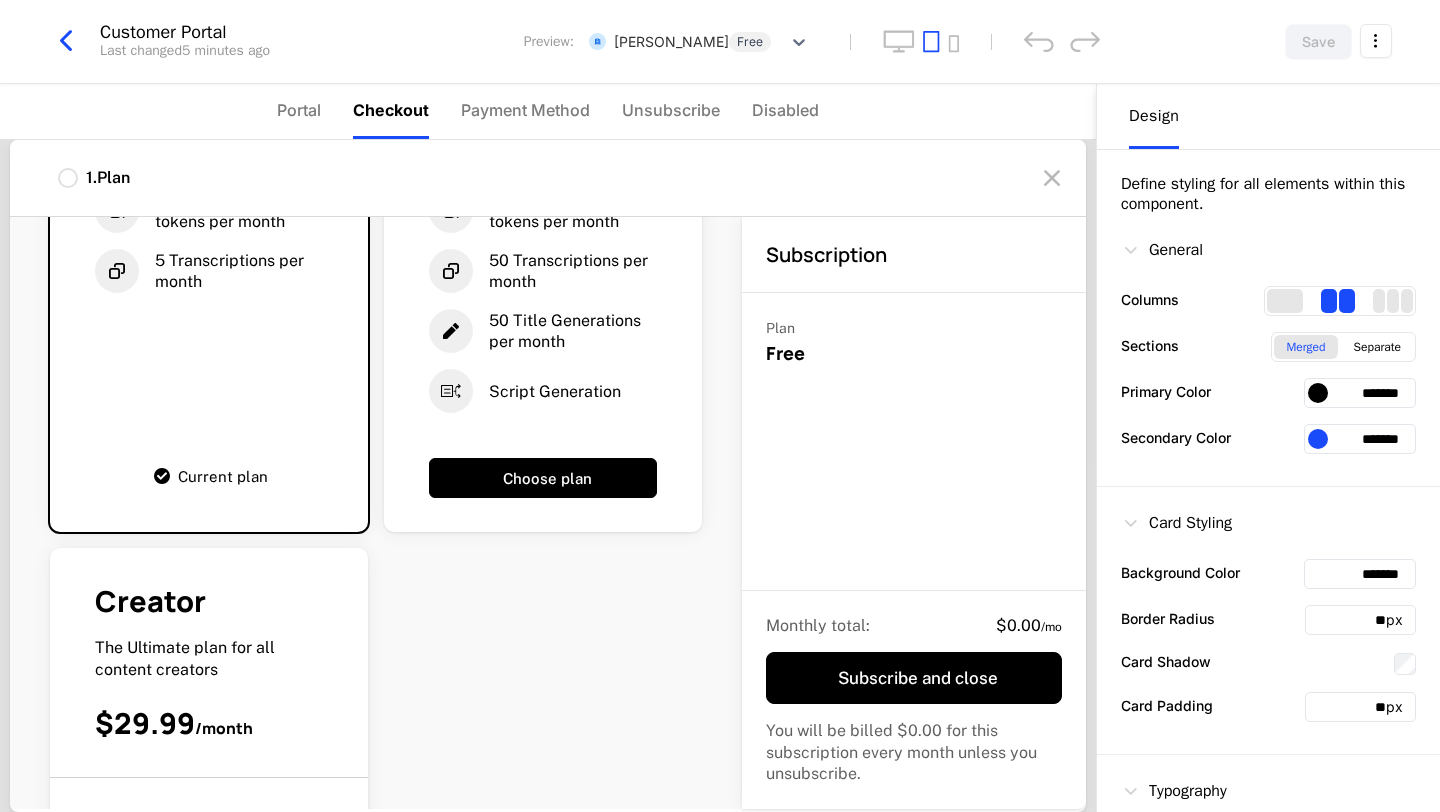 click on "Starter The starter plan for content creators $9.99 / month 50   Video Analysis tokens   per   month 50   Transcriptions   per   month 50   Title Generations   per   month Script Generation Choose plan" at bounding box center (543, 229) 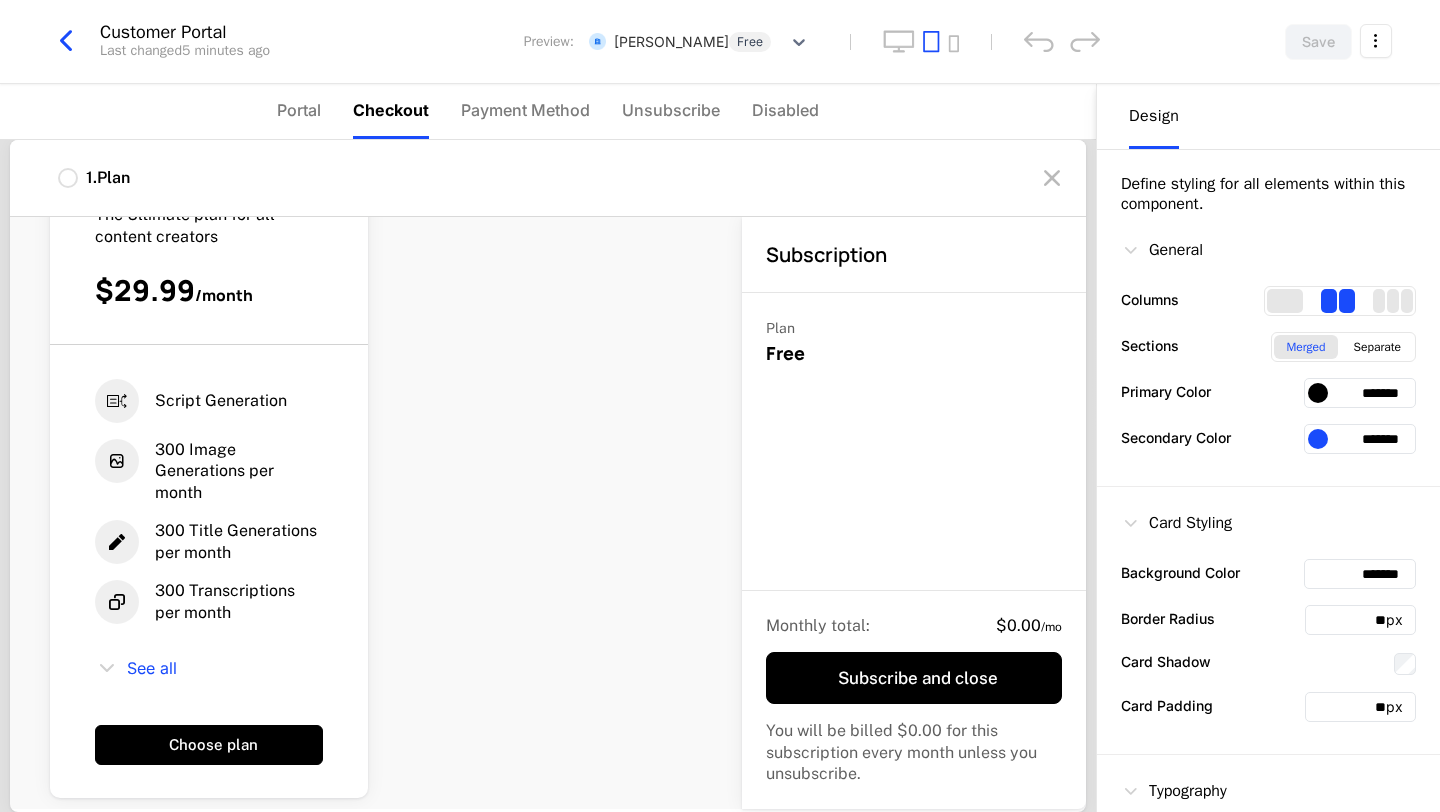 scroll, scrollTop: 843, scrollLeft: 0, axis: vertical 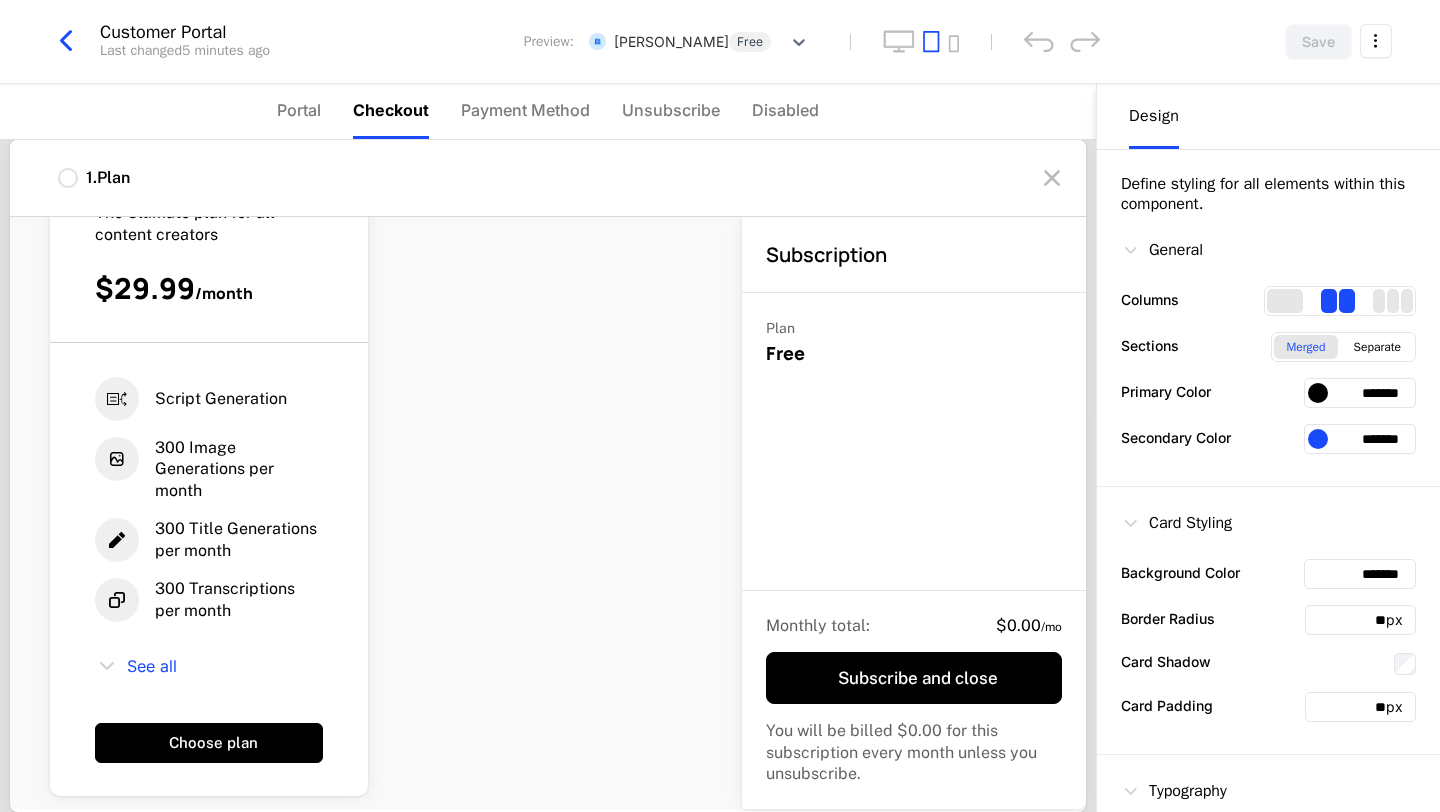 click on "Script Generation 300   Image Generations   per   month 300   Title Generations   per   month 300   Transcriptions   per   month See all" at bounding box center (209, 527) 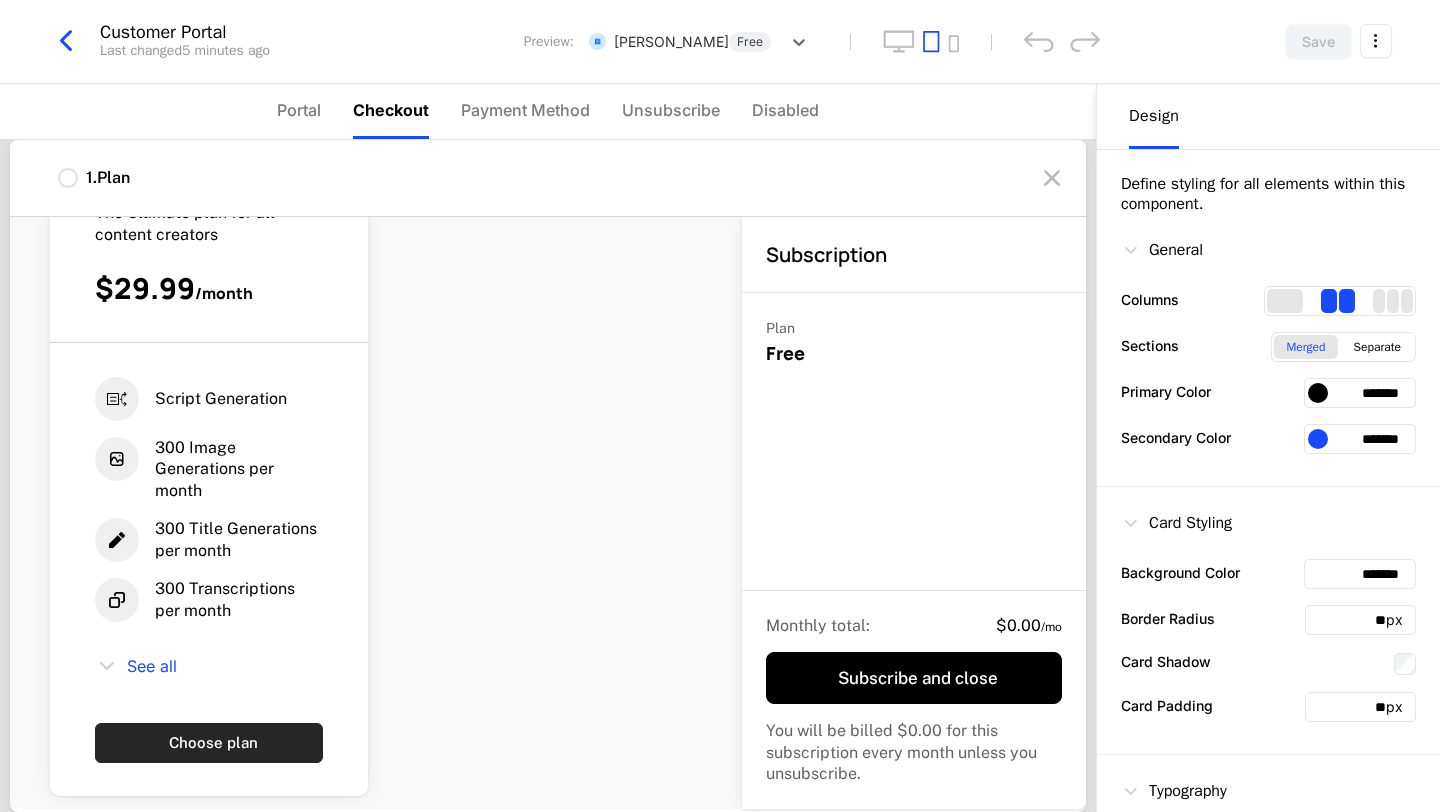 click on "Choose plan" at bounding box center [209, 743] 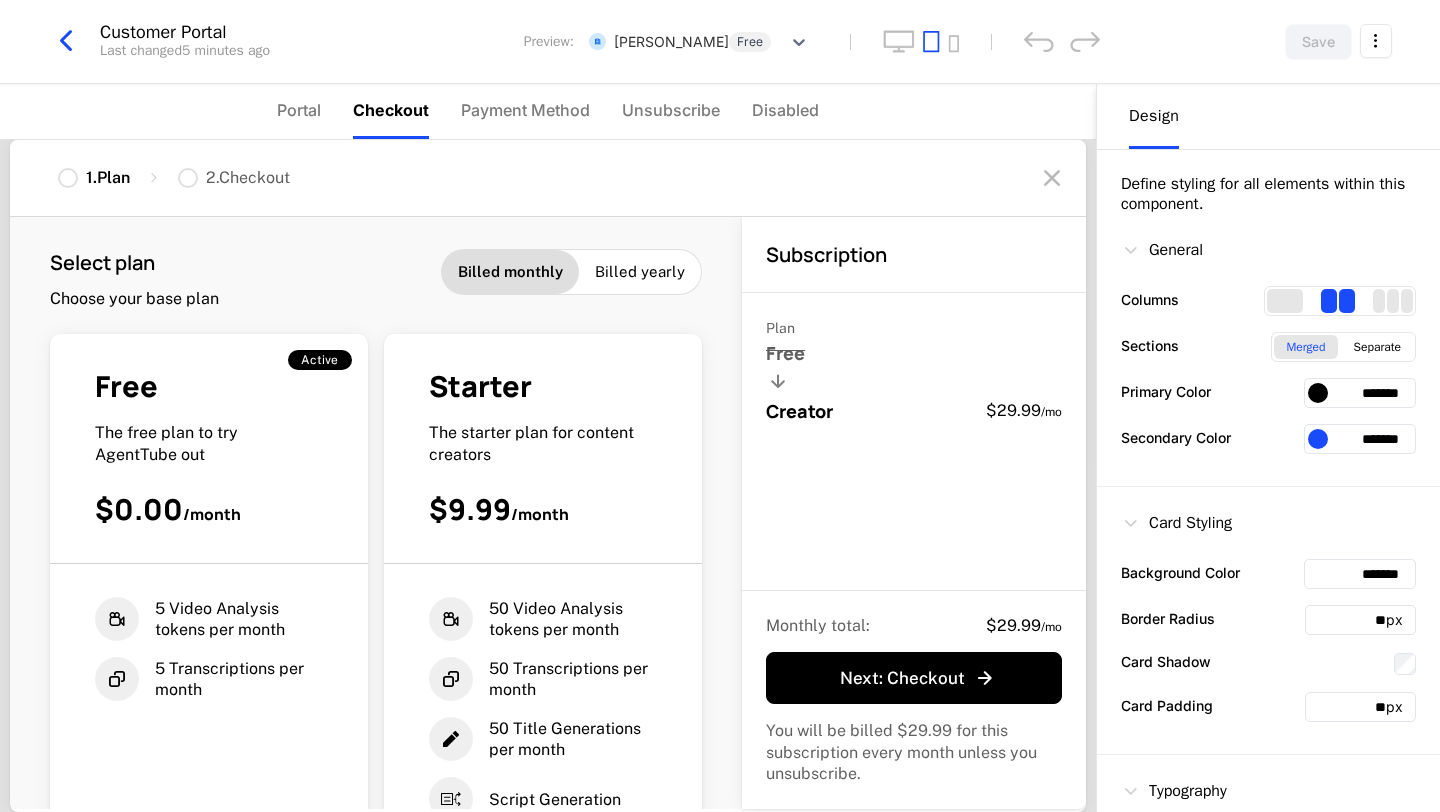 scroll, scrollTop: 623, scrollLeft: 0, axis: vertical 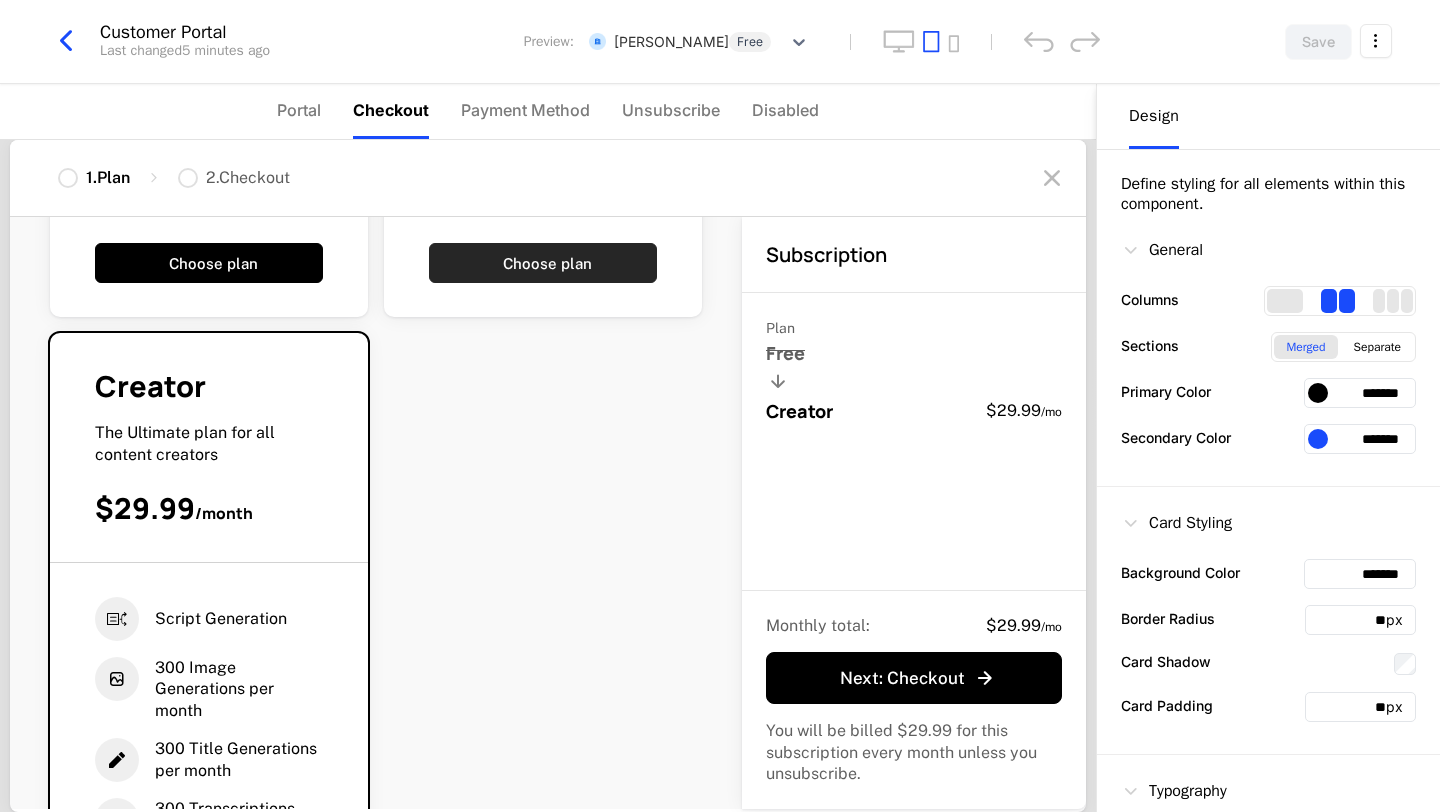 click on "Choose plan" at bounding box center [543, 263] 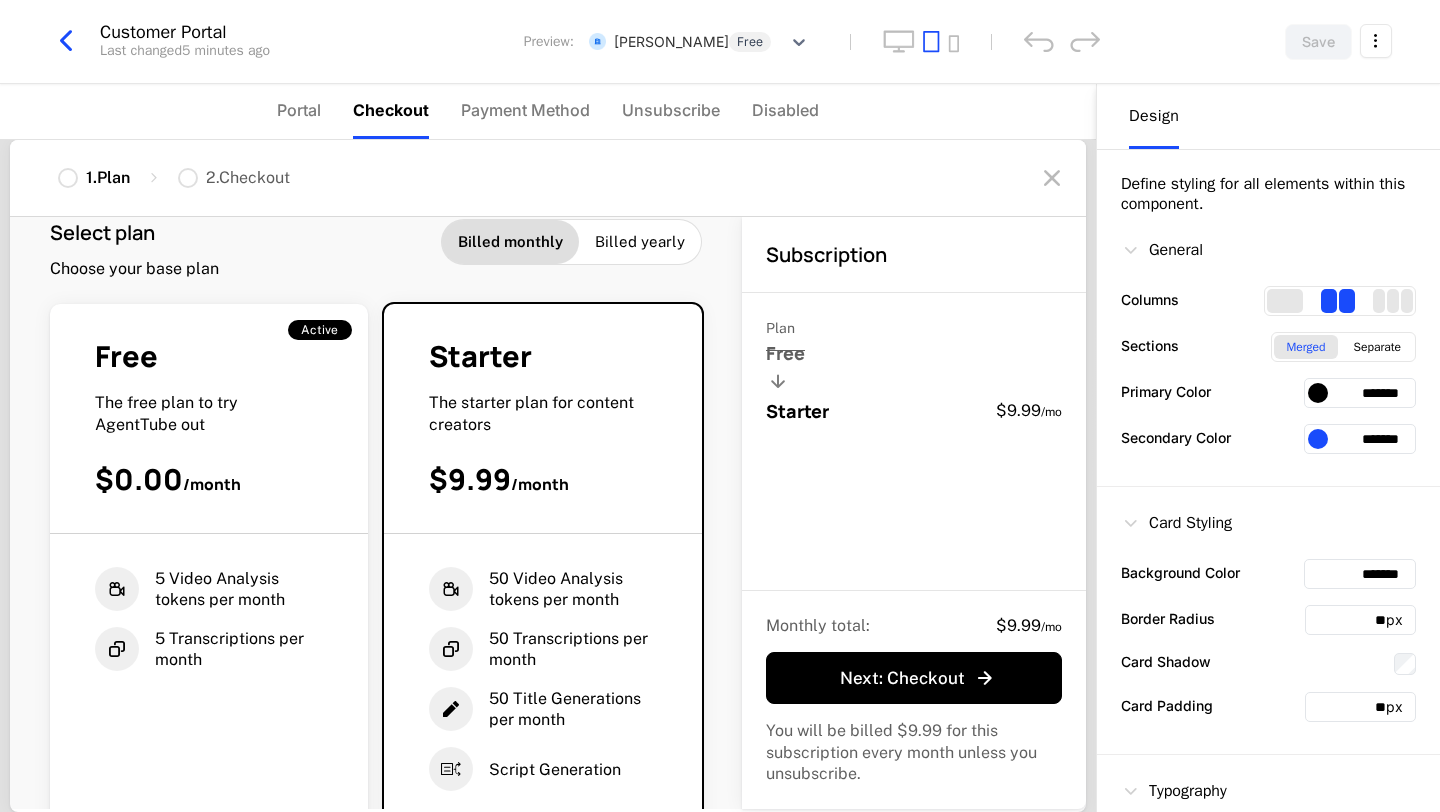 scroll, scrollTop: 0, scrollLeft: 0, axis: both 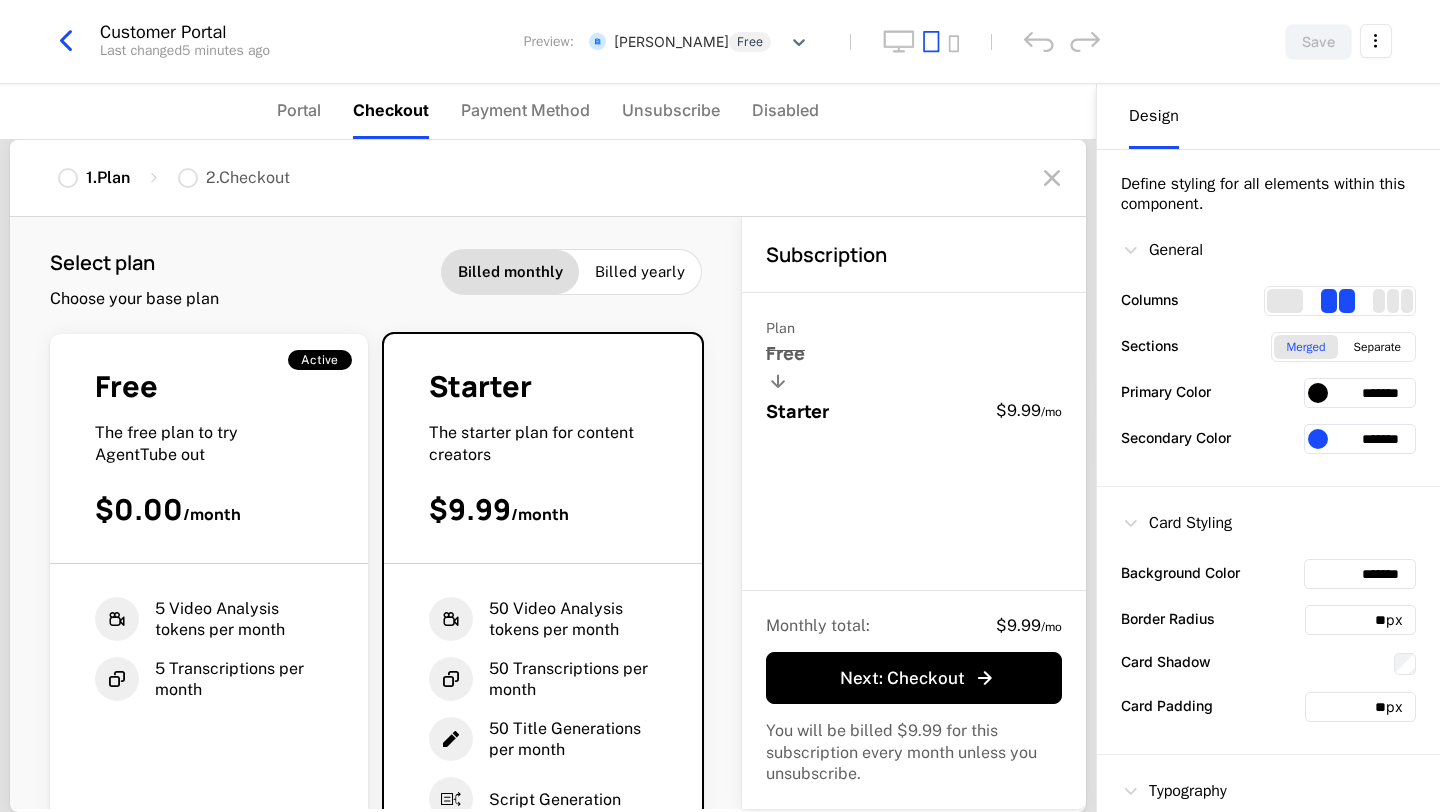 click on "$9.99 / mo" at bounding box center [1029, 411] 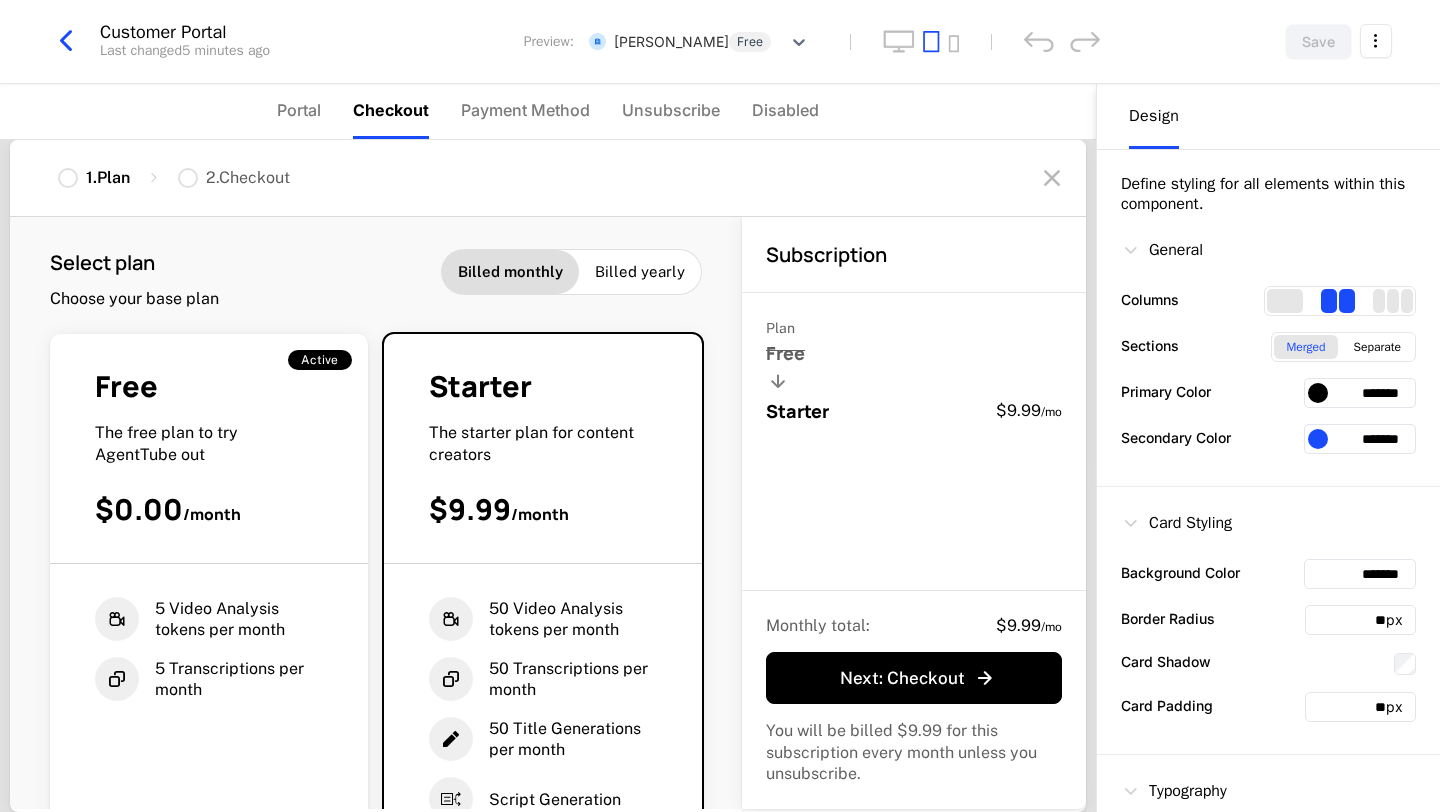 click at bounding box center (66, 41) 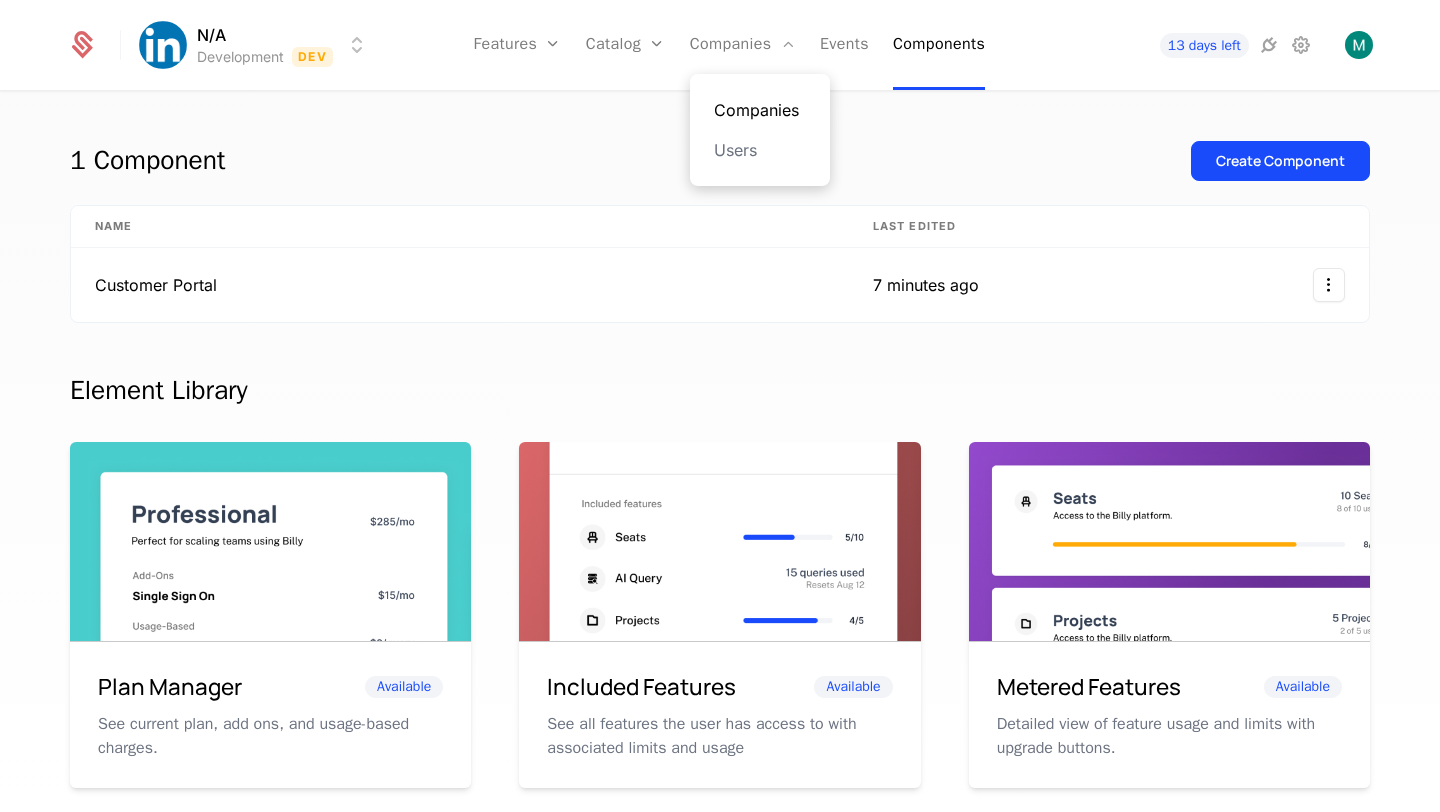 click on "Companies" at bounding box center (760, 110) 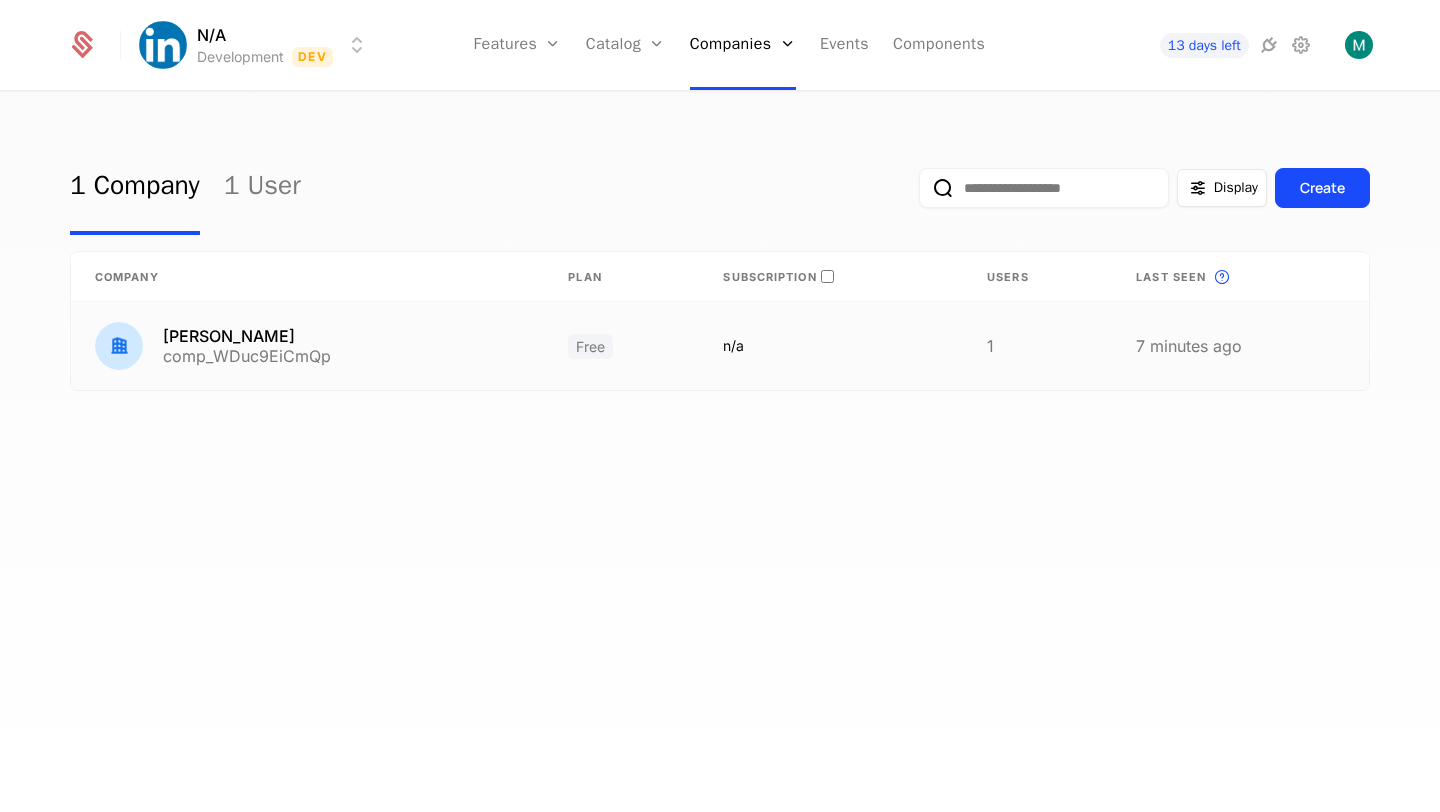 click on "Mahima Anklekar comp_WDuc9EiCmQp" at bounding box center [307, 346] 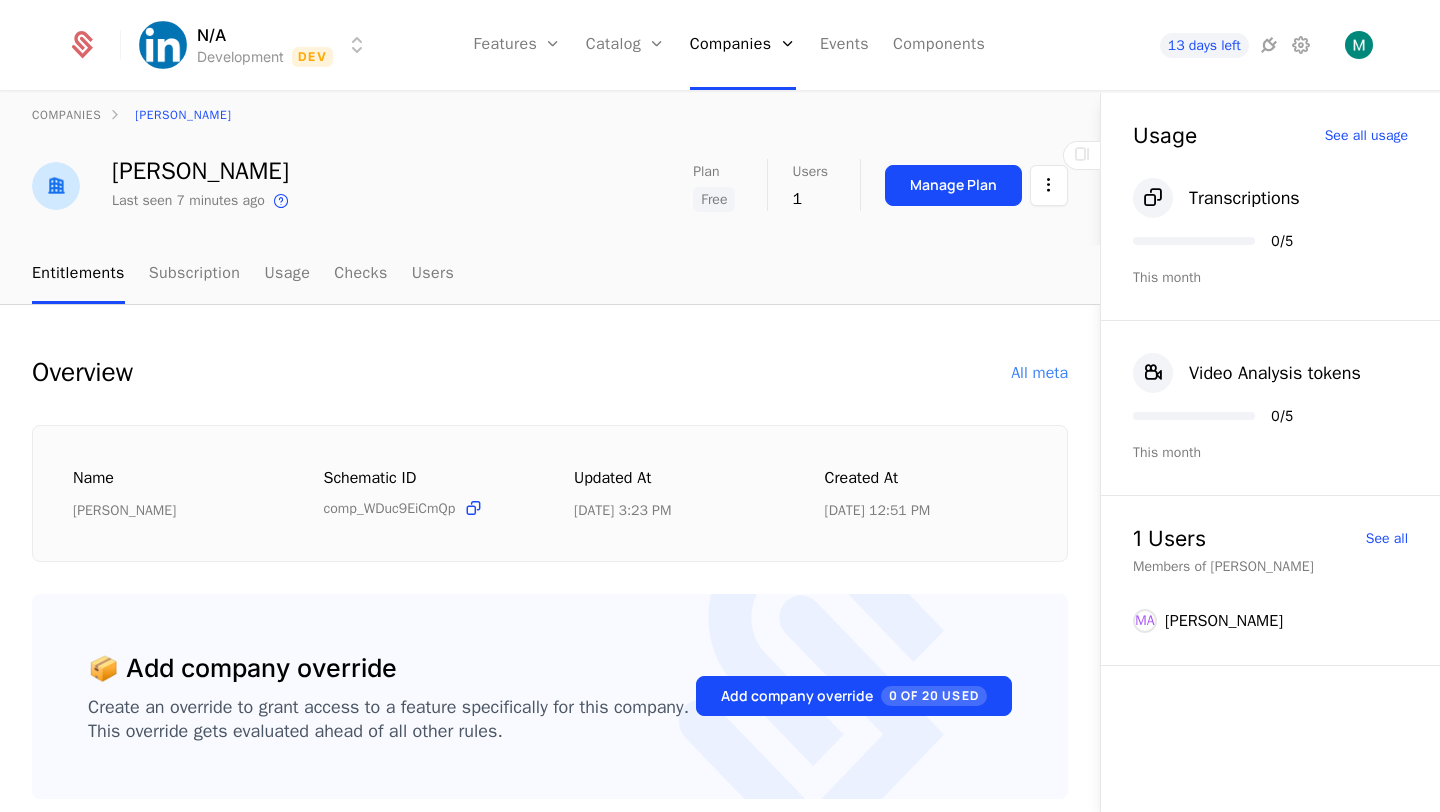 scroll, scrollTop: 28, scrollLeft: 0, axis: vertical 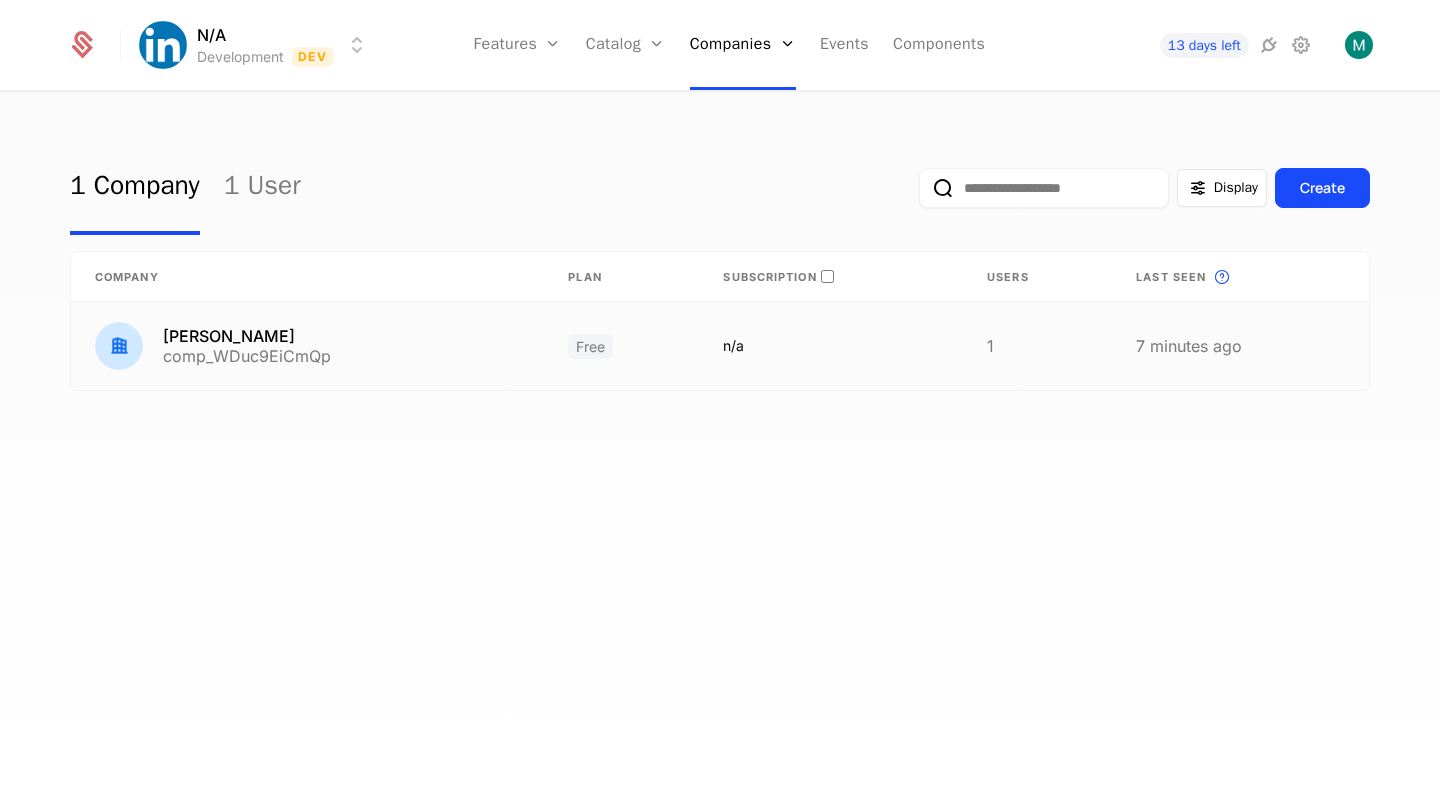 click on "Free" at bounding box center [621, 346] 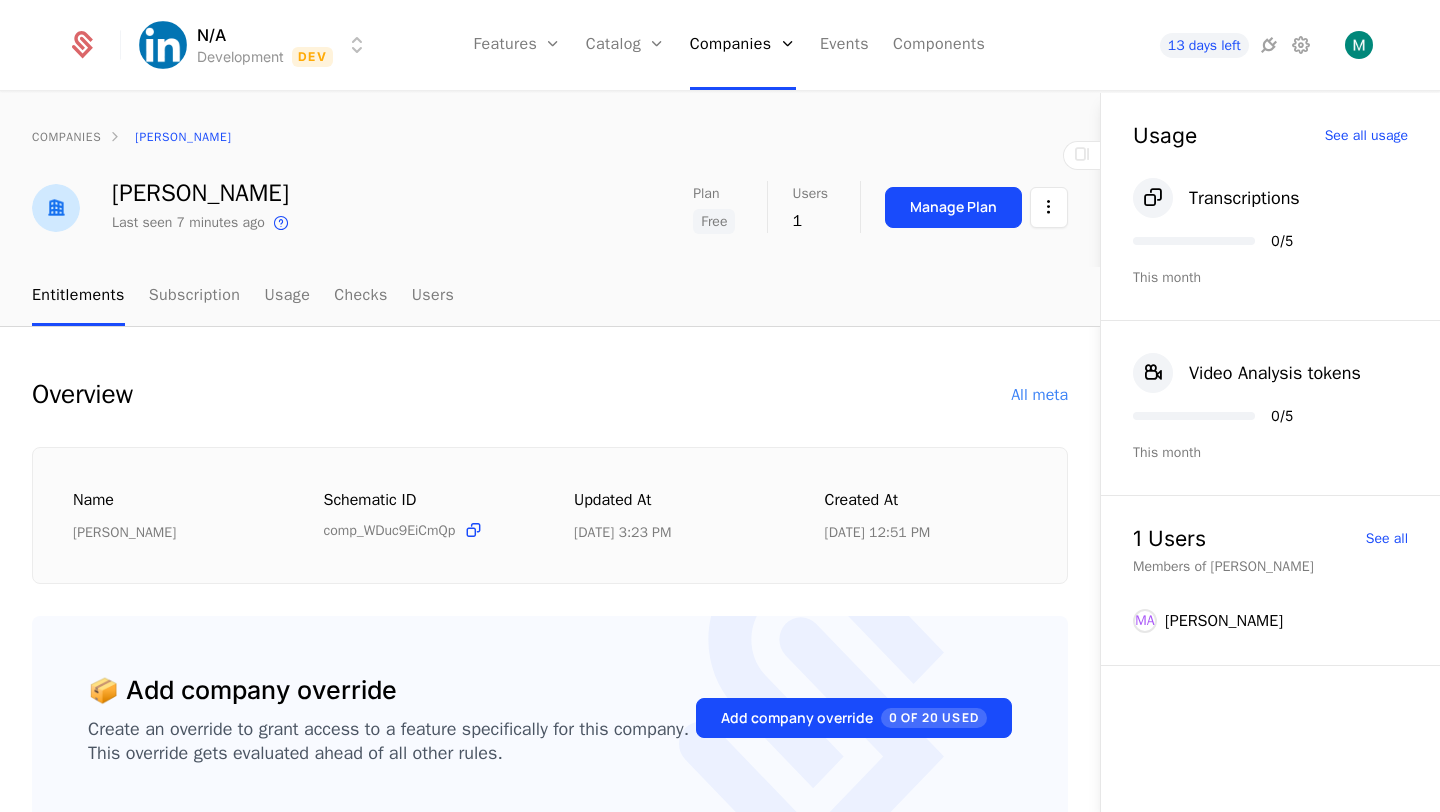 click on "Transcriptions 0 / 5 This month" at bounding box center (1270, 233) 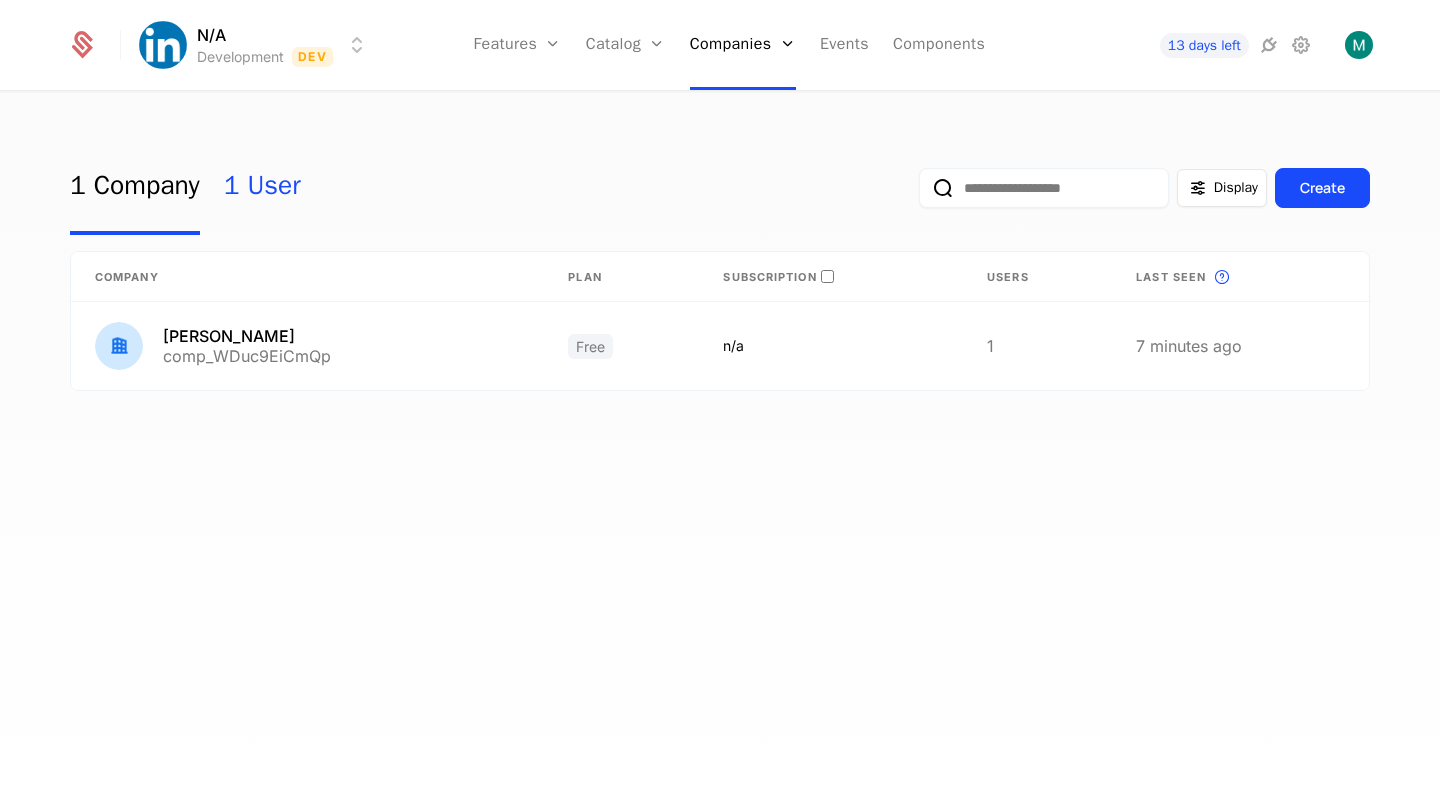 click on "1 User" at bounding box center [262, 188] 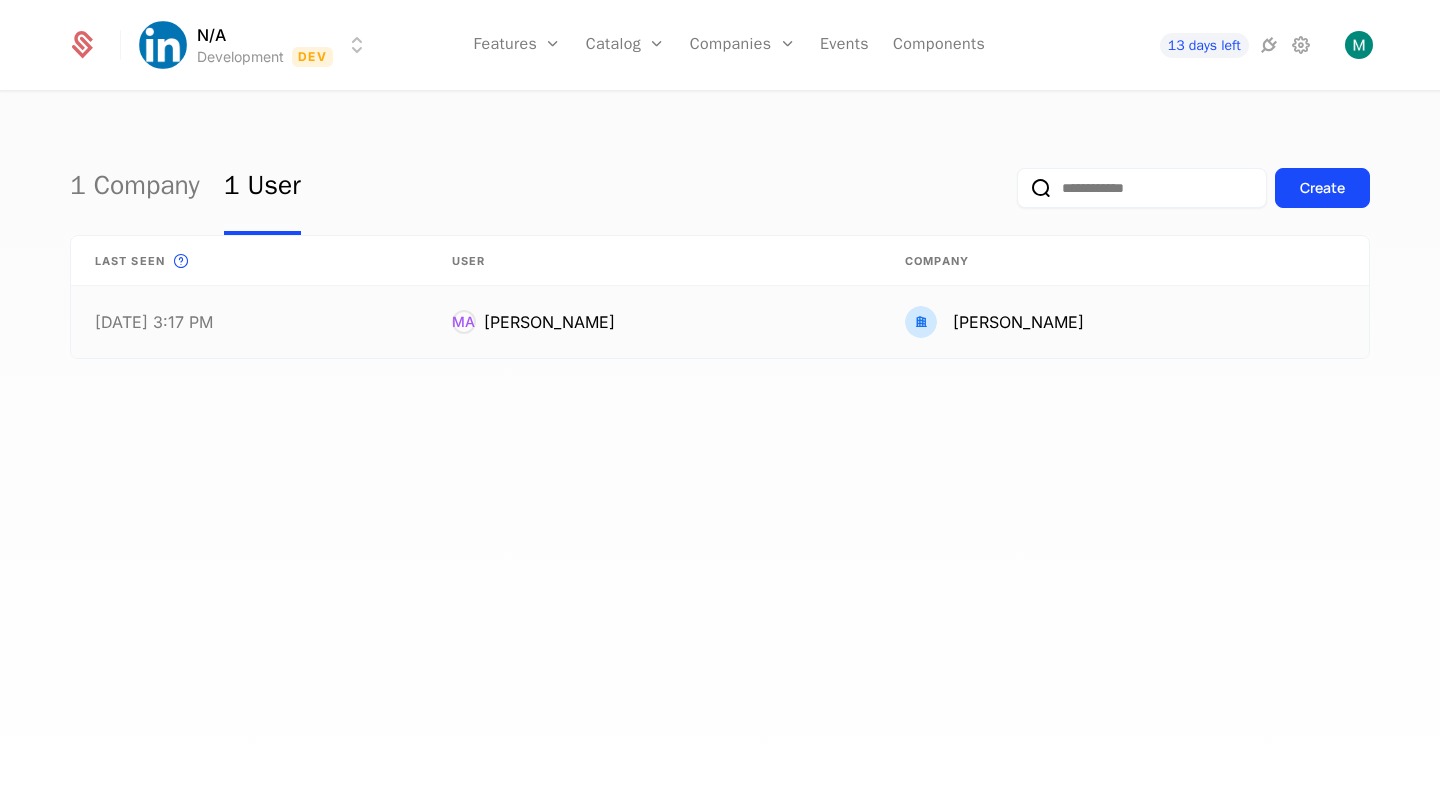 click on "MA Mahima Anklekar" at bounding box center [654, 322] 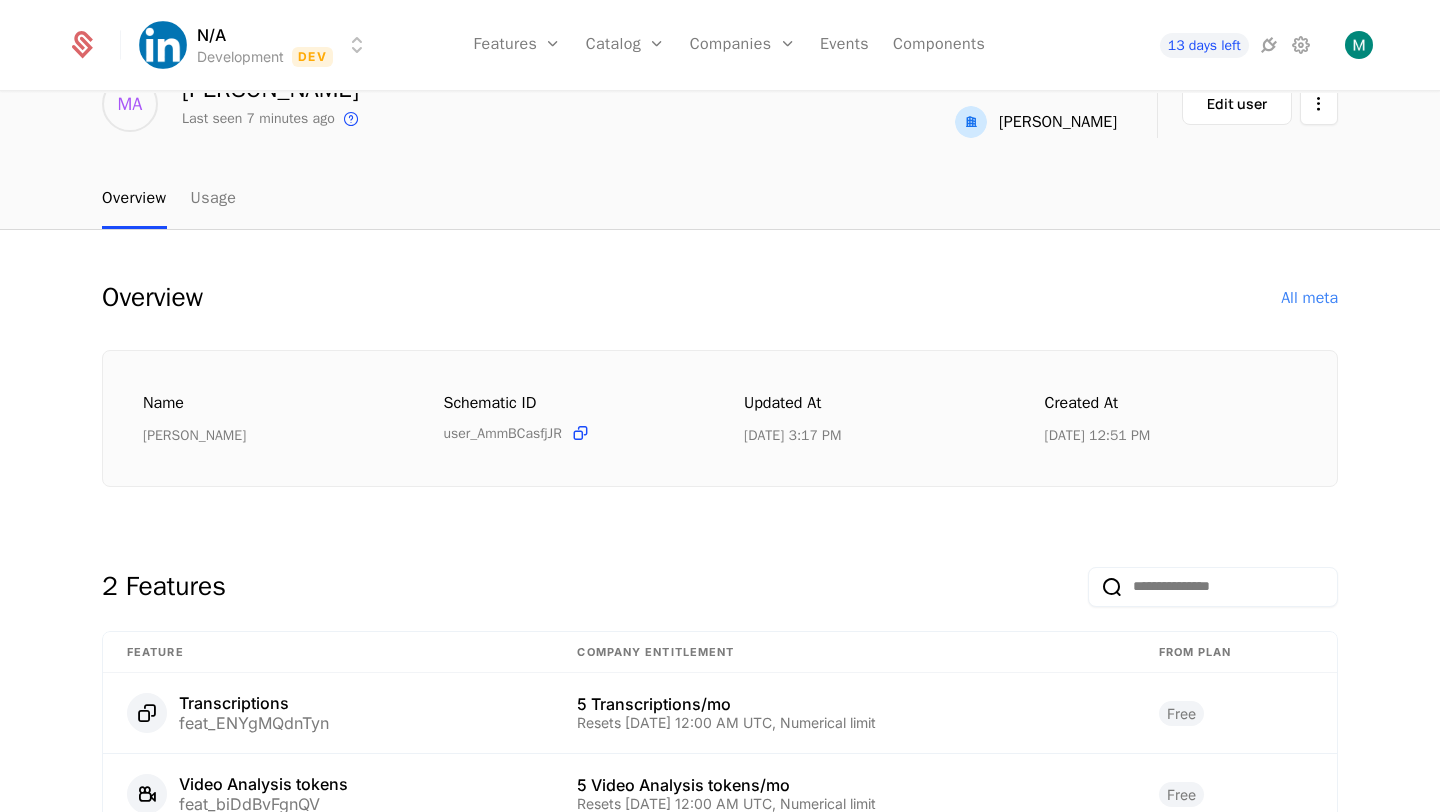 click on "Name Mahima Anklekar Schematic ID user_AmmBCasfjJR Updated at 7/2/25, 3:17 PM Created at 7/2/25, 12:51 PM" at bounding box center (720, 418) 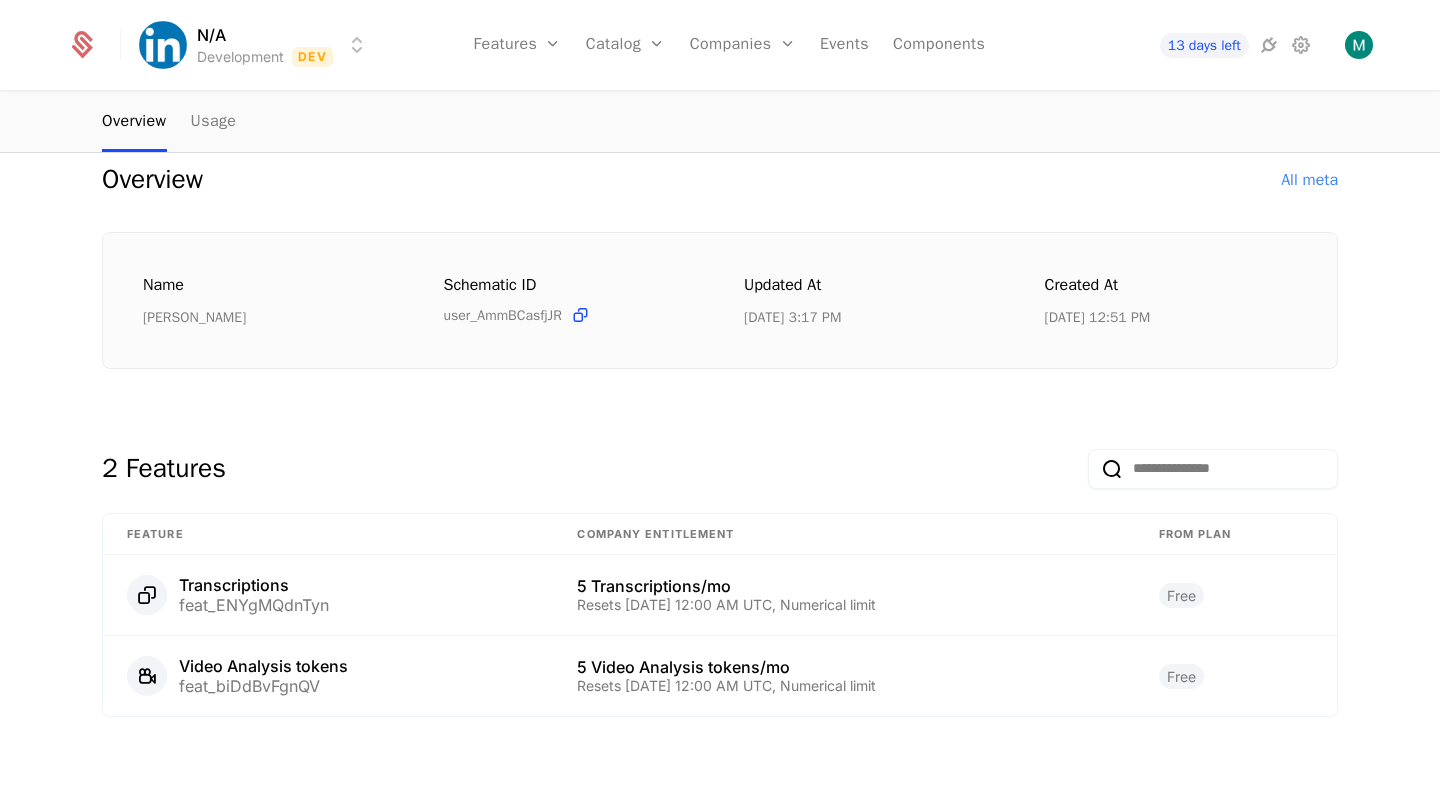 scroll, scrollTop: 0, scrollLeft: 0, axis: both 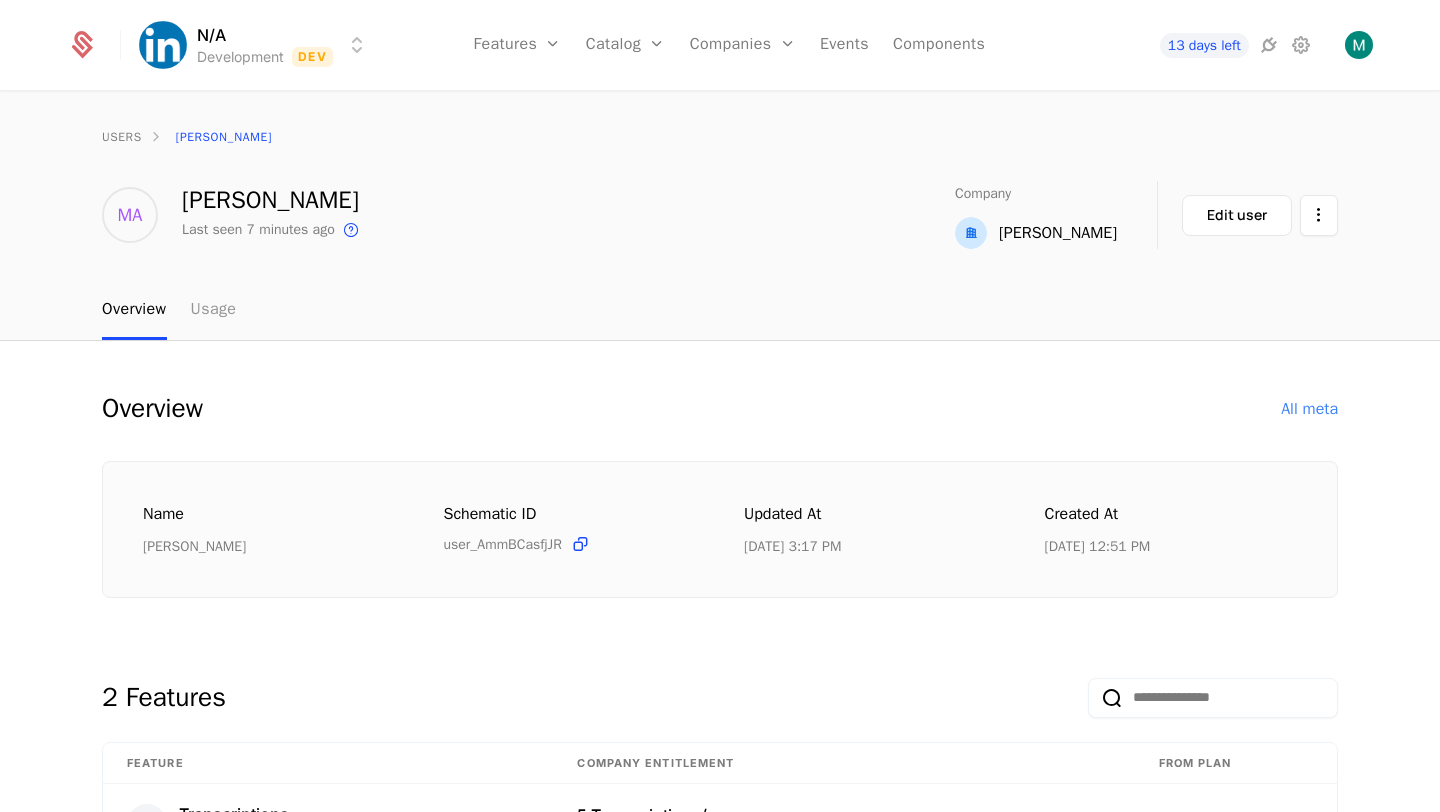 click on "Usage" at bounding box center (214, 310) 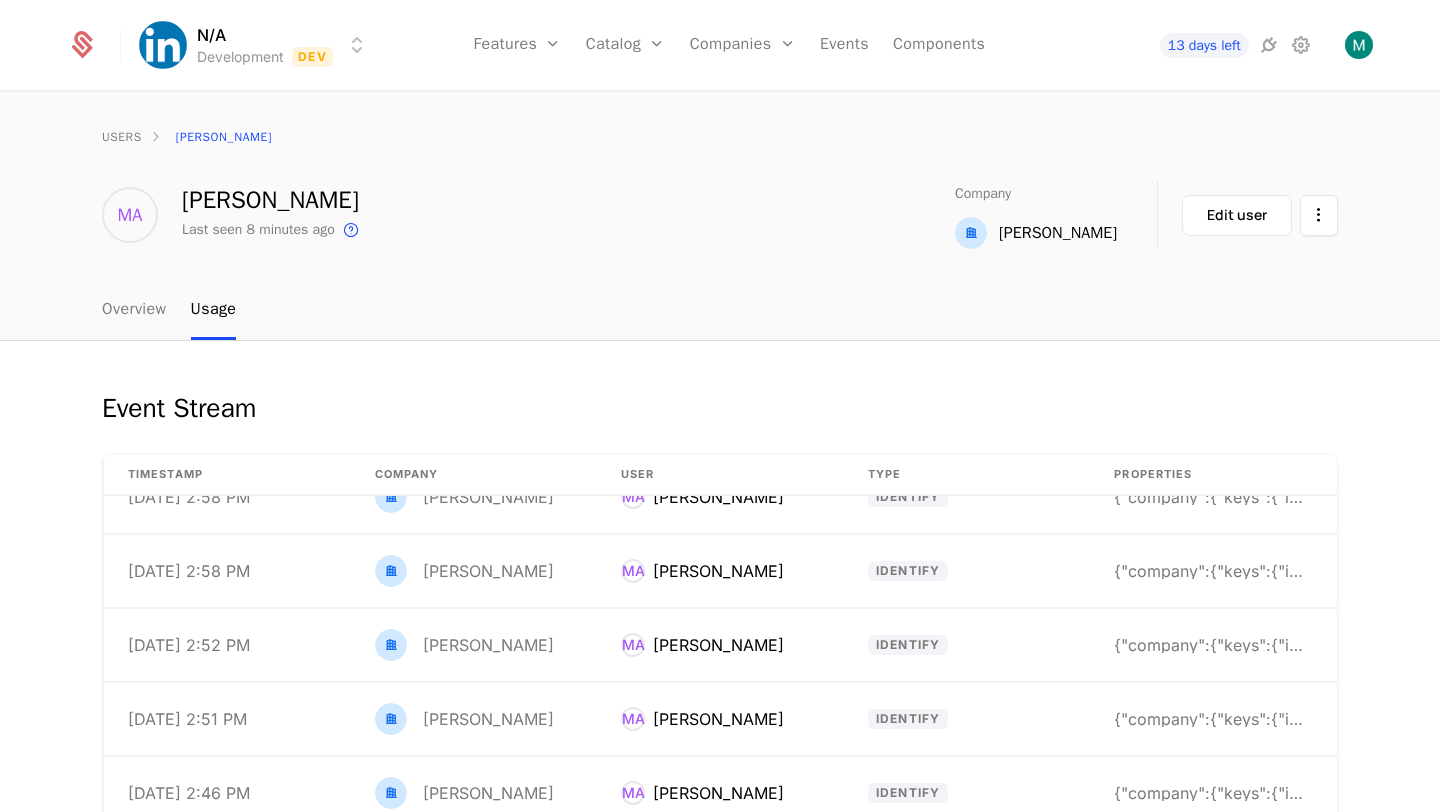 scroll, scrollTop: 0, scrollLeft: 0, axis: both 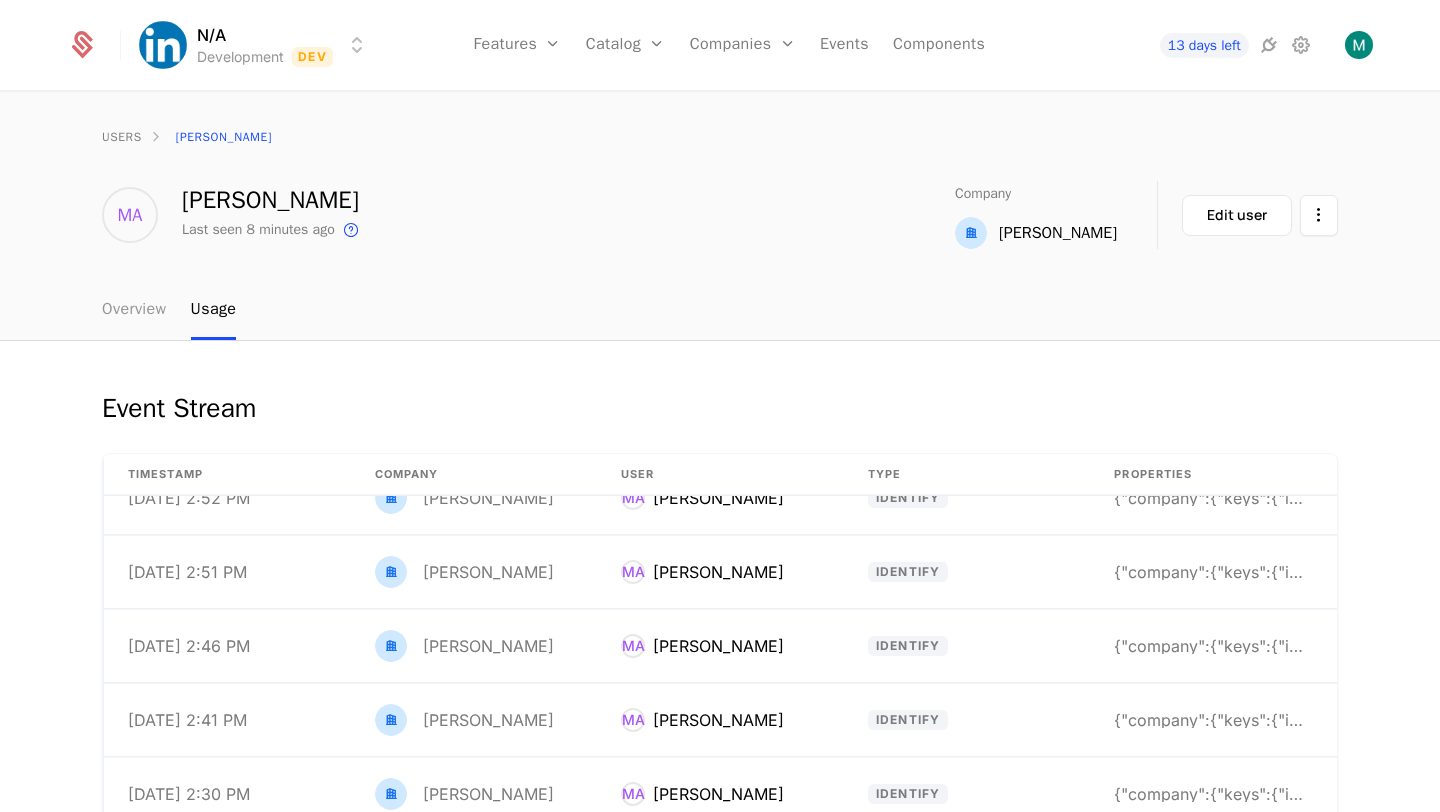 click on "Overview" at bounding box center (134, 310) 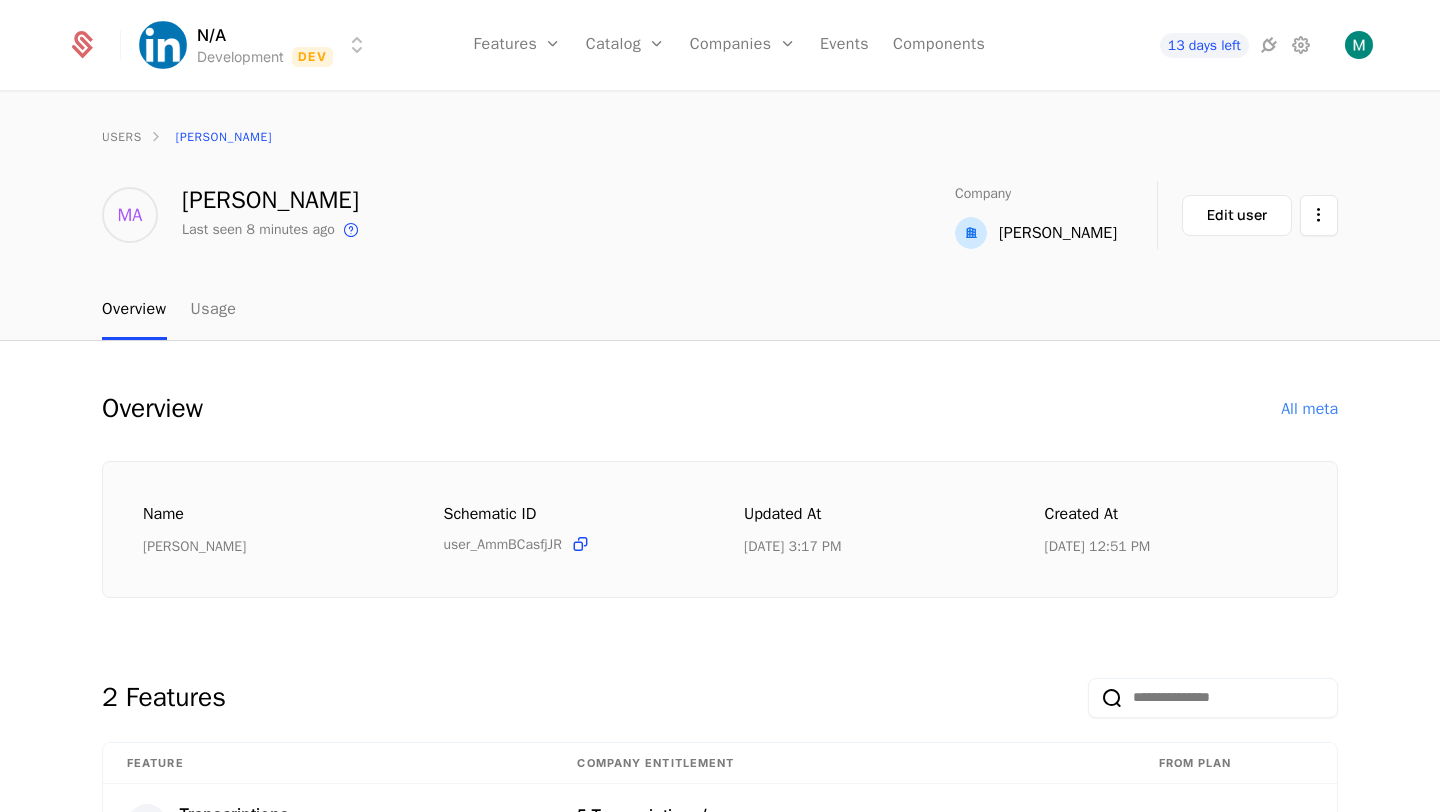 click on "users Mahima Anklekar" at bounding box center [720, 137] 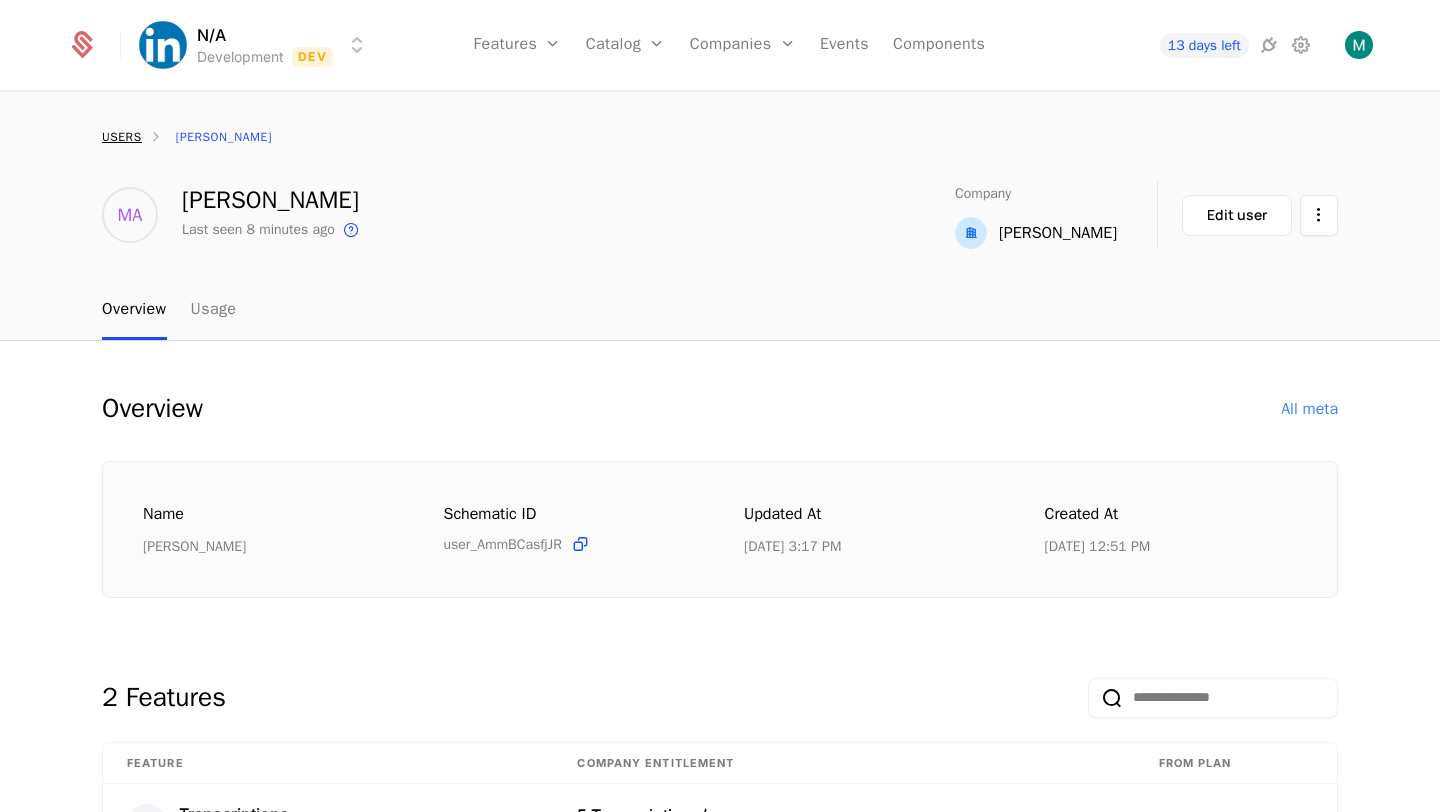 click on "users" at bounding box center [122, 137] 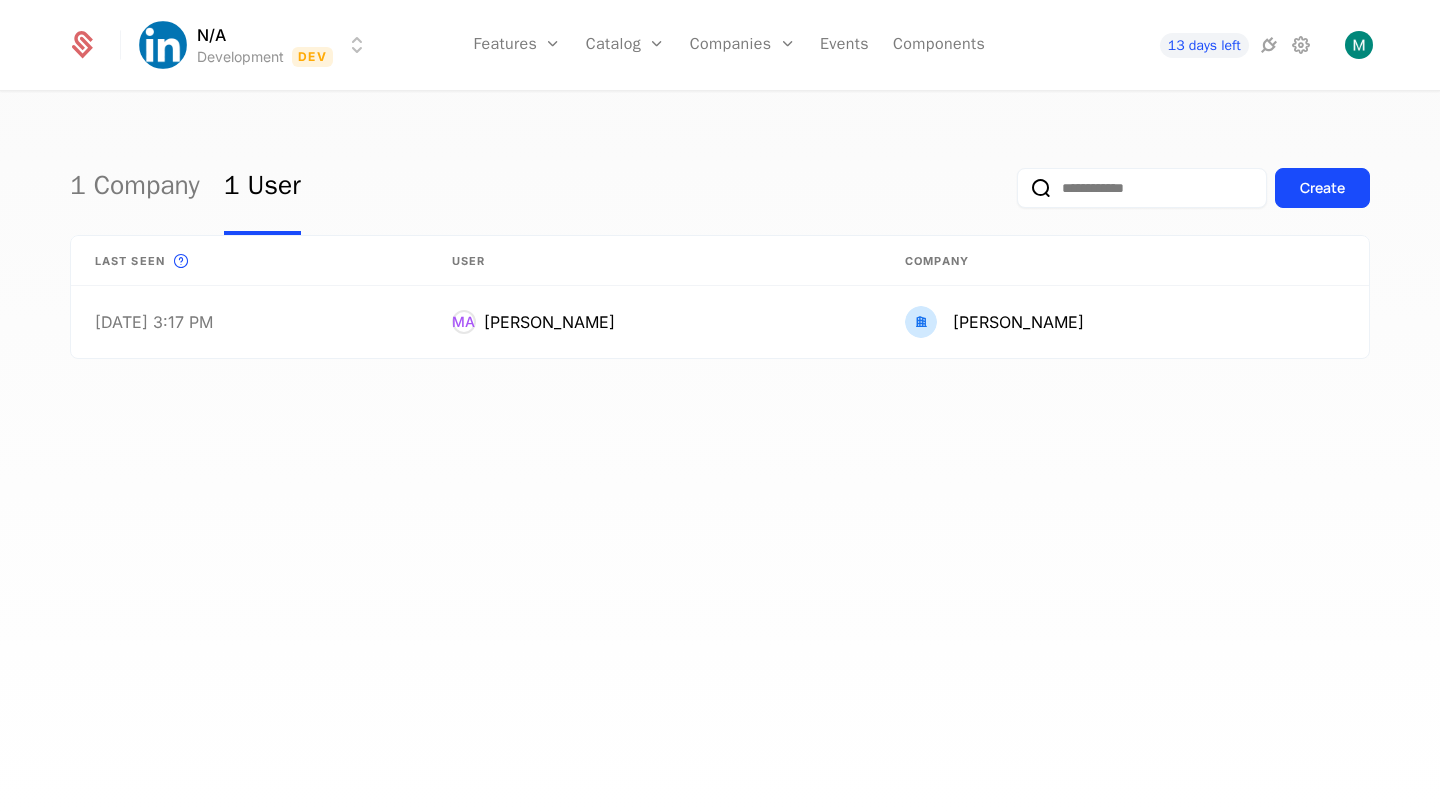 click on "1 Company 1 User Create" at bounding box center (720, 188) 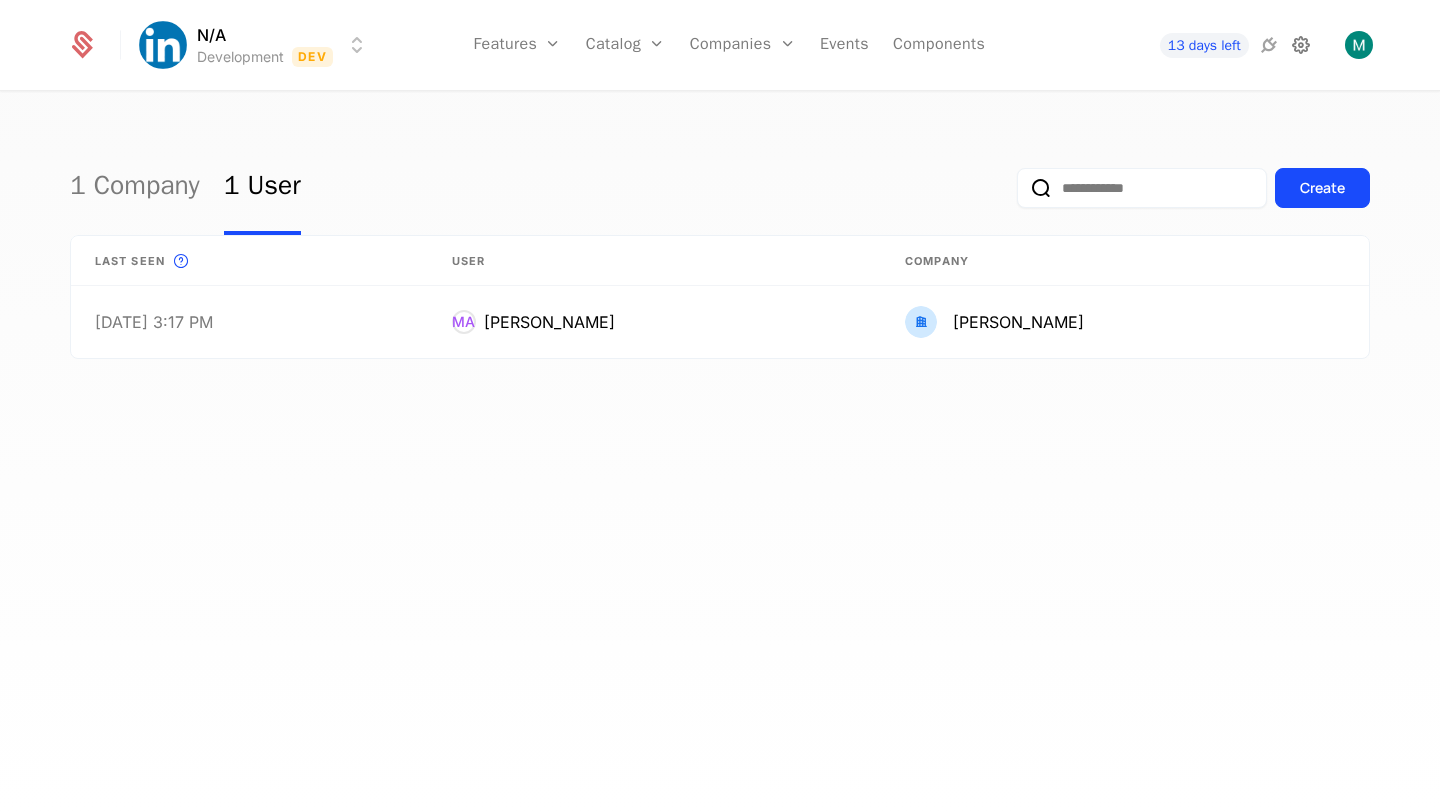 click at bounding box center (1301, 45) 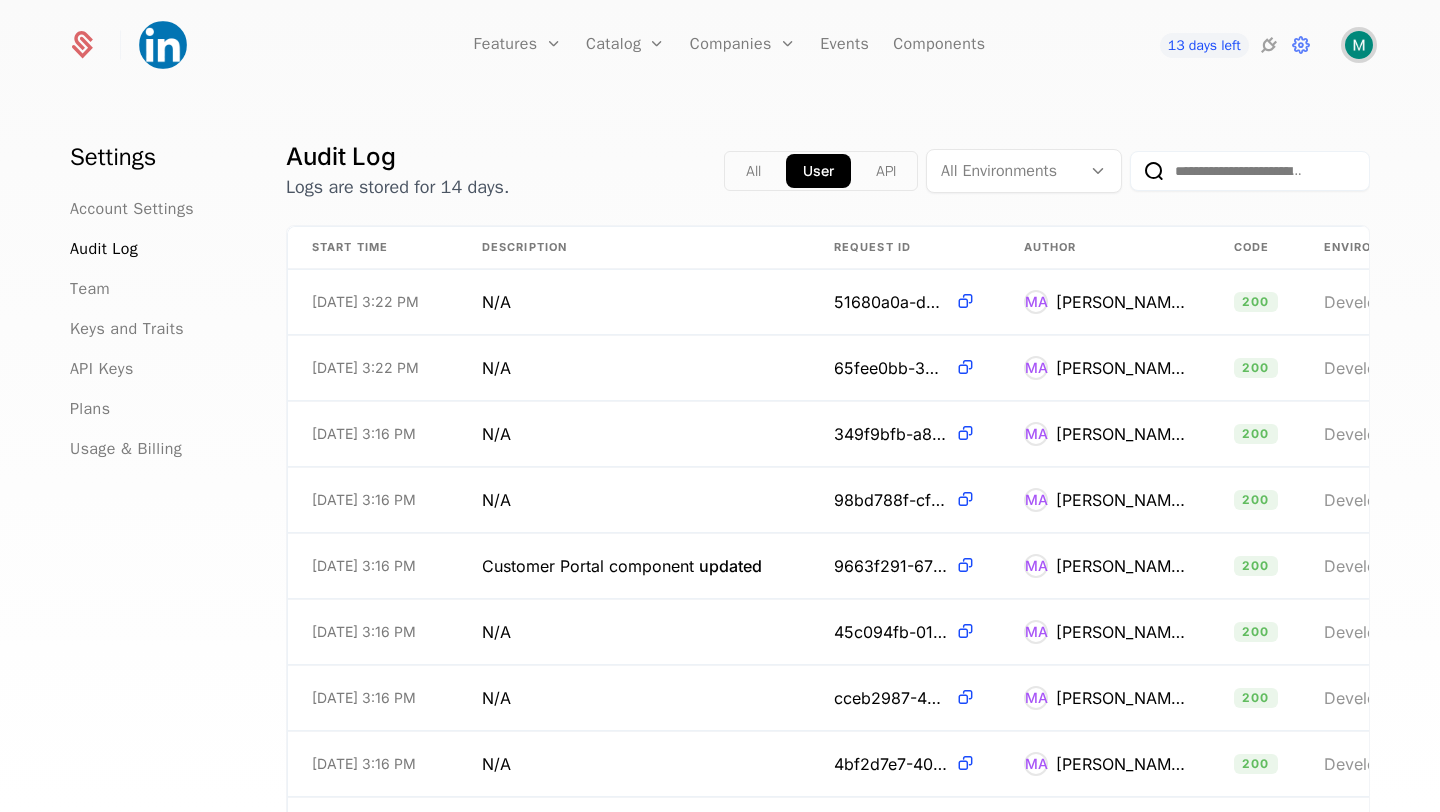 click at bounding box center [1359, 45] 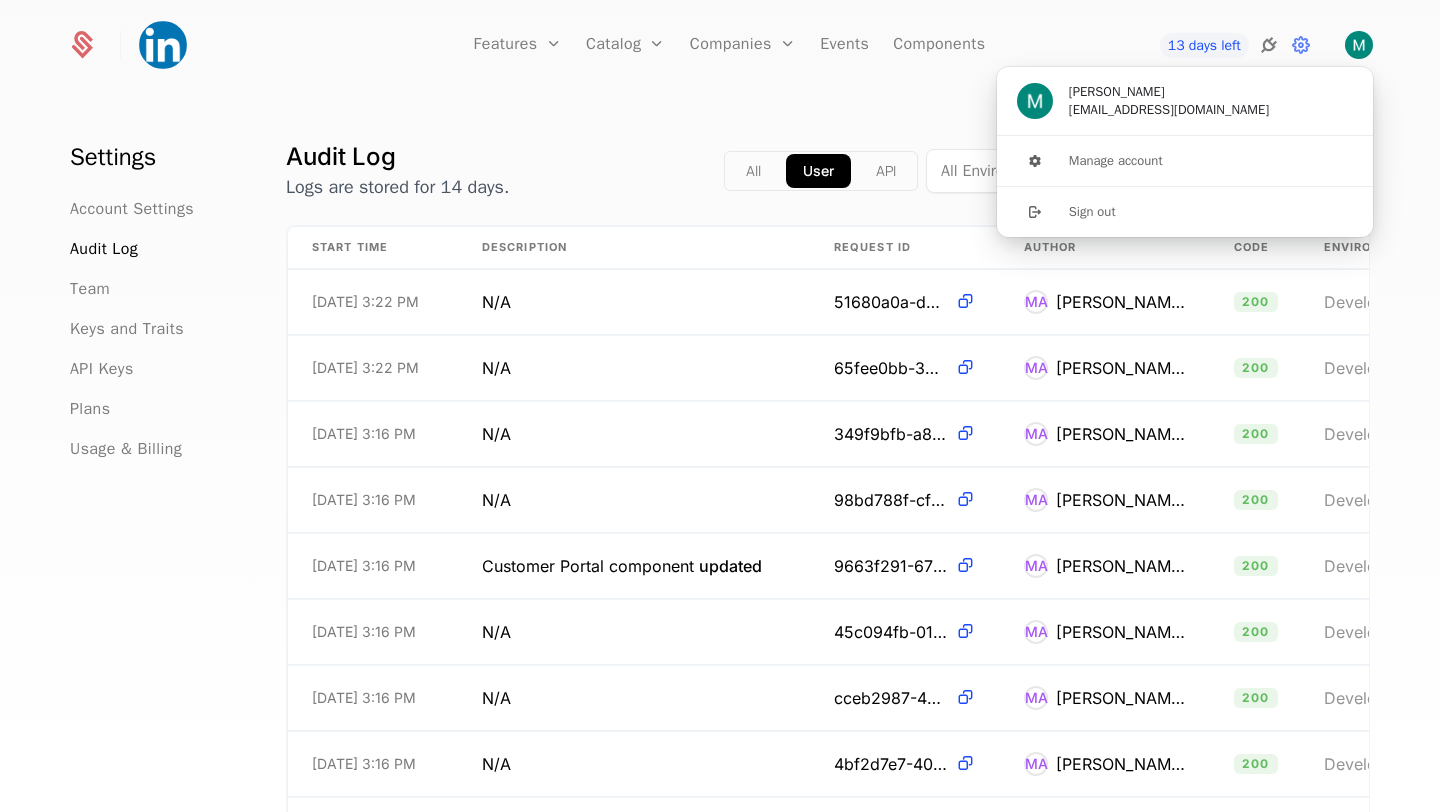 click at bounding box center (1269, 45) 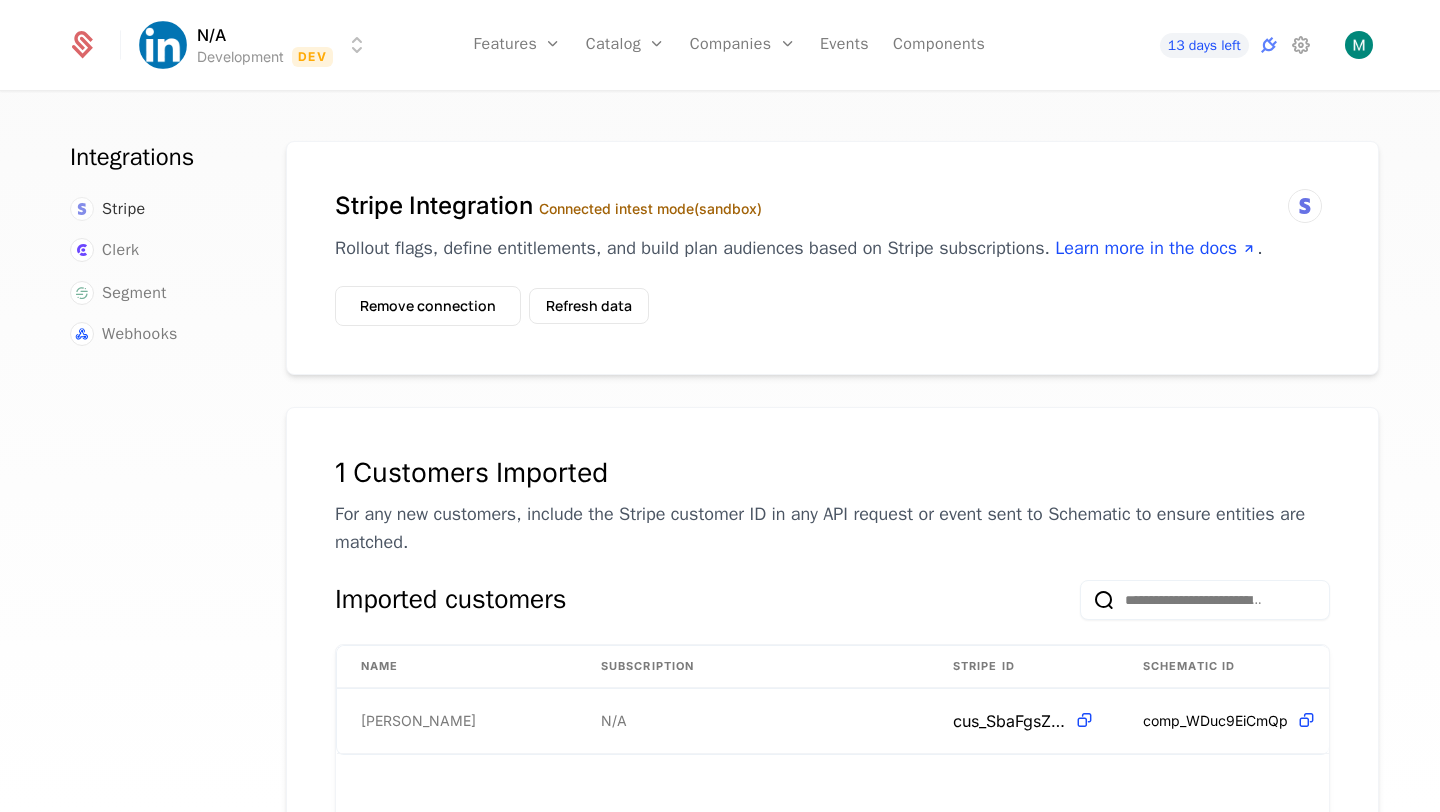 click on "Stripe" at bounding box center [124, 209] 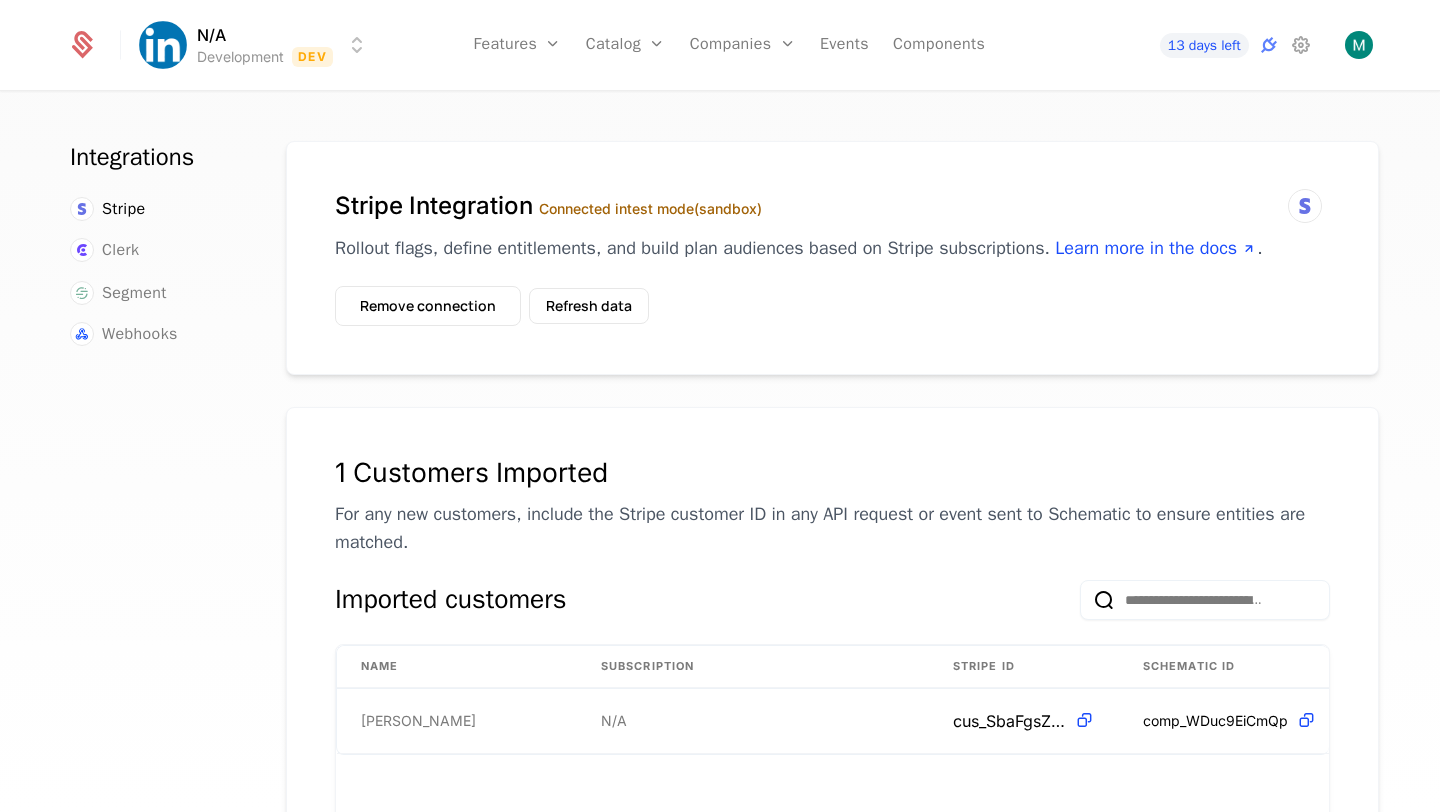 click on "Stripe Integration   Connected in   test mode  (sandbox)" at bounding box center (832, 206) 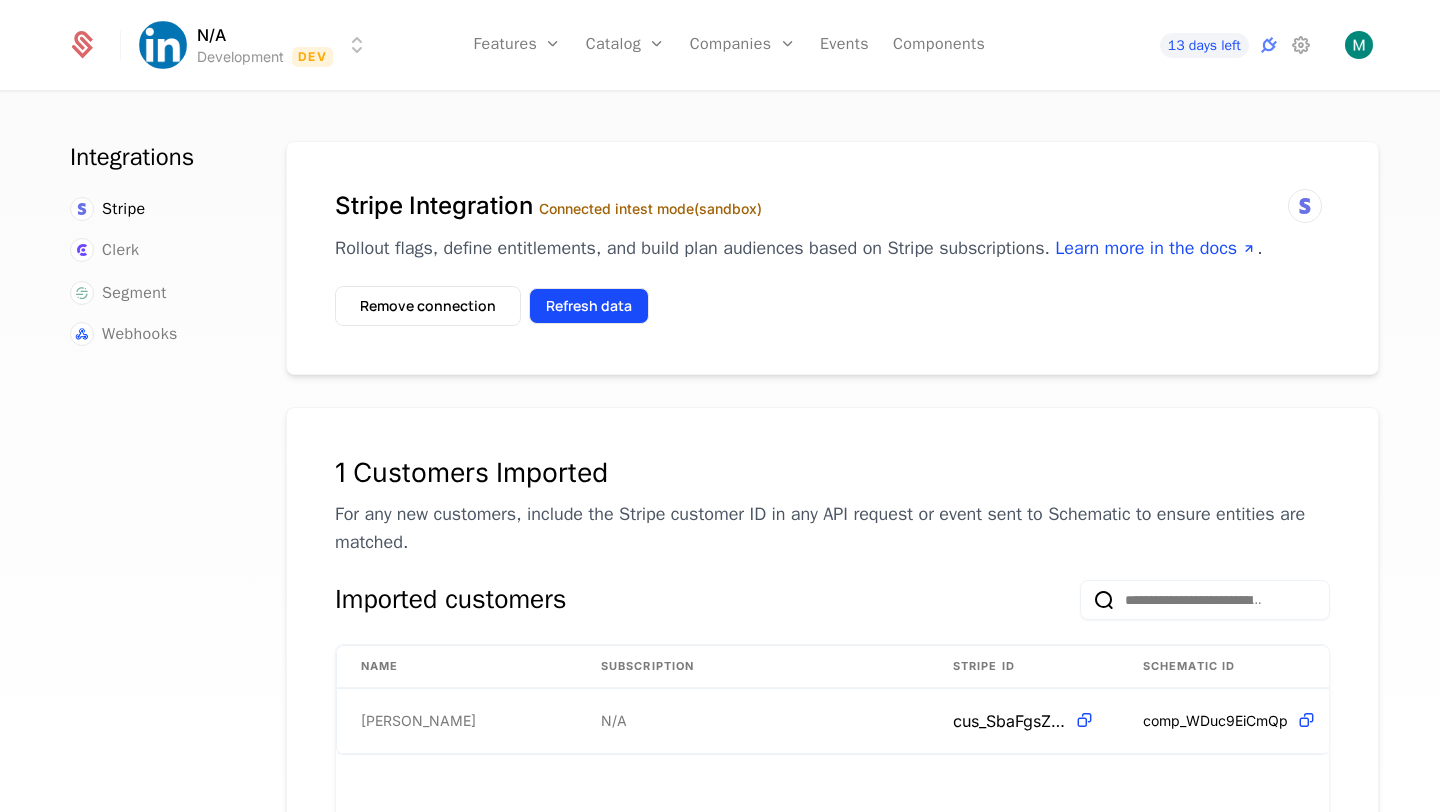 click on "Refresh data" at bounding box center [589, 306] 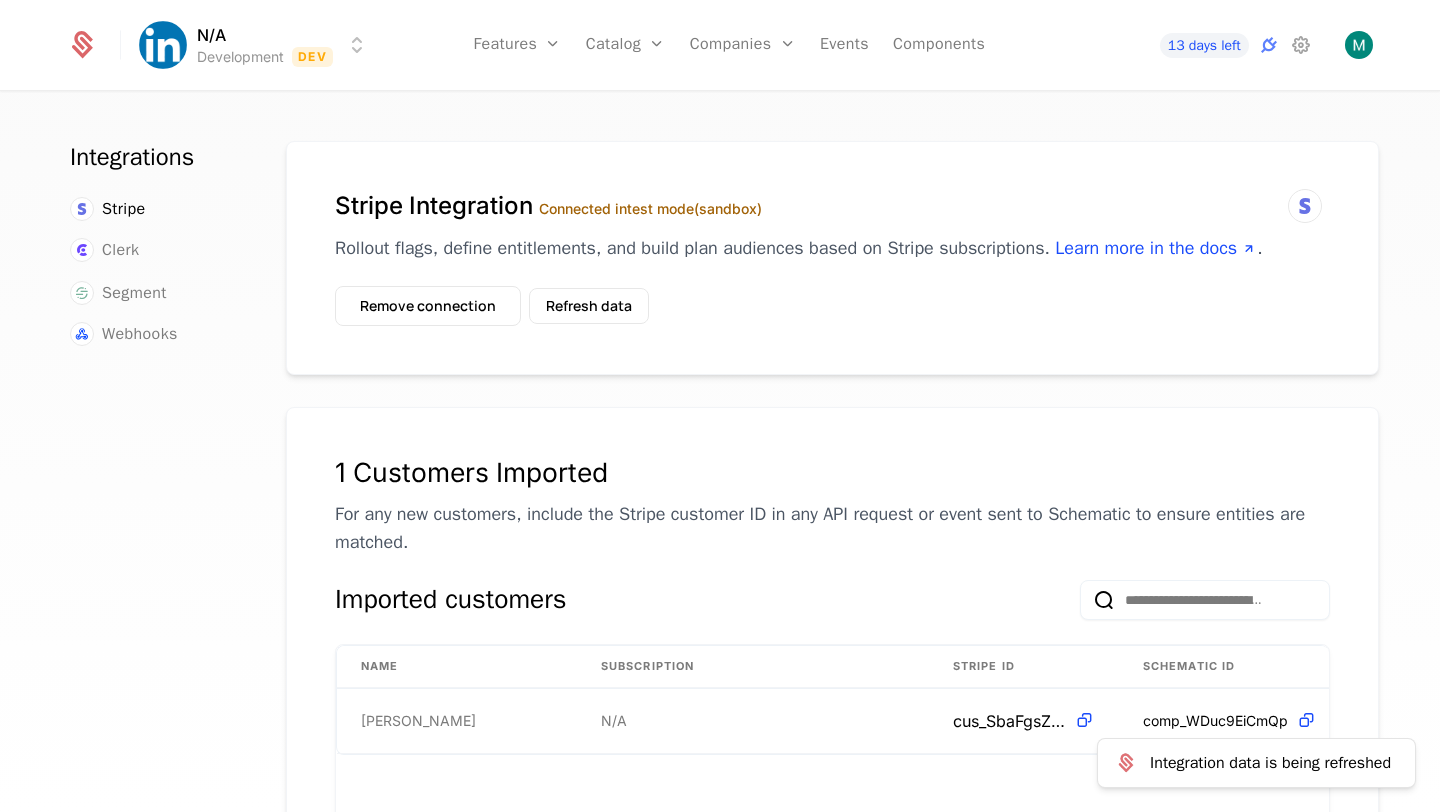 click on "Stripe Integration   Connected in   test mode  (sandbox)   Rollout flags, define entitlements, and build plan audiences based on Stripe subscriptions.   Learn more in the docs . Remove connection Refresh data Integration data is being refreshed" at bounding box center [832, 258] 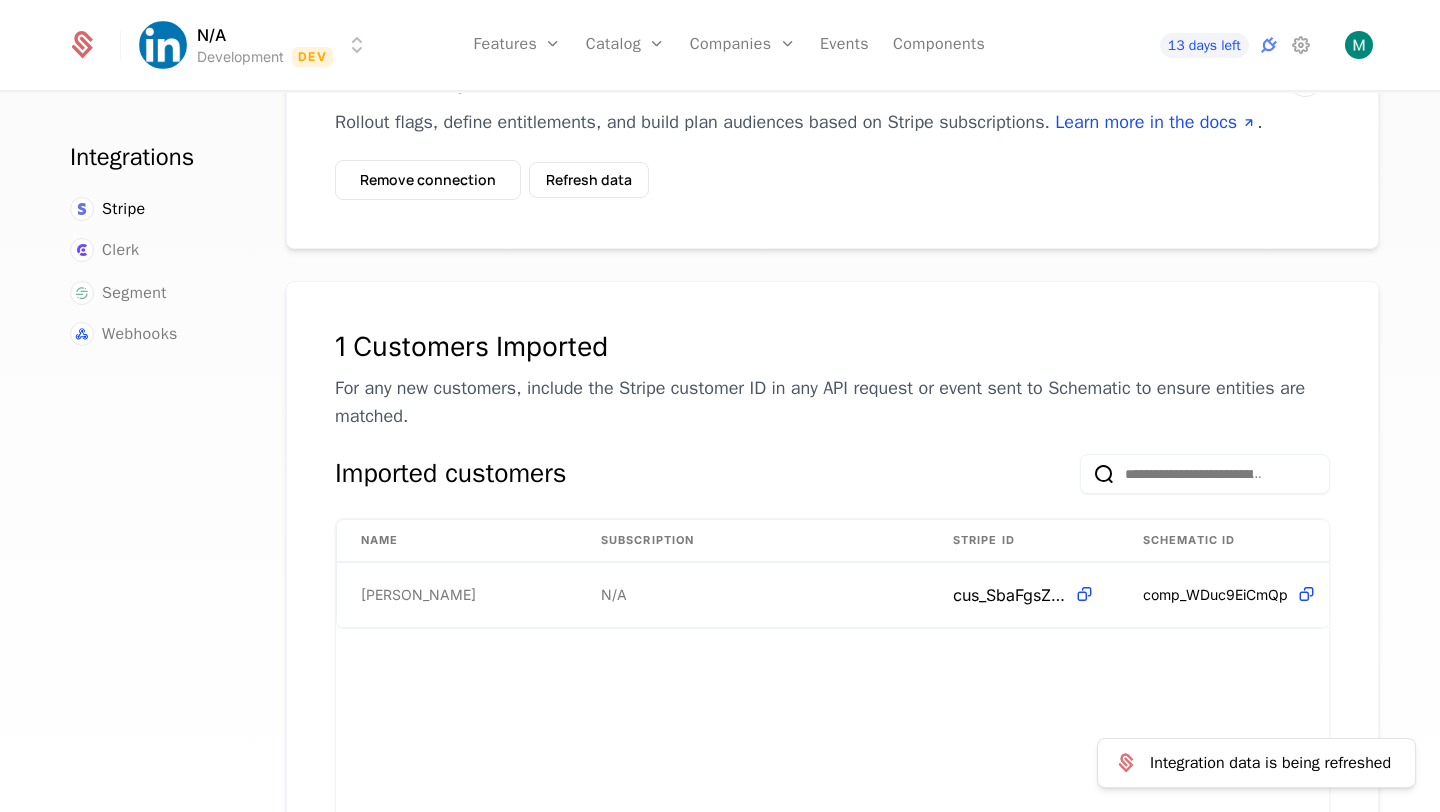 scroll, scrollTop: 142, scrollLeft: 0, axis: vertical 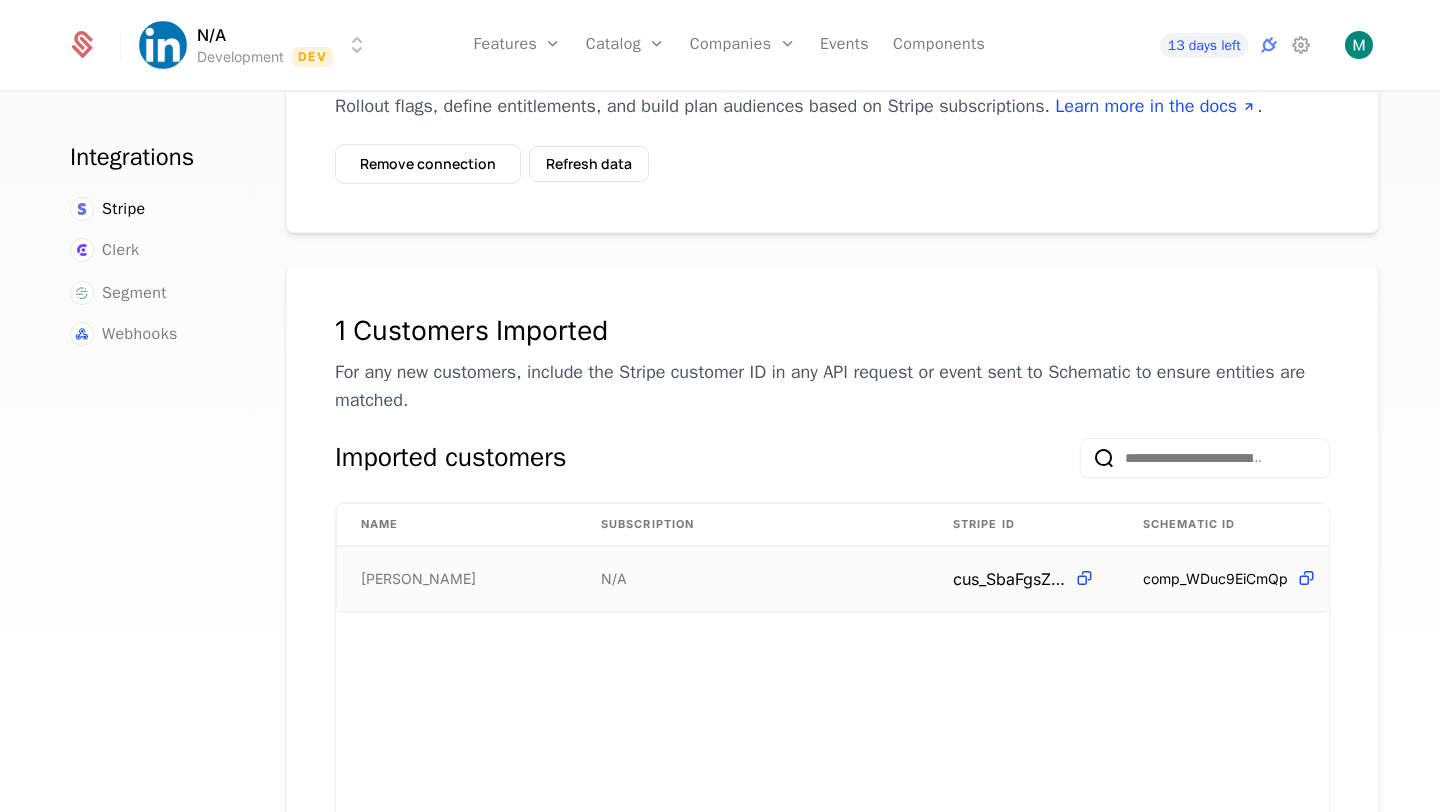 click on "N/A" at bounding box center [753, 579] 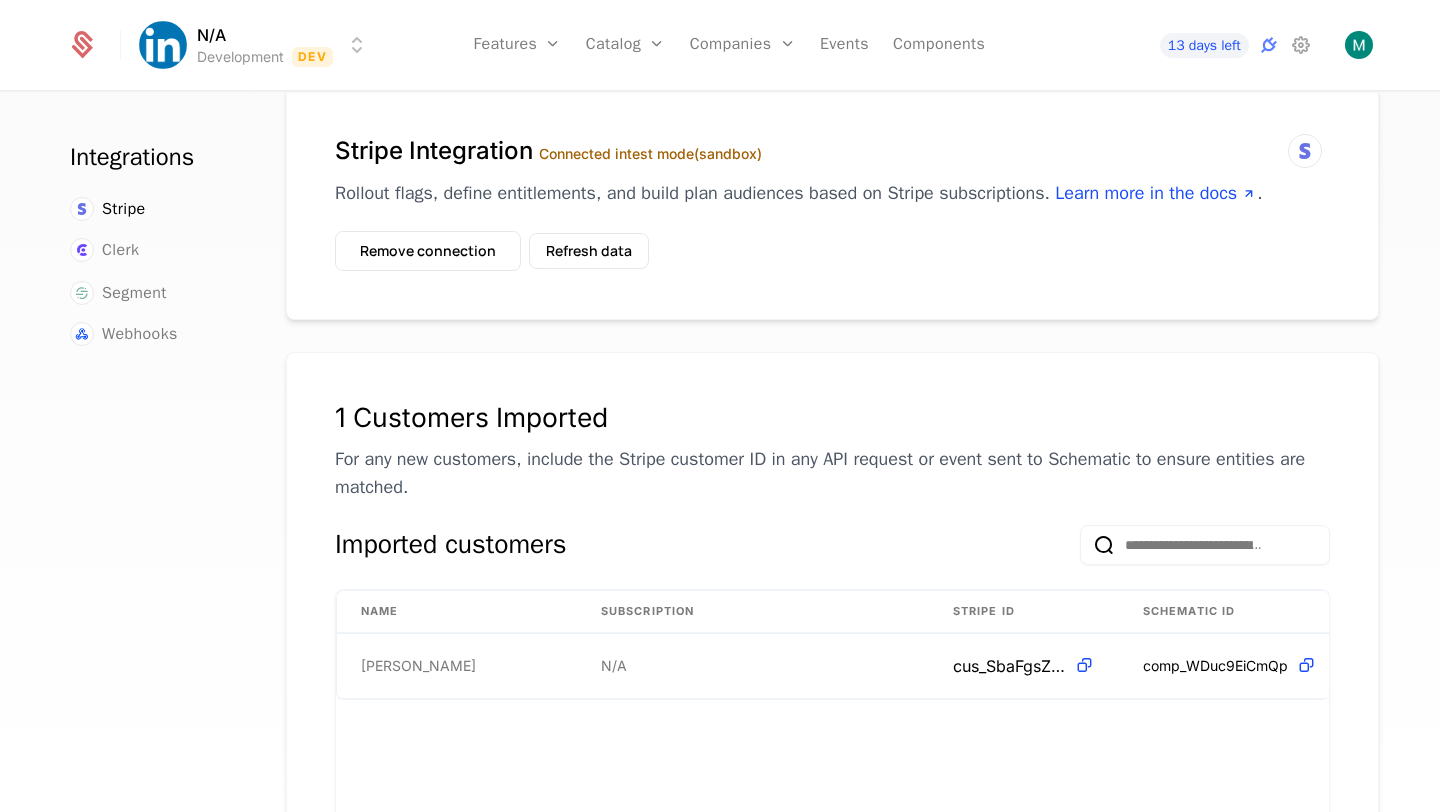 scroll, scrollTop: 0, scrollLeft: 0, axis: both 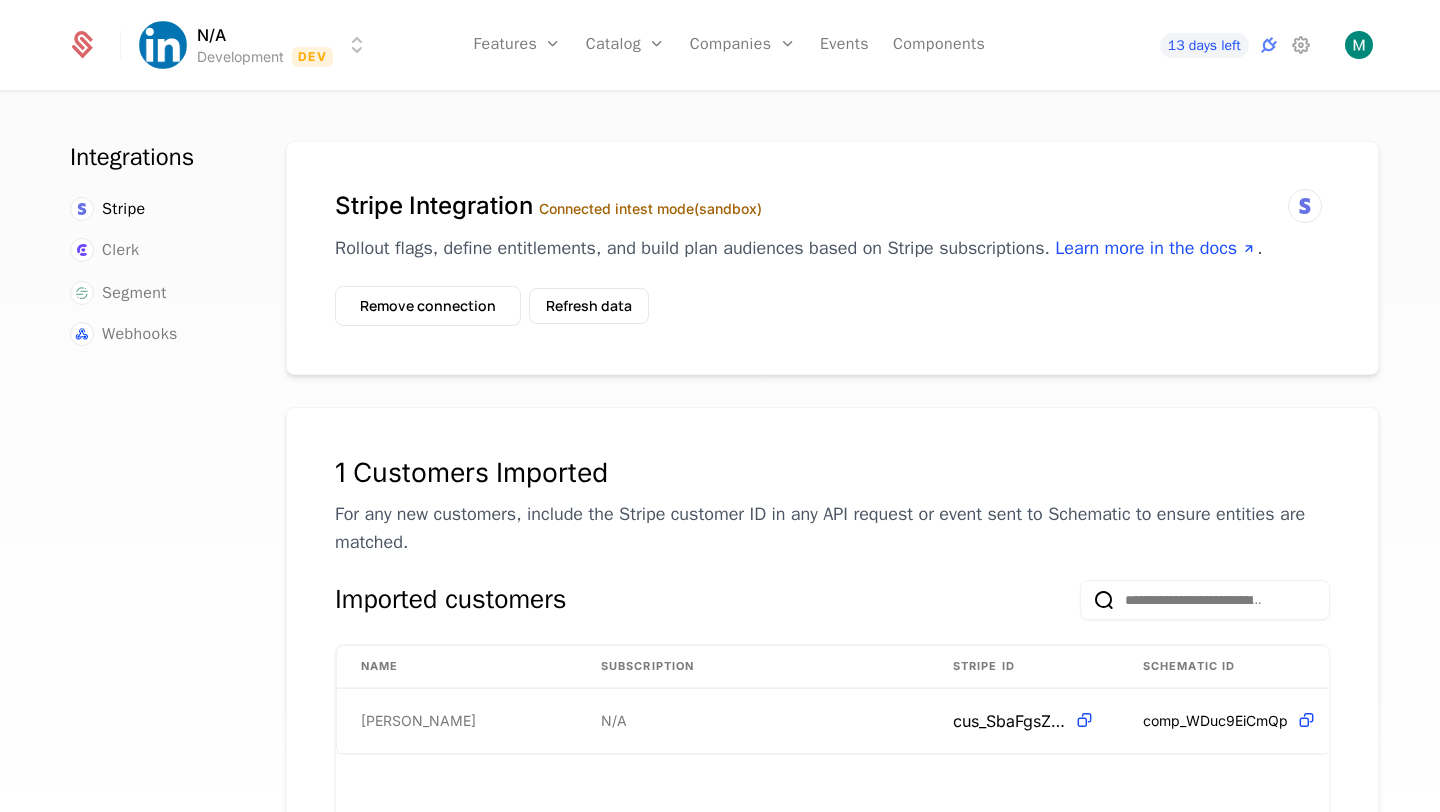 click at bounding box center (1305, 206) 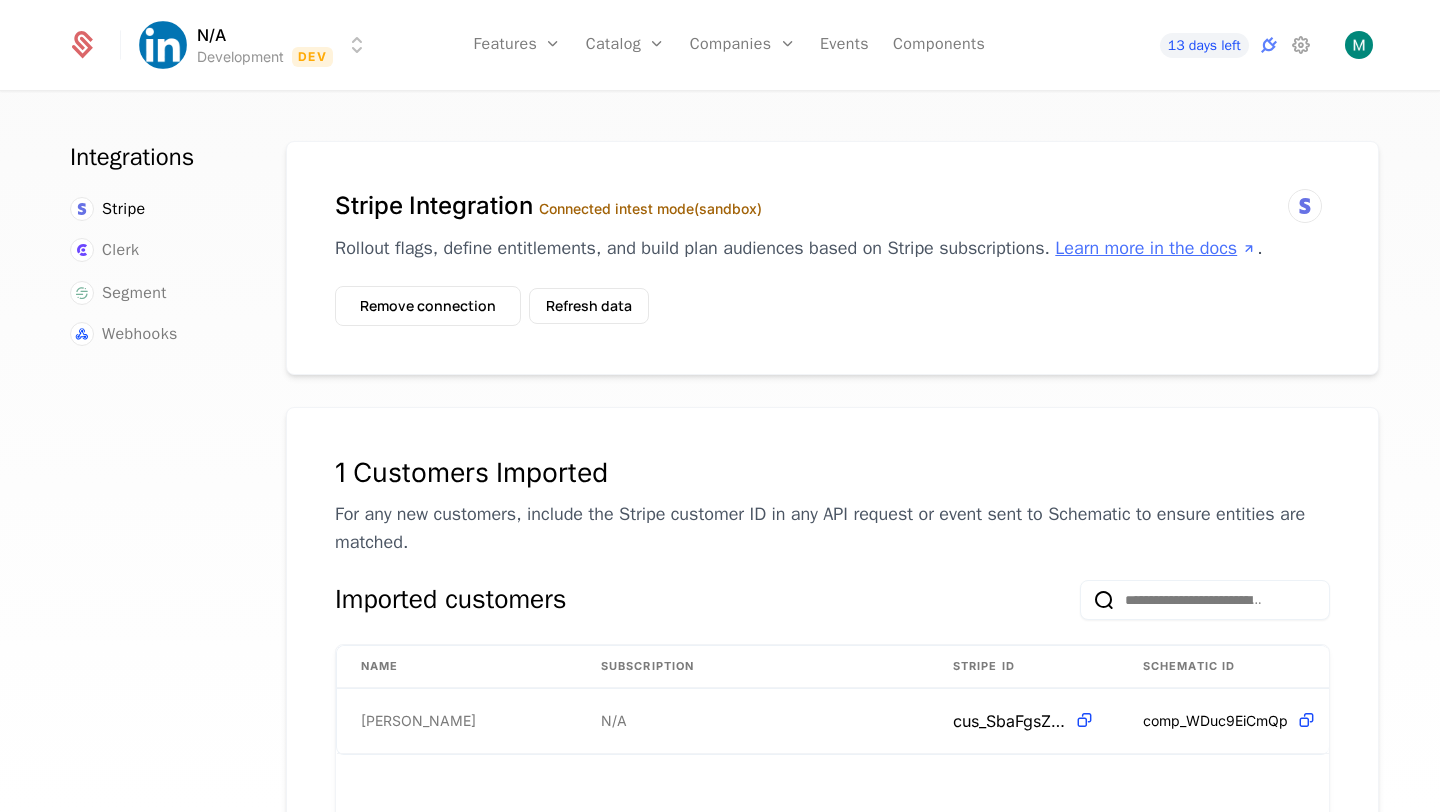 click on "Learn more in the docs" at bounding box center (1156, 248) 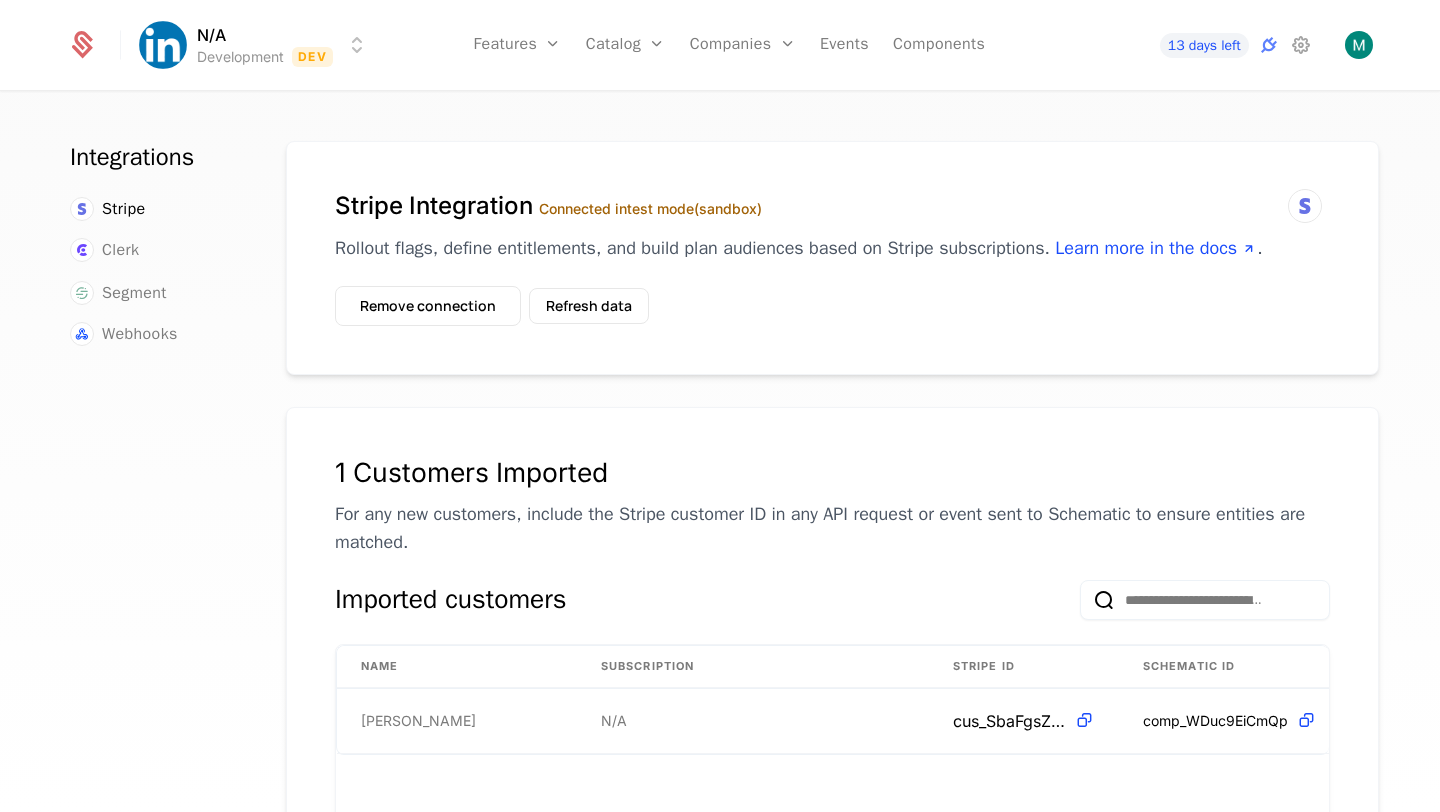 click on "Connected in   test mode  (sandbox)" at bounding box center (650, 208) 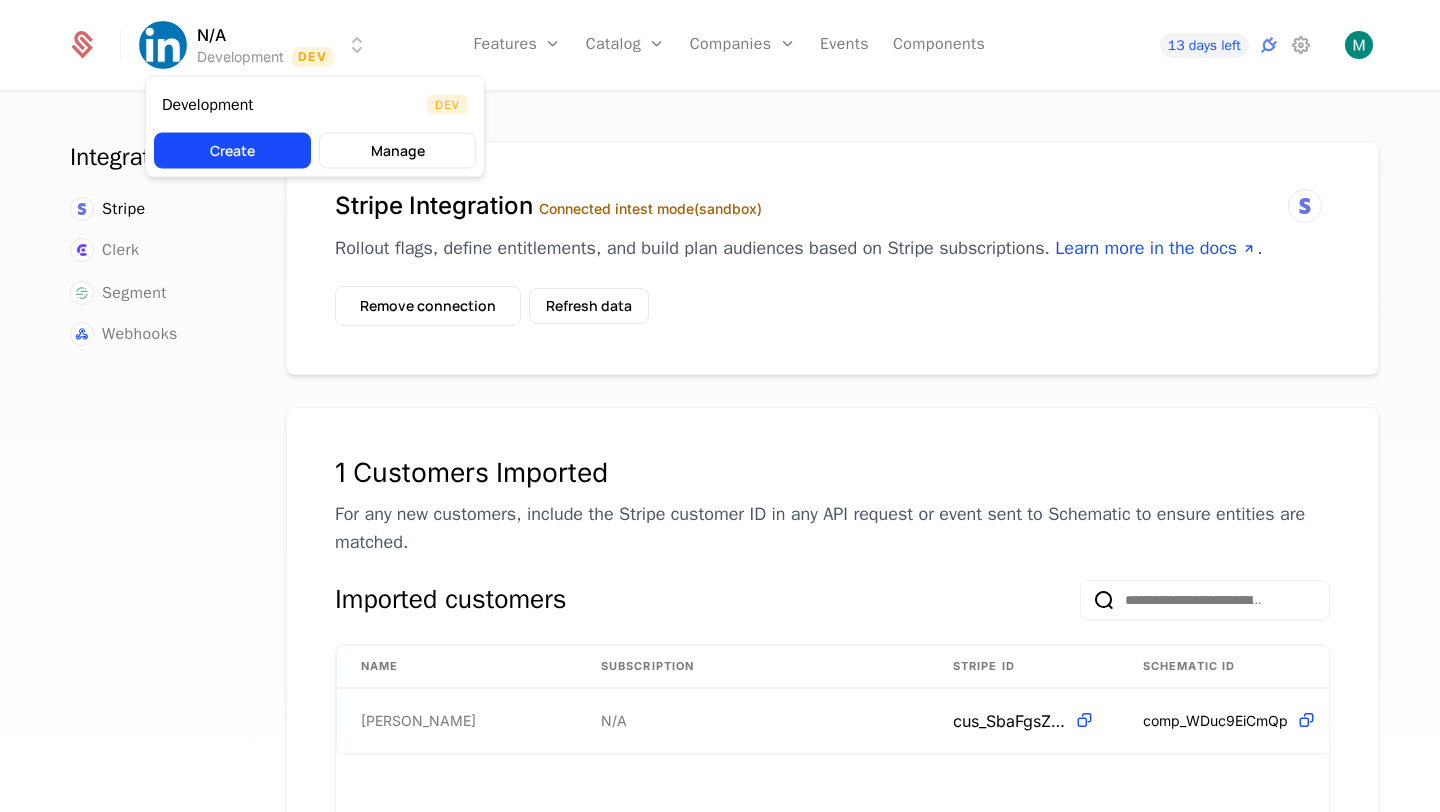 click on "N/A Development Dev Features Features Flags Catalog Plans Add Ons Configuration Companies Companies Users Events Components 13 days left Integrations Stripe Clerk Segment Webhooks Stripe Integration   Connected in   test mode  (sandbox)   Rollout flags, define entitlements, and build plan audiences based on Stripe subscriptions.   Learn more in the docs . Remove connection Refresh data 1 Customers Imported     For any new customers, include the Stripe customer ID in any API request or event sent to Schematic to ensure entities are matched.  Imported customers Name Subscription Stripe ID Schematic ID Mahima Anklekar N/A cus_SbaFgsZ7DSMmeZ comp_WDuc9EiCmQp 4 Products Imported     Imported products Name Price Customers Stripe ID plan Free - Development $0.00   /  month 0 prod_SbAnf21c6CR8cF plan Starter - Development 5  prices 0 prod_SbAoxIbNGumitu plan Creator - Development 4  prices 0 prod_SbApUgRNLx4x5A plan Free - Development $0.00   /  month 0 prod_SbAwKHddVJUrwV Unique Identifier Key
." at bounding box center [720, 406] 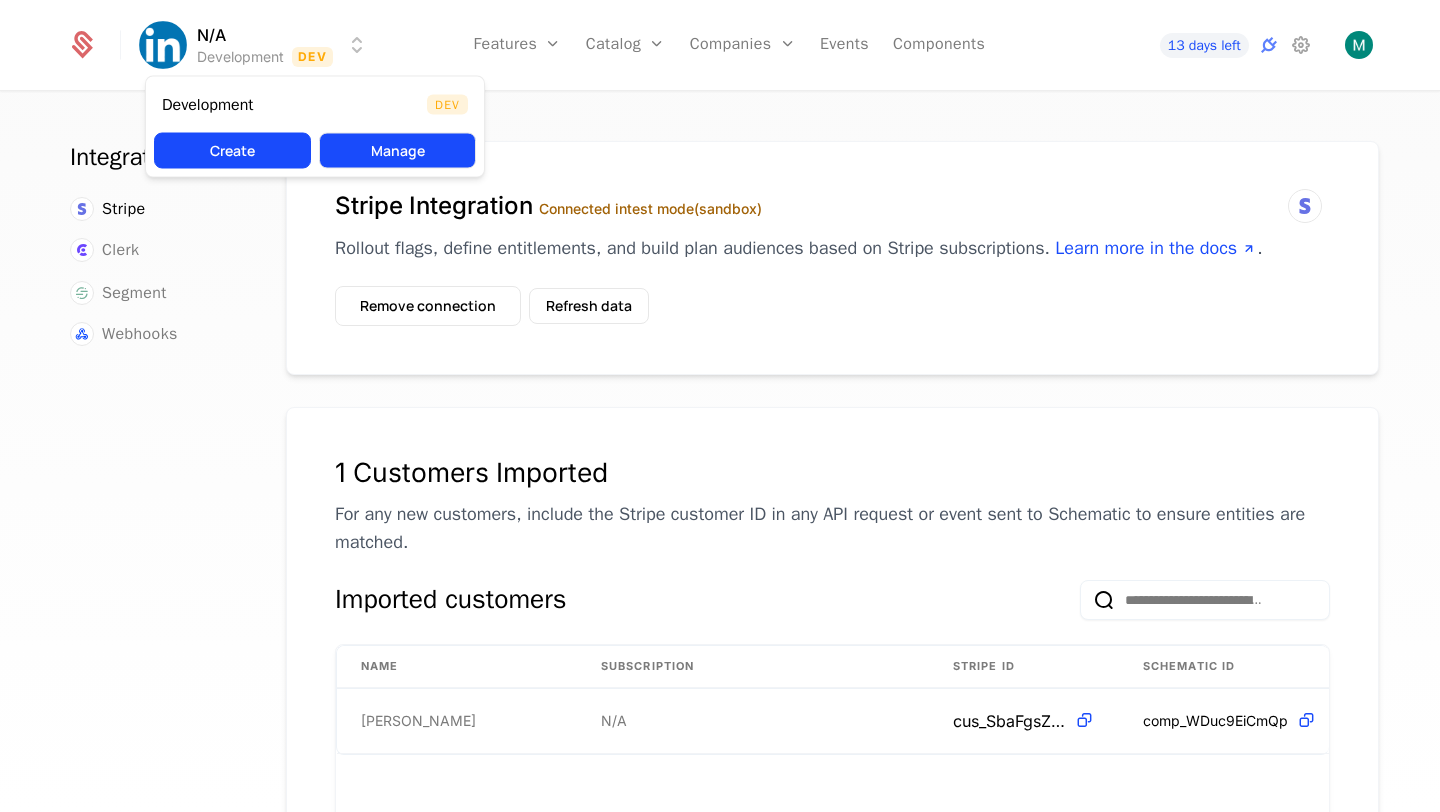 click on "Manage" at bounding box center [397, 151] 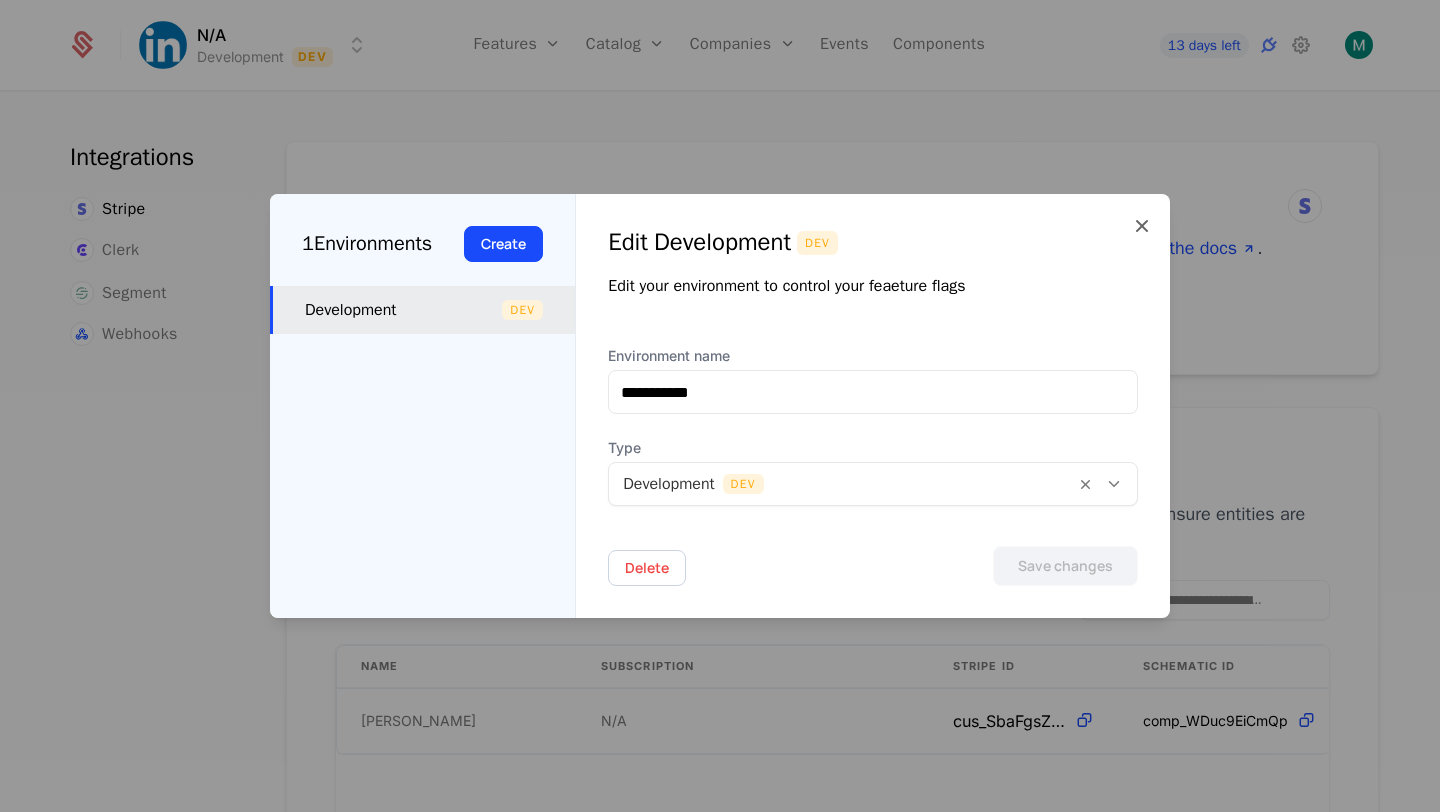 click at bounding box center [842, 484] 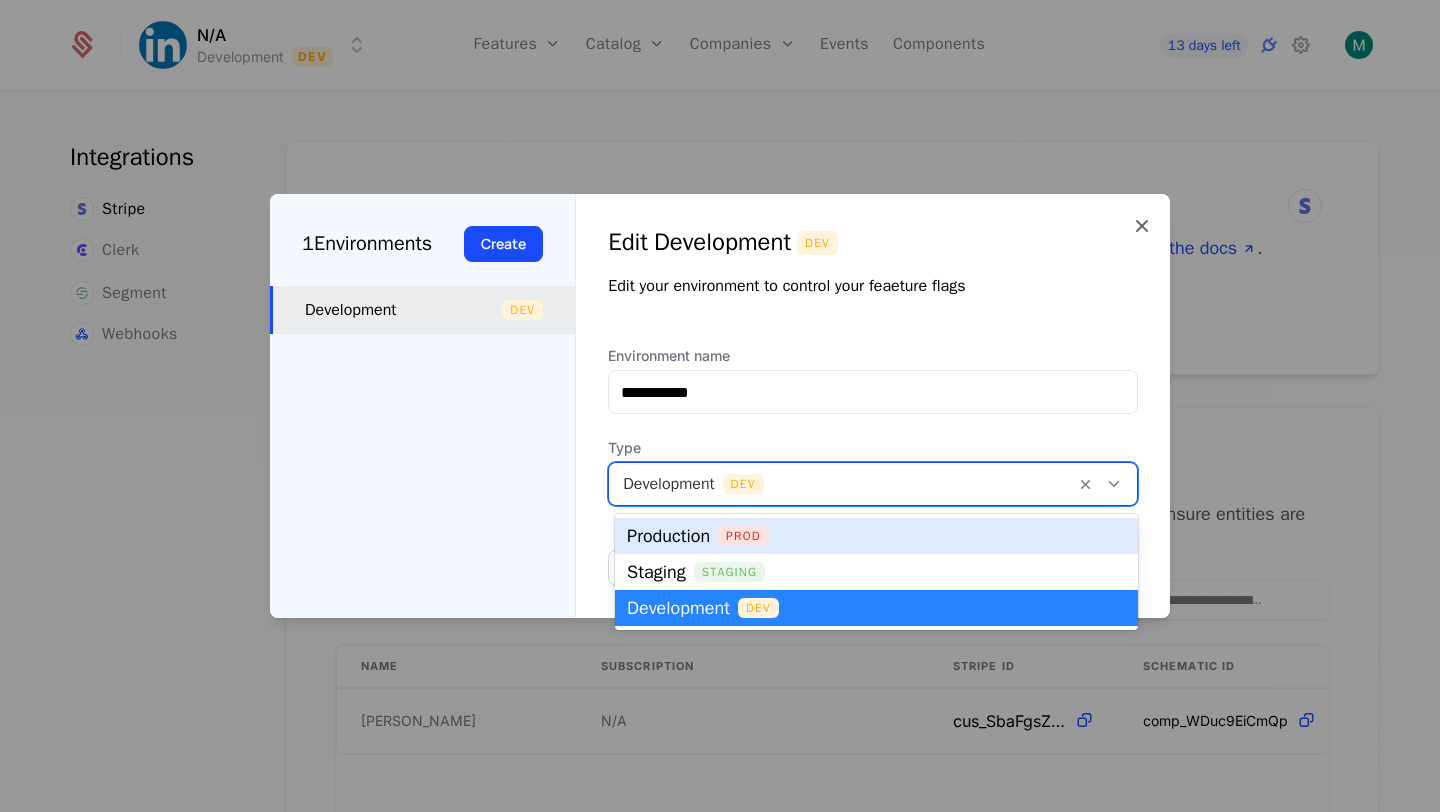 click on "Production Prod" at bounding box center [876, 536] 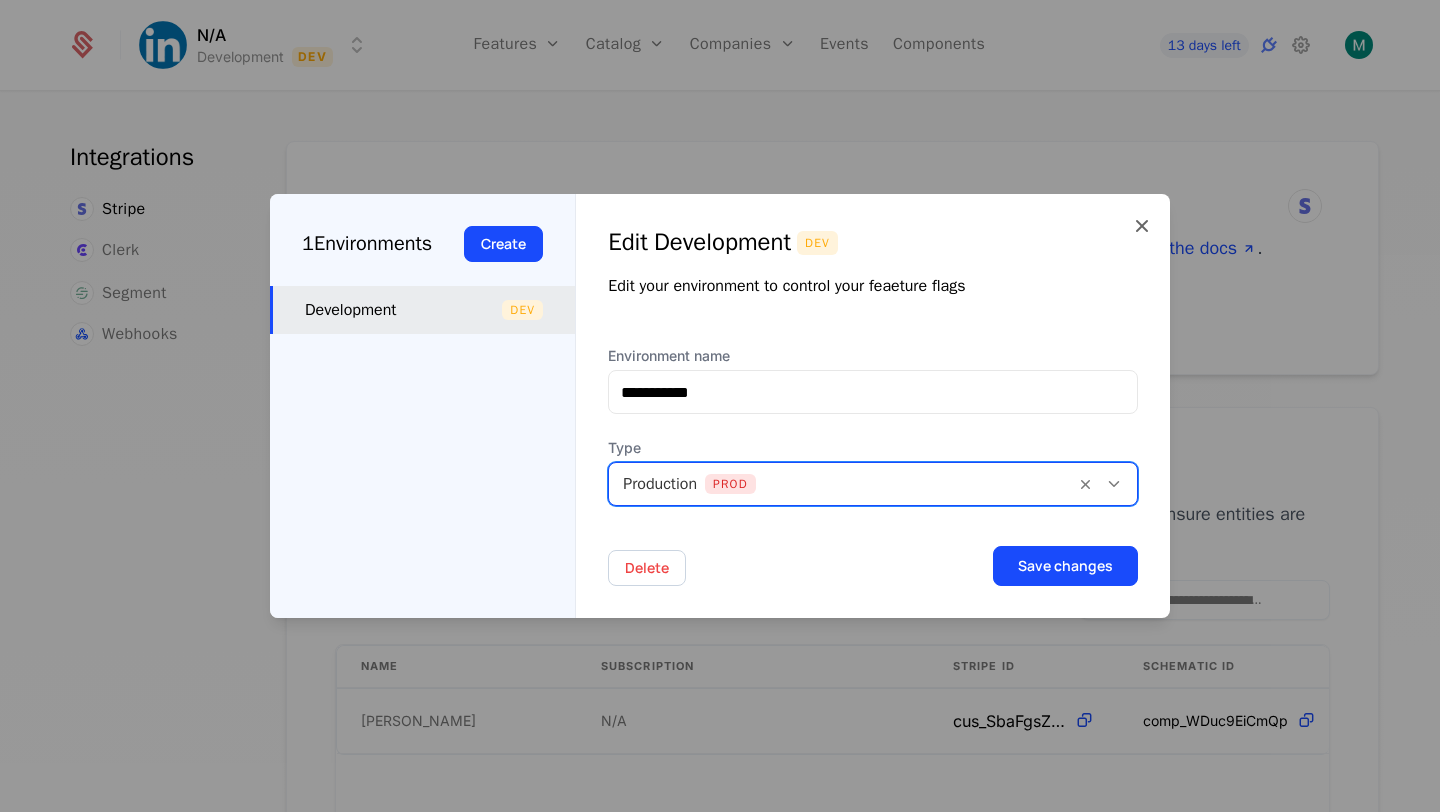 click at bounding box center (842, 484) 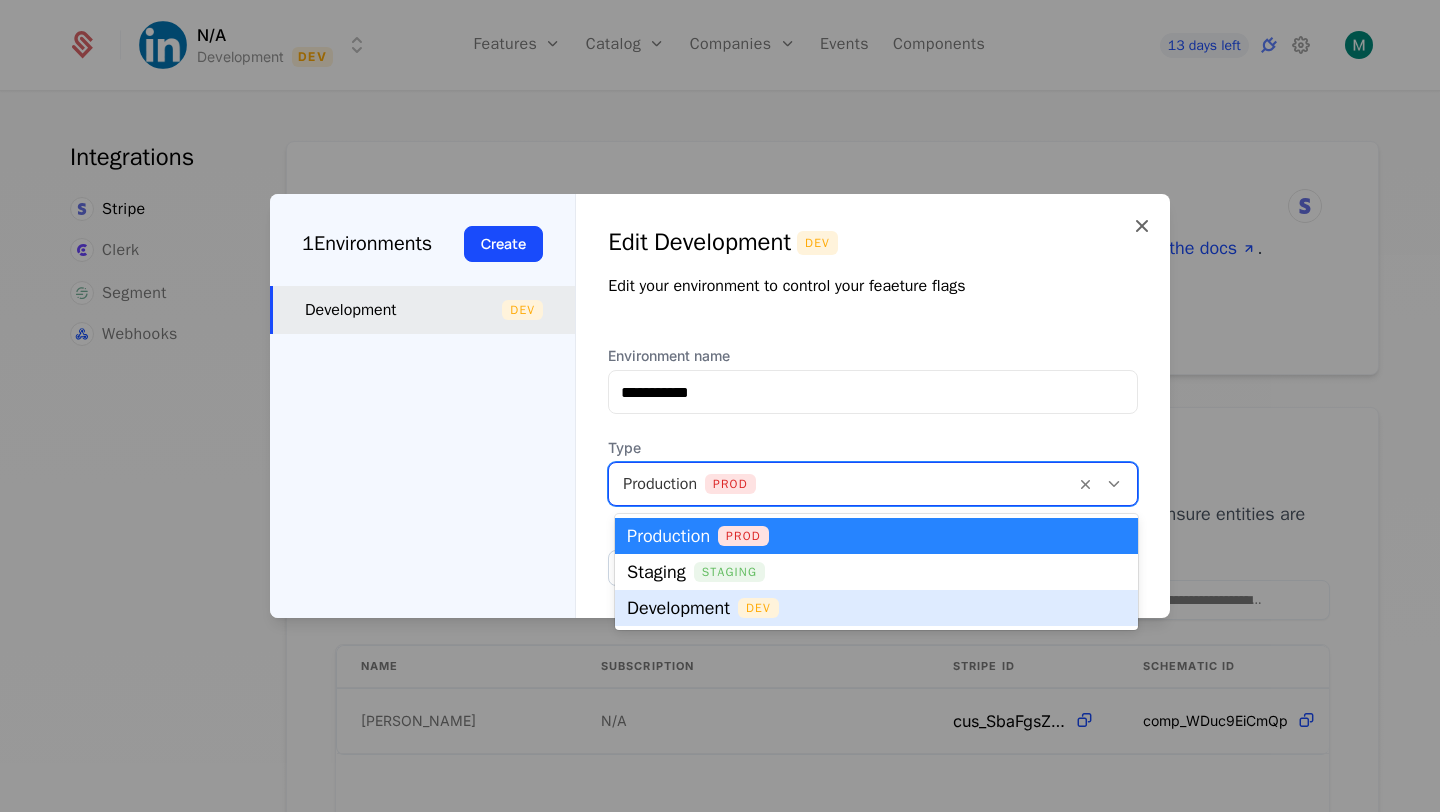 click on "Development Dev" at bounding box center [876, 608] 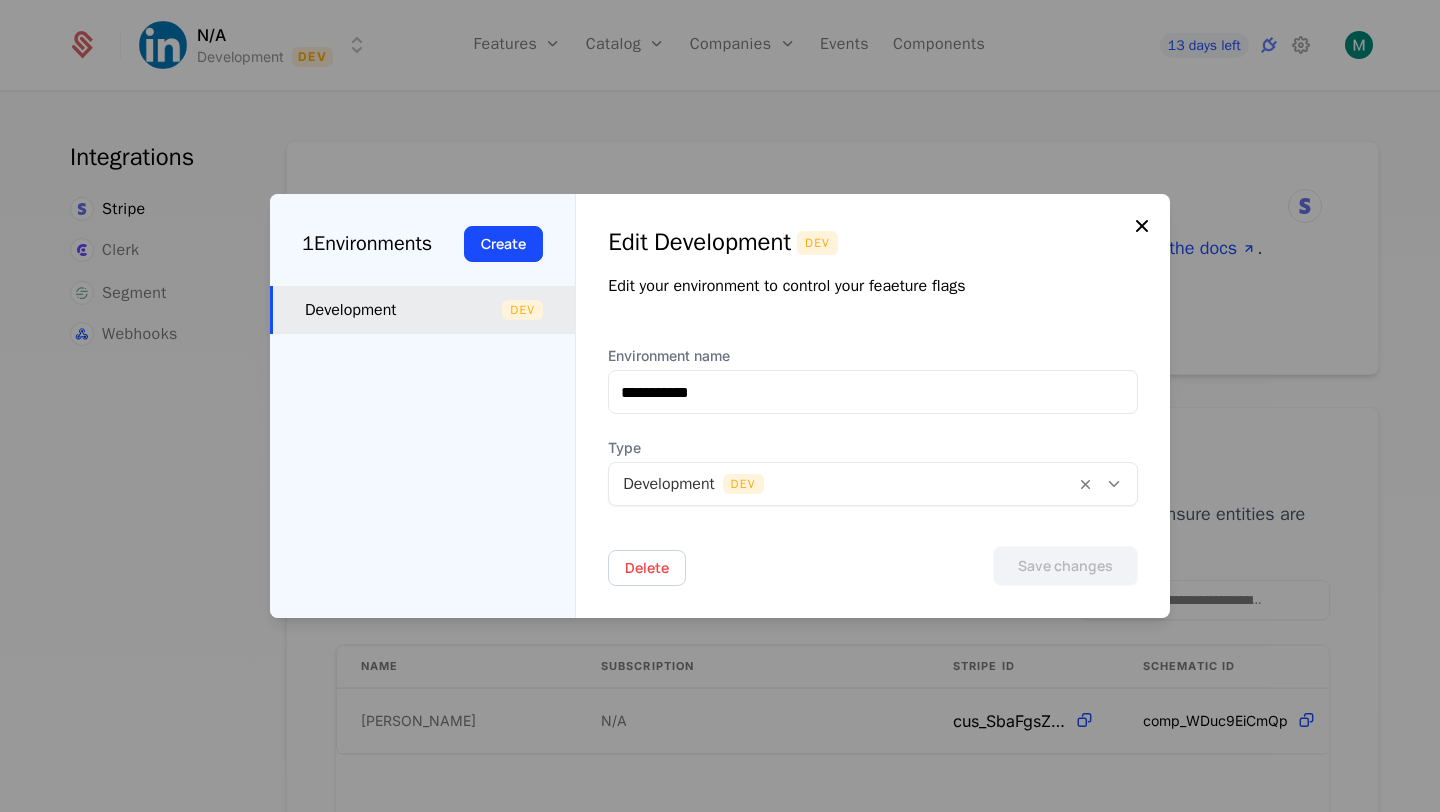 click at bounding box center [1142, 226] 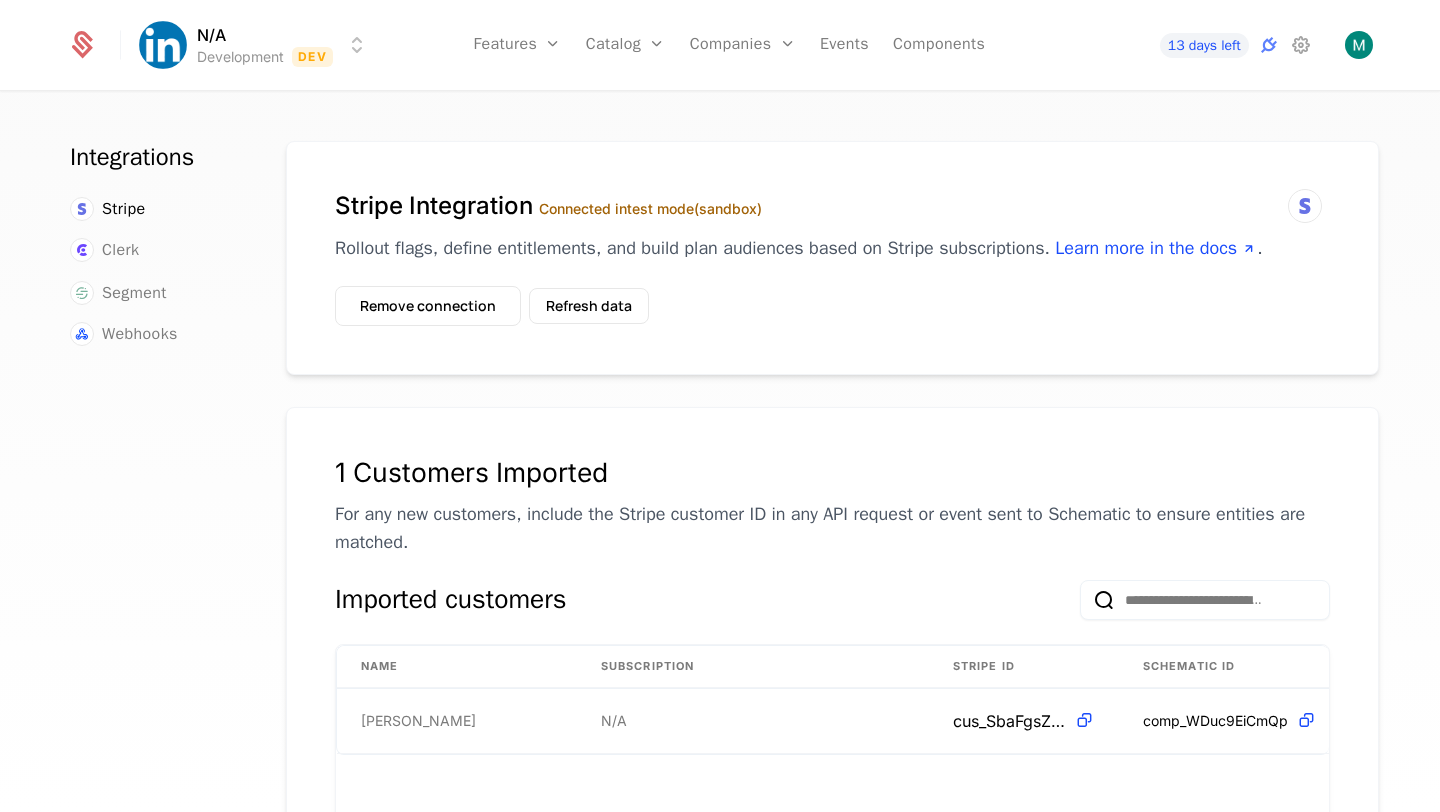 click on "Connected in   test mode  (sandbox)" at bounding box center (650, 208) 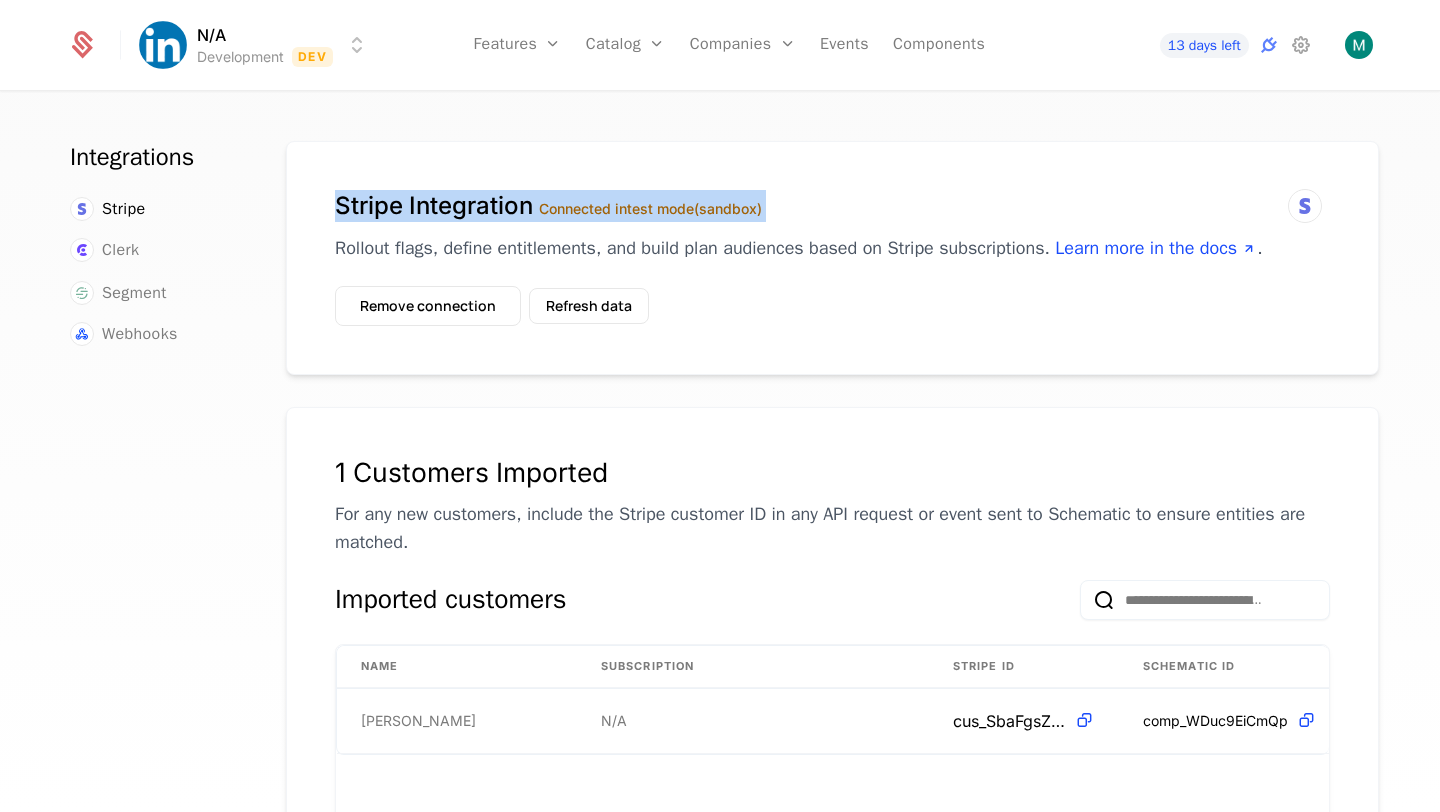 click on "Connected in   test mode  (sandbox)" at bounding box center [650, 208] 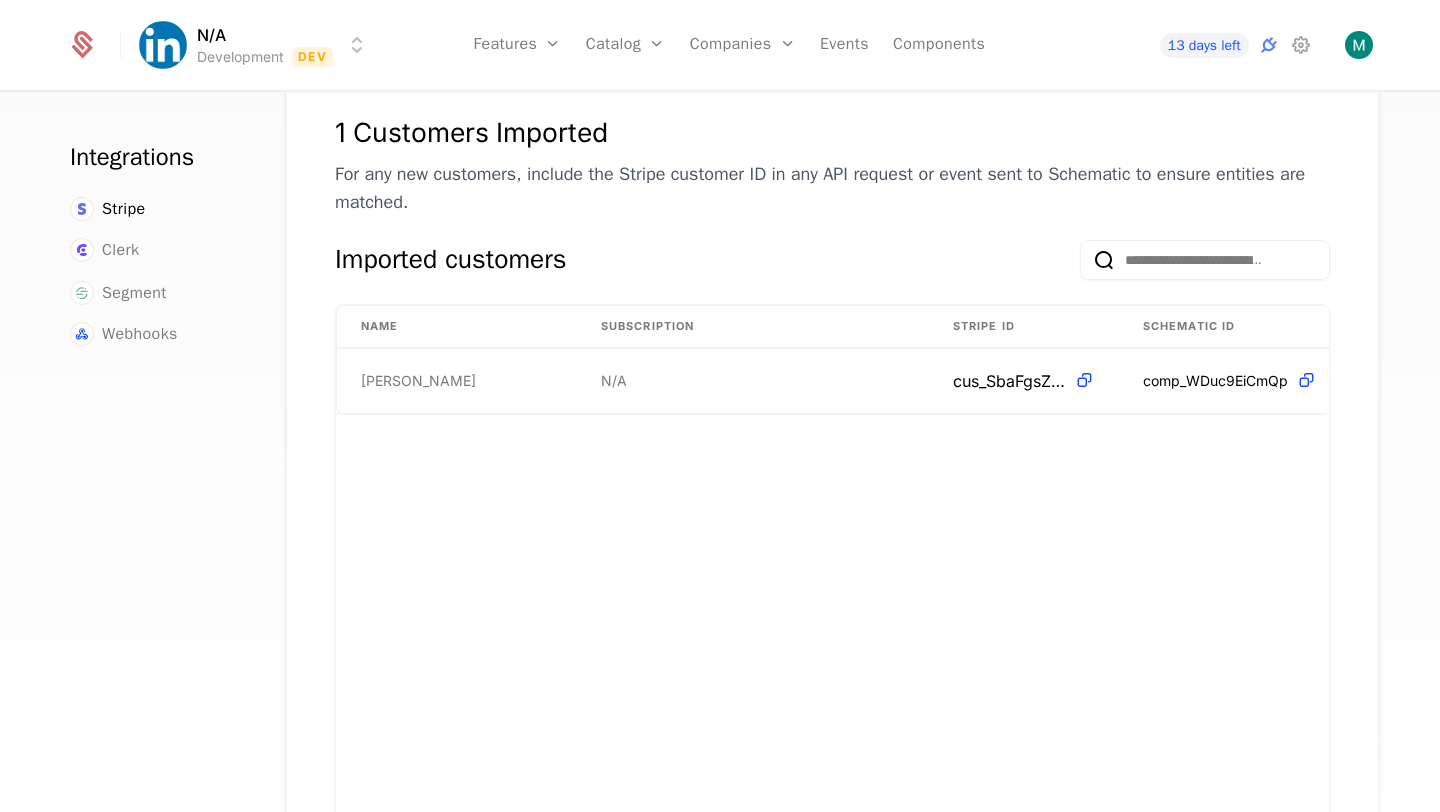 scroll, scrollTop: 473, scrollLeft: 0, axis: vertical 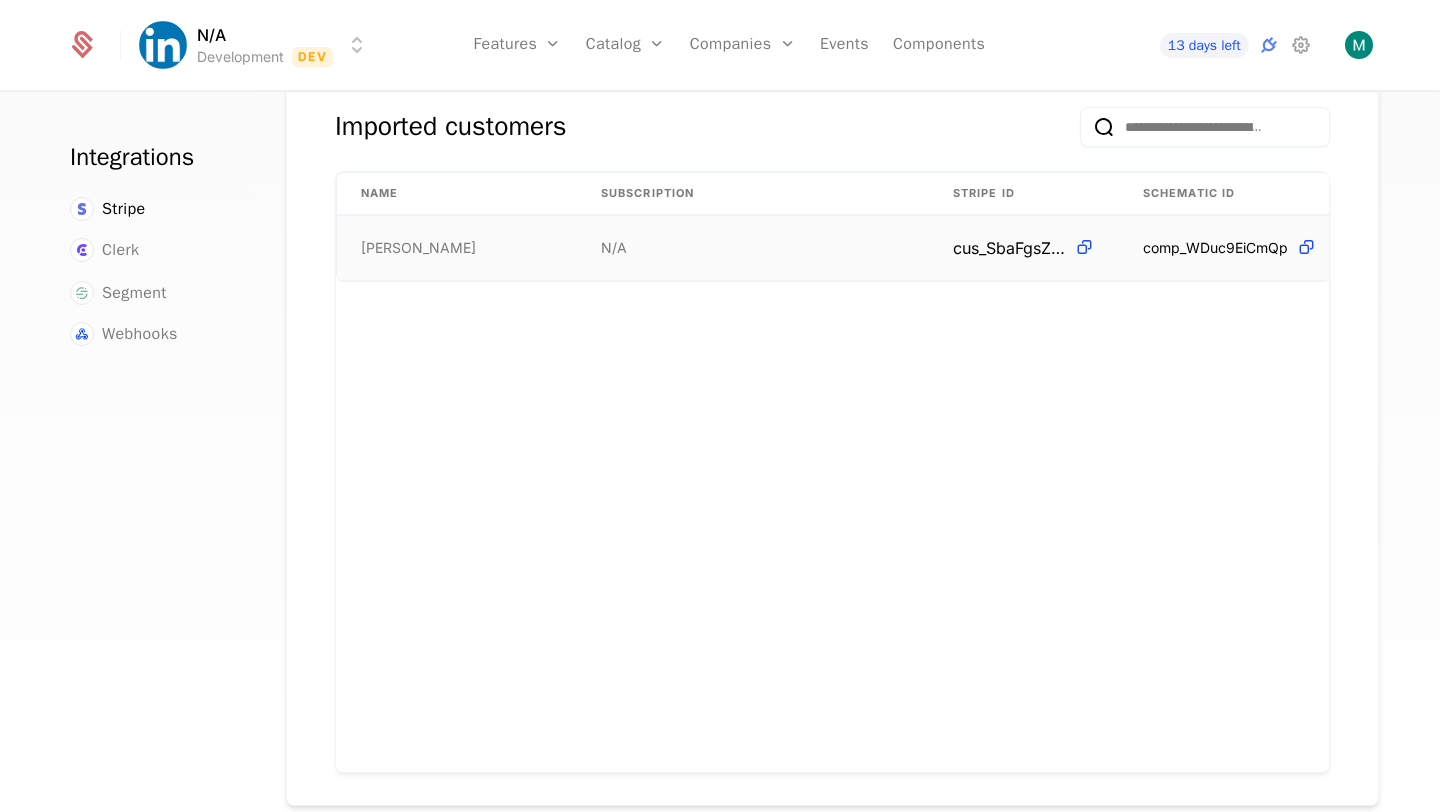click on "N/A" at bounding box center [753, 248] 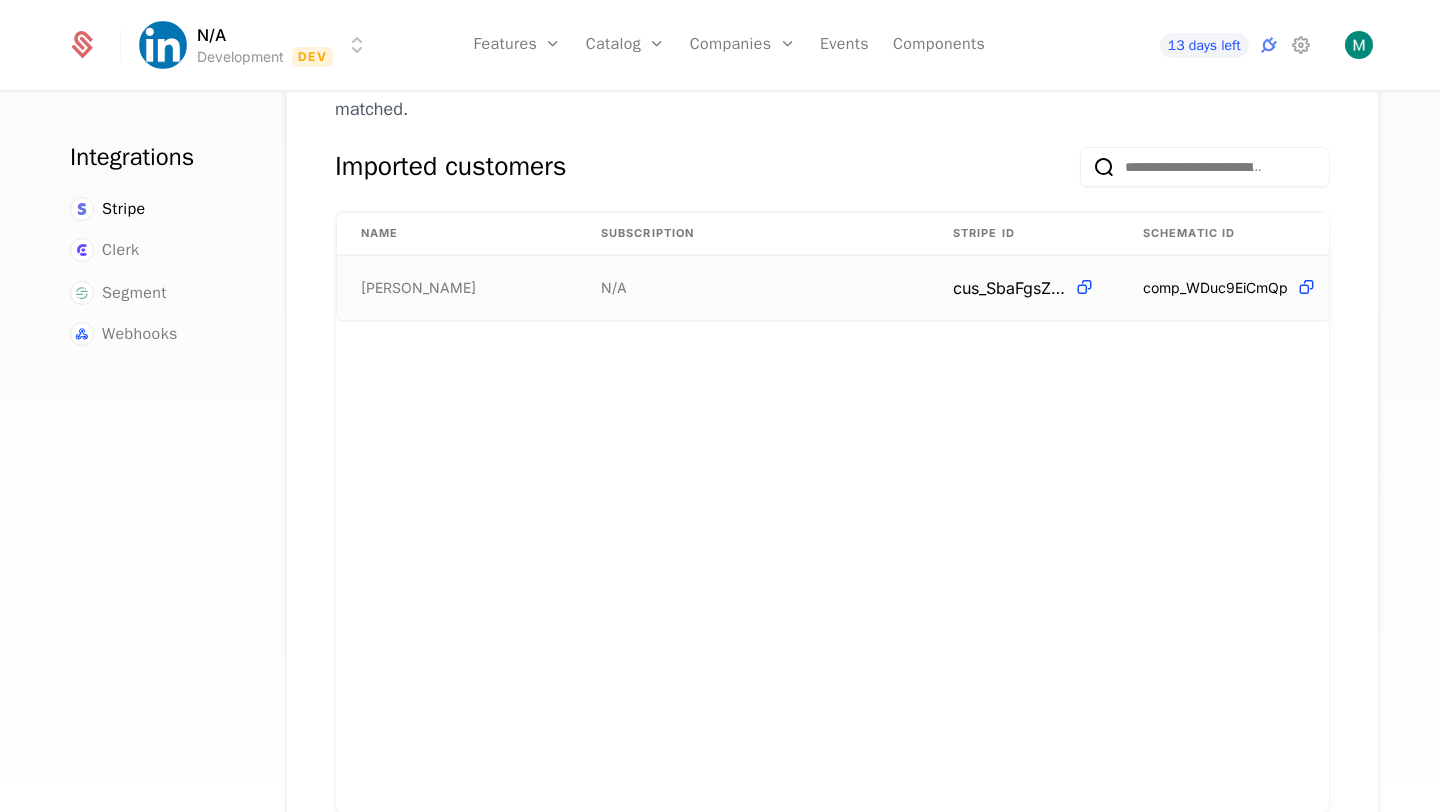 scroll, scrollTop: 427, scrollLeft: 0, axis: vertical 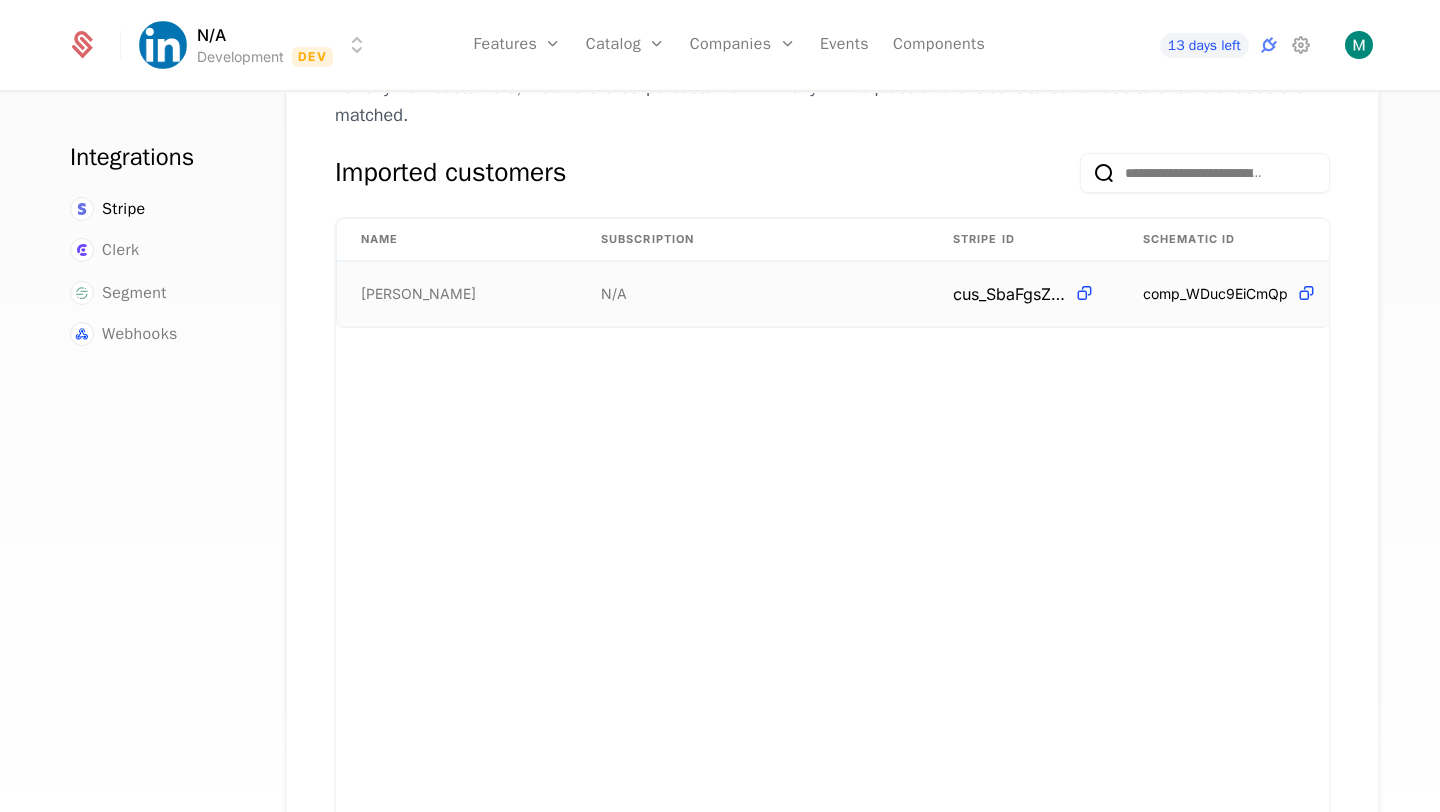 click on "Subscription" at bounding box center (753, 240) 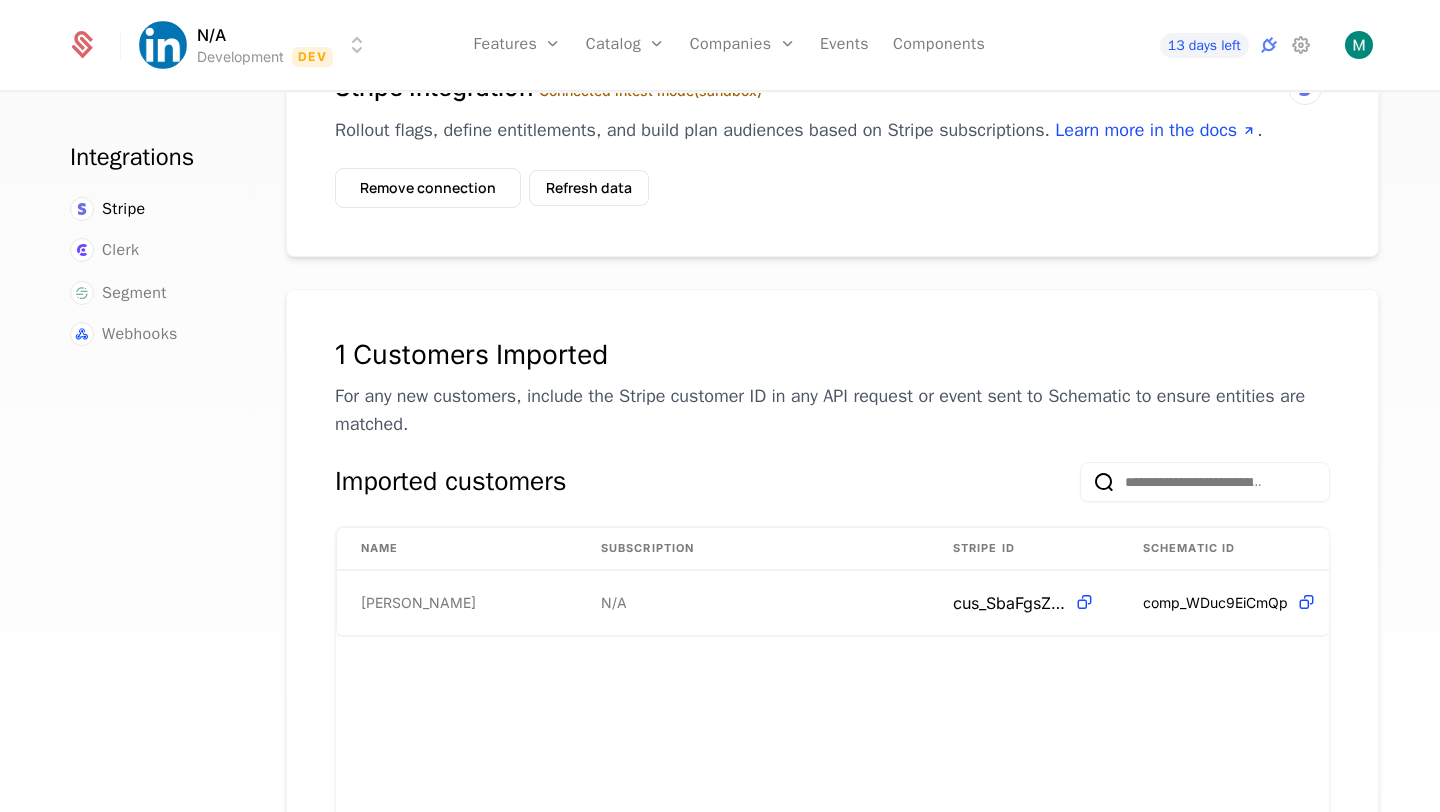 scroll, scrollTop: 0, scrollLeft: 0, axis: both 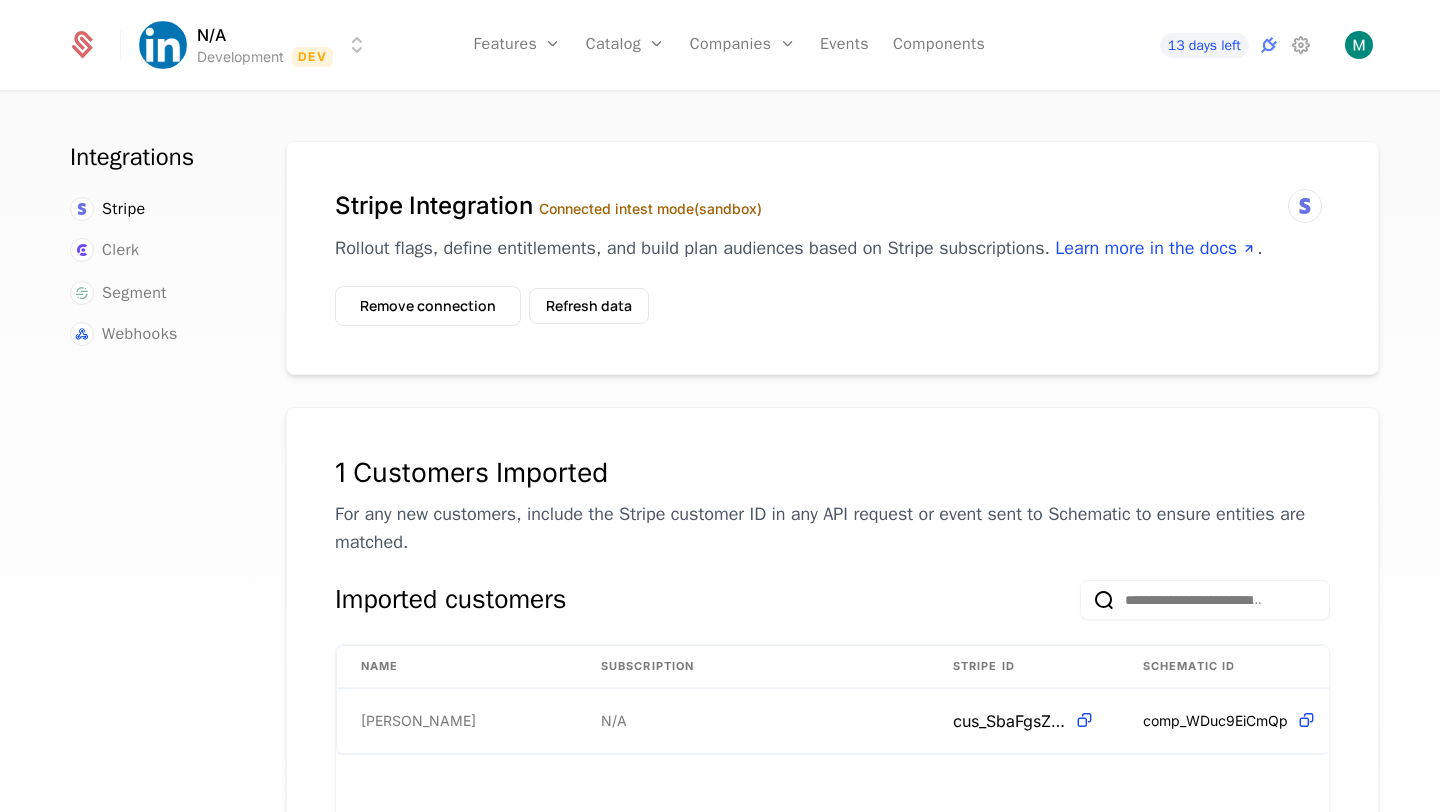 click on "Stripe Integration   Connected in   test mode  (sandbox)   Rollout flags, define entitlements, and build plan audiences based on Stripe subscriptions.   Learn more in the docs . Remove connection Refresh data" at bounding box center (832, 258) 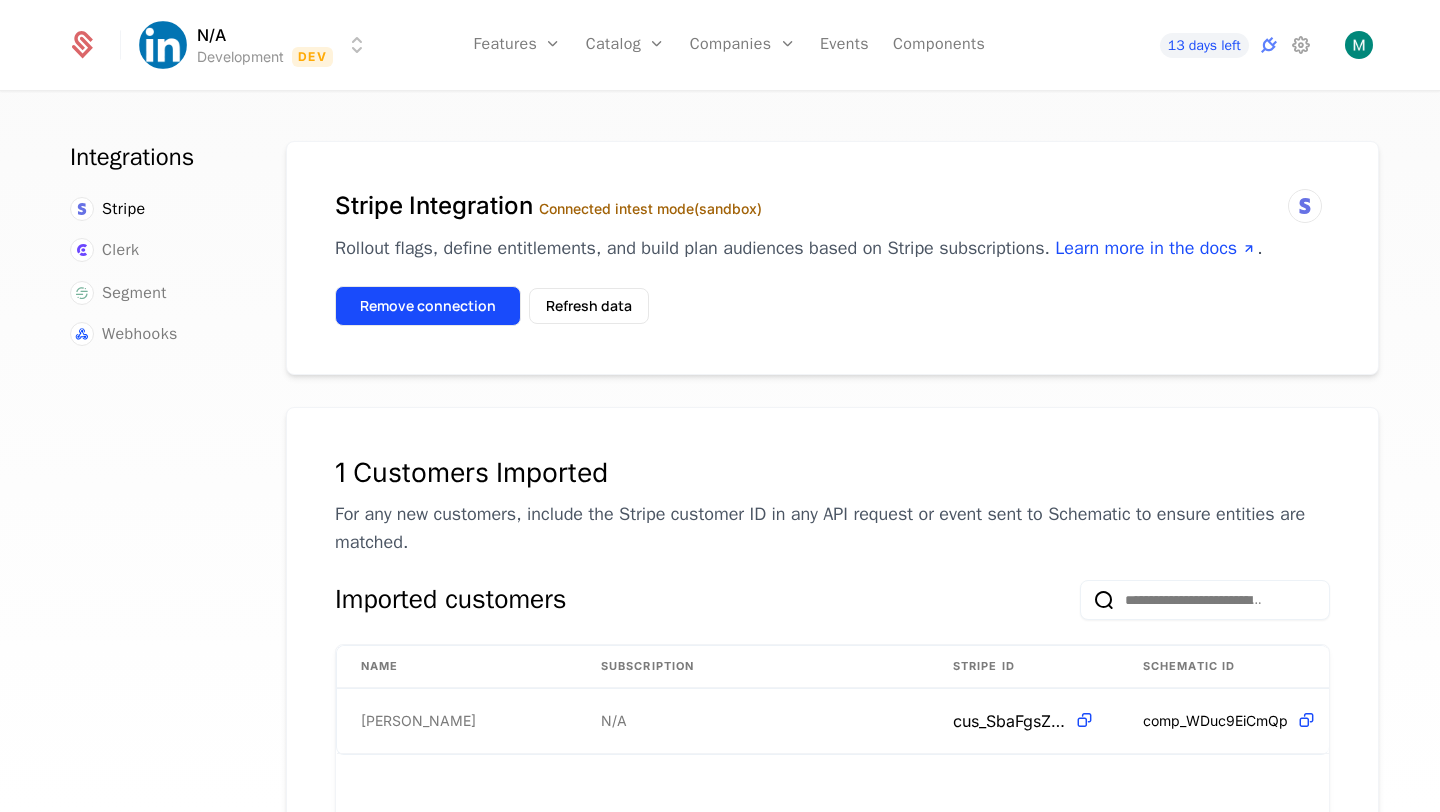click on "Remove connection" at bounding box center (428, 306) 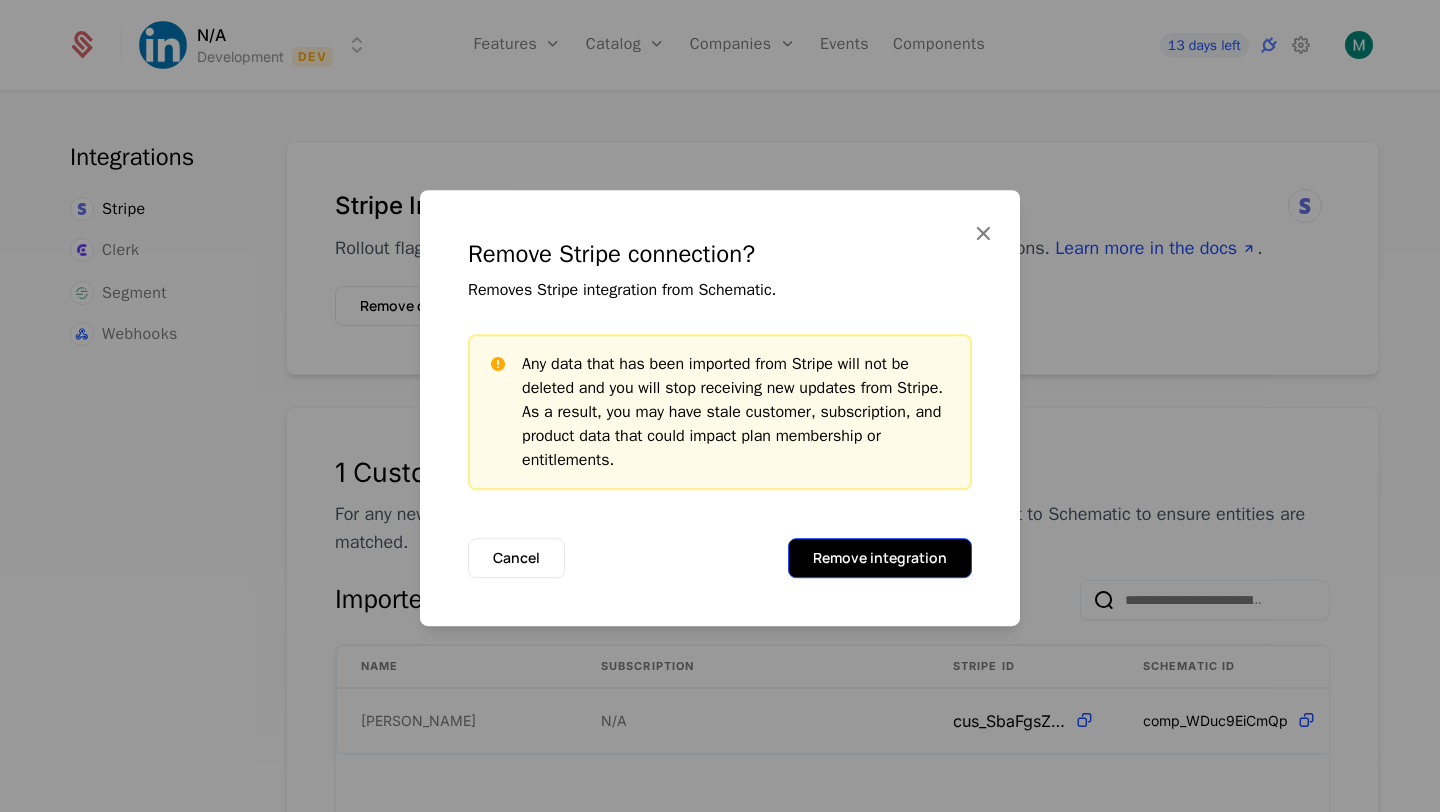 click on "Remove integration" at bounding box center (880, 558) 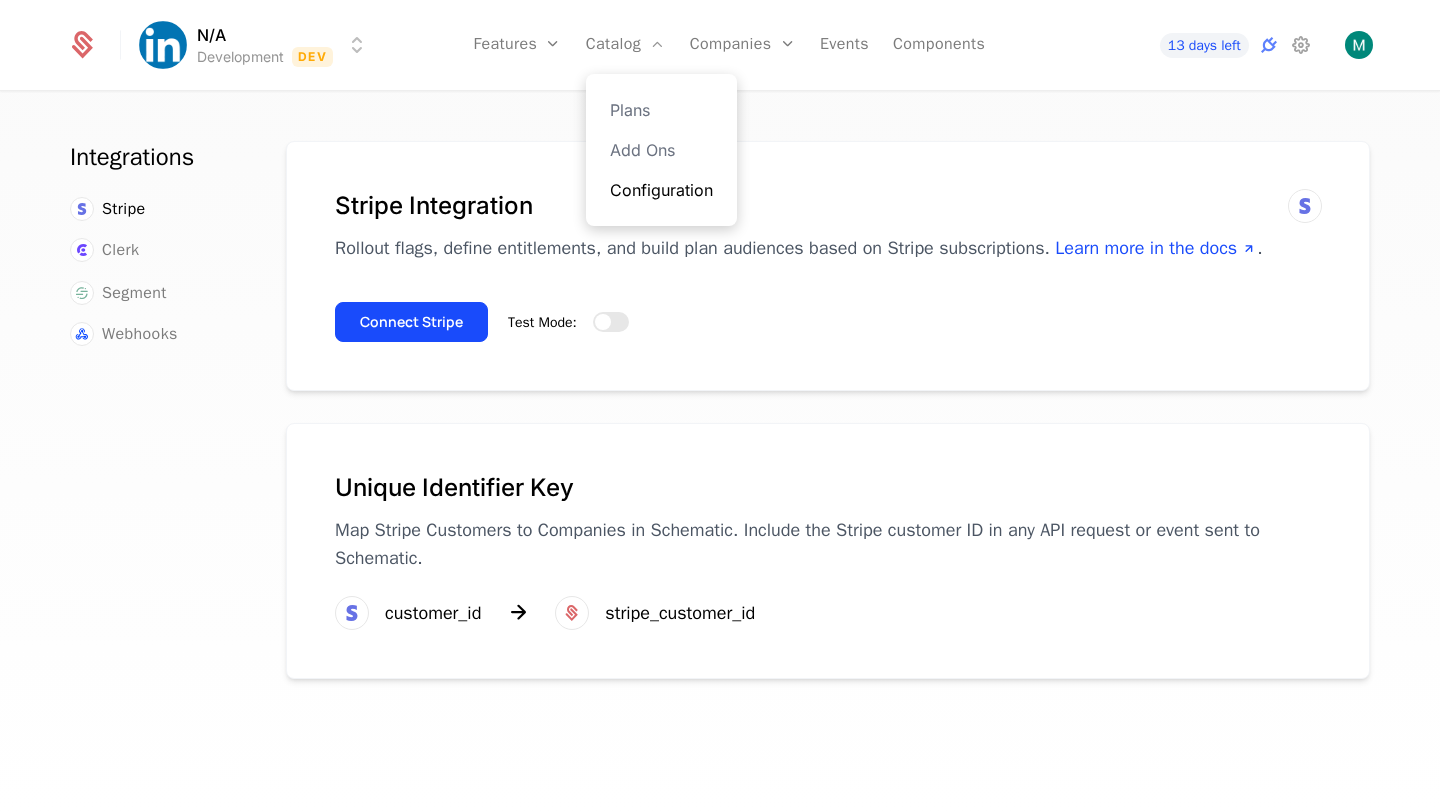 click on "Configuration" at bounding box center [661, 190] 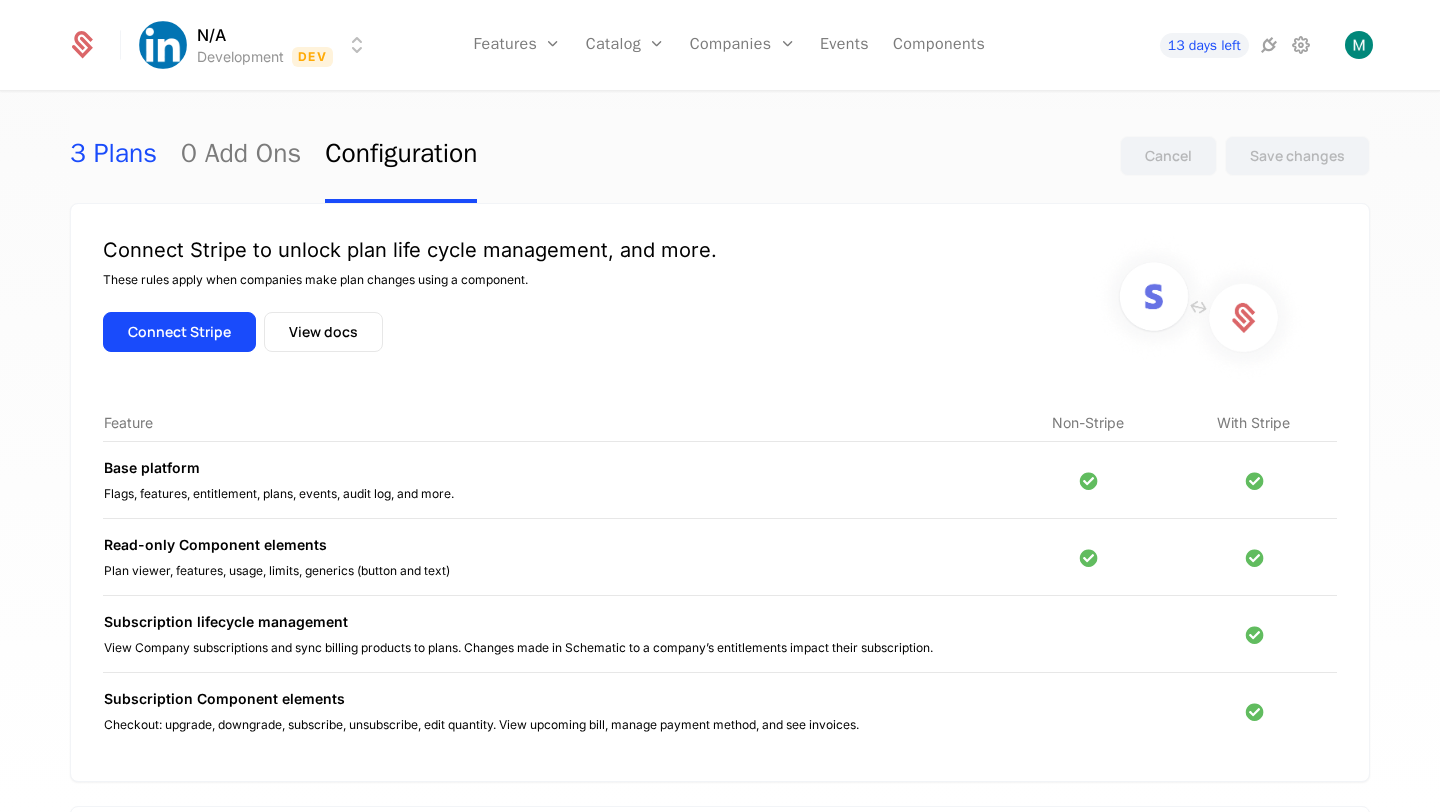 click on "3 Plans" at bounding box center [113, 156] 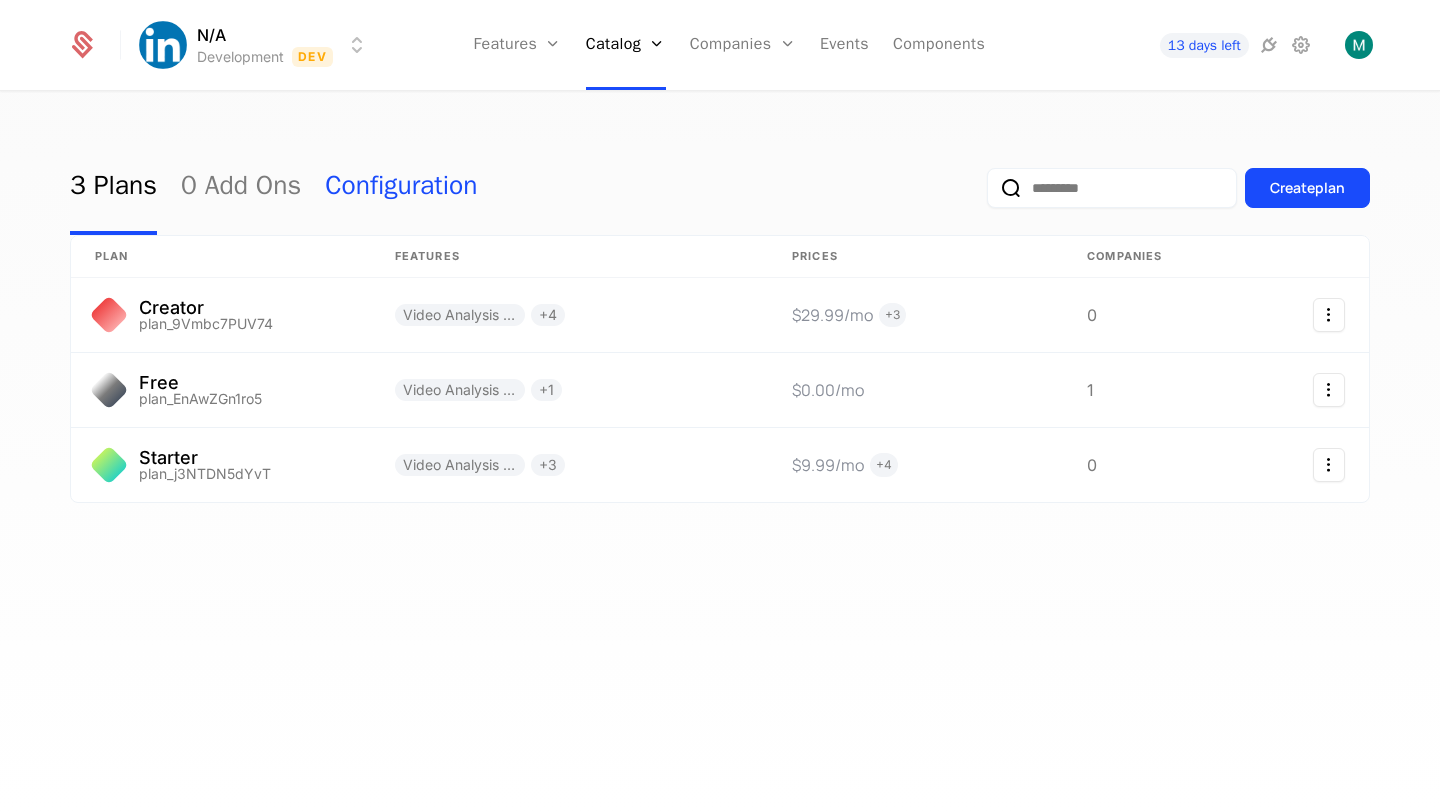 click on "Configuration" at bounding box center (401, 188) 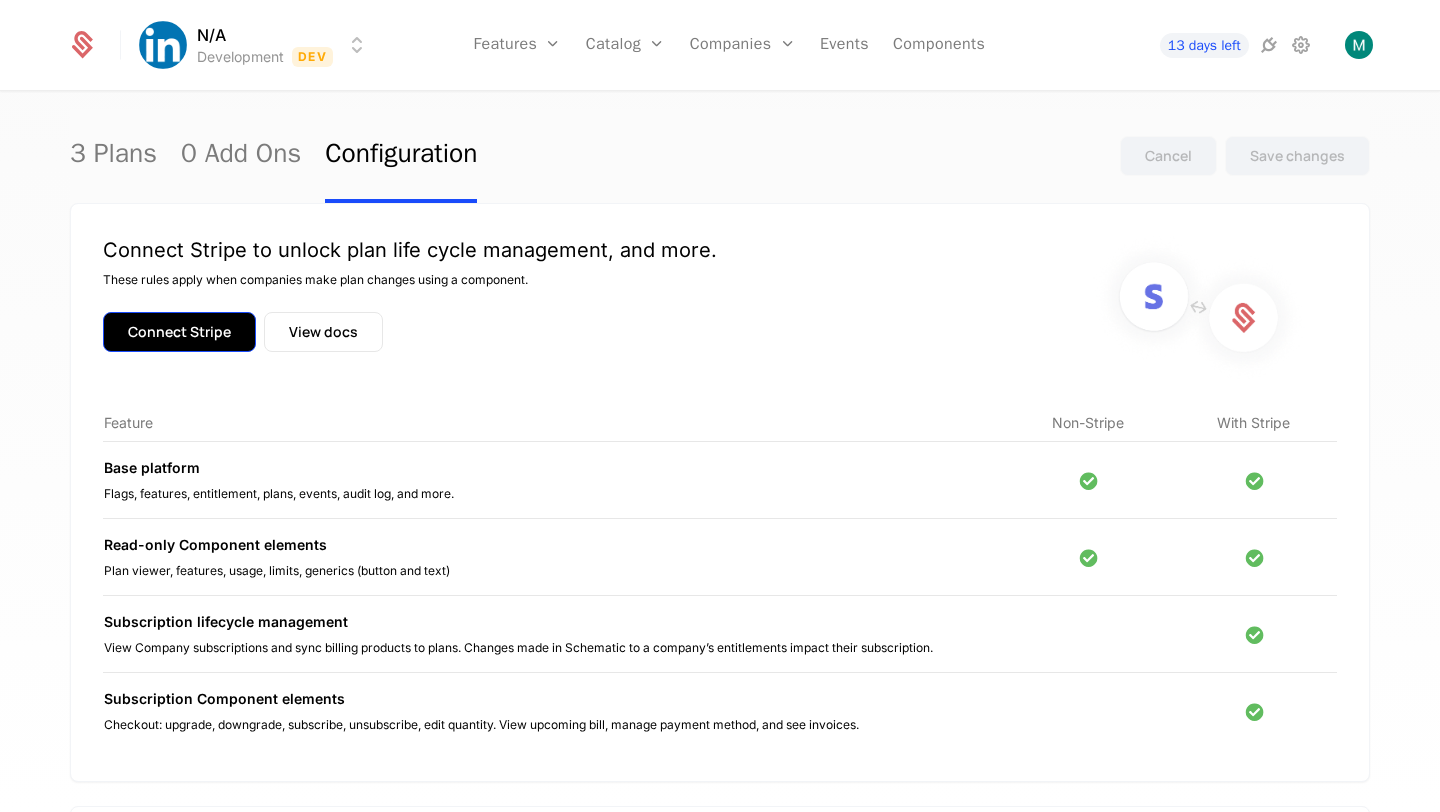 click on "Connect Stripe" at bounding box center [179, 332] 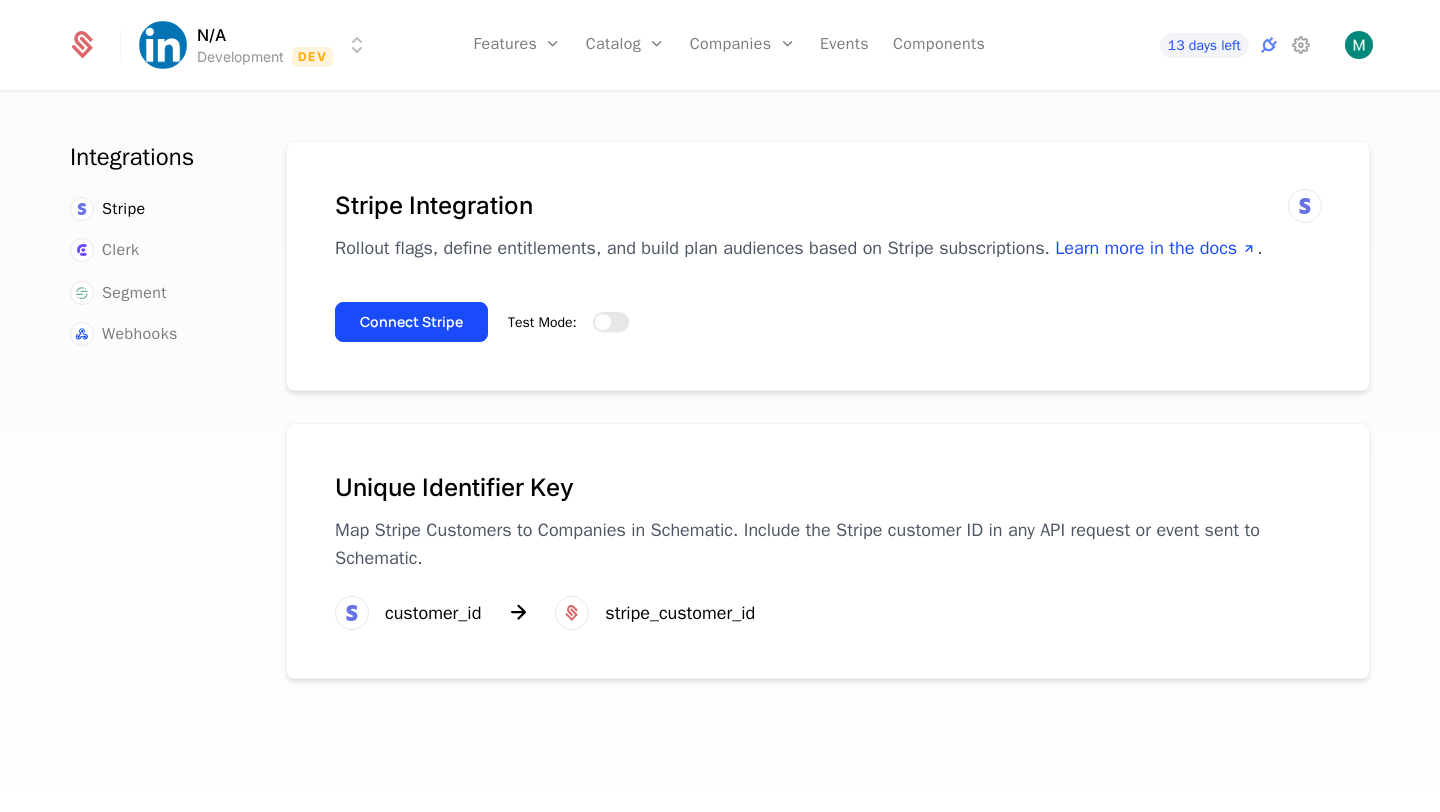 click at bounding box center (603, 322) 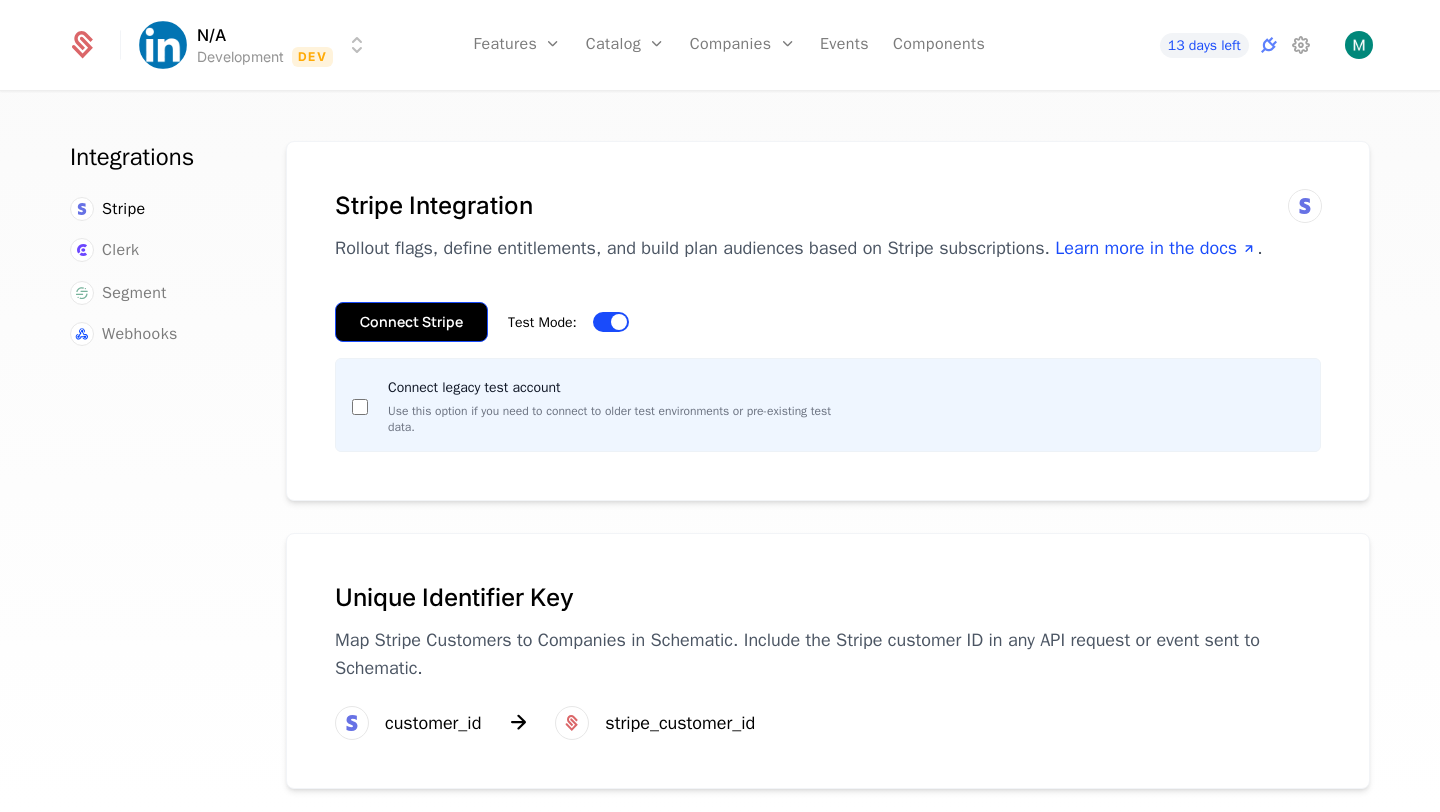 click on "Connect Stripe" at bounding box center [411, 322] 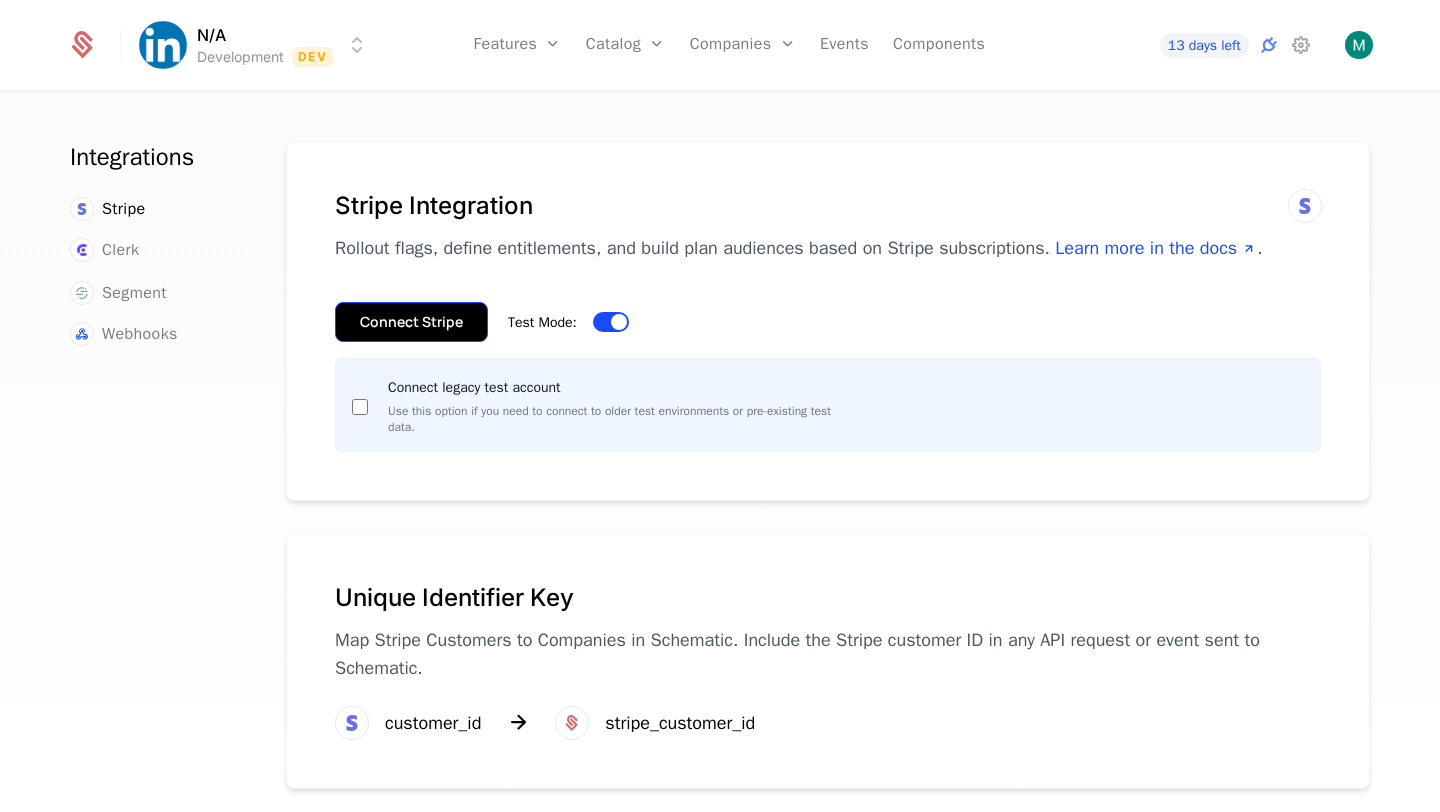 click on "Connect Stripe" at bounding box center [411, 322] 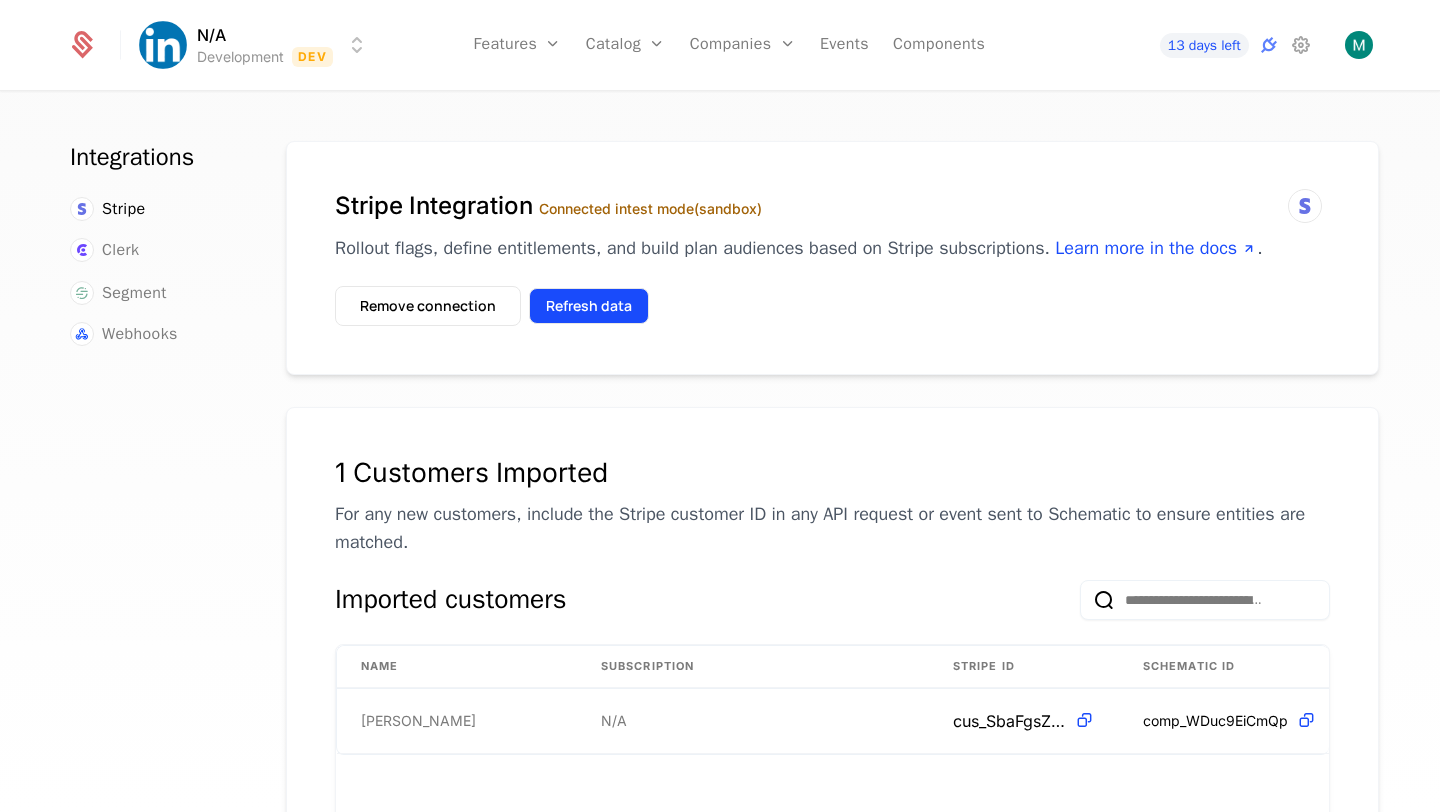 click on "Refresh data" at bounding box center (589, 306) 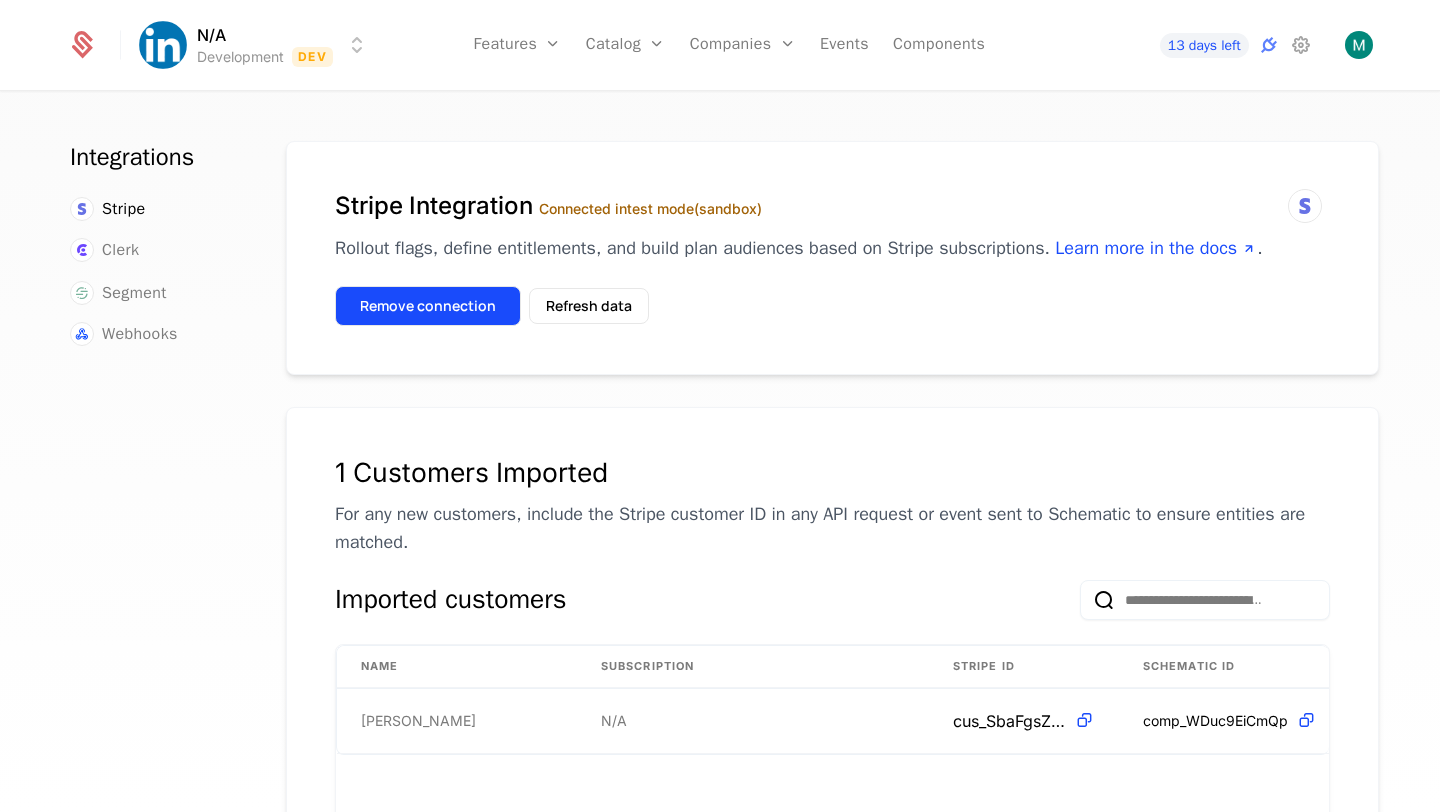 click on "Remove connection" at bounding box center [428, 306] 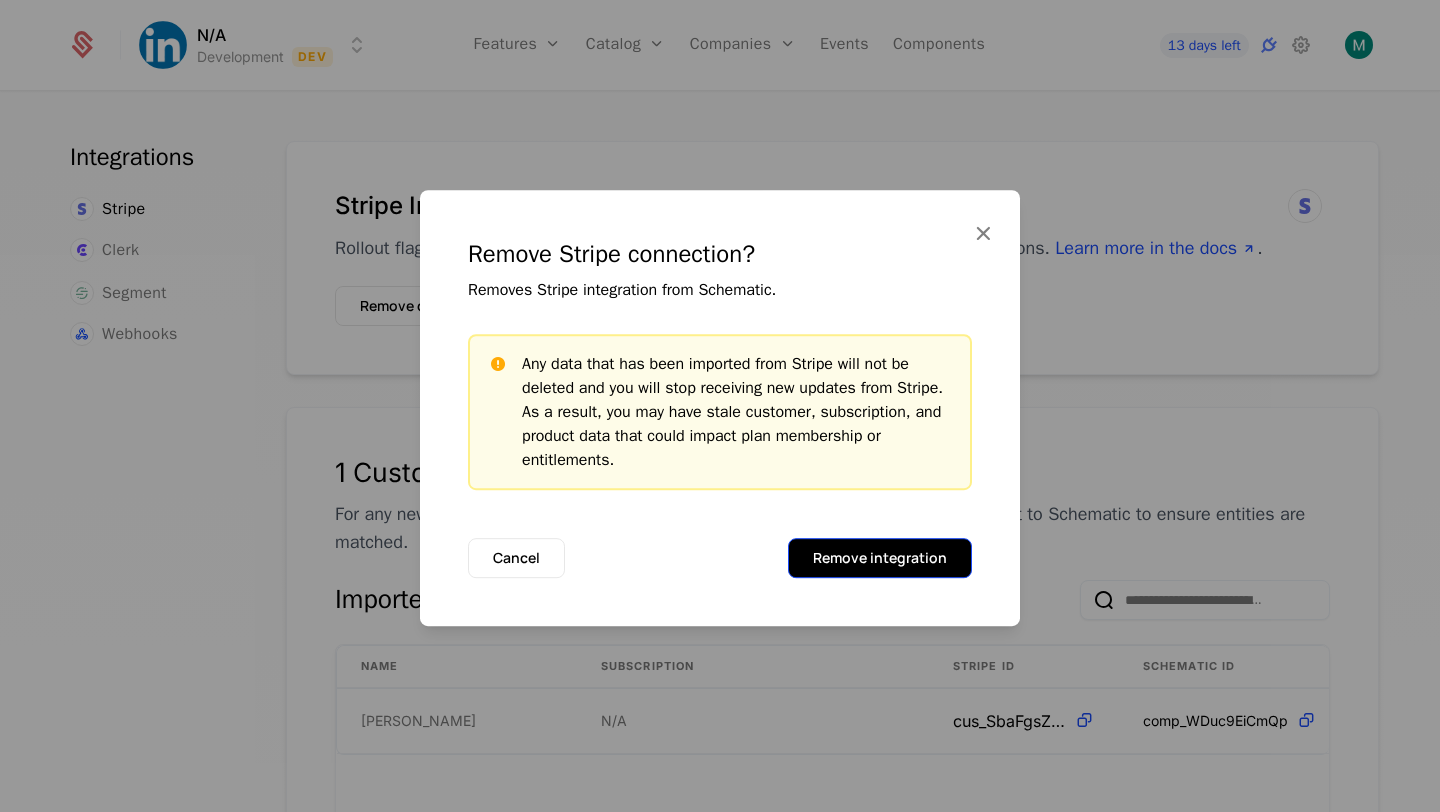 click on "Remove integration" at bounding box center (880, 558) 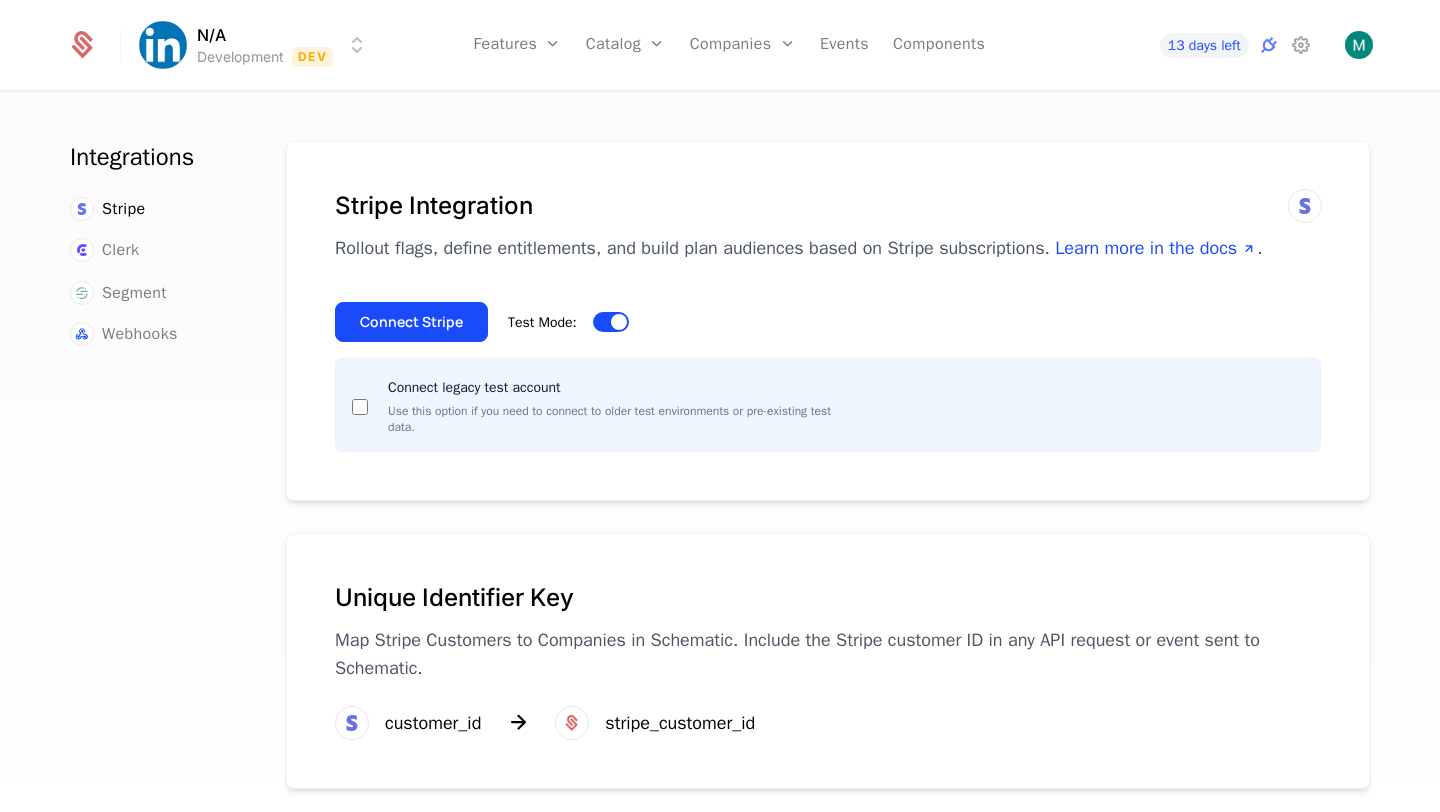 click on "Stripe Integration     Rollout flags, define entitlements, and build plan audiences based on Stripe subscriptions.   Learn more in the docs . Connect Stripe Test Mode: Connect legacy test account Use this option if you need to connect to older test environments or pre-existing test data." at bounding box center [828, 321] 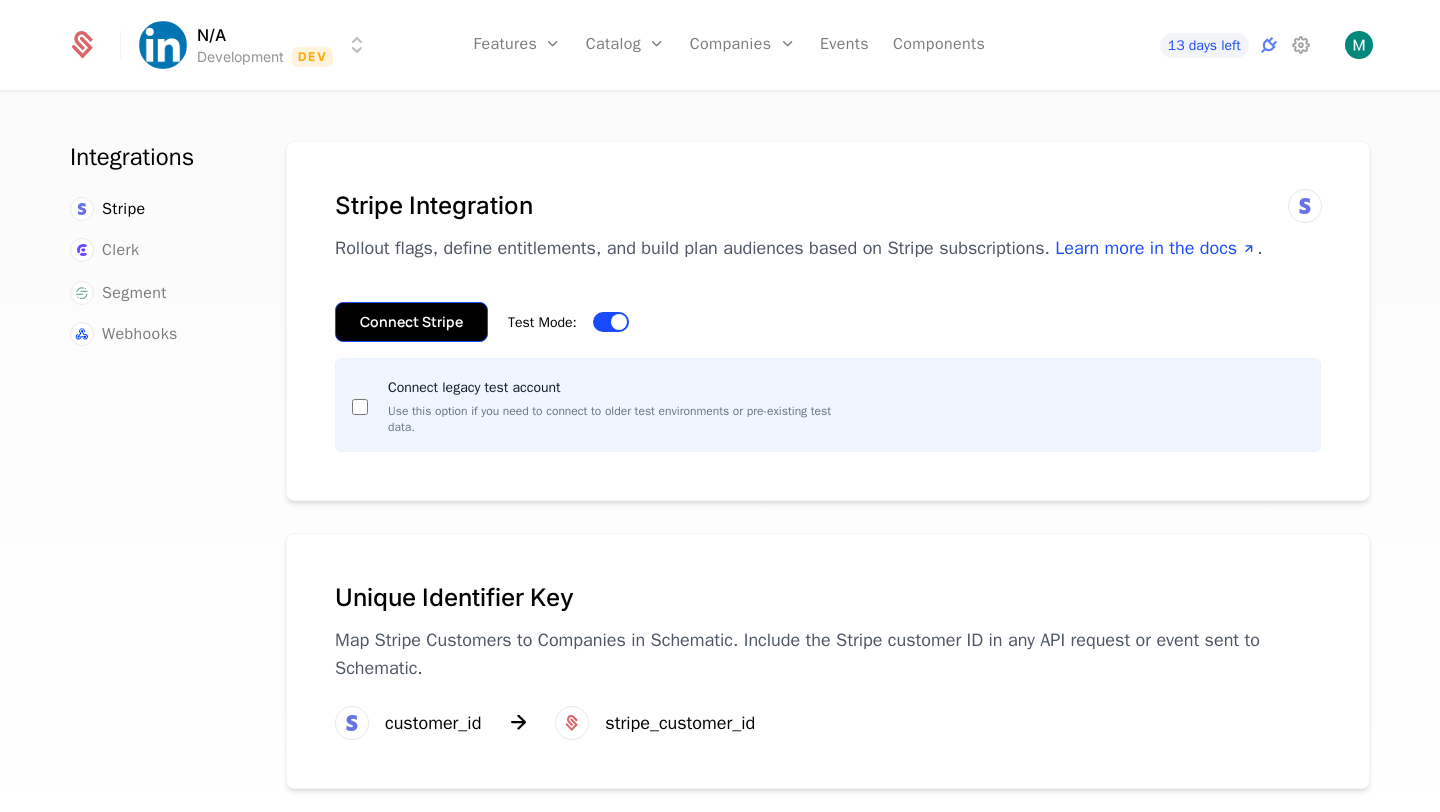 click on "Connect Stripe" at bounding box center [411, 322] 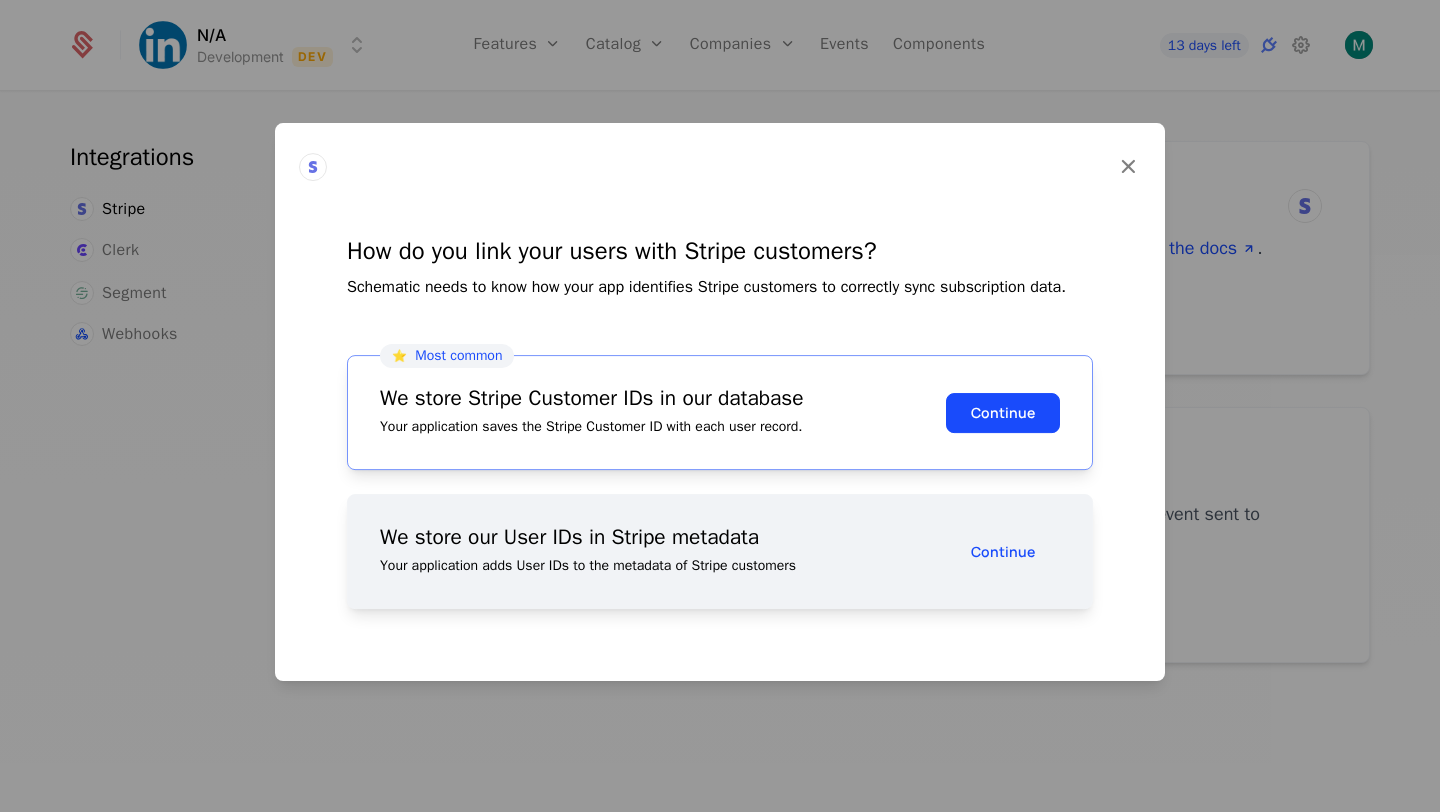 scroll, scrollTop: 0, scrollLeft: 0, axis: both 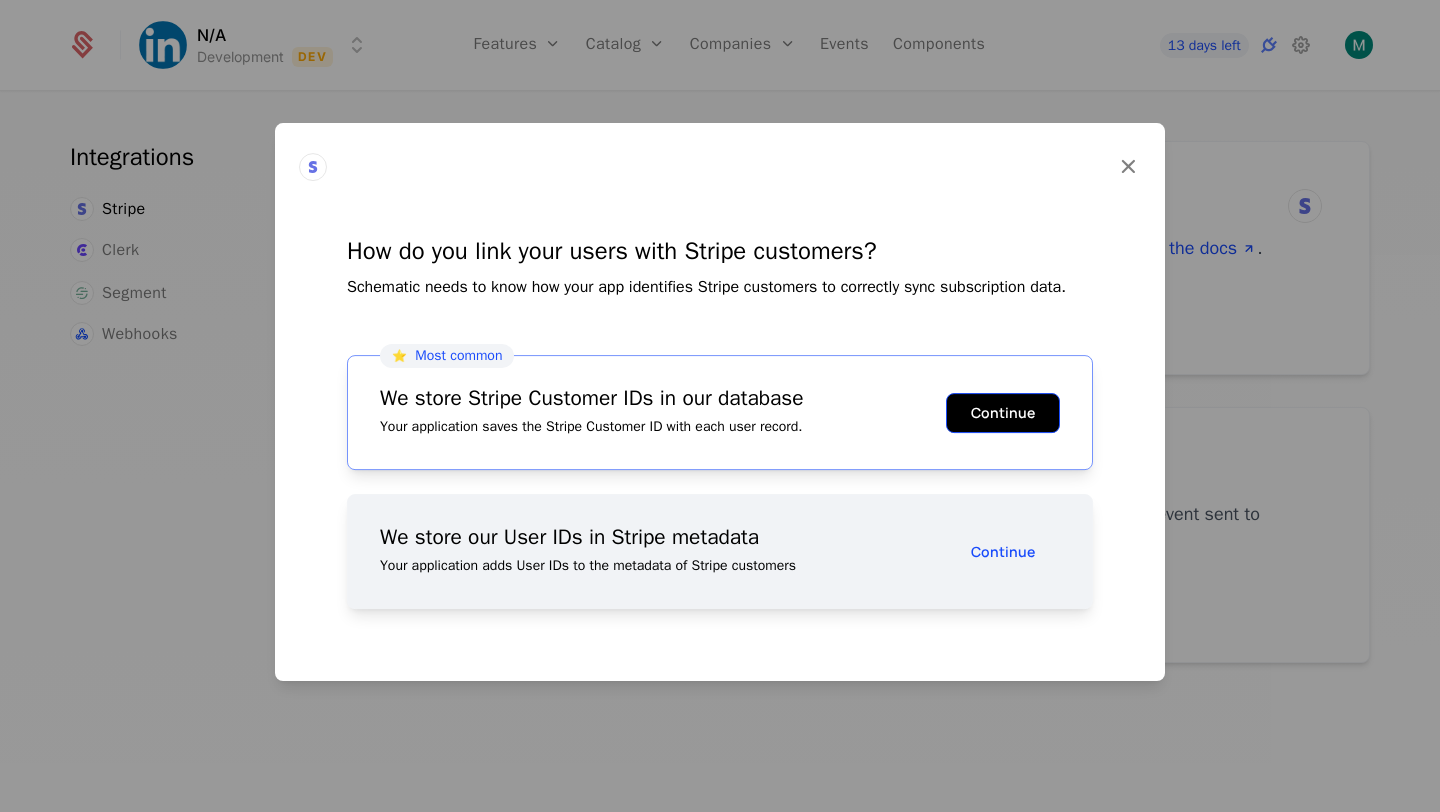 click on "Continue" at bounding box center (1003, 413) 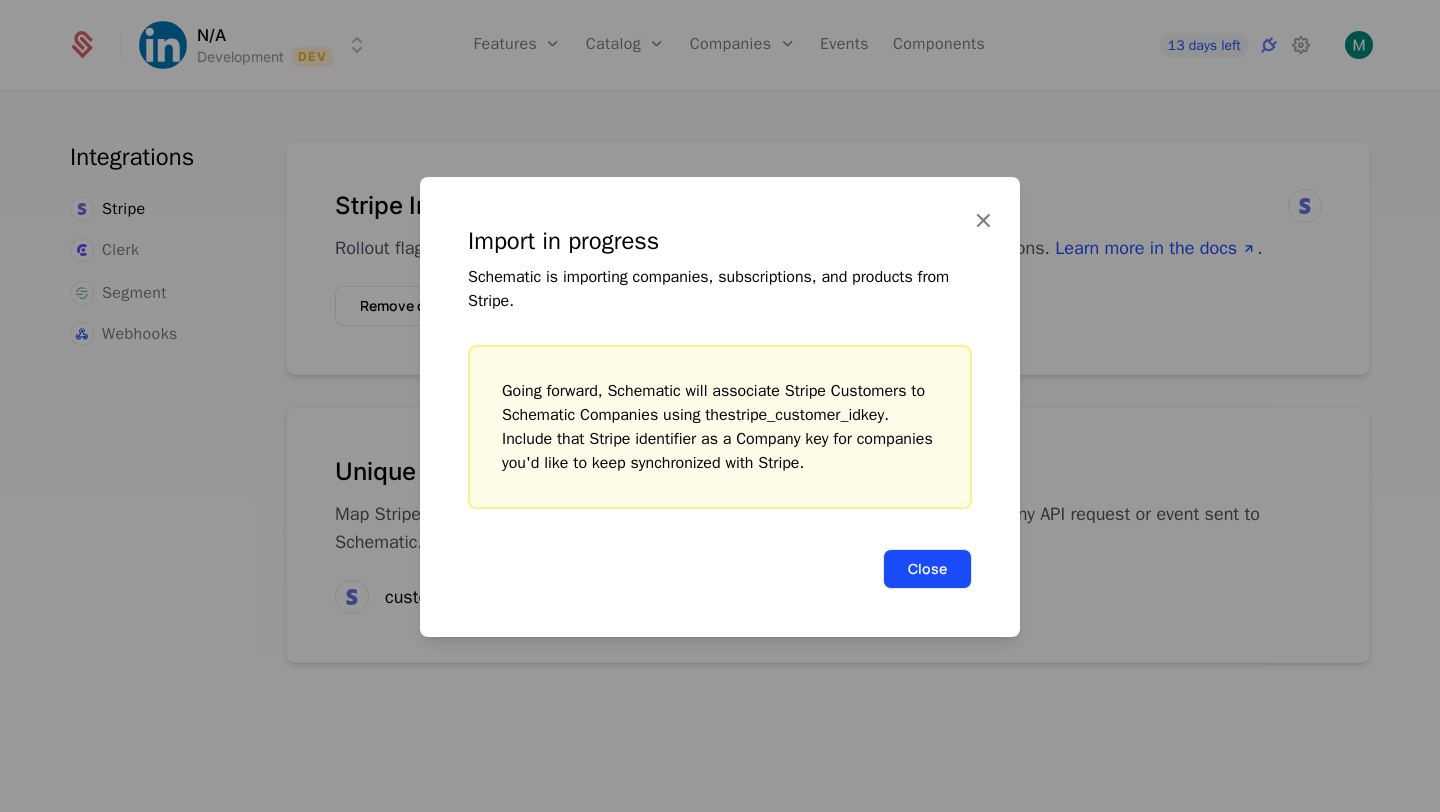 click on "Close" at bounding box center (927, 569) 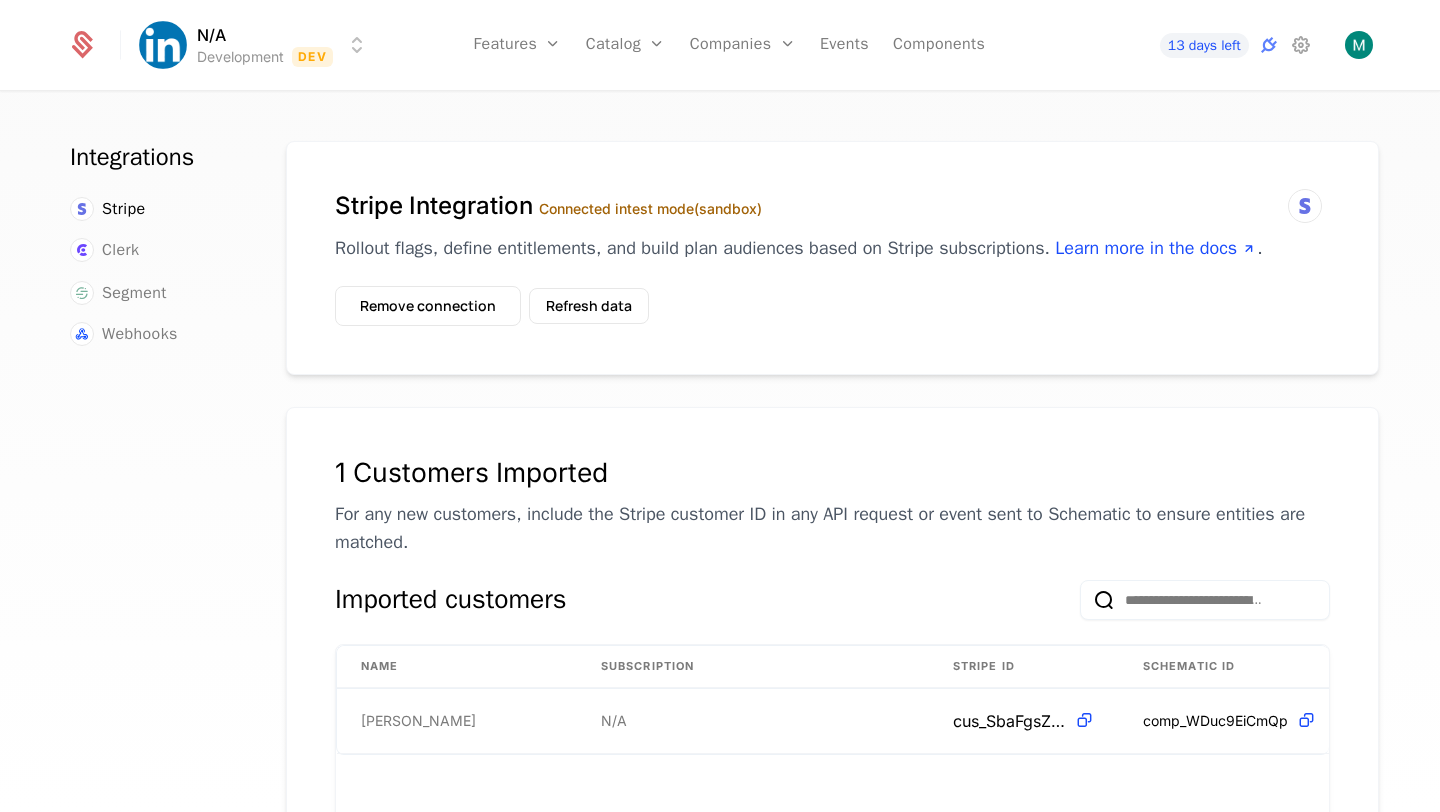 click on "Connected in   test mode  (sandbox)" at bounding box center (650, 208) 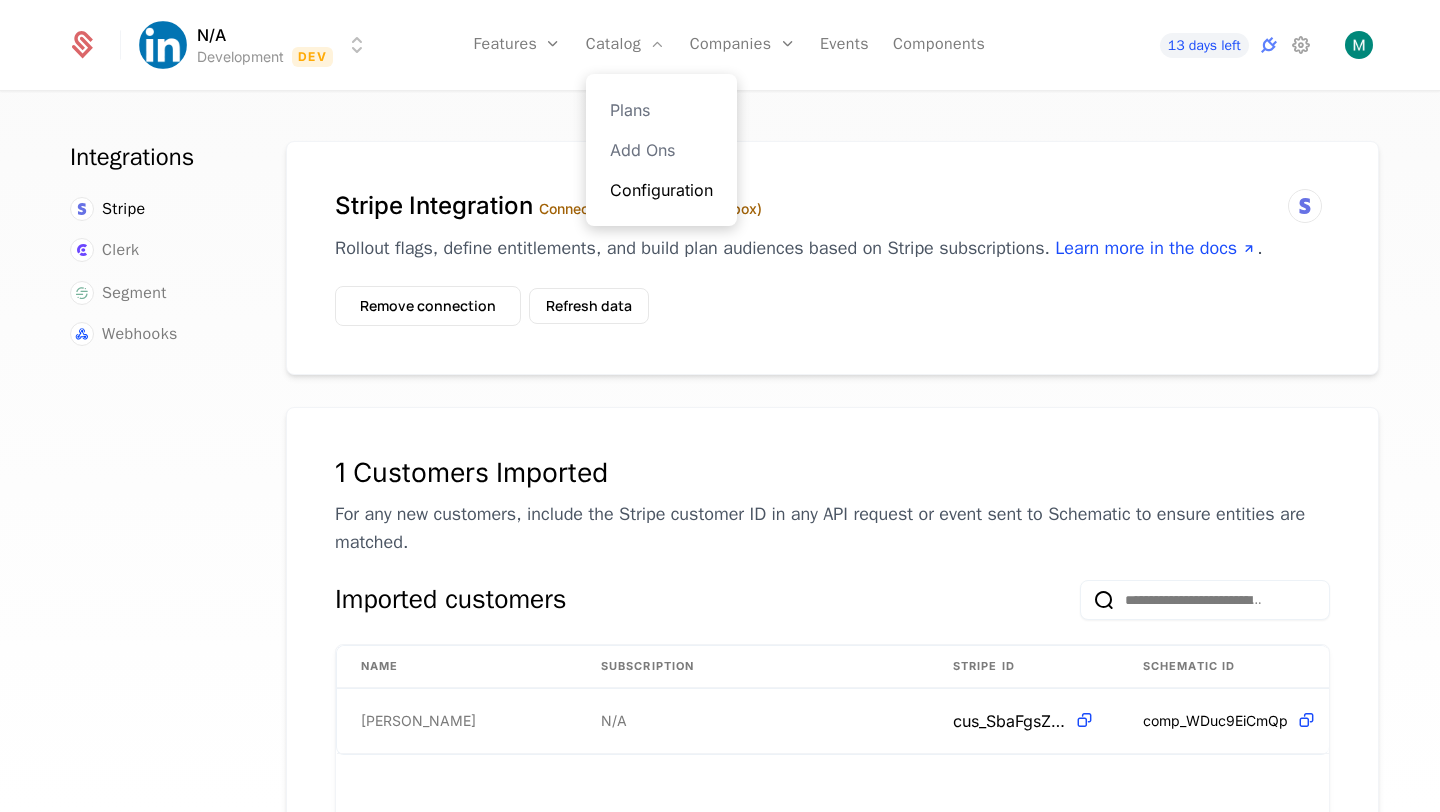 click on "Configuration" at bounding box center [661, 190] 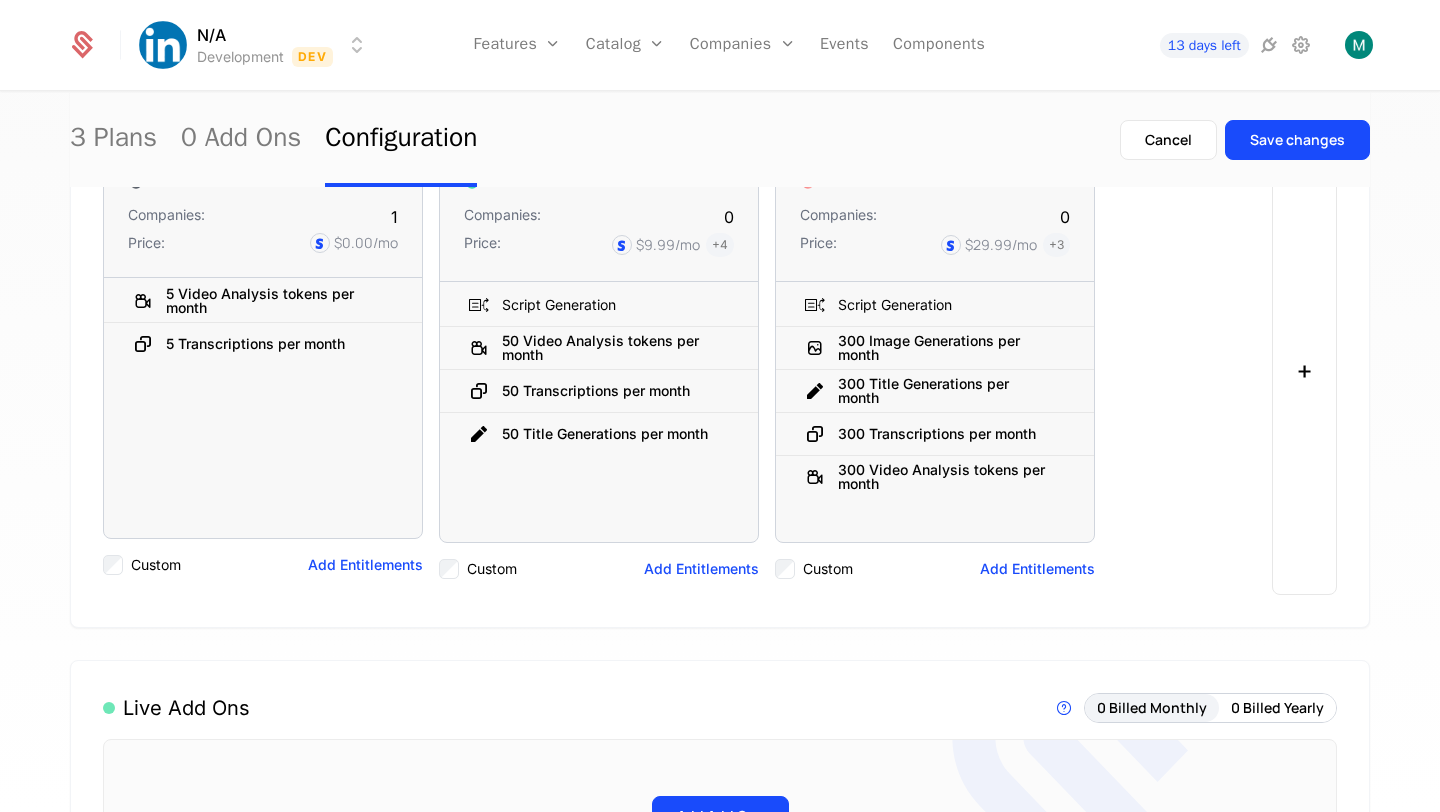 scroll, scrollTop: 130, scrollLeft: 0, axis: vertical 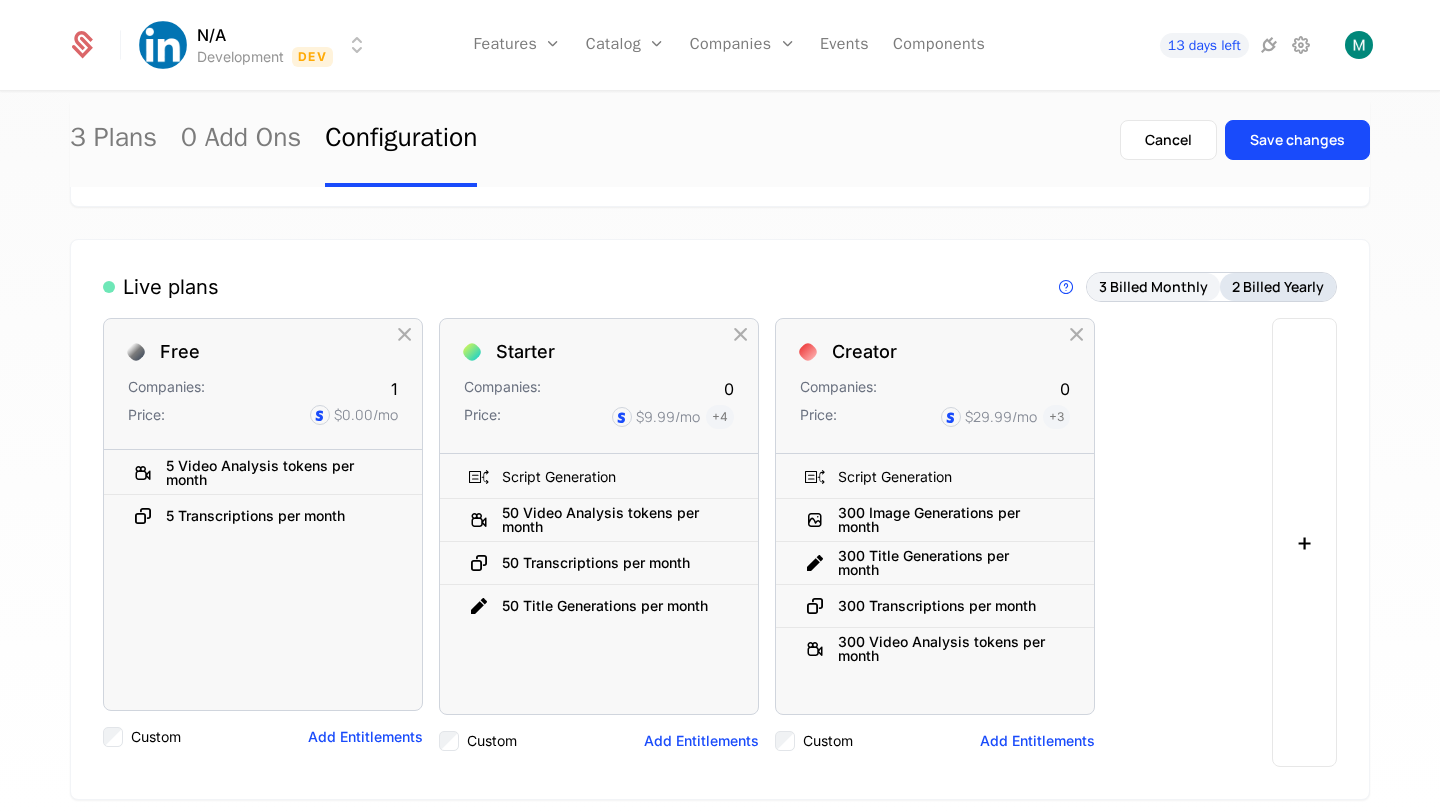 click on "2 Billed Yearly" at bounding box center (1278, 287) 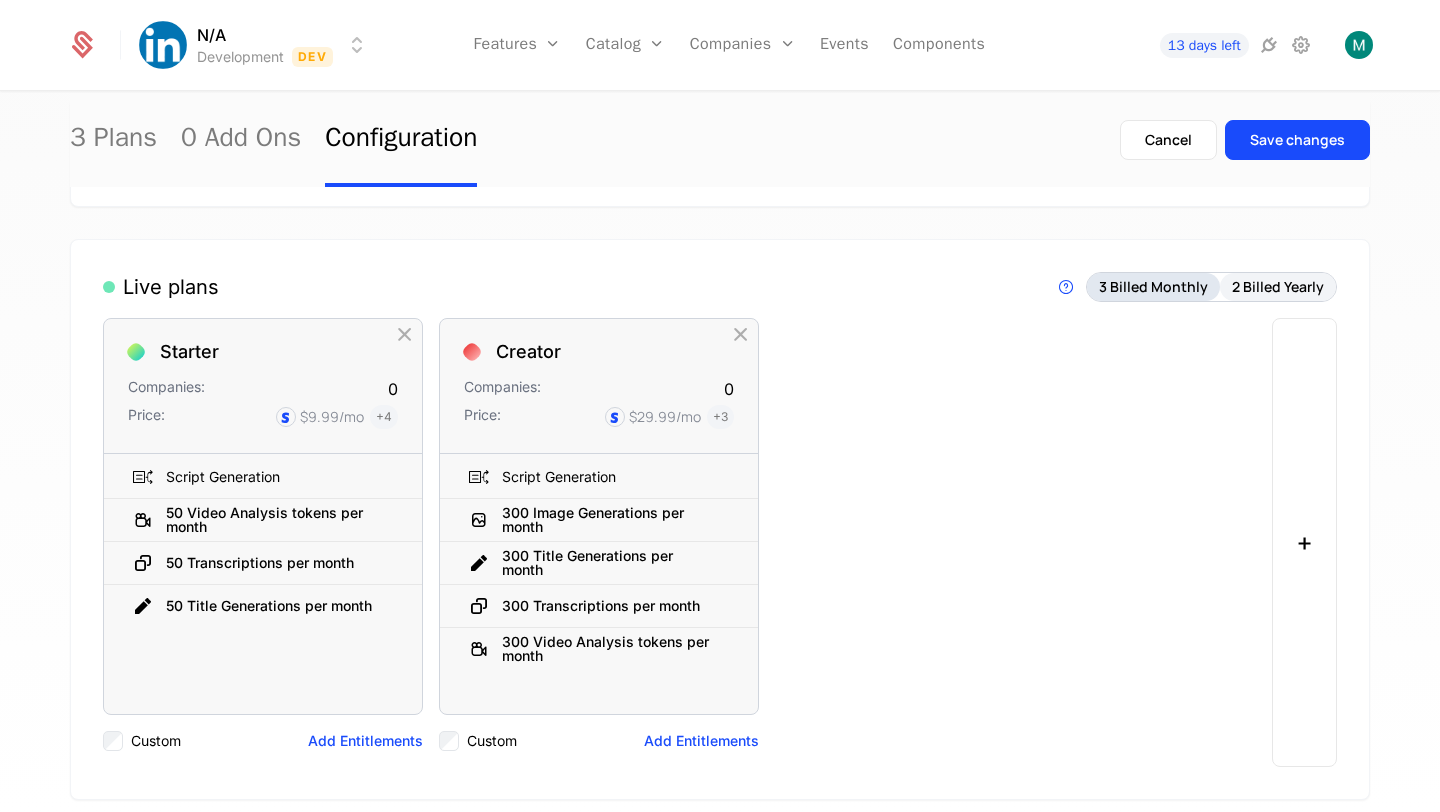 click on "3 Billed Monthly" at bounding box center (1153, 287) 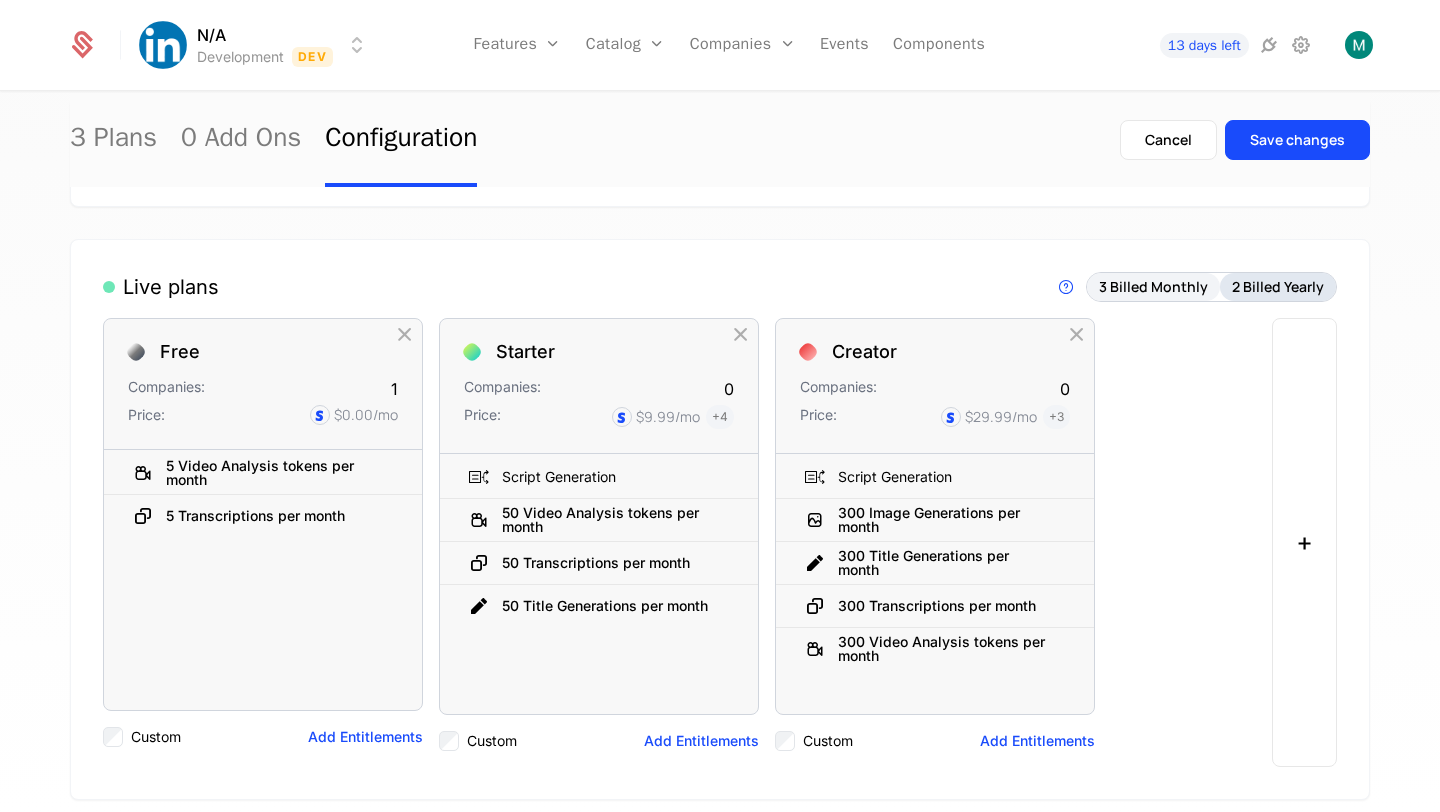 click on "2 Billed Yearly" at bounding box center (1278, 287) 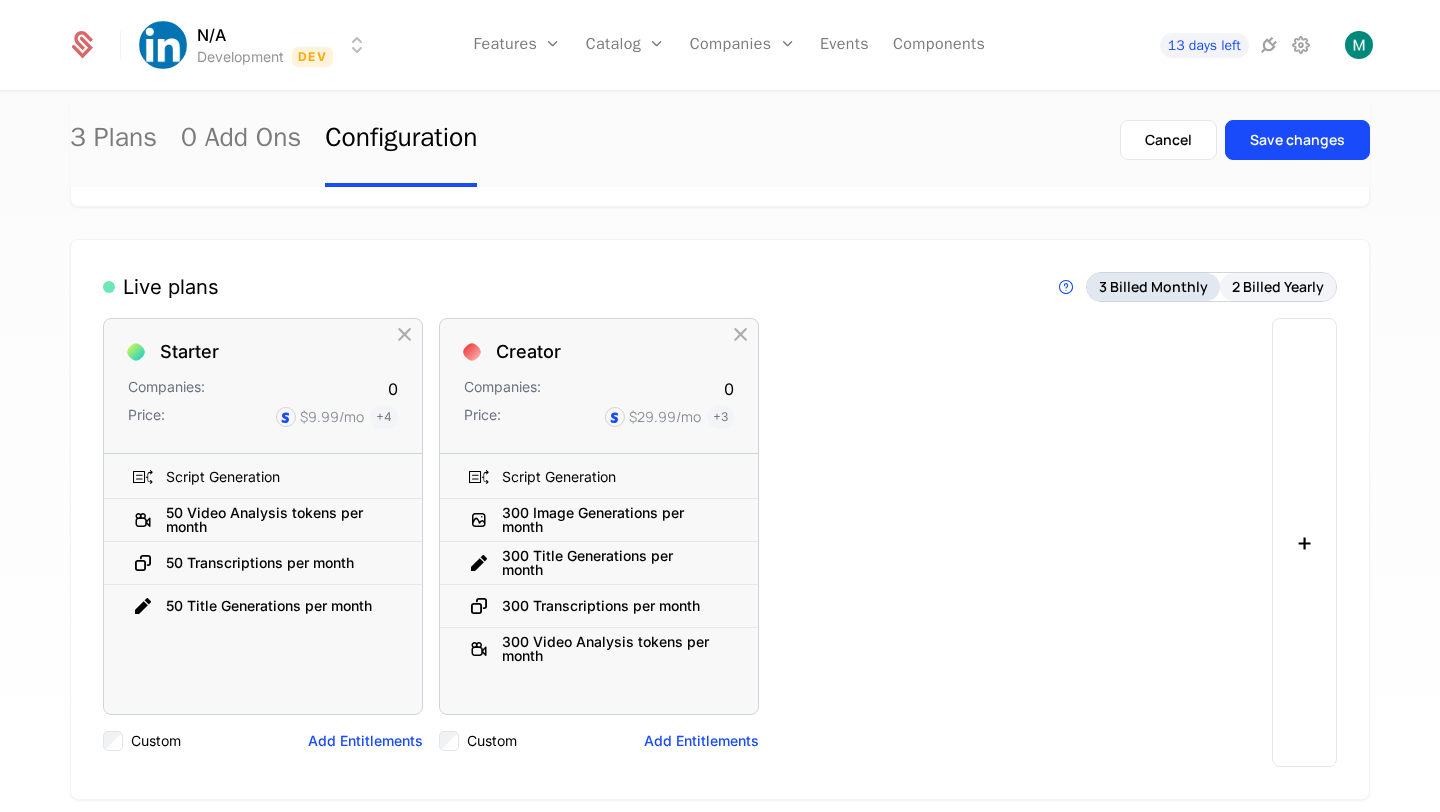 click on "3 Billed Monthly" at bounding box center [1153, 287] 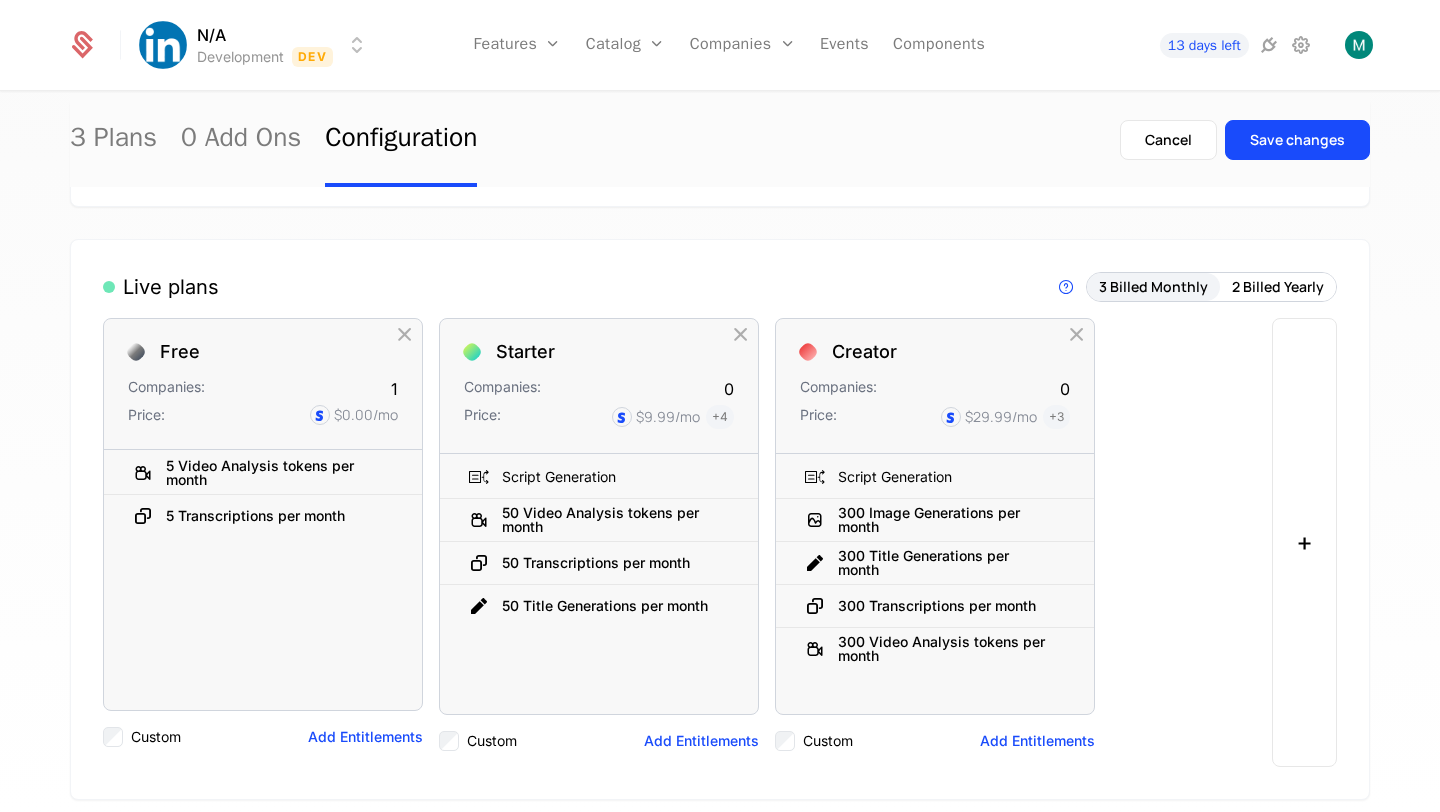 click on "Default plan Companies without another base plan will be assigned to this plan. Plans that are linked to paid billing products cannot be selected as the default plan Free Live plans Live Plans are visible in components and available for purchase. 3 Billed Monthly 2 Billed Yearly Free Companies: 1 Price: $0.00 /mo 5
Video Analysis tokens per month 5
Transcriptions per month
To pick up a draggable item, press the space bar.
While dragging, use the arrow keys to move the item.
Press space again to drop the item in its new position, or press escape to cancel.
Old List: 5
Video Analysis tokens per month 5
Transcriptions per month Custom Add Entitlements Starter Companies: 0 Price: $9.99 /mo + 4 Script Generation 50
Video Analysis tokens per month 50
Transcriptions per month 50
Title Generations per month Old List: Script Generation 50
Video Analysis tokens per month 50
Transcriptions per month 50
Title Generations per month 0 /mo" at bounding box center [720, 1066] 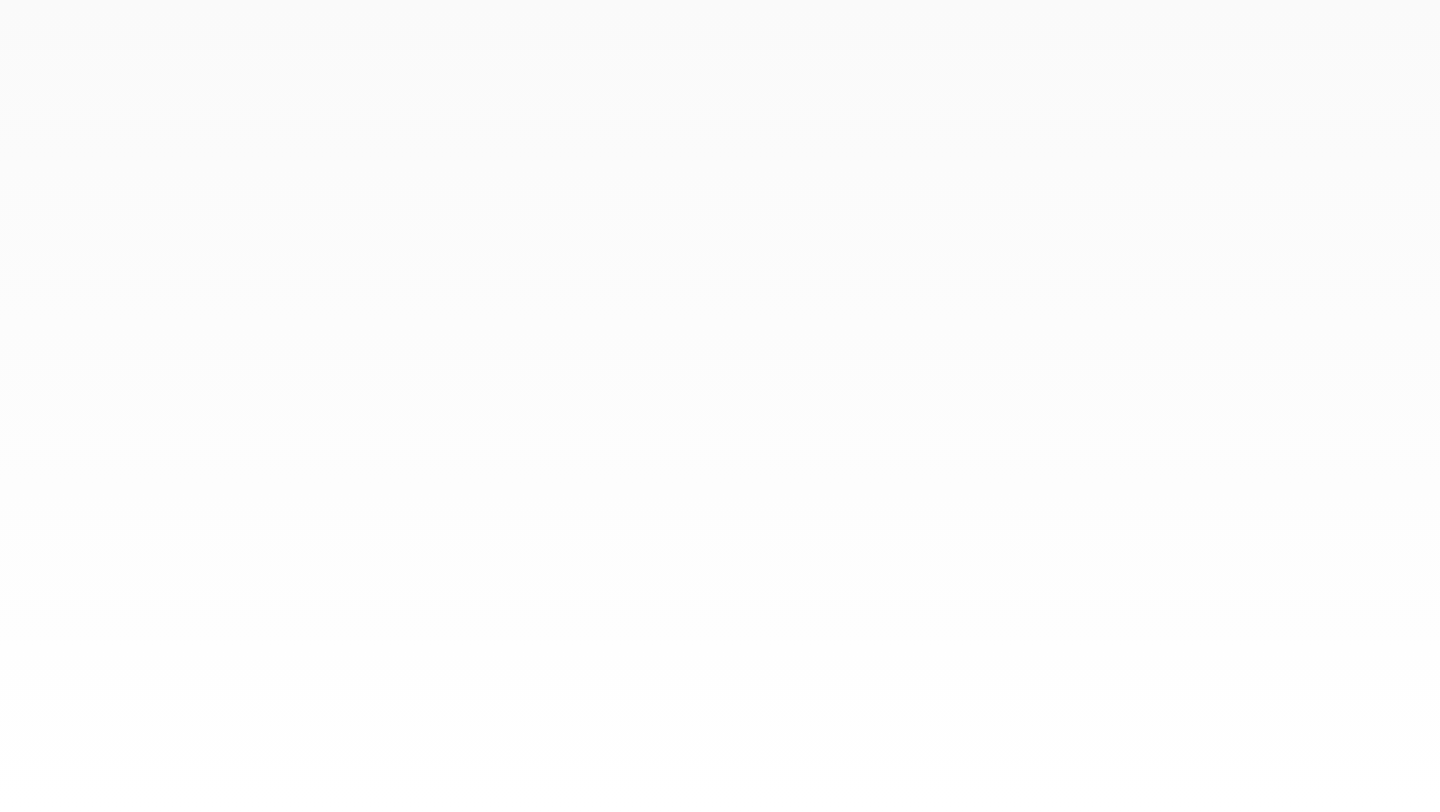 scroll, scrollTop: 0, scrollLeft: 0, axis: both 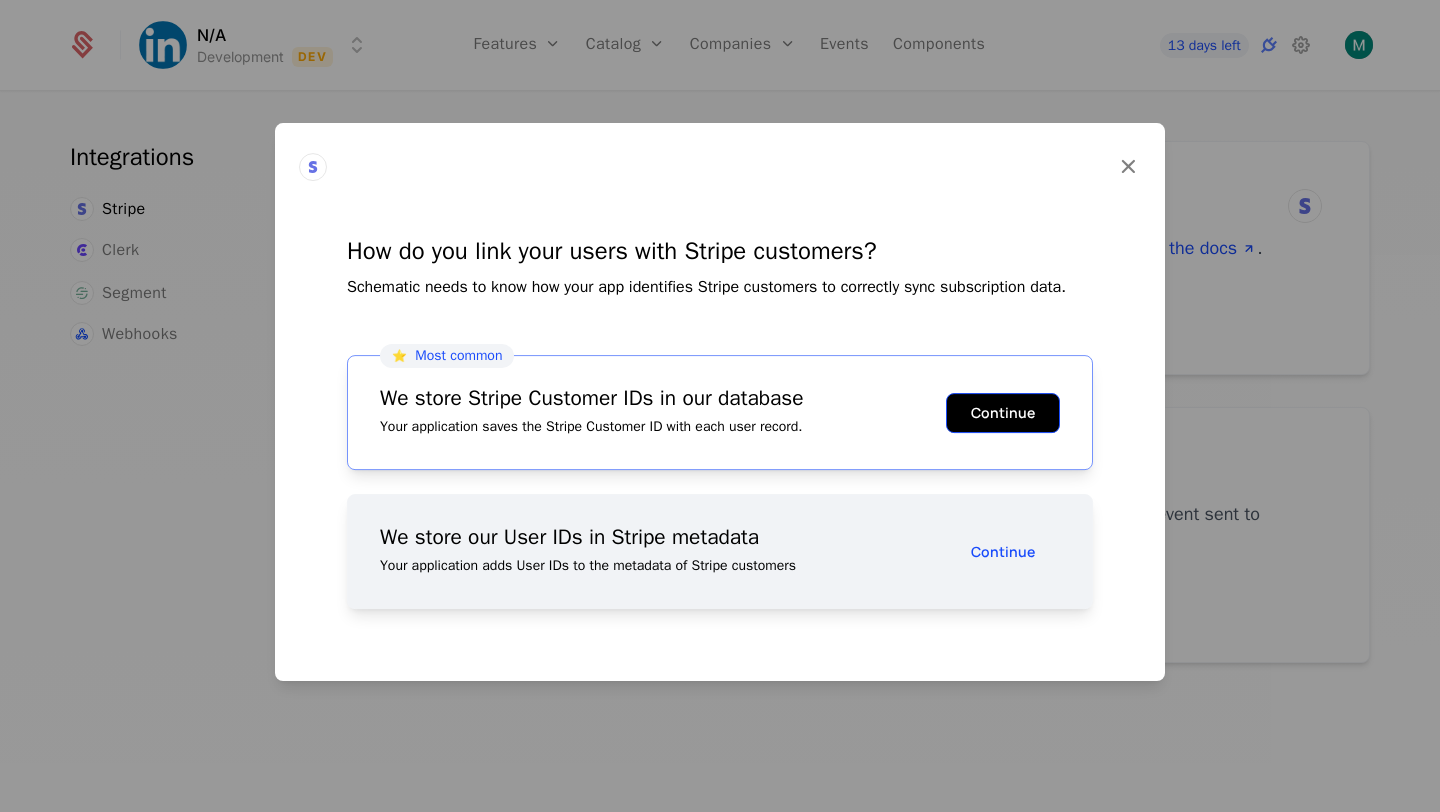 click on "Continue" at bounding box center [1003, 413] 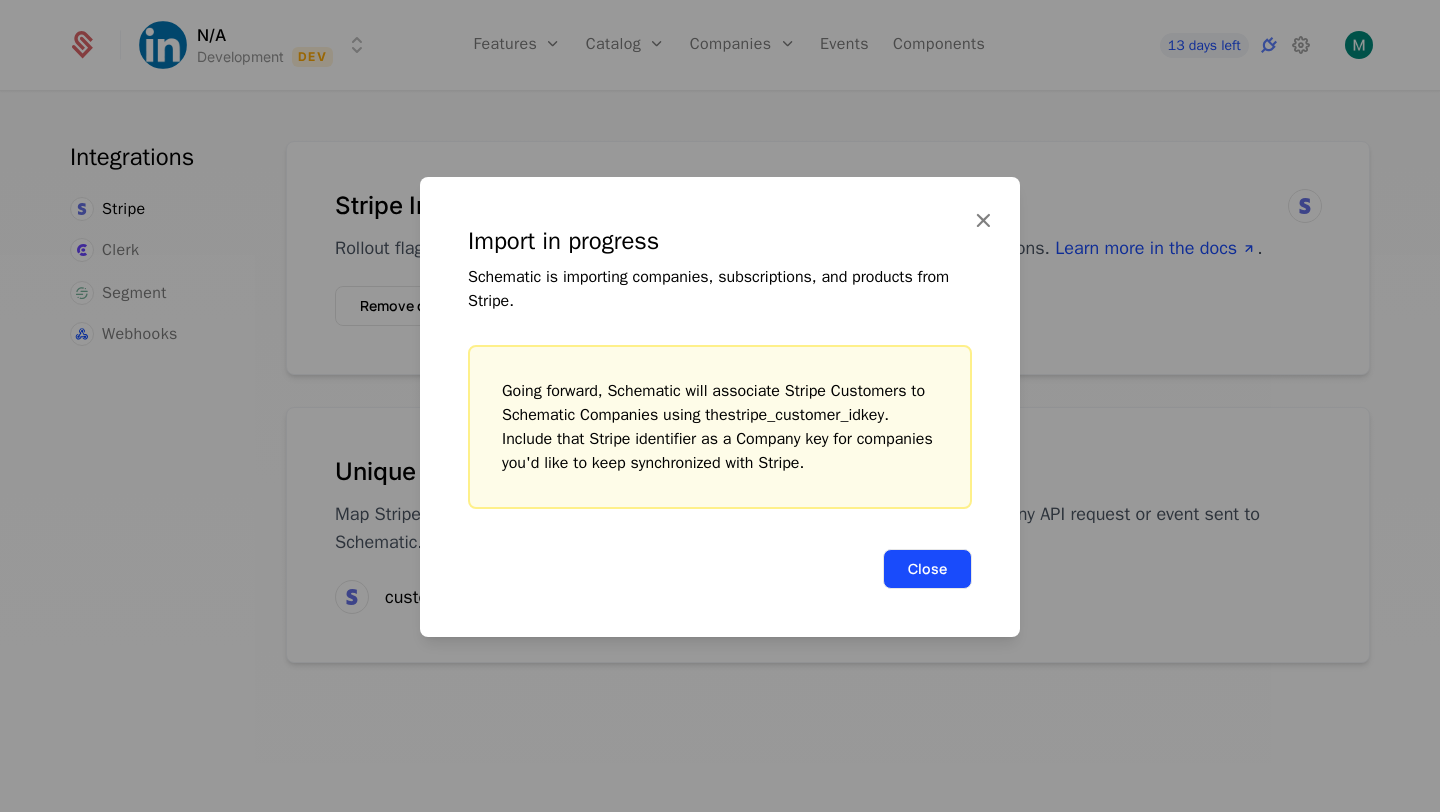 click on "Close" at bounding box center [927, 569] 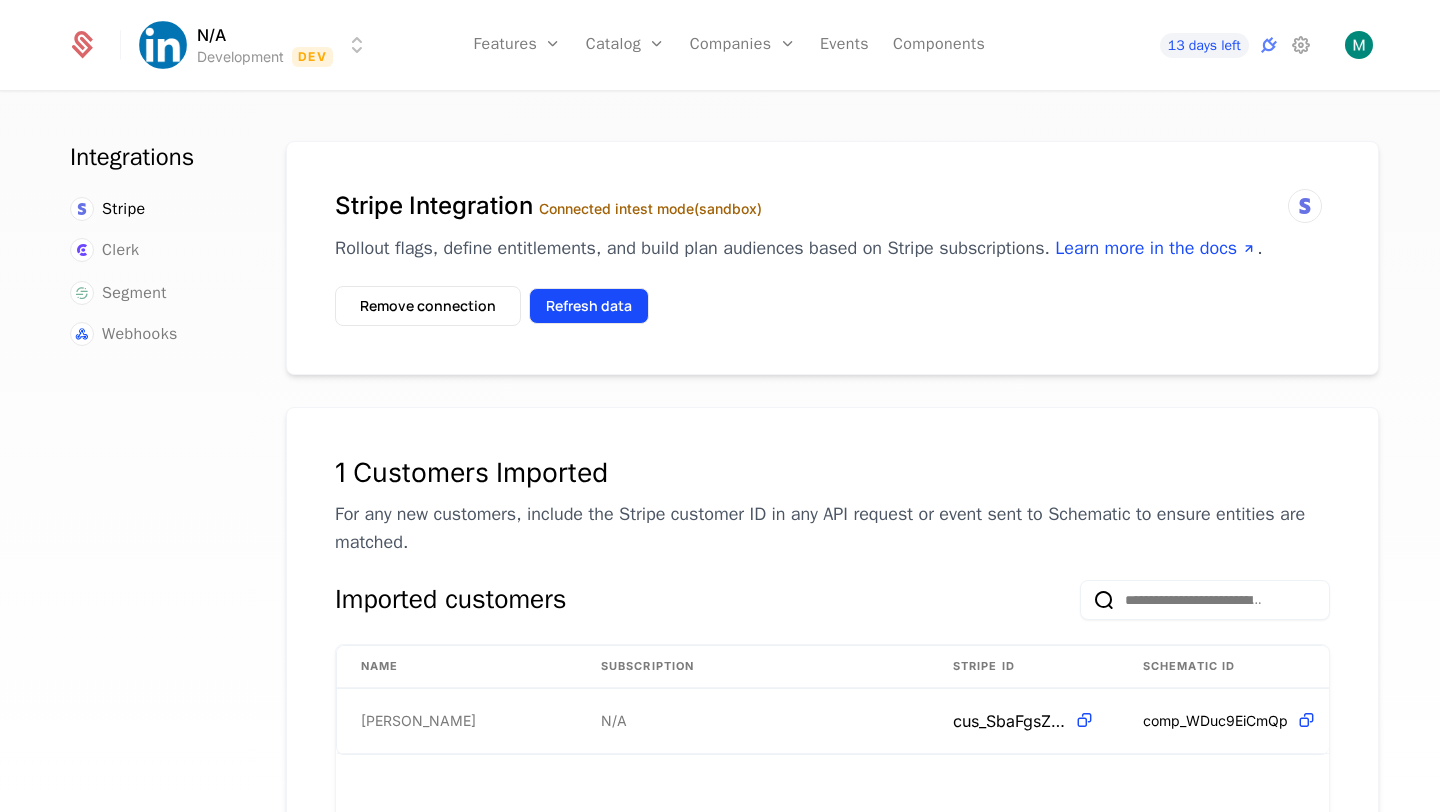 click on "Refresh data" at bounding box center (589, 306) 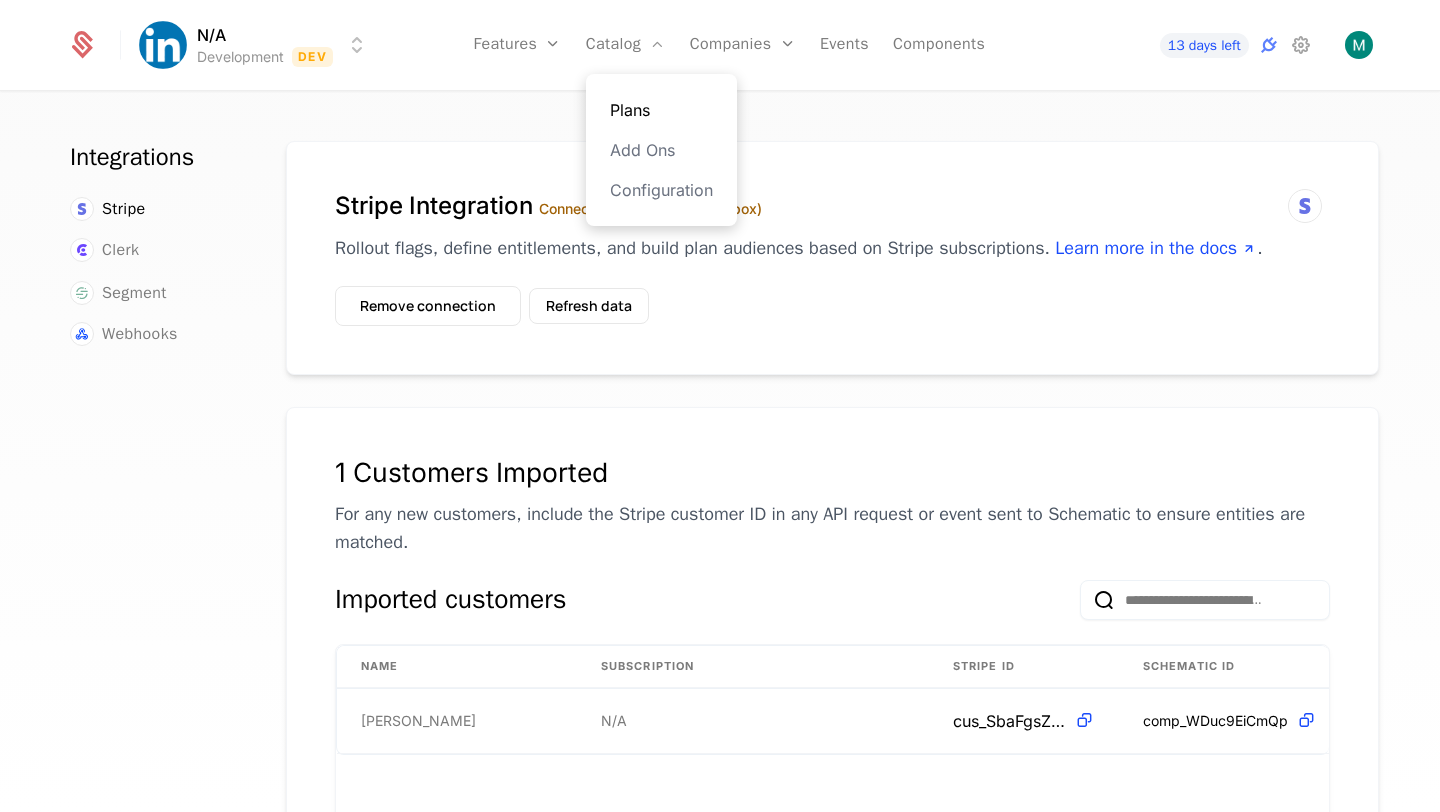 click on "Plans" at bounding box center (661, 110) 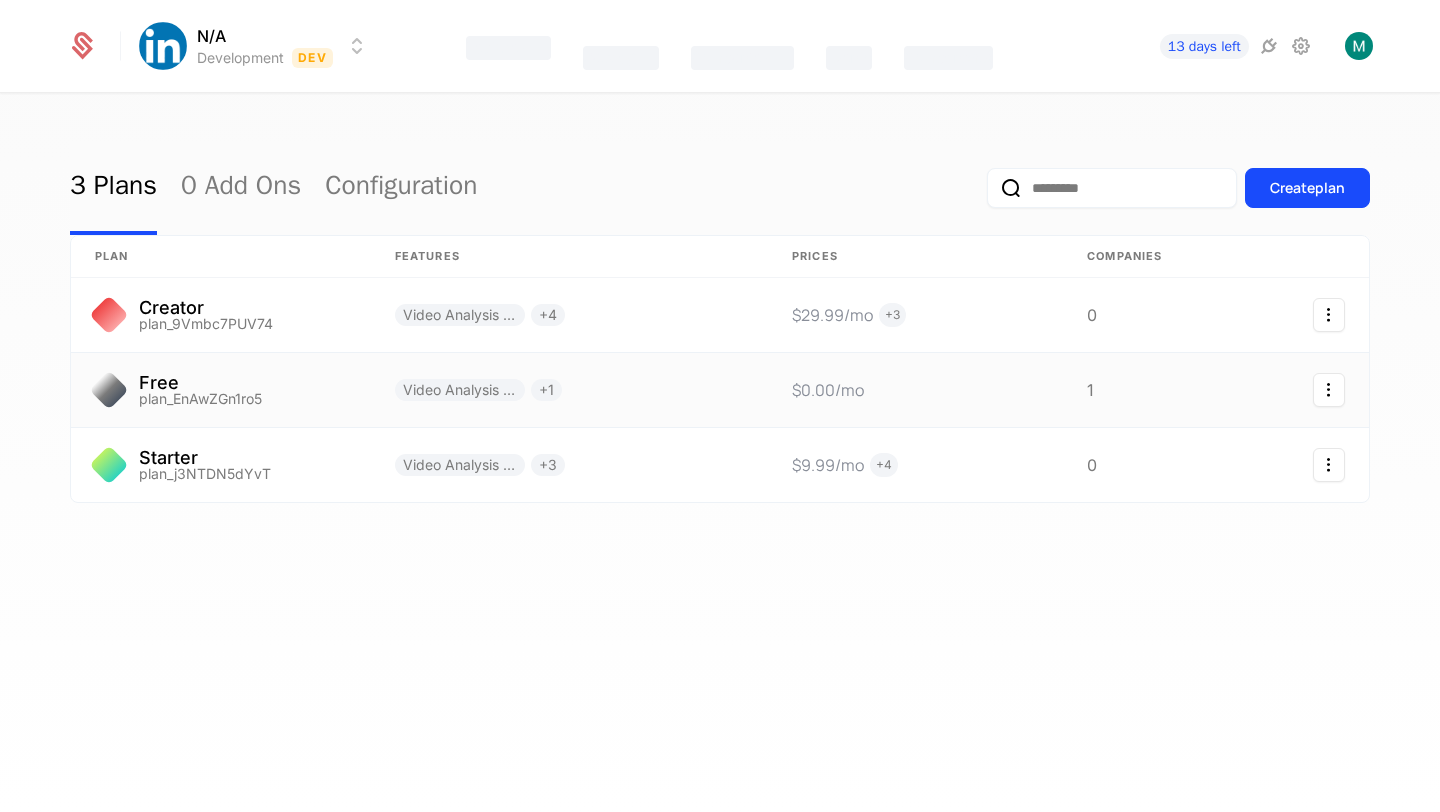 click on "Video Analysis tokens + 1" at bounding box center [569, 390] 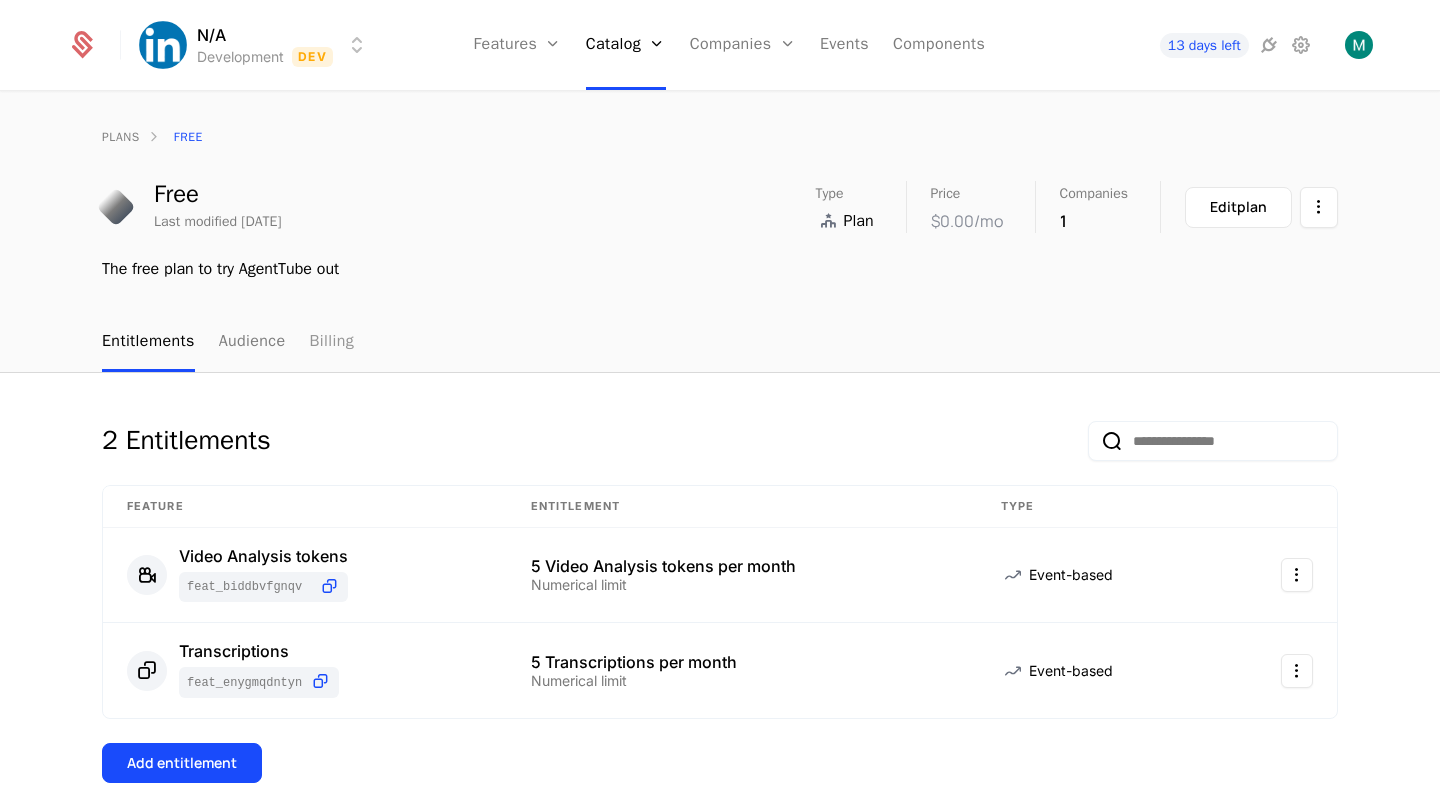 click on "Billing" at bounding box center [331, 342] 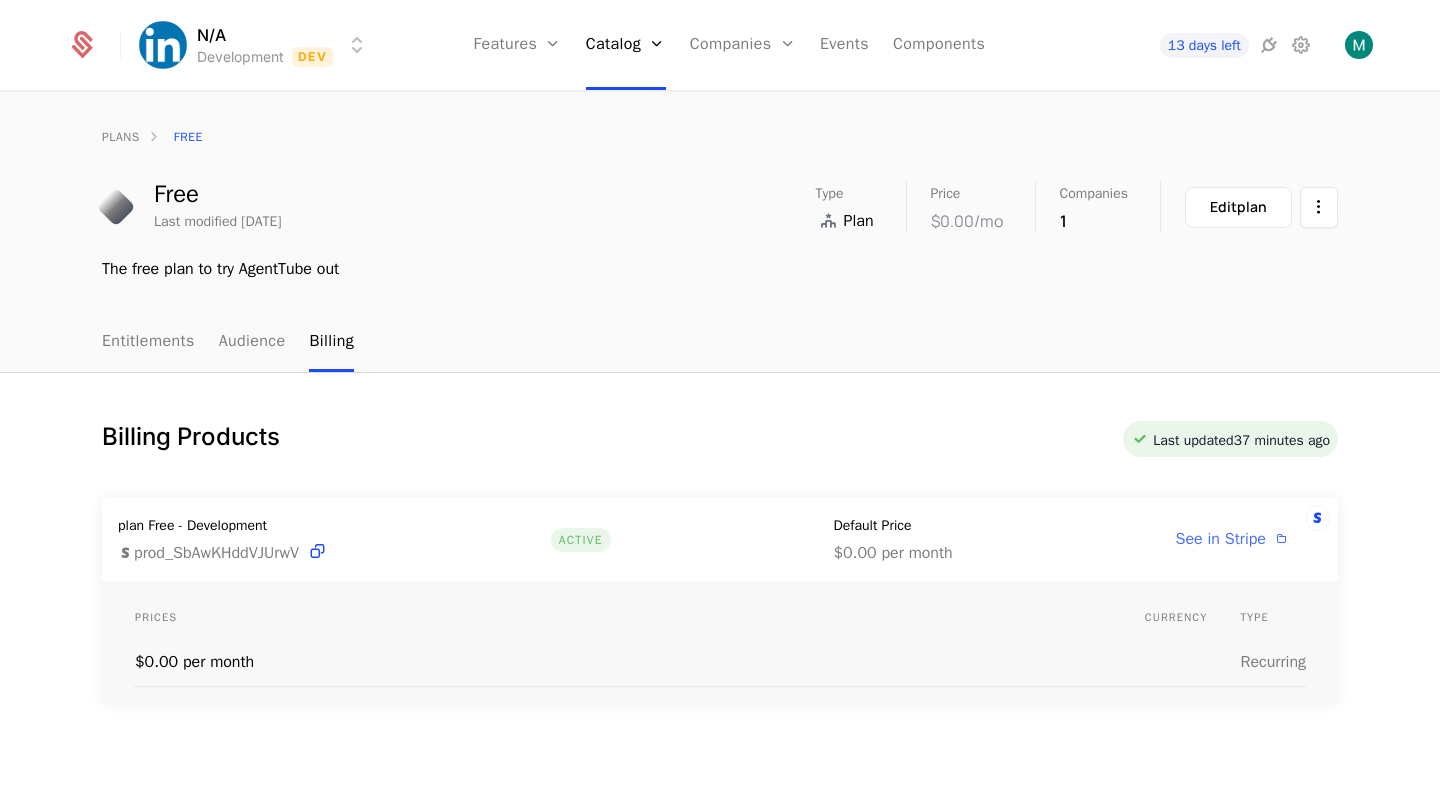 click on "See in Stripe" at bounding box center (1221, 539) 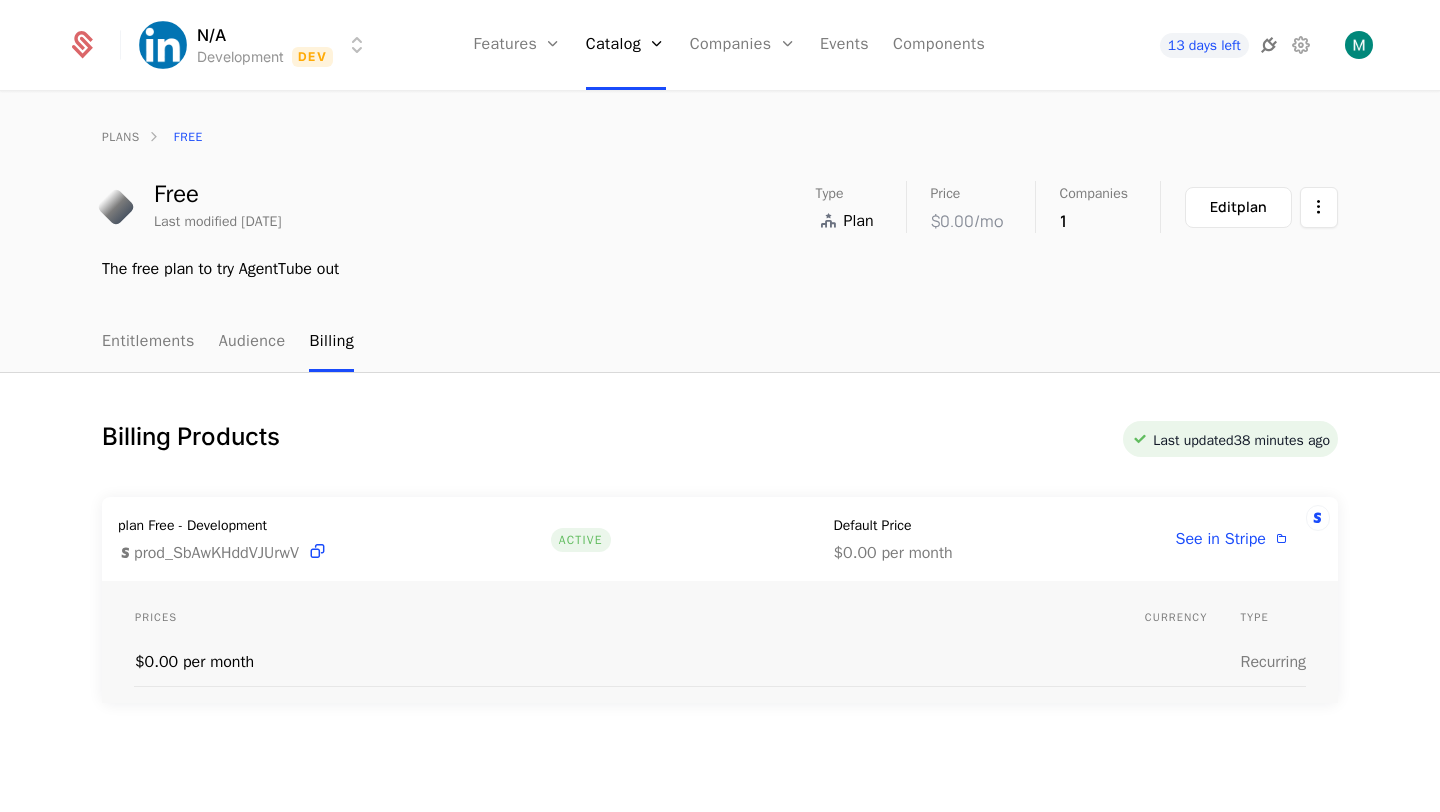 click at bounding box center (1269, 45) 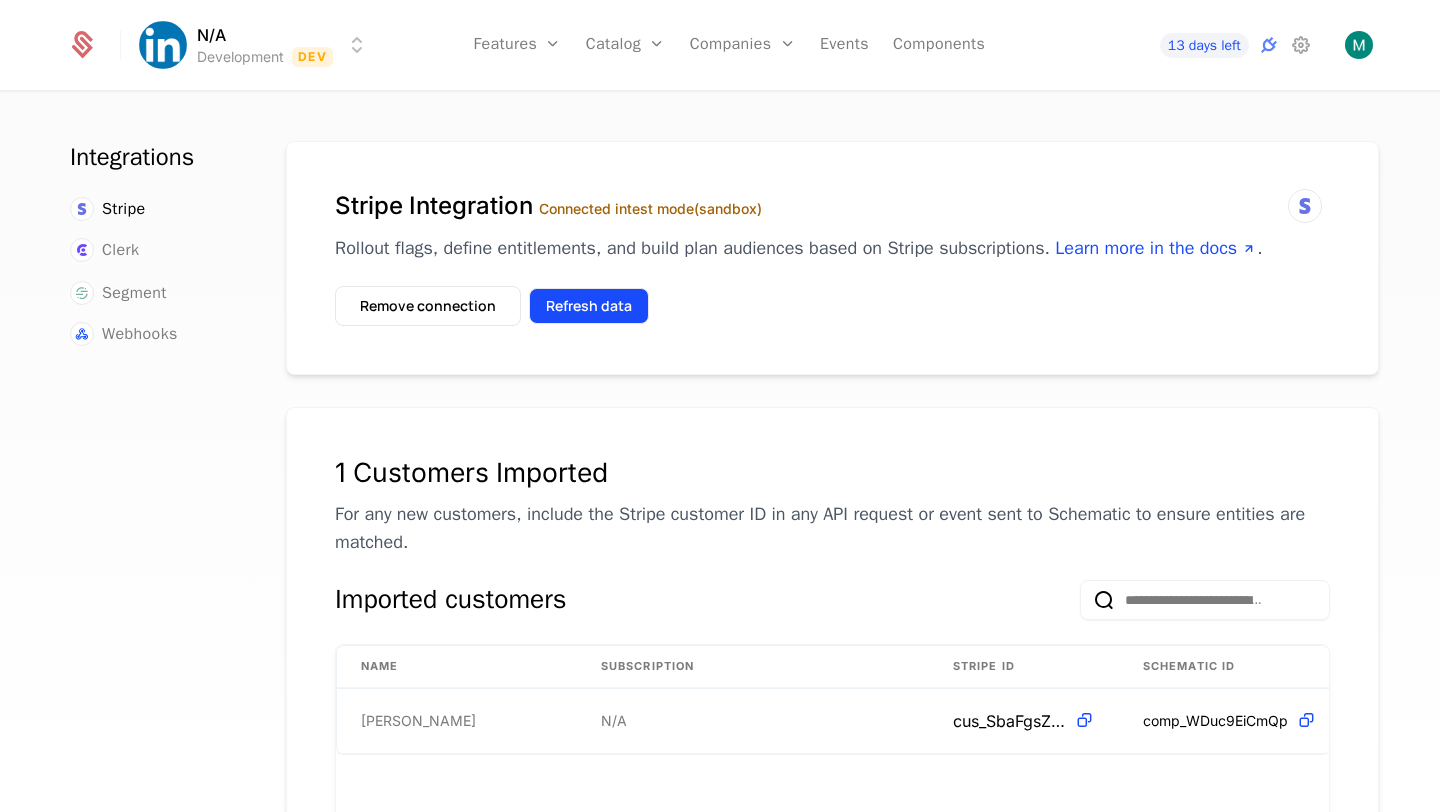 click on "Refresh data" at bounding box center [589, 306] 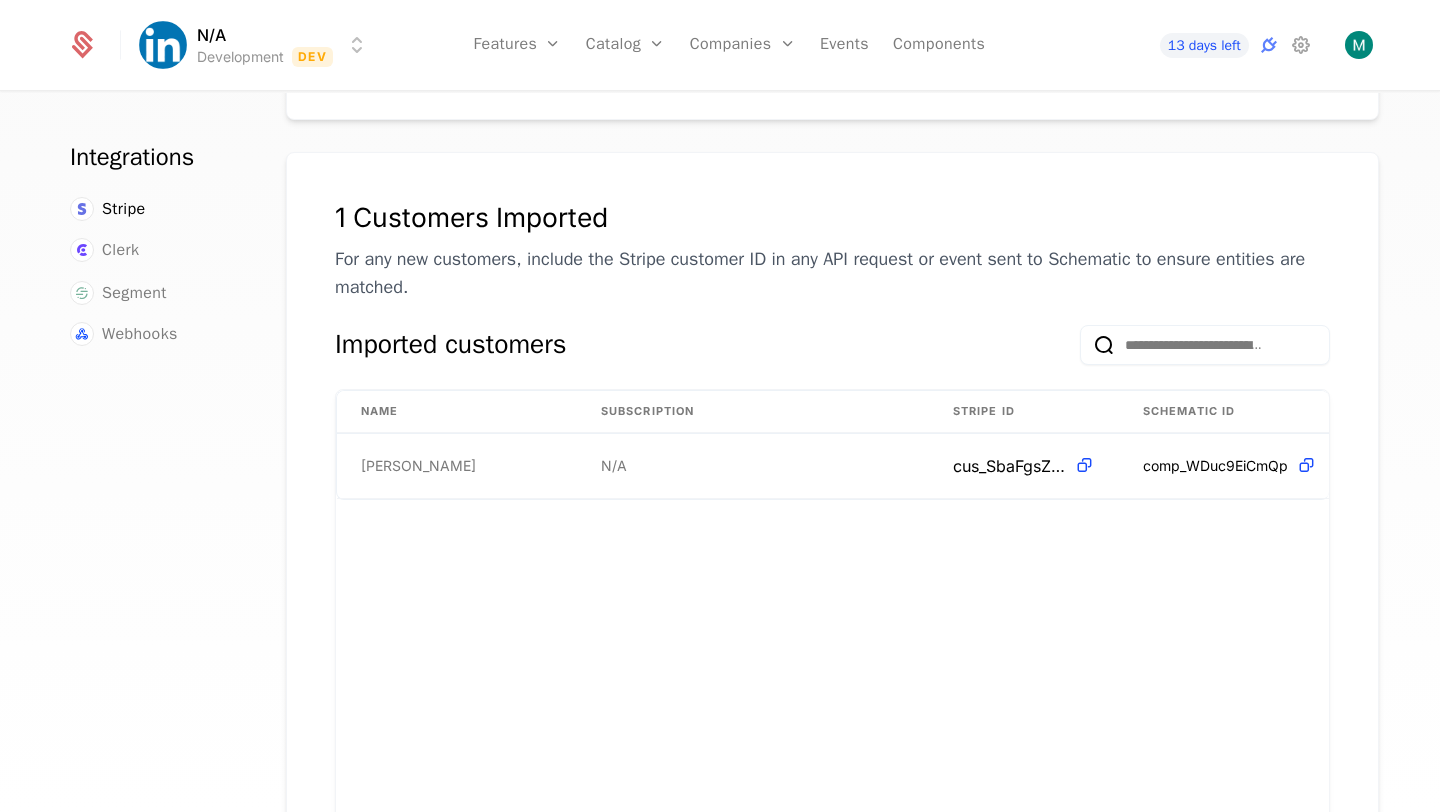 scroll, scrollTop: 0, scrollLeft: 0, axis: both 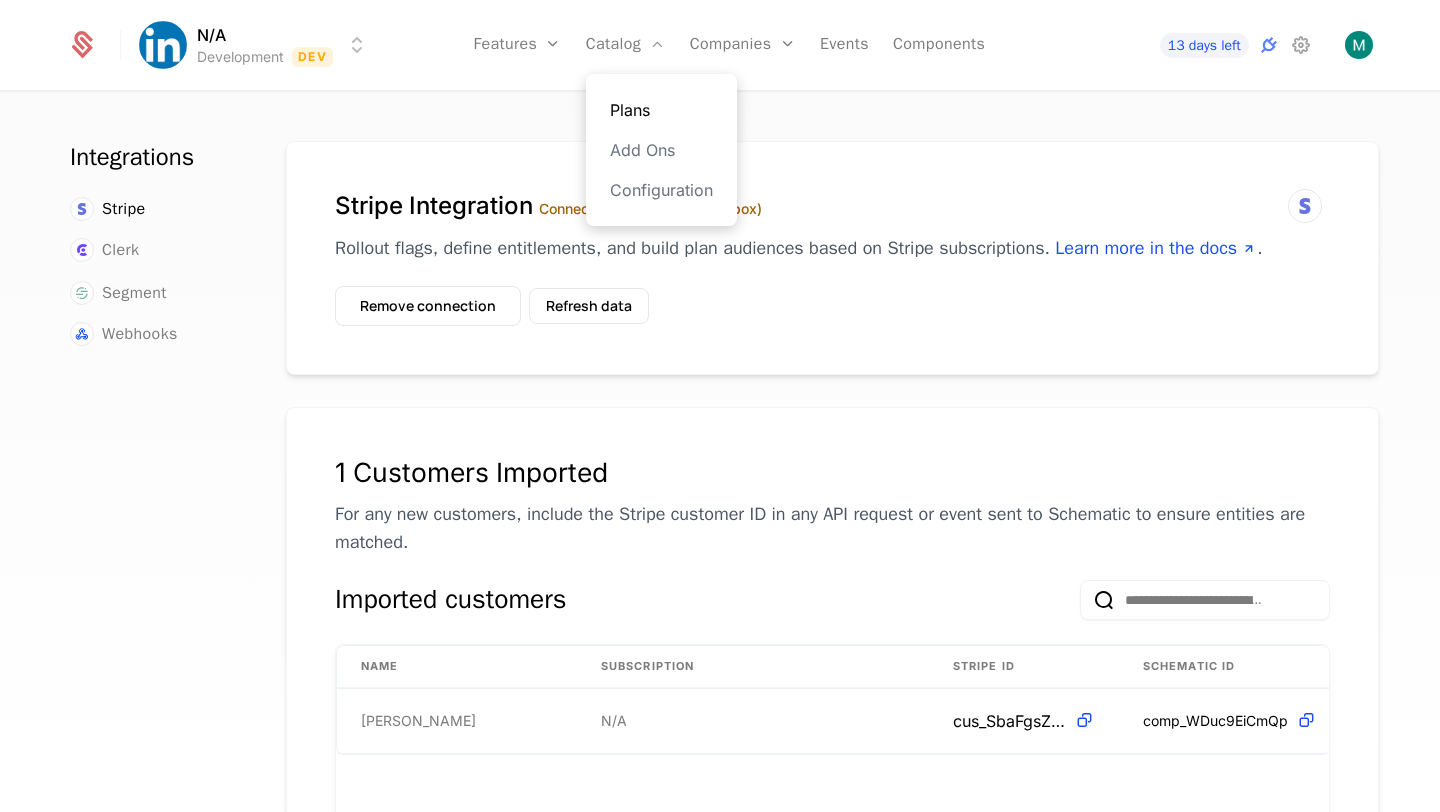 click on "Plans" at bounding box center [661, 110] 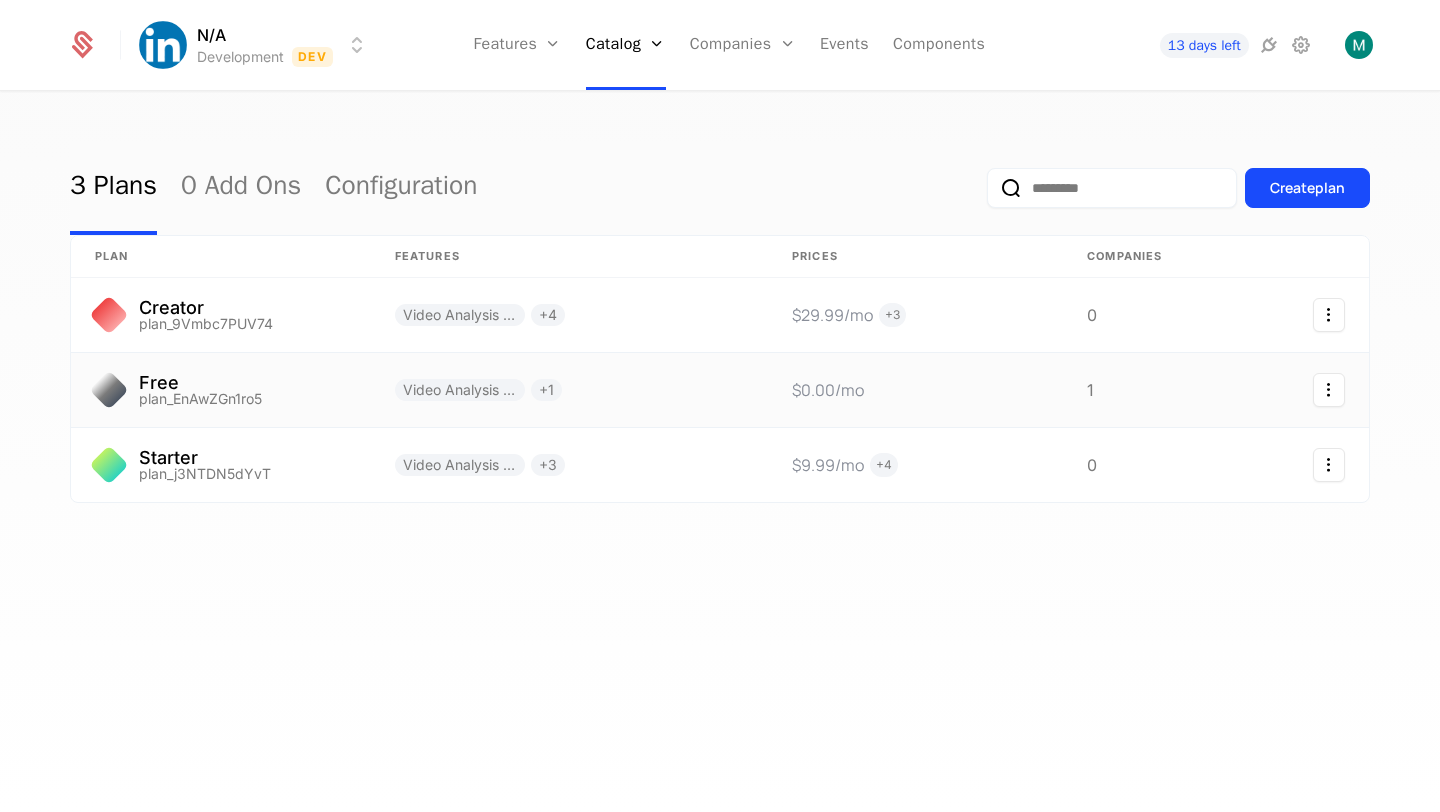 click on "Free plan_EnAwZGn1ro5" at bounding box center (221, 390) 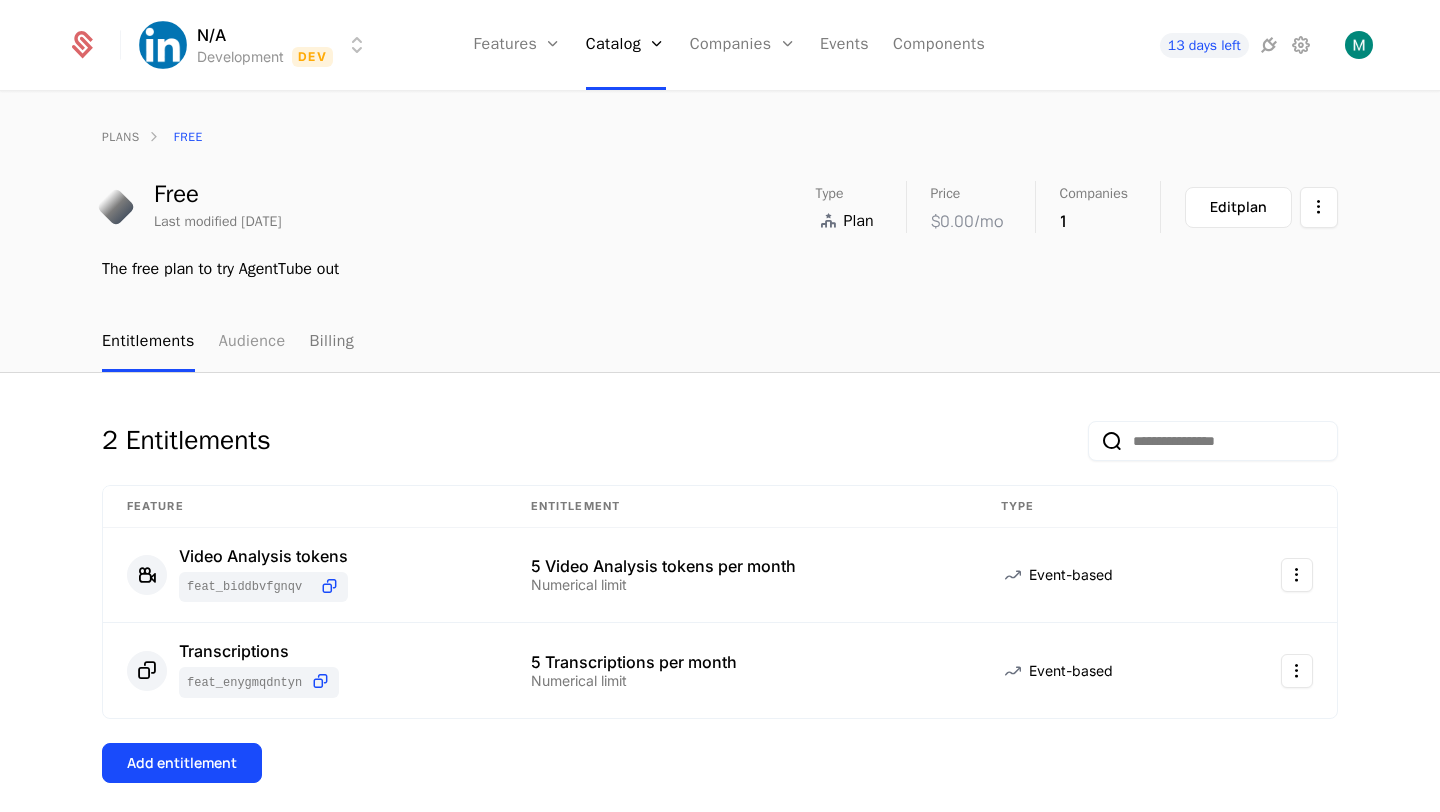 click on "Audience" at bounding box center (252, 342) 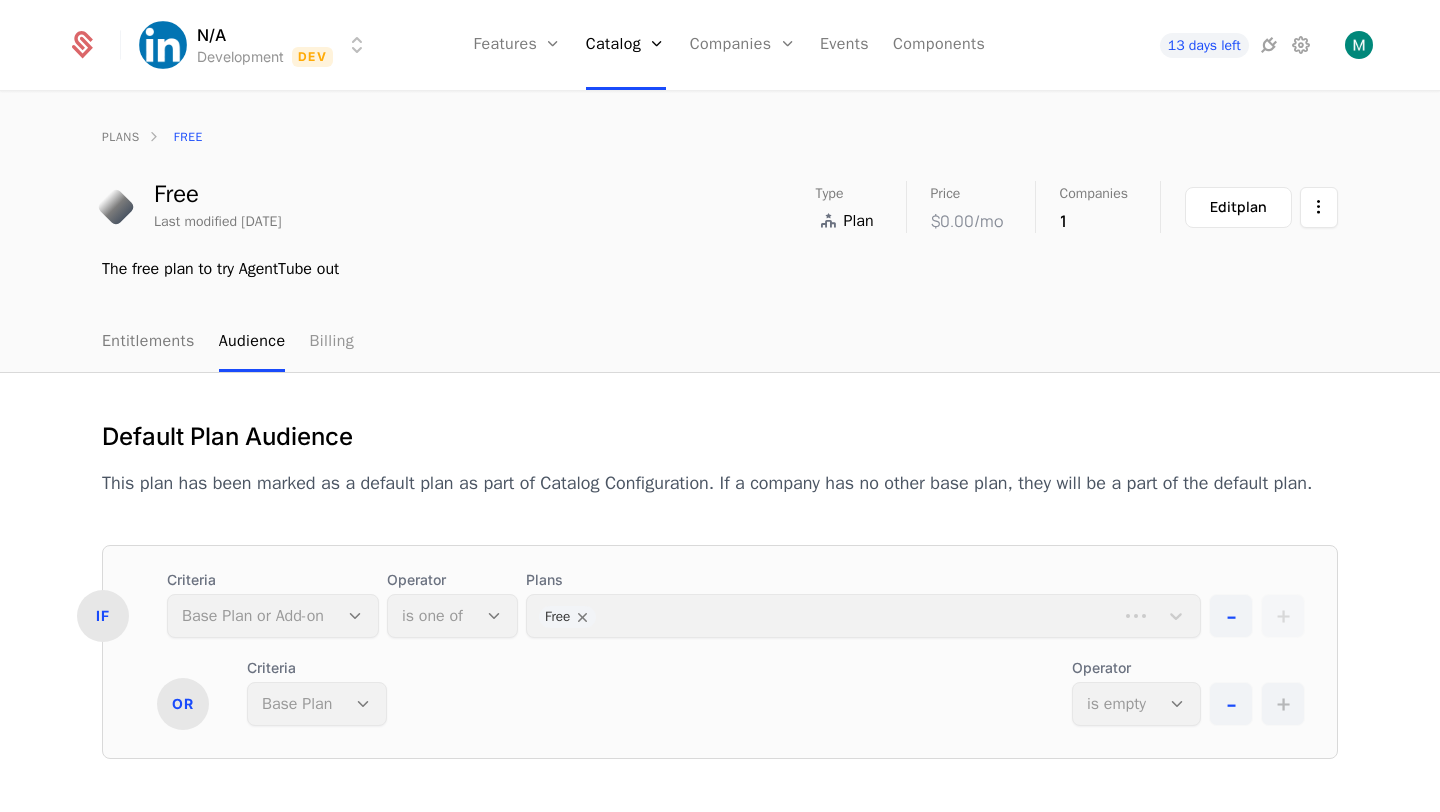 click on "Billing" at bounding box center [331, 342] 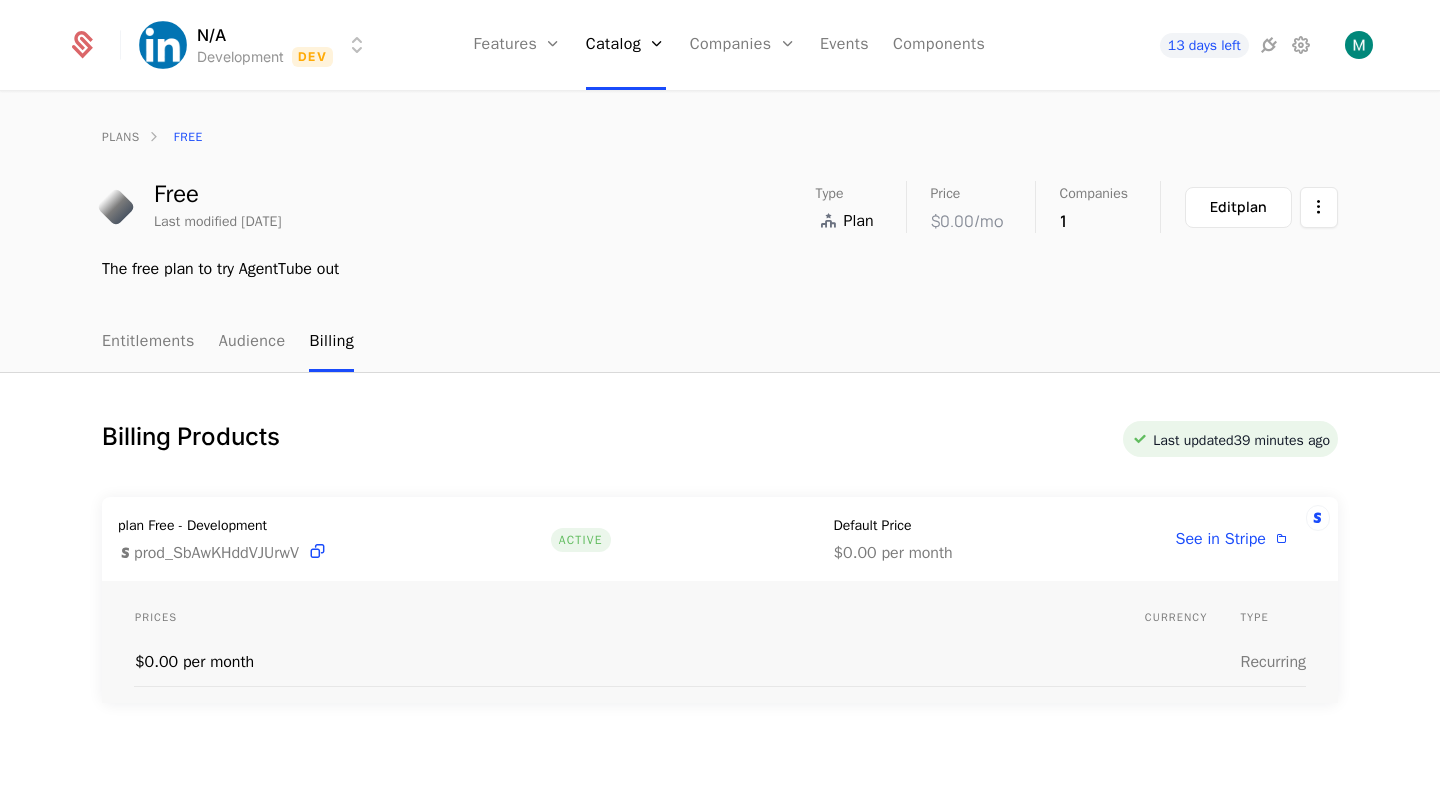 click on "prod_SbAwKHddVJUrwV" at bounding box center (216, 553) 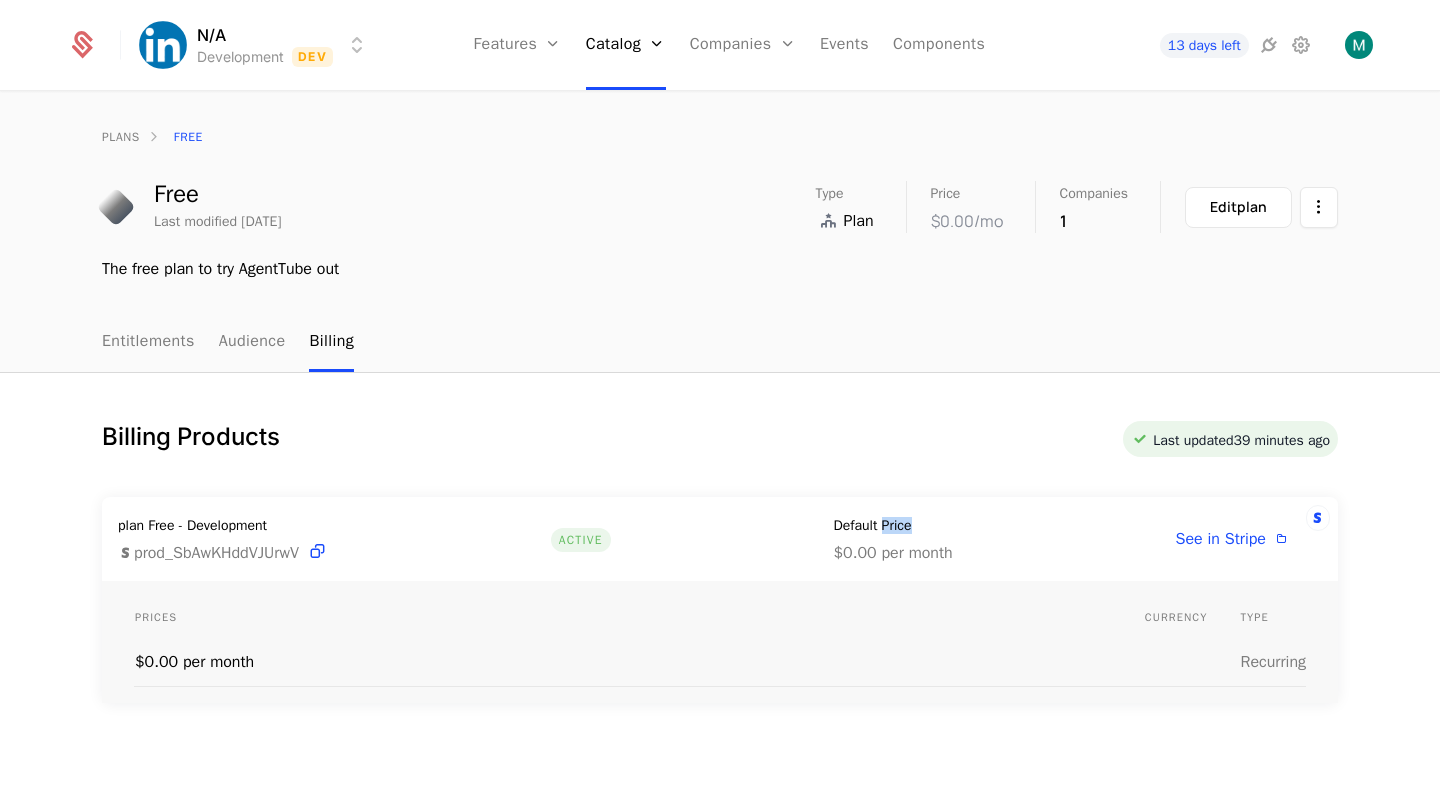 click on "Default Price" at bounding box center [873, 526] 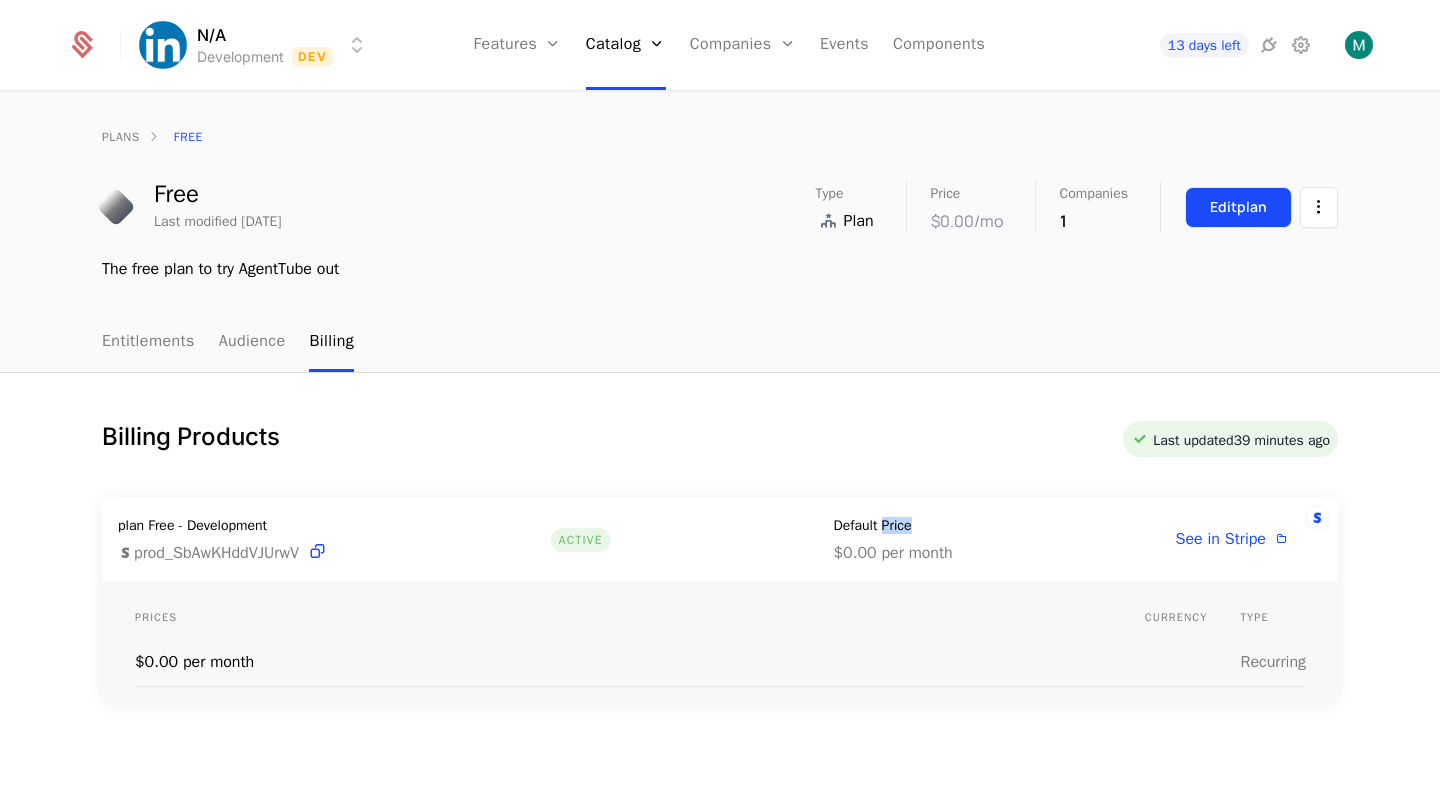 click on "Edit  plan" at bounding box center (1238, 207) 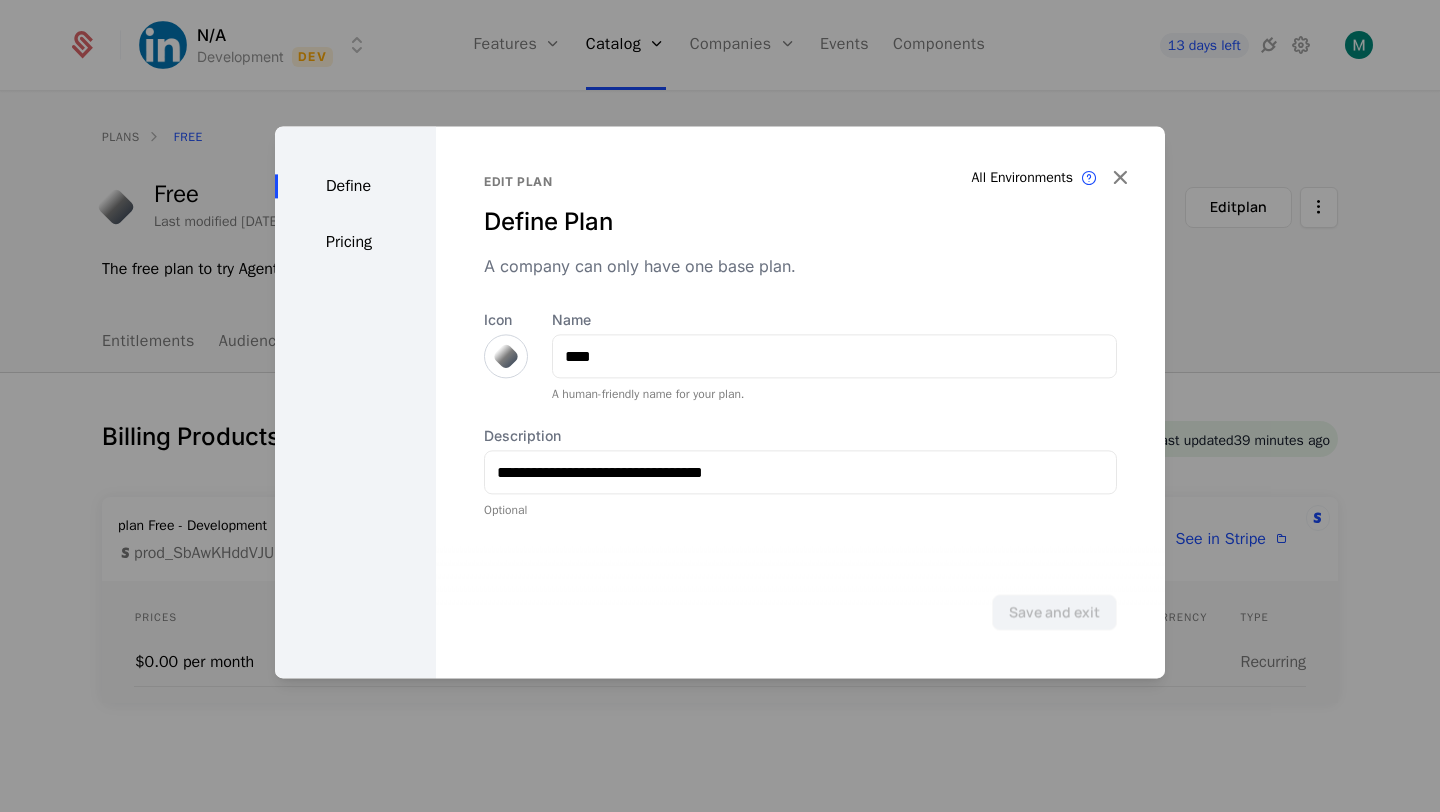 click on "Pricing" at bounding box center [355, 242] 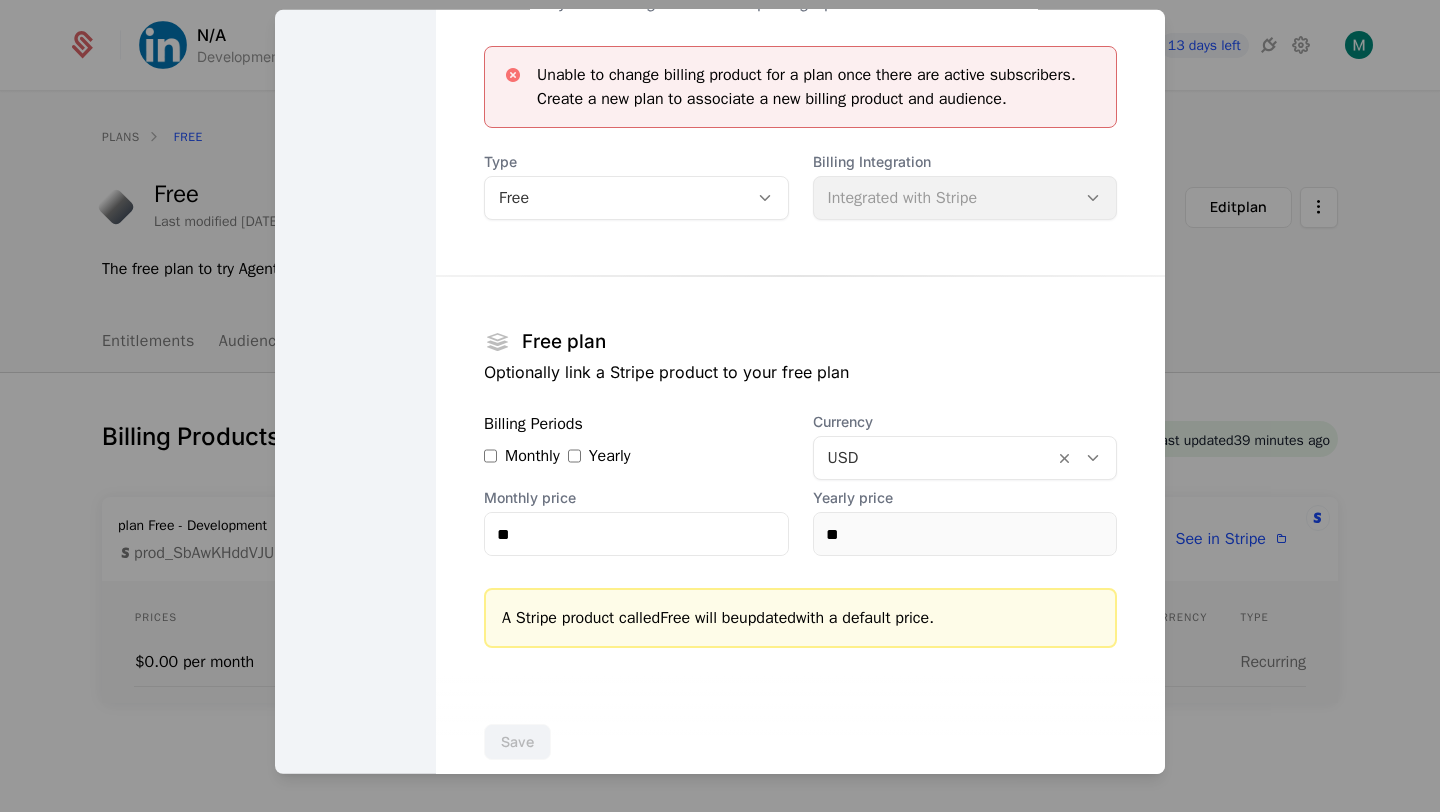 scroll, scrollTop: 183, scrollLeft: 0, axis: vertical 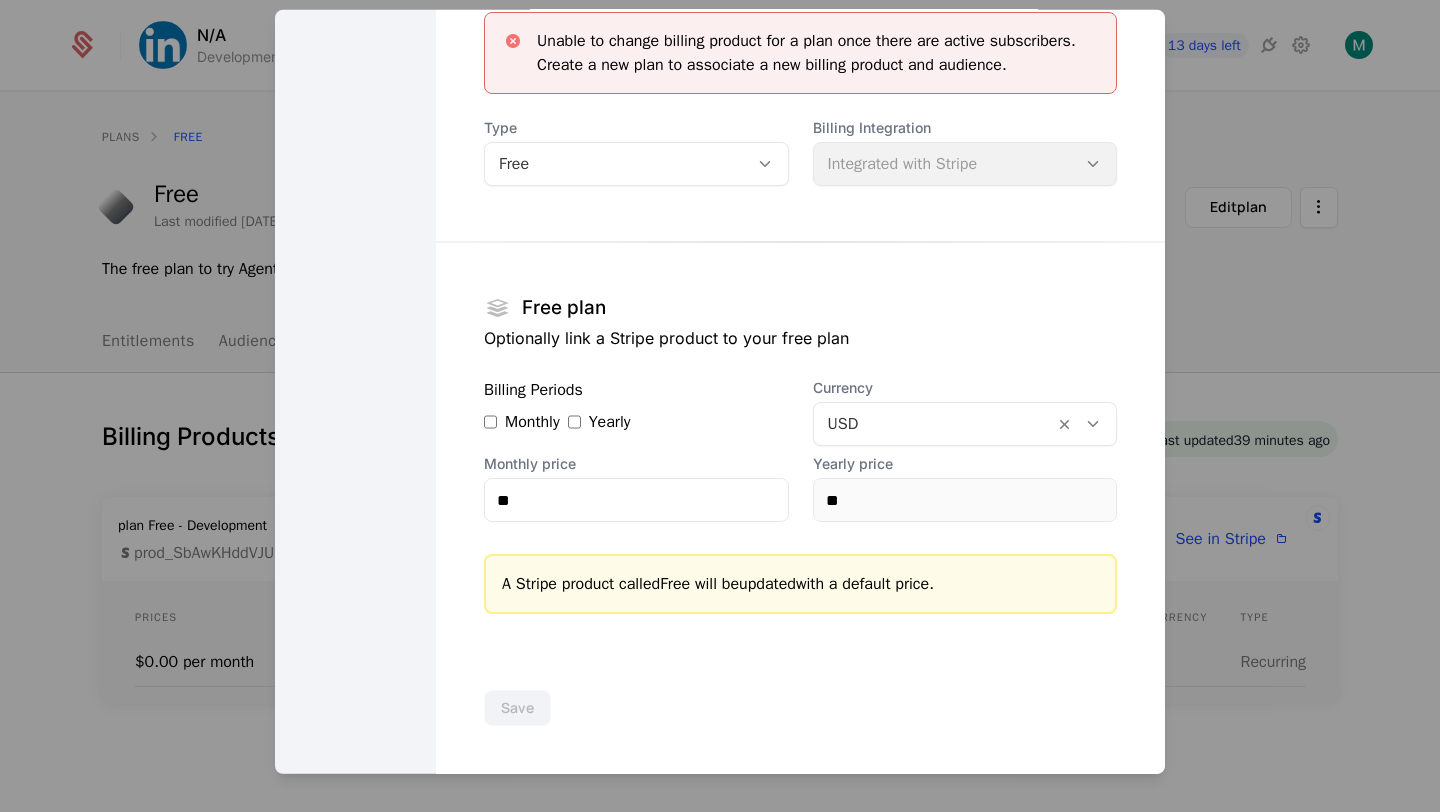 click on "Billing Integration Integrated with Stripe" at bounding box center (965, 152) 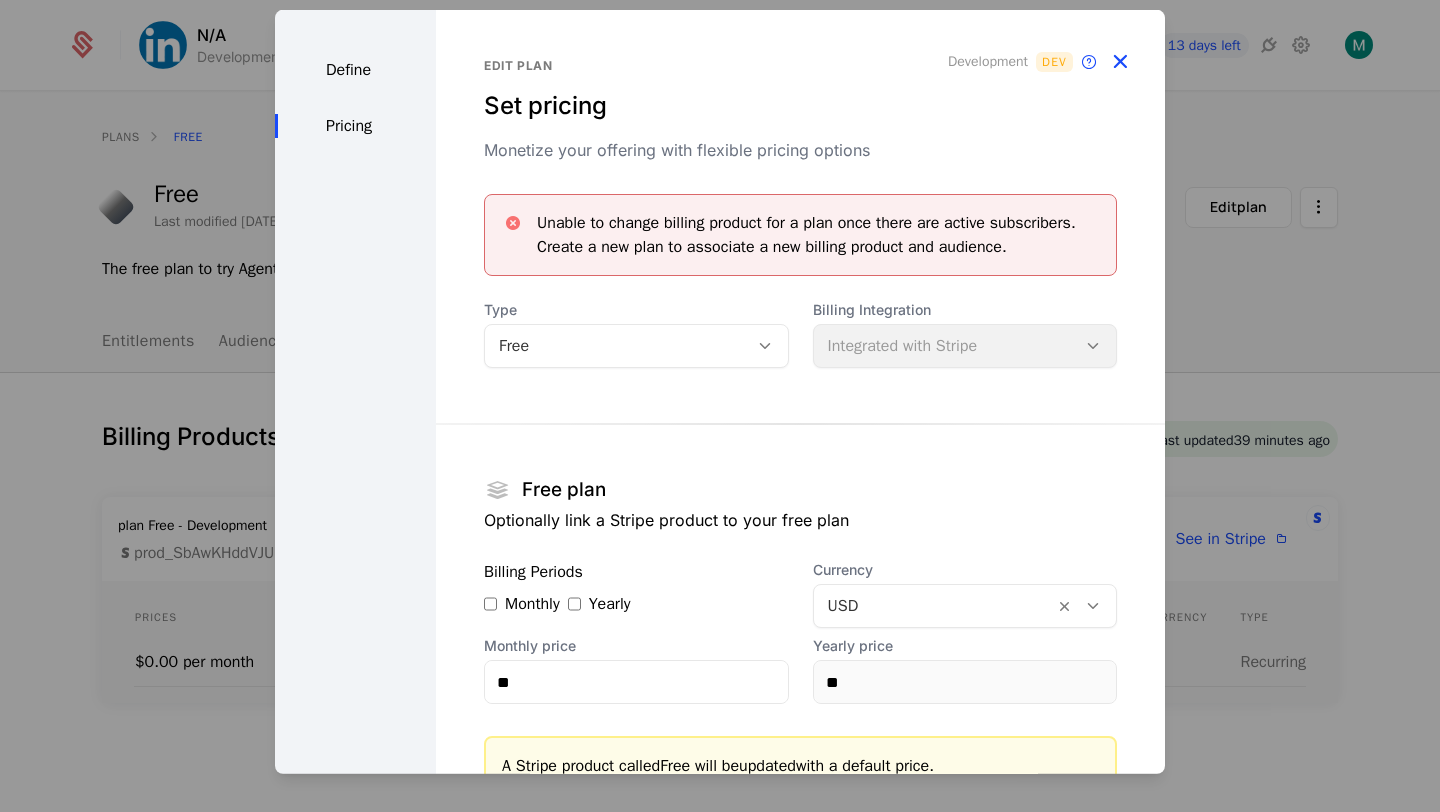 click at bounding box center (1120, 62) 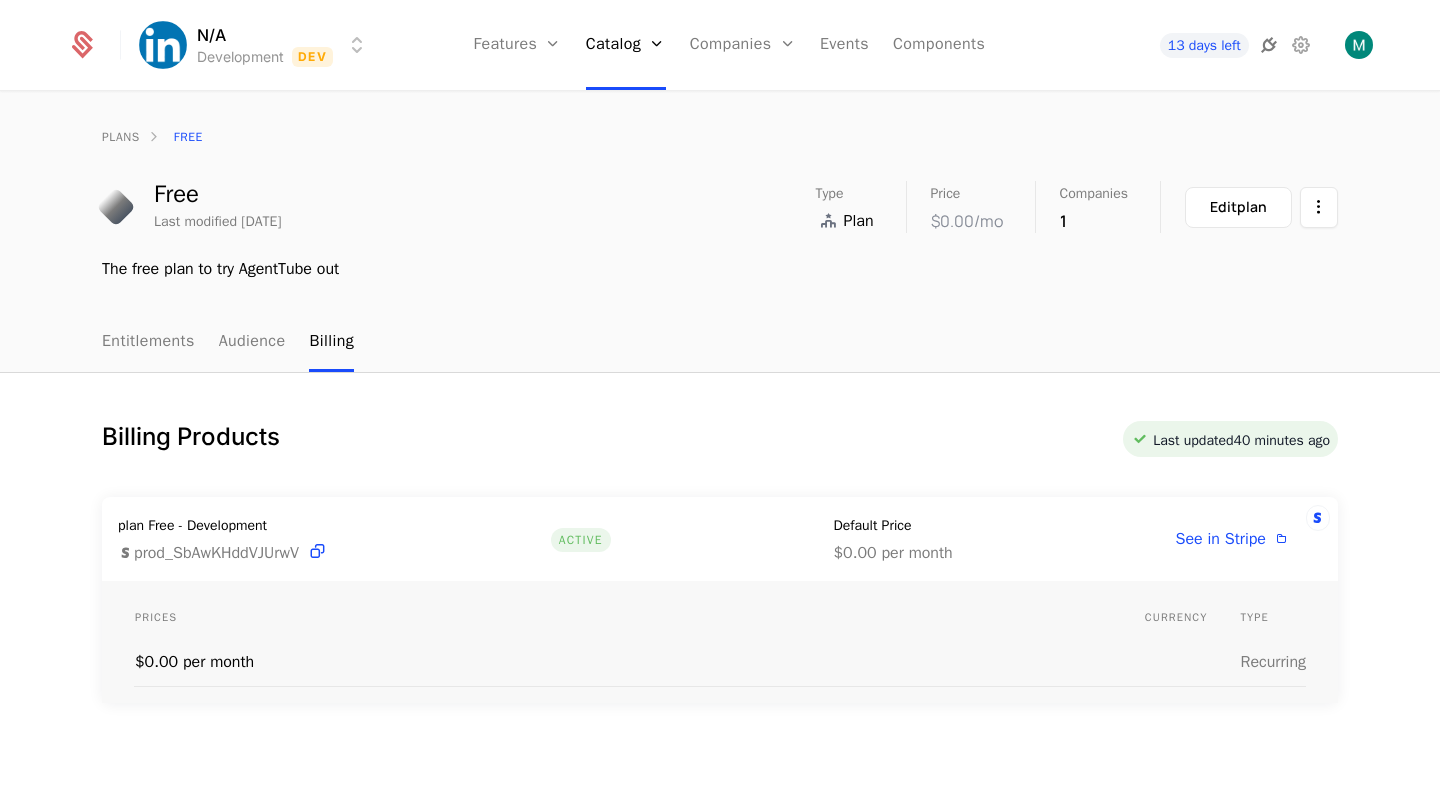 click at bounding box center [1269, 45] 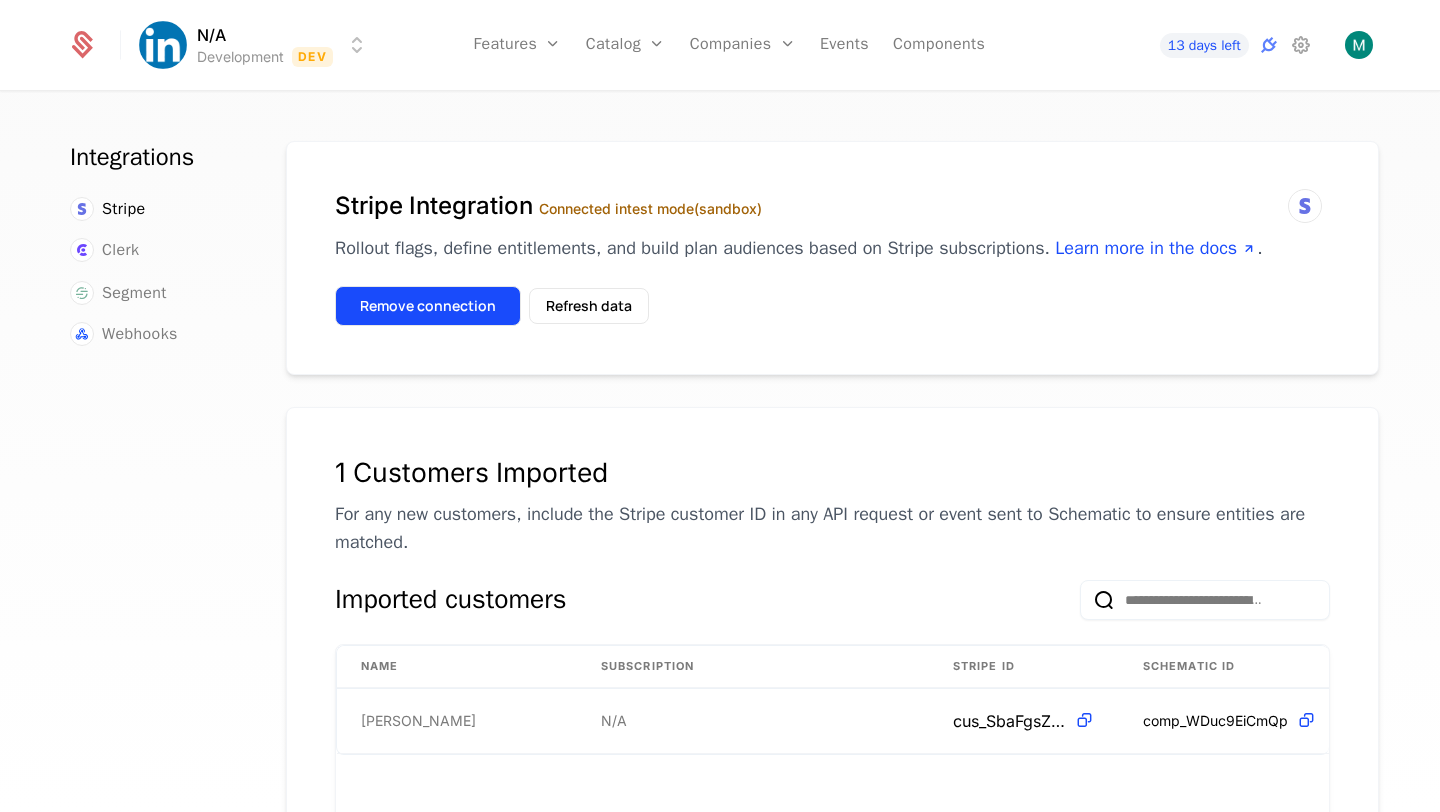 click on "Remove connection" at bounding box center (428, 306) 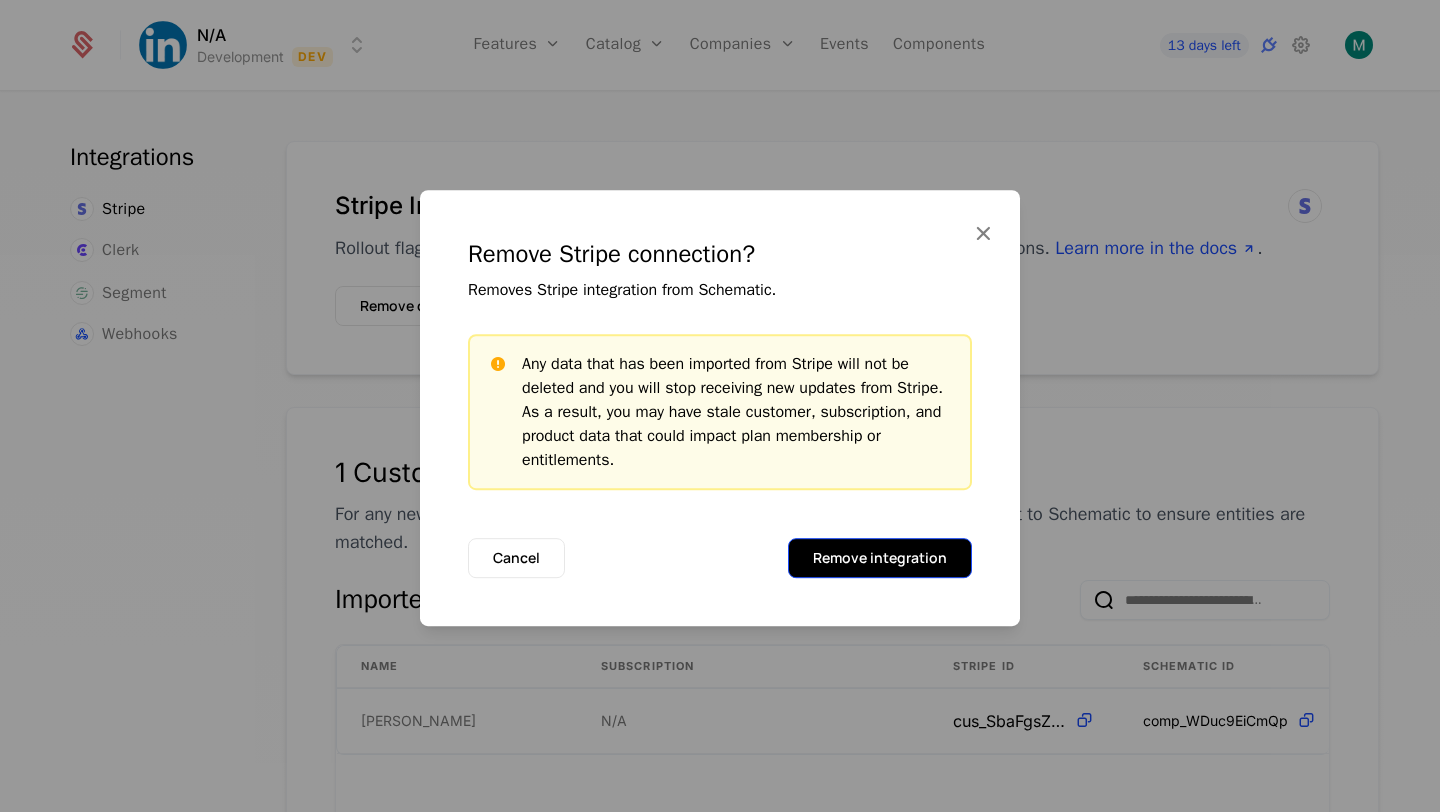 click on "Remove integration" at bounding box center [880, 558] 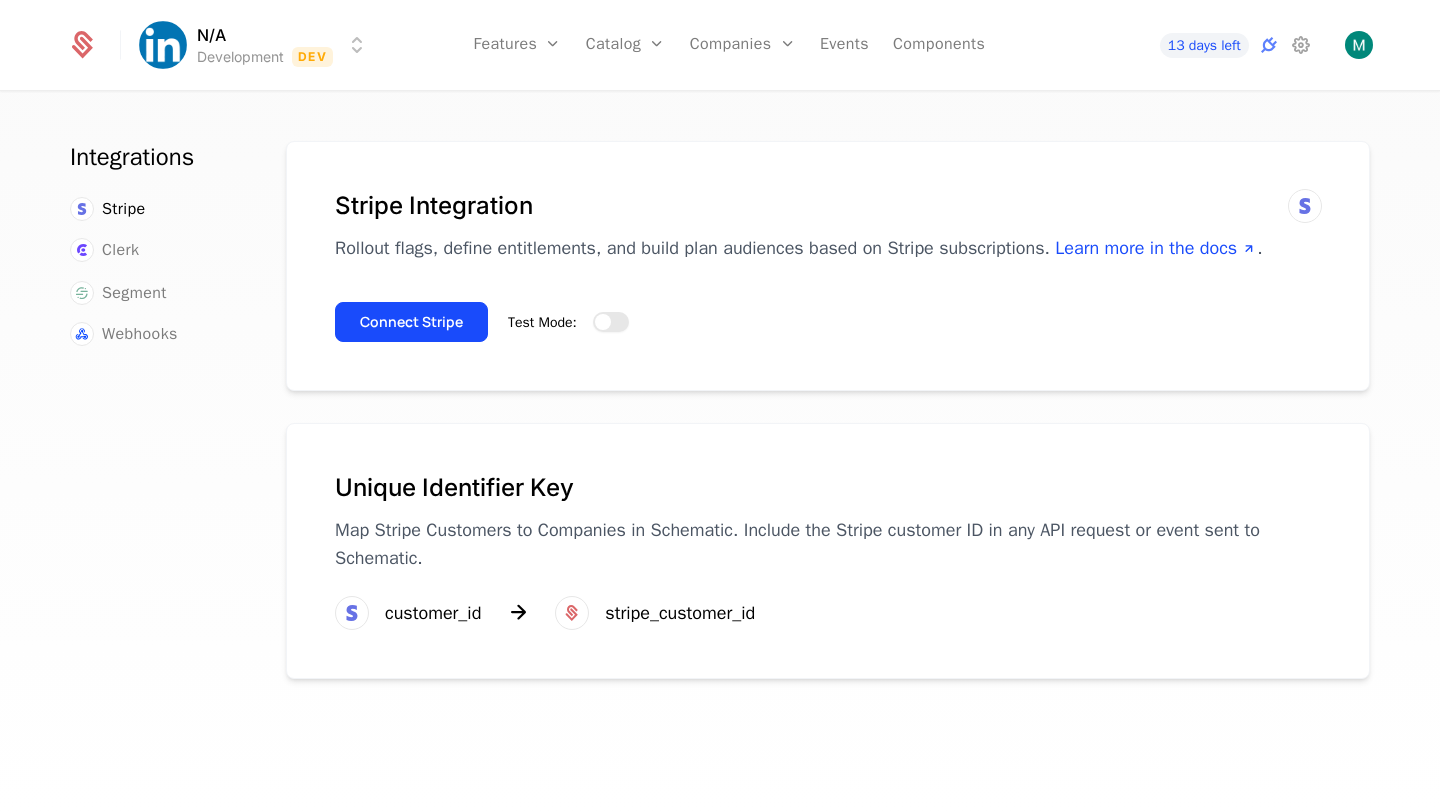 click at bounding box center (603, 322) 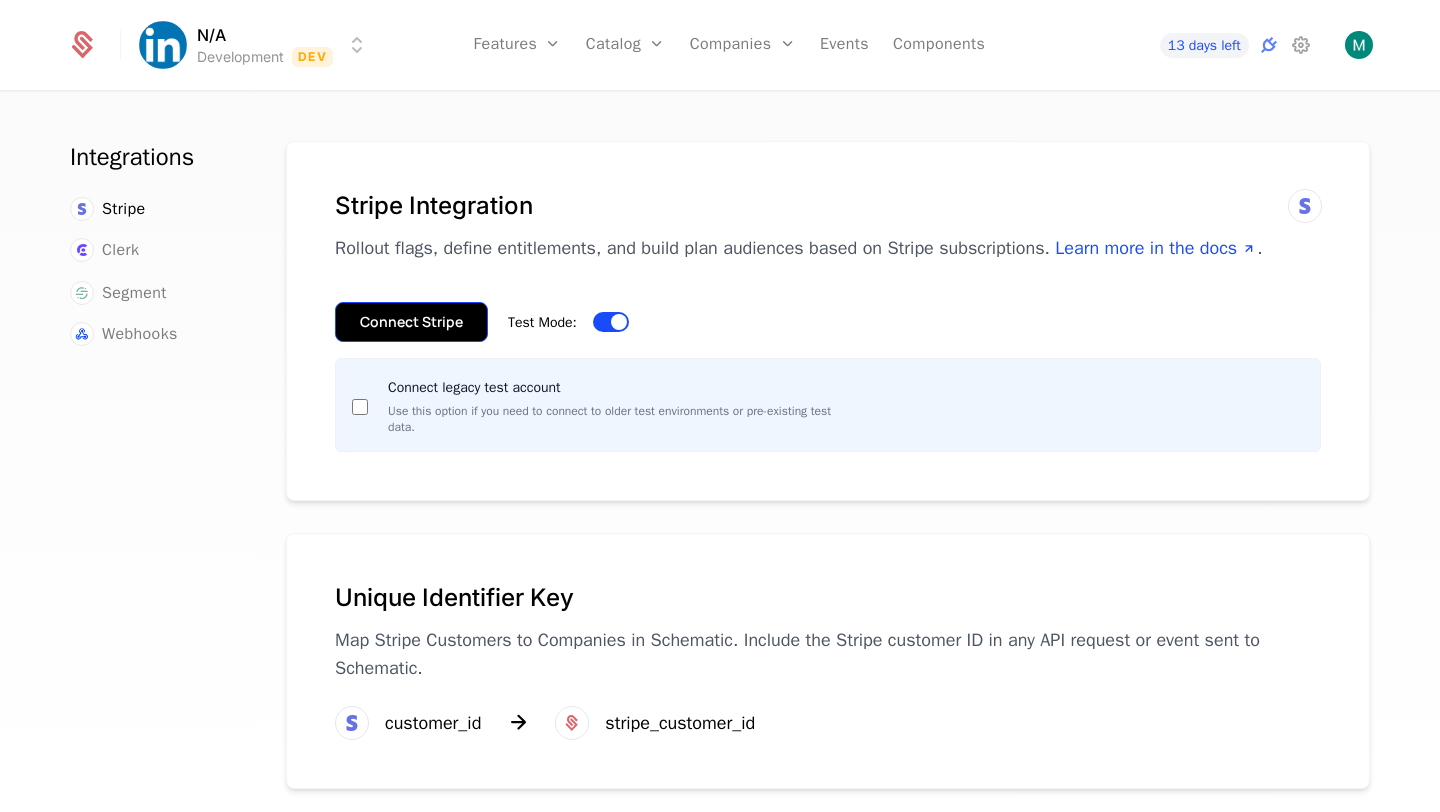 click on "Connect Stripe" at bounding box center [411, 322] 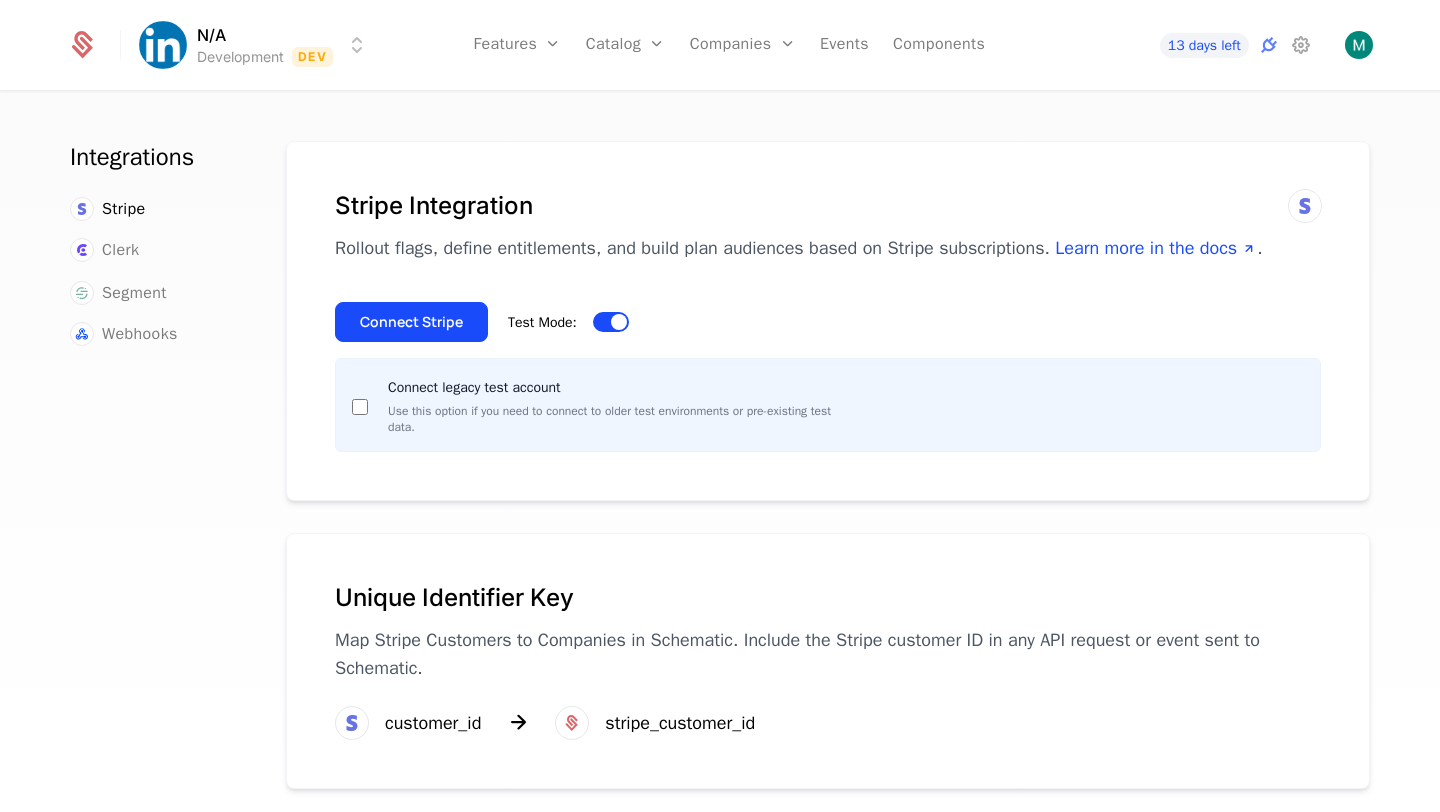 click on "Integrations Stripe Clerk Segment Webhooks Stripe Integration     Rollout flags, define entitlements, and build plan audiences based on Stripe subscriptions.   Learn more in the docs . Connect Stripe Test Mode: Connect legacy test account Use this option if you need to connect to older test environments or pre-existing test data. Unique Identifier Key     Map Stripe Customers to Companies in Schematic. Include the Stripe customer ID in any API request or event sent to Schematic. customer_id stripe_customer_id" at bounding box center (720, 458) 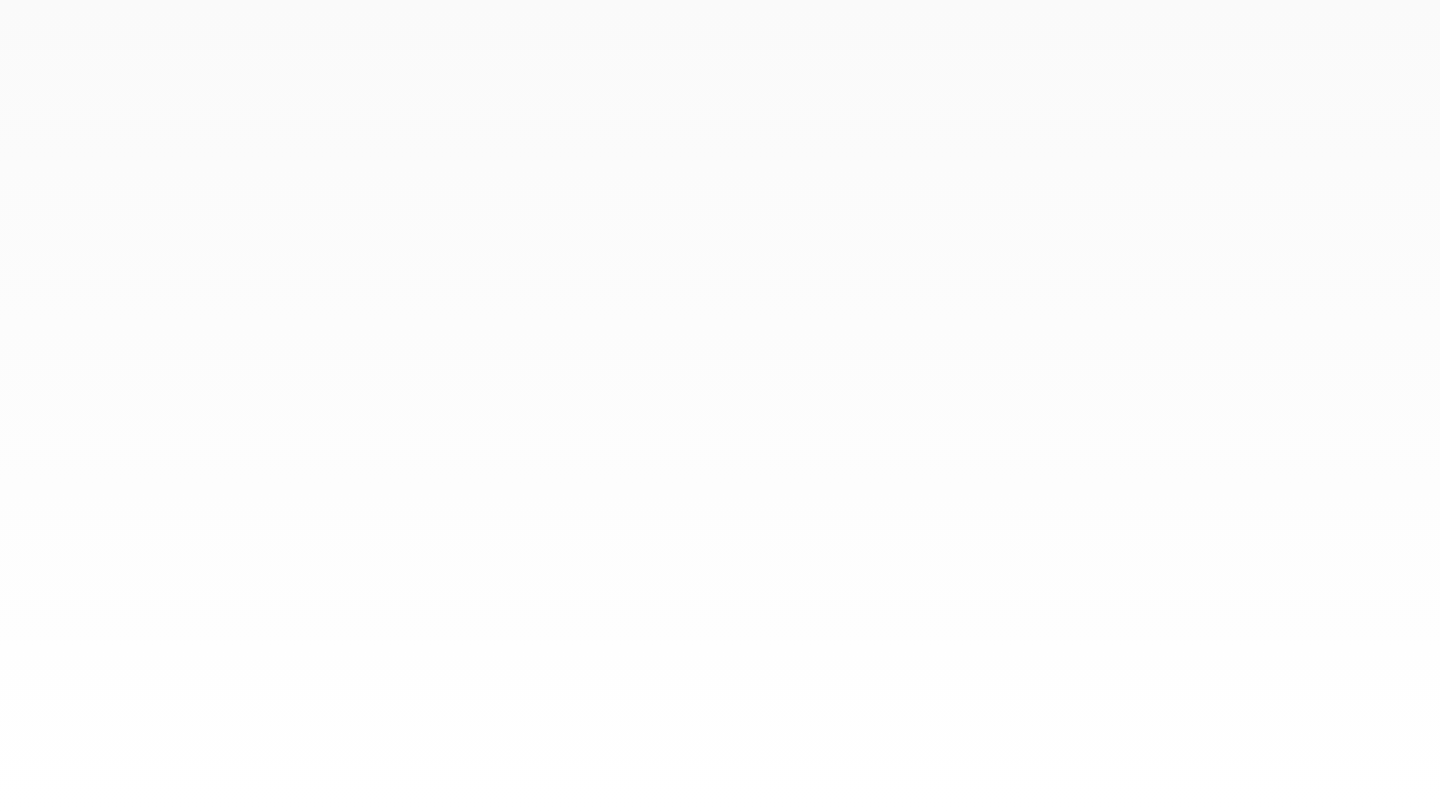 scroll, scrollTop: 0, scrollLeft: 0, axis: both 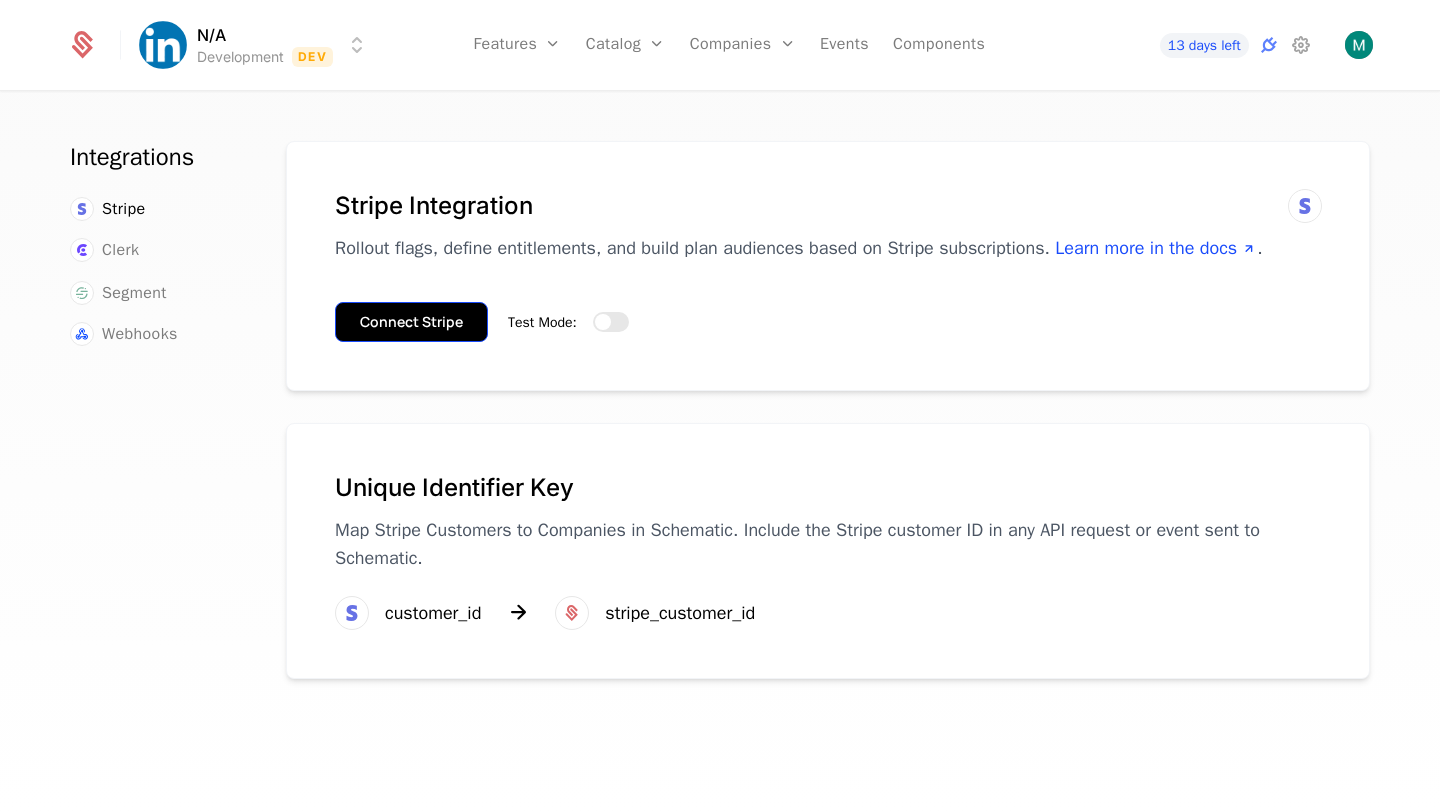 click on "Connect Stripe" at bounding box center (411, 322) 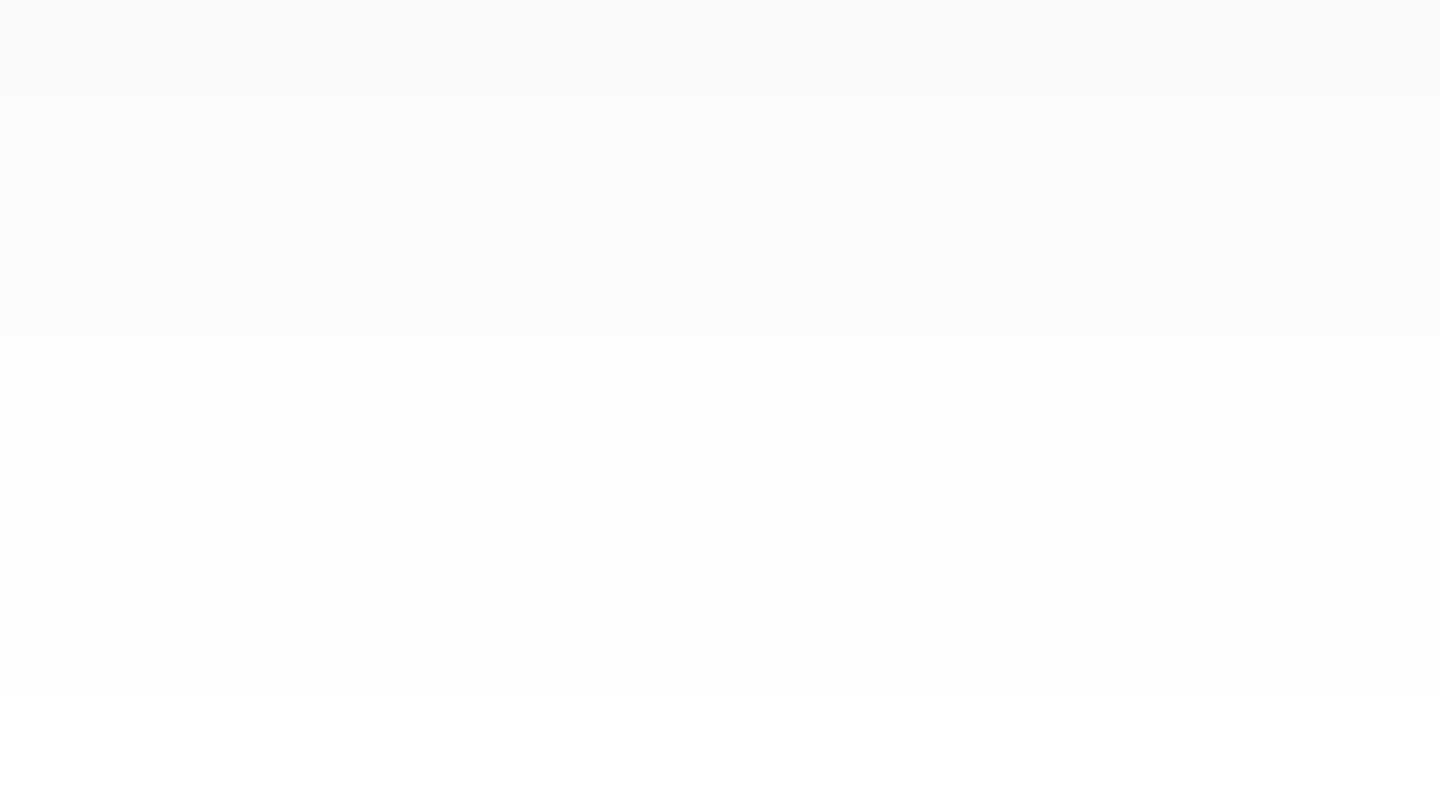 scroll, scrollTop: 0, scrollLeft: 0, axis: both 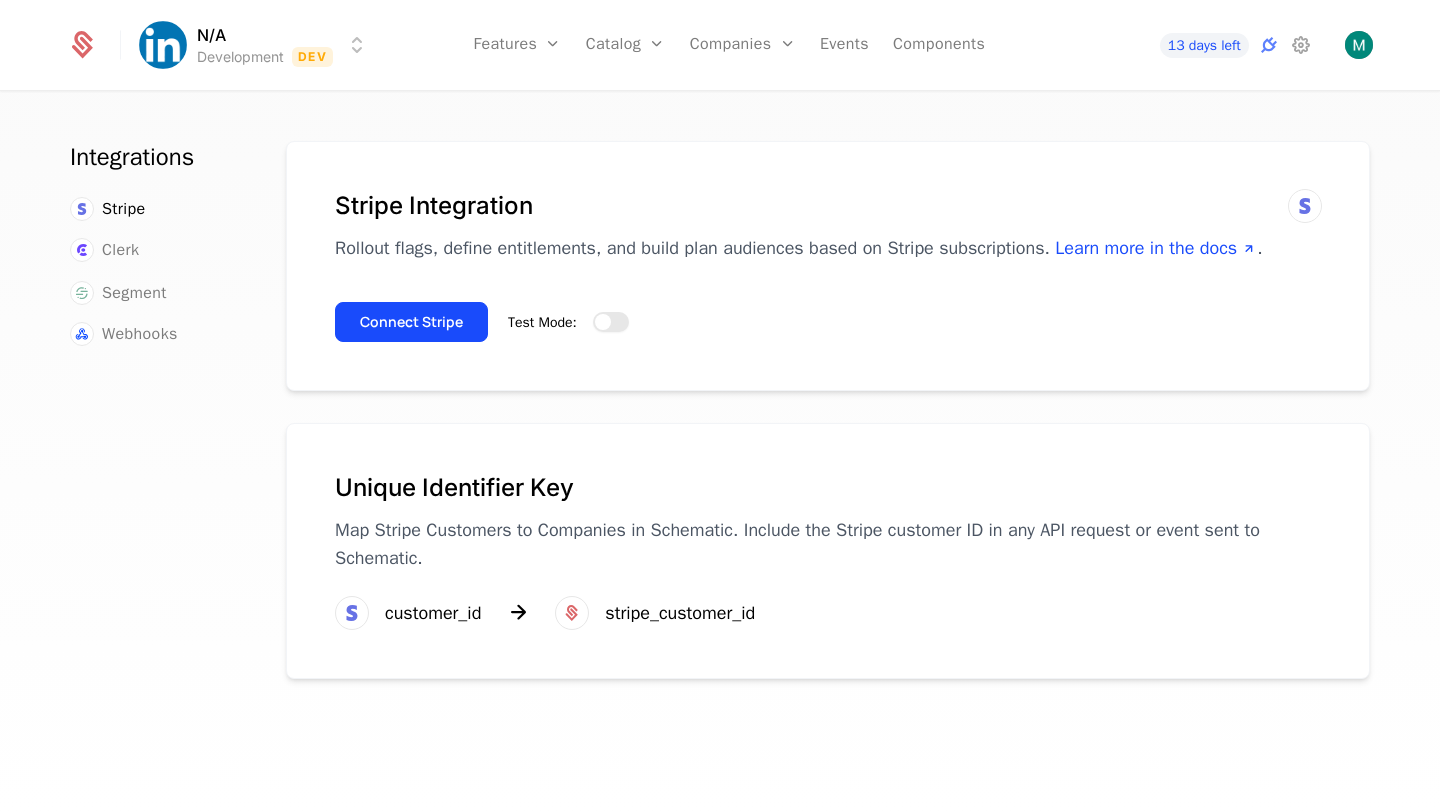 click on "Test Mode:" at bounding box center (611, 322) 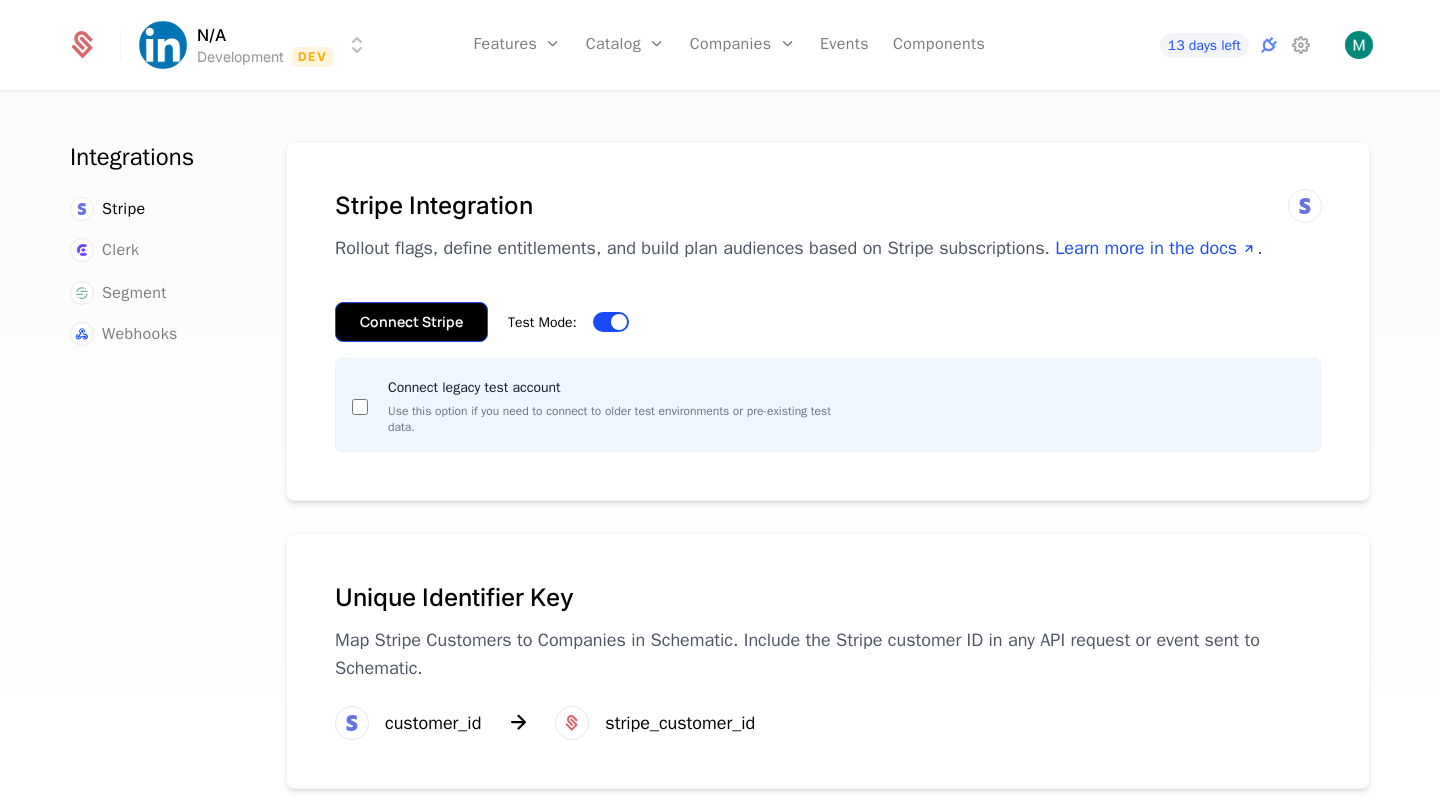 click on "Connect Stripe" at bounding box center (411, 322) 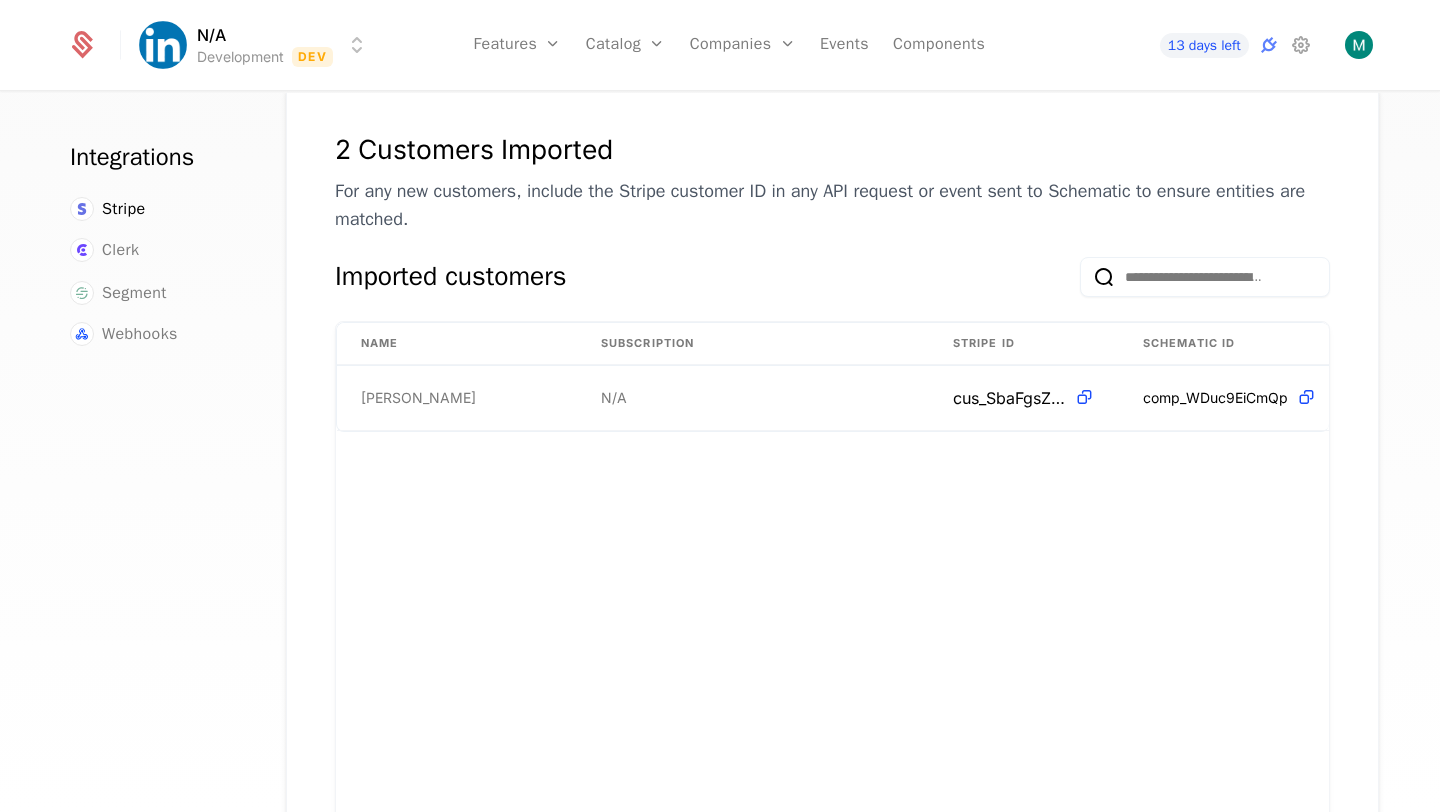 scroll, scrollTop: 335, scrollLeft: 0, axis: vertical 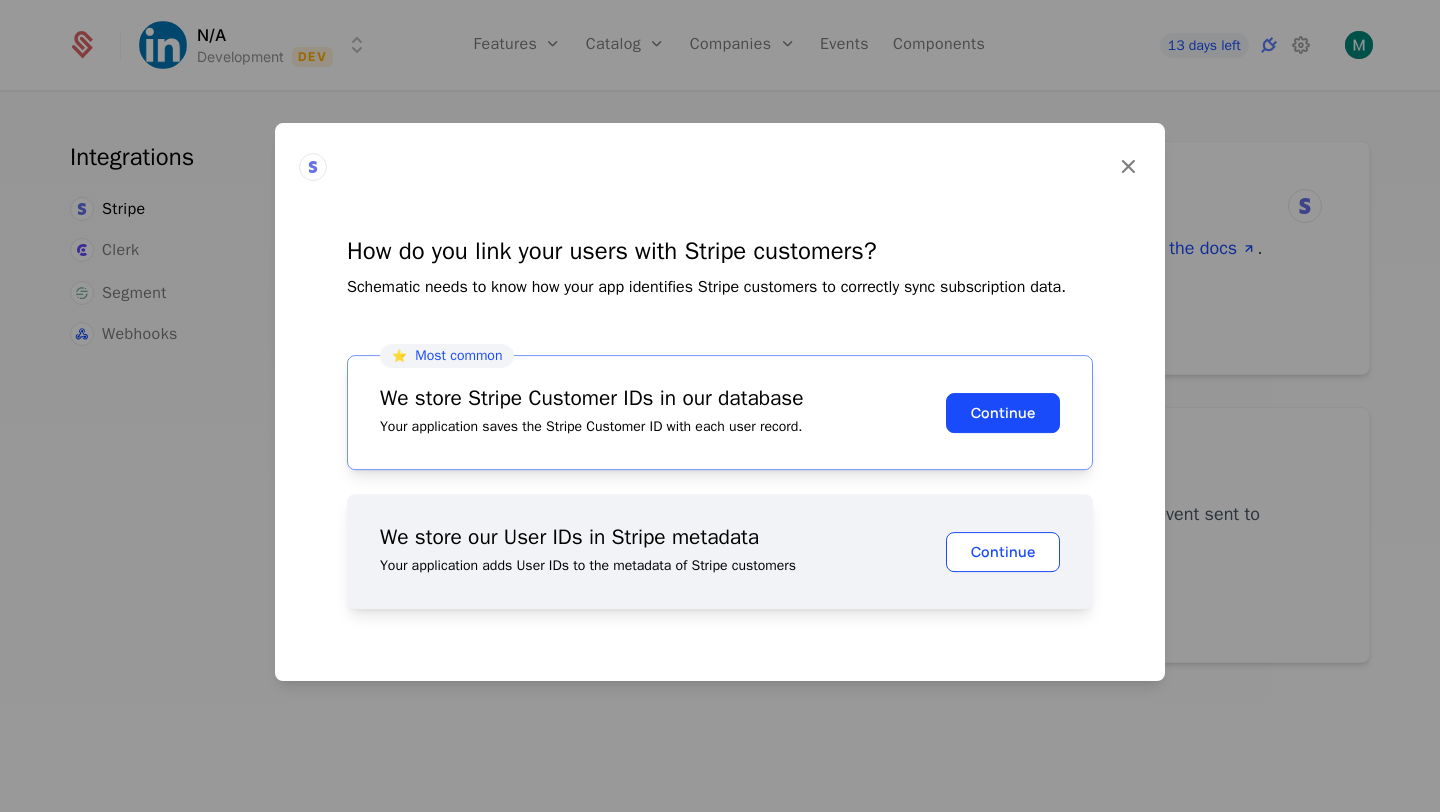 click on "Continue" at bounding box center [1003, 552] 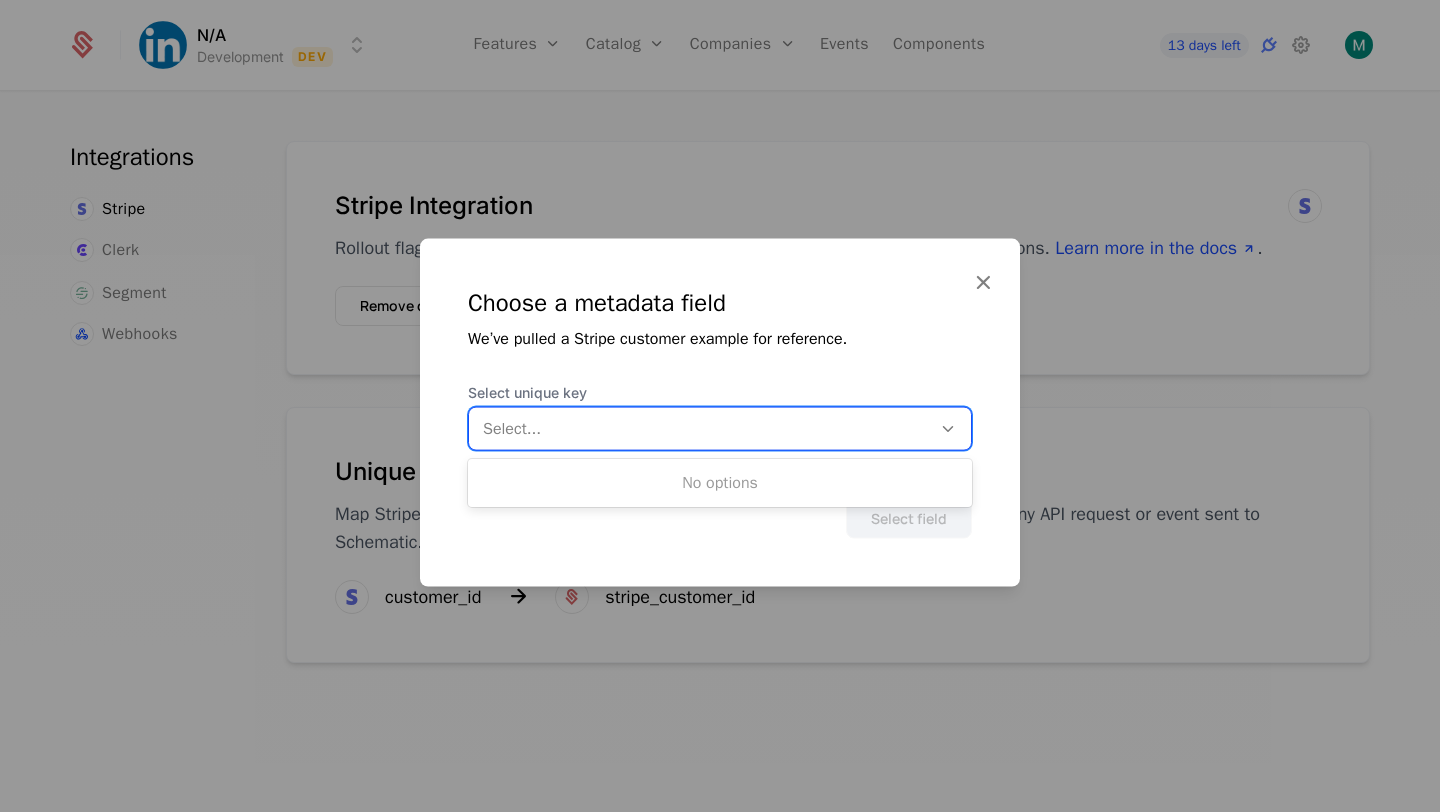 click at bounding box center [700, 429] 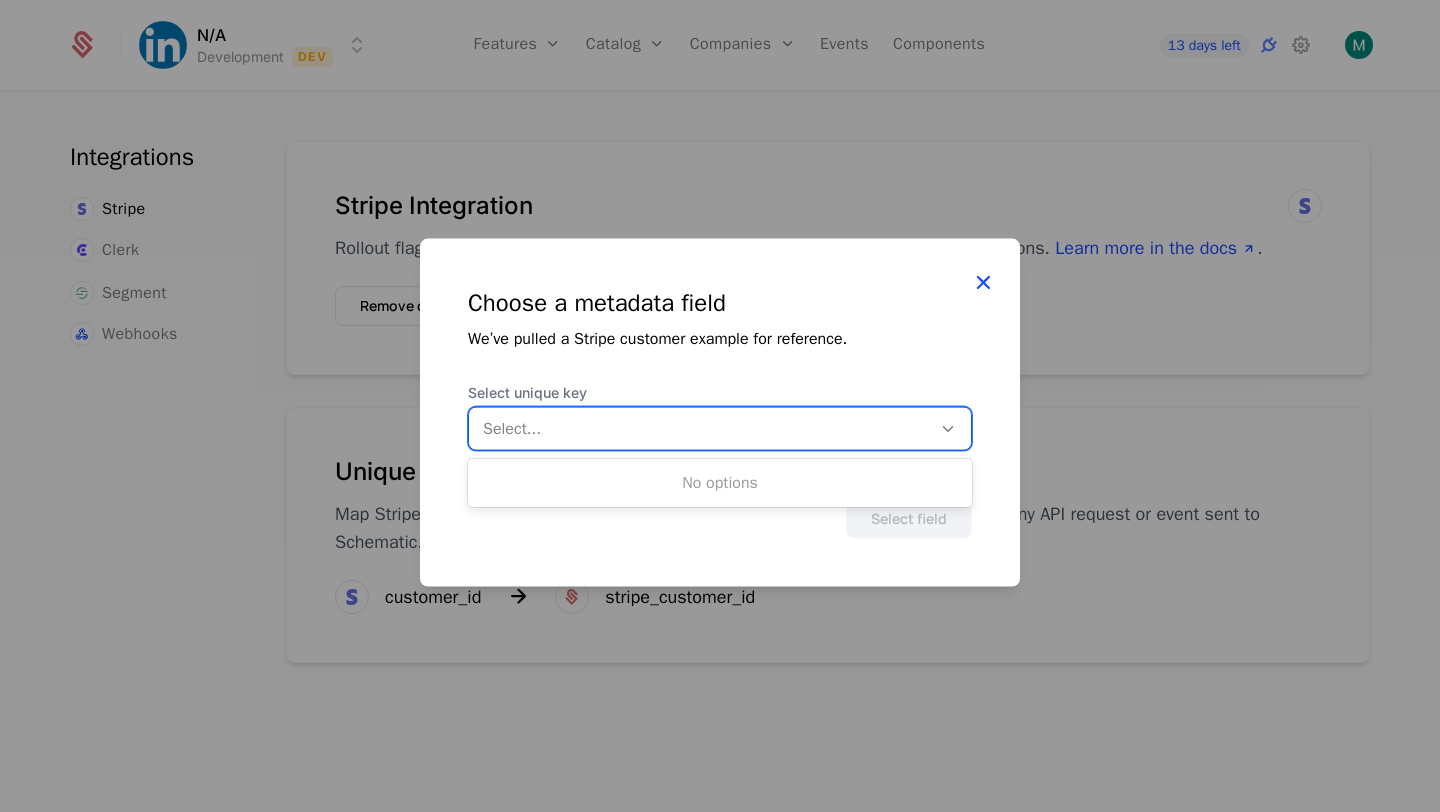 click at bounding box center [983, 283] 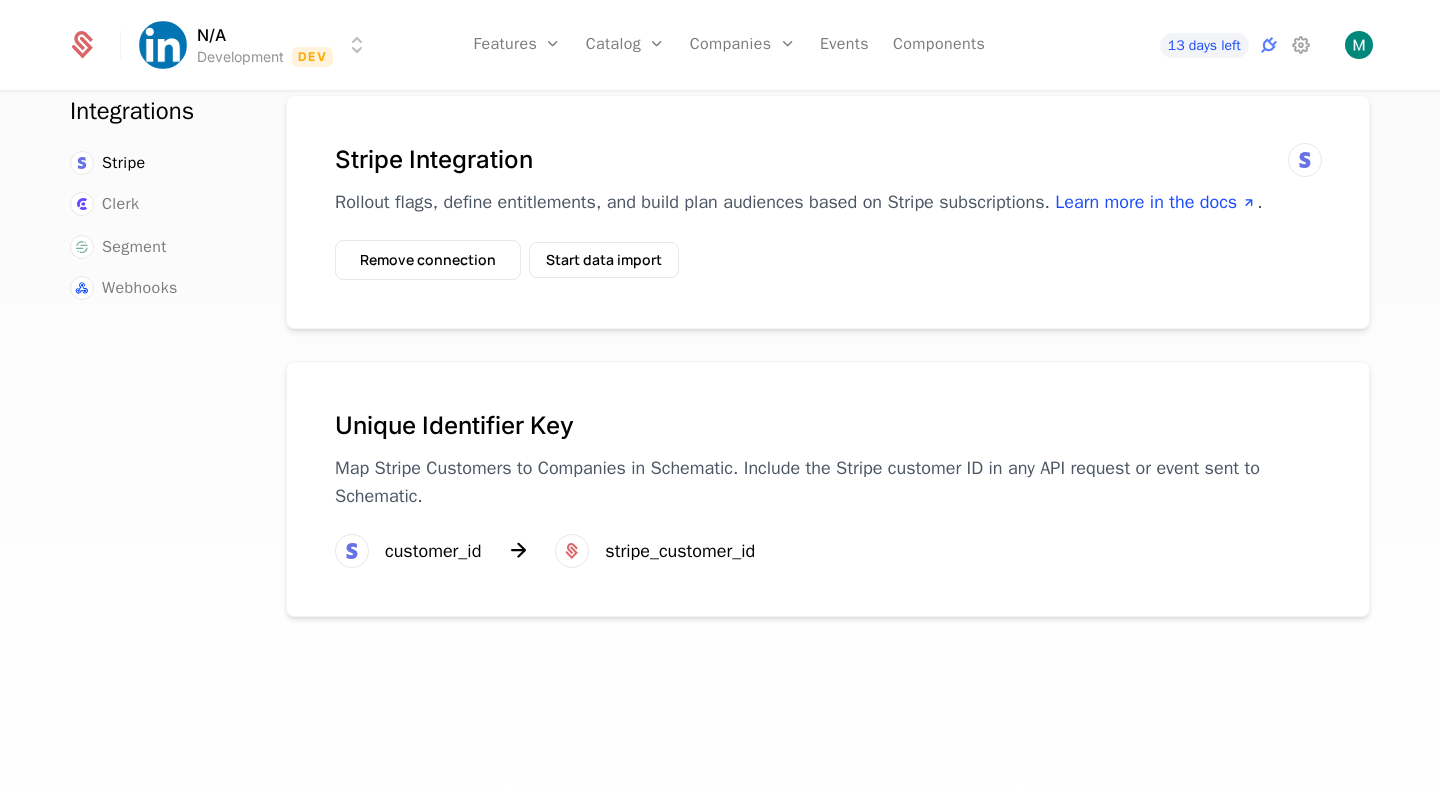 scroll, scrollTop: 47, scrollLeft: 0, axis: vertical 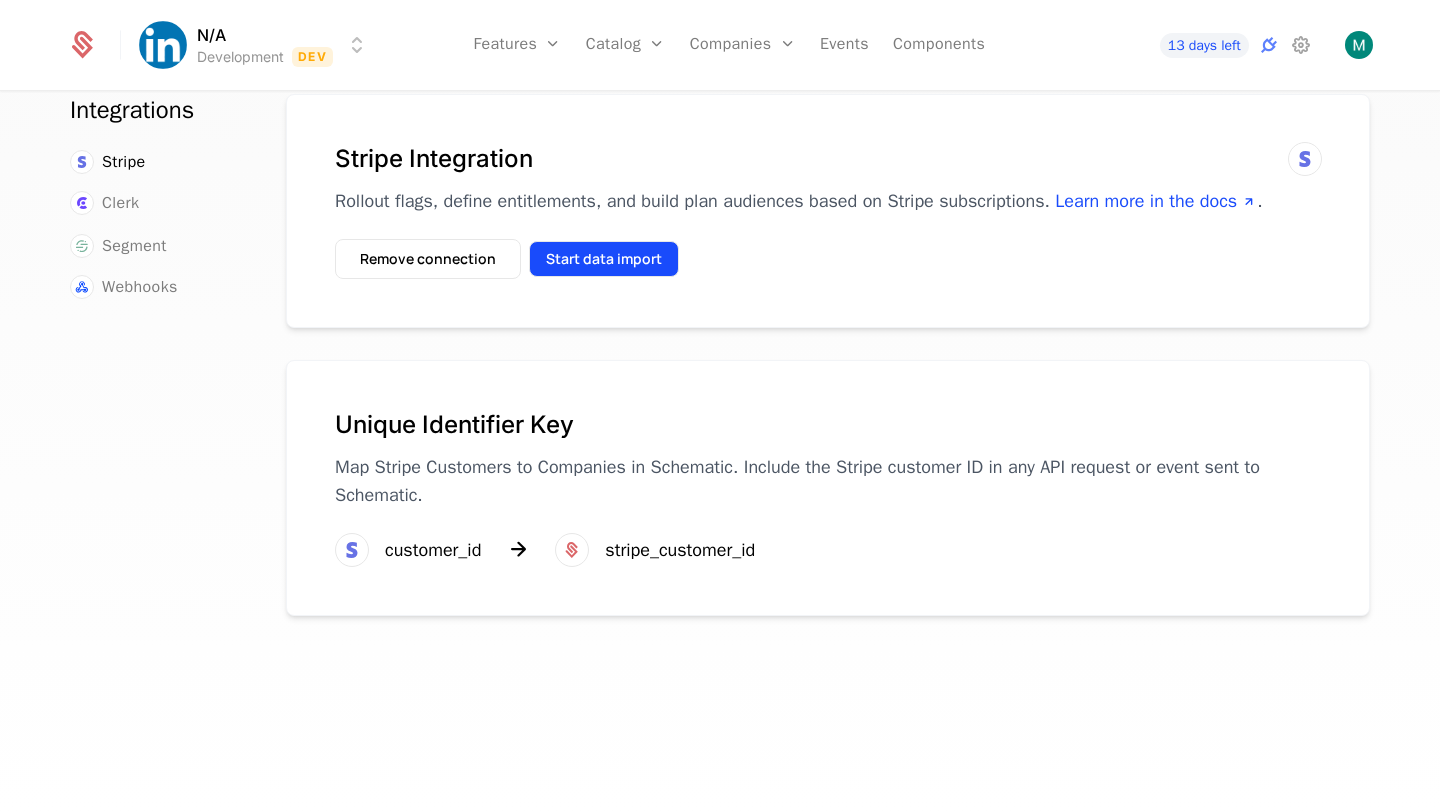 click on "Start data import" at bounding box center (604, 259) 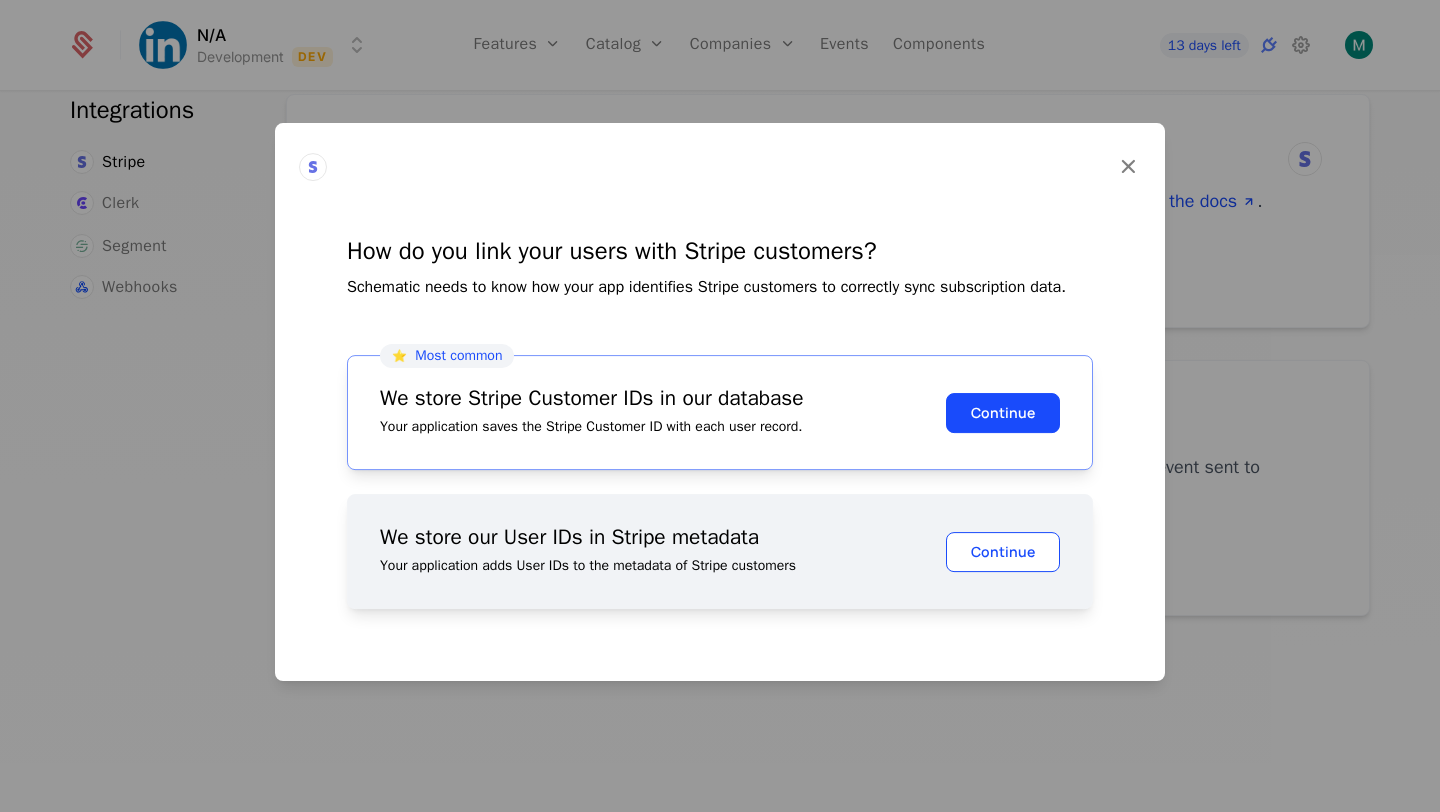 click on "Continue" at bounding box center (1003, 552) 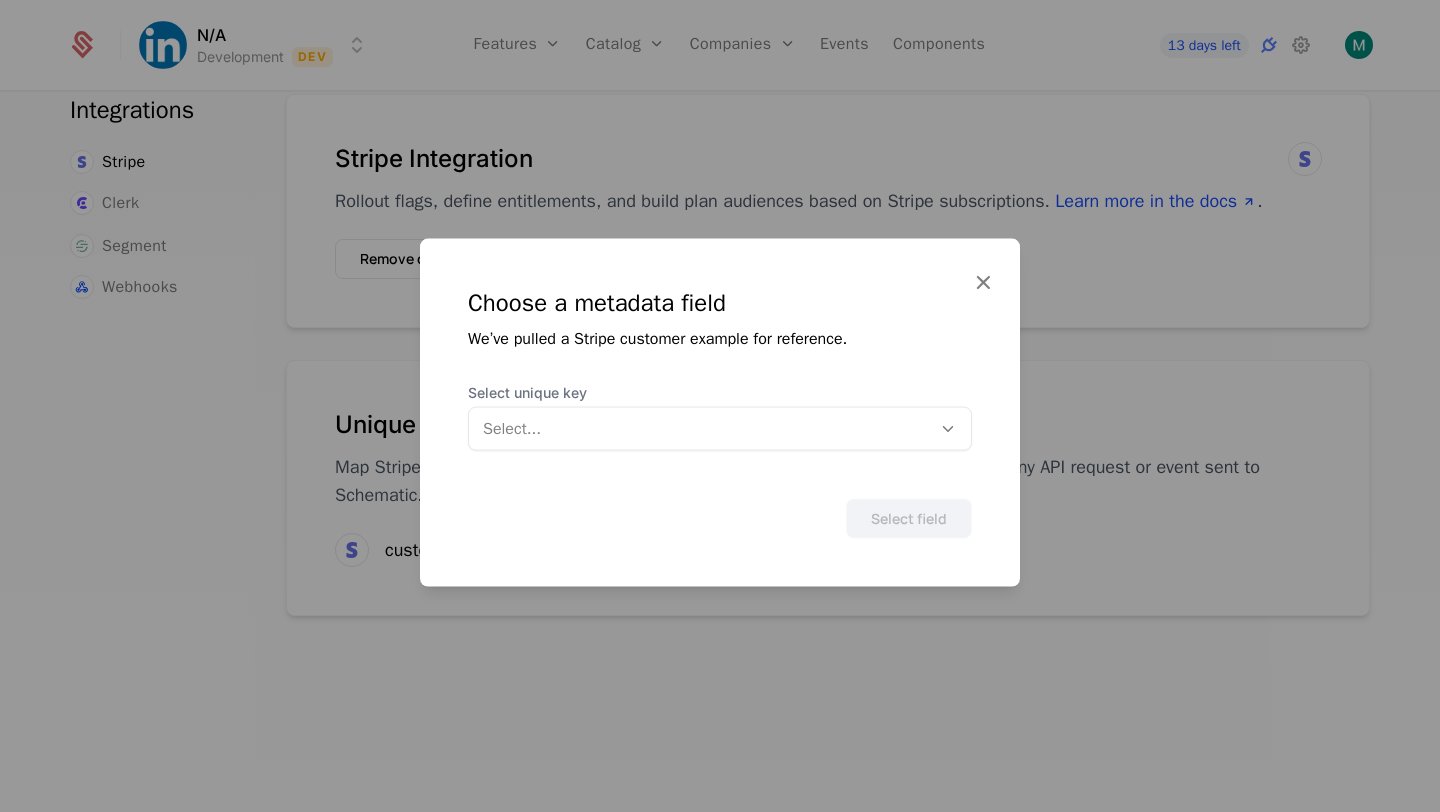 click on "Select..." at bounding box center (700, 429) 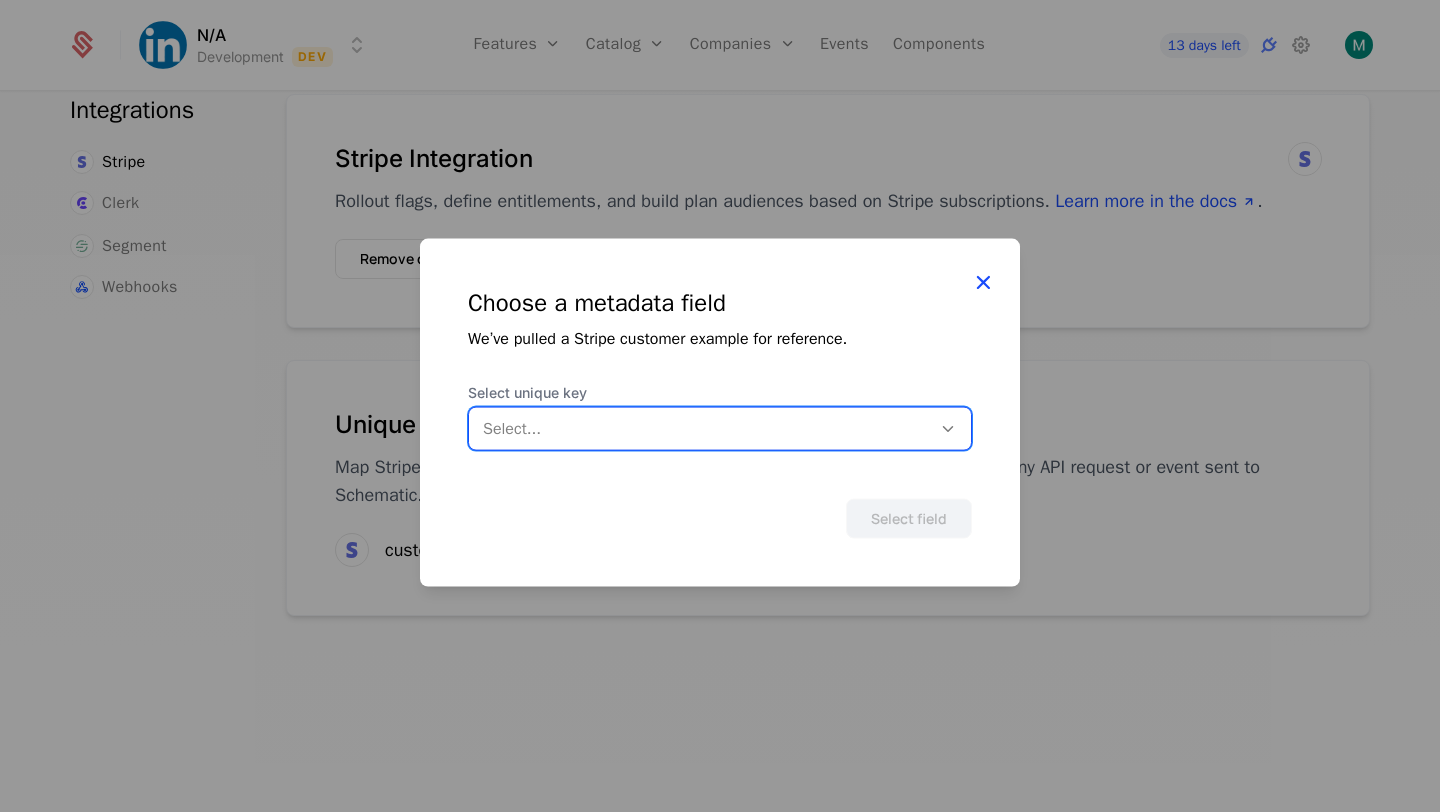 click at bounding box center [983, 283] 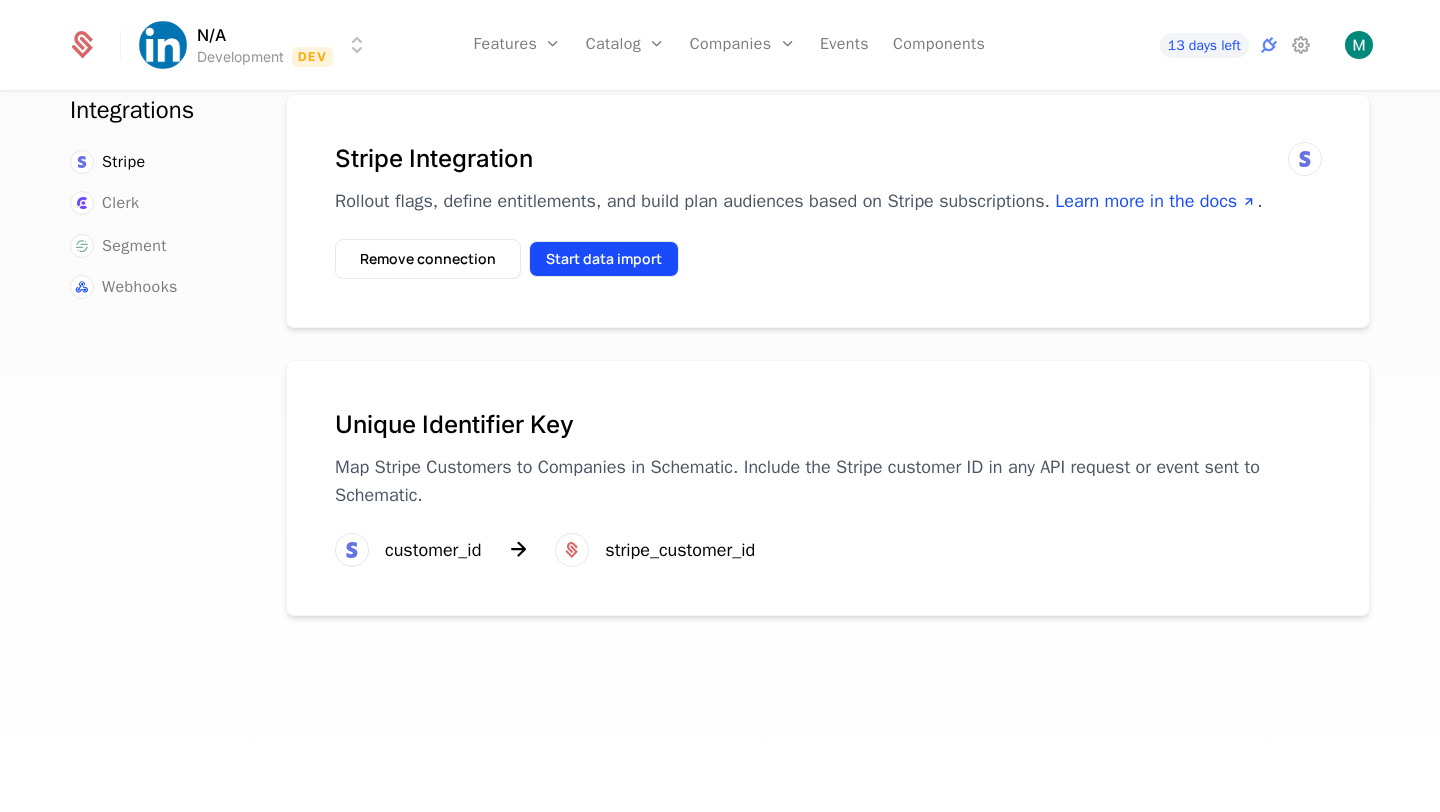 click on "Start data import" at bounding box center [604, 259] 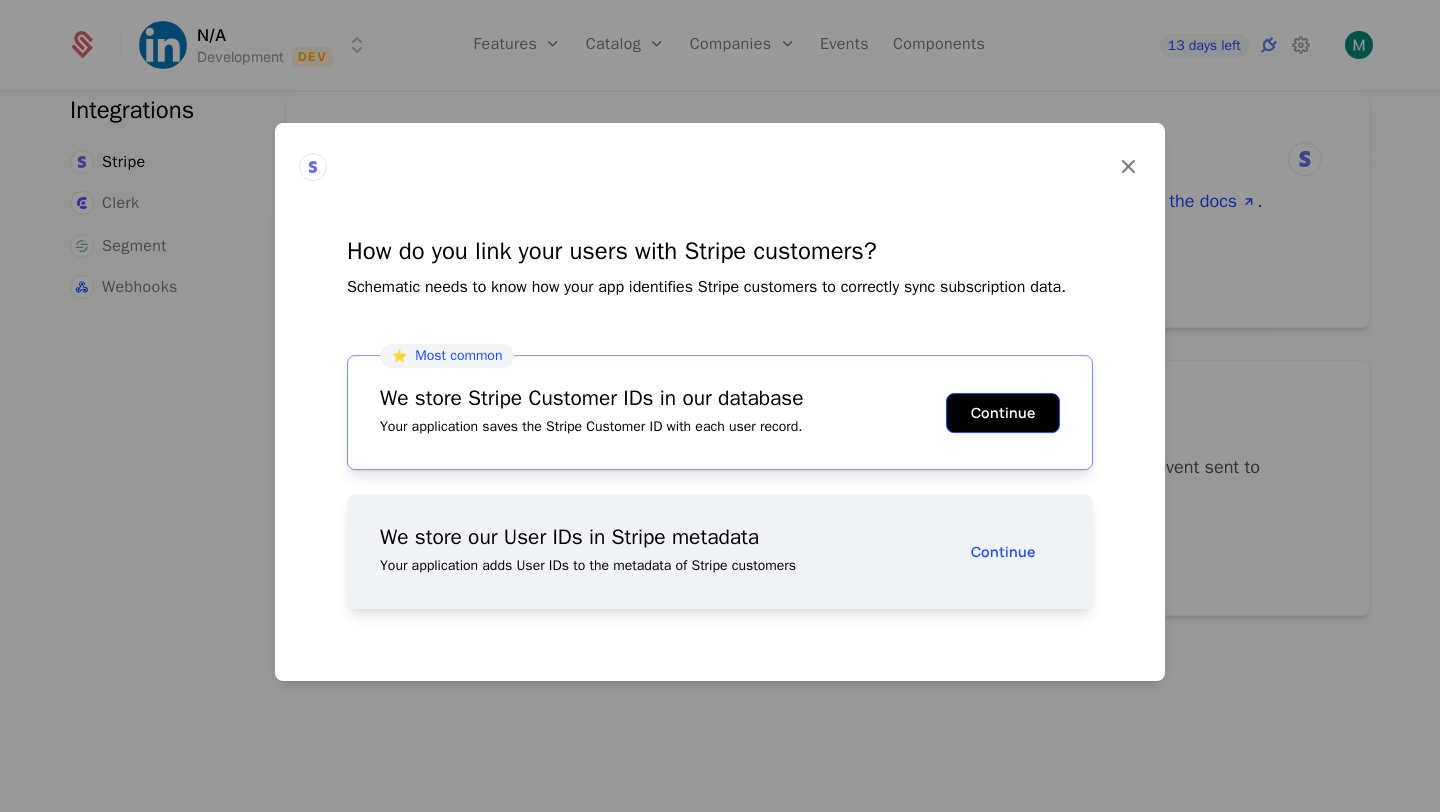 click on "Continue" at bounding box center [1003, 413] 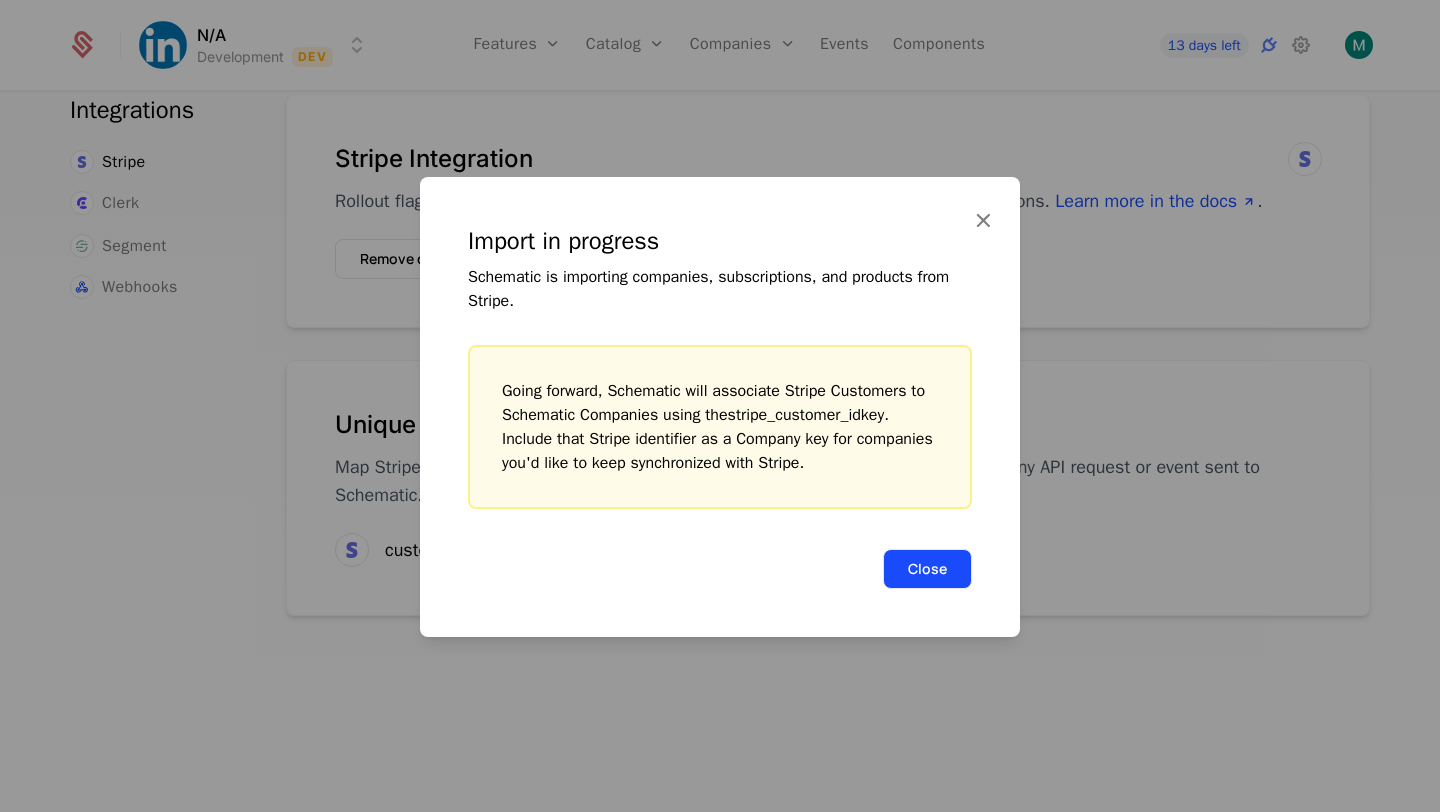 click on "Close" at bounding box center [927, 569] 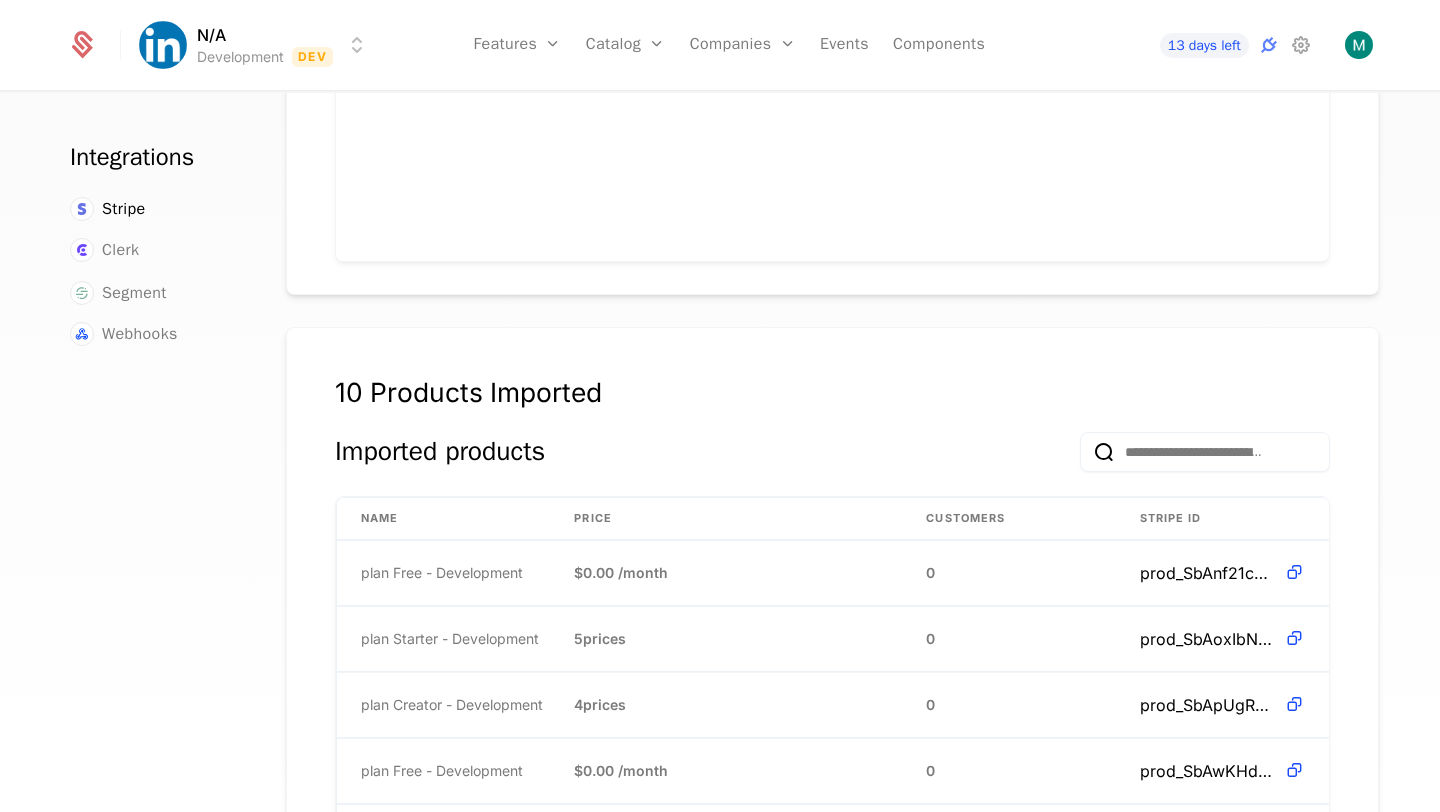 scroll, scrollTop: 1115, scrollLeft: 0, axis: vertical 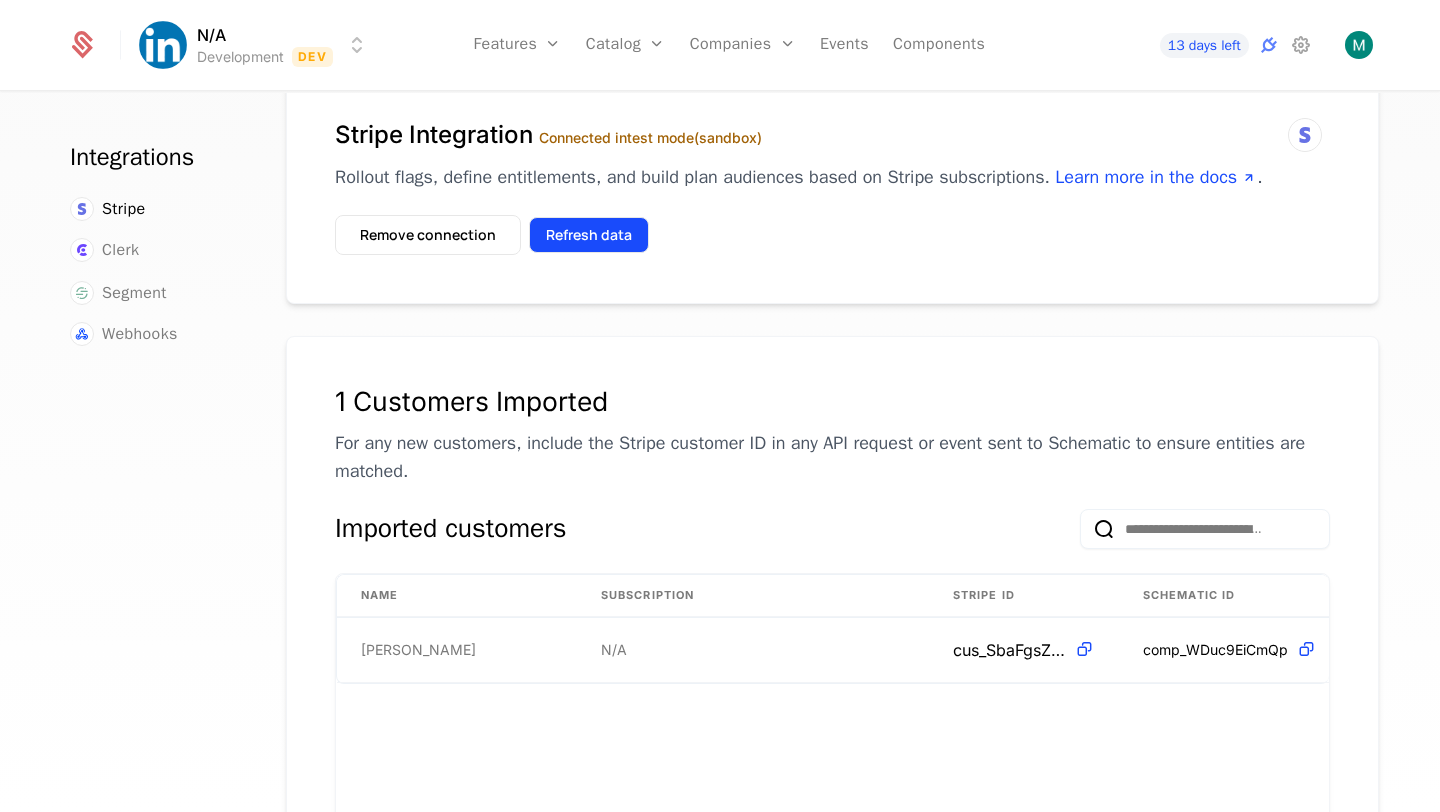 click on "Refresh data" at bounding box center (589, 235) 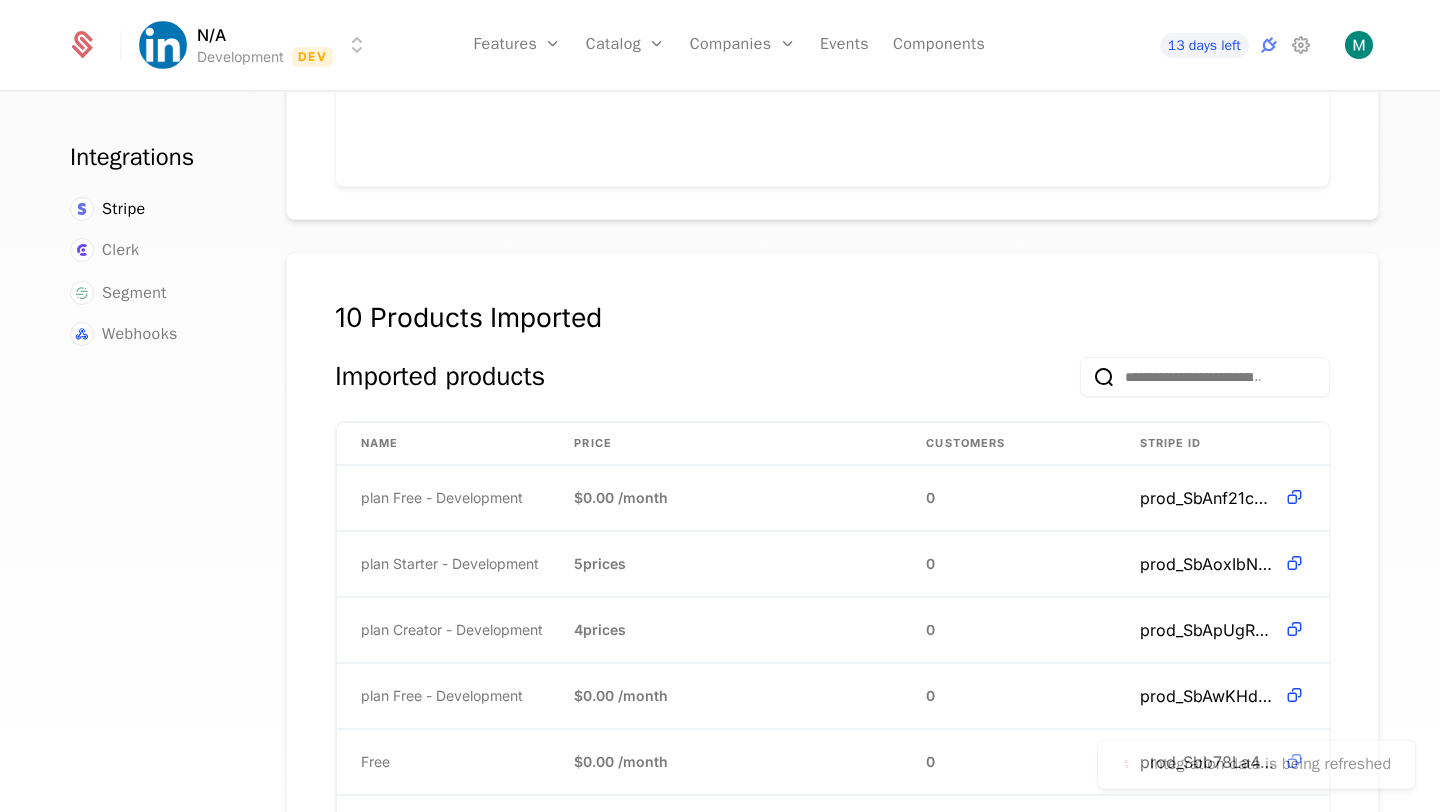scroll, scrollTop: 1148, scrollLeft: 0, axis: vertical 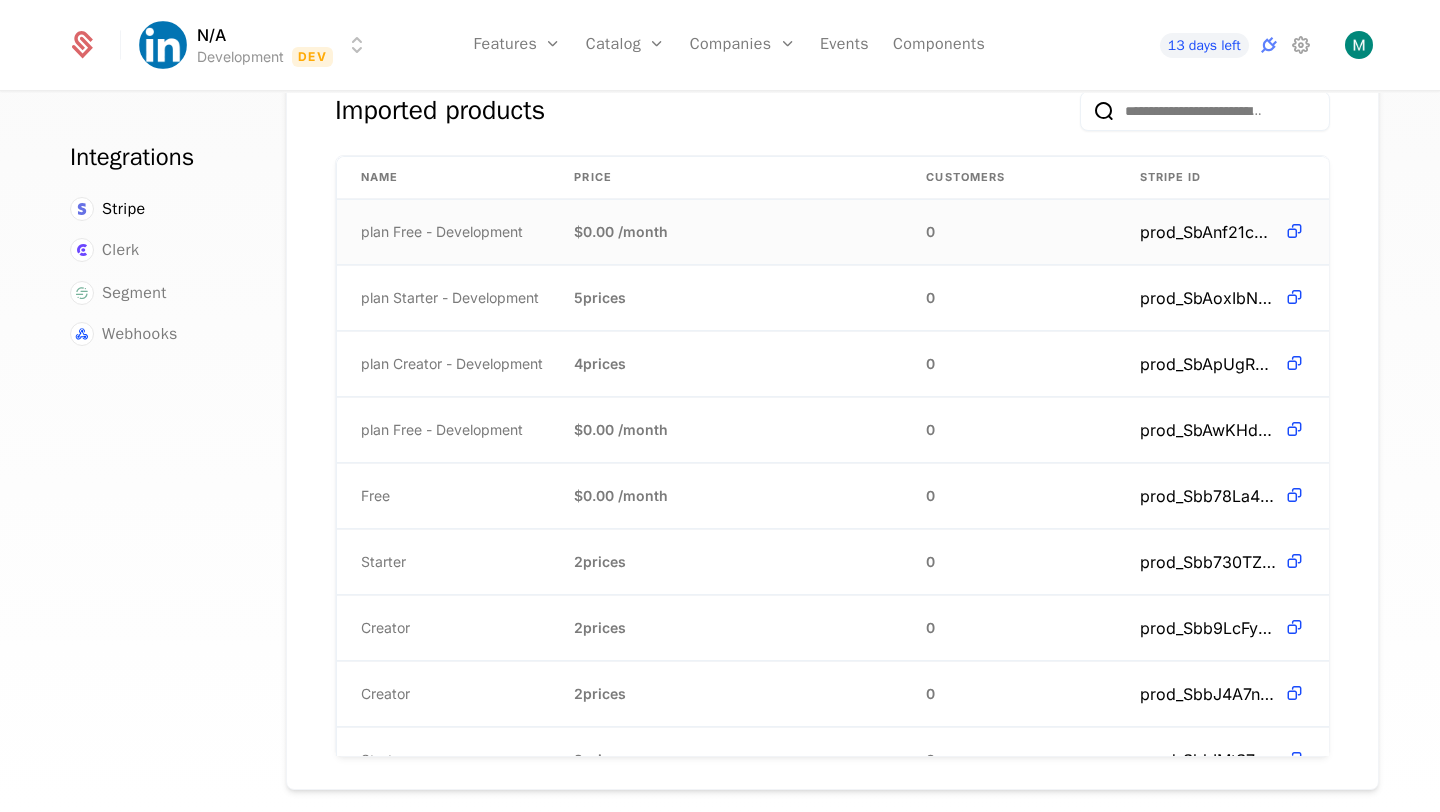 click on "$0.00   /  month" at bounding box center [726, 232] 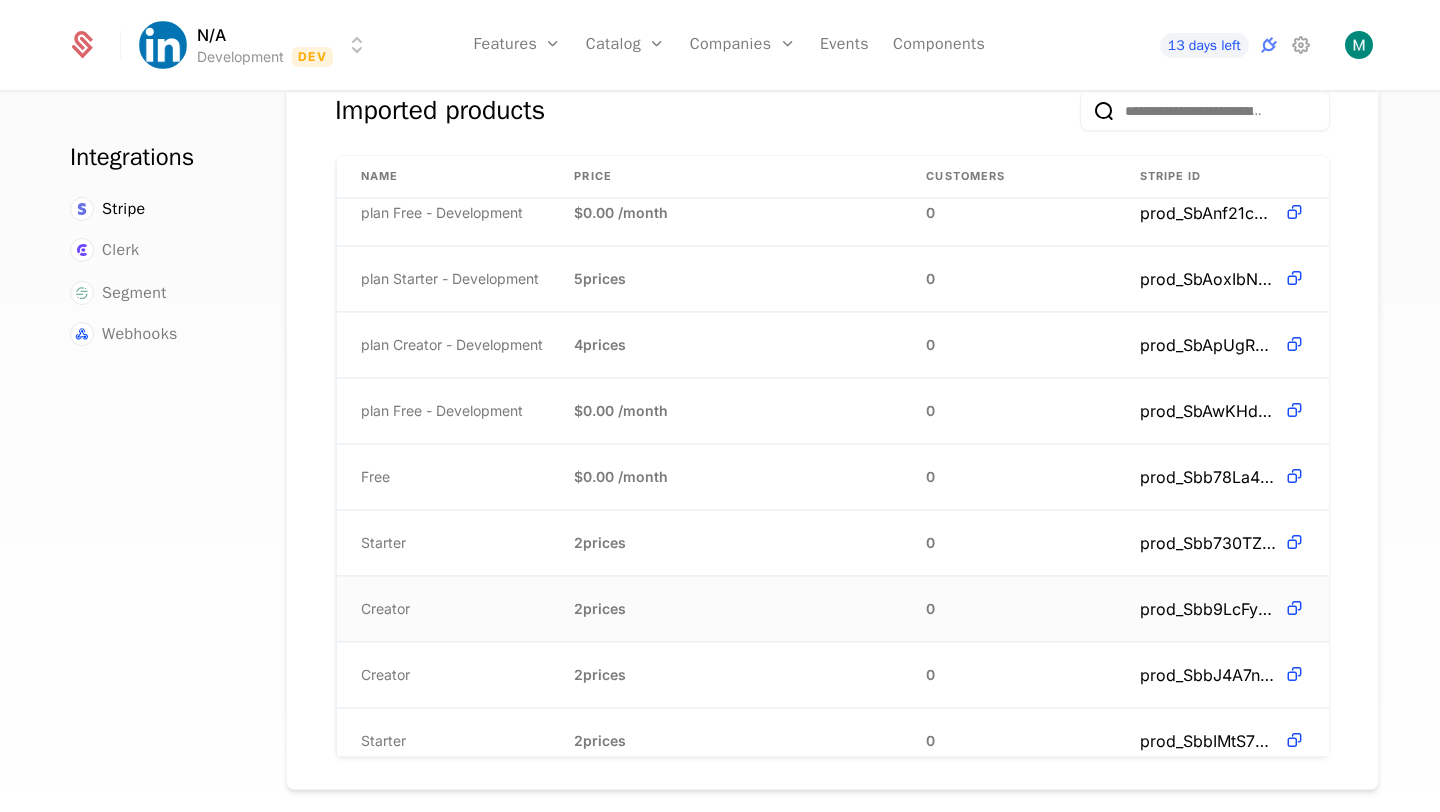 scroll, scrollTop: 0, scrollLeft: 0, axis: both 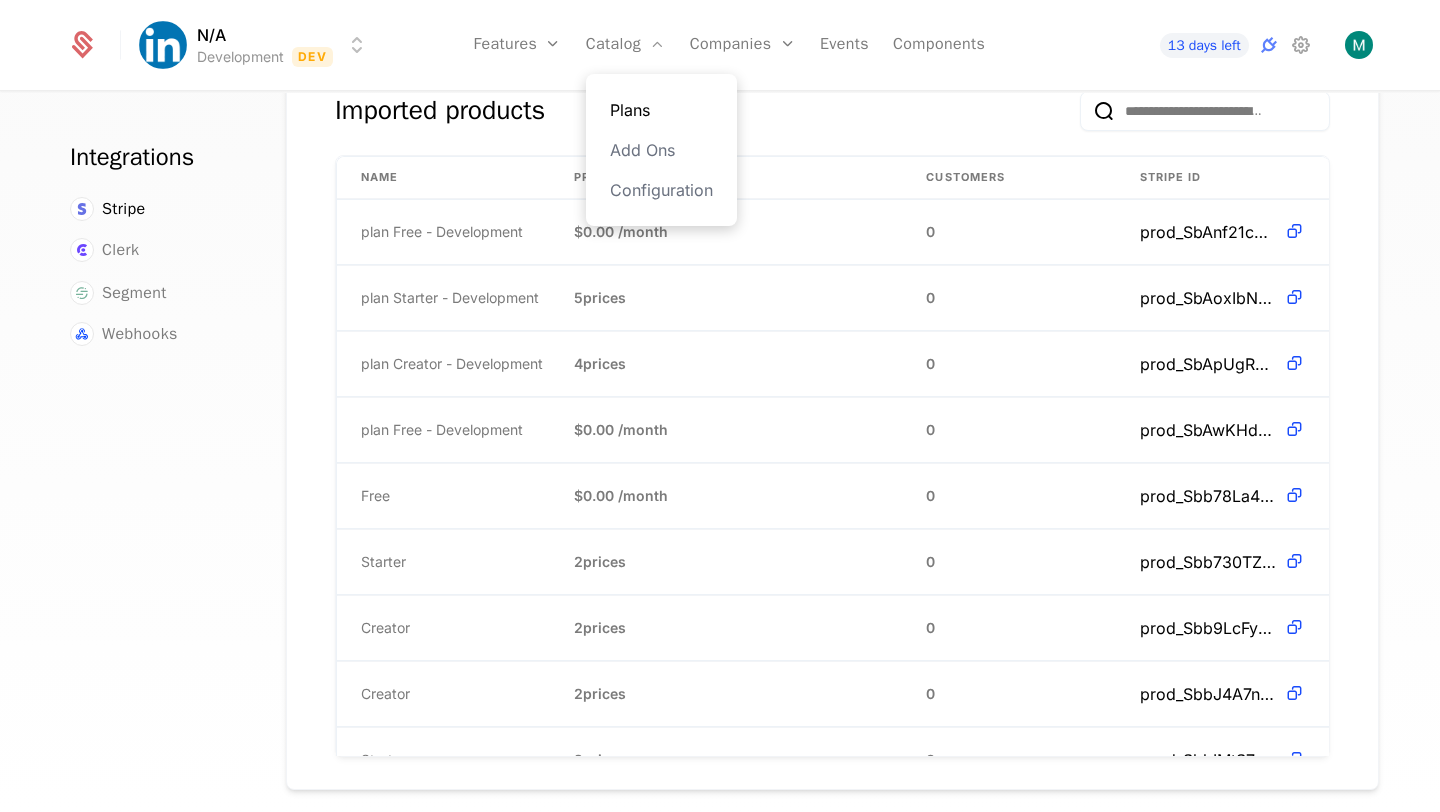 click on "Plans" at bounding box center (661, 110) 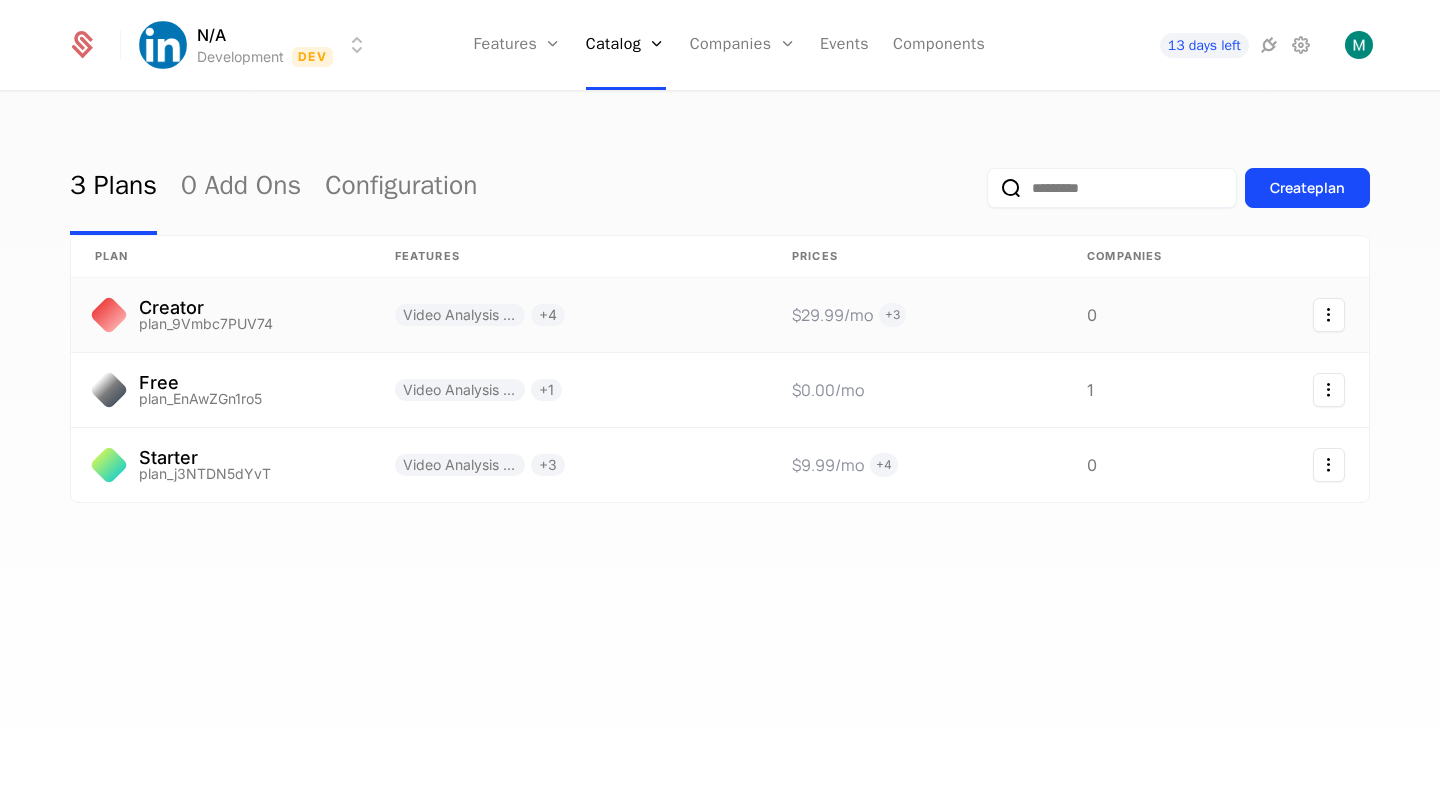 click on "Video Analysis tokens + 4" at bounding box center (569, 315) 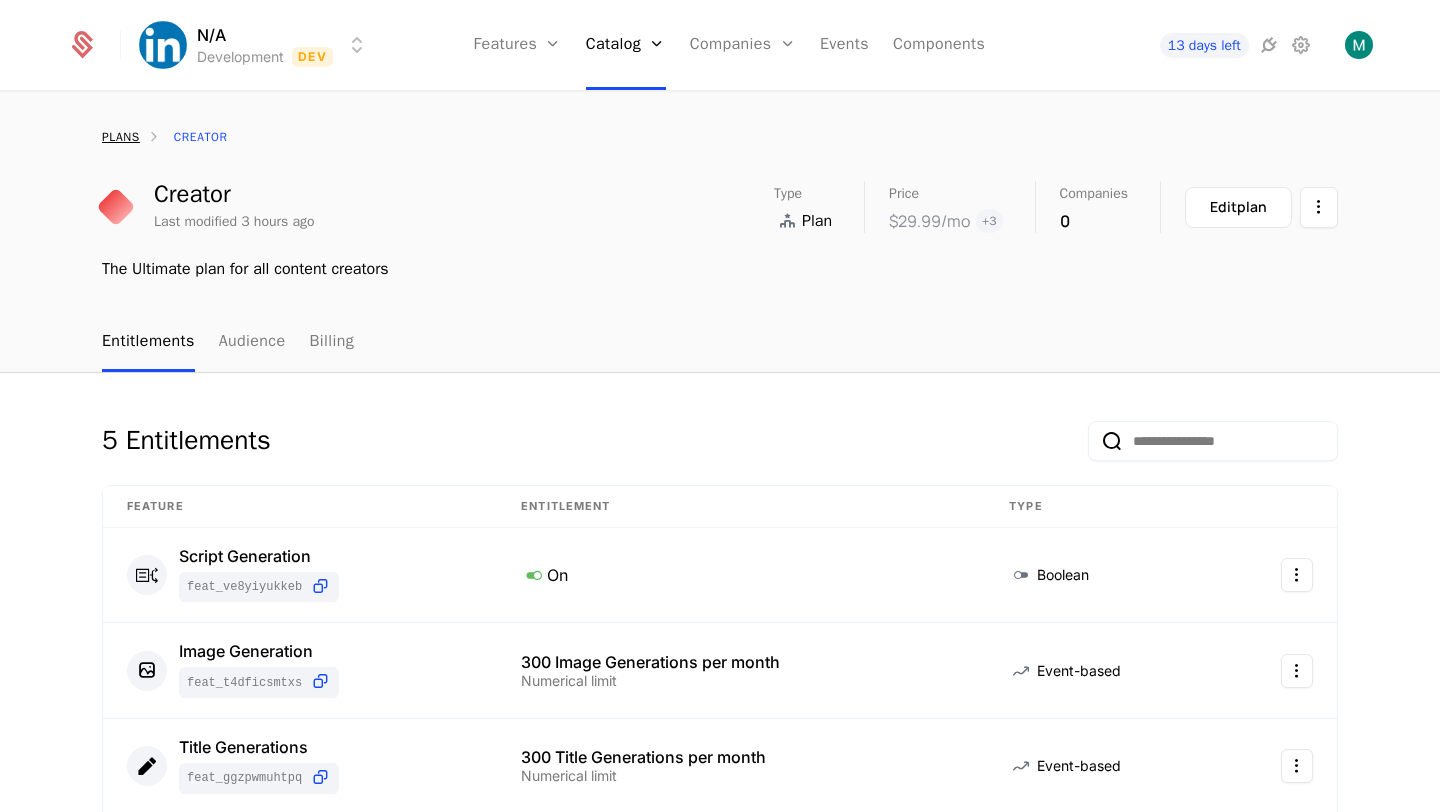 click on "plans" at bounding box center [121, 137] 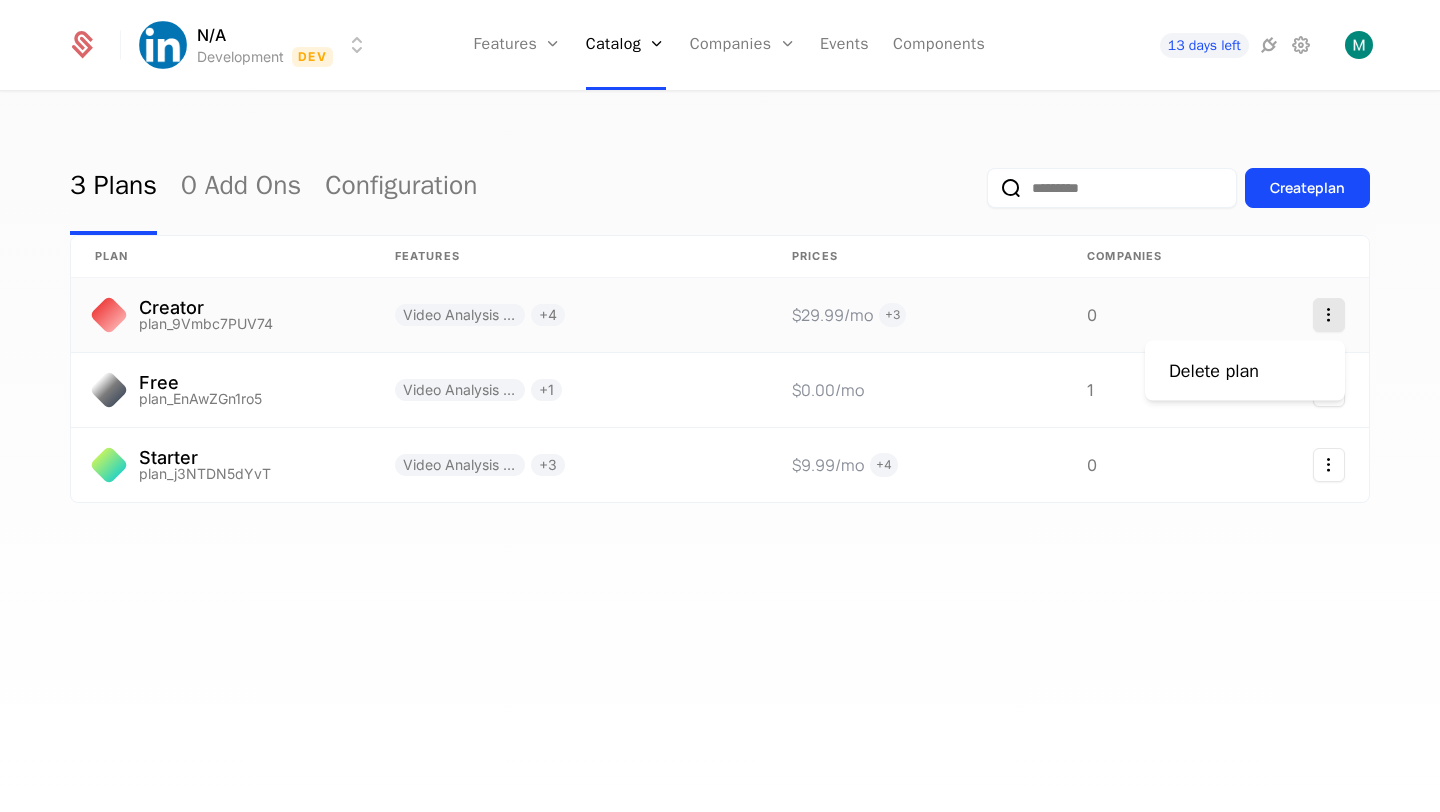 click on "N/A Development Dev Features Features Flags Catalog Plans Add Ons Configuration Companies Companies Users Events Components 13 days left 3 Plans 0 Add Ons Configuration Create  plan plan Features Prices Companies Creator plan_9Vmbc7PUV74 Video Analysis tokens + 4 $29.99 /mo + 3 0 Free plan_EnAwZGn1ro5 Video Analysis tokens + 1 $0.00 /mo 1 Starter plan_j3NTDN5dYvT Video Analysis tokens + 3 $9.99 /mo + 4 0
Best Viewed on Desktop You're currently viewing this on a  mobile device . For the best experience,   we recommend using a desktop or larger screens , as the application isn't fully optimized for smaller resolutions just yet. Got it  Delete plan" at bounding box center (720, 406) 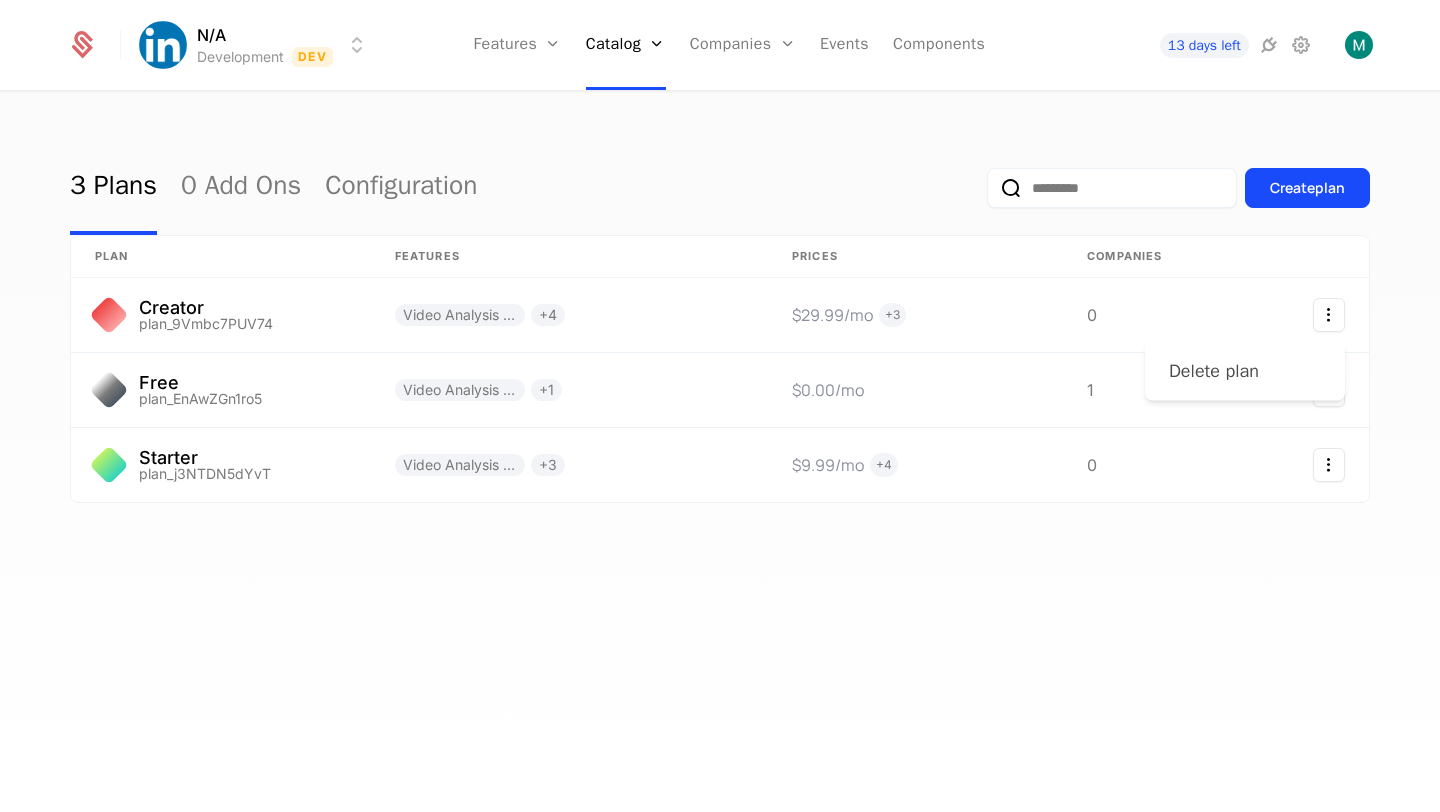 click on "Delete plan" at bounding box center [1214, 371] 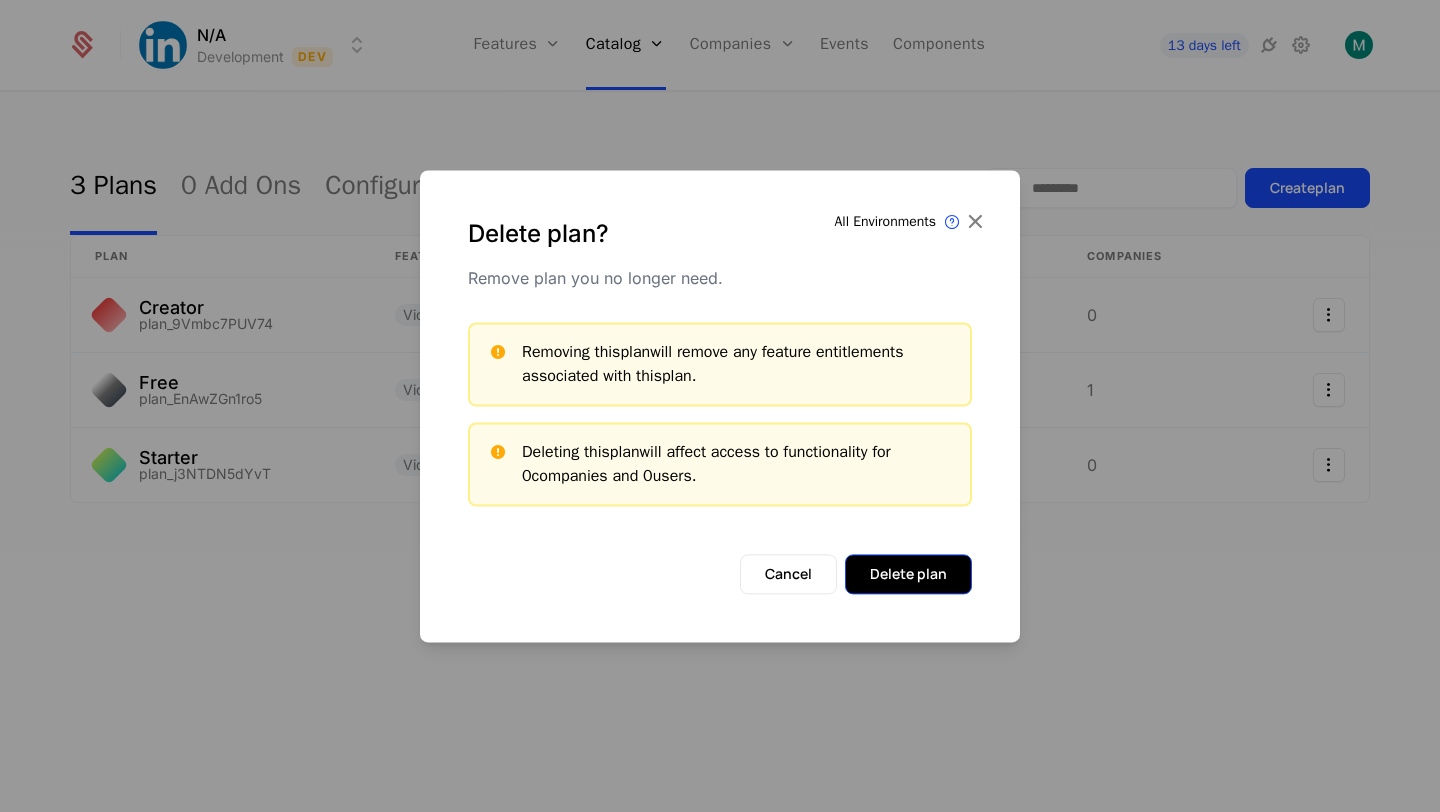 click on "Delete plan" at bounding box center [908, 574] 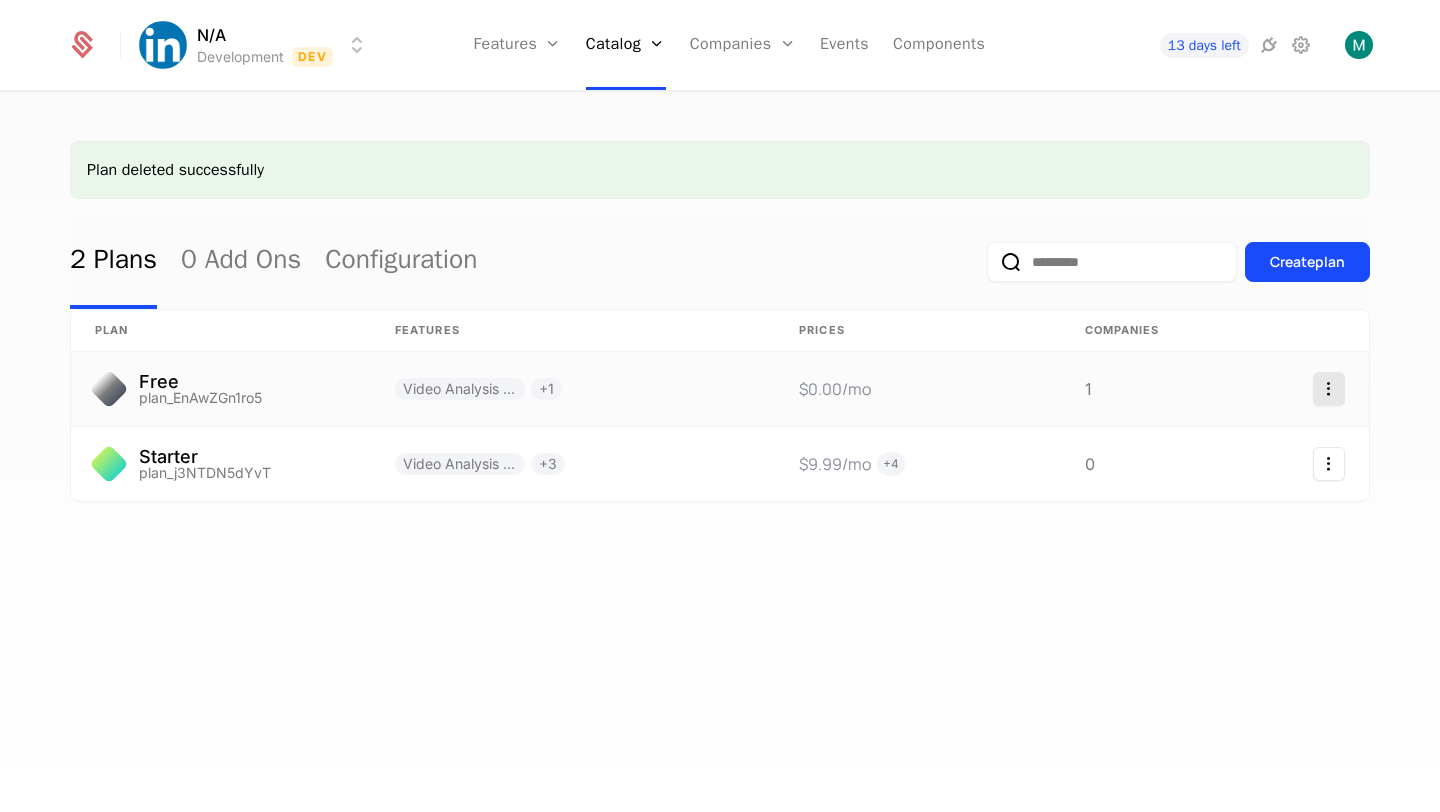 click on "N/A Development Dev Features Features Flags Catalog Plans Add Ons Configuration Companies Companies Users Events Components 13 days left Plan deleted successfully 2 Plans 0 Add Ons Configuration Create  plan plan Features Prices Companies Free plan_EnAwZGn1ro5 Video Analysis tokens + 1 $0.00 /mo 1 Starter plan_j3NTDN5dYvT Video Analysis tokens + 3 $9.99 /mo + 4 0
Best Viewed on Desktop You're currently viewing this on a  mobile device . For the best experience,   we recommend using a desktop or larger screens , as the application isn't fully optimized for smaller resolutions just yet. Got it" at bounding box center (720, 406) 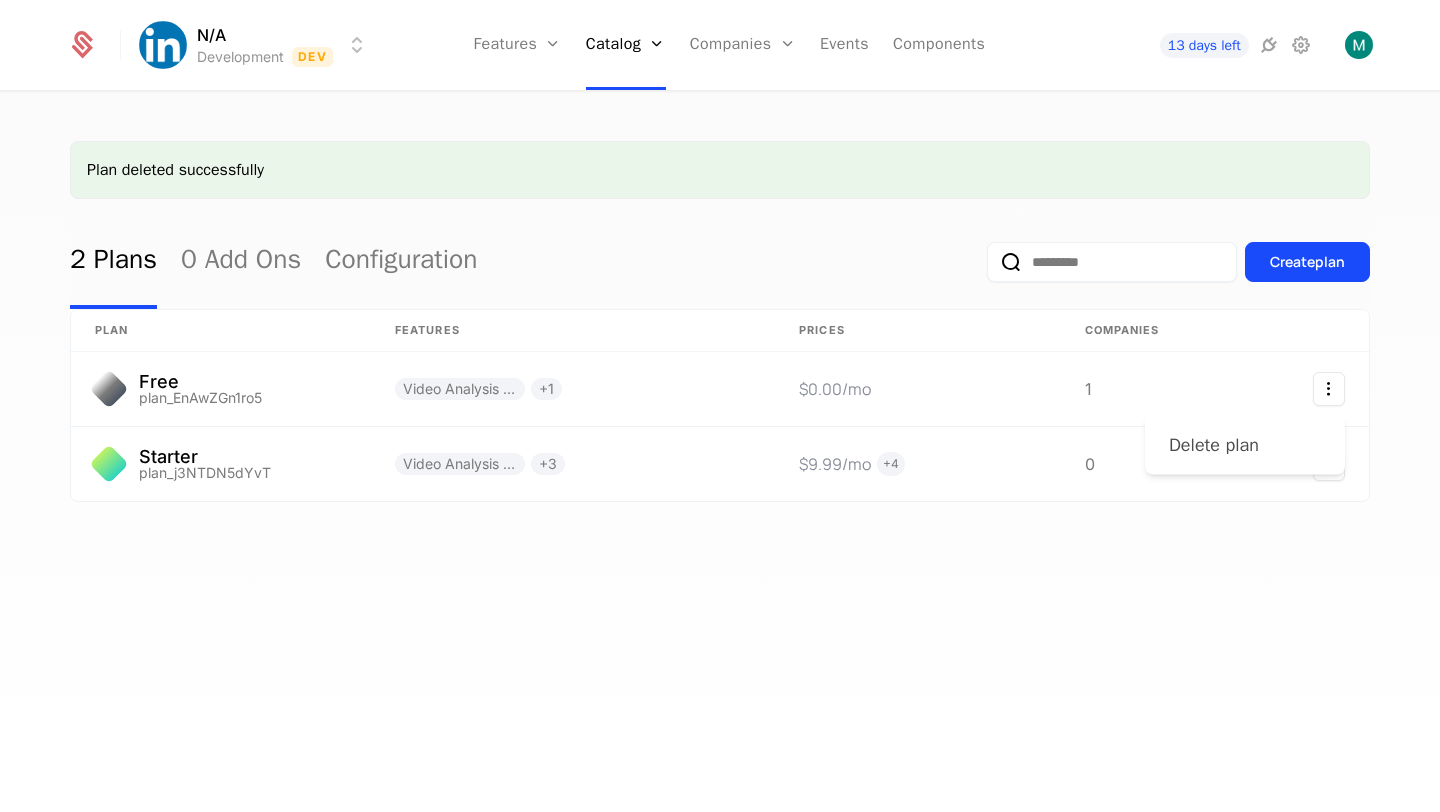 click on "Delete plan" at bounding box center (1214, 445) 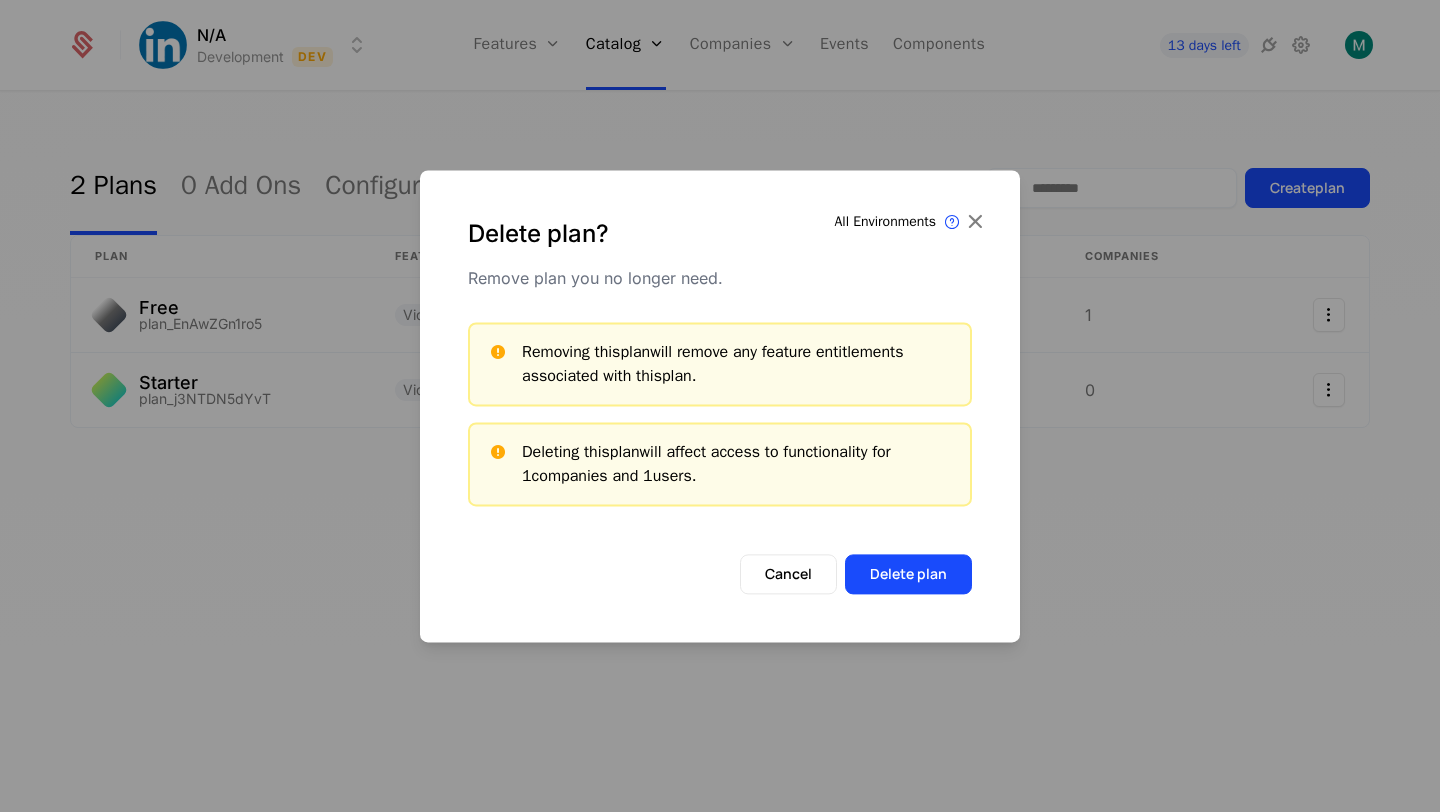 click on "Delete plan" at bounding box center [908, 574] 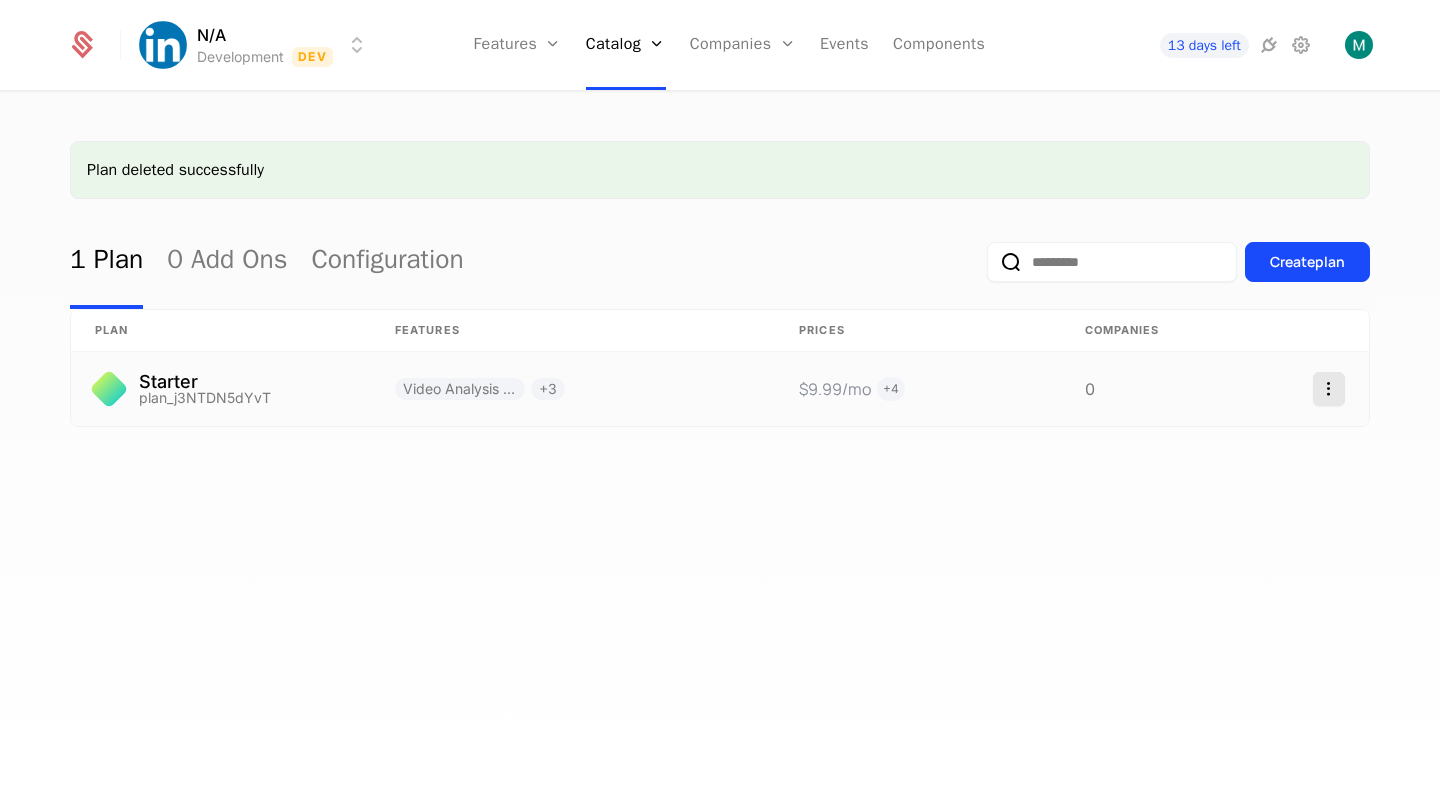 click on "N/A Development Dev Features Features Flags Catalog Plans Add Ons Configuration Companies Companies Users Events Components 13 days left Plan deleted successfully 1 Plan 0 Add Ons Configuration Create  plan plan Features Prices Companies Starter plan_j3NTDN5dYvT Video Analysis tokens + 3 $9.99 /mo + 4 0
Best Viewed on Desktop You're currently viewing this on a  mobile device . For the best experience,   we recommend using a desktop or larger screens , as the application isn't fully optimized for smaller resolutions just yet. Got it" at bounding box center [720, 406] 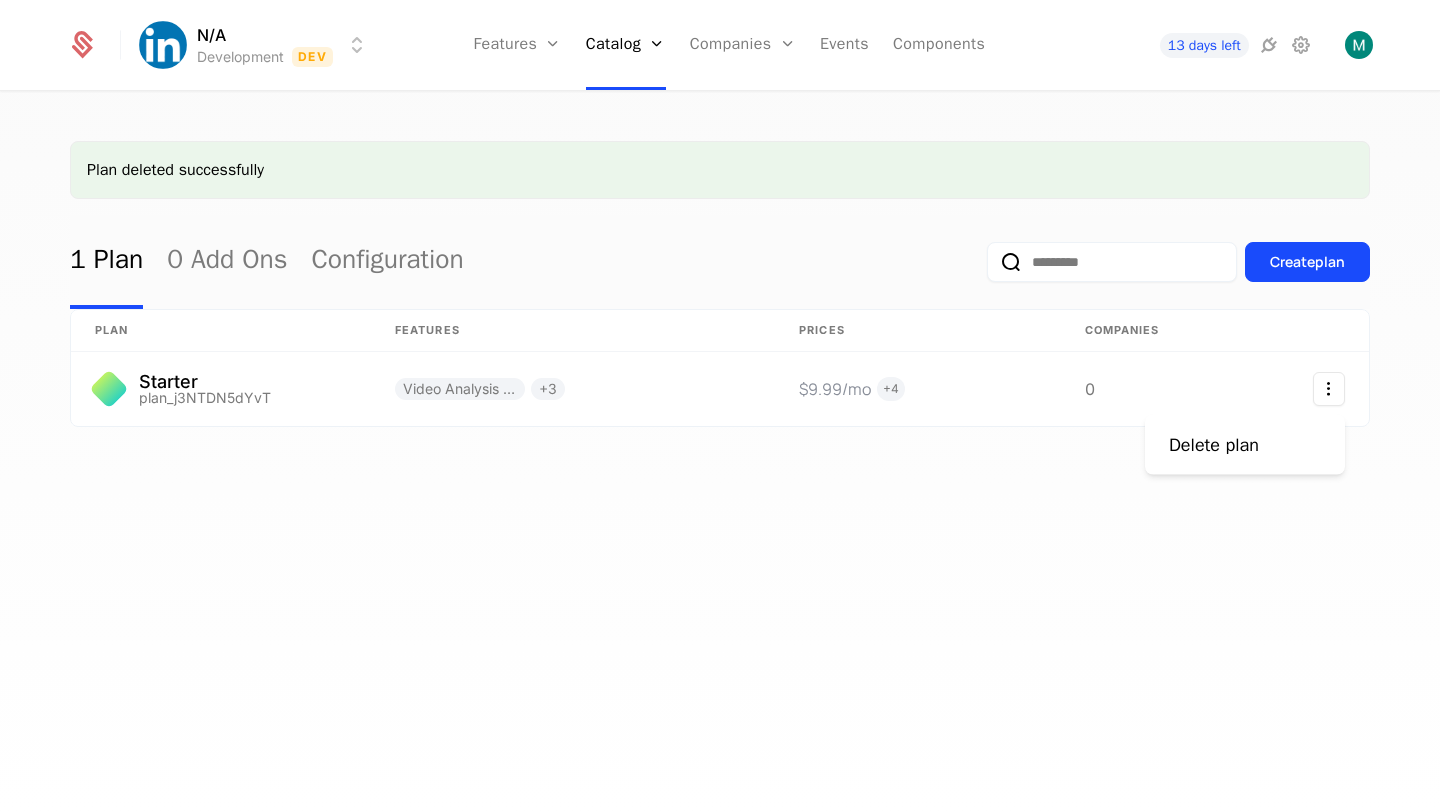 click on "Delete plan" at bounding box center (1245, 445) 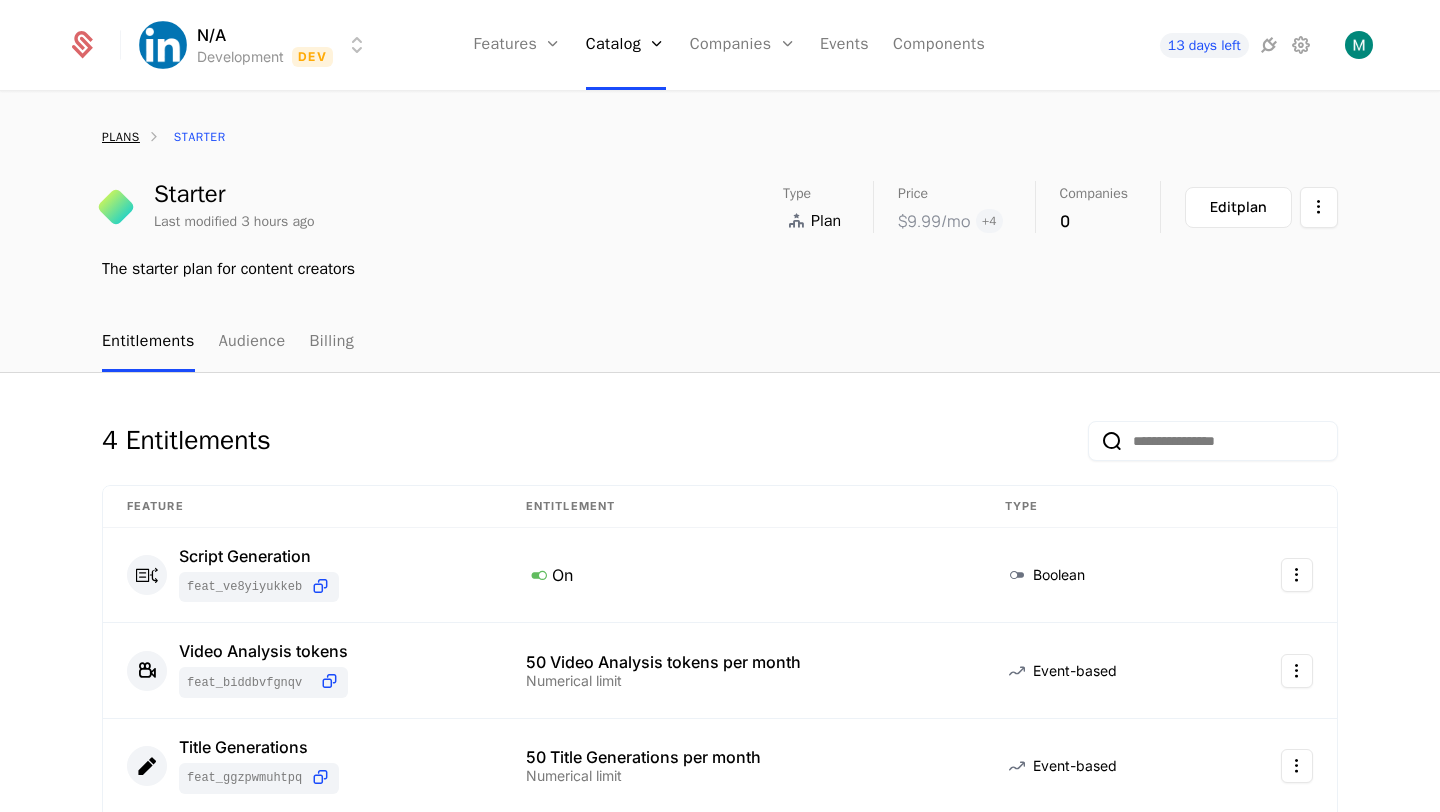 click on "plans" at bounding box center [121, 137] 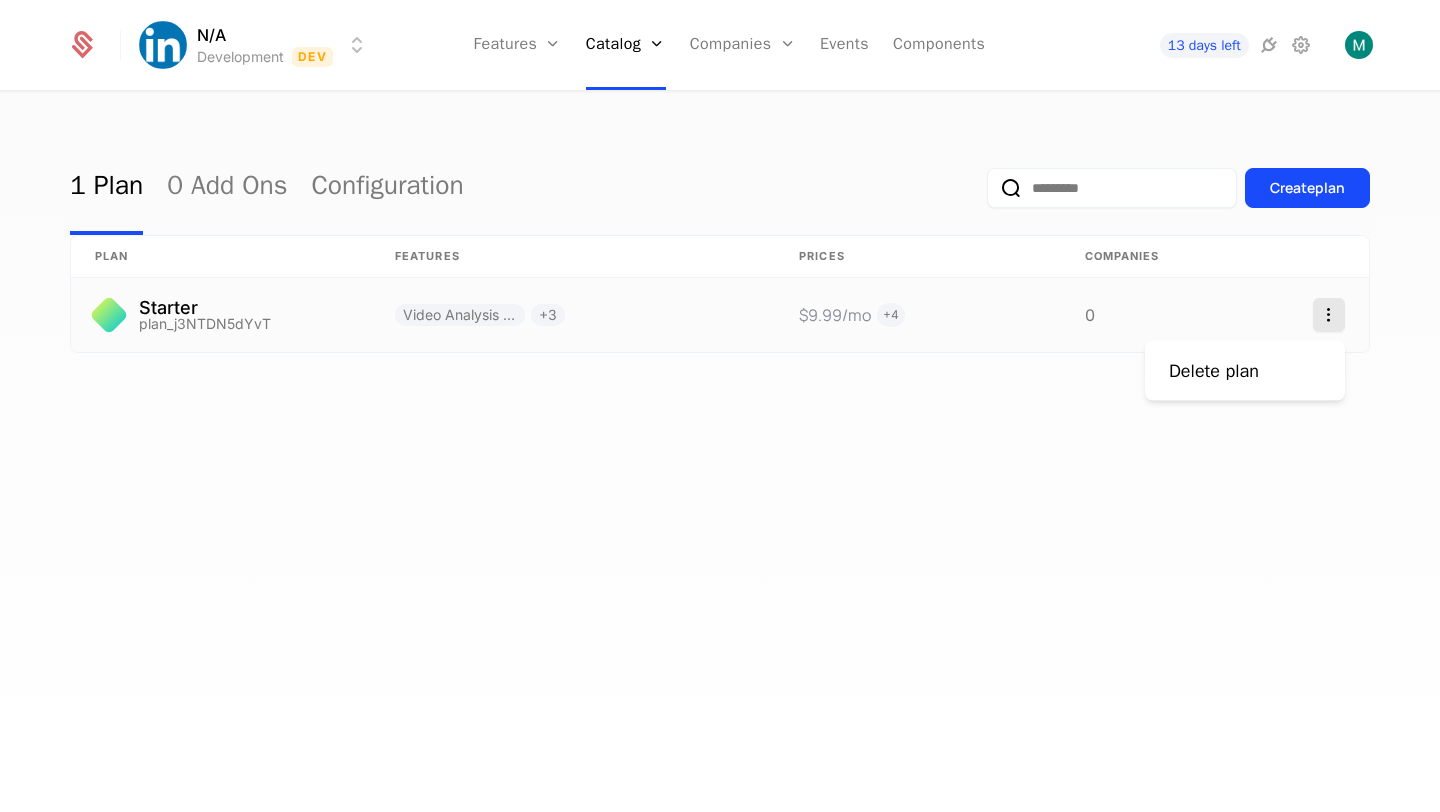 click on "N/A Development Dev Features Features Flags Catalog Plans Add Ons Configuration Companies Companies Users Events Components 13 days left 1 Plan 0 Add Ons Configuration Create  plan plan Features Prices Companies Starter plan_j3NTDN5dYvT Video Analysis tokens + 3 $9.99 /mo + 4 0
Best Viewed on Desktop You're currently viewing this on a  mobile device . For the best experience,   we recommend using a desktop or larger screens , as the application isn't fully optimized for smaller resolutions just yet. Got it  Delete plan" at bounding box center (720, 406) 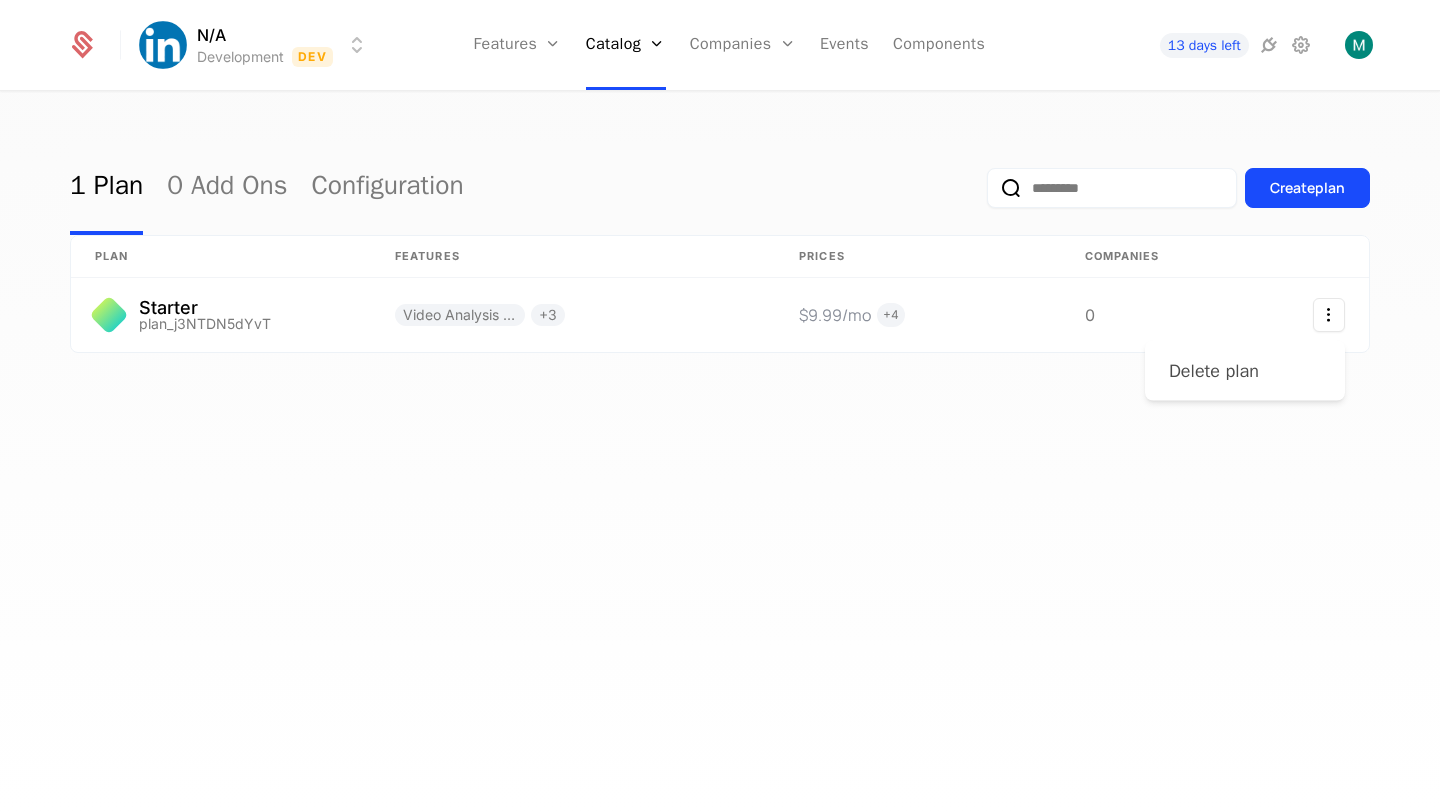 click on "Delete plan" at bounding box center (1214, 371) 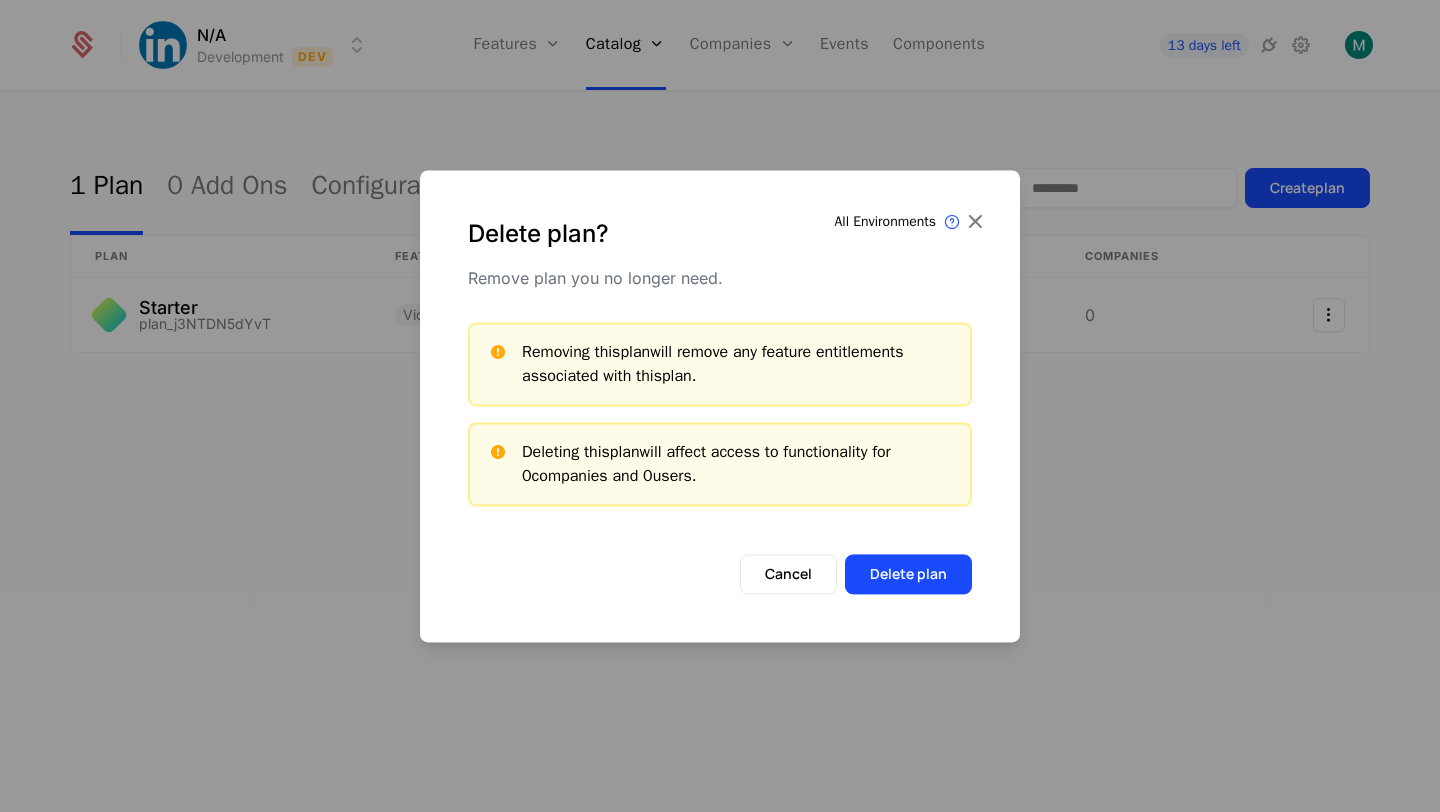click on "Delete plan" at bounding box center [908, 574] 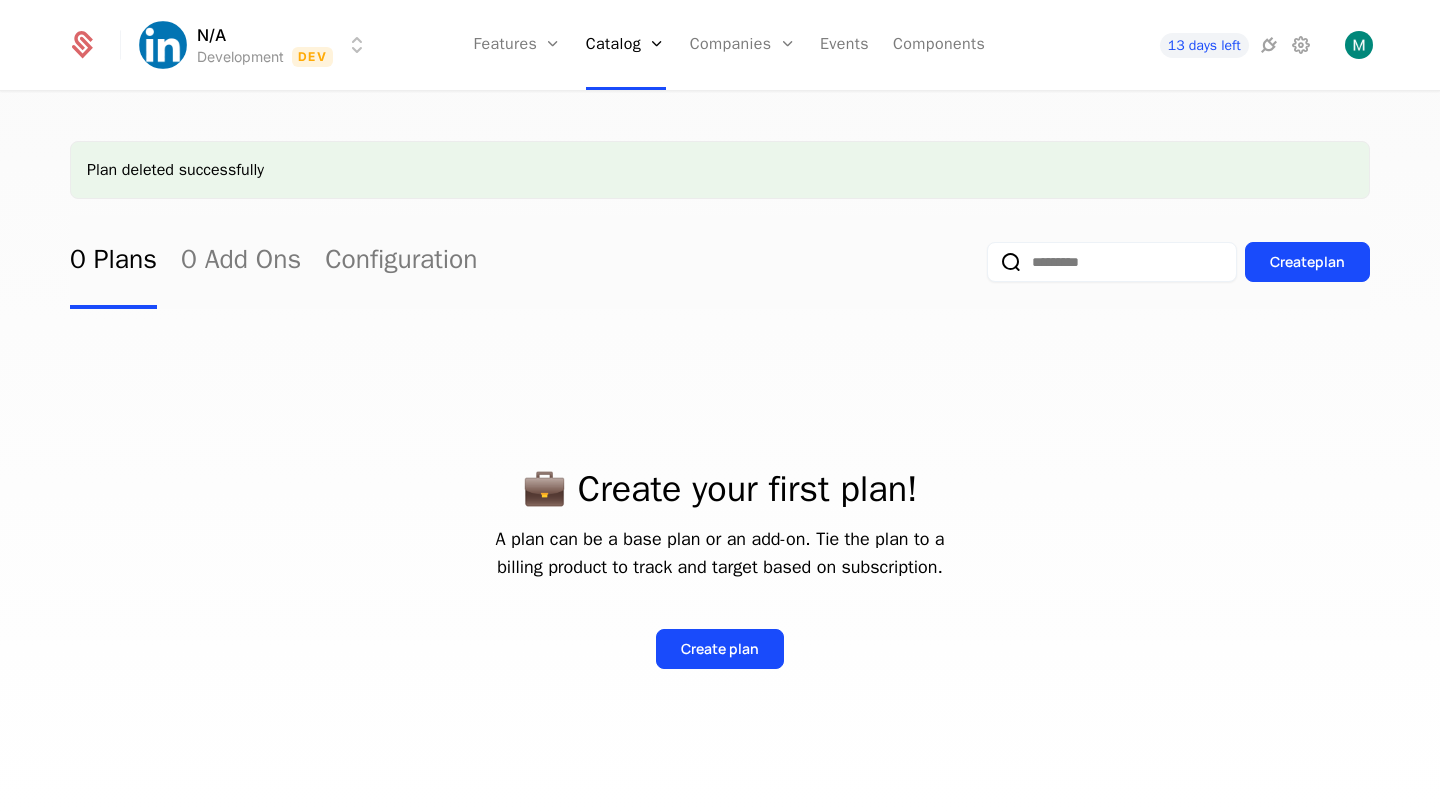 click on "0 Plans 0 Add Ons Configuration Create  plan" at bounding box center [720, 262] 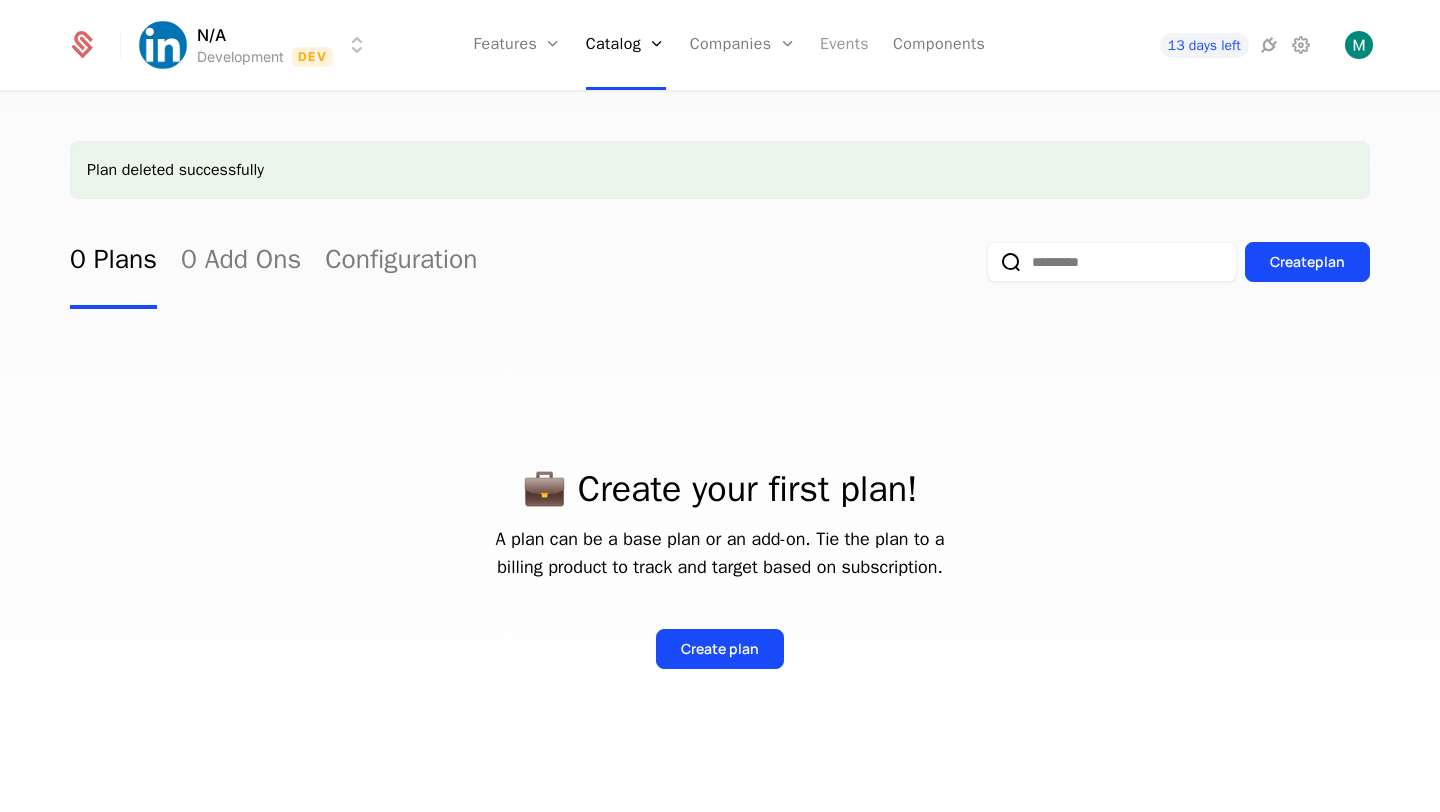 click on "Events" at bounding box center [844, 45] 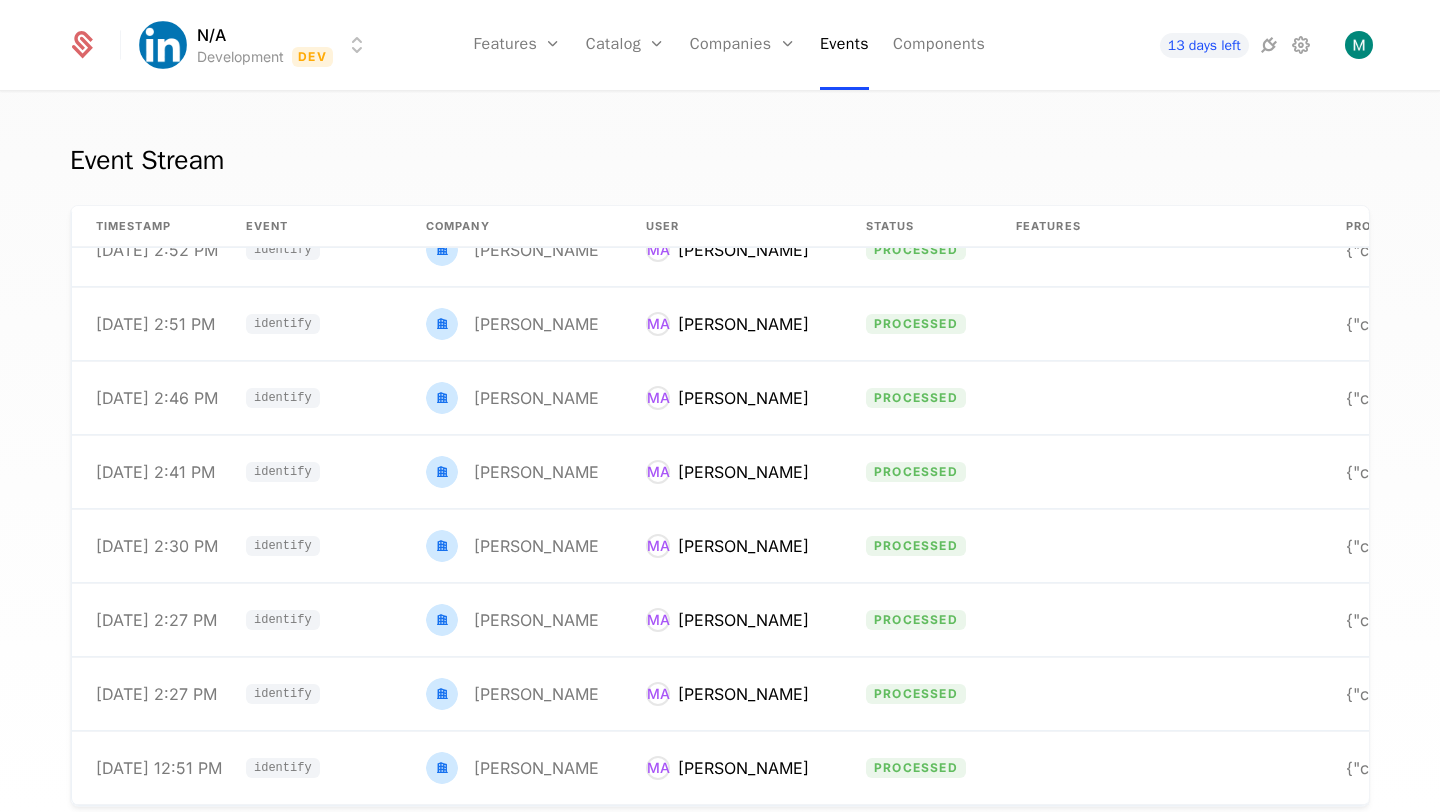 scroll, scrollTop: 0, scrollLeft: 0, axis: both 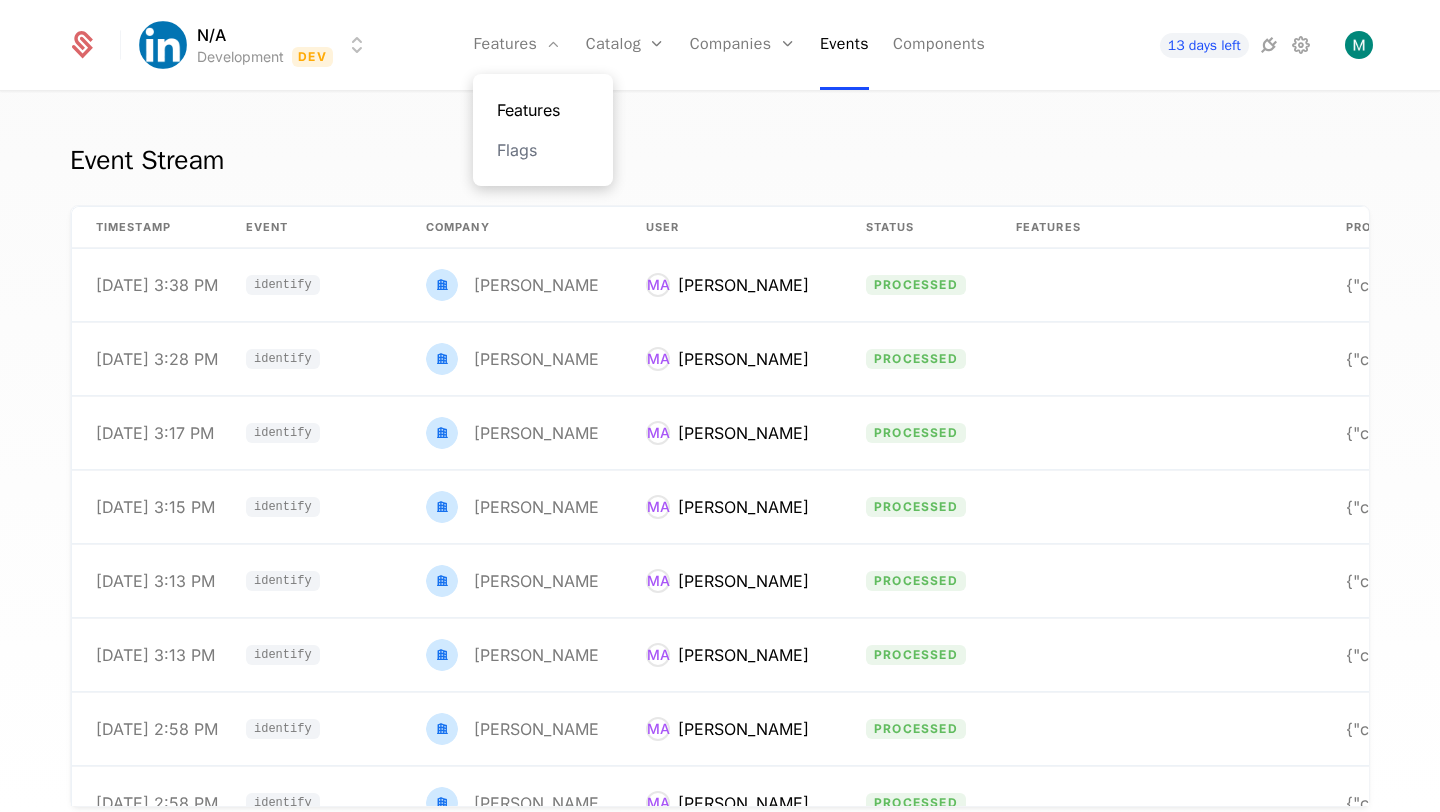 click on "Features" at bounding box center (543, 110) 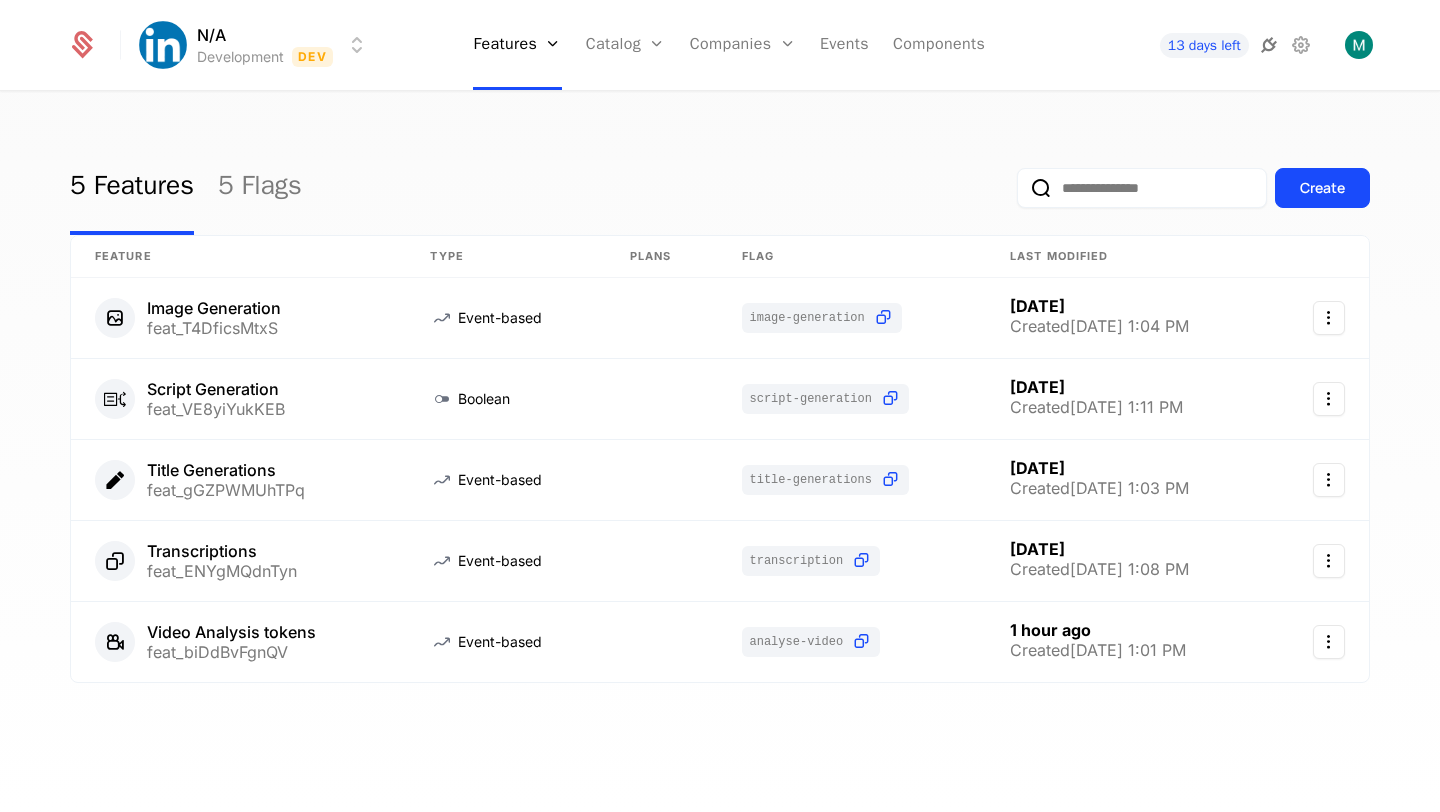 click at bounding box center [1269, 45] 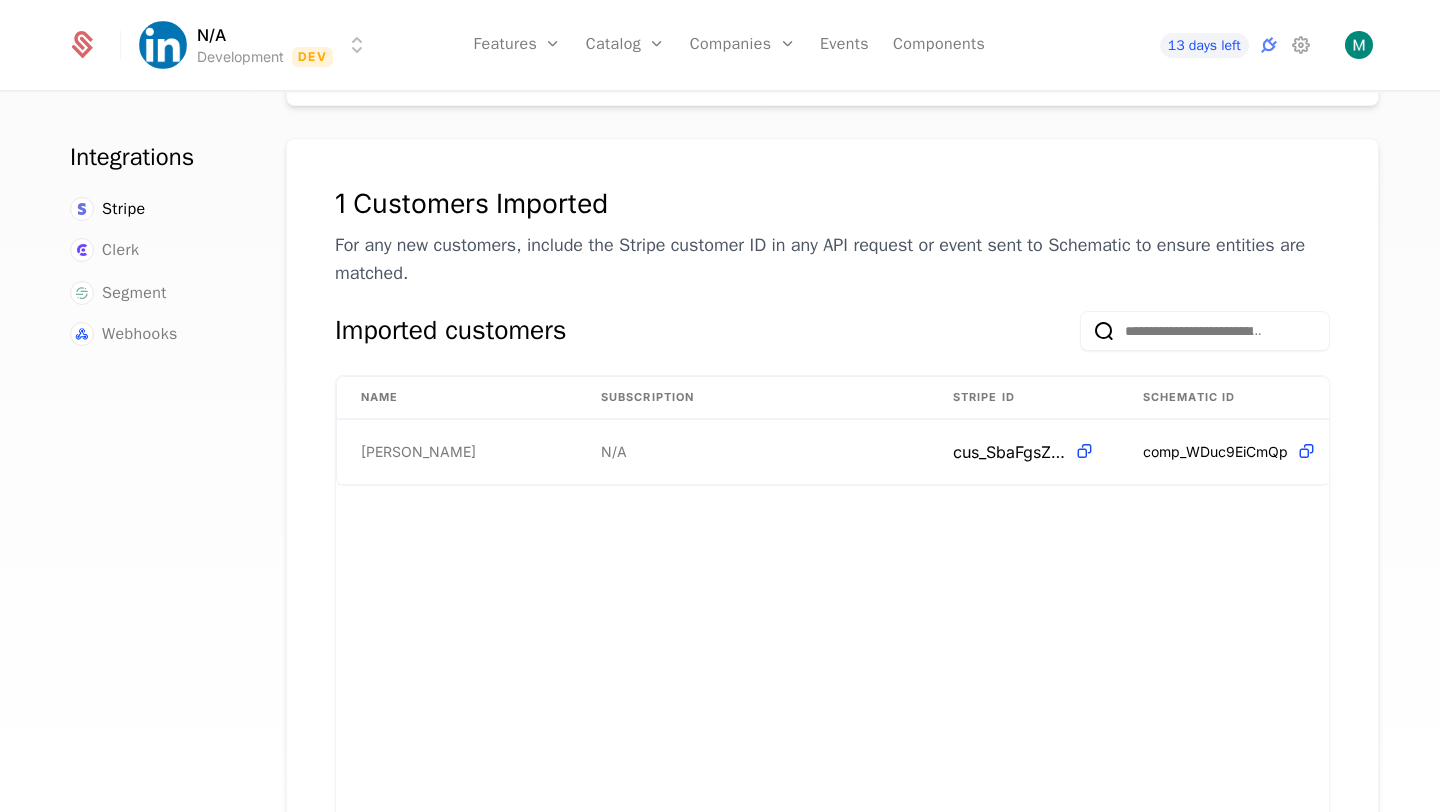 scroll, scrollTop: 73, scrollLeft: 0, axis: vertical 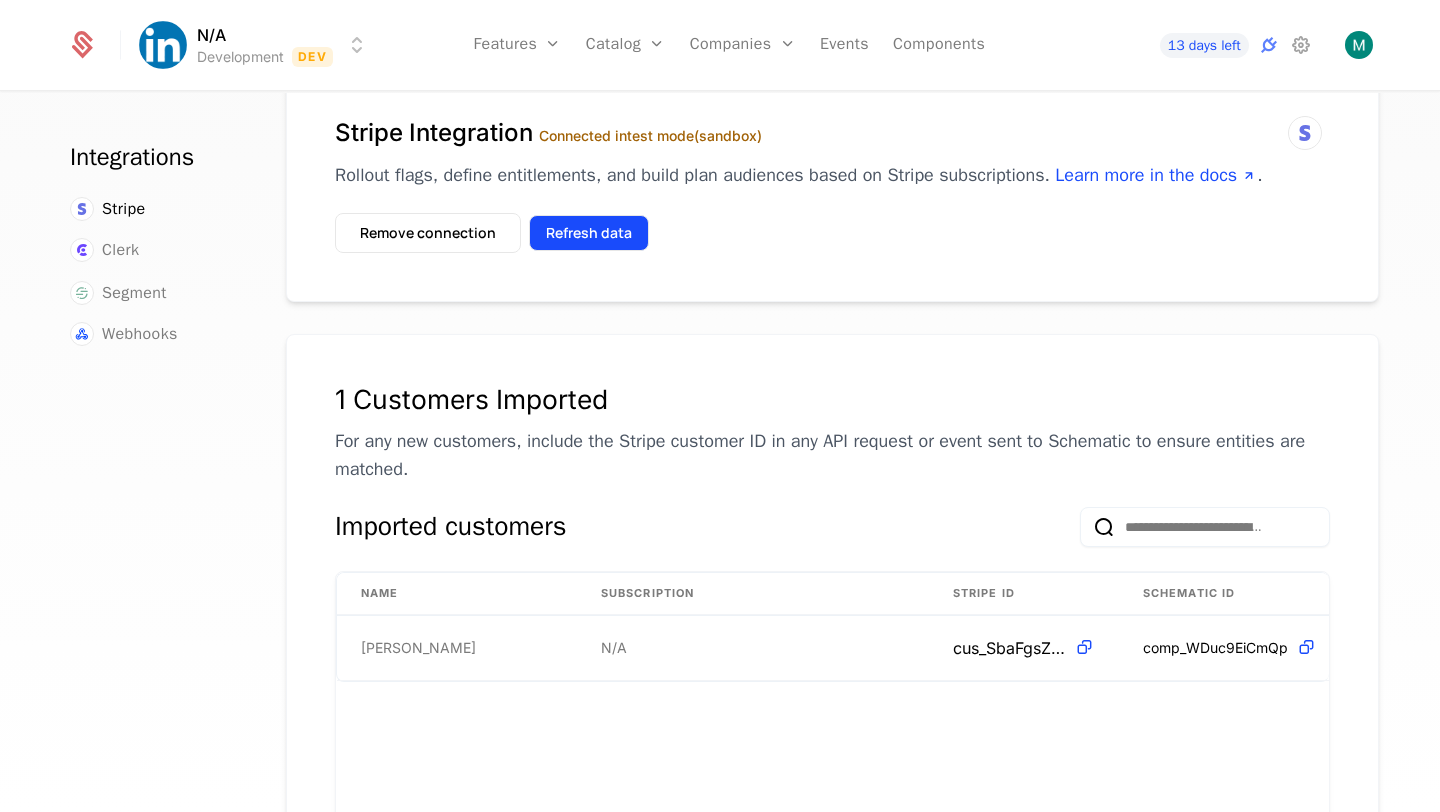 click on "Refresh data" at bounding box center [589, 233] 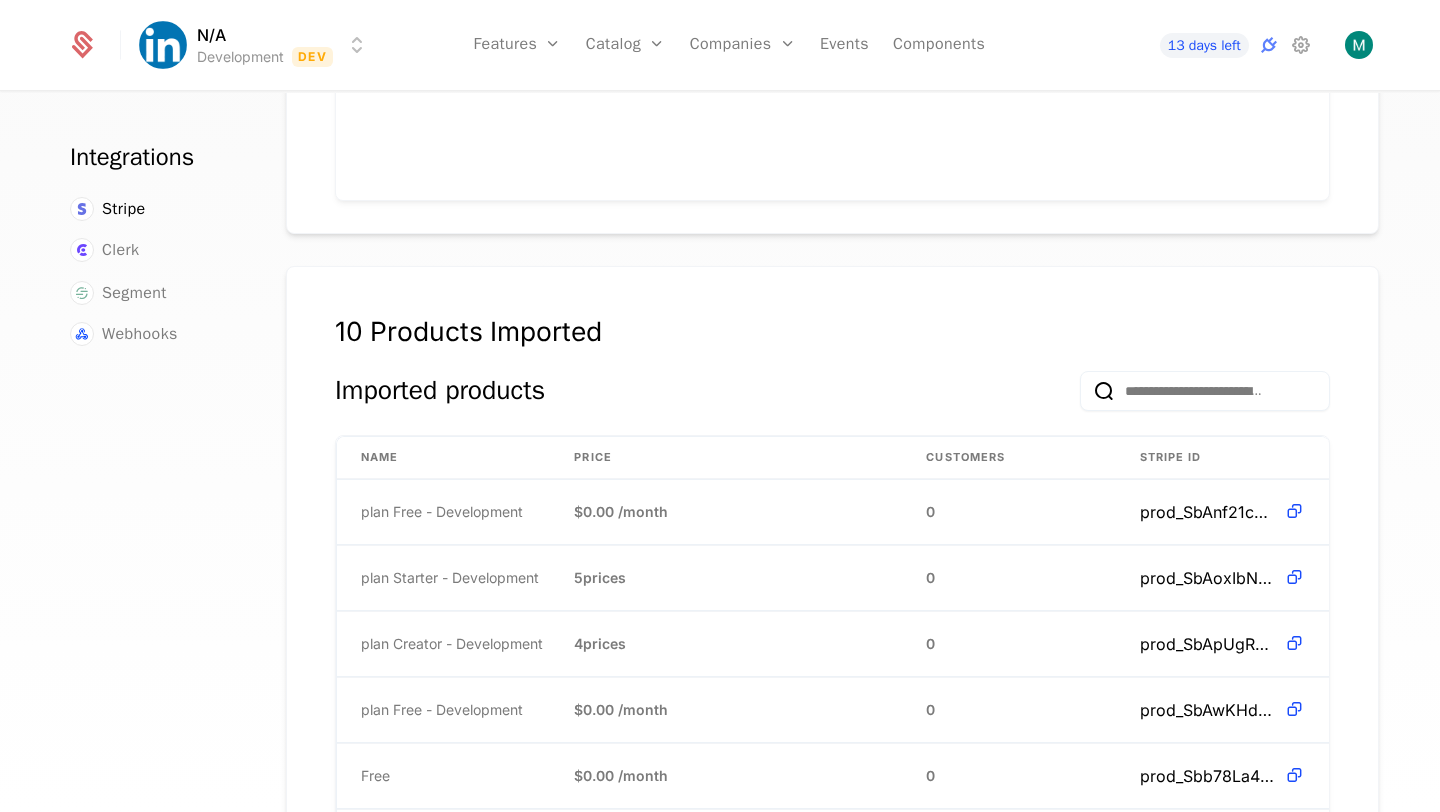 scroll, scrollTop: 1178, scrollLeft: 0, axis: vertical 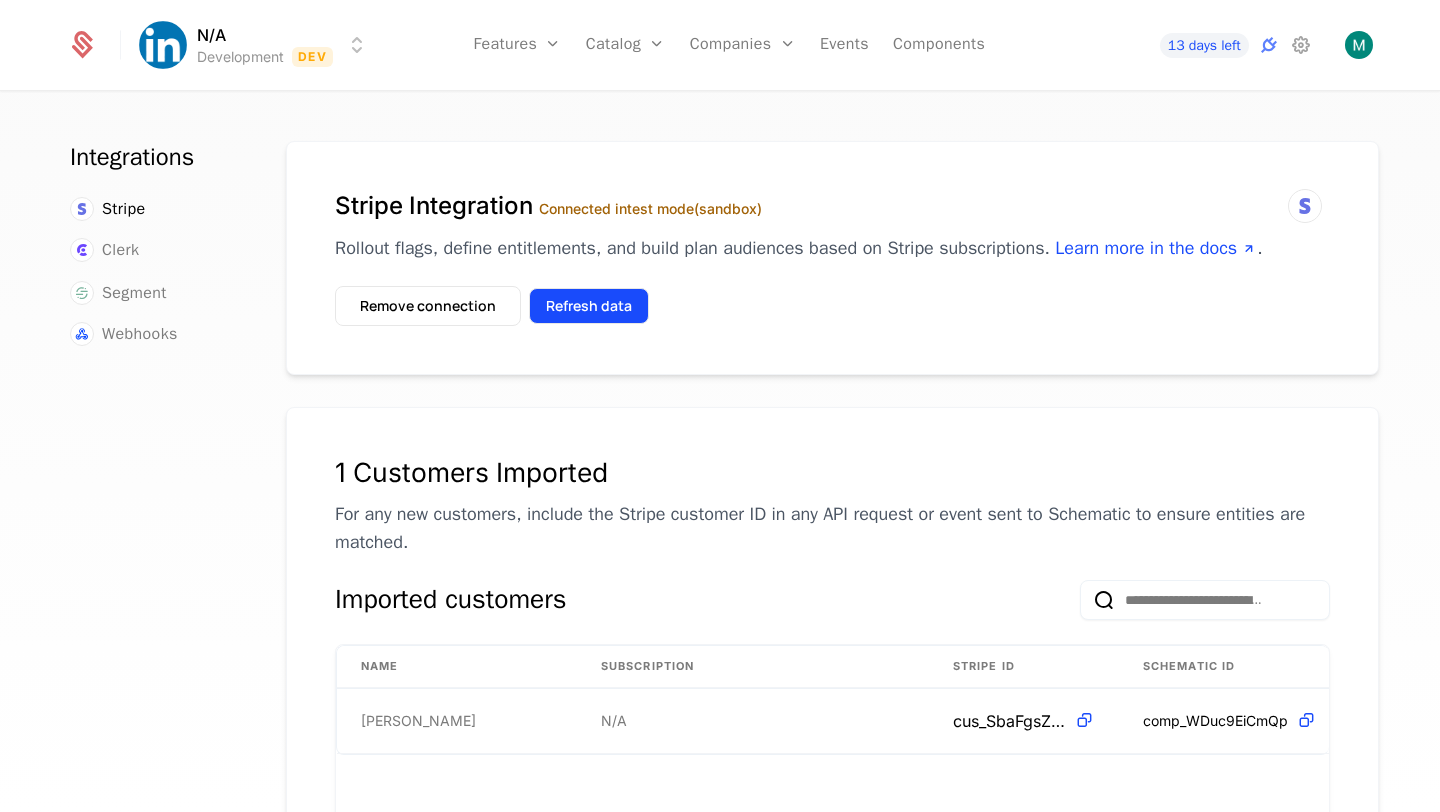 click on "Refresh data" at bounding box center (589, 306) 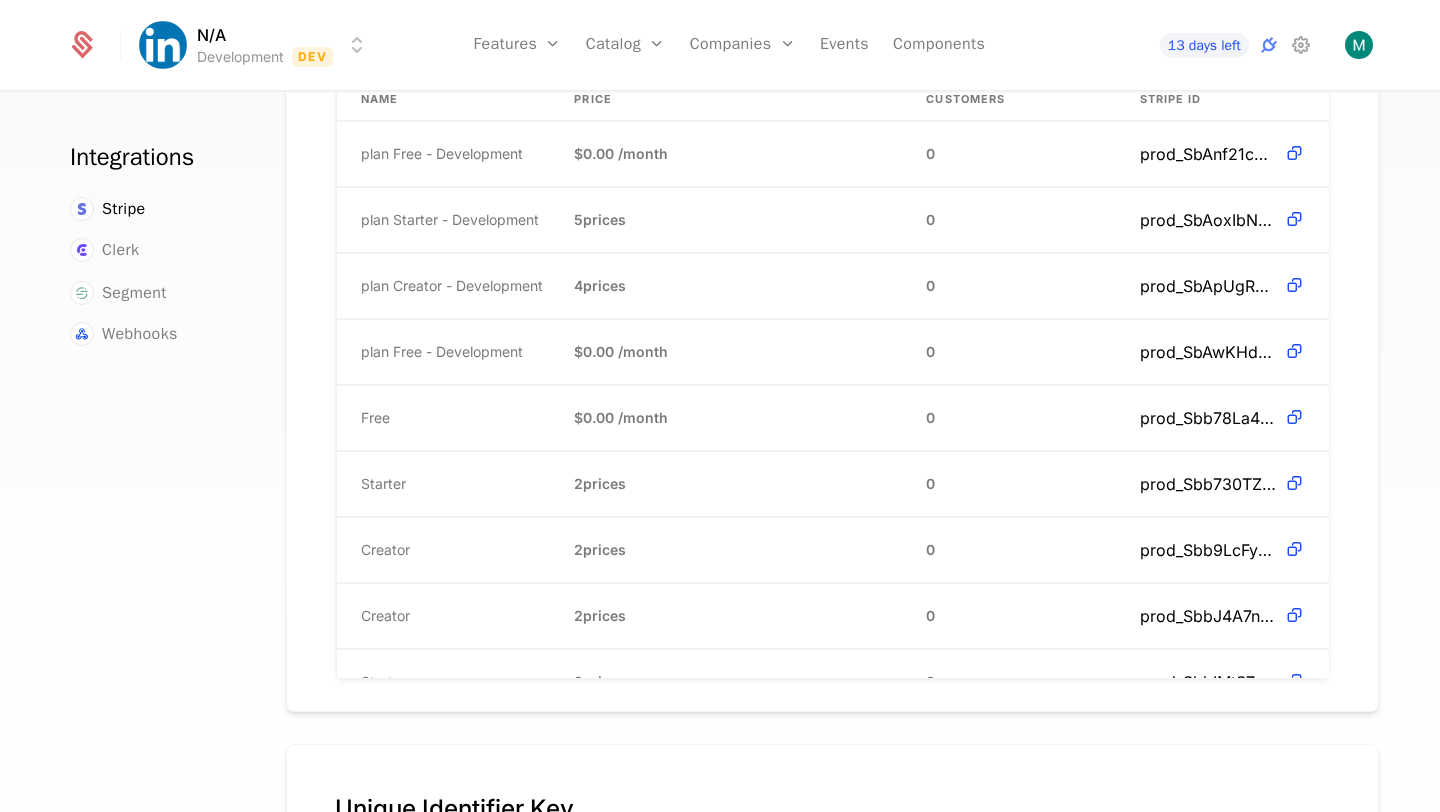 scroll, scrollTop: 1628, scrollLeft: 0, axis: vertical 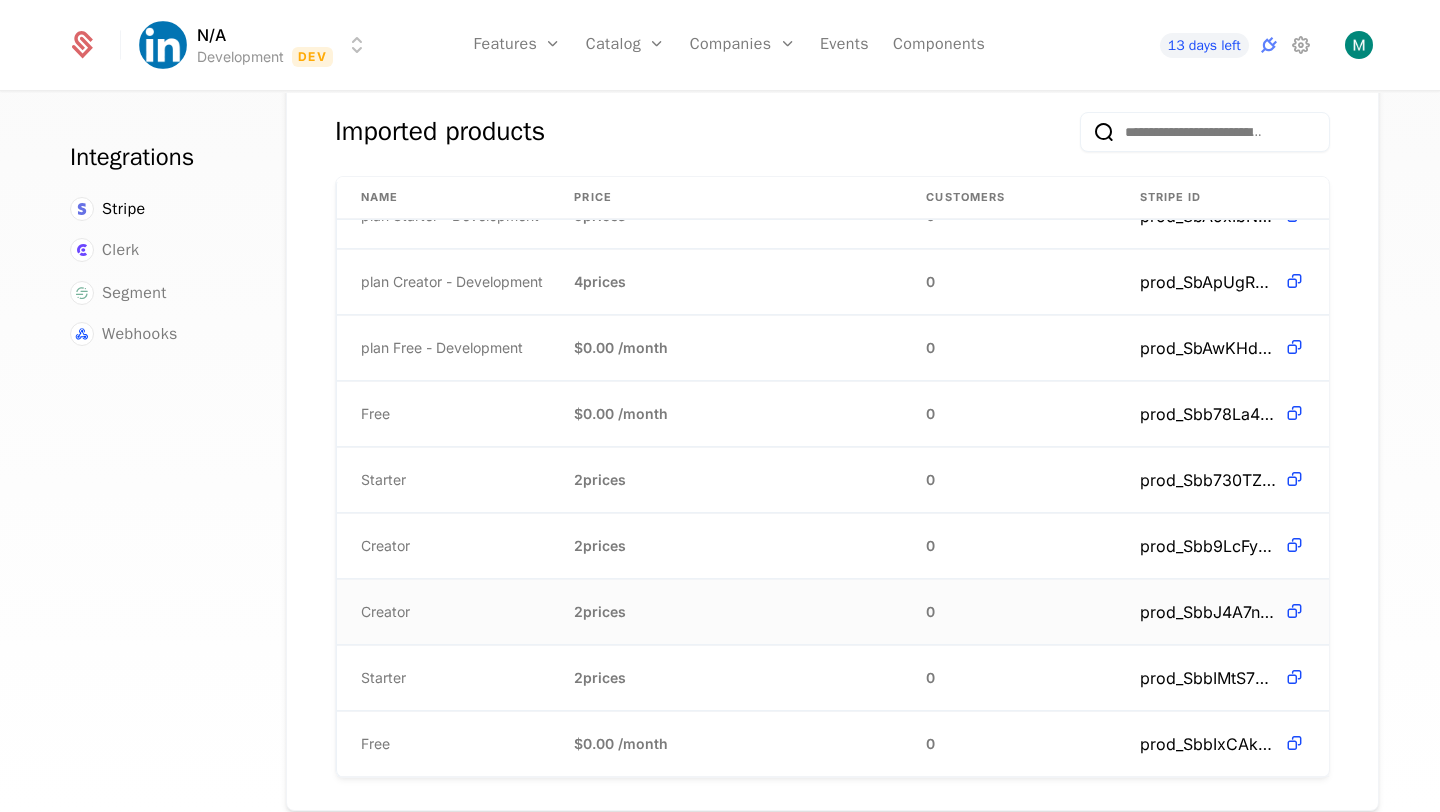 click on "prod_SbbJ4A7nfcd7NG" at bounding box center [1208, 612] 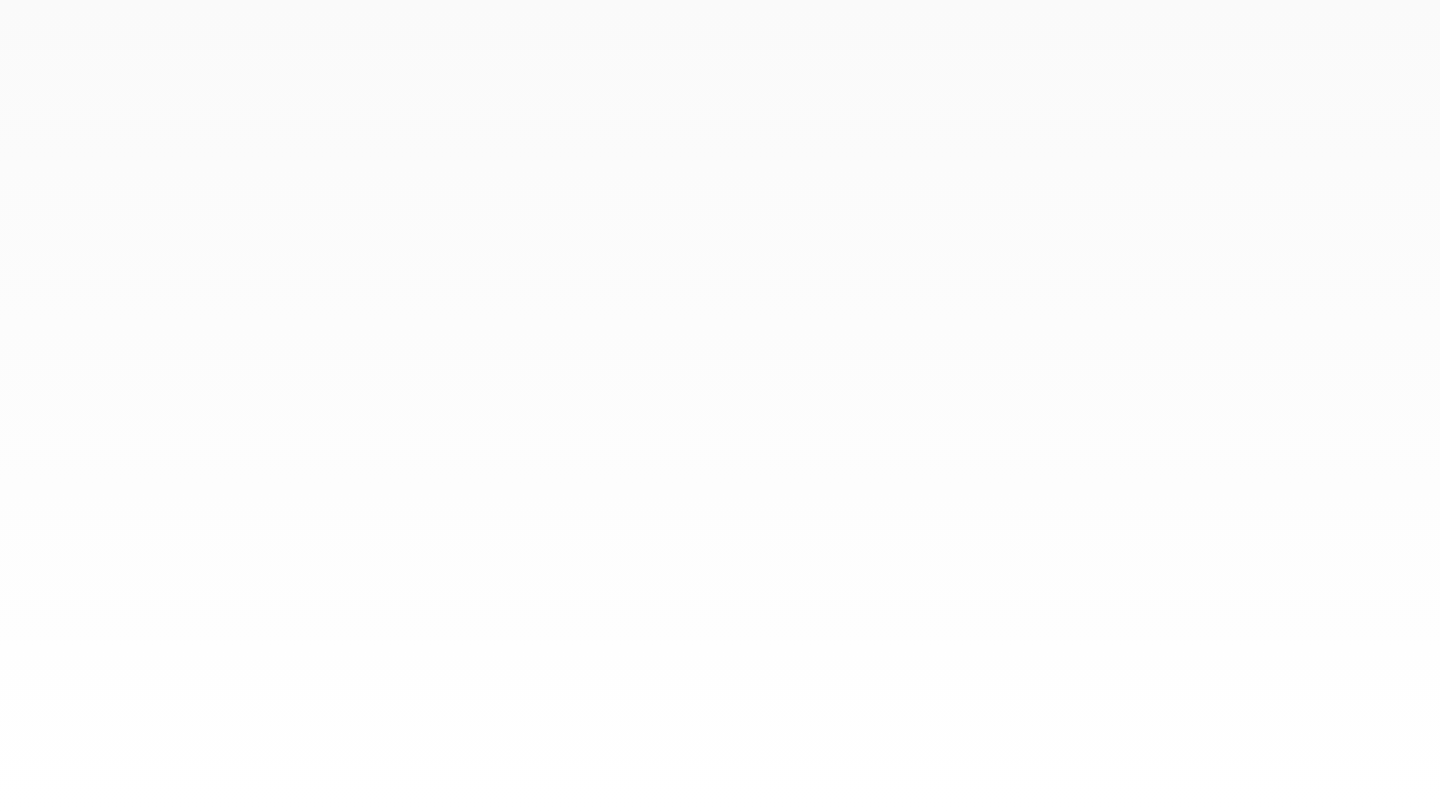 scroll, scrollTop: 0, scrollLeft: 0, axis: both 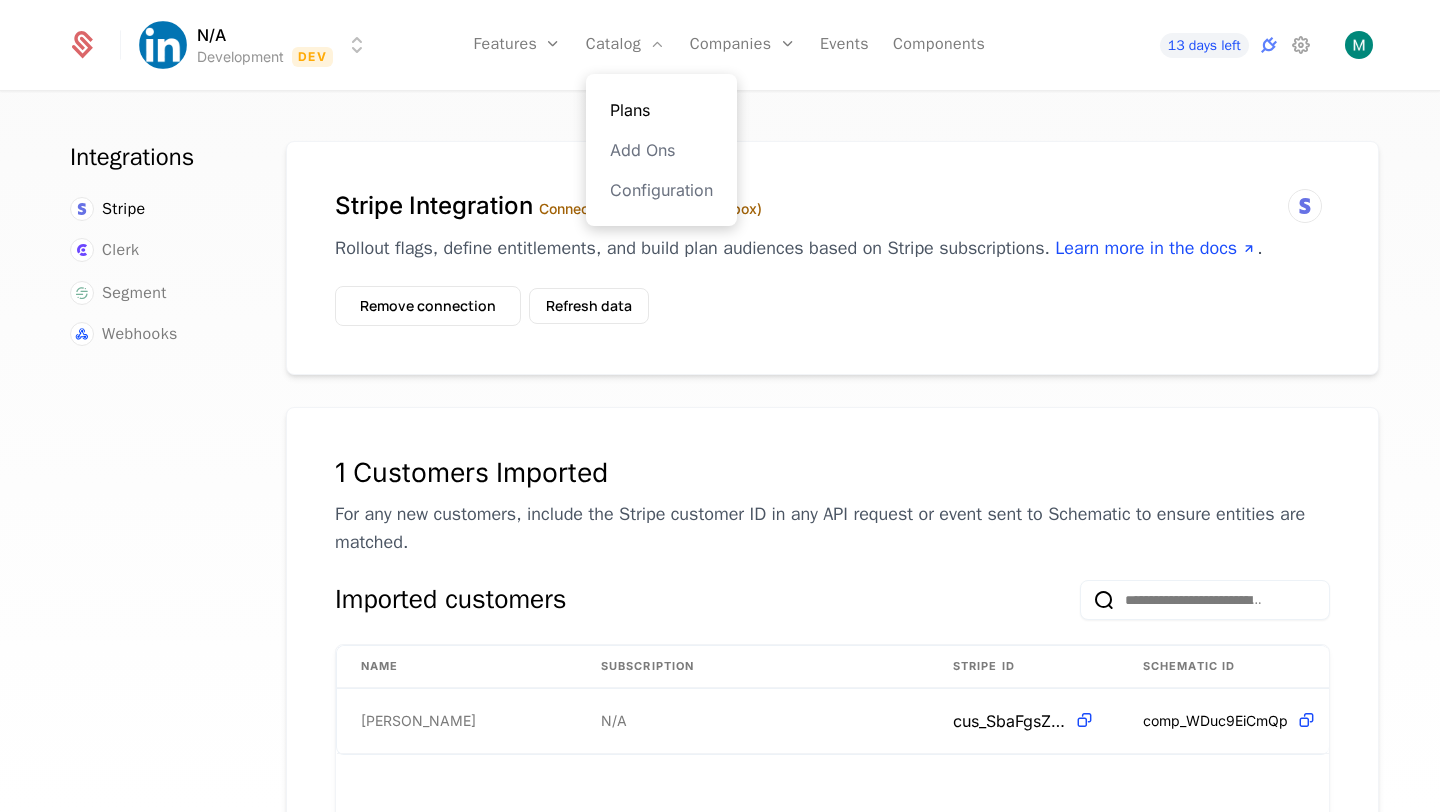 click on "Plans" at bounding box center [661, 110] 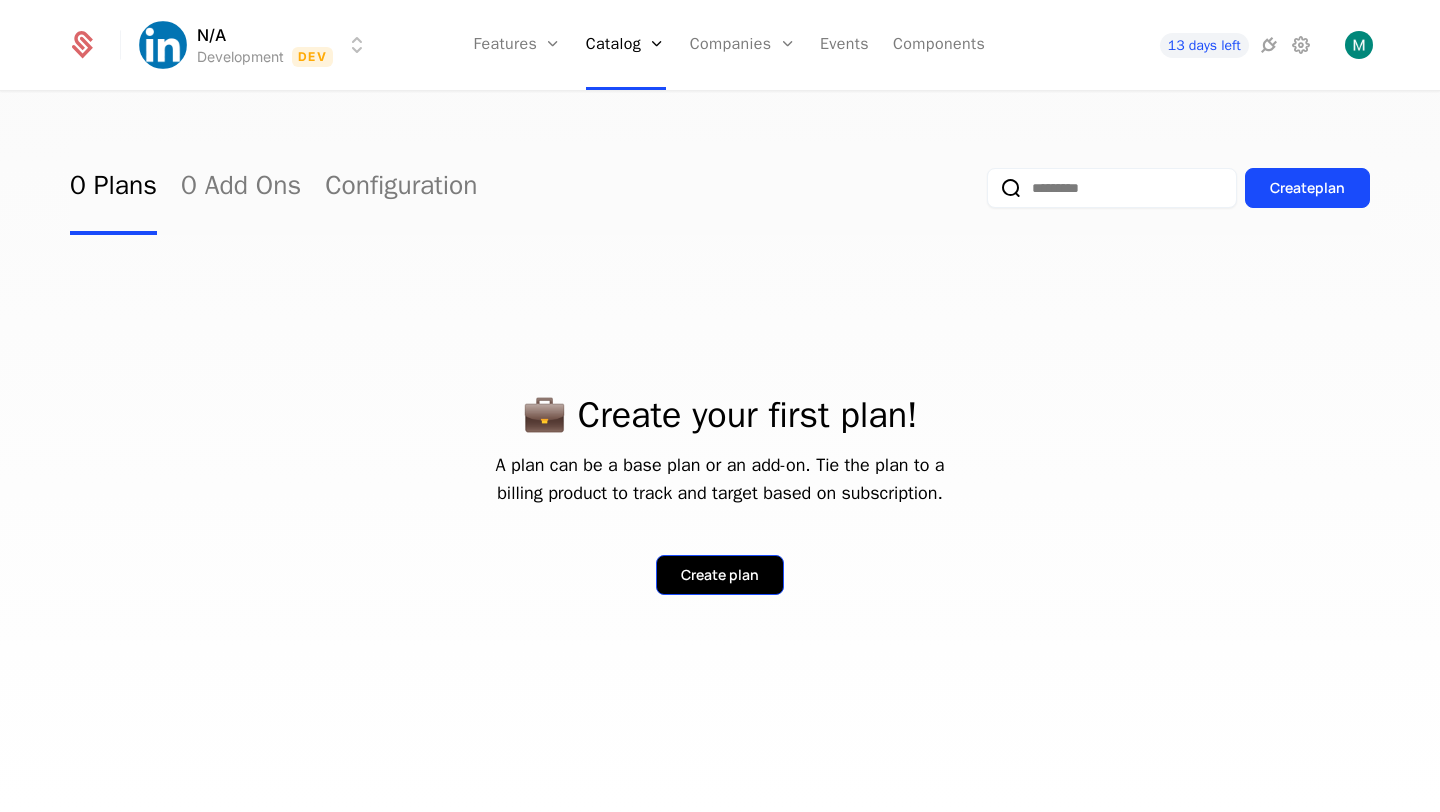 click on "Create plan" at bounding box center [720, 575] 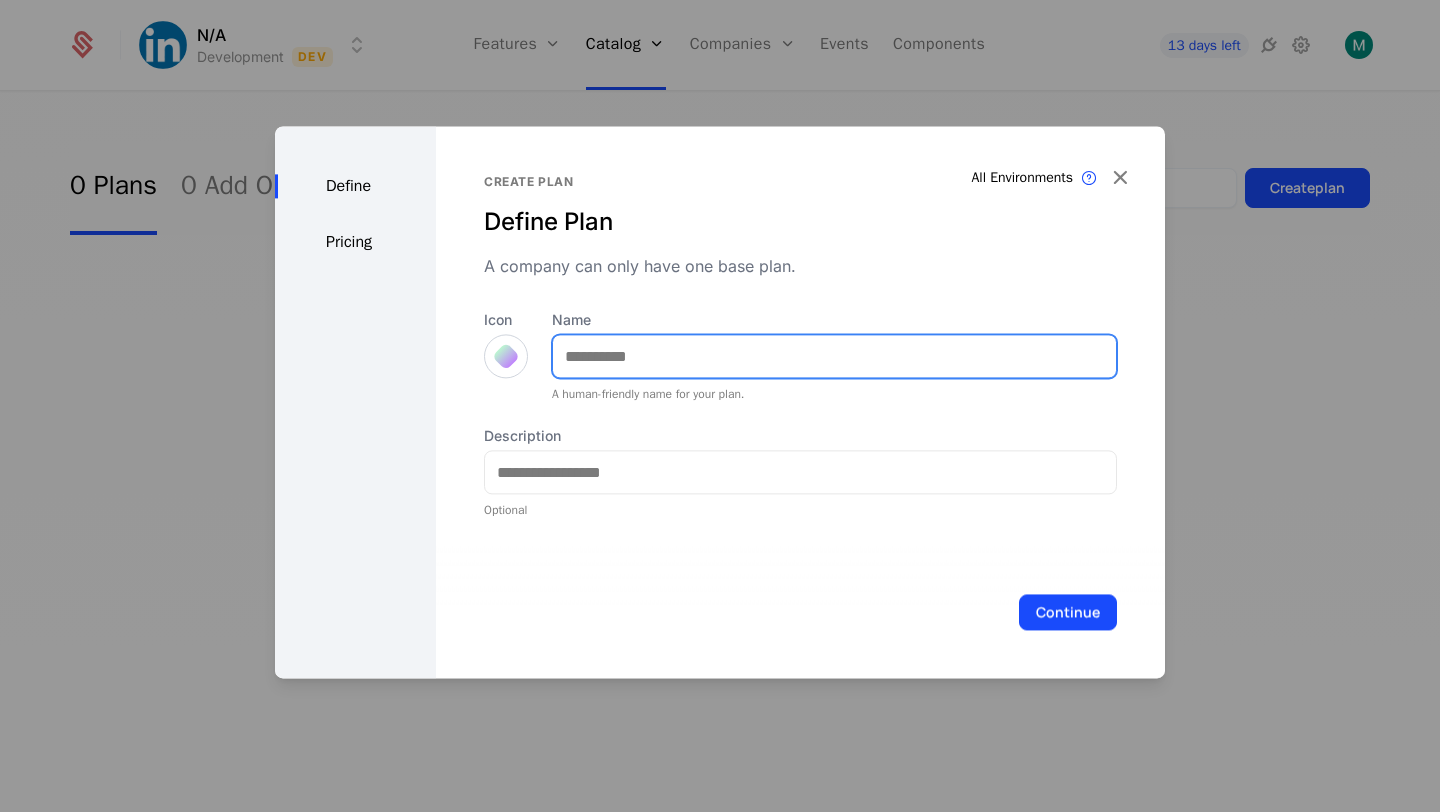 click on "Name" at bounding box center (834, 356) 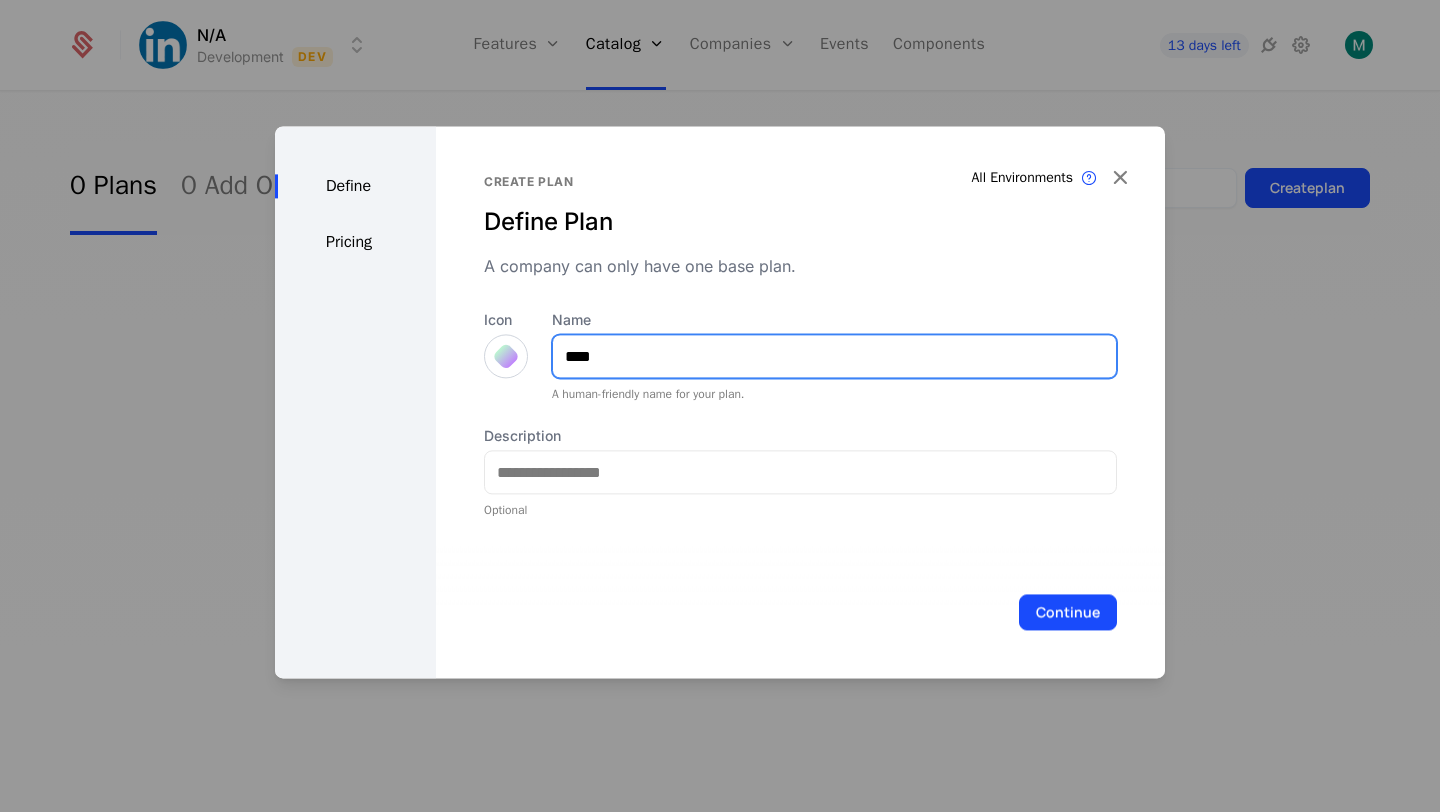 type on "****" 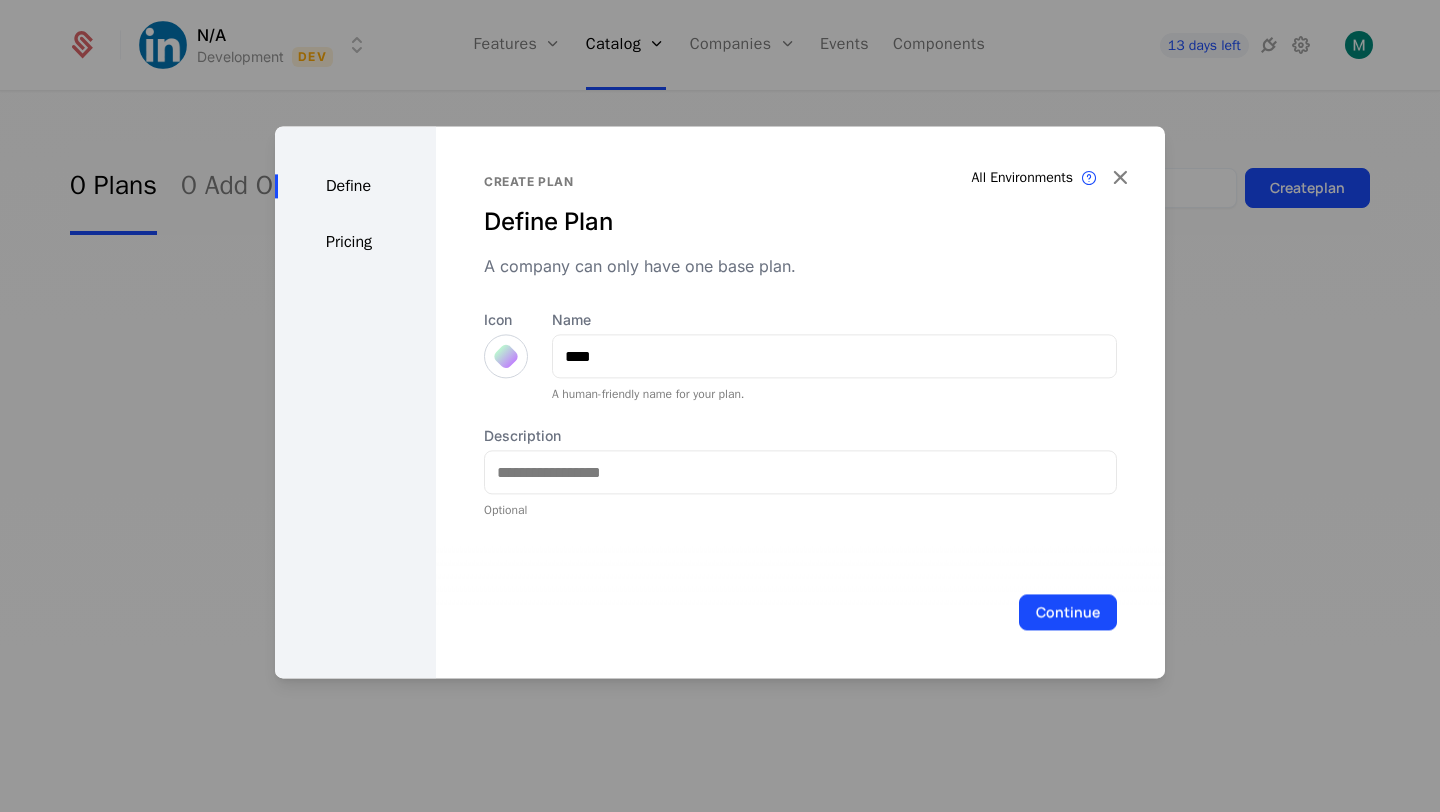 click at bounding box center (506, 356) 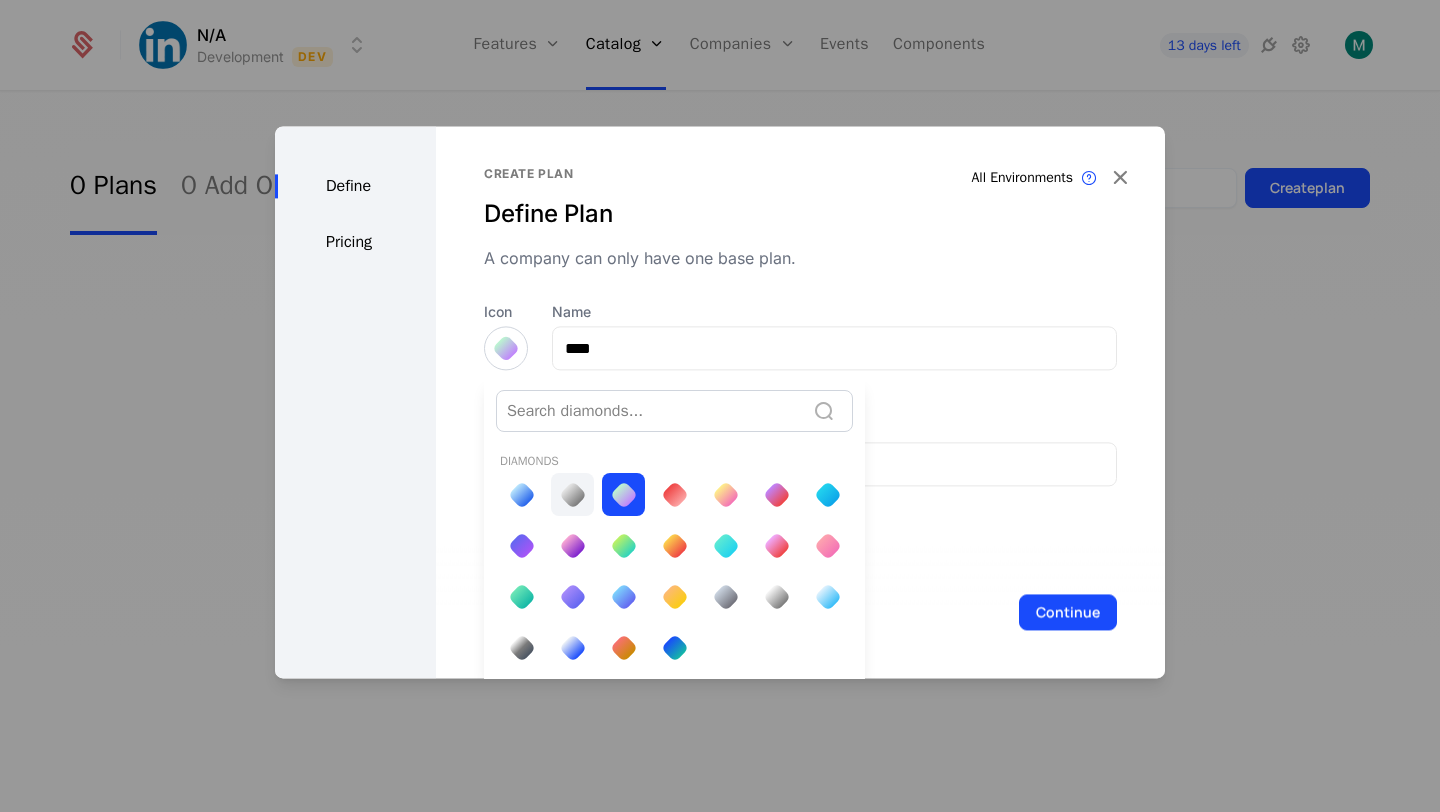 click at bounding box center [572, 495] 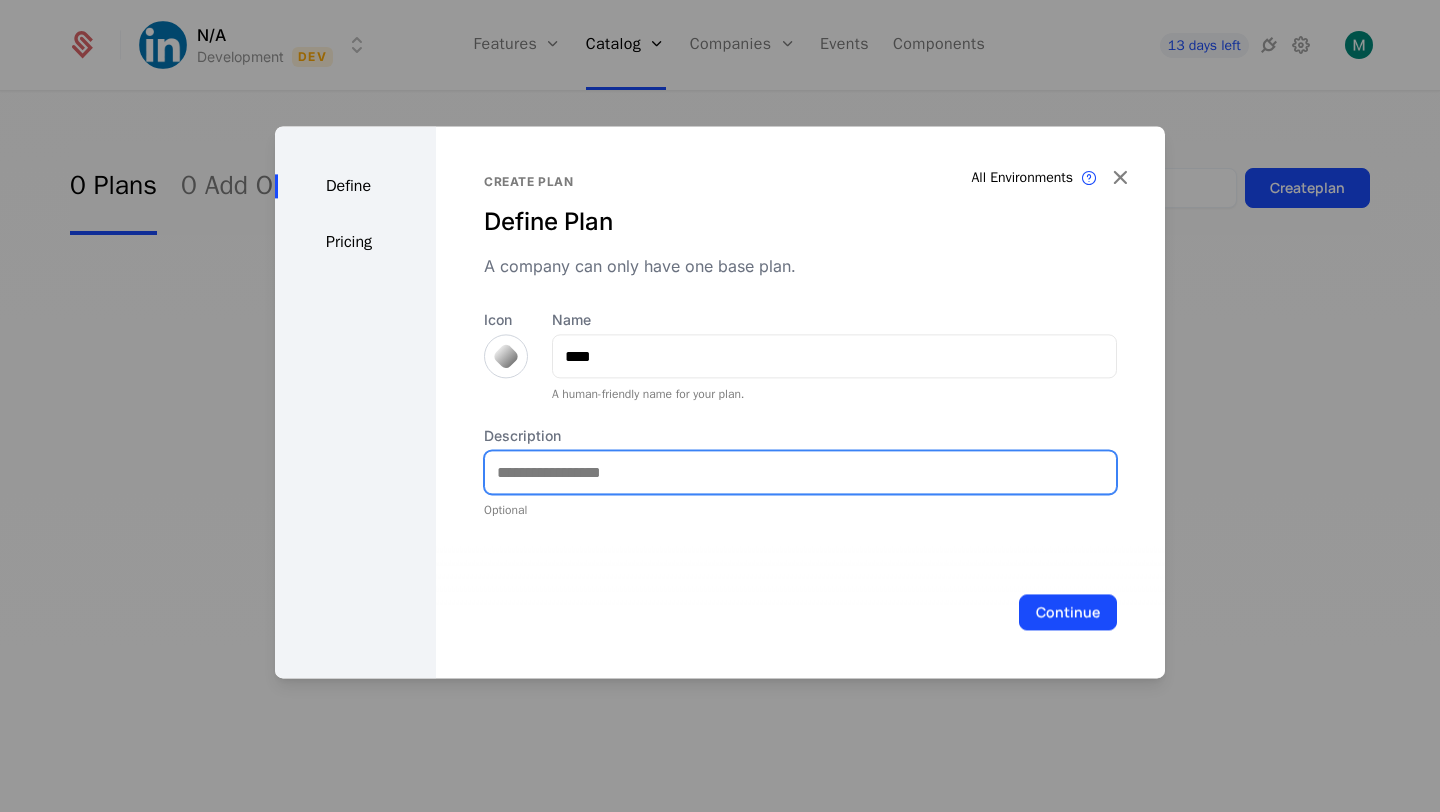 click on "Description" at bounding box center [800, 472] 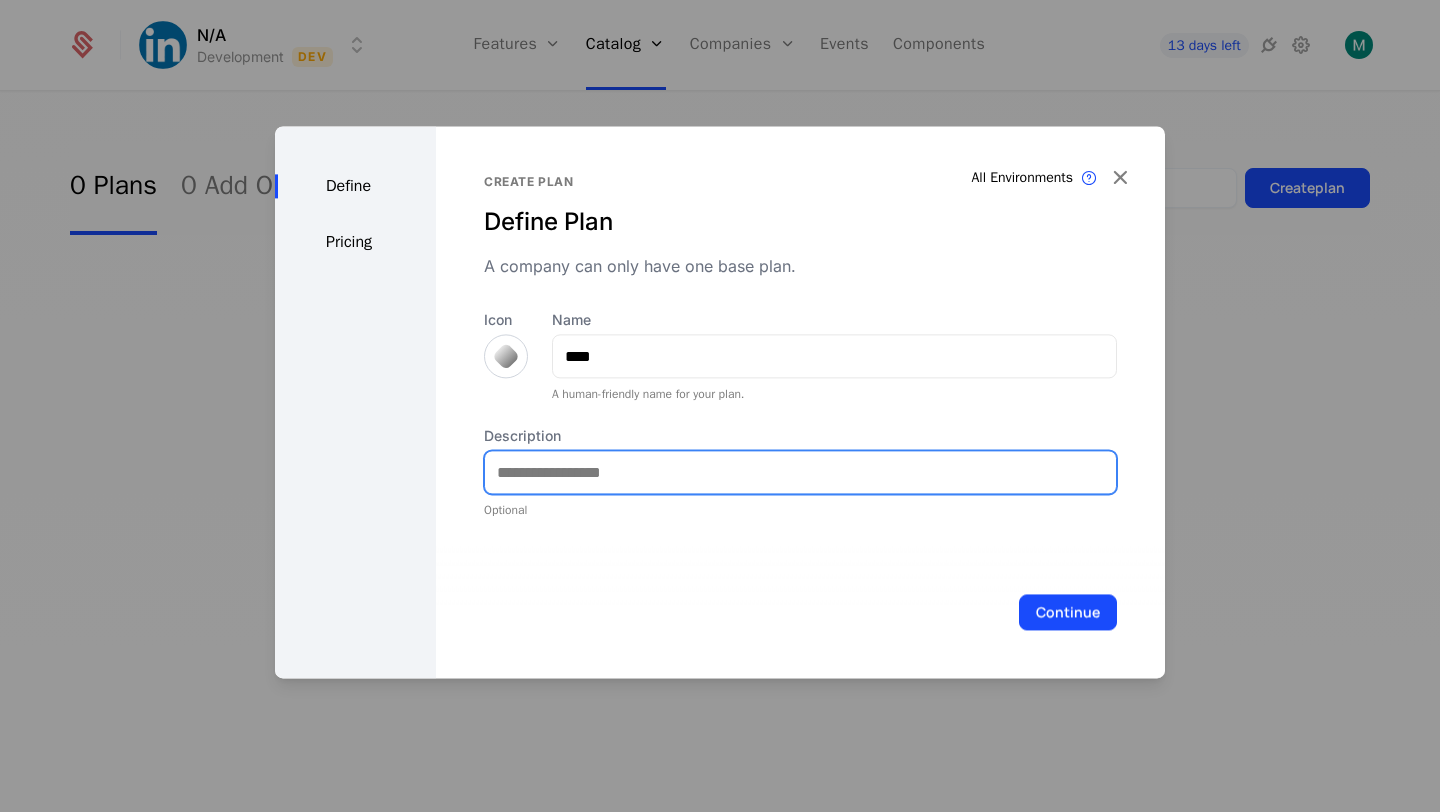 type on "**********" 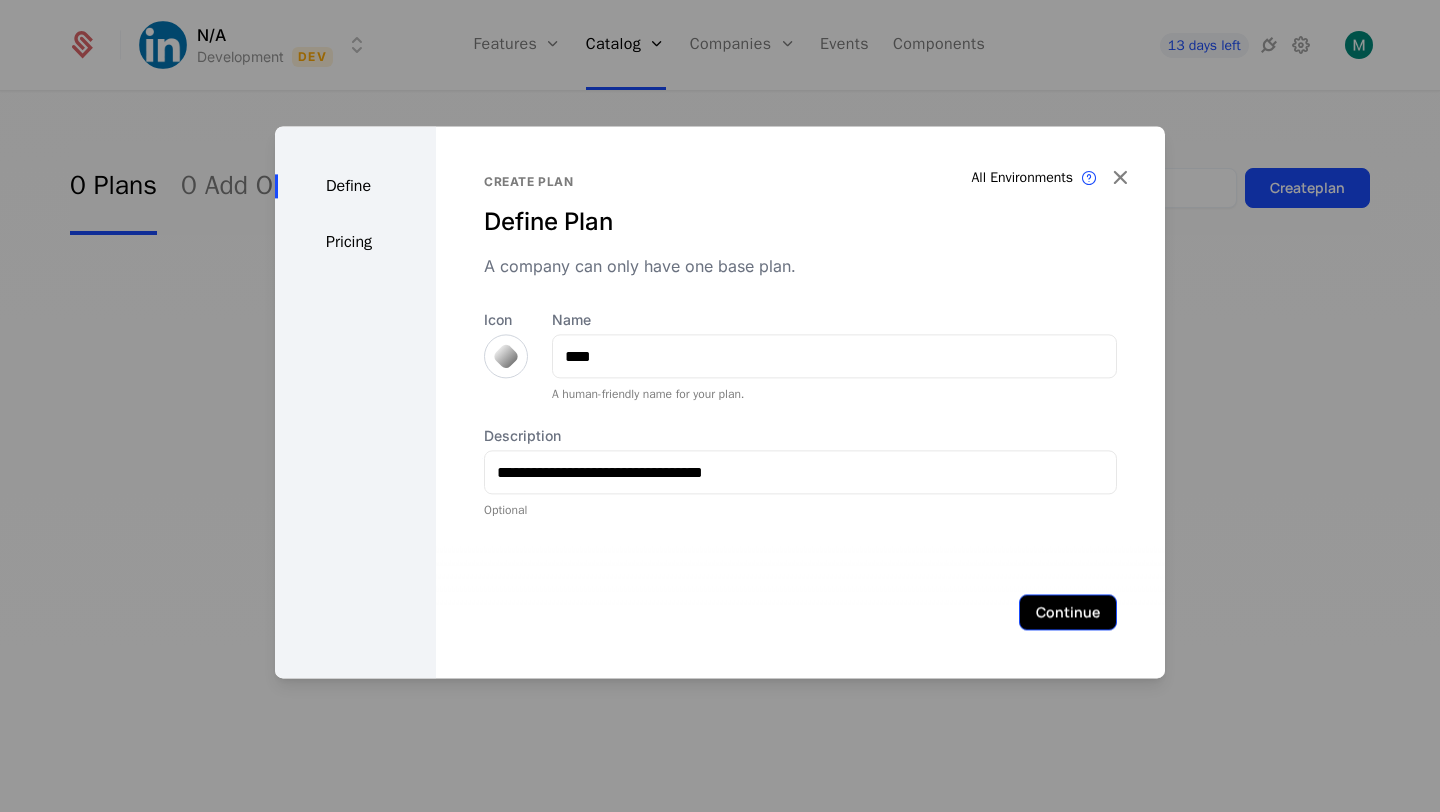 click on "Continue" at bounding box center (1068, 612) 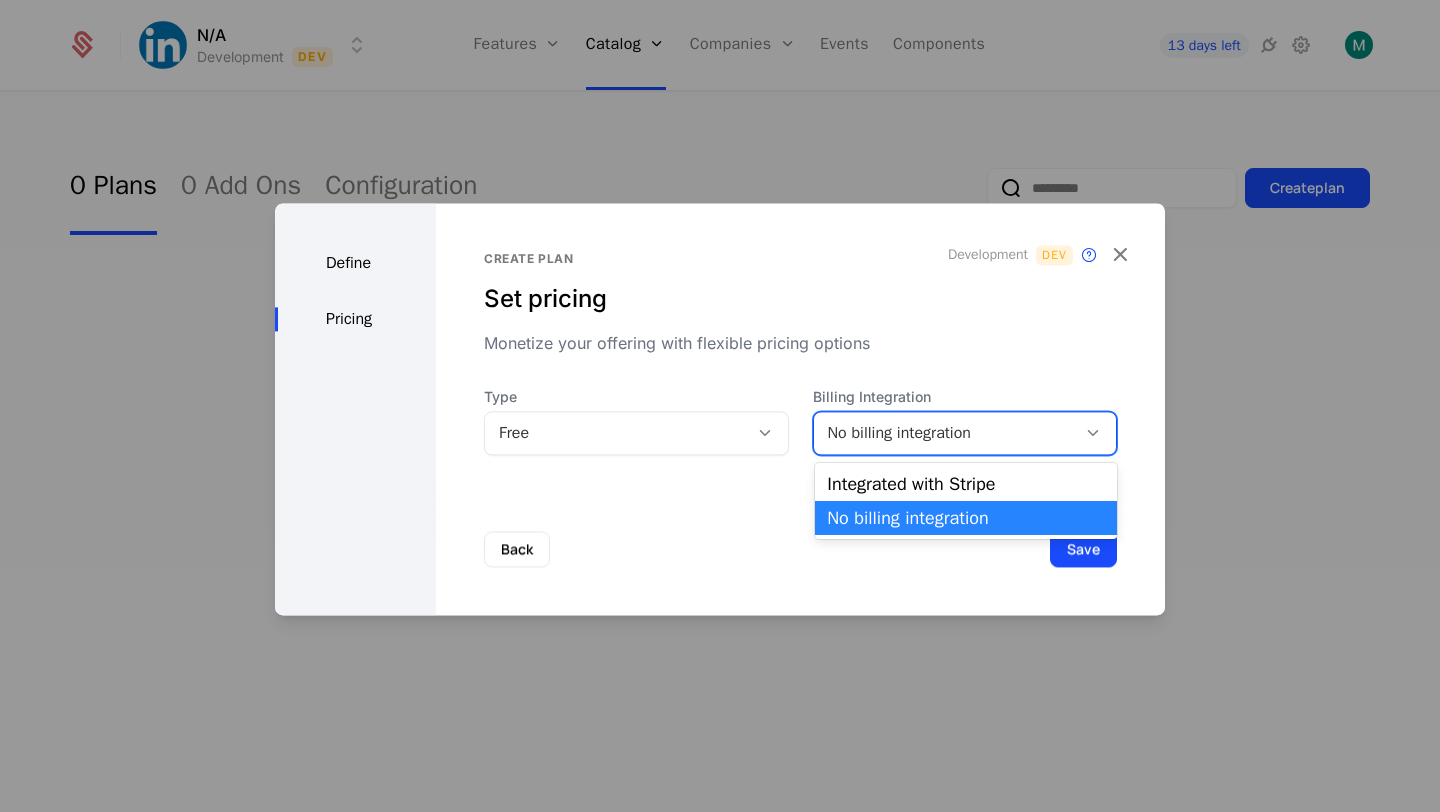 click on "No billing integration" at bounding box center [945, 433] 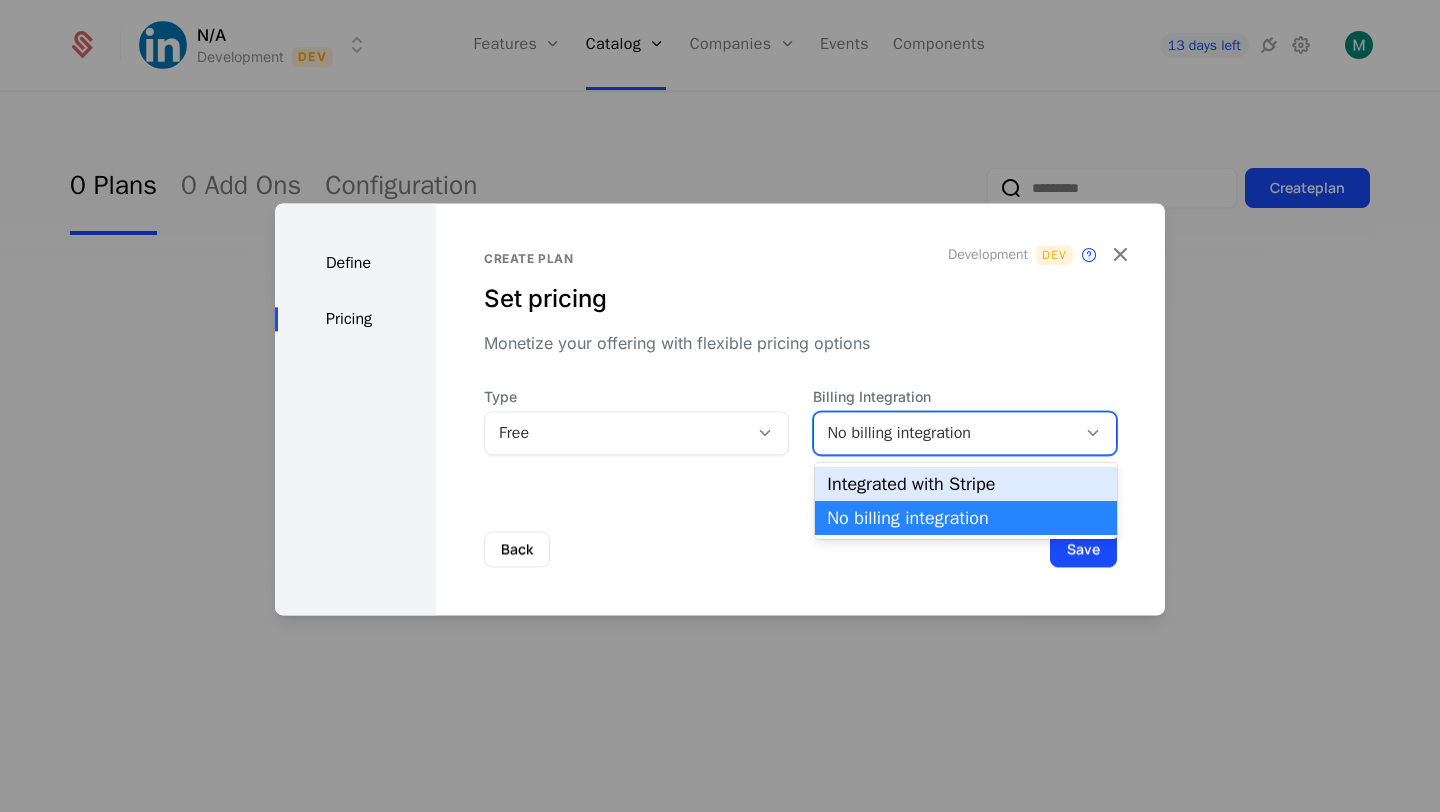 click on "Integrated with Stripe" at bounding box center (966, 484) 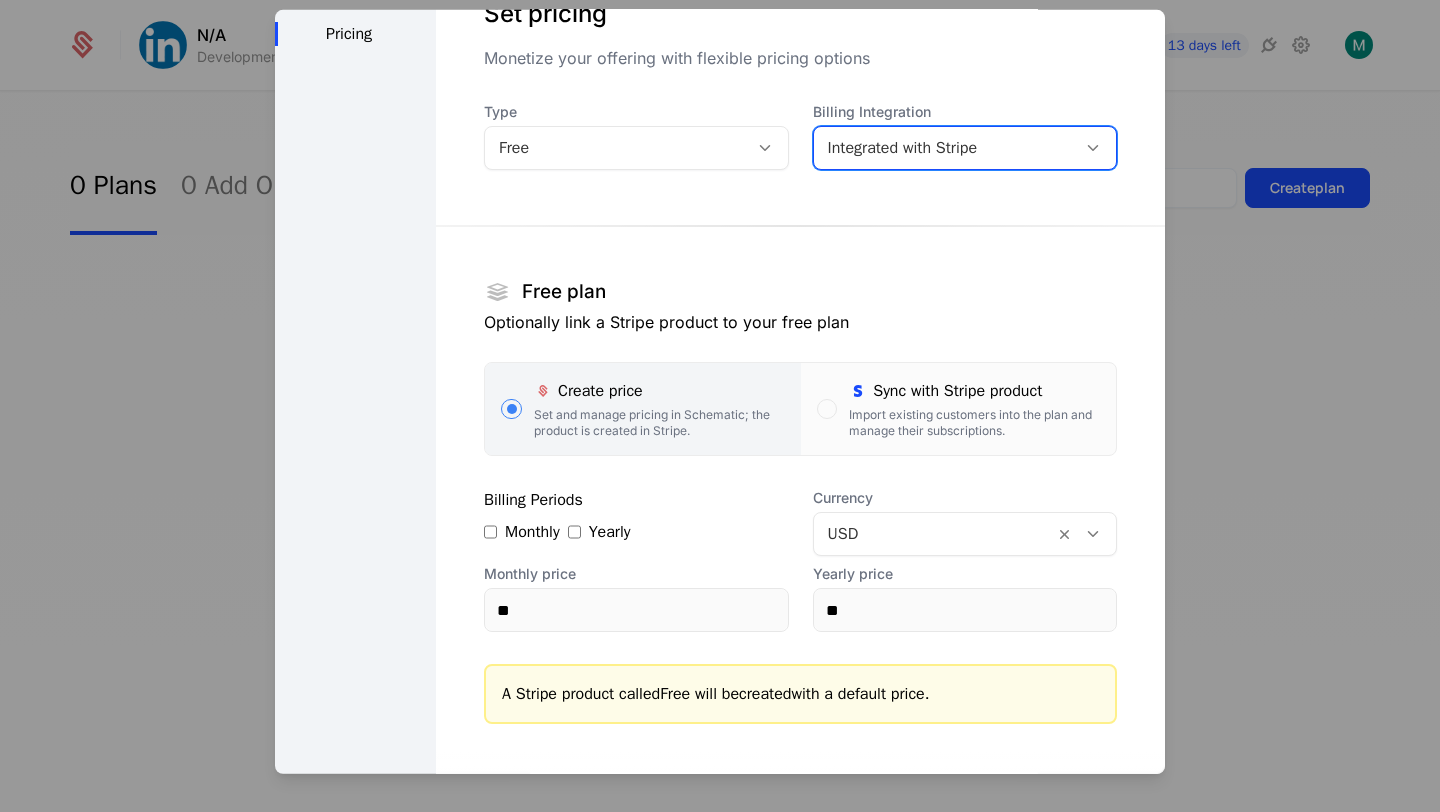 scroll, scrollTop: 100, scrollLeft: 0, axis: vertical 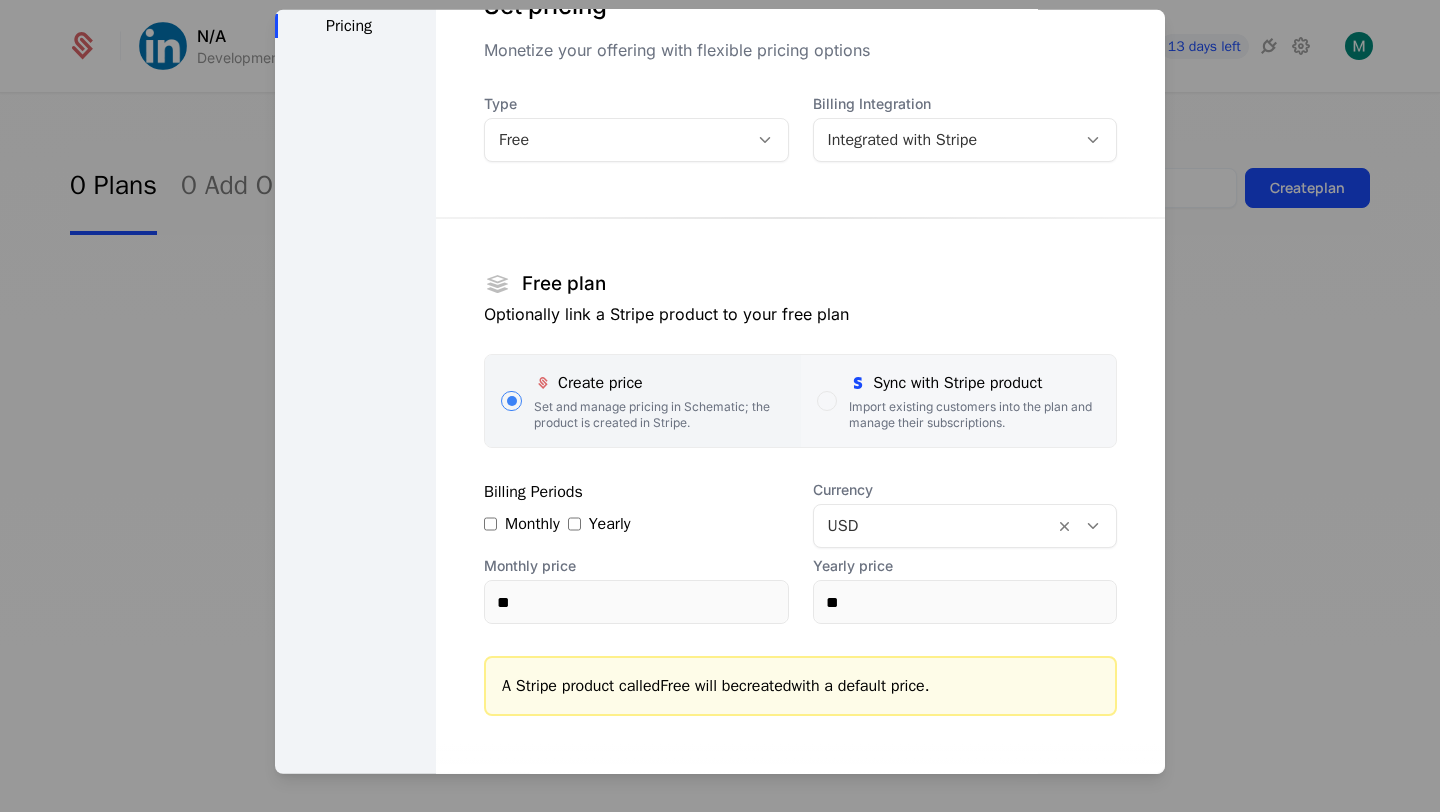 click on "Sync with Stripe product Import existing customers into the plan and manage their subscriptions." at bounding box center (958, 401) 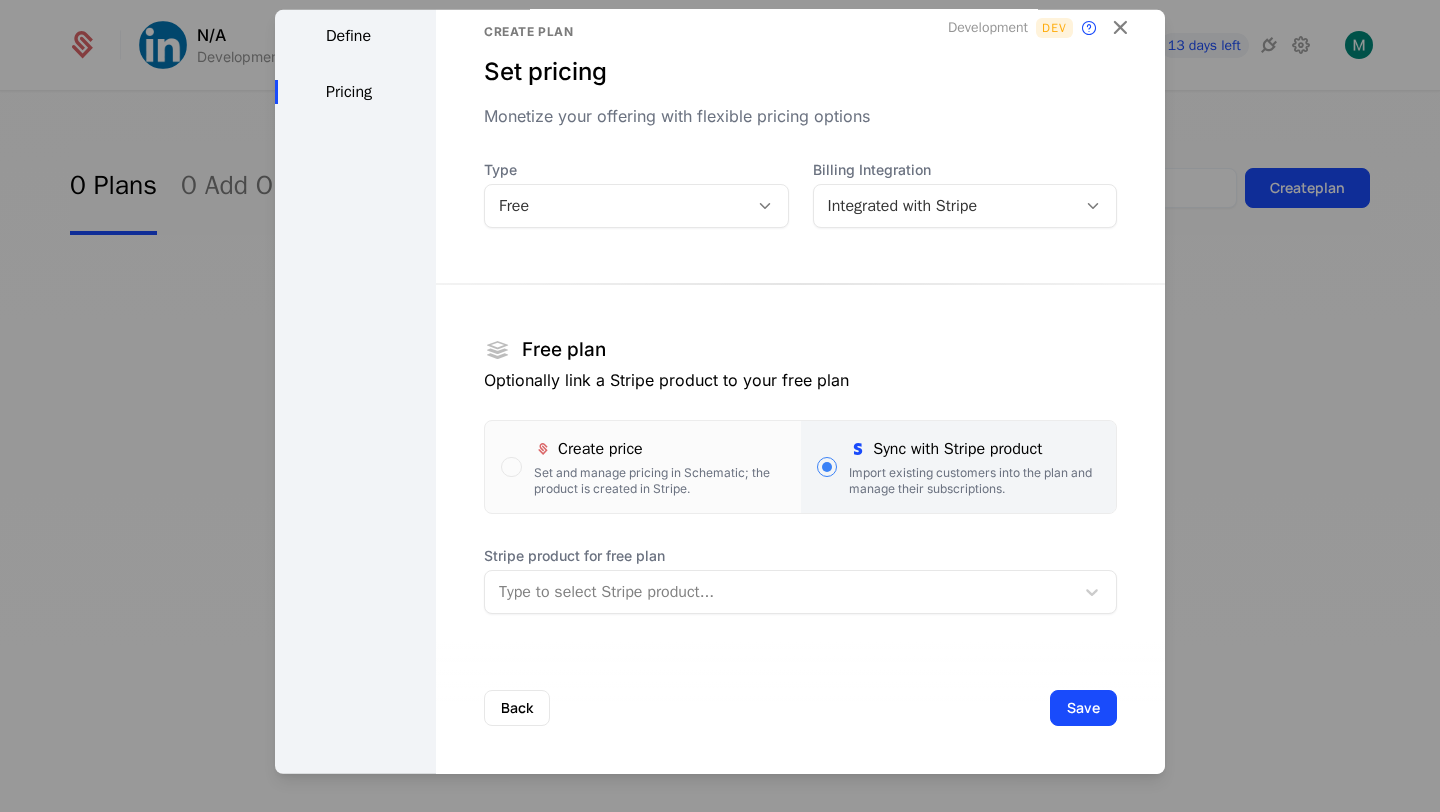 click at bounding box center (779, 592) 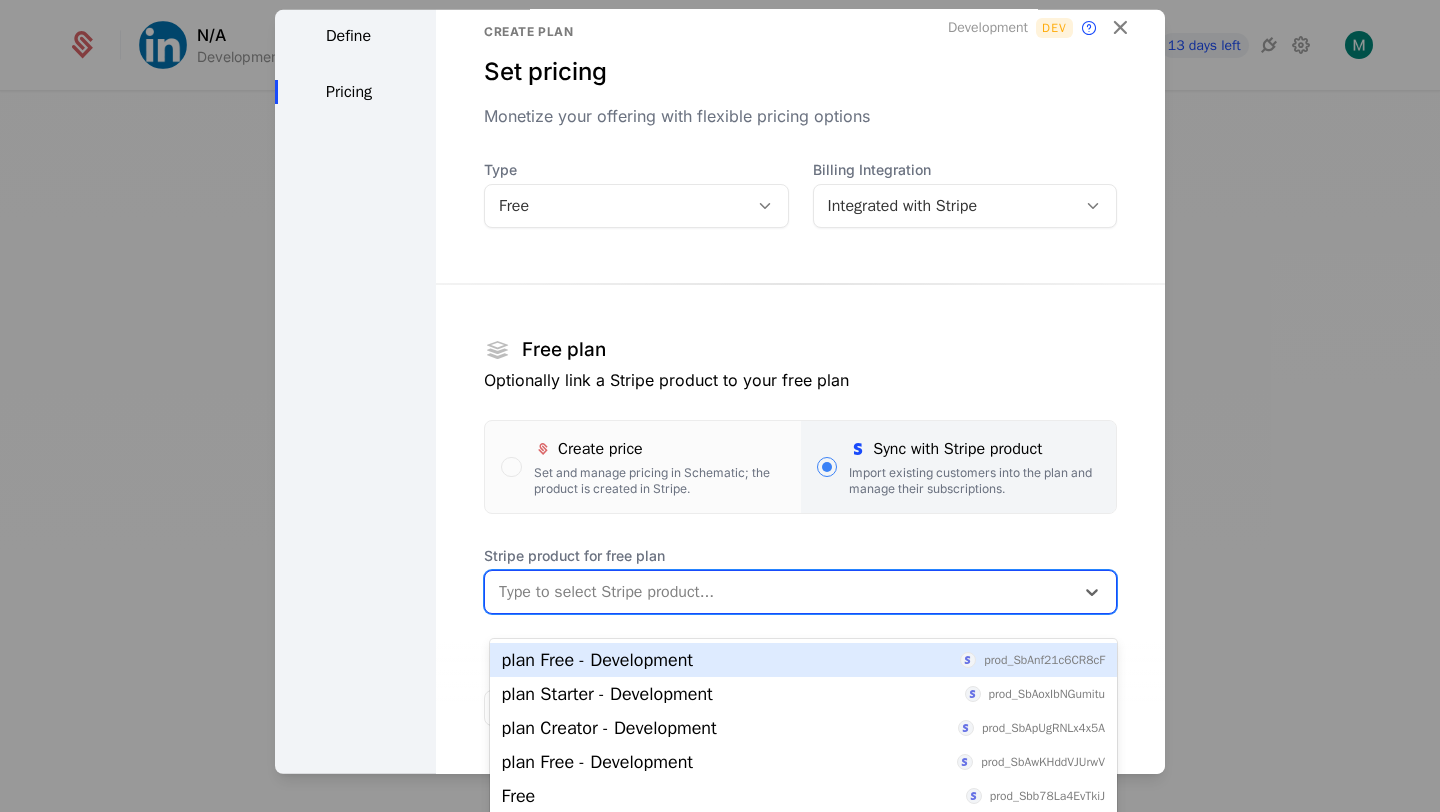 scroll, scrollTop: 279, scrollLeft: 0, axis: vertical 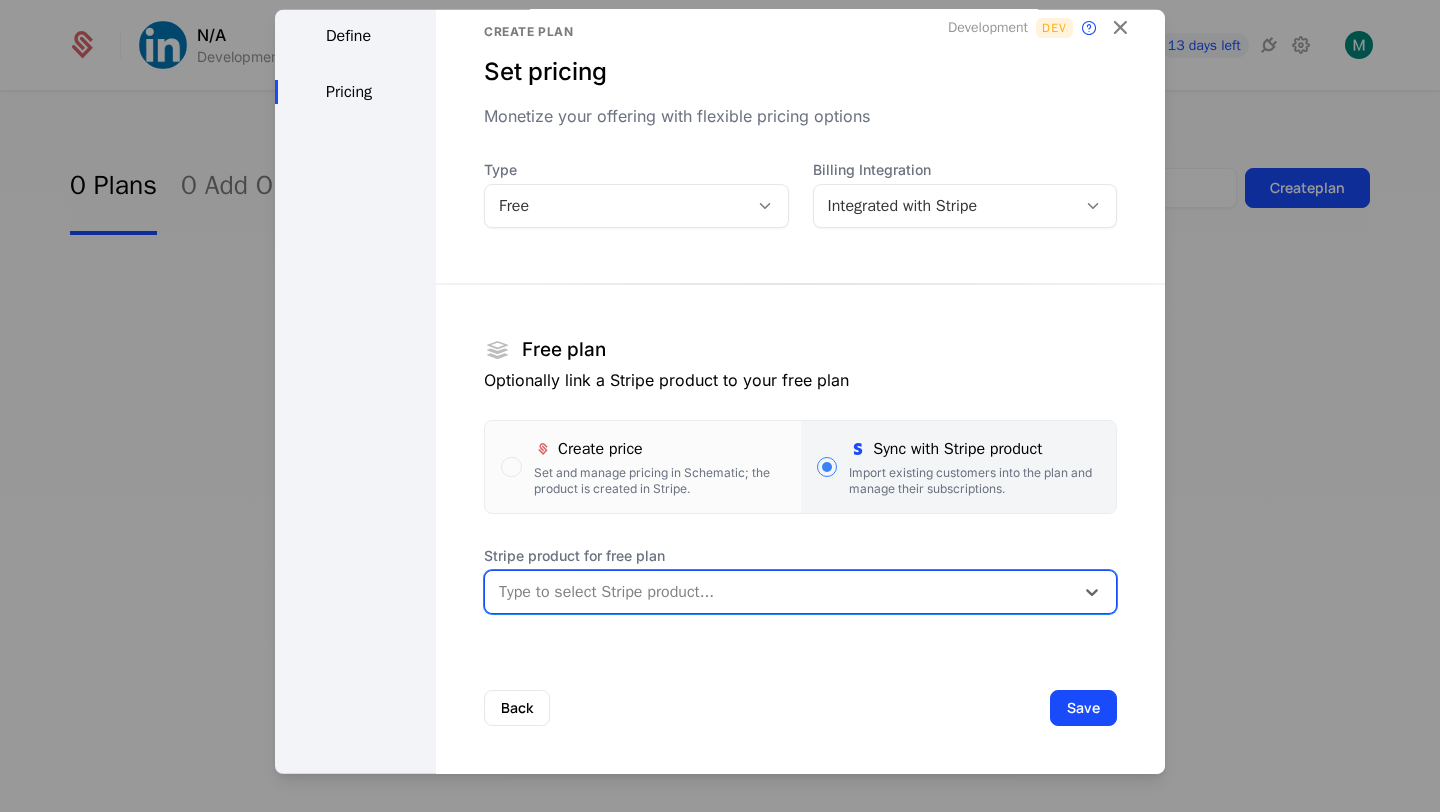 paste on "**********" 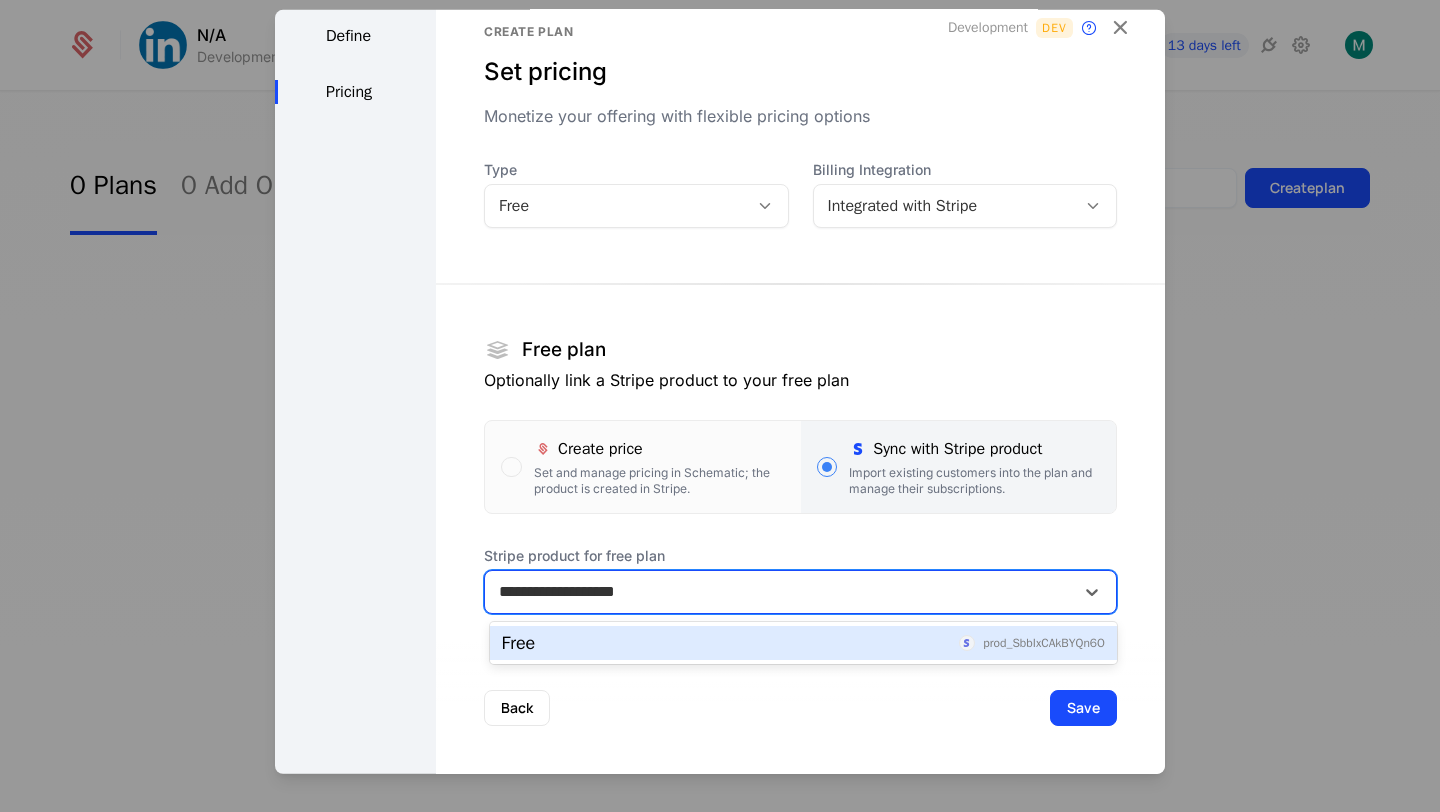 click on "Free prod_SbbIxCAkBYQn6O" at bounding box center [803, 643] 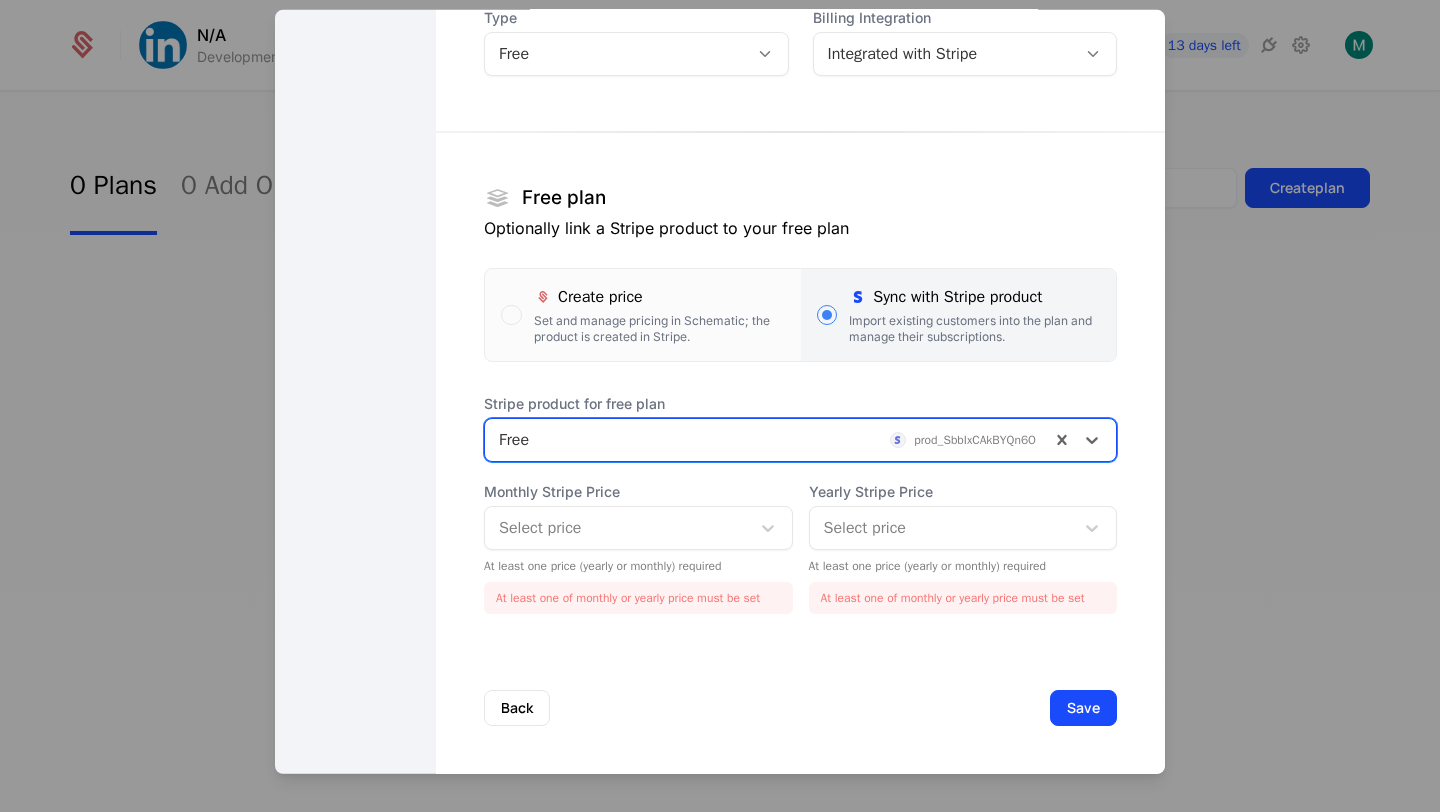 scroll, scrollTop: 190, scrollLeft: 0, axis: vertical 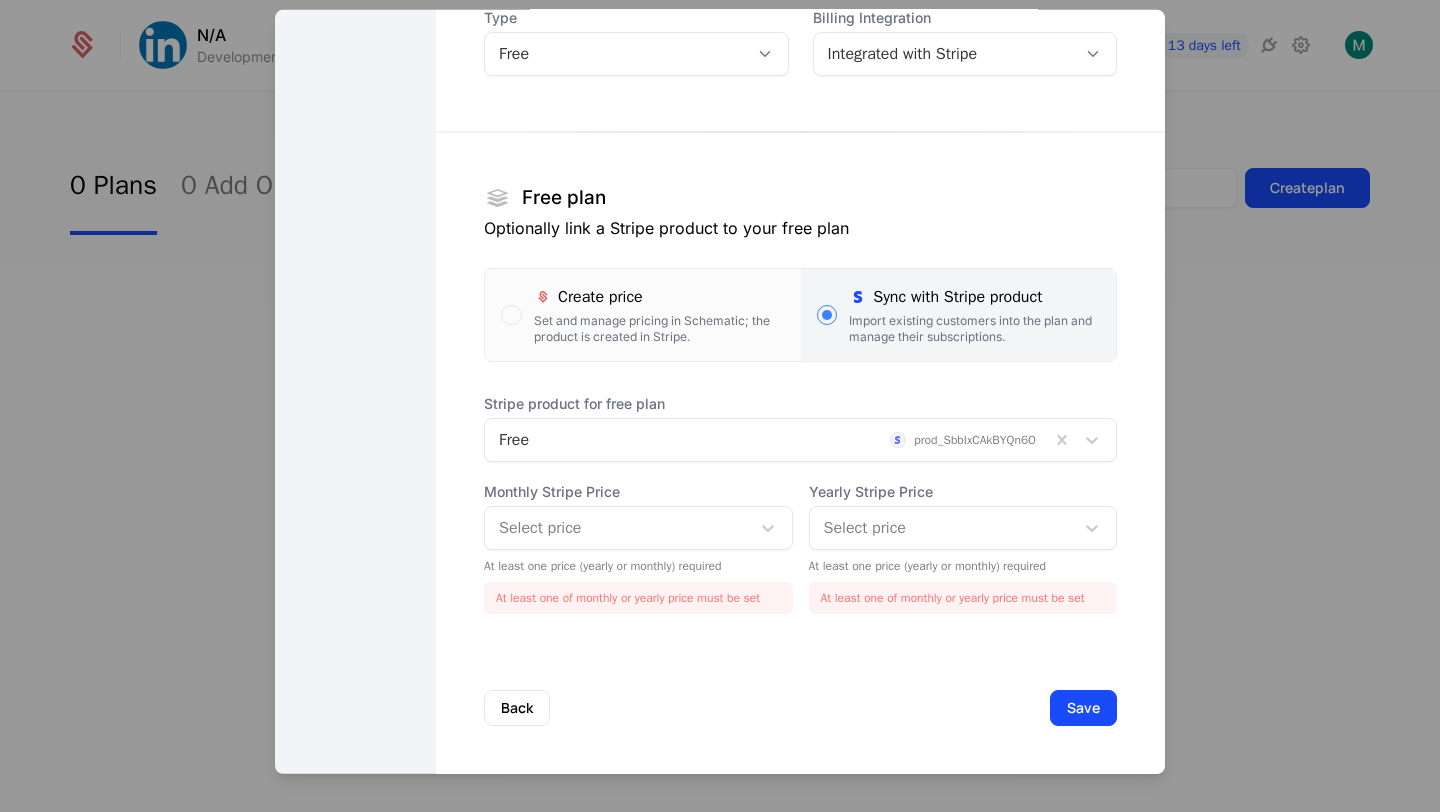 click on "Create plan Set pricing Monetize your offering with flexible pricing options Development Dev This plan's audience will be synchronized with a billing product
on this environment only. Type Free Billing Integration Integrated with Stripe Free plan Optionally link a Stripe product to your free plan Create price Set and manage pricing in Schematic; the product is created in Stripe. Sync with Stripe product Import existing customers into the plan and manage their subscriptions. Stripe product for free plan Free prod_SbbIxCAkBYQn6O Monthly Stripe Price Select price At least one price (yearly or monthly) required At least one of monthly or yearly price must be set Yearly Stripe Price Select price At least one price (yearly or monthly) required At least one of monthly or yearly price must be set" at bounding box center [800, 299] 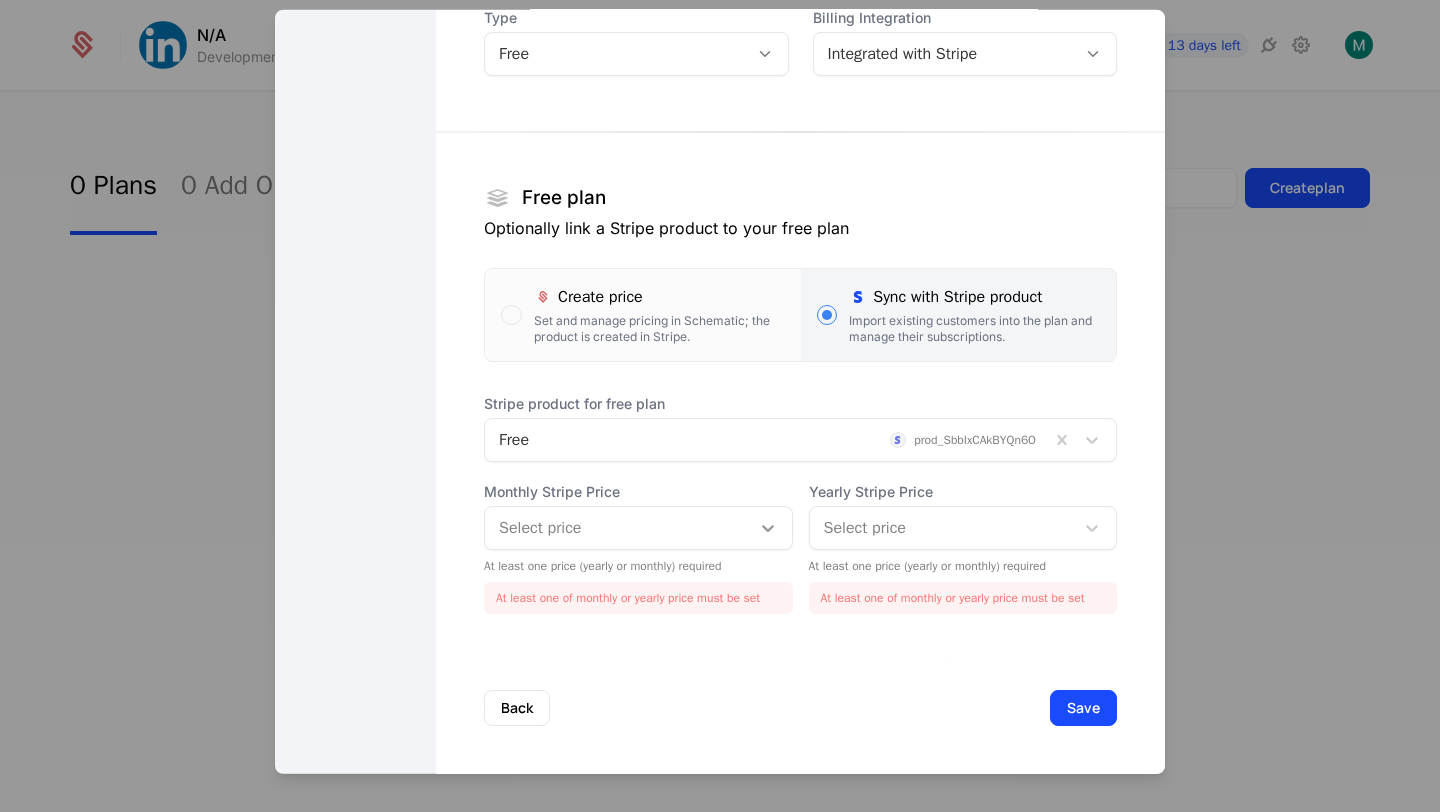 click 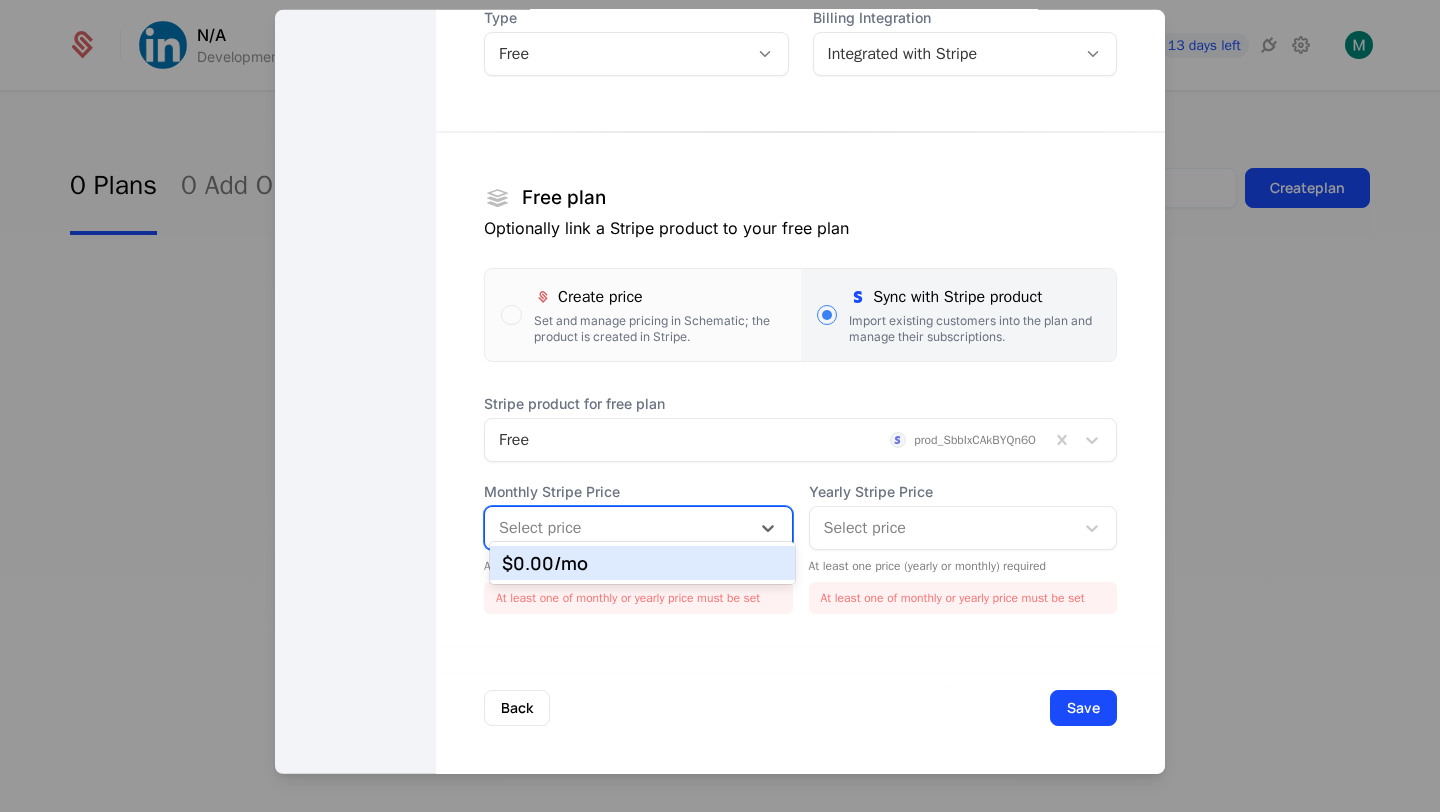 click on "$0.00 /mo" at bounding box center [643, 563] 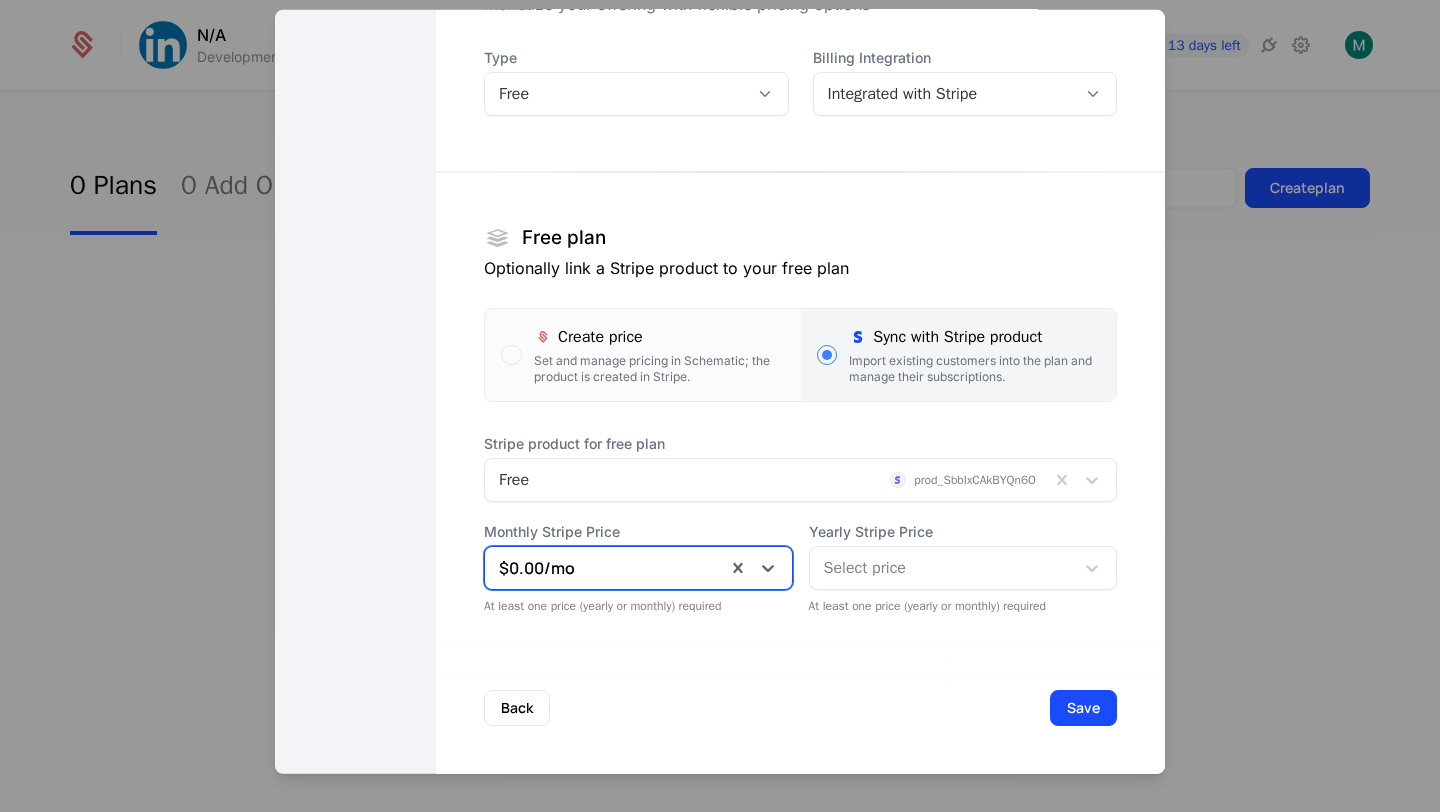 click at bounding box center [942, 568] 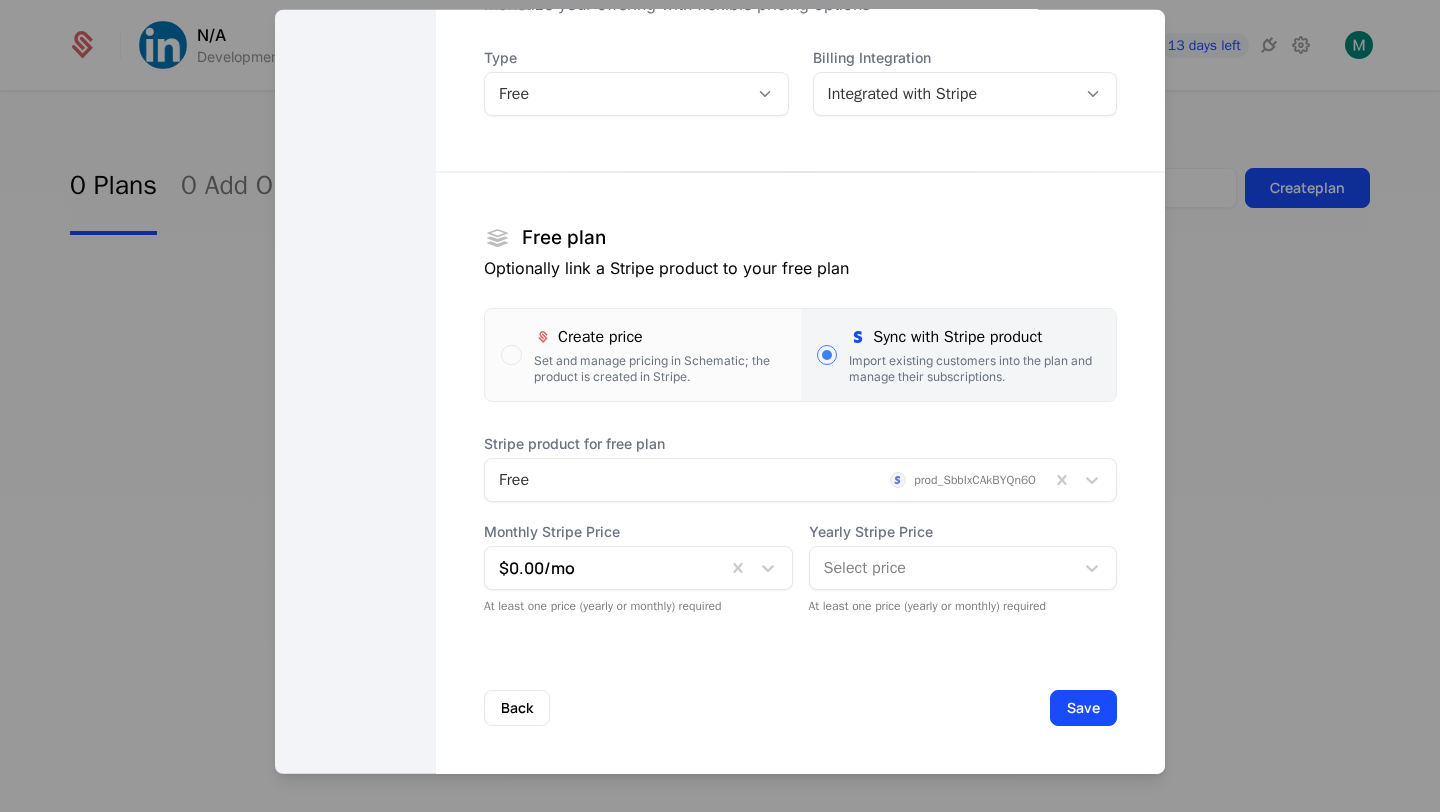 click on "Back Save" at bounding box center (800, 708) 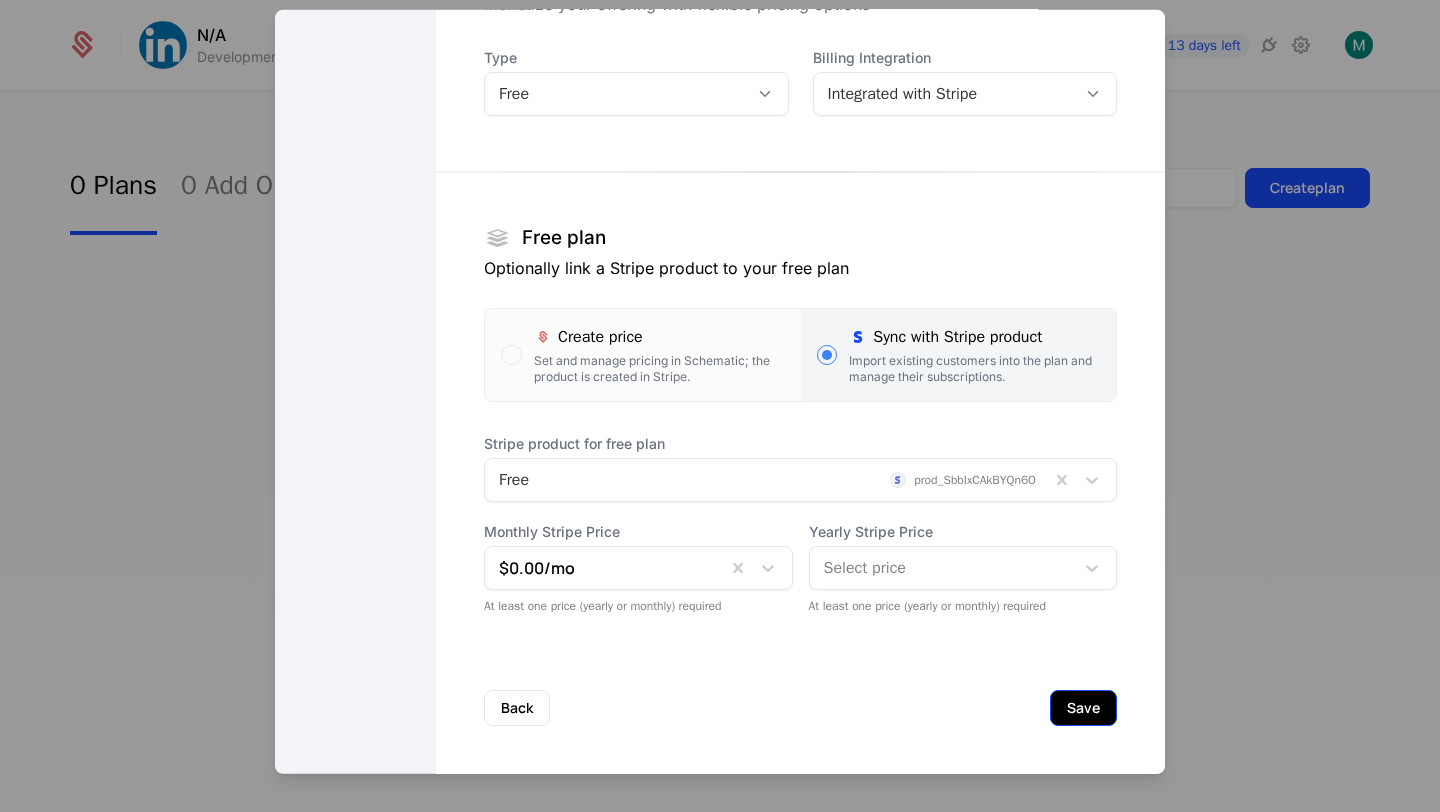 click on "Save" at bounding box center [1083, 708] 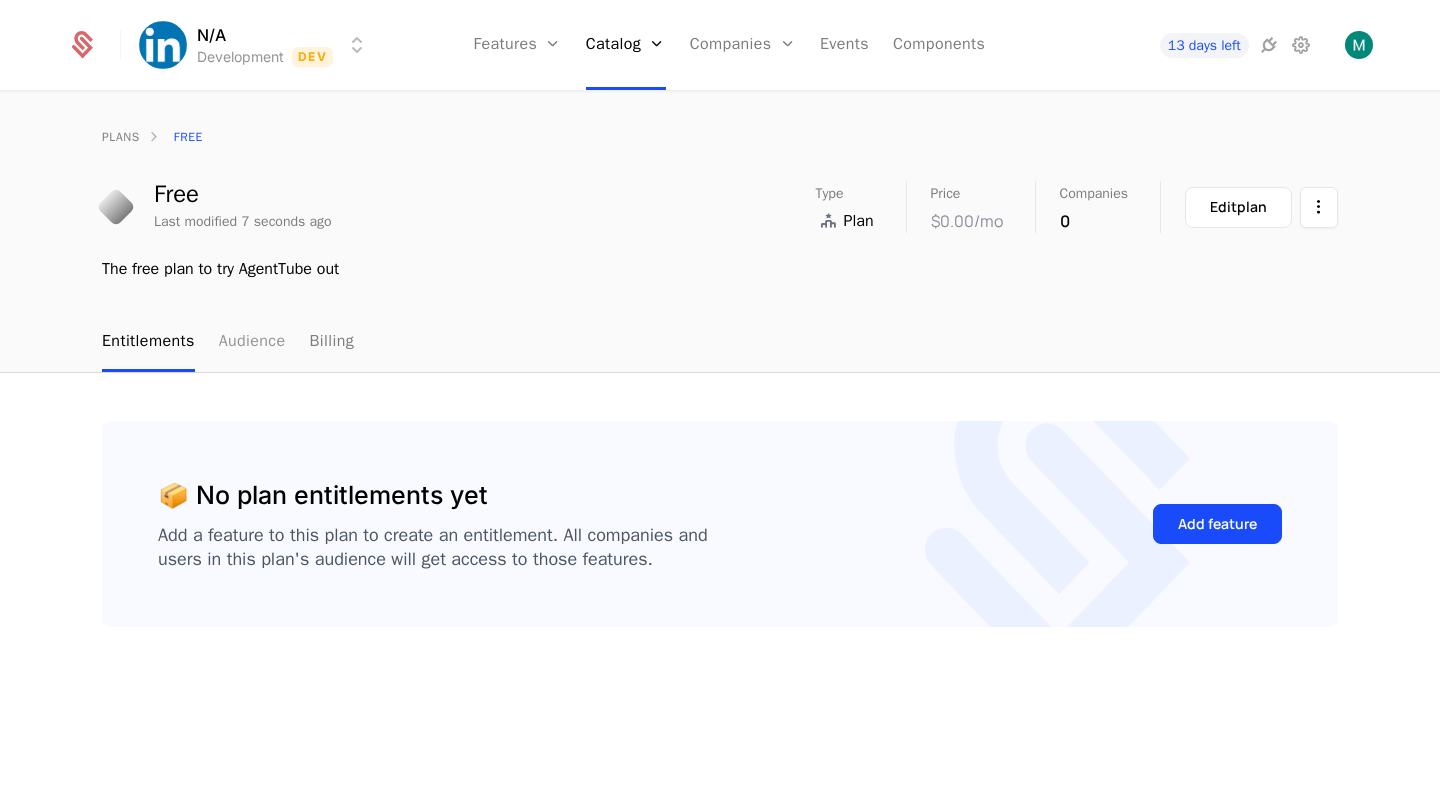 click on "Audience" at bounding box center (252, 342) 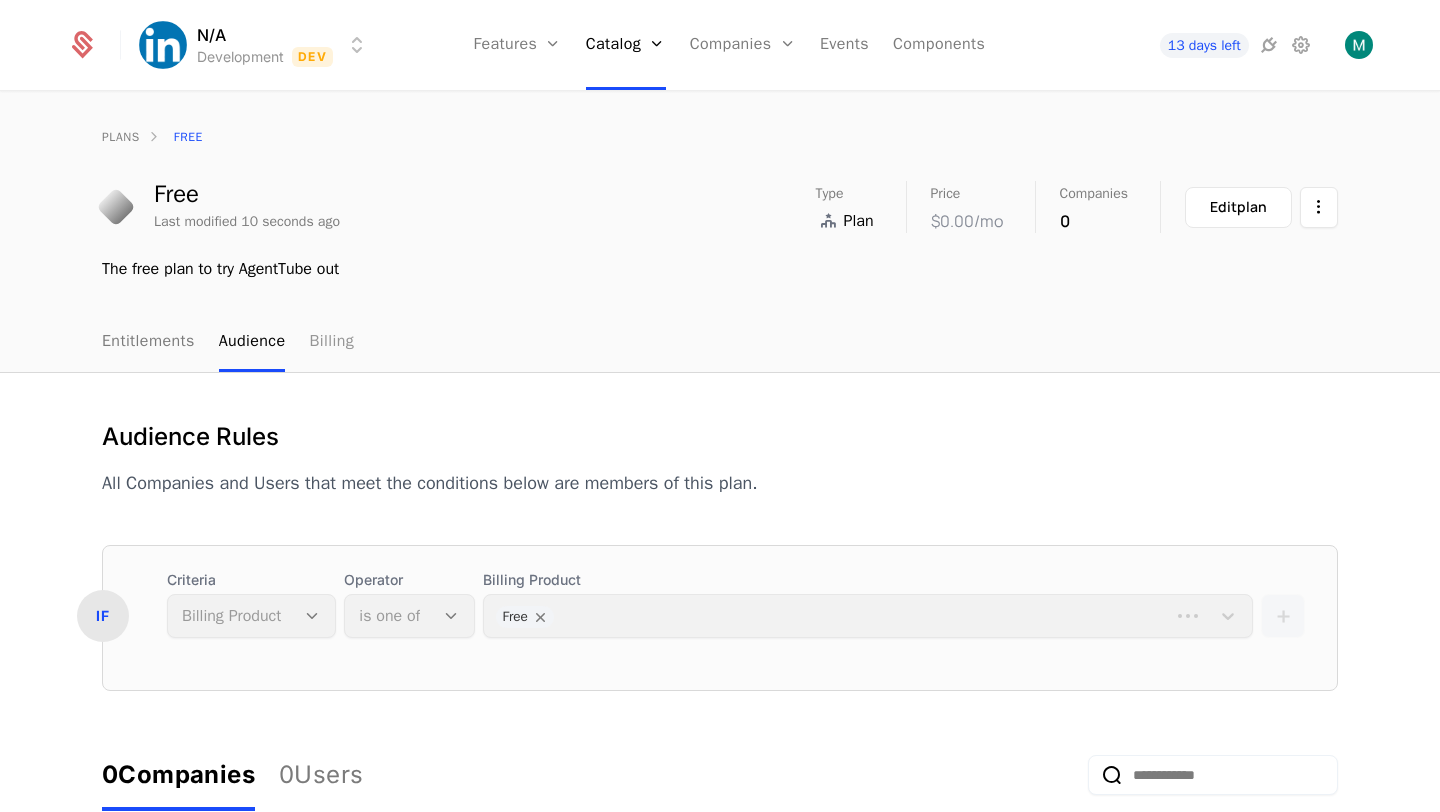 click on "Billing" at bounding box center [331, 342] 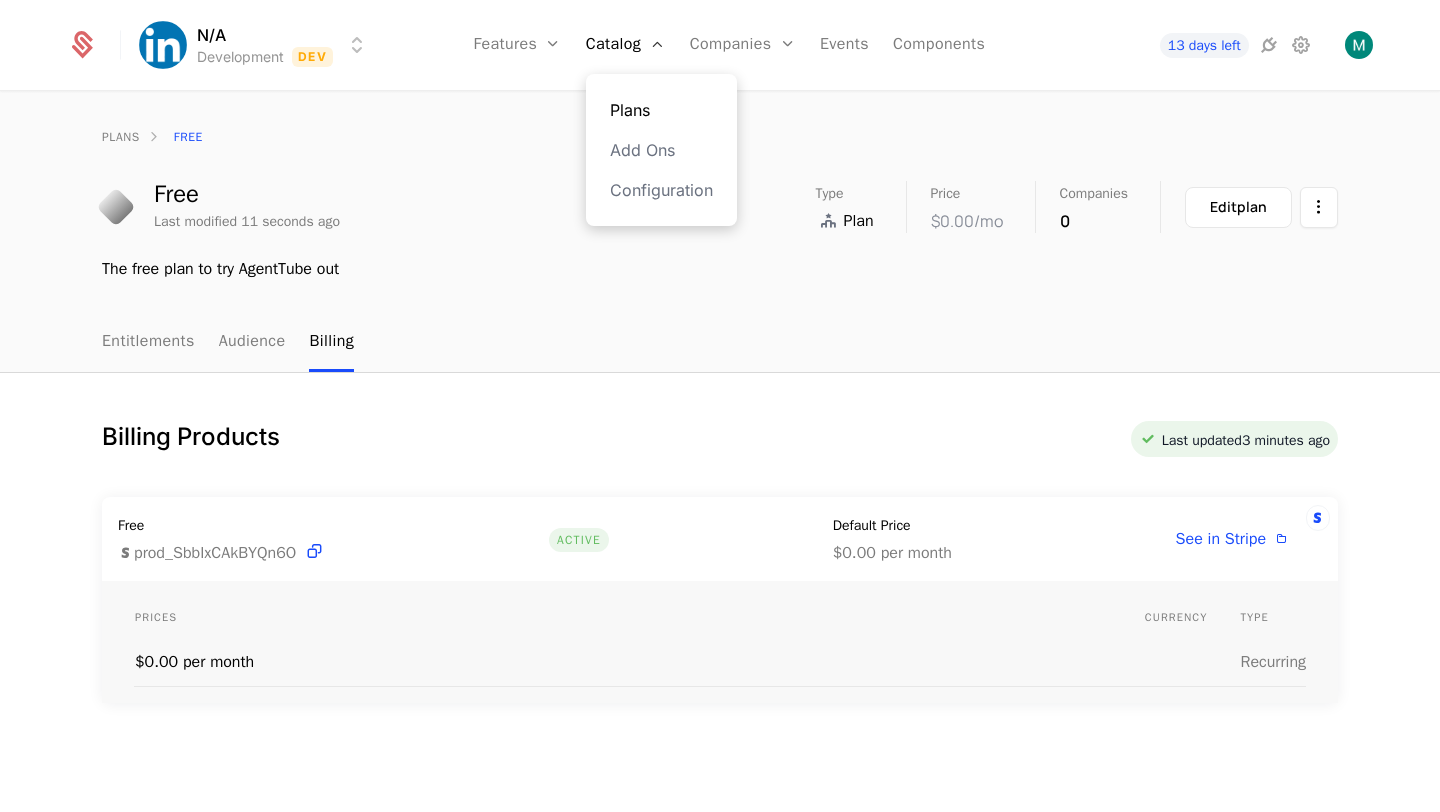click on "Plans" at bounding box center [661, 110] 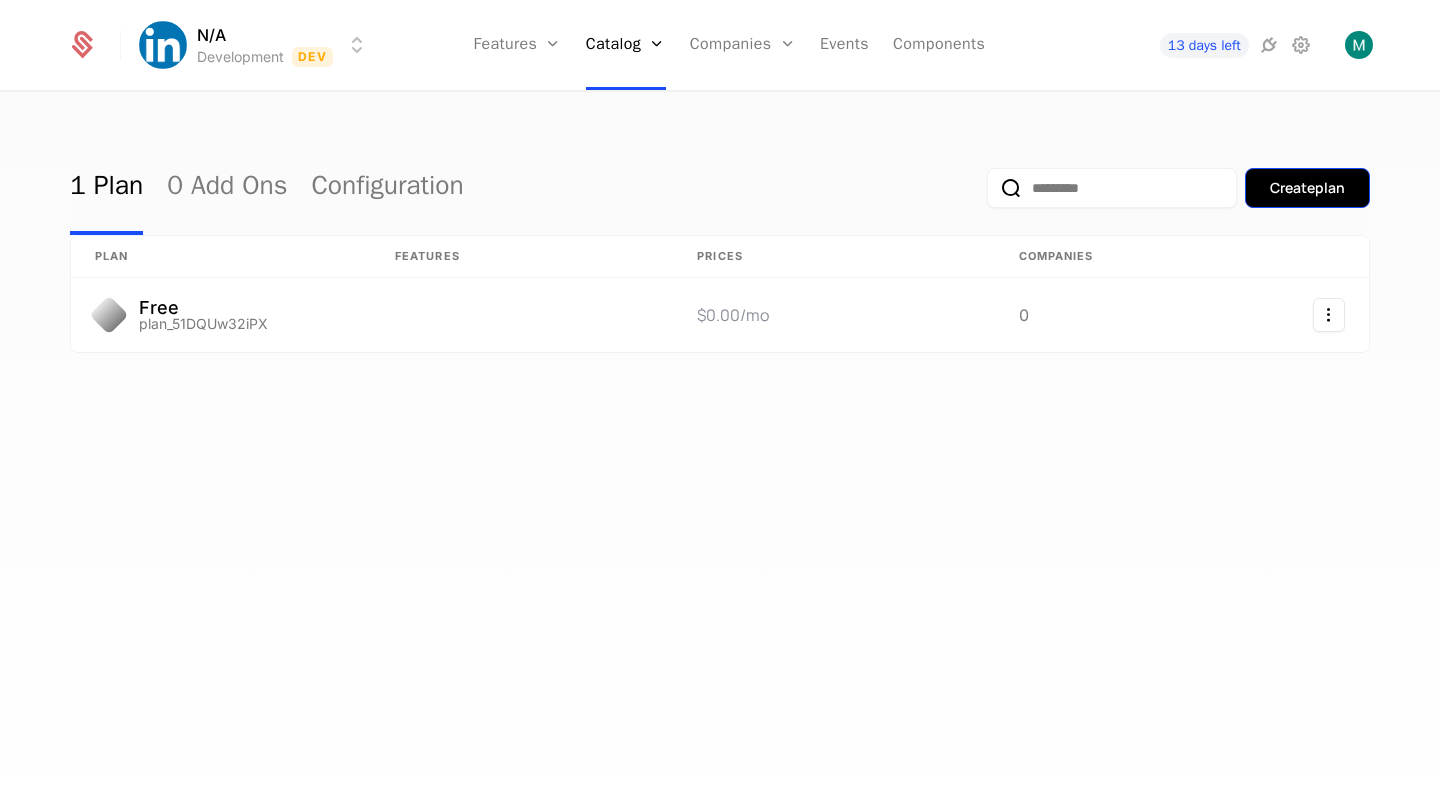 click on "Create  plan" at bounding box center (1307, 188) 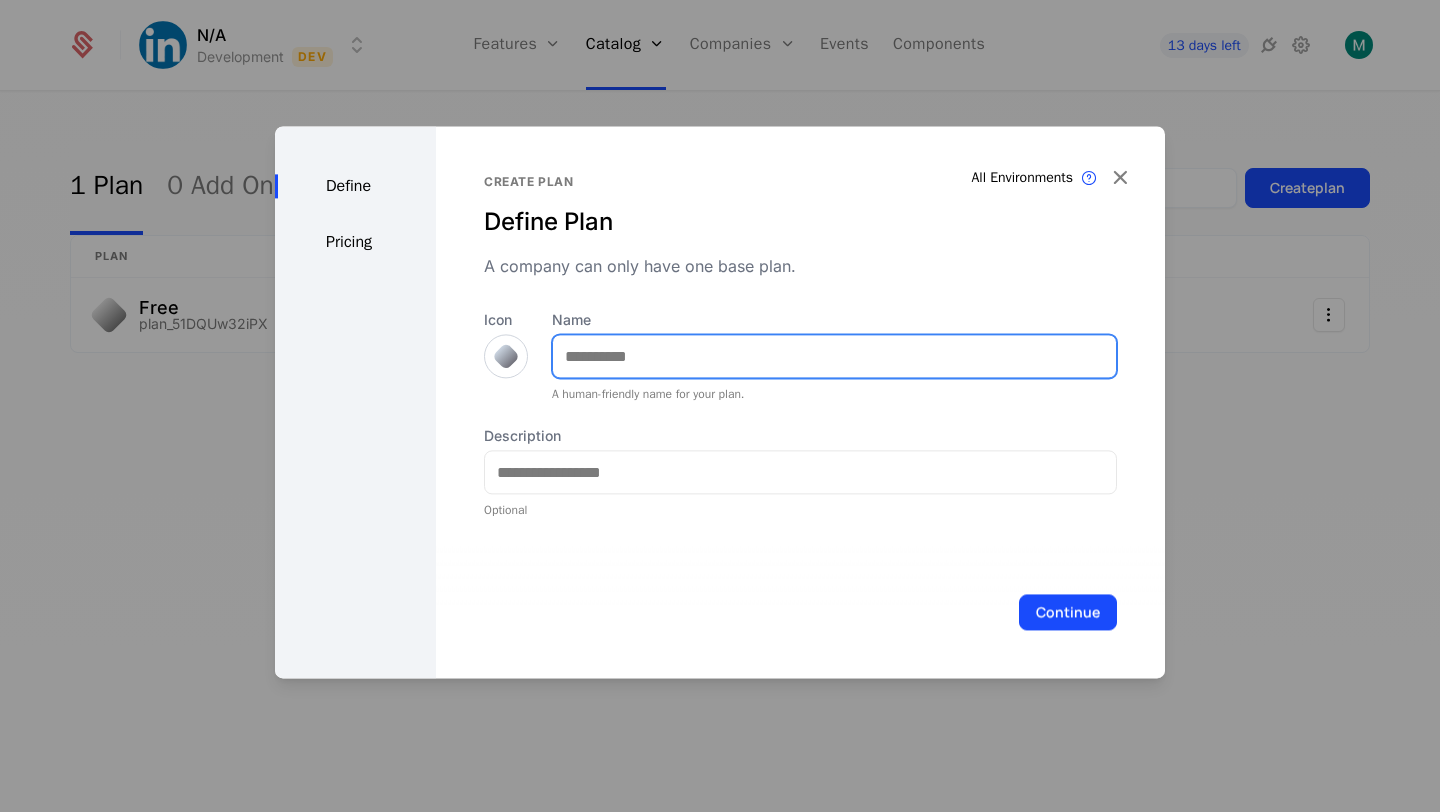 click on "Name" at bounding box center (834, 356) 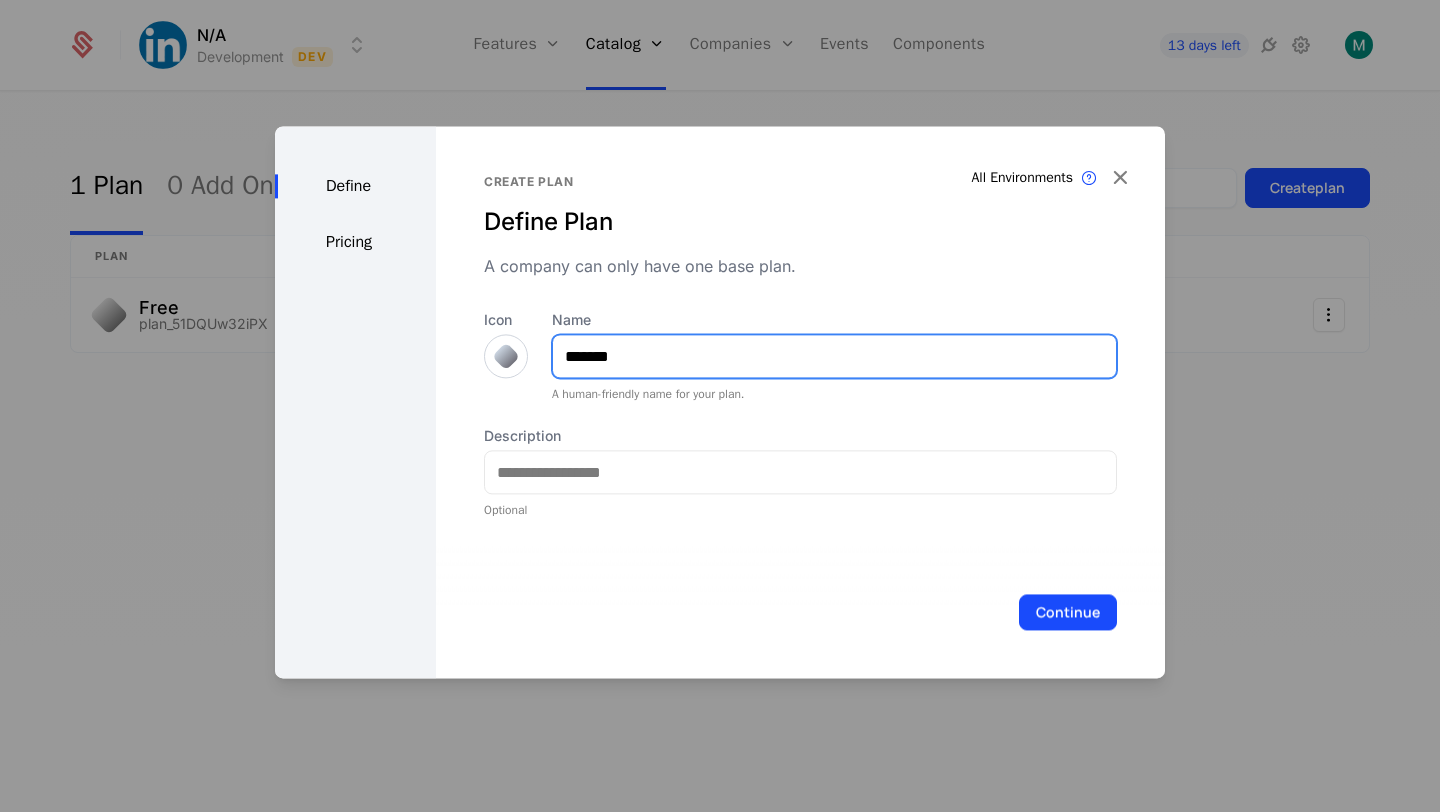 type on "*******" 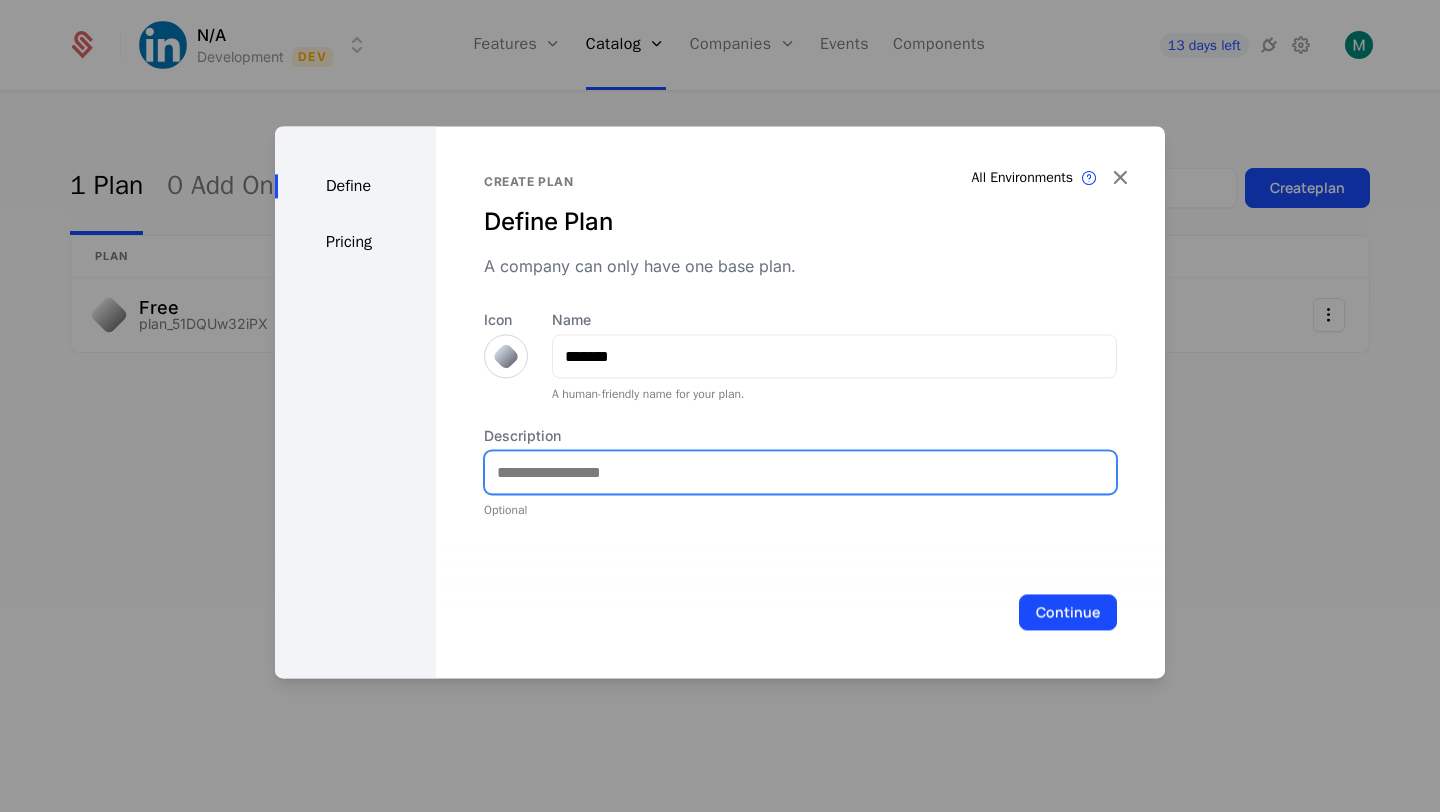 click on "Description" at bounding box center [800, 472] 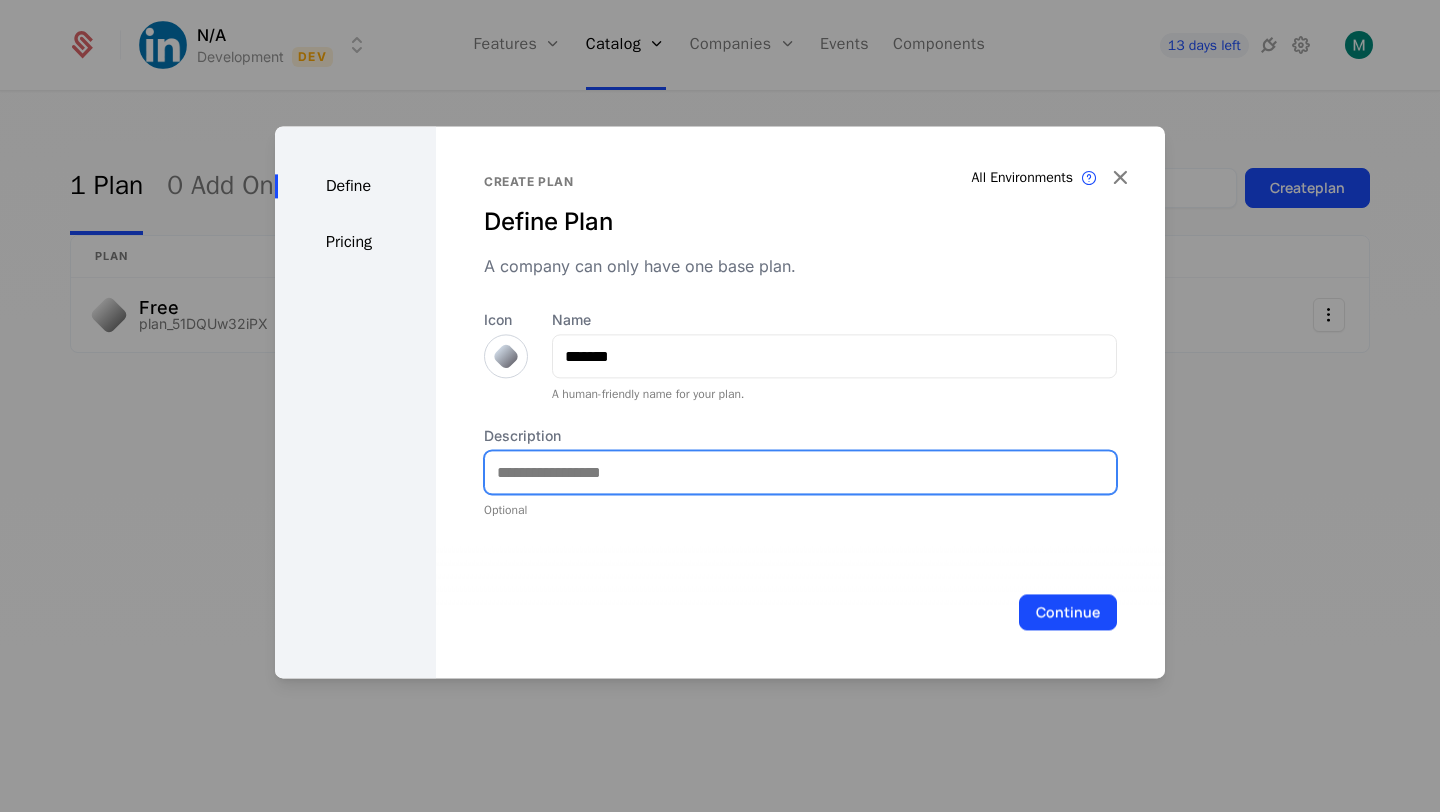 type on "**********" 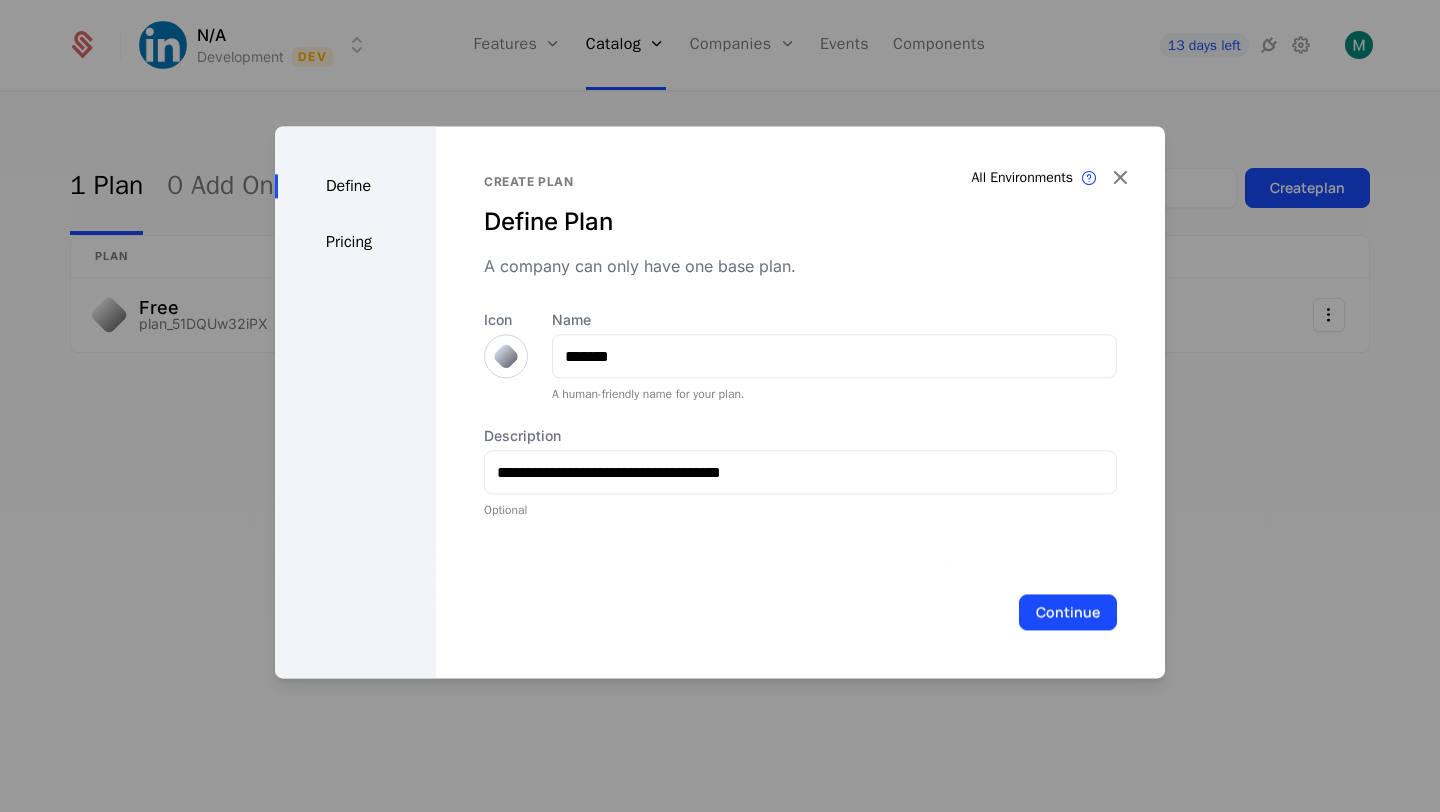click at bounding box center (506, 356) 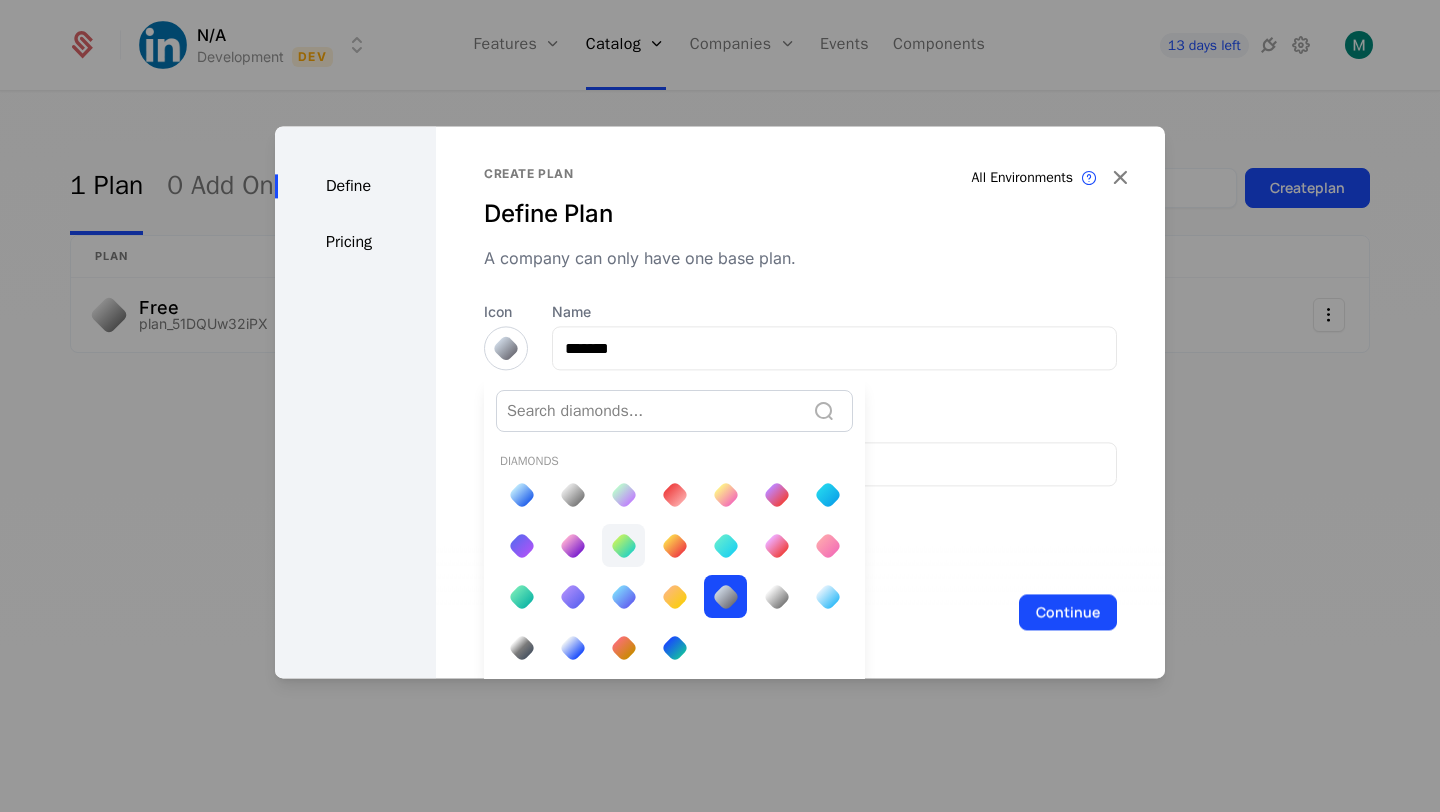 click at bounding box center (623, 545) 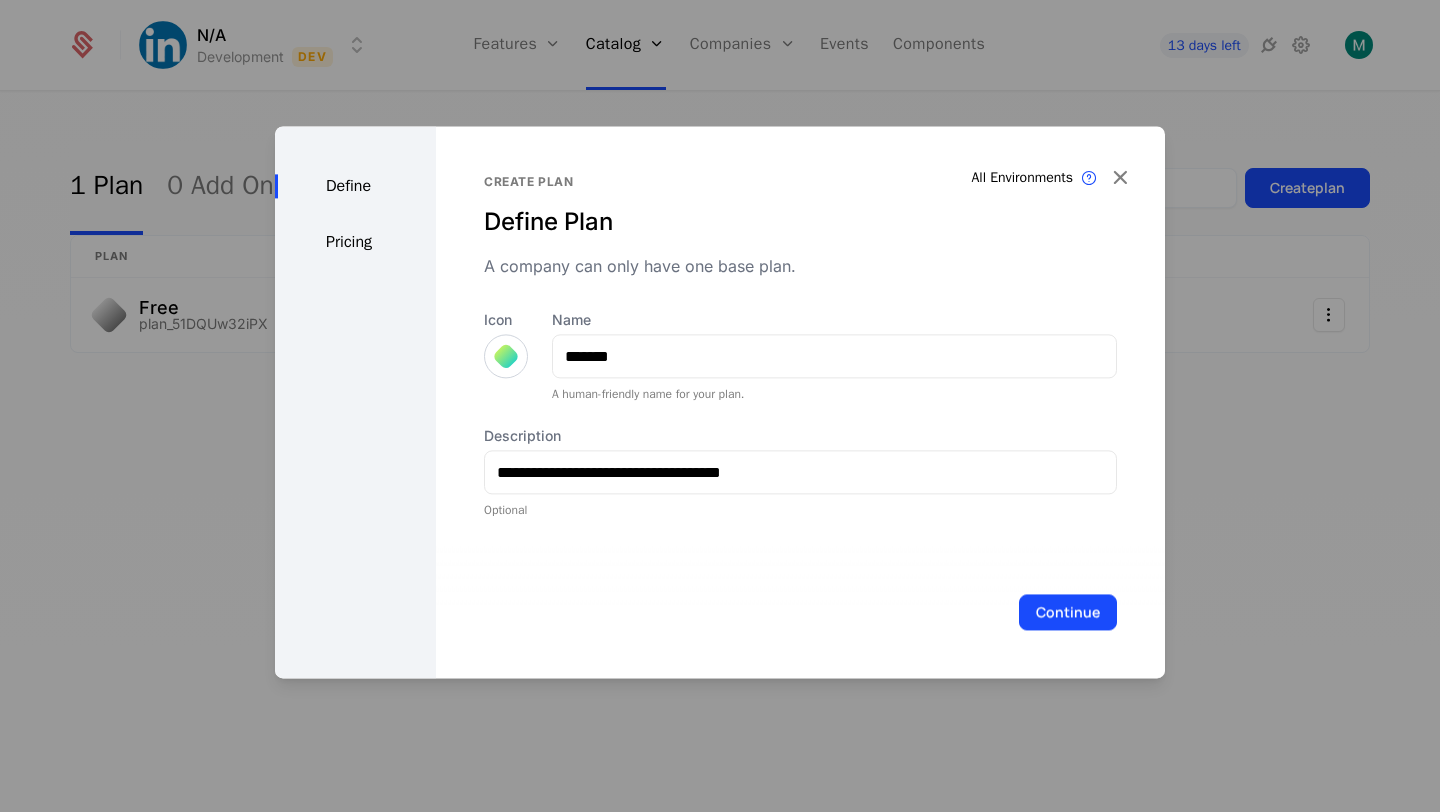 click at bounding box center (506, 356) 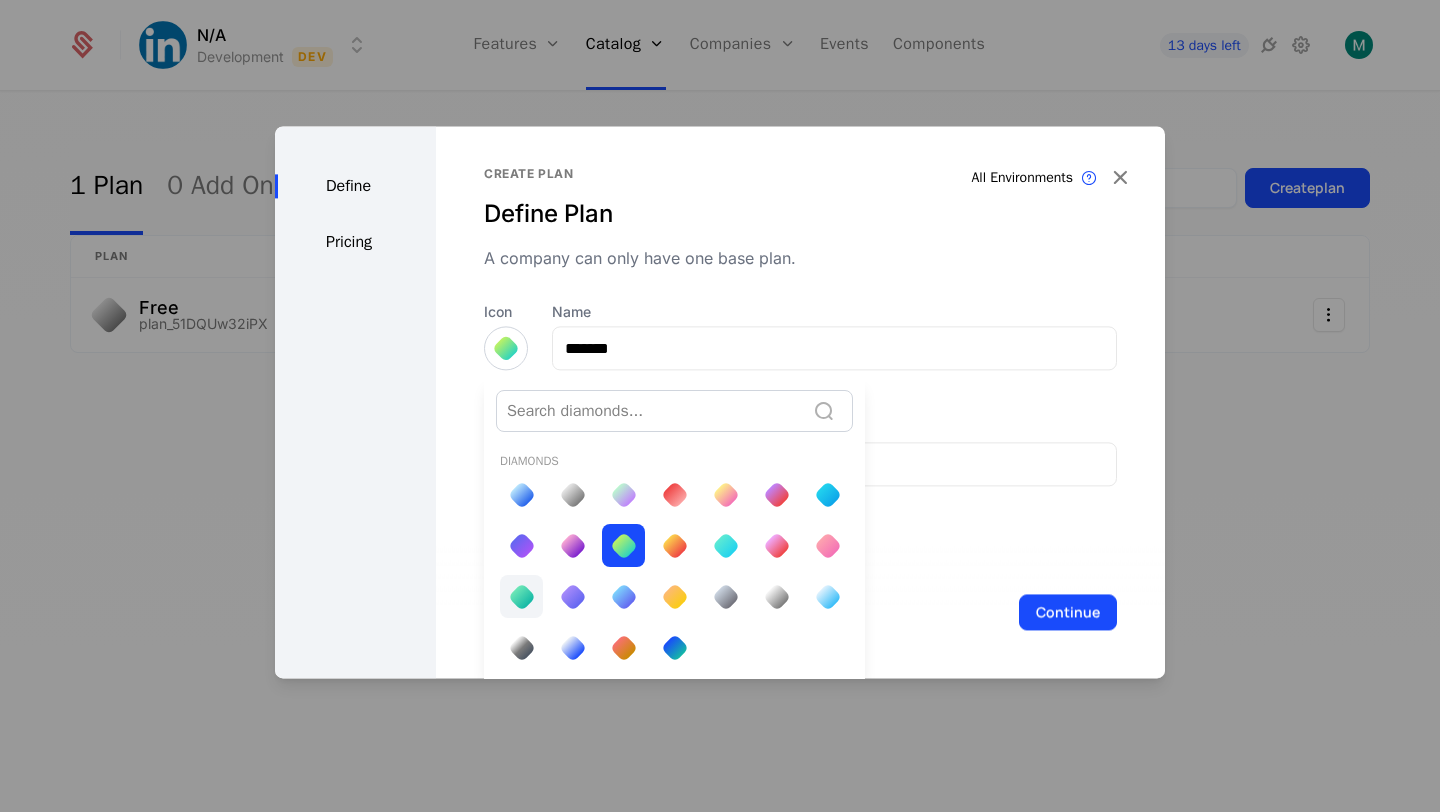 click at bounding box center [521, 597] 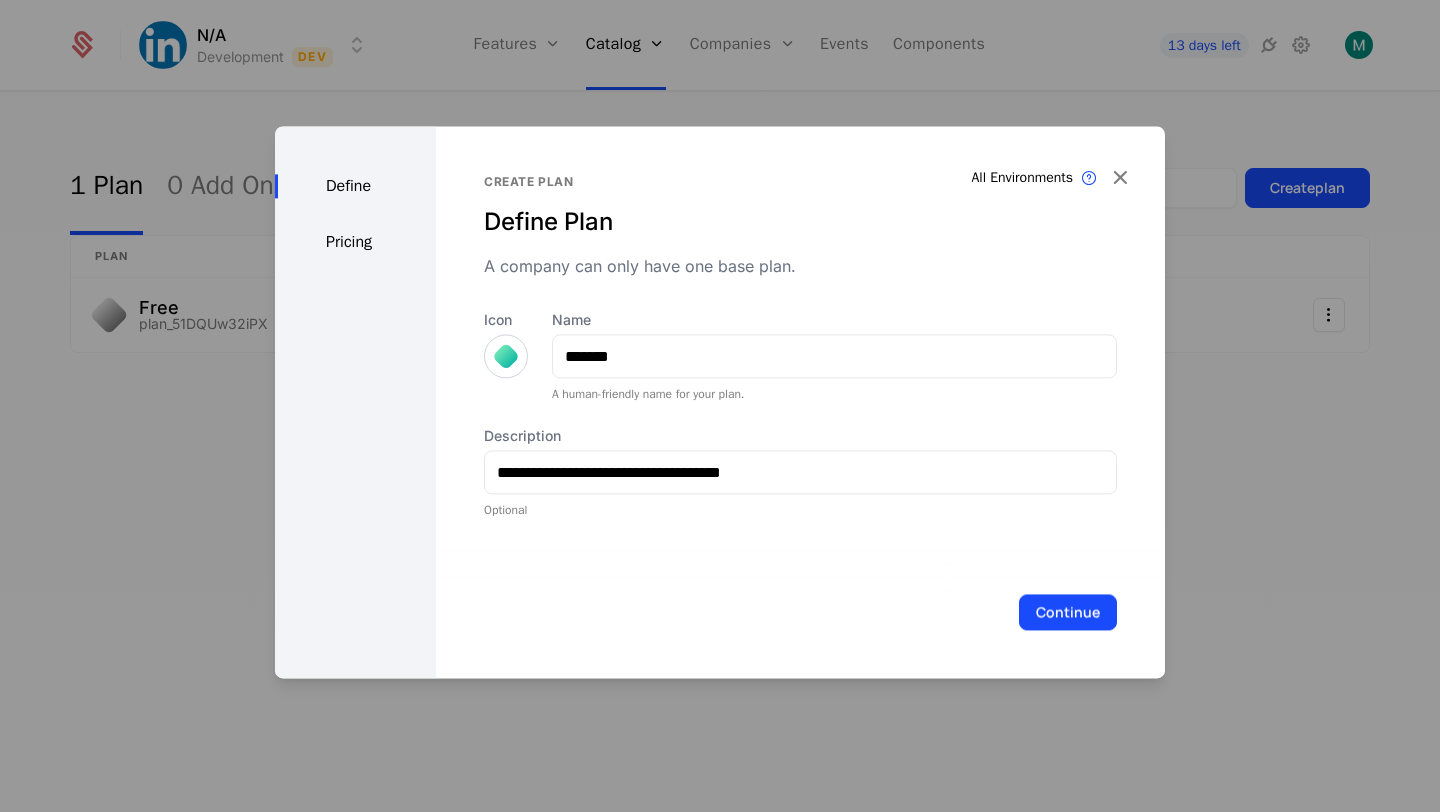 click at bounding box center (506, 356) 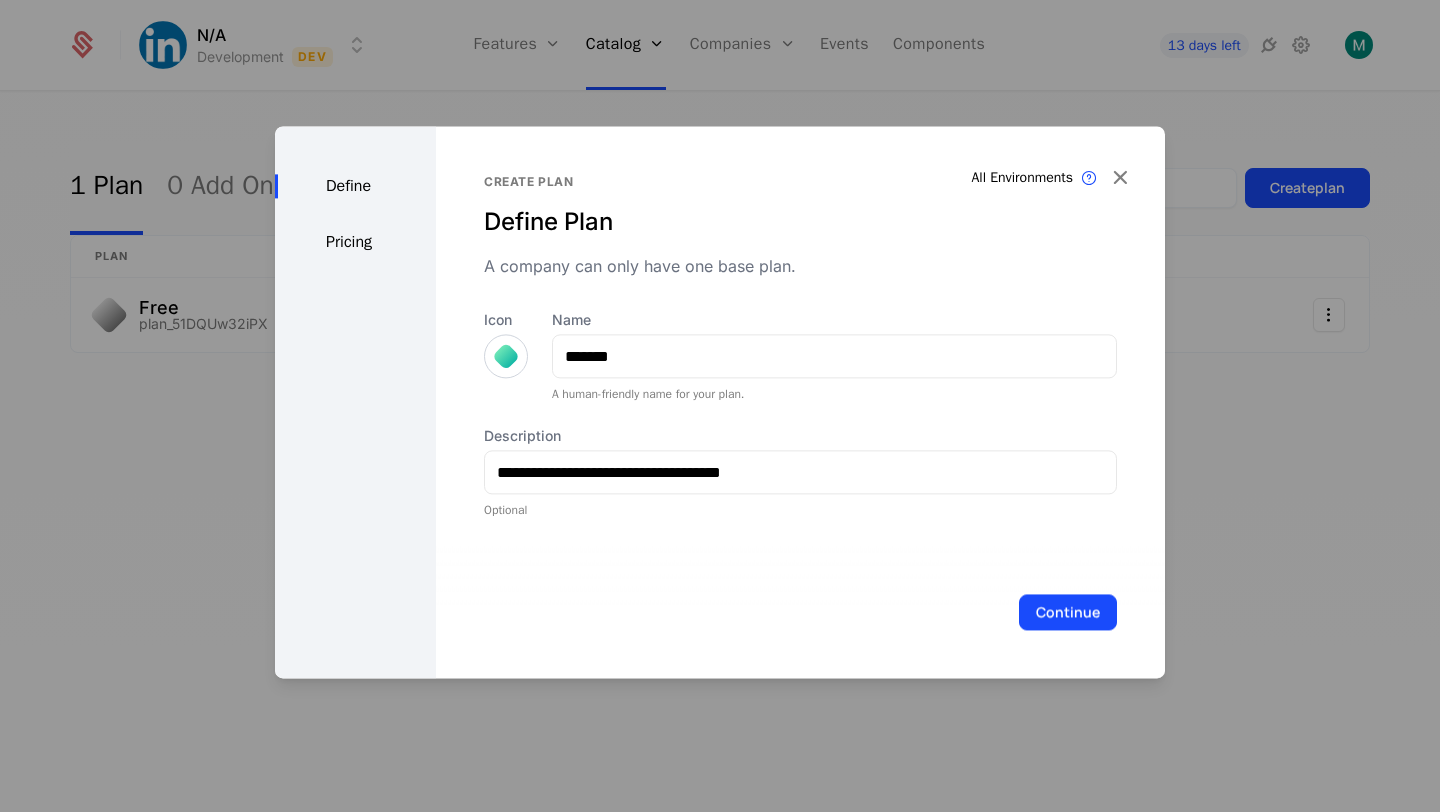 scroll, scrollTop: 8, scrollLeft: 0, axis: vertical 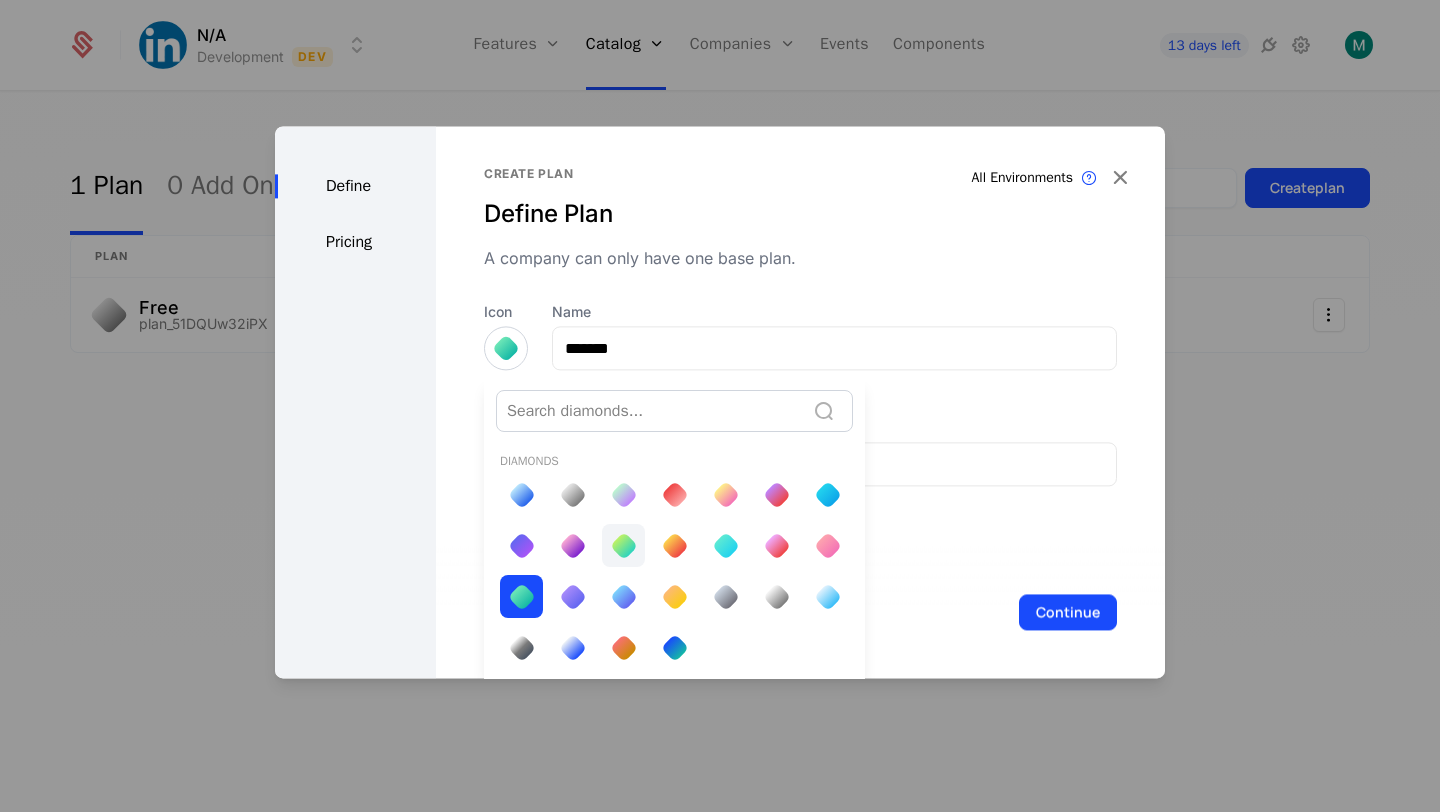click at bounding box center (623, 546) 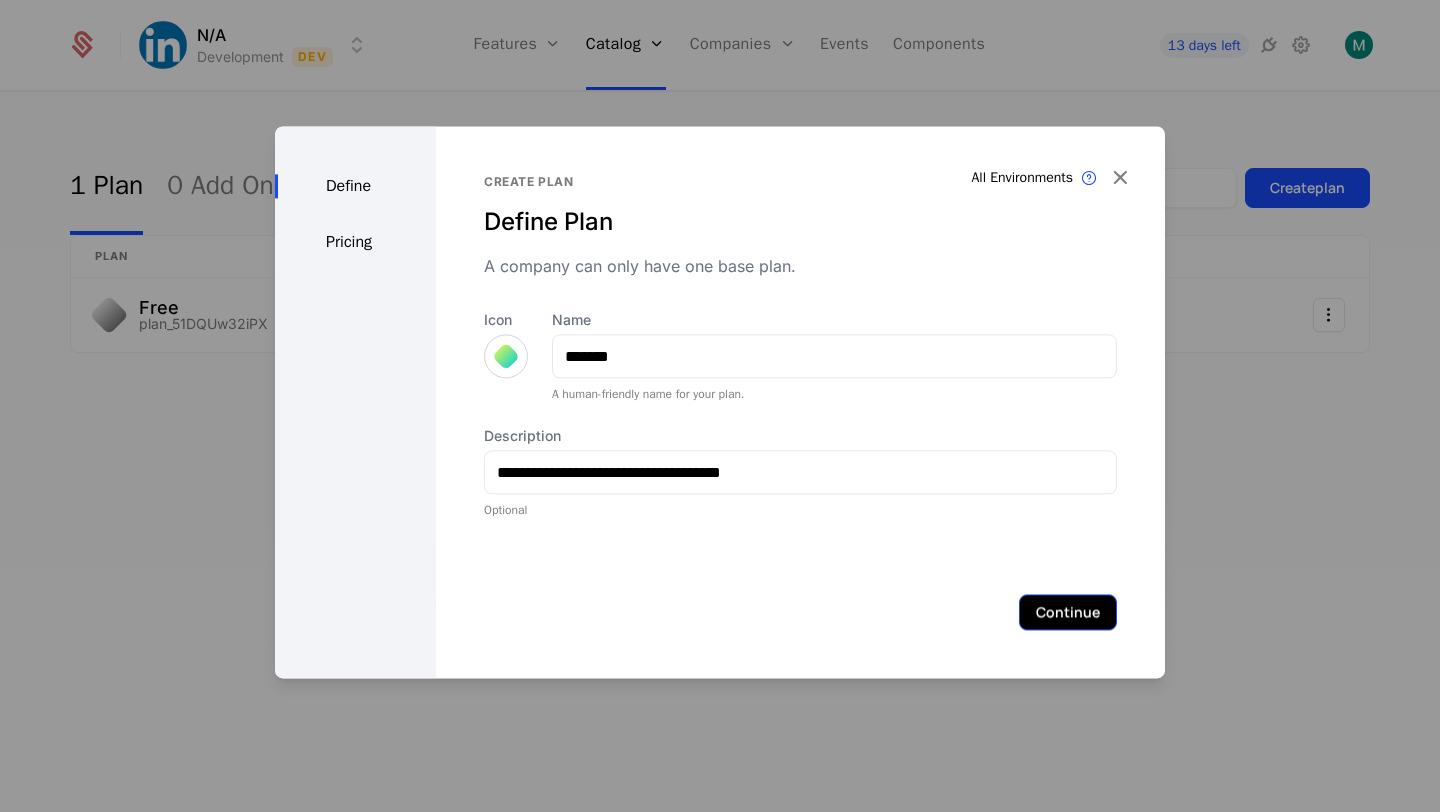 click on "Continue" at bounding box center (1068, 612) 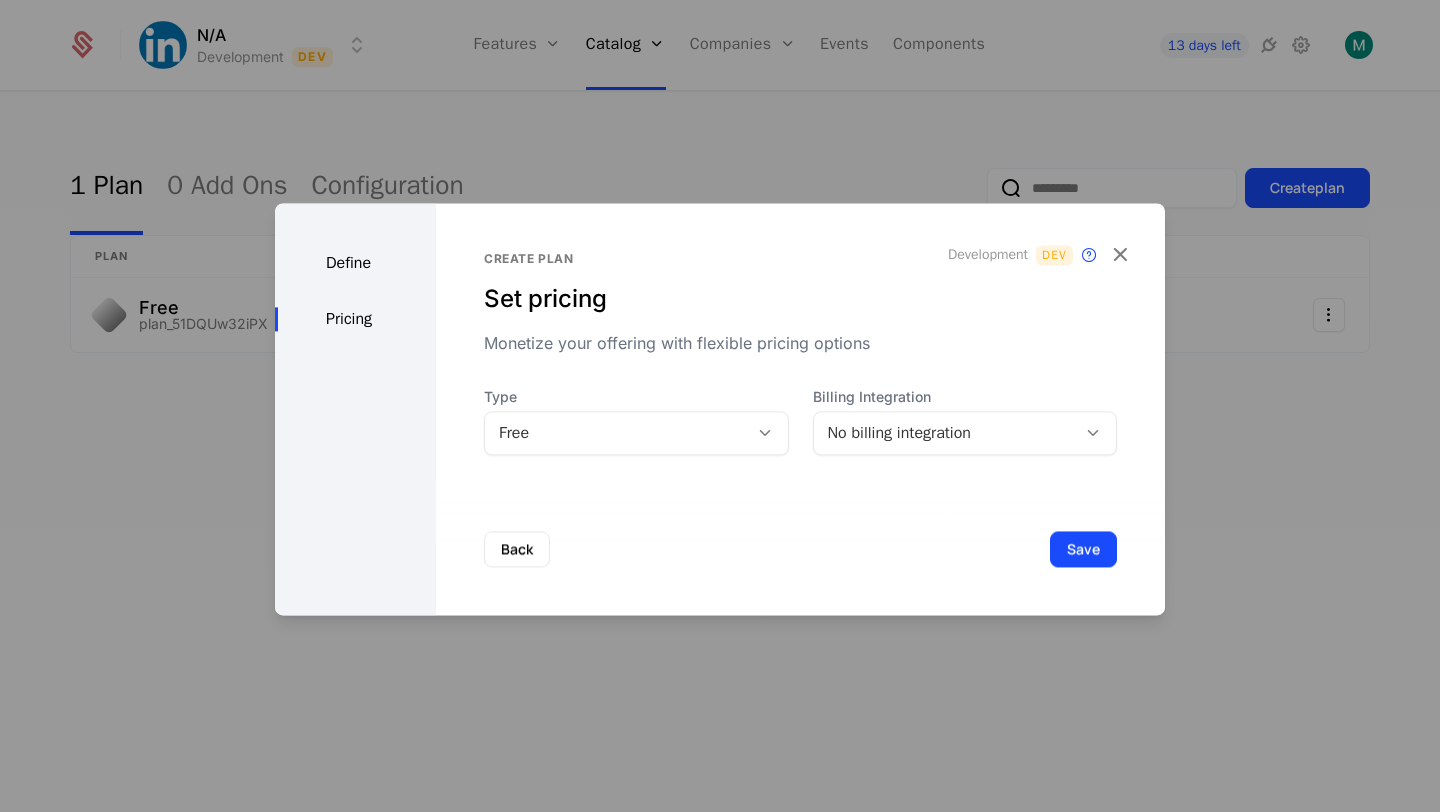 click on "No billing integration" at bounding box center [945, 433] 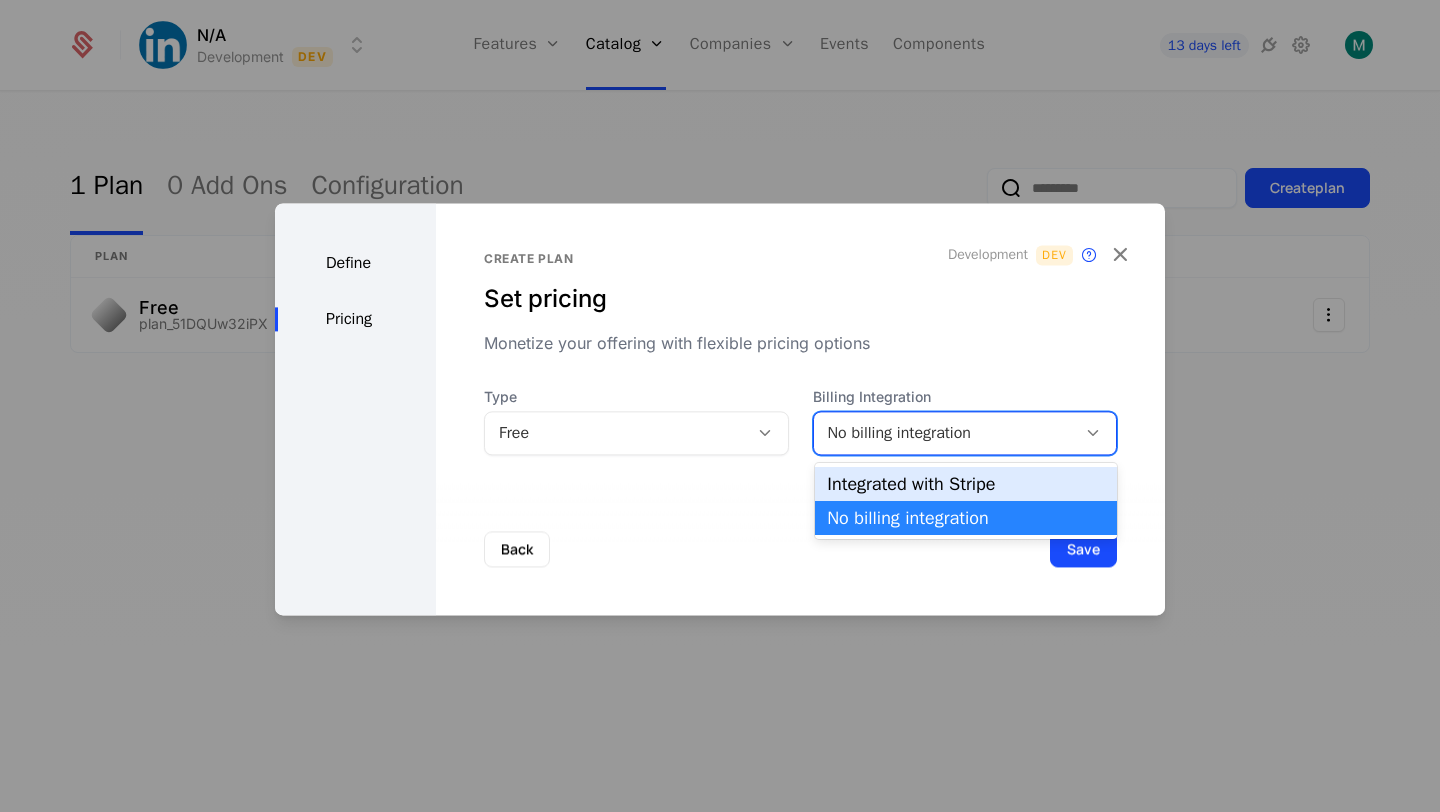 click on "Integrated with Stripe" at bounding box center [966, 484] 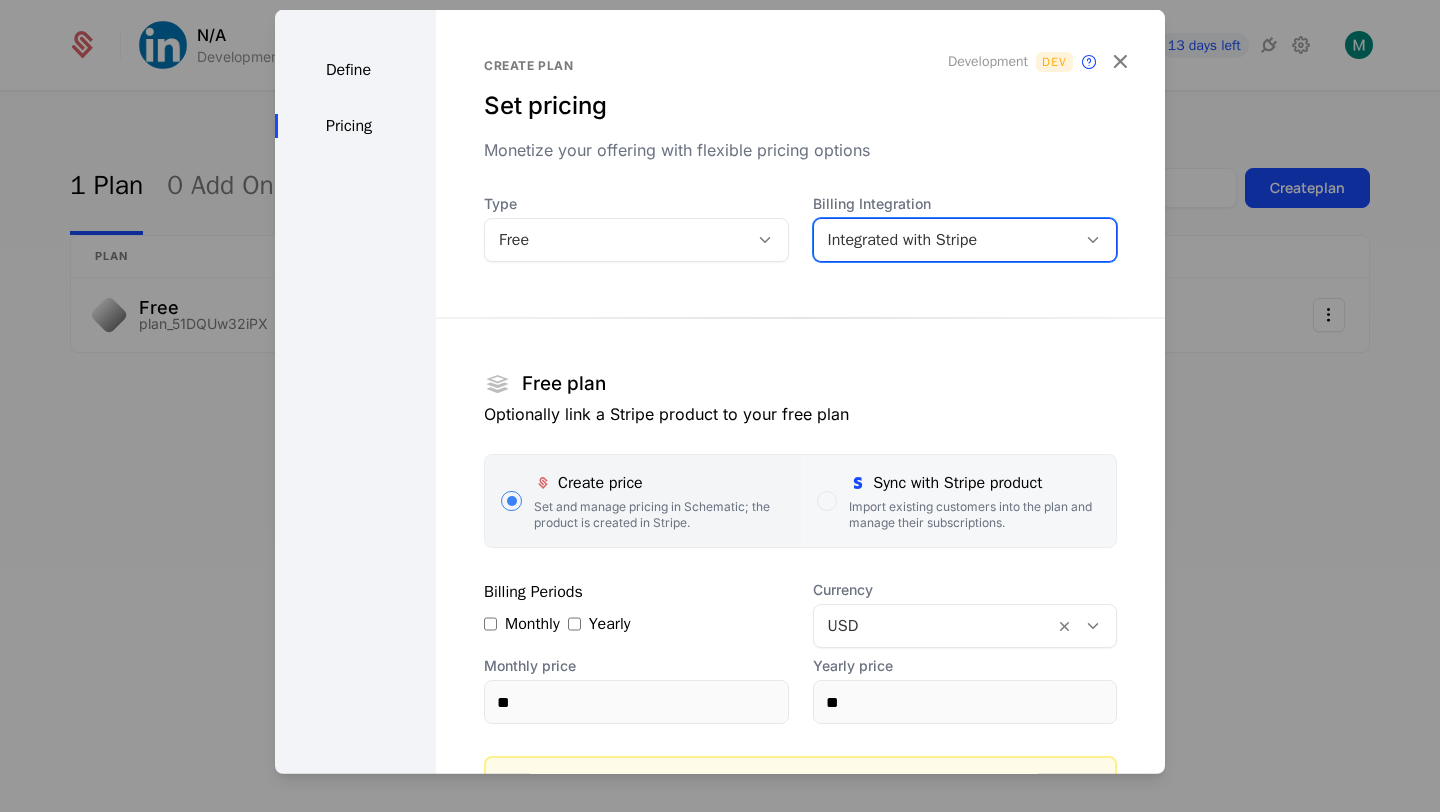 click on "Import existing customers into the plan and manage their subscriptions." at bounding box center (974, 515) 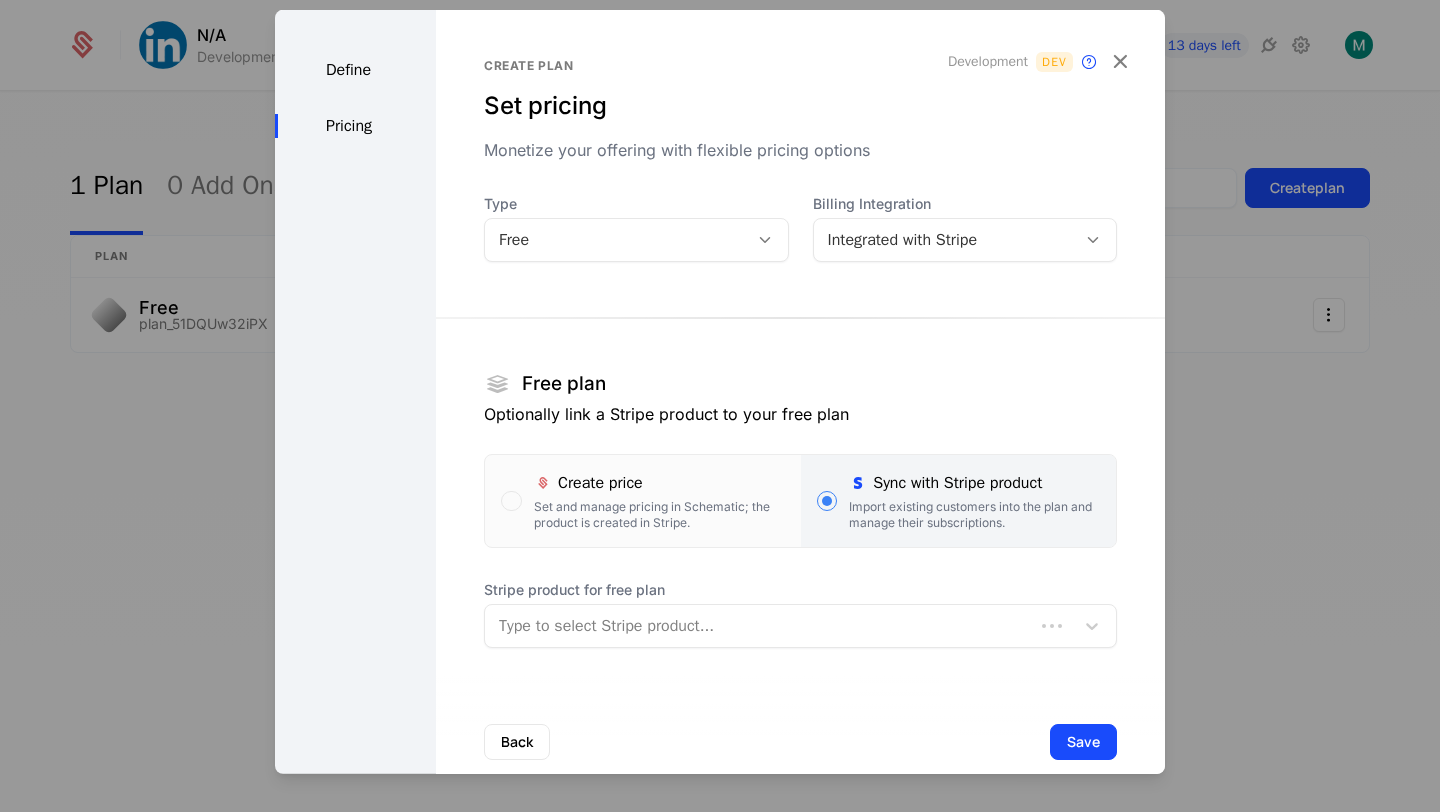 scroll, scrollTop: 35, scrollLeft: 0, axis: vertical 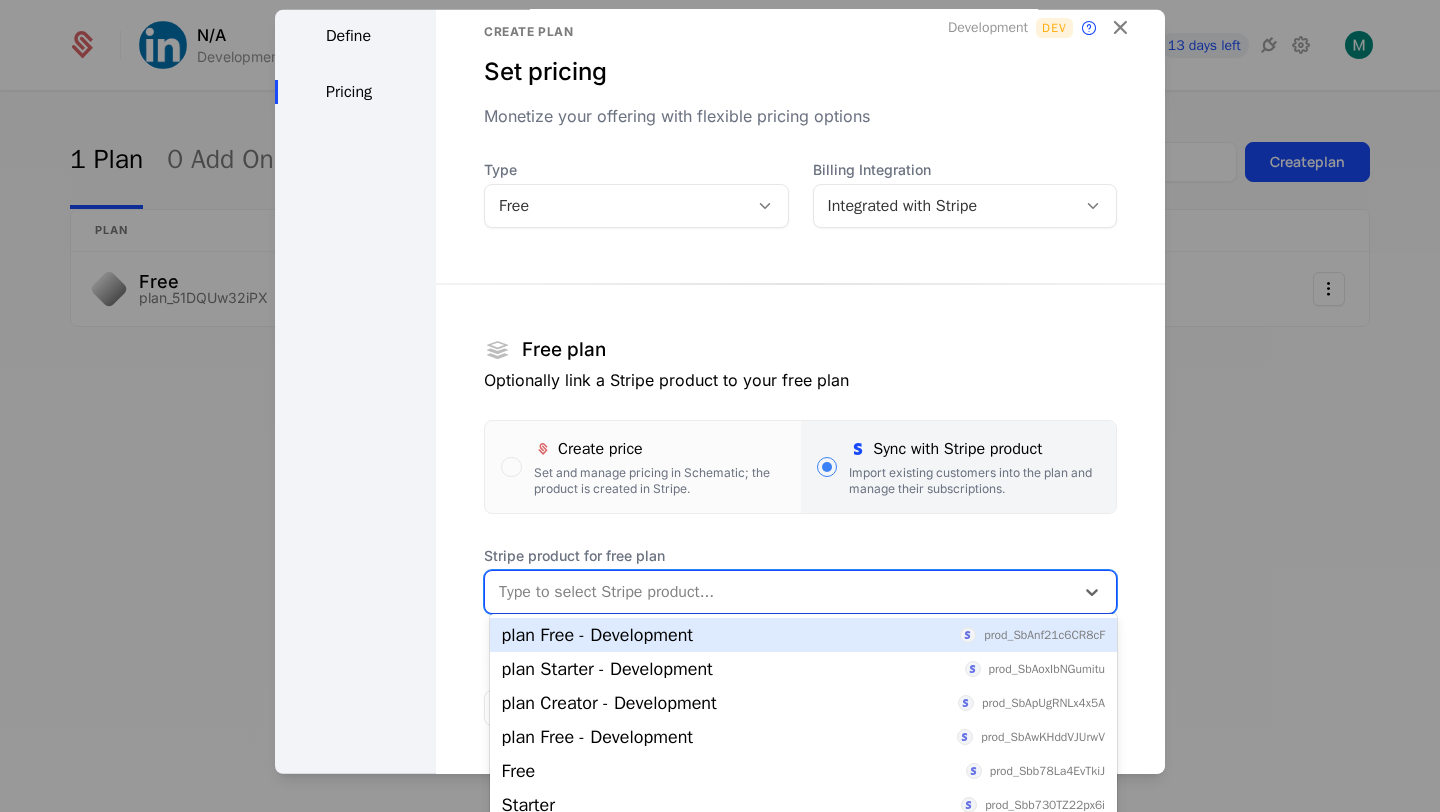 click at bounding box center (779, 592) 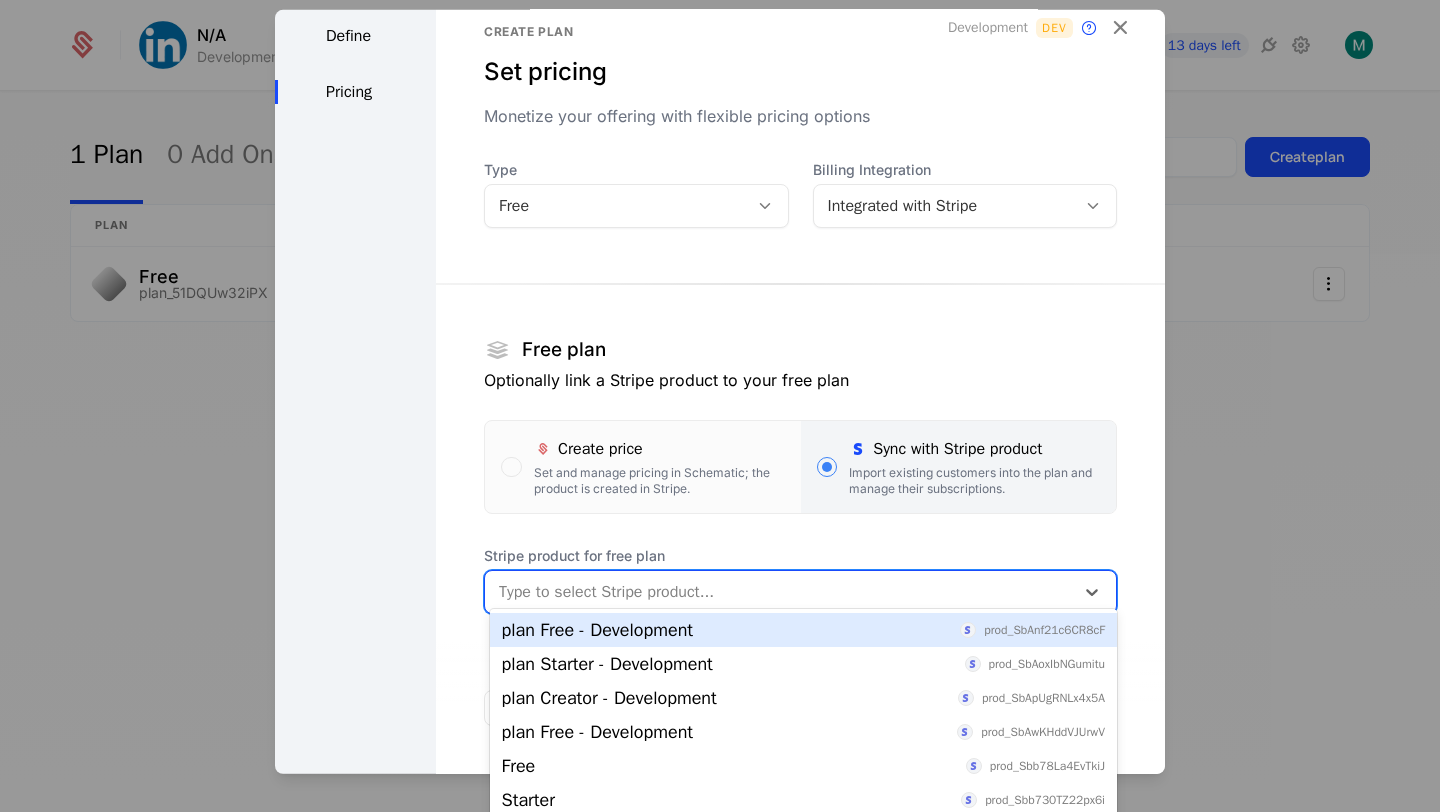scroll, scrollTop: 32, scrollLeft: 0, axis: vertical 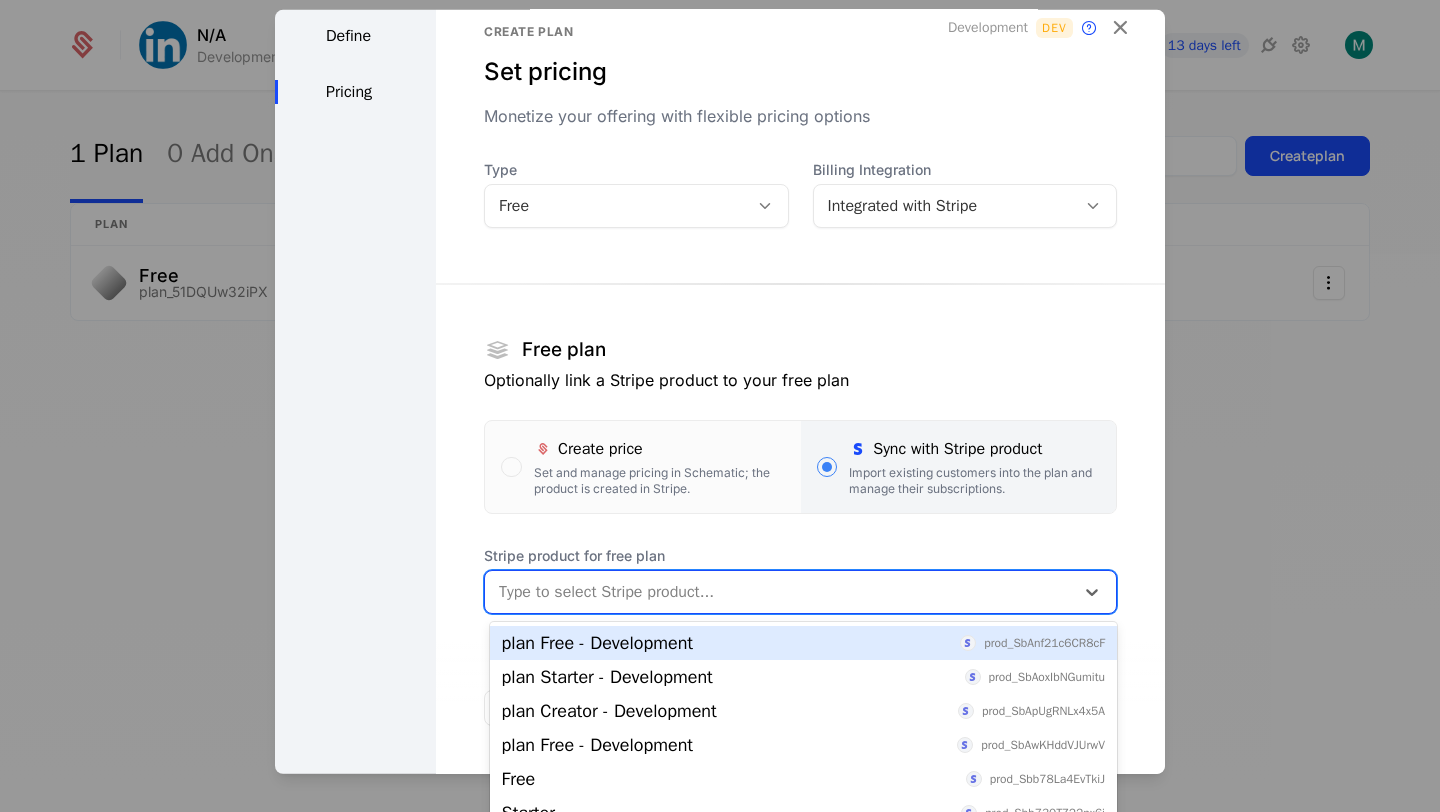 paste on "**********" 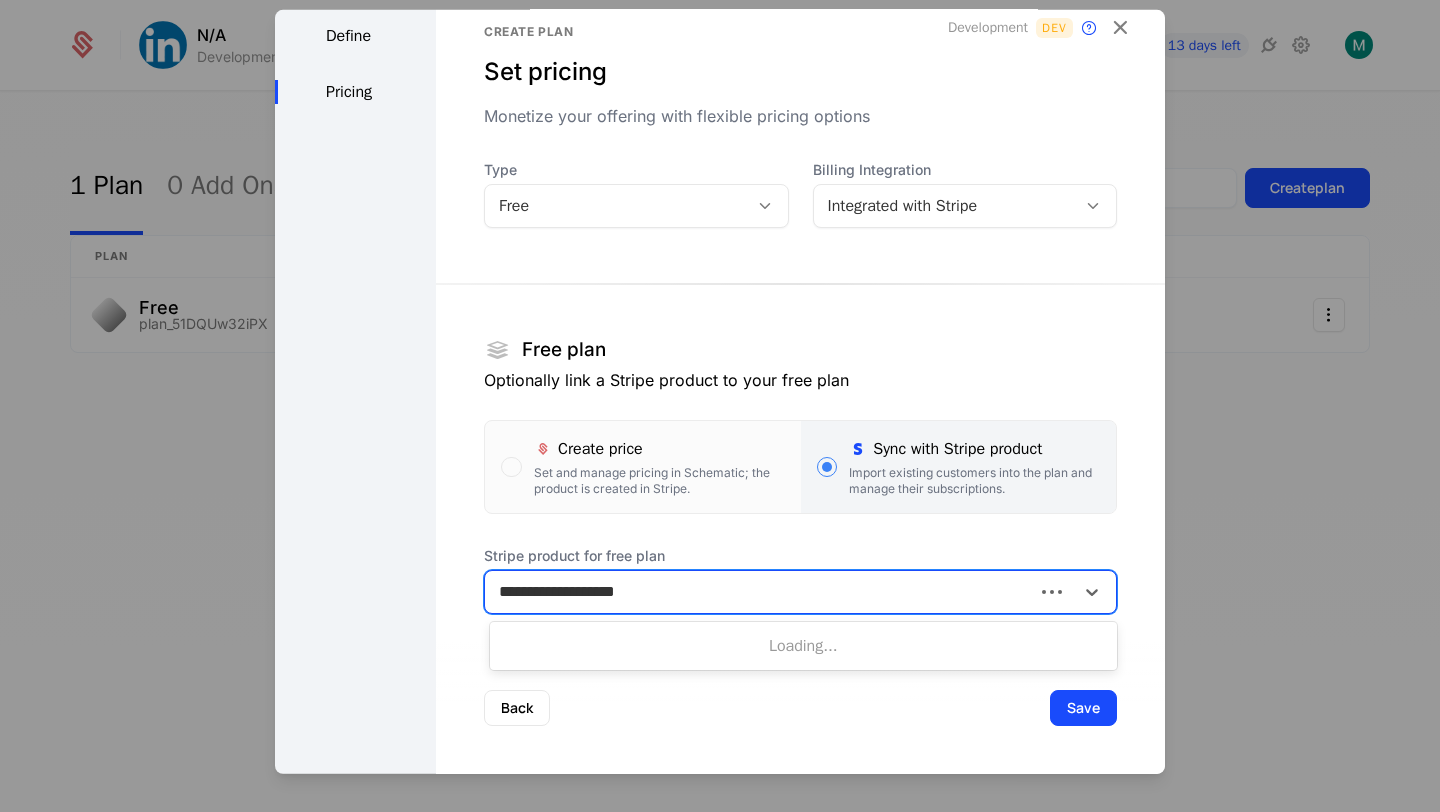 scroll, scrollTop: 0, scrollLeft: 0, axis: both 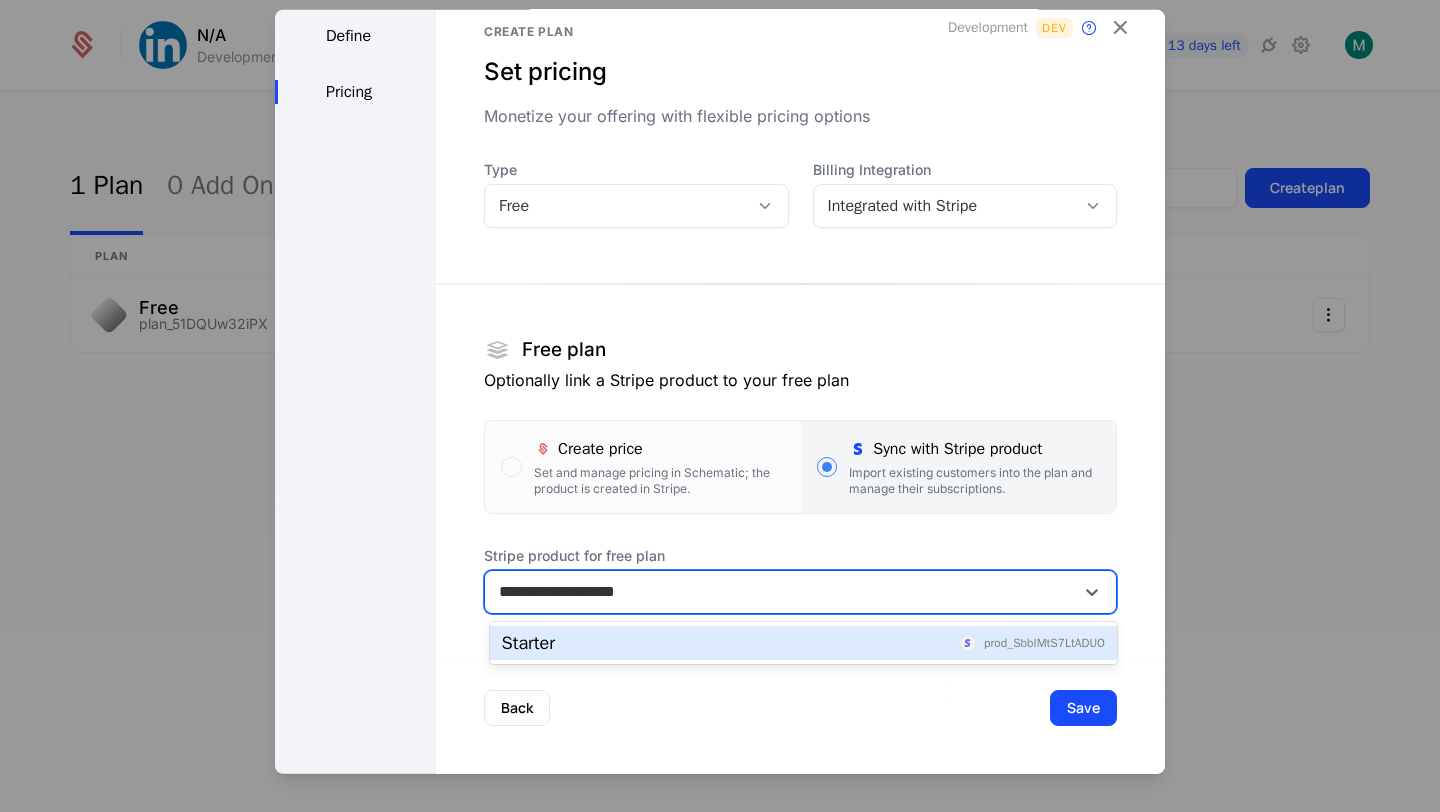 click on "Starter prod_SbbIMtS7LtADUO" at bounding box center (803, 643) 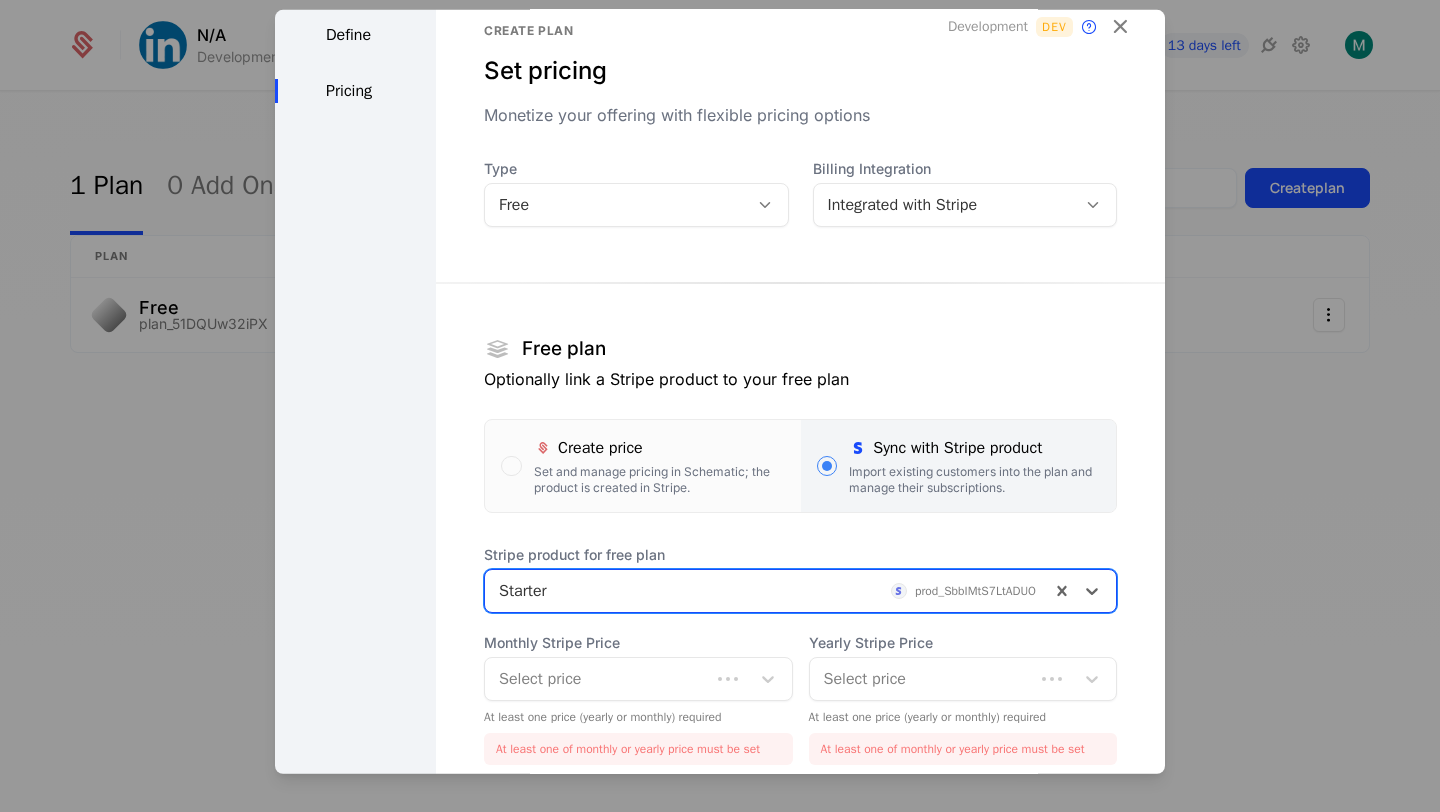 scroll, scrollTop: 203, scrollLeft: 0, axis: vertical 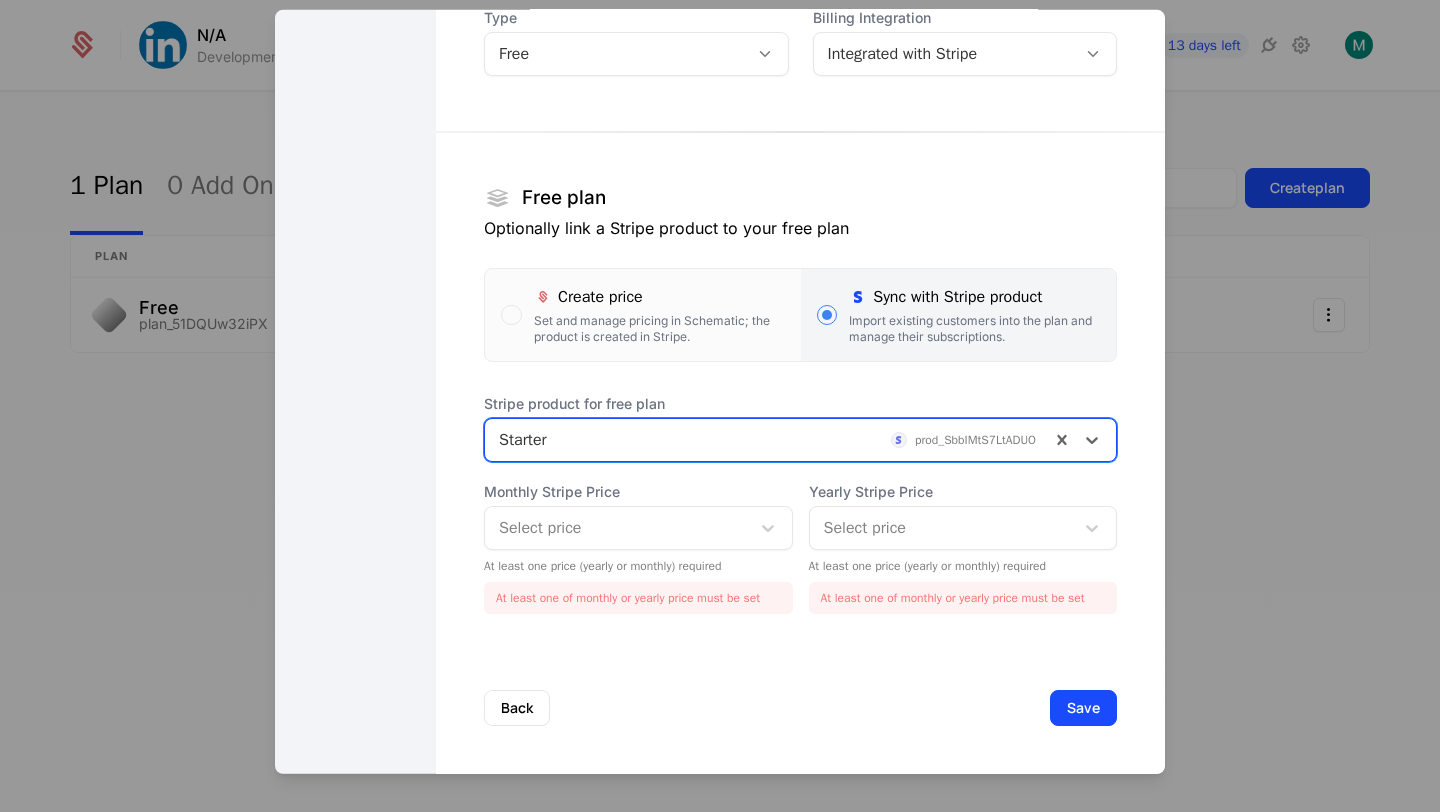 click at bounding box center [617, 528] 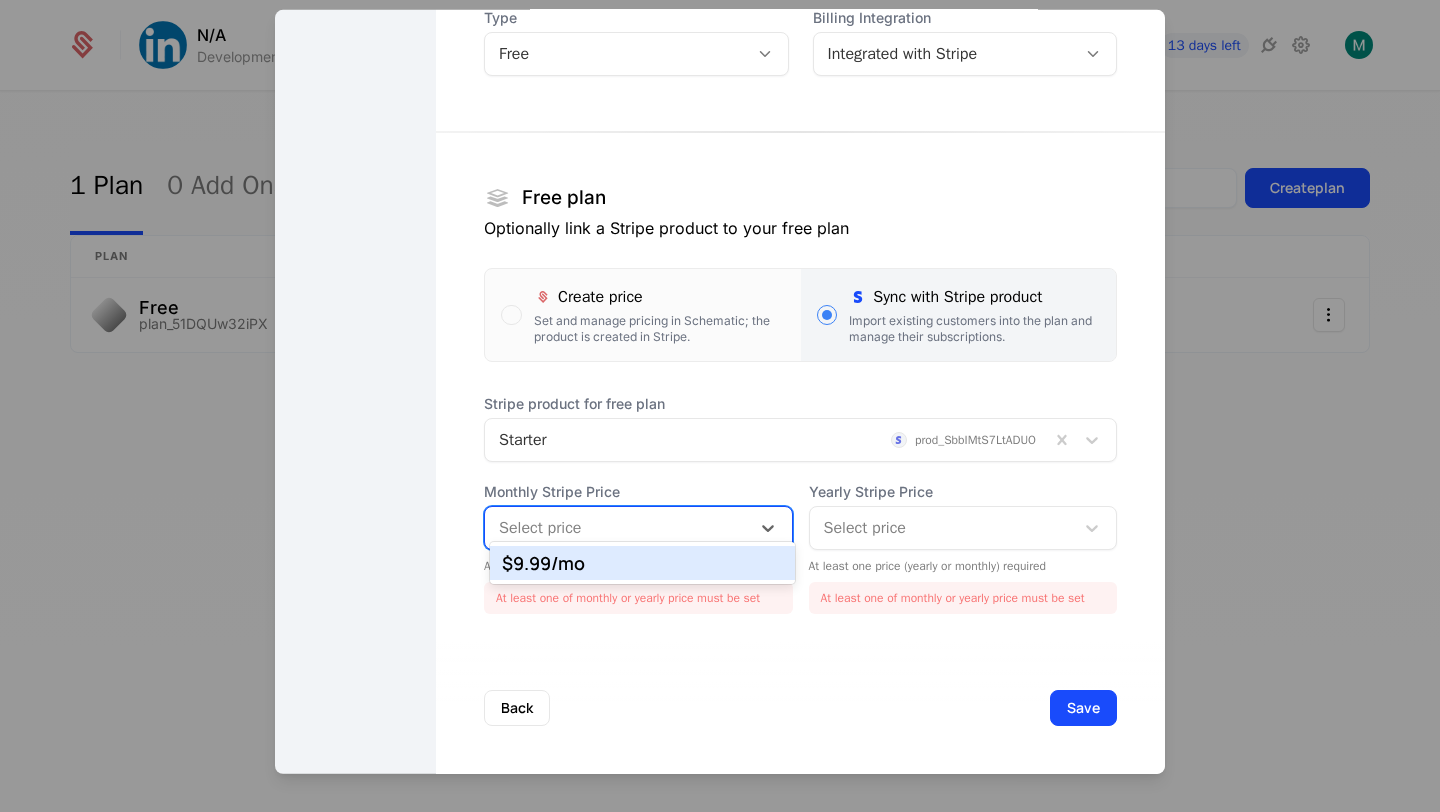 click on "$9.99 /mo" at bounding box center [643, 563] 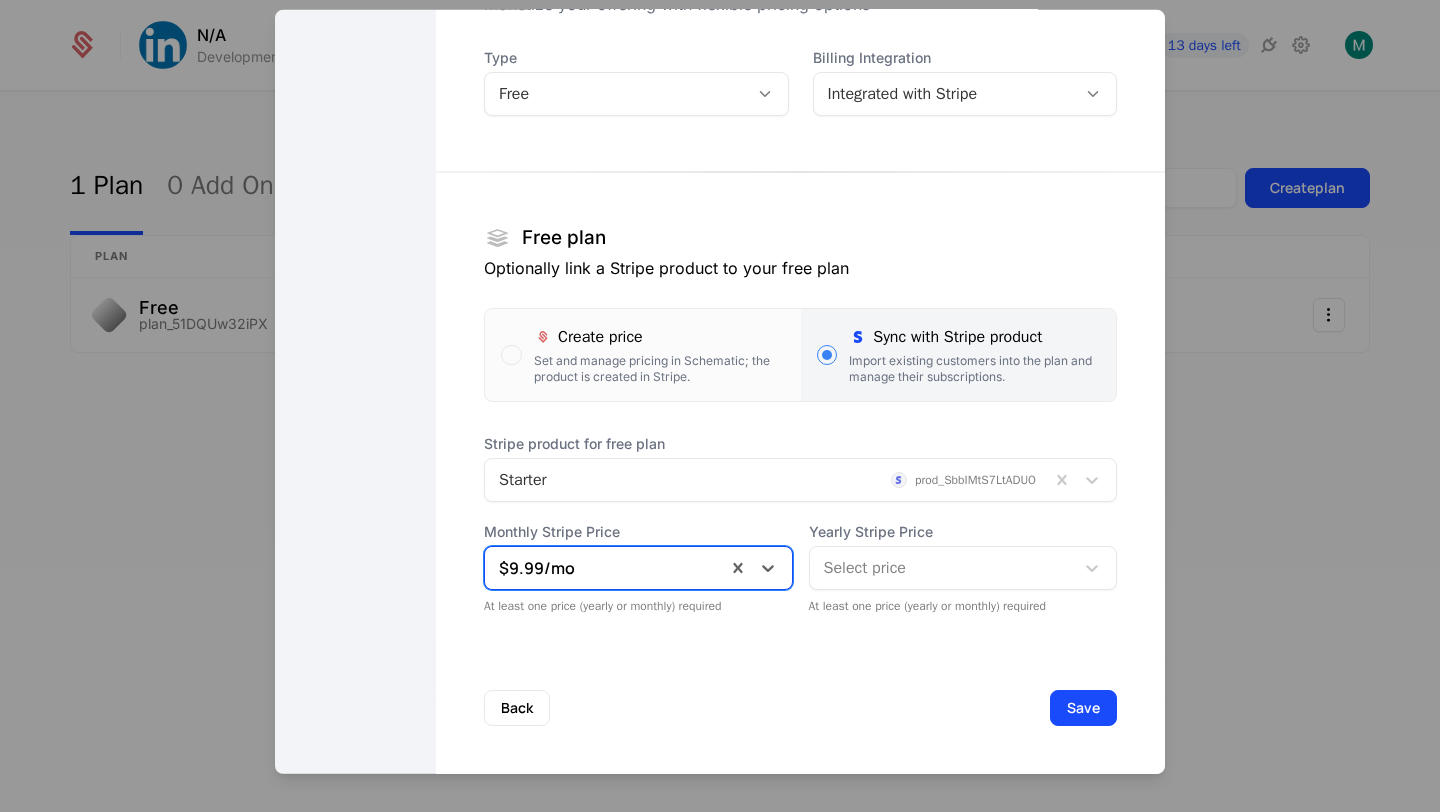 click at bounding box center [942, 568] 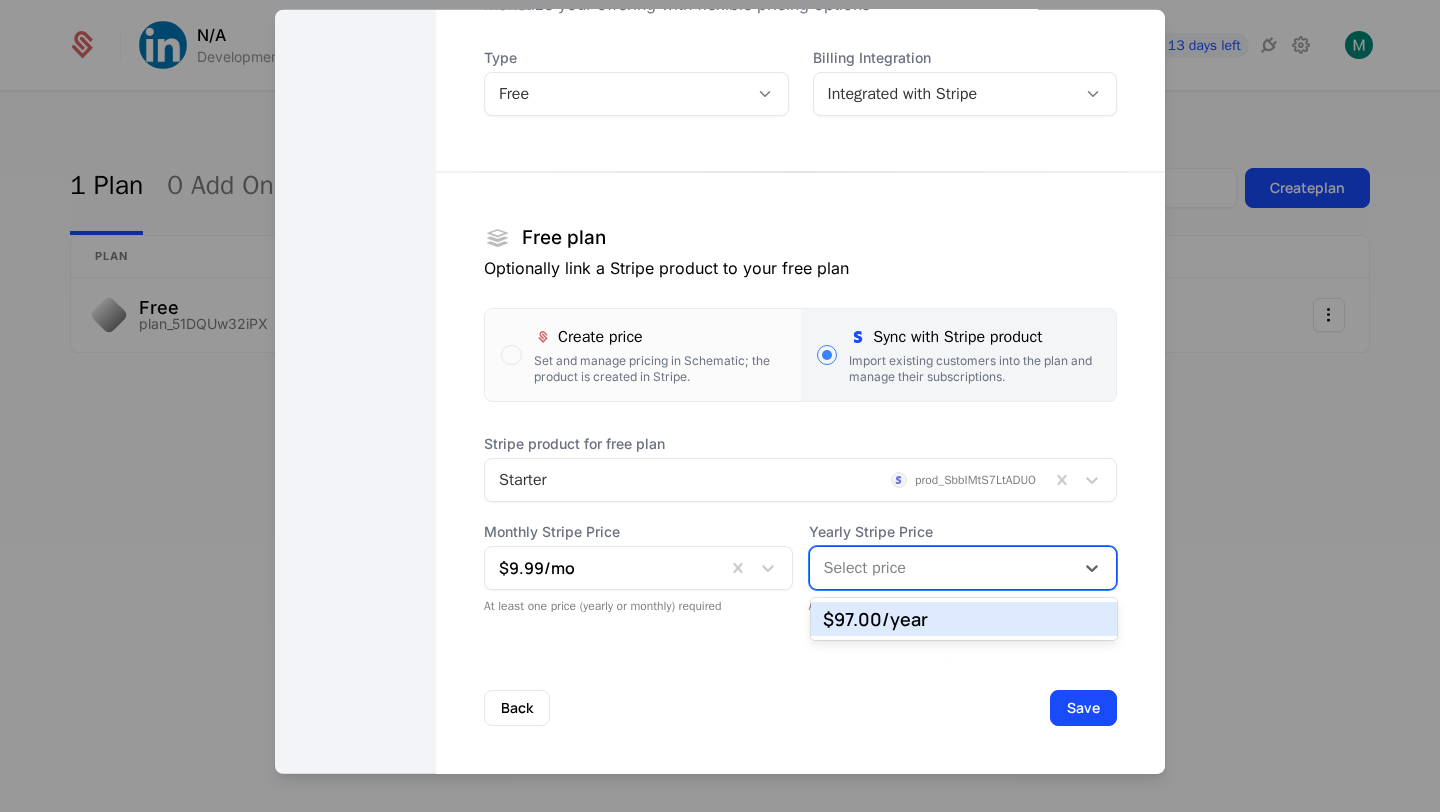 click on "$97.00 /year" at bounding box center [964, 619] 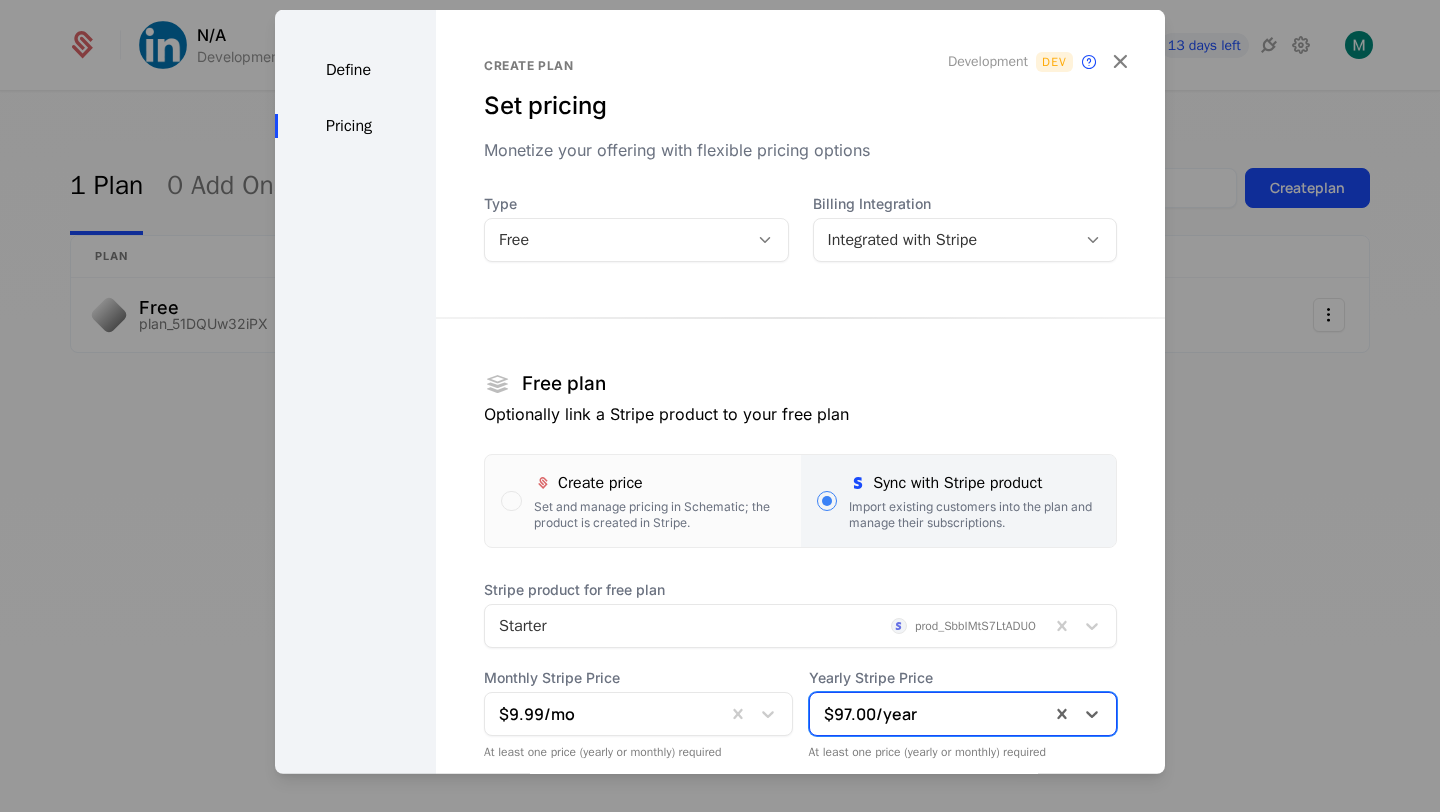 scroll, scrollTop: 147, scrollLeft: 0, axis: vertical 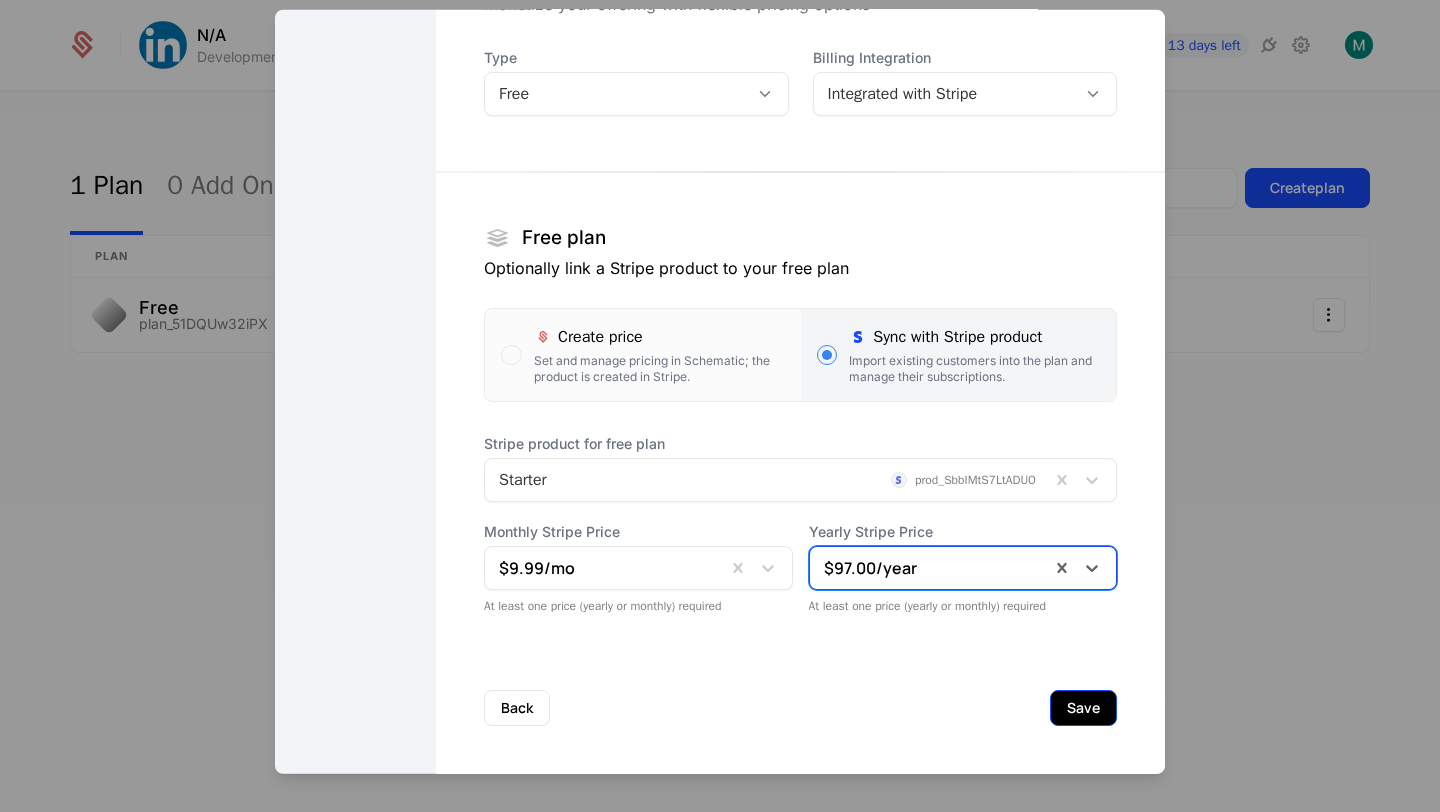 click on "Save" at bounding box center (1083, 708) 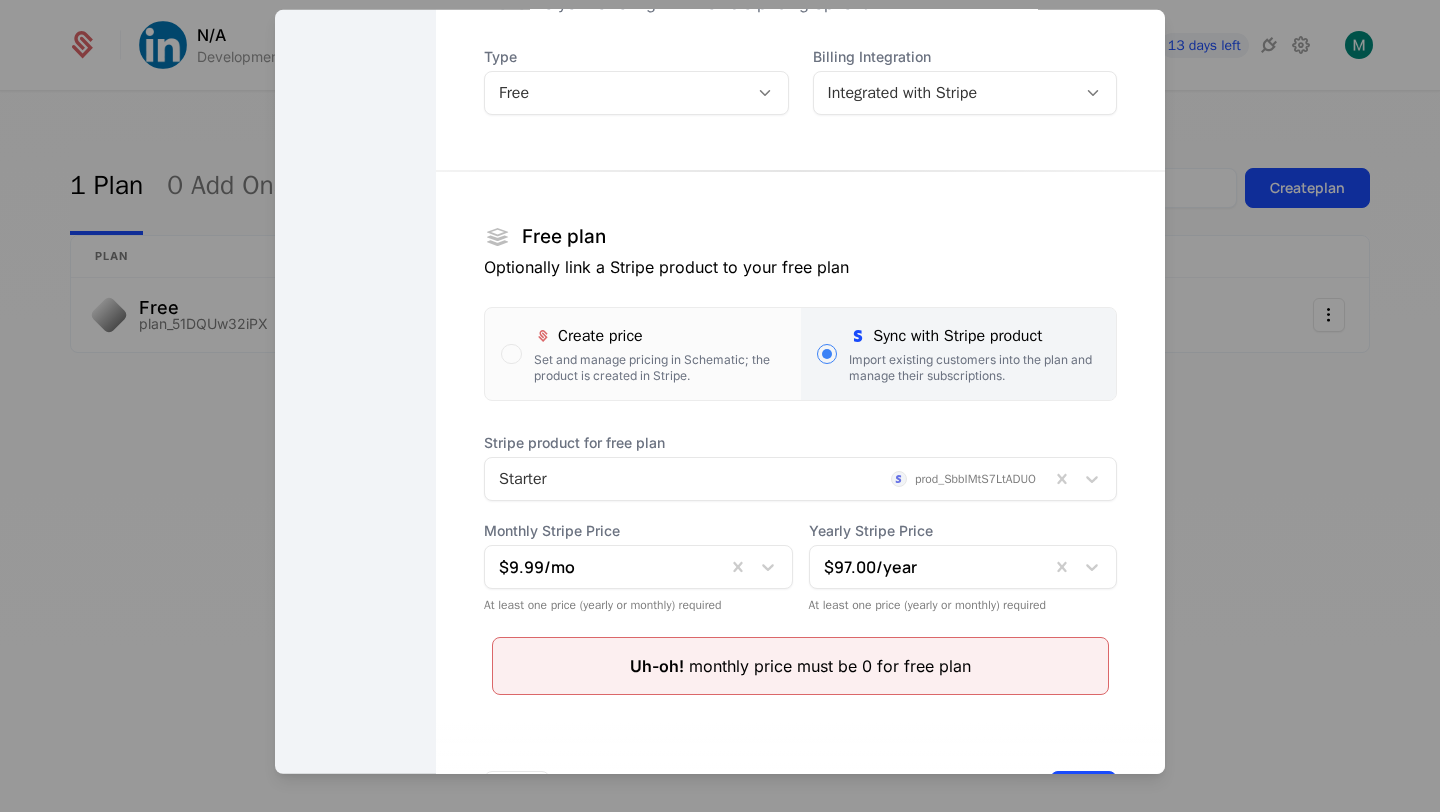 scroll, scrollTop: 0, scrollLeft: 0, axis: both 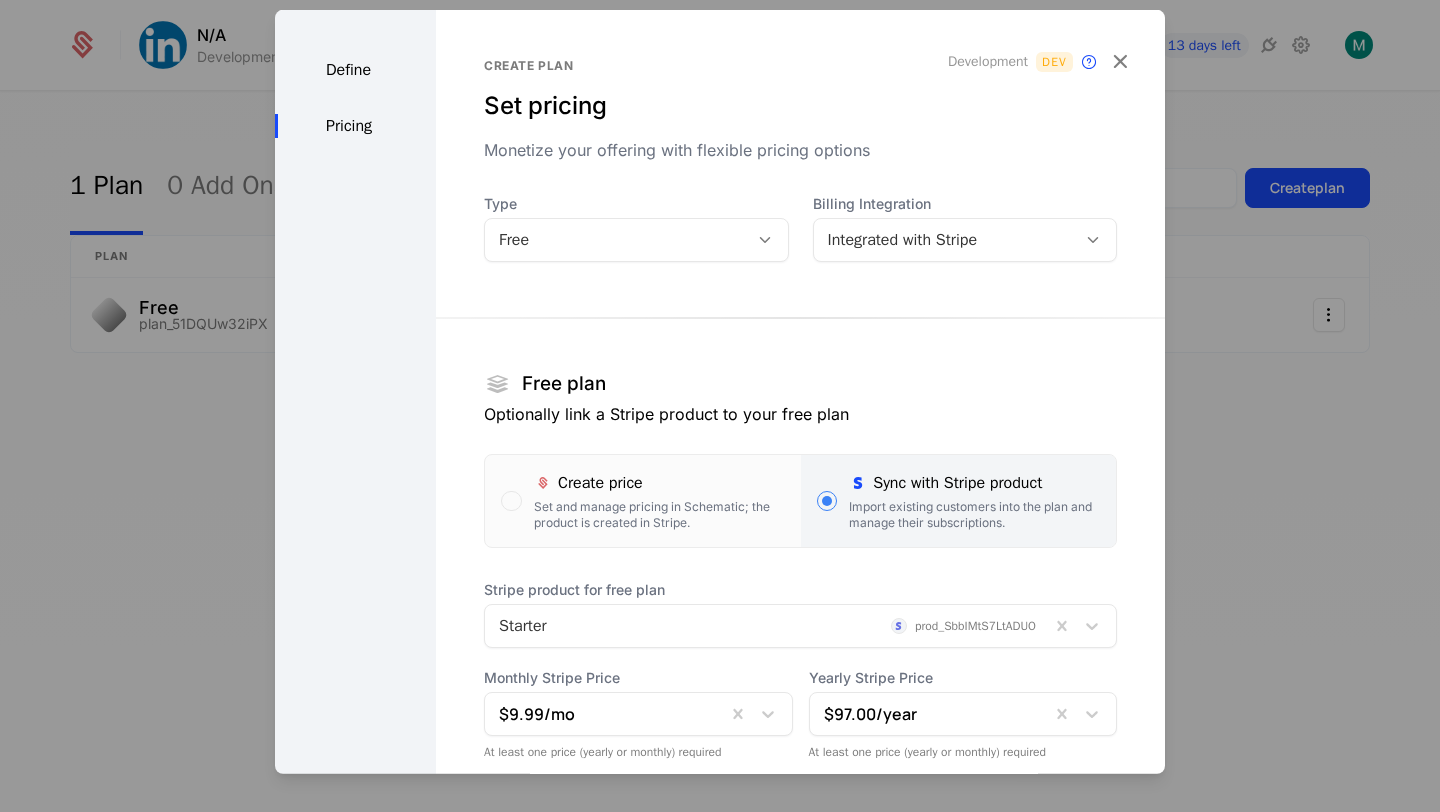 click on "Free" at bounding box center (616, 240) 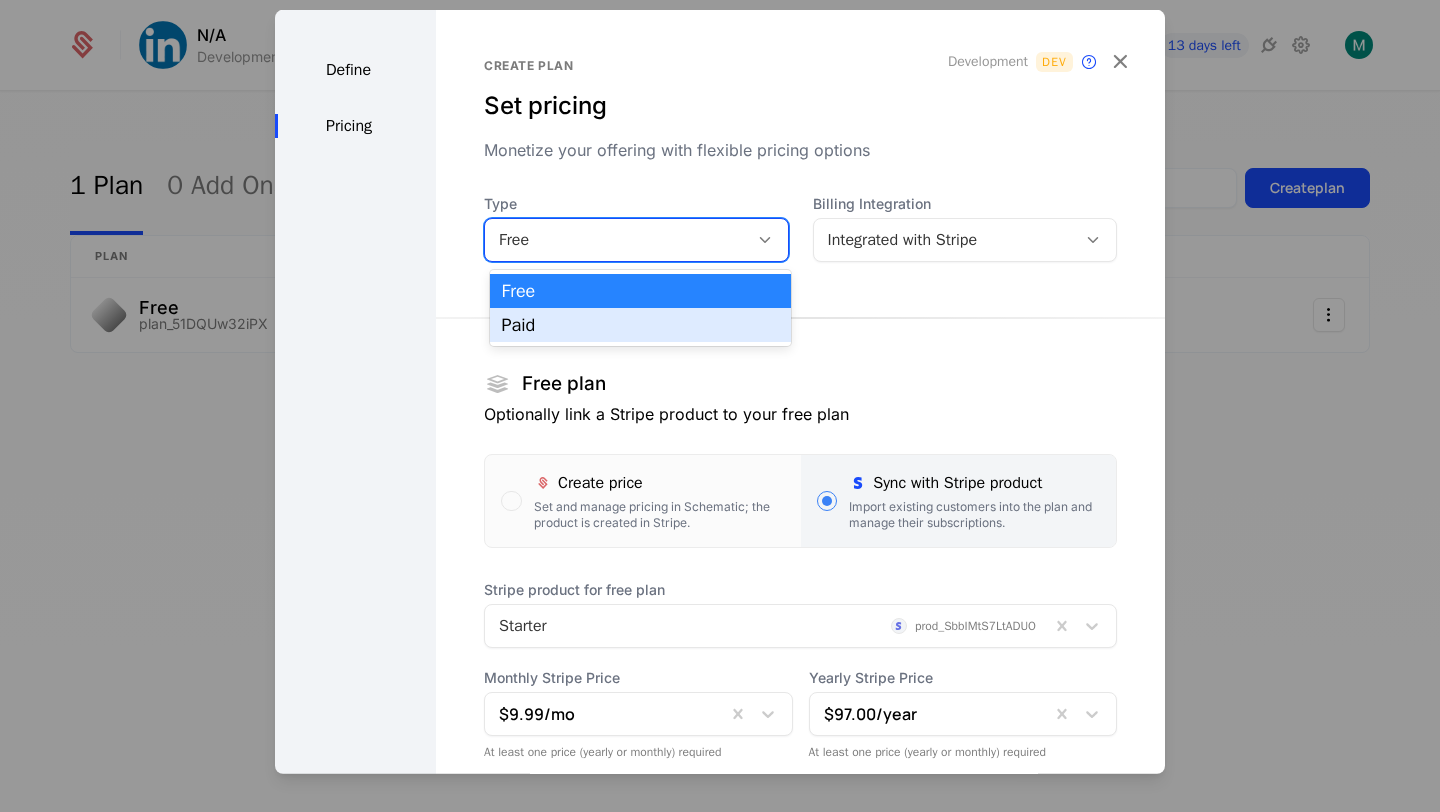 click on "Paid" at bounding box center (641, 325) 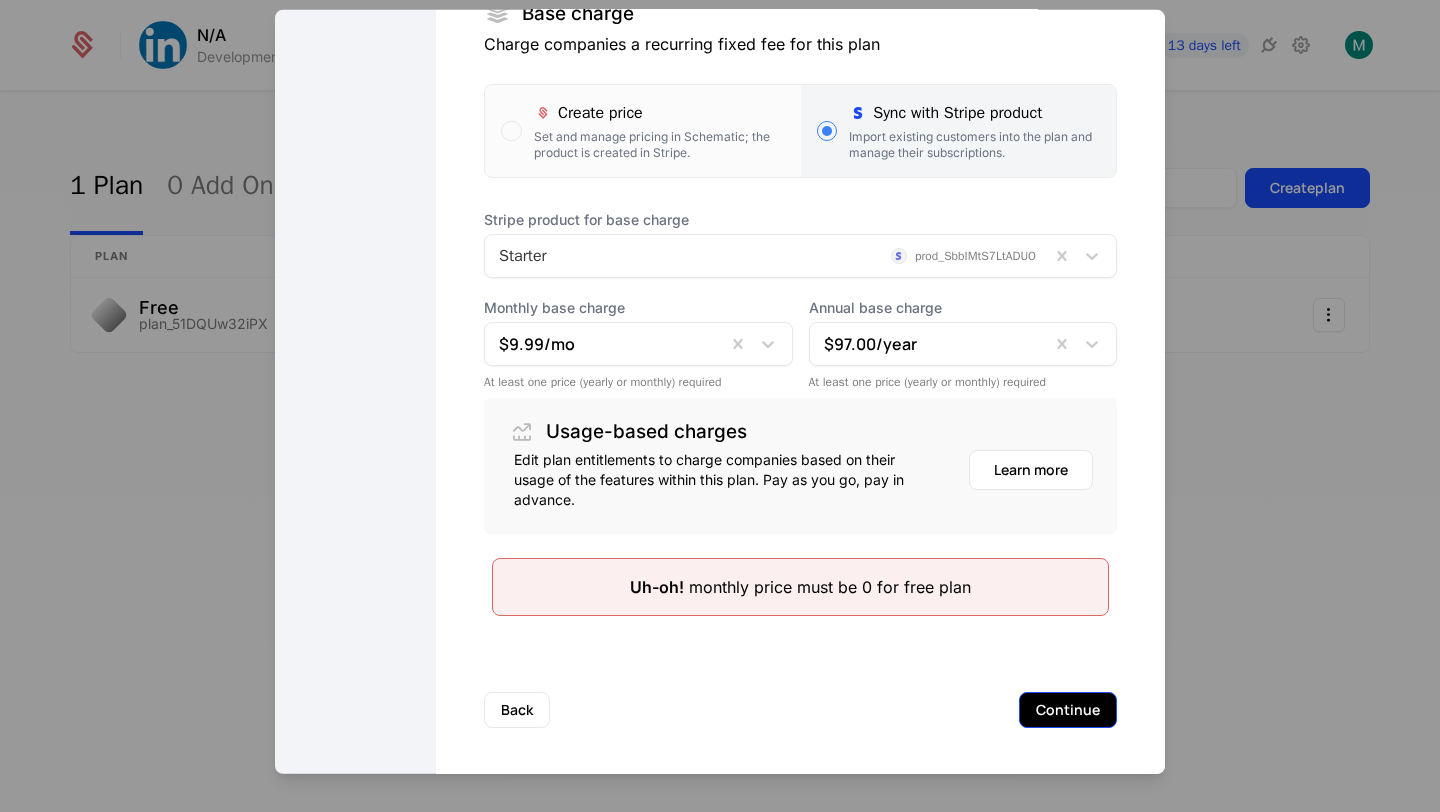 scroll, scrollTop: 375, scrollLeft: 0, axis: vertical 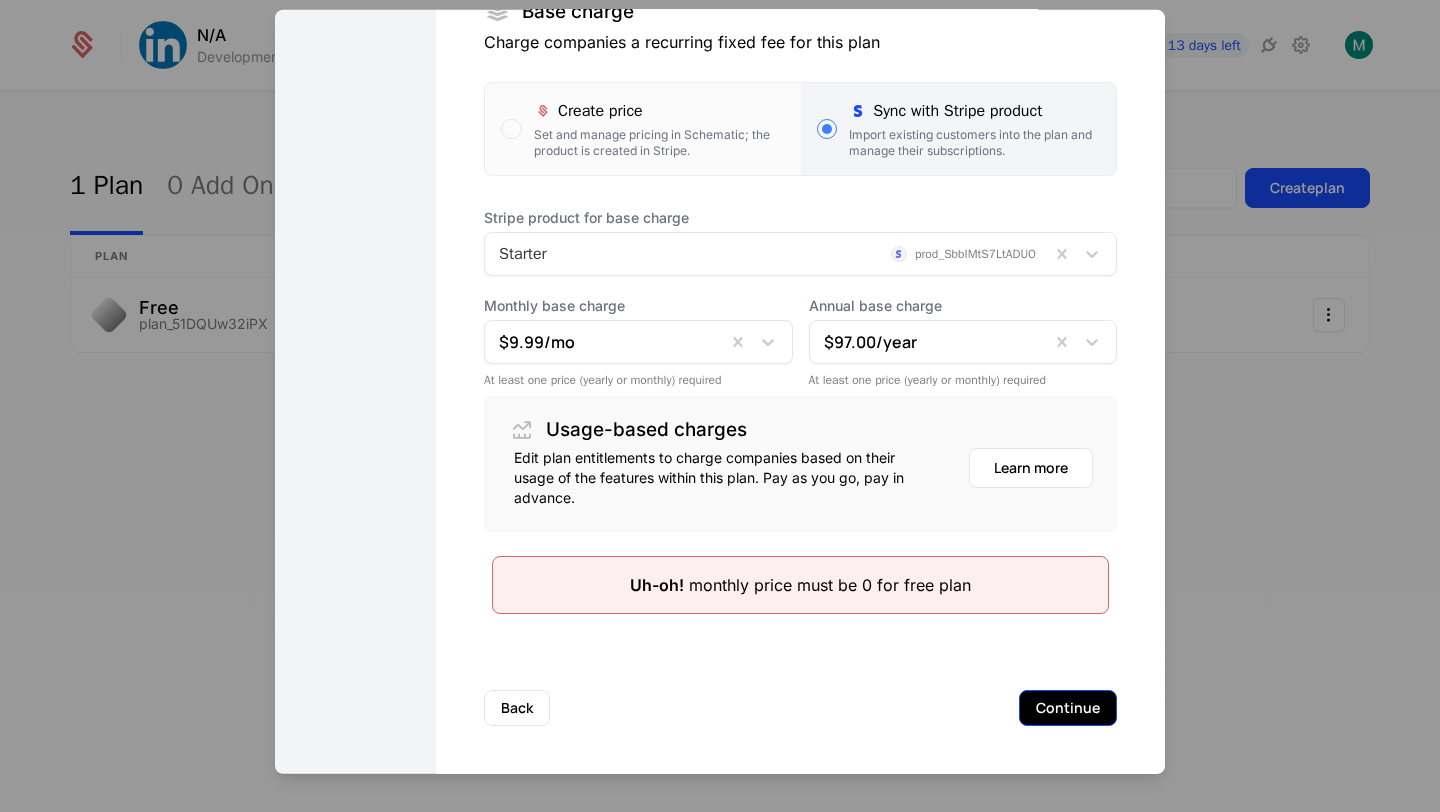 click on "Continue" at bounding box center (1068, 708) 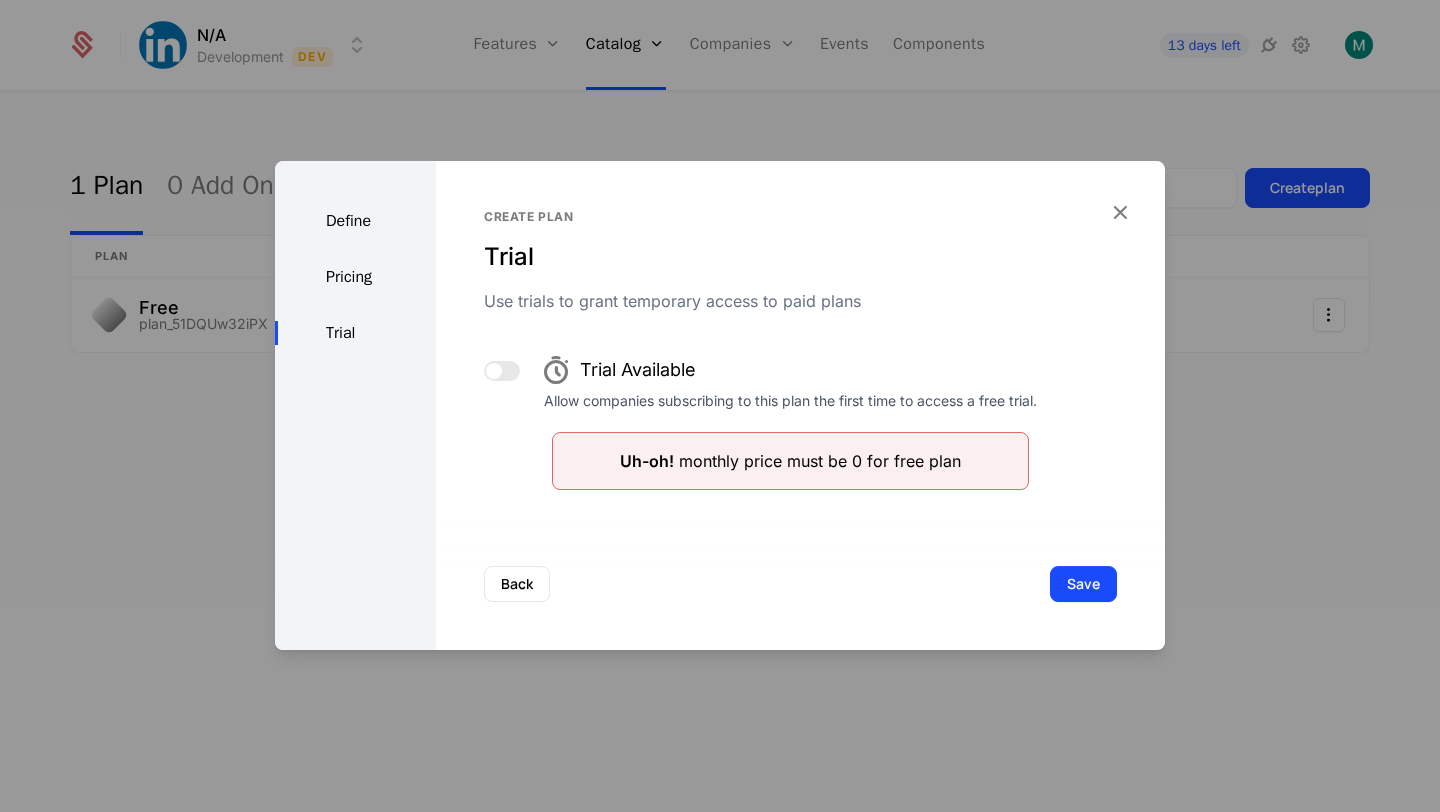 click on "Pricing" at bounding box center (355, 277) 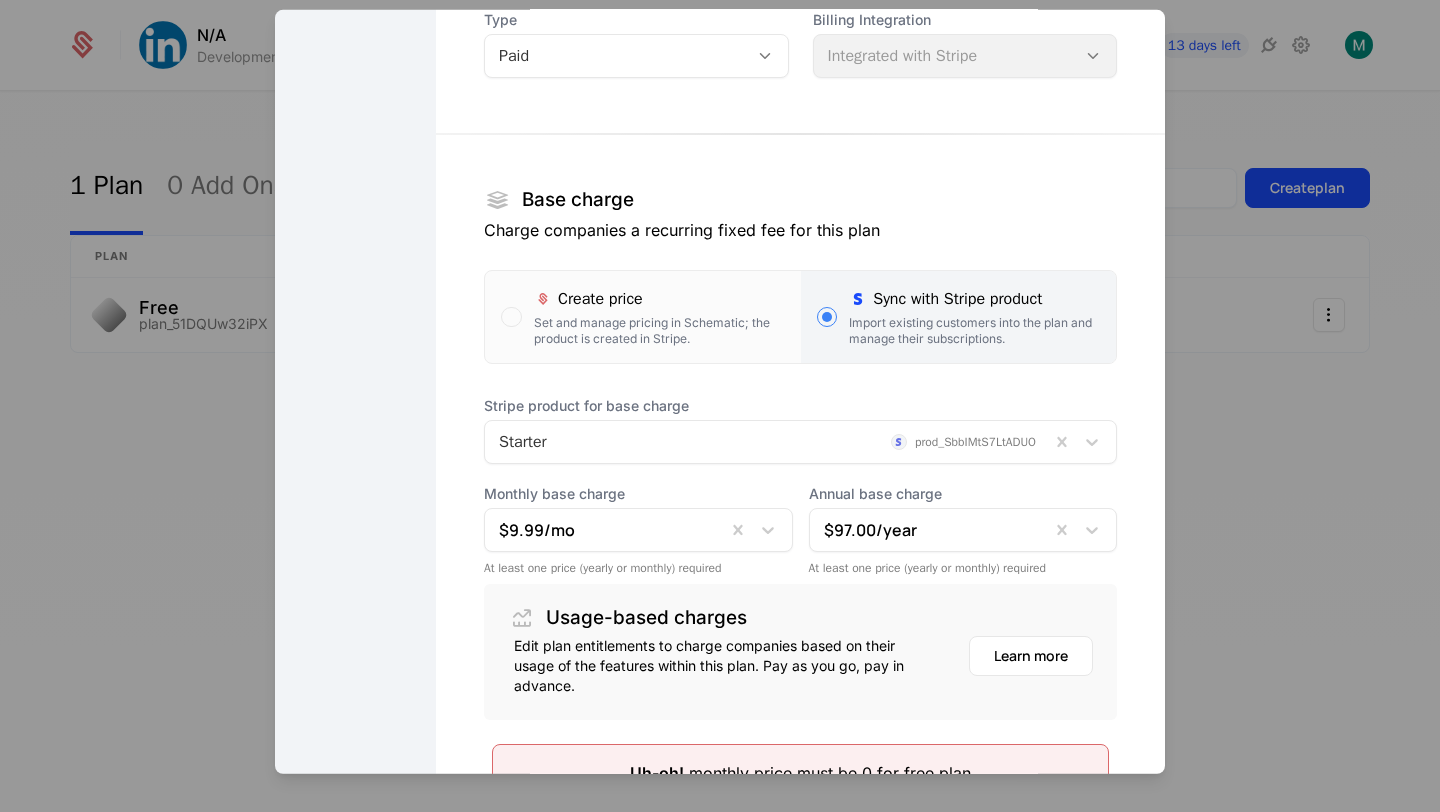 scroll, scrollTop: 375, scrollLeft: 0, axis: vertical 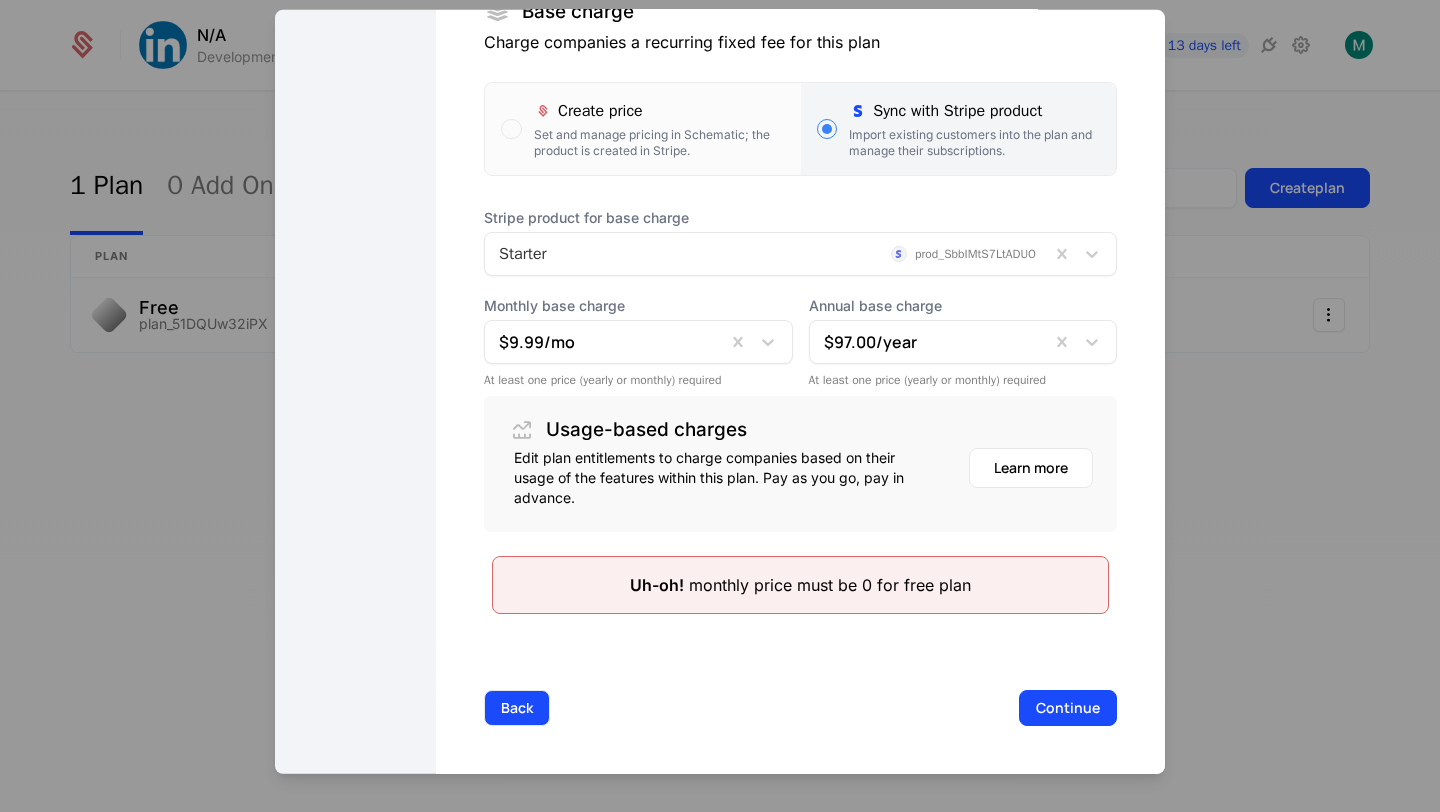 click on "Back" at bounding box center [517, 708] 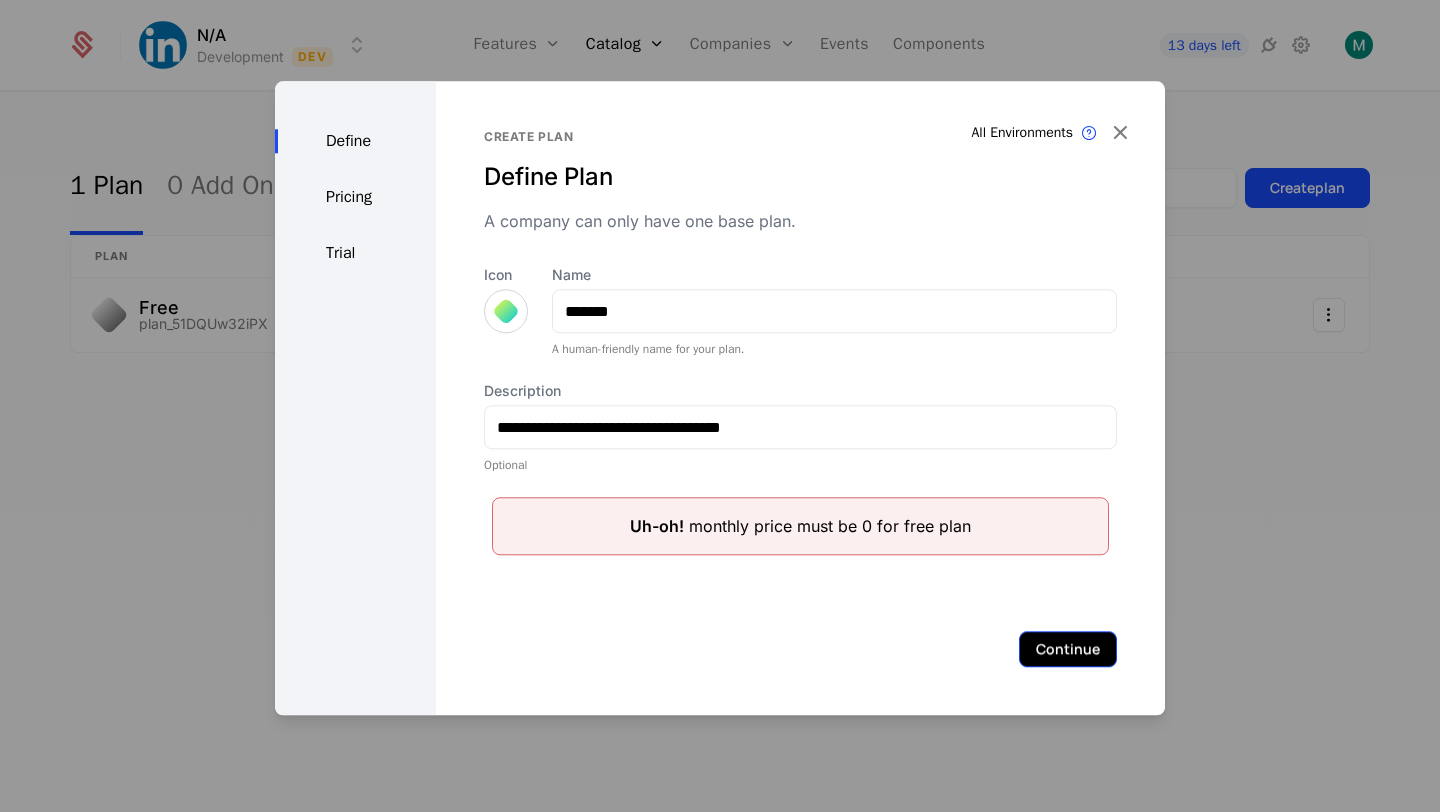 click on "Continue" at bounding box center (1068, 649) 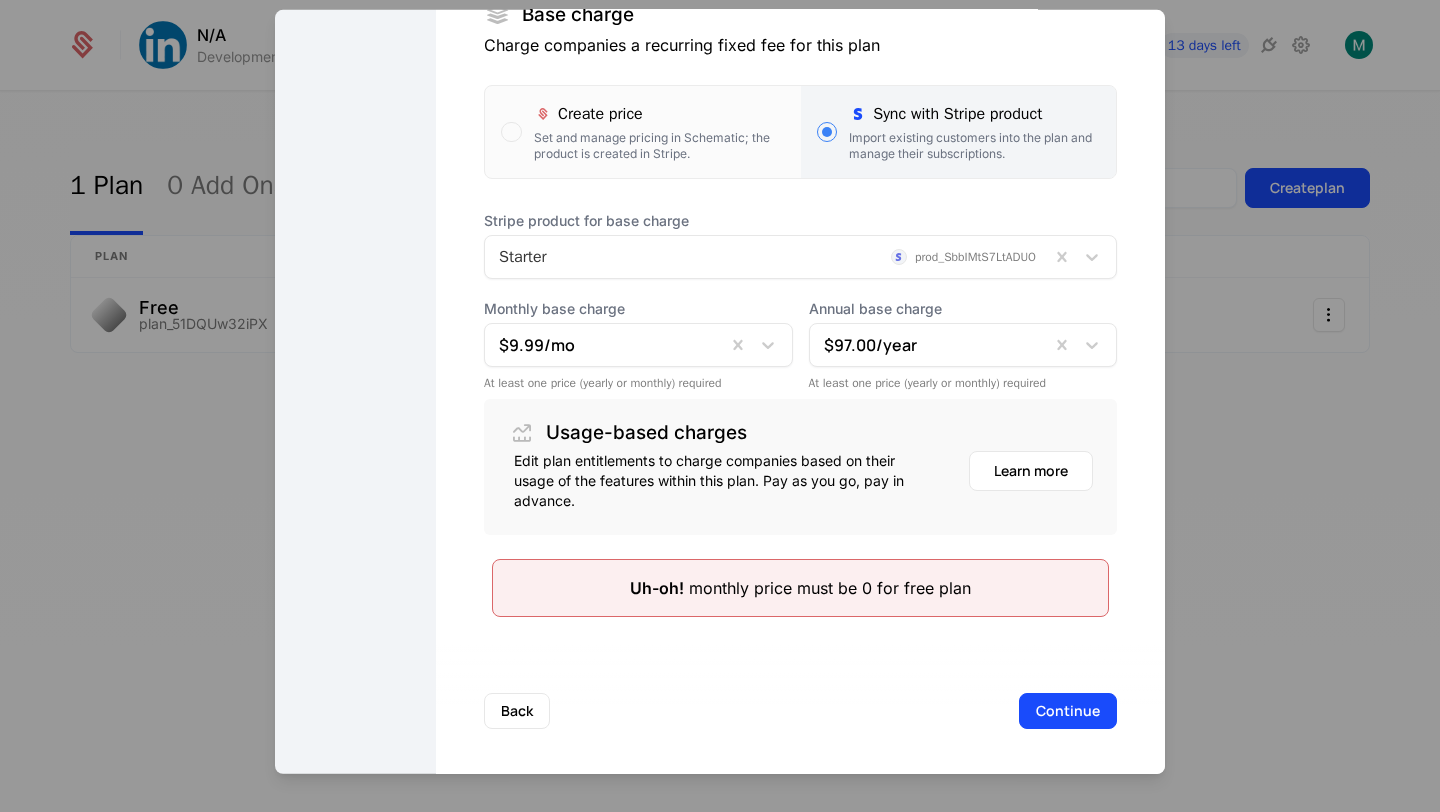 scroll, scrollTop: 375, scrollLeft: 0, axis: vertical 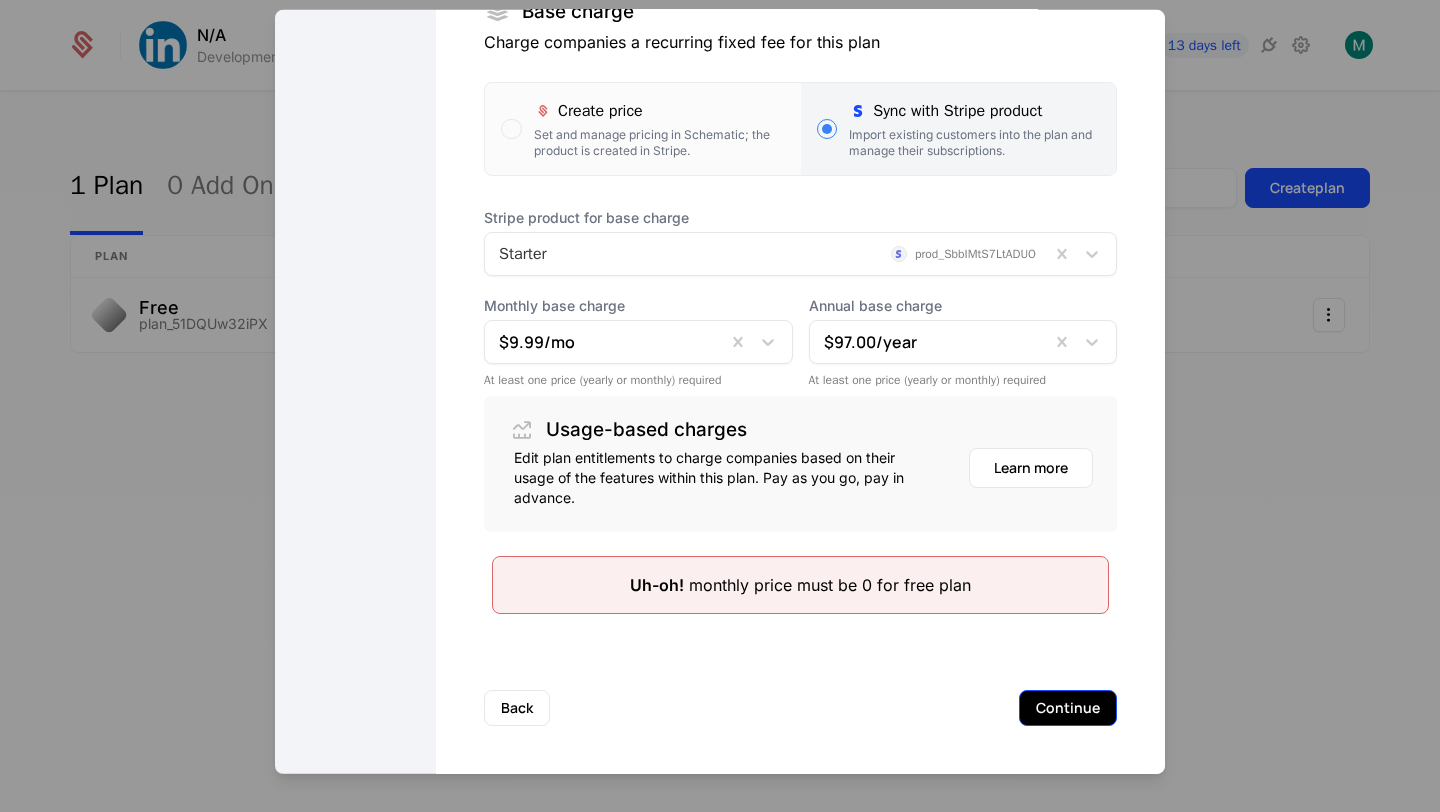 click on "Continue" at bounding box center [1068, 708] 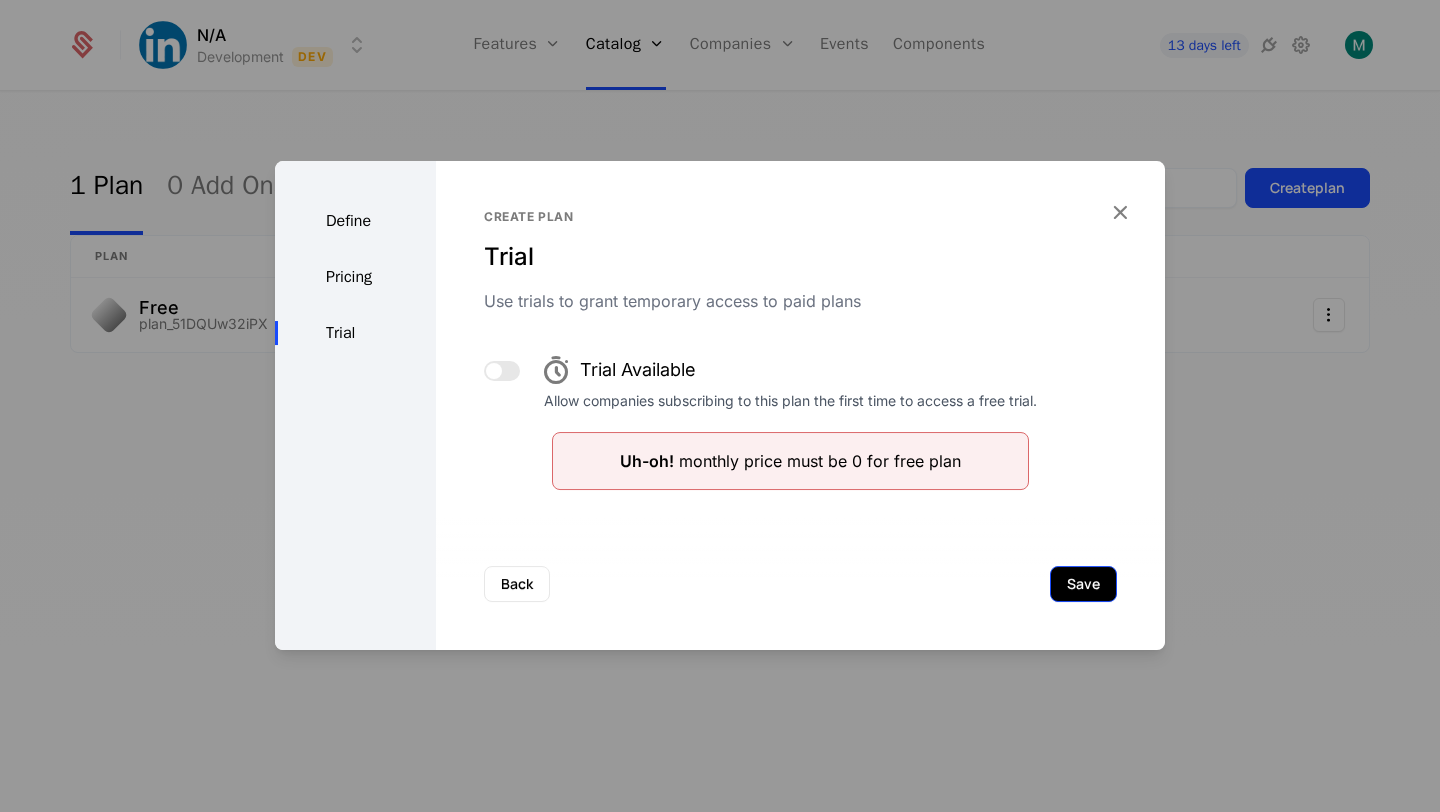 scroll, scrollTop: 0, scrollLeft: 0, axis: both 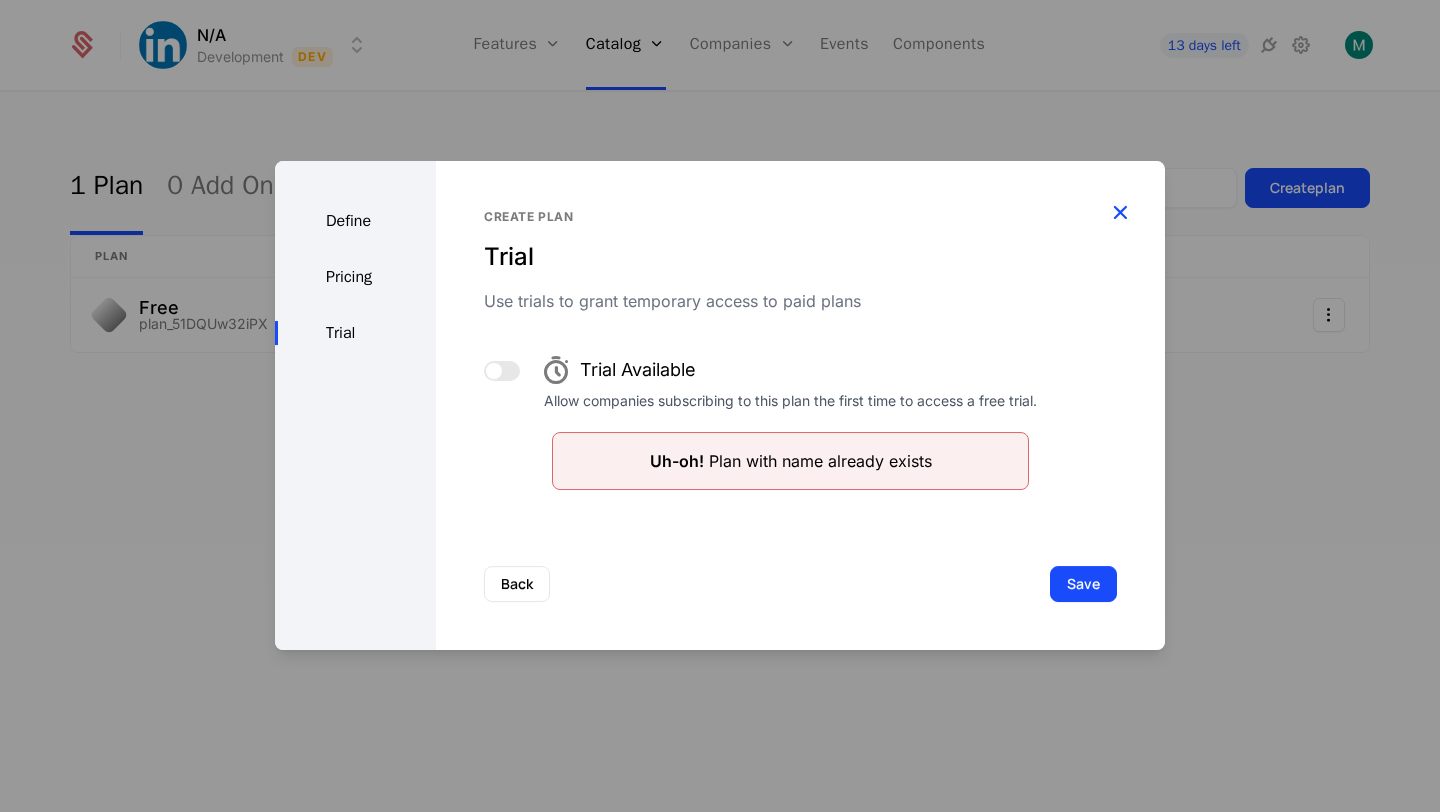 click at bounding box center [1120, 213] 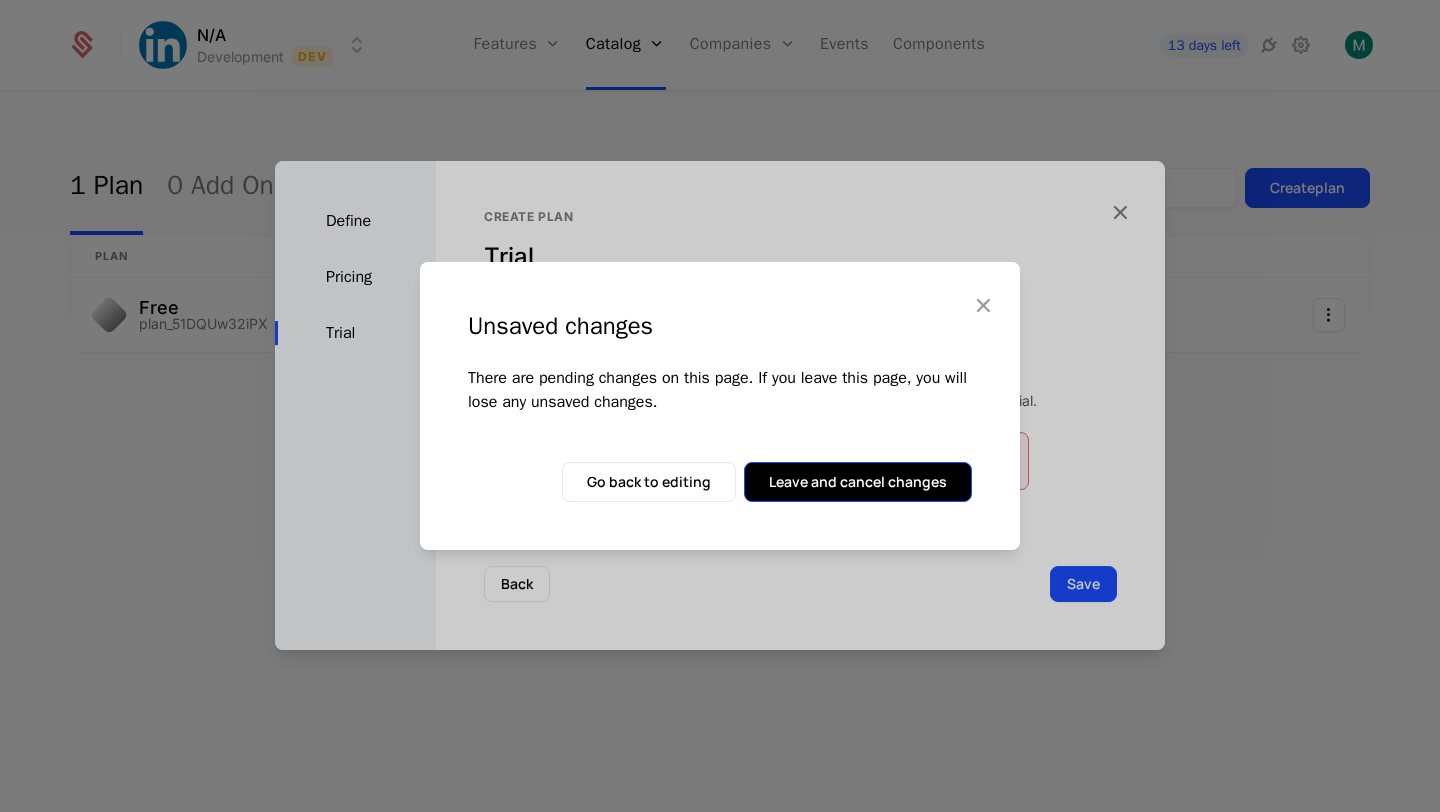 click on "Leave and cancel changes" at bounding box center [858, 482] 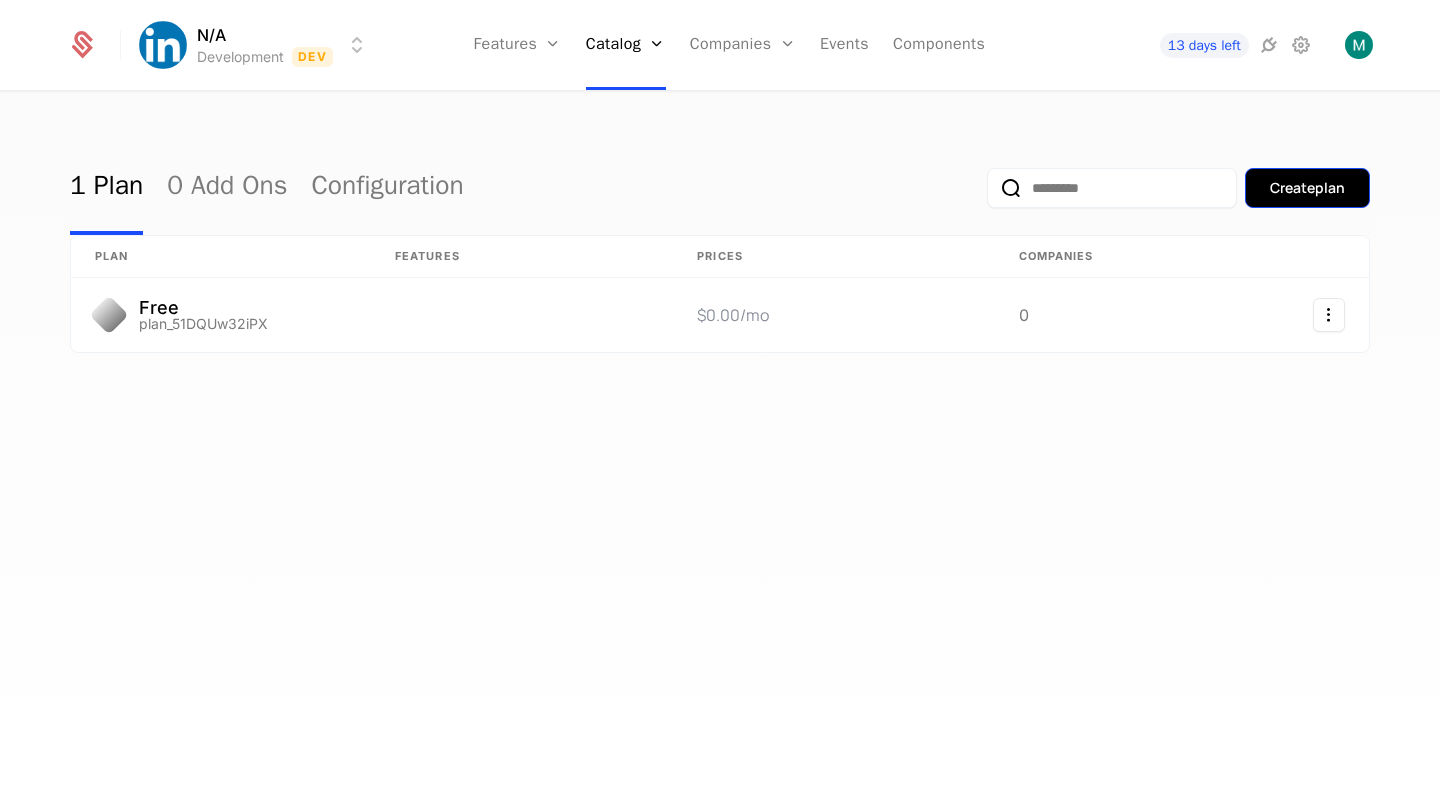 click on "Create  plan" at bounding box center [1307, 188] 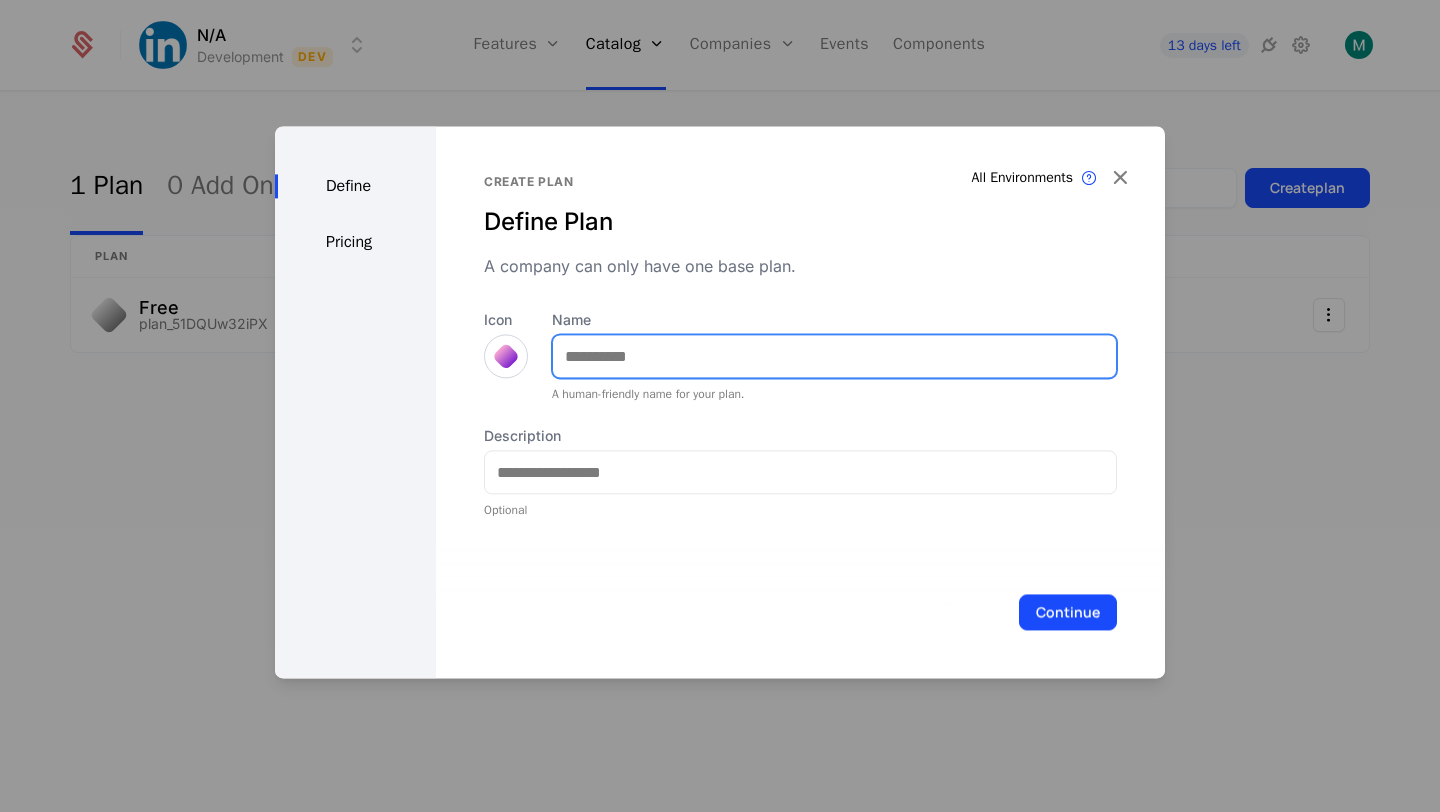 click on "Name" at bounding box center (834, 356) 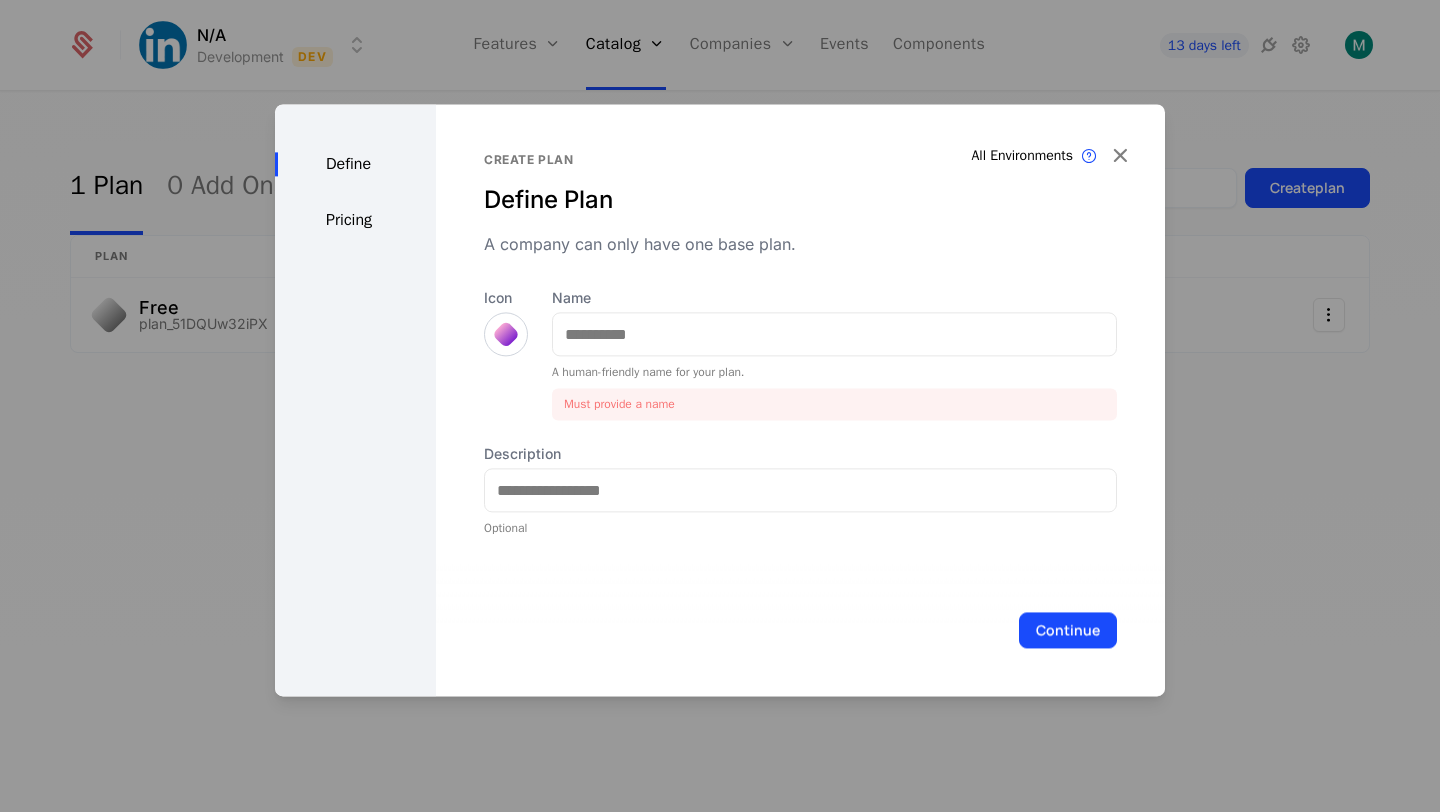click on "Icon" at bounding box center [506, 354] 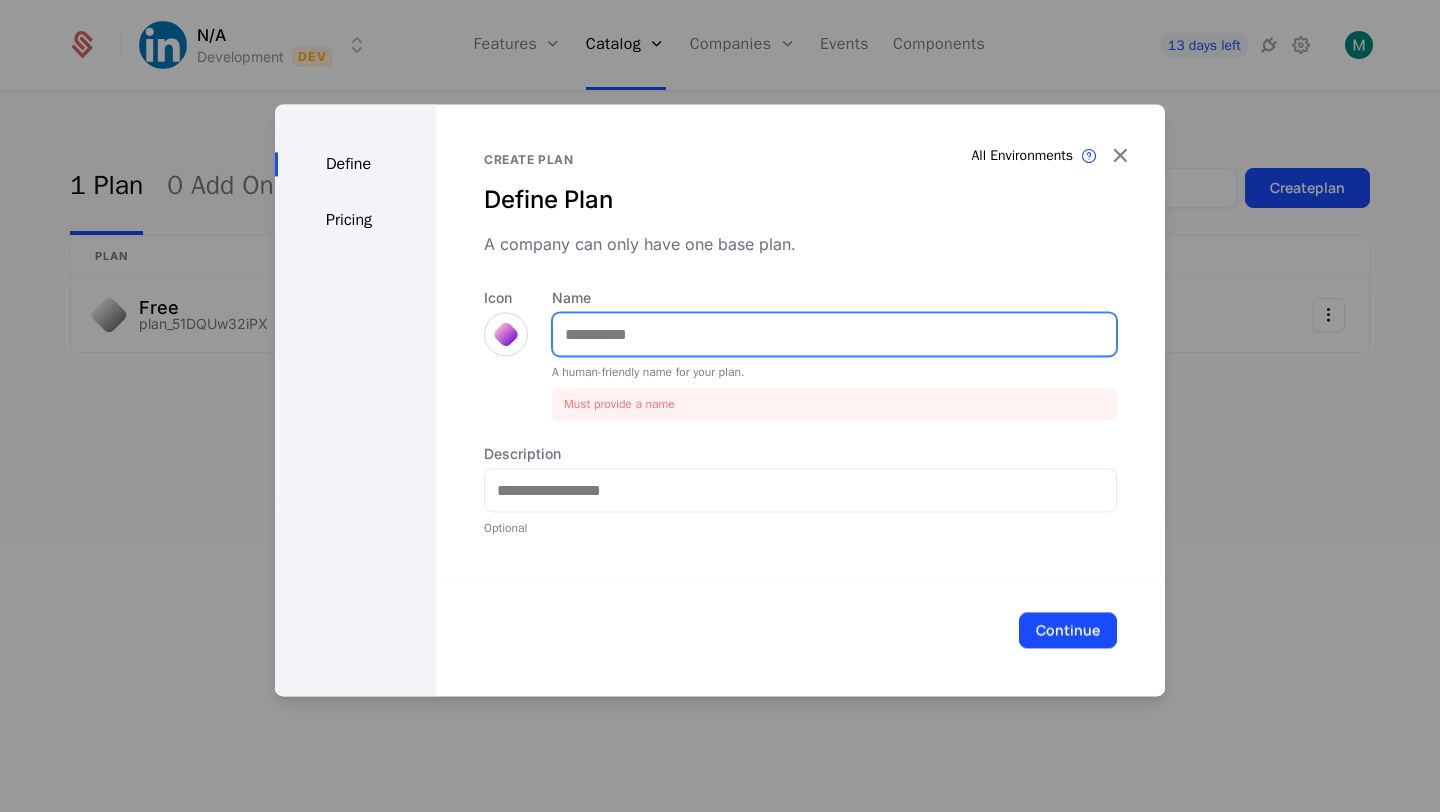 click on "Name" at bounding box center (834, 334) 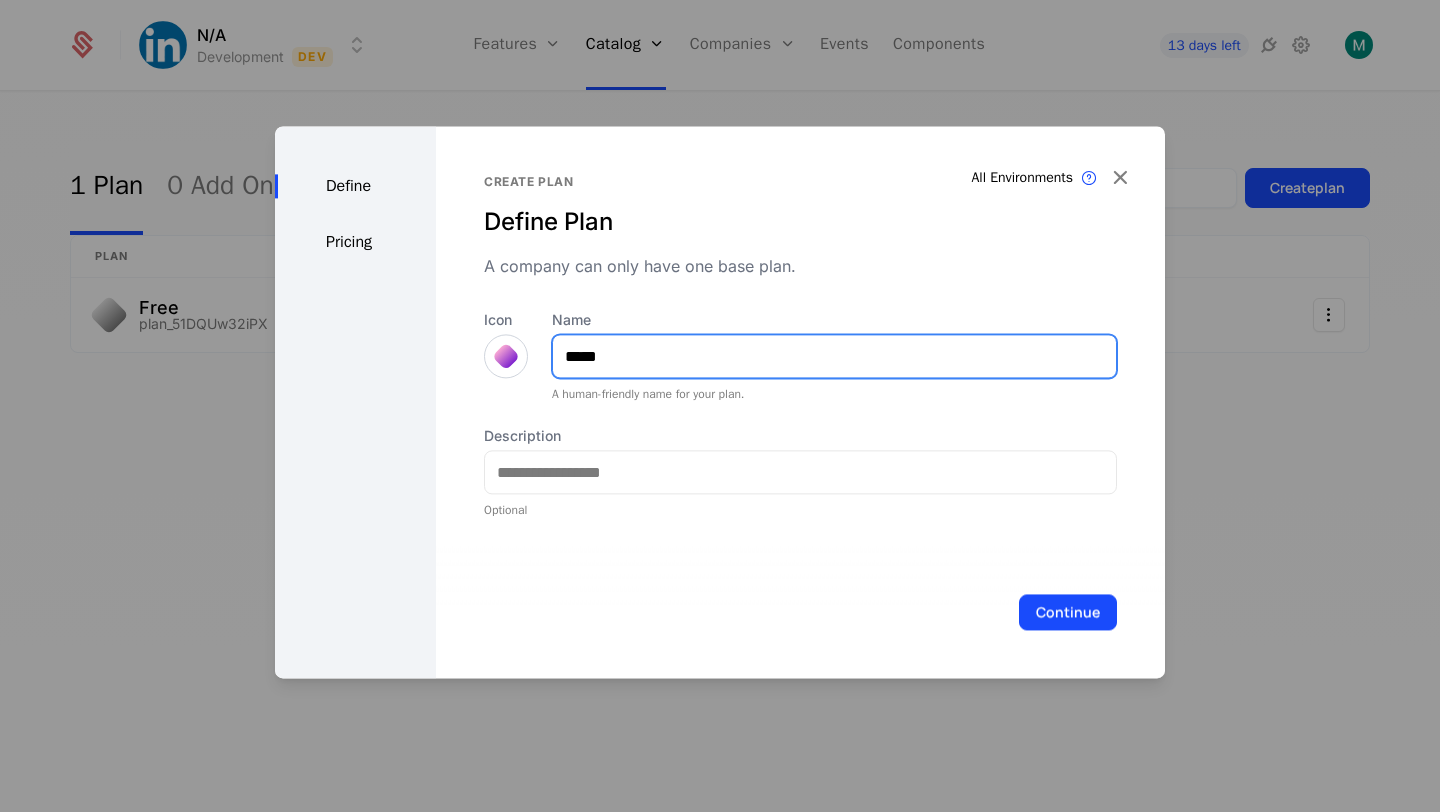 type on "*******" 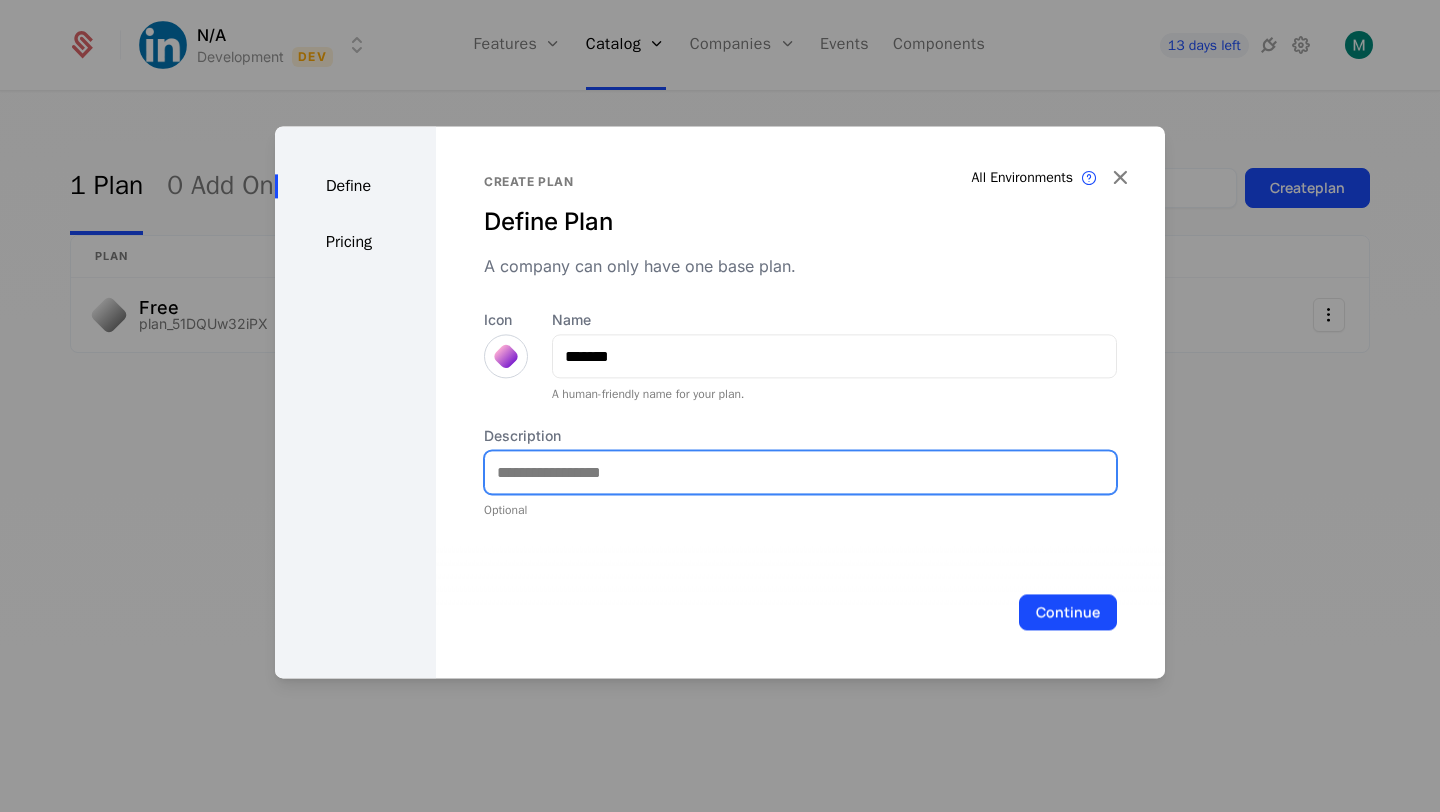 click on "Description" at bounding box center (800, 472) 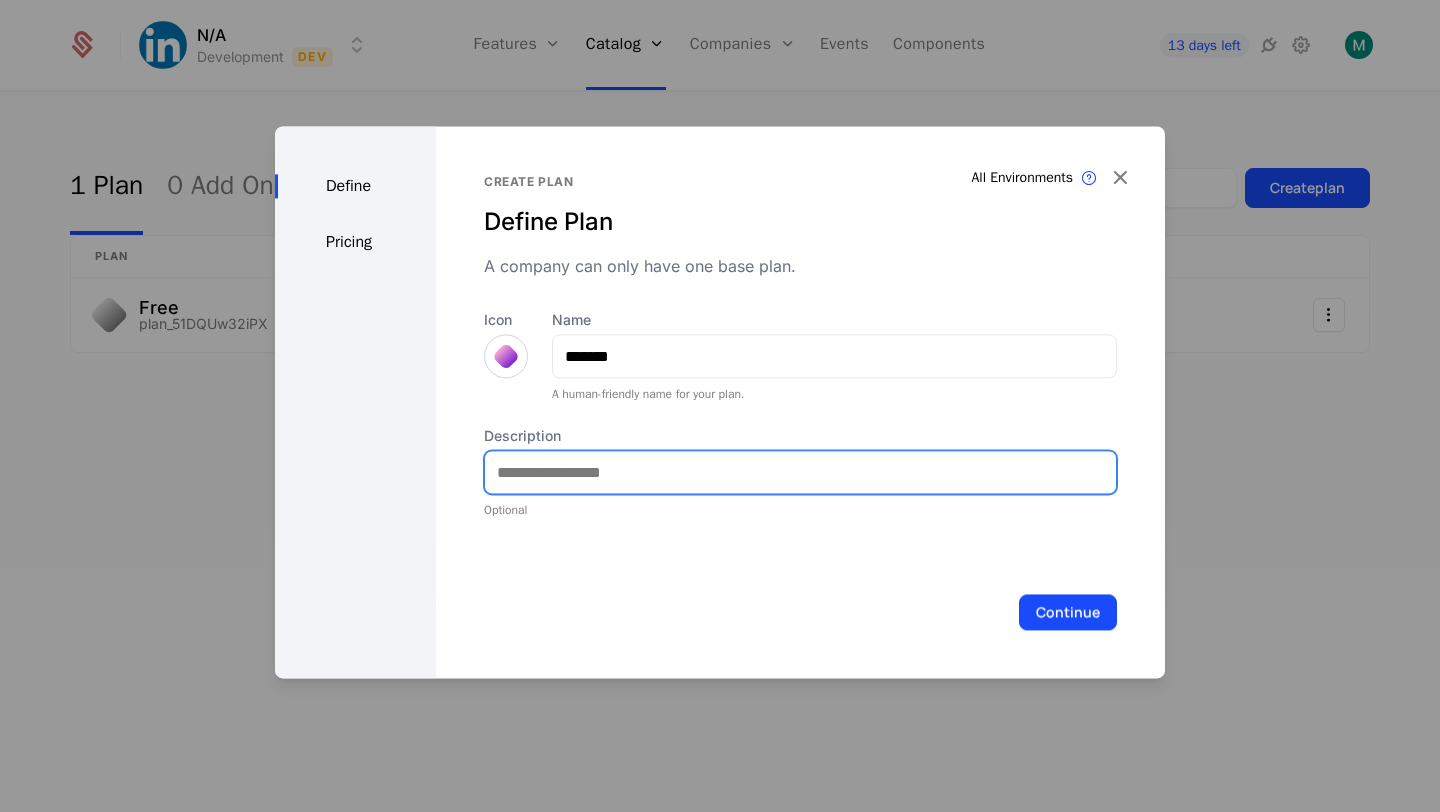 type on "**********" 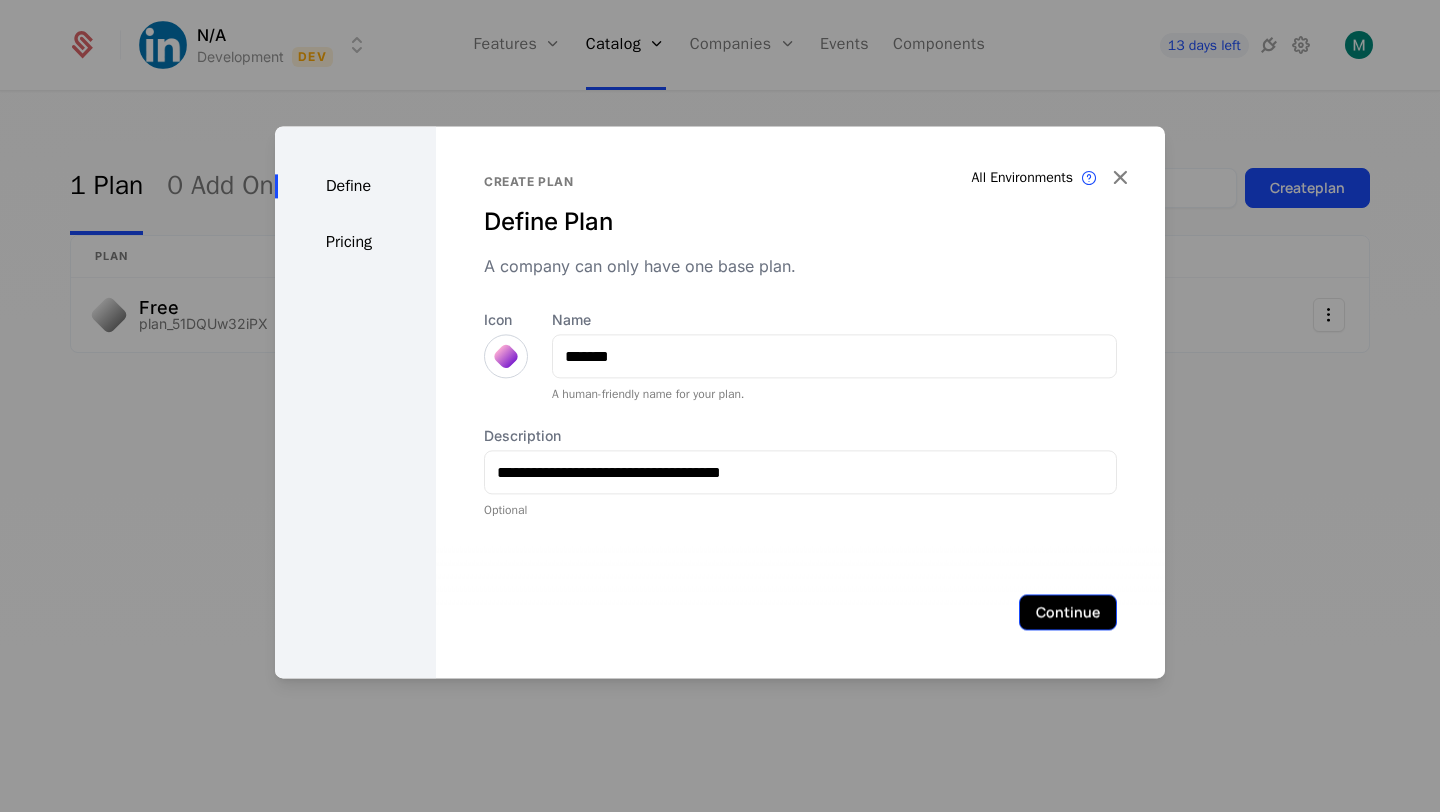 click on "Continue" at bounding box center [1068, 612] 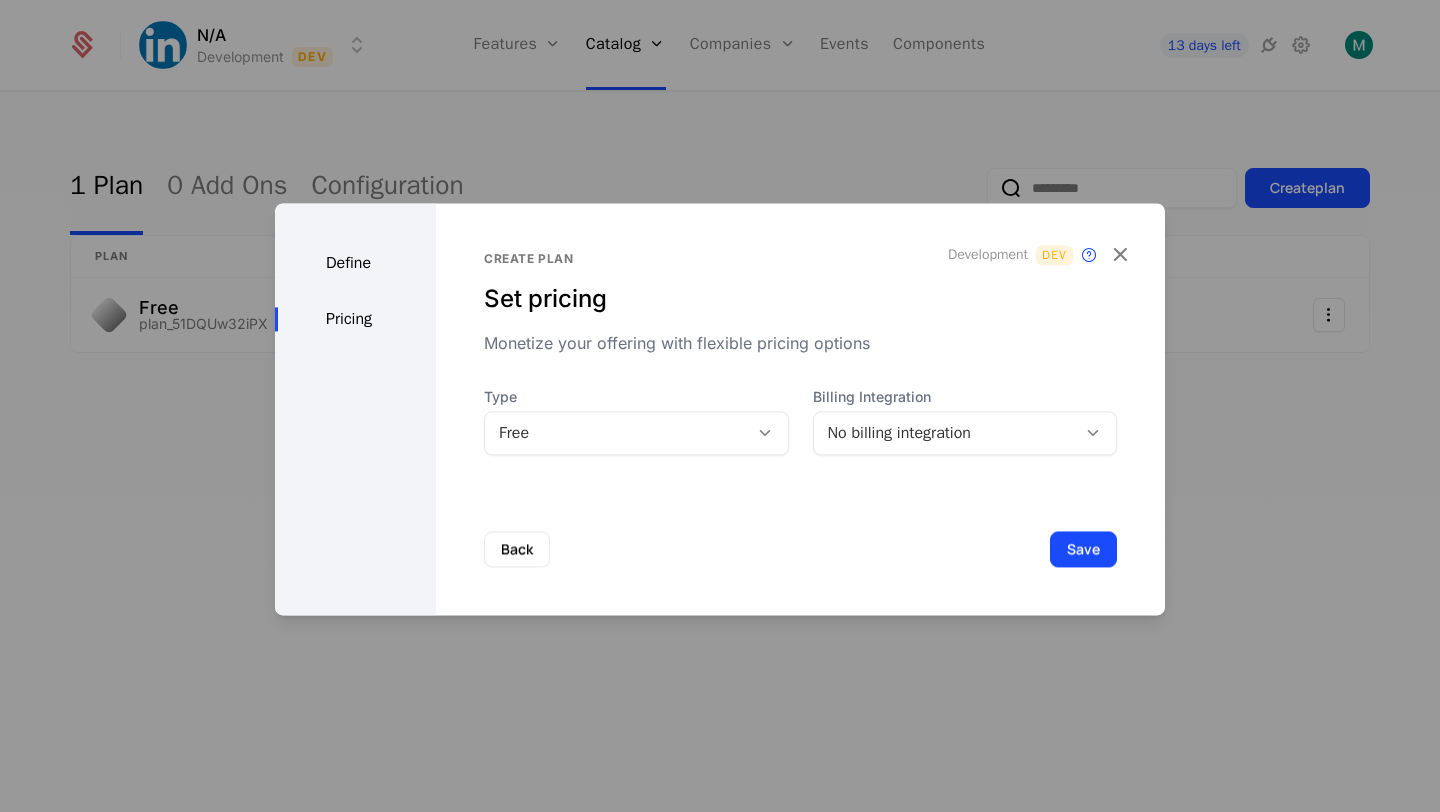 click on "Free" at bounding box center (616, 433) 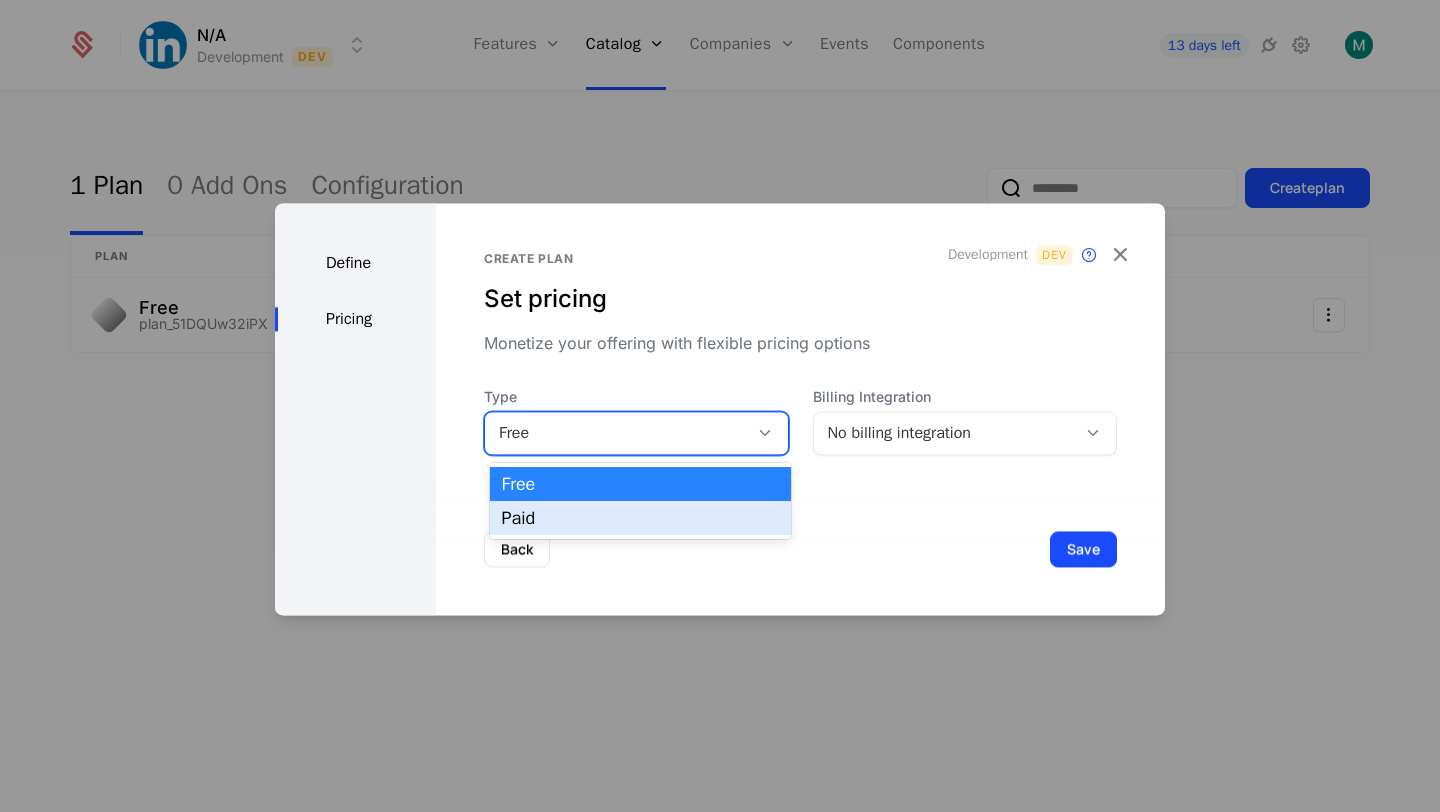 click on "Paid" at bounding box center (641, 518) 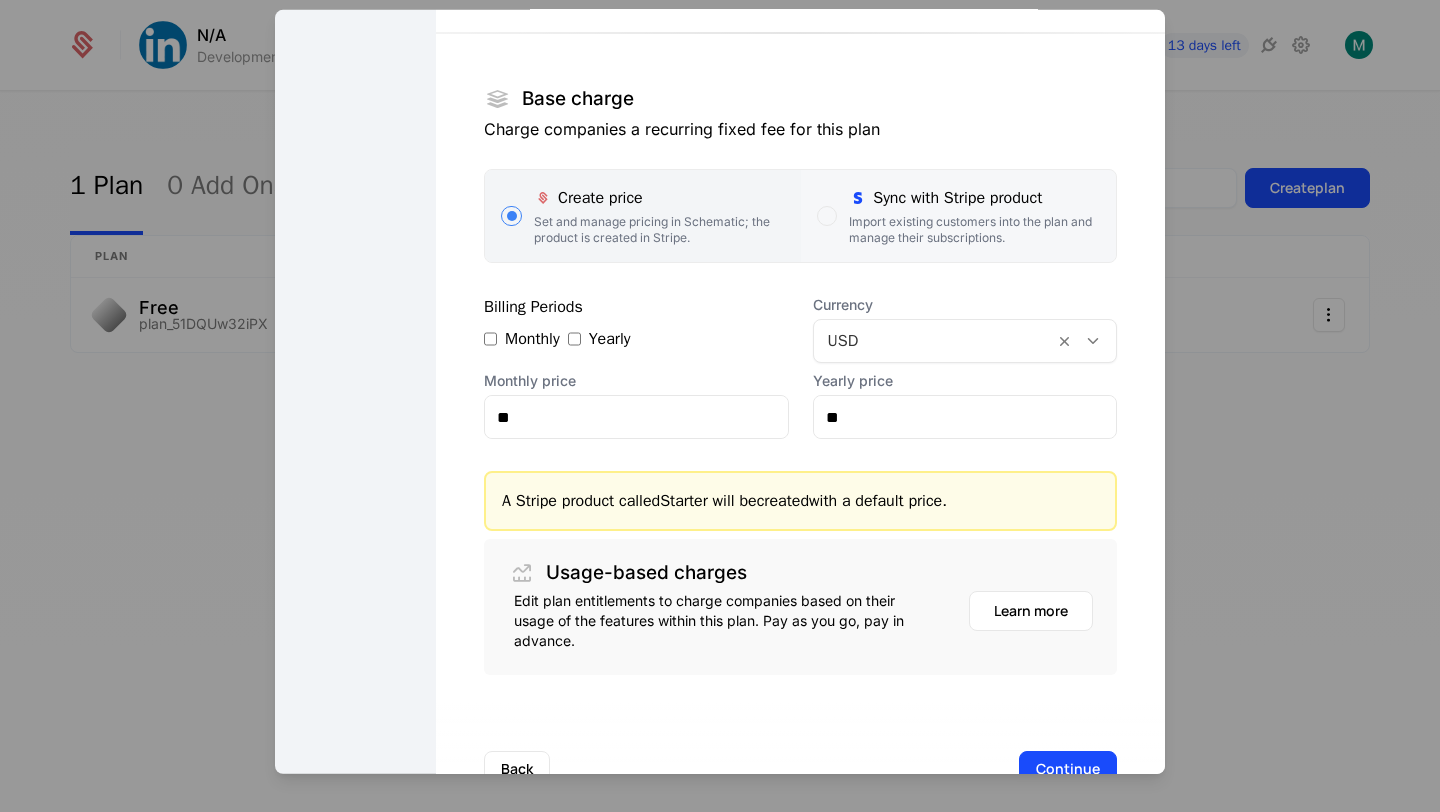 click on "Sync with Stripe product Import existing customers into the plan and manage their subscriptions." at bounding box center (958, 216) 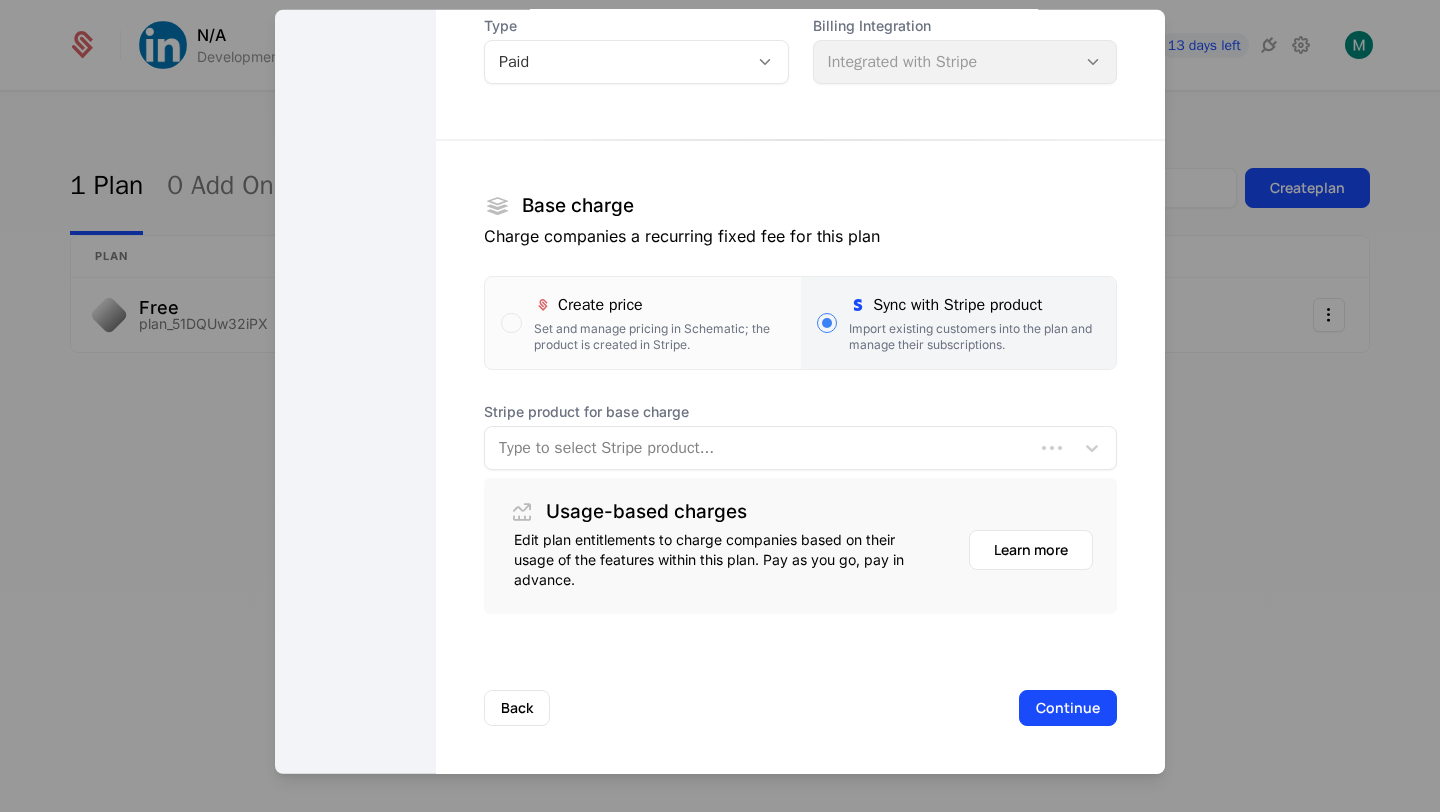 click at bounding box center [759, 448] 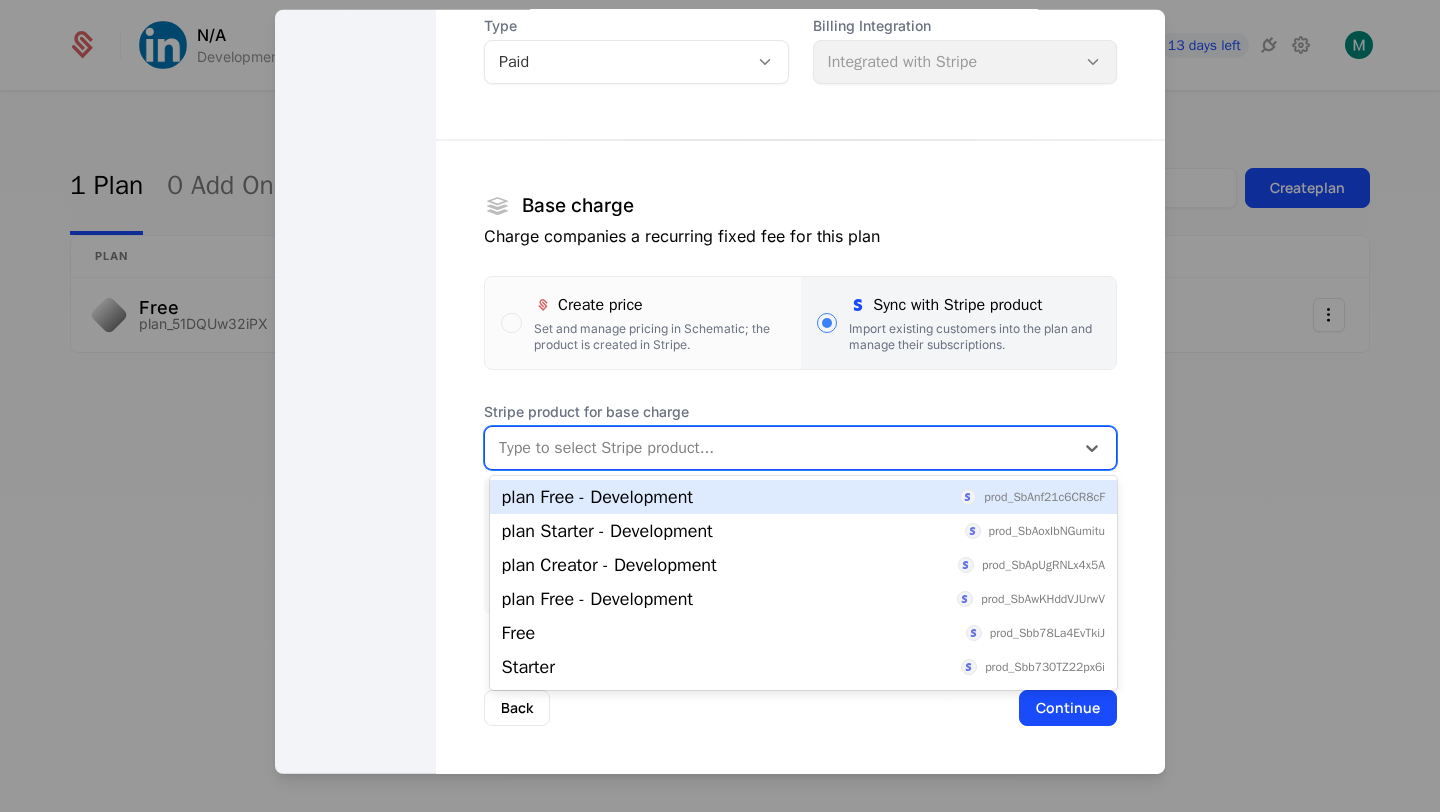 paste on "**********" 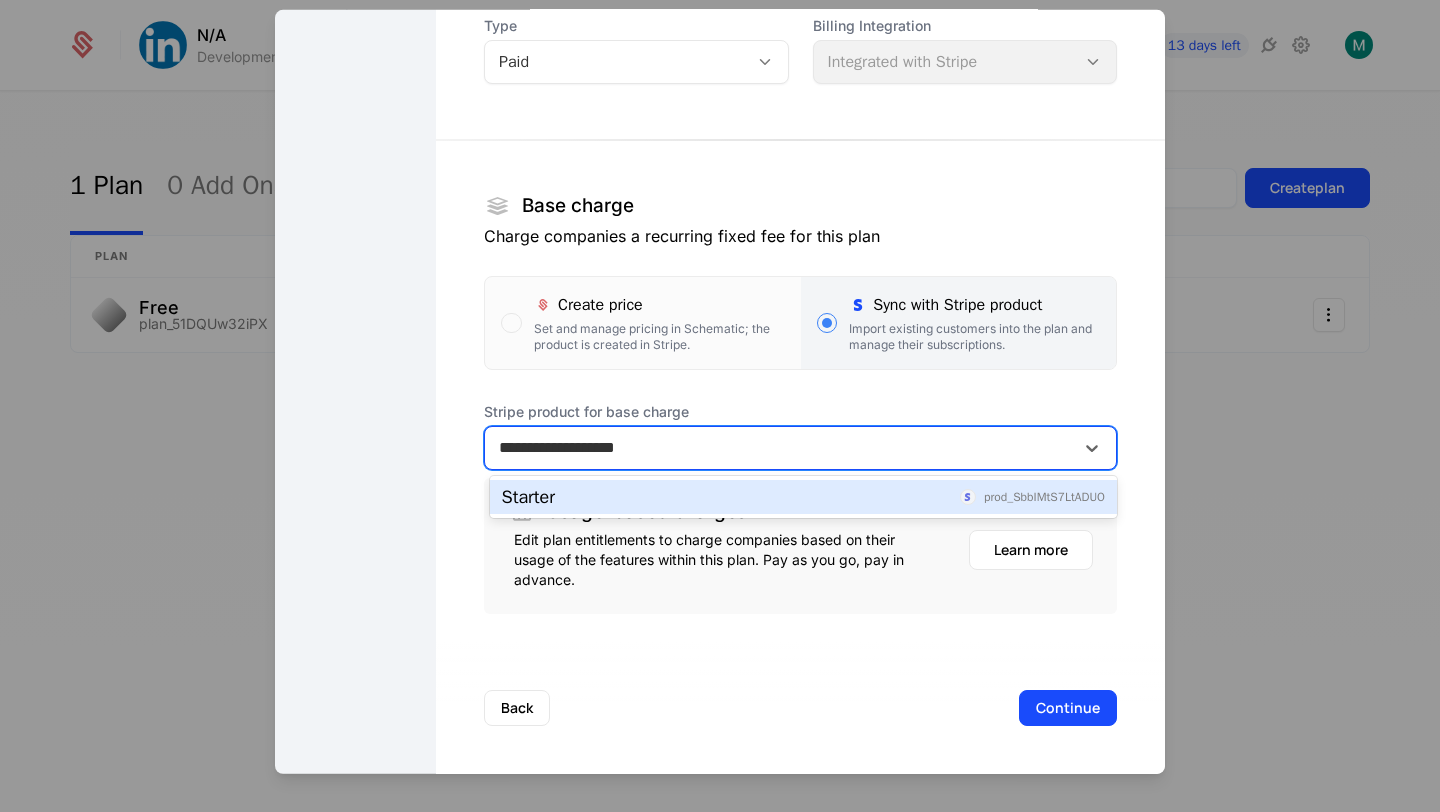 click on "Starter prod_SbbIMtS7LtADUO" at bounding box center (803, 497) 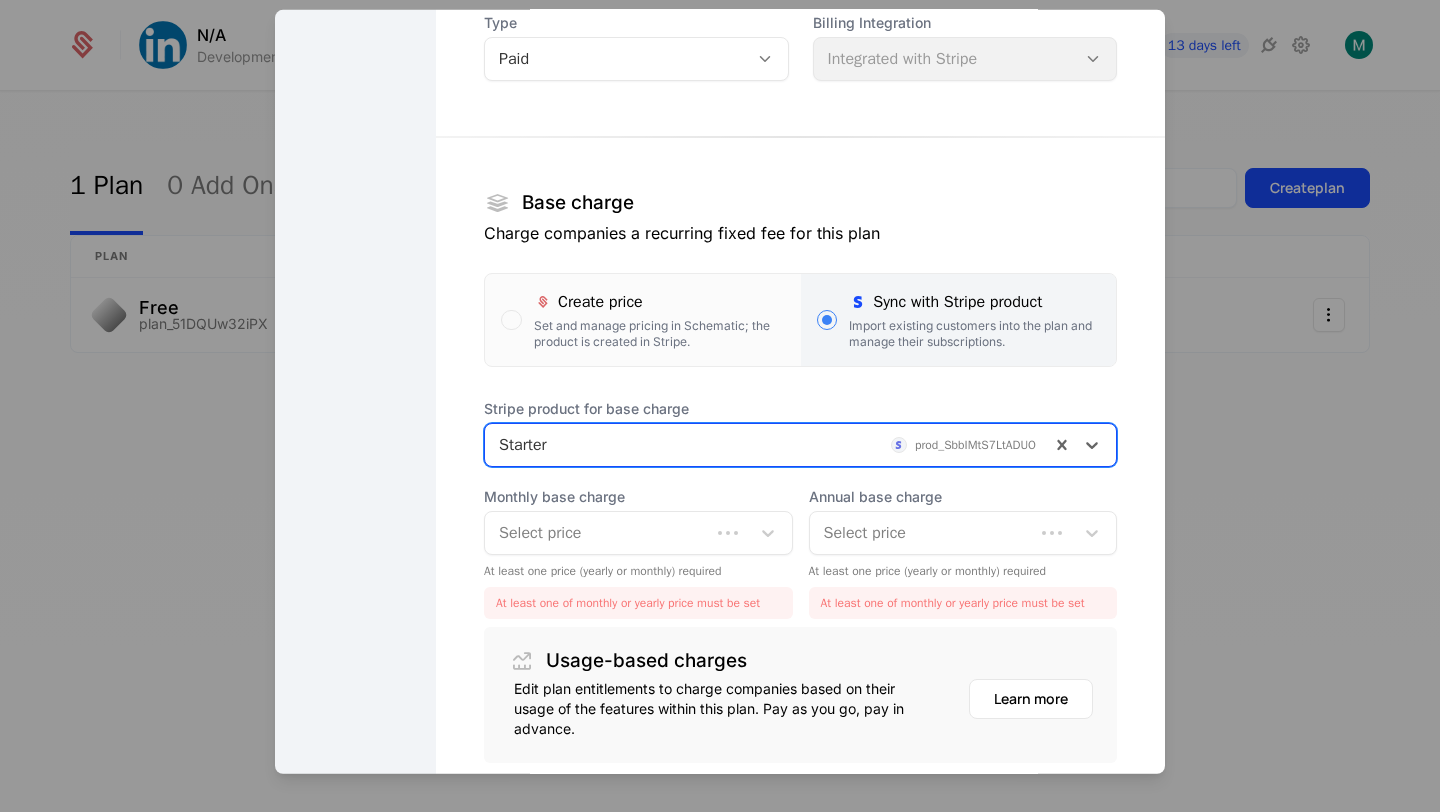 click at bounding box center [597, 533] 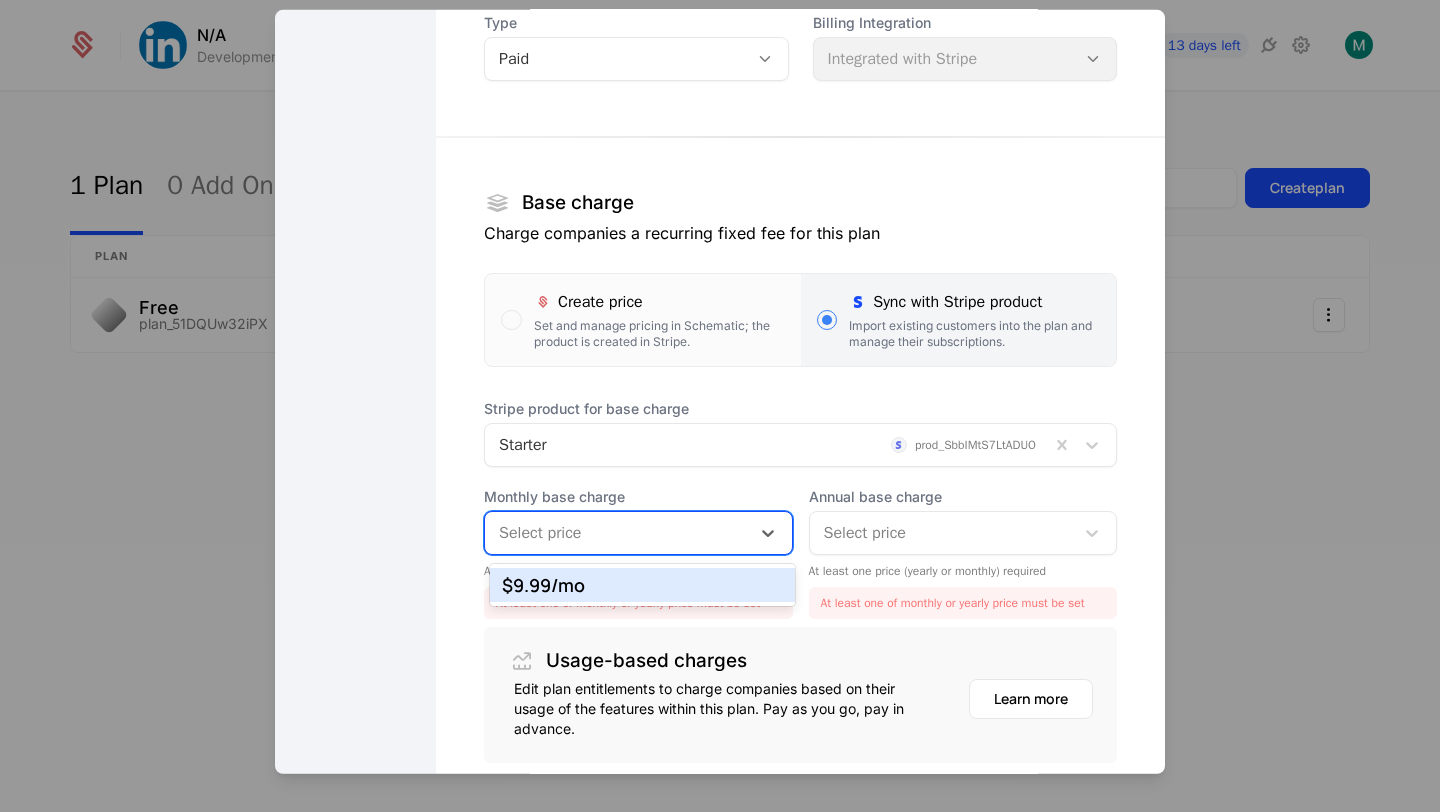 click on "$9.99 /mo" at bounding box center (643, 585) 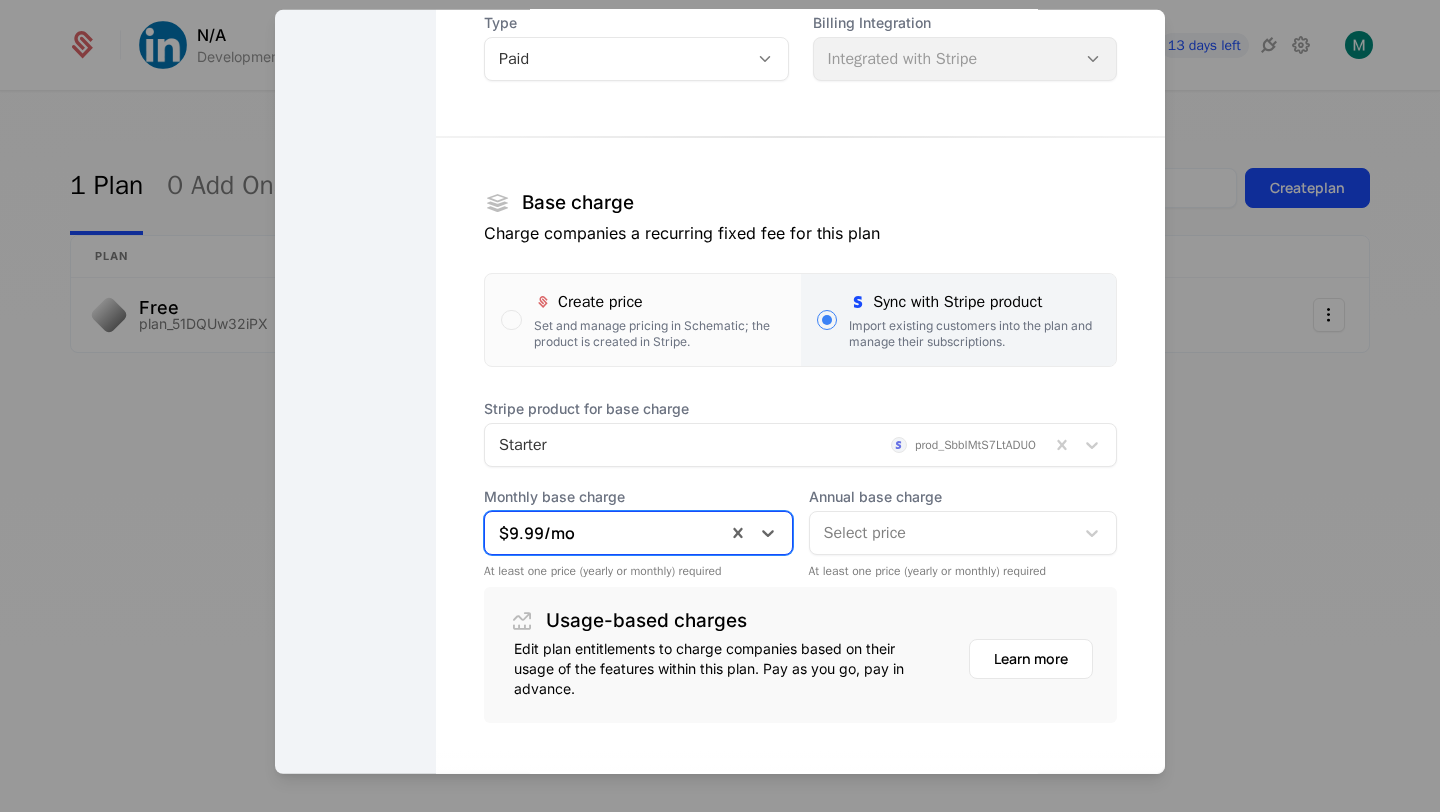 click at bounding box center [942, 533] 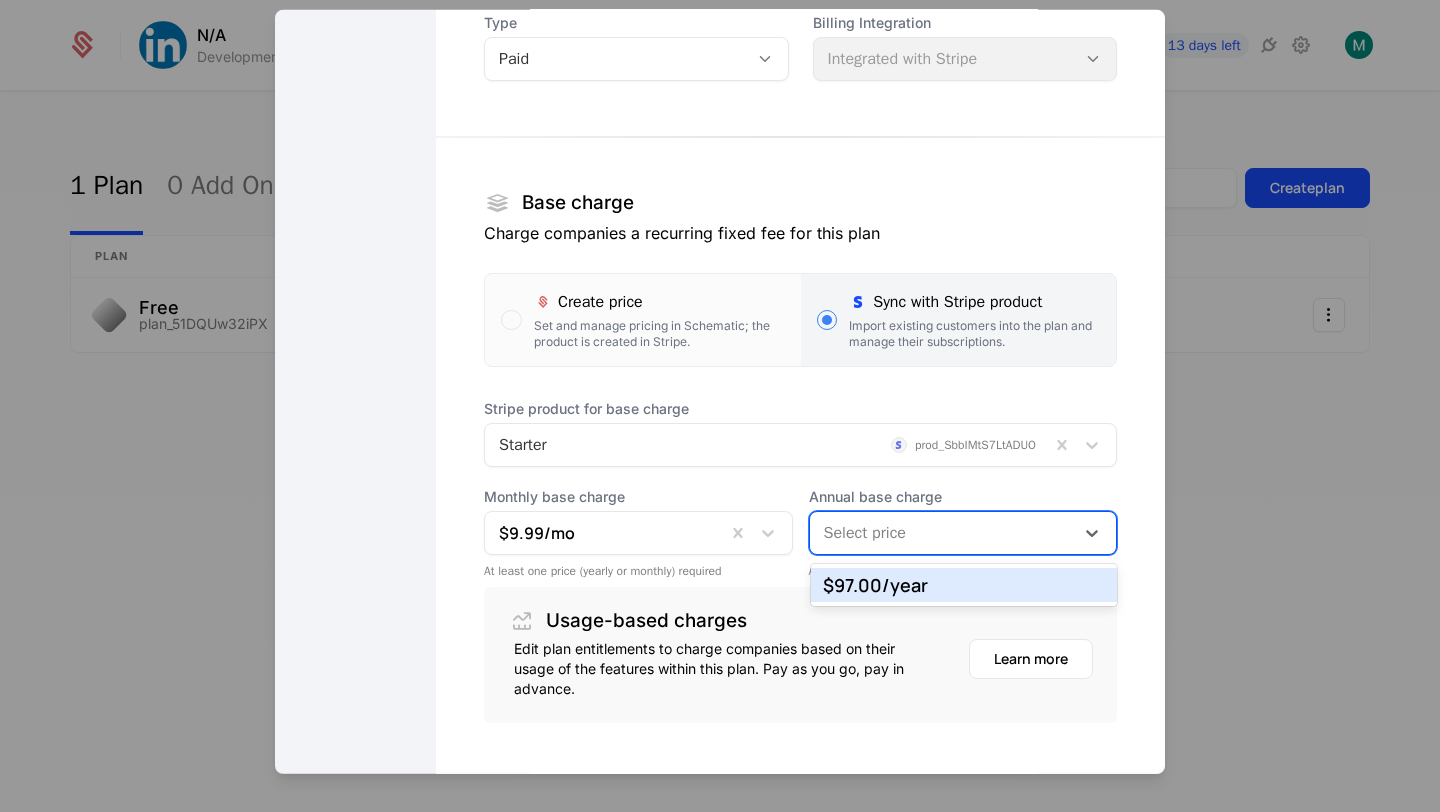click on "$97.00 /year" at bounding box center (964, 585) 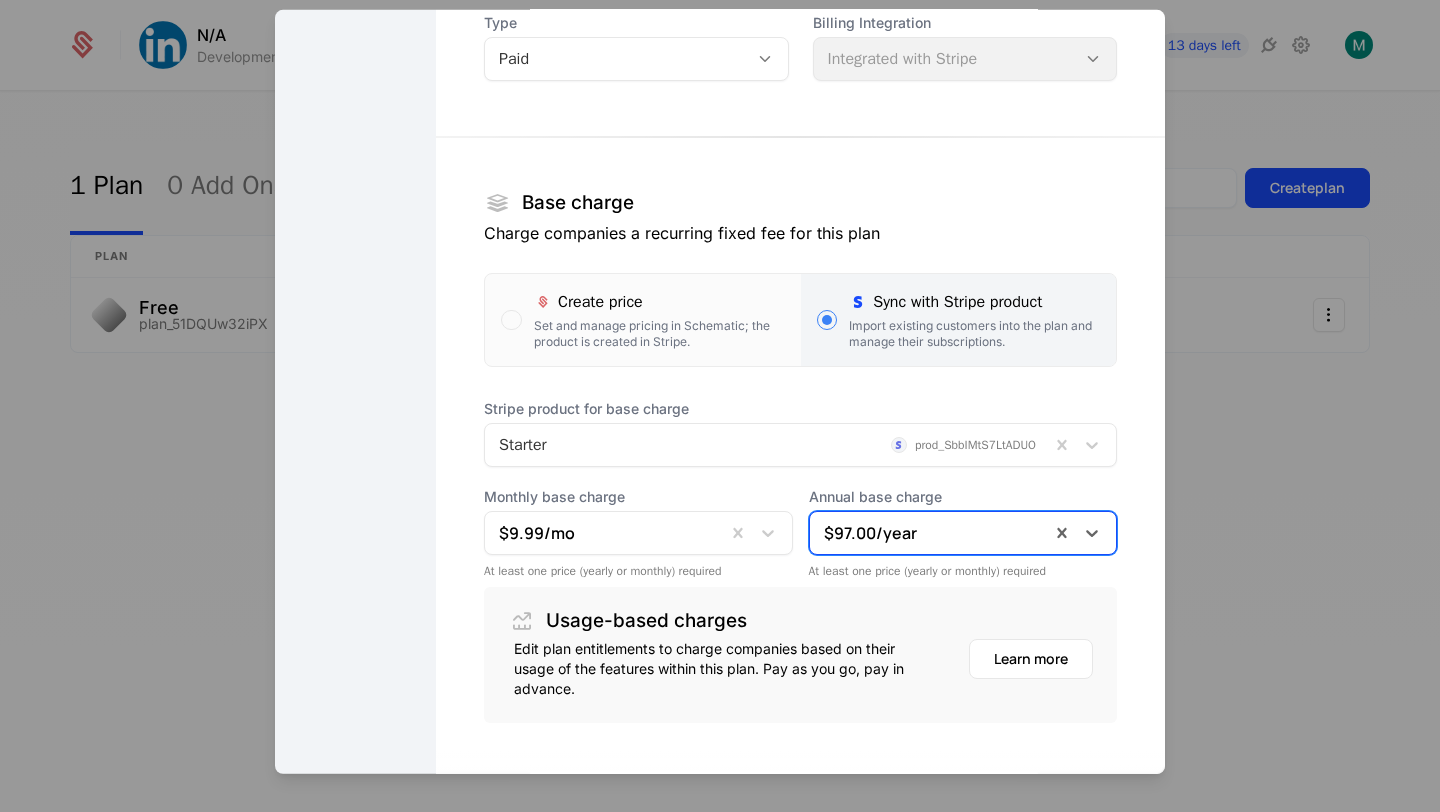 scroll, scrollTop: 293, scrollLeft: 0, axis: vertical 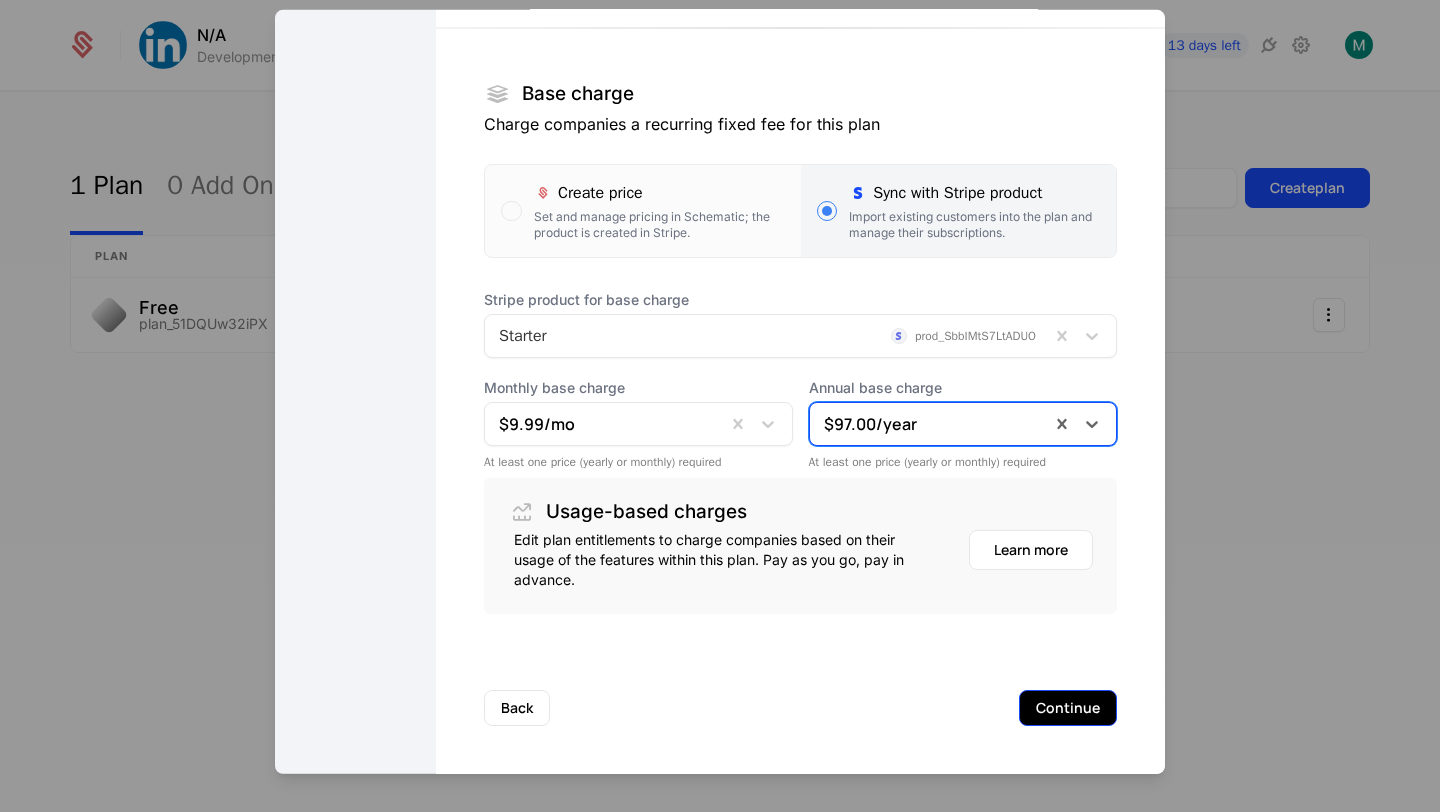 click on "Continue" at bounding box center (1068, 708) 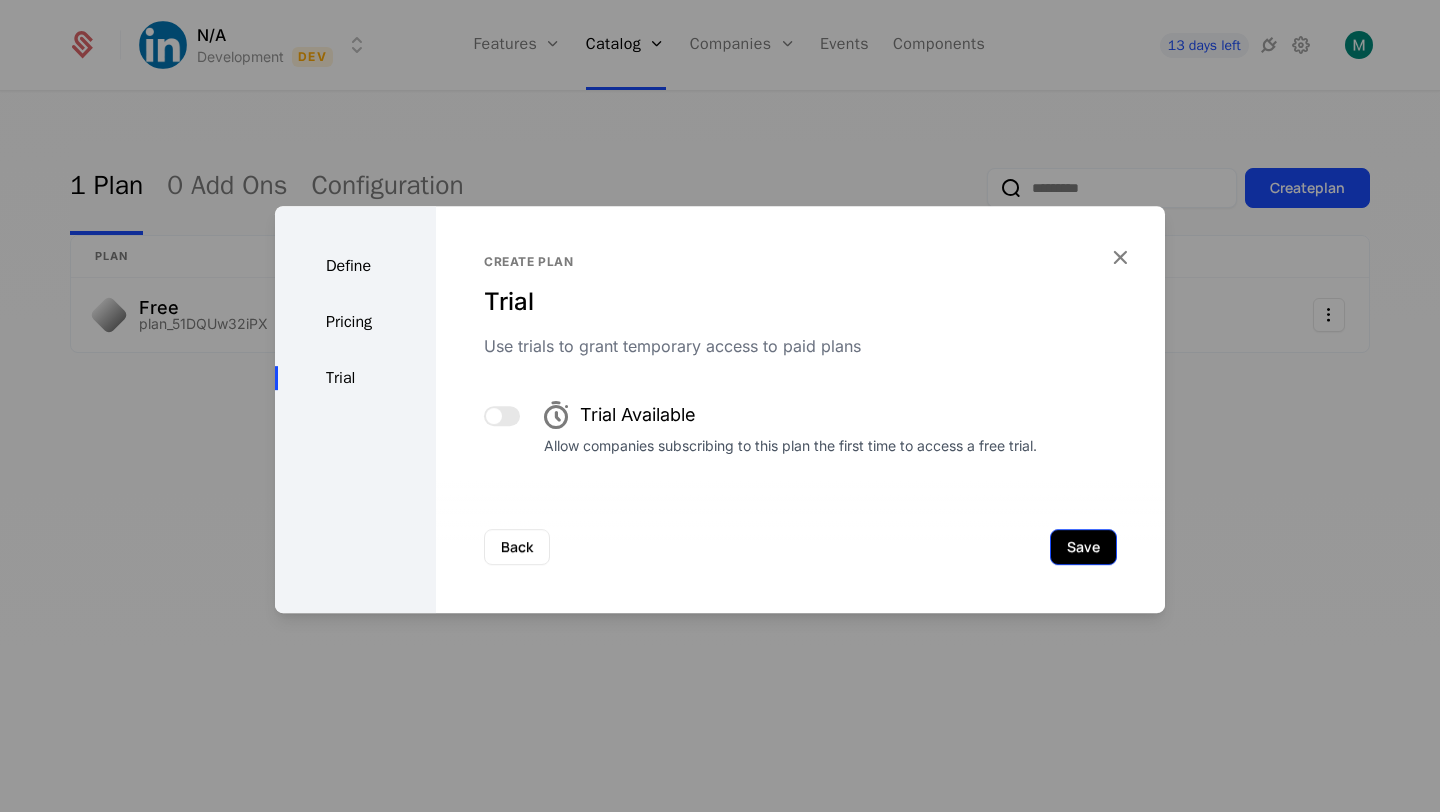 scroll, scrollTop: 0, scrollLeft: 0, axis: both 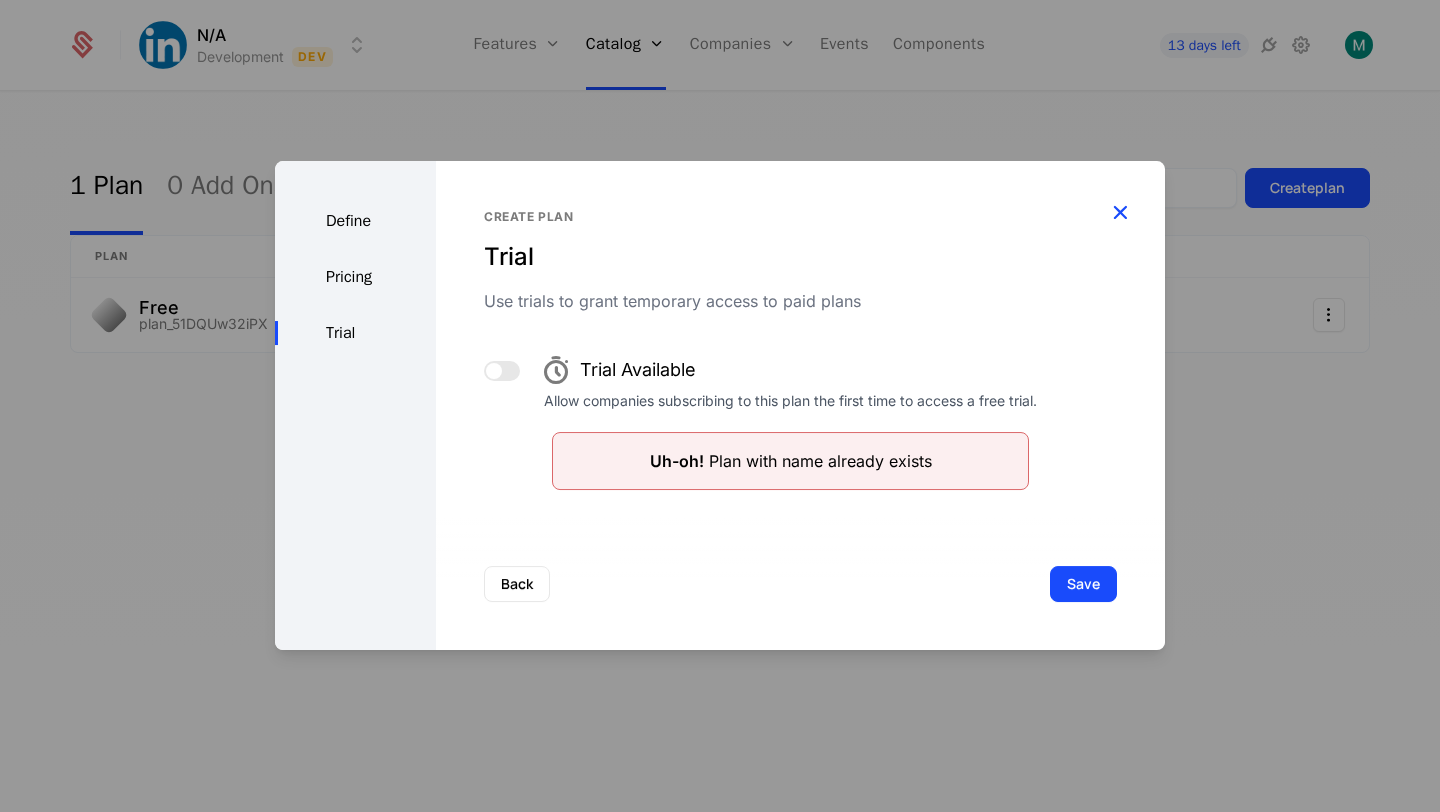 click at bounding box center [1120, 213] 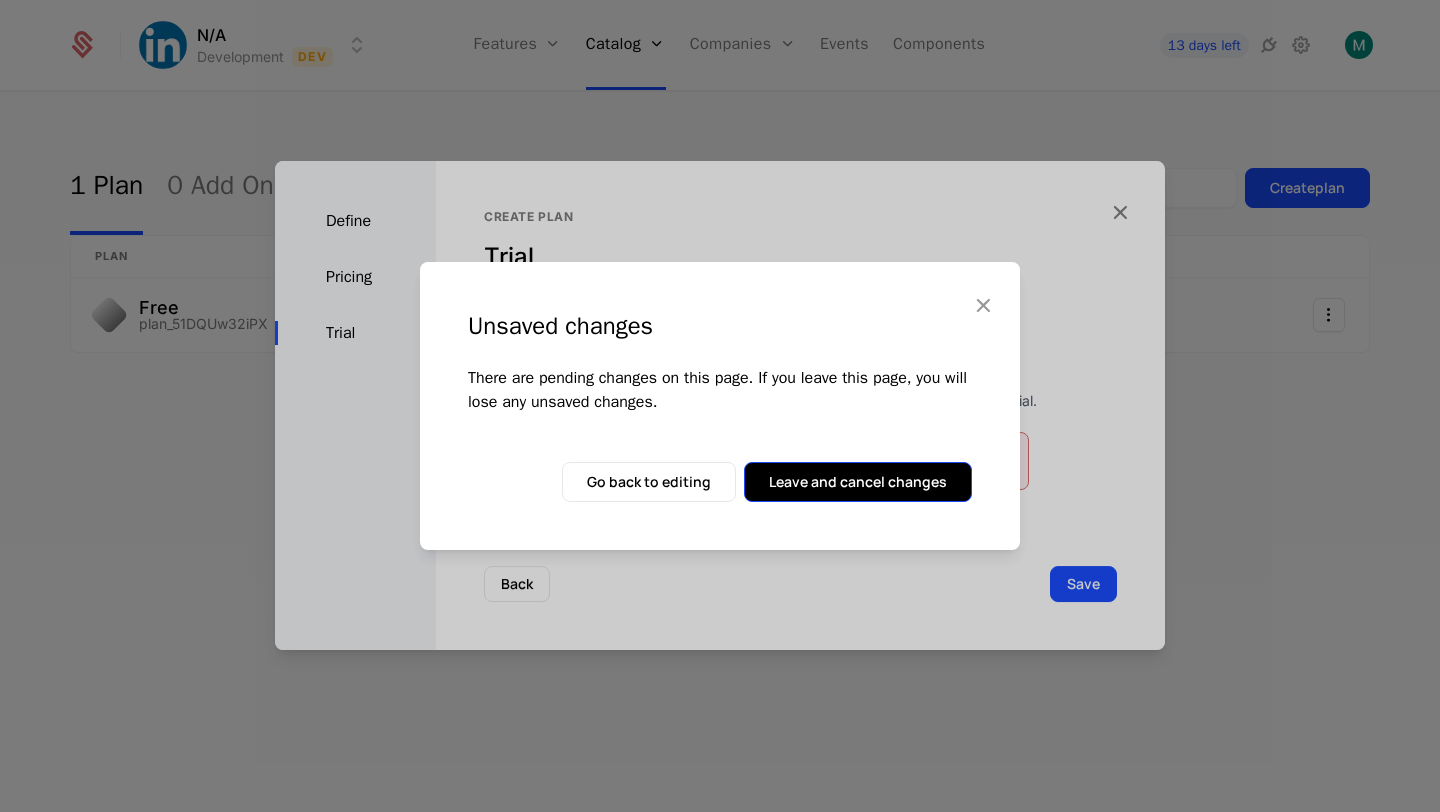 click on "Leave and cancel changes" at bounding box center [858, 482] 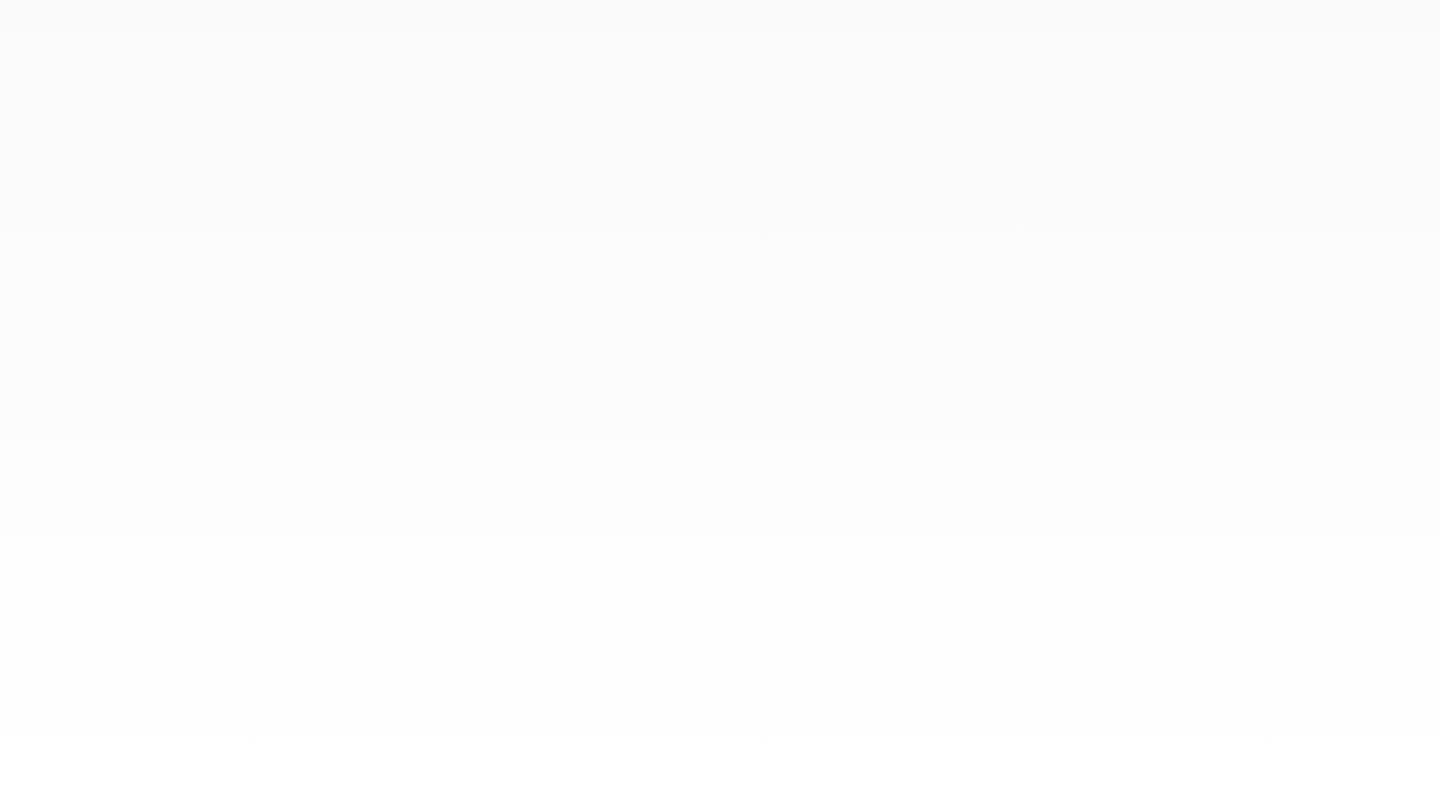 scroll, scrollTop: 0, scrollLeft: 0, axis: both 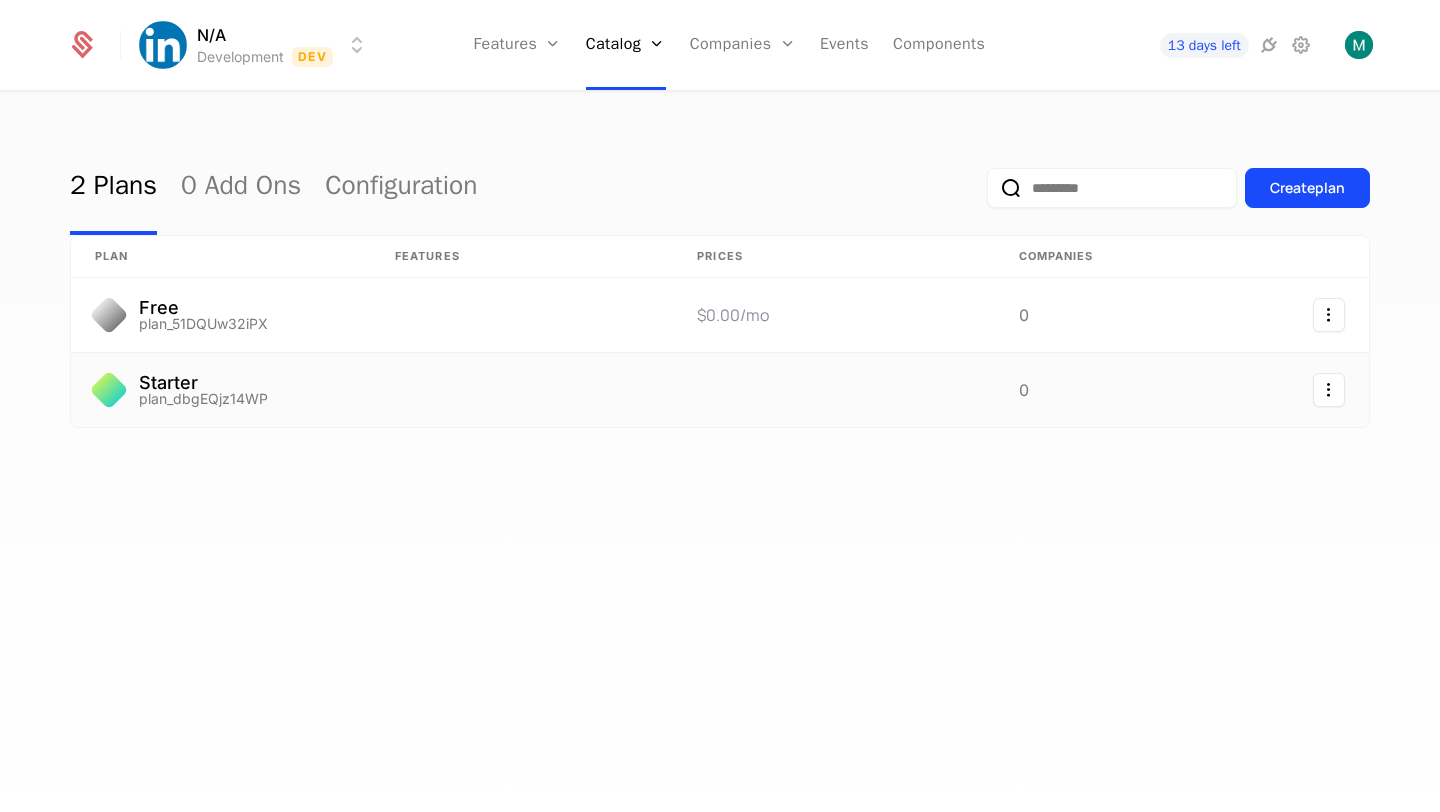 click at bounding box center (522, 390) 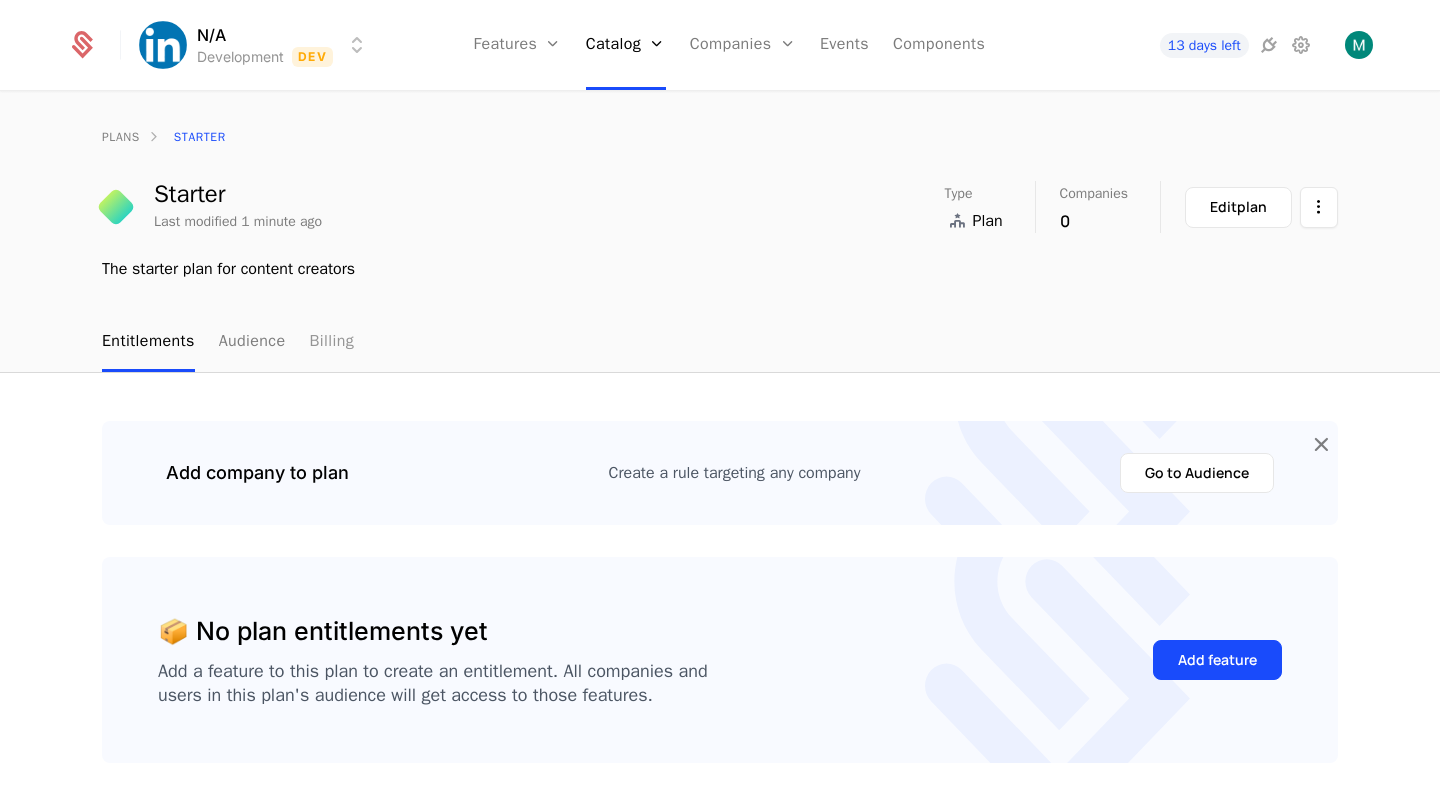 click on "Billing" at bounding box center [331, 342] 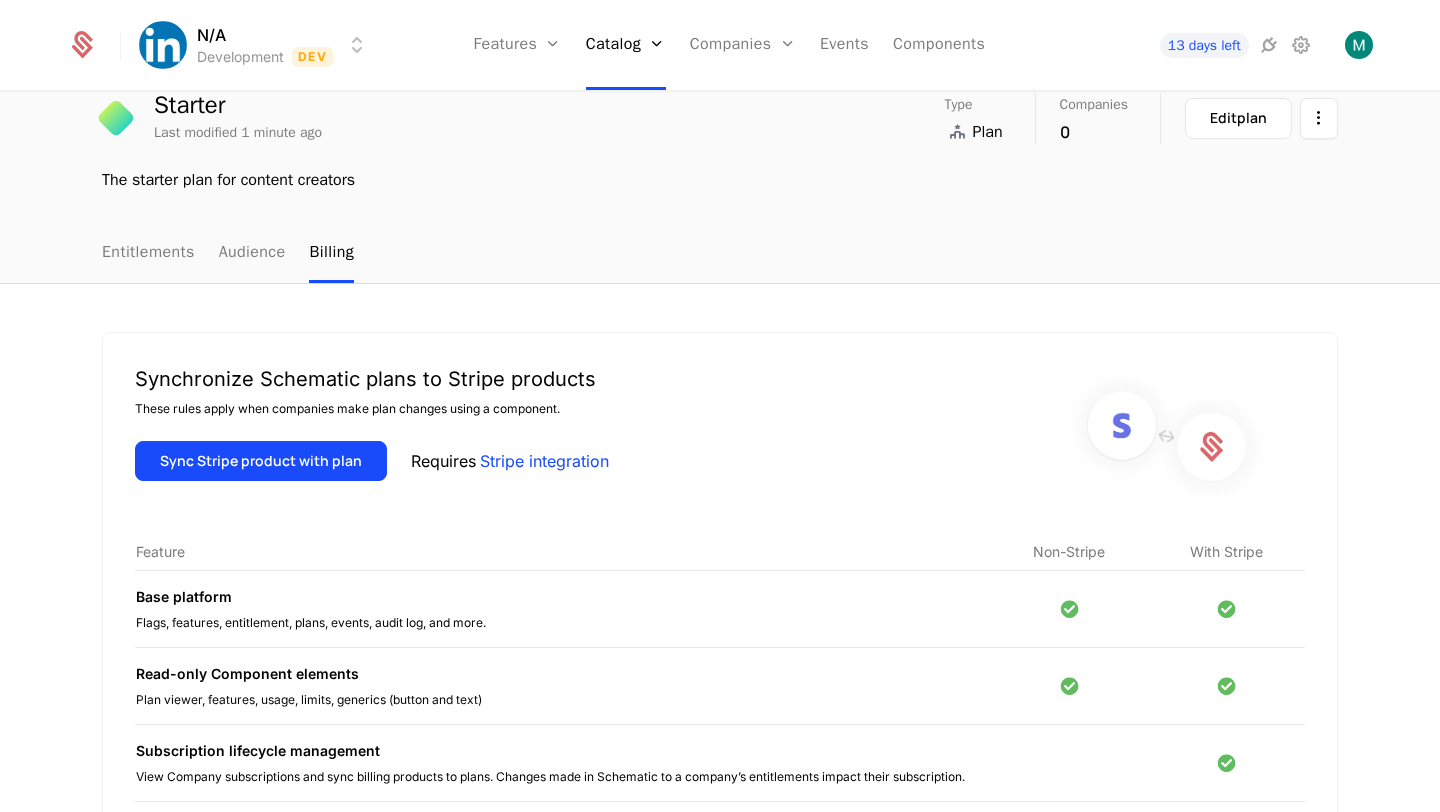 scroll, scrollTop: 0, scrollLeft: 0, axis: both 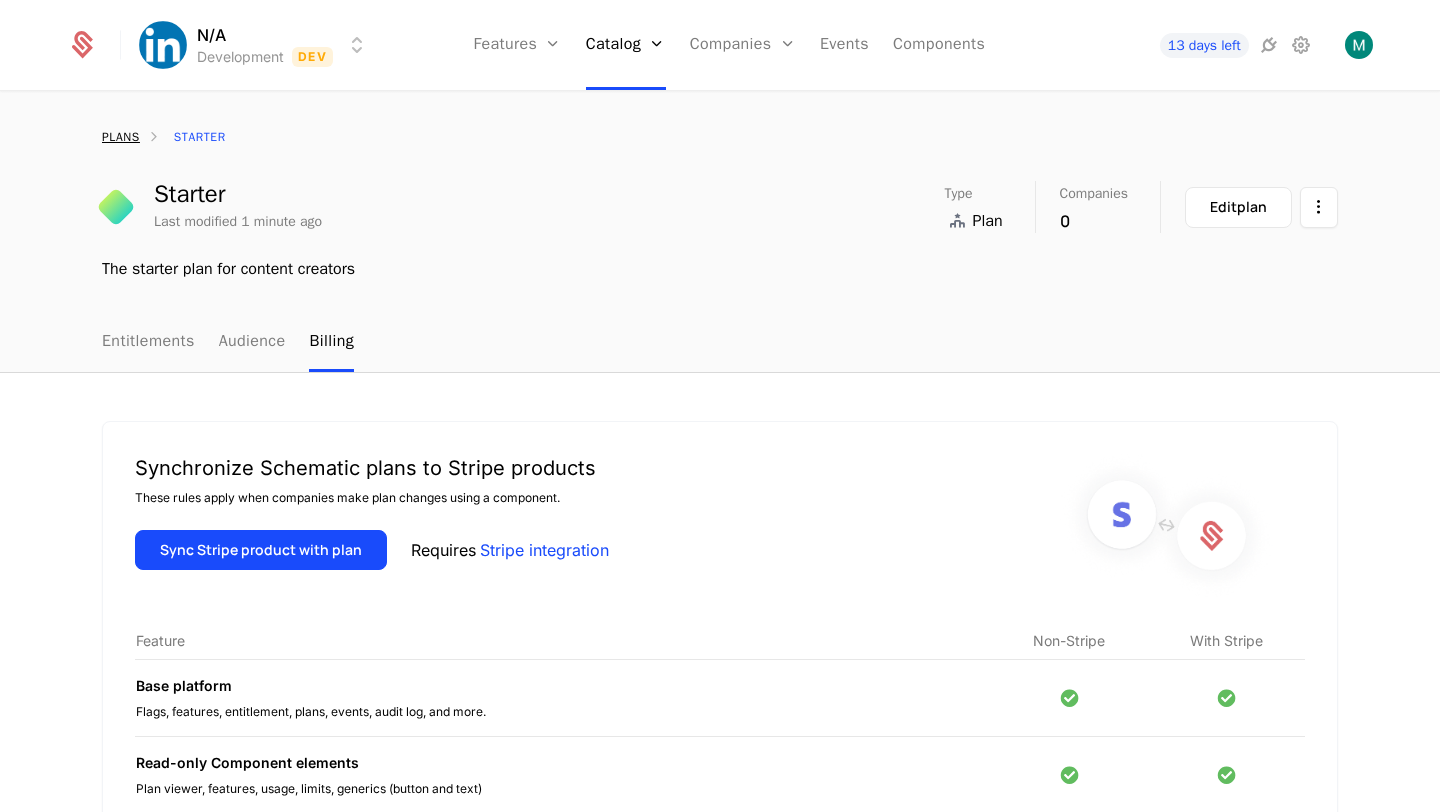 click on "plans" at bounding box center (121, 137) 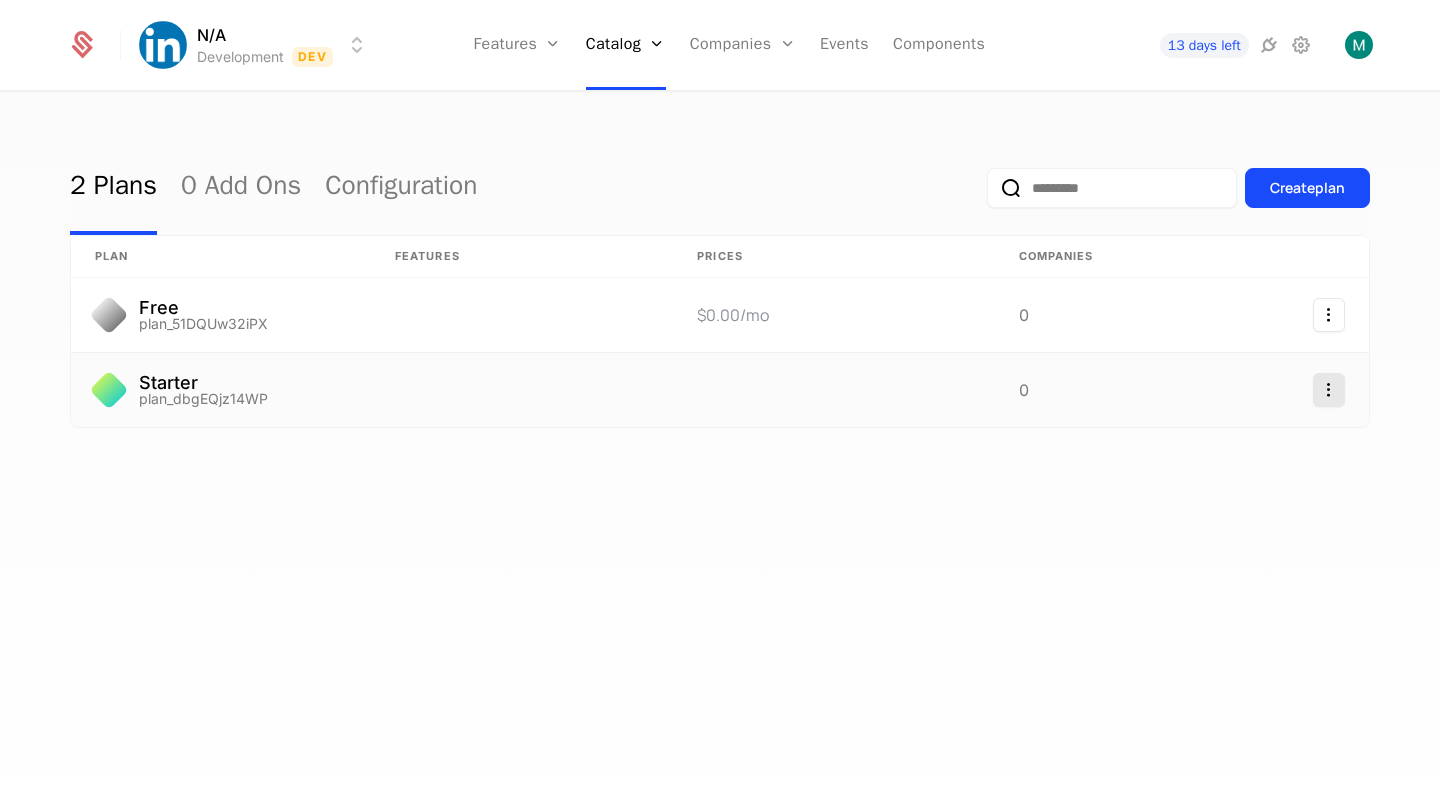 click on "N/A Development Dev Features Features Flags Catalog Plans Add Ons Configuration Companies Companies Users Events Components 13 days left 2 Plans 0 Add Ons Configuration Create  plan plan Features Prices Companies Free plan_51DQUw32iPX $0.00 /mo 0 Starter plan_dbgEQjz14WP 0
Best Viewed on Desktop You're currently viewing this on a  mobile device . For the best experience,   we recommend using a desktop or larger screens , as the application isn't fully optimized for smaller resolutions just yet. Got it" at bounding box center [720, 406] 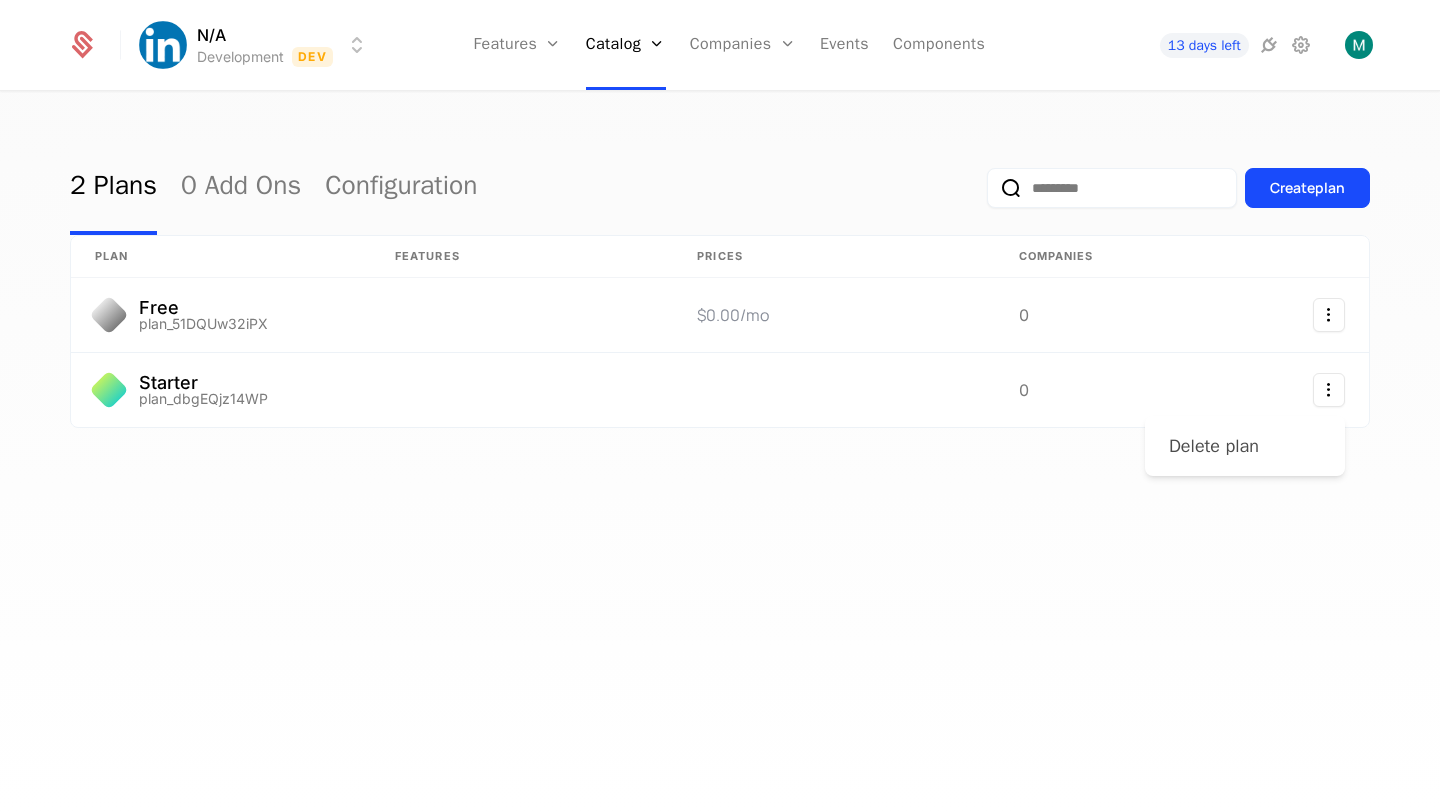 click on "Delete plan" at bounding box center (1214, 446) 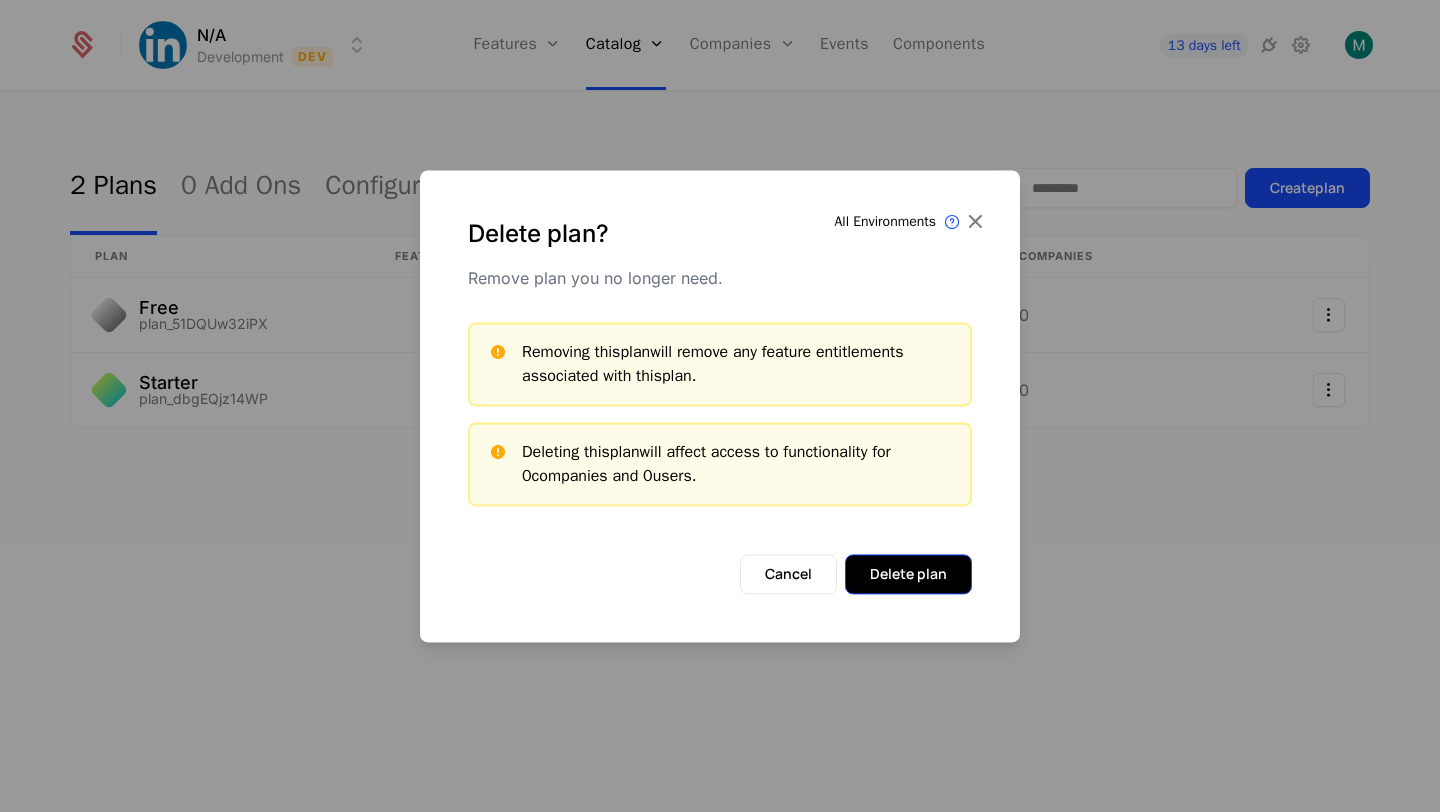 click on "Delete plan" at bounding box center (908, 574) 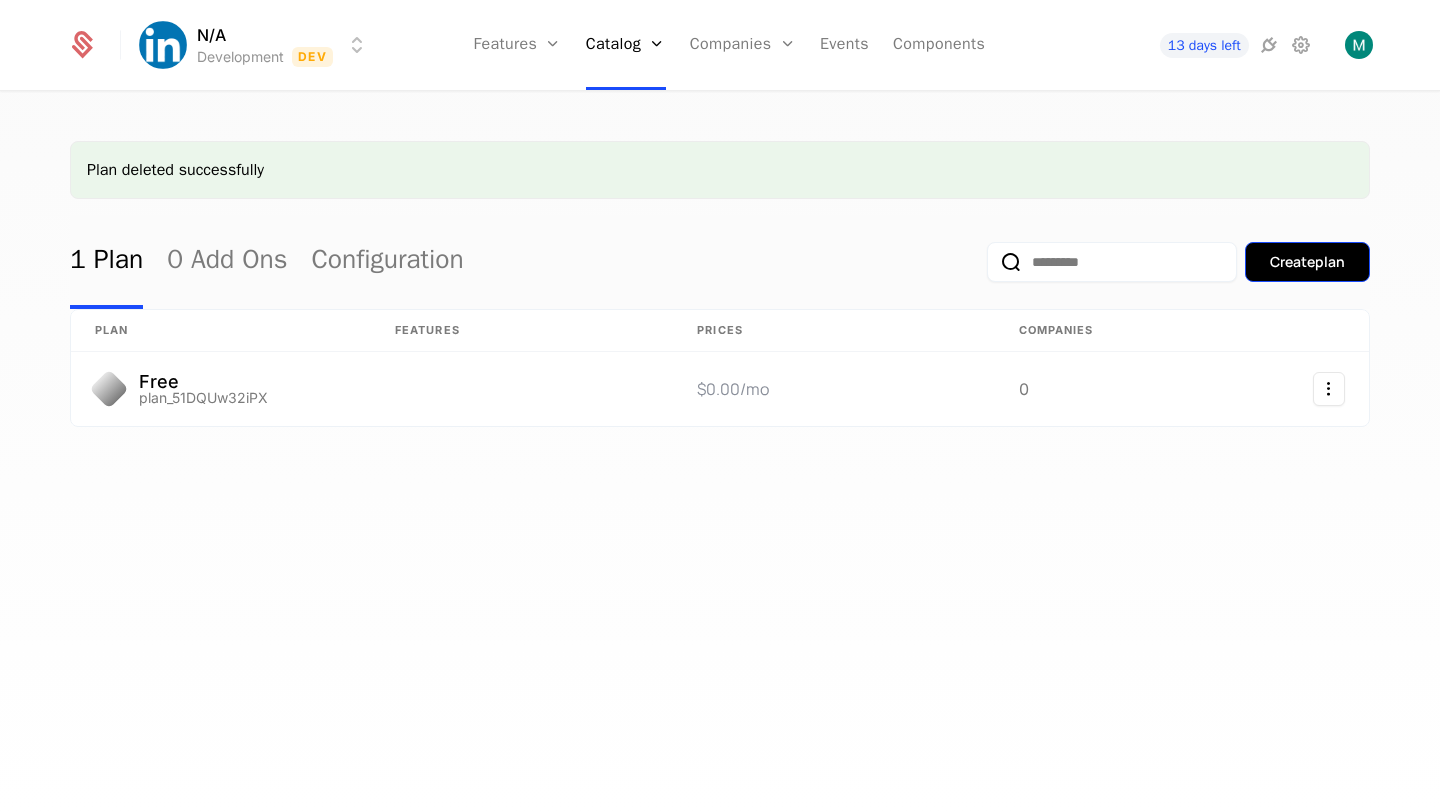 click on "Create  plan" at bounding box center (1307, 262) 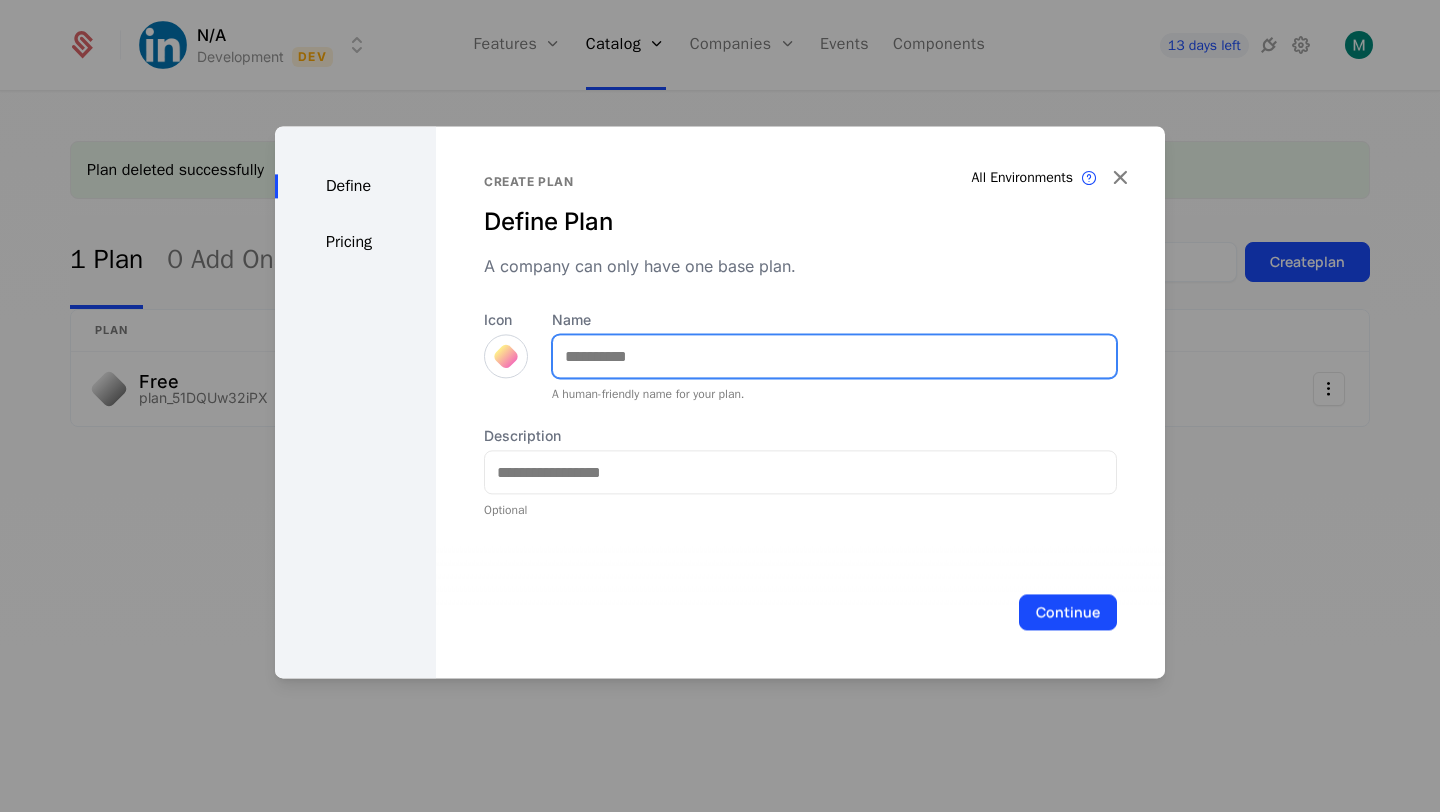 click on "Name" at bounding box center (834, 356) 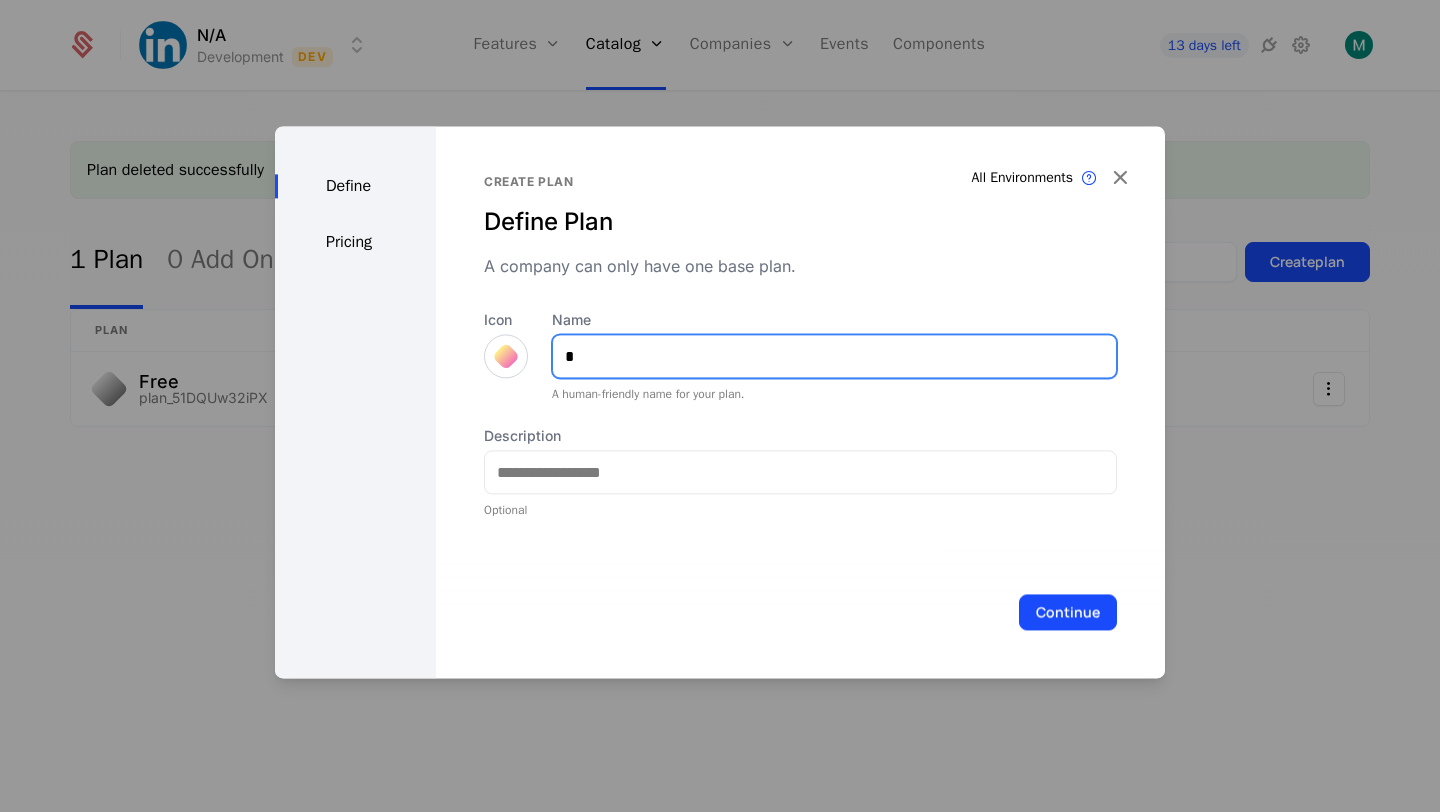 type on "*******" 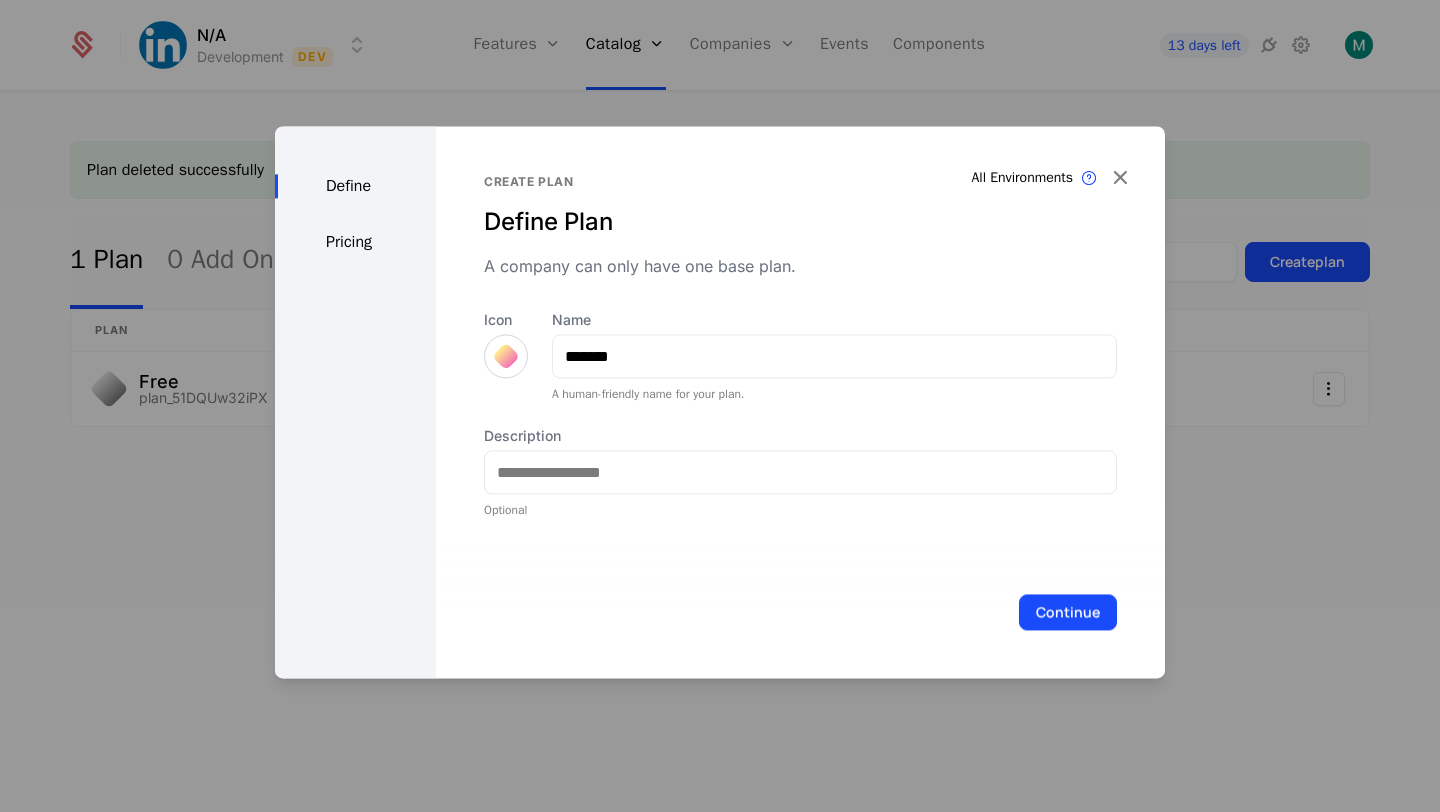 click at bounding box center [506, 356] 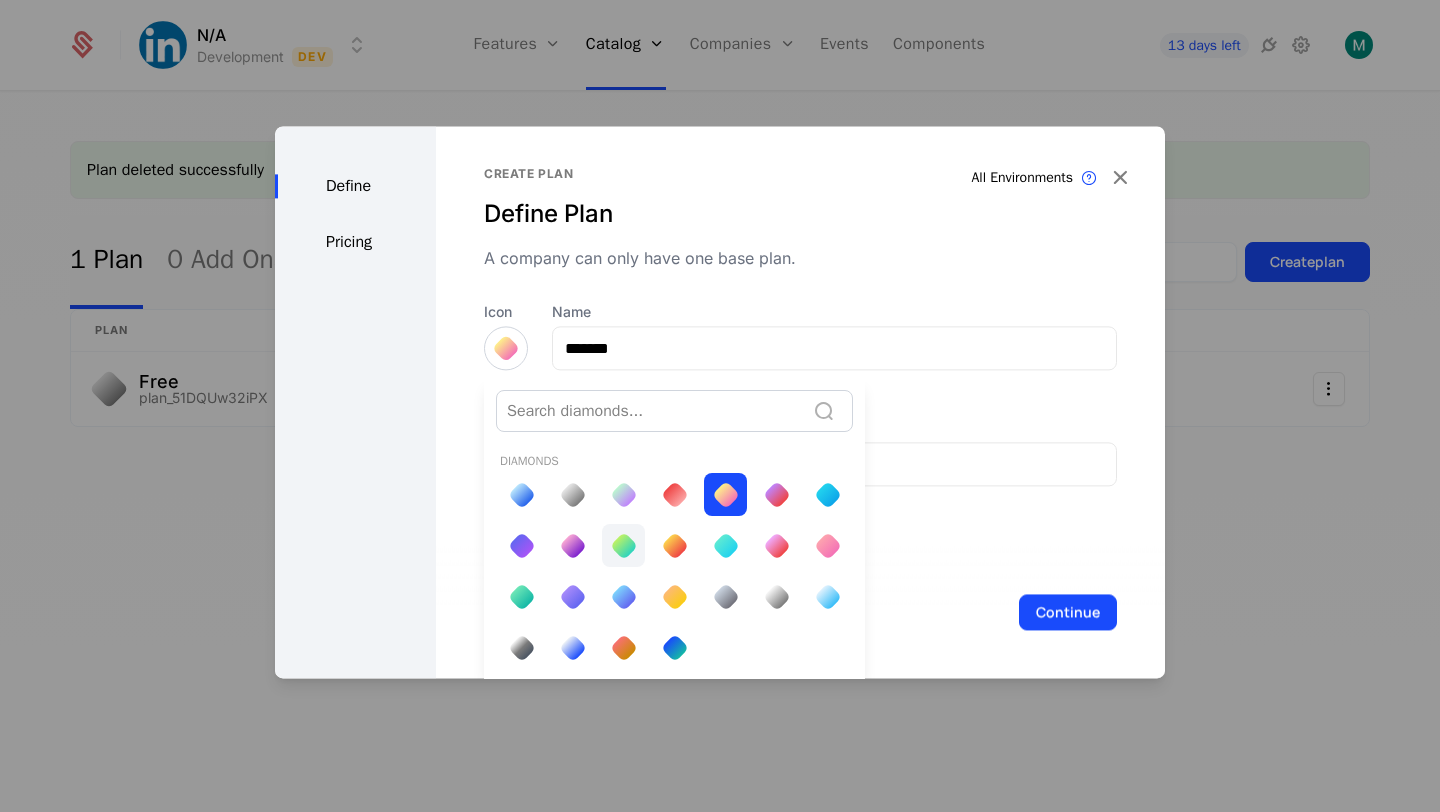 click at bounding box center (623, 546) 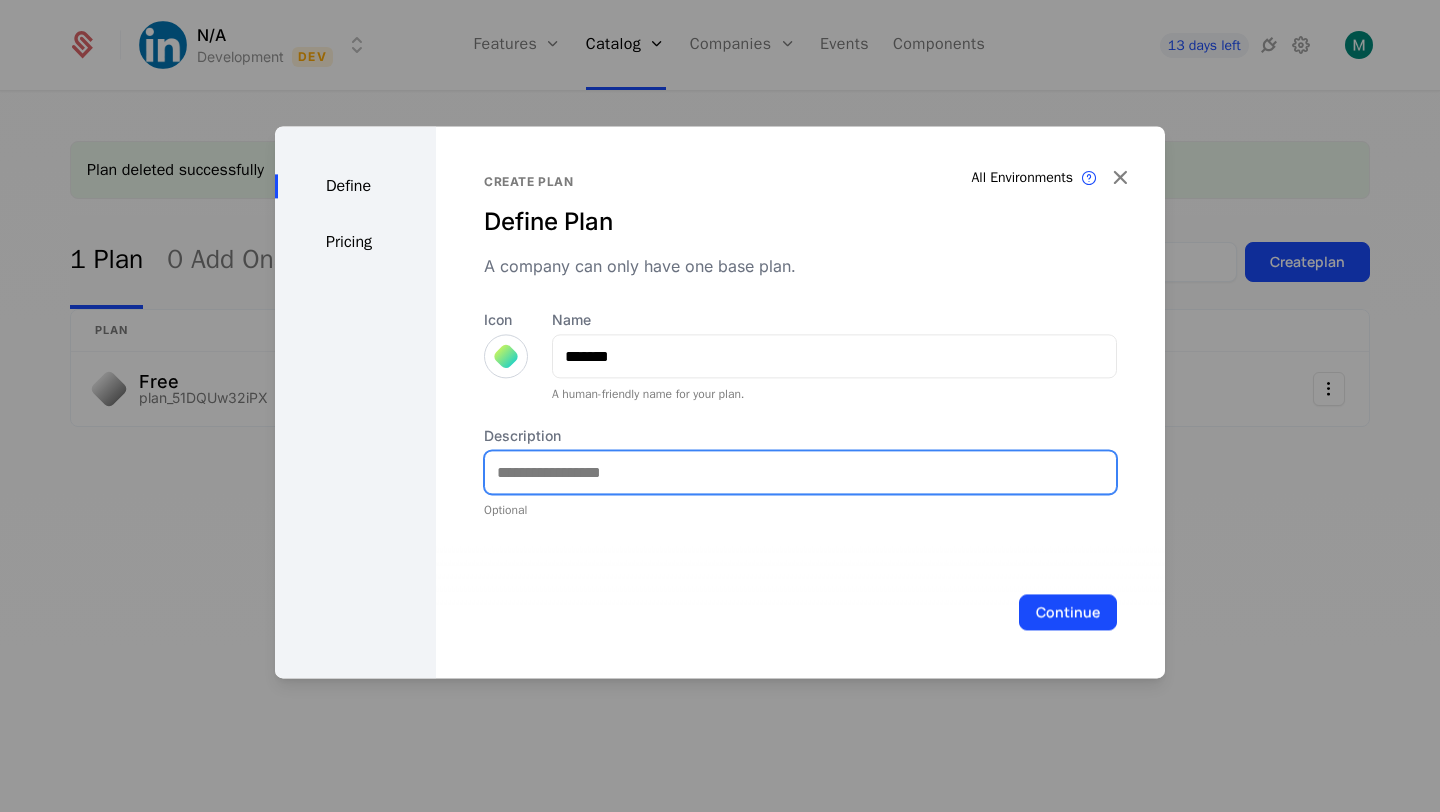 click on "Description" at bounding box center (800, 472) 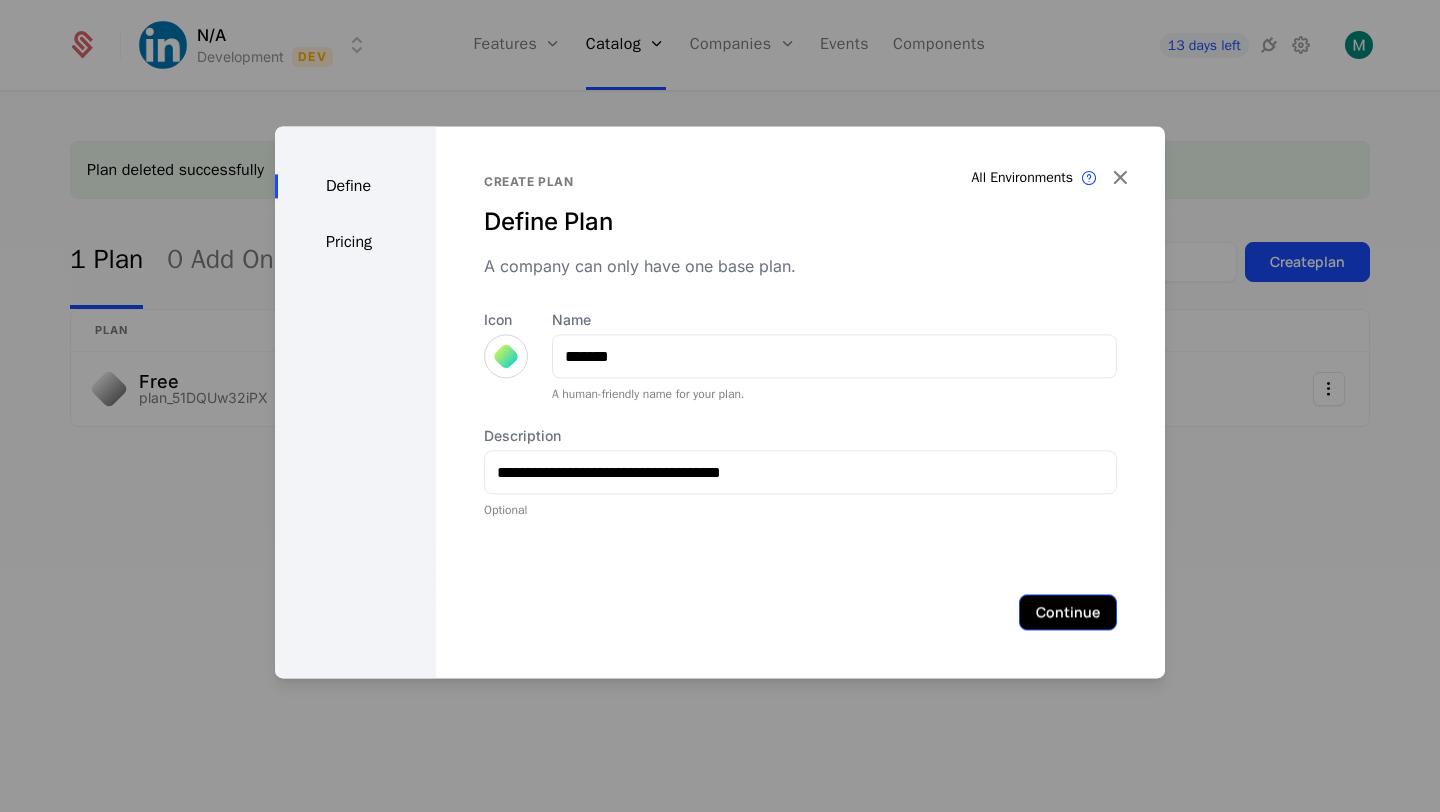 click on "Continue" at bounding box center [1068, 612] 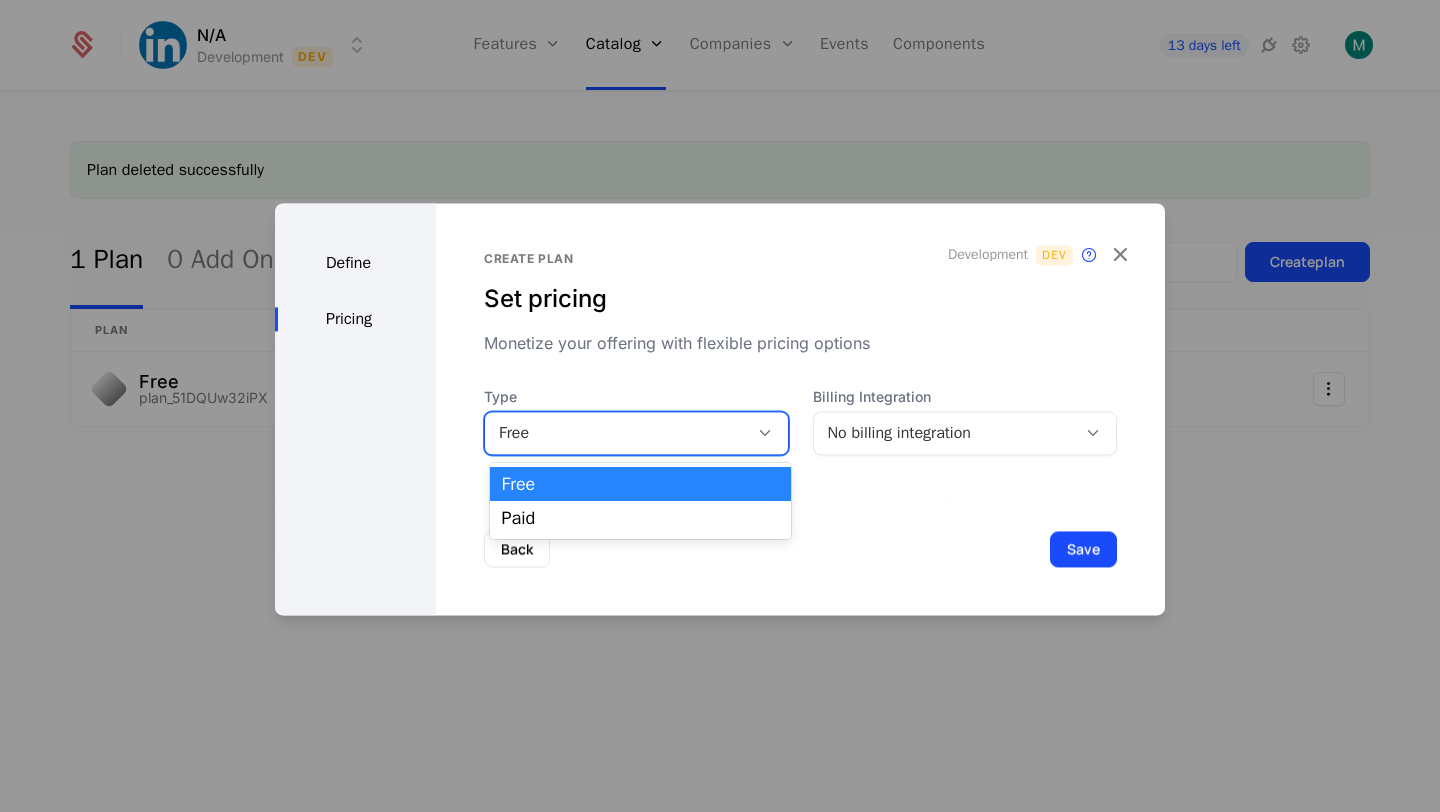 click at bounding box center [765, 433] 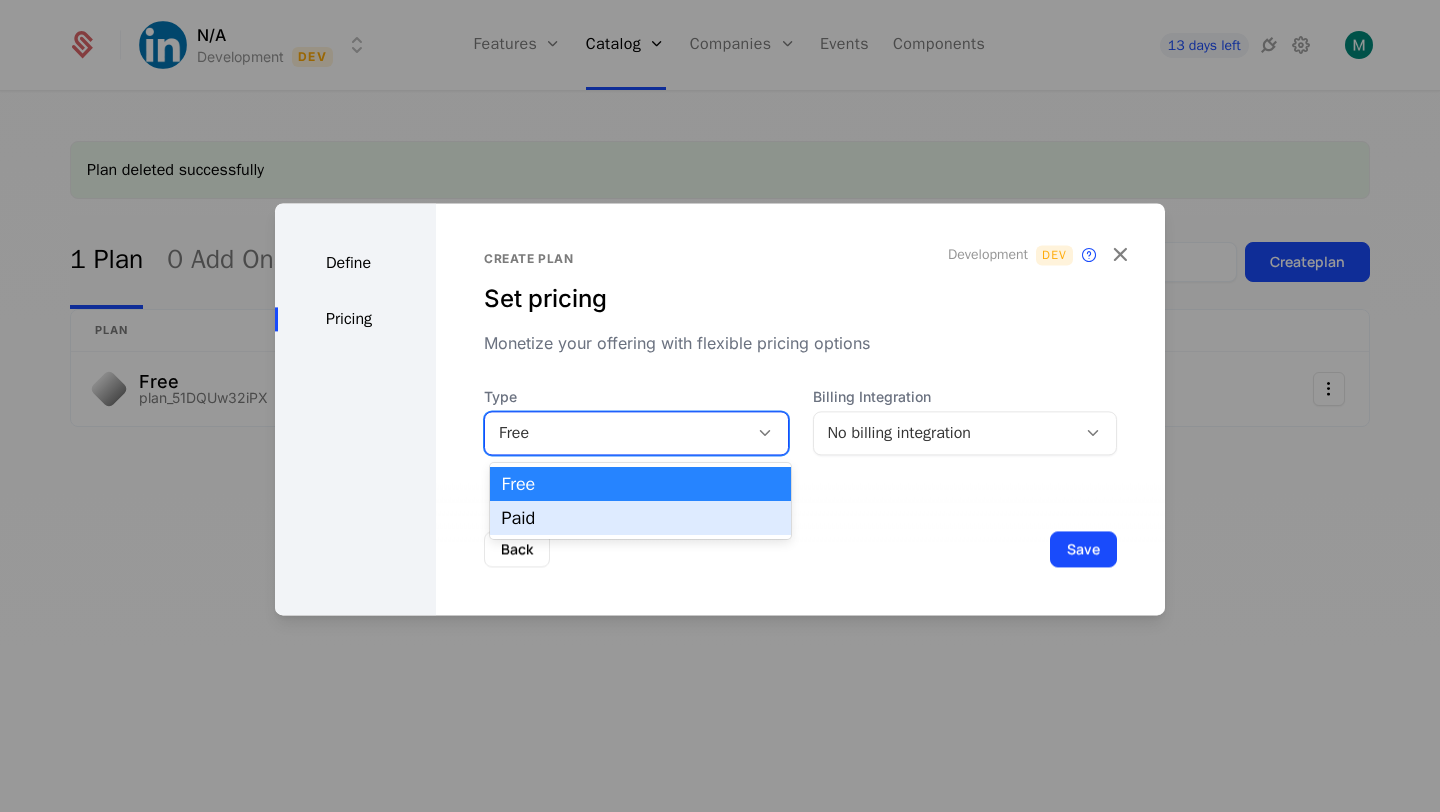 click on "Paid" at bounding box center (641, 518) 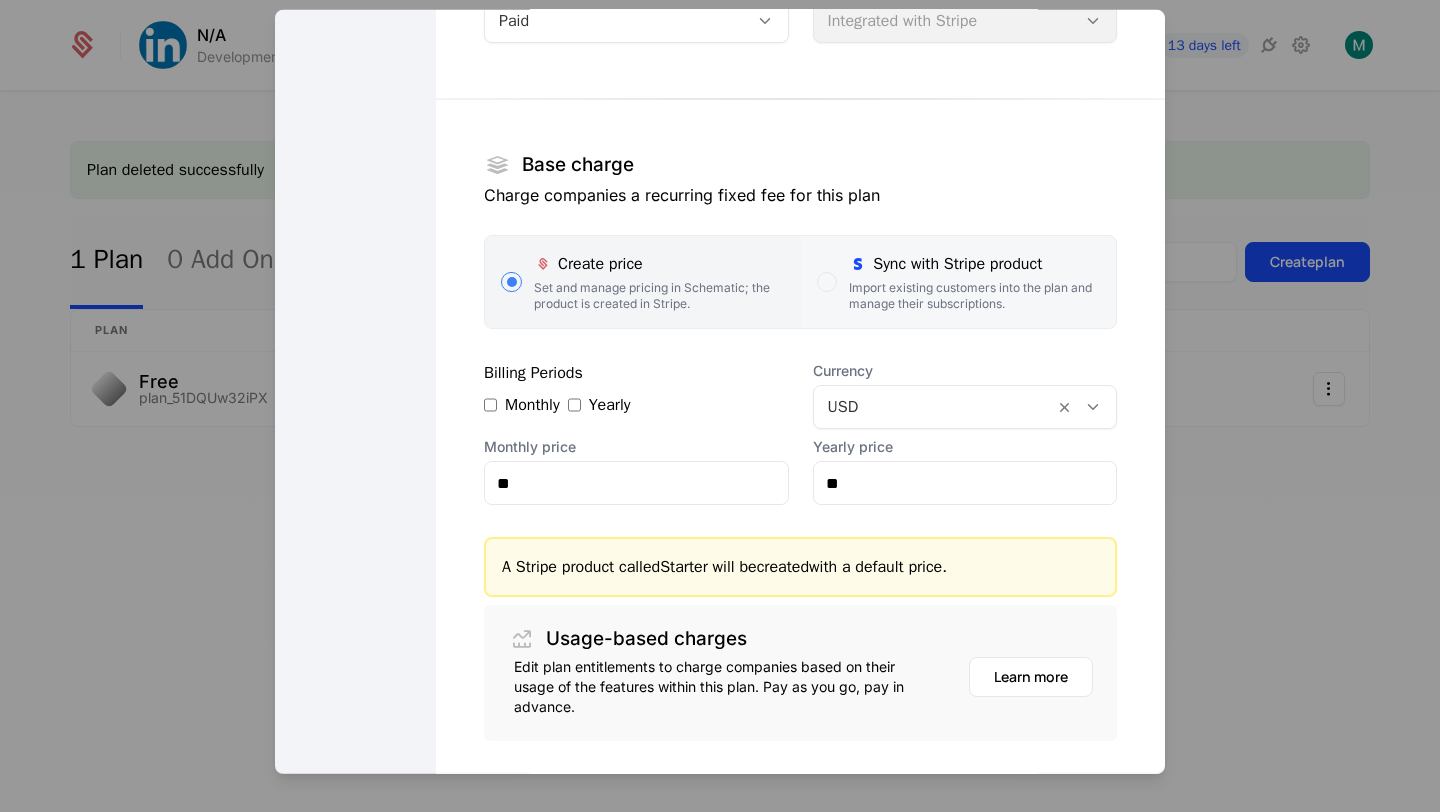 click on "Sync with Stripe product" at bounding box center (974, 264) 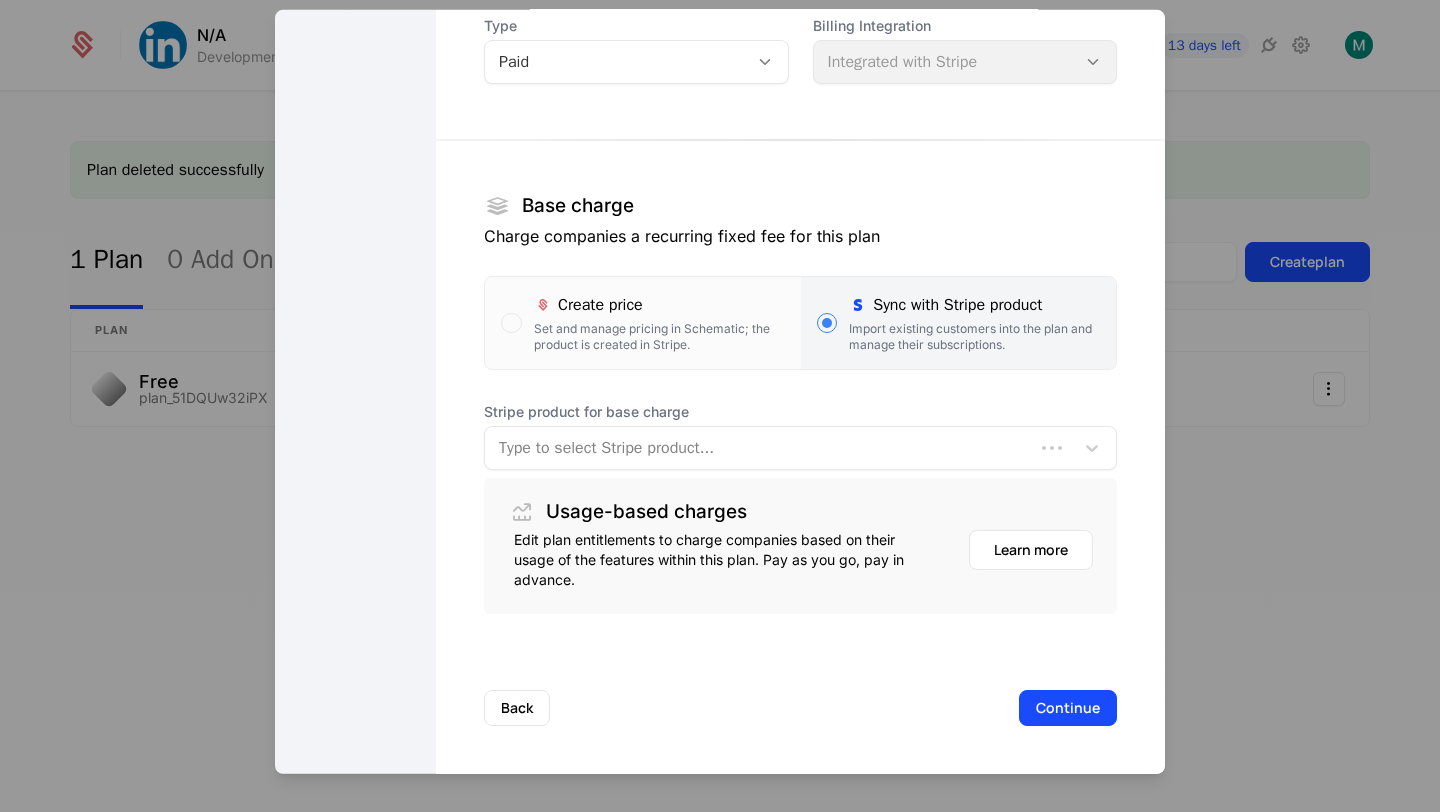 click at bounding box center [759, 448] 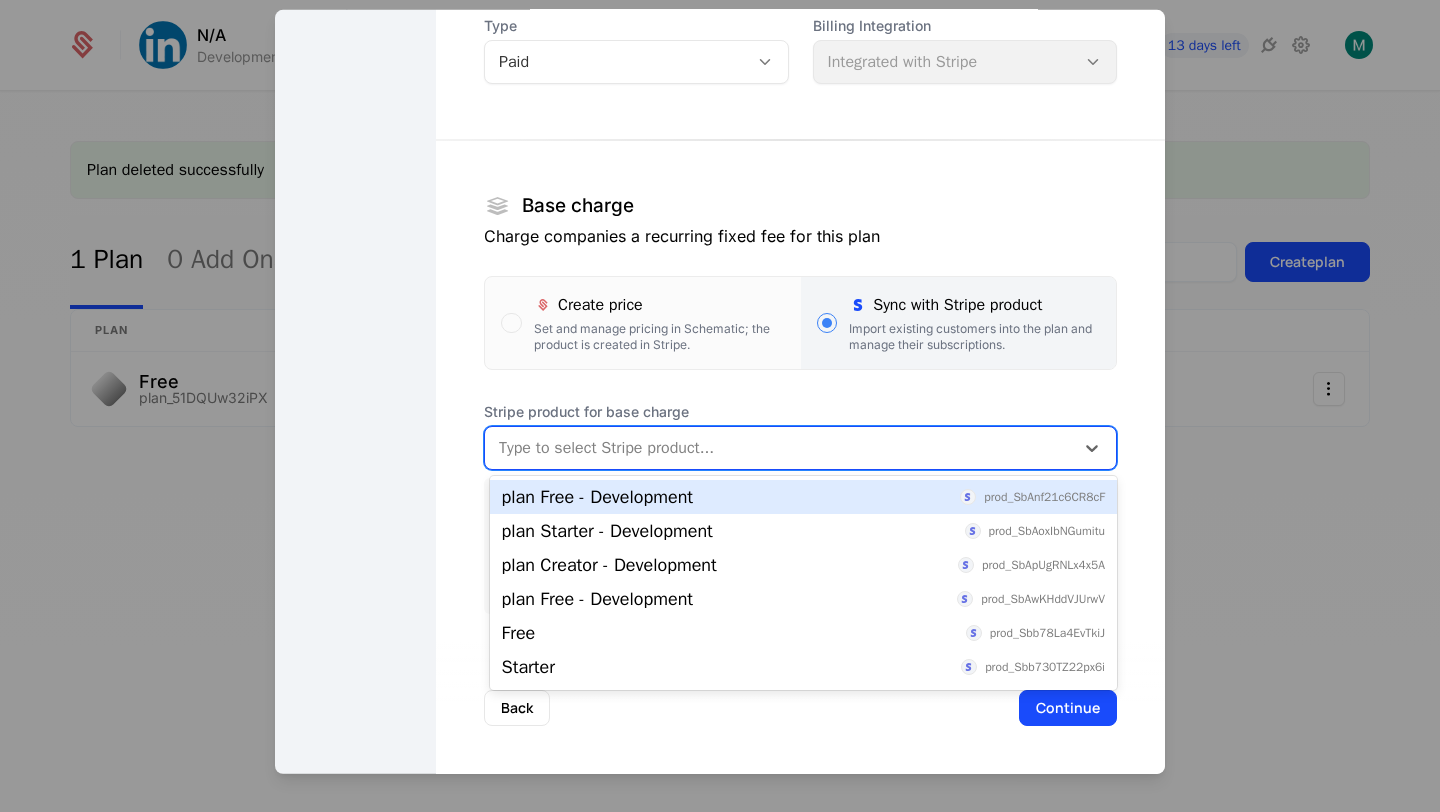 paste on "**********" 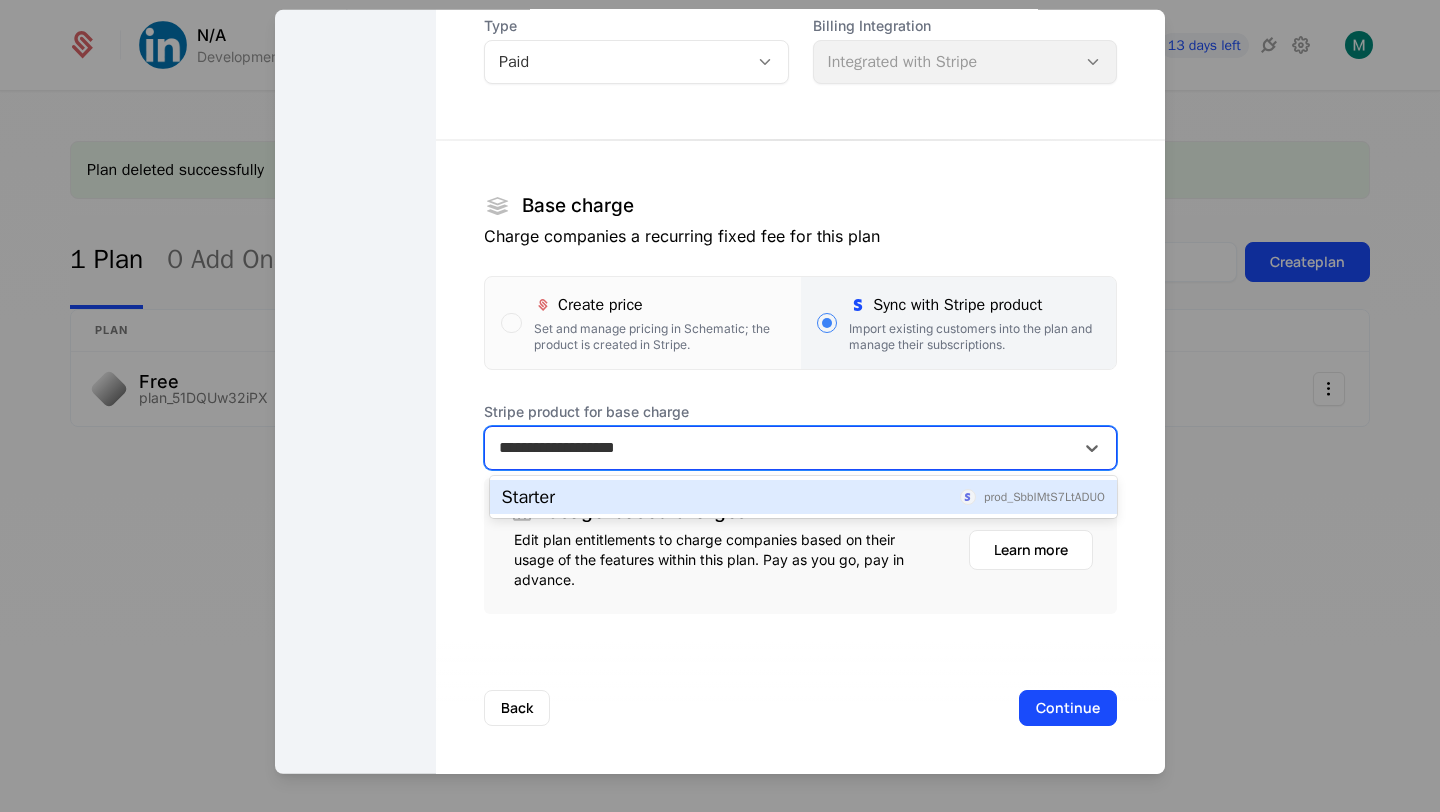 click on "Starter prod_SbbIMtS7LtADUO" at bounding box center [803, 497] 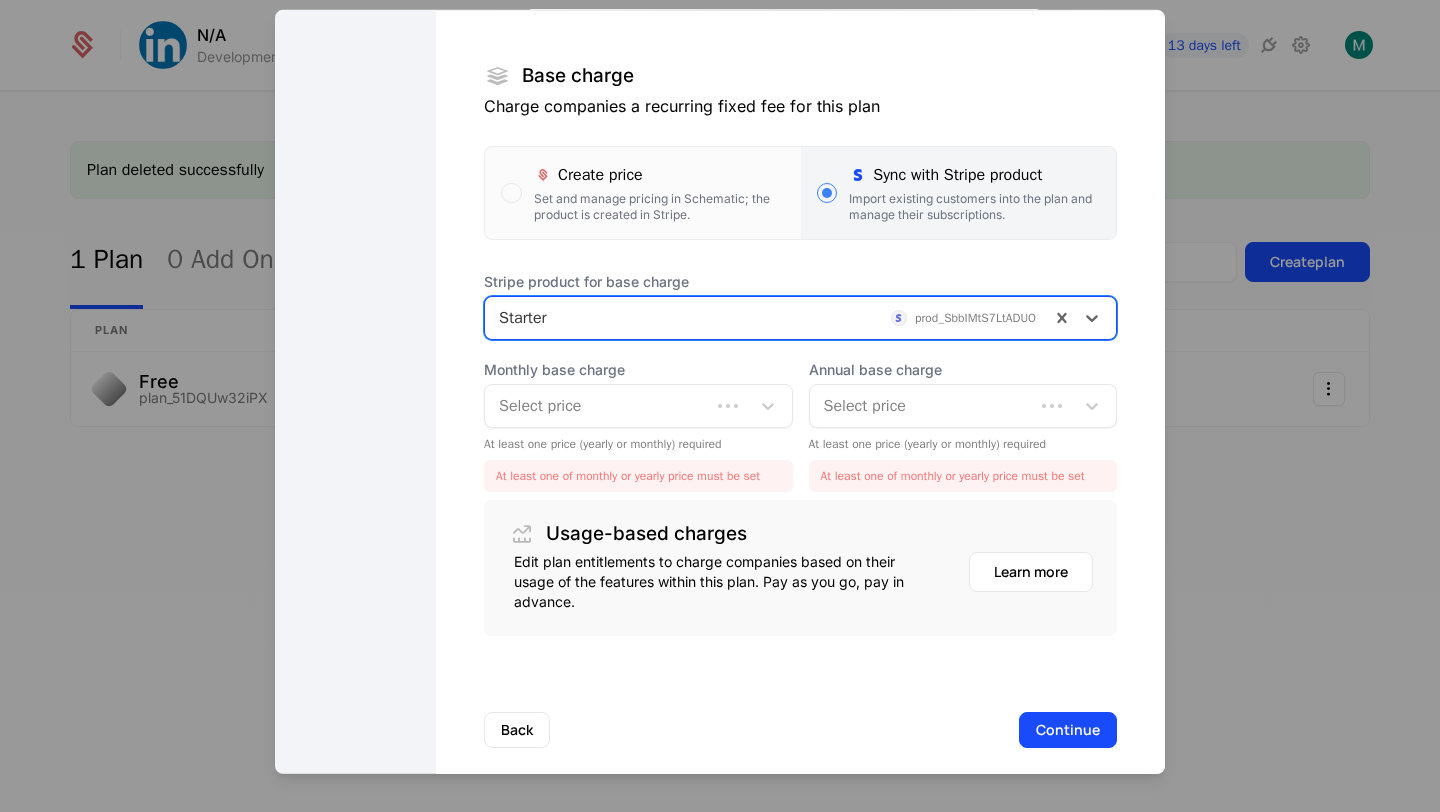 scroll, scrollTop: 310, scrollLeft: 0, axis: vertical 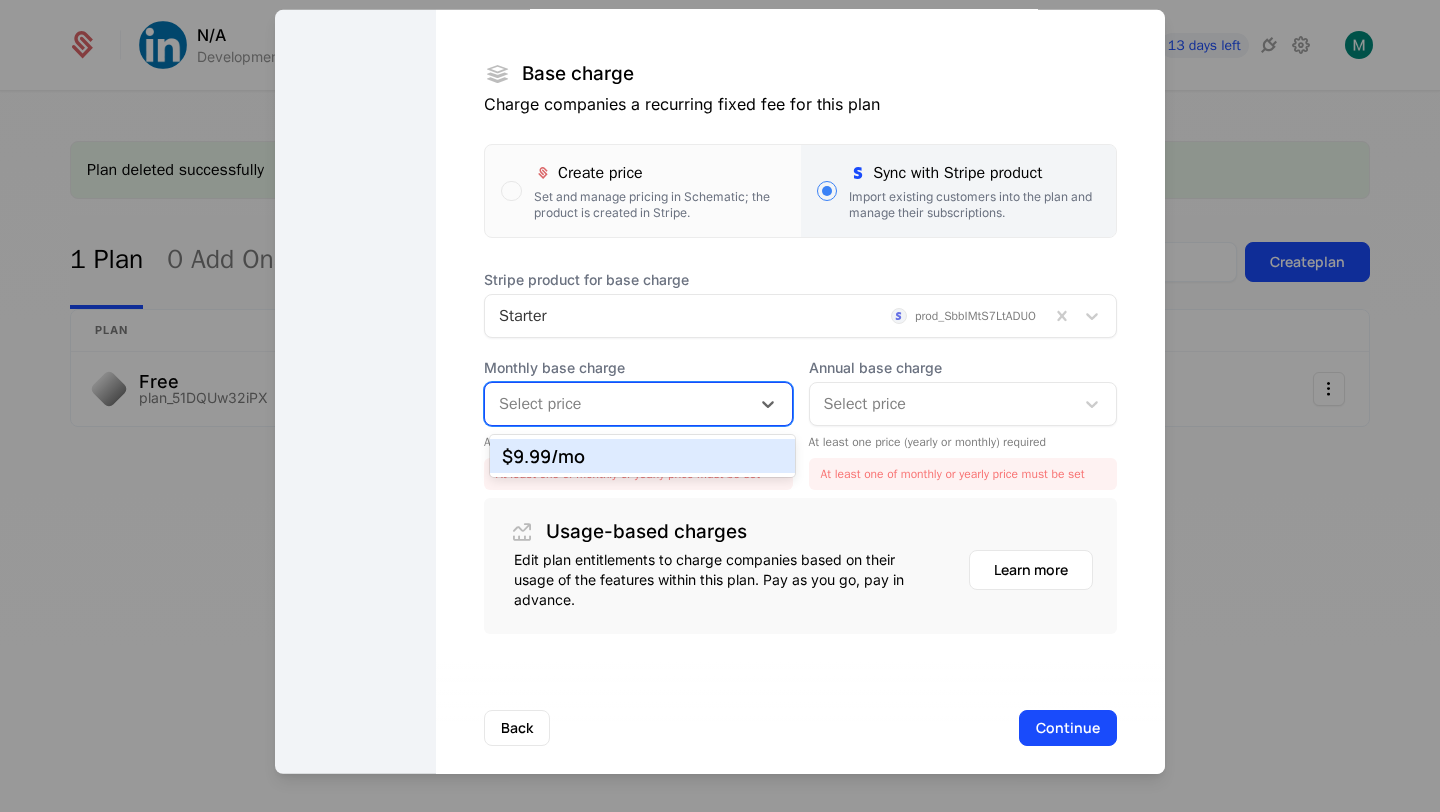 click at bounding box center [617, 404] 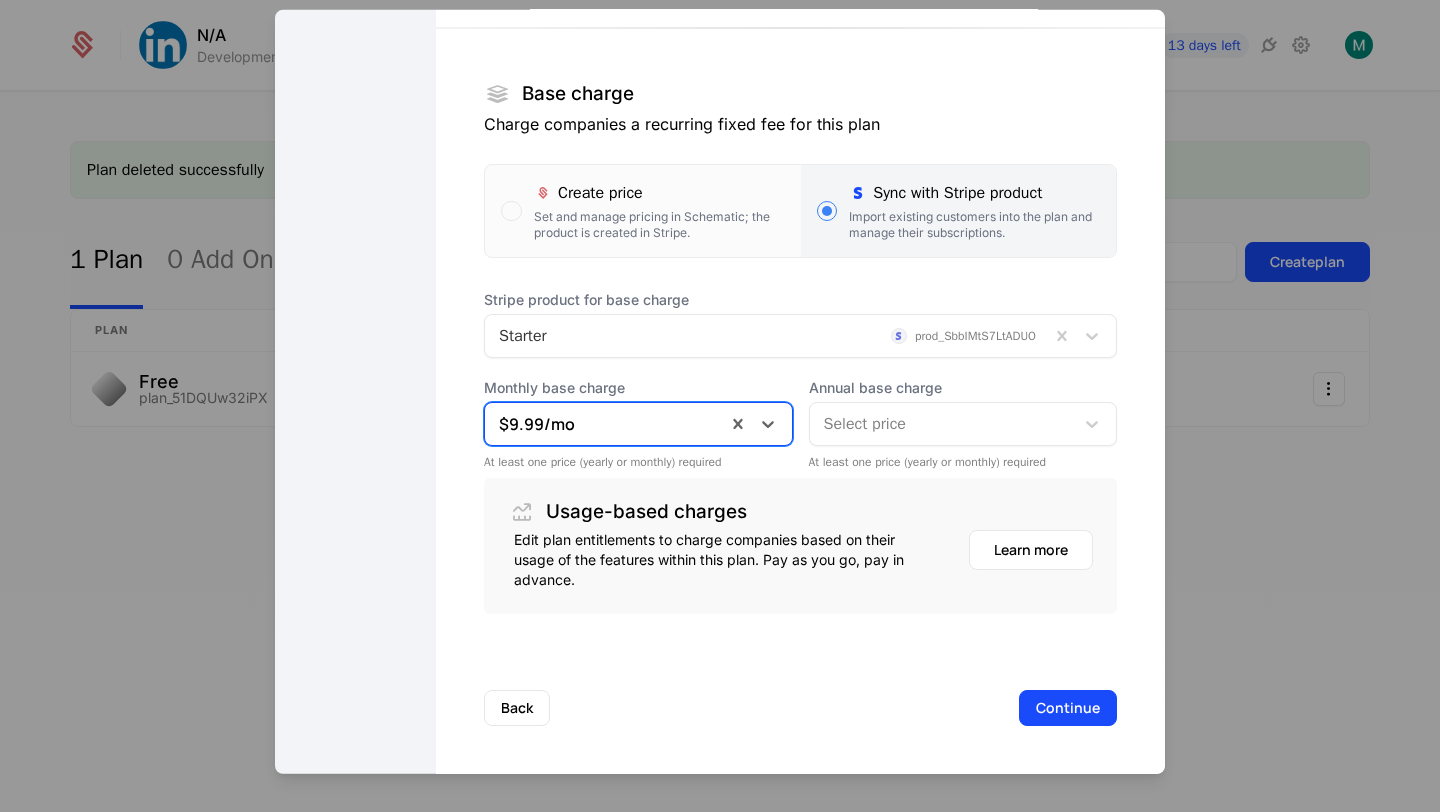 scroll, scrollTop: 293, scrollLeft: 0, axis: vertical 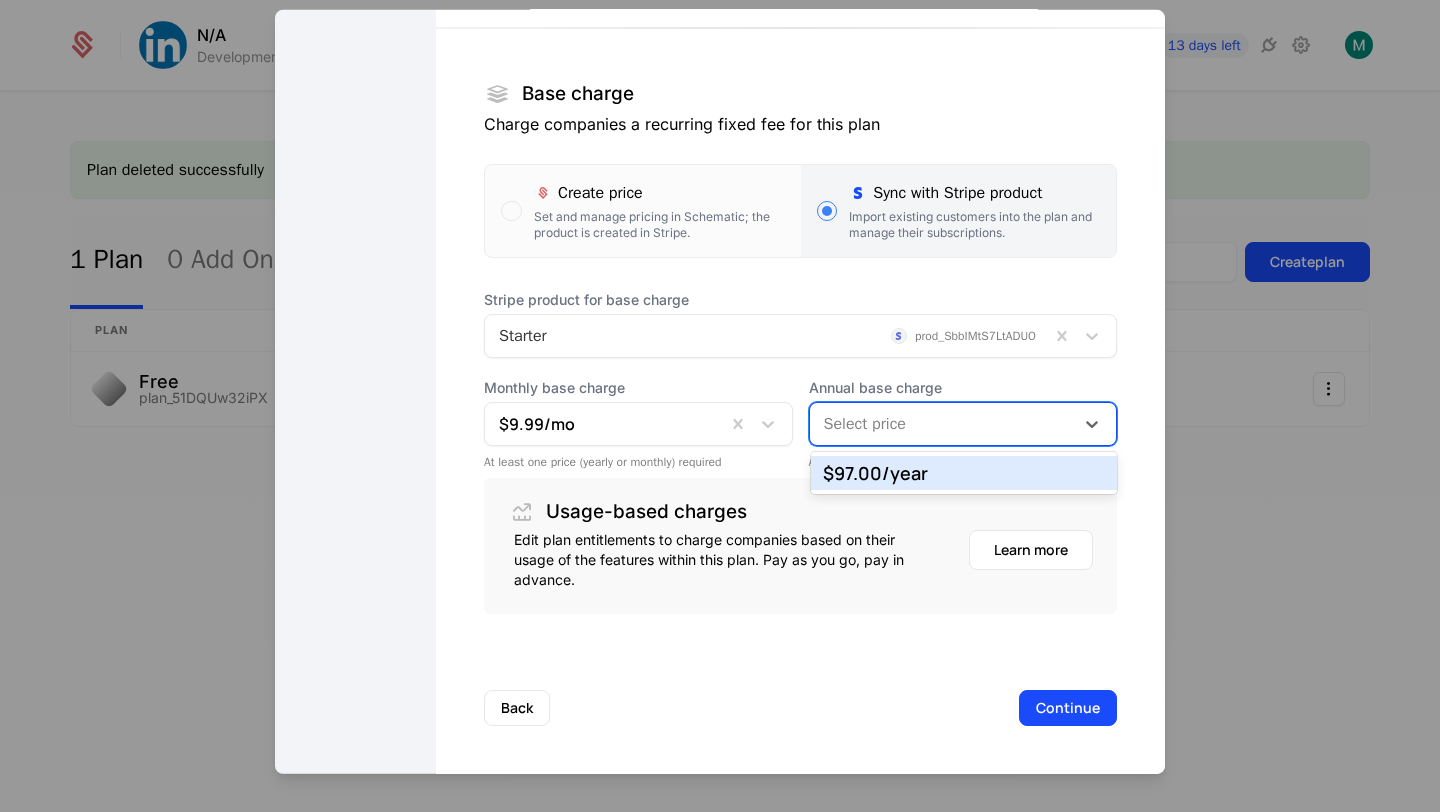 click on "$97.00 /year" at bounding box center [964, 473] 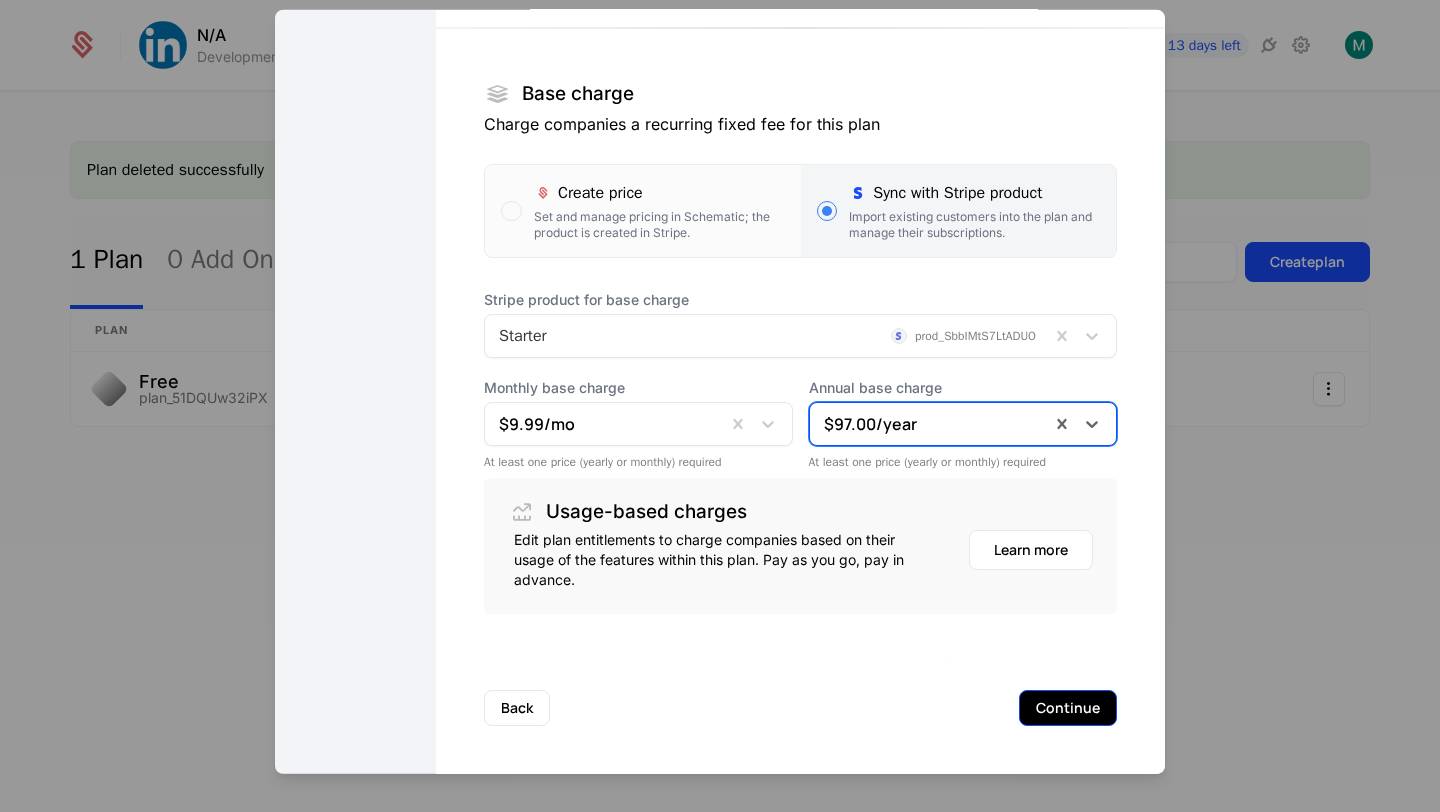 click on "Continue" at bounding box center (1068, 708) 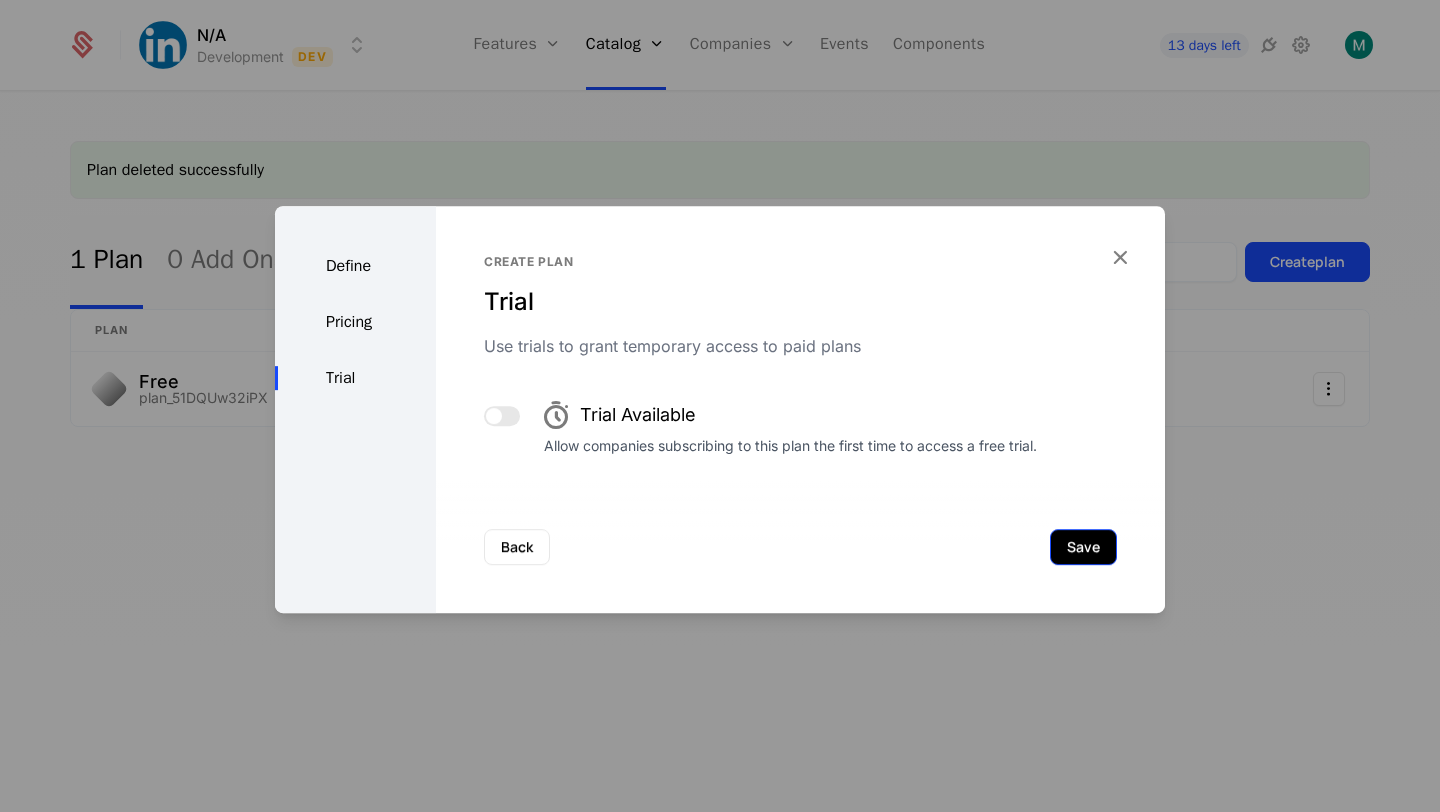 scroll, scrollTop: 0, scrollLeft: 0, axis: both 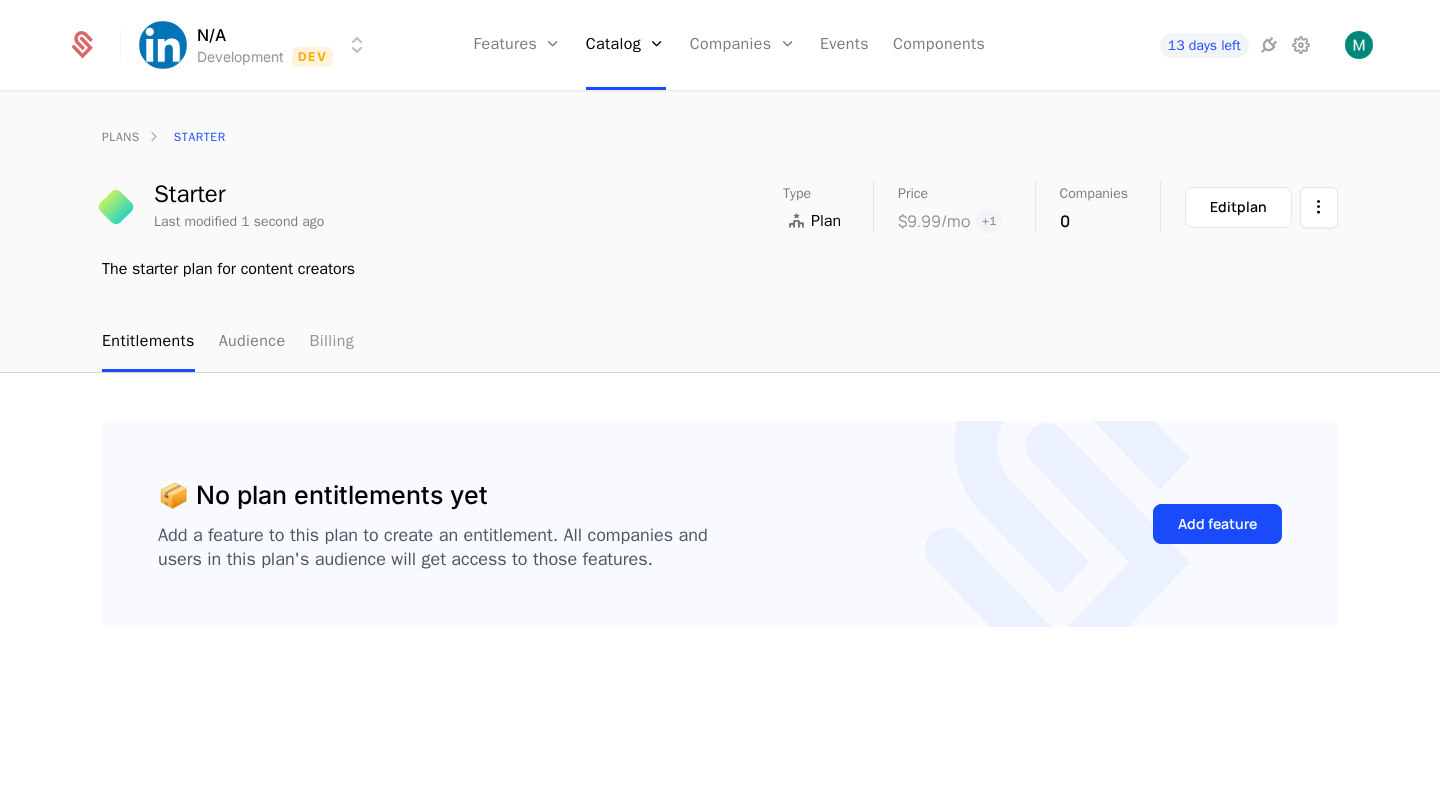 click on "Billing" at bounding box center [331, 342] 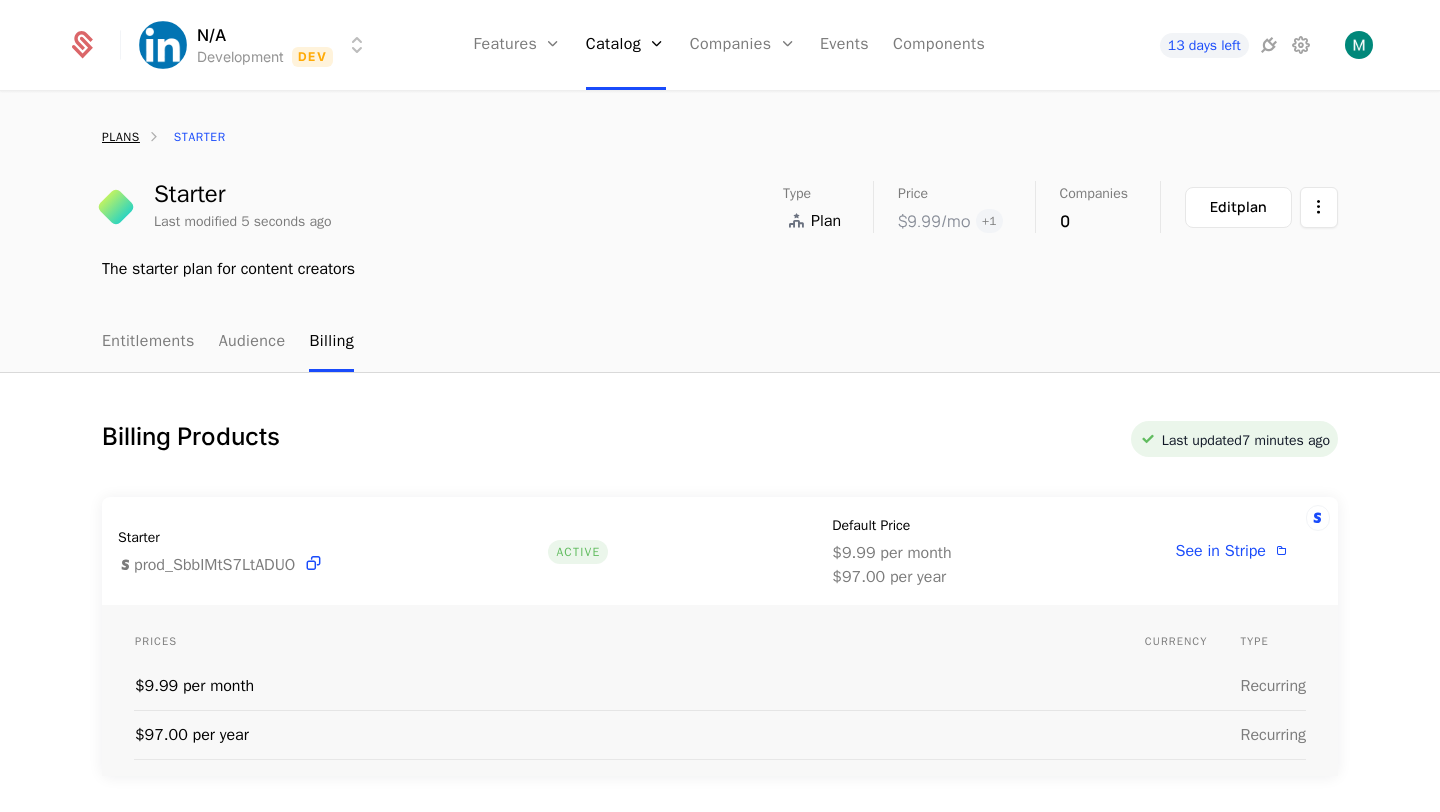 click on "plans" at bounding box center [121, 137] 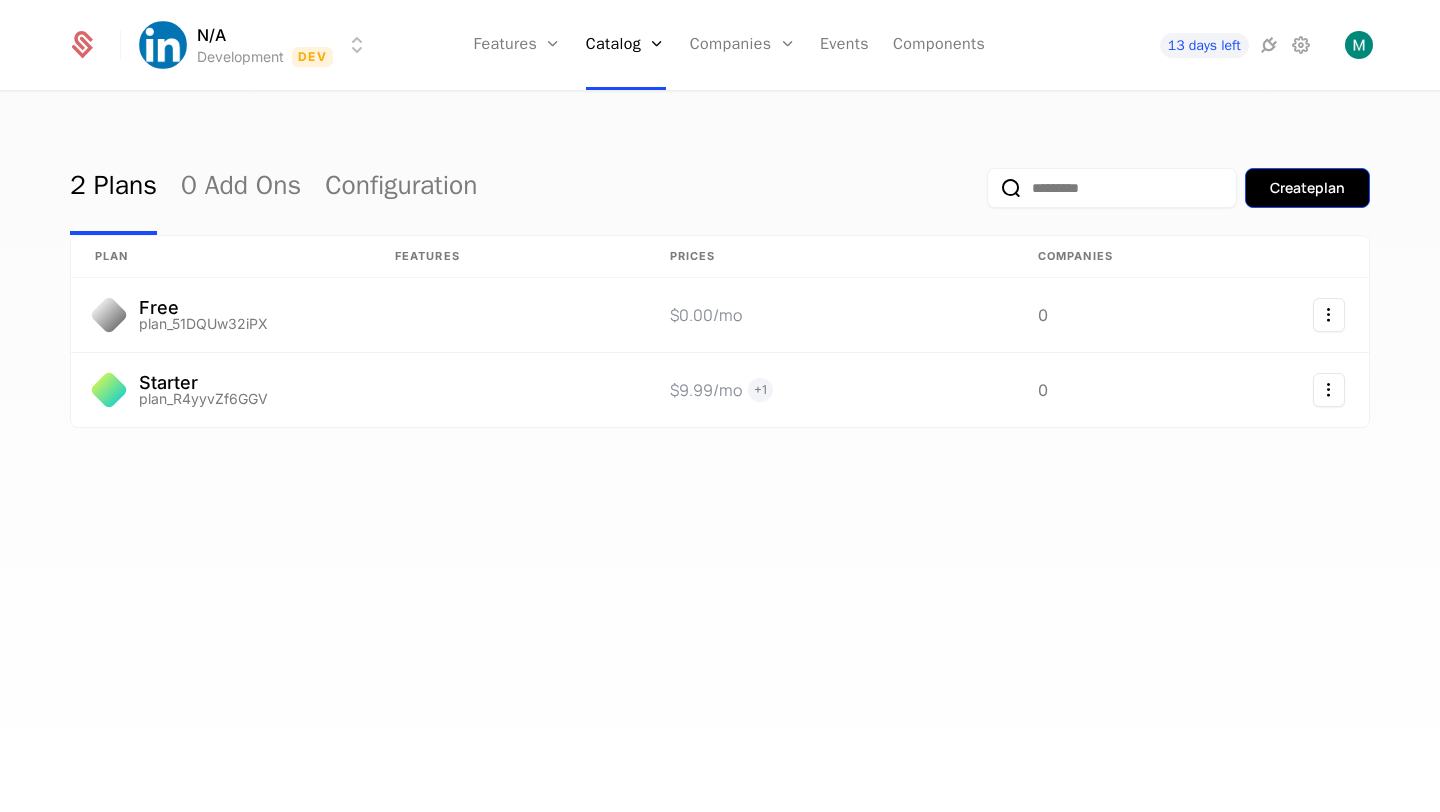 click on "Create  plan" at bounding box center [1307, 188] 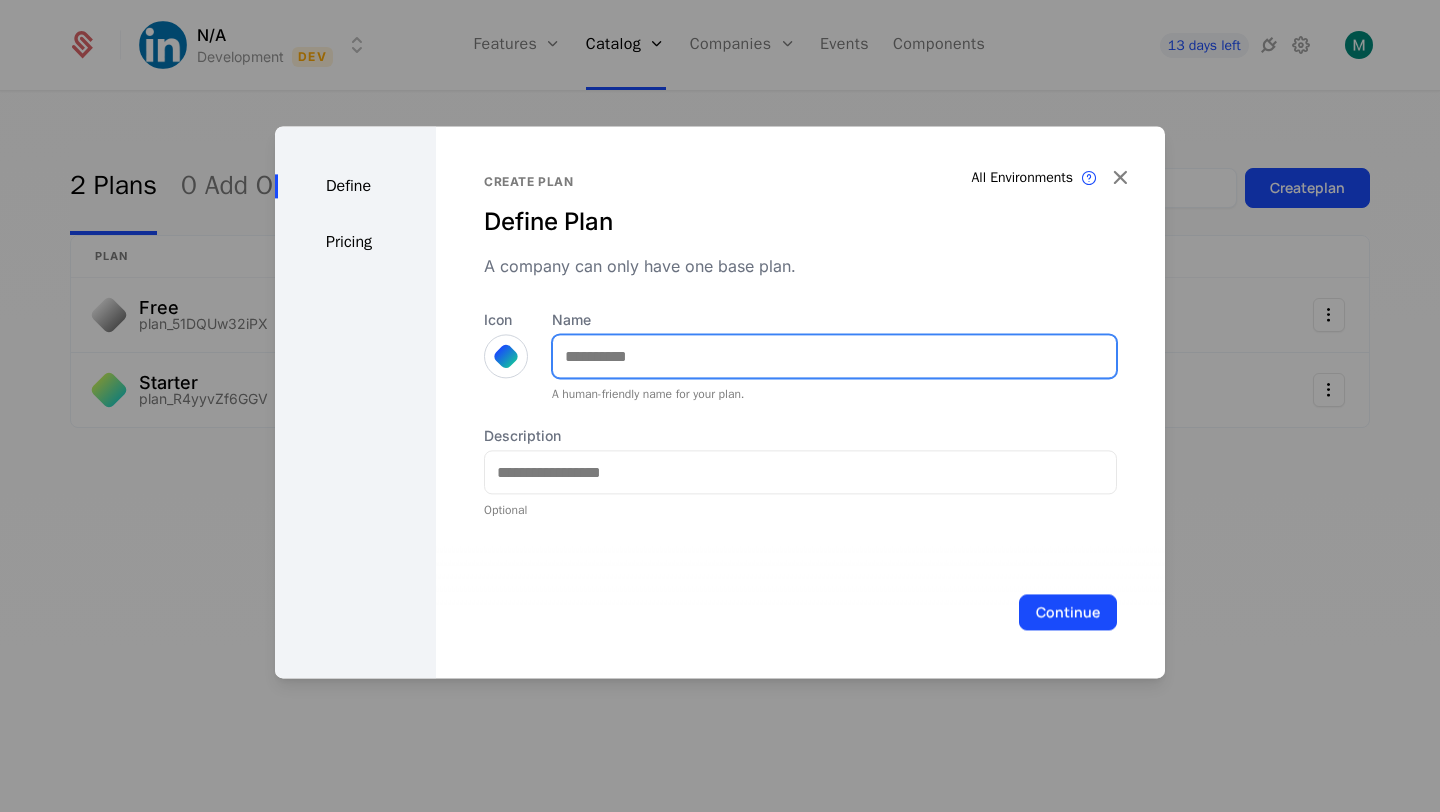 click on "Name" at bounding box center (834, 356) 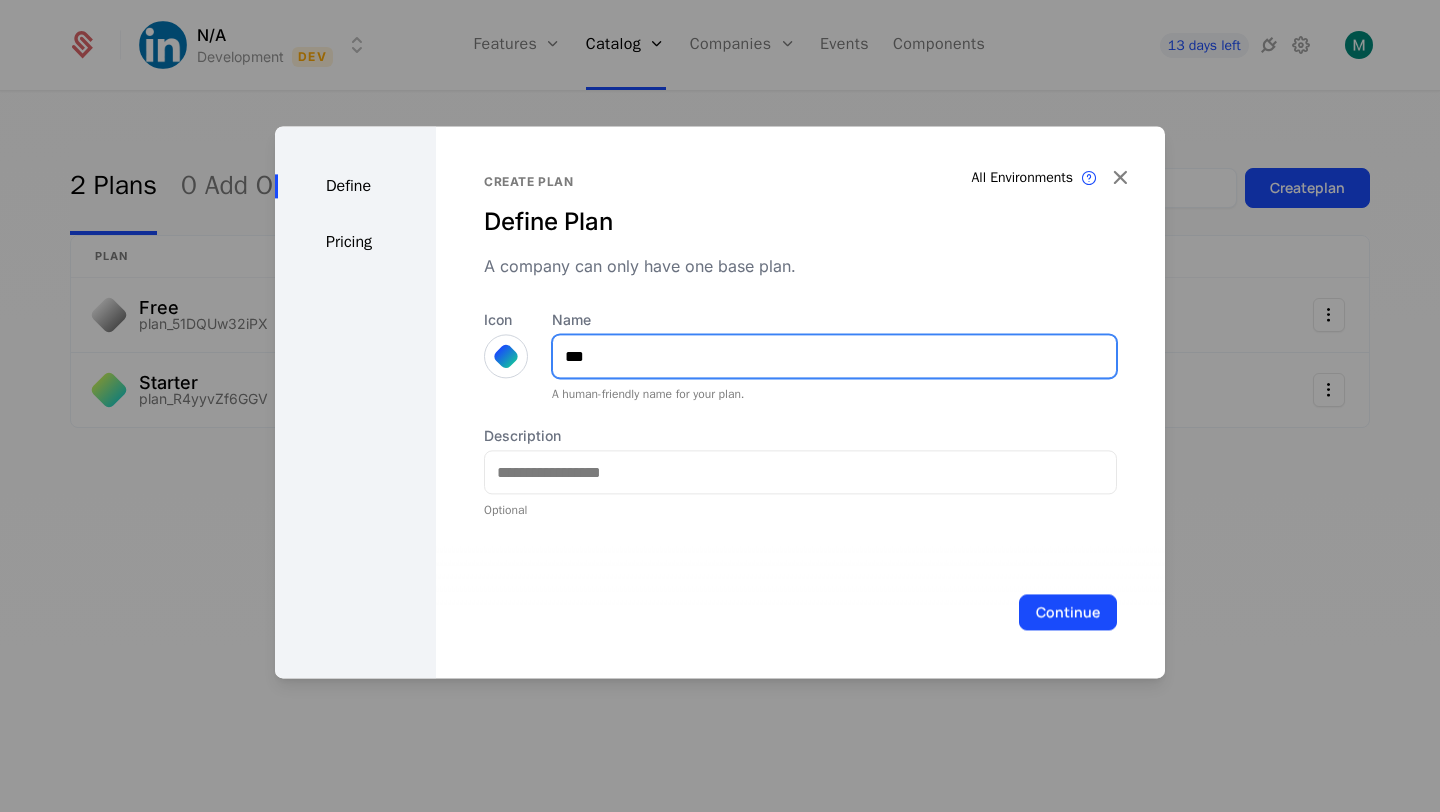type on "*******" 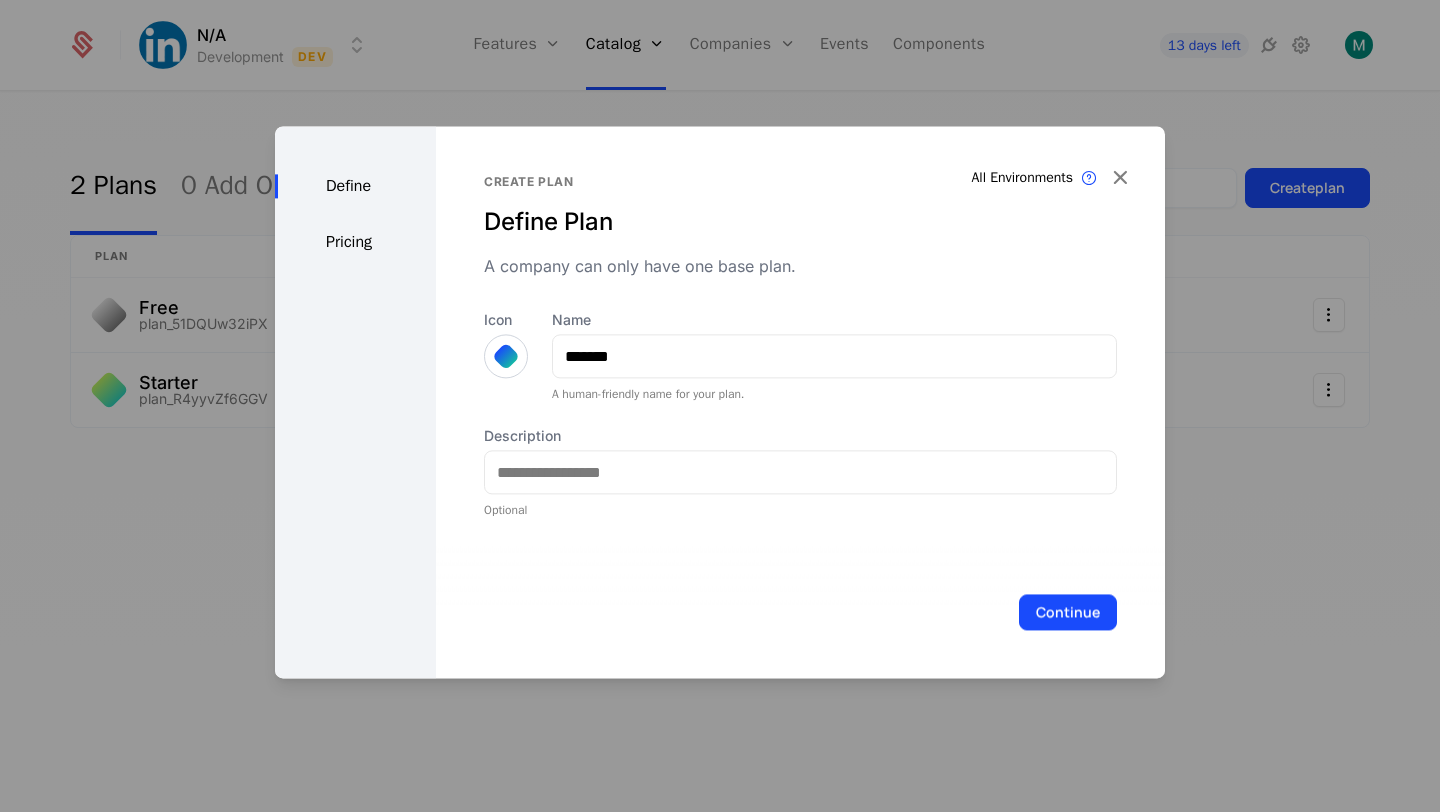 click at bounding box center [506, 356] 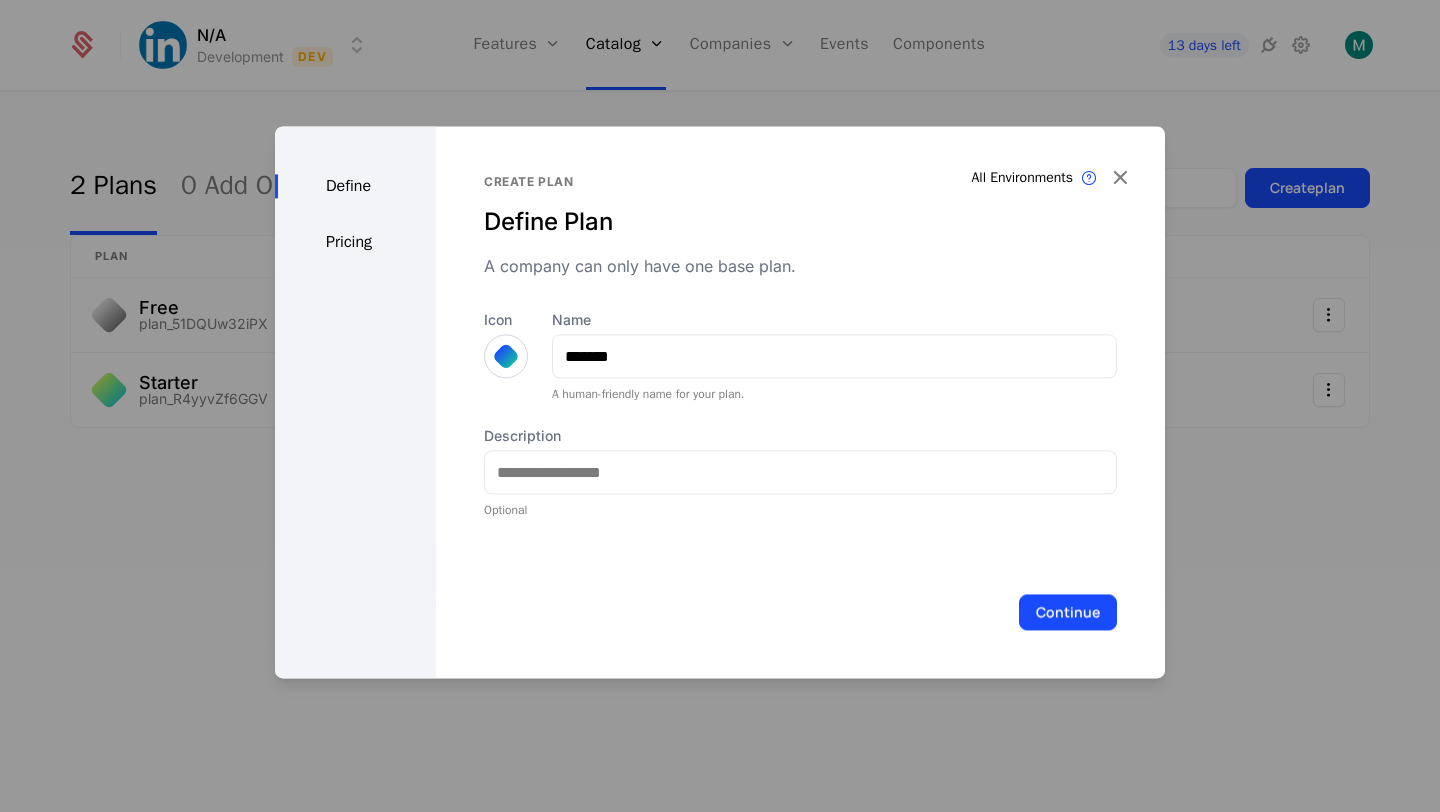 scroll, scrollTop: 8, scrollLeft: 0, axis: vertical 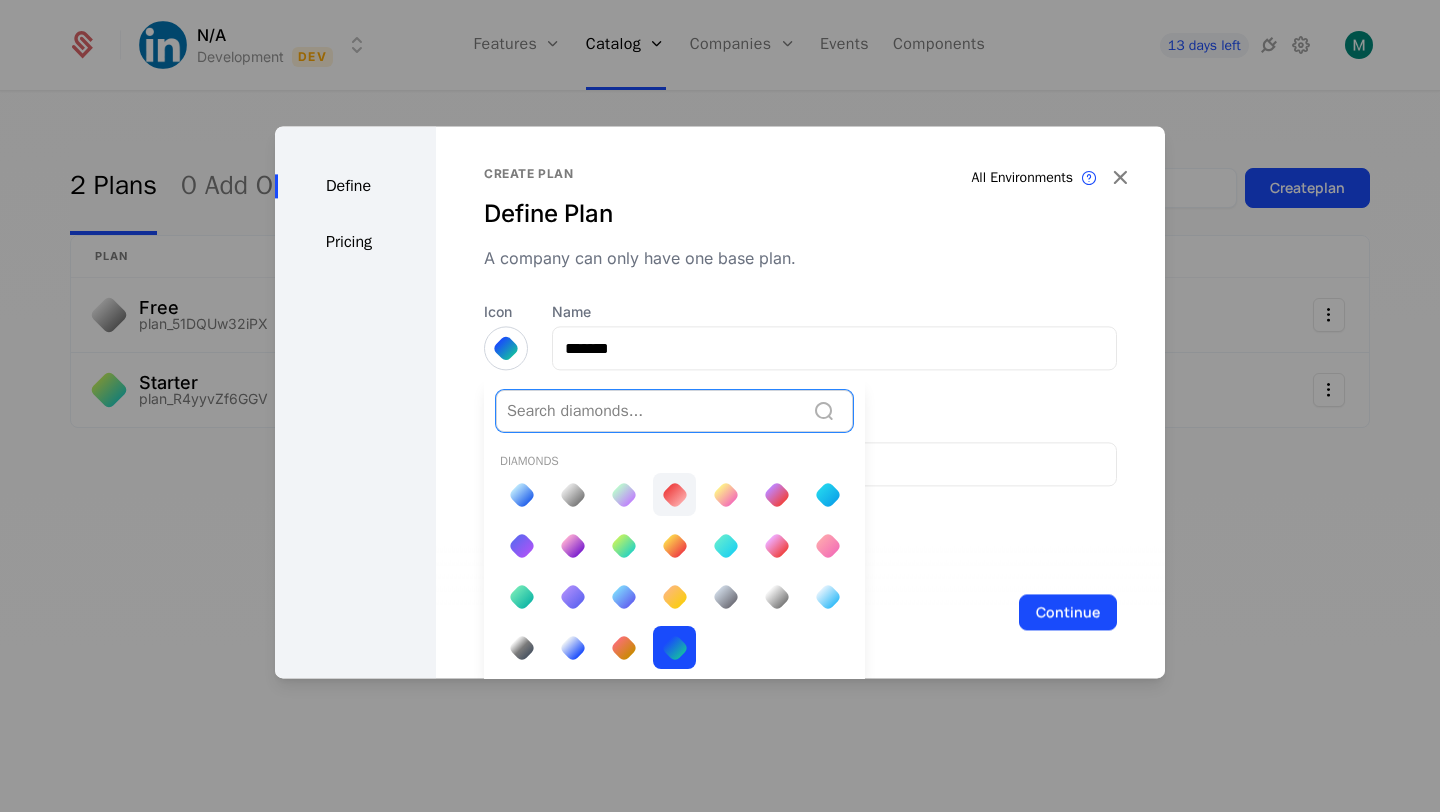 click at bounding box center (674, 495) 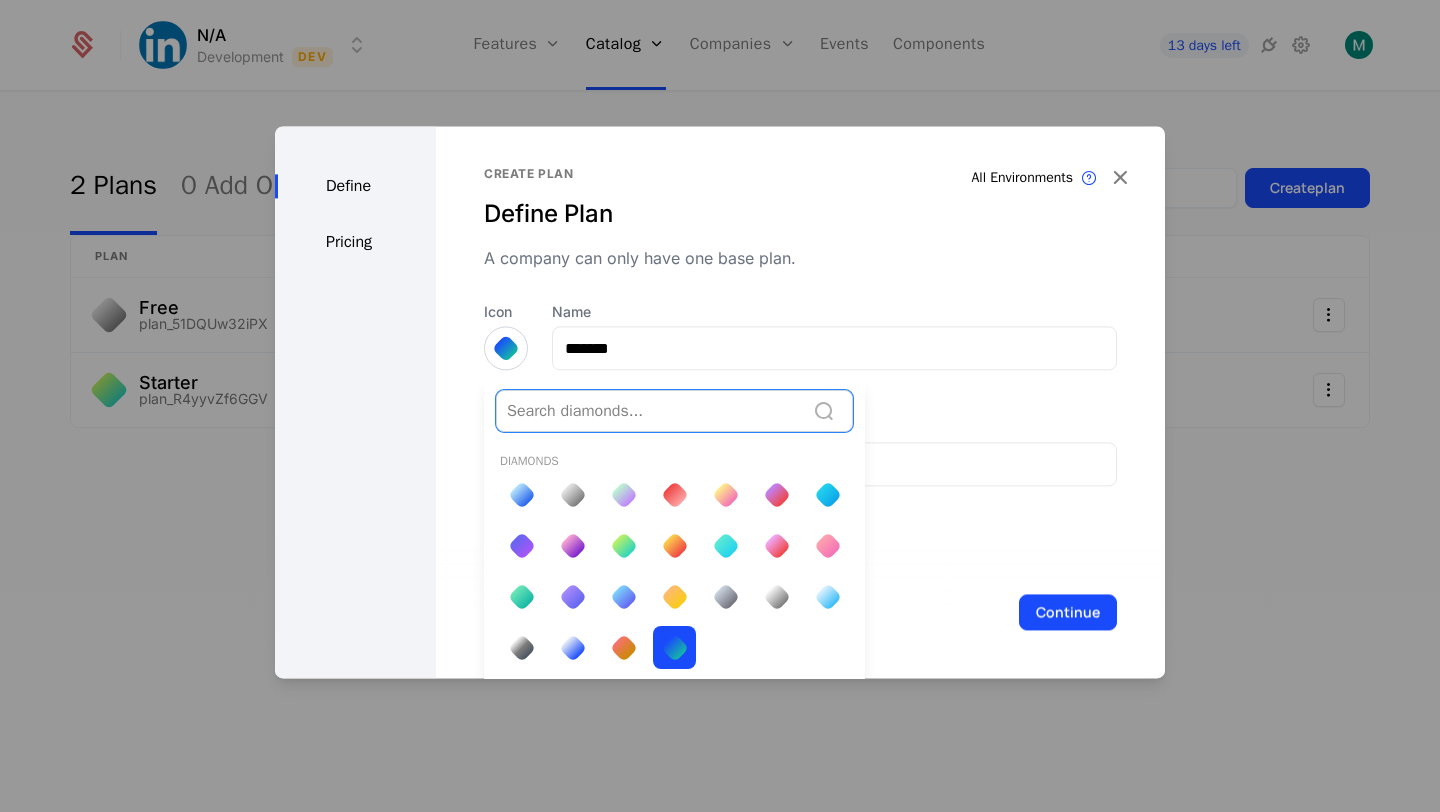 scroll, scrollTop: 0, scrollLeft: 0, axis: both 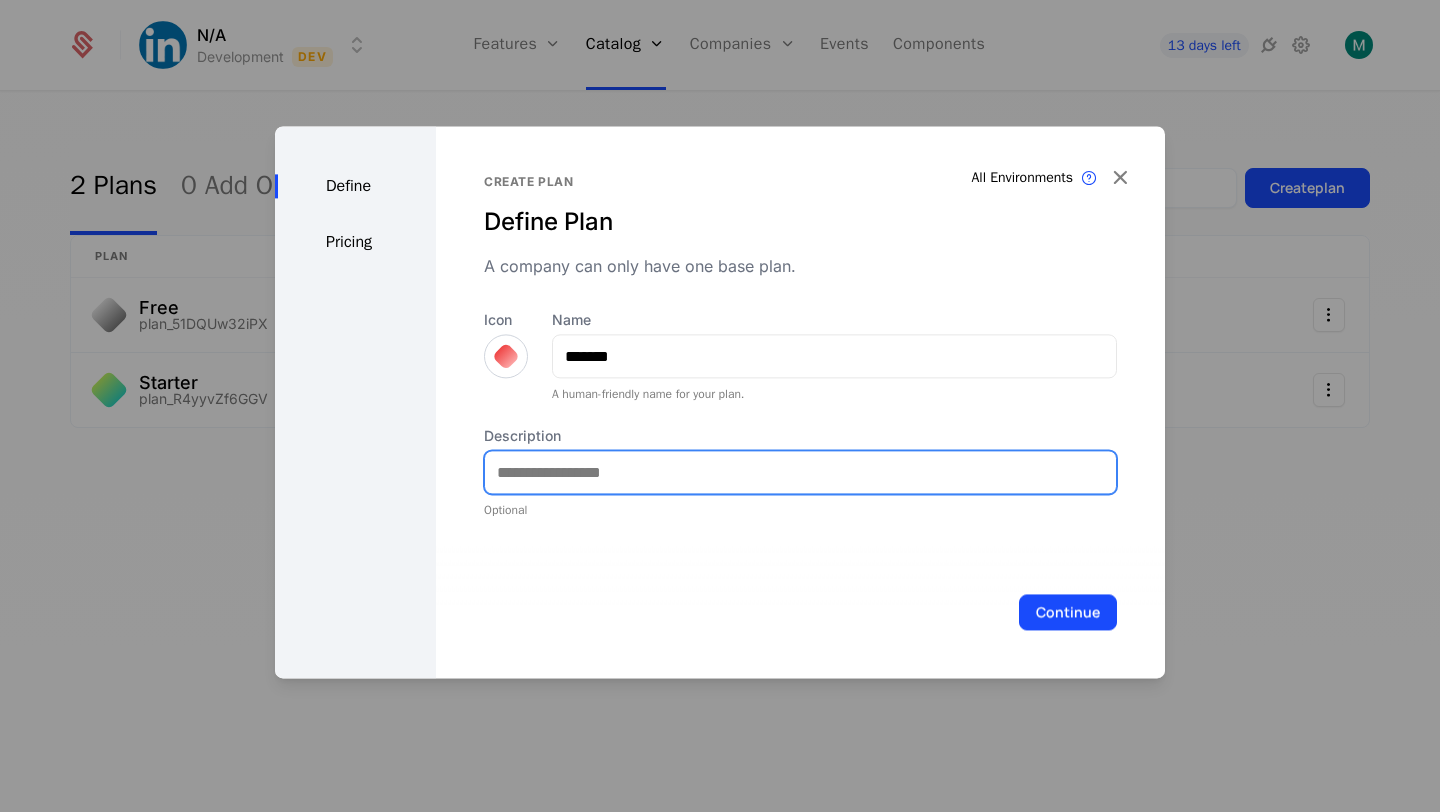 click on "Description" at bounding box center [800, 472] 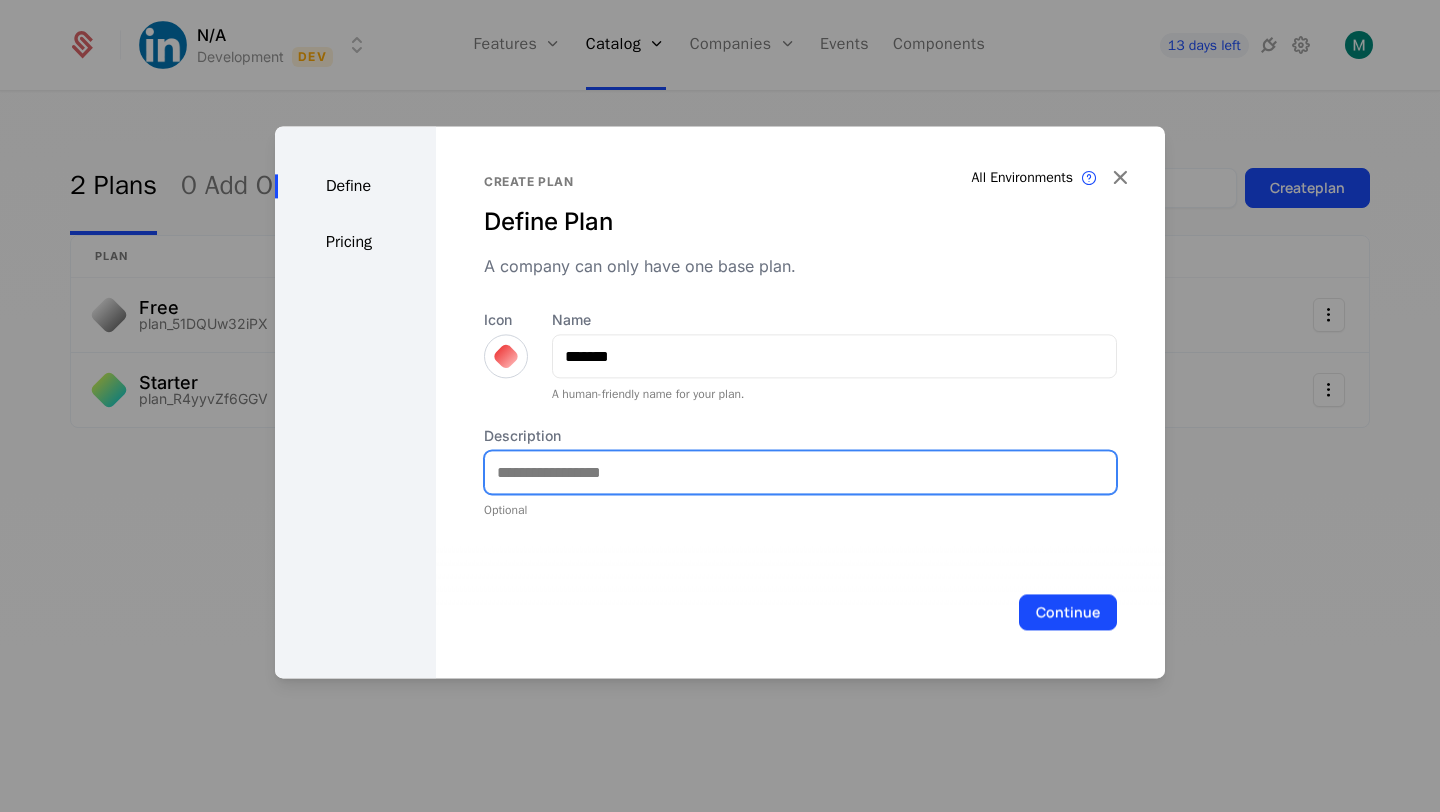 type on "**********" 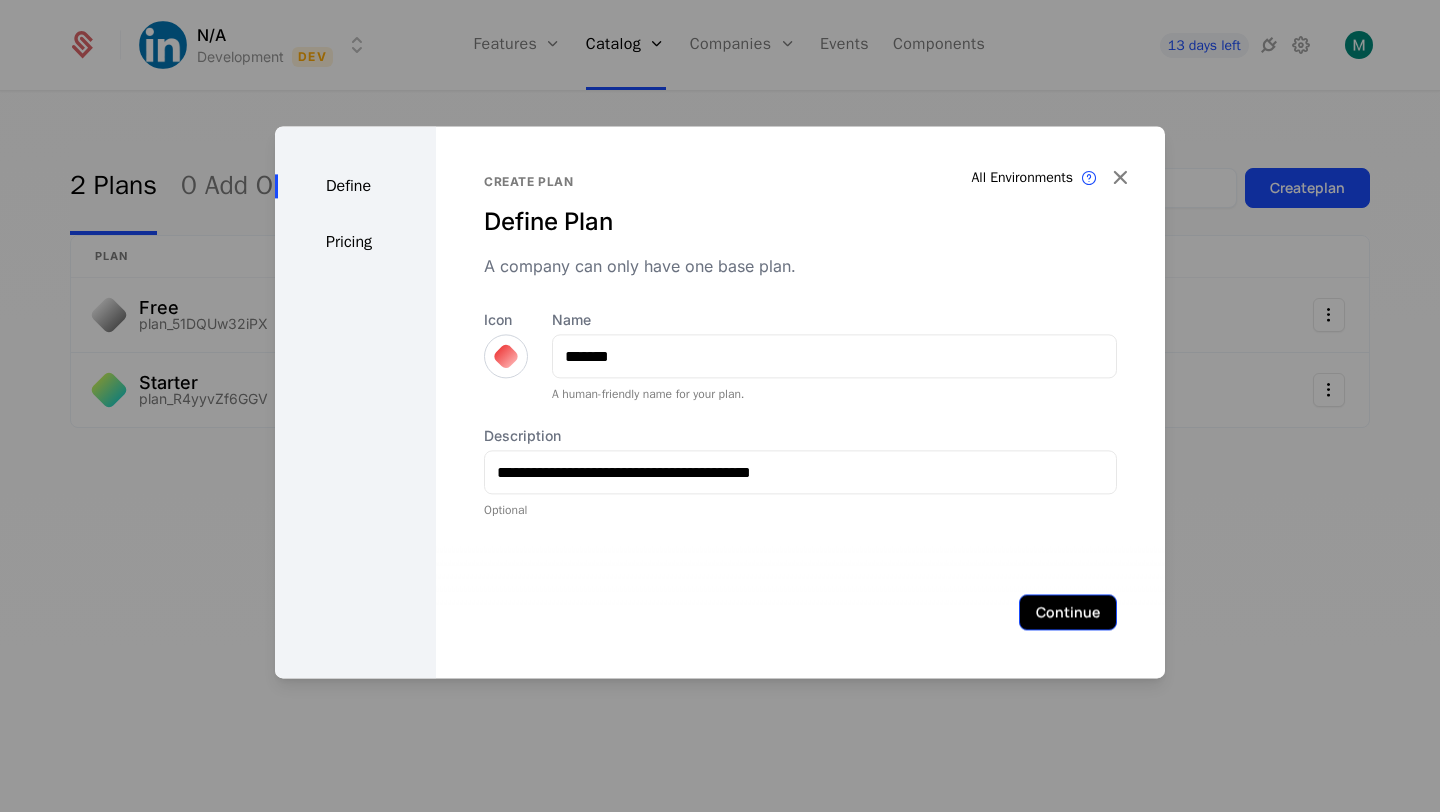 click on "Continue" at bounding box center (1068, 612) 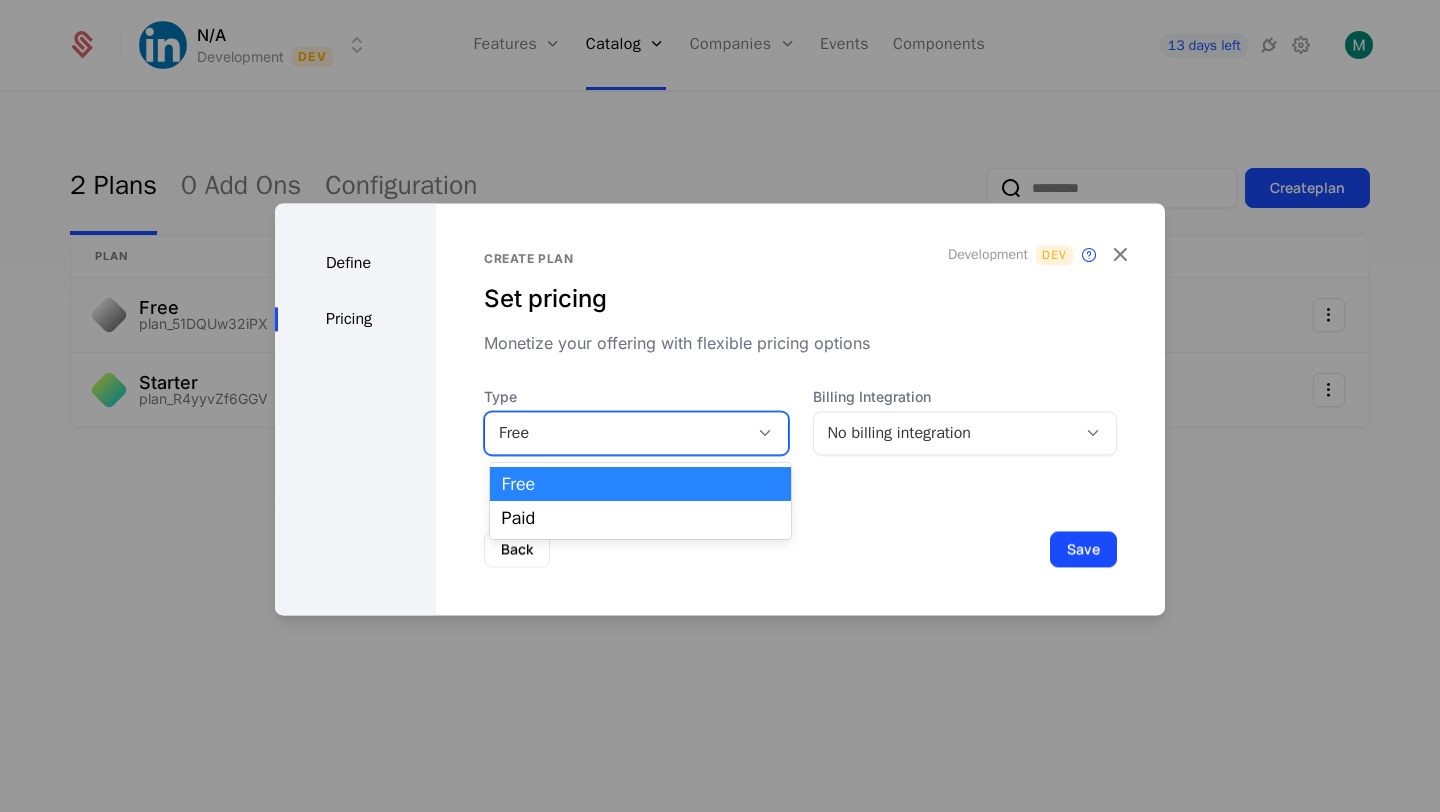 click on "Free" at bounding box center [616, 433] 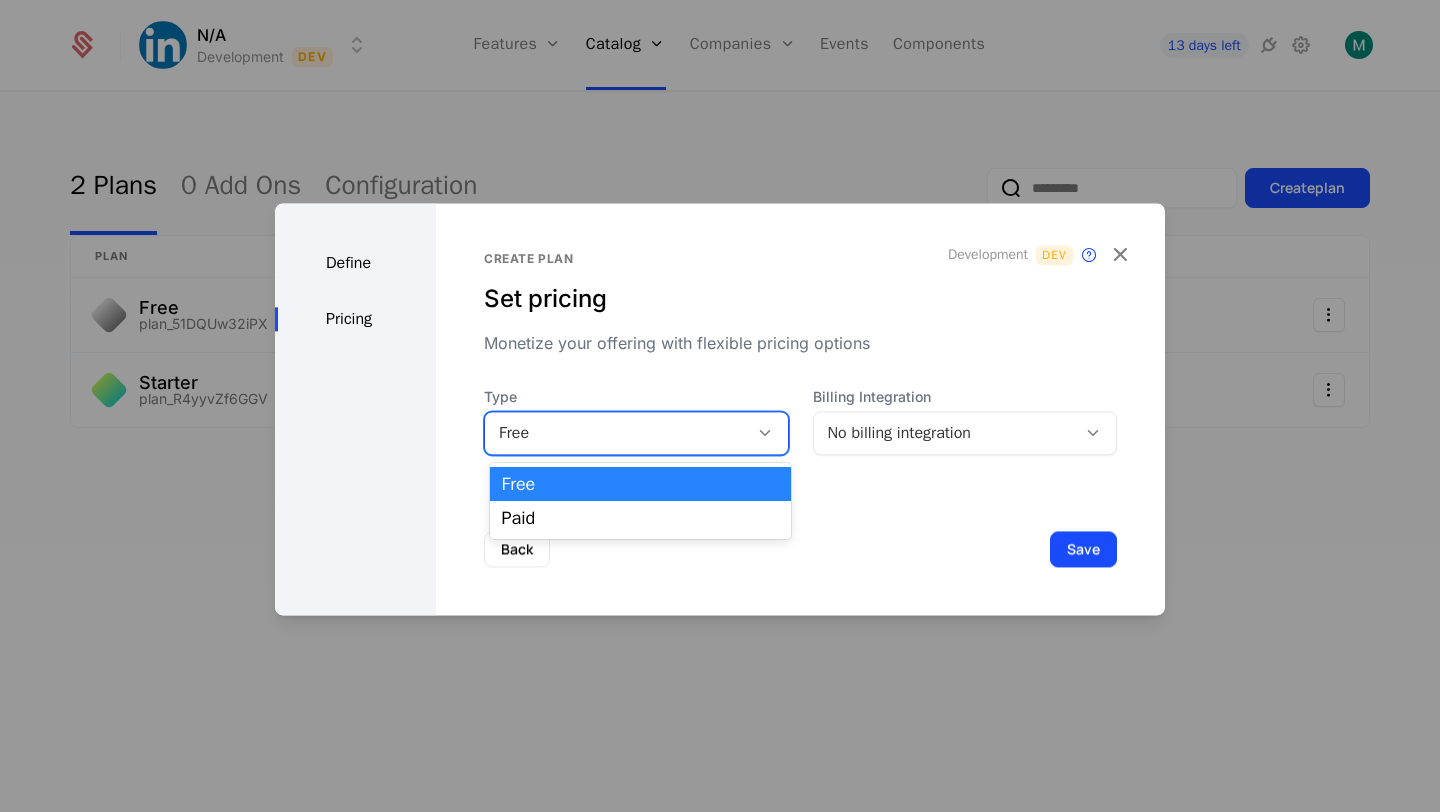 click on "Back Save" at bounding box center (800, 549) 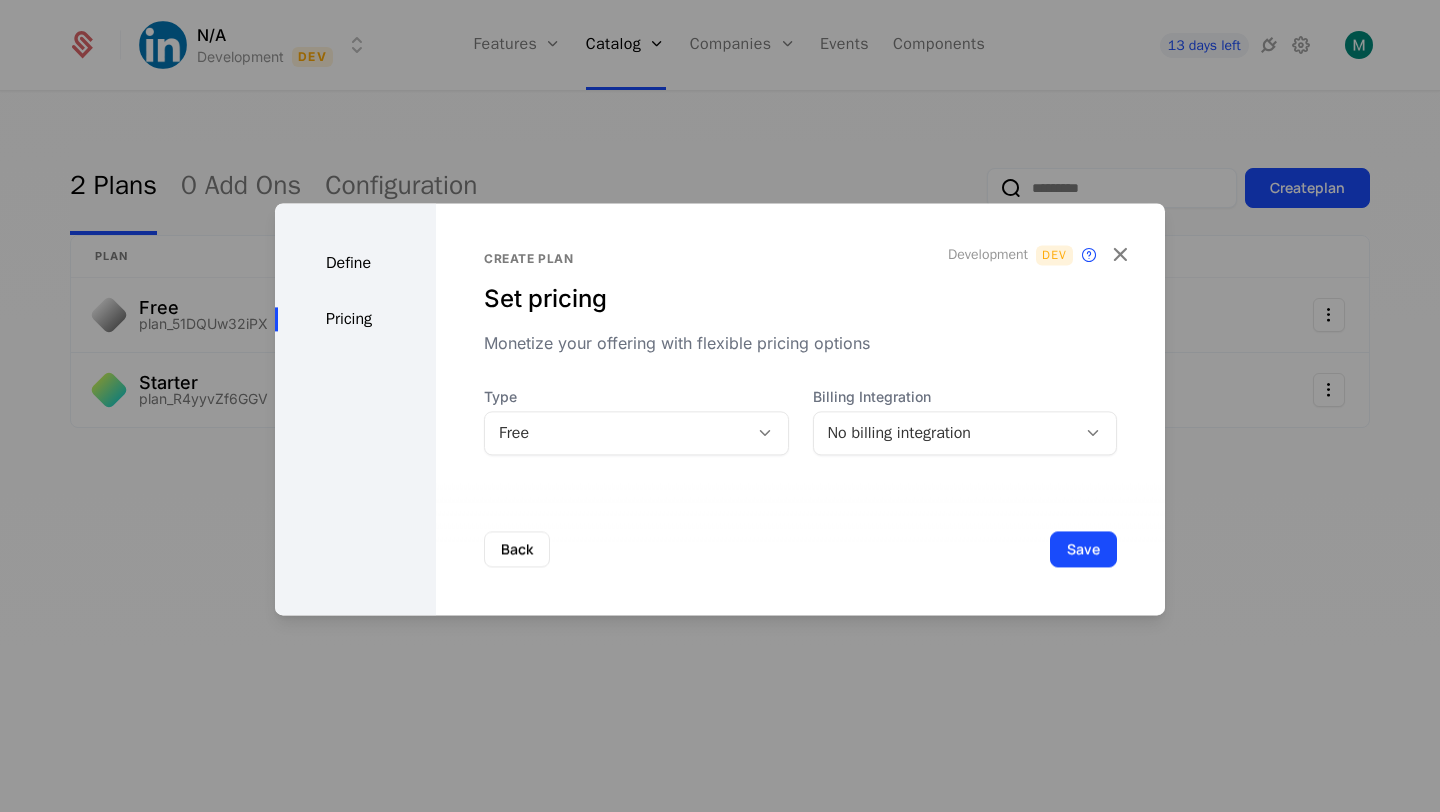 click on "Free" at bounding box center [616, 433] 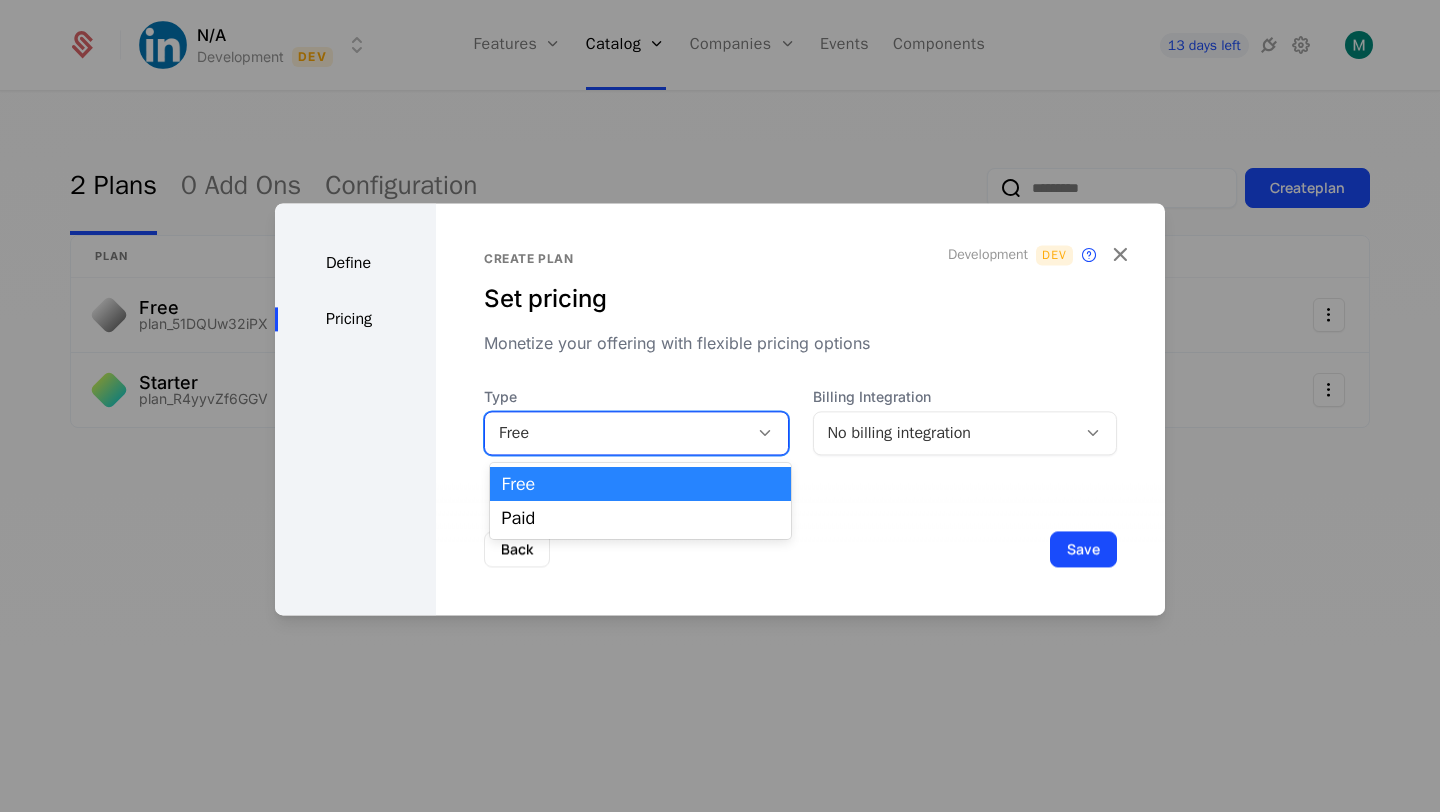 click on "Back Save" at bounding box center (800, 549) 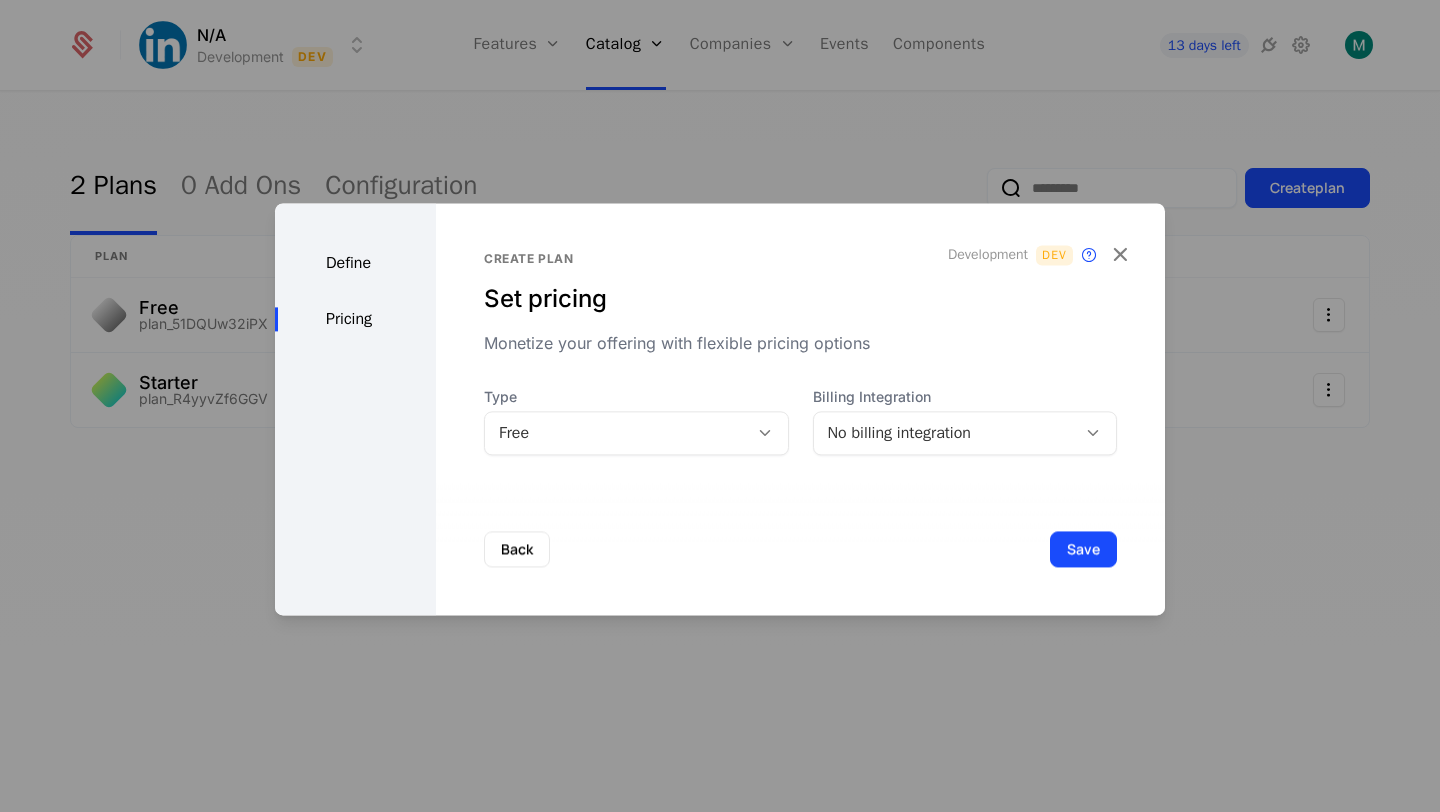 click on "Type" at bounding box center (636, 397) 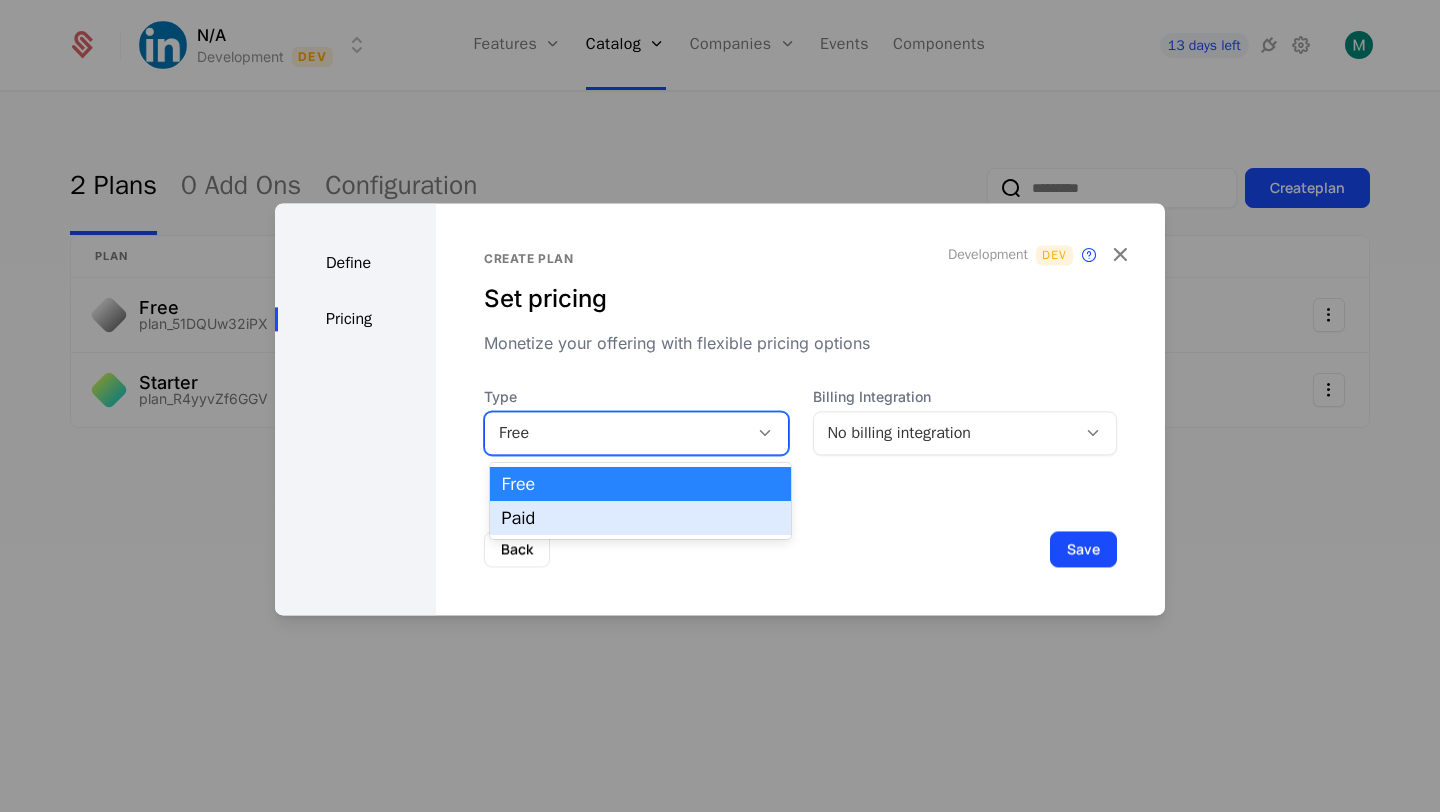 click on "Paid" at bounding box center [641, 518] 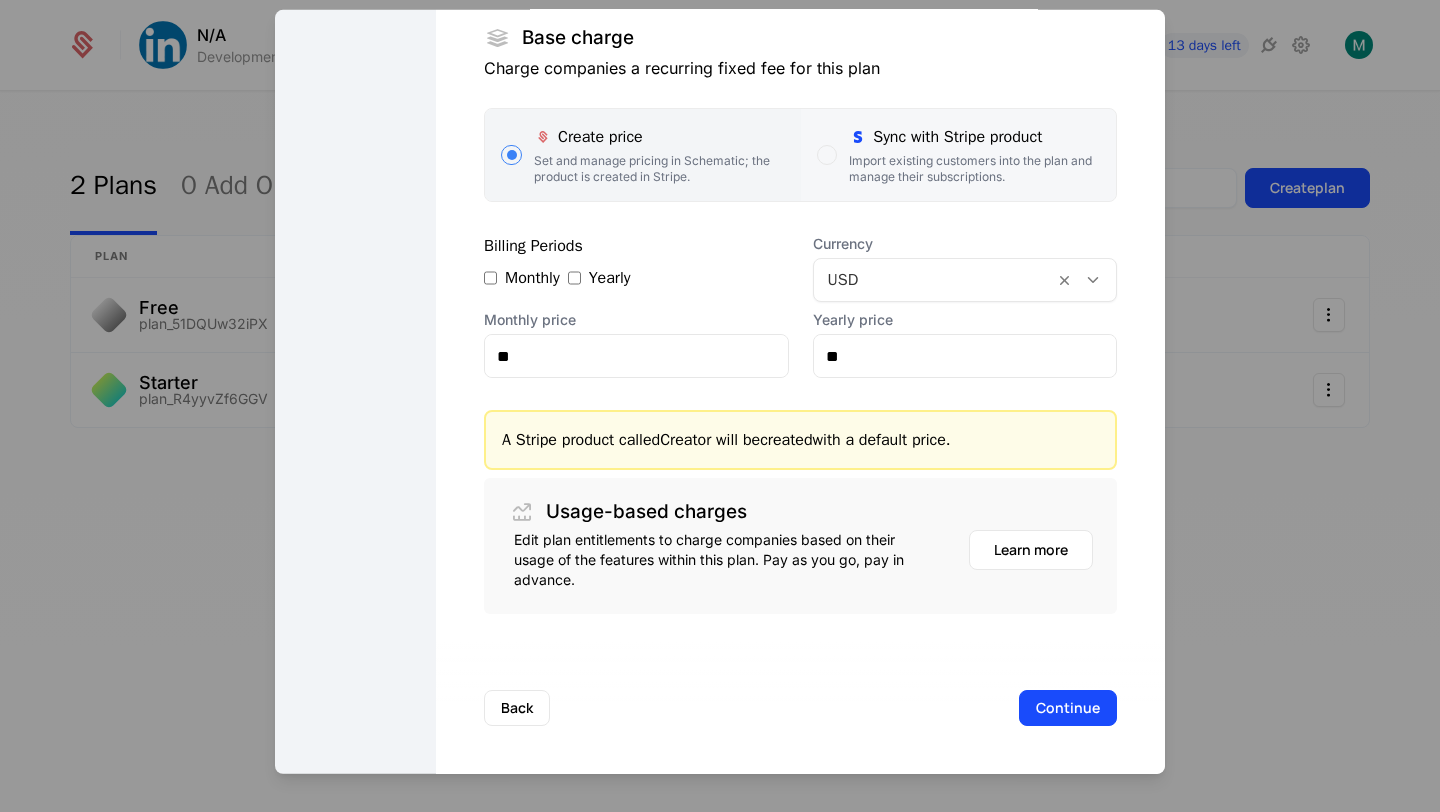click on "Sync with Stripe product Import existing customers into the plan and manage their subscriptions." at bounding box center [958, 155] 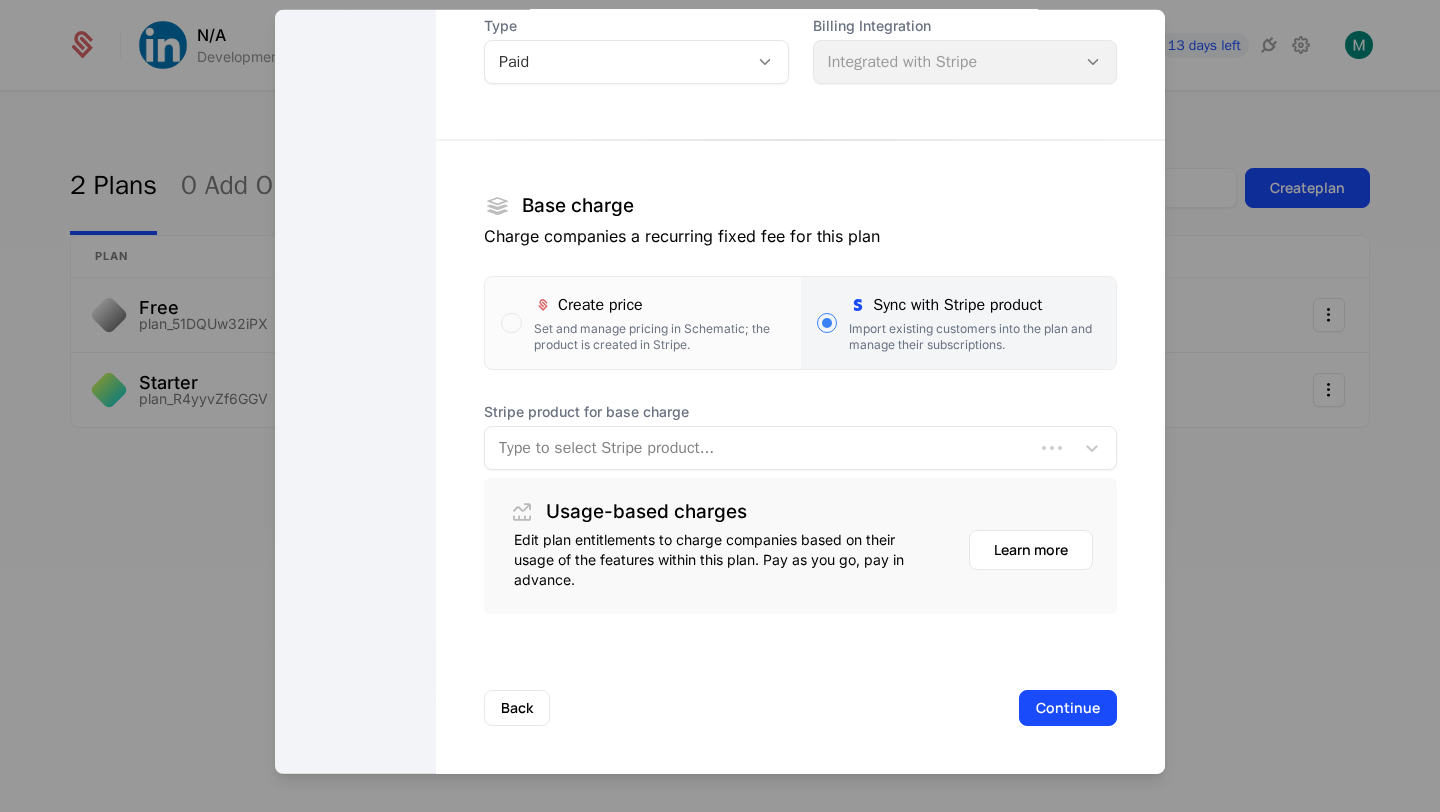 scroll, scrollTop: 181, scrollLeft: 0, axis: vertical 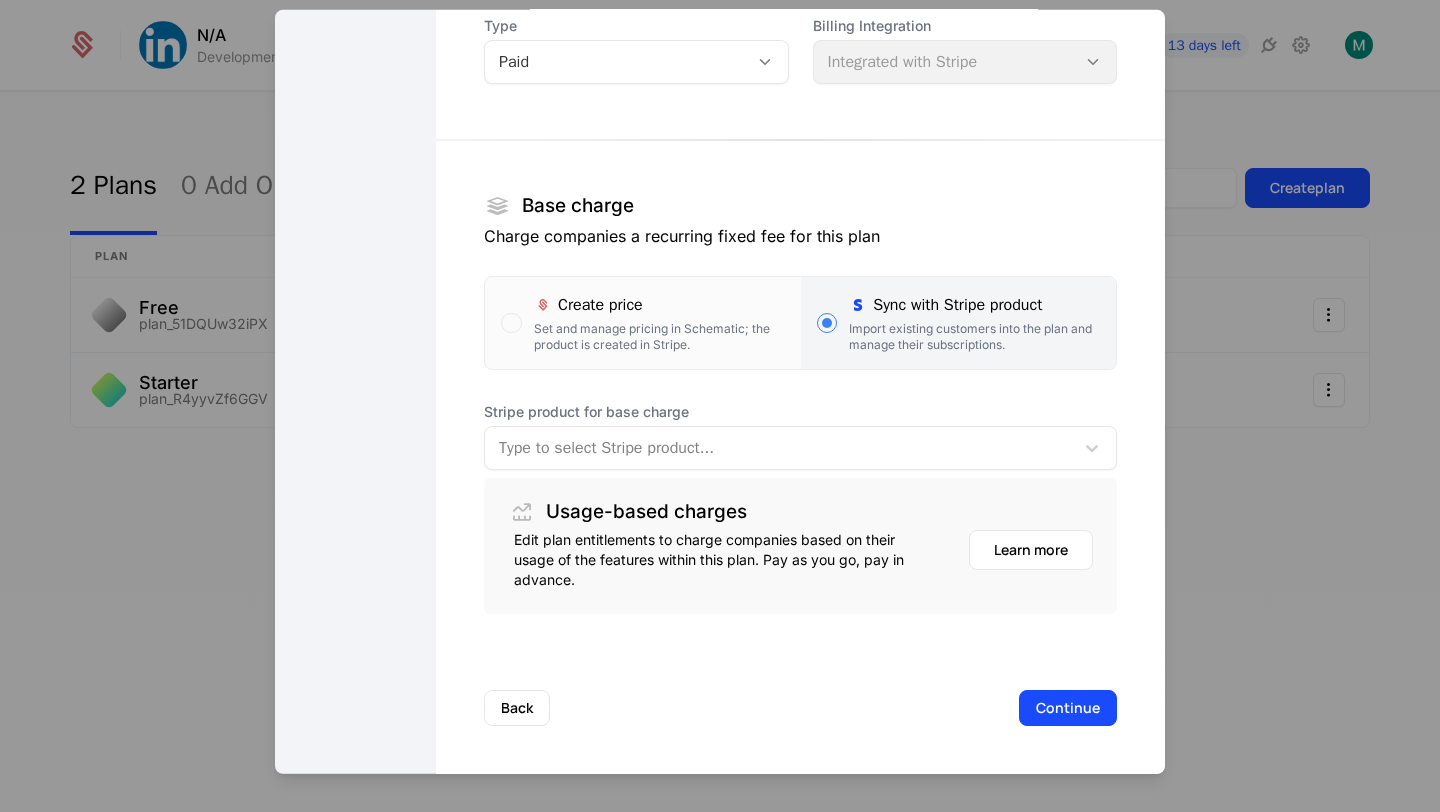 click at bounding box center [779, 448] 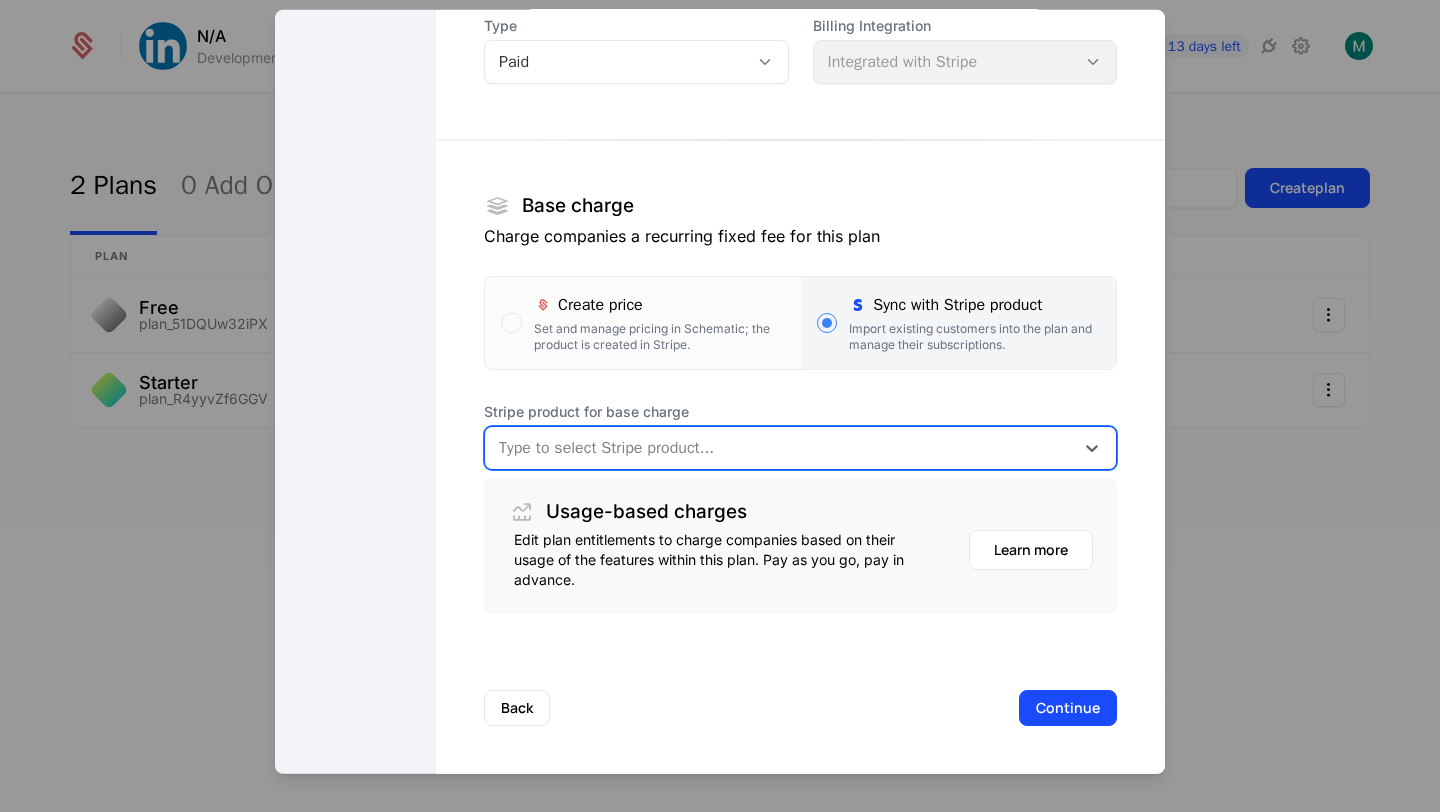 paste on "**********" 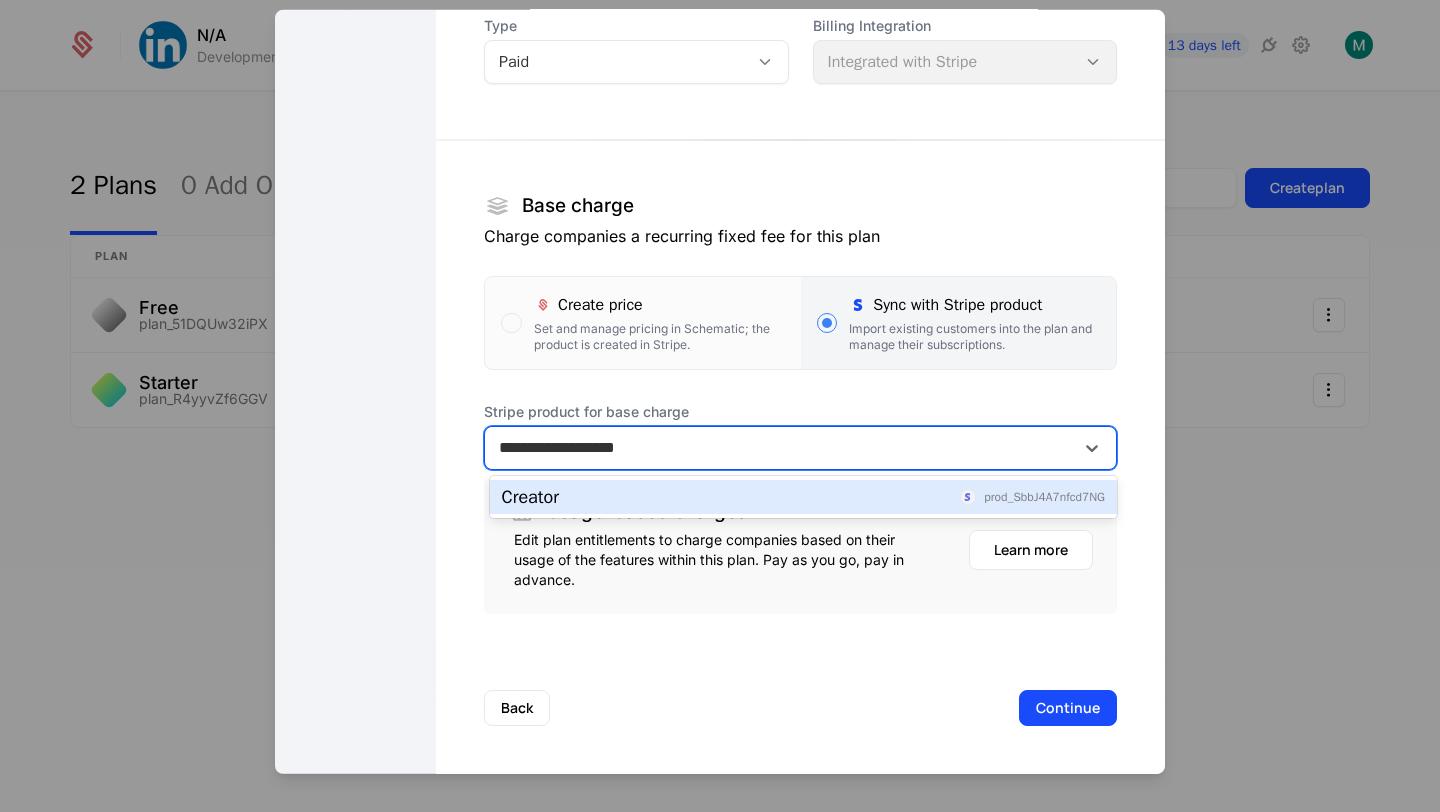 type 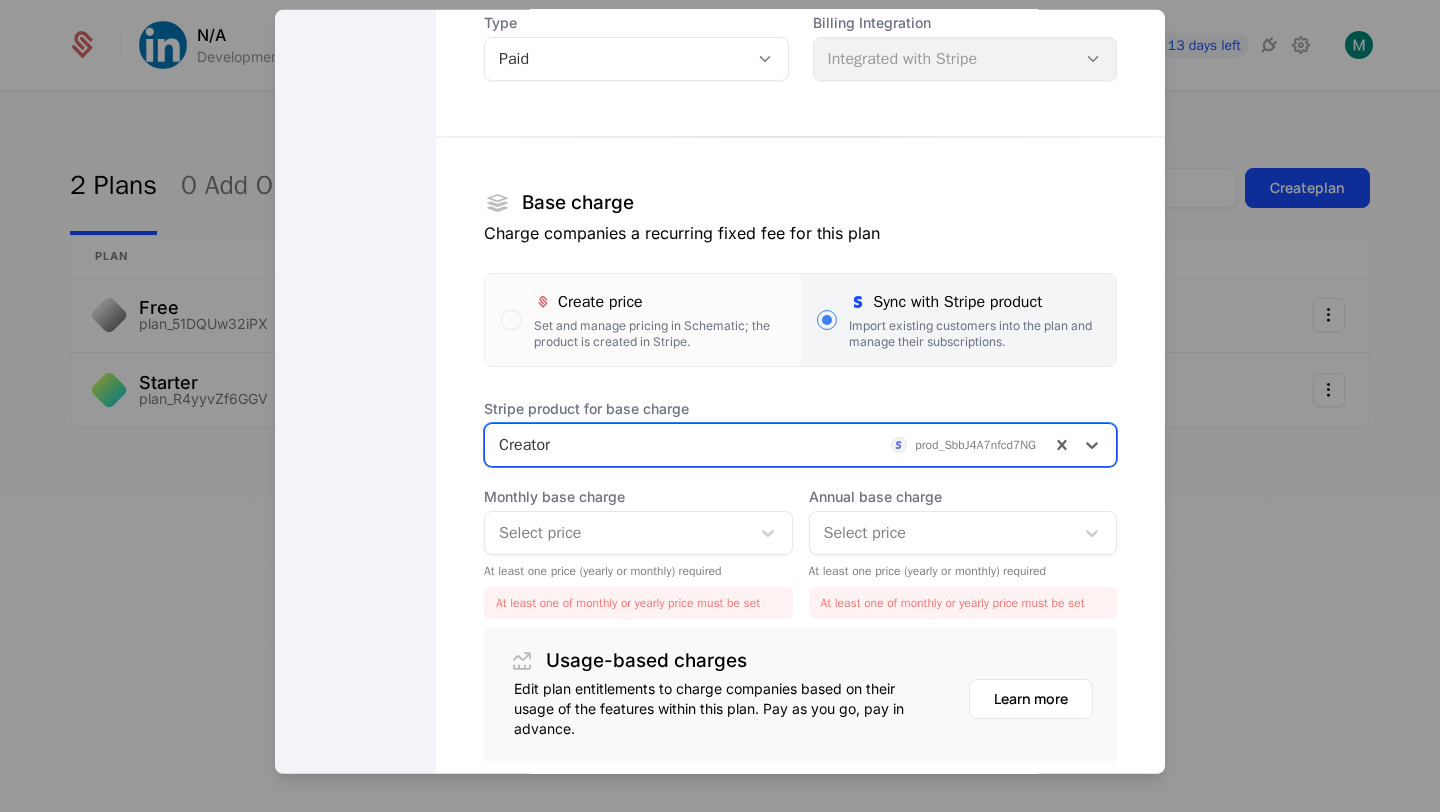 click on "Select price" at bounding box center [617, 533] 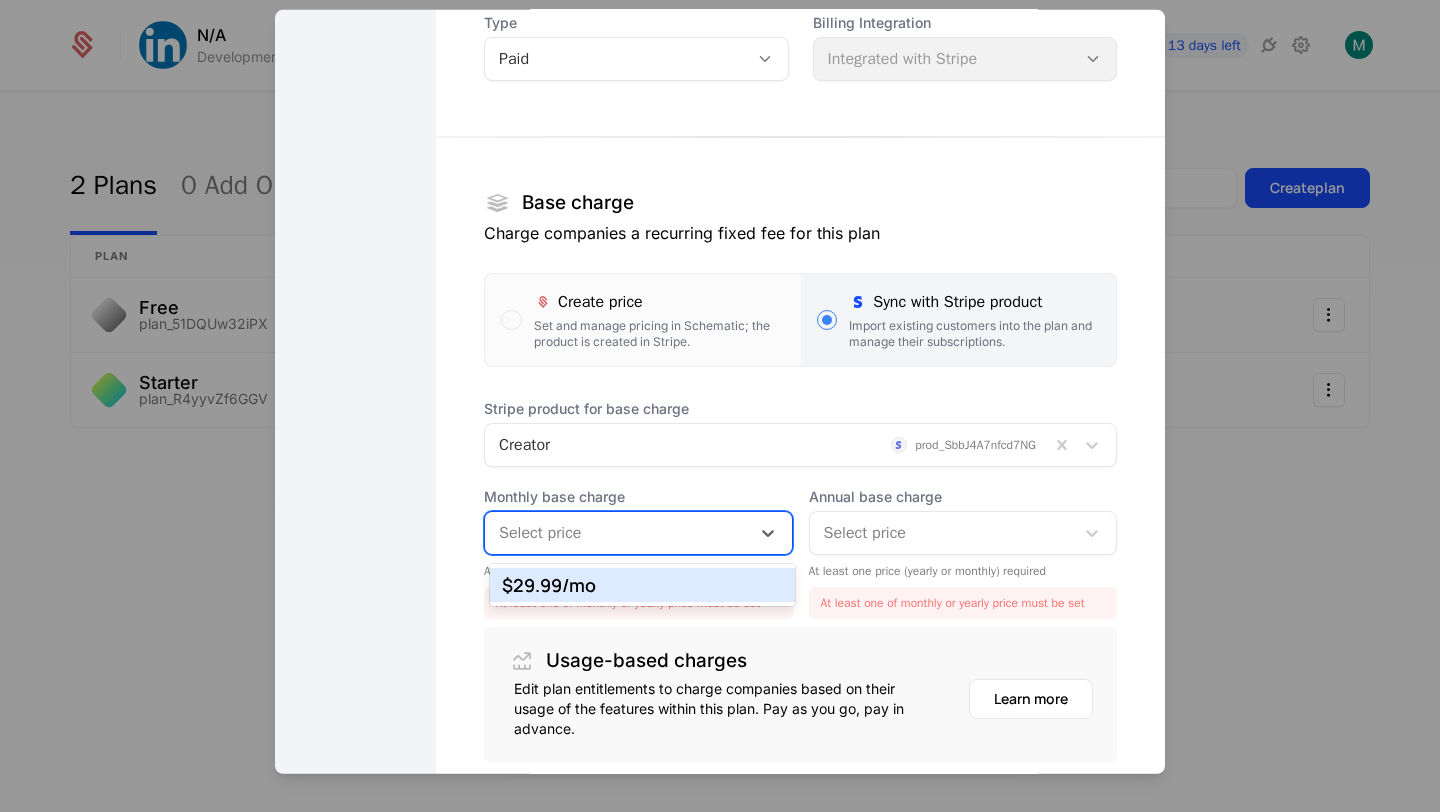 click on "$29.99 /mo" at bounding box center (643, 585) 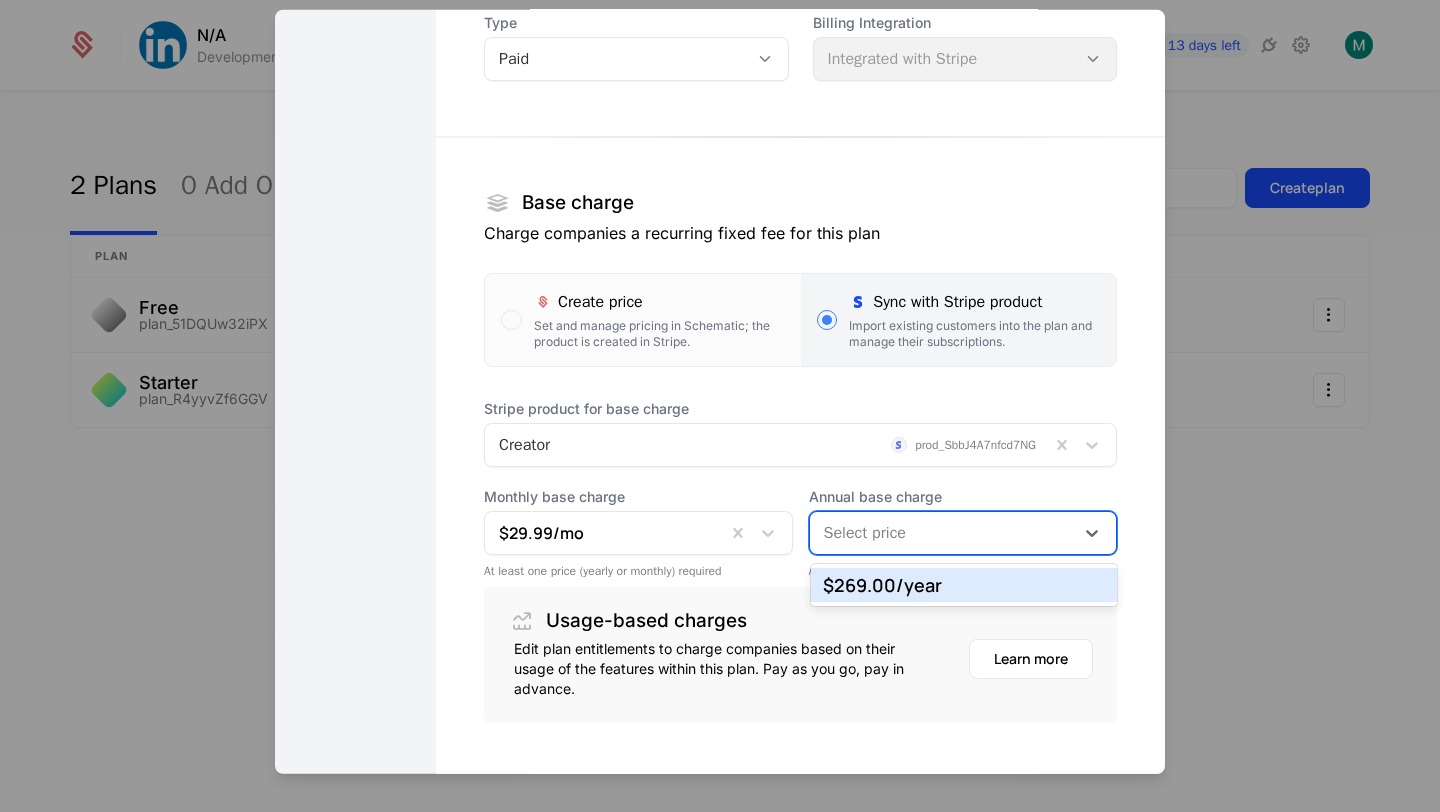 click at bounding box center [942, 533] 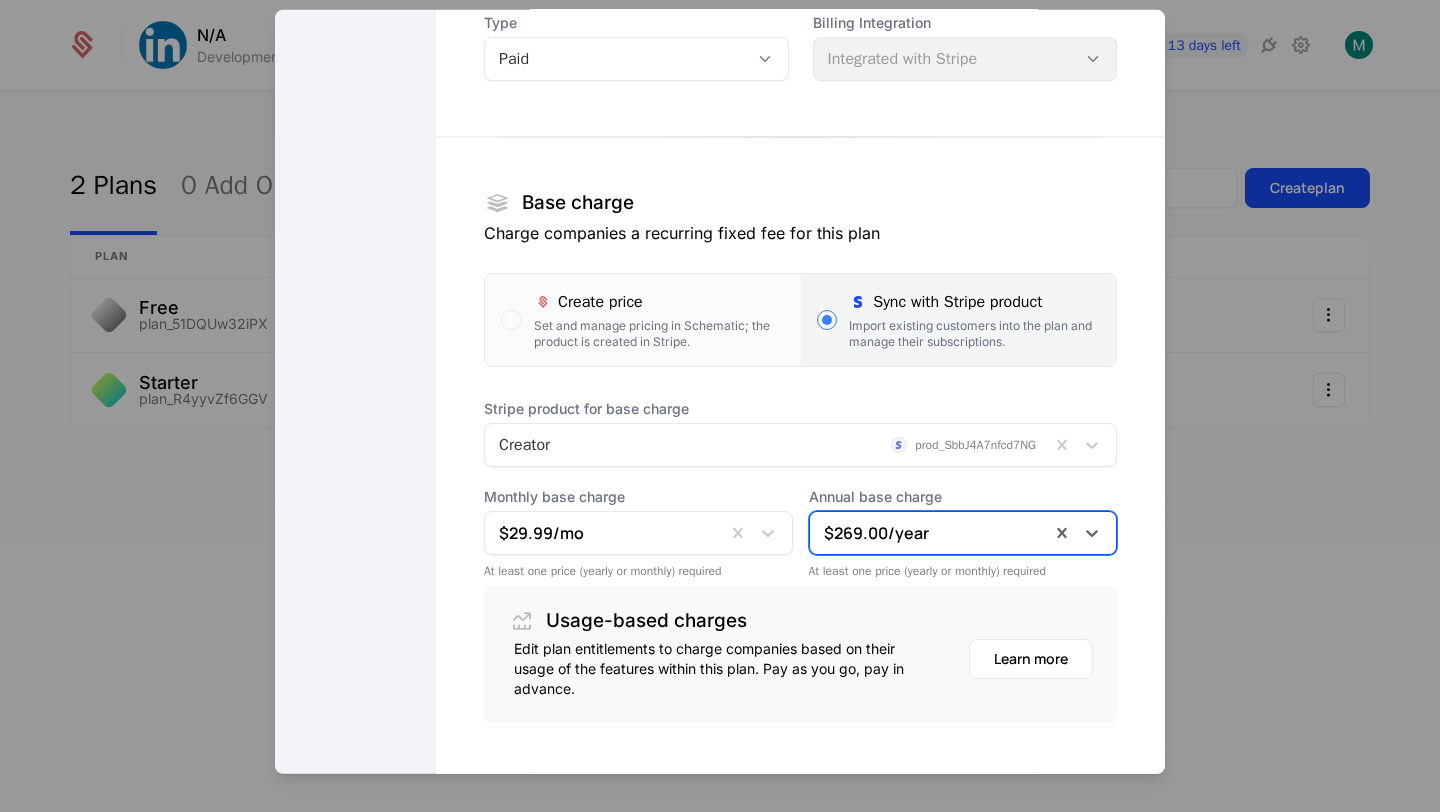 scroll, scrollTop: 293, scrollLeft: 0, axis: vertical 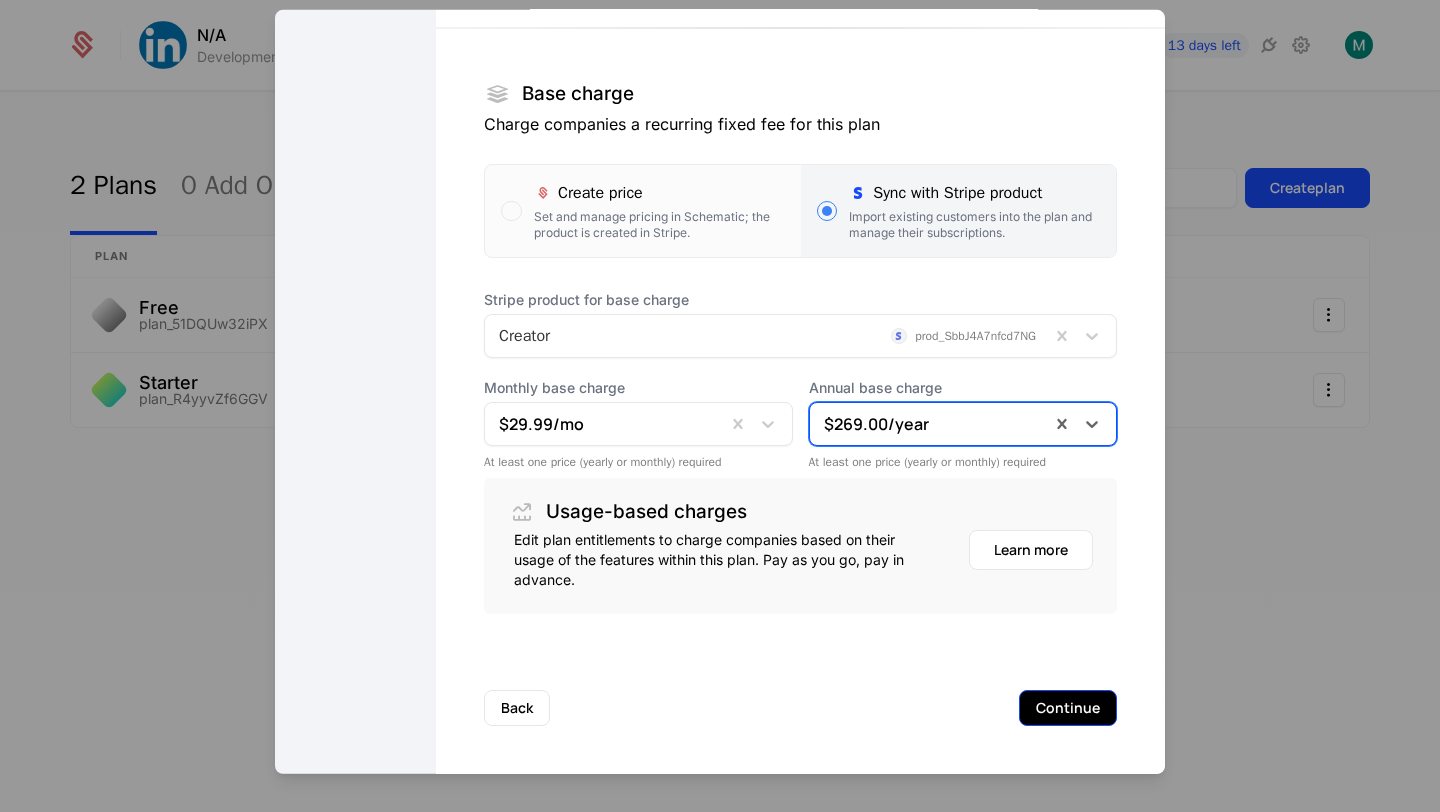 click on "Continue" at bounding box center [1068, 708] 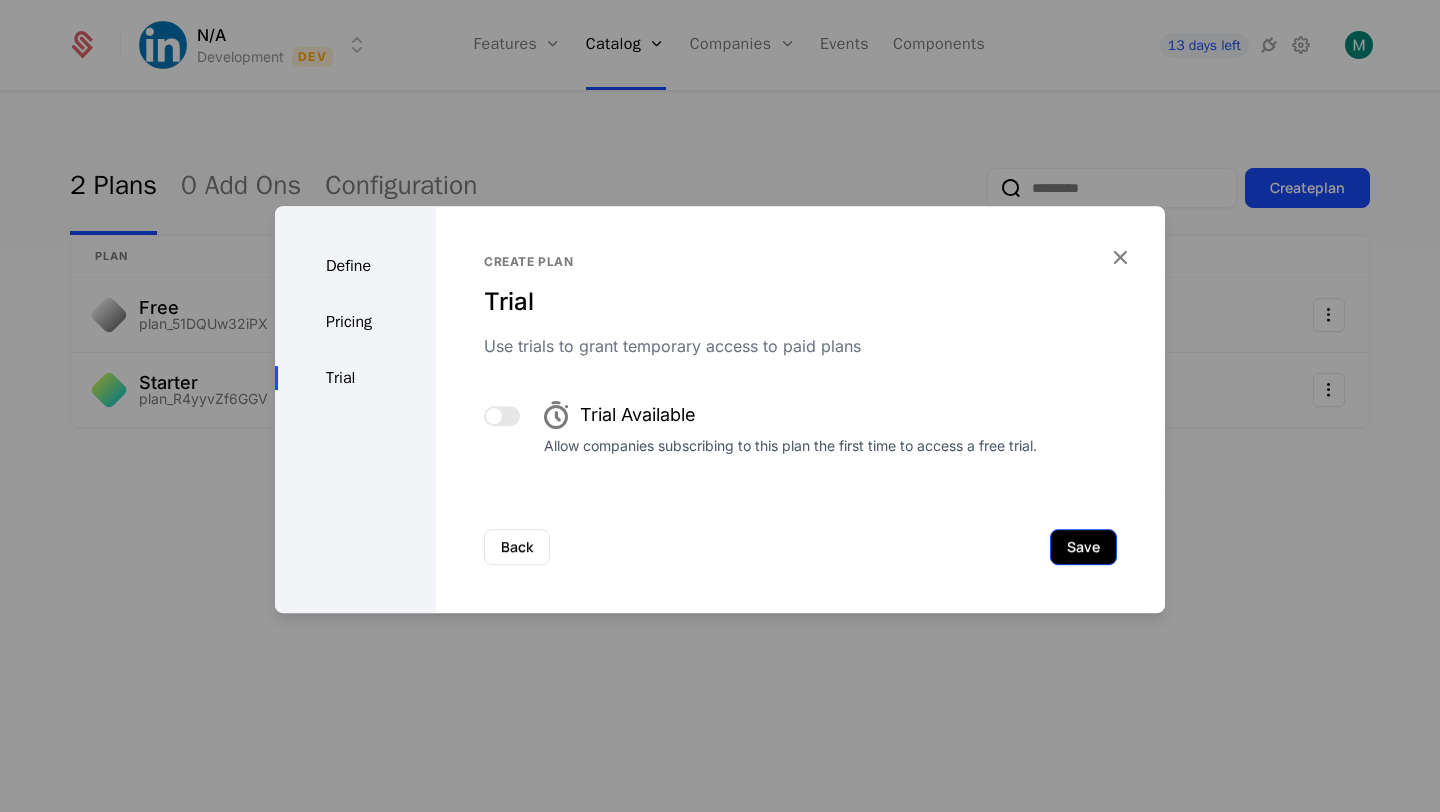 scroll, scrollTop: 0, scrollLeft: 0, axis: both 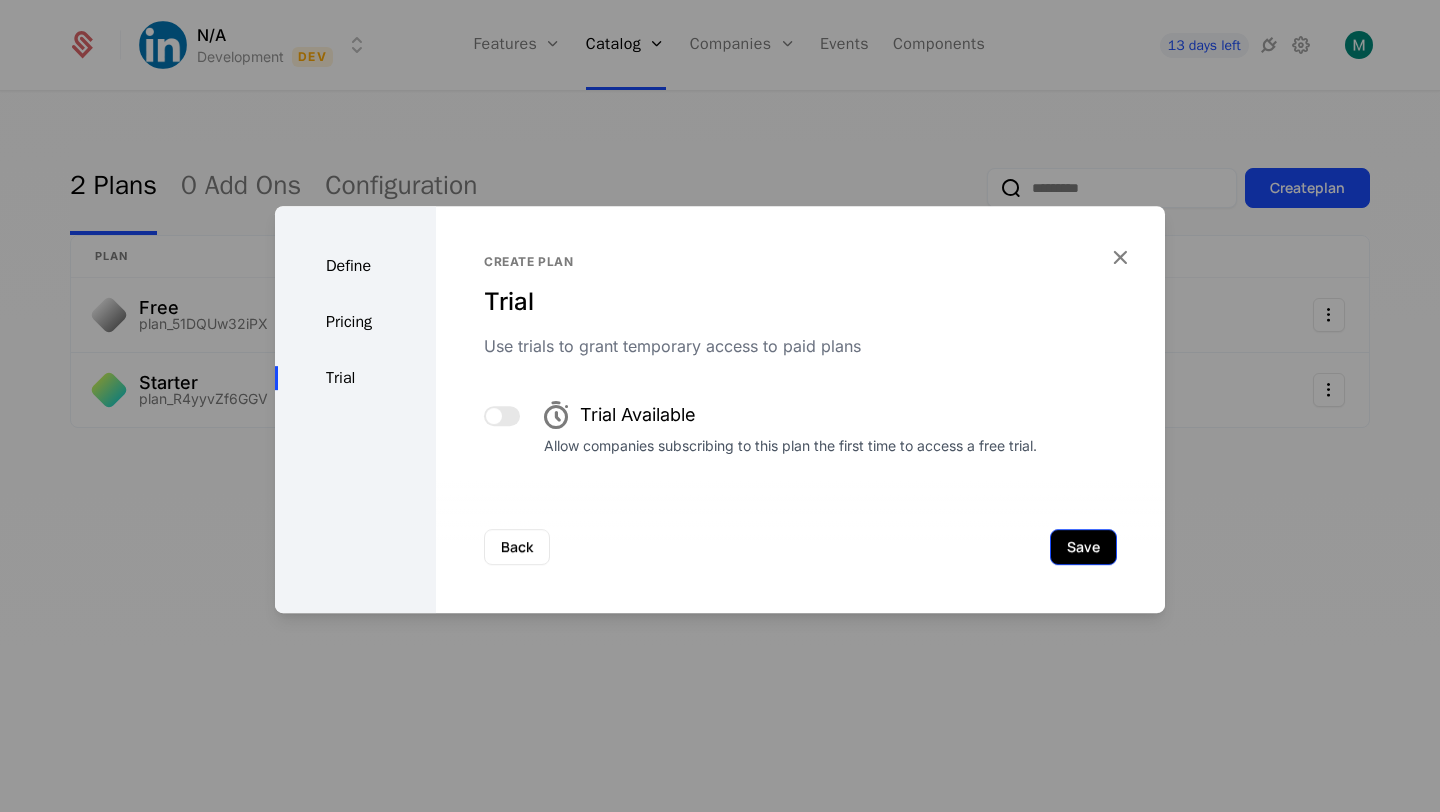 click on "Save" at bounding box center [1083, 547] 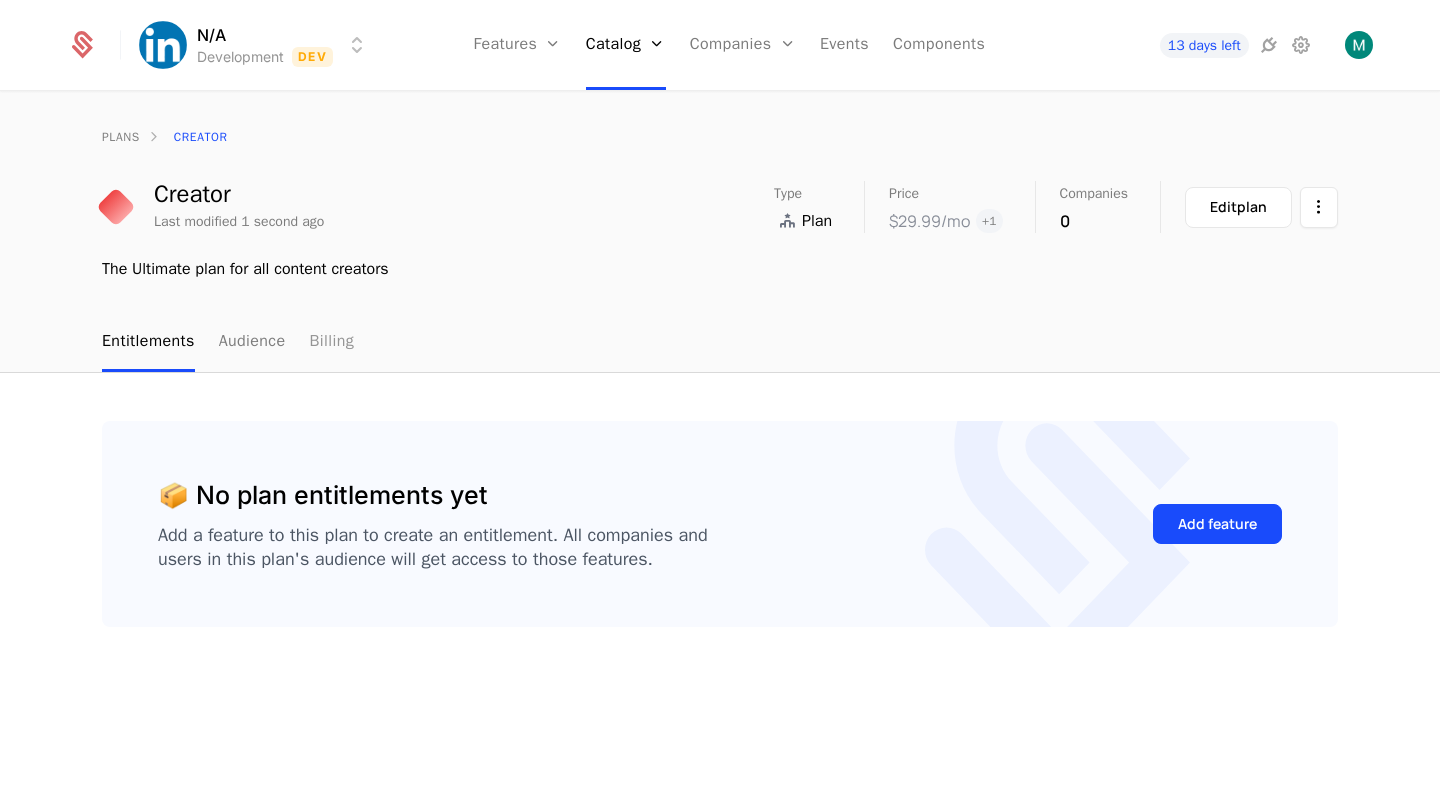 click on "Billing" at bounding box center (331, 342) 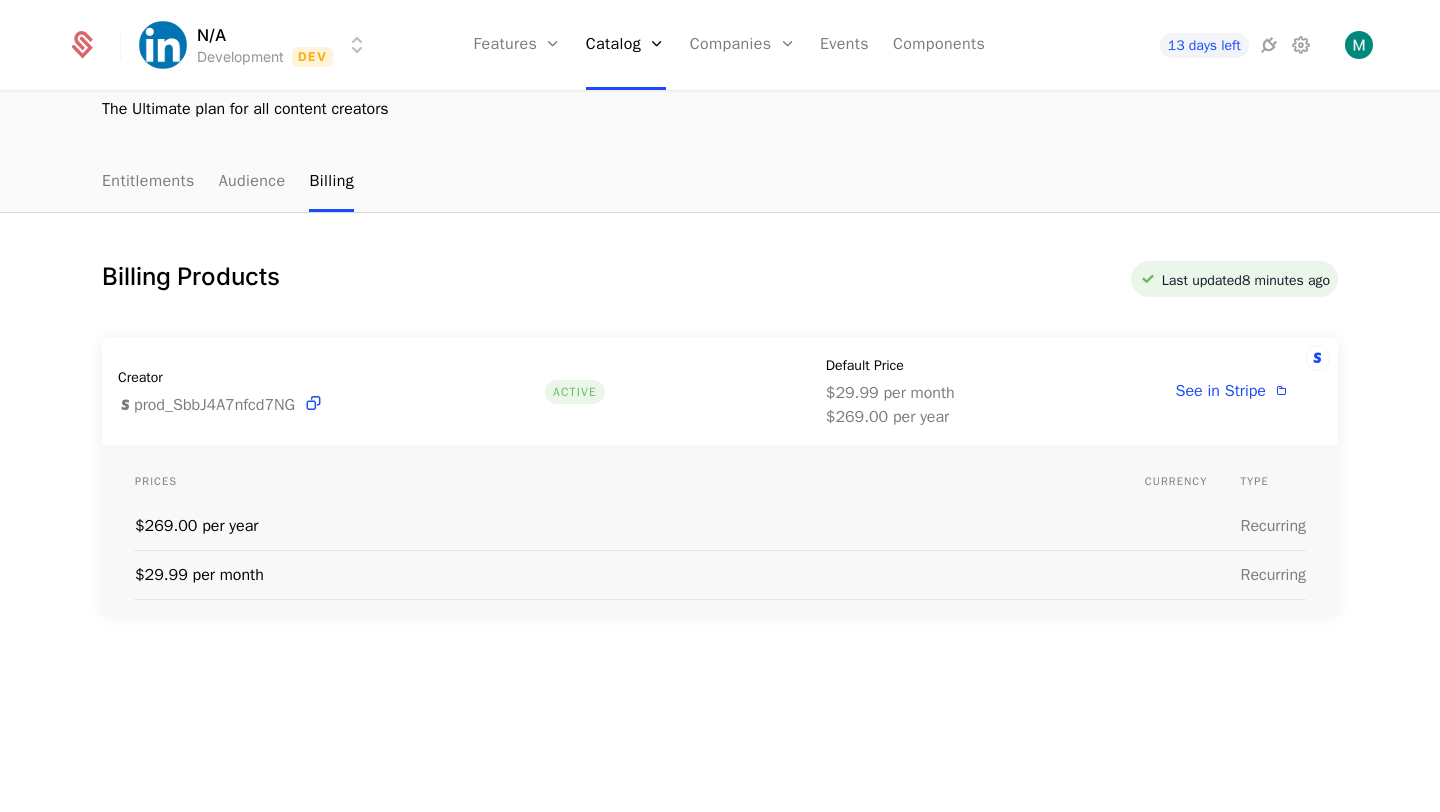 scroll, scrollTop: 187, scrollLeft: 0, axis: vertical 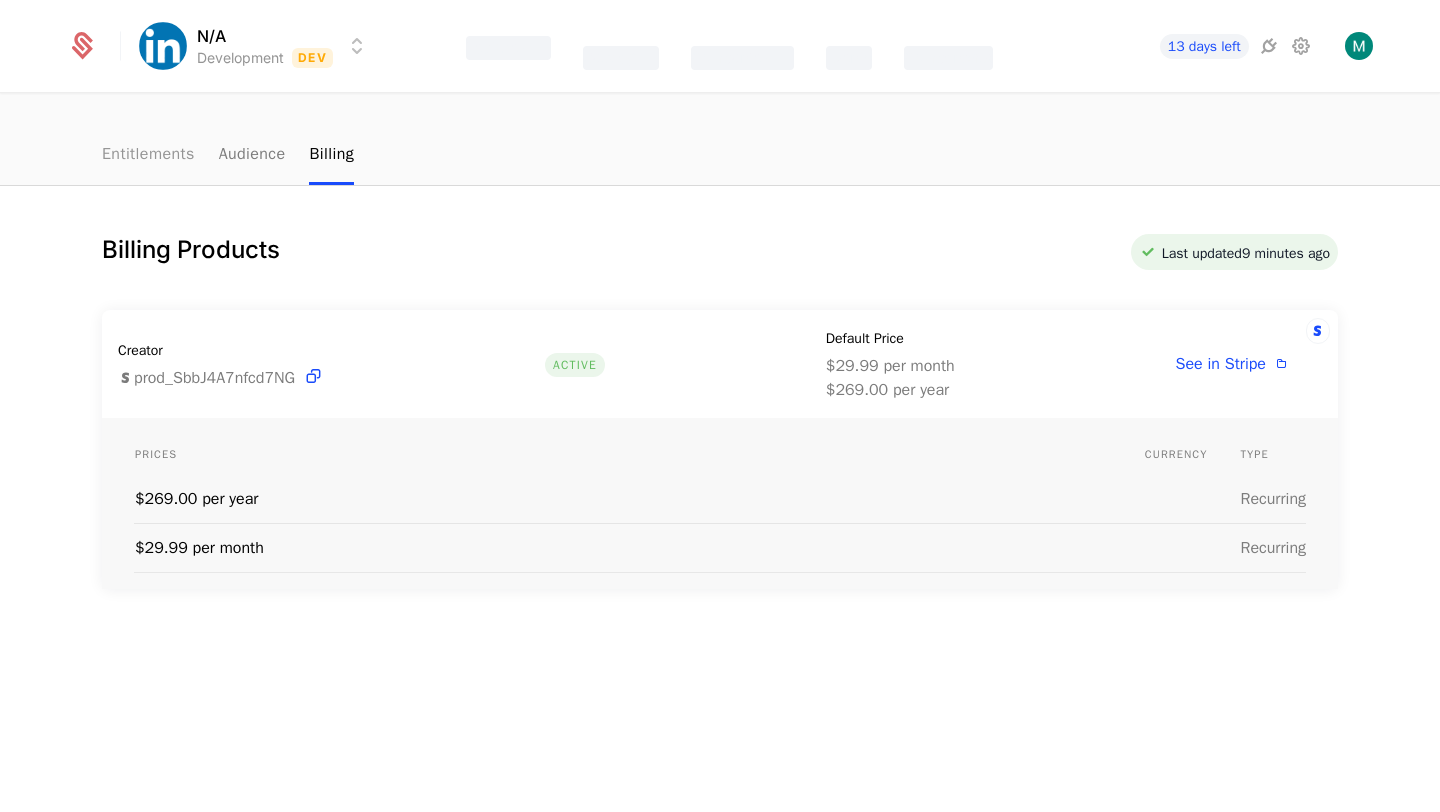 click on "Entitlements" at bounding box center [148, 155] 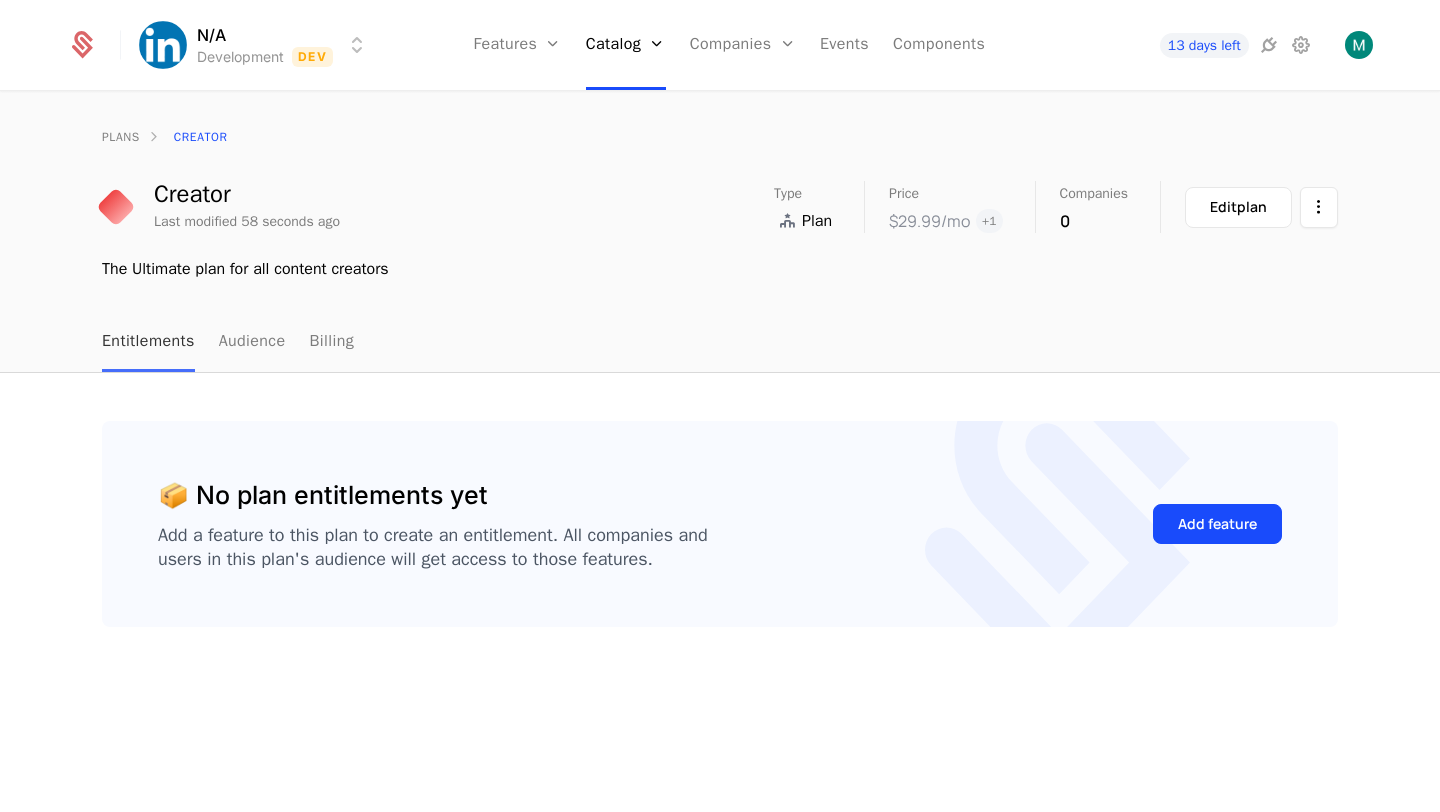 scroll, scrollTop: 0, scrollLeft: 0, axis: both 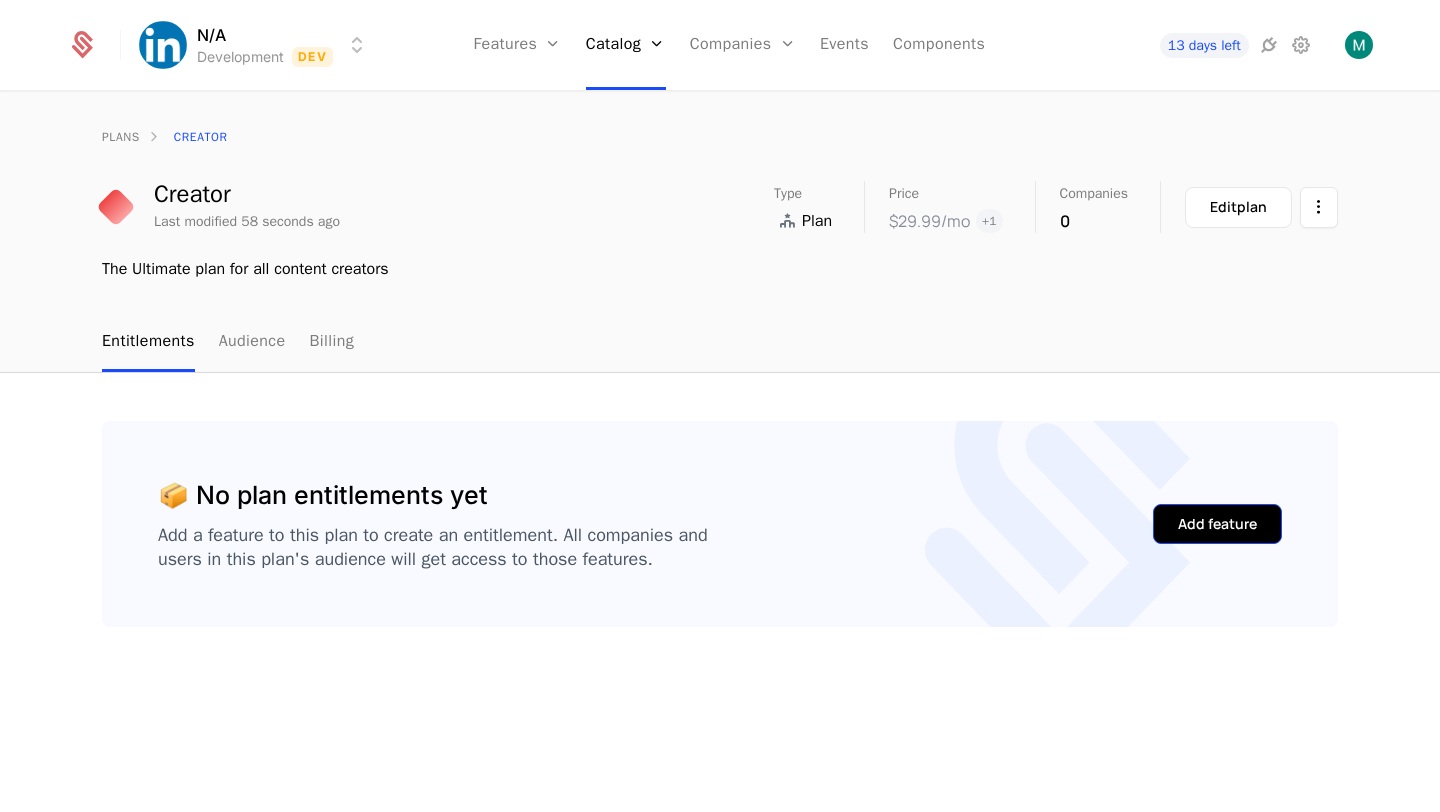 click on "Add feature" at bounding box center [1217, 524] 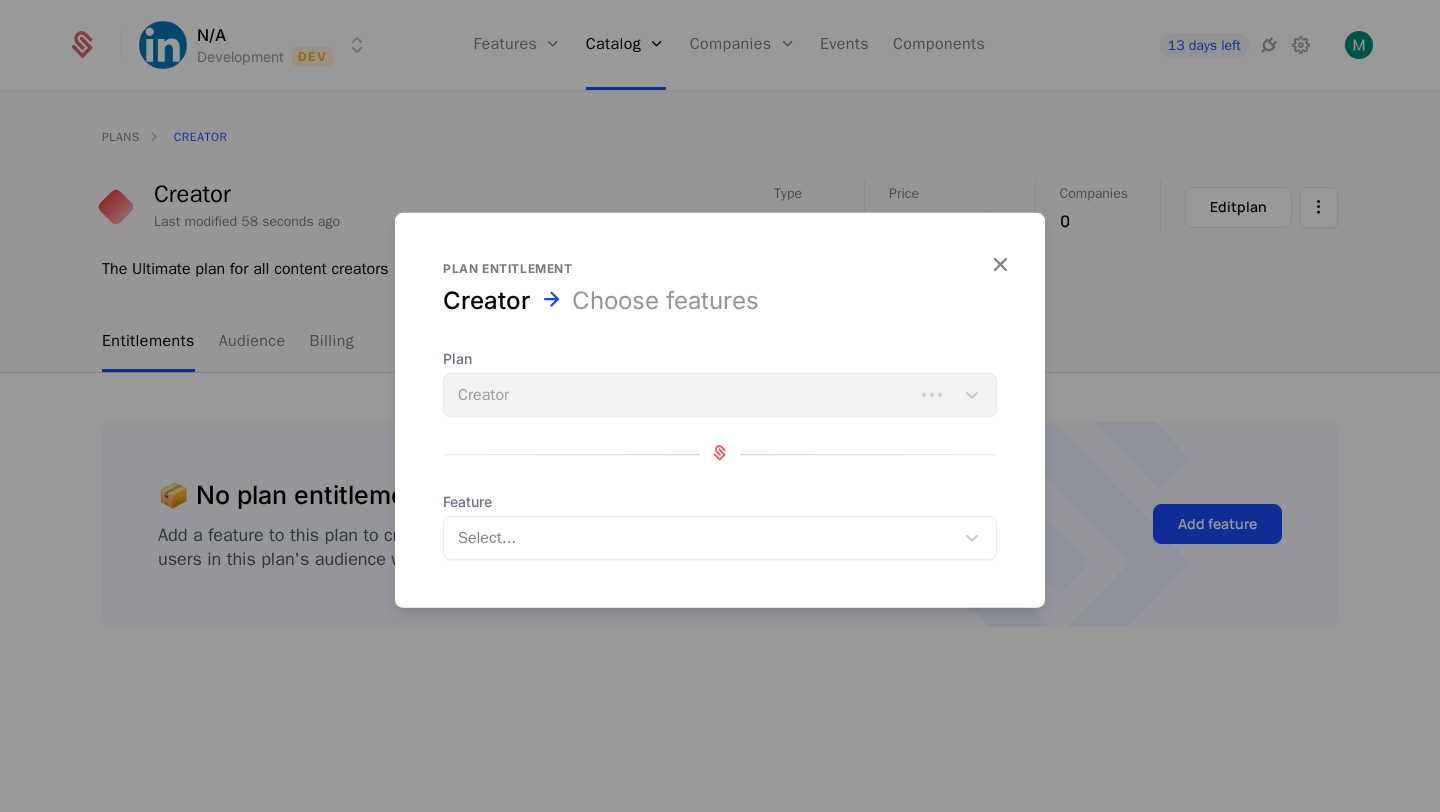 click at bounding box center [701, 538] 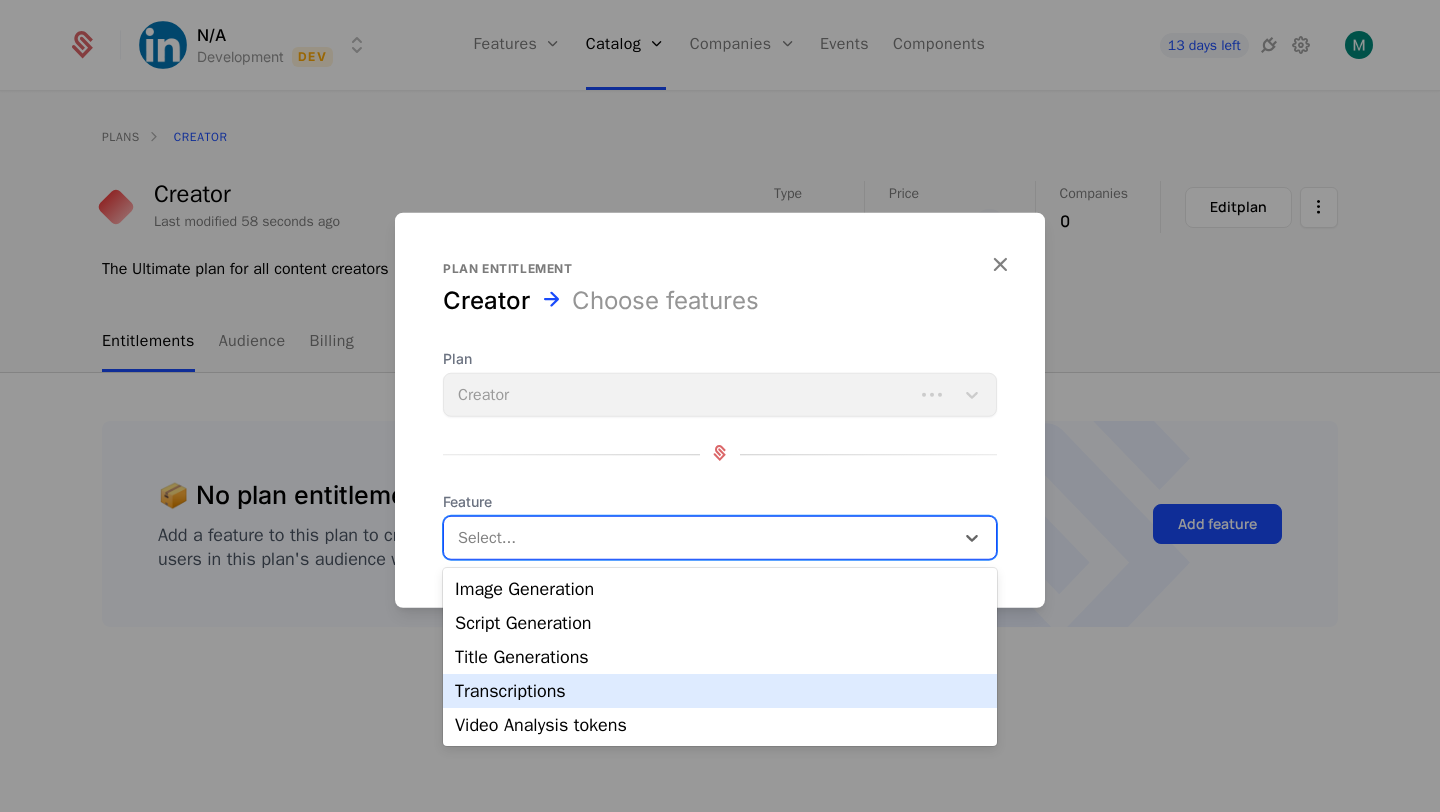 click on "Transcriptions" at bounding box center [720, 691] 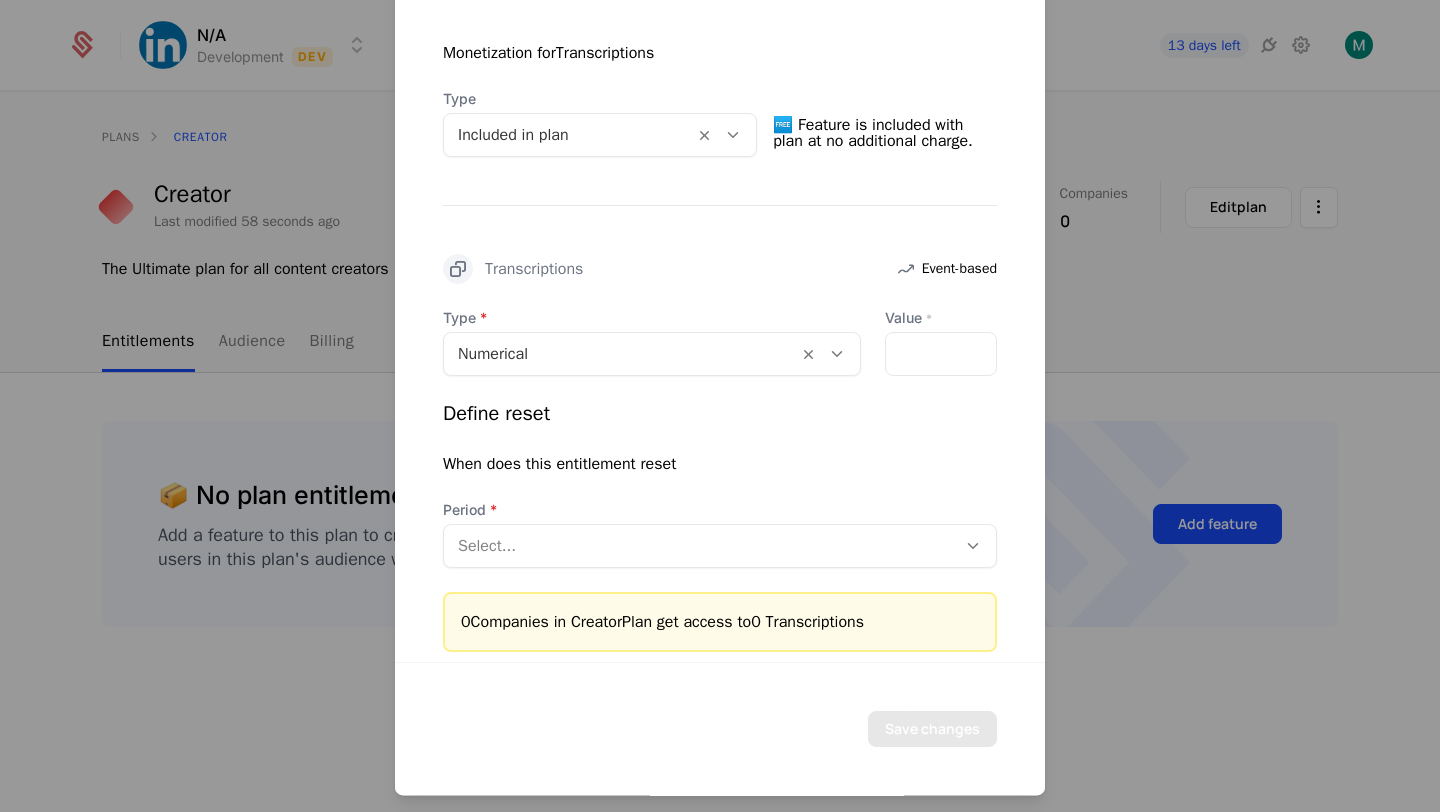 scroll, scrollTop: 423, scrollLeft: 0, axis: vertical 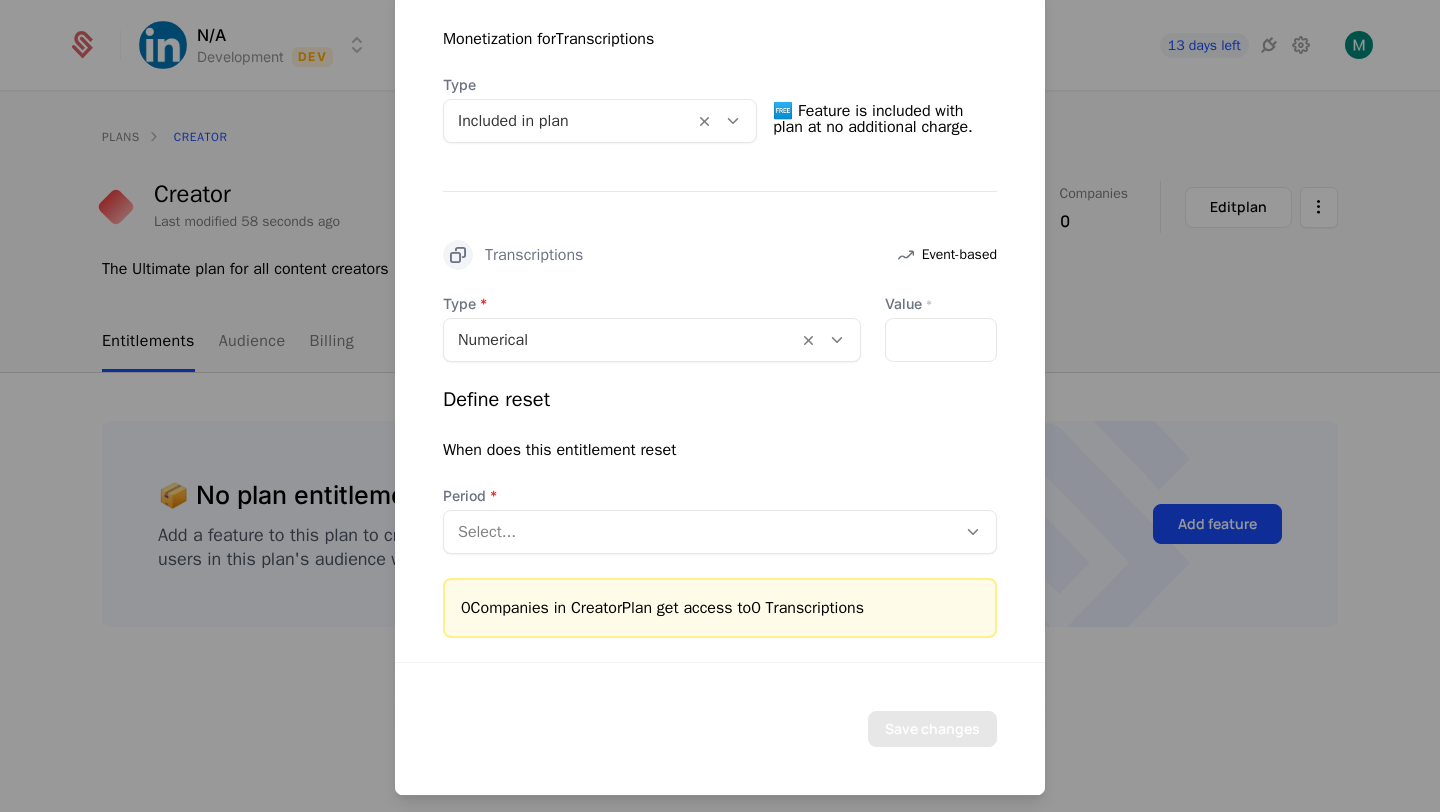 click at bounding box center [621, 340] 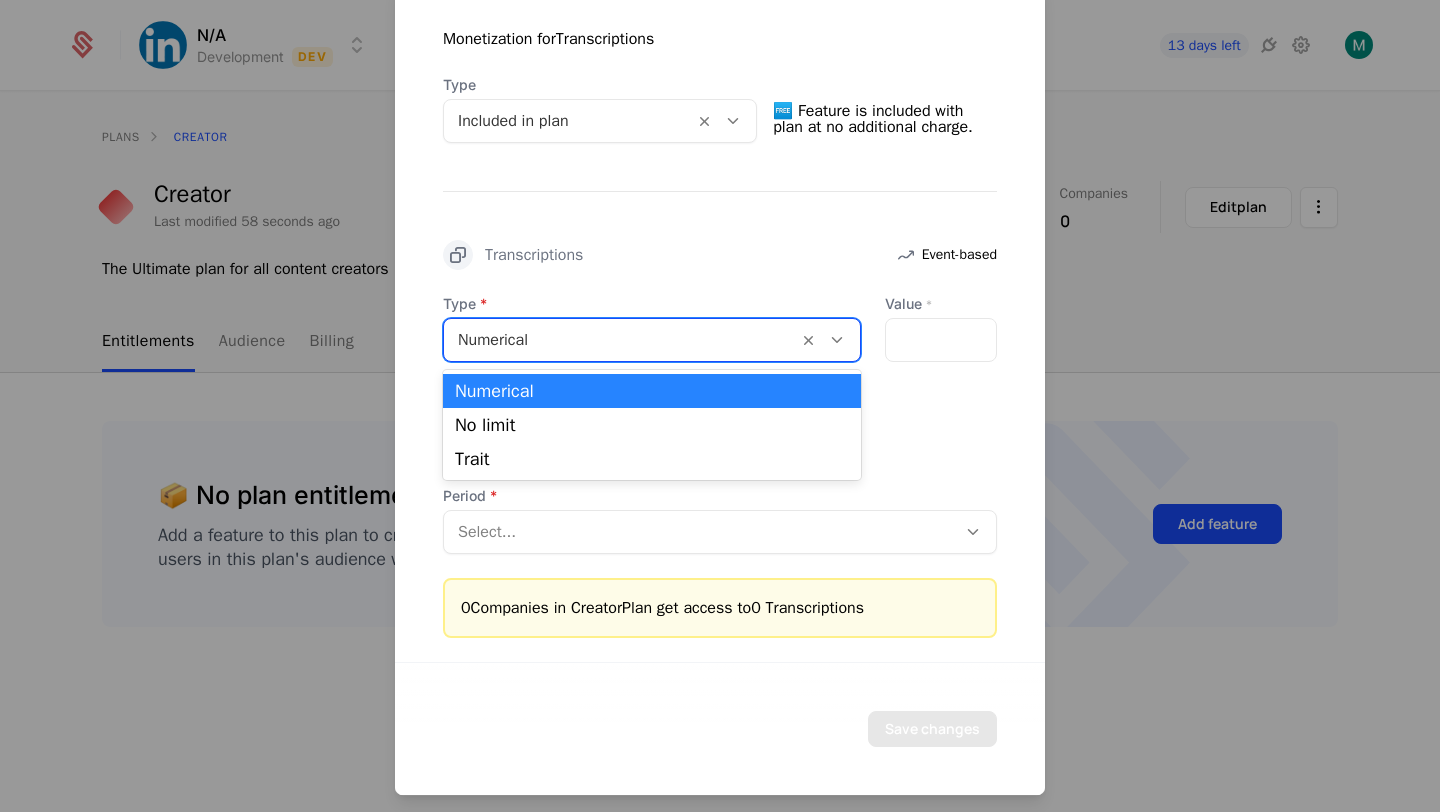 click on "Transcriptions Event-based" at bounding box center (720, 255) 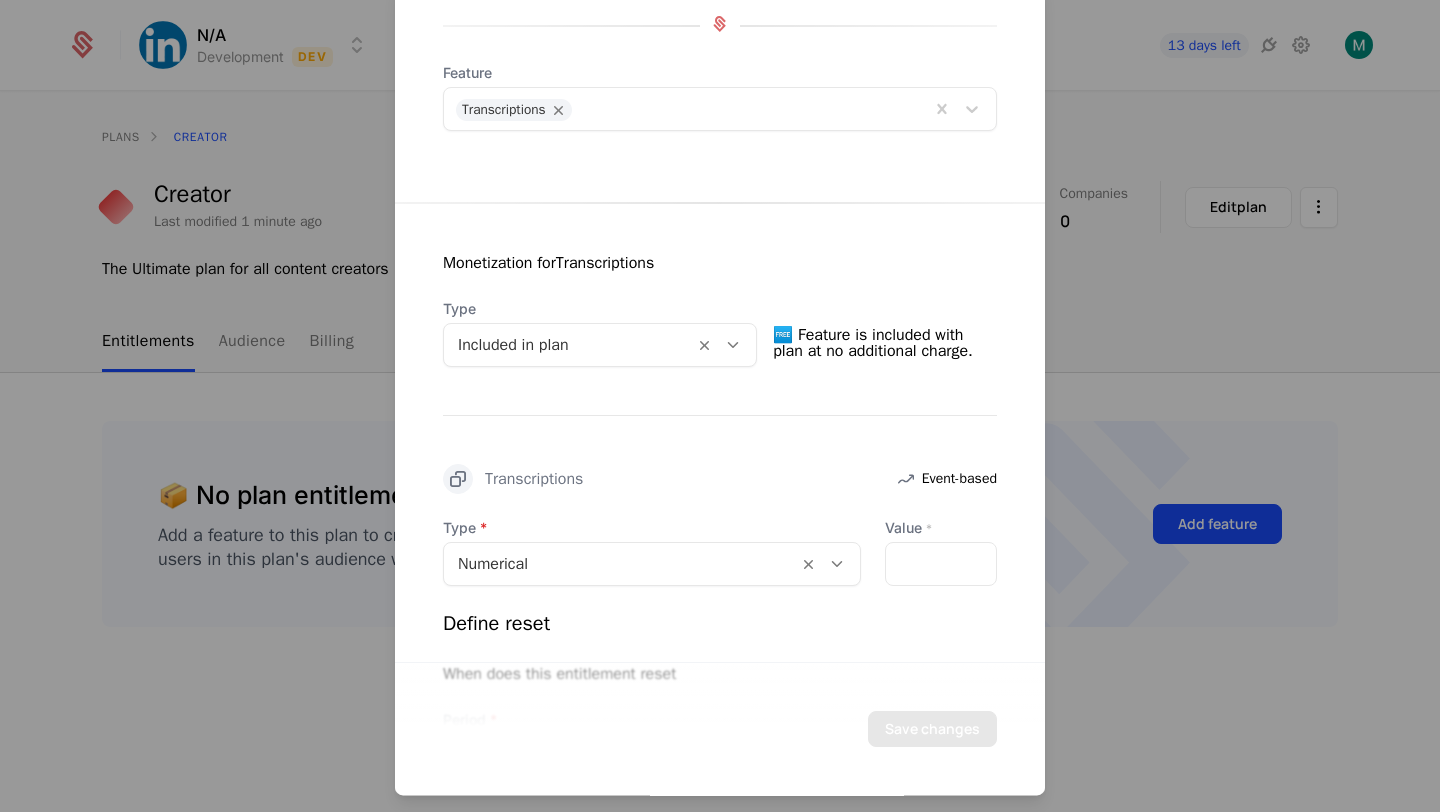 scroll, scrollTop: 0, scrollLeft: 0, axis: both 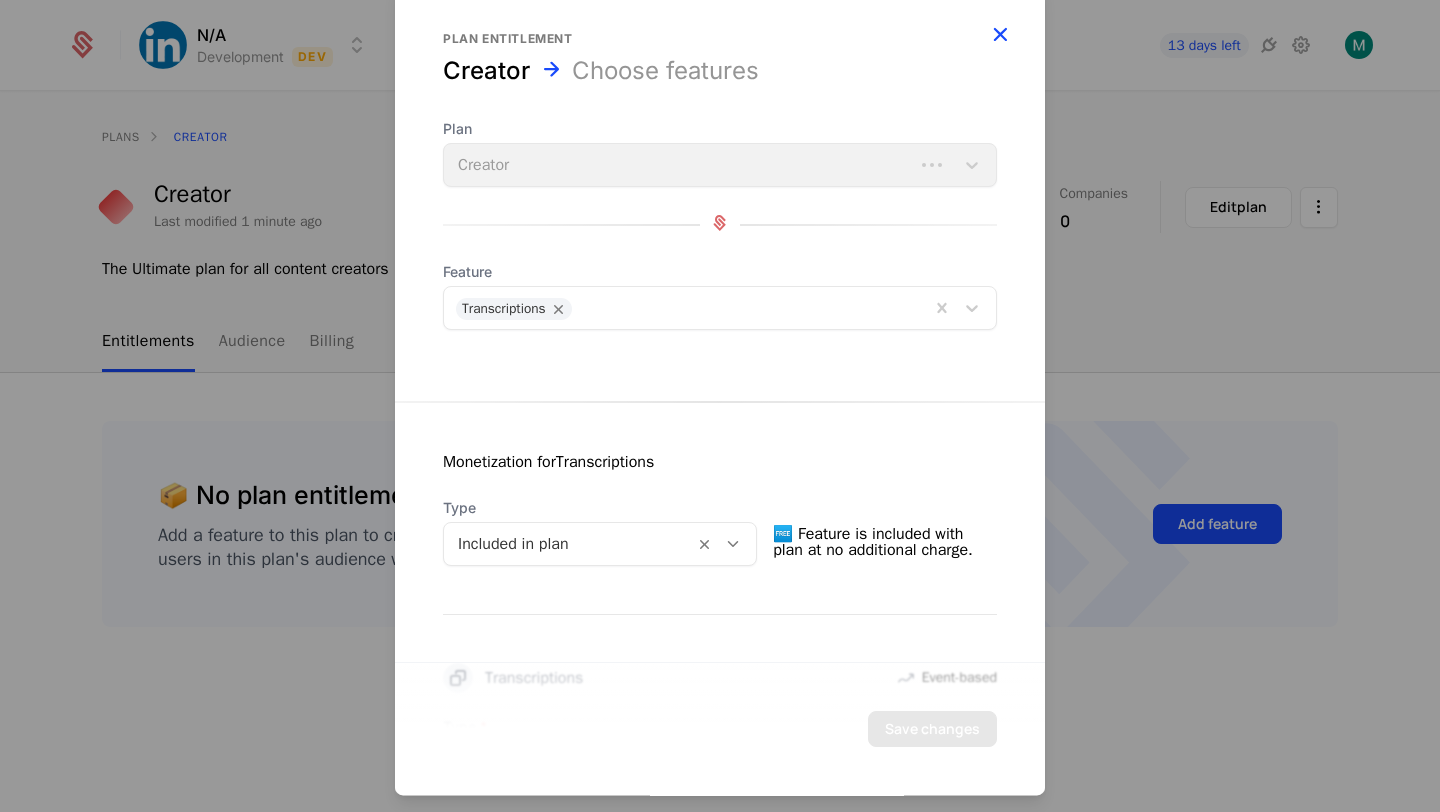 click at bounding box center [1000, 35] 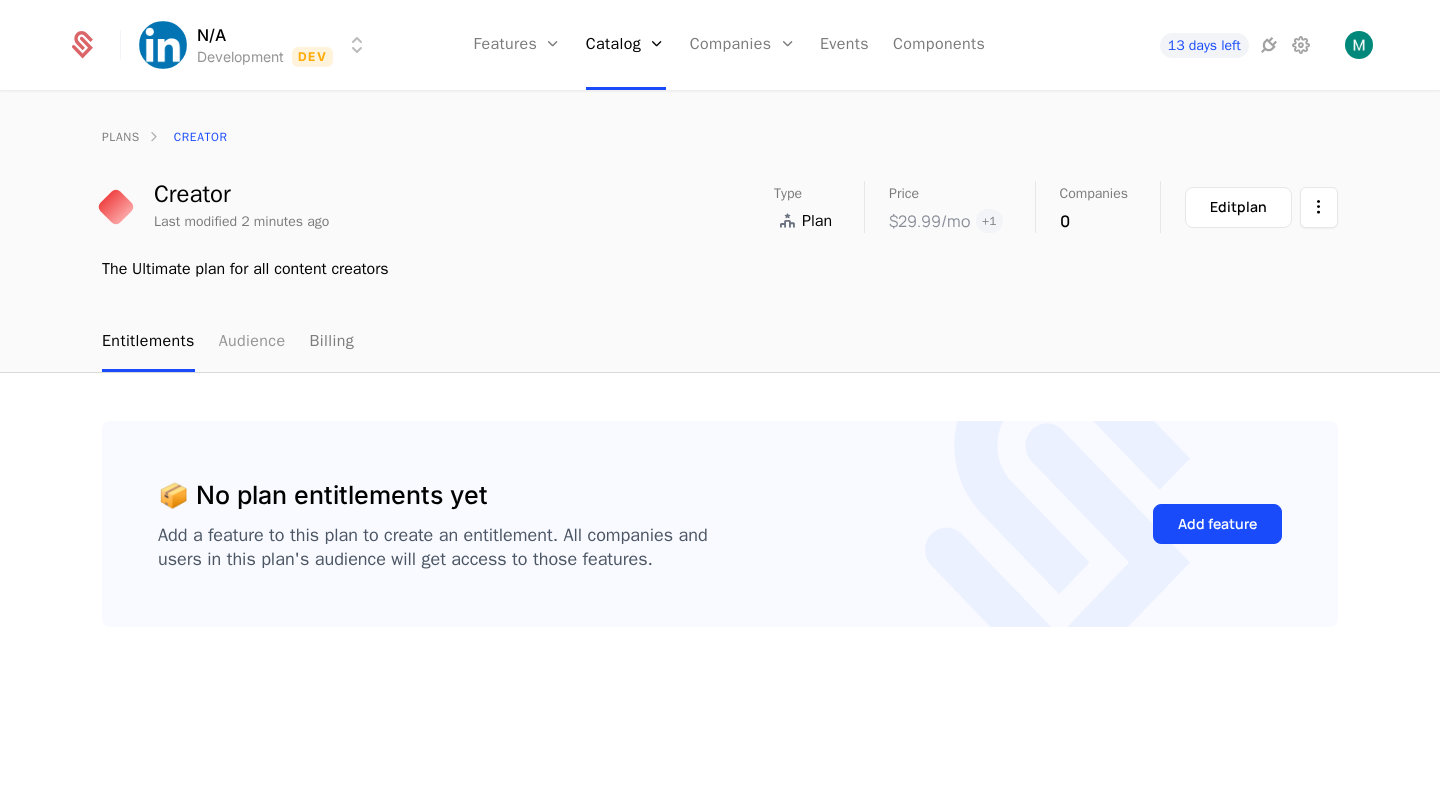 click on "Audience" at bounding box center [252, 342] 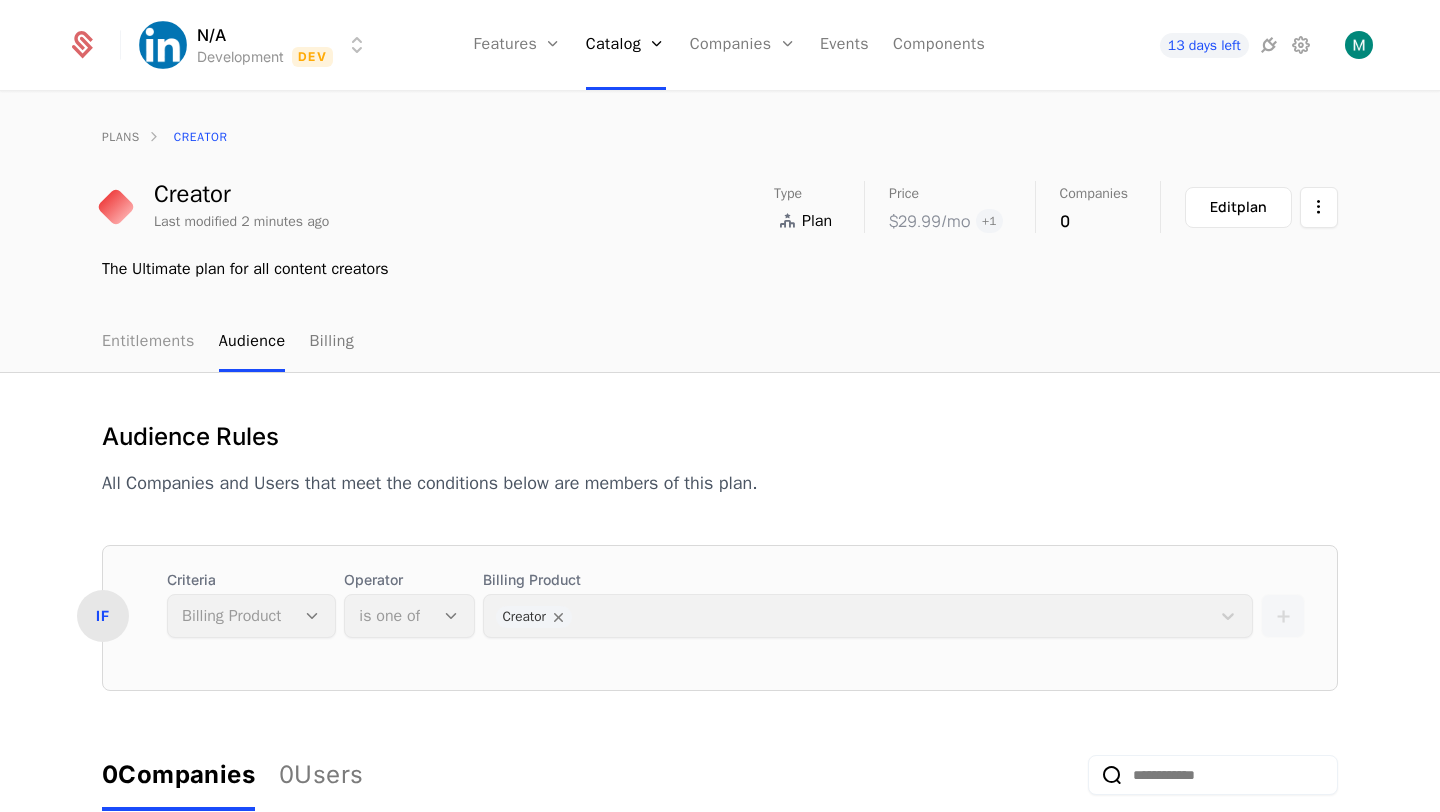 click on "Entitlements" at bounding box center [148, 342] 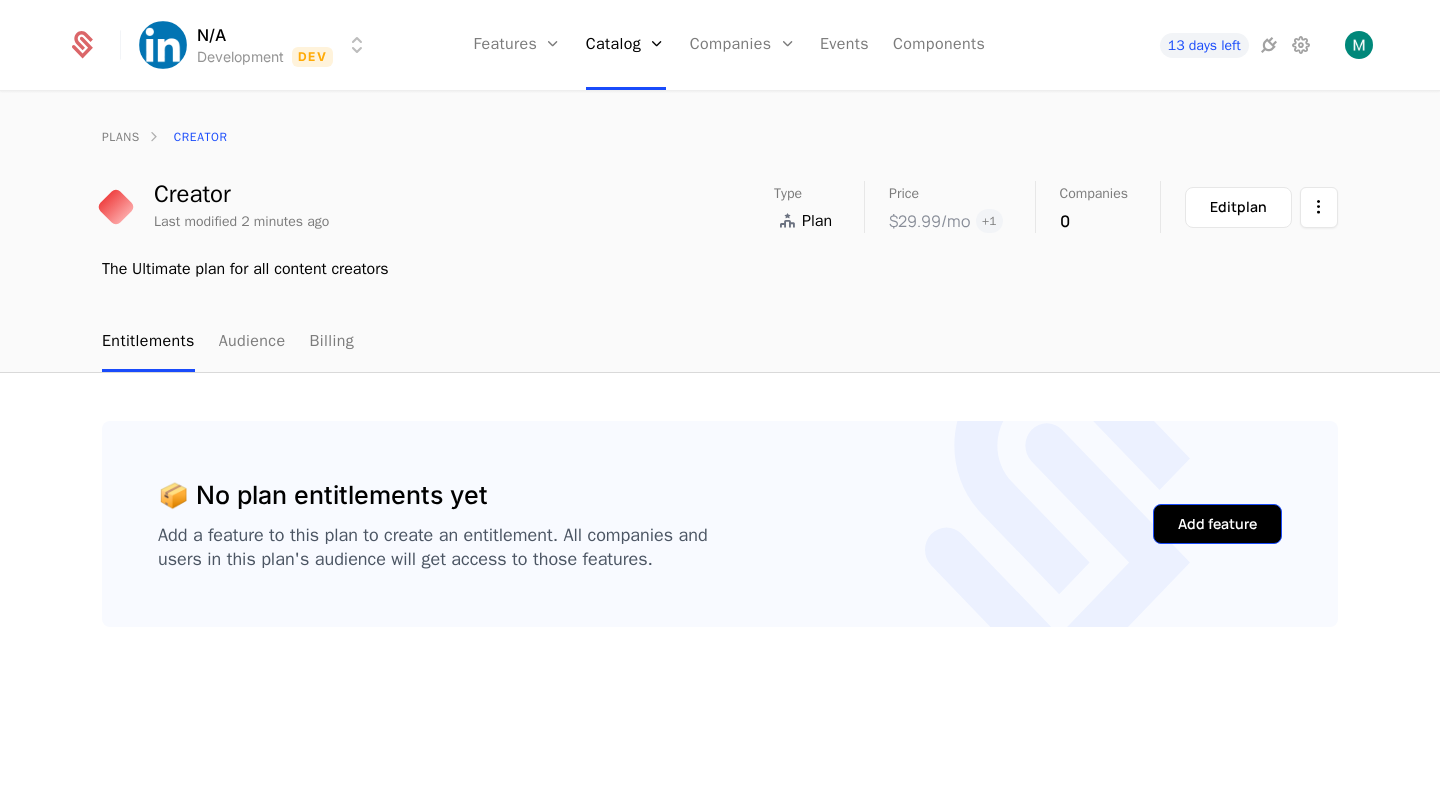 click on "Add feature" at bounding box center [1217, 524] 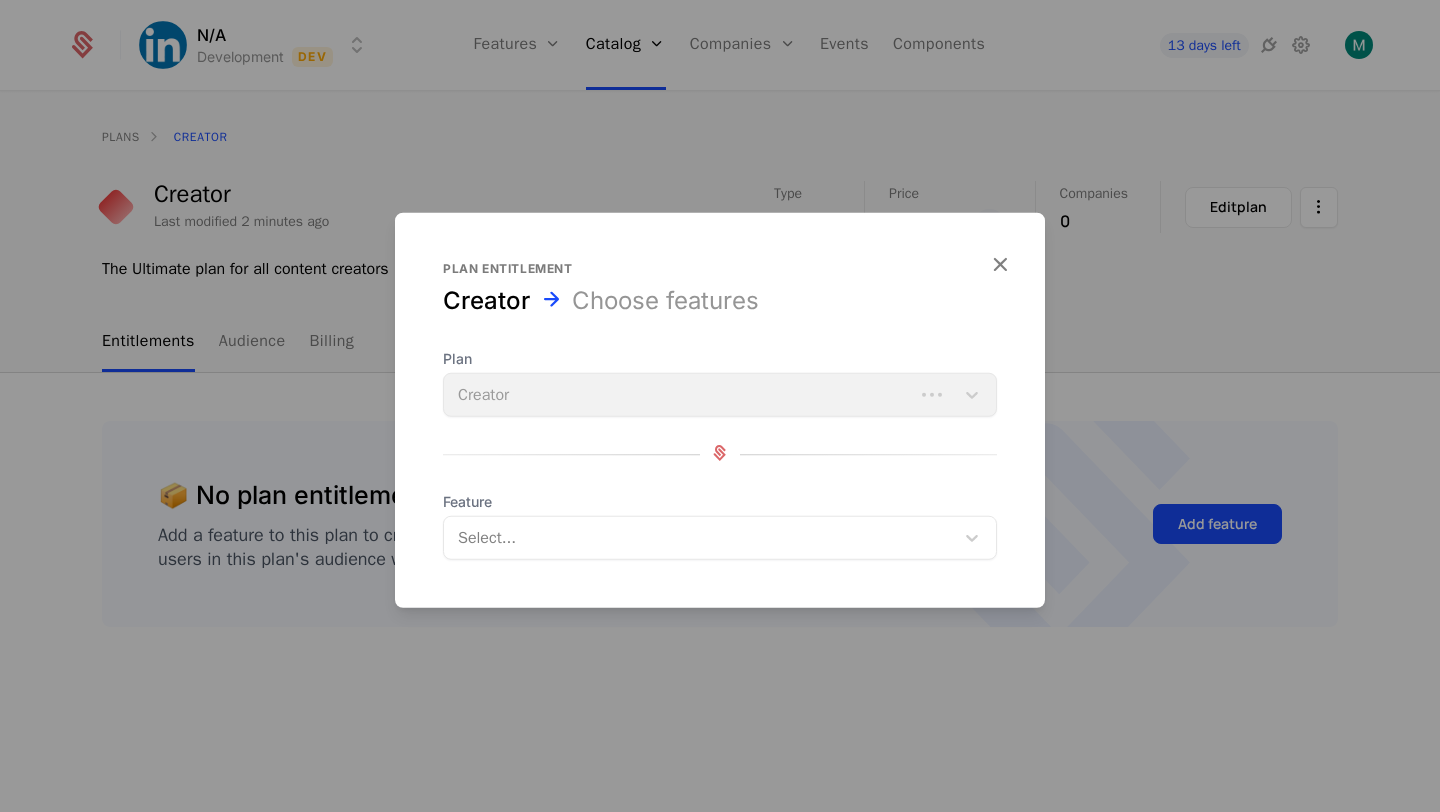 click at bounding box center [701, 538] 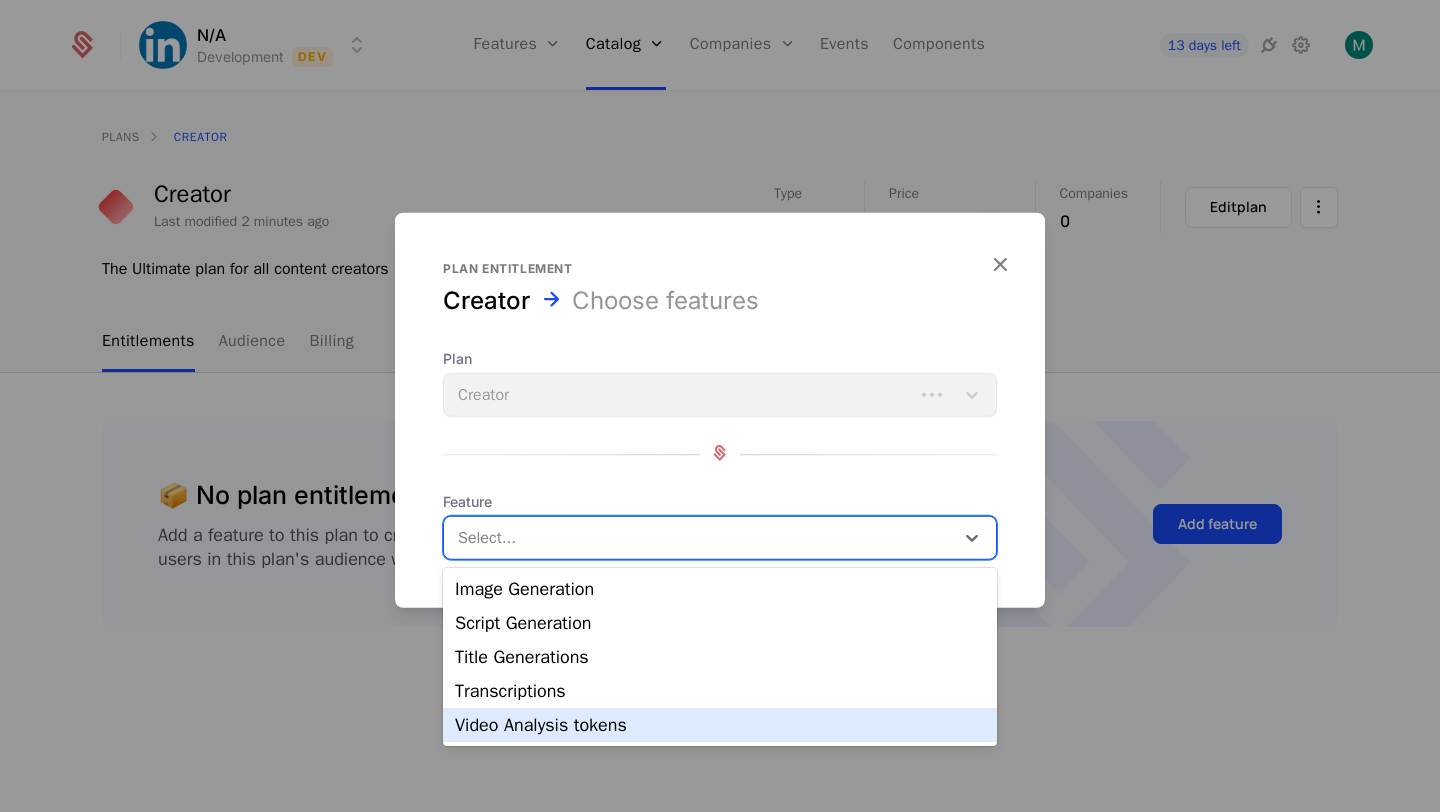 click on "Video Analysis tokens" at bounding box center (720, 725) 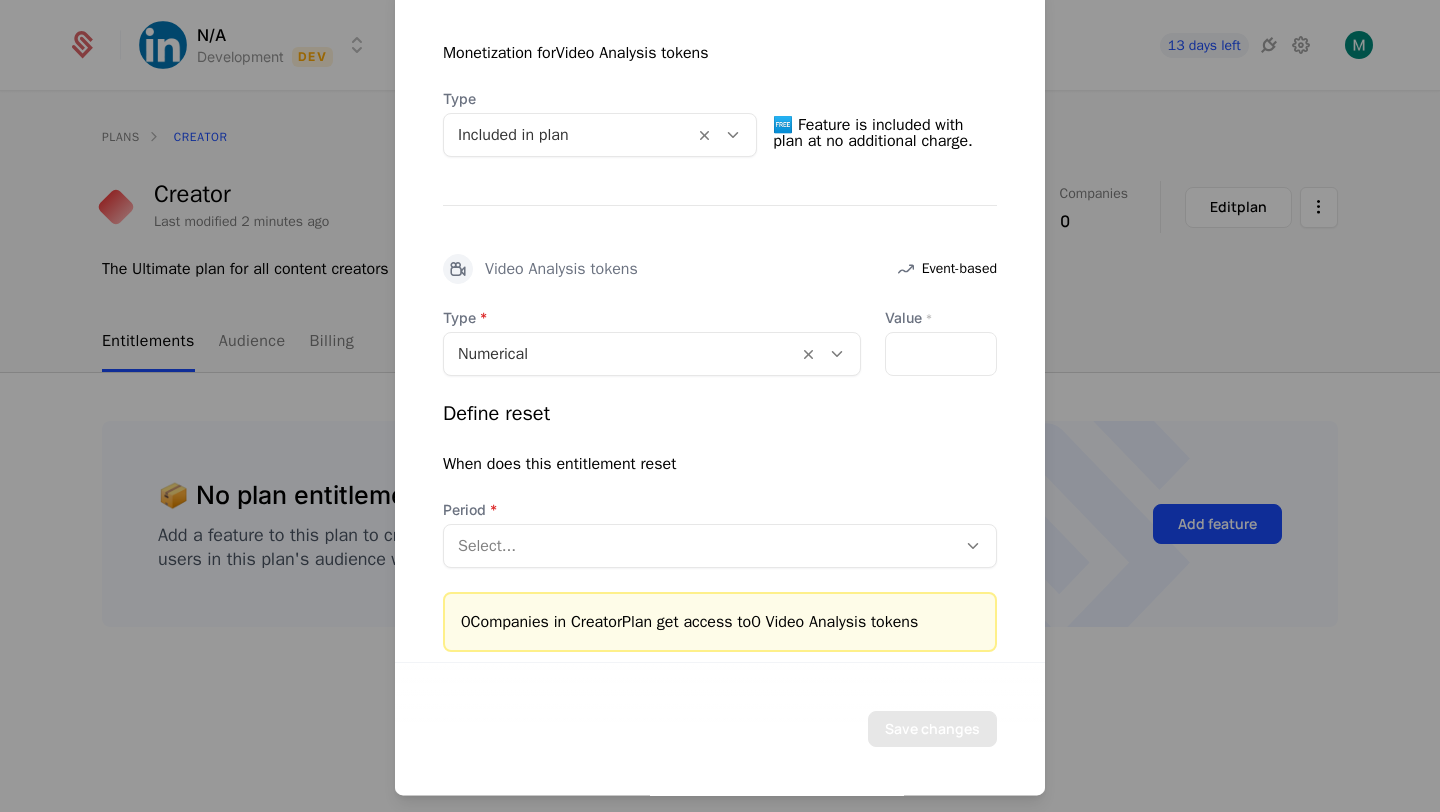 scroll, scrollTop: 423, scrollLeft: 0, axis: vertical 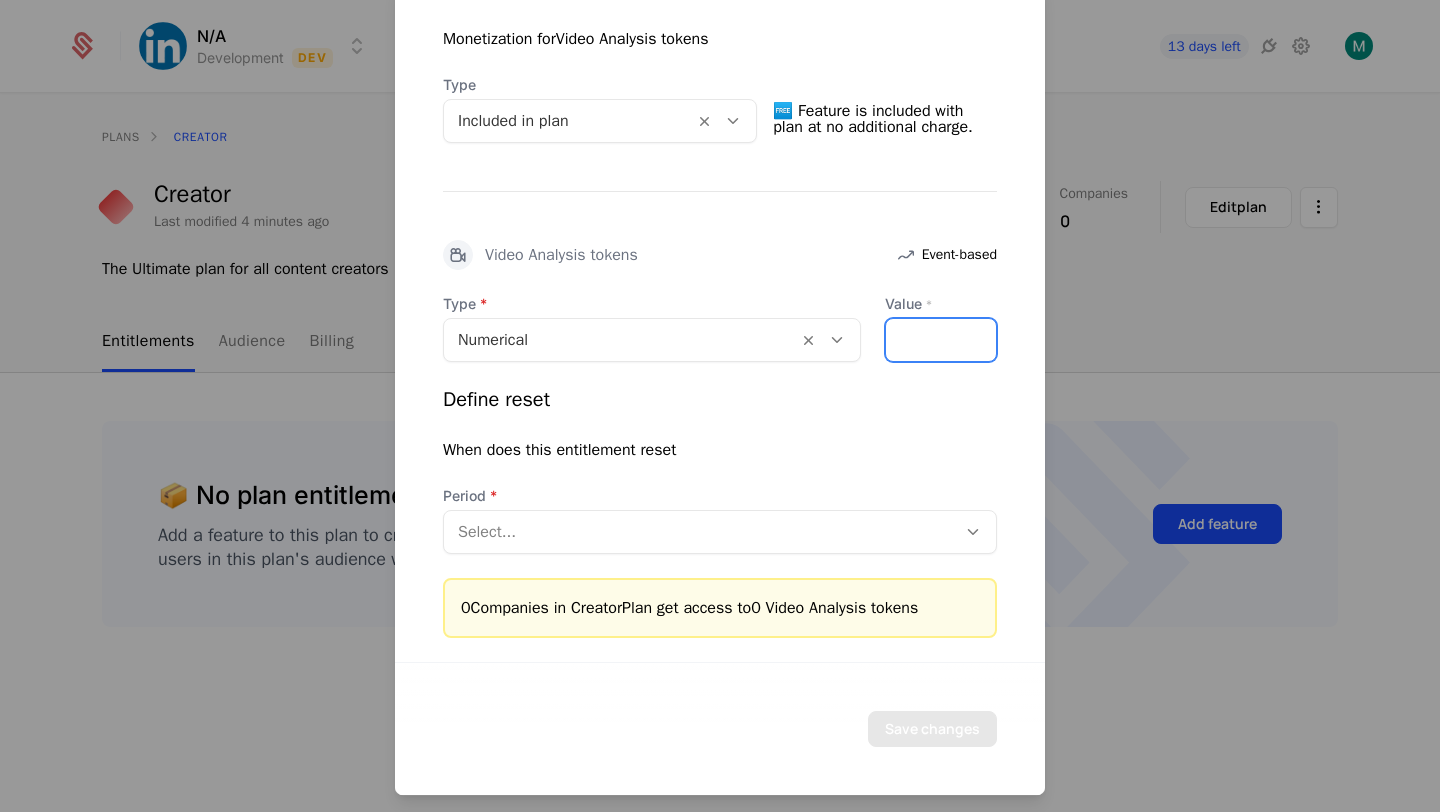 click on "*" at bounding box center (941, 340) 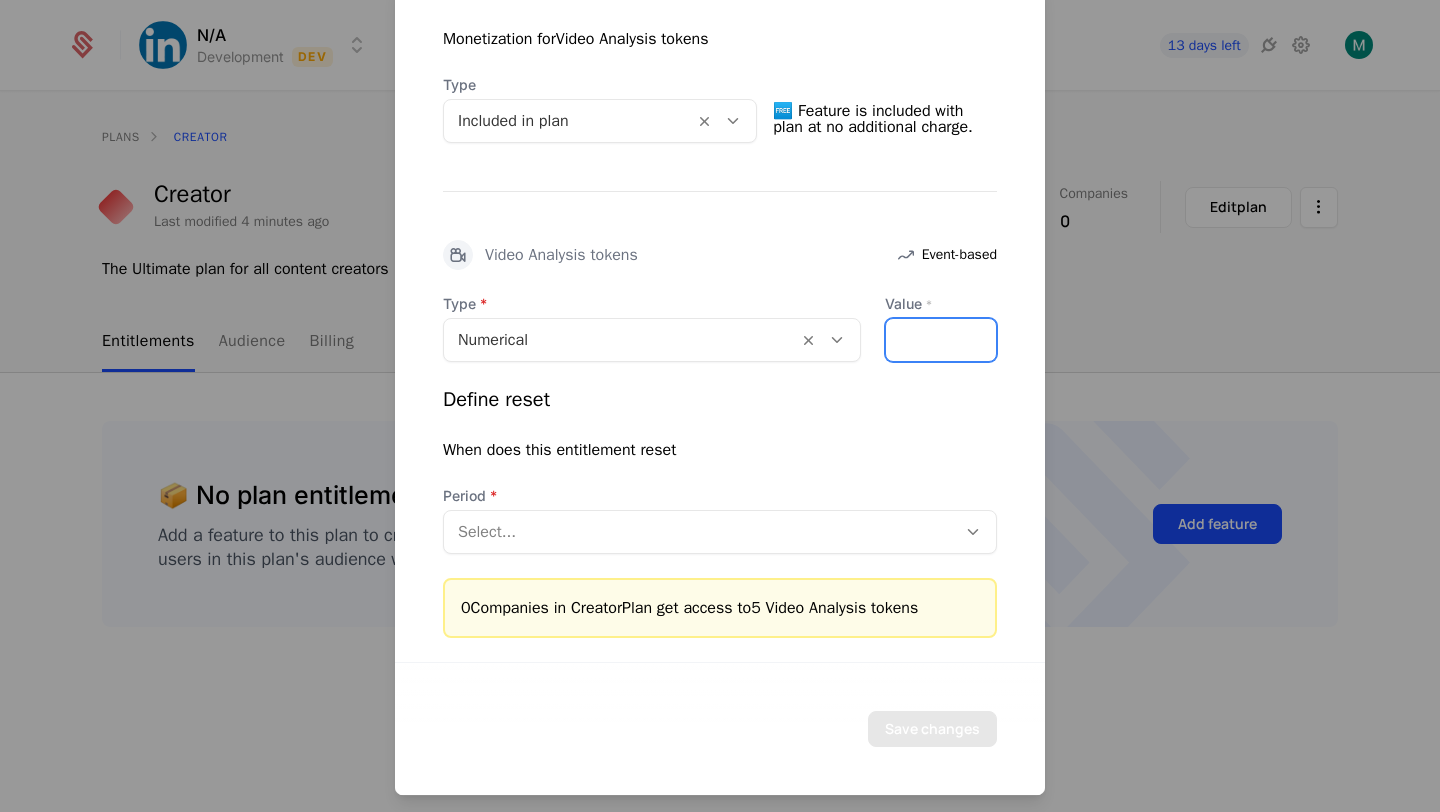 type on "*" 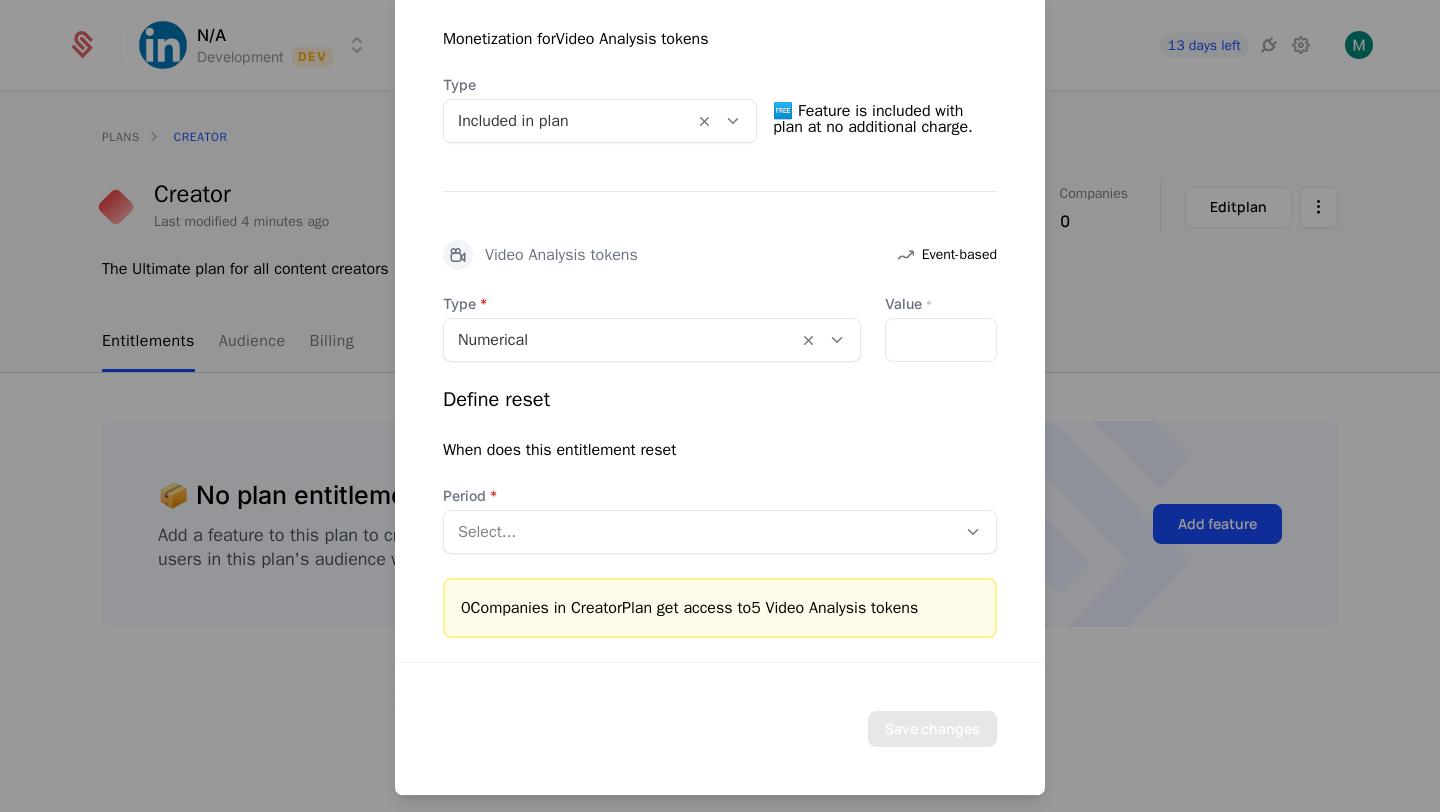click at bounding box center (700, 532) 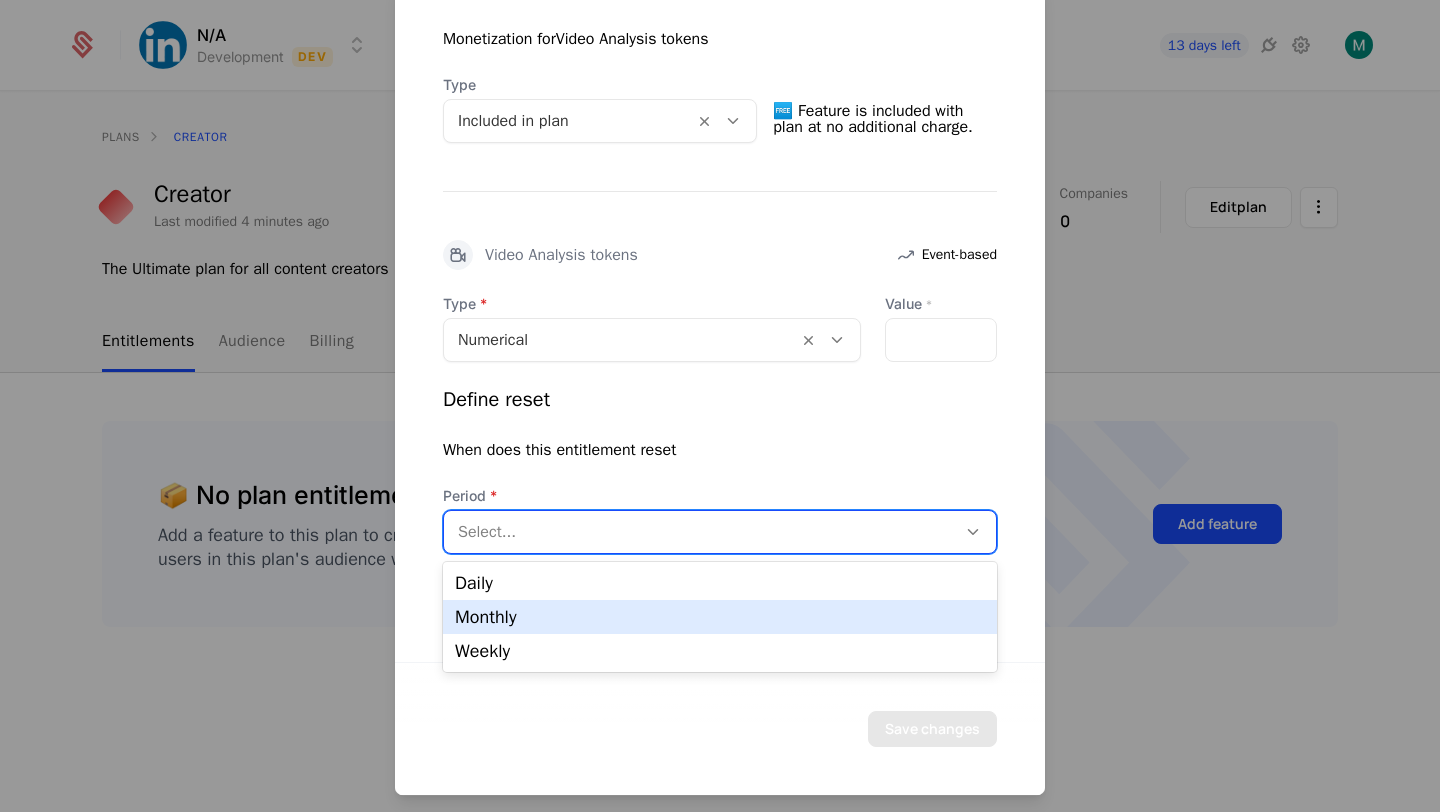 click on "Monthly" at bounding box center (720, 617) 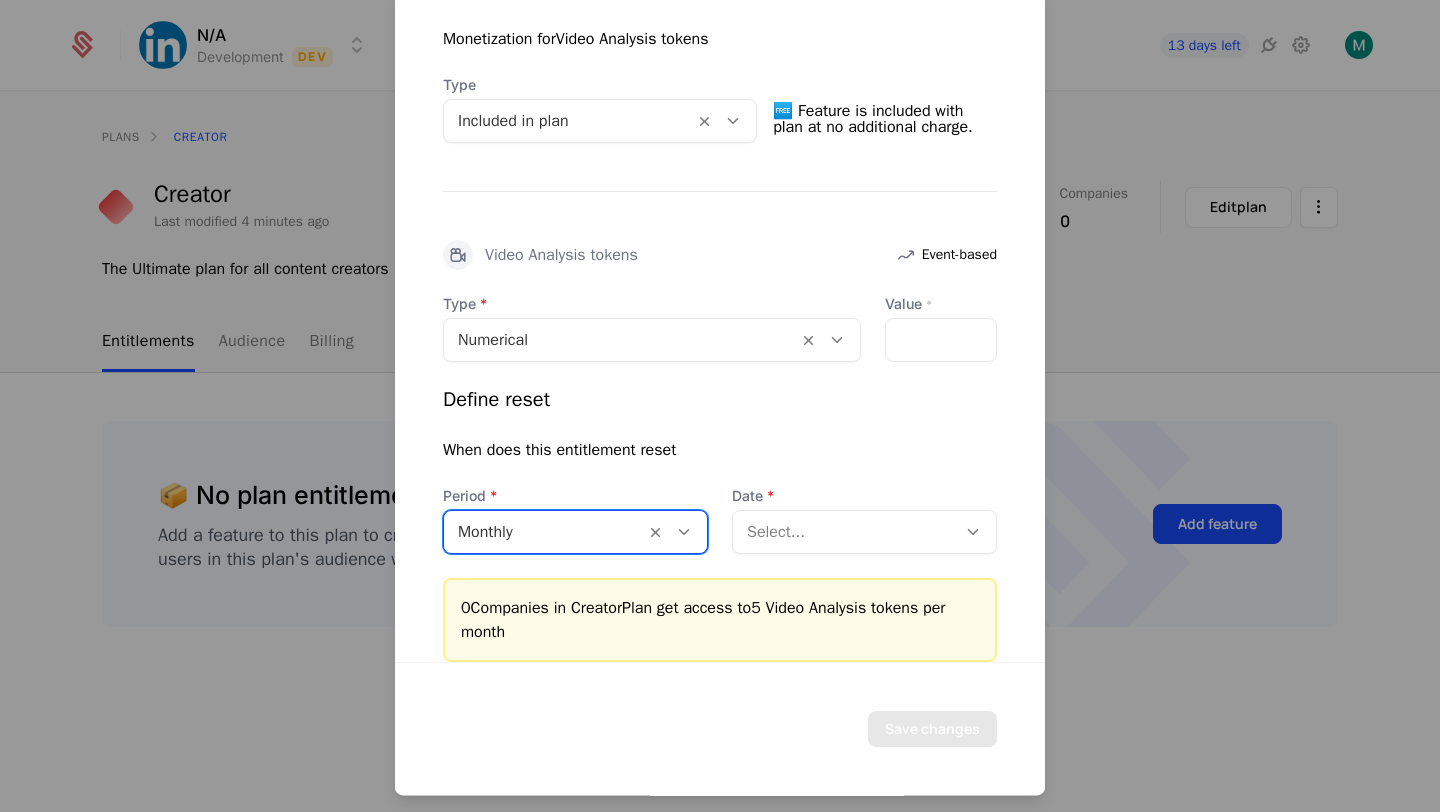 click on "When does this entitlement reset" at bounding box center (720, 450) 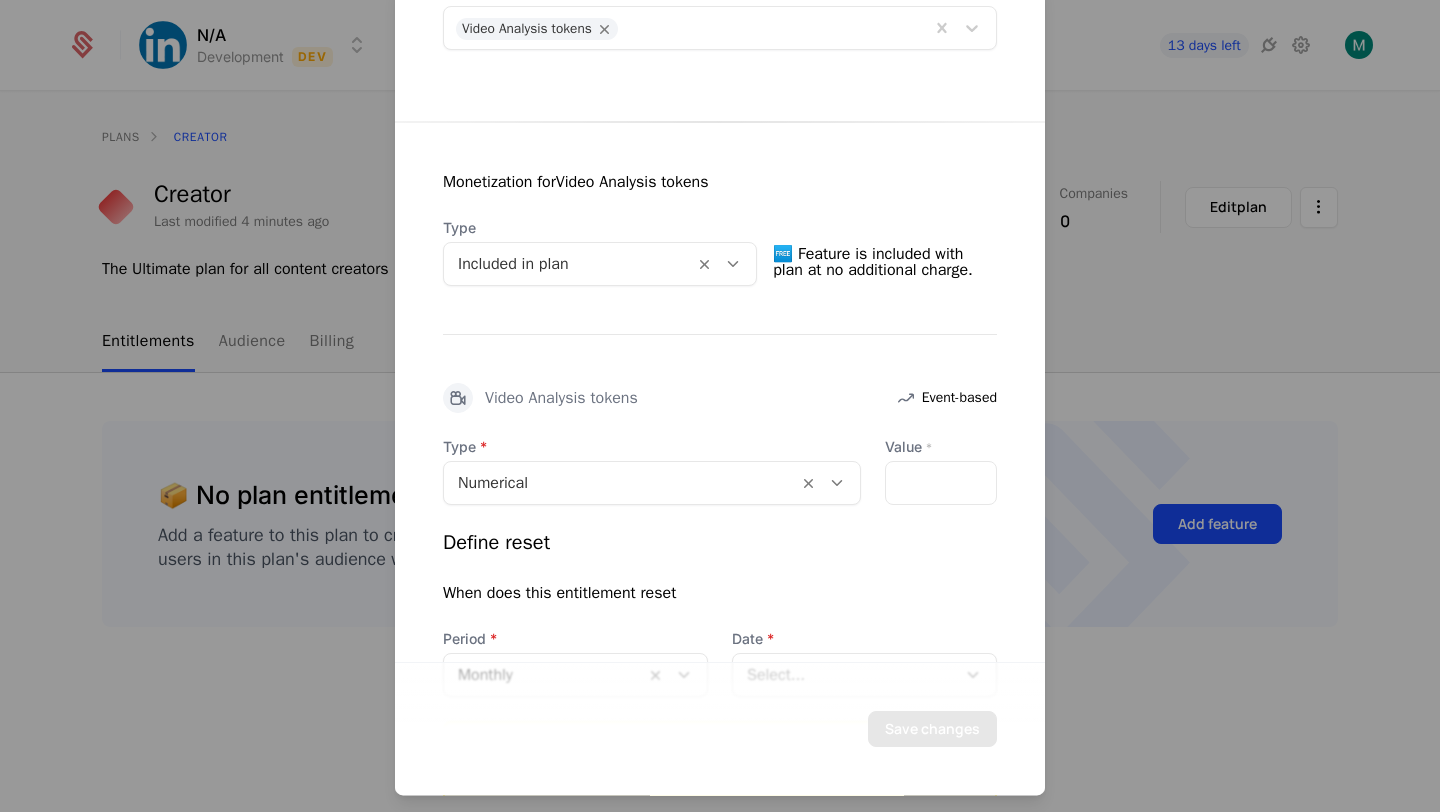 scroll, scrollTop: 447, scrollLeft: 0, axis: vertical 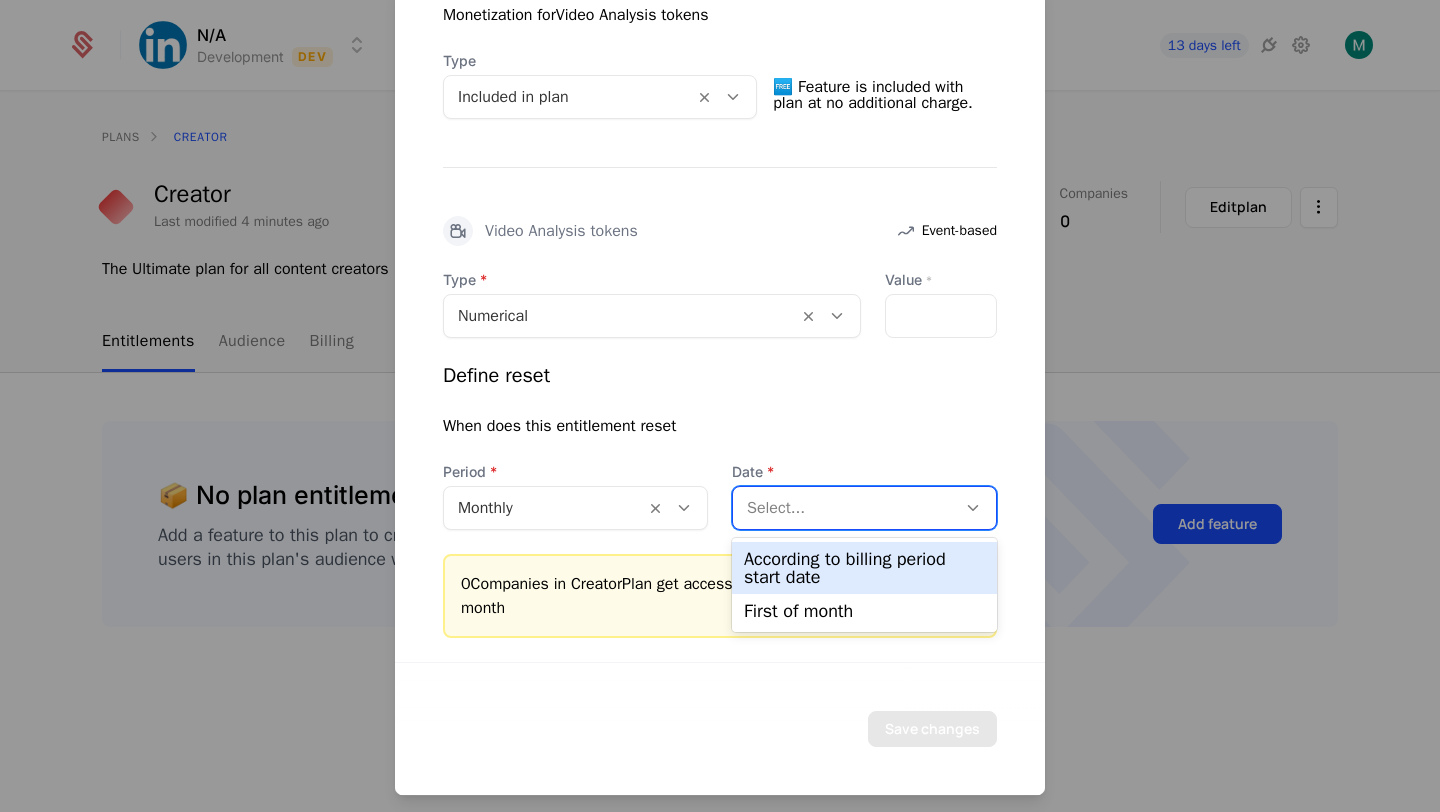 click at bounding box center [844, 508] 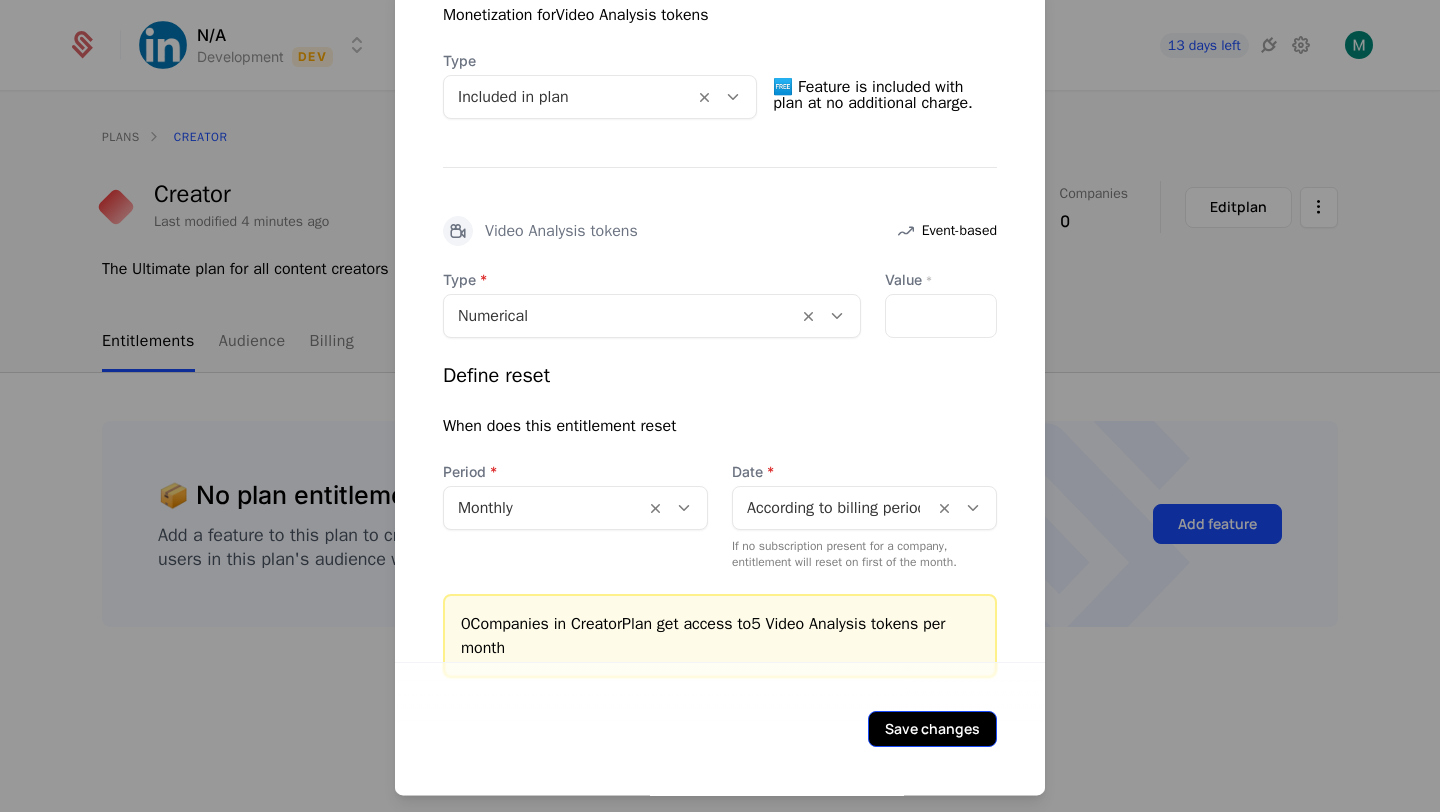 click on "Save changes" at bounding box center [932, 729] 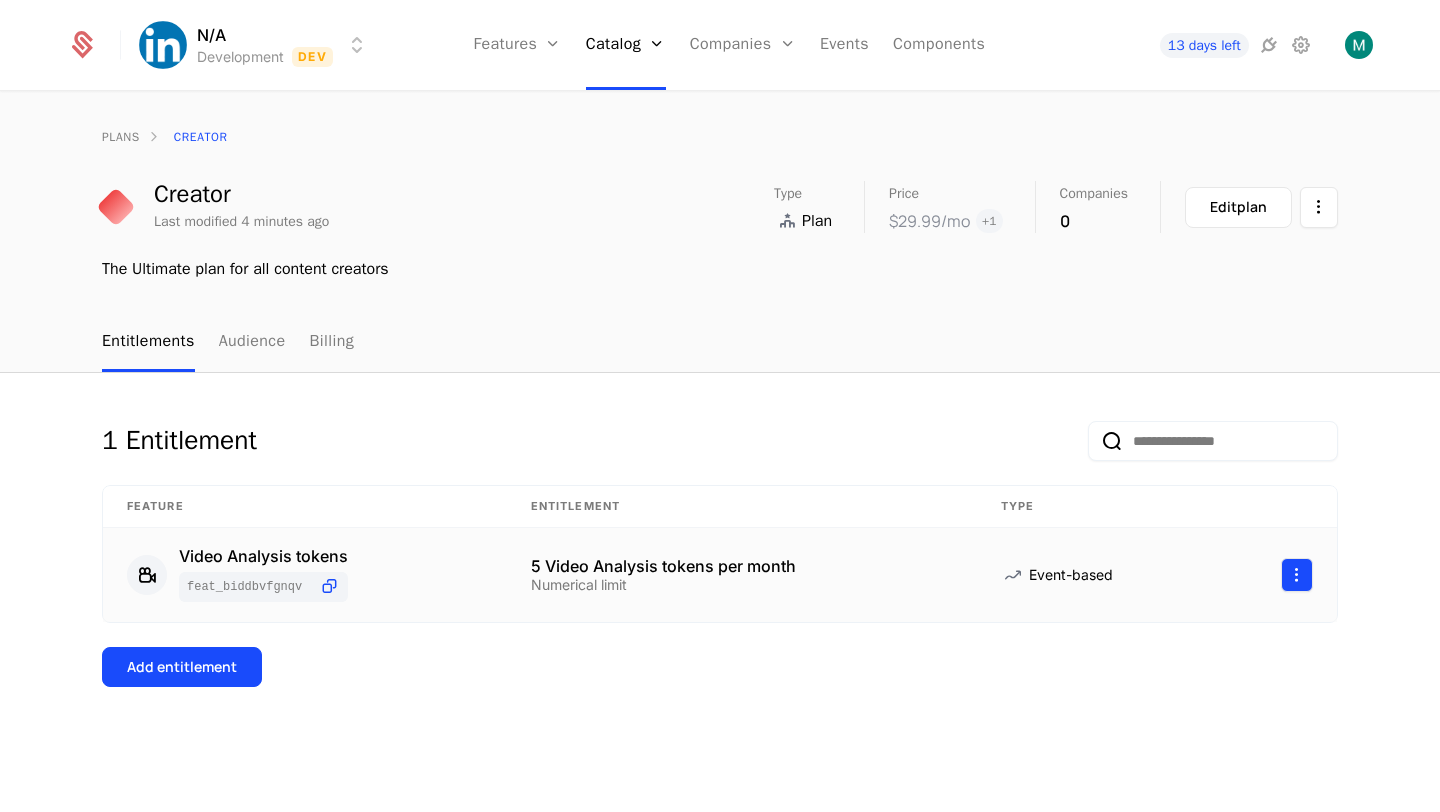 click on "N/A Development Dev Features Features Flags Catalog Plans Add Ons Configuration Companies Companies Users Events Components 13 days left plans Creator Creator Last modified 4 minutes ago Type Plan Price $29.99 /mo + 1 Companies 0 Edit  plan The Ultimate plan for all content creators Entitlements Audience Billing 1 Entitlement Feature Entitlement Type Video Analysis tokens feat_biDdBvFgnQV 5
Video Analysis tokens per month Numerical limit Event-based Add entitlement
Best Viewed on Desktop You're currently viewing this on a  mobile device . For the best experience,   we recommend using a desktop or larger screens , as the application isn't fully optimized for smaller resolutions just yet. Got it" at bounding box center (720, 406) 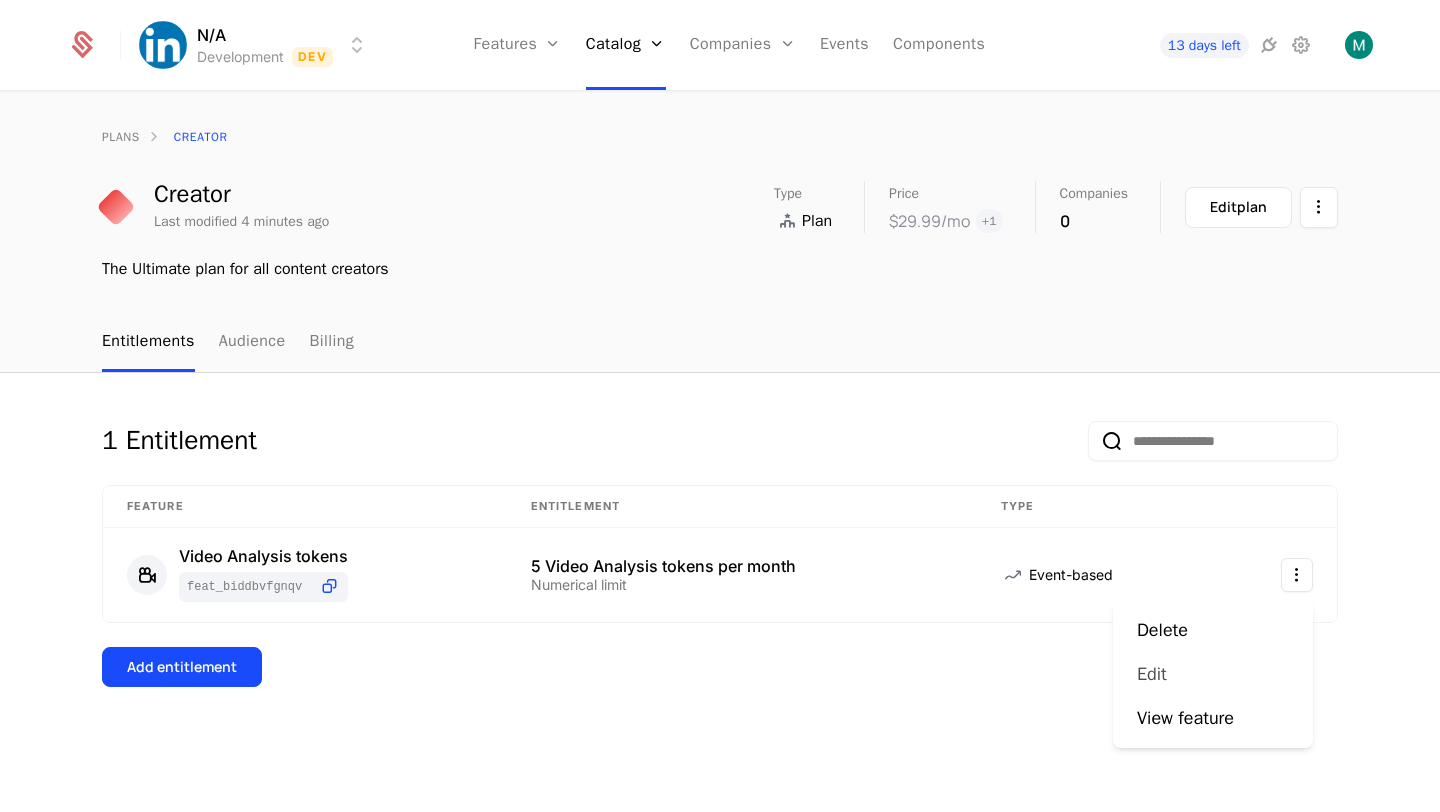 click on "Edit" at bounding box center (1160, 674) 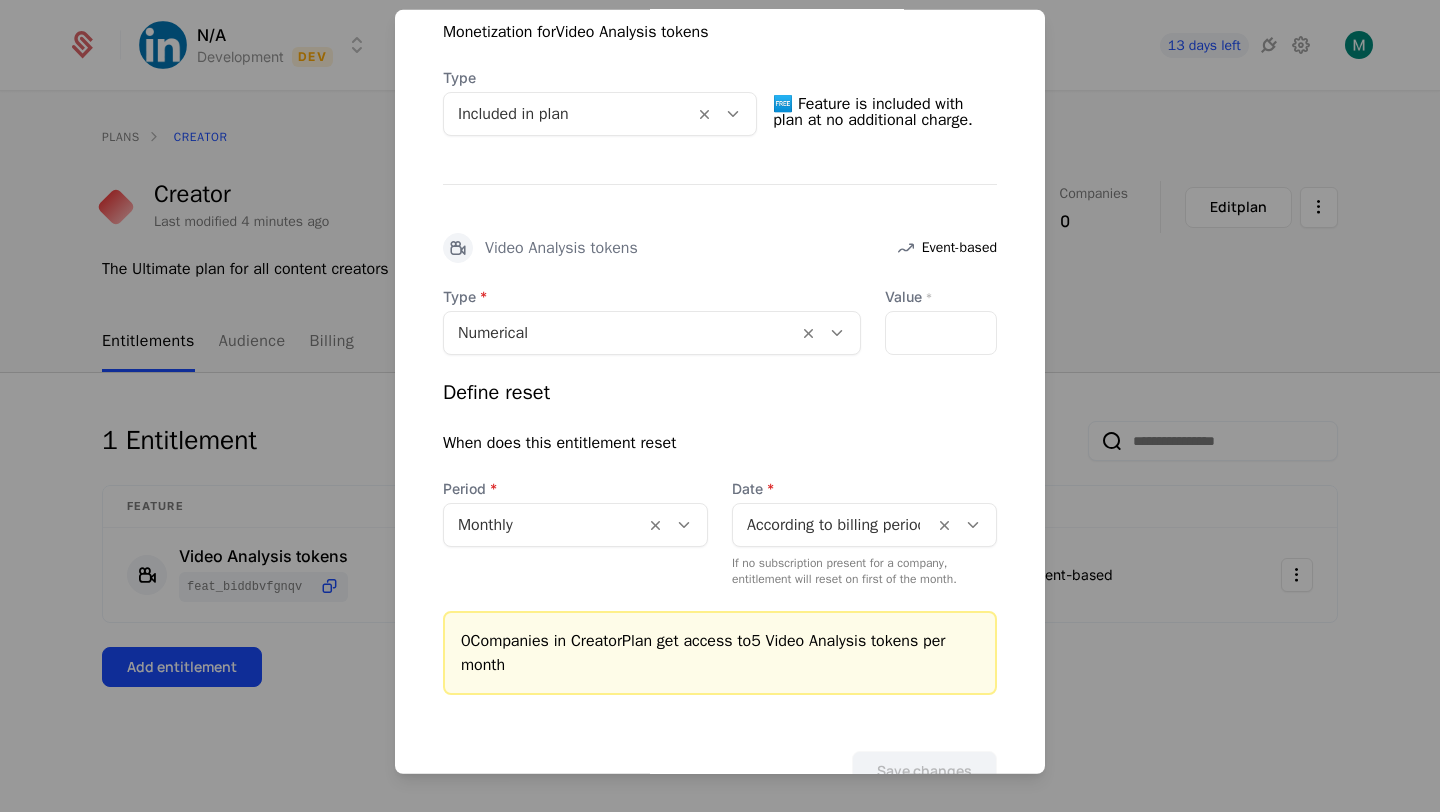 scroll, scrollTop: 498, scrollLeft: 0, axis: vertical 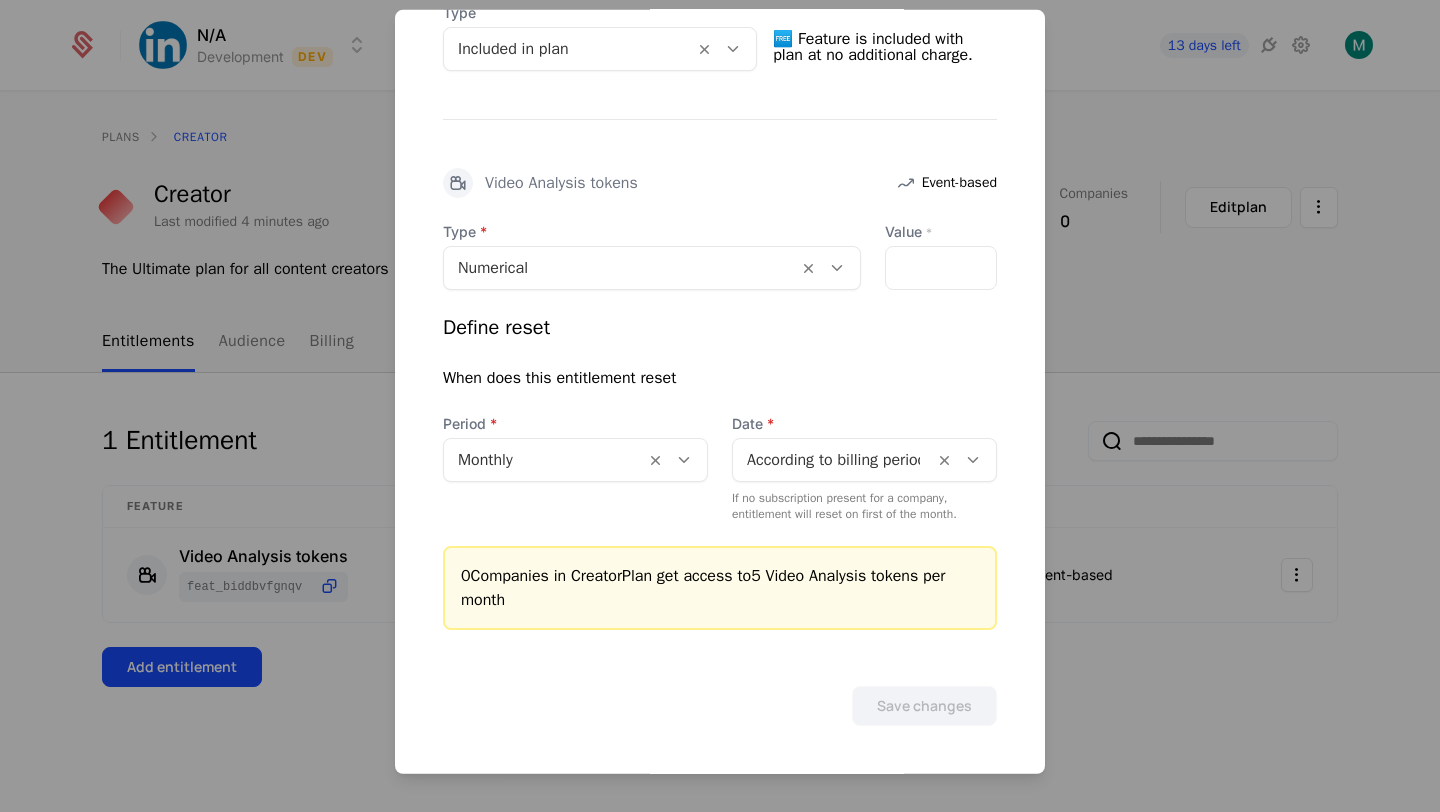 click at bounding box center [720, 406] 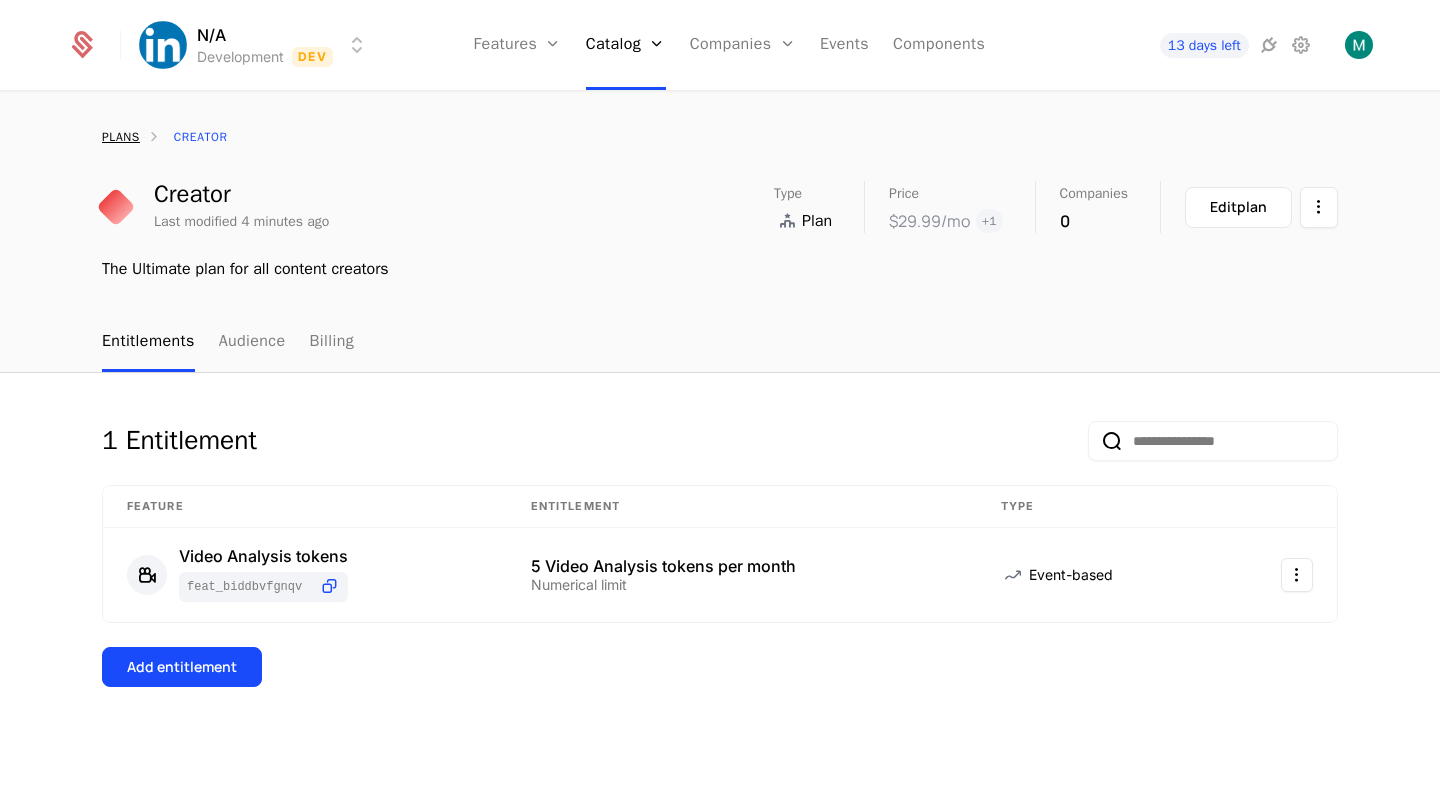 click on "plans" at bounding box center [121, 137] 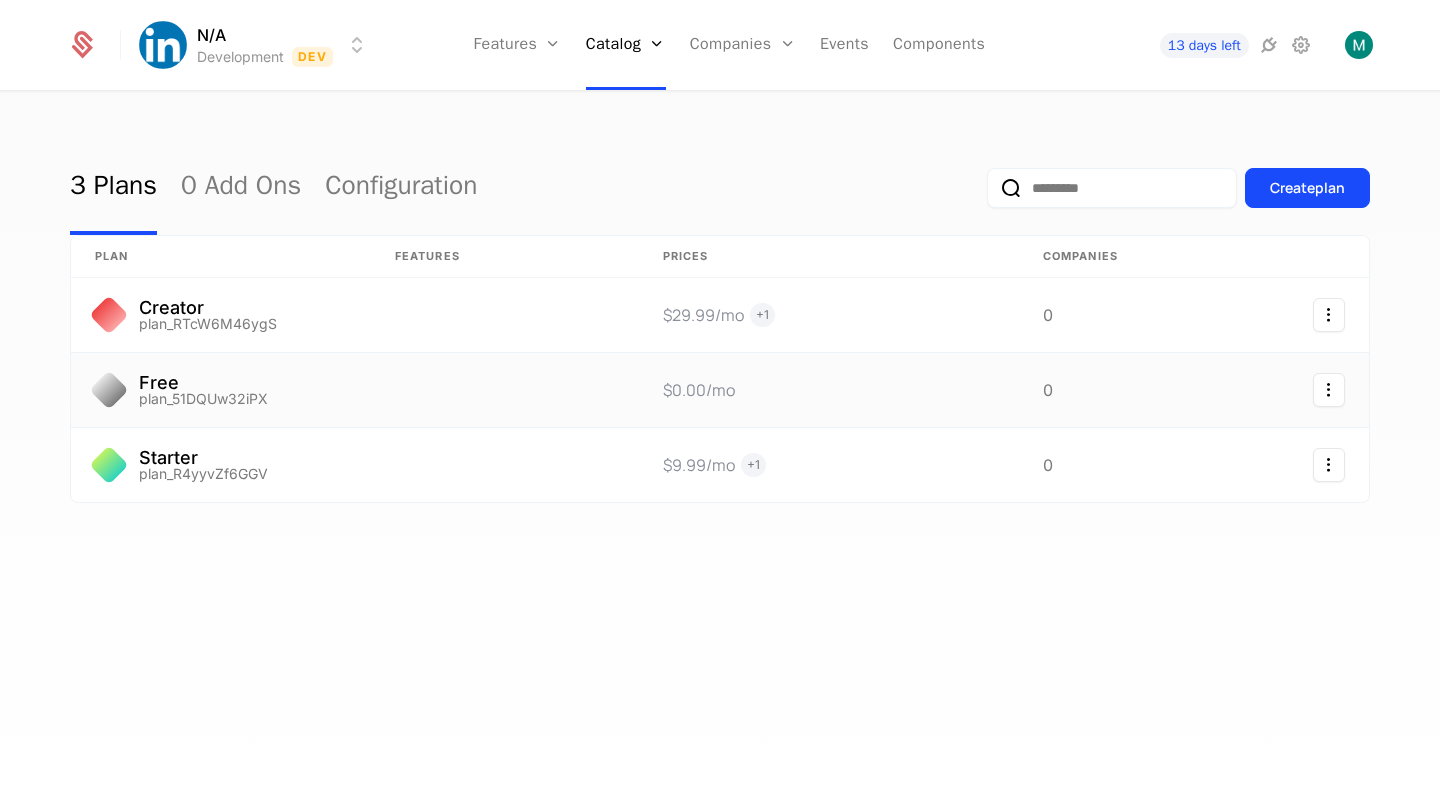 click on "plan_51DQUw32iPX" at bounding box center [203, 399] 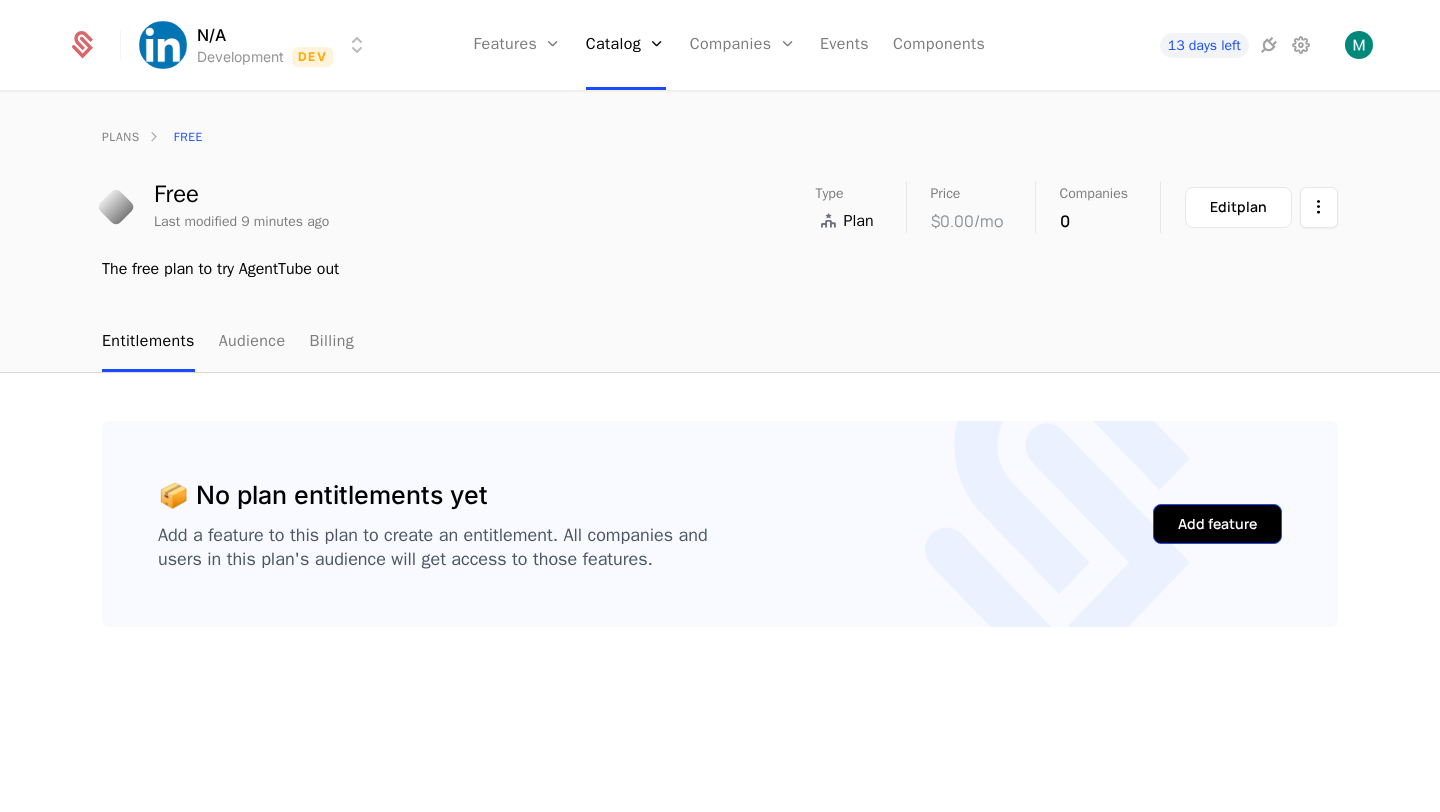 click on "Add feature" at bounding box center (1217, 524) 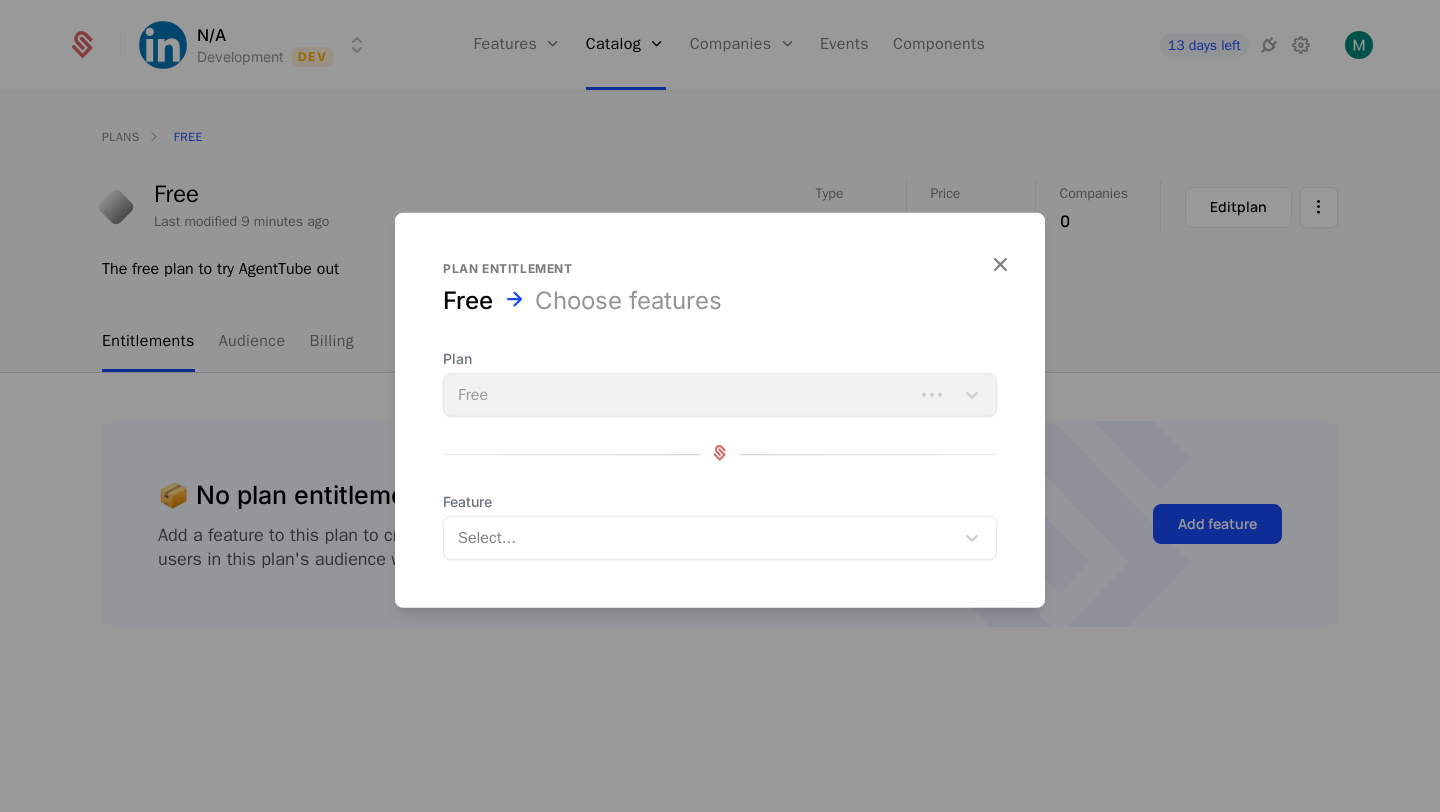 click at bounding box center [701, 538] 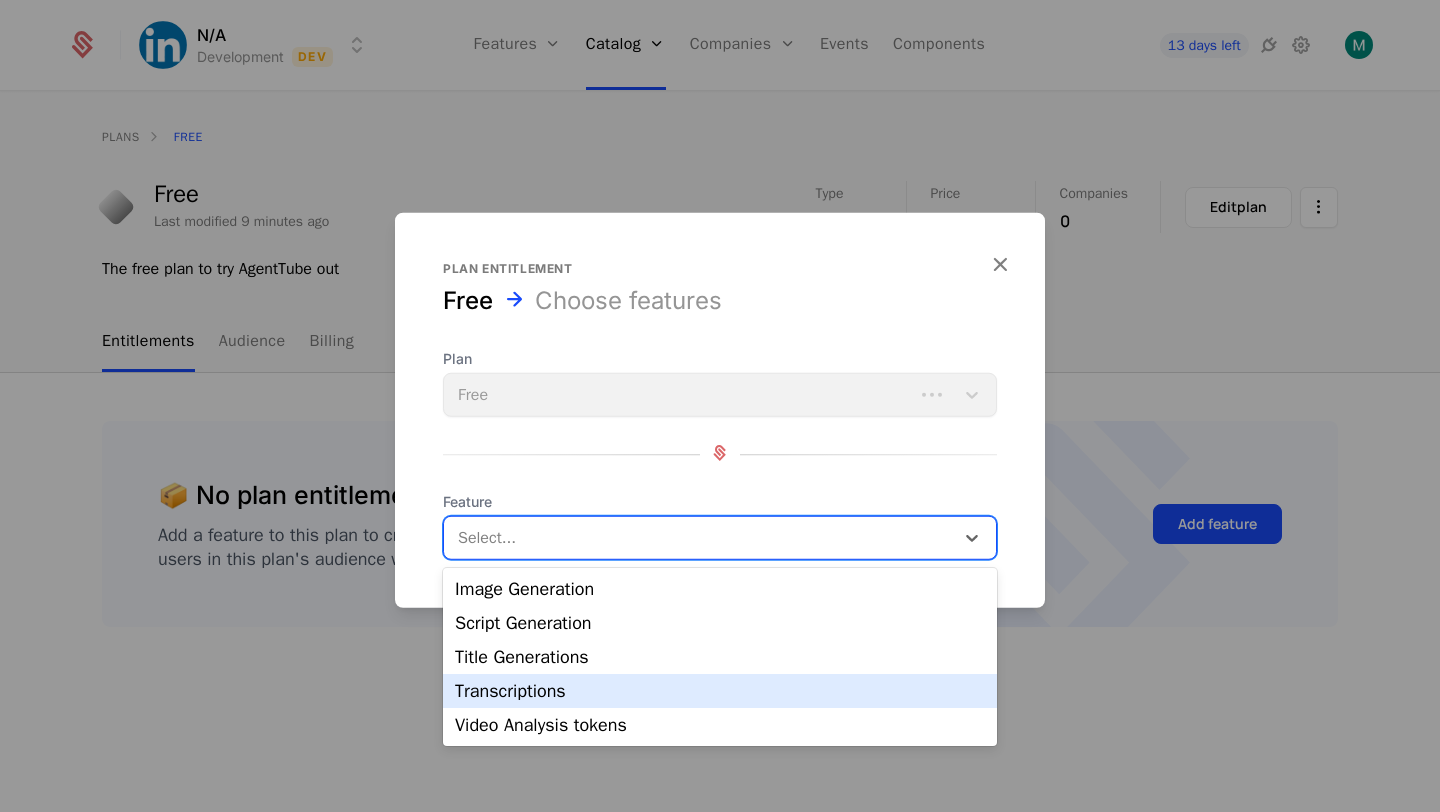 click on "Transcriptions" at bounding box center [720, 691] 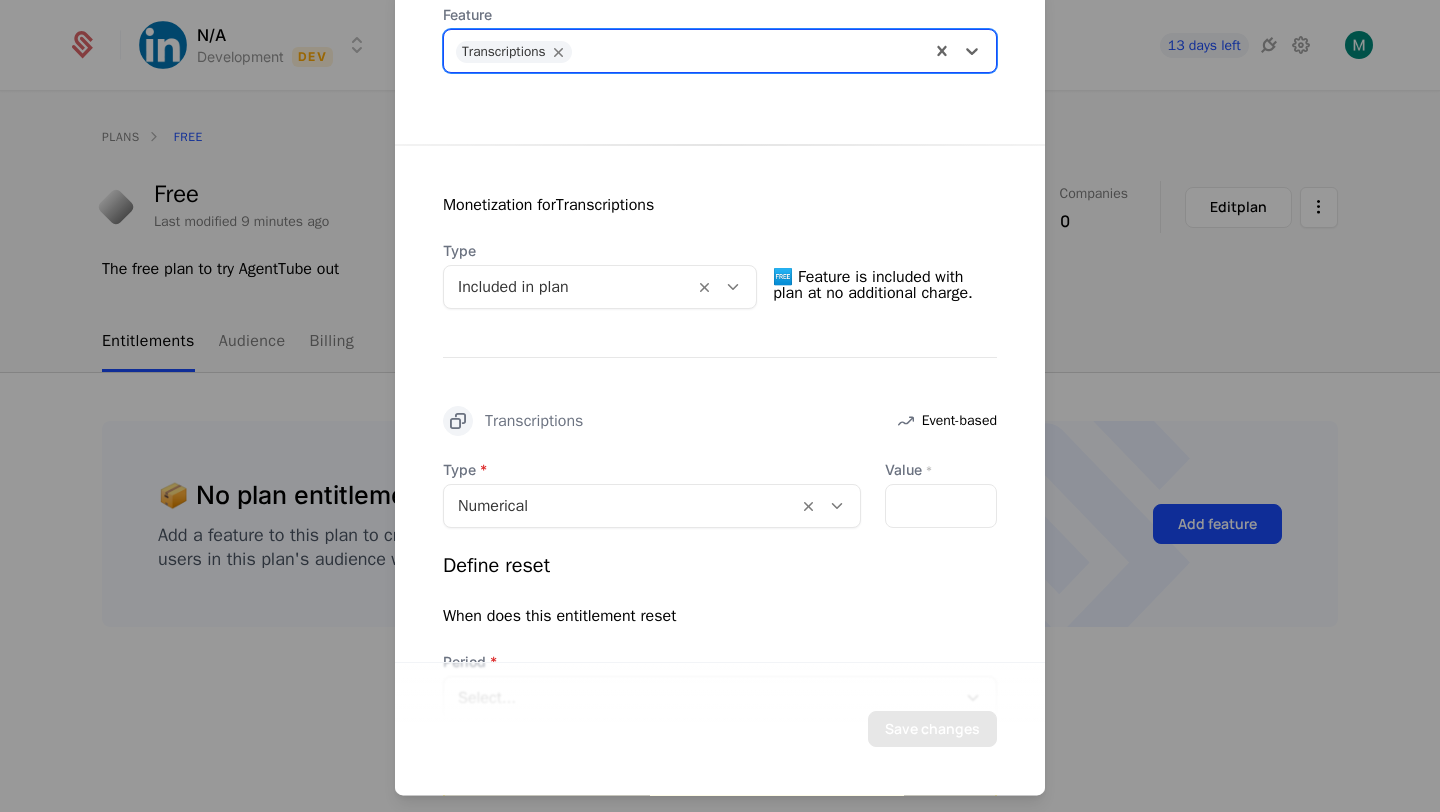 scroll, scrollTop: 275, scrollLeft: 0, axis: vertical 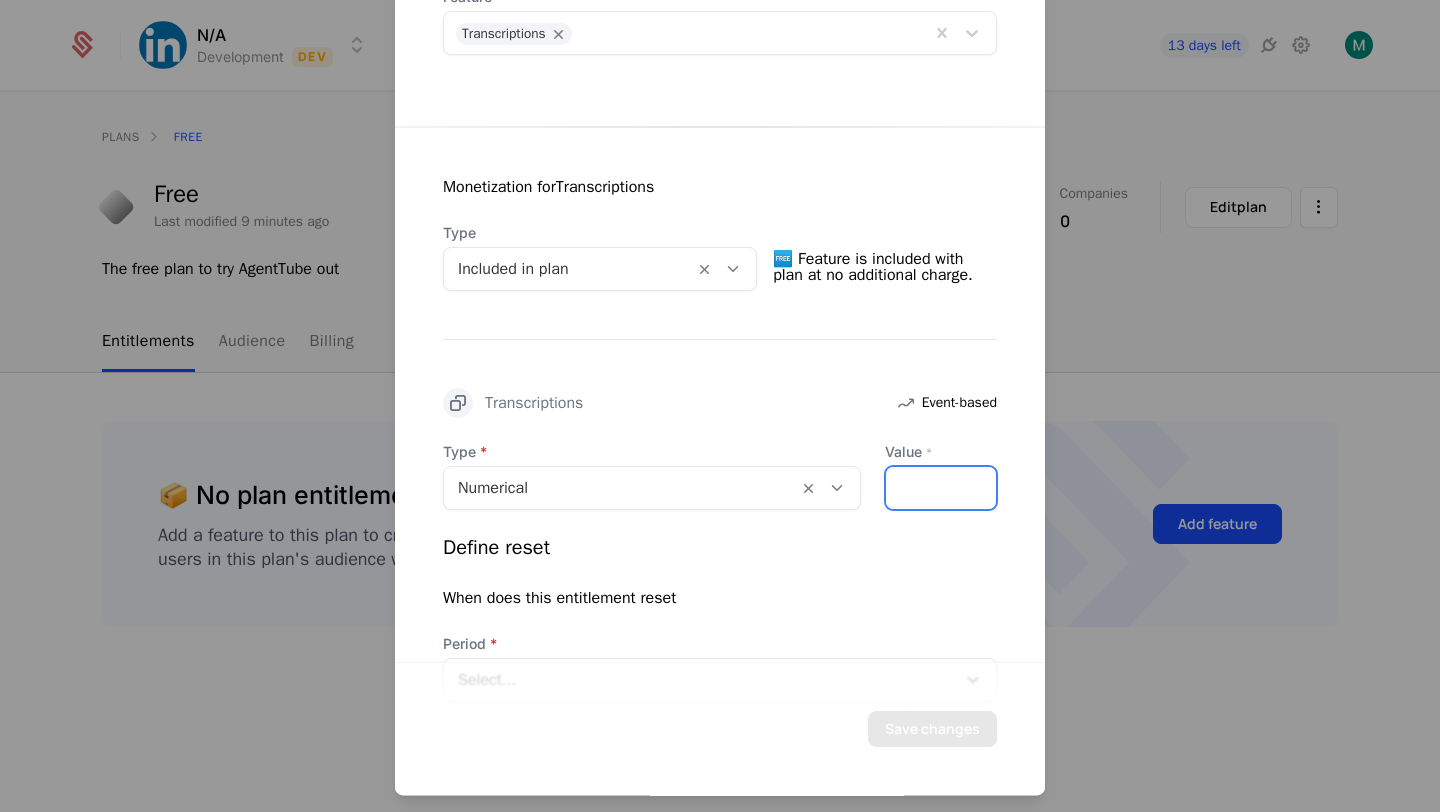 click on "*" at bounding box center (941, 488) 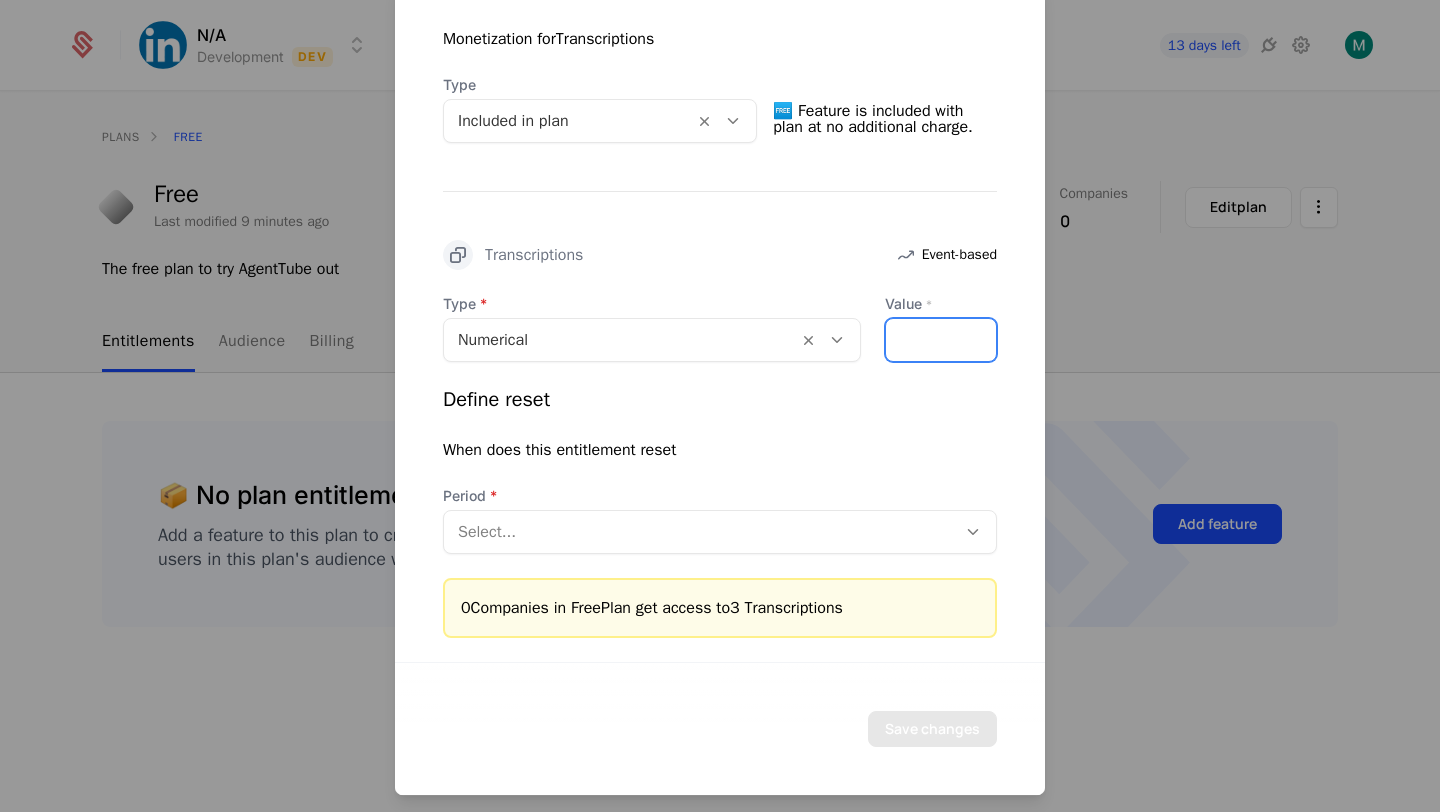 type on "*" 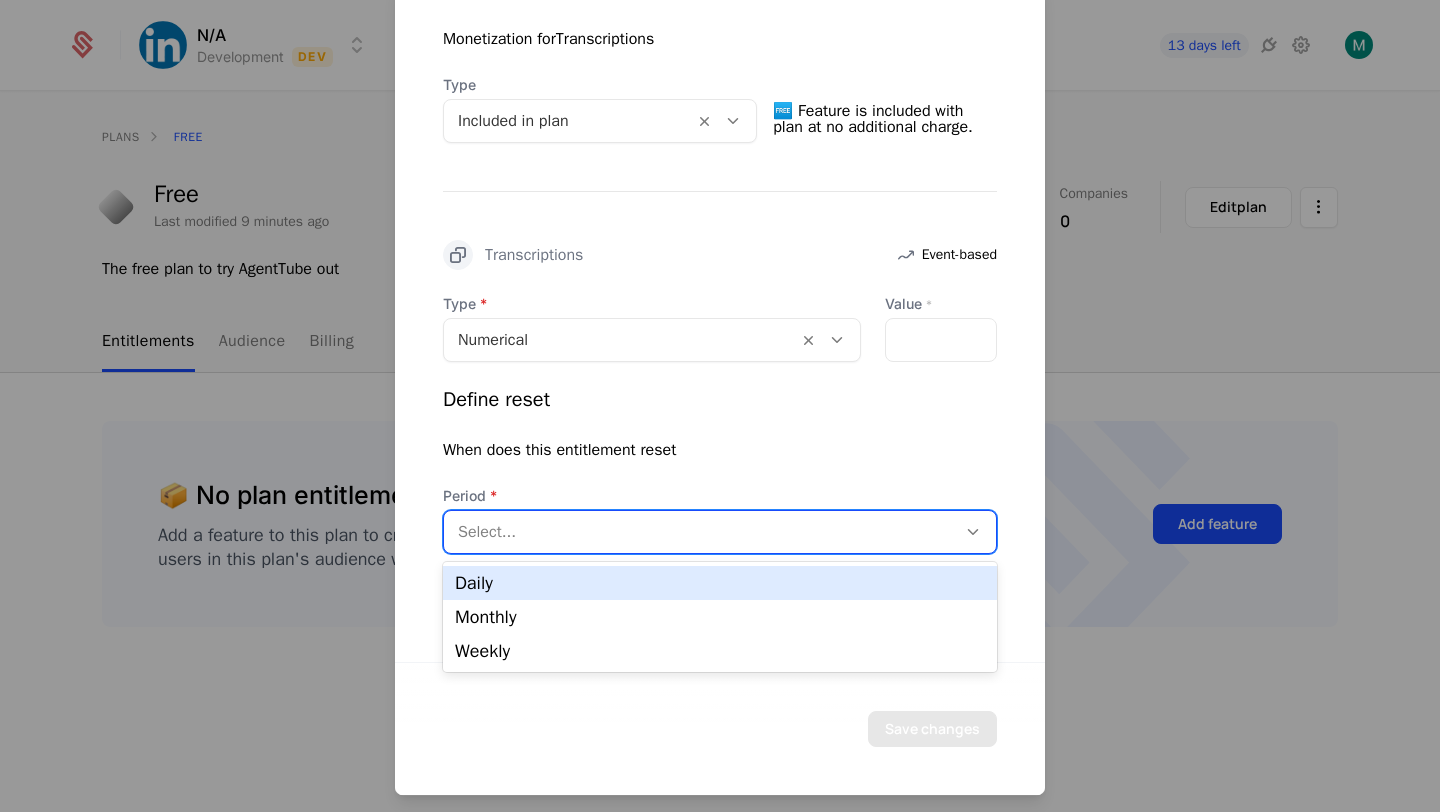click at bounding box center [700, 532] 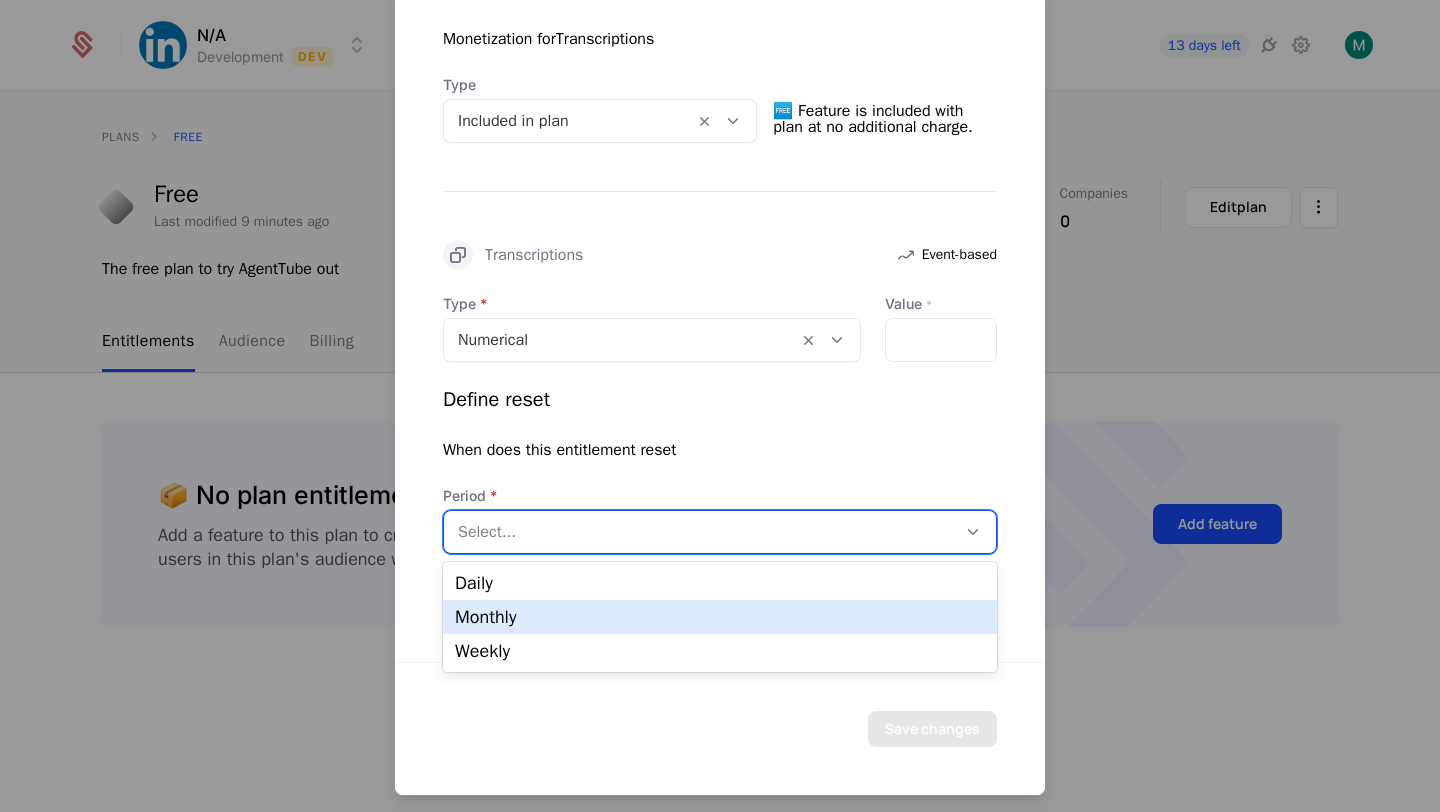 click on "Monthly" at bounding box center [720, 617] 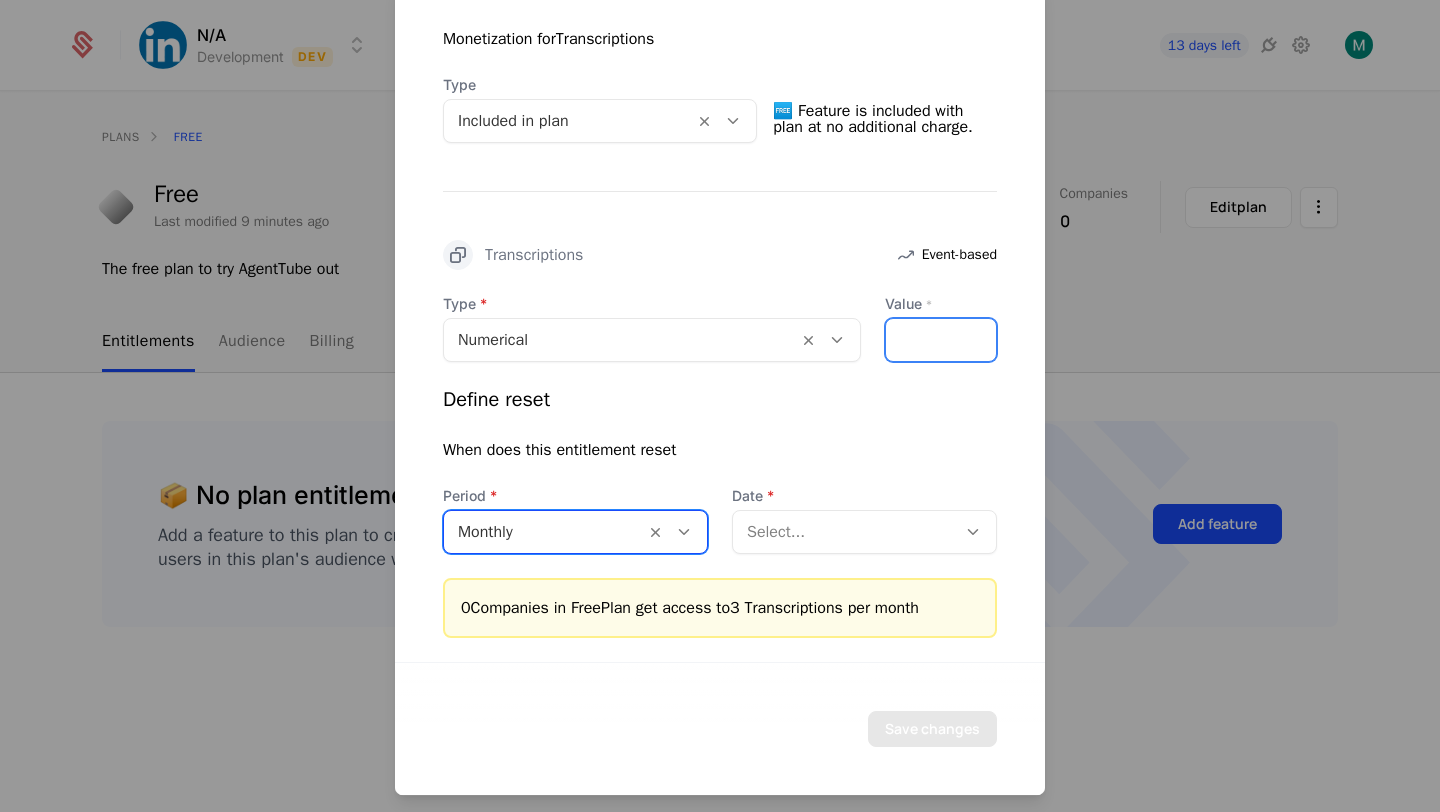 click on "*" at bounding box center (941, 340) 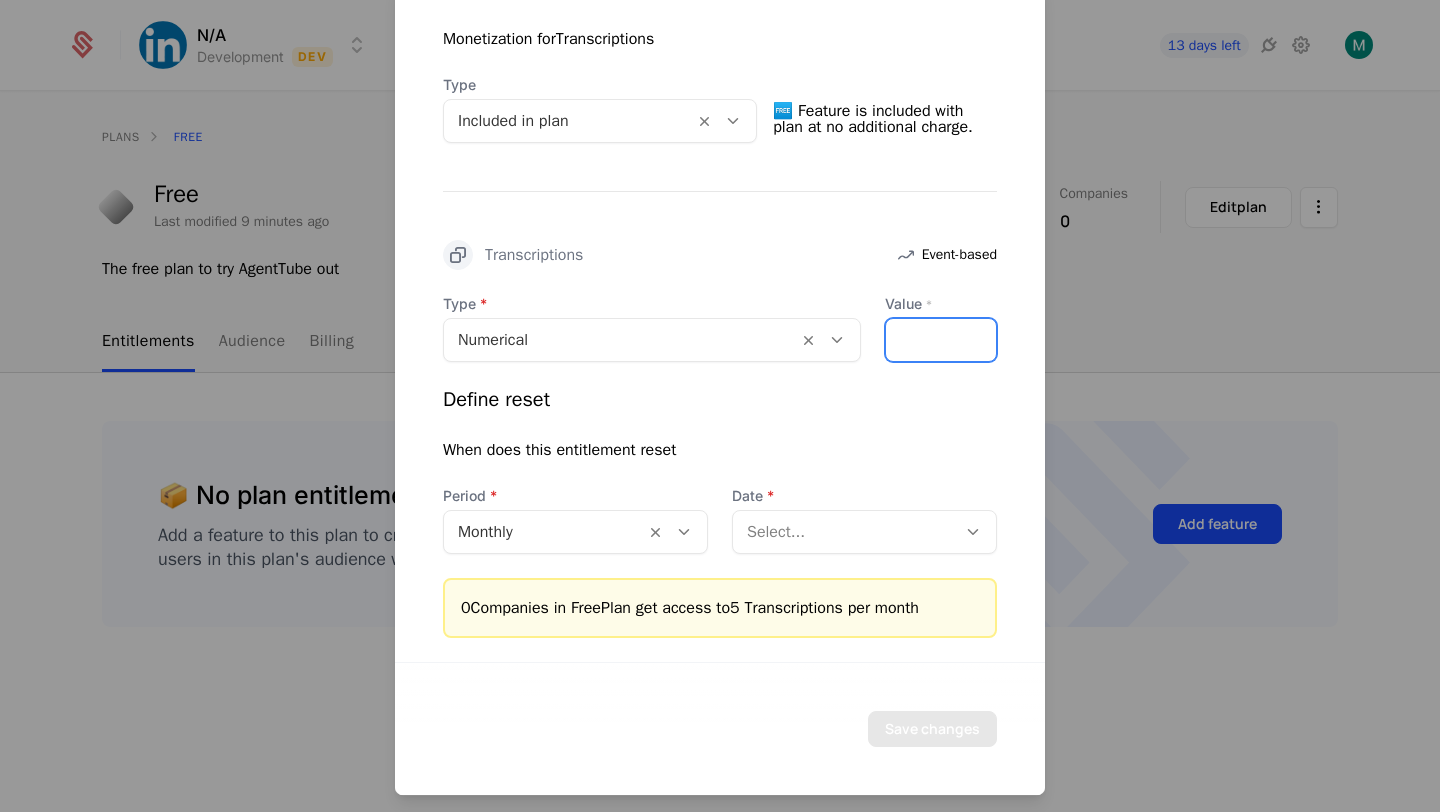 type on "*" 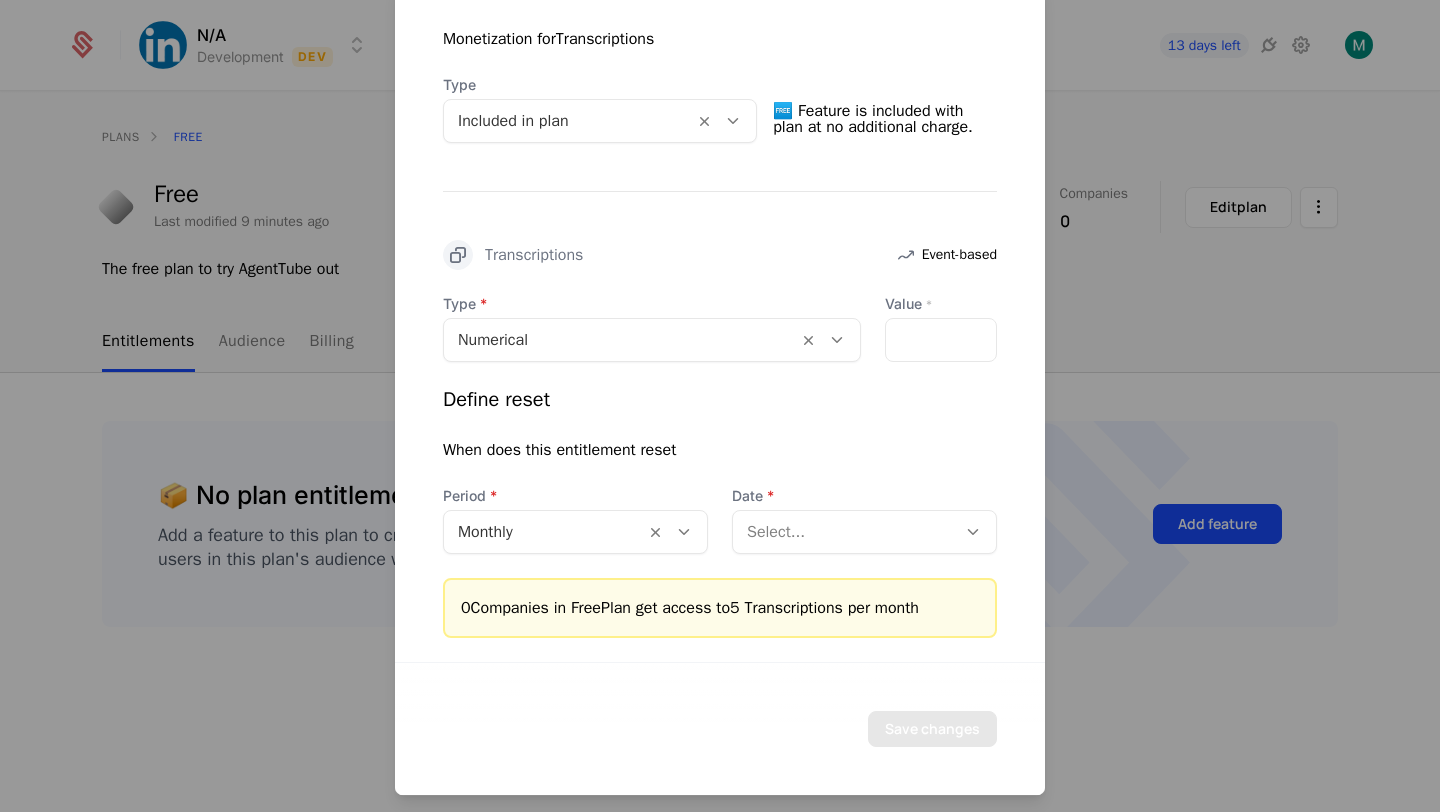 click on "Define reset When does this entitlement reset Period Monthly Date Select..." at bounding box center (720, 470) 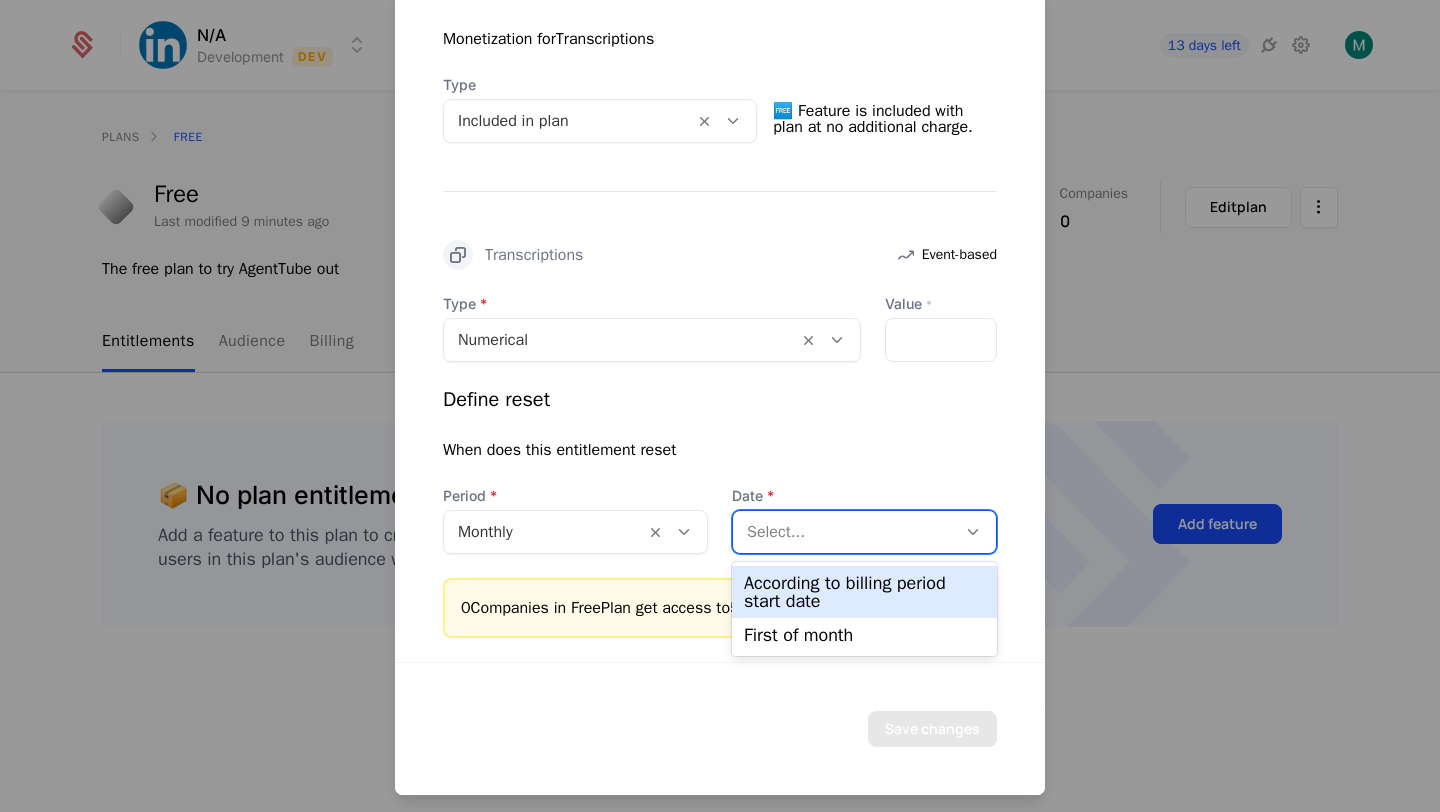 click on "According to billing period start date" at bounding box center (864, 592) 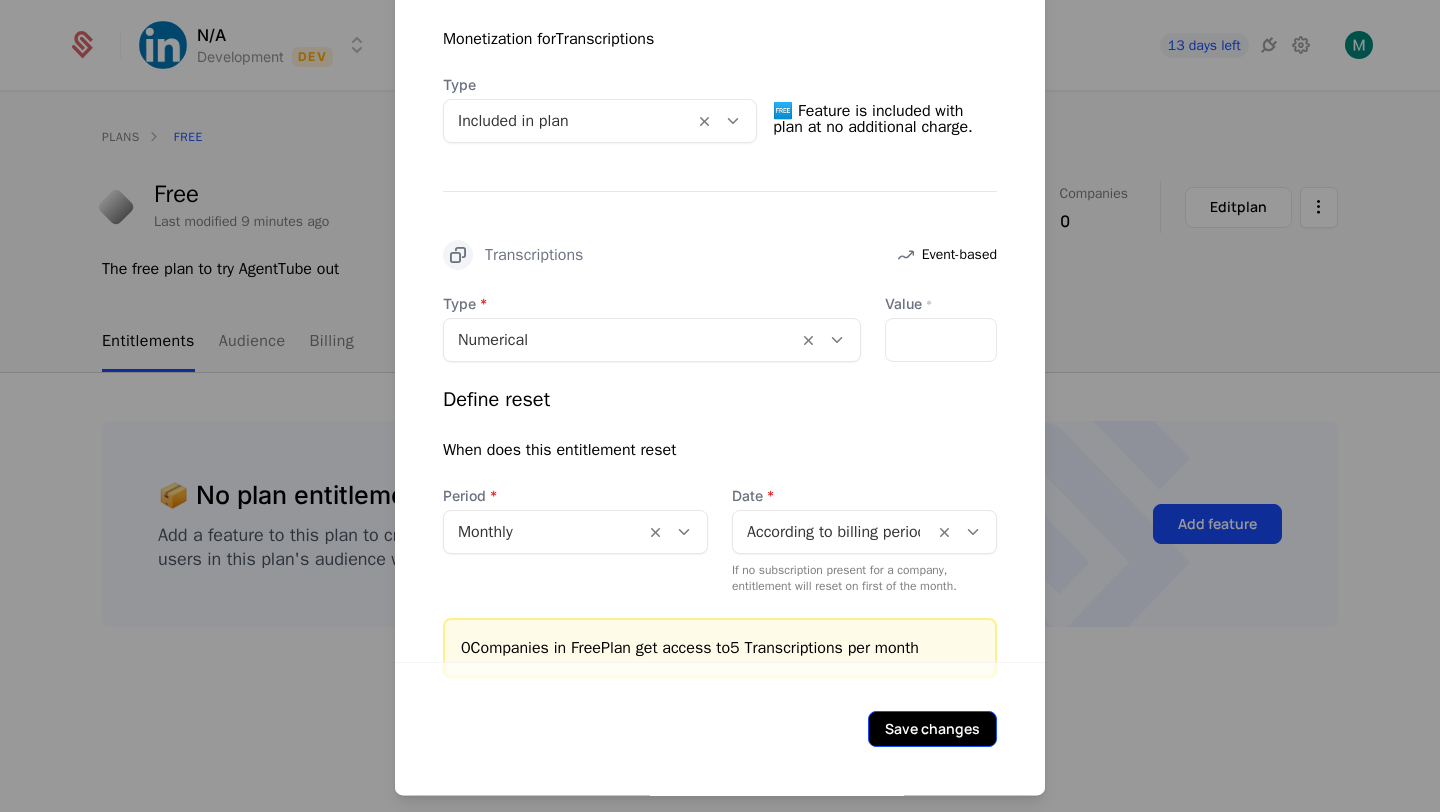 click on "Save changes" at bounding box center (932, 729) 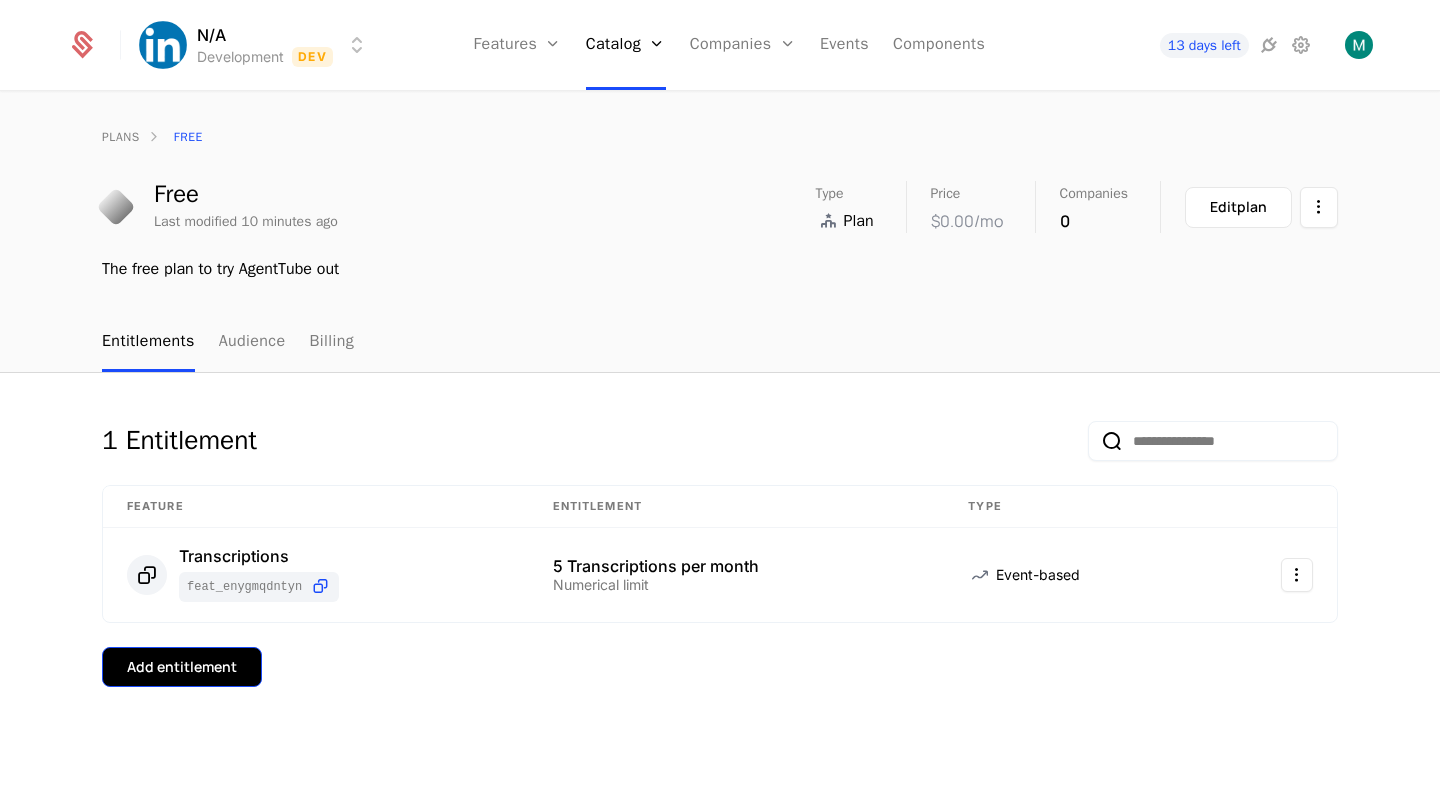 click on "Add entitlement" at bounding box center [182, 667] 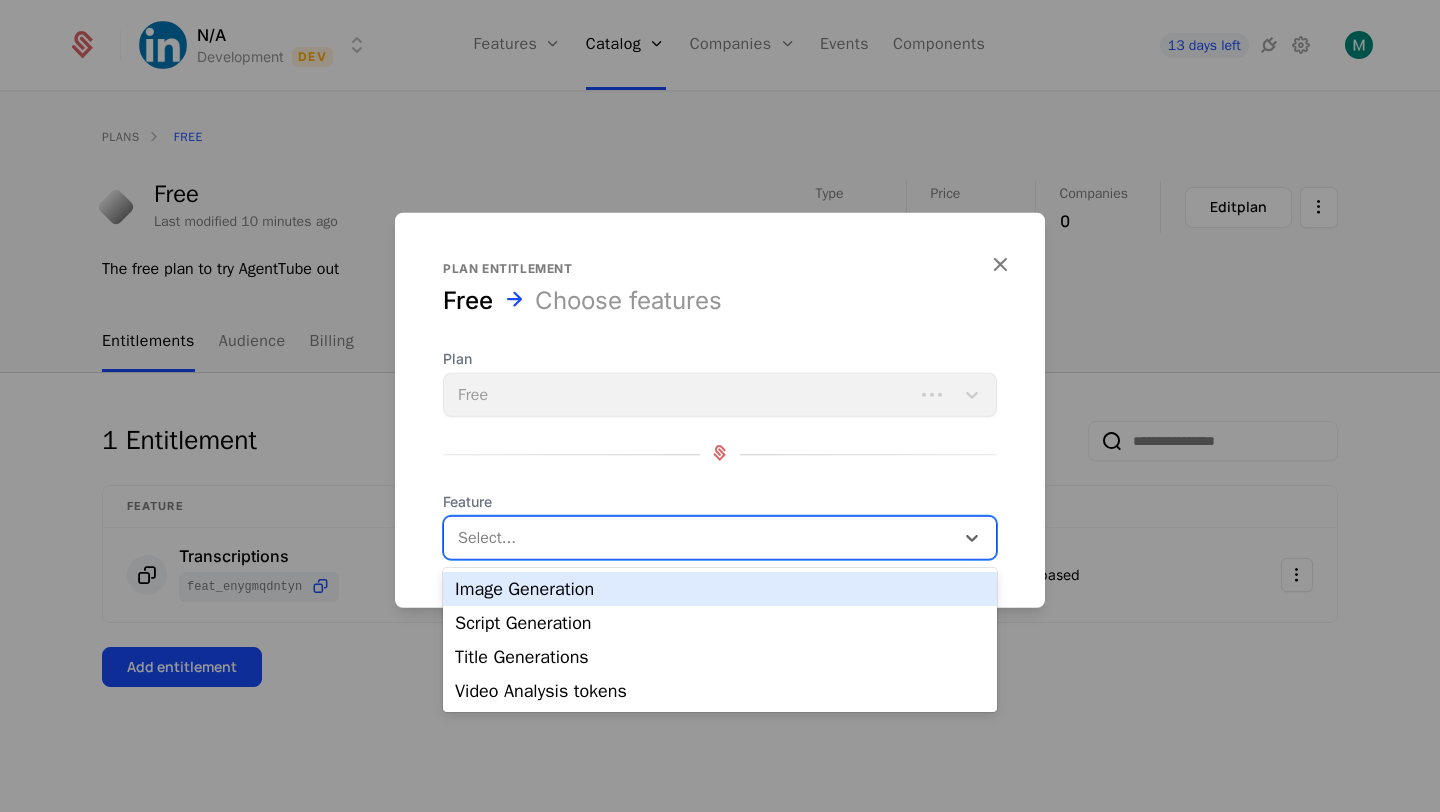 click at bounding box center (701, 538) 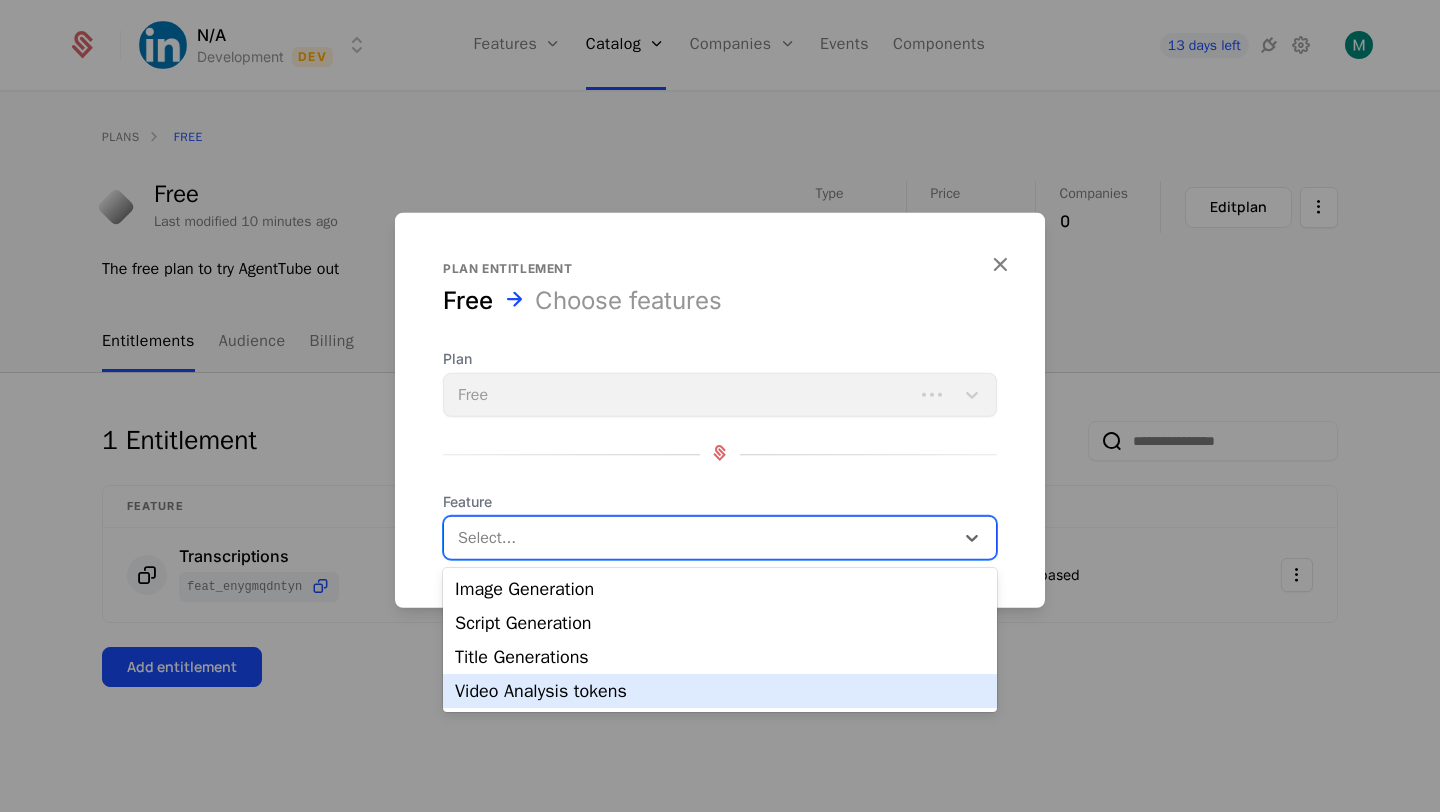 click on "Video Analysis tokens" at bounding box center (720, 691) 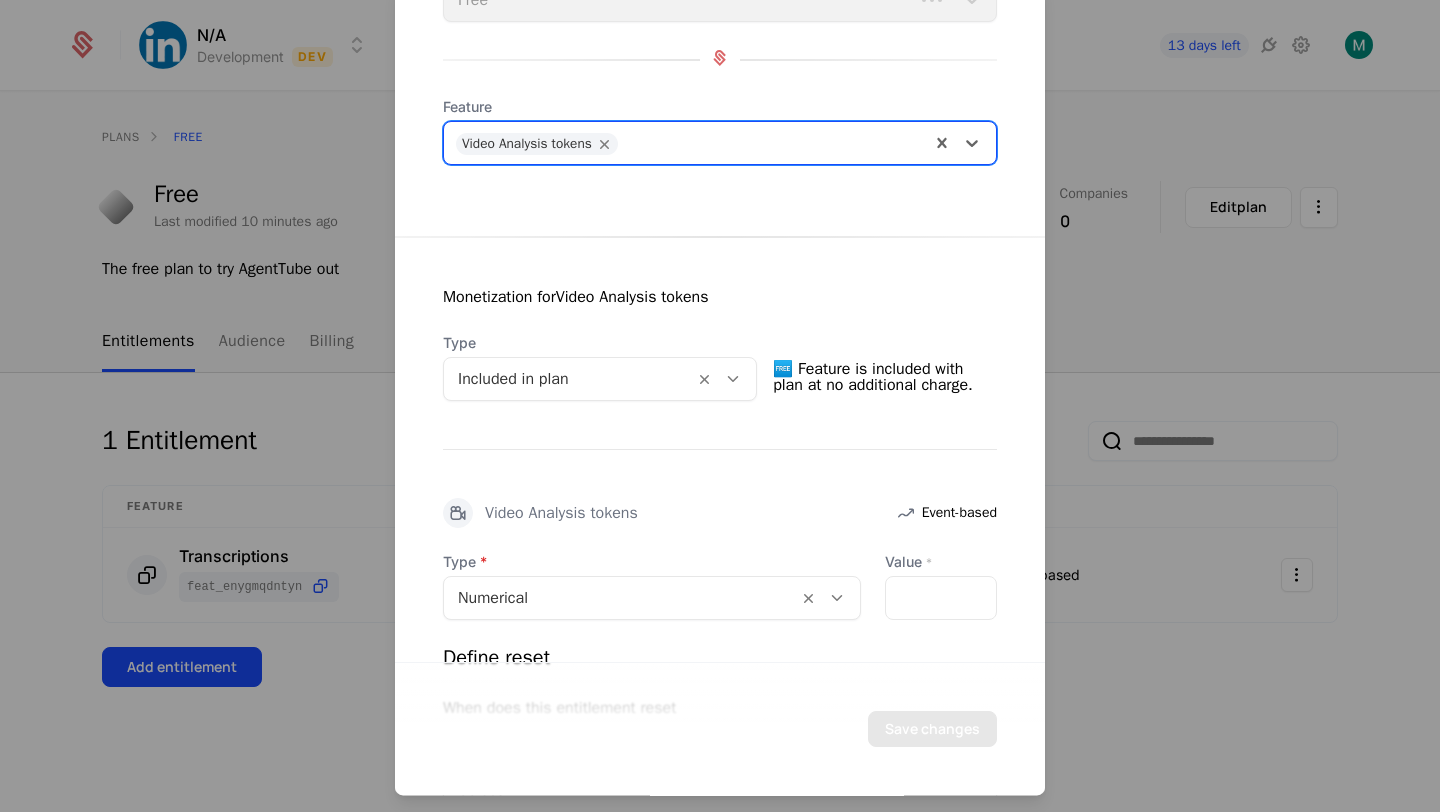 scroll, scrollTop: 167, scrollLeft: 0, axis: vertical 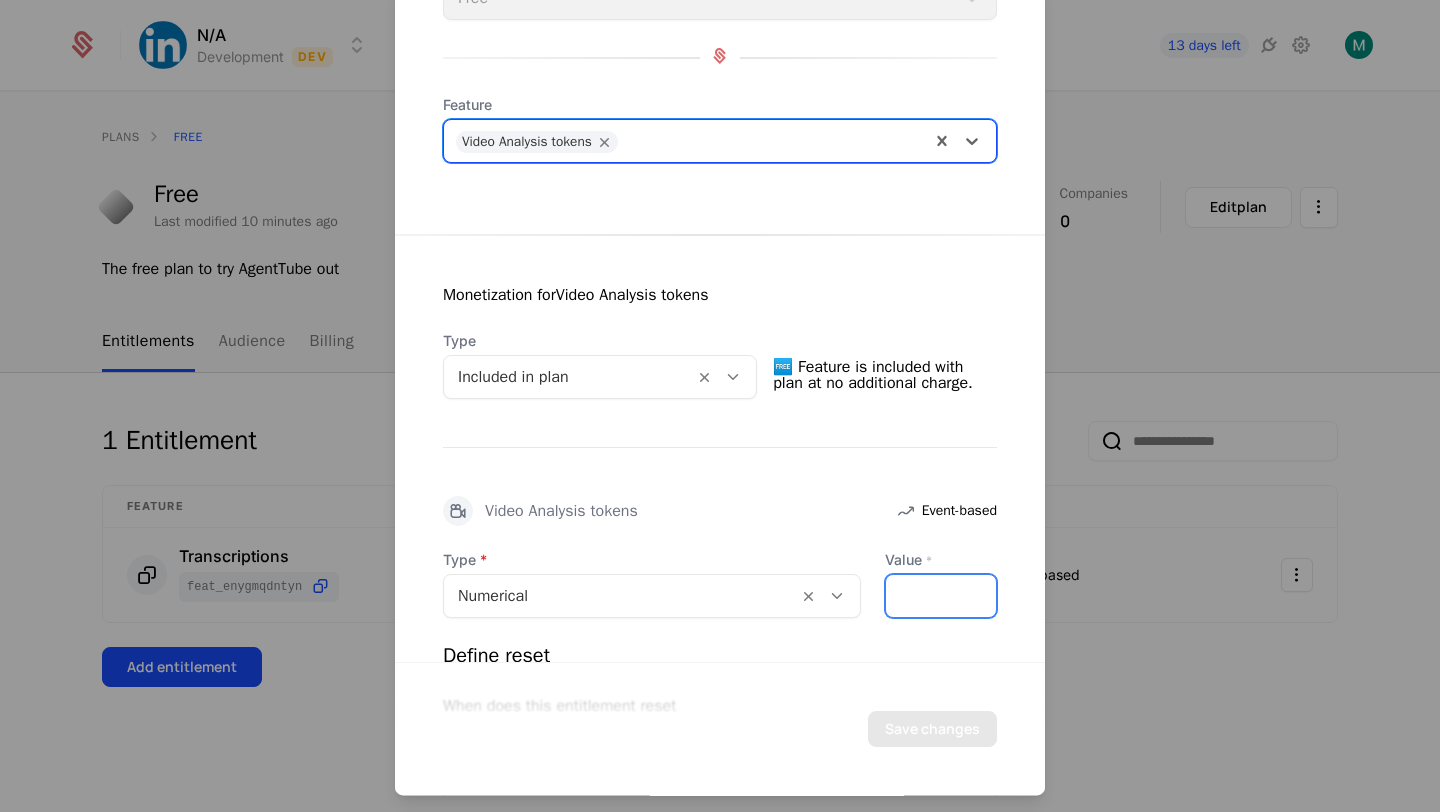 click on "*" at bounding box center [941, 596] 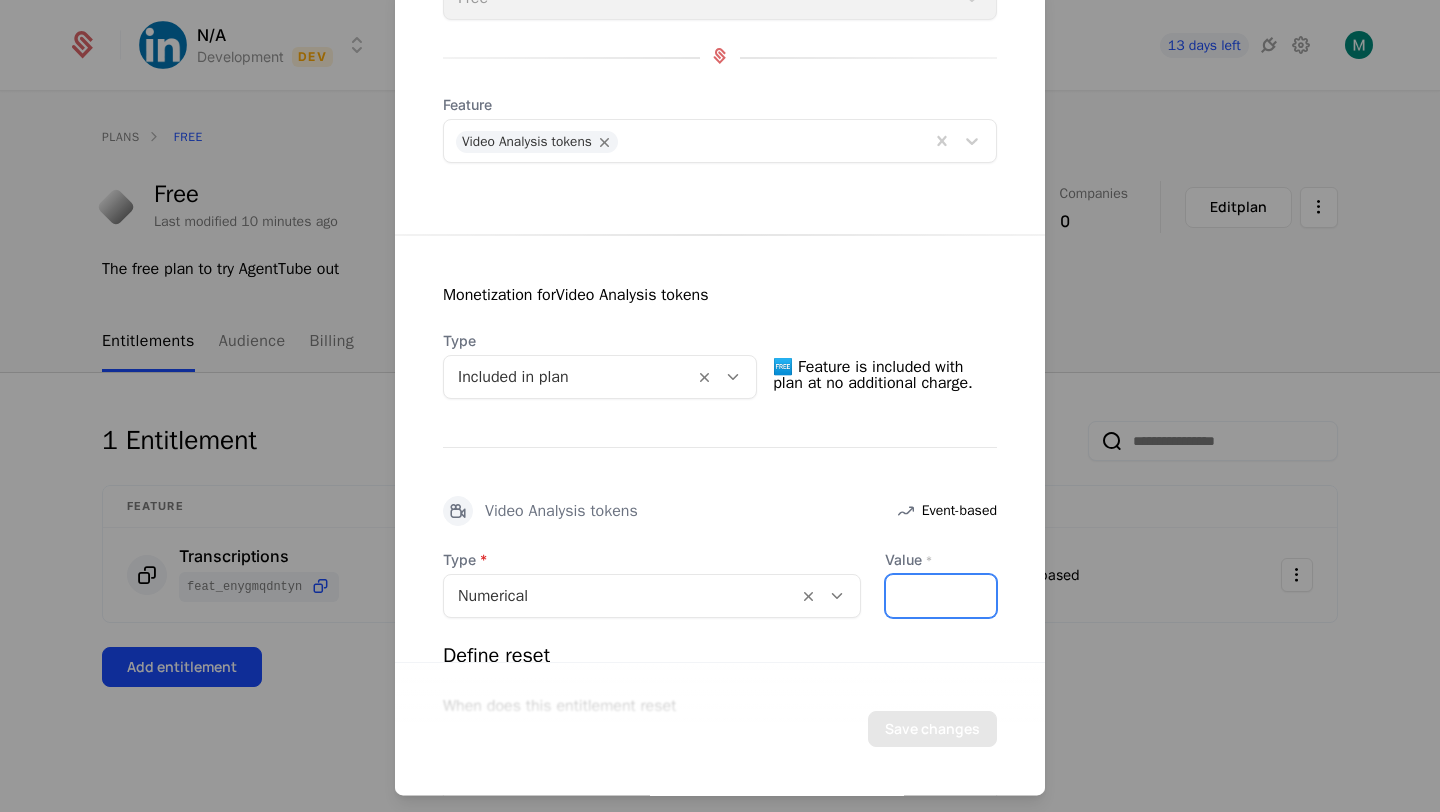 type on "*" 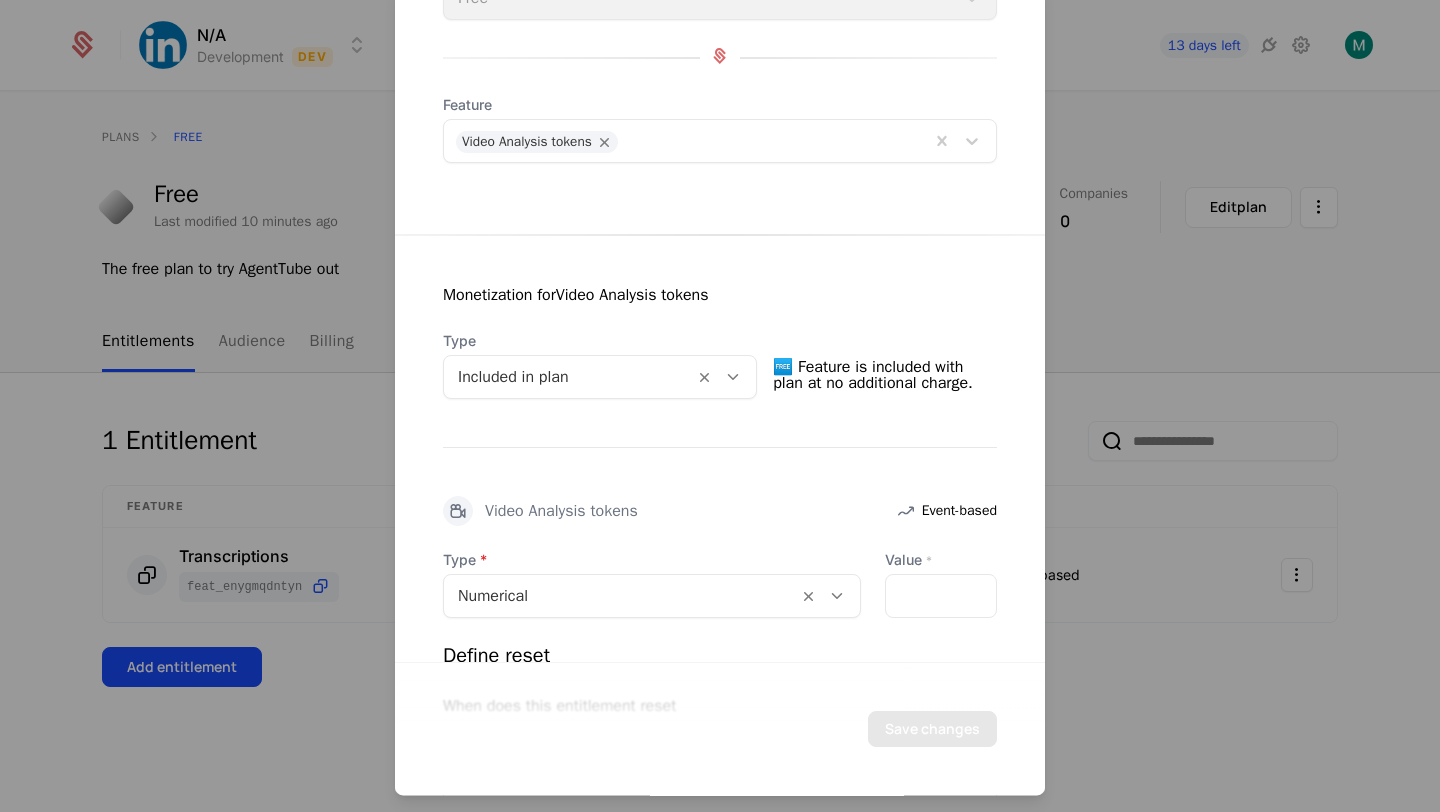 click on "Define reset" at bounding box center (720, 656) 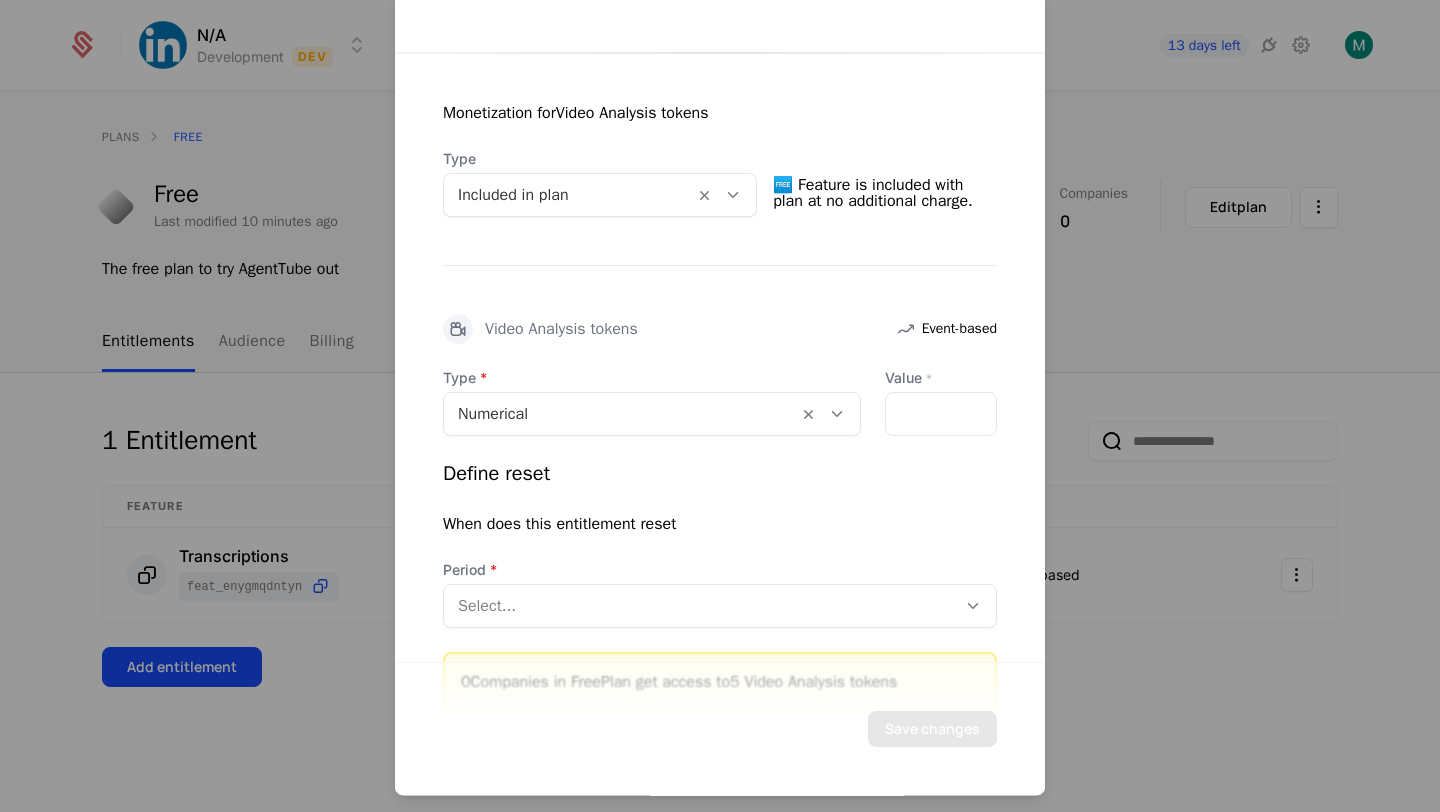 scroll, scrollTop: 423, scrollLeft: 0, axis: vertical 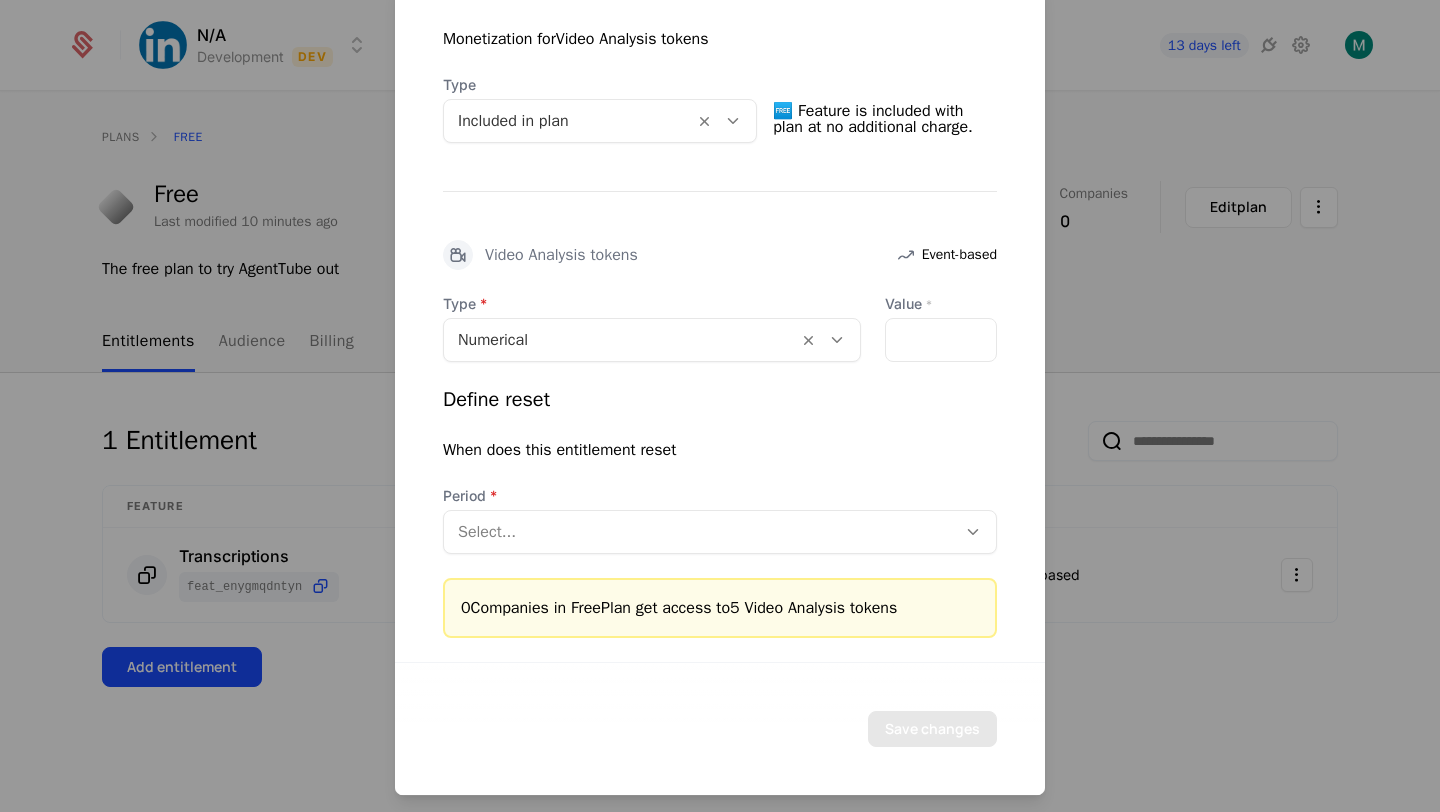 click at bounding box center (700, 532) 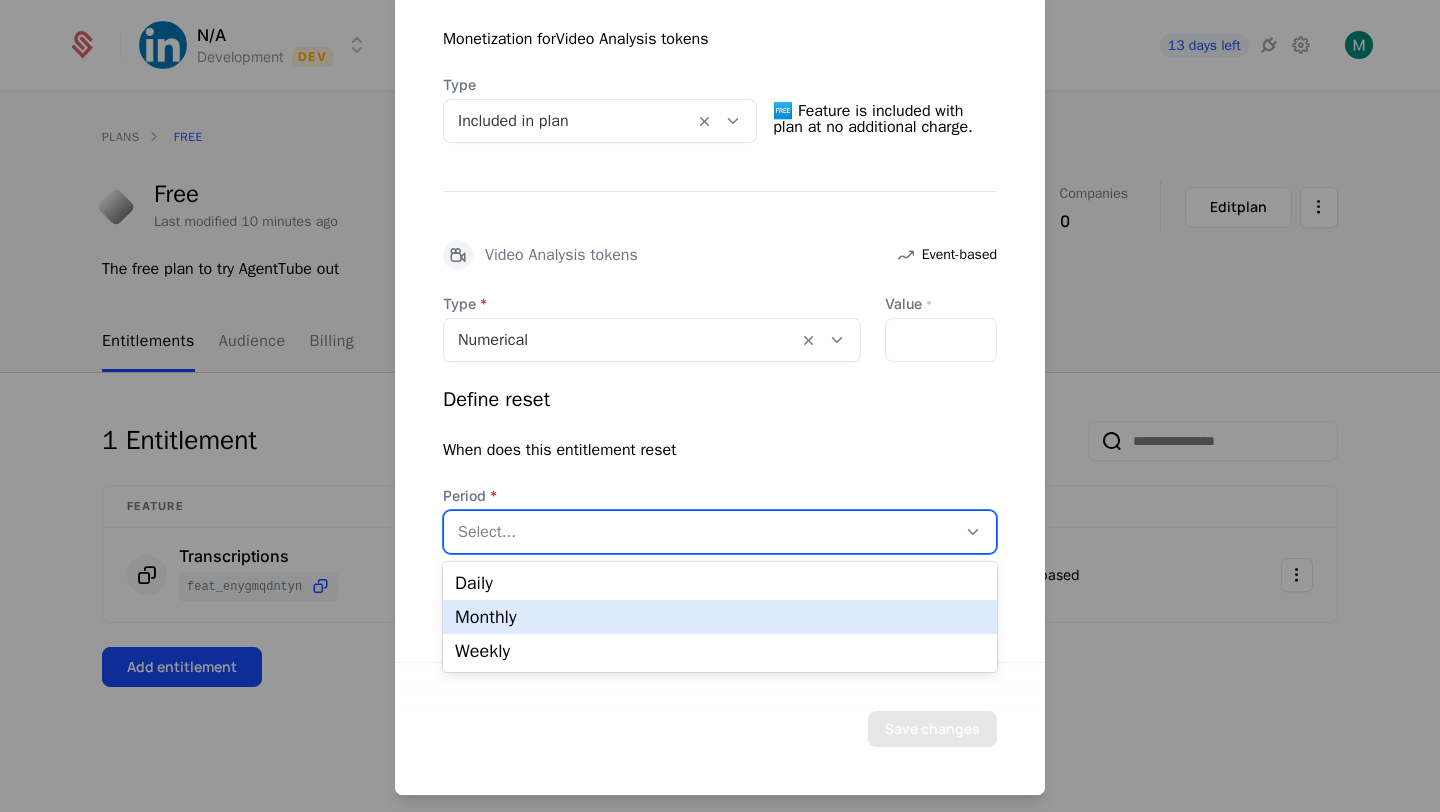 click on "Monthly" at bounding box center [720, 617] 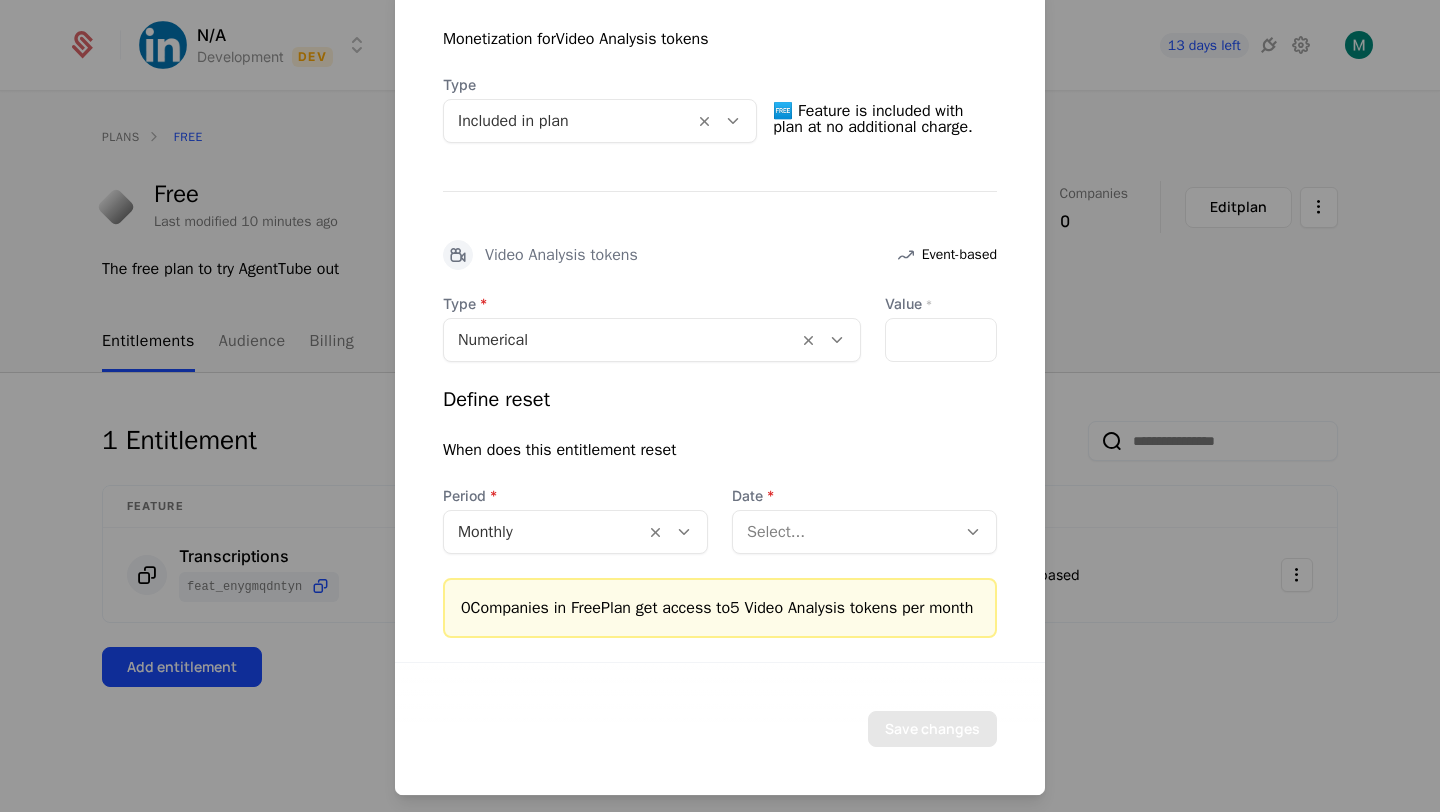 click on "Type Numerical Value * * Define reset When does this entitlement reset Period Monthly Date Select... 0  Companies in   Free  Plan get access to  5   Video Analysis tokens   per month" at bounding box center [720, 466] 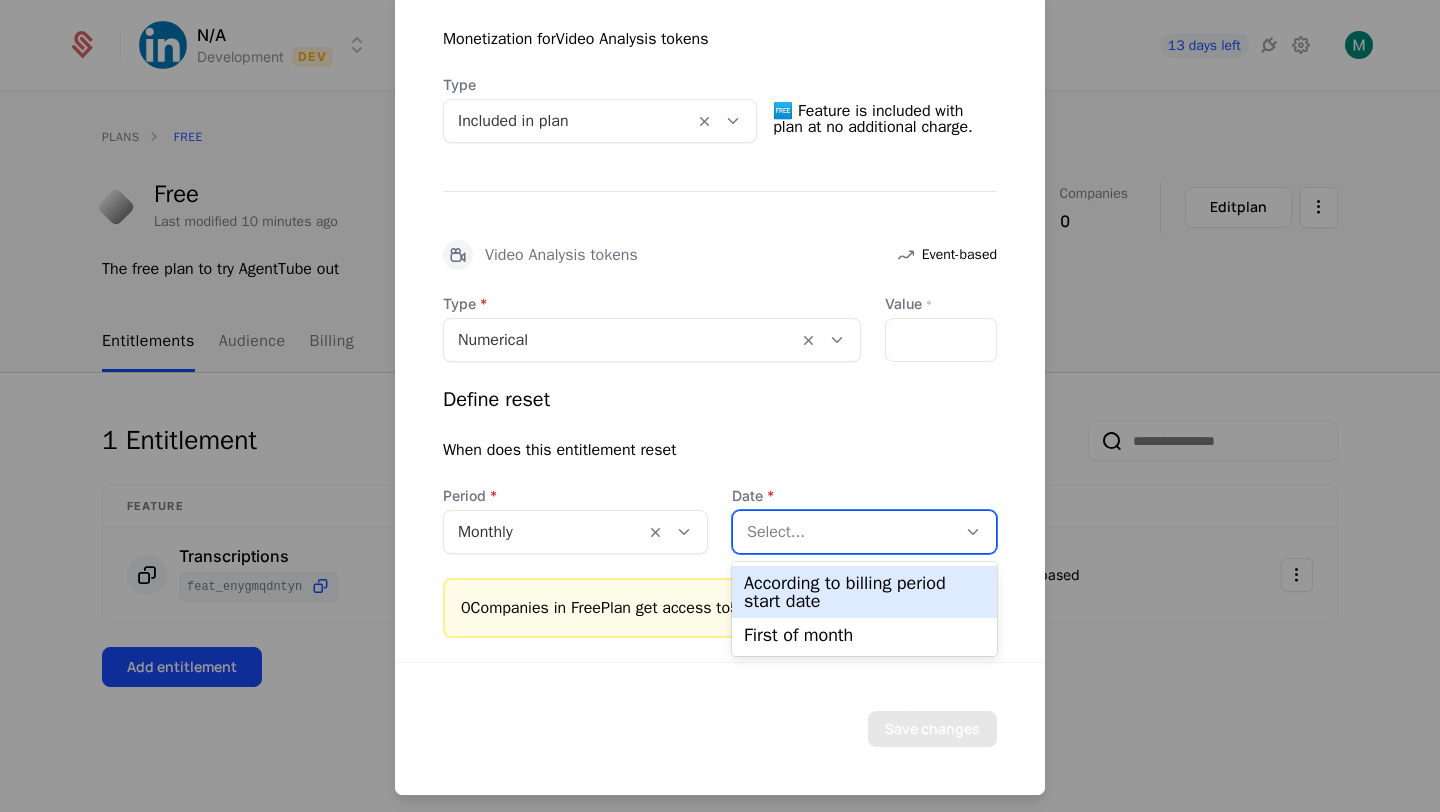 click at bounding box center (844, 532) 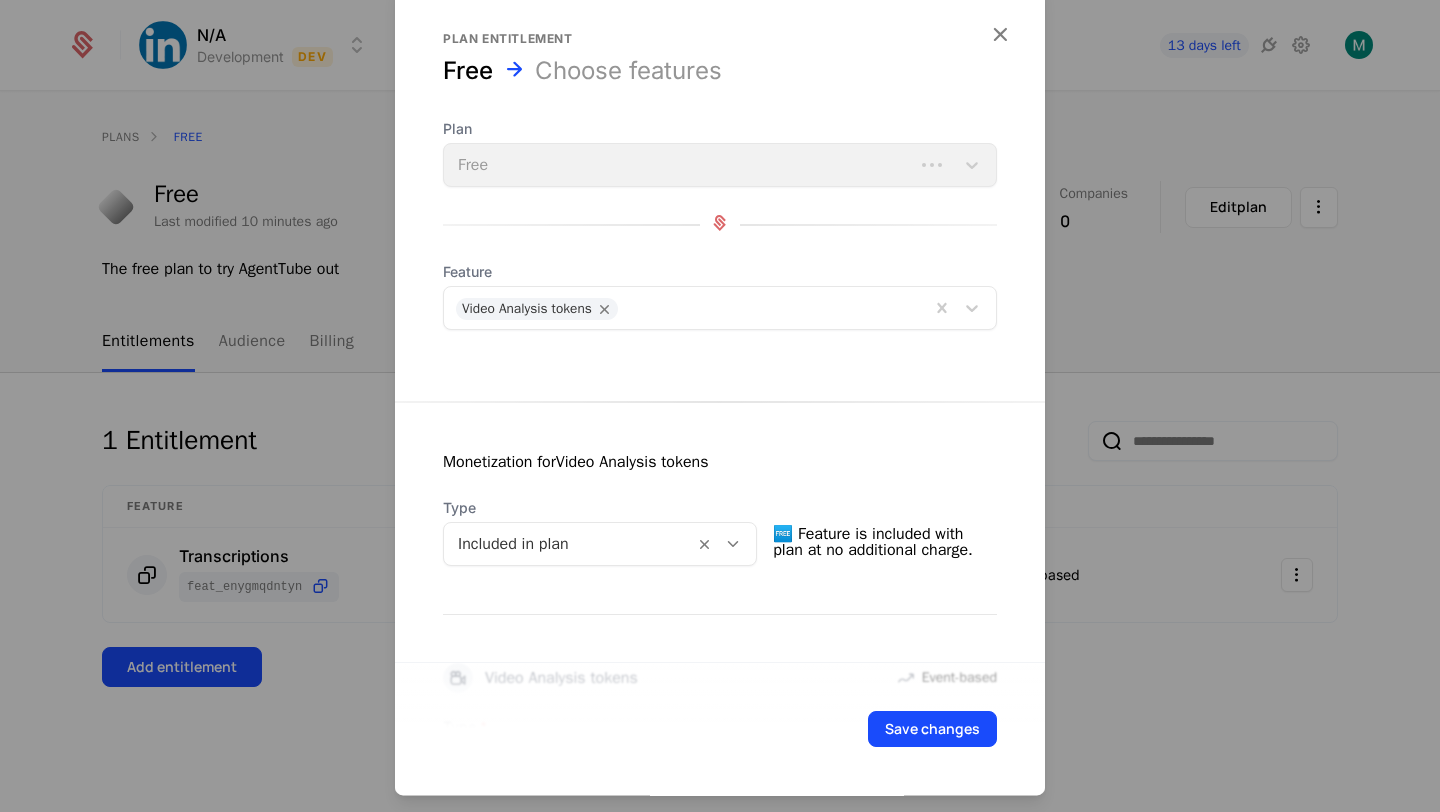 scroll, scrollTop: 487, scrollLeft: 0, axis: vertical 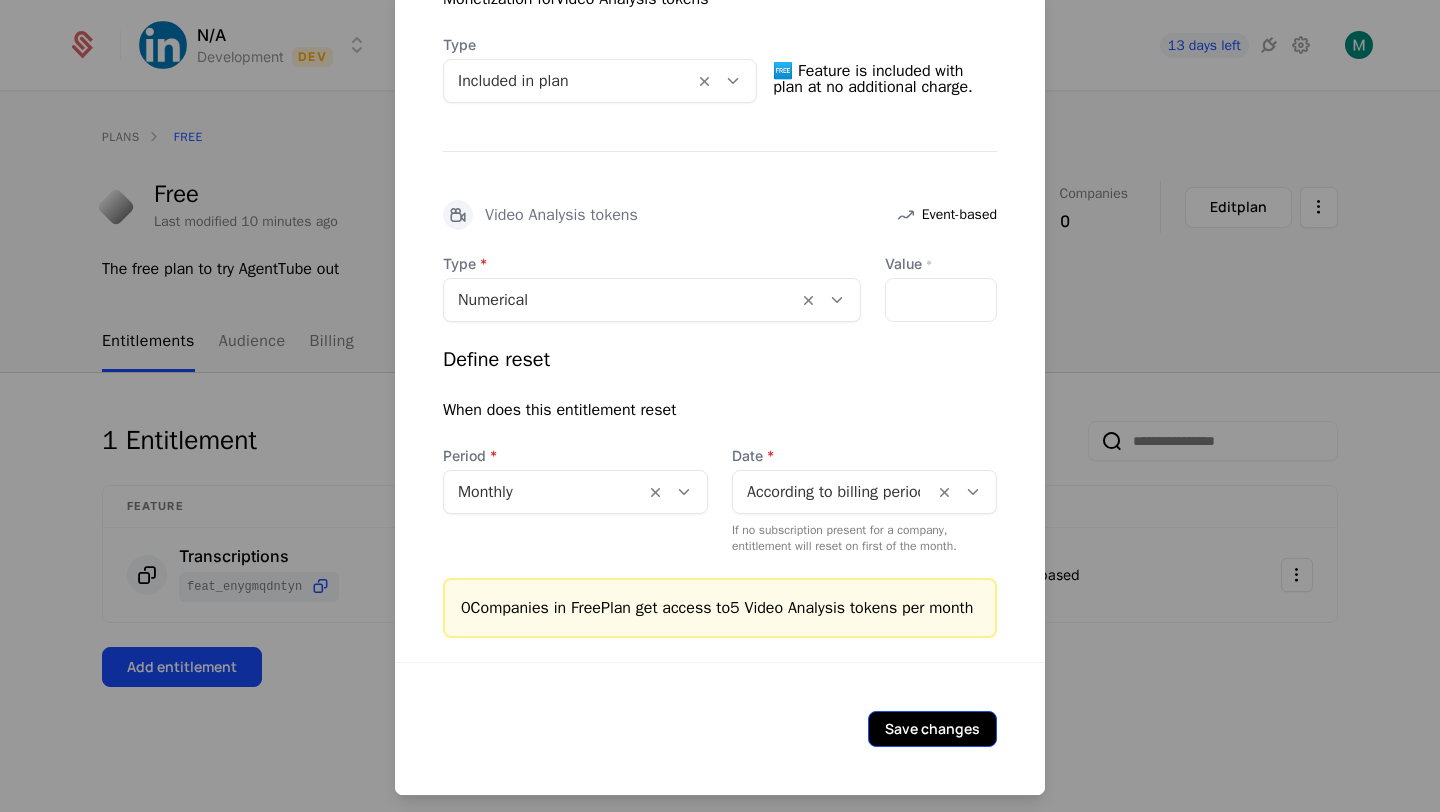 click on "Save changes" at bounding box center (932, 729) 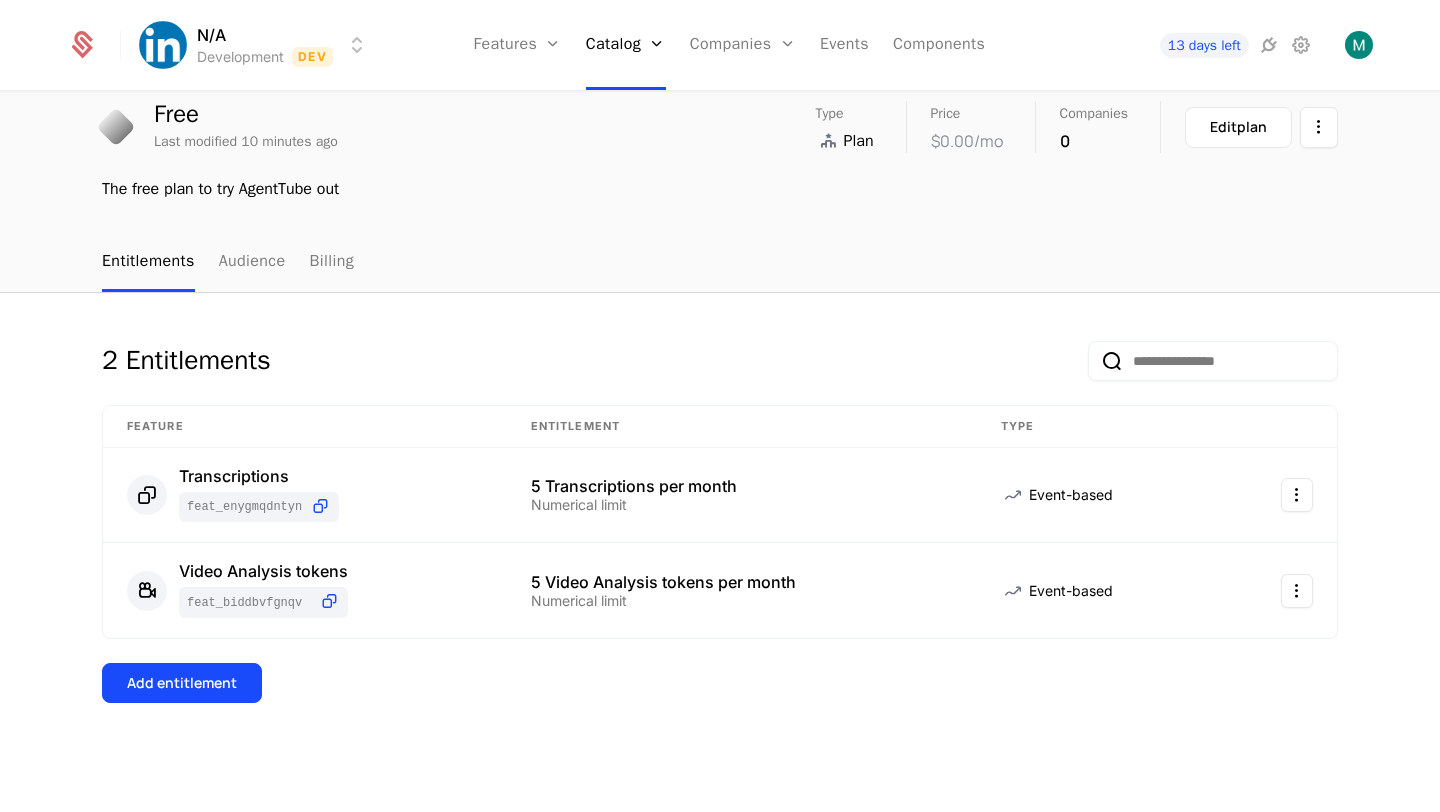 scroll, scrollTop: 0, scrollLeft: 0, axis: both 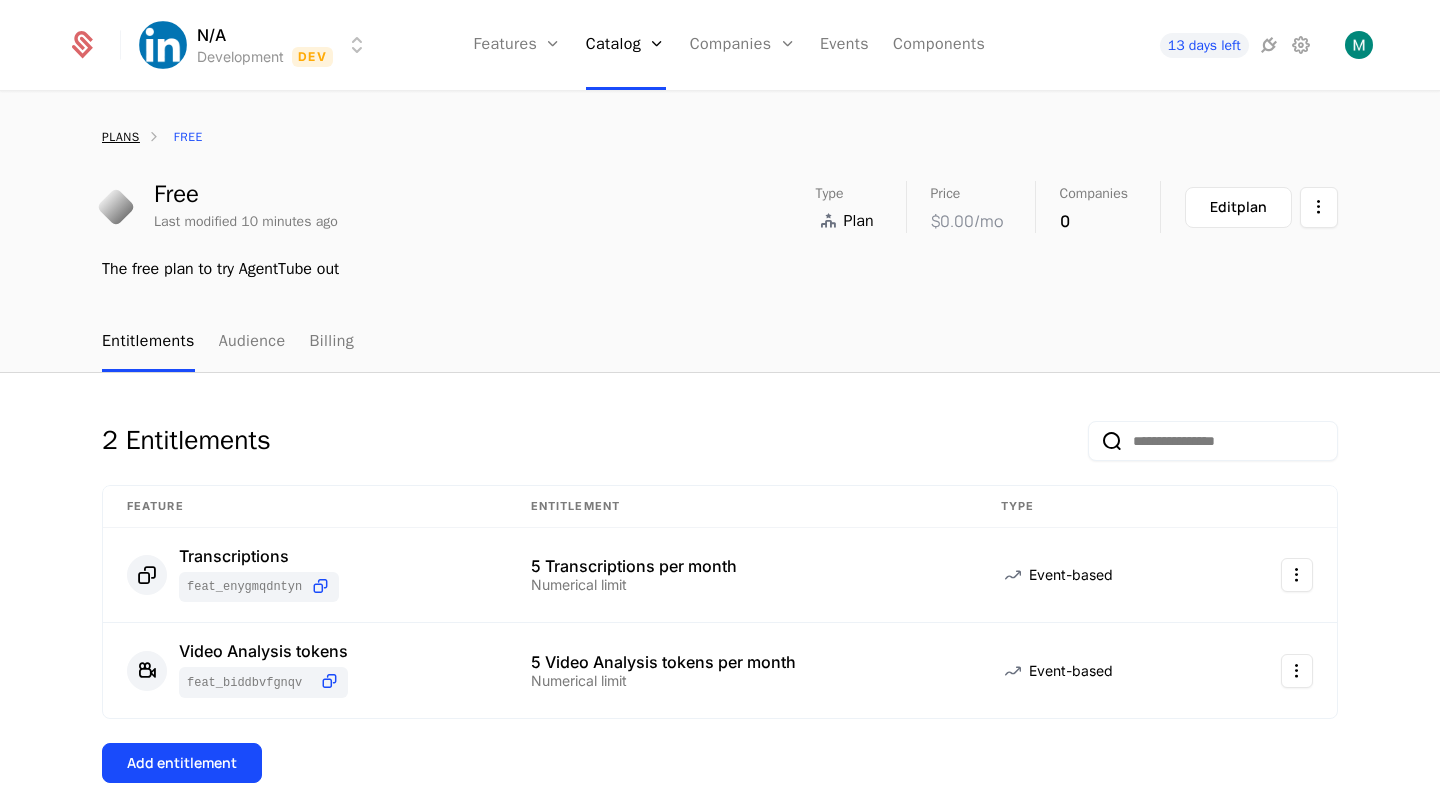 click on "plans" at bounding box center (121, 137) 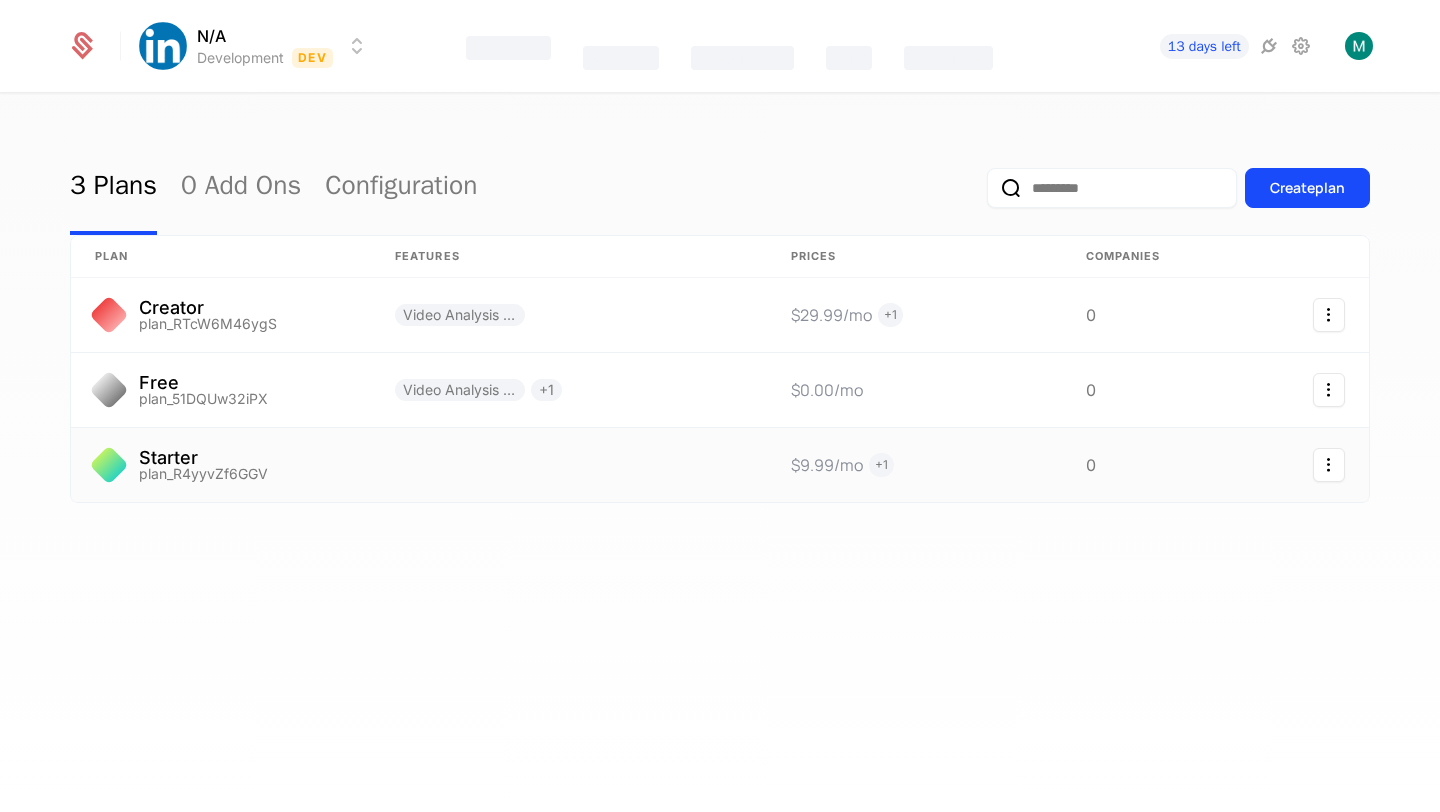 click on "Starter plan_R4yyvZf6GGV" at bounding box center [221, 465] 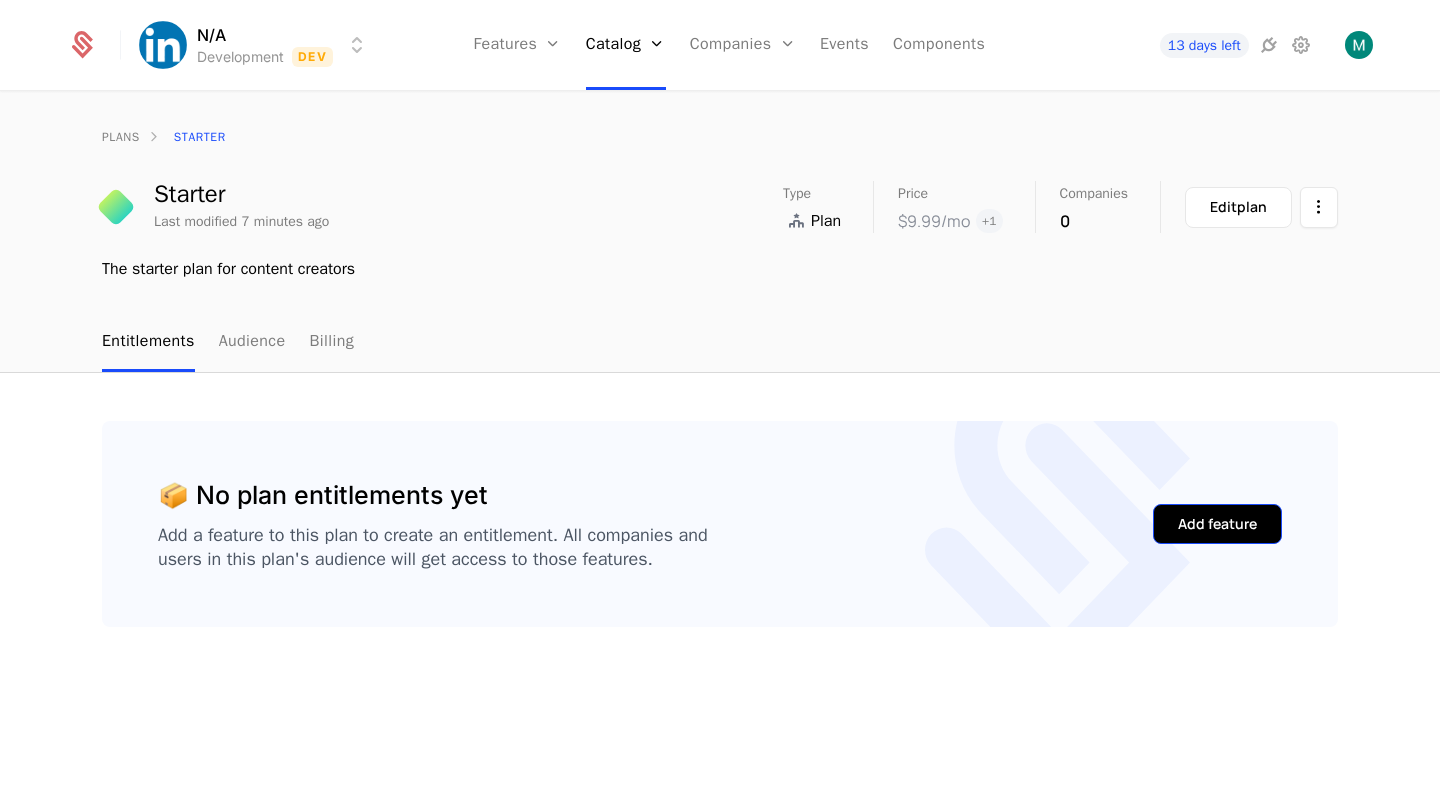 click on "Add feature" at bounding box center (1217, 524) 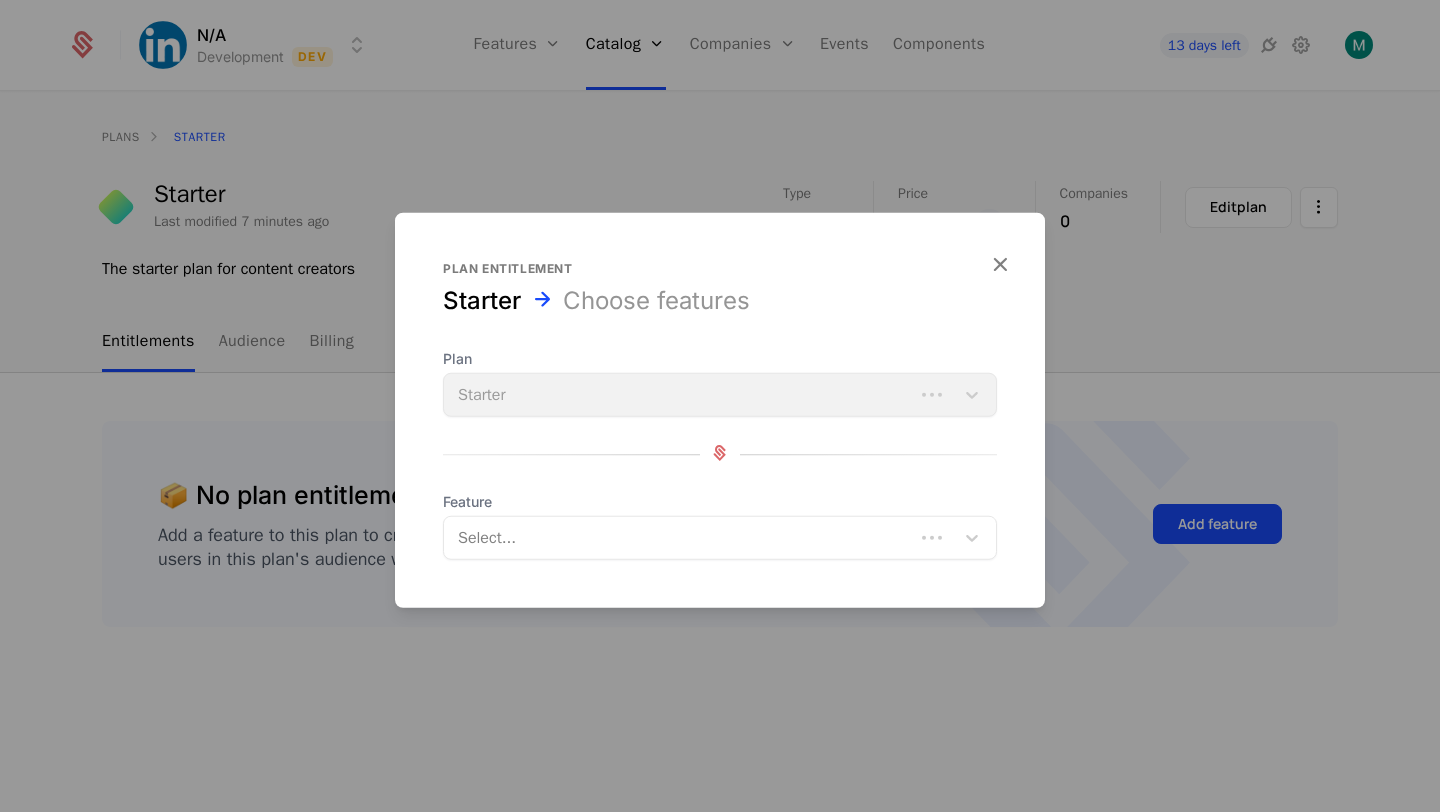 click at bounding box center [681, 538] 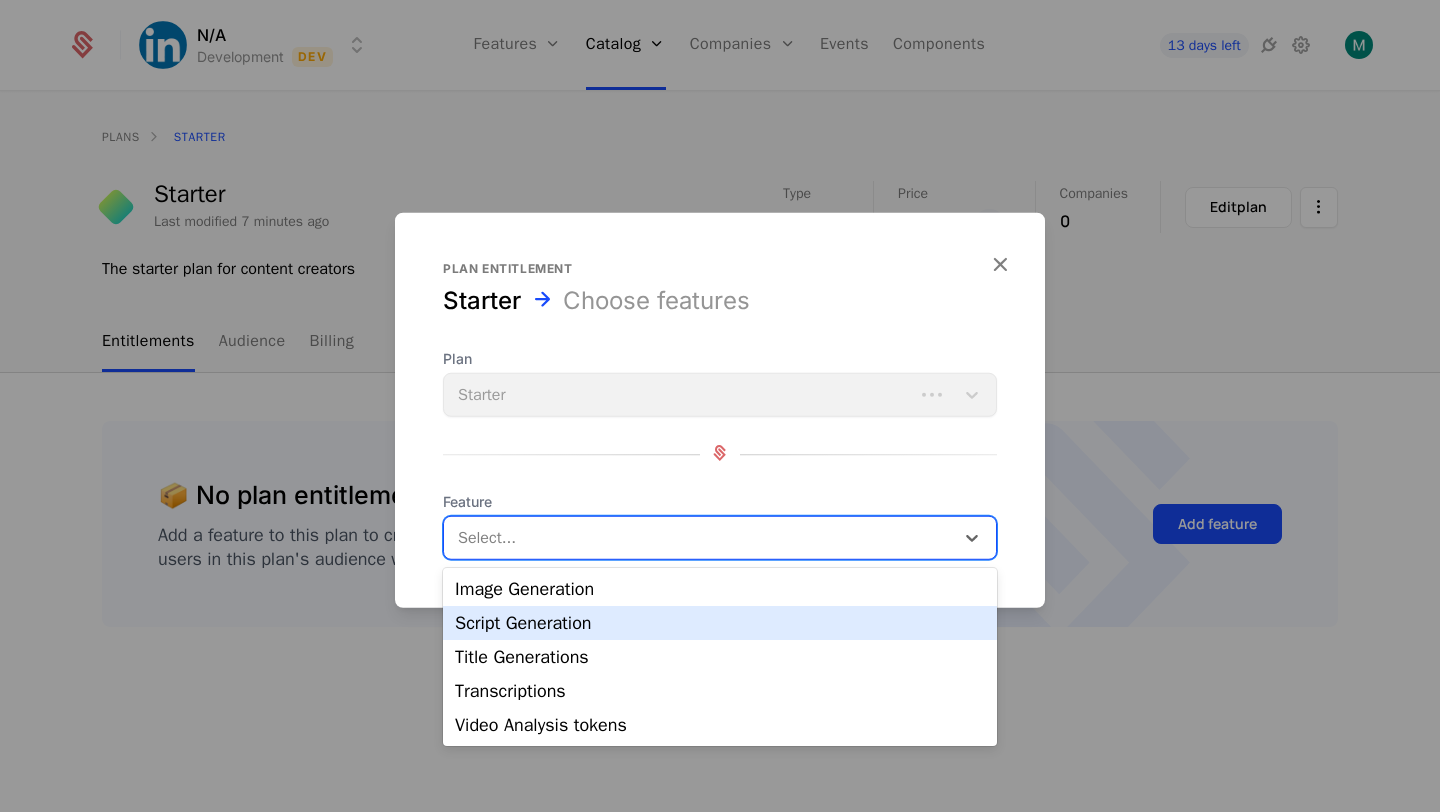click on "Script Generation" at bounding box center [720, 623] 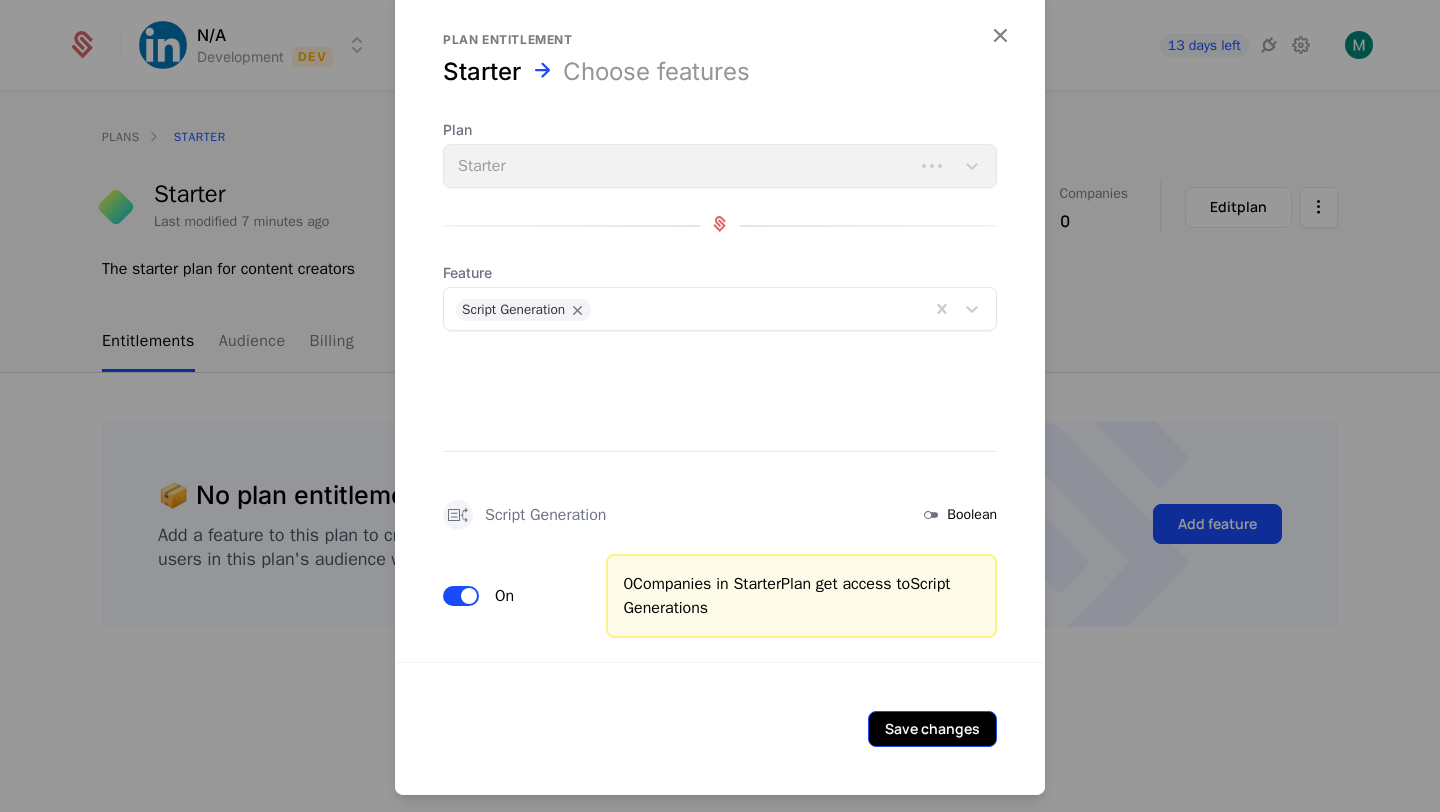 click on "Save changes" at bounding box center (932, 729) 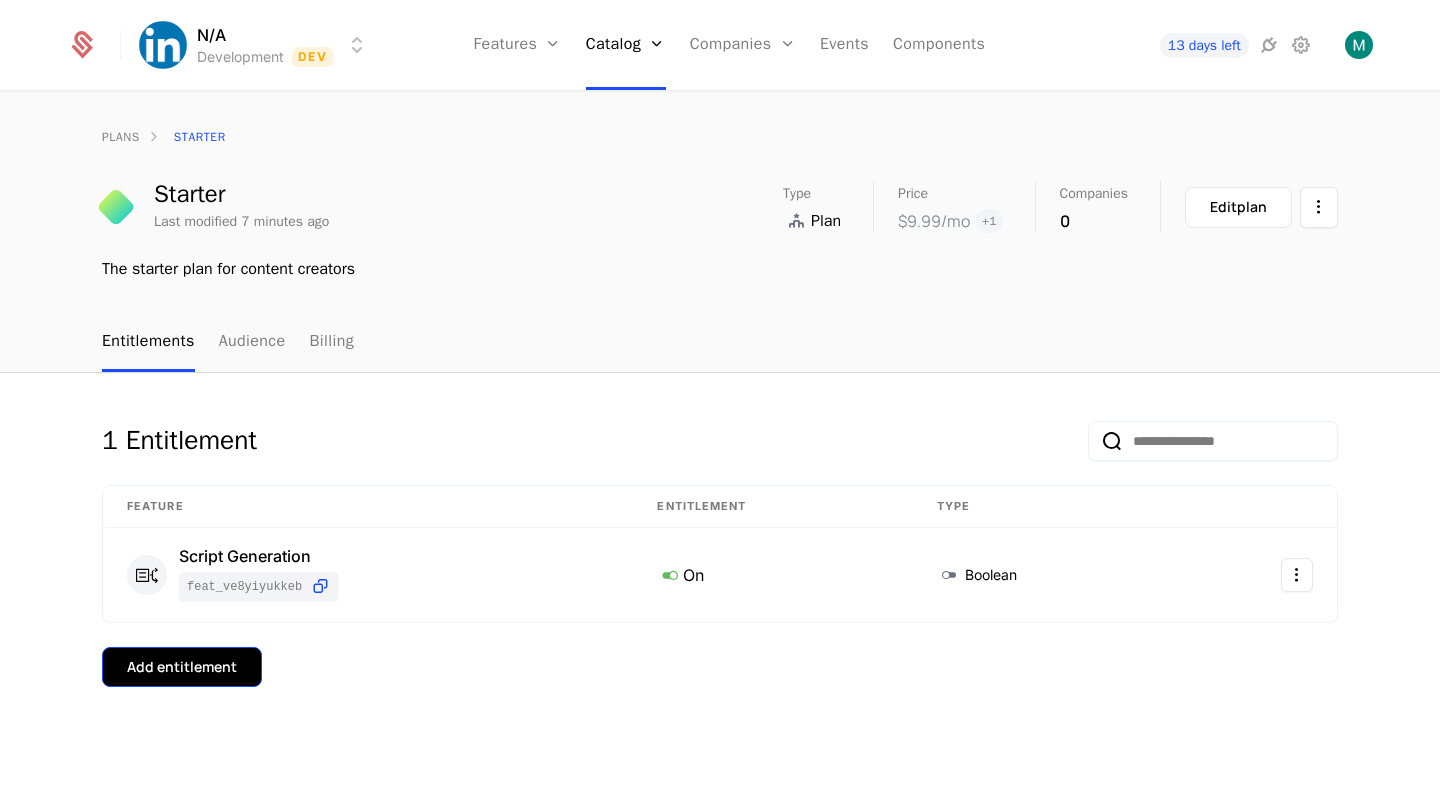 click on "Add entitlement" at bounding box center [182, 667] 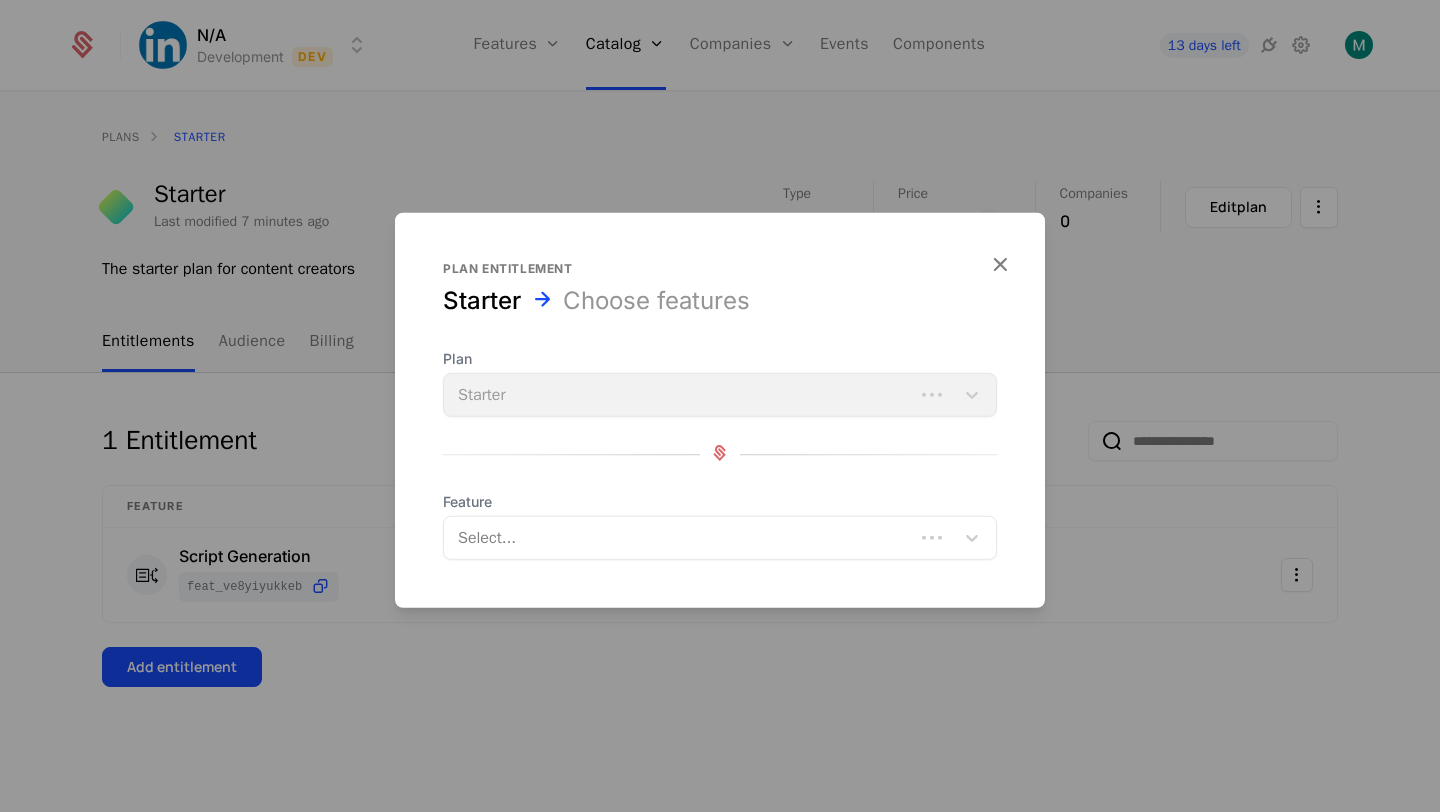 click at bounding box center [681, 538] 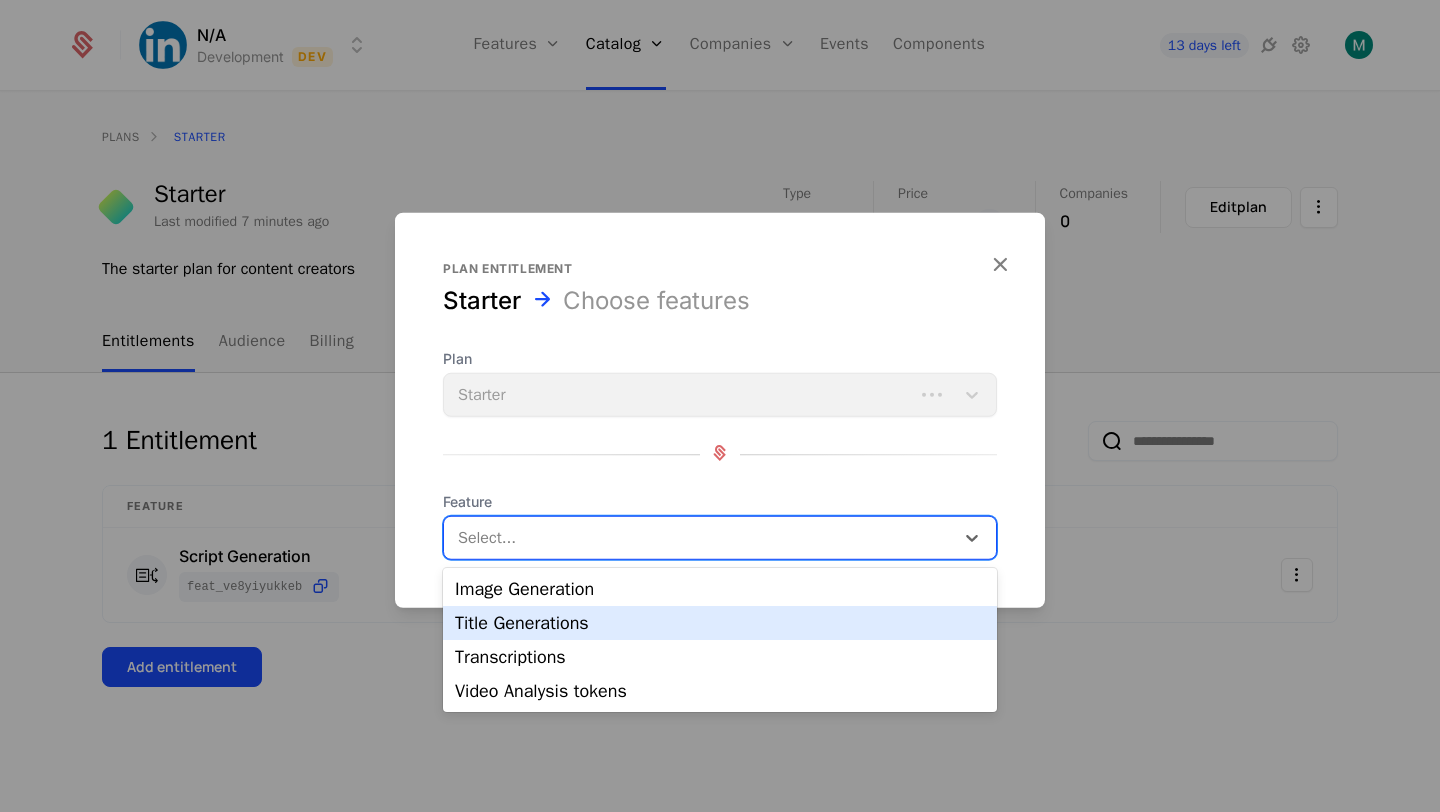 click on "Title Generations" at bounding box center (720, 623) 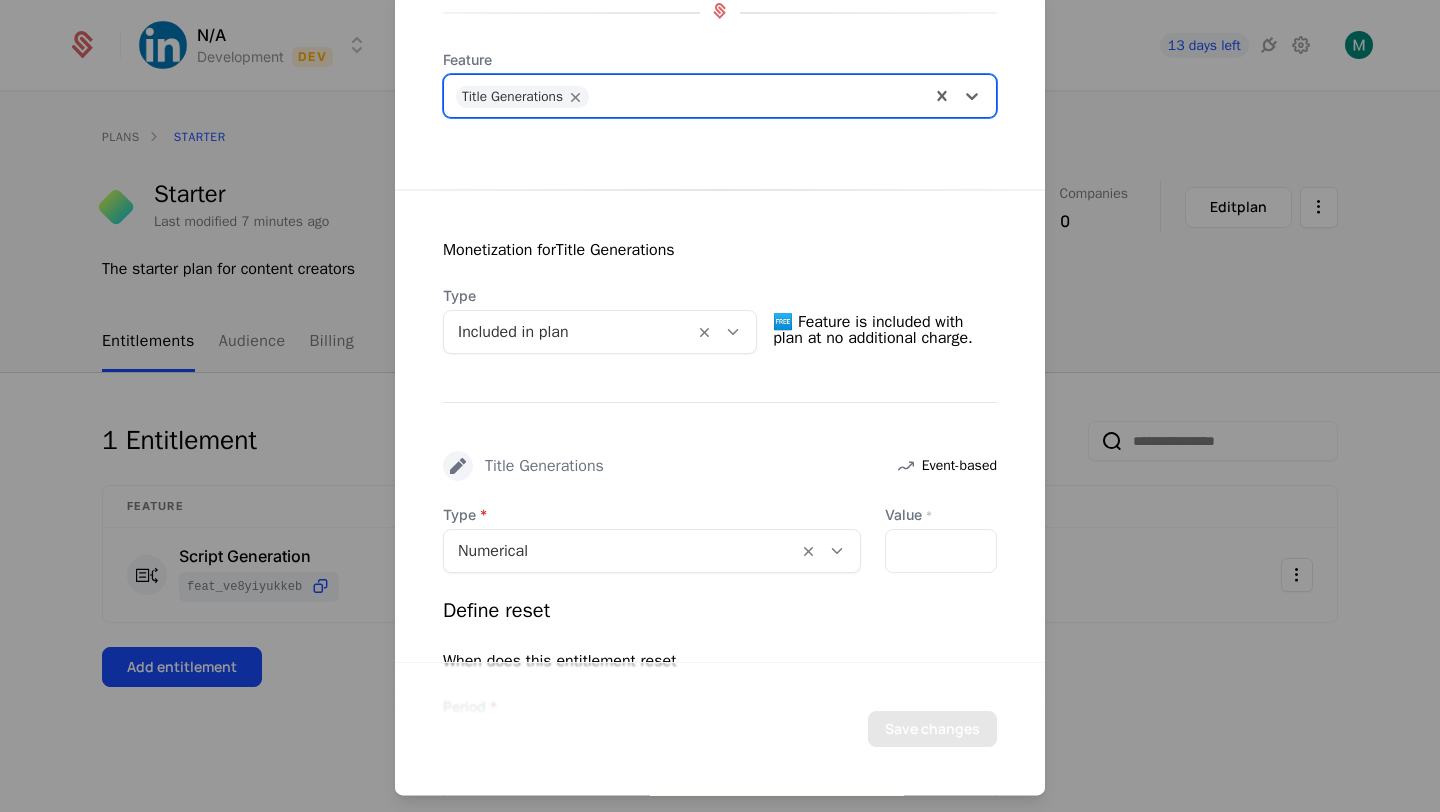 scroll, scrollTop: 214, scrollLeft: 0, axis: vertical 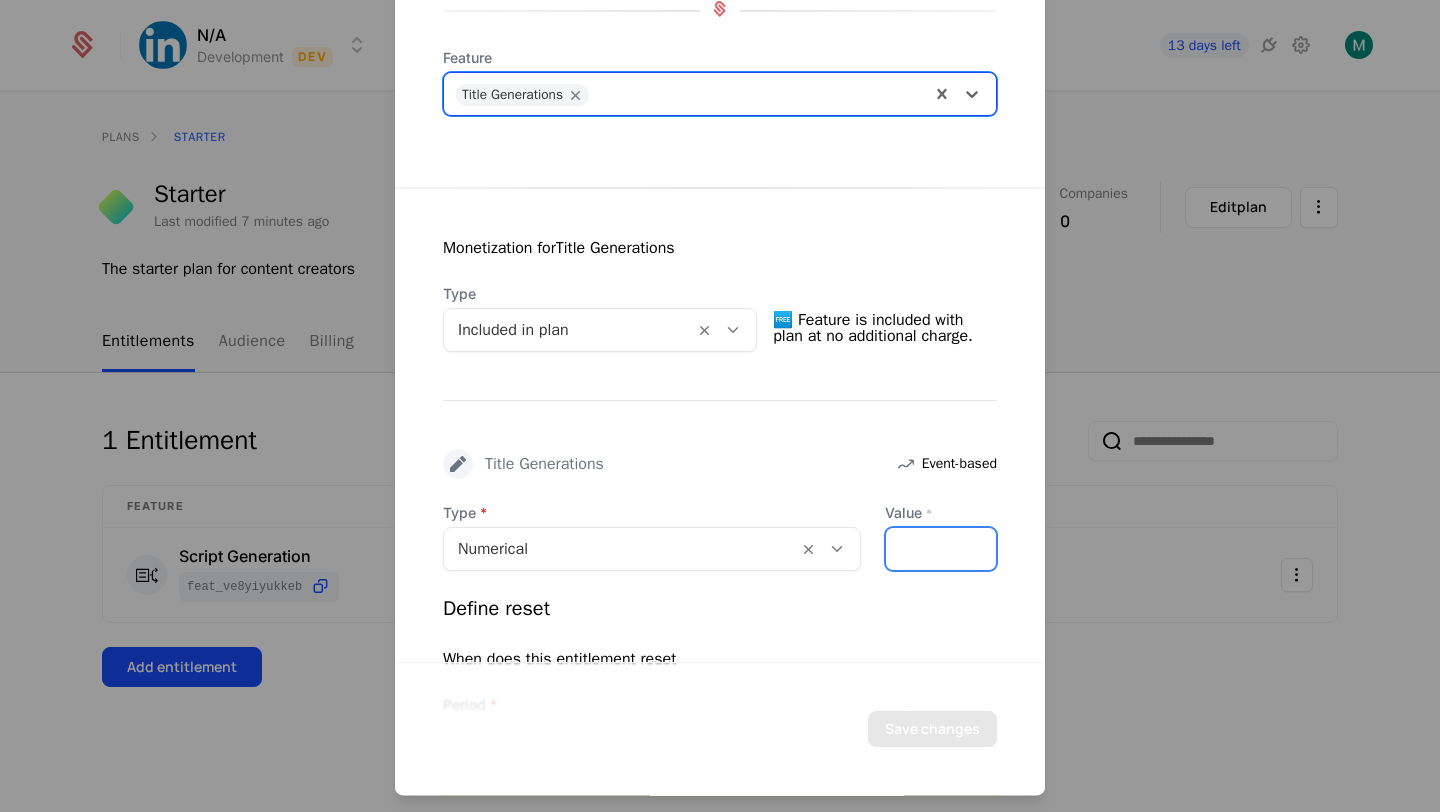 click on "*" at bounding box center (941, 549) 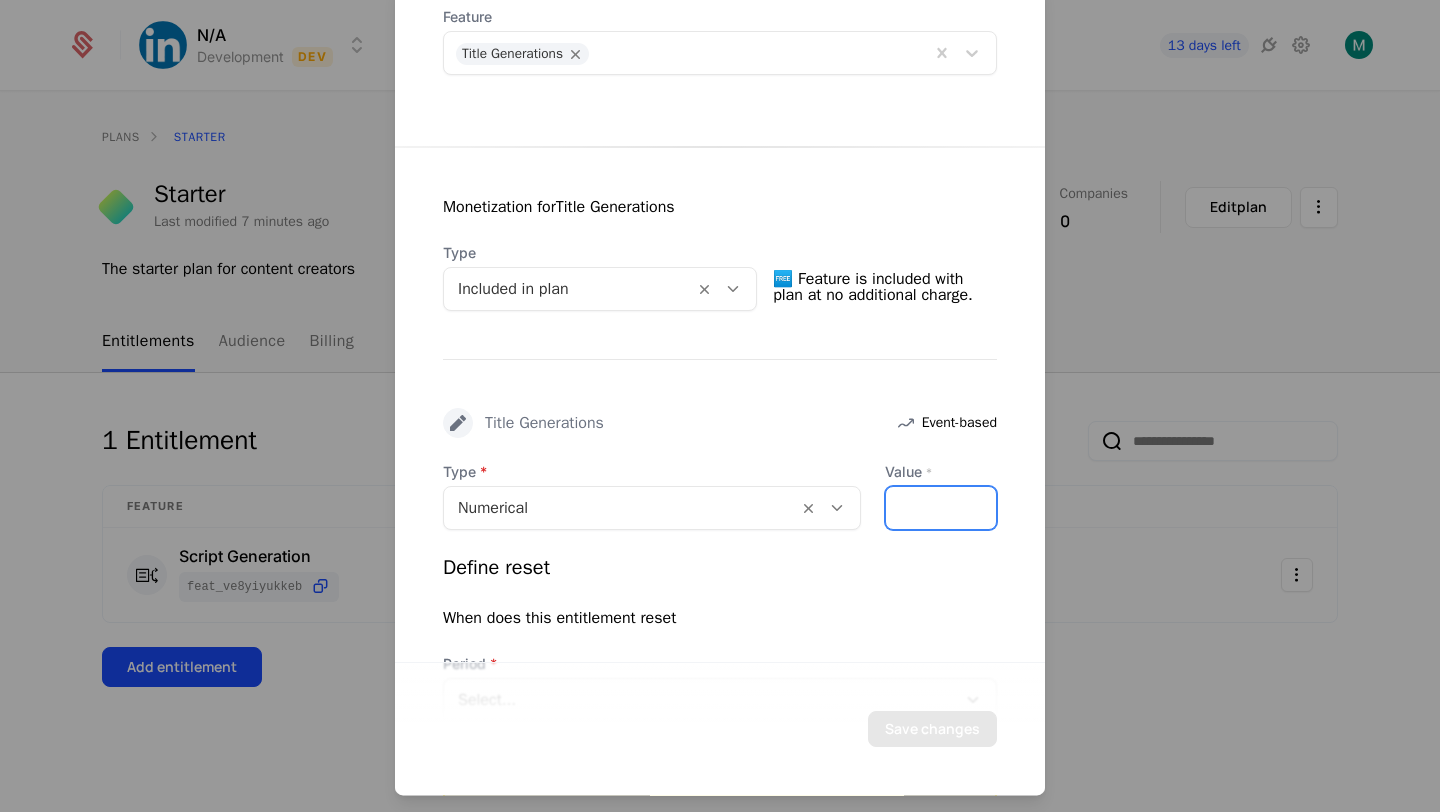 scroll, scrollTop: 256, scrollLeft: 0, axis: vertical 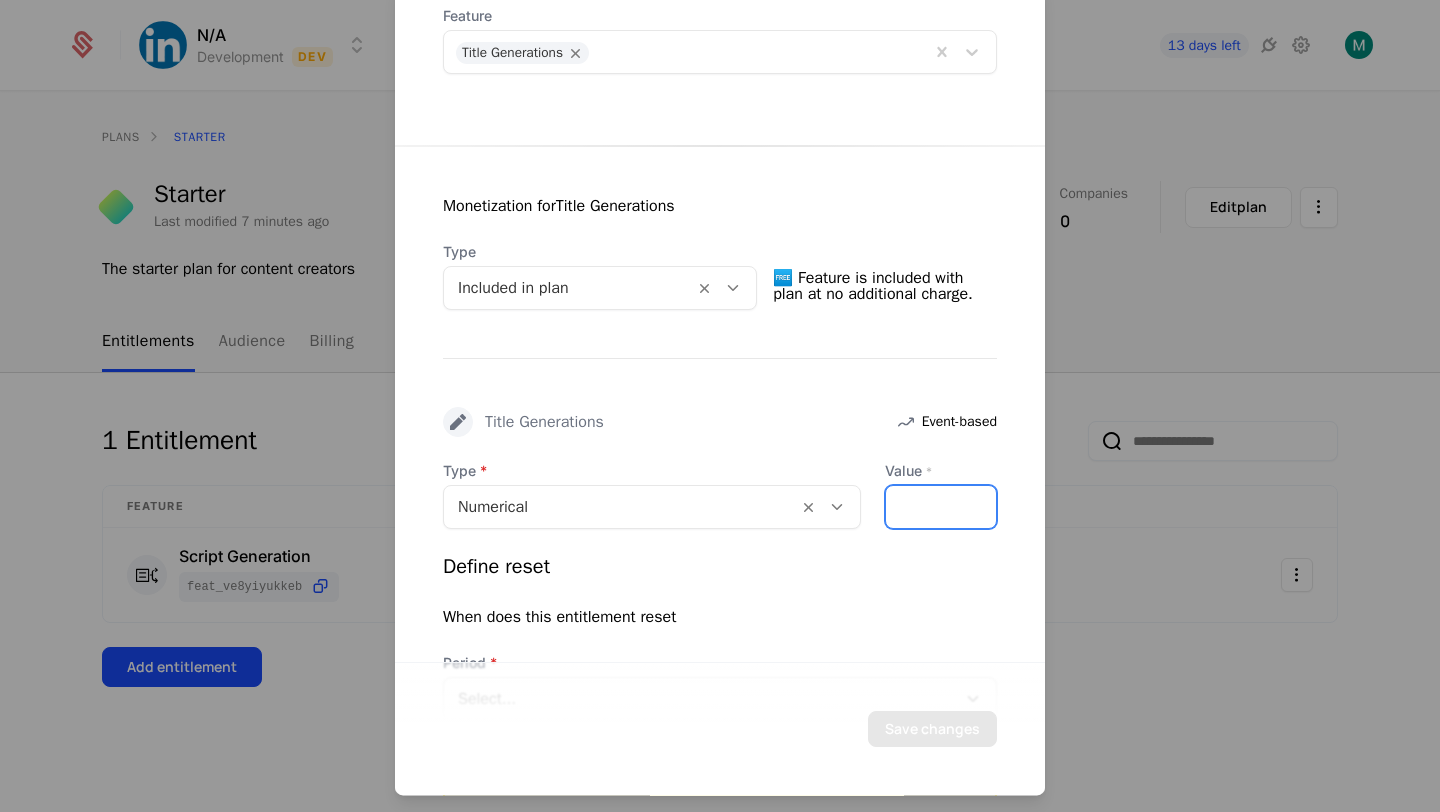 type on "*" 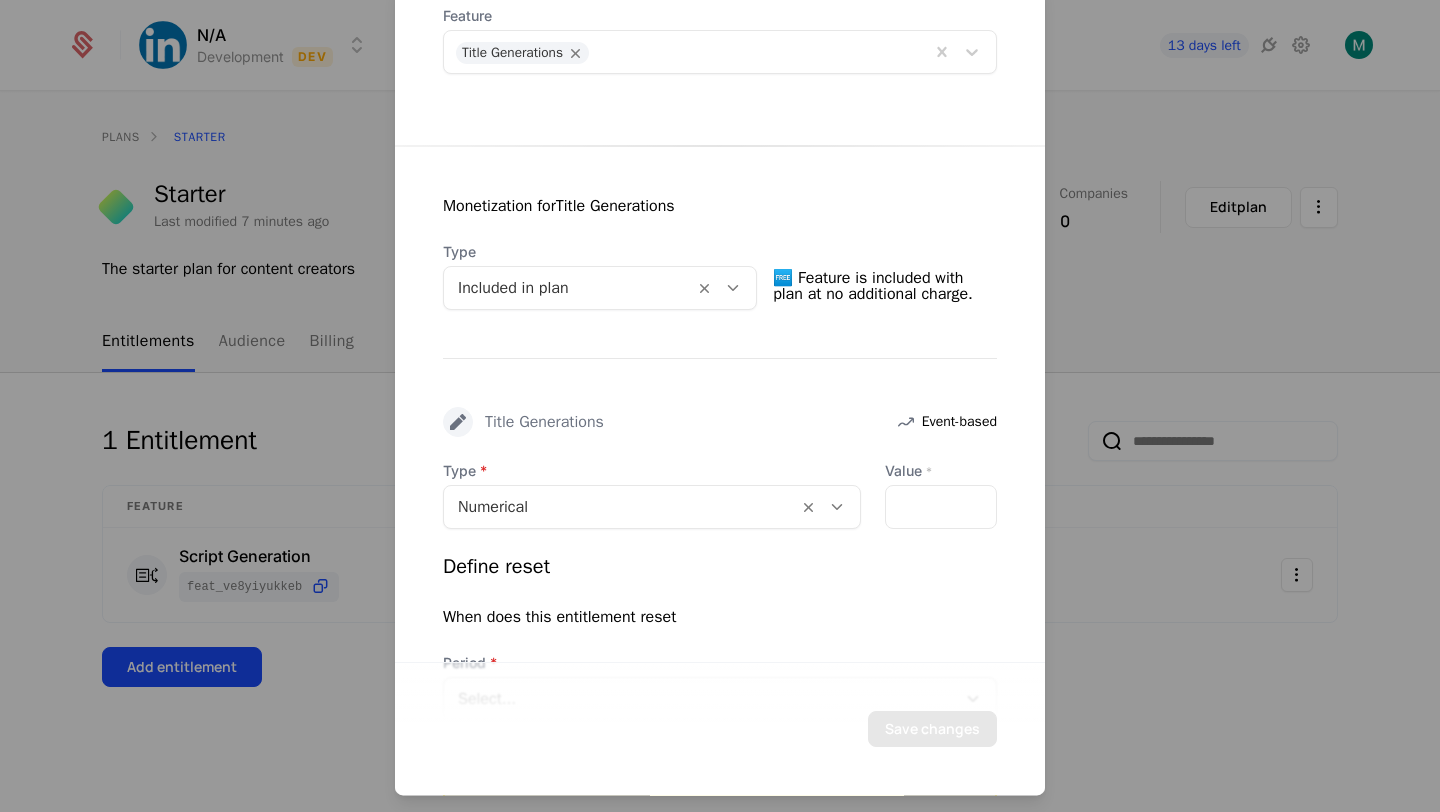 click on "Define reset When does this entitlement reset Period Select..." at bounding box center (720, 637) 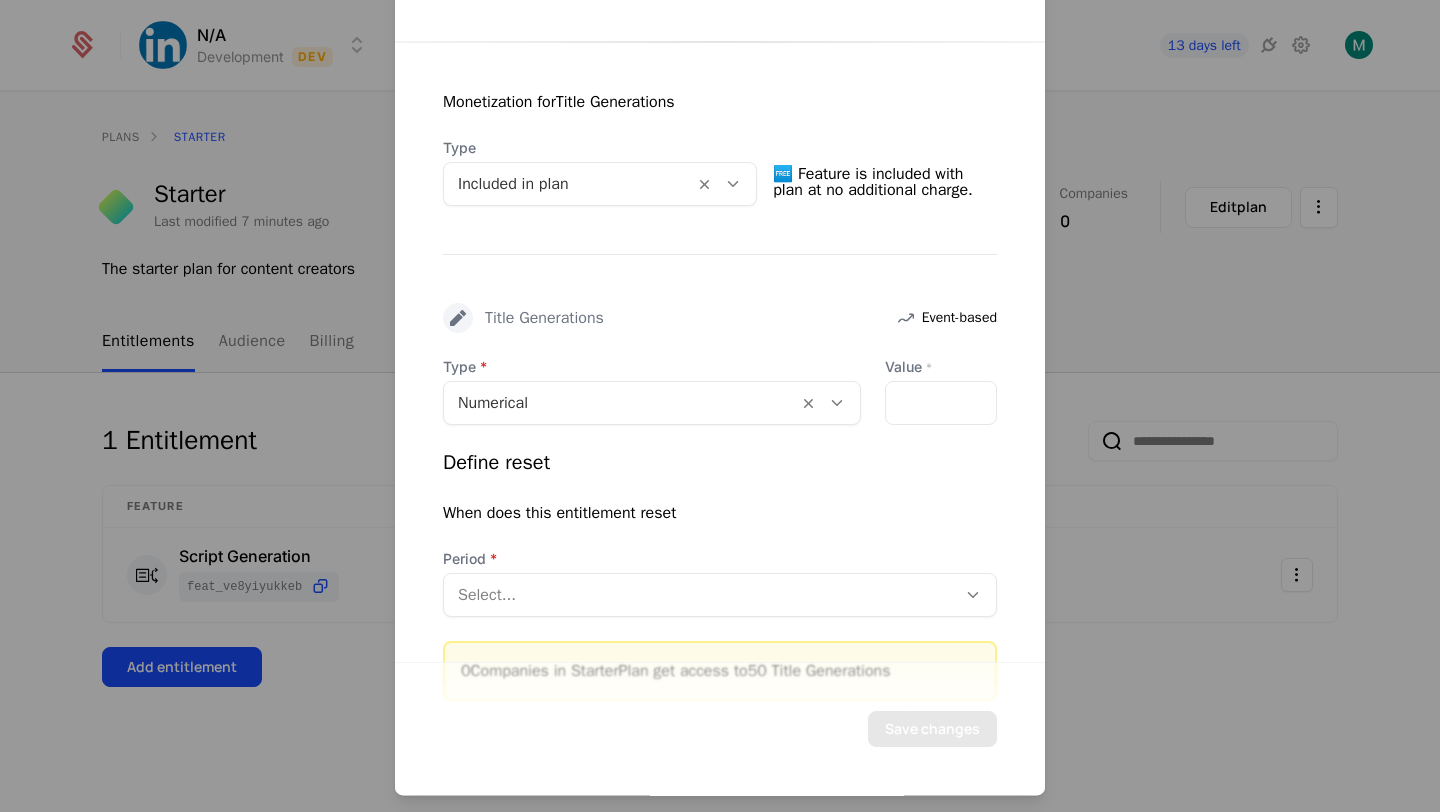 scroll, scrollTop: 423, scrollLeft: 0, axis: vertical 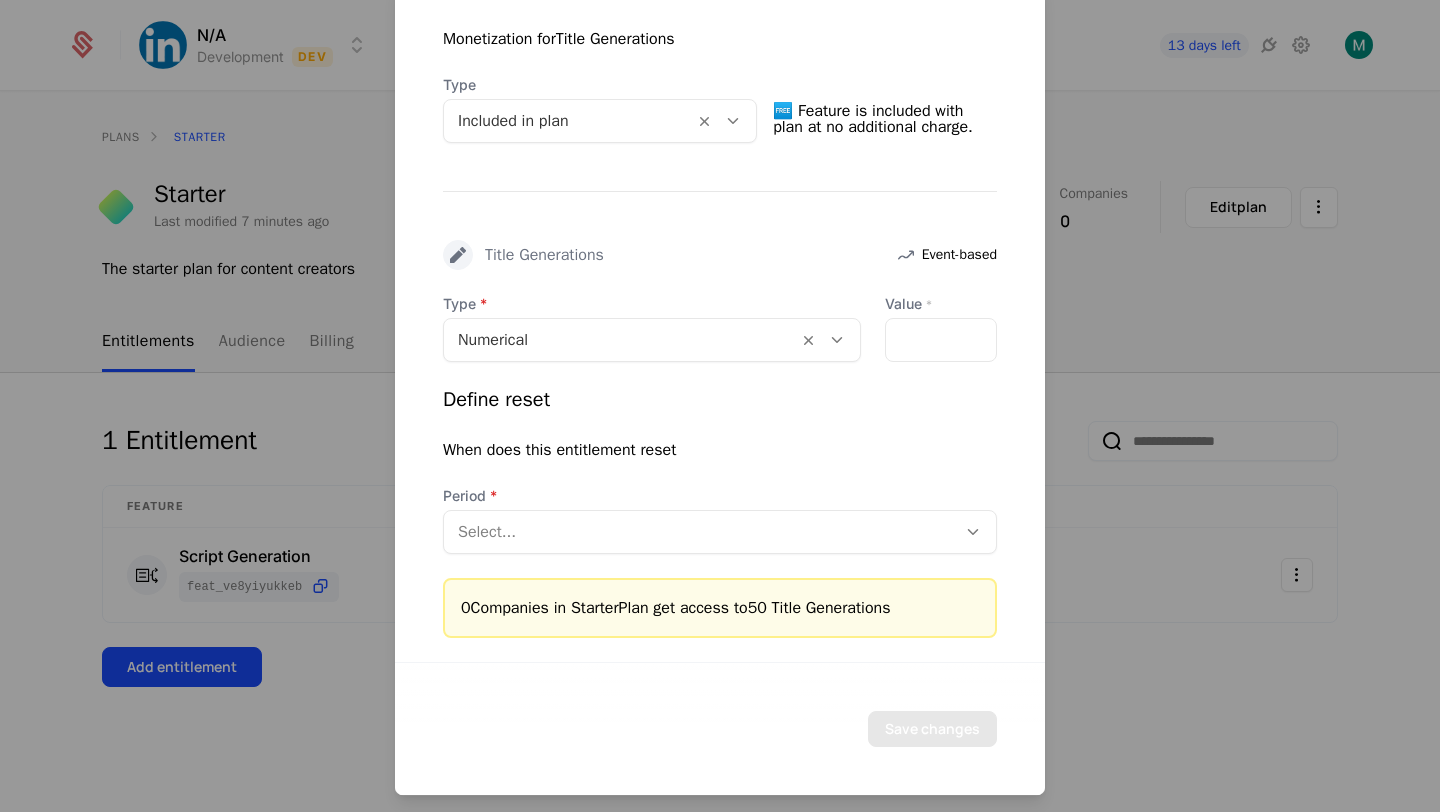 click on "Select..." at bounding box center [700, 532] 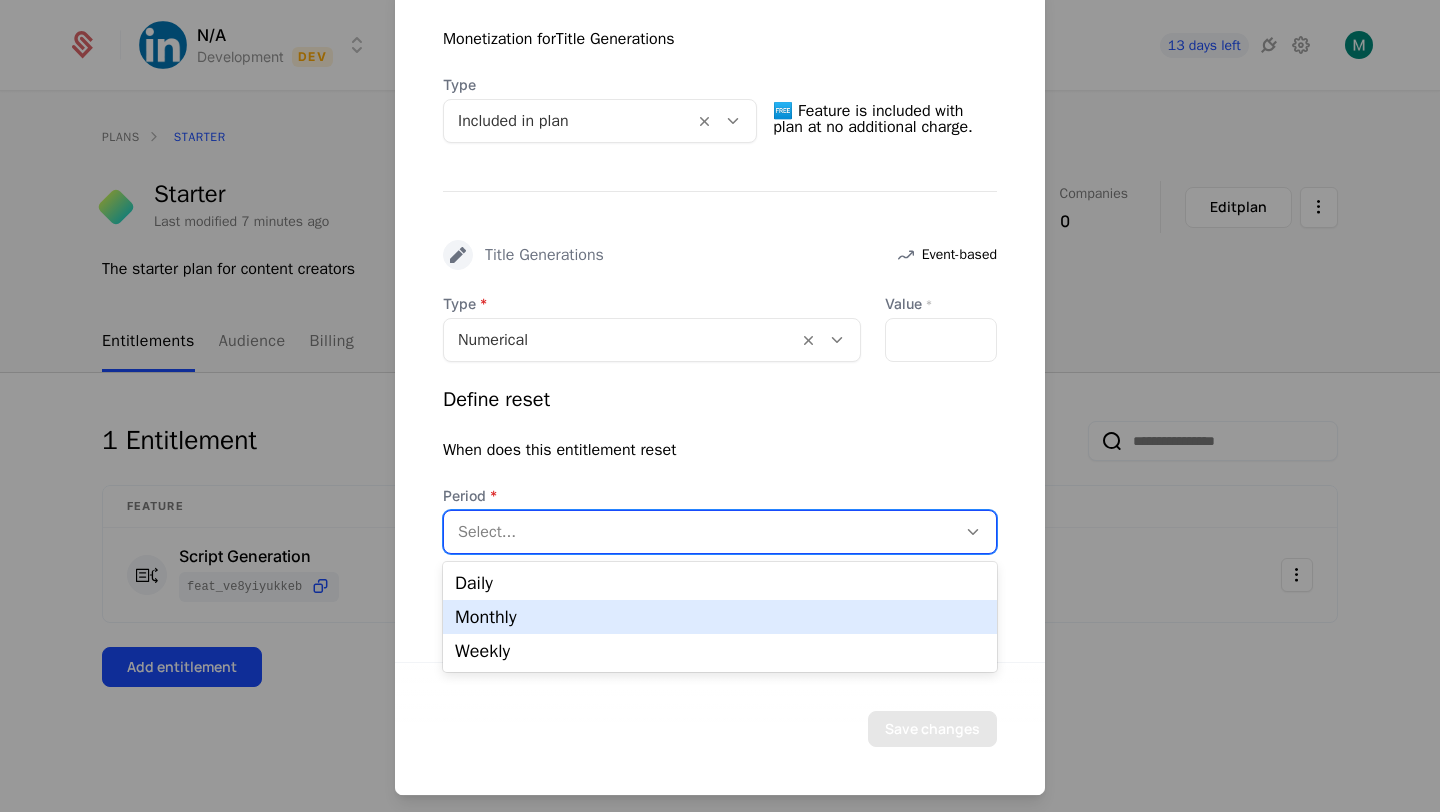 click on "Monthly" at bounding box center (720, 617) 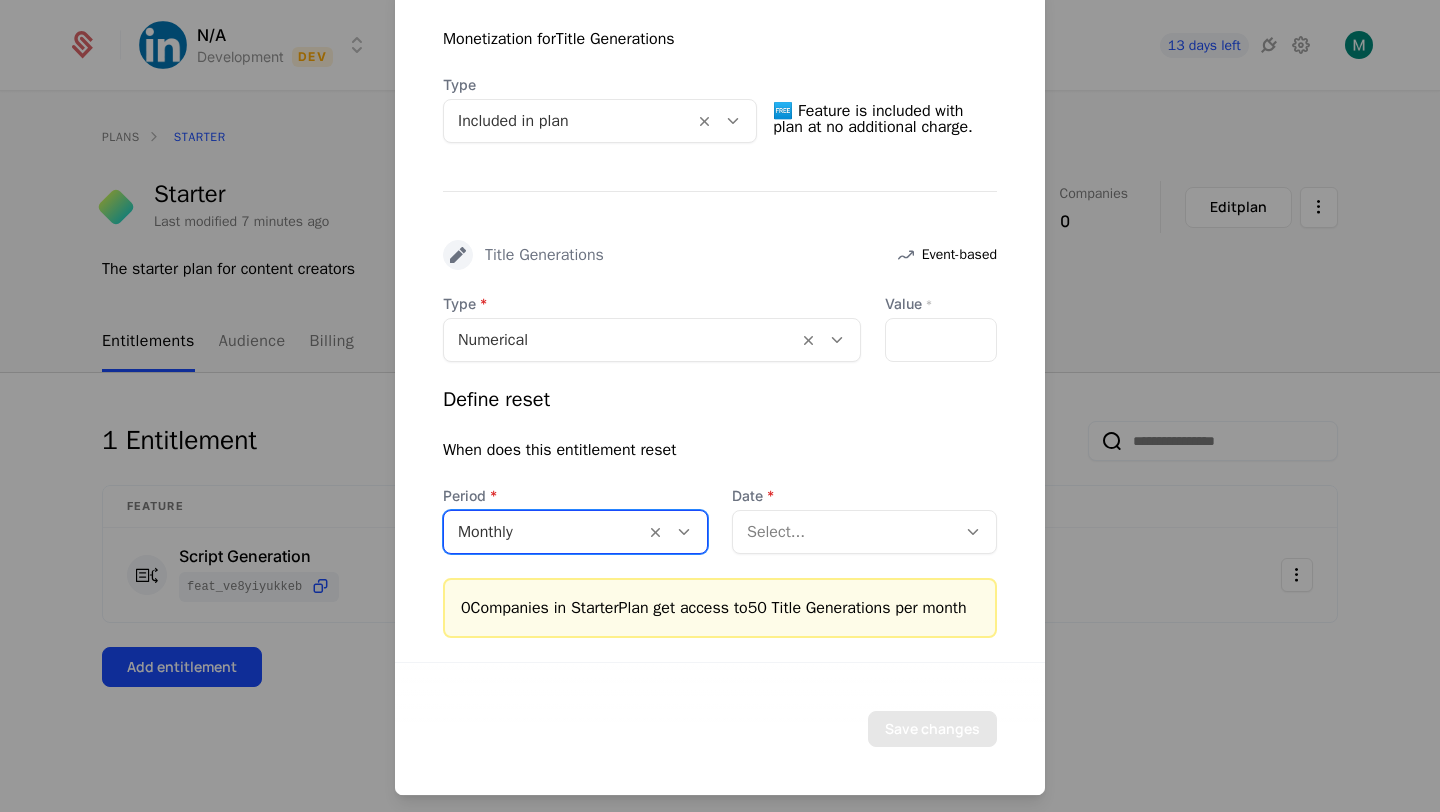 click at bounding box center (844, 532) 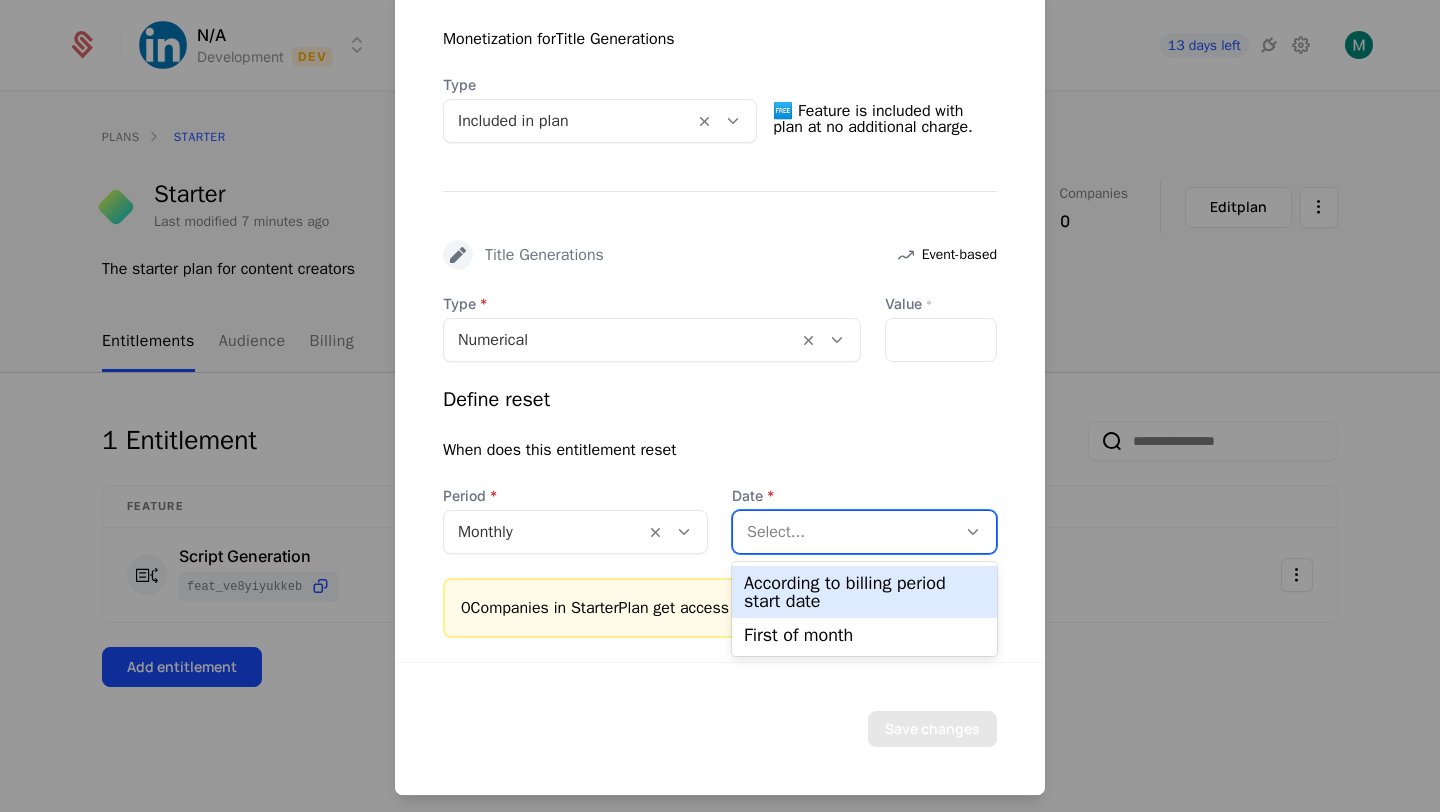 click on "According to billing period start date" at bounding box center [864, 592] 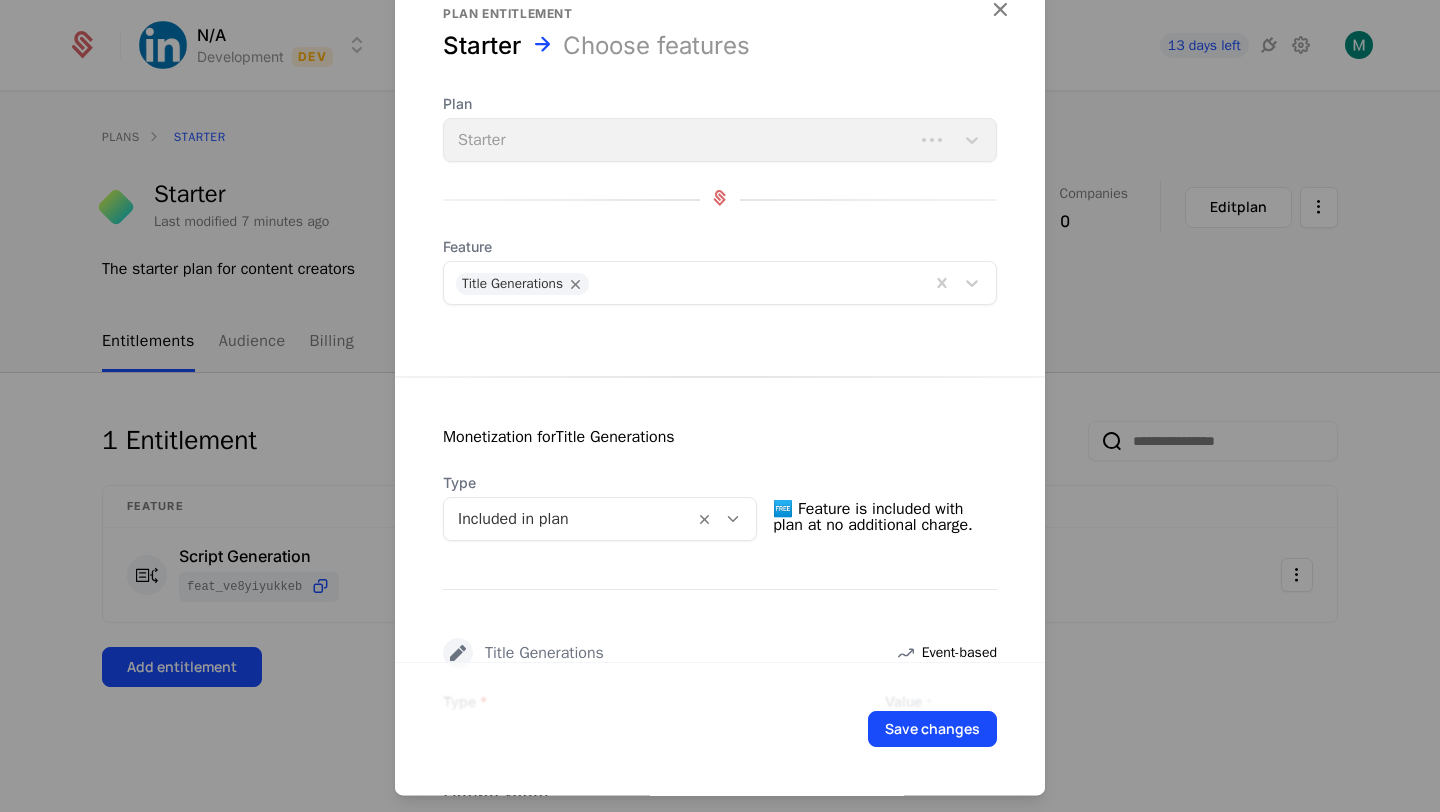 scroll, scrollTop: 487, scrollLeft: 0, axis: vertical 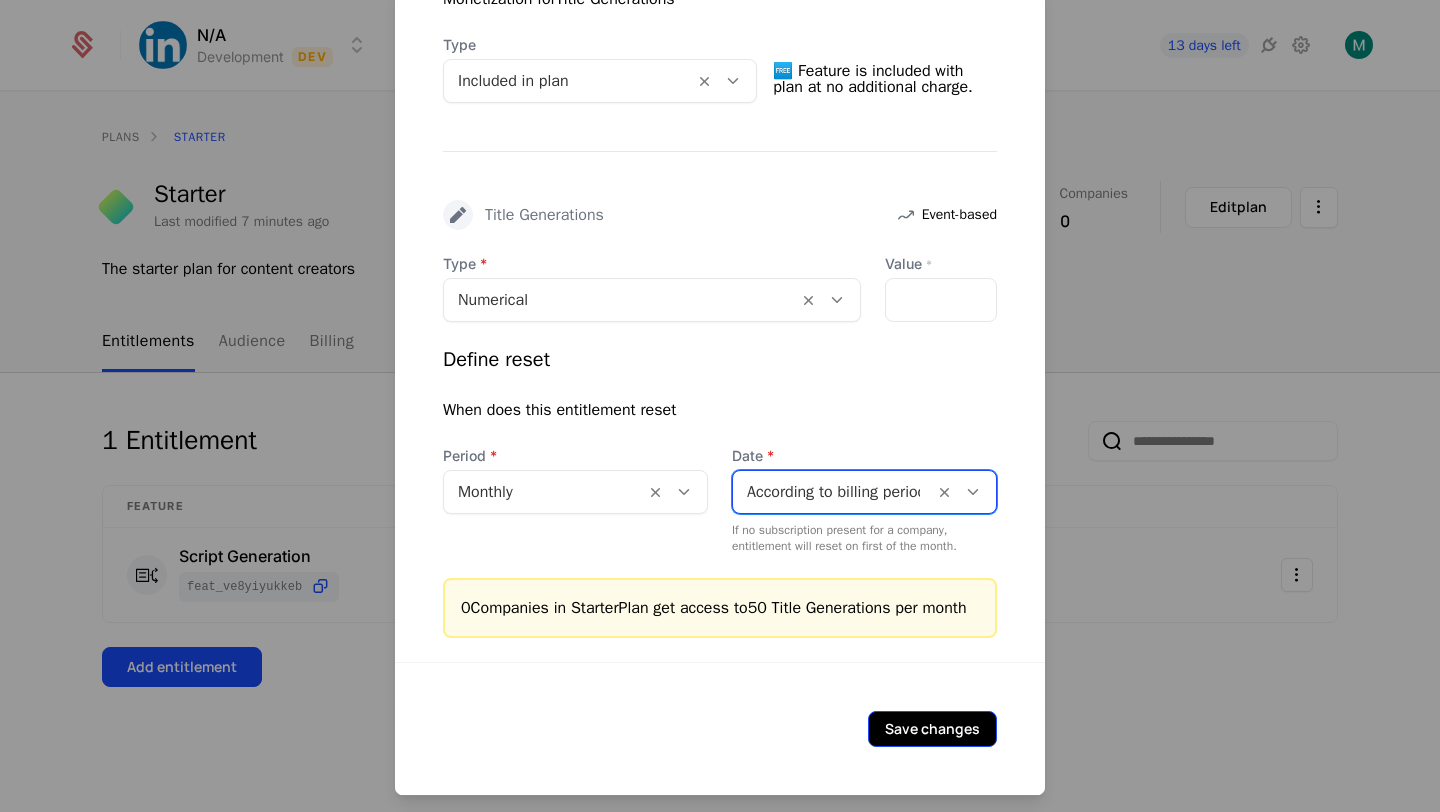 click on "Save changes" at bounding box center [932, 729] 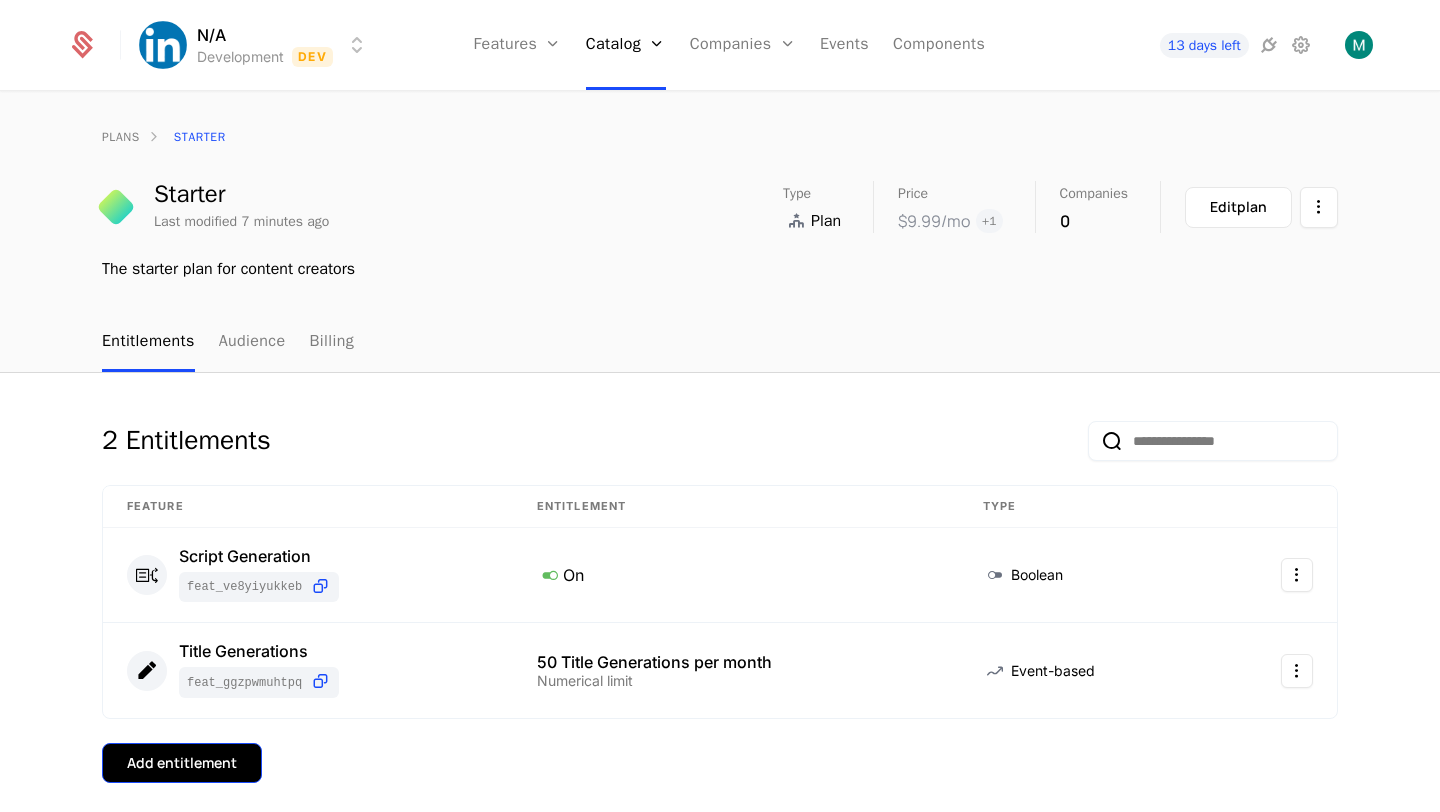 click on "Add entitlement" at bounding box center (182, 763) 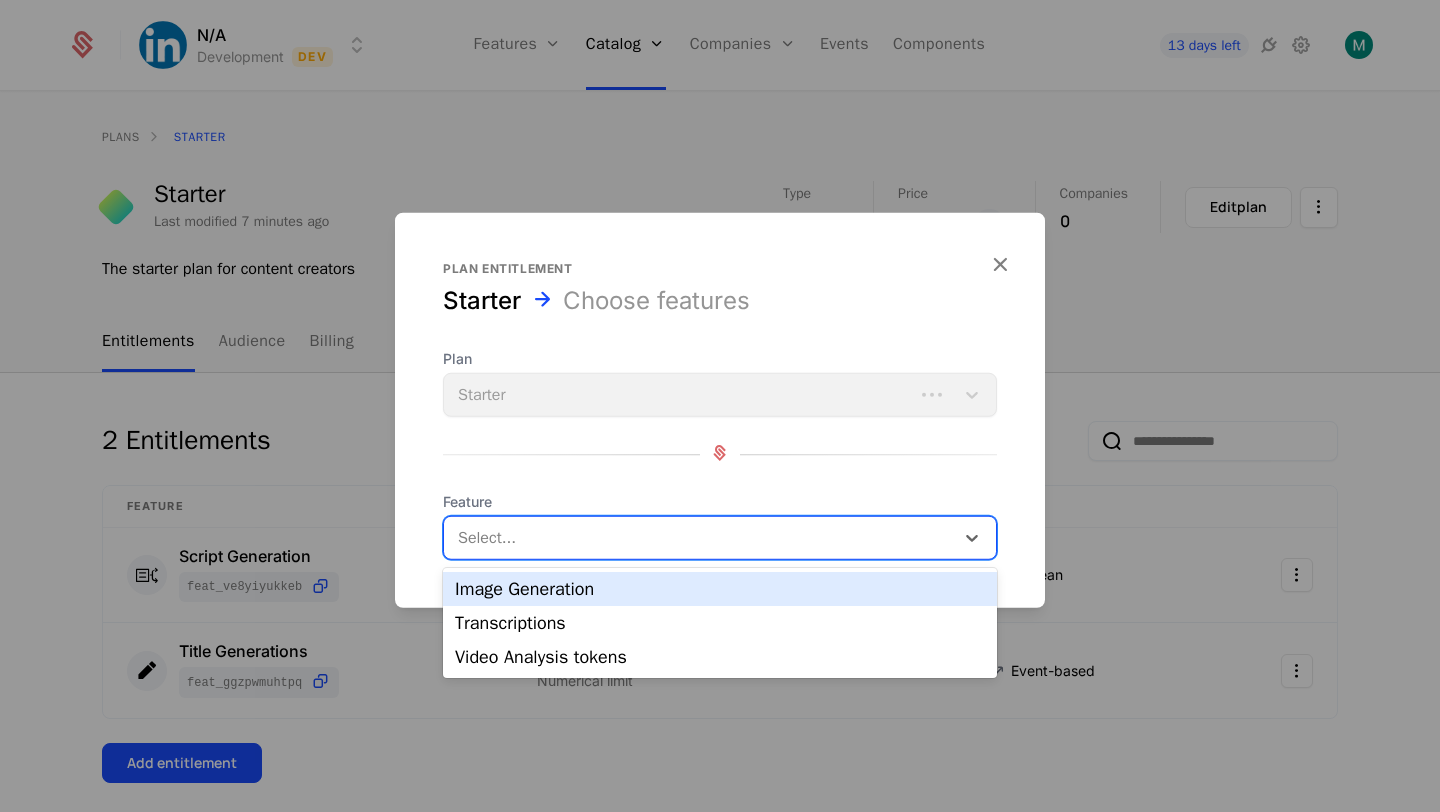 click at bounding box center [701, 538] 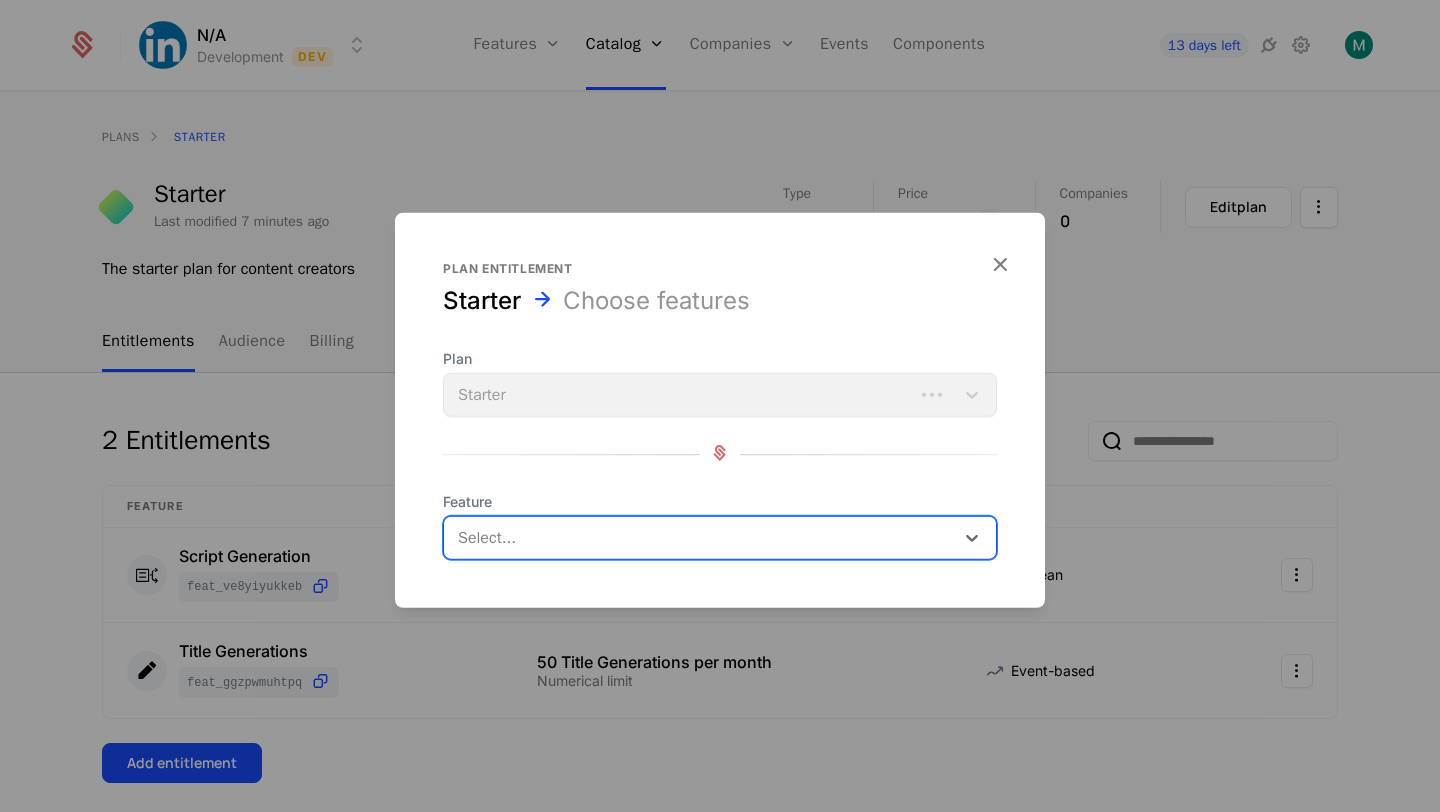 click at bounding box center [701, 538] 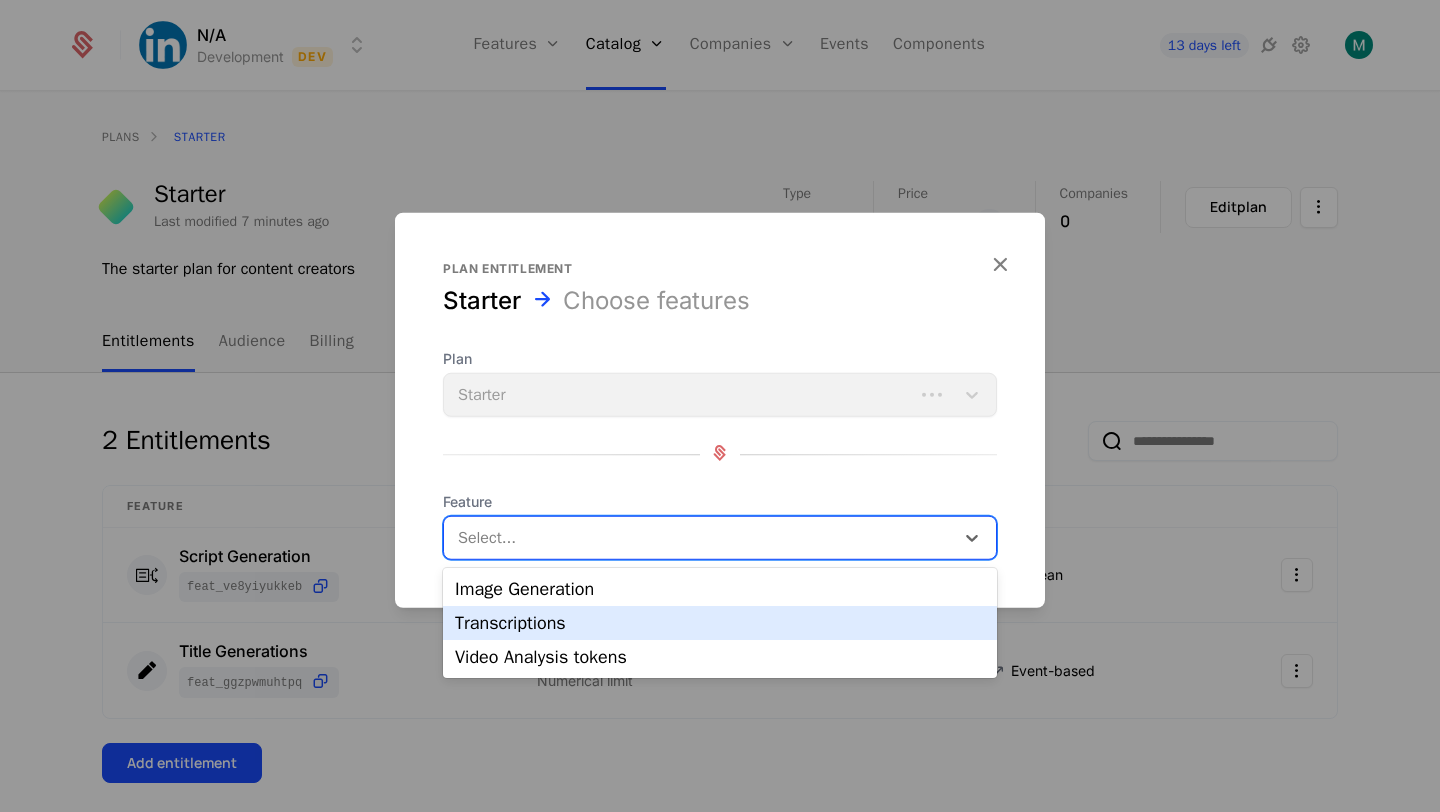 click on "Transcriptions" at bounding box center [720, 623] 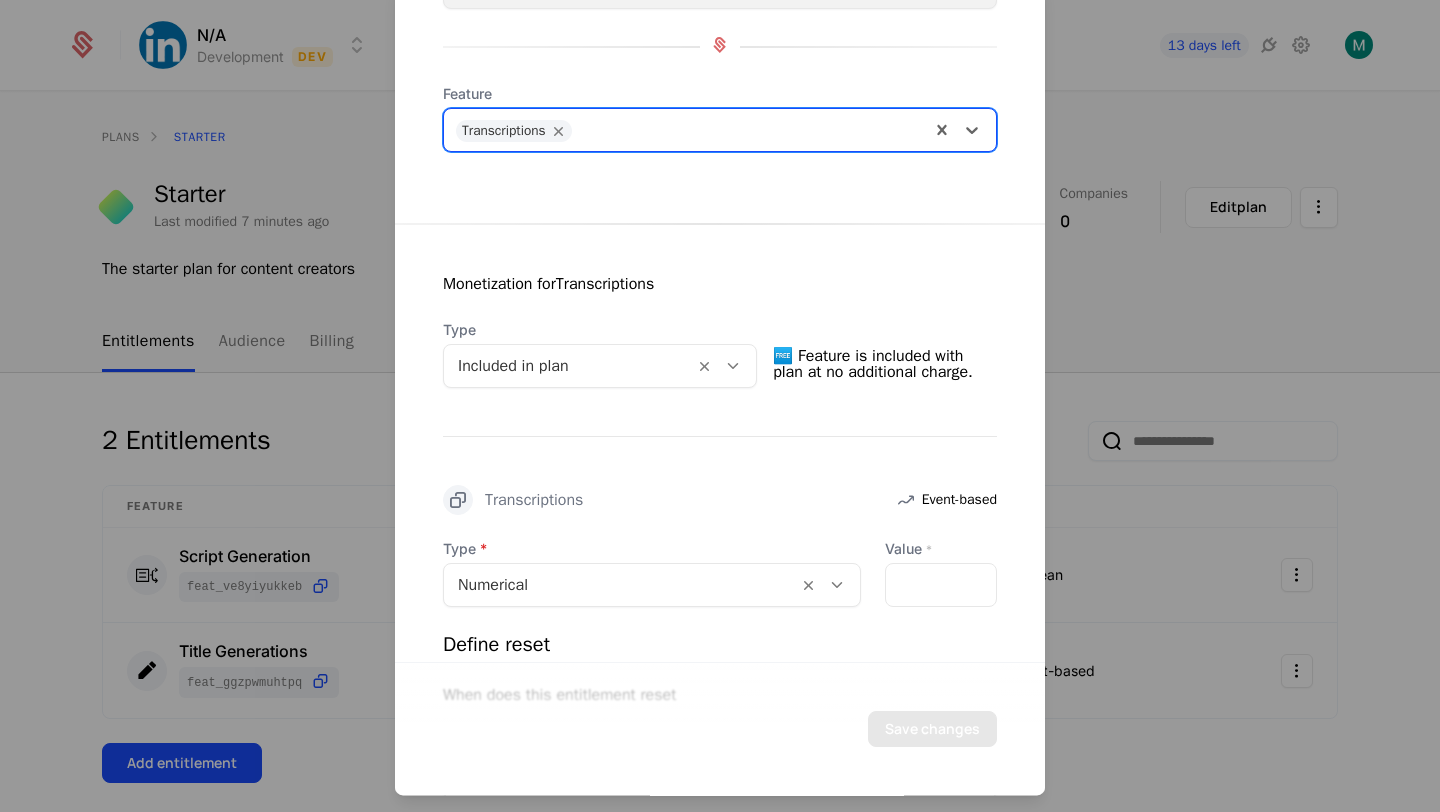 scroll, scrollTop: 423, scrollLeft: 0, axis: vertical 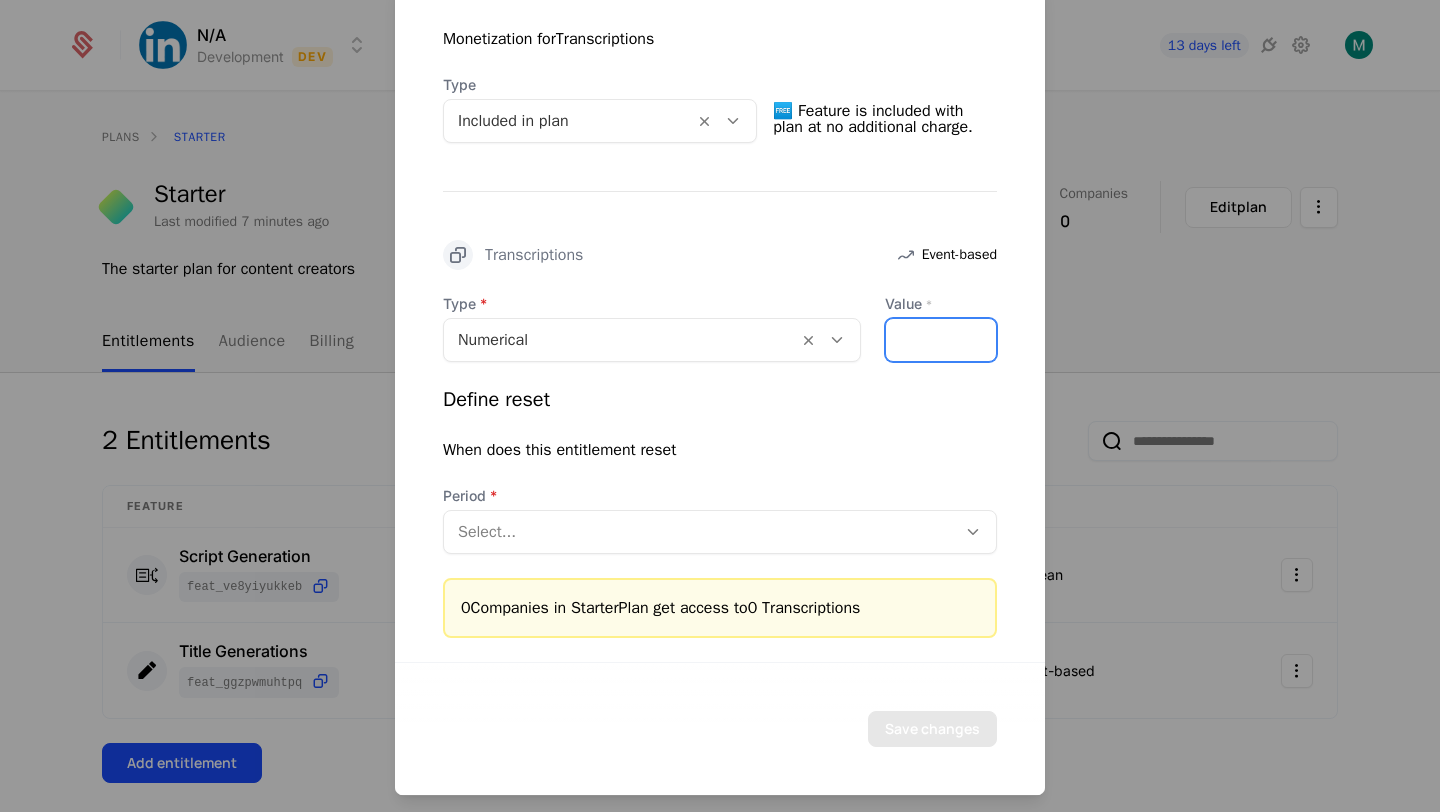 click on "*" at bounding box center [941, 340] 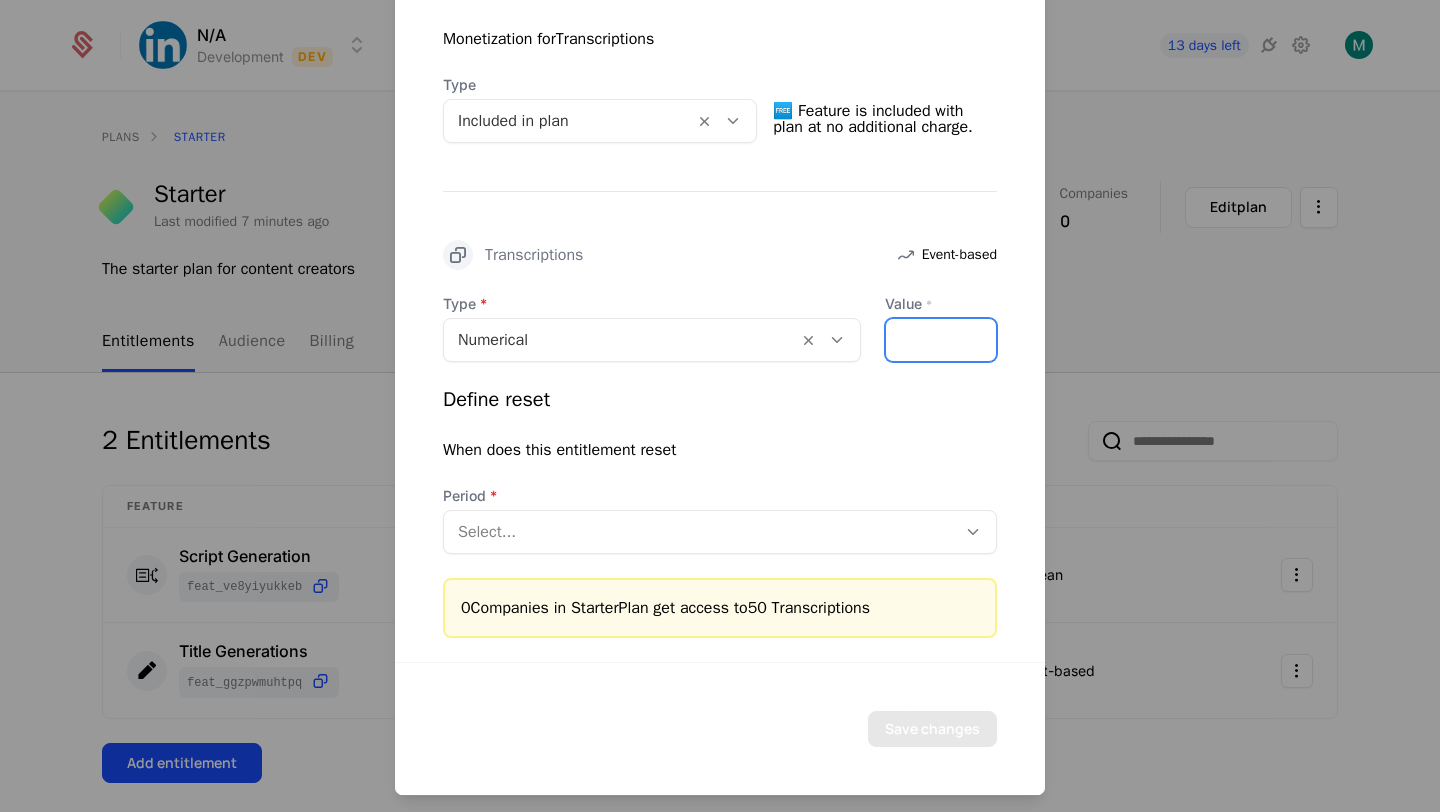 type on "**" 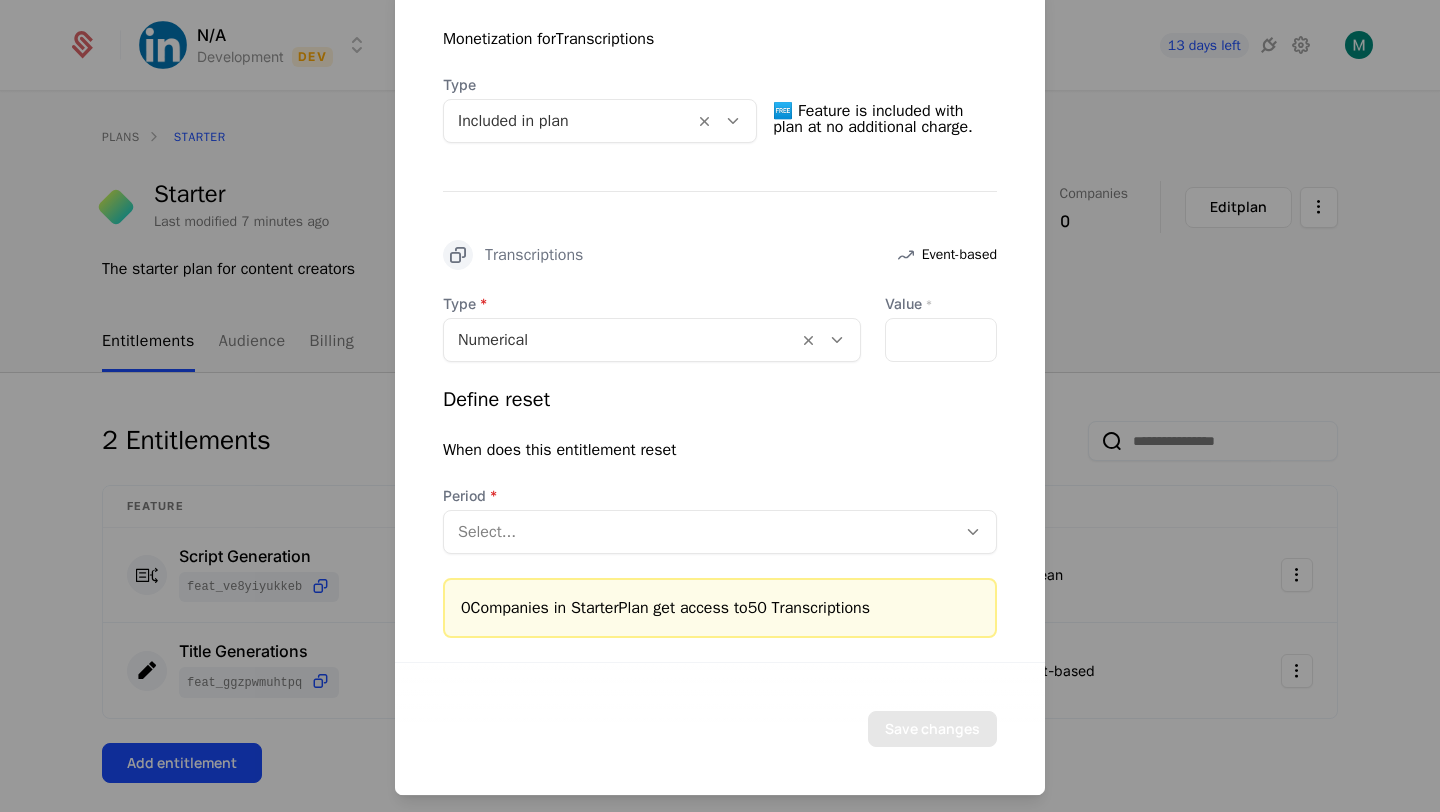 click at bounding box center (700, 532) 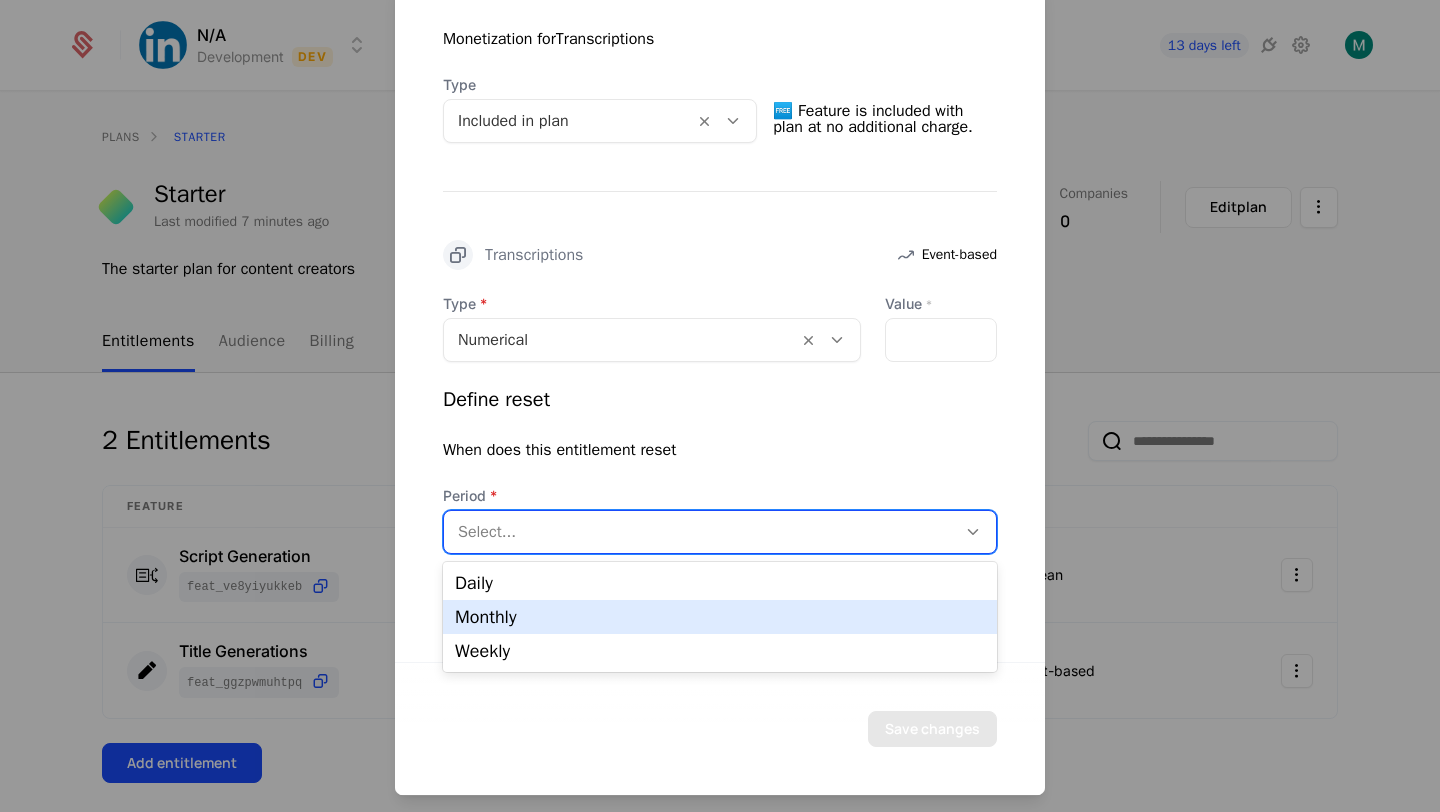 click on "Monthly" at bounding box center (720, 617) 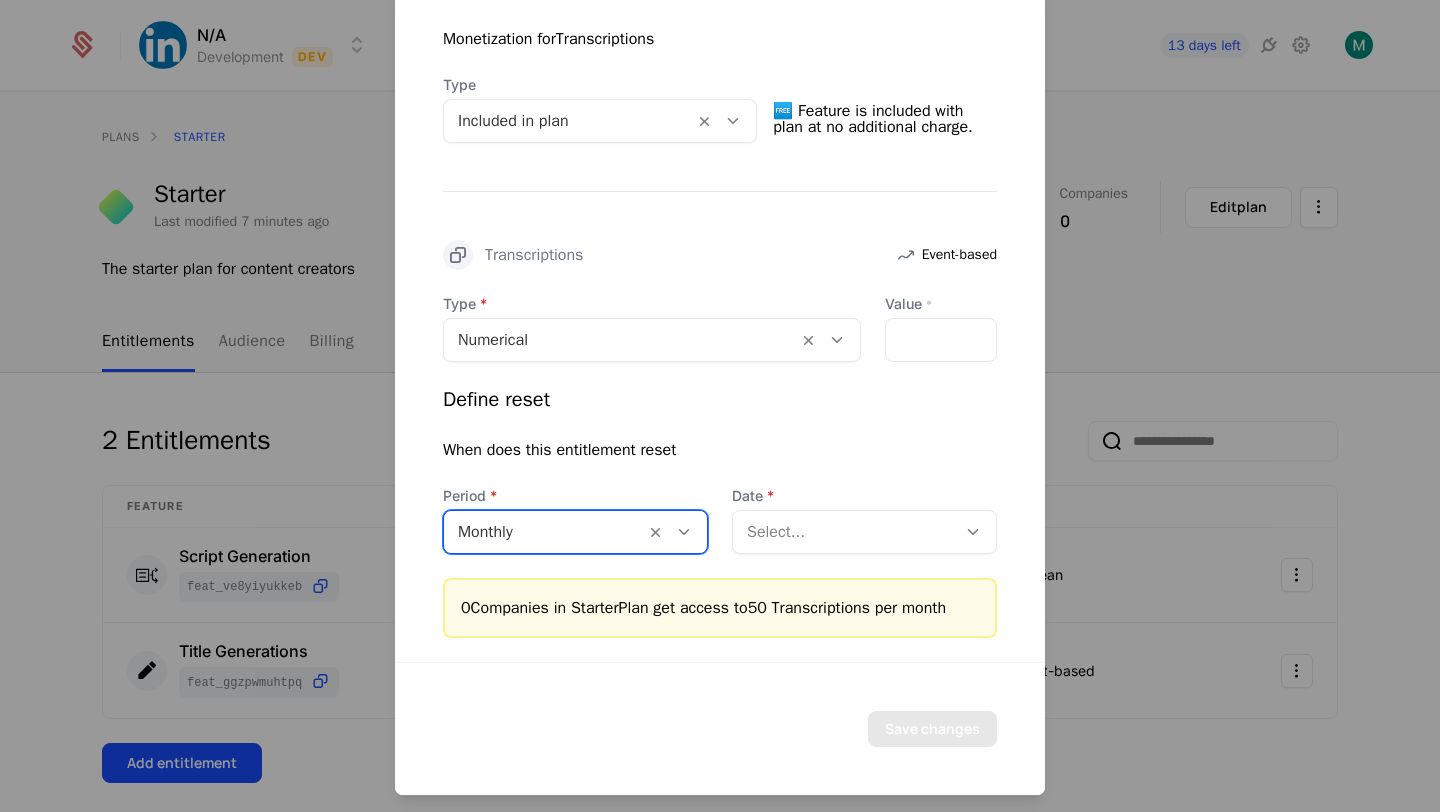 click at bounding box center (844, 532) 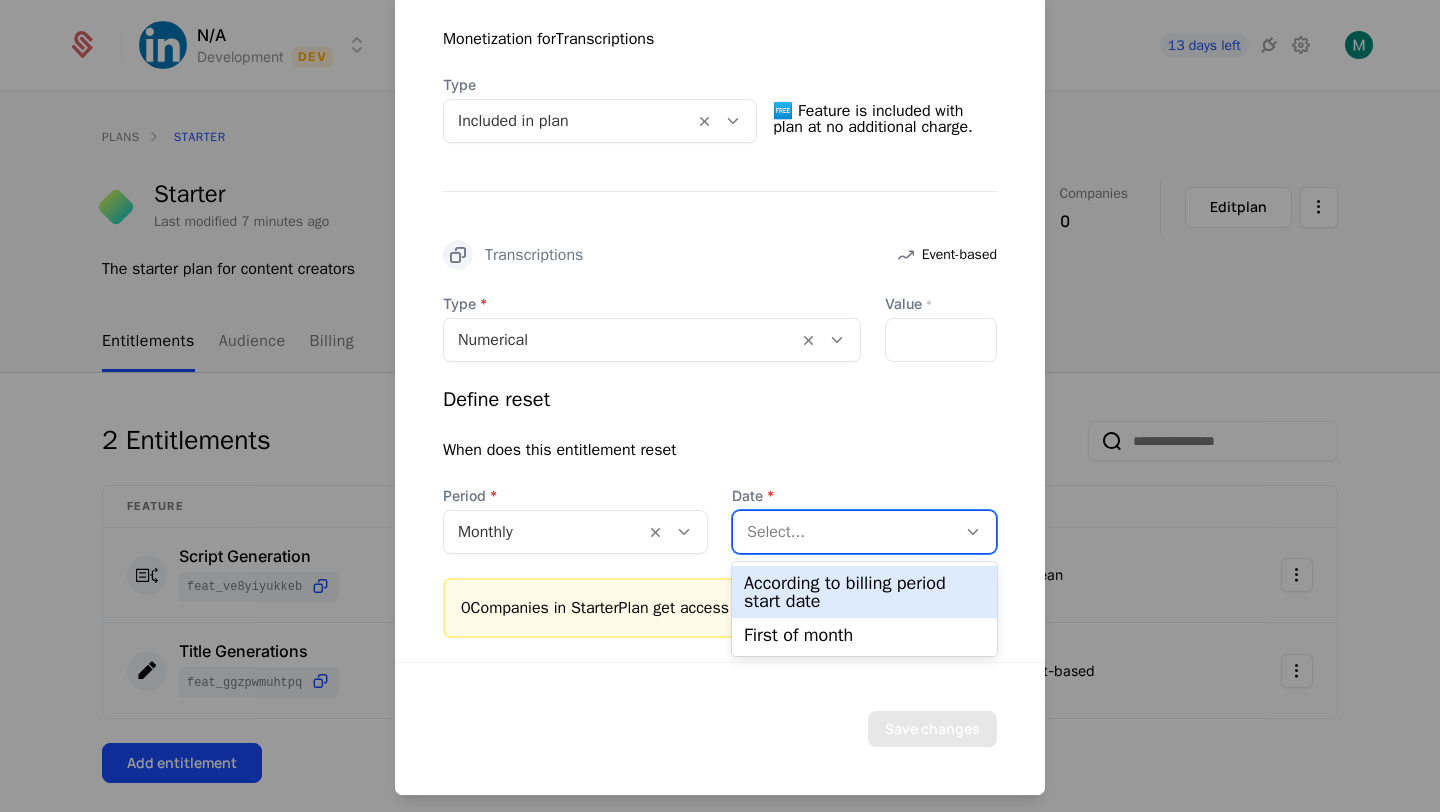 click on "According to billing period start date" at bounding box center (864, 592) 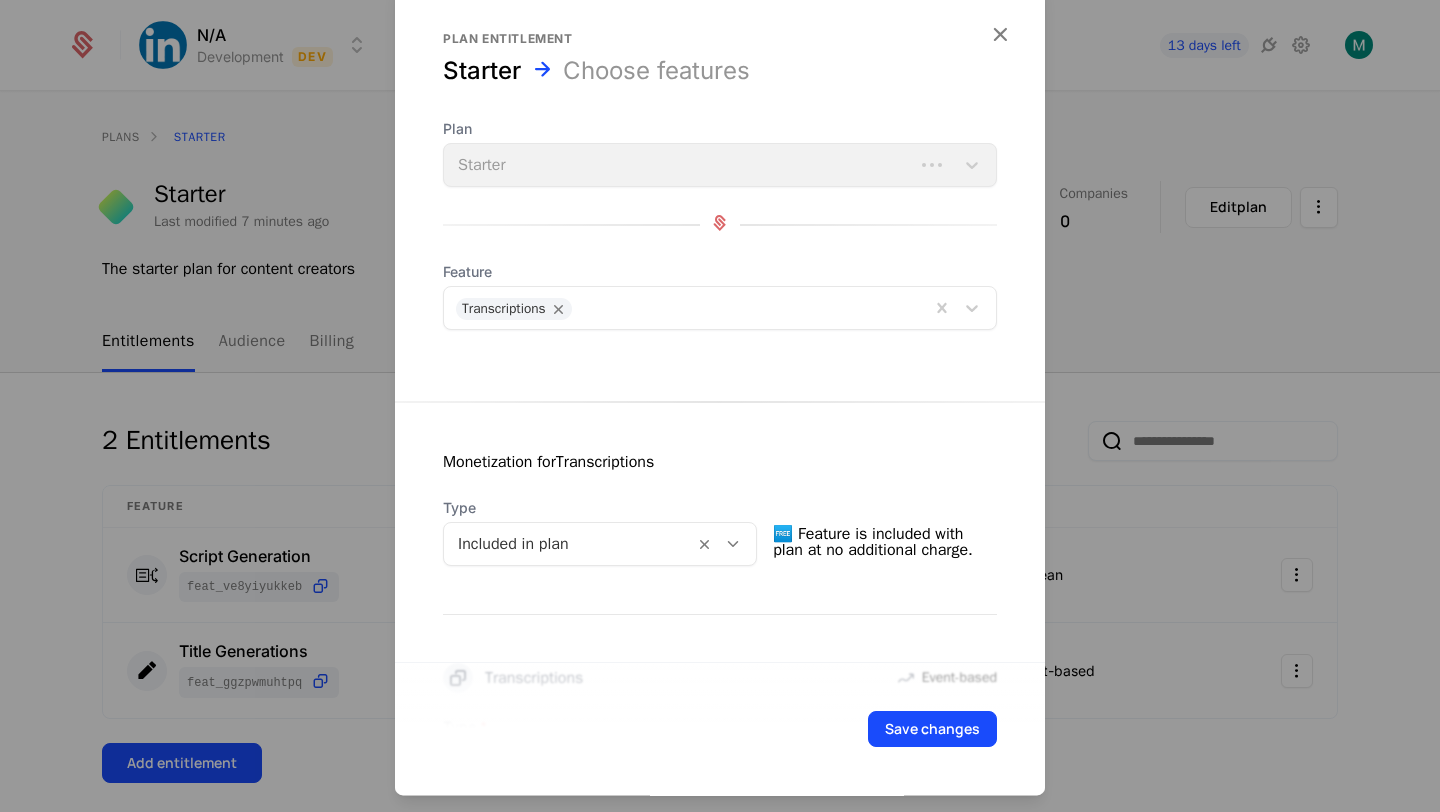 scroll, scrollTop: 487, scrollLeft: 0, axis: vertical 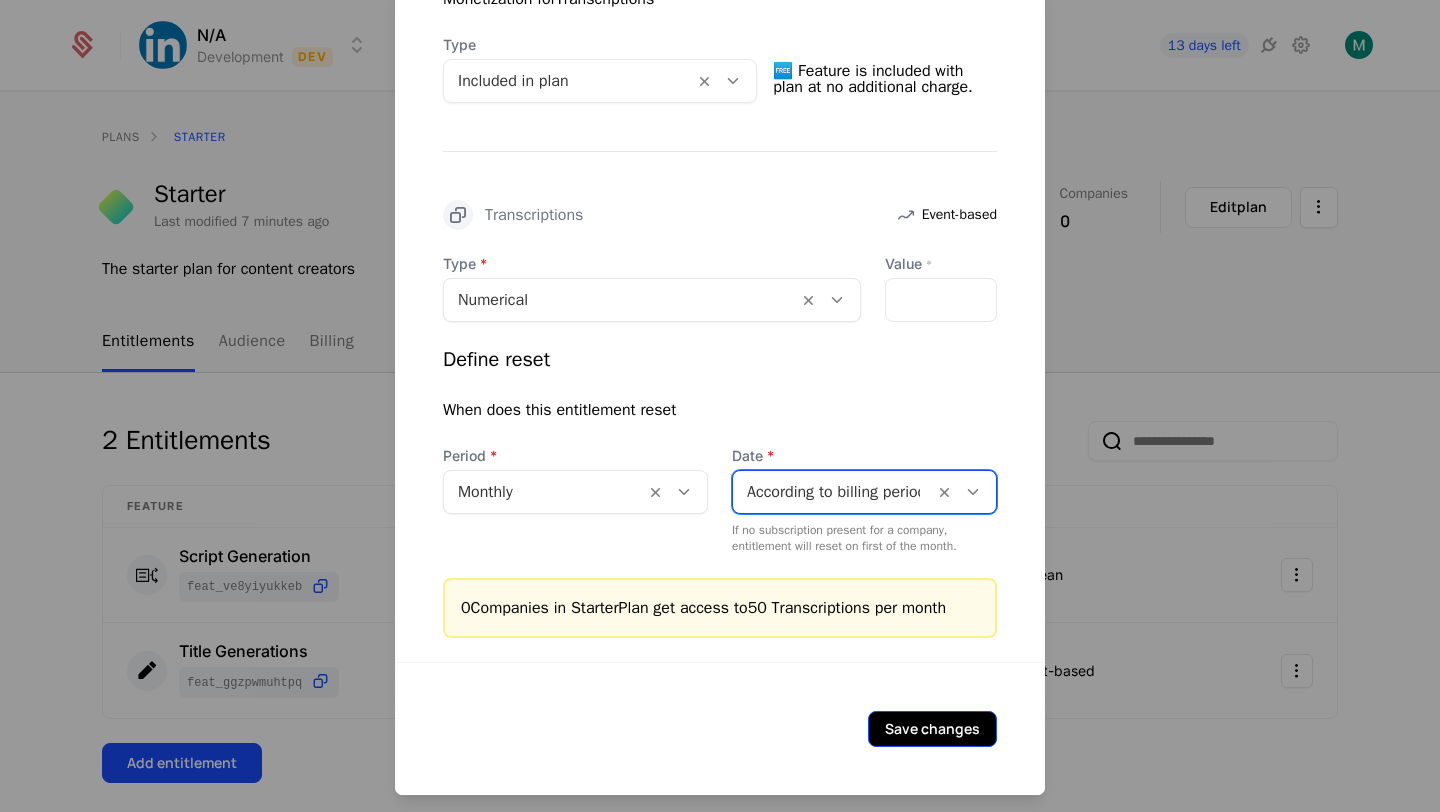 click on "Save changes" at bounding box center (932, 729) 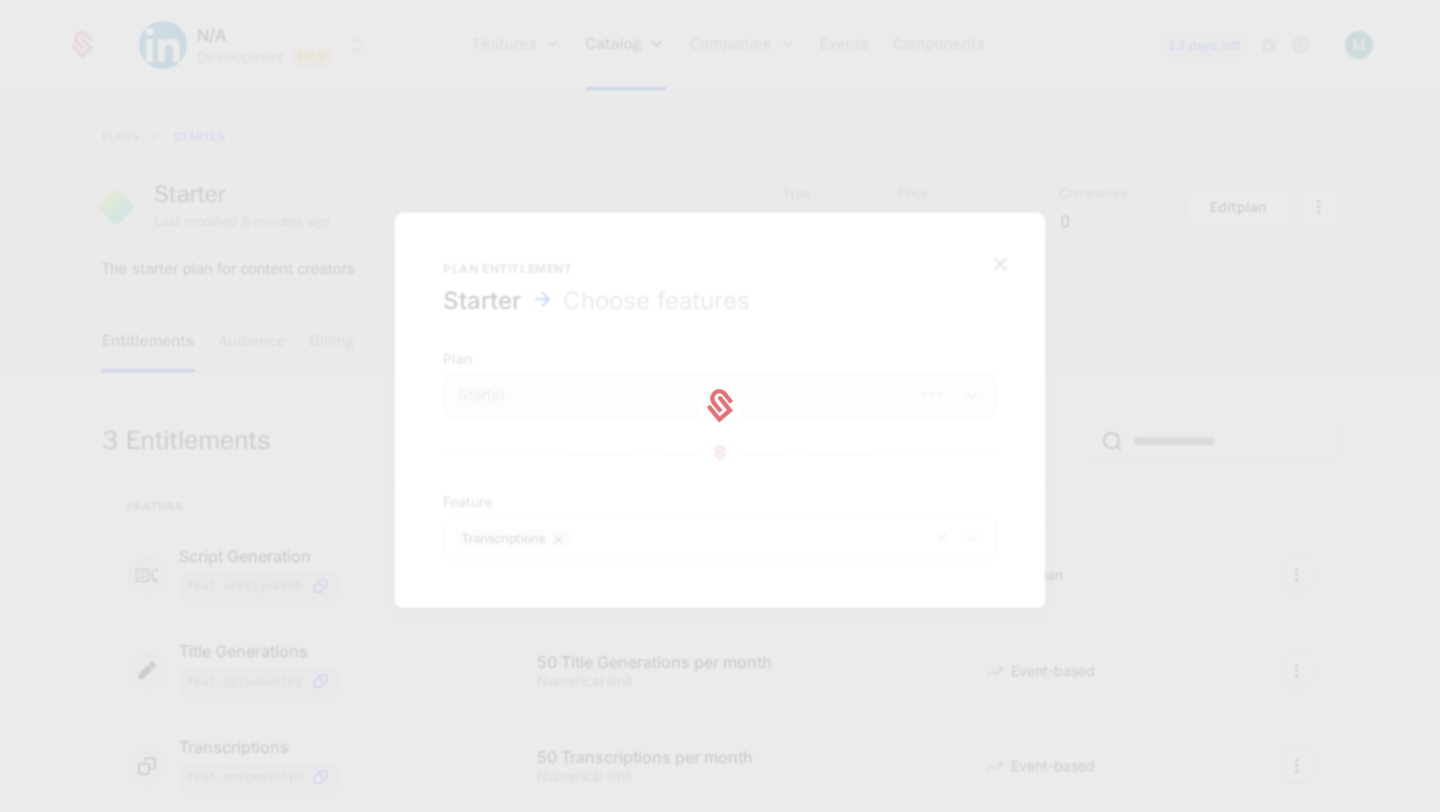 scroll, scrollTop: 0, scrollLeft: 0, axis: both 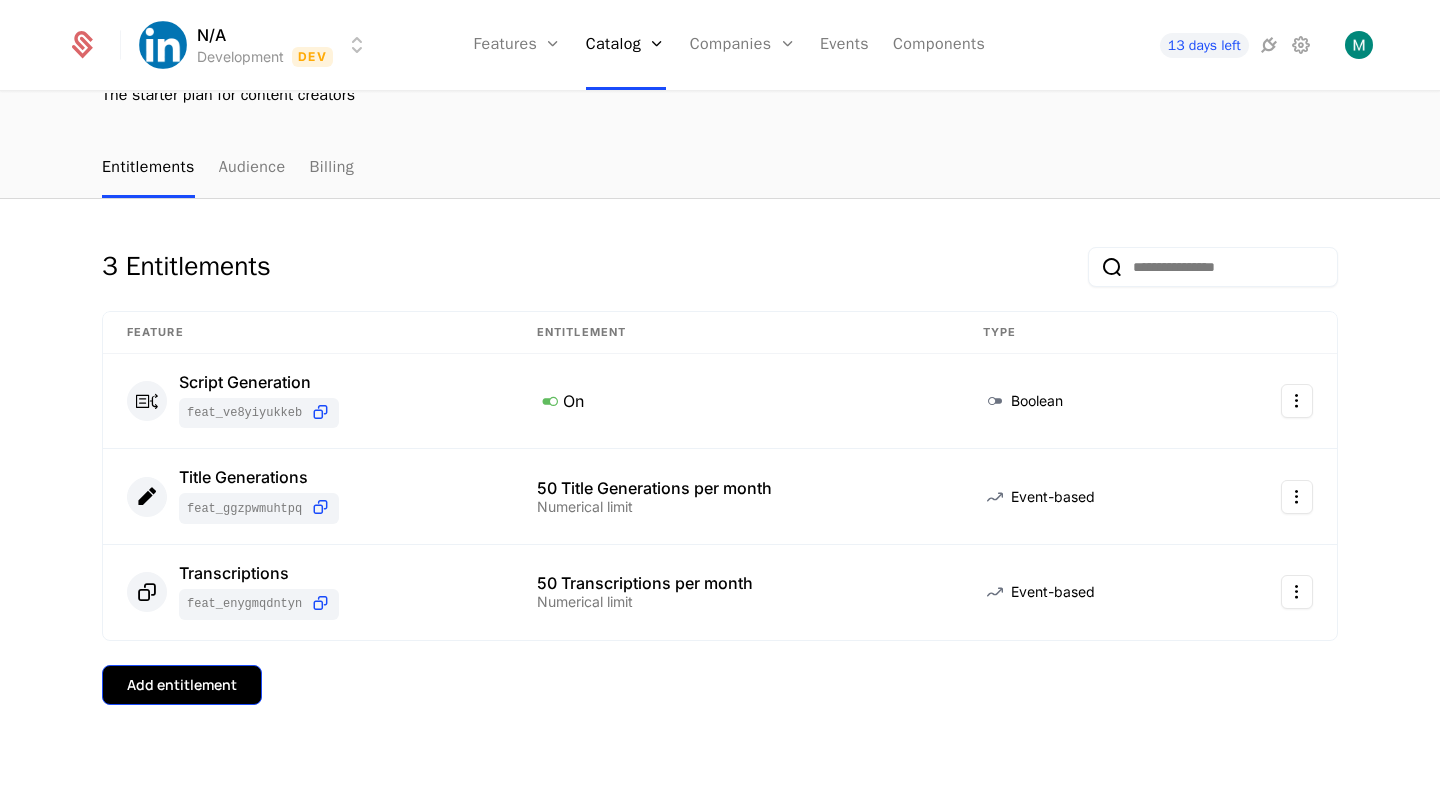 click on "Add entitlement" at bounding box center (182, 685) 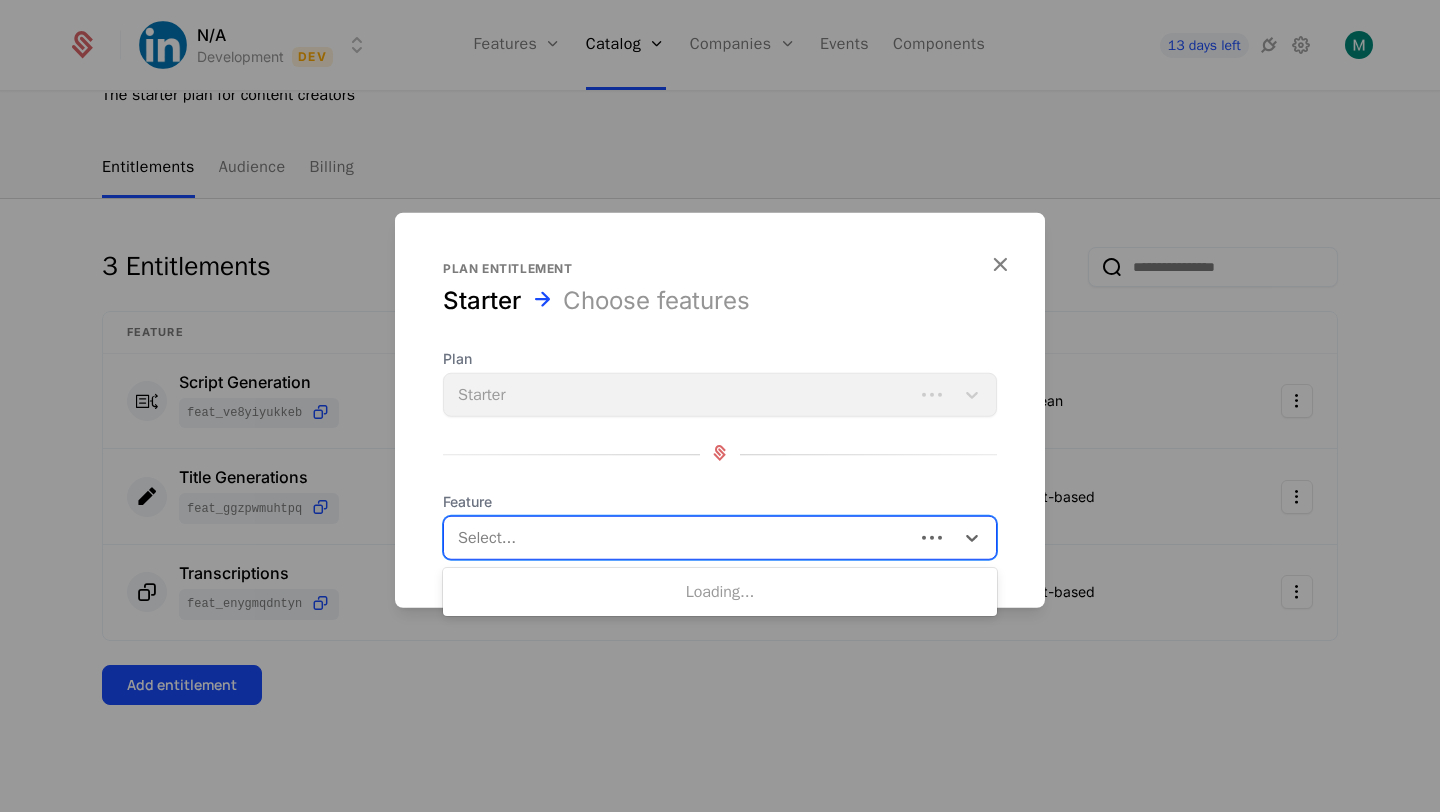 click at bounding box center [681, 538] 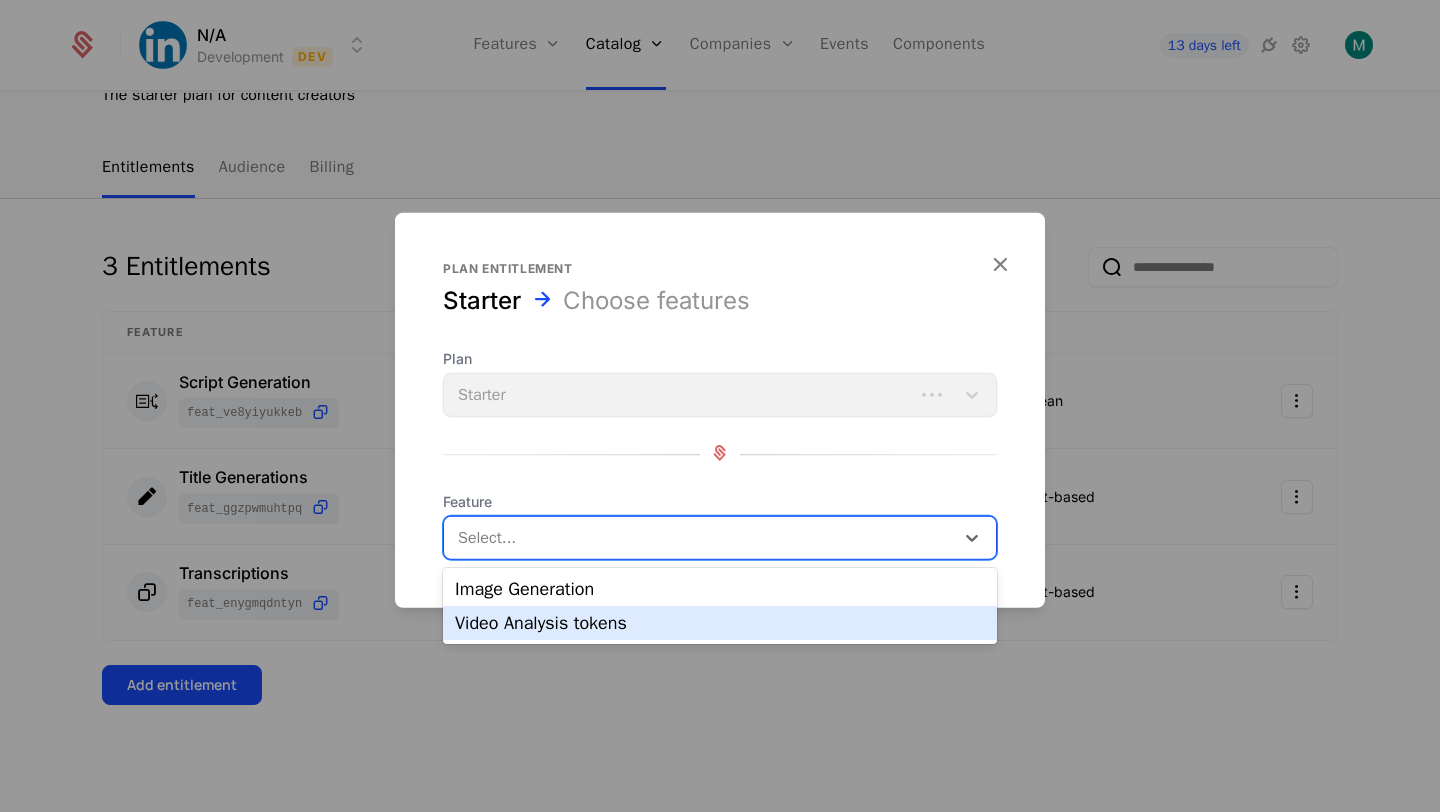 click on "Video Analysis tokens" at bounding box center [720, 623] 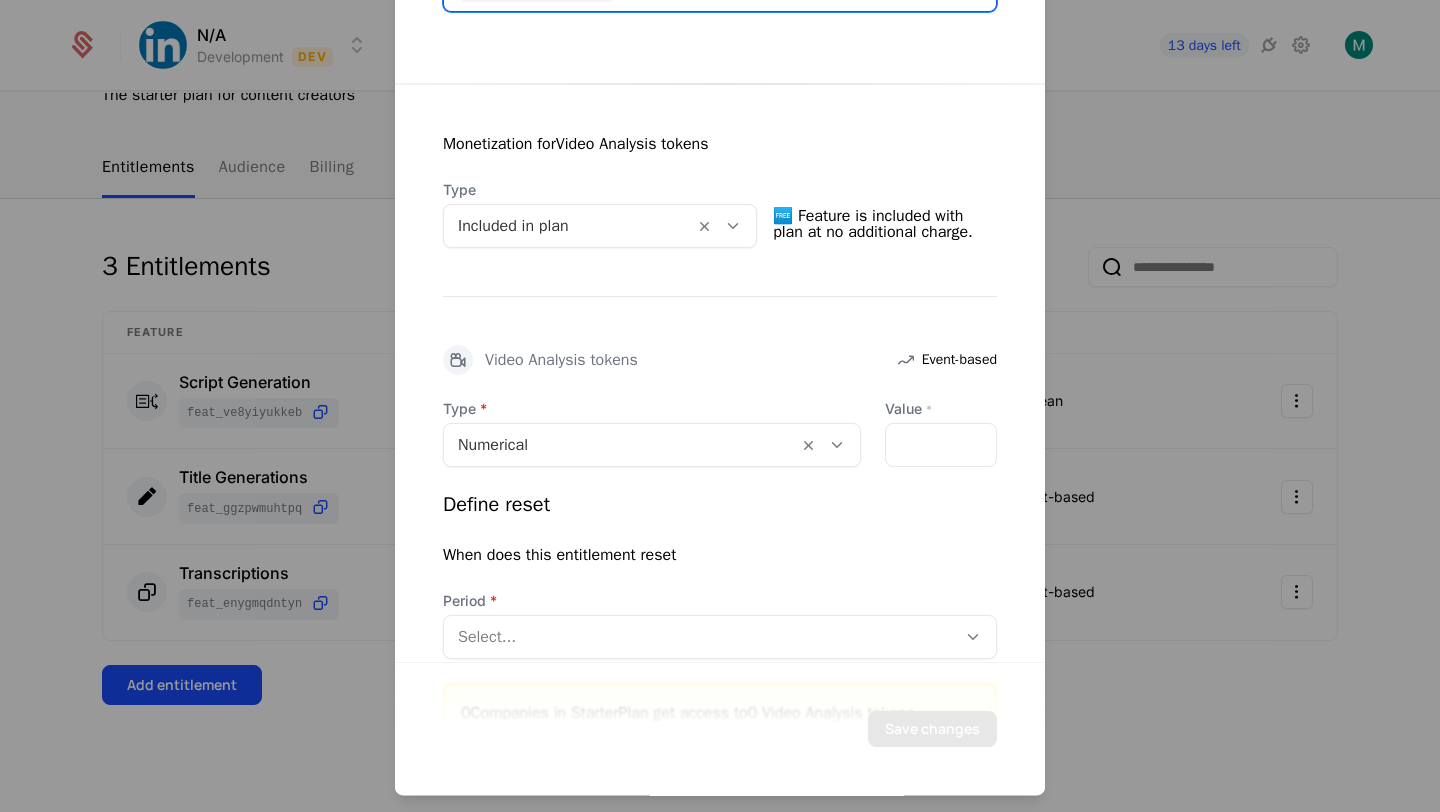 scroll, scrollTop: 423, scrollLeft: 0, axis: vertical 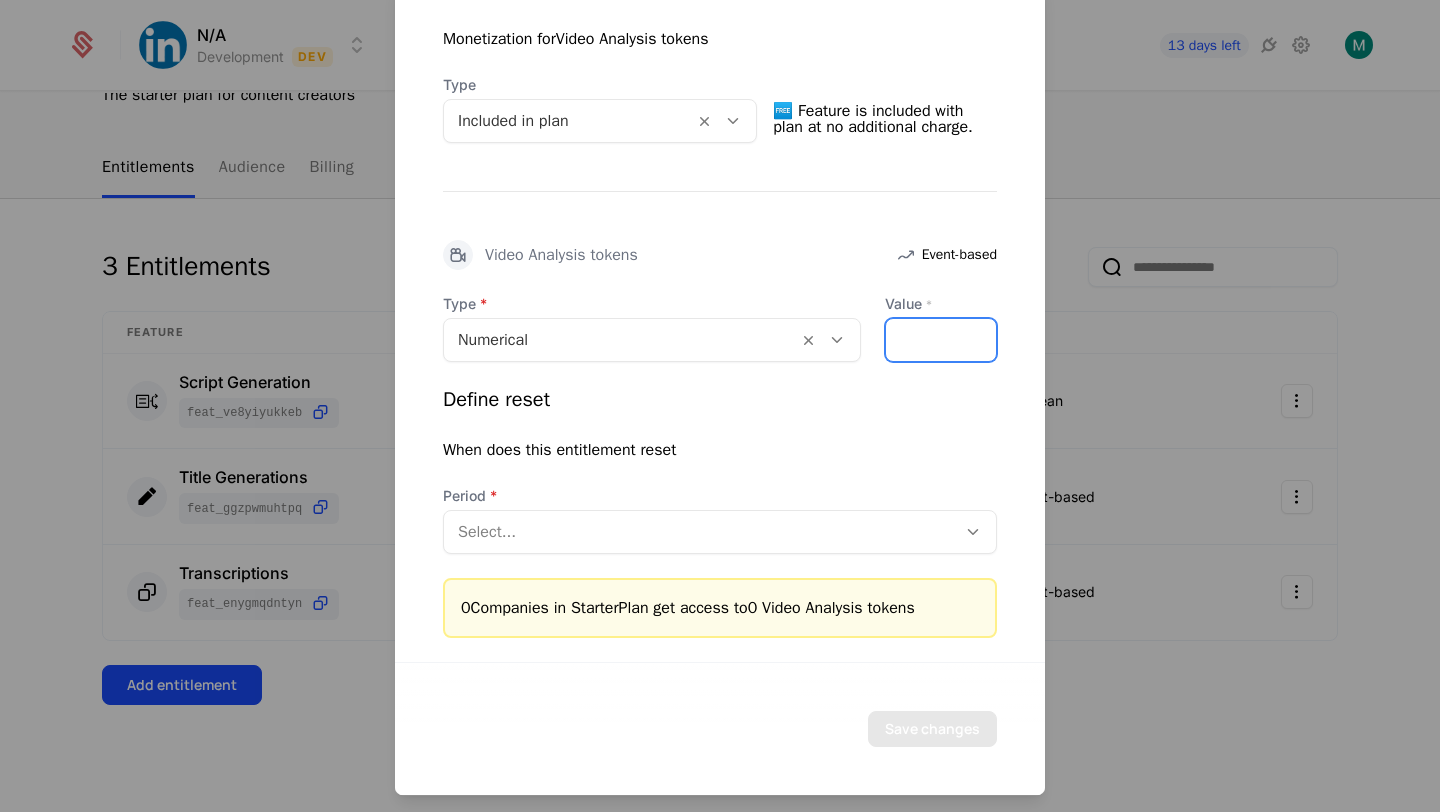 click on "*" at bounding box center (941, 340) 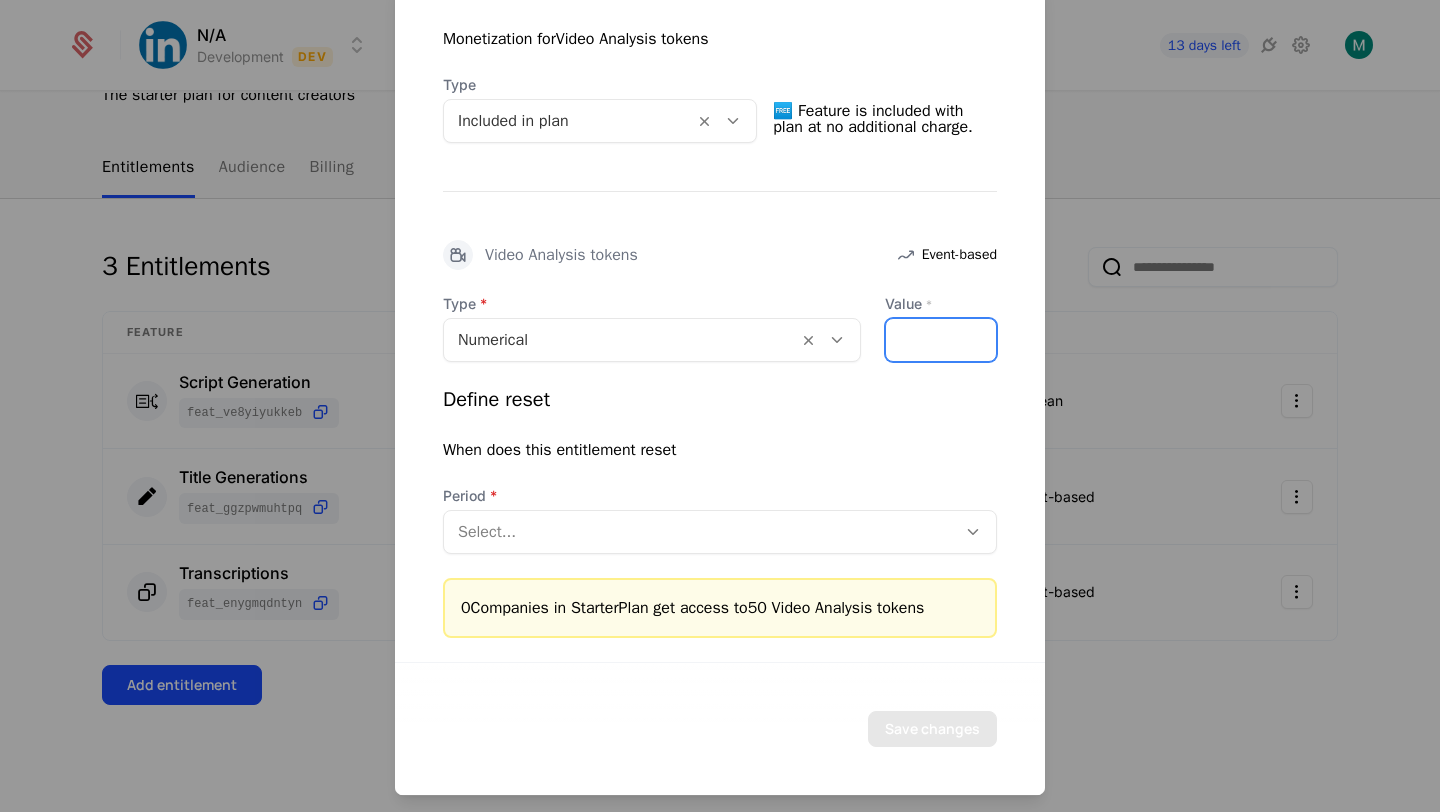 type on "**" 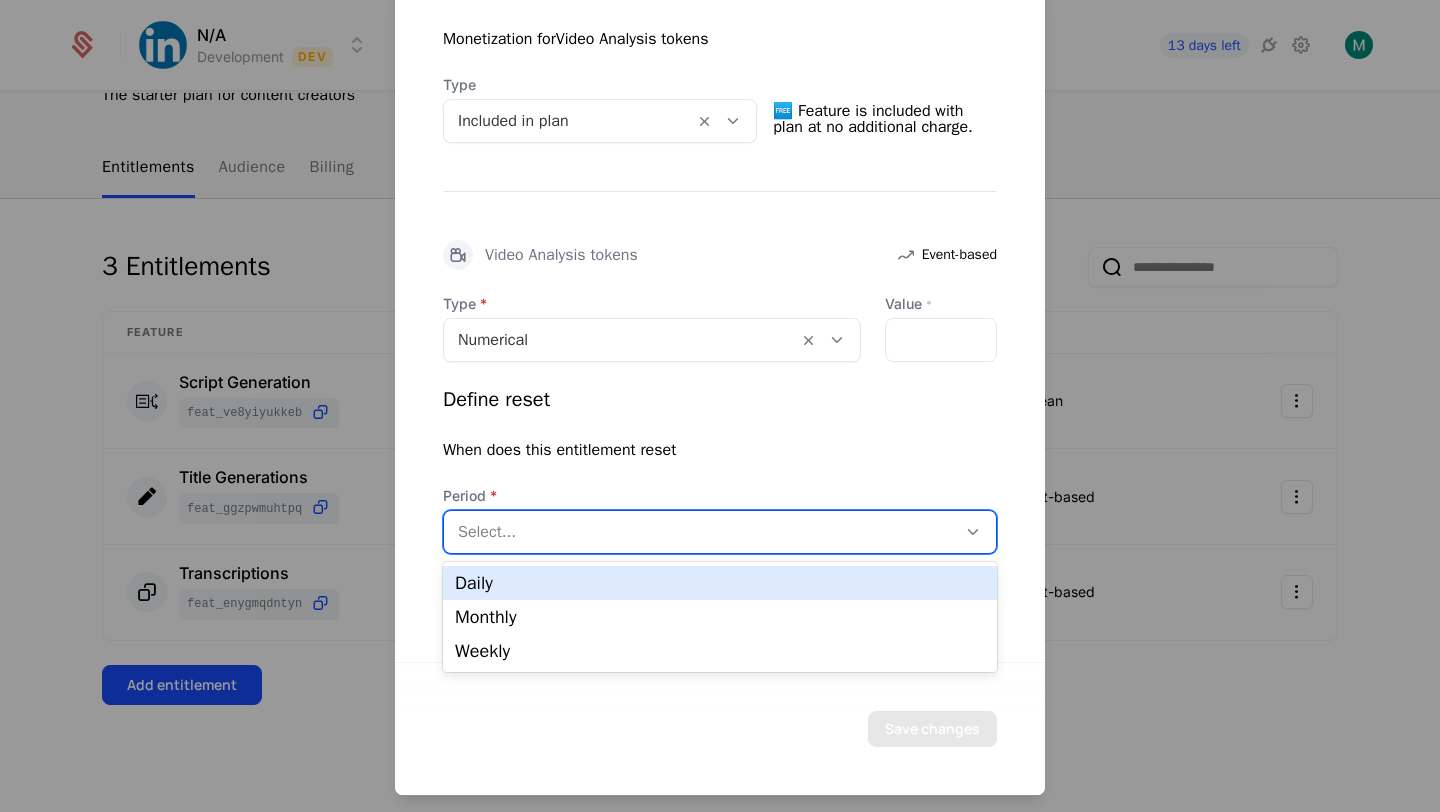 click at bounding box center (700, 532) 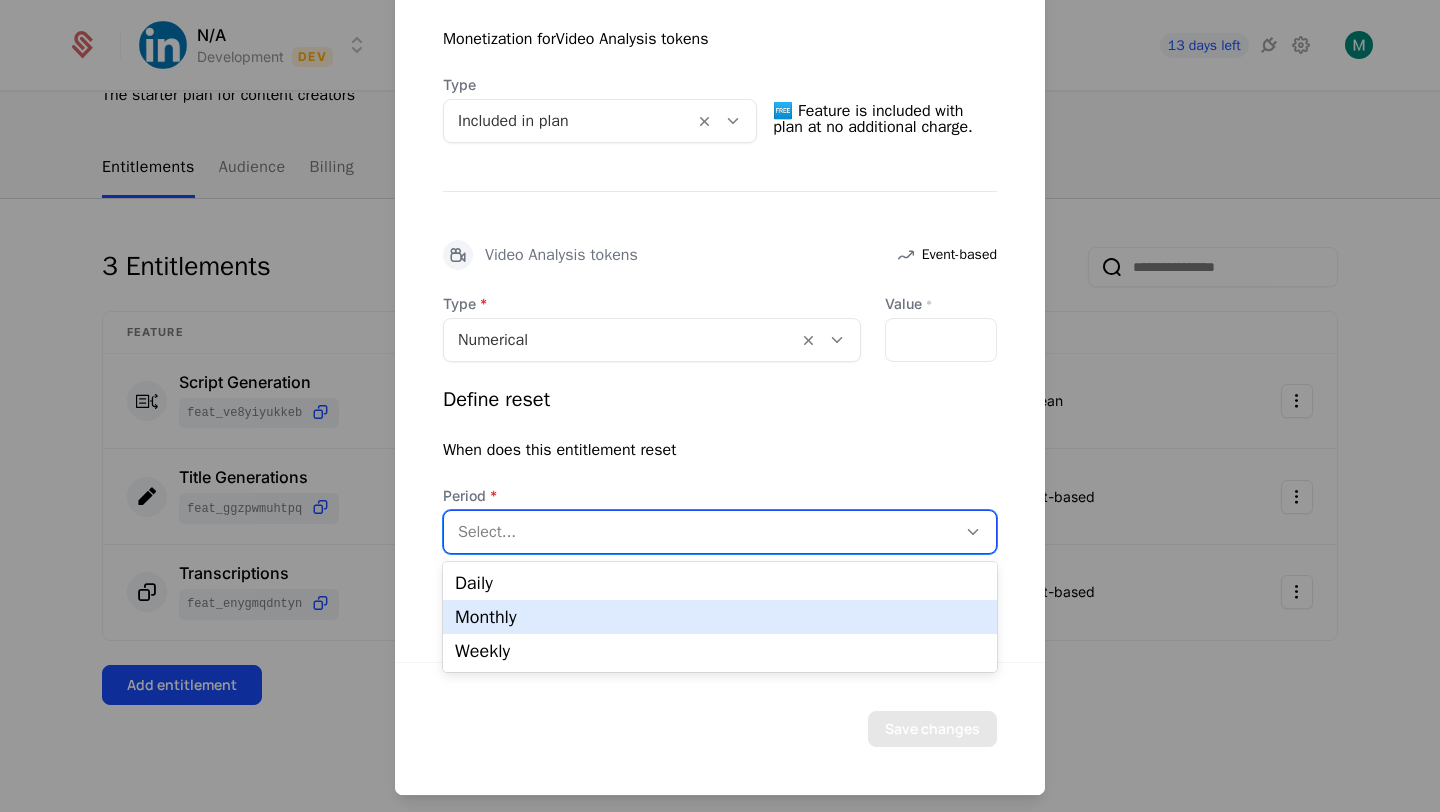 click on "Monthly" at bounding box center (720, 617) 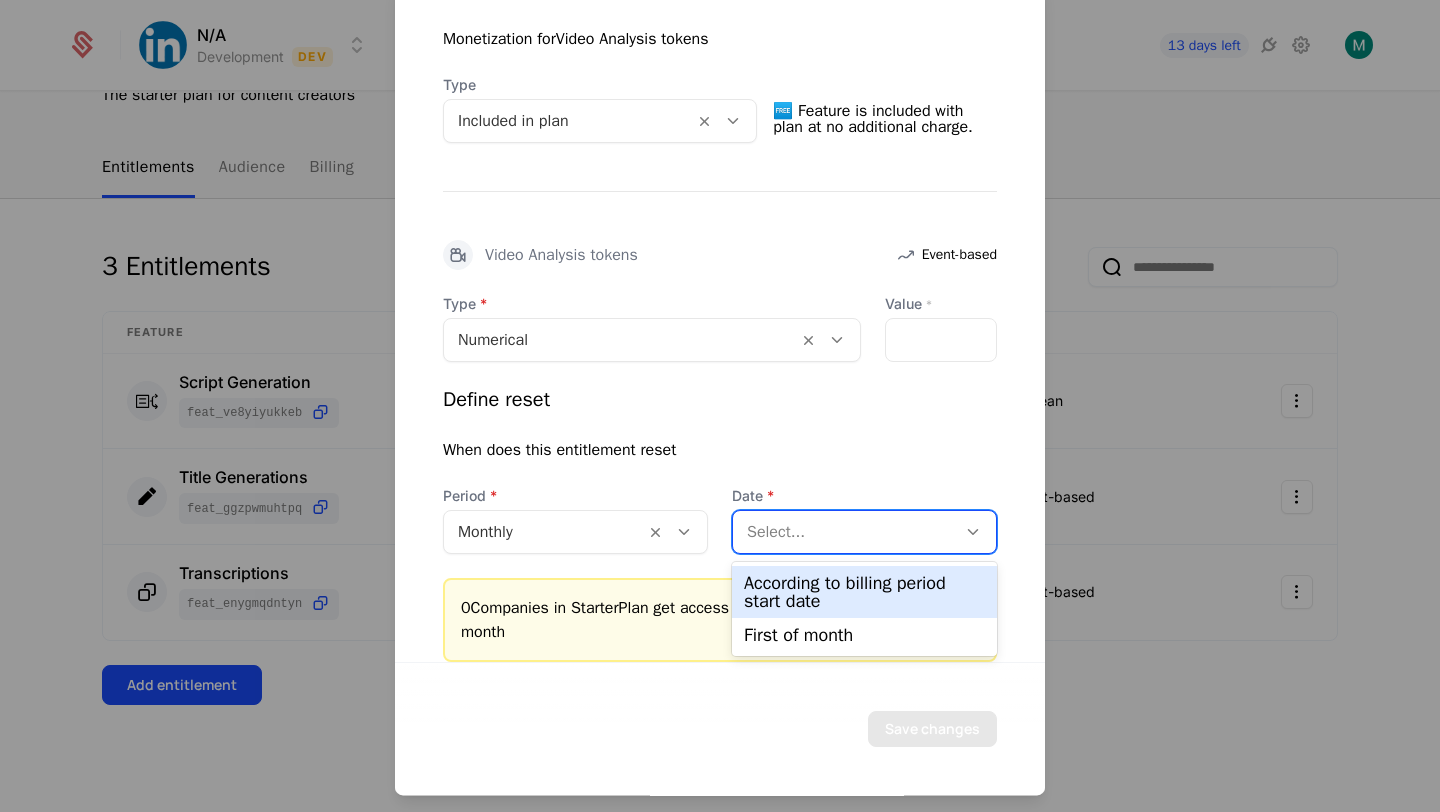 click at bounding box center (844, 532) 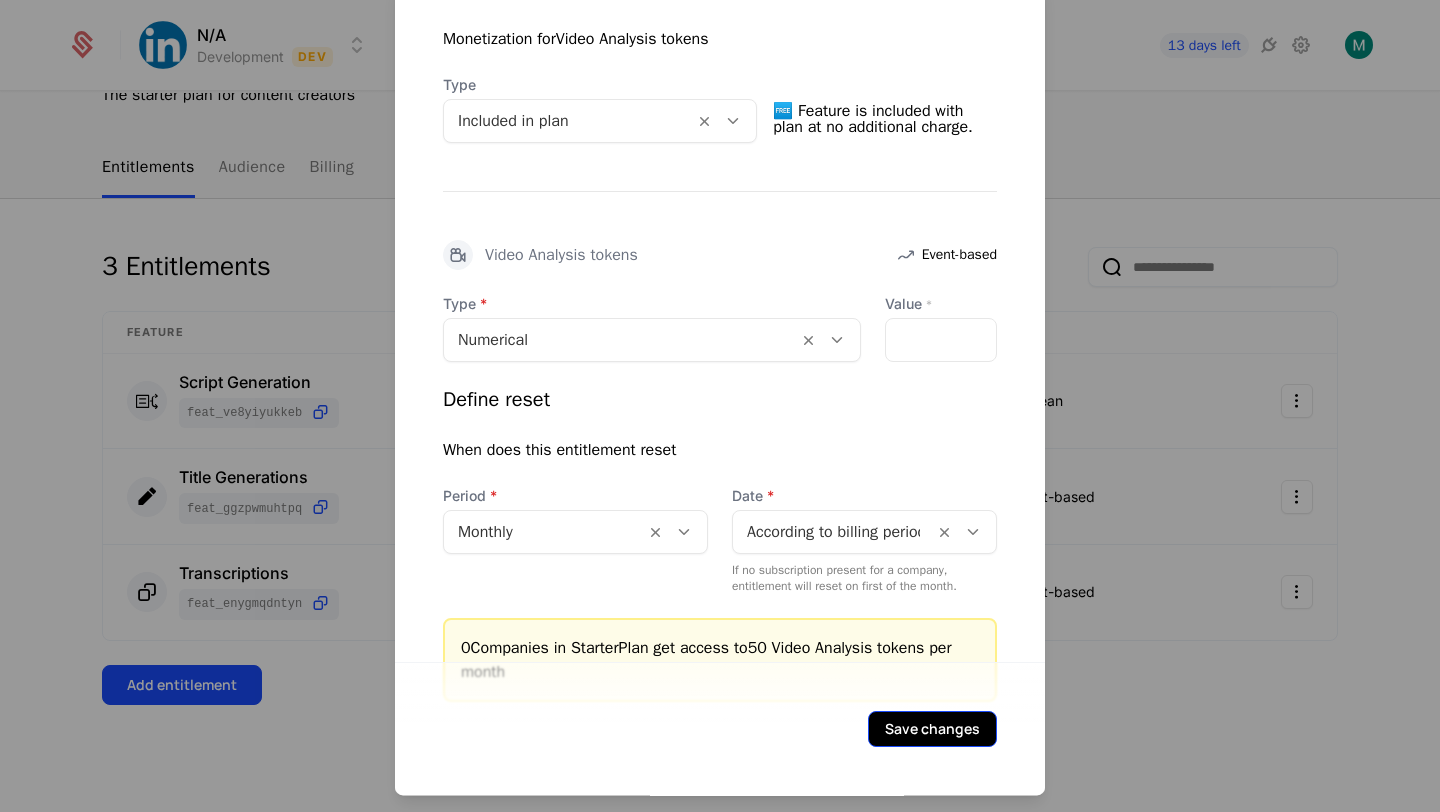click on "Save changes" at bounding box center [932, 729] 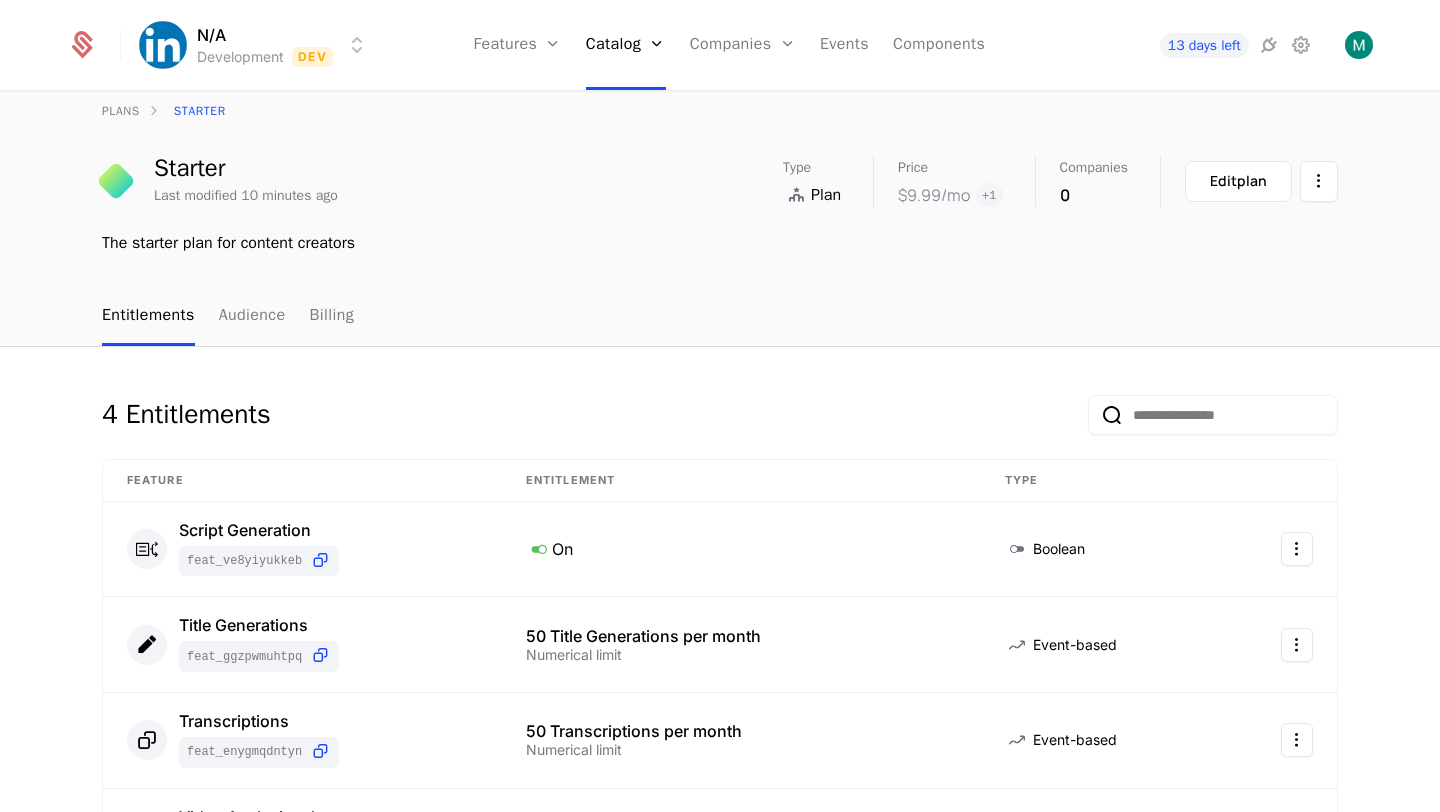 scroll, scrollTop: 0, scrollLeft: 0, axis: both 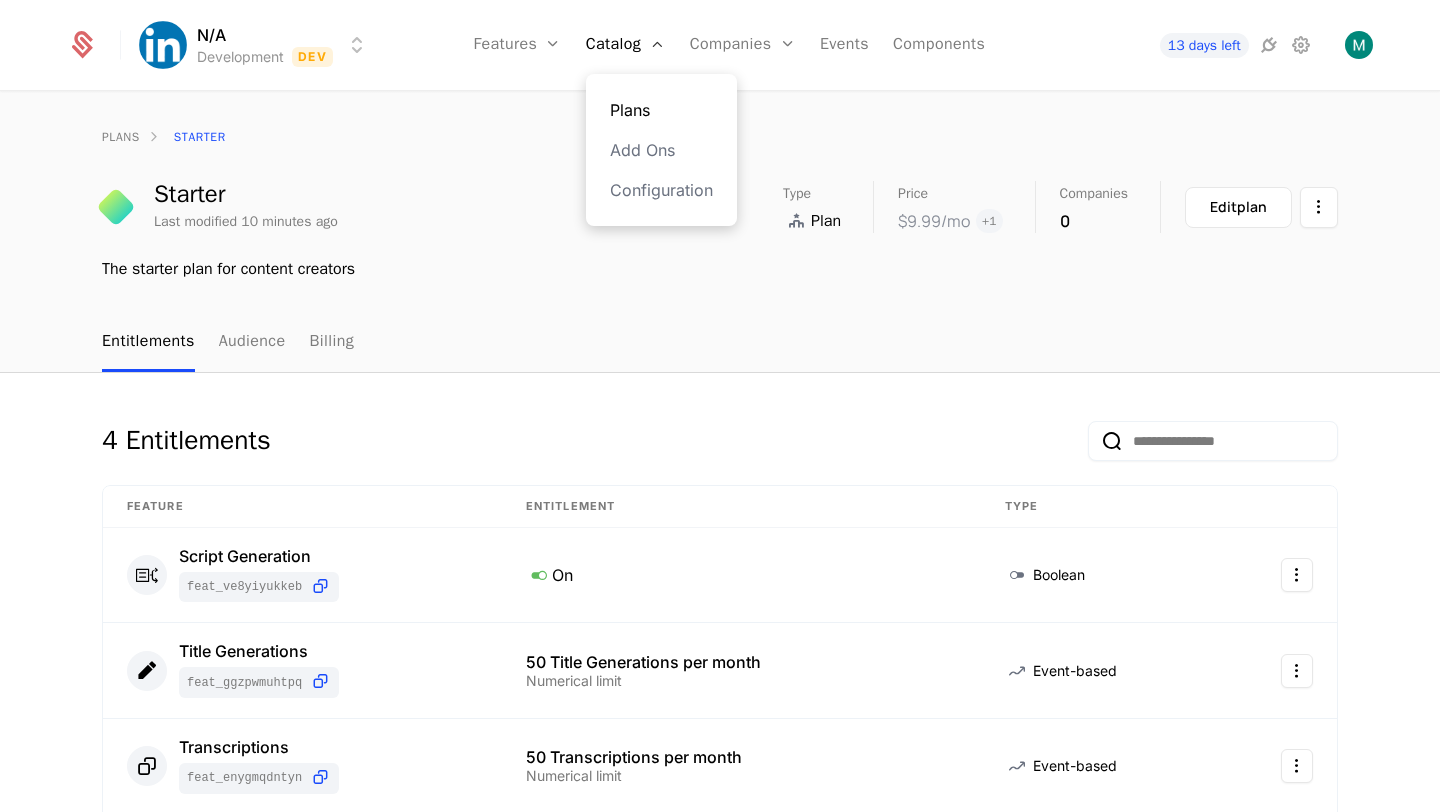 click on "Plans" at bounding box center [661, 110] 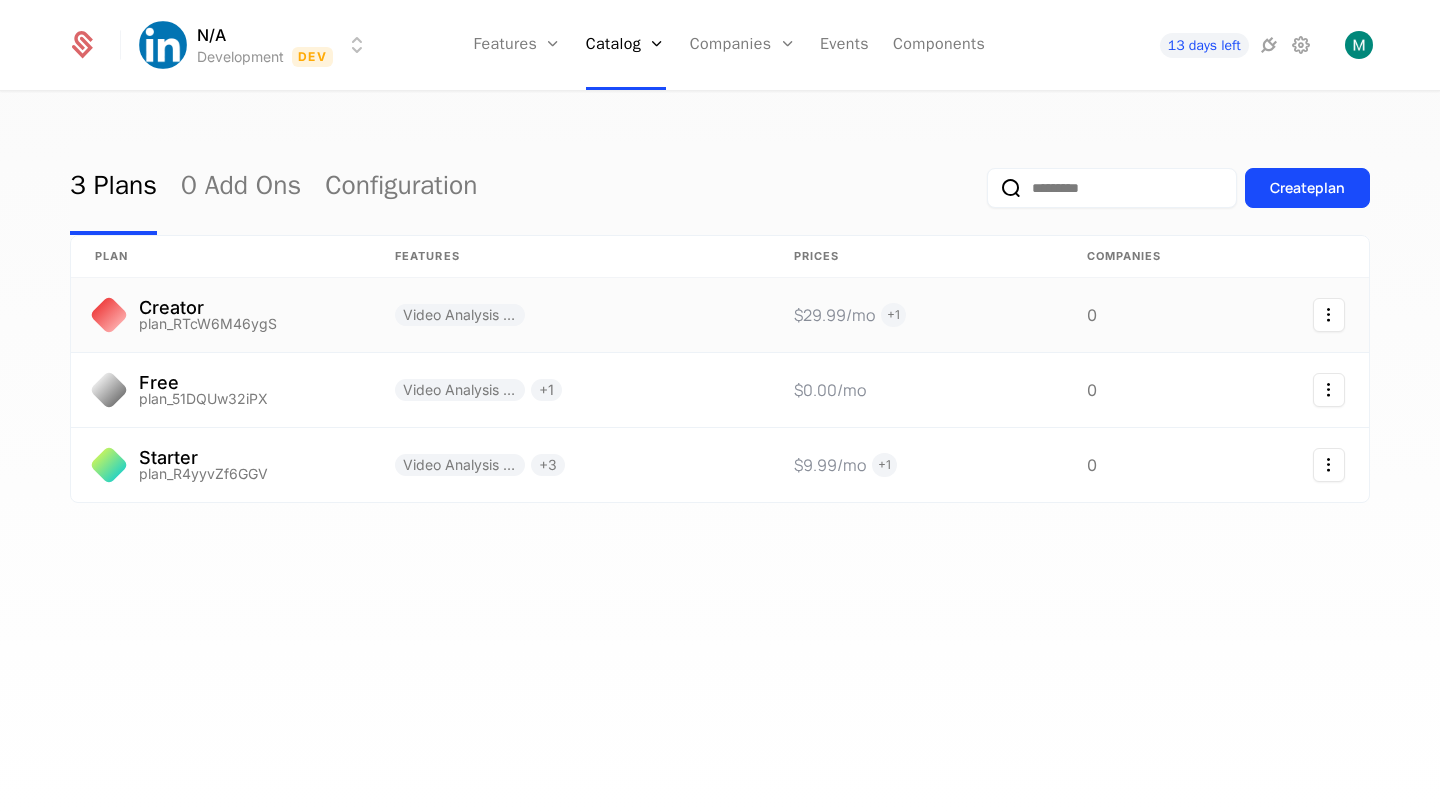click on "Video Analysis tokens" at bounding box center [570, 315] 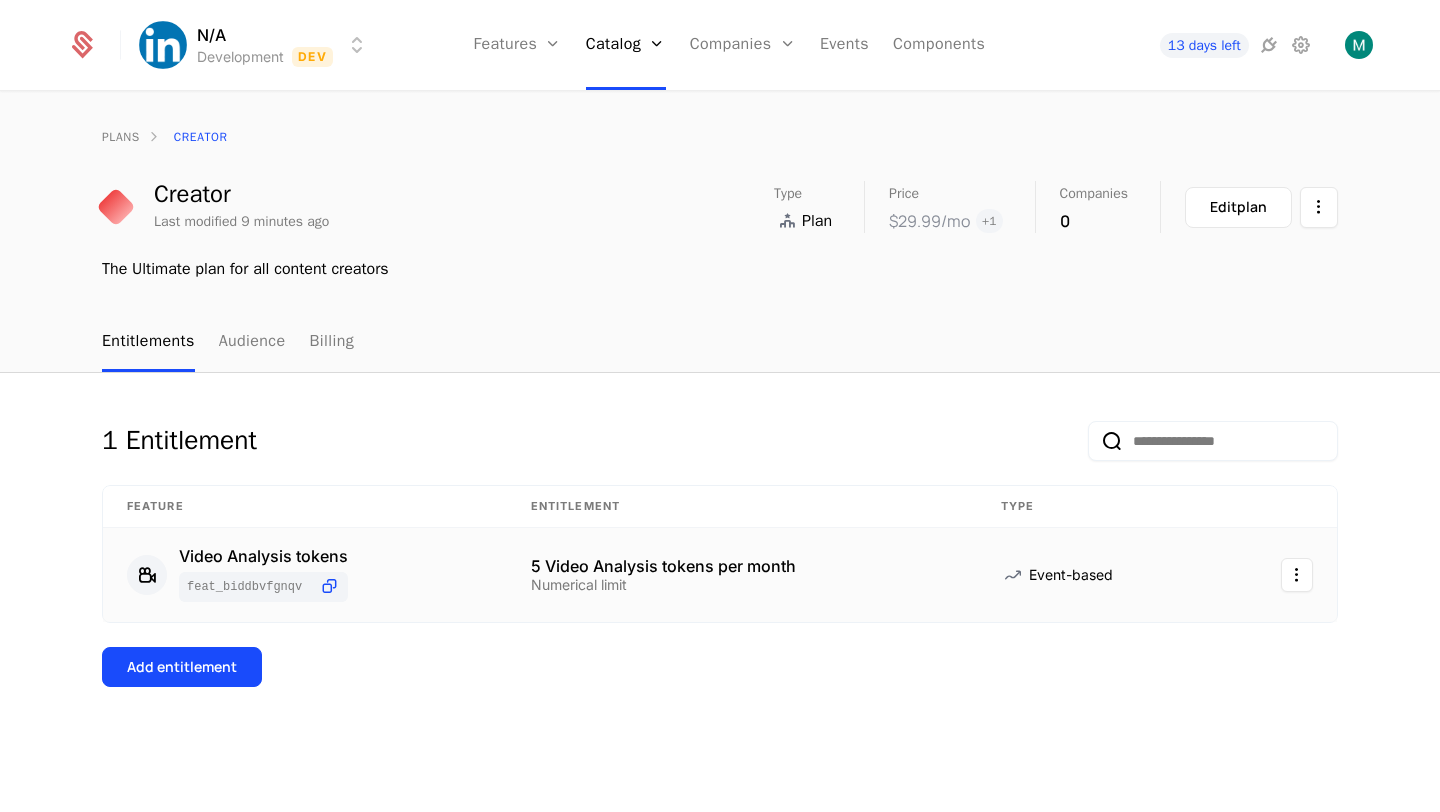 click on "Numerical limit" at bounding box center [663, 585] 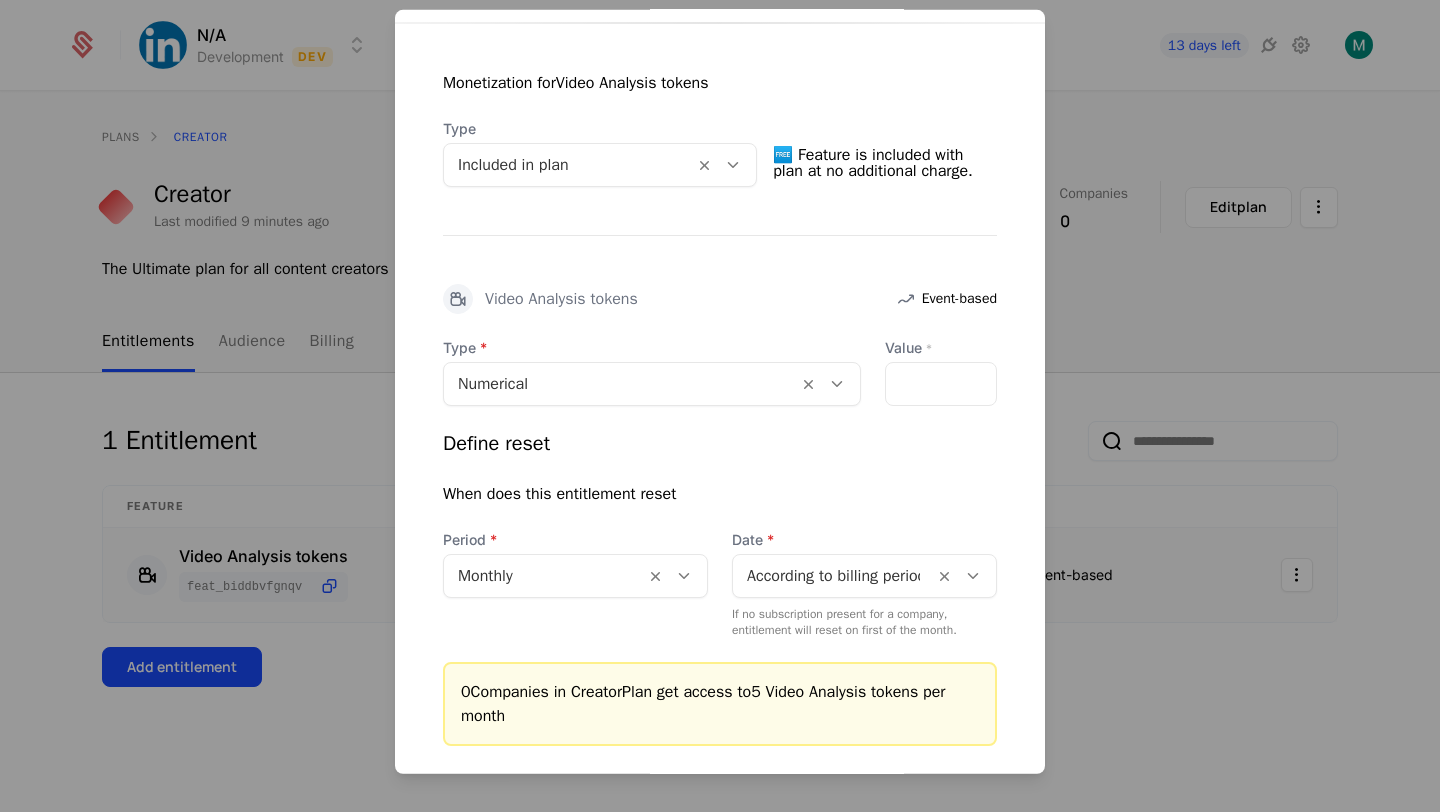 scroll, scrollTop: 498, scrollLeft: 0, axis: vertical 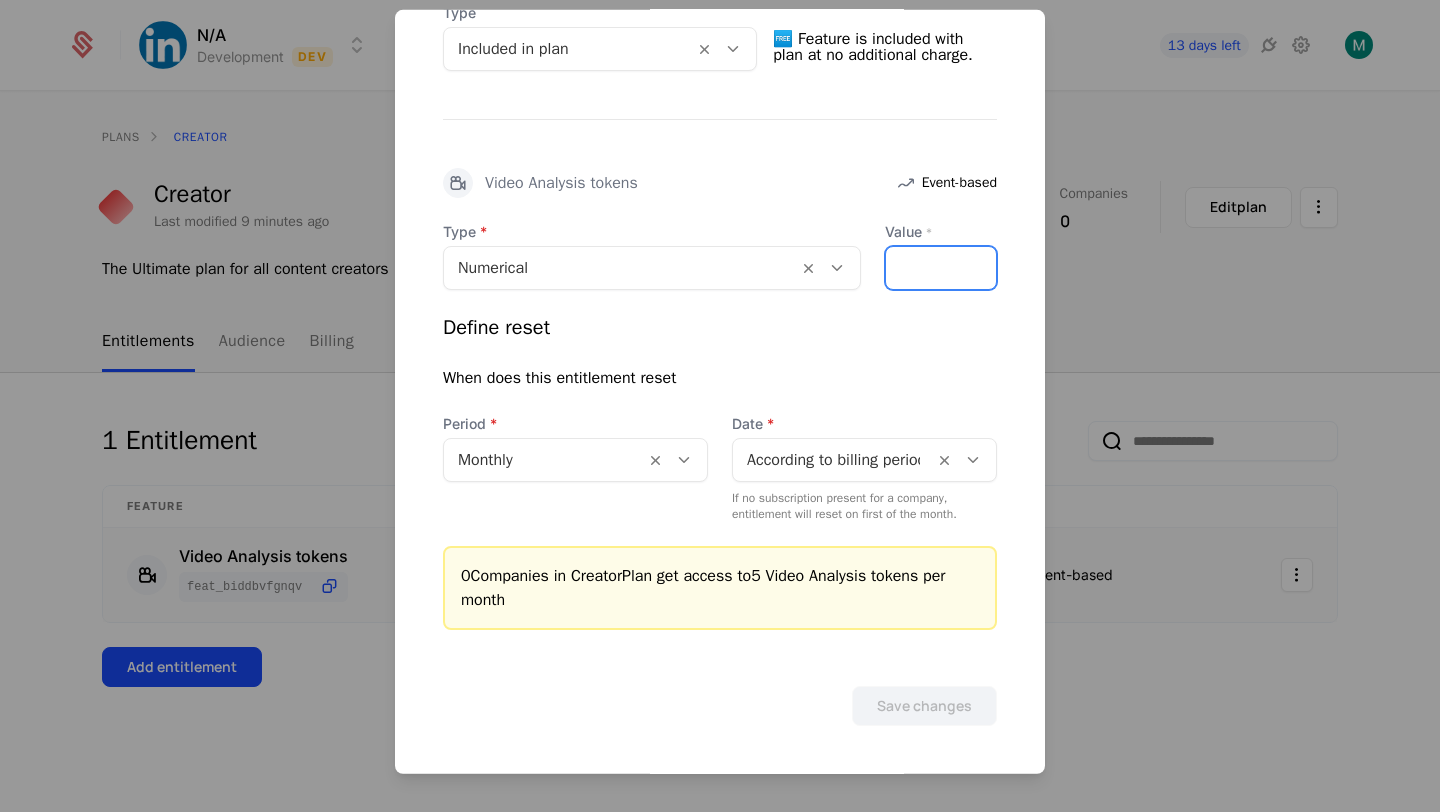 click on "*" at bounding box center (941, 268) 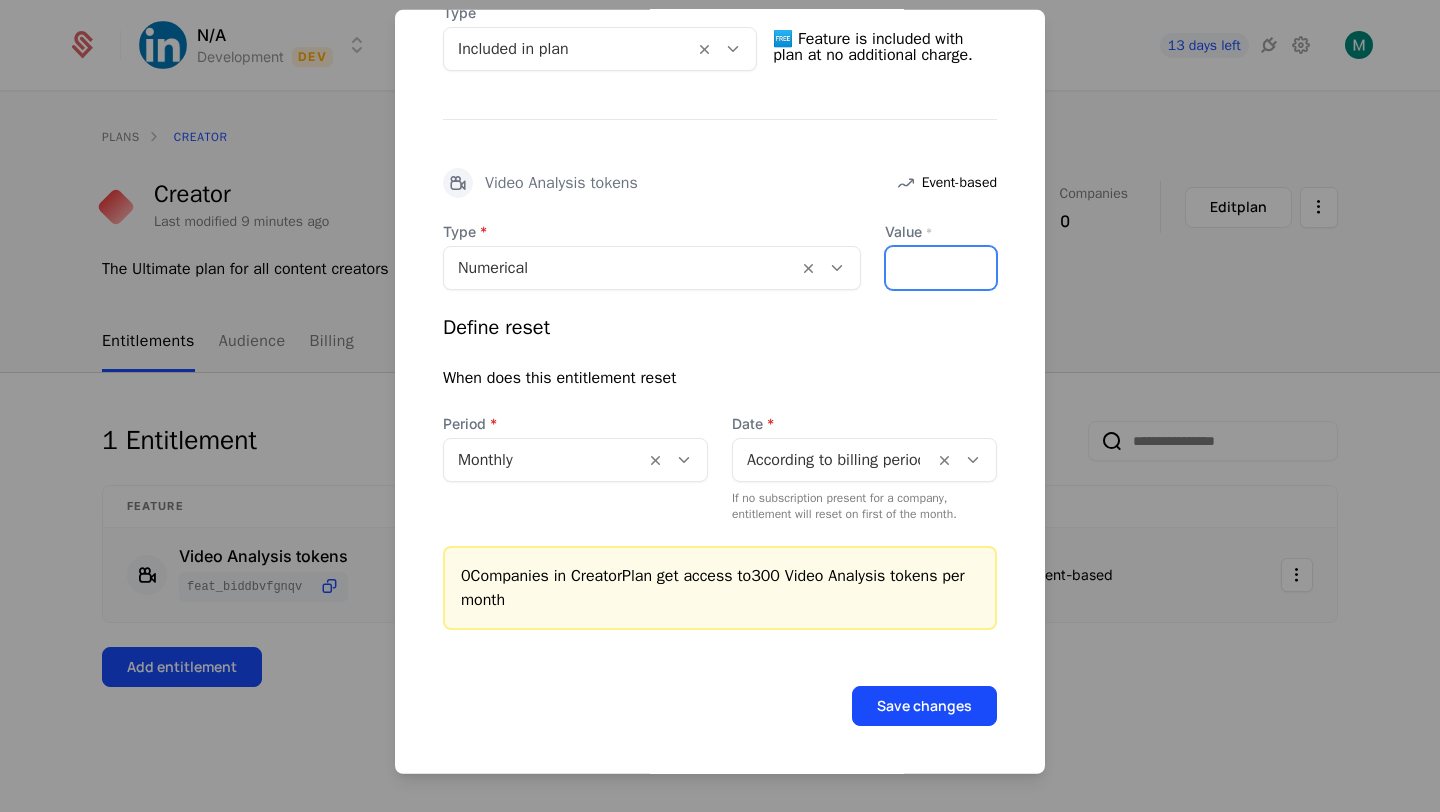type on "***" 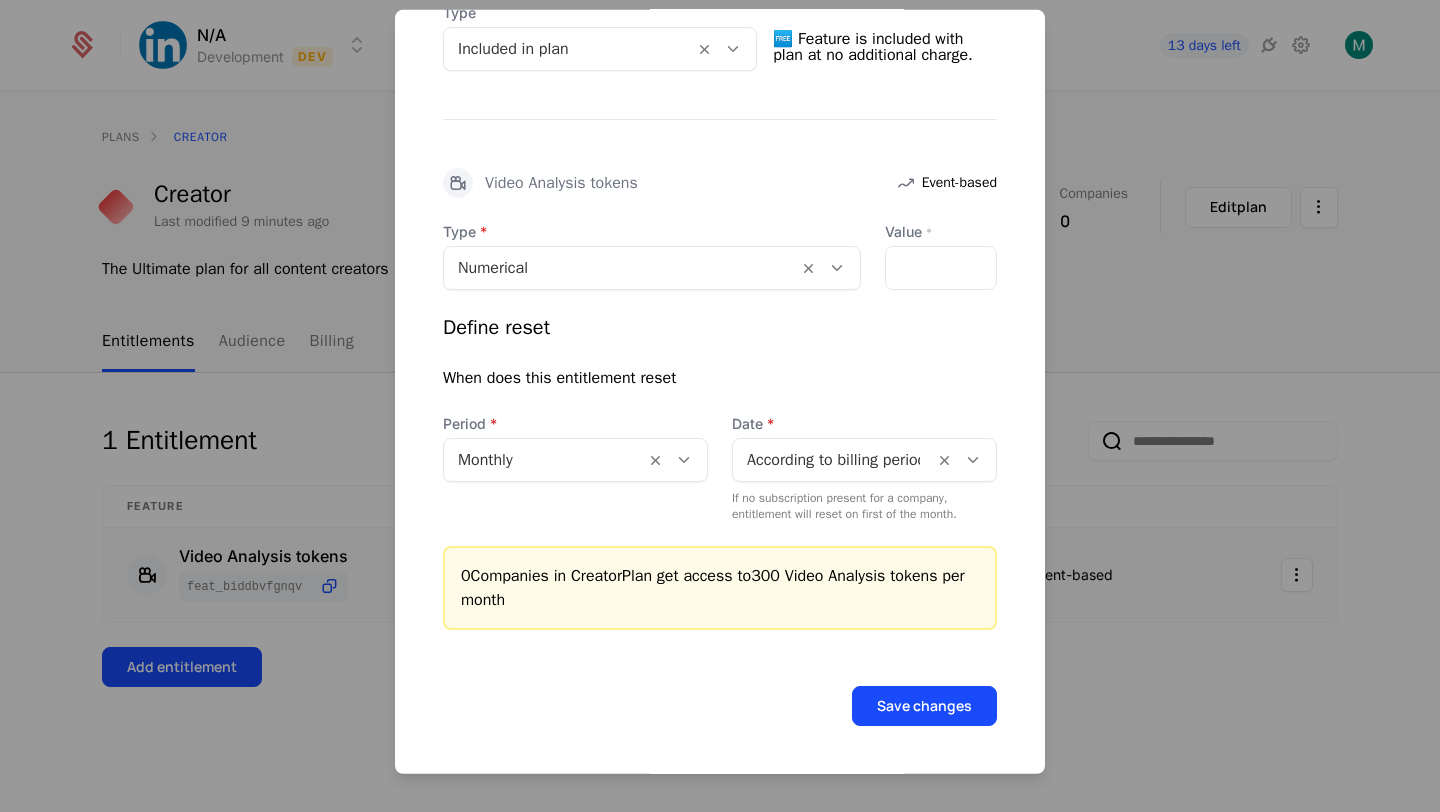 click on "Define reset When does this entitlement reset Period Monthly Date According to billing period start date If no subscription present for a company, entitlement will reset on first of the month." at bounding box center (720, 418) 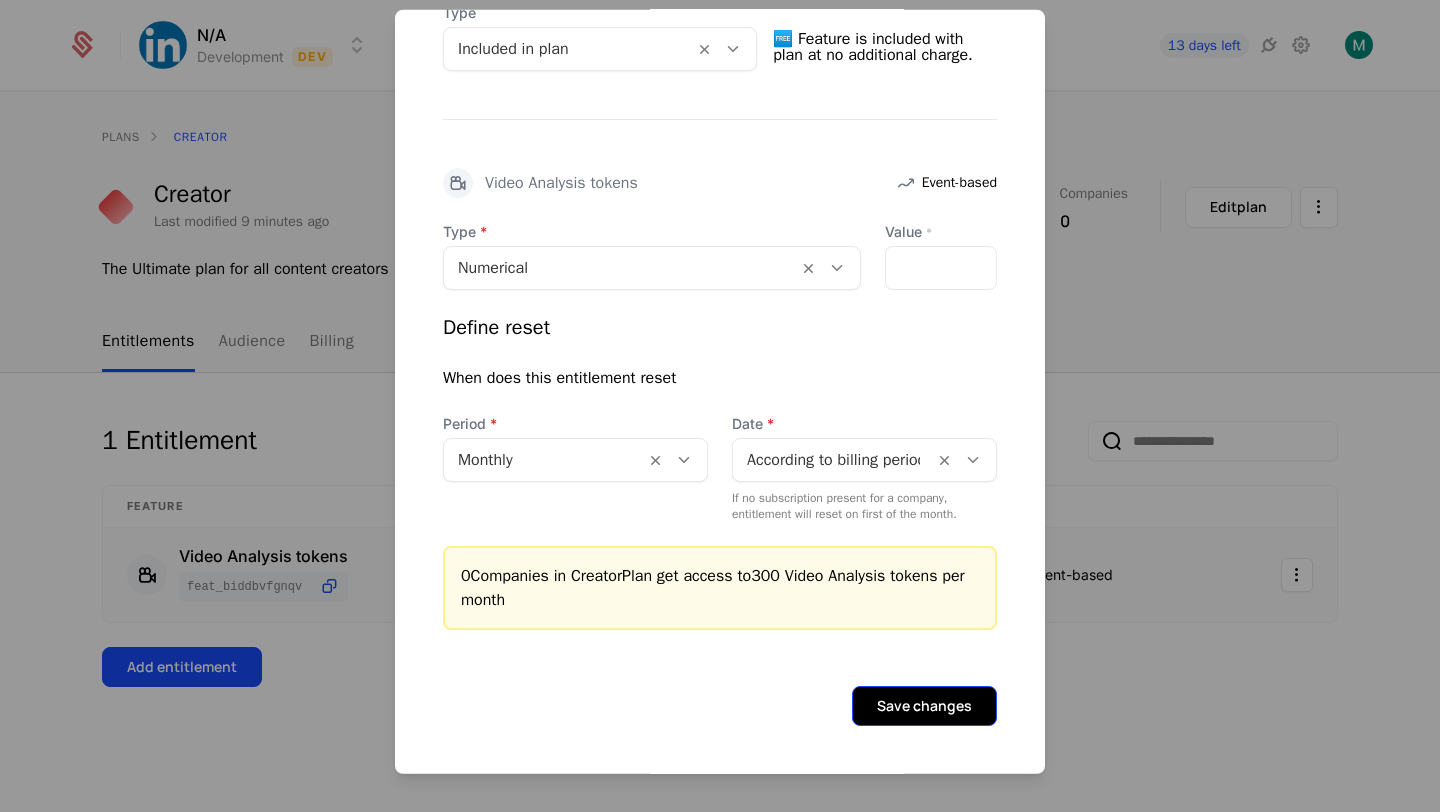 click on "Save changes" at bounding box center (924, 706) 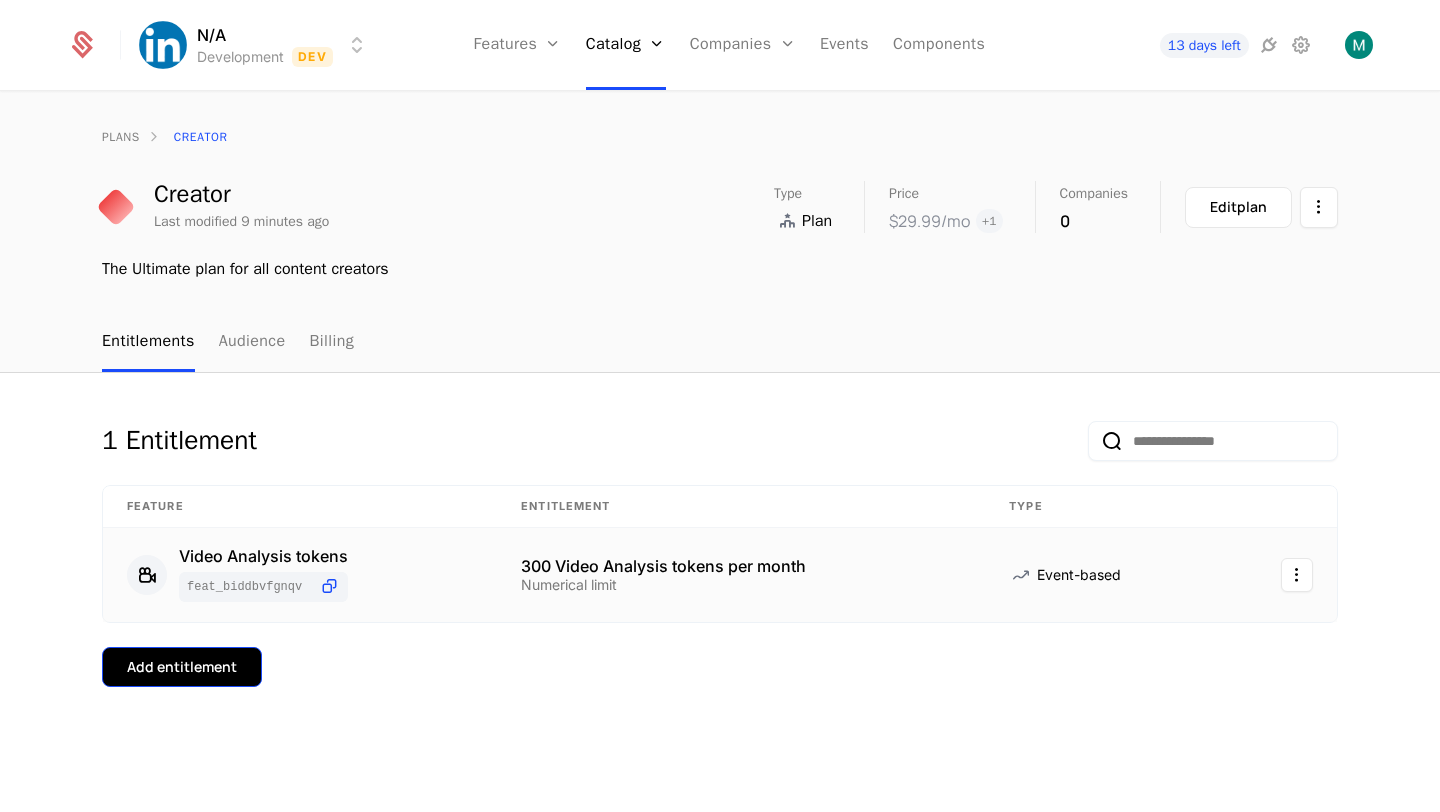 click on "Add entitlement" at bounding box center [182, 667] 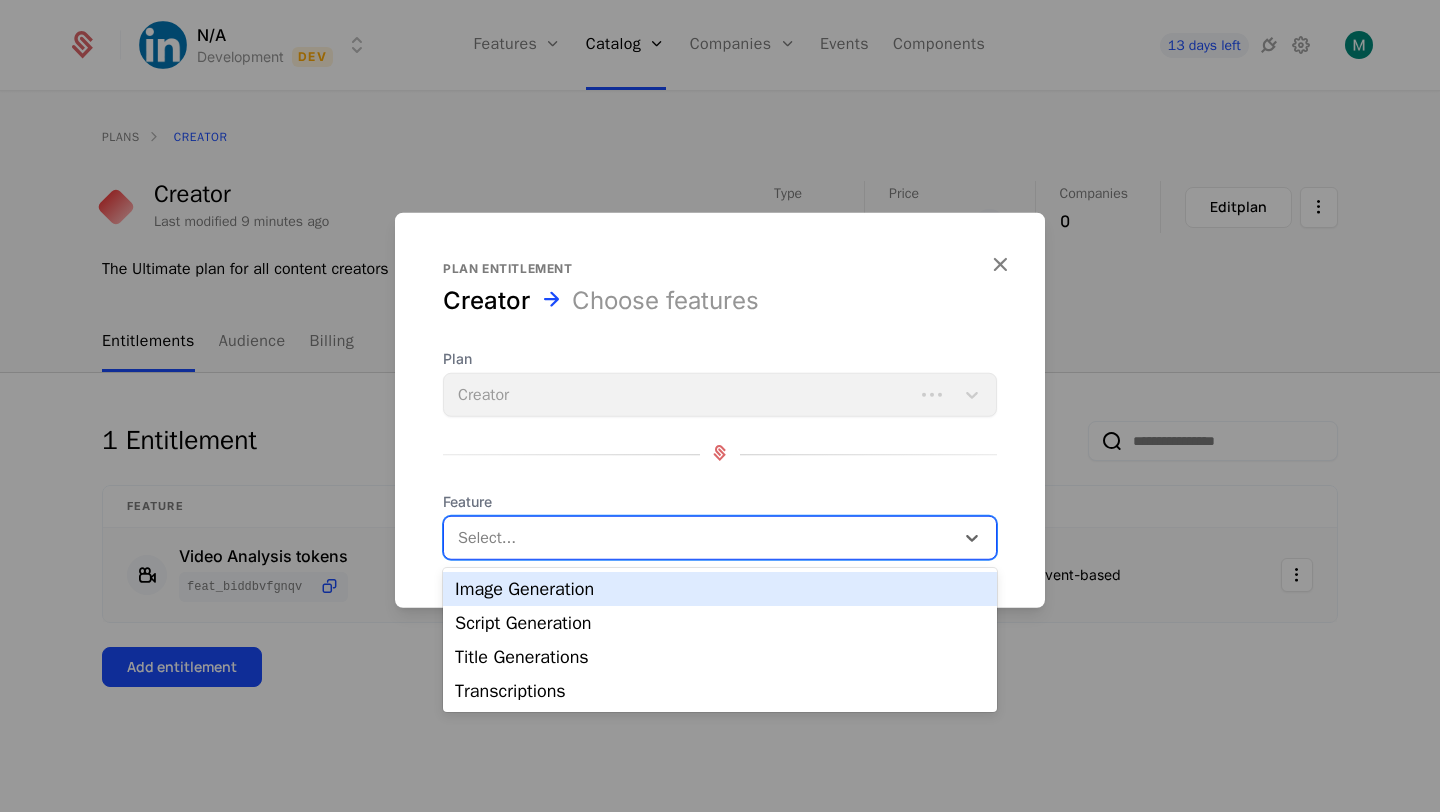 click at bounding box center (701, 538) 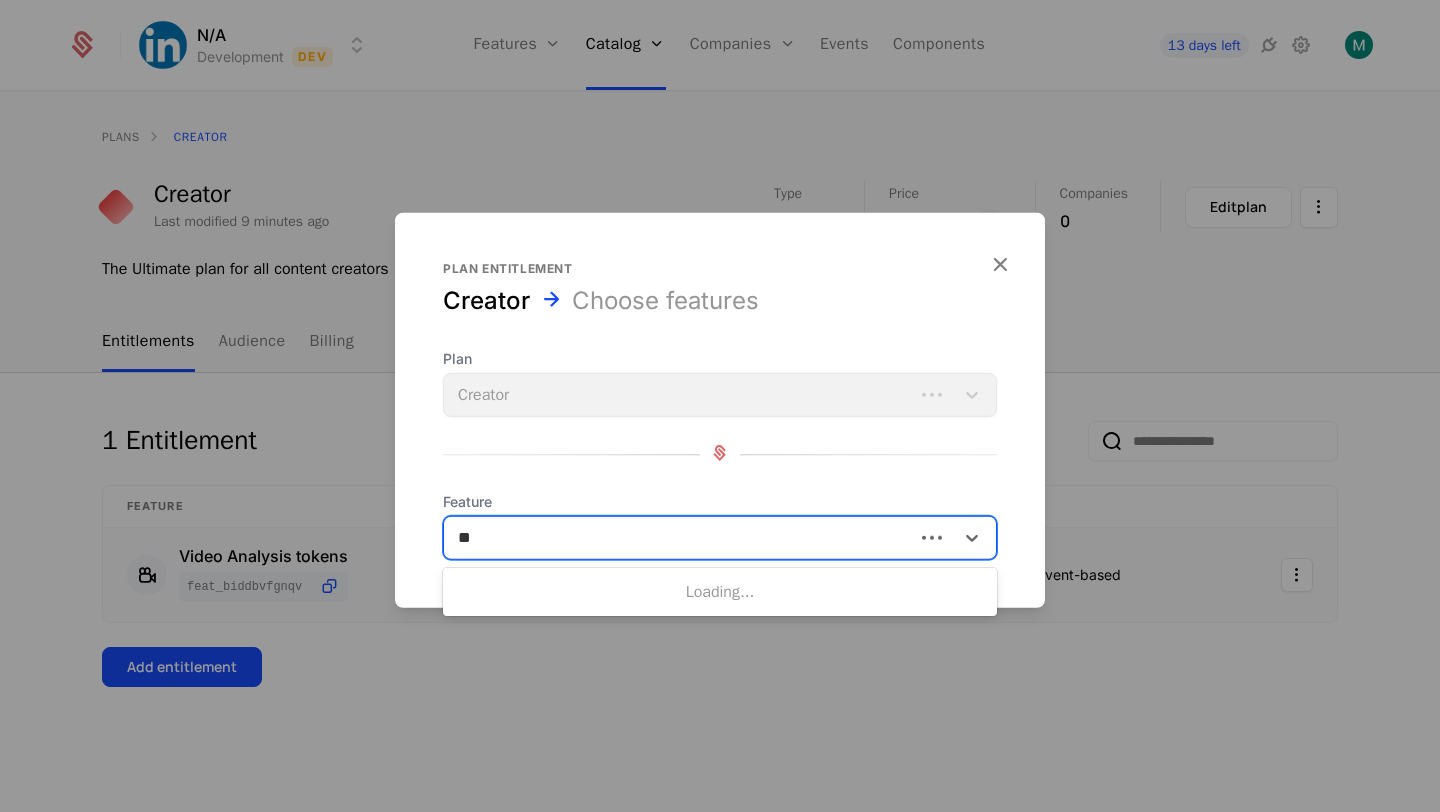 type on "*" 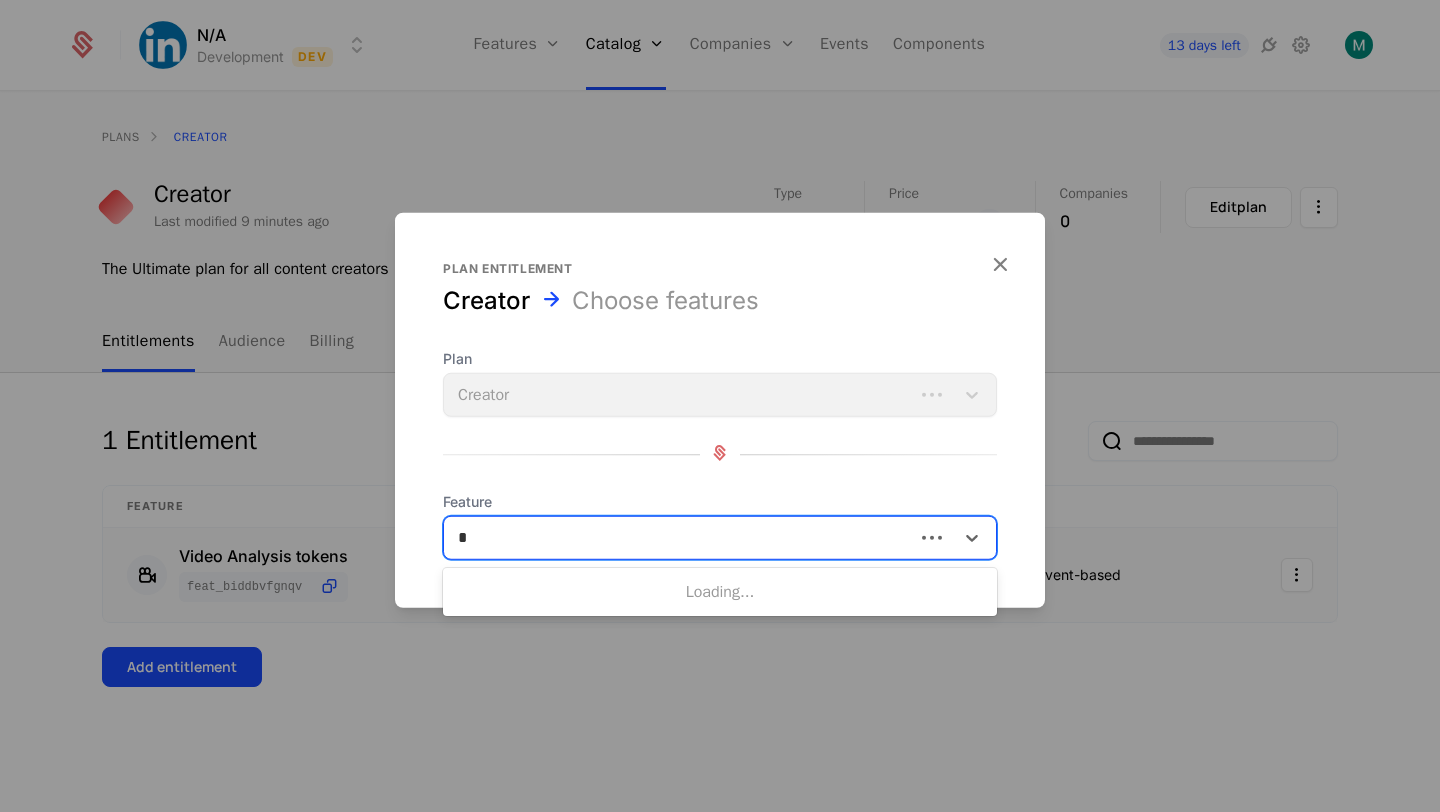 type 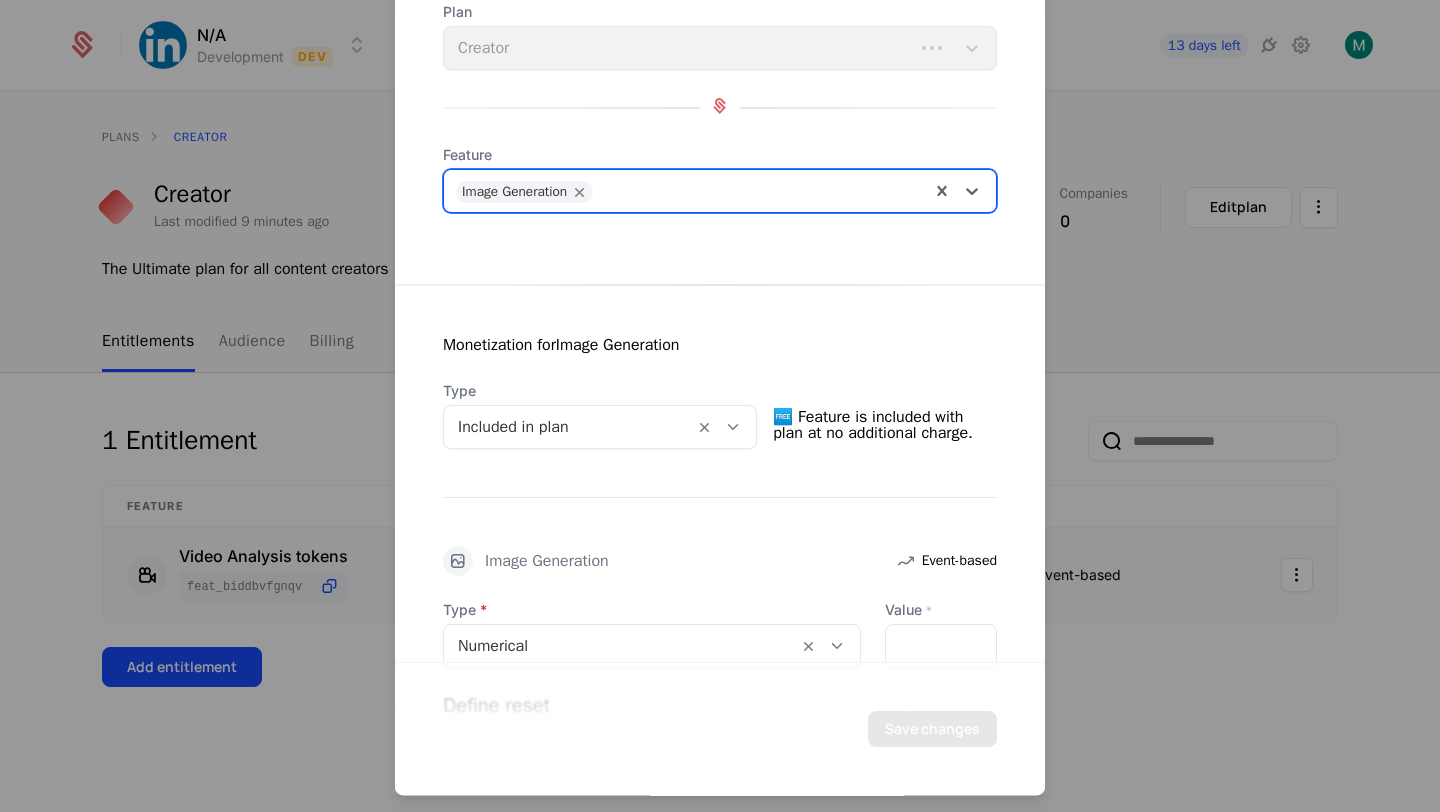 scroll, scrollTop: 423, scrollLeft: 0, axis: vertical 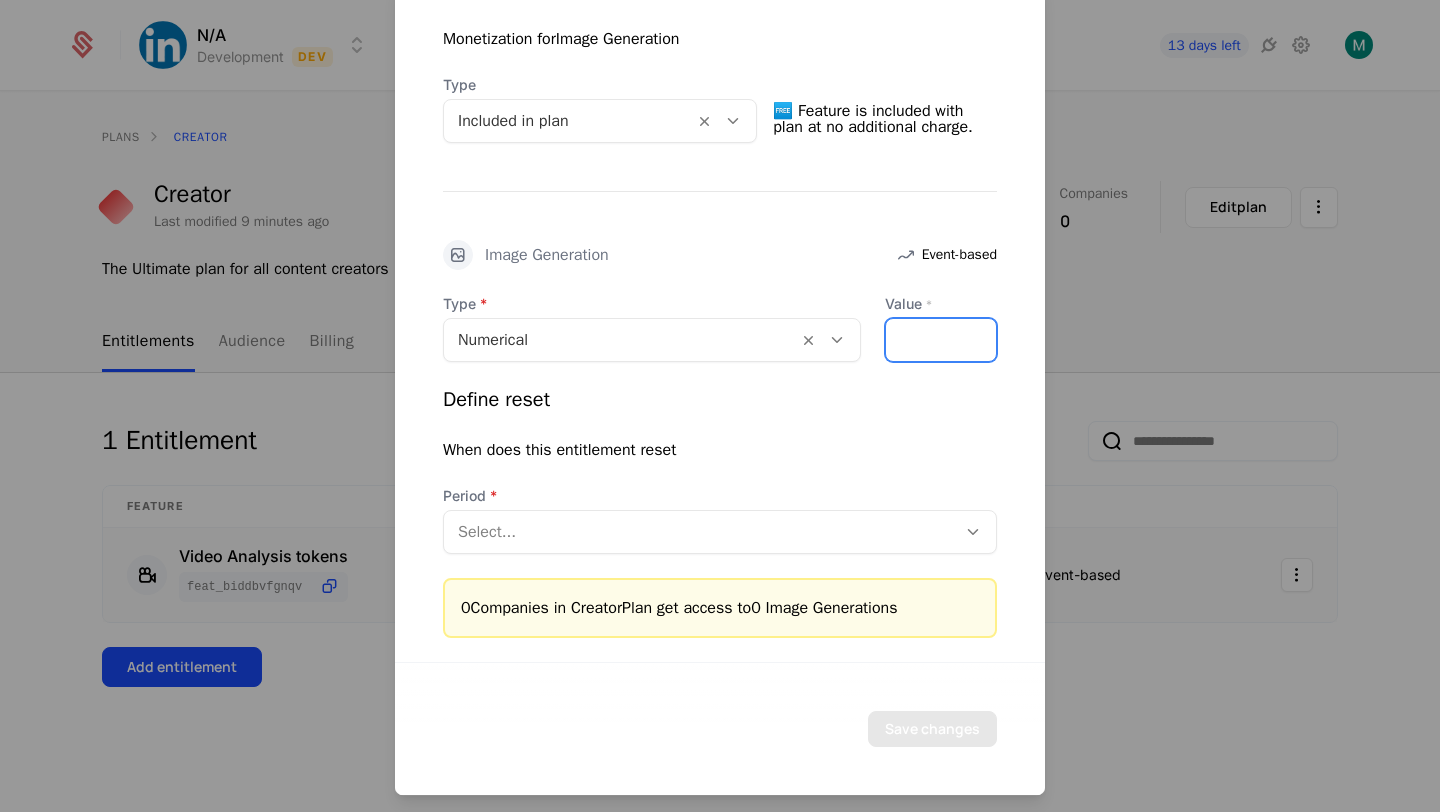 click on "*" at bounding box center (941, 340) 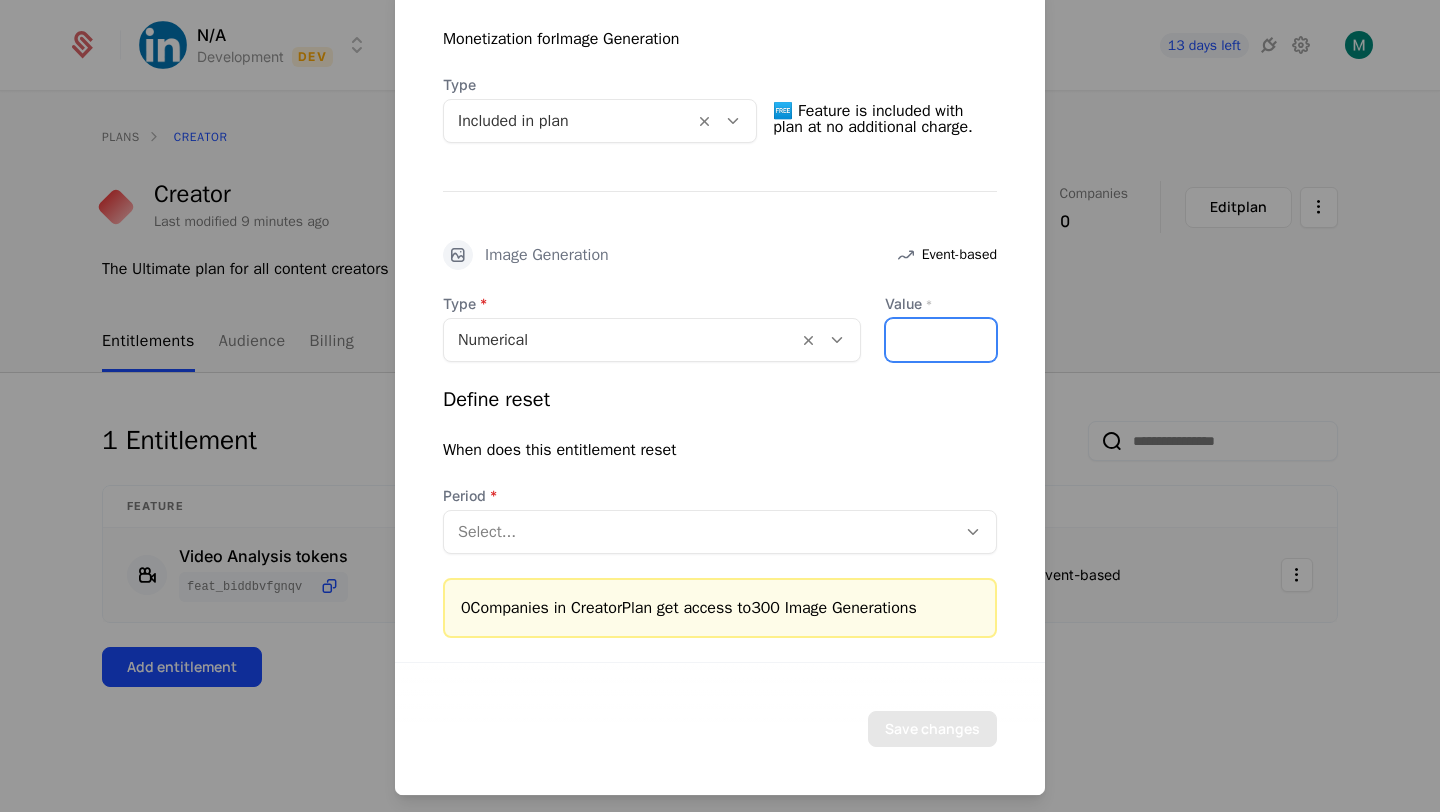 type on "***" 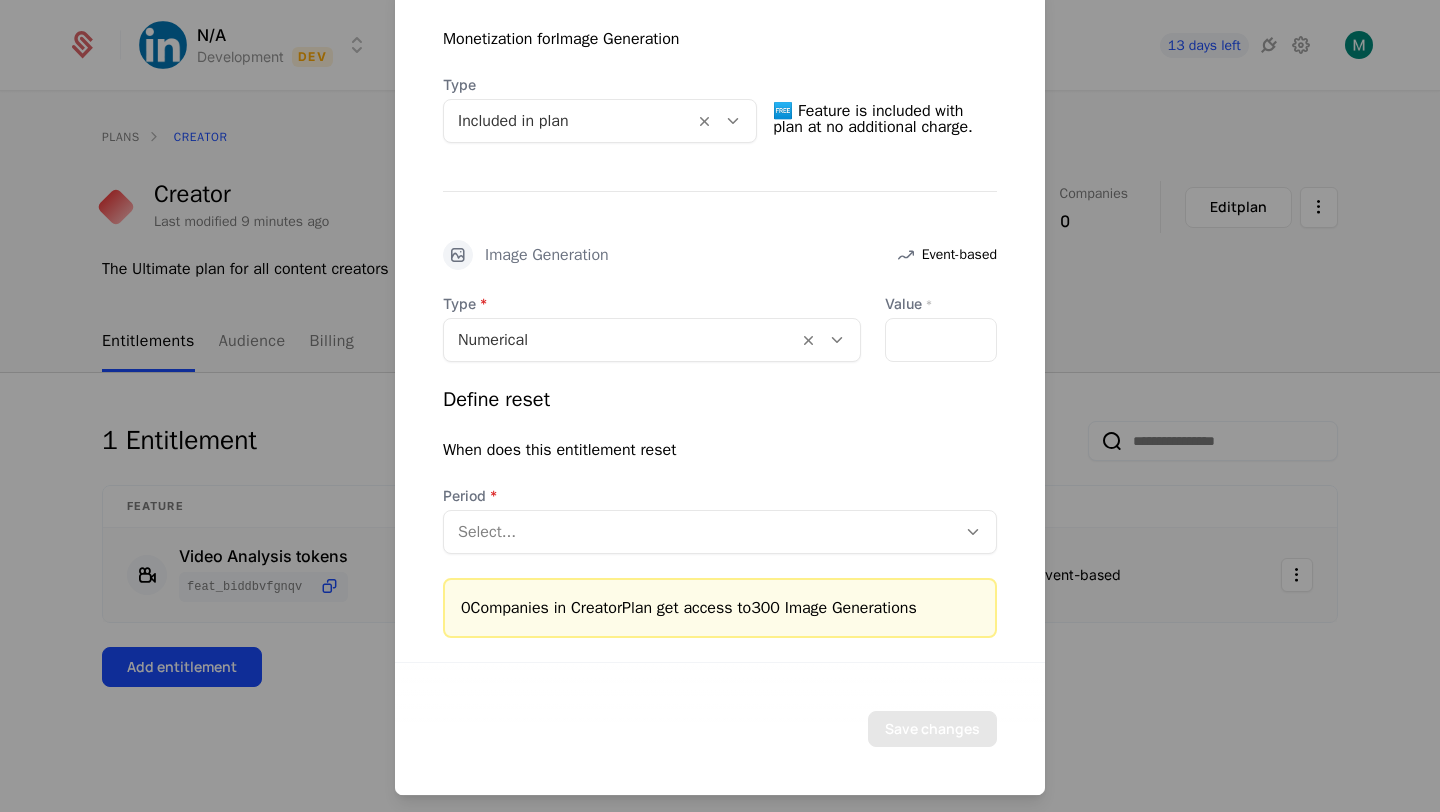 click at bounding box center [700, 532] 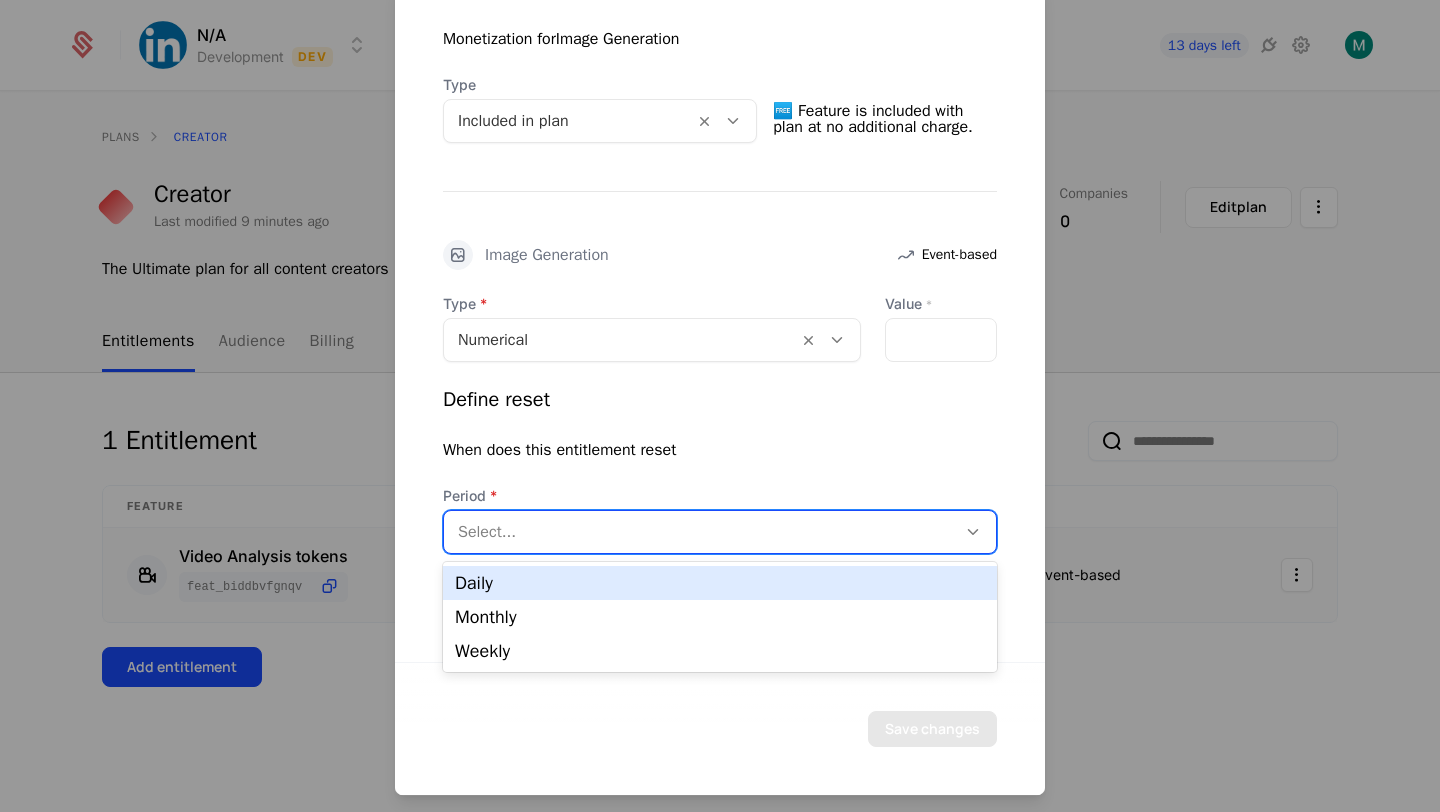 click on "Daily" at bounding box center (720, 583) 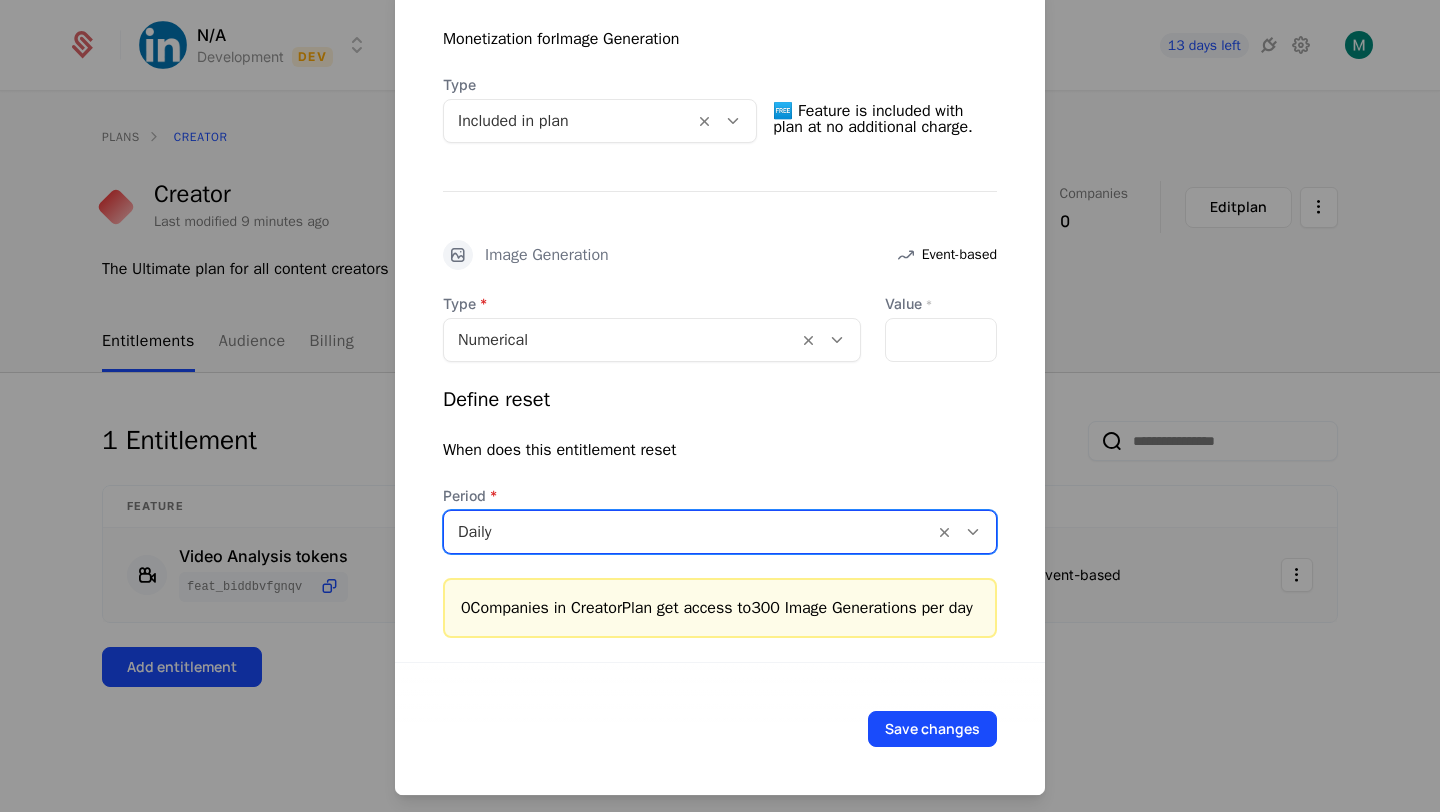 click at bounding box center (689, 532) 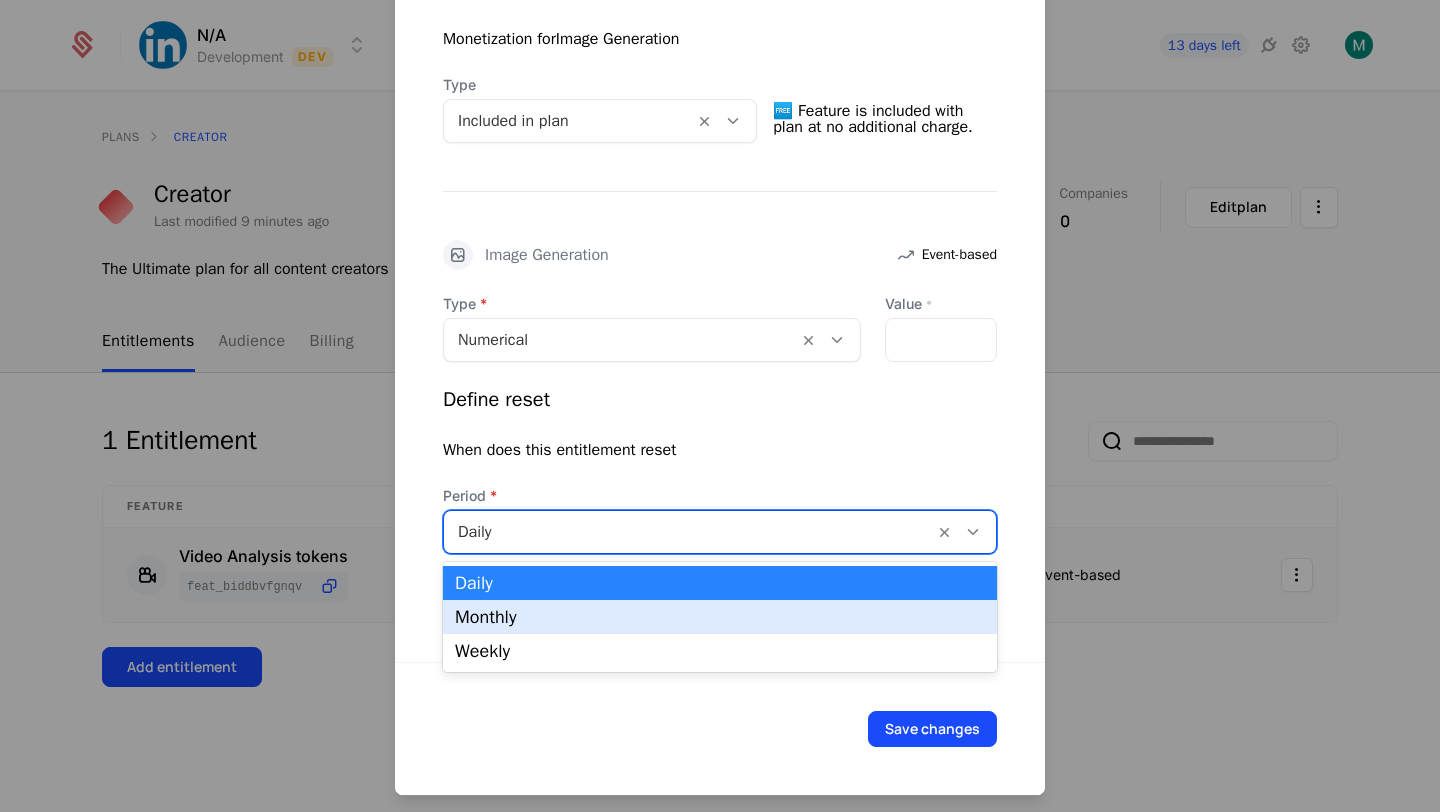 click on "Monthly" at bounding box center (720, 617) 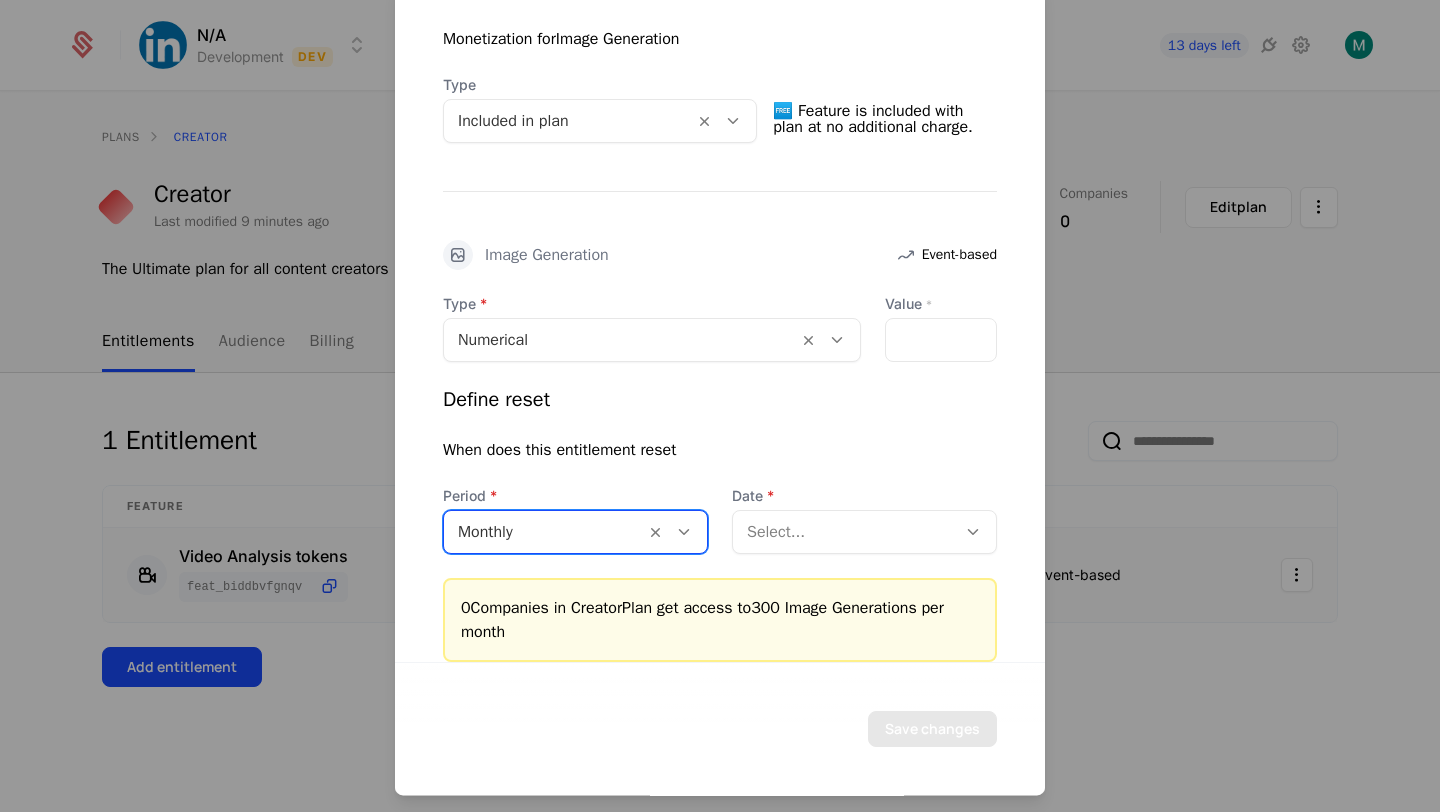 click at bounding box center (844, 532) 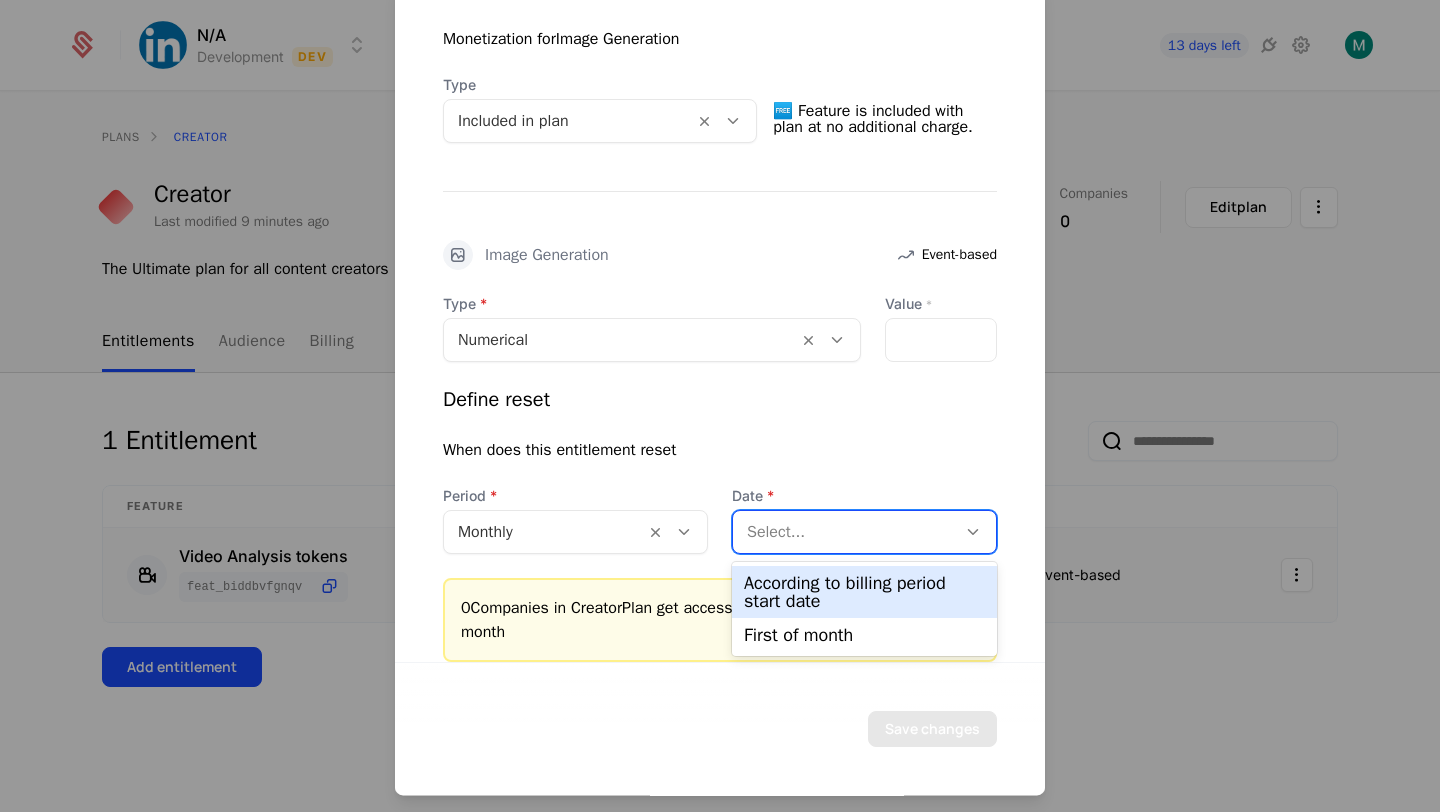 click on "According to billing period start date" at bounding box center [864, 592] 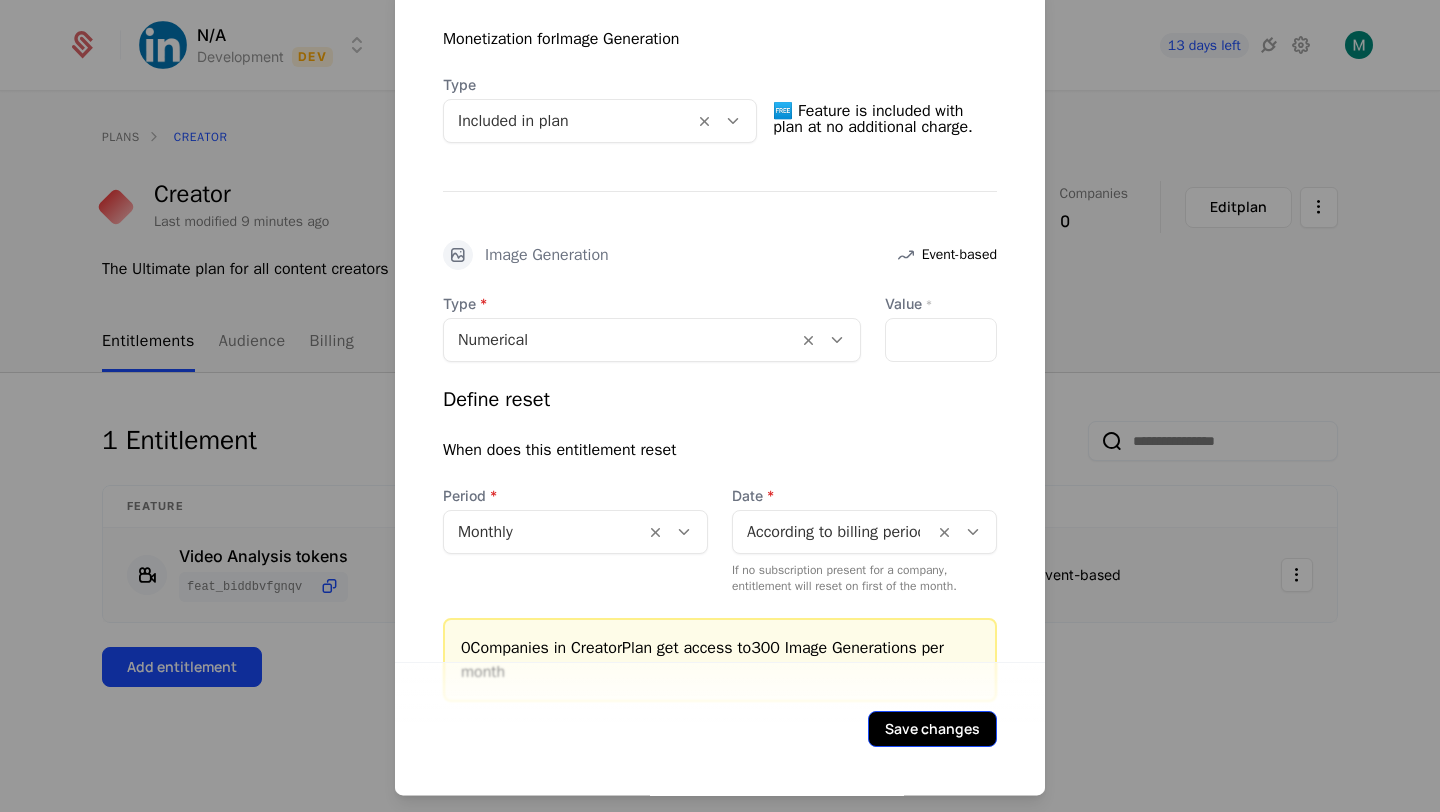 click on "Save changes" at bounding box center (932, 729) 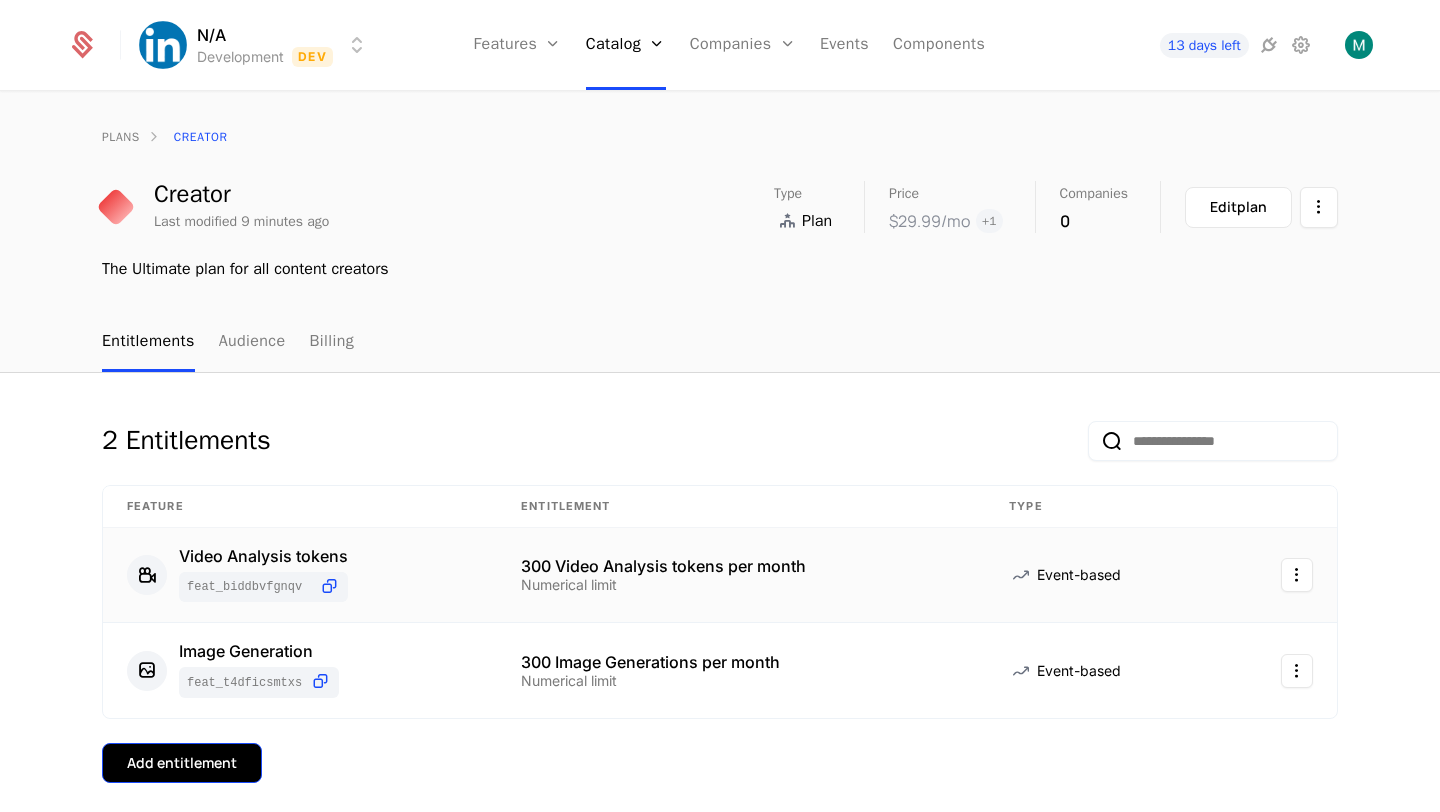 click on "Add entitlement" at bounding box center [182, 763] 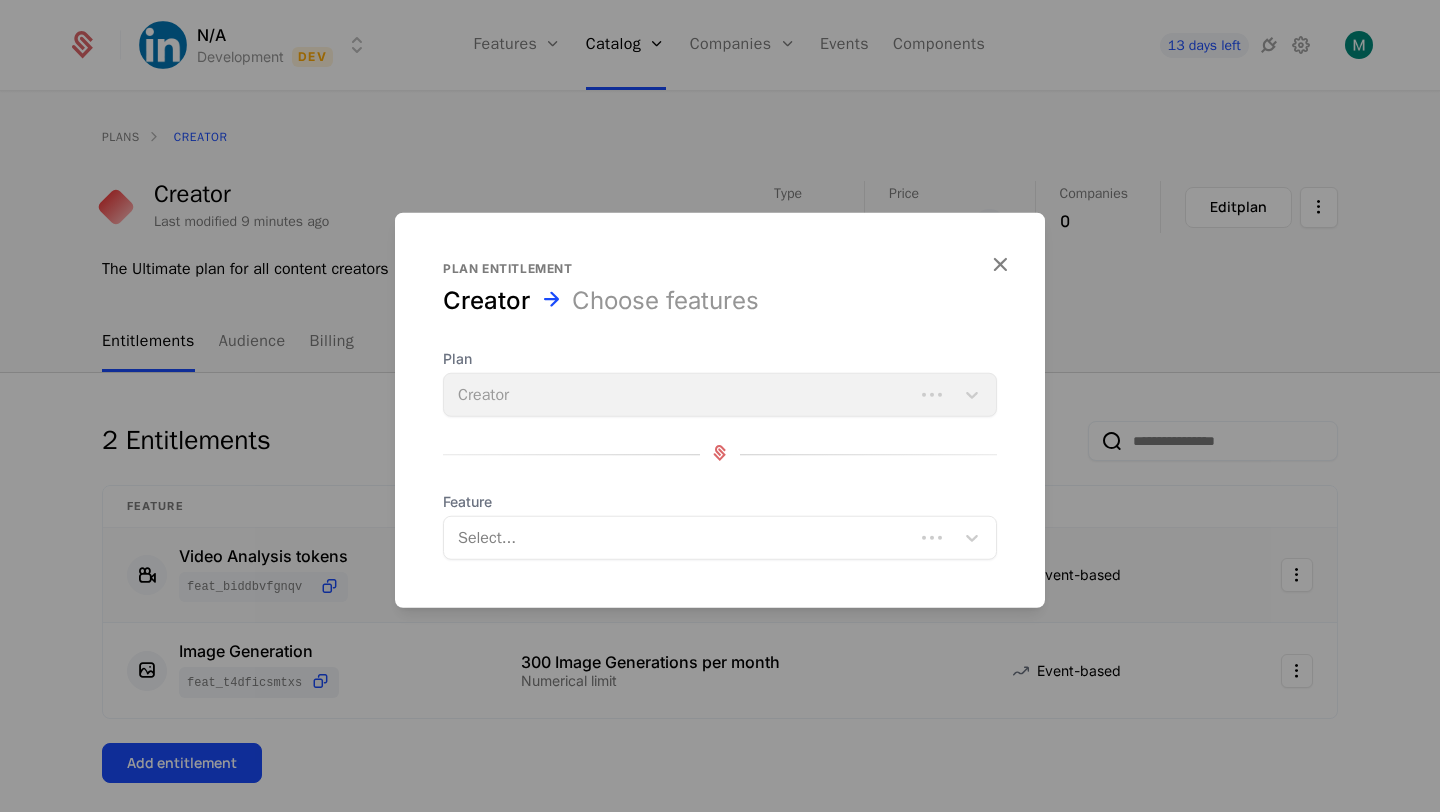 click at bounding box center (681, 538) 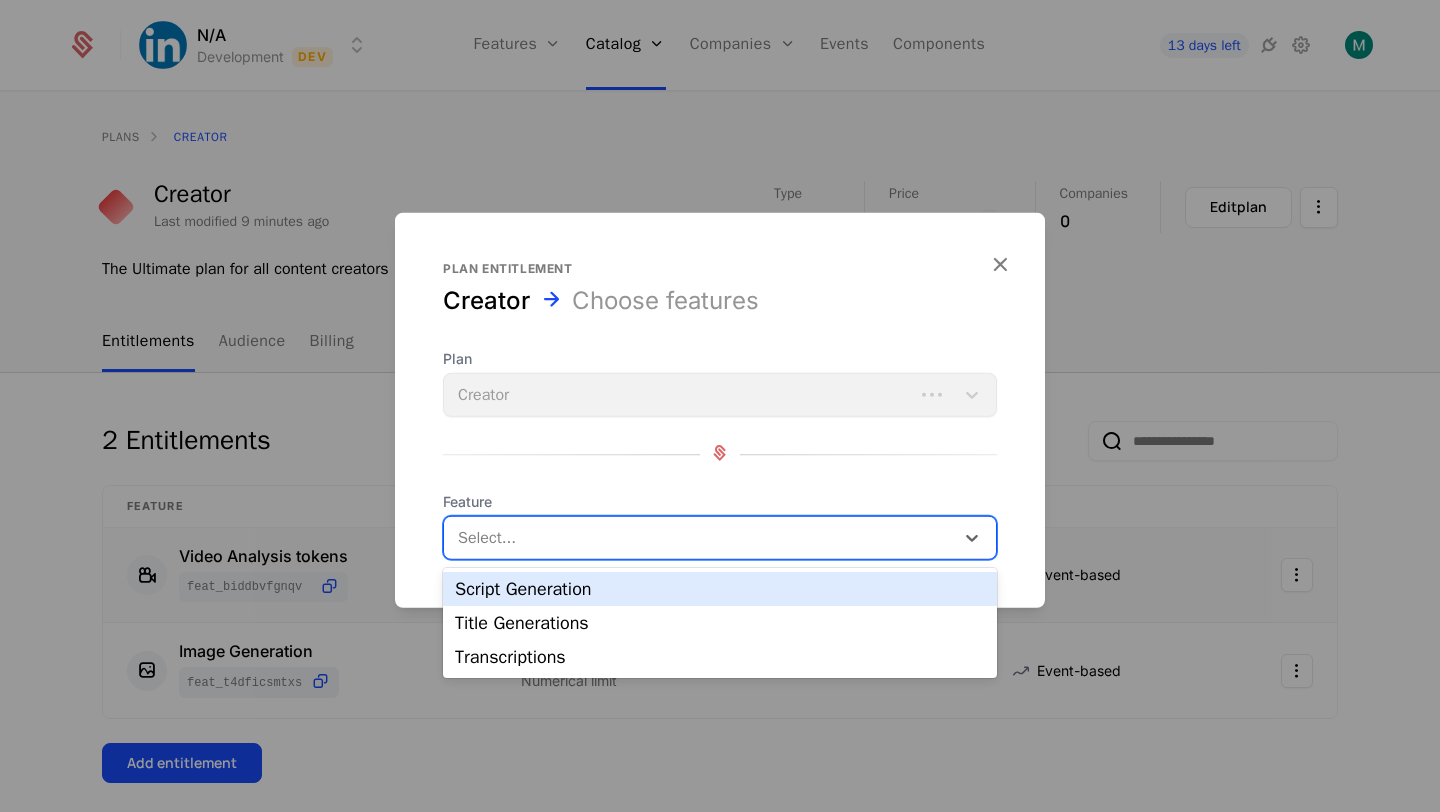 click on "Script Generation" at bounding box center (720, 589) 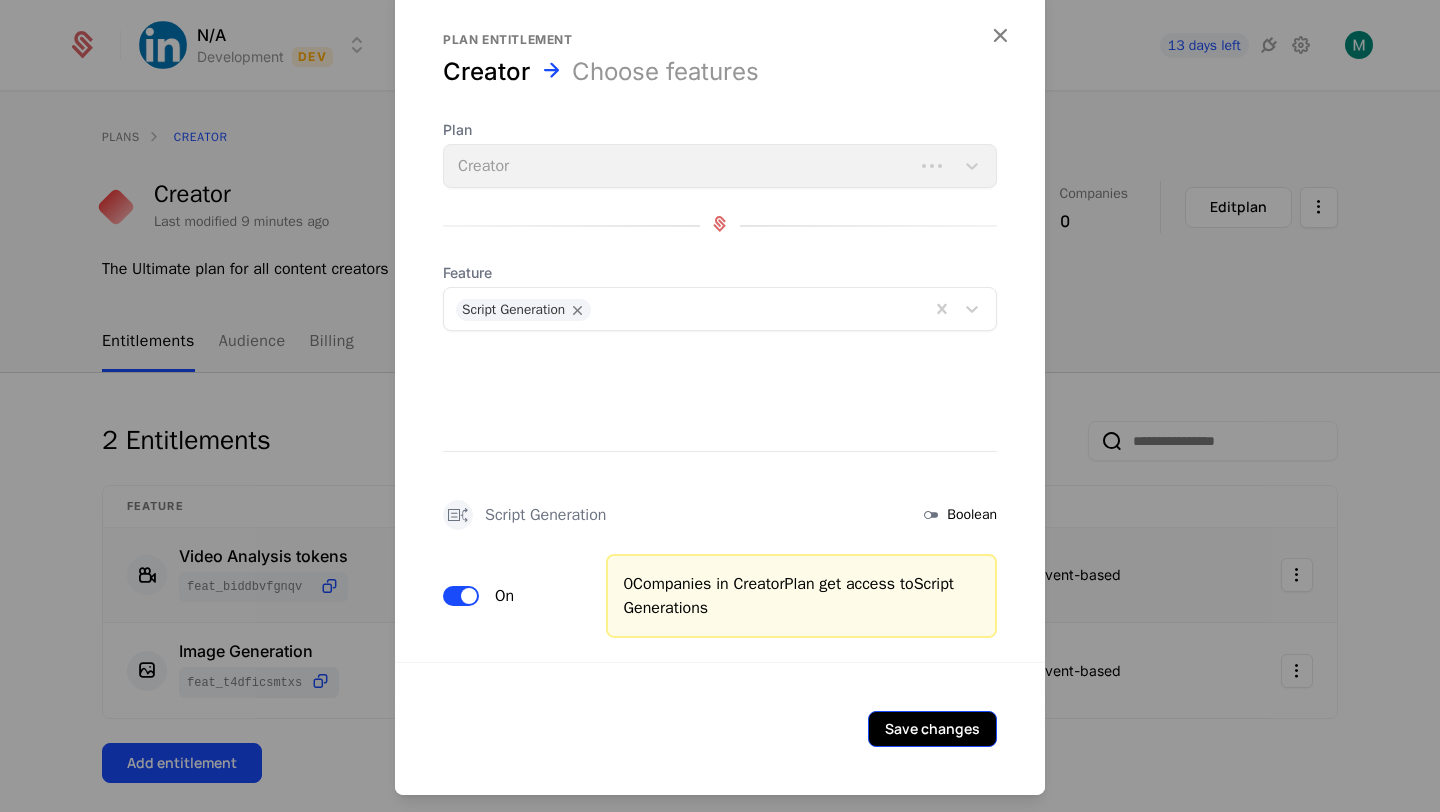 click on "Save changes" at bounding box center (932, 729) 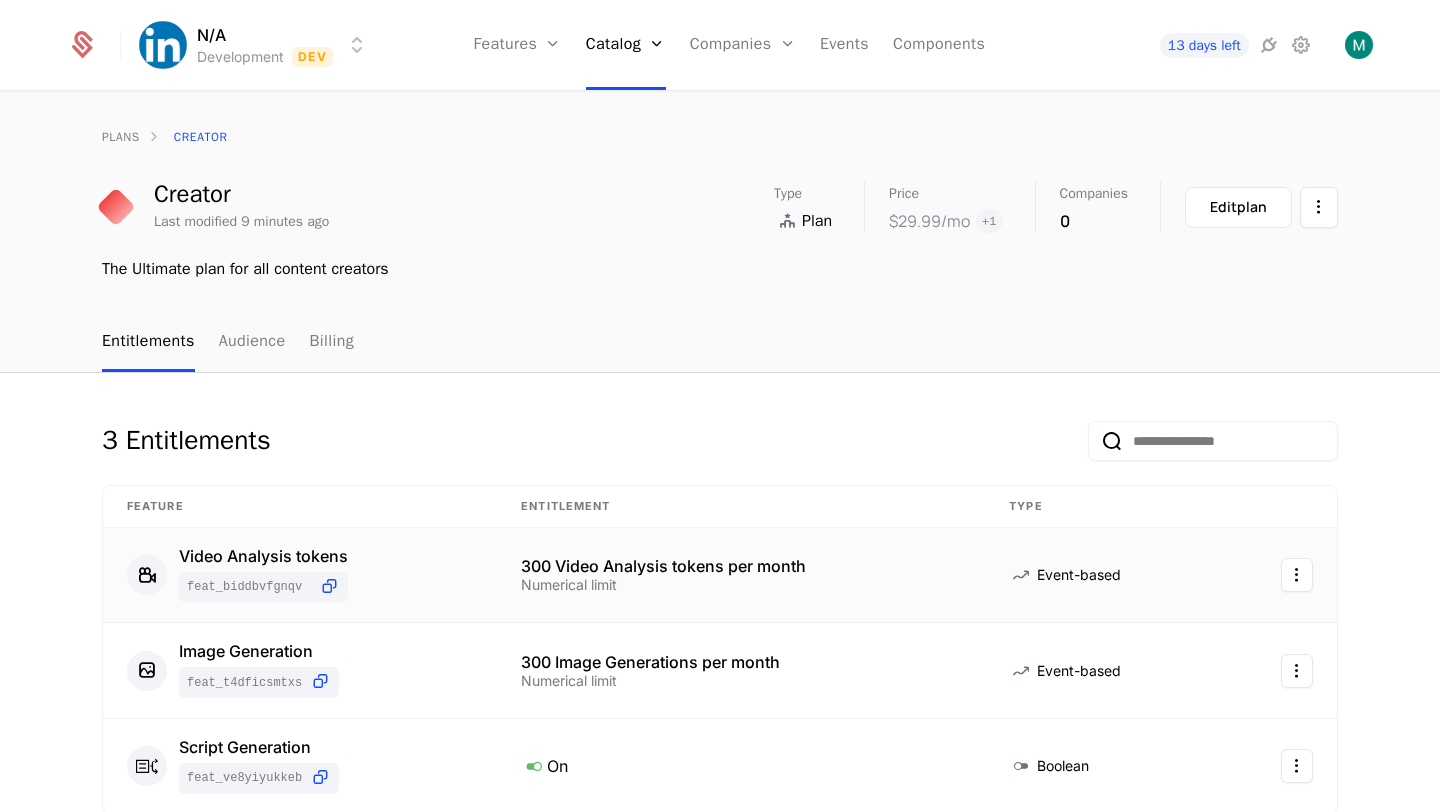 scroll, scrollTop: 174, scrollLeft: 0, axis: vertical 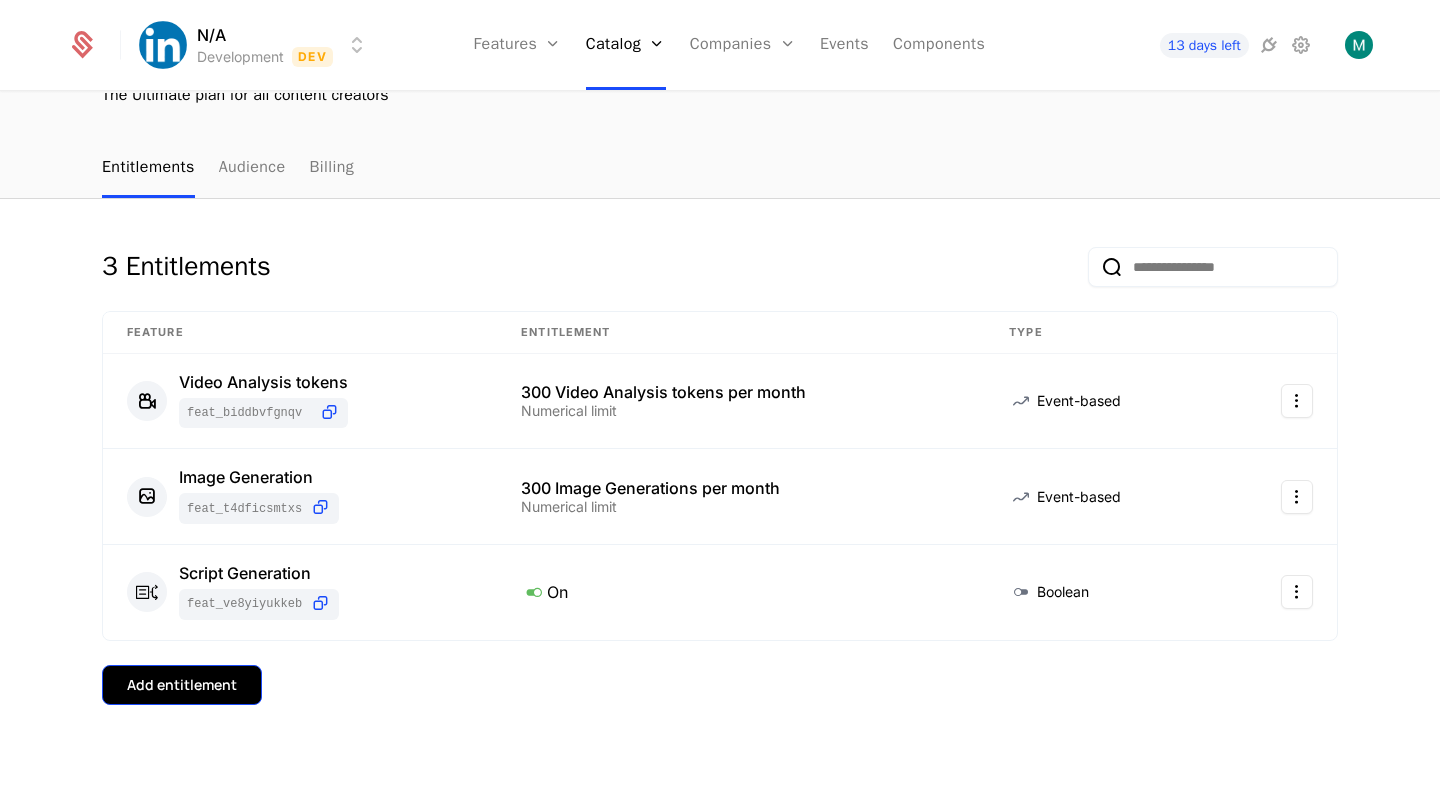 click on "Add entitlement" at bounding box center (182, 685) 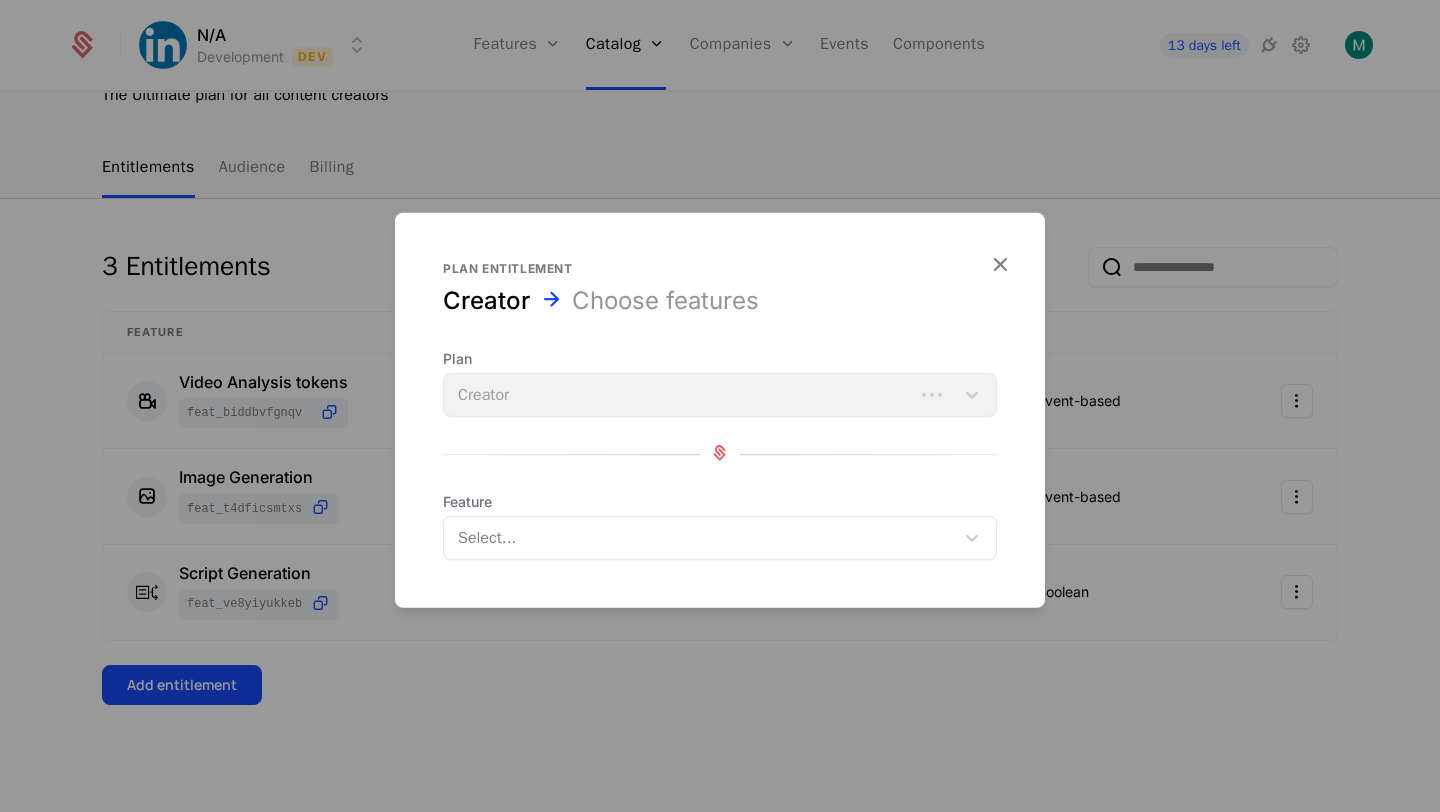 click at bounding box center (701, 538) 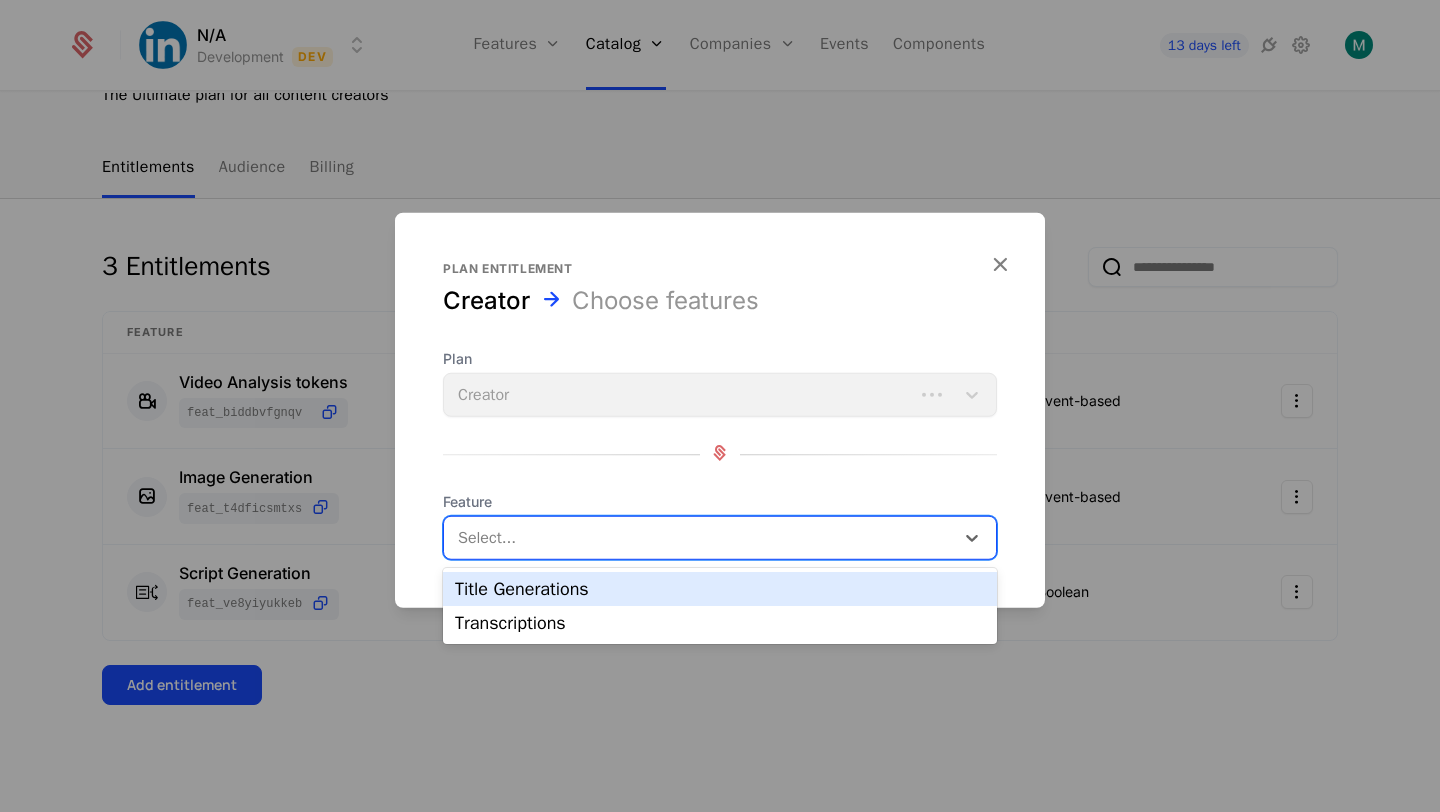 click on "Title Generations" at bounding box center [720, 589] 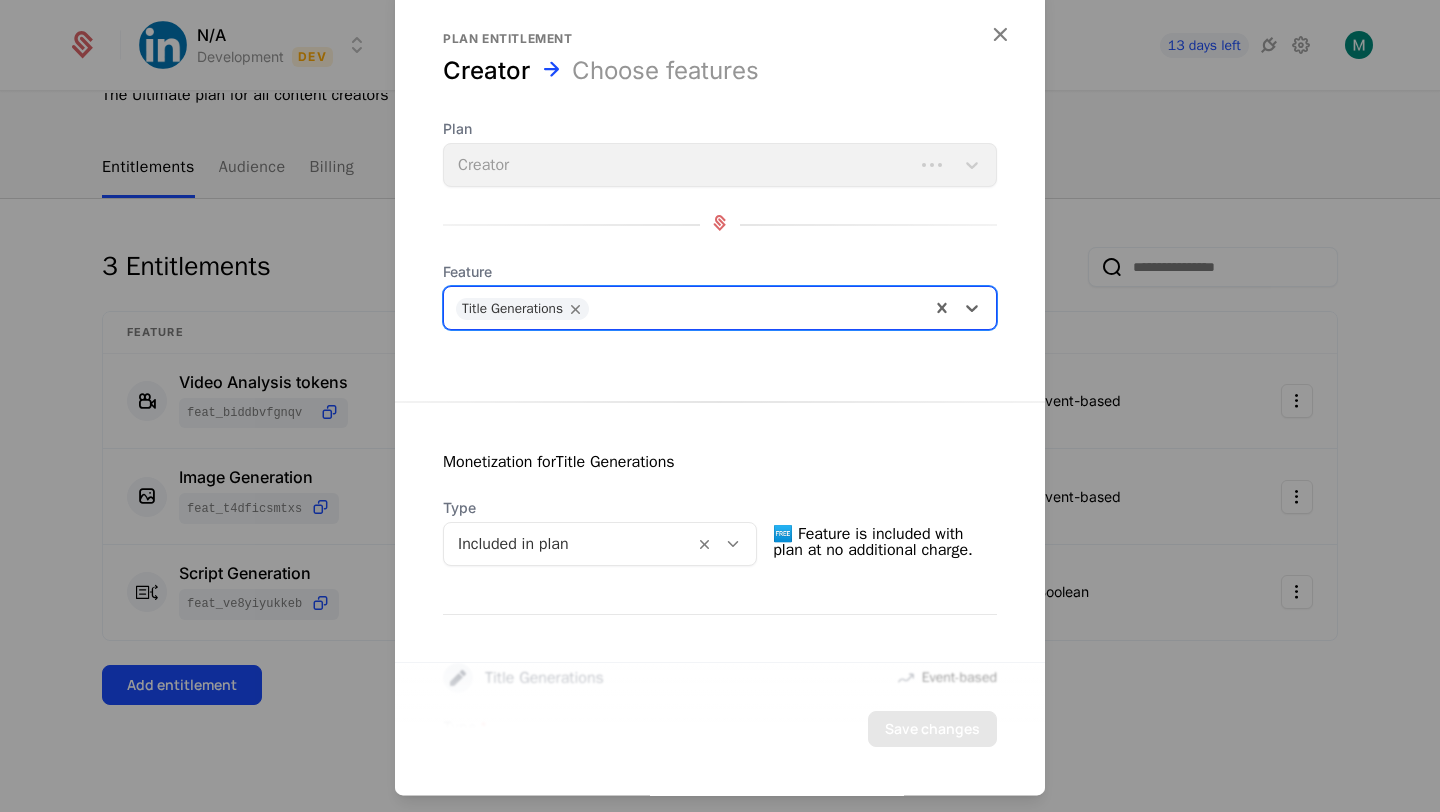 scroll, scrollTop: 423, scrollLeft: 0, axis: vertical 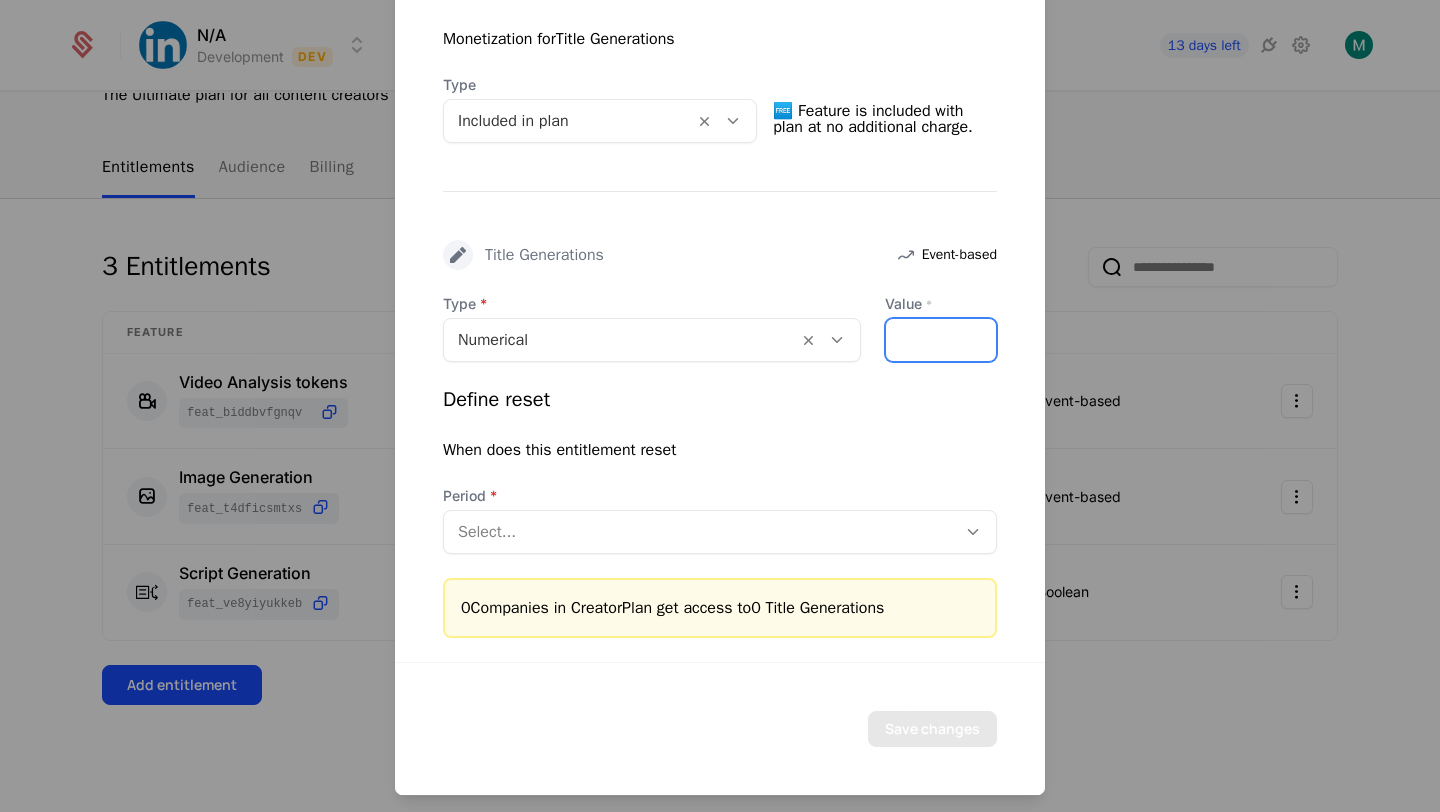 click on "*" at bounding box center (941, 340) 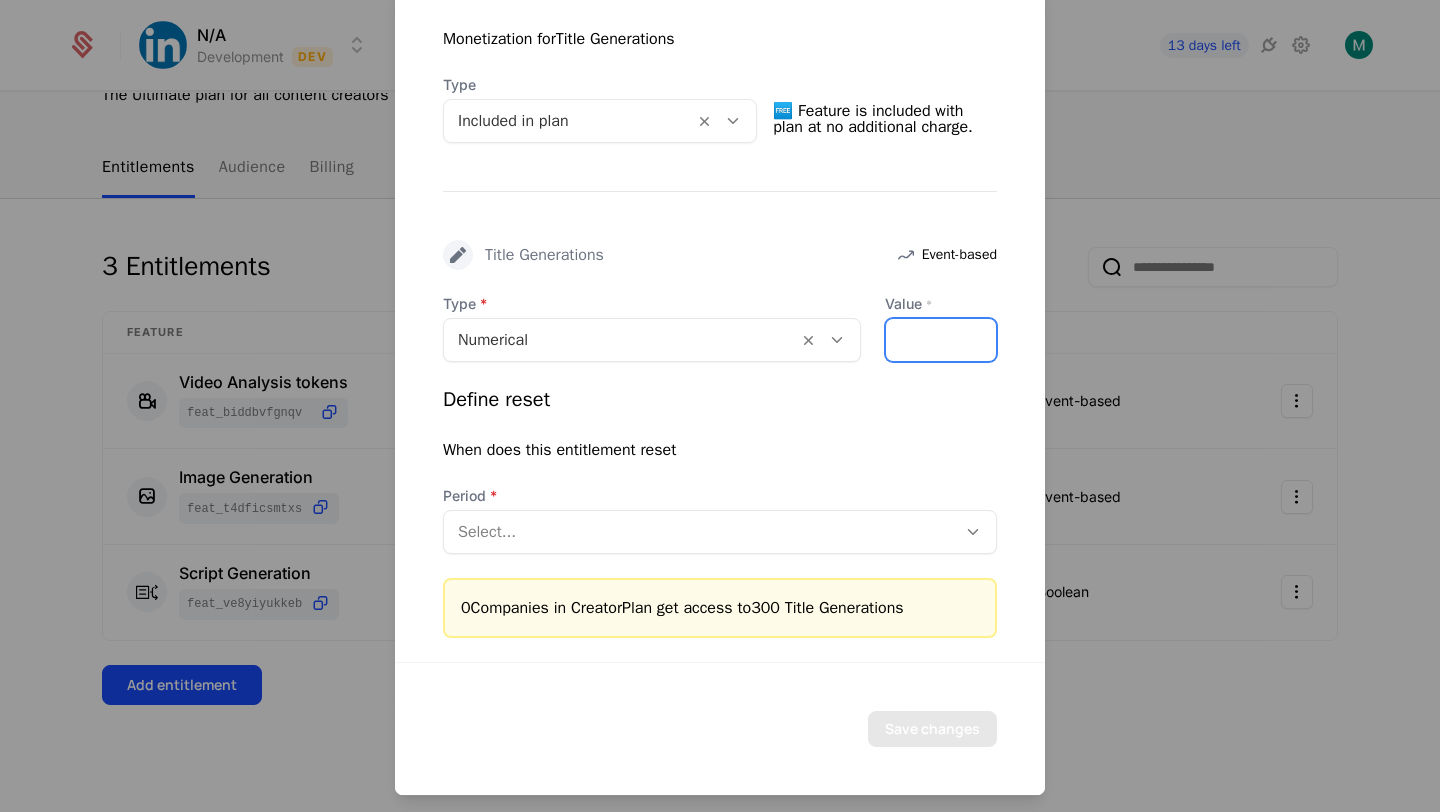 type on "***" 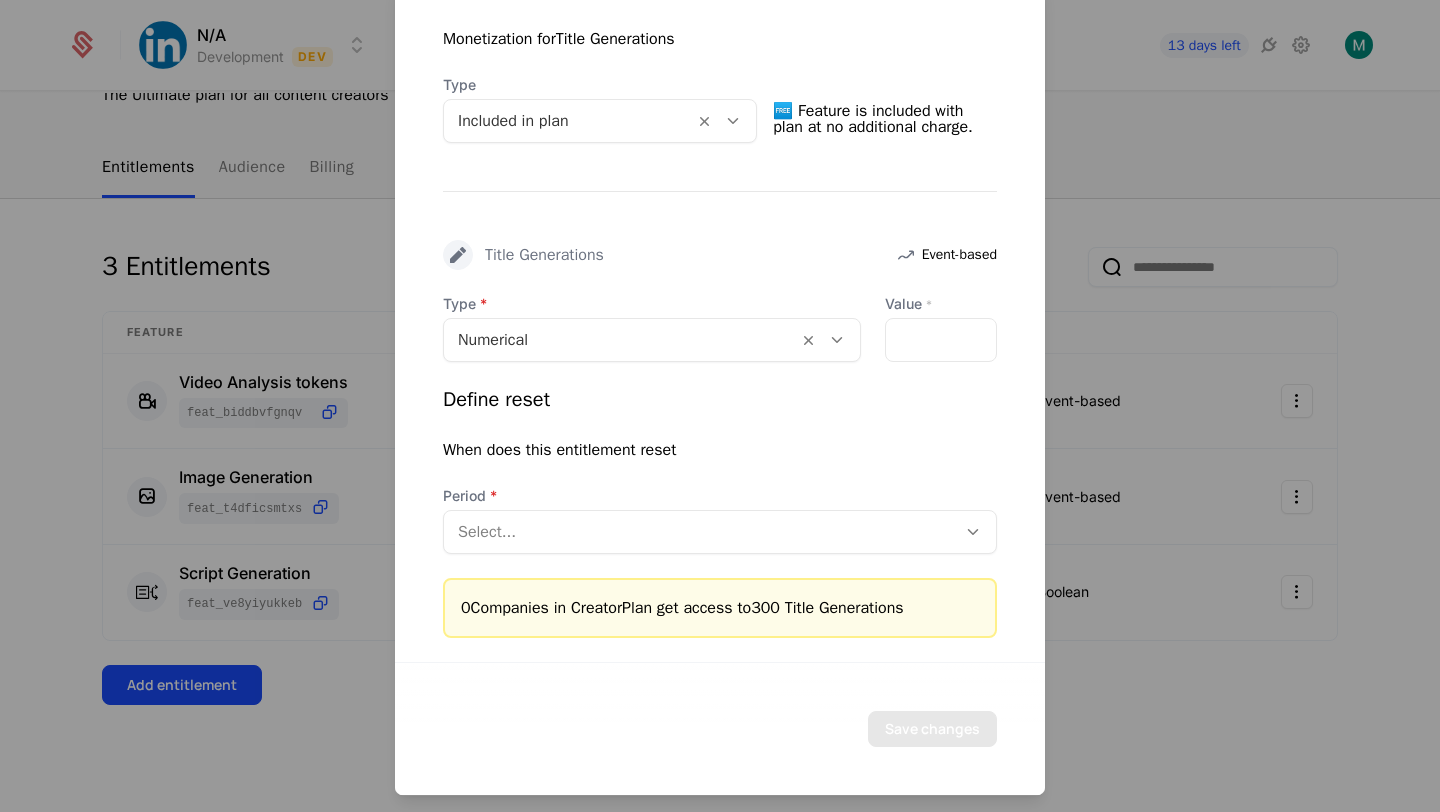 click on "When does this entitlement reset" at bounding box center [720, 450] 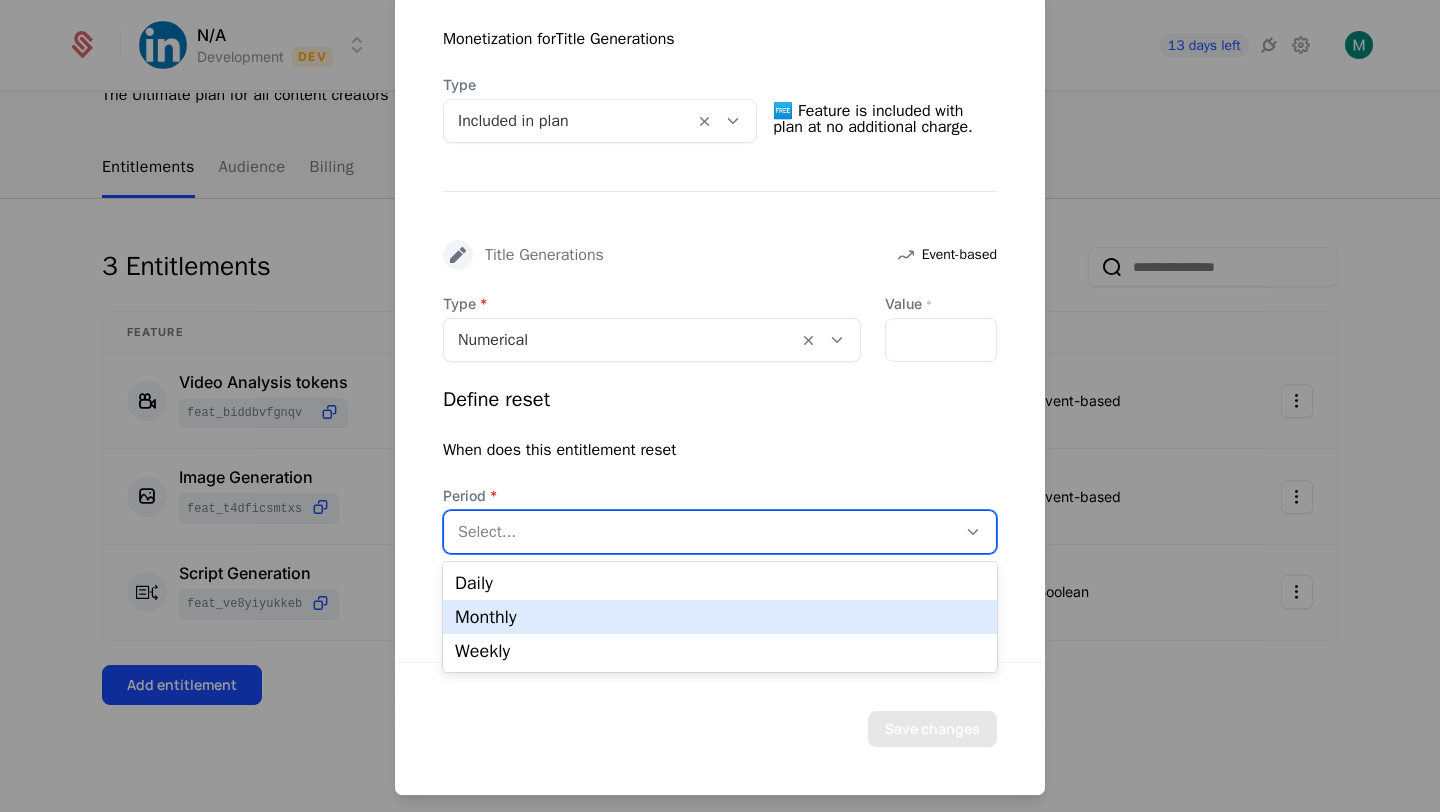 click on "Monthly" at bounding box center [720, 617] 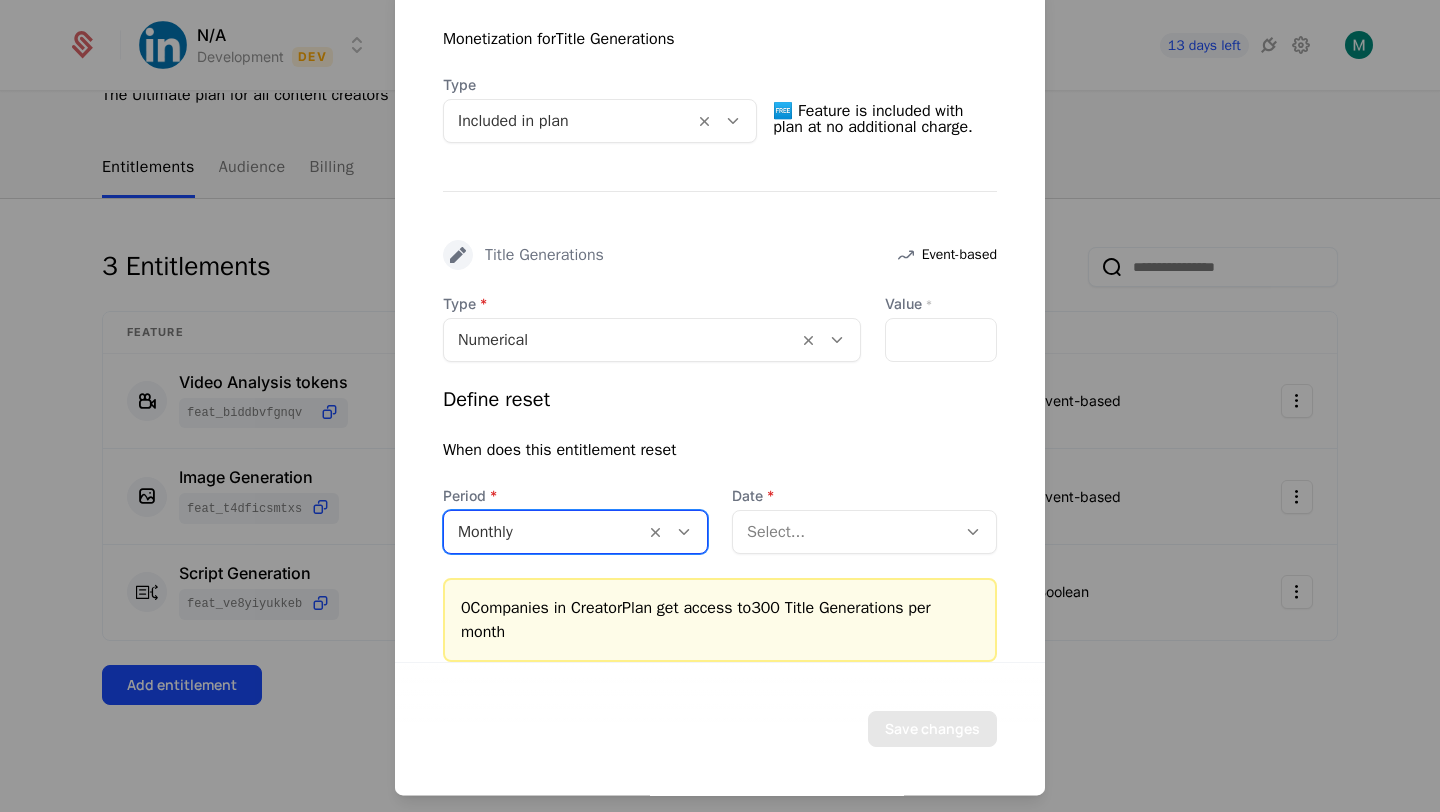 click at bounding box center [844, 532] 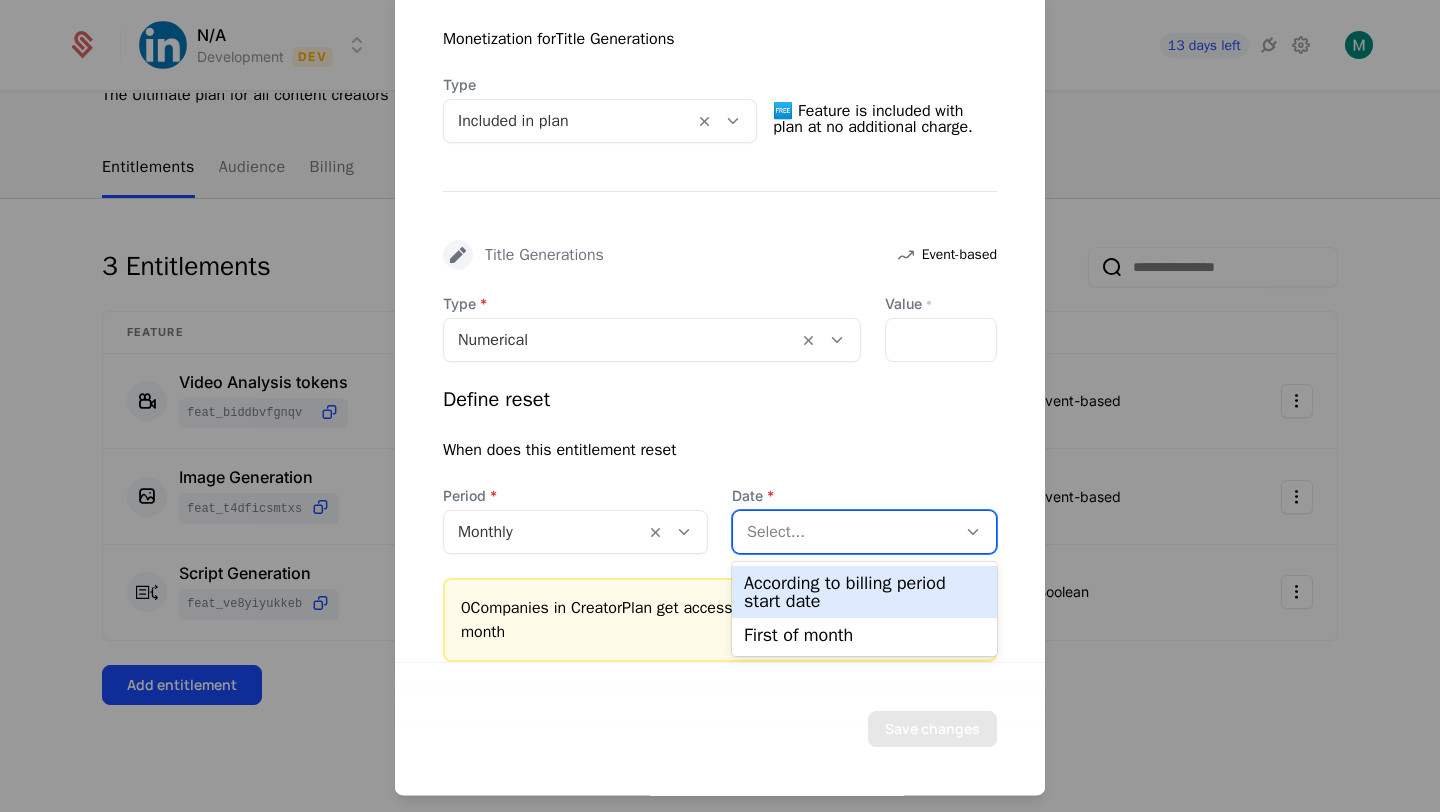 click on "According to billing period start date" at bounding box center (864, 592) 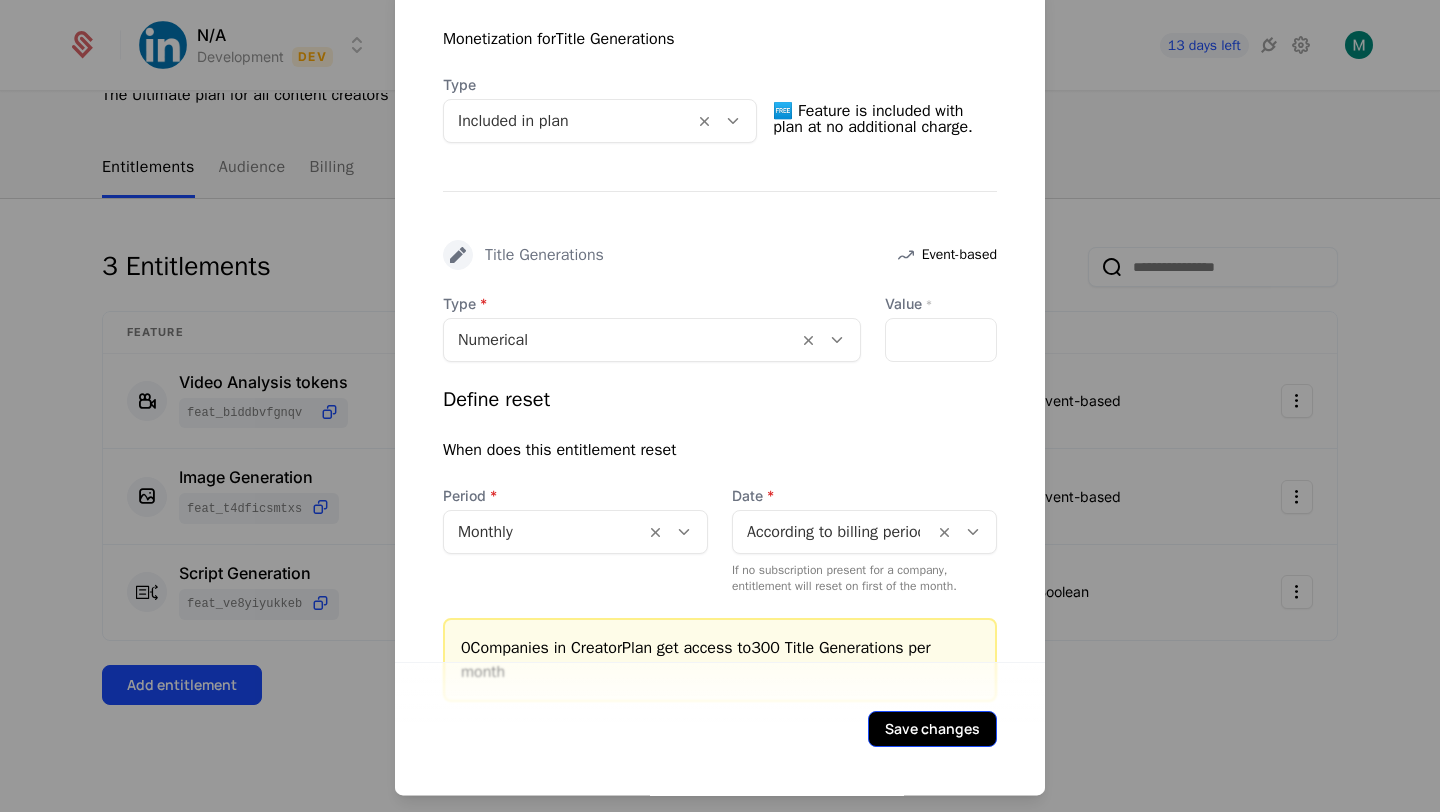 click on "Save changes" at bounding box center [932, 729] 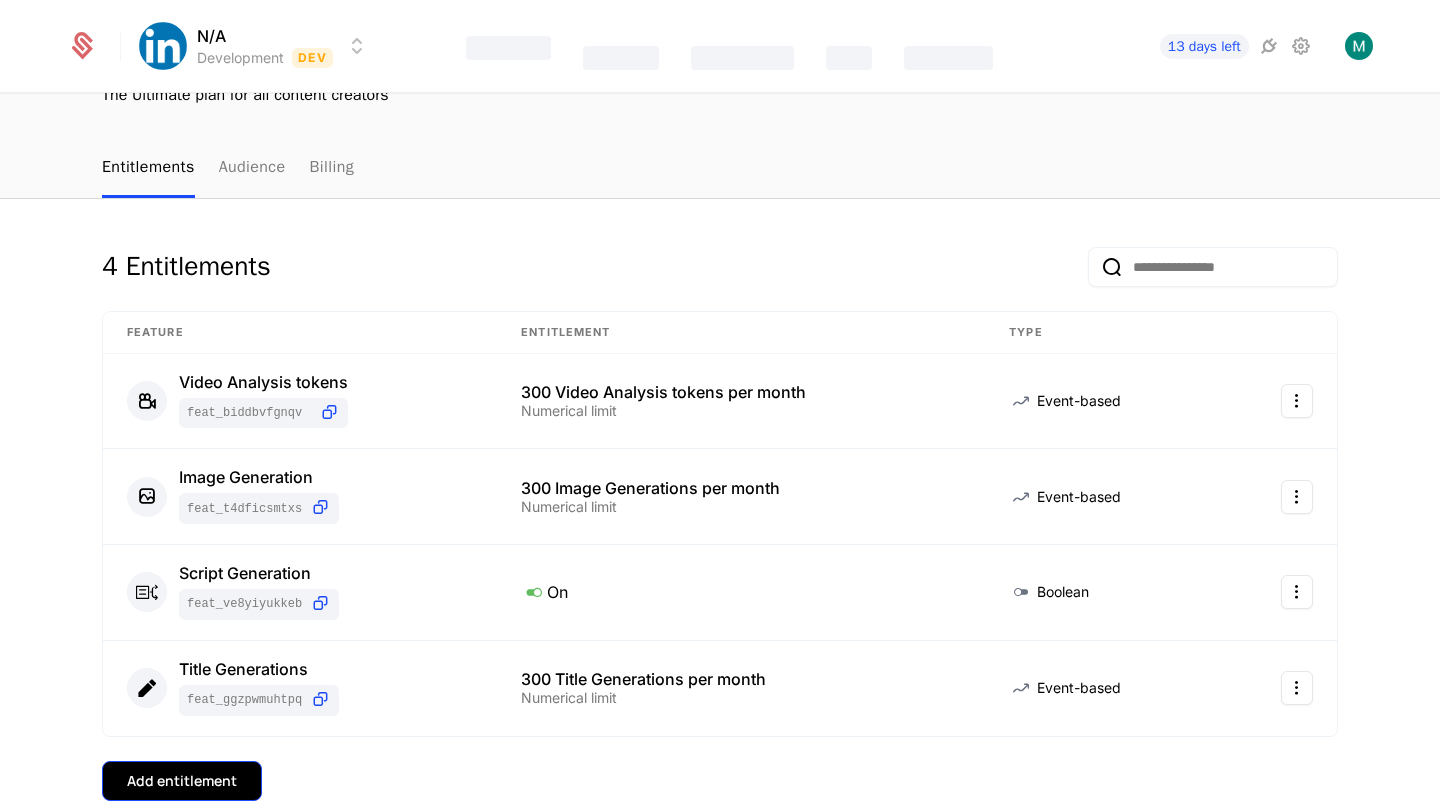 click on "Add entitlement" at bounding box center (182, 781) 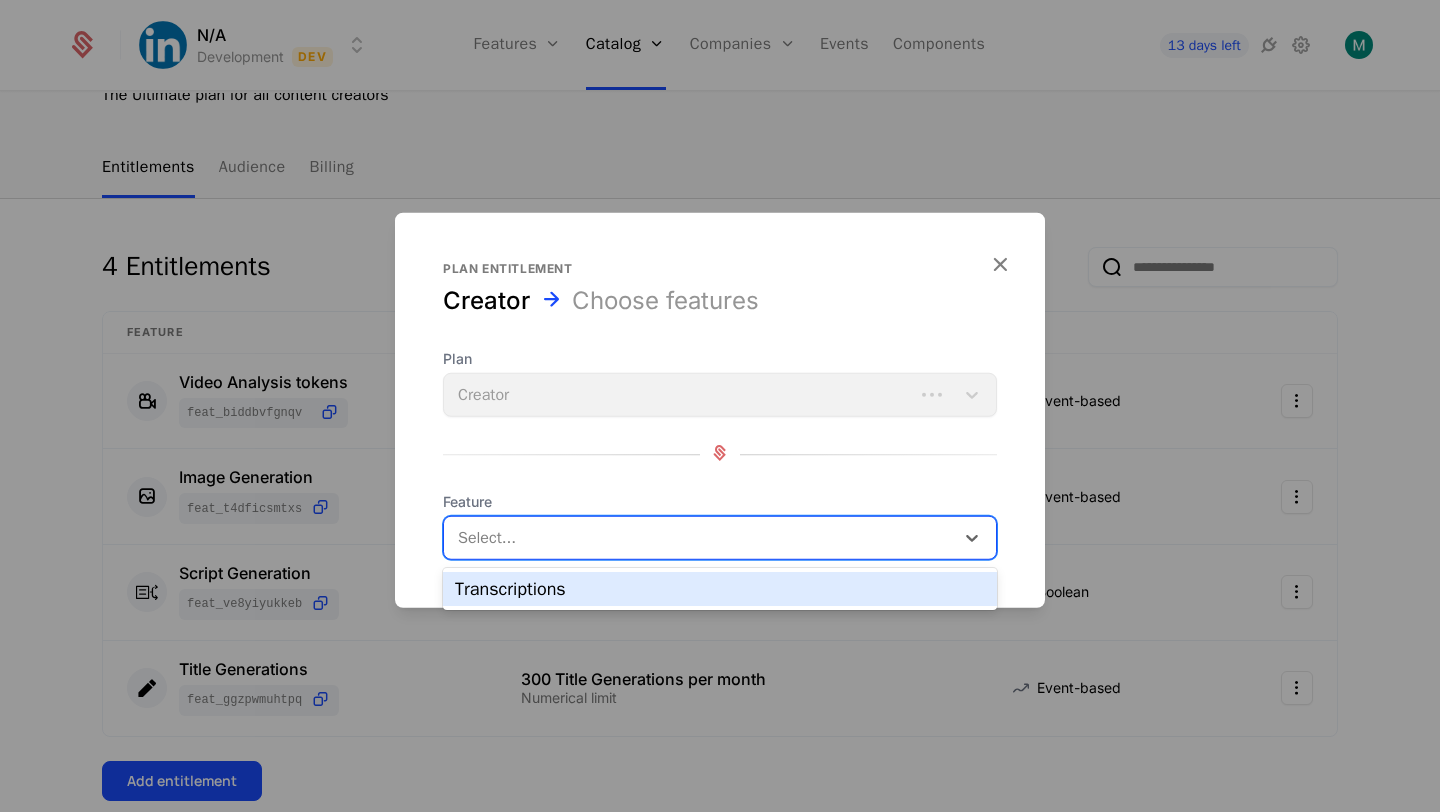 click at bounding box center (462, 538) 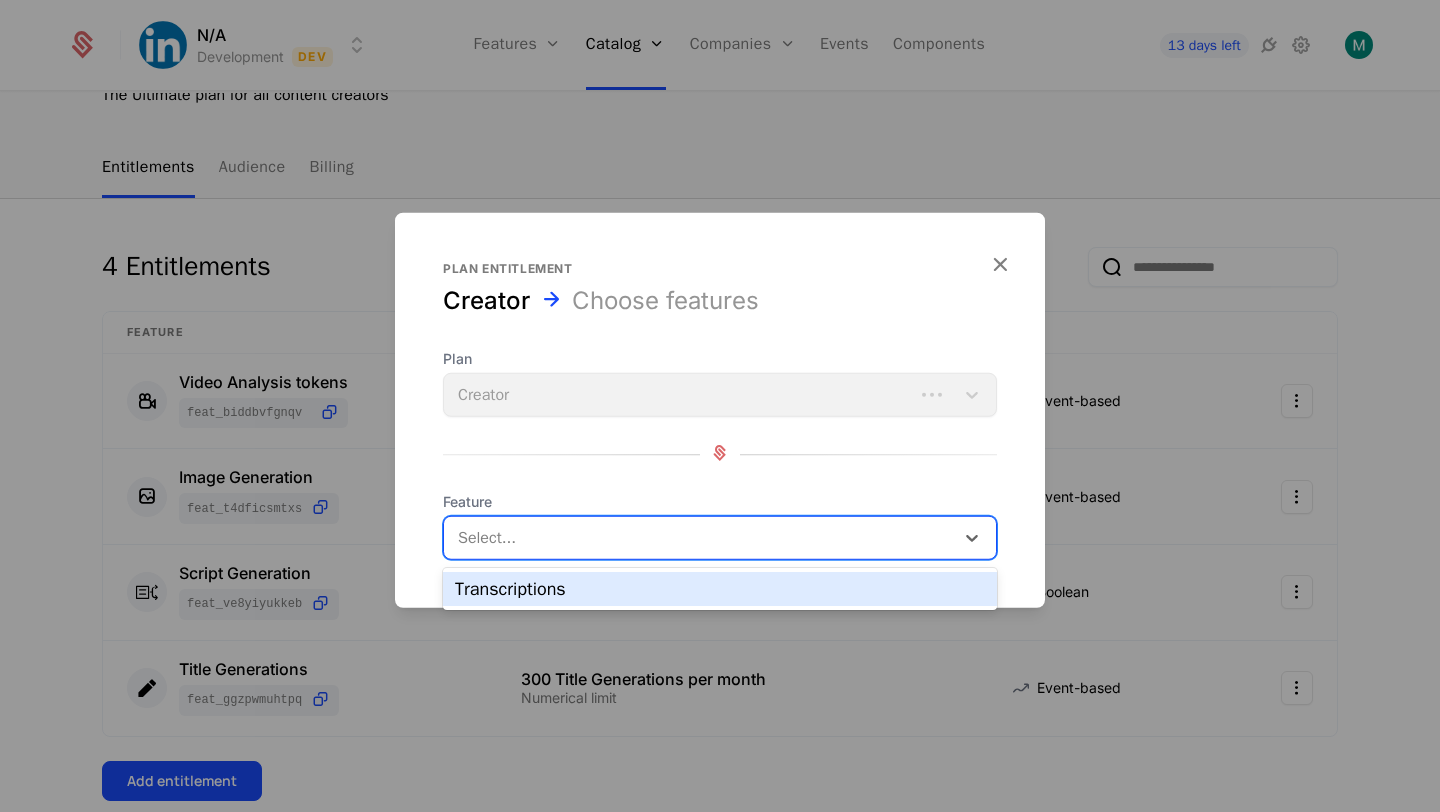 click on "Transcriptions" at bounding box center [720, 589] 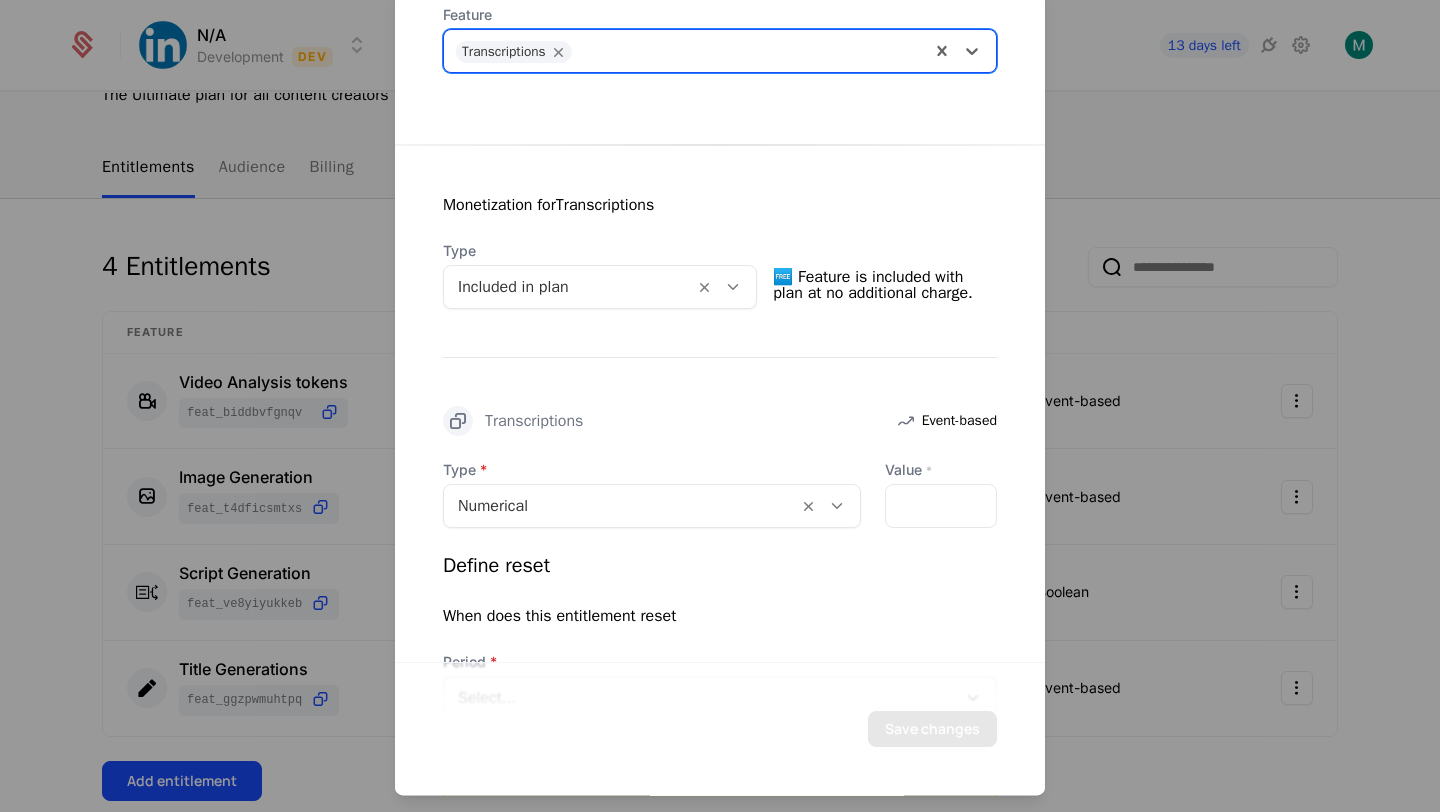 scroll, scrollTop: 276, scrollLeft: 0, axis: vertical 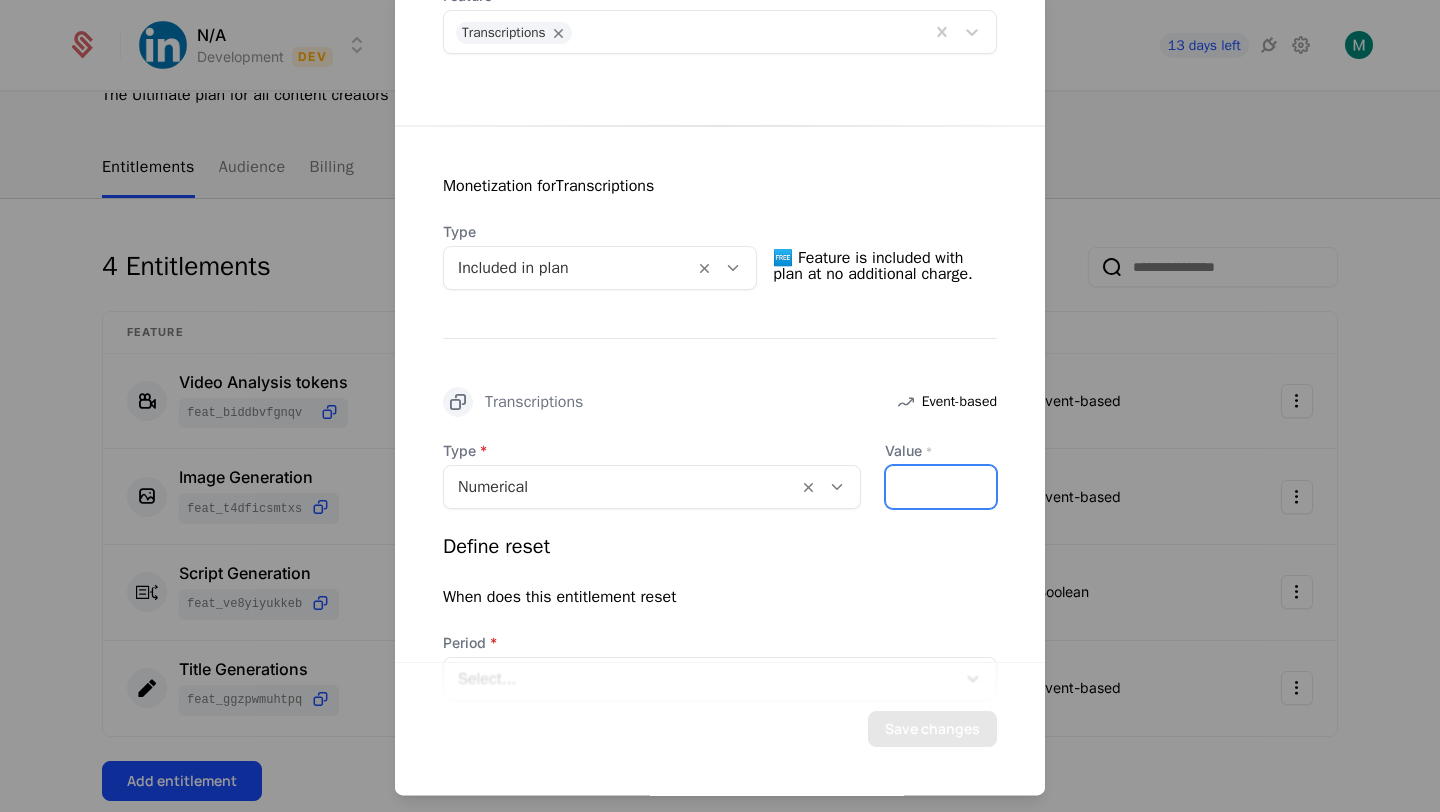 click on "*" at bounding box center (941, 487) 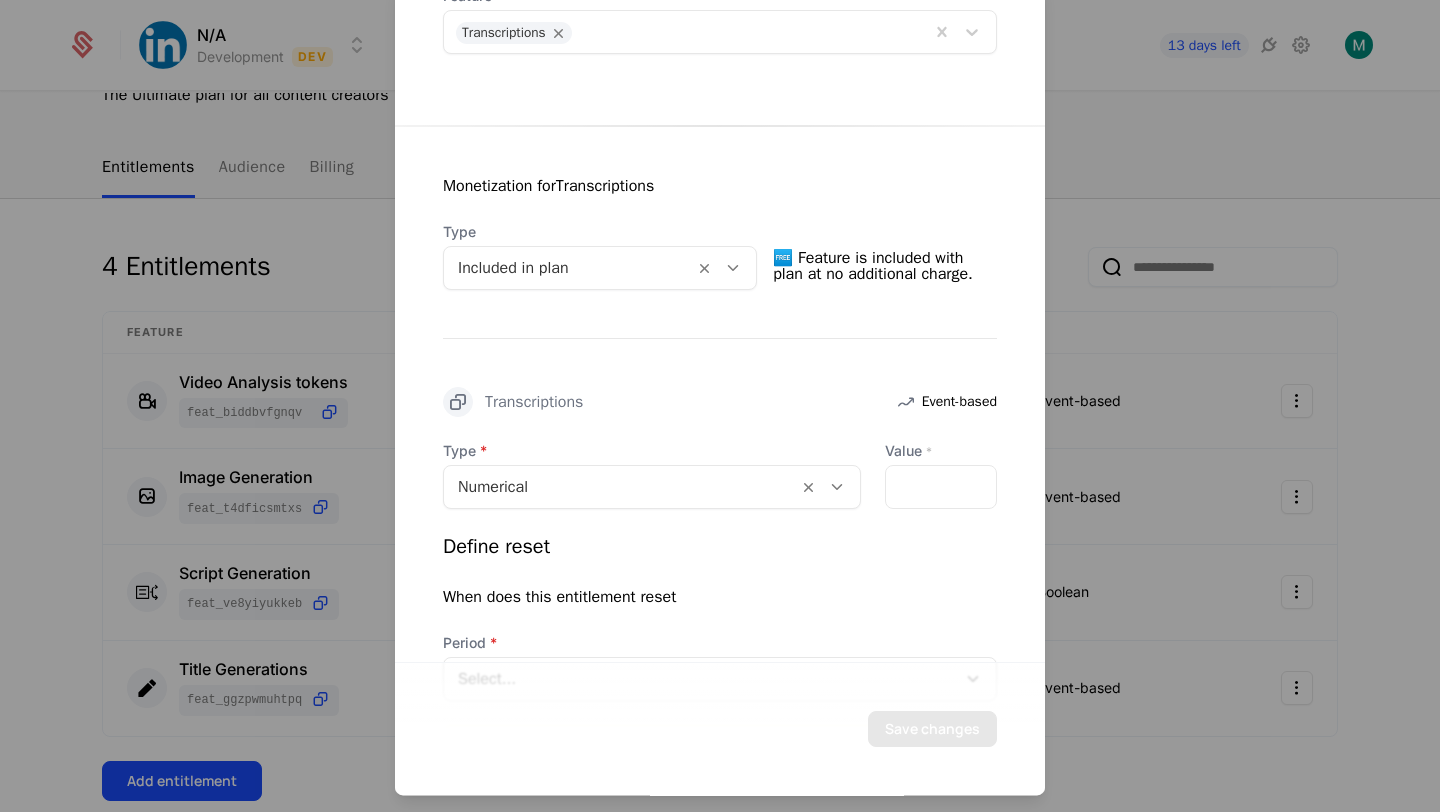 click on "Define reset" at bounding box center [720, 547] 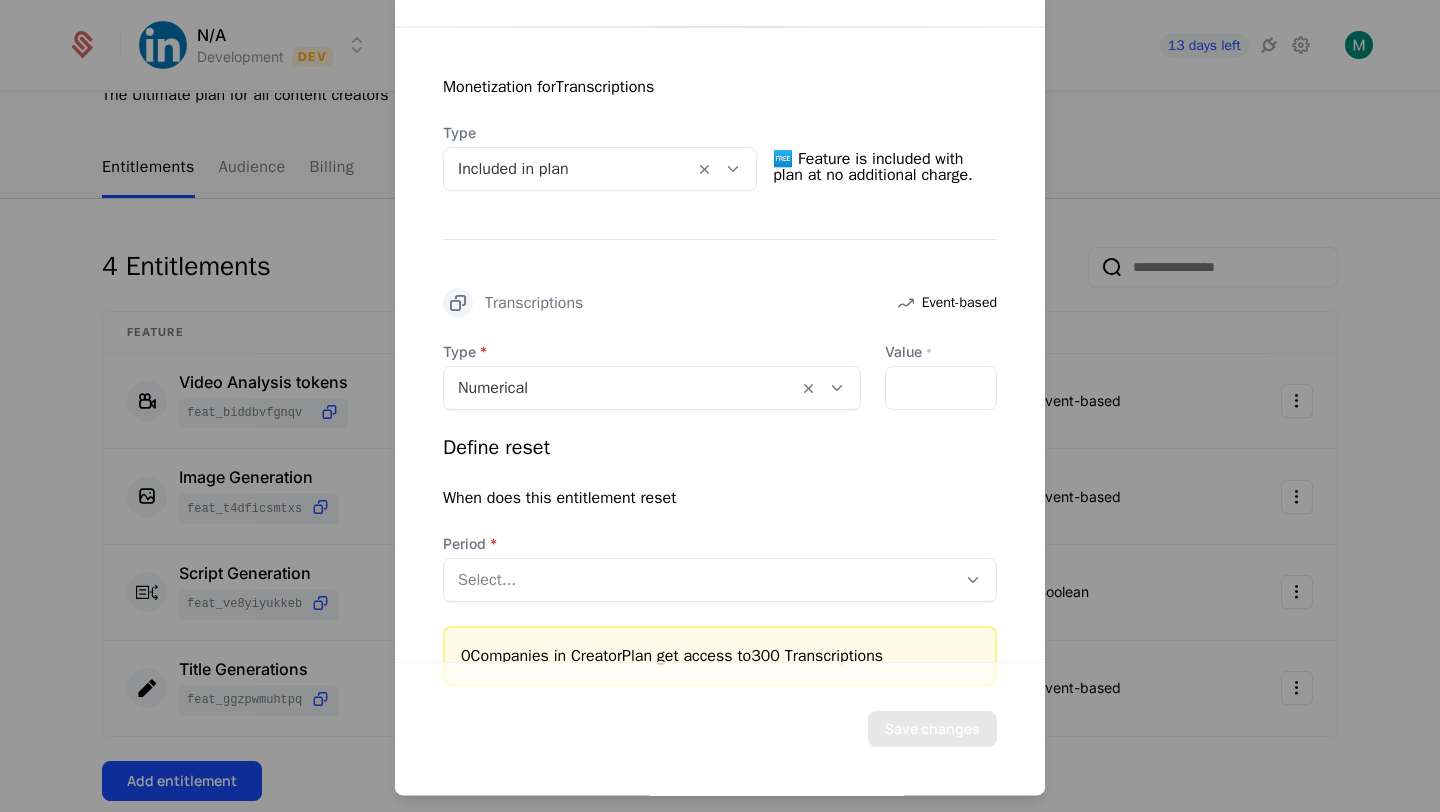 scroll, scrollTop: 423, scrollLeft: 0, axis: vertical 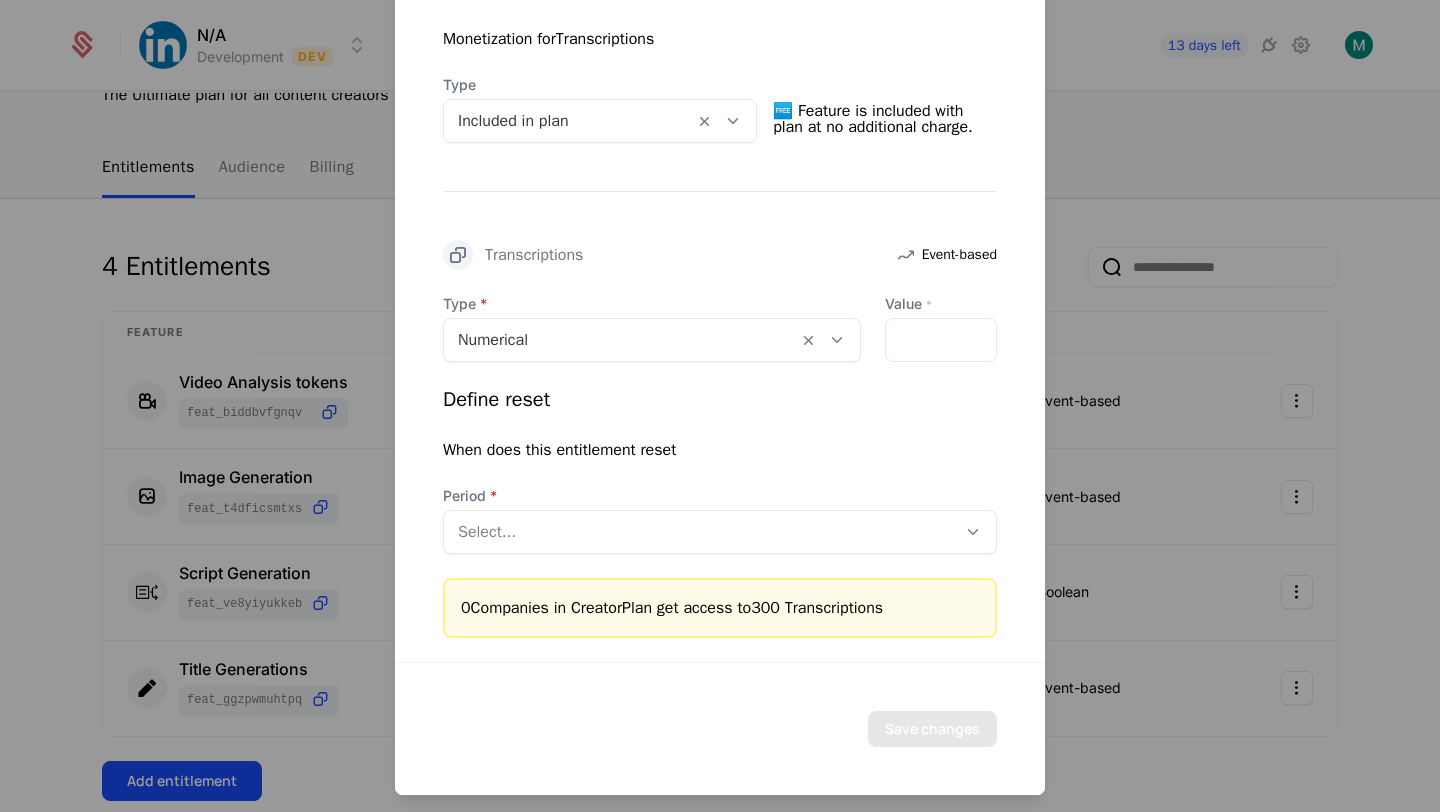 click on "Select..." at bounding box center (720, 532) 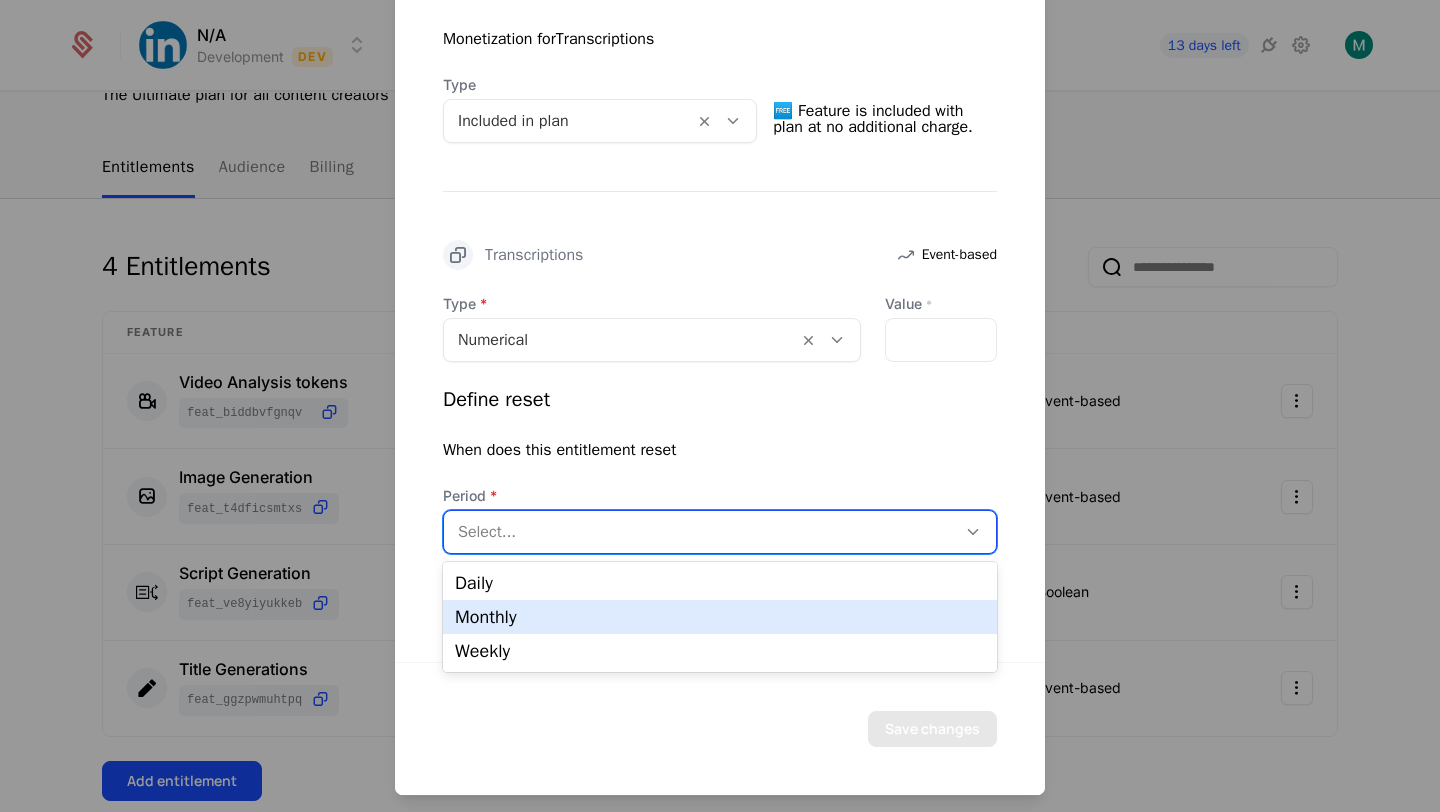click on "Monthly" at bounding box center (720, 617) 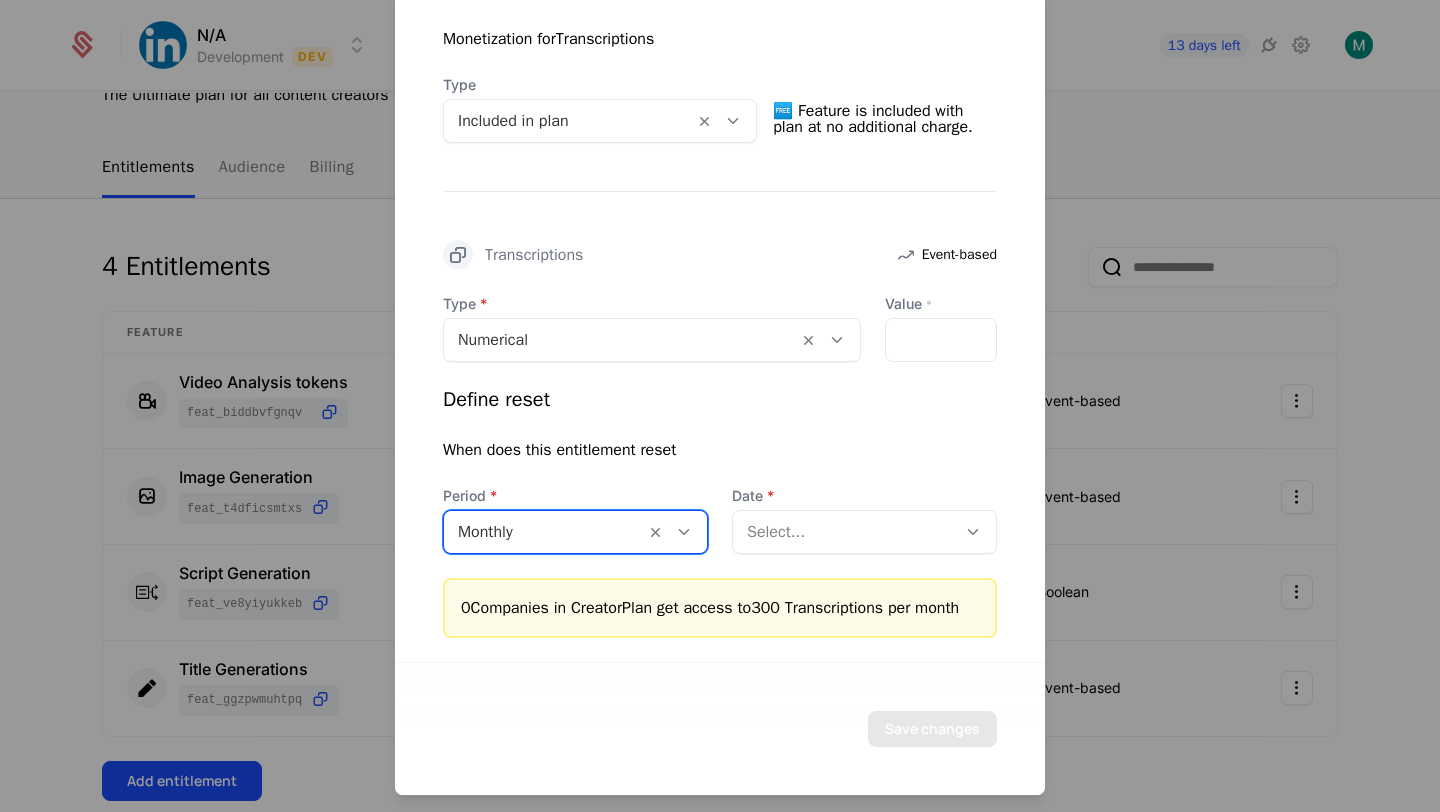click at bounding box center (844, 532) 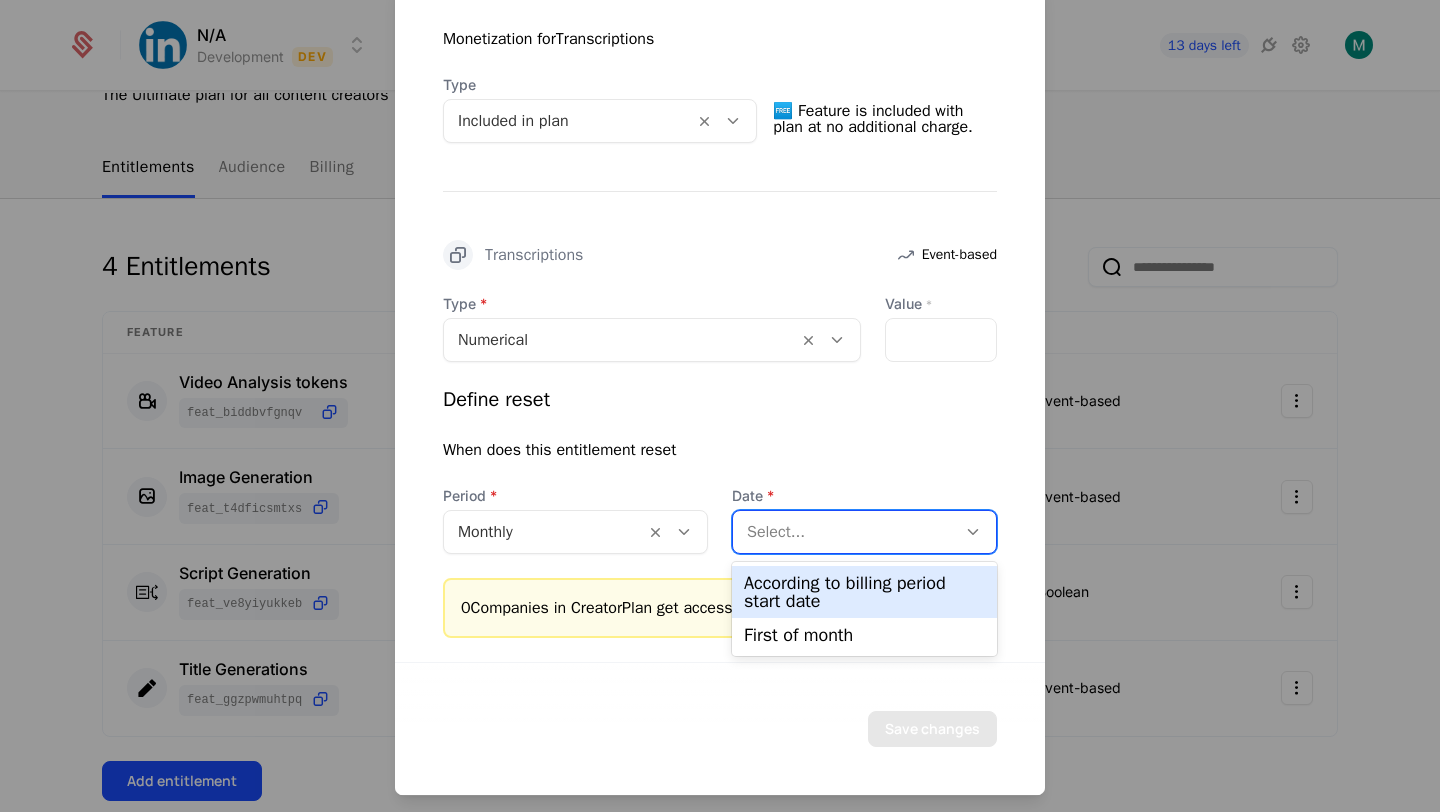 click on "According to billing period start date" at bounding box center [864, 592] 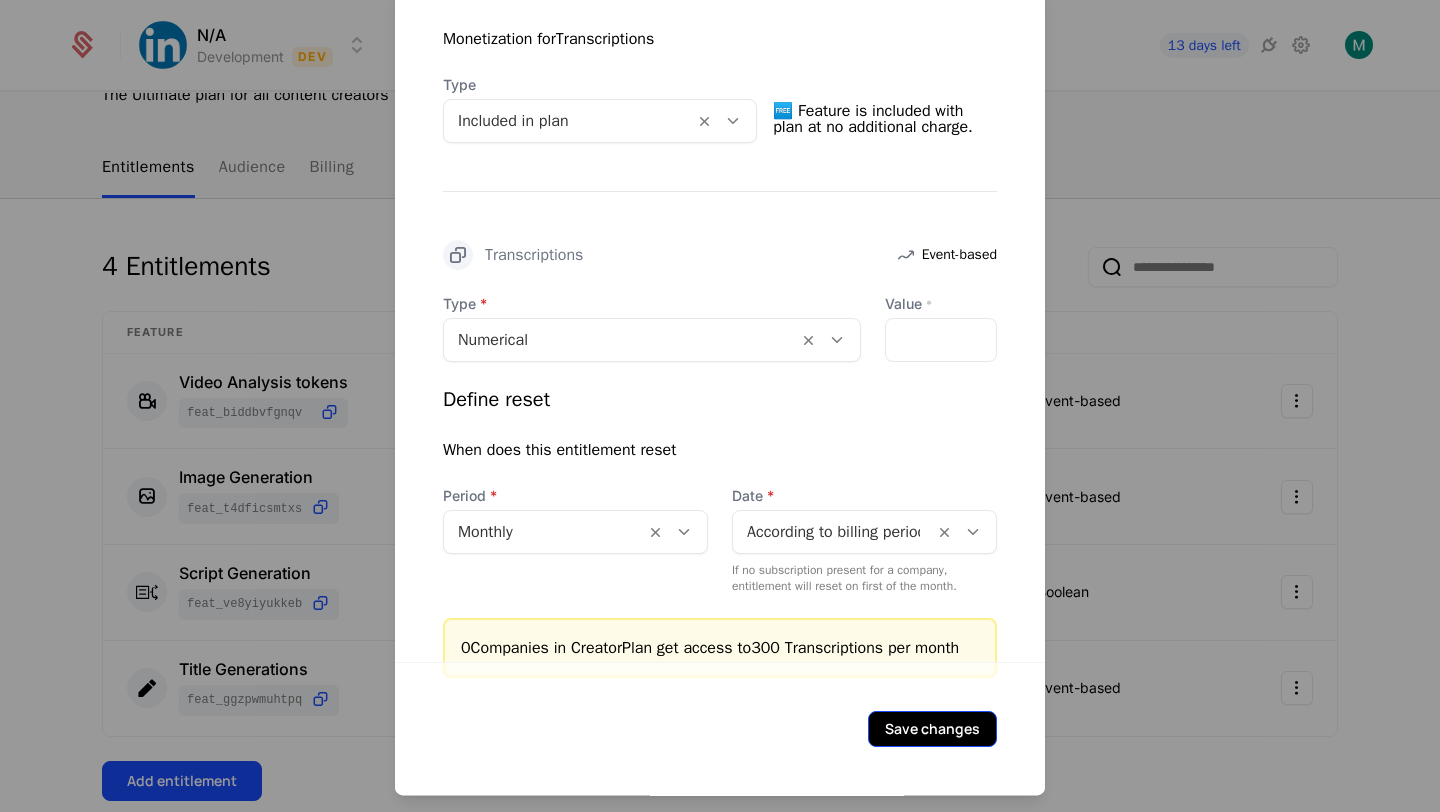 click on "Save changes" at bounding box center [932, 729] 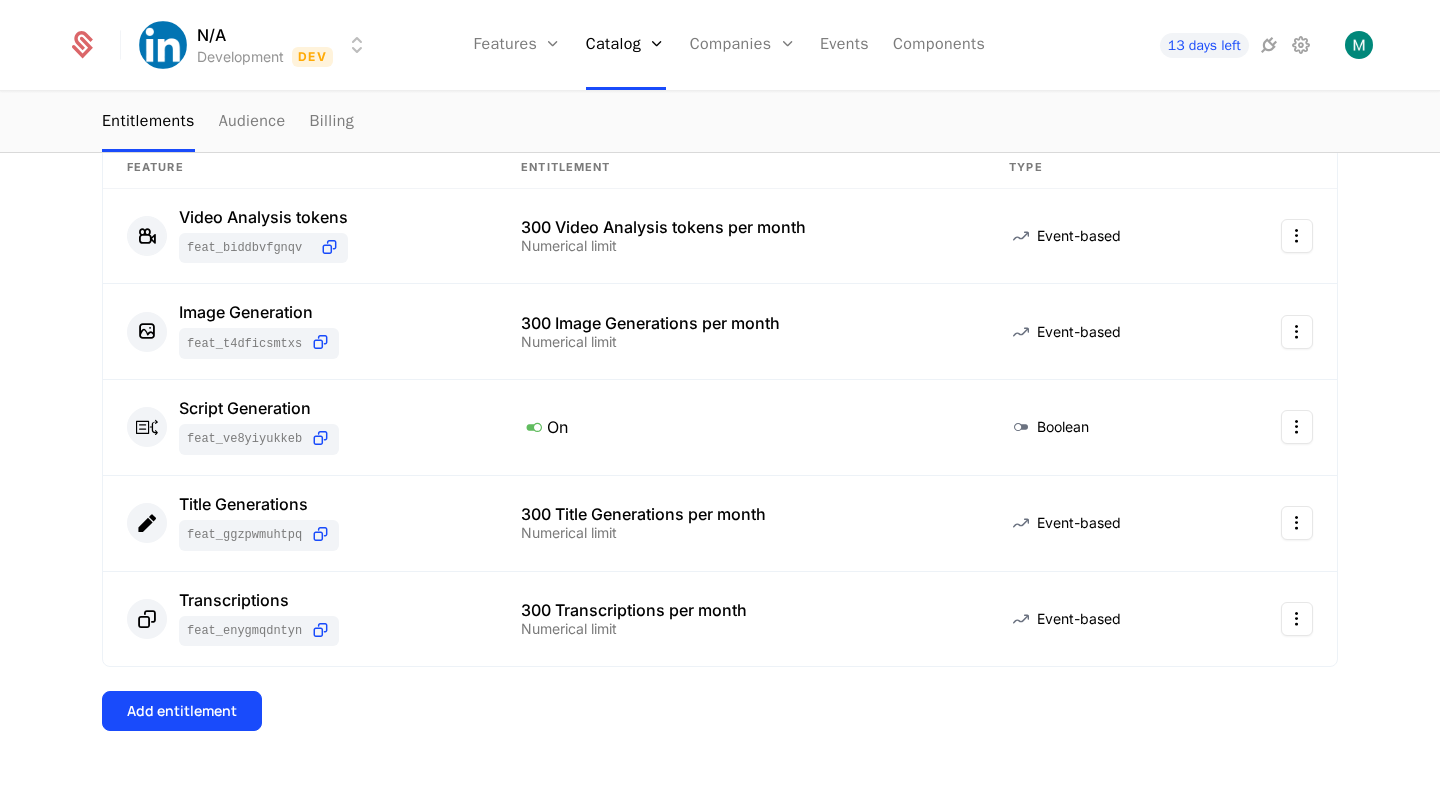 scroll, scrollTop: 0, scrollLeft: 0, axis: both 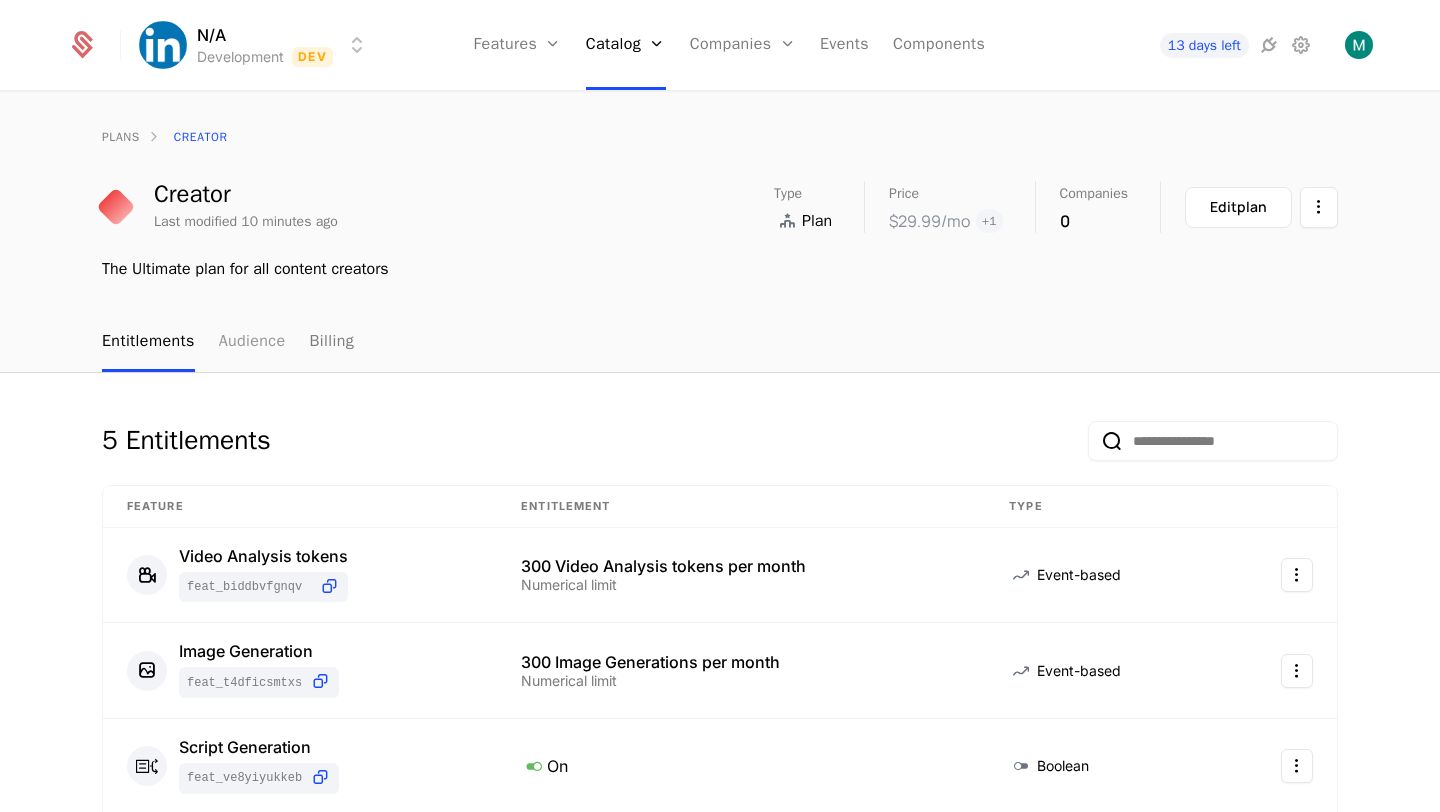click on "Audience" at bounding box center (252, 342) 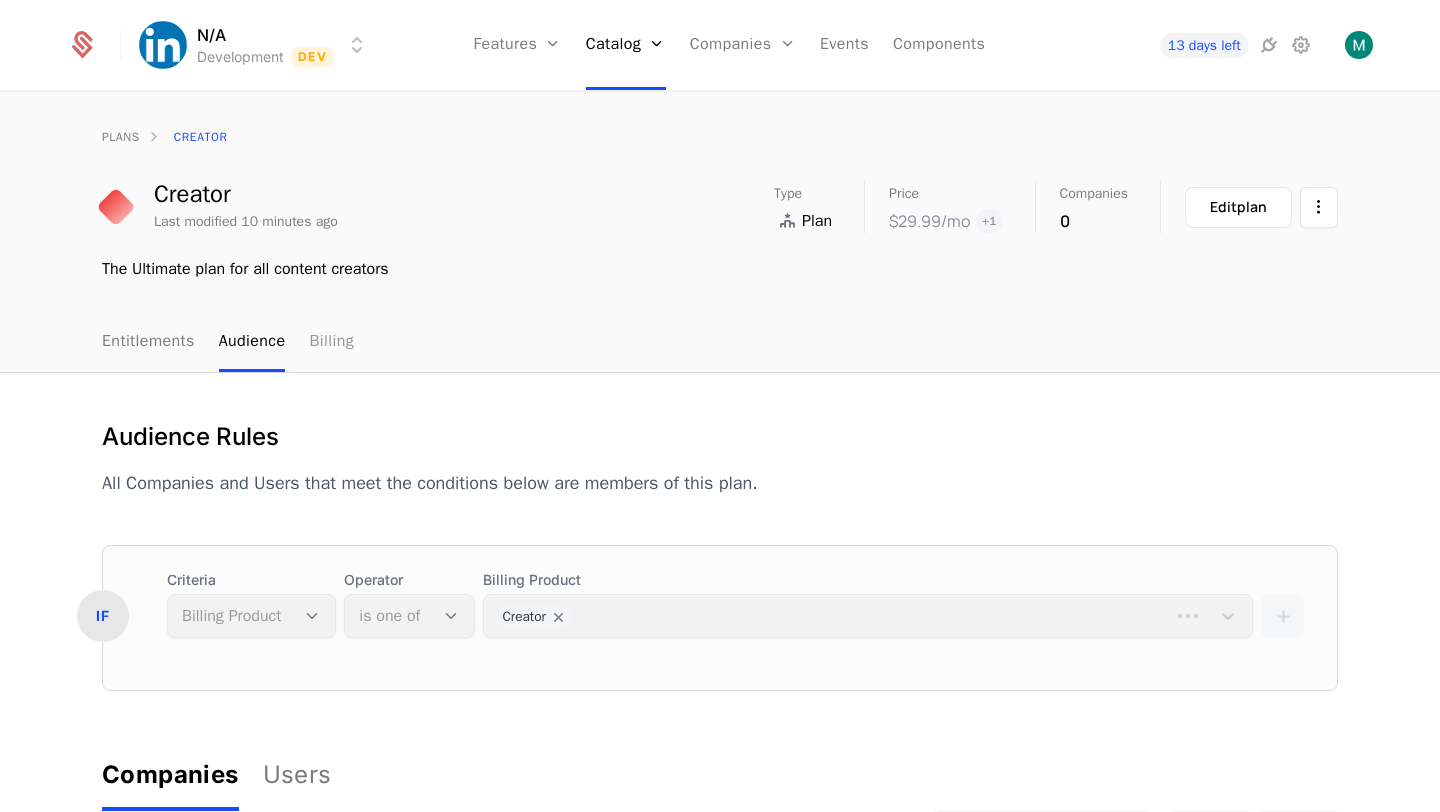 click on "Billing" at bounding box center [331, 342] 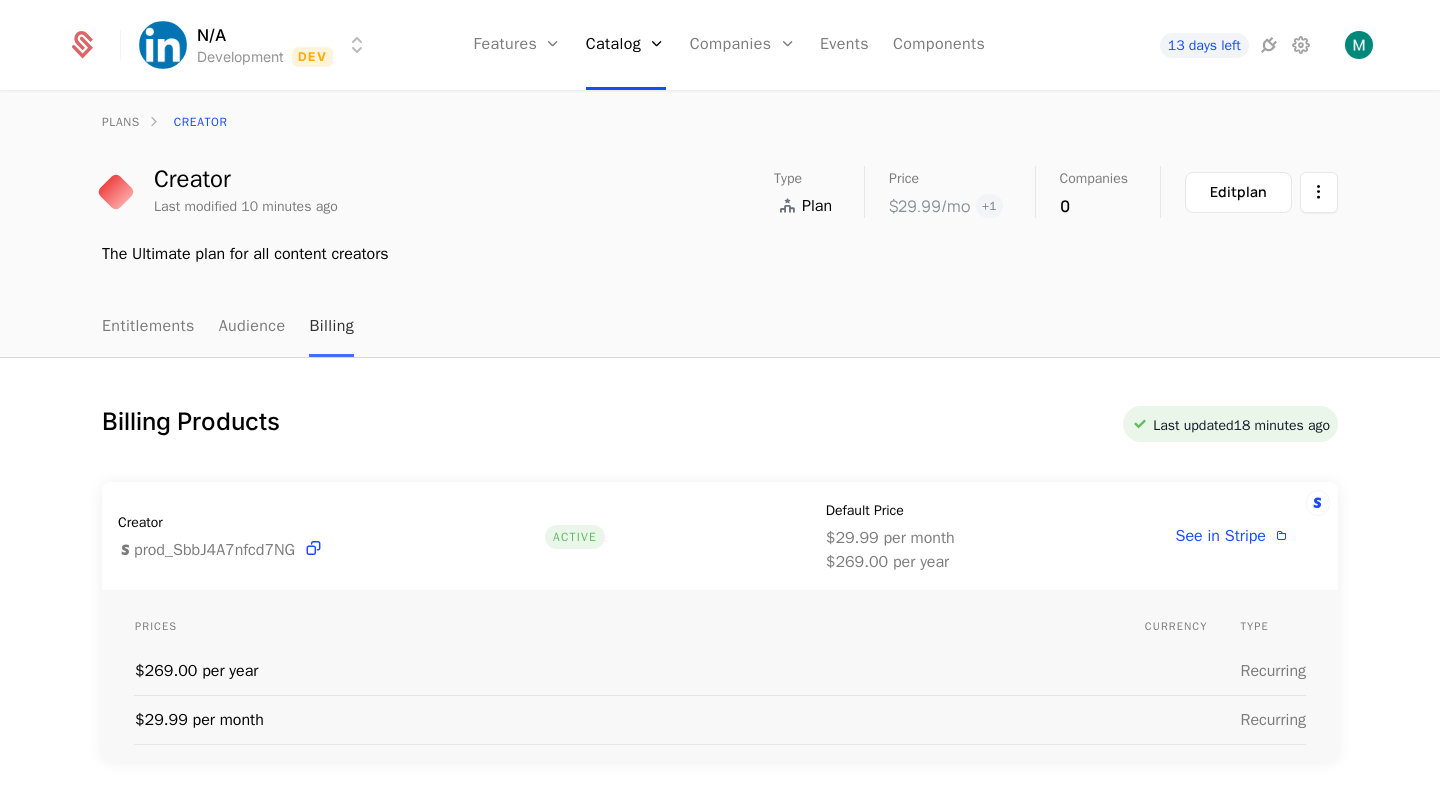 scroll, scrollTop: 0, scrollLeft: 0, axis: both 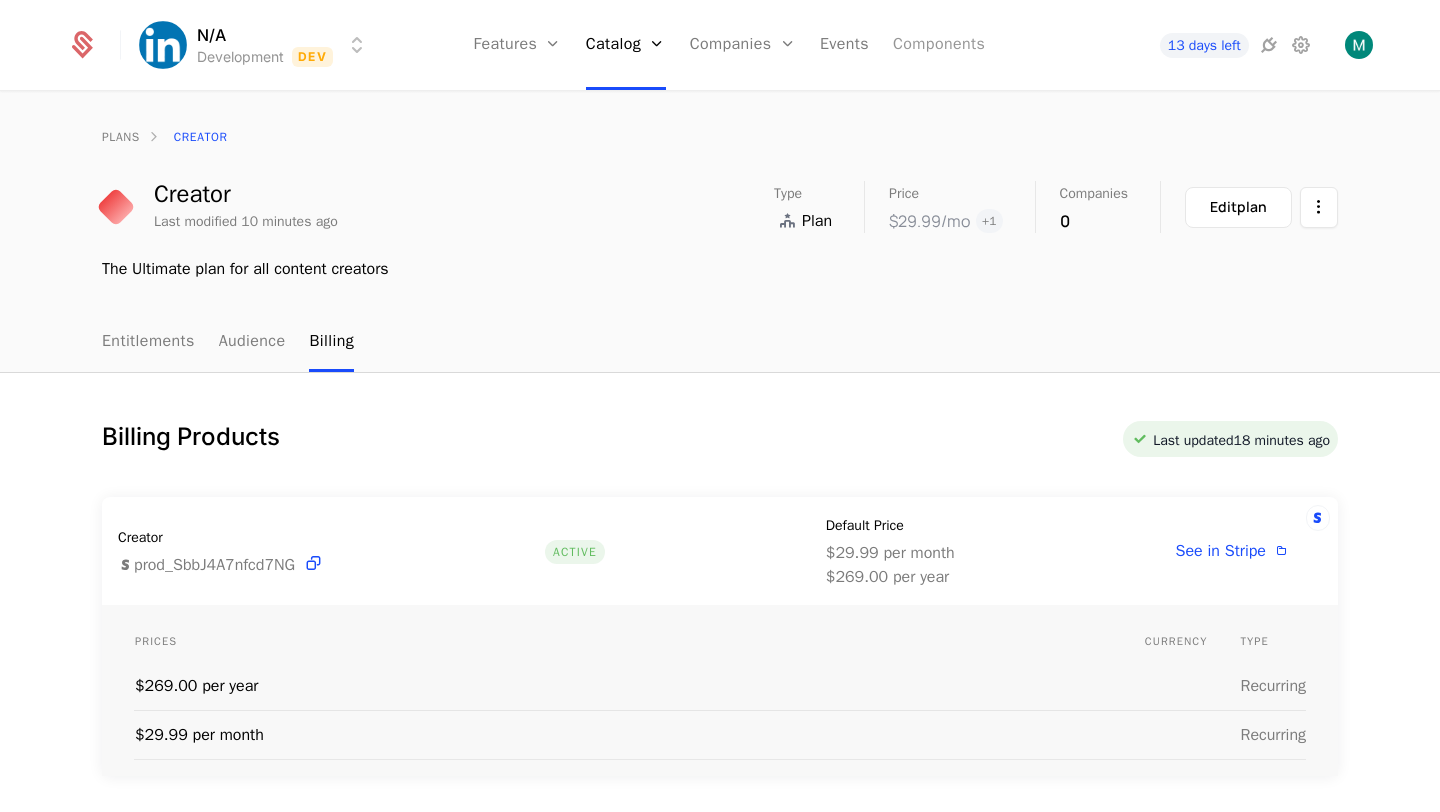 click on "Components" at bounding box center [939, 45] 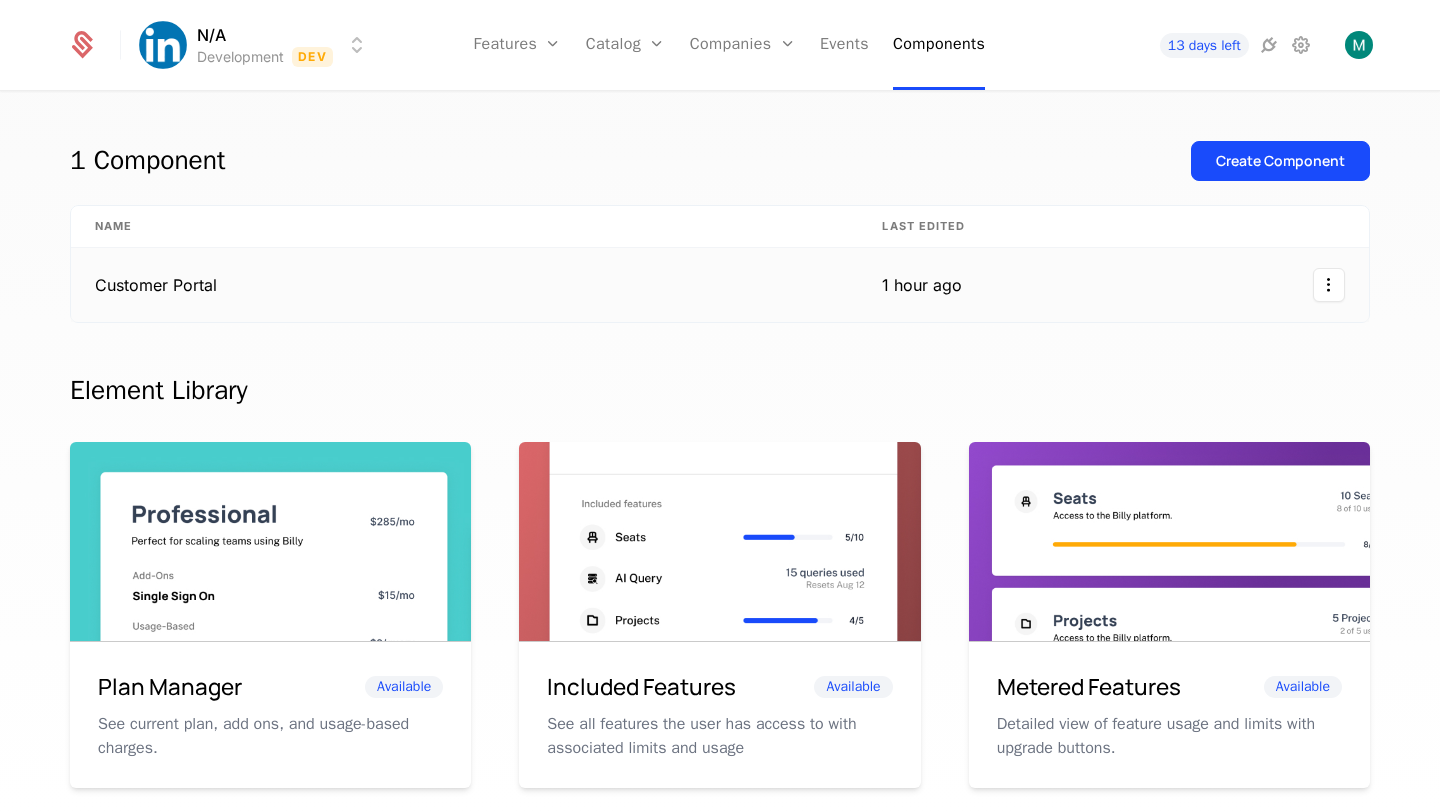 click on "Customer Portal" at bounding box center (464, 285) 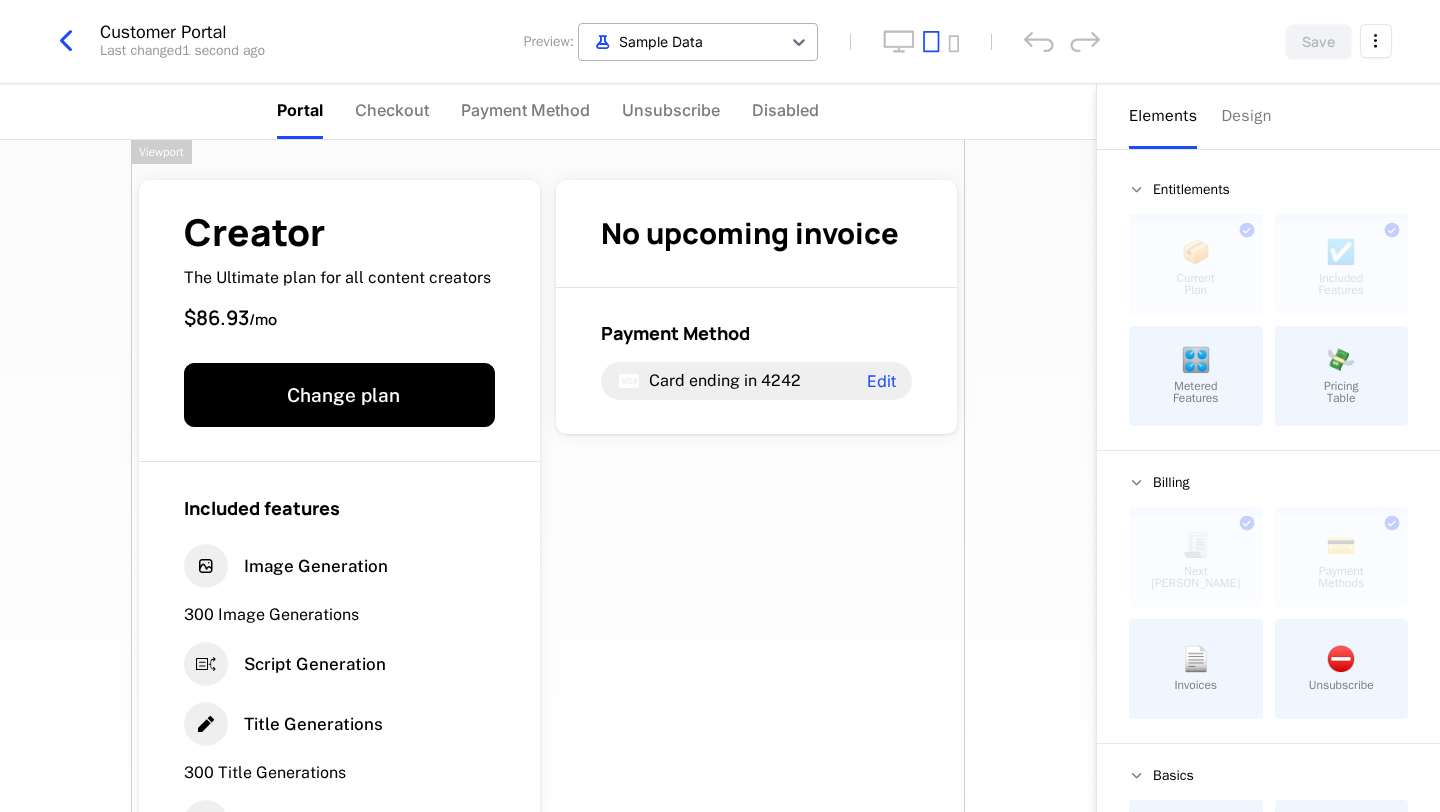 click at bounding box center [680, 41] 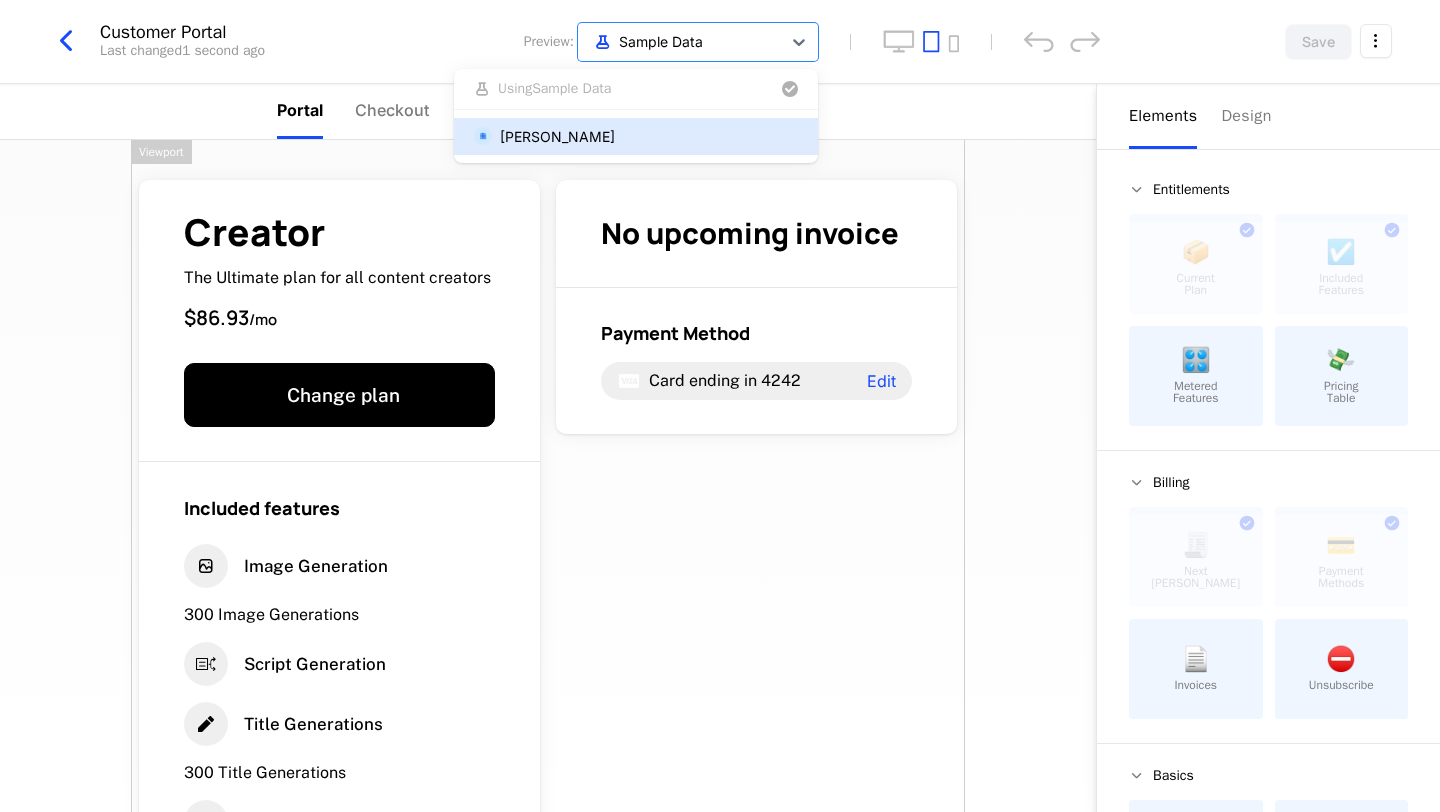 click on "Mahima Anklekar" at bounding box center (636, 136) 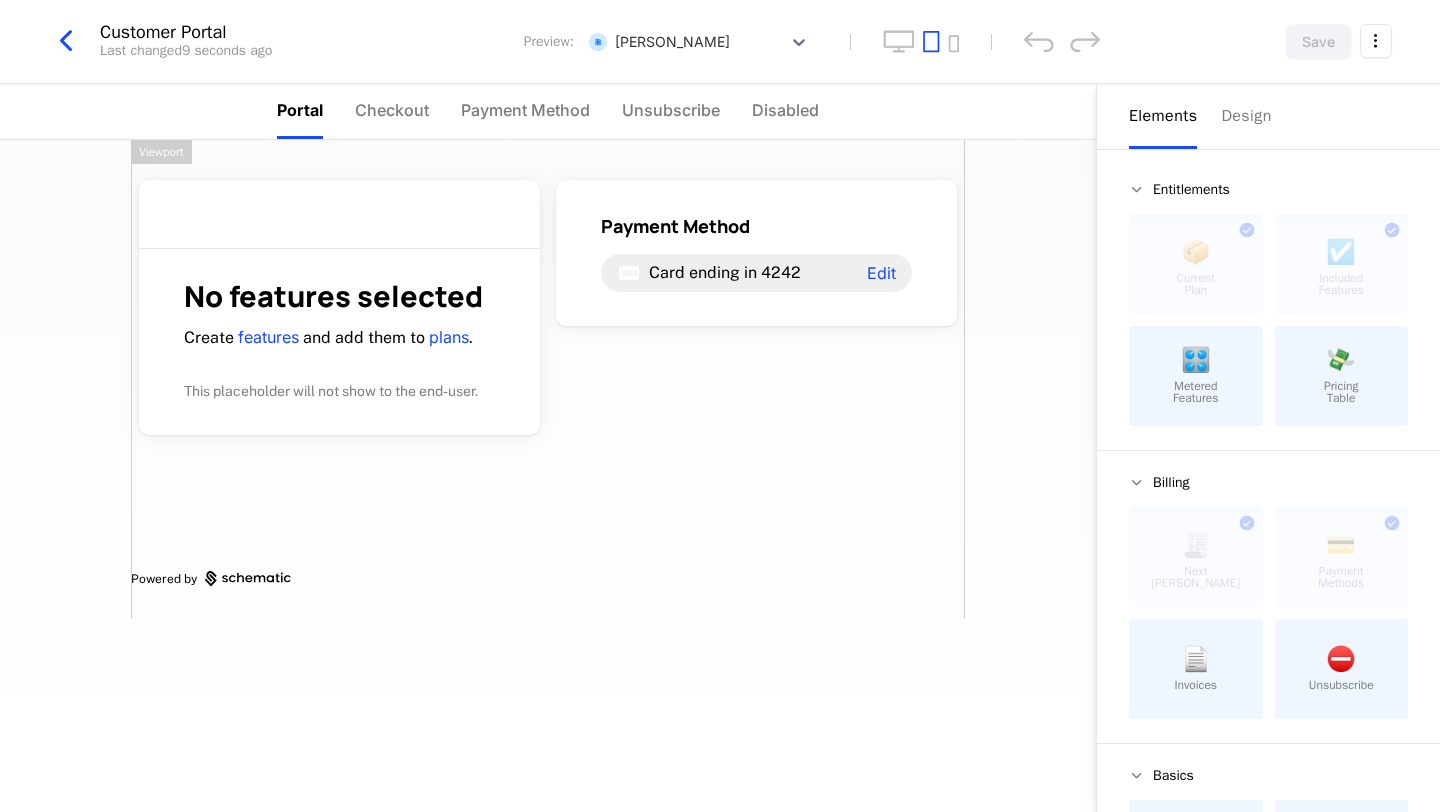 click on "Customer Portal" at bounding box center (186, 32) 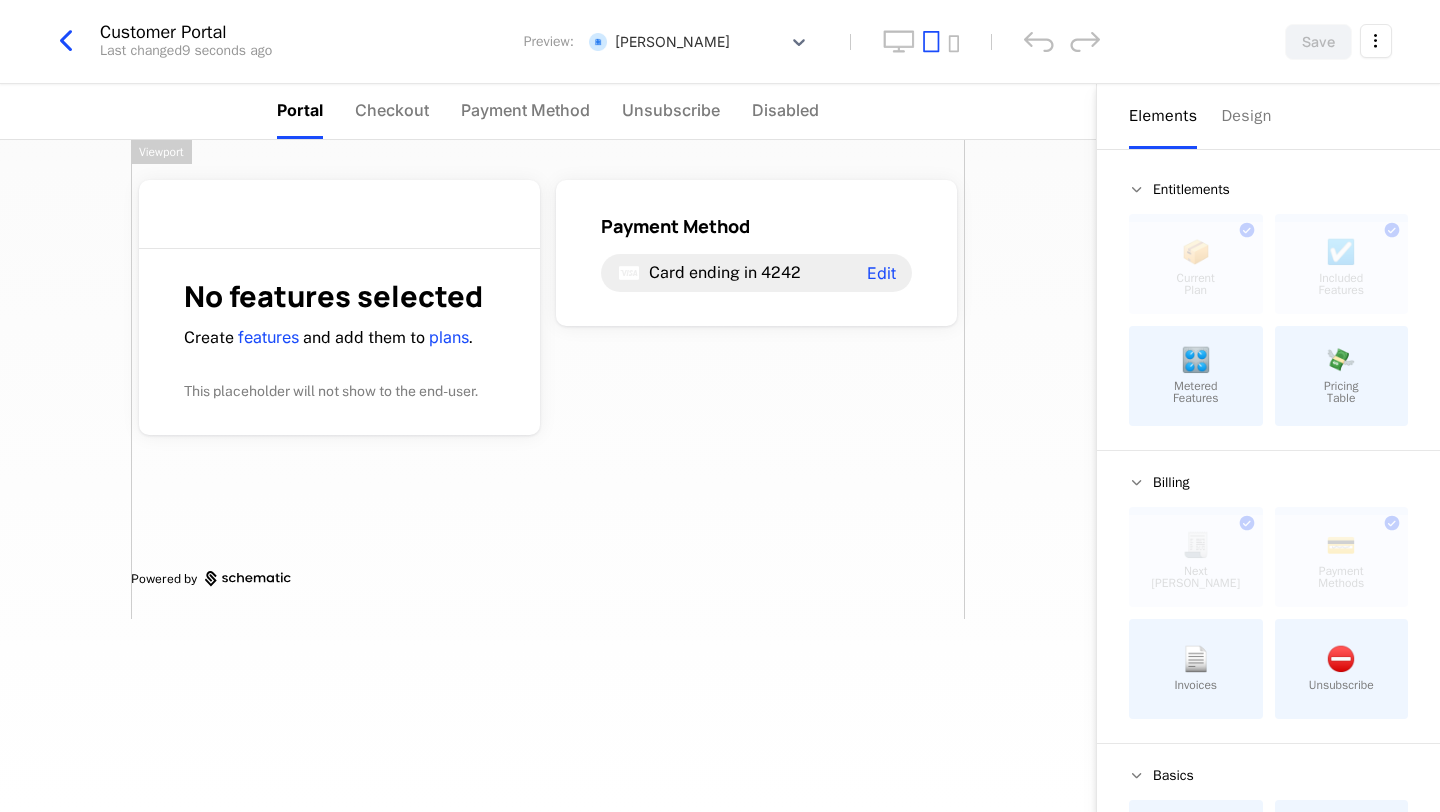 click at bounding box center [66, 41] 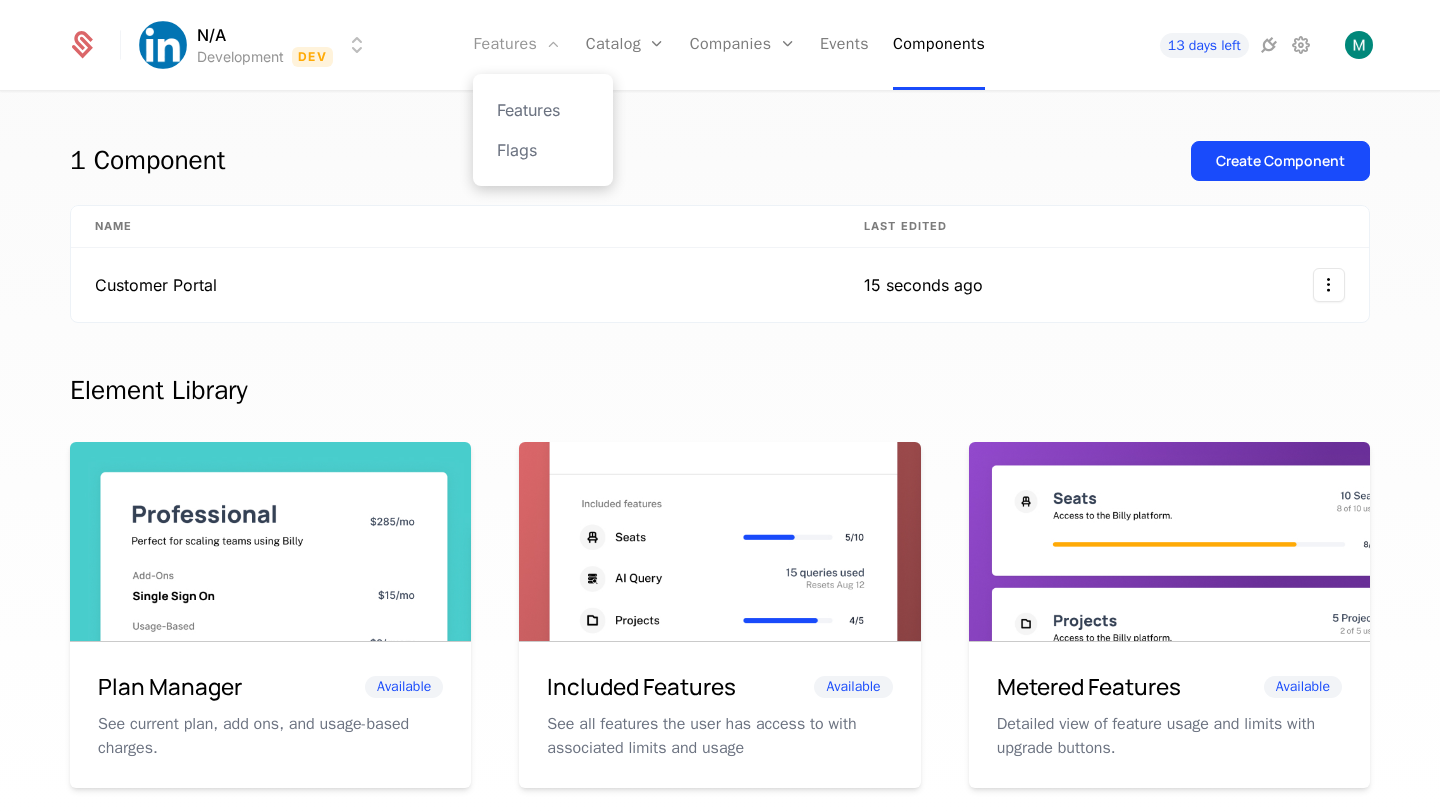 click on "Features" at bounding box center [517, 45] 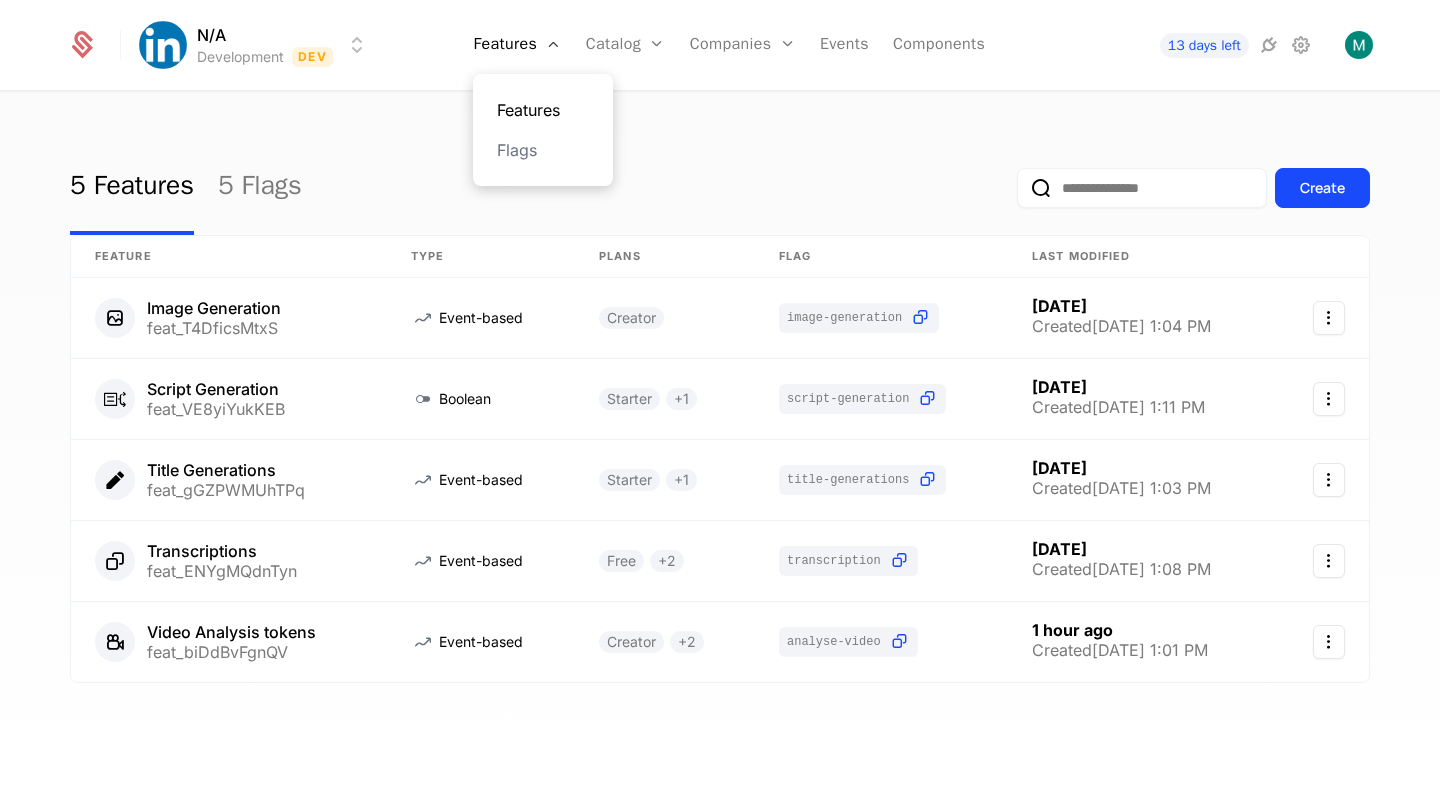 click on "Features" at bounding box center [543, 110] 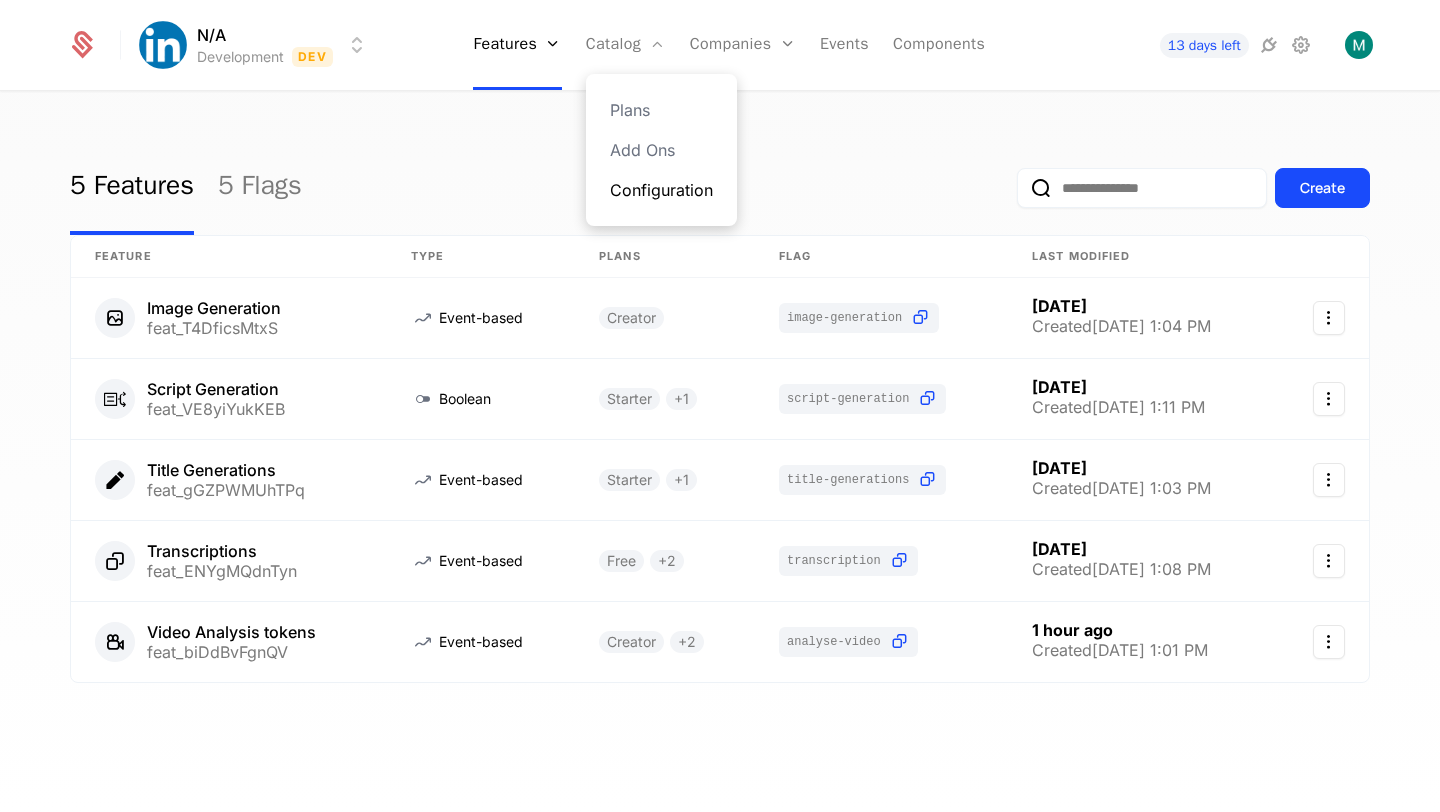 click on "Configuration" at bounding box center [661, 190] 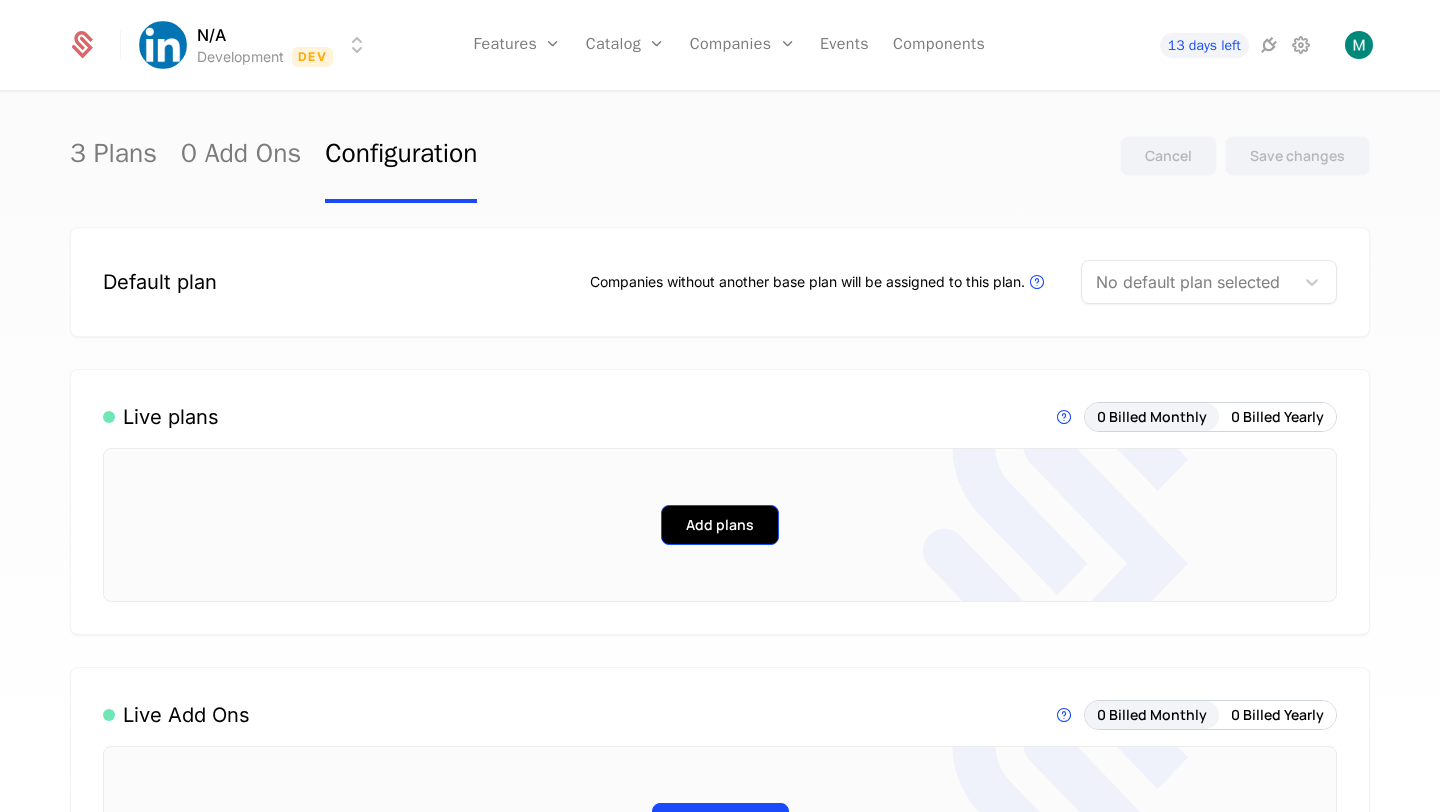 click on "Add plans" at bounding box center [720, 525] 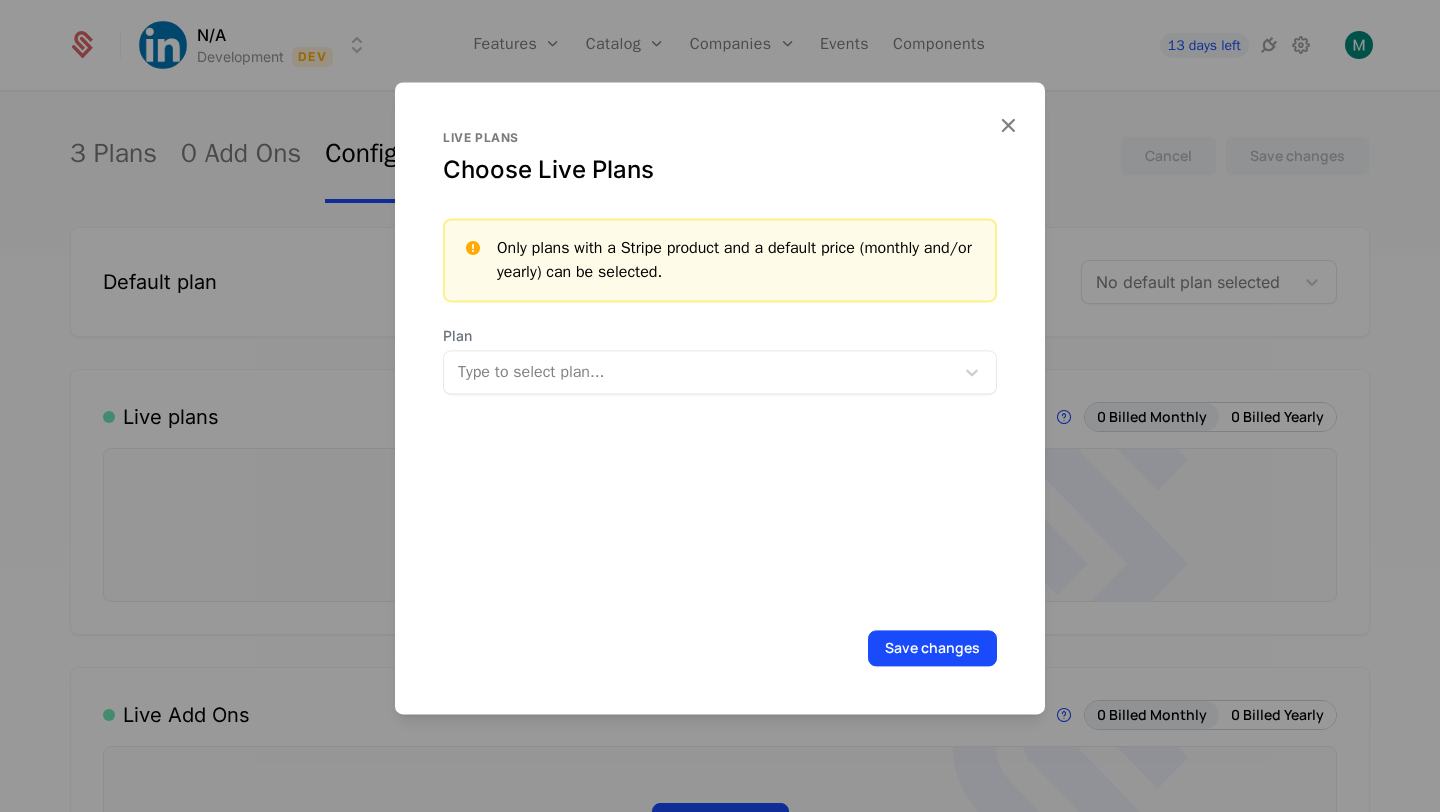 click at bounding box center [701, 372] 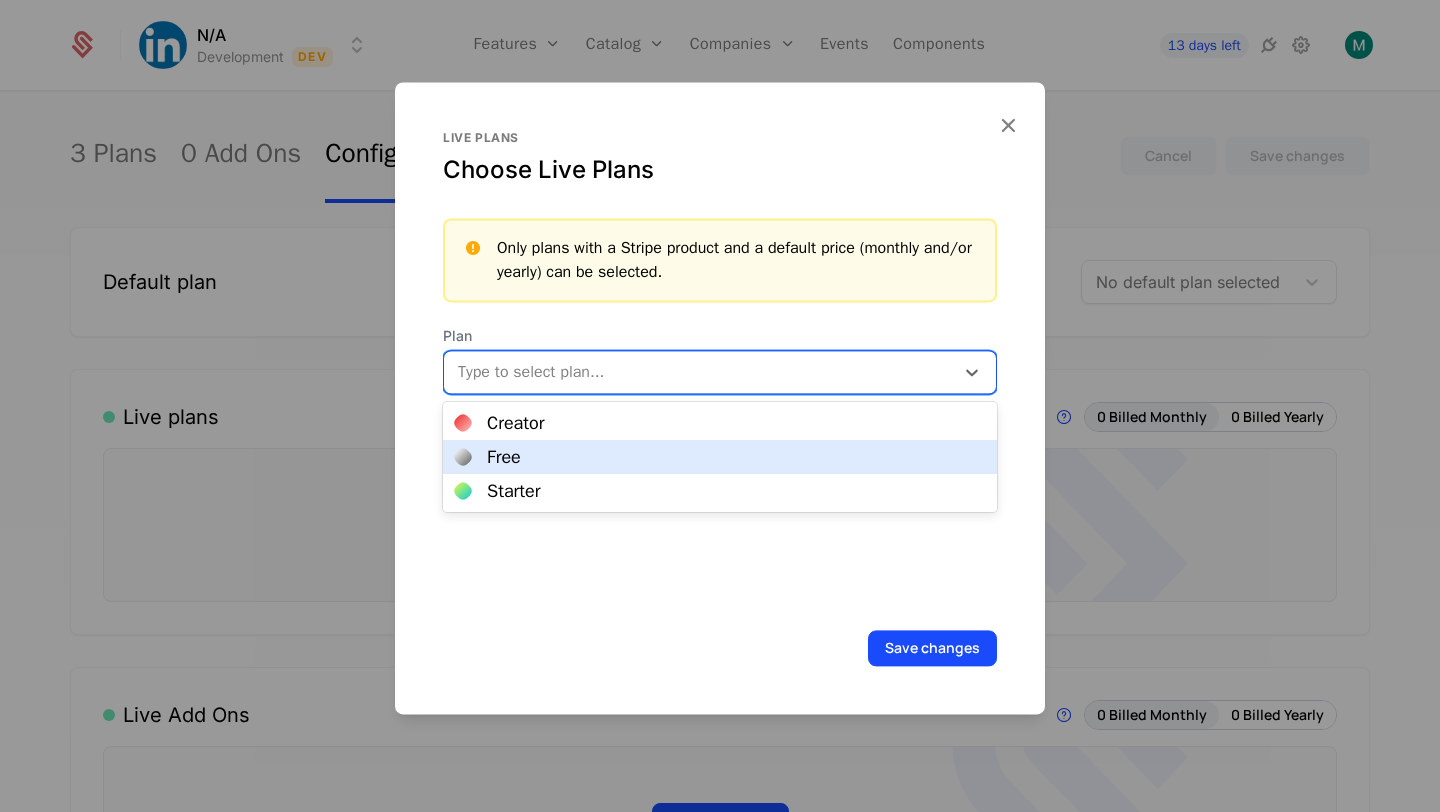 click on "Free" at bounding box center [720, 457] 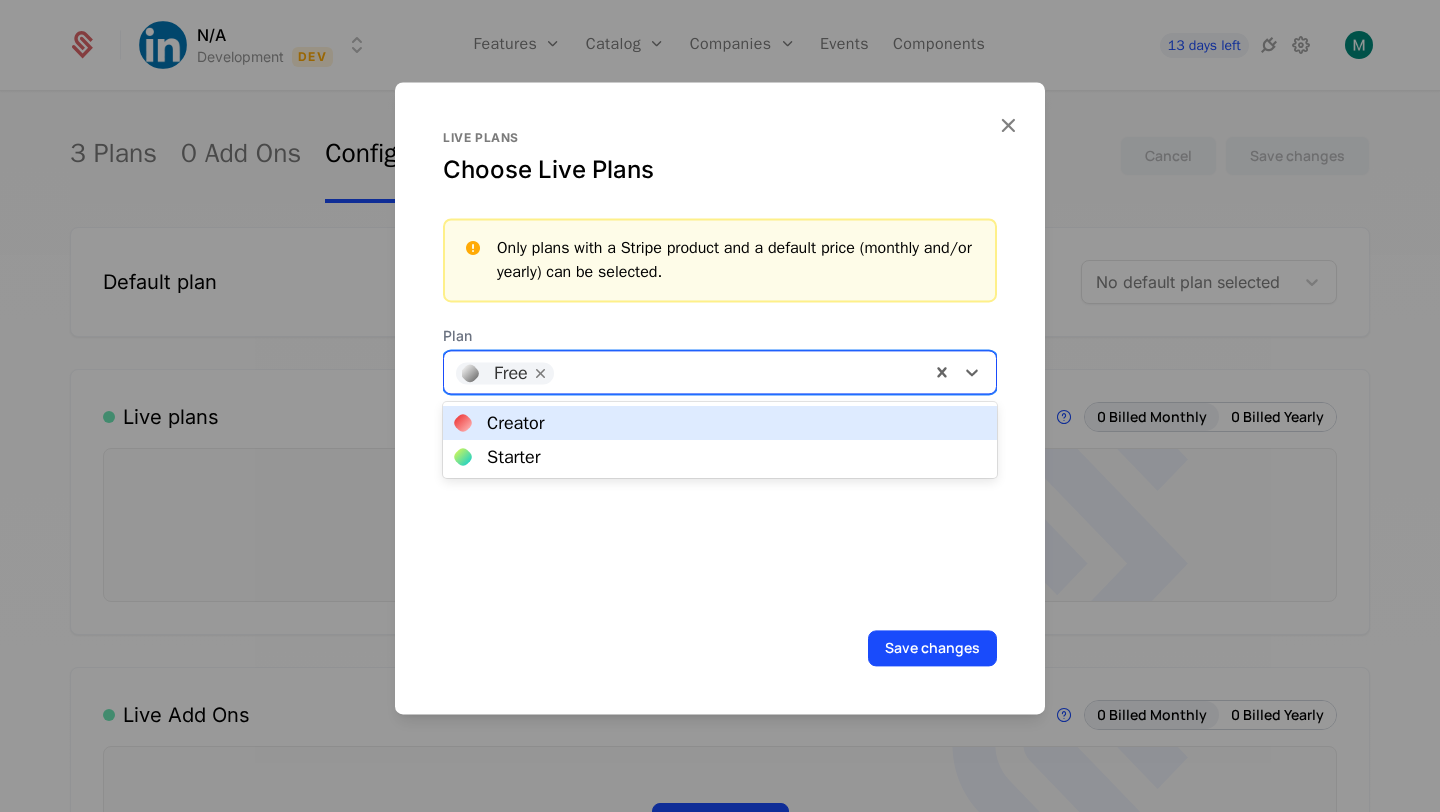 click at bounding box center [741, 370] 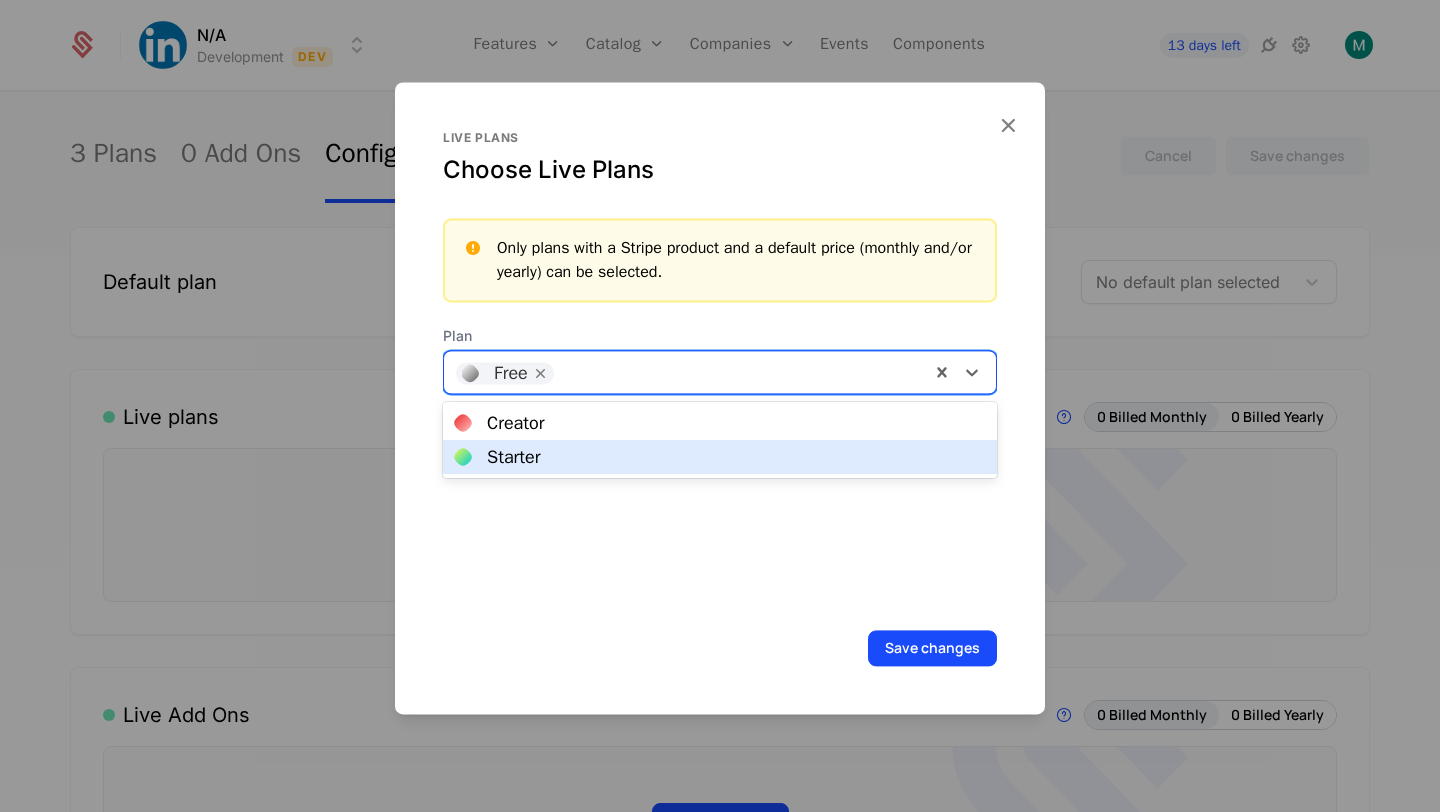 click on "Starter" at bounding box center (720, 457) 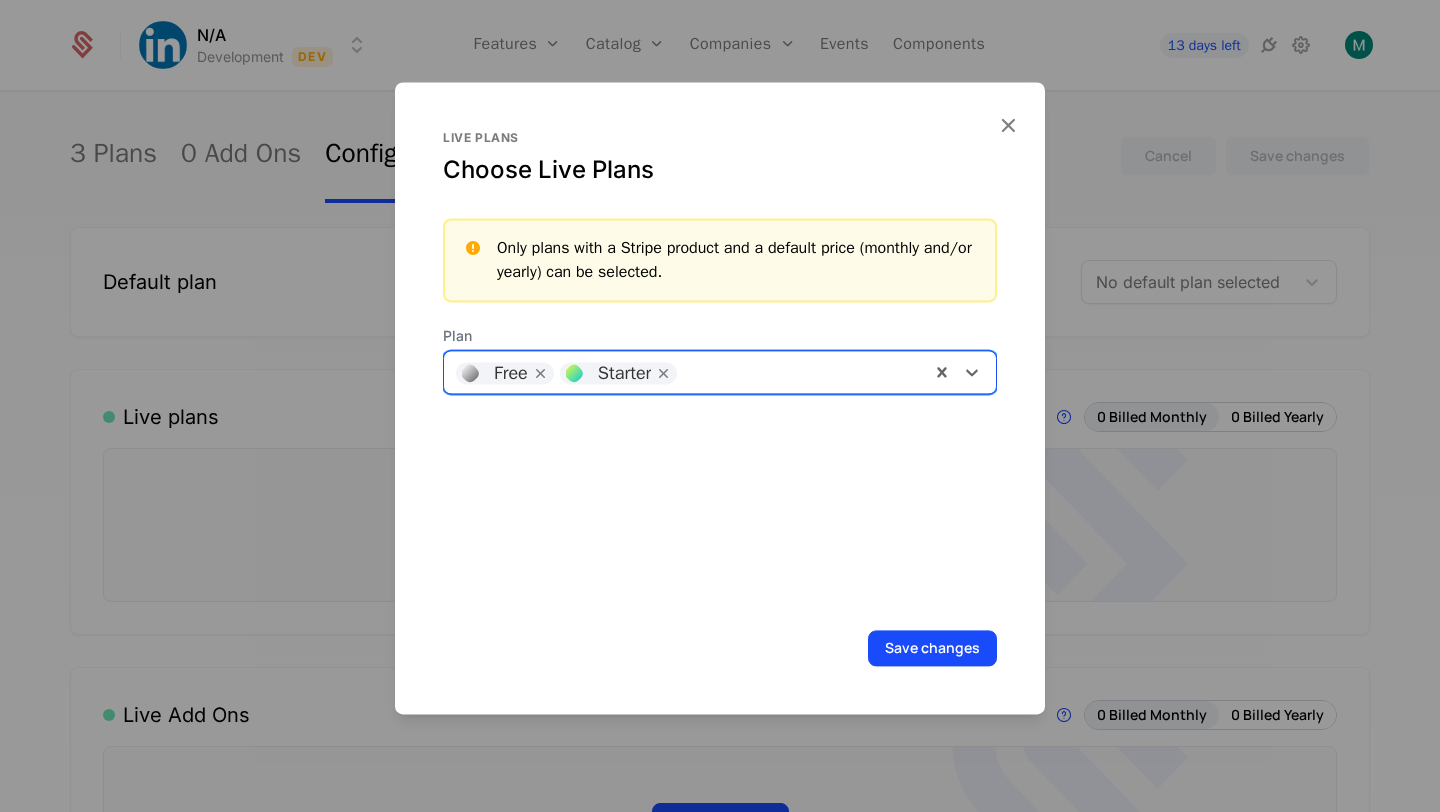 click at bounding box center [802, 370] 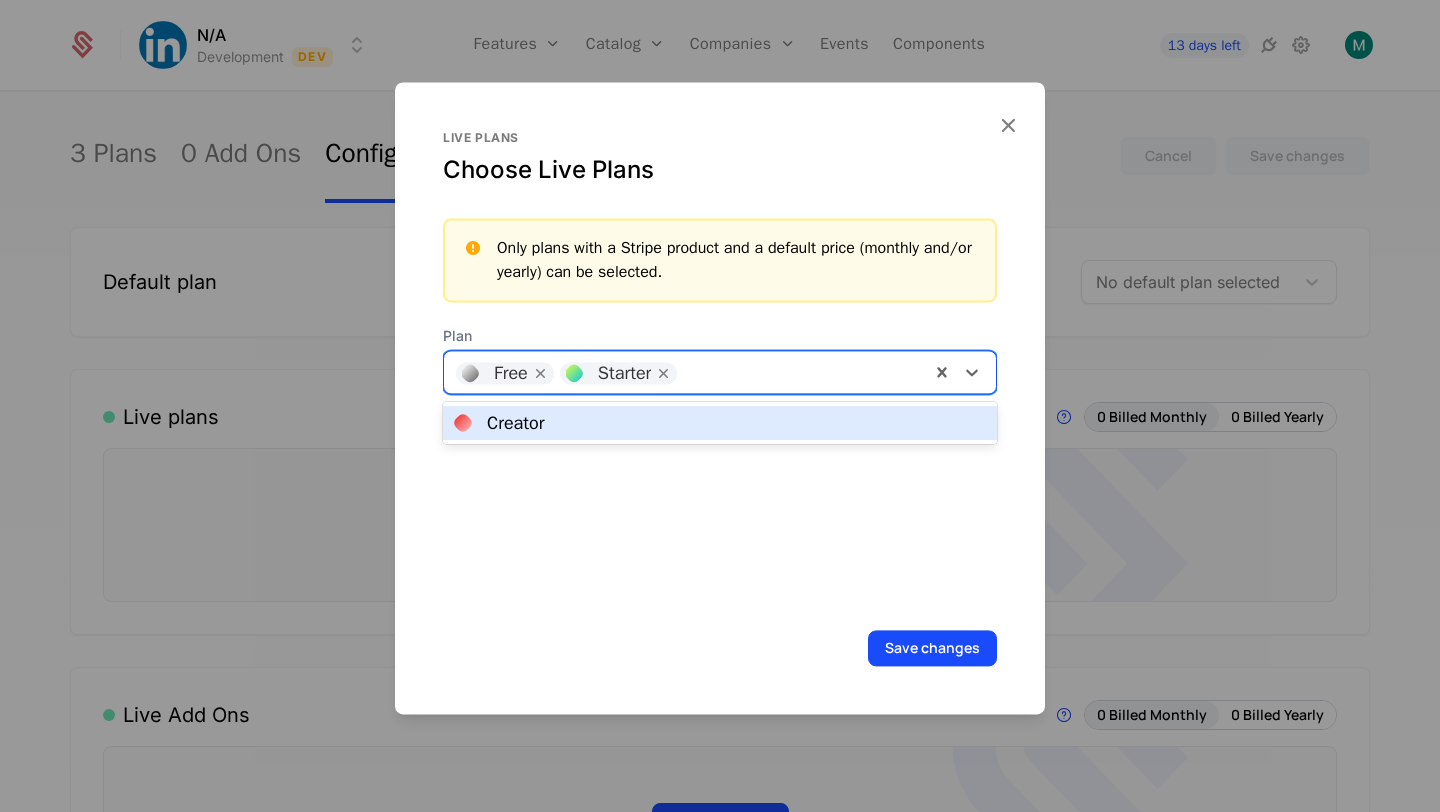click on "Creator" at bounding box center (720, 423) 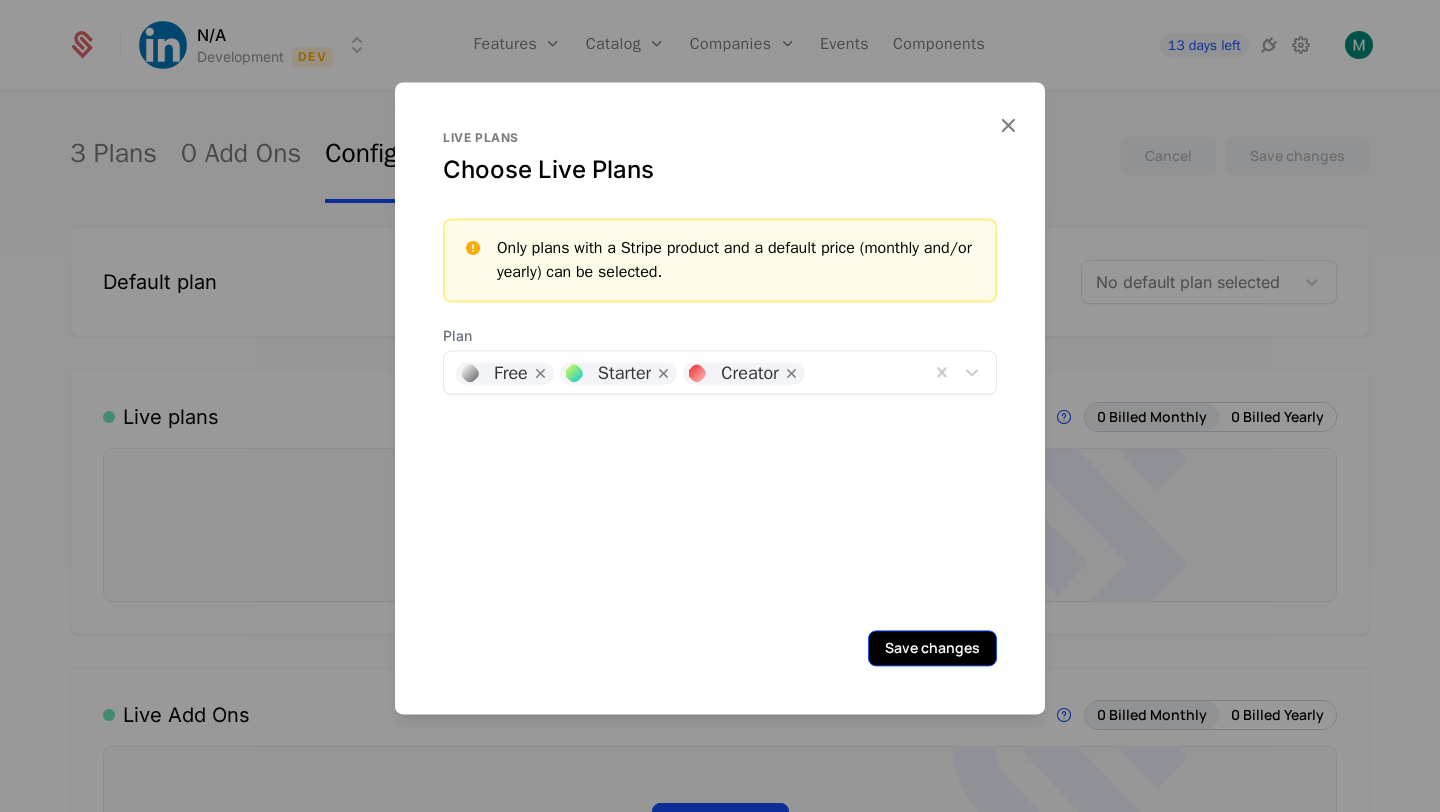 click on "Save changes" at bounding box center [932, 648] 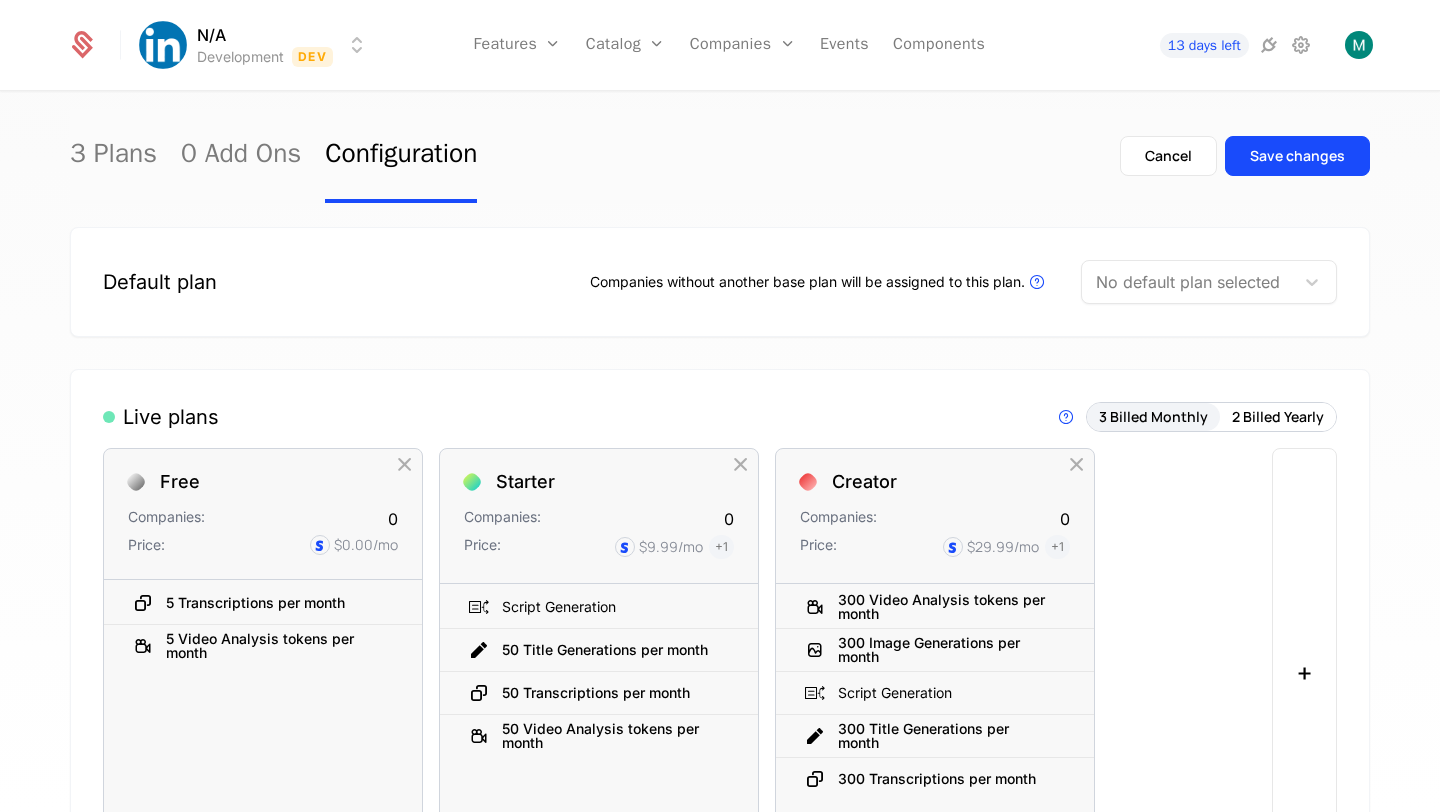 click at bounding box center [1188, 282] 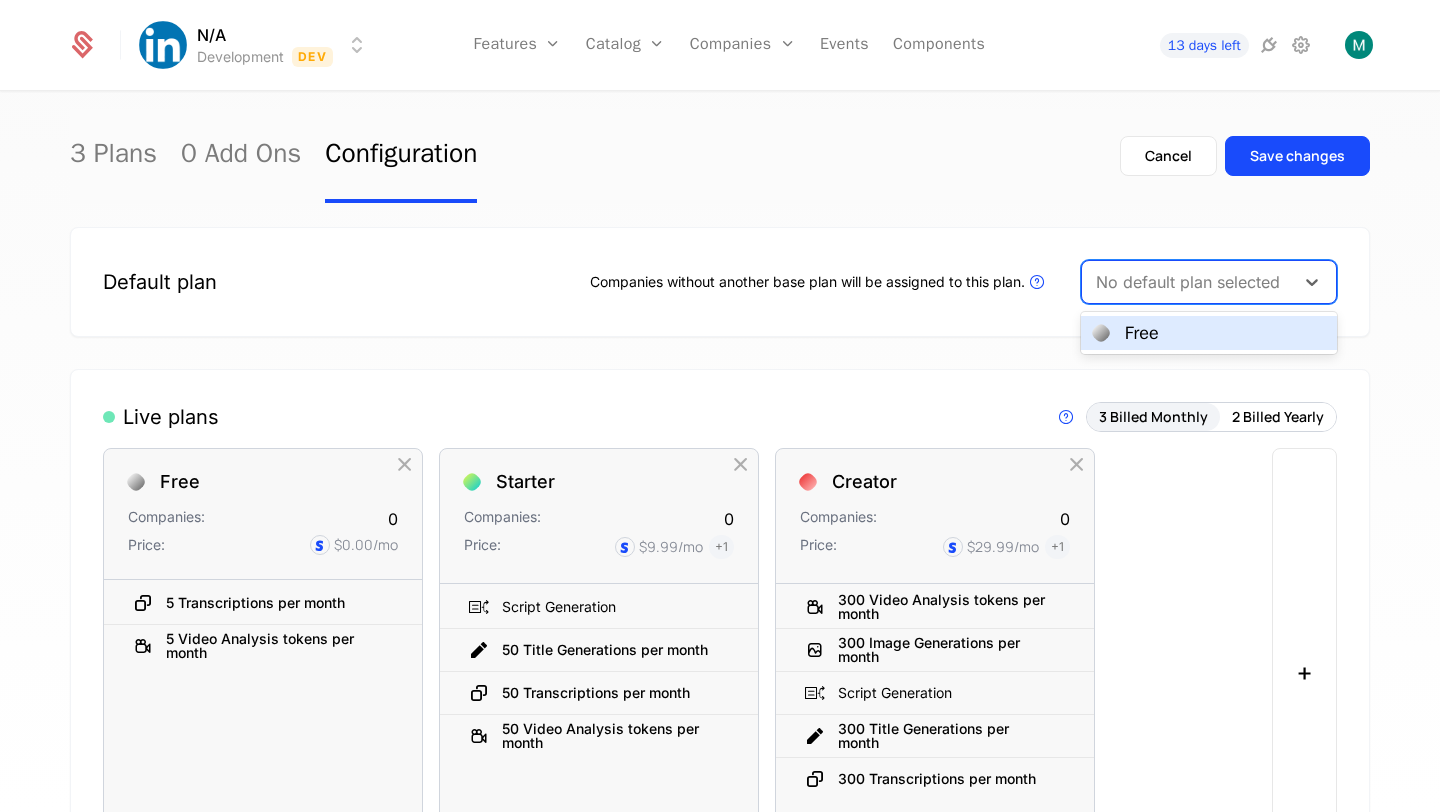 click on "Free" at bounding box center [1209, 333] 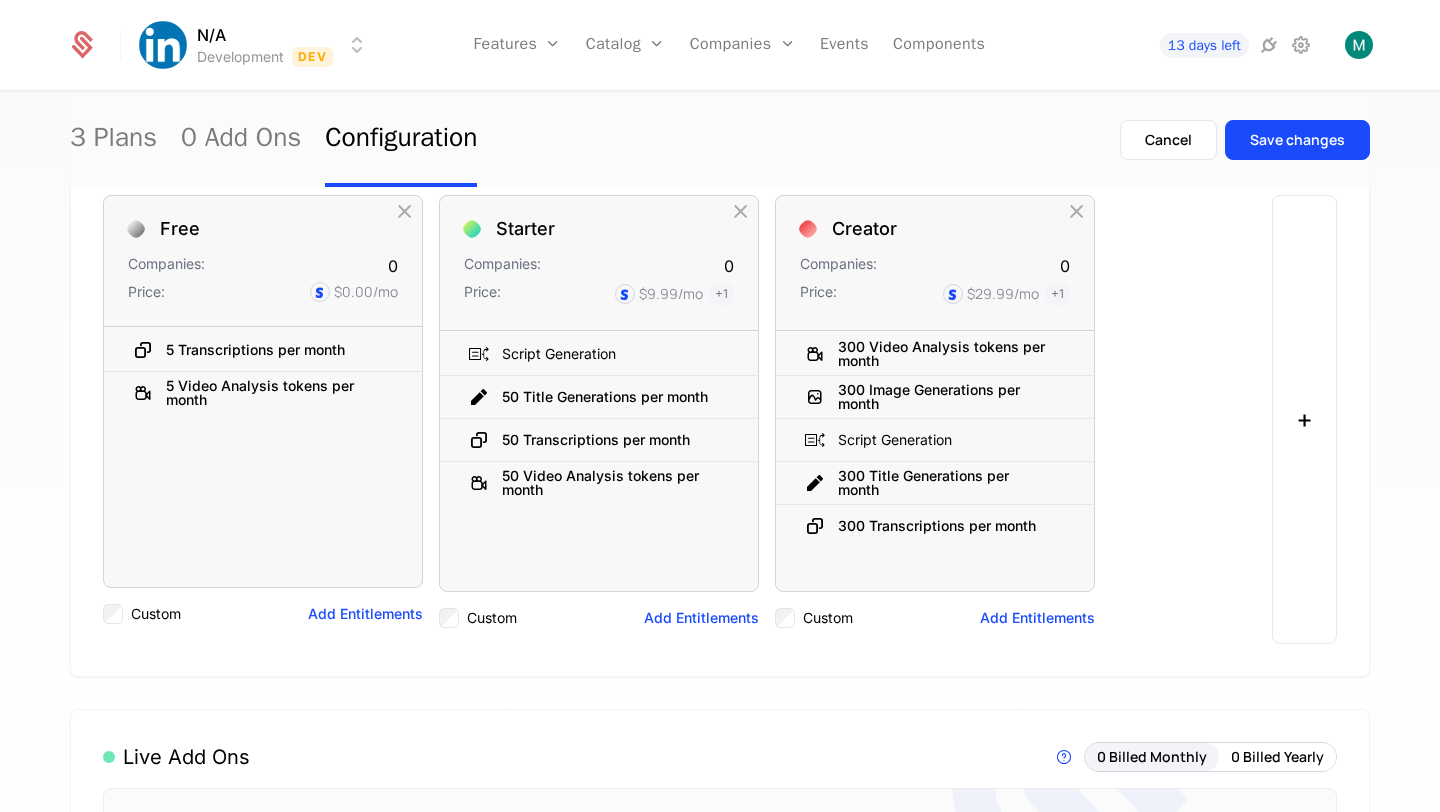 scroll, scrollTop: 330, scrollLeft: 0, axis: vertical 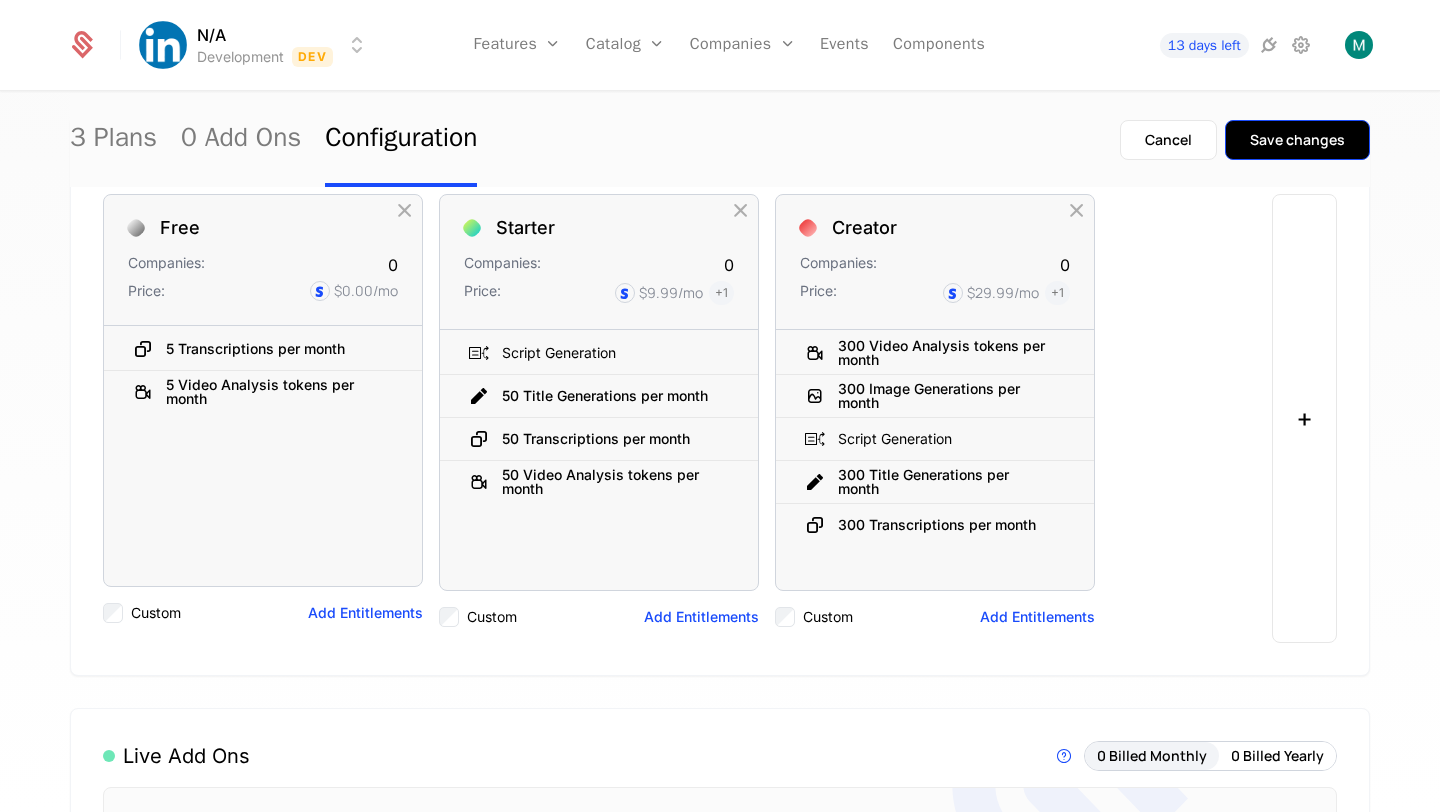 click on "Save changes" at bounding box center [1297, 140] 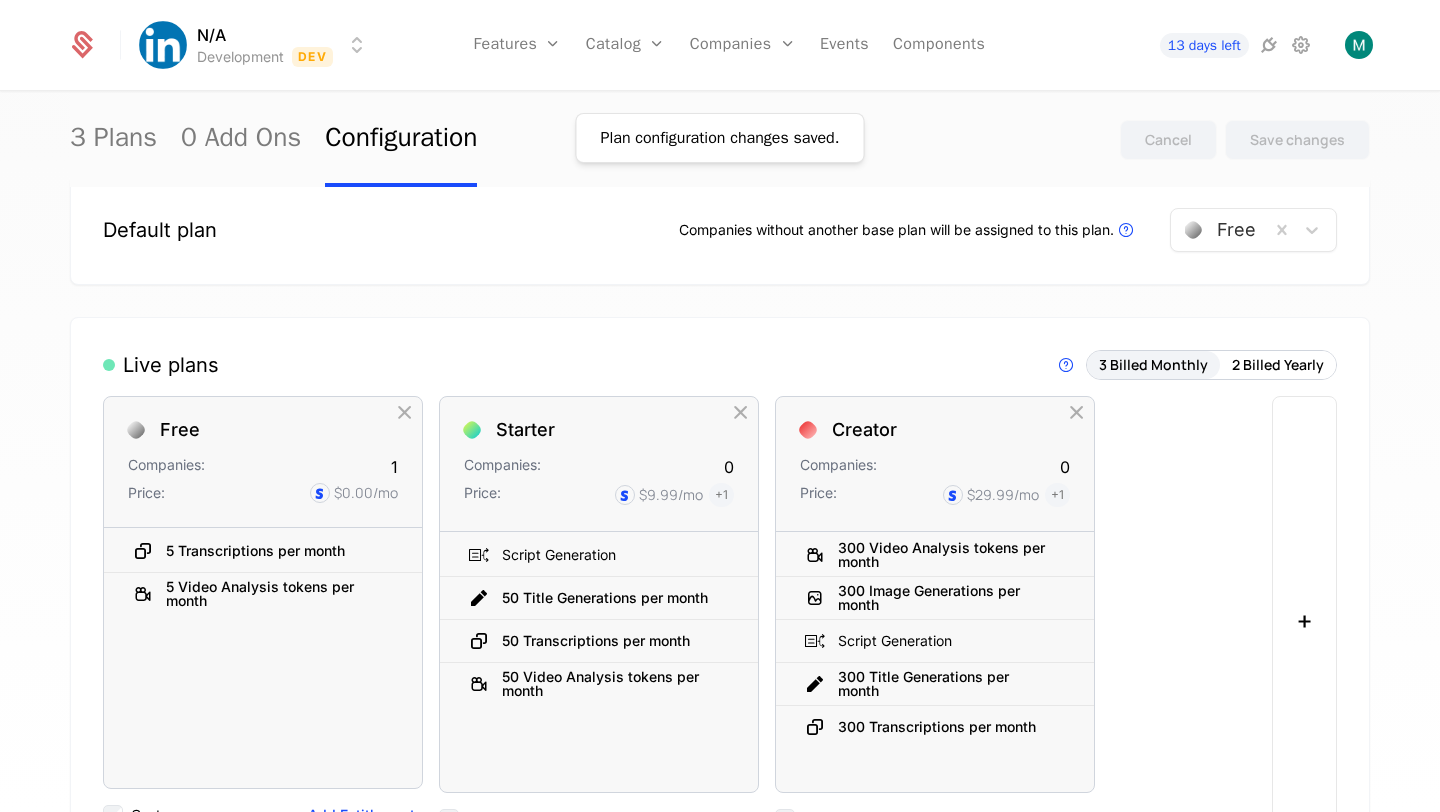 scroll, scrollTop: 0, scrollLeft: 0, axis: both 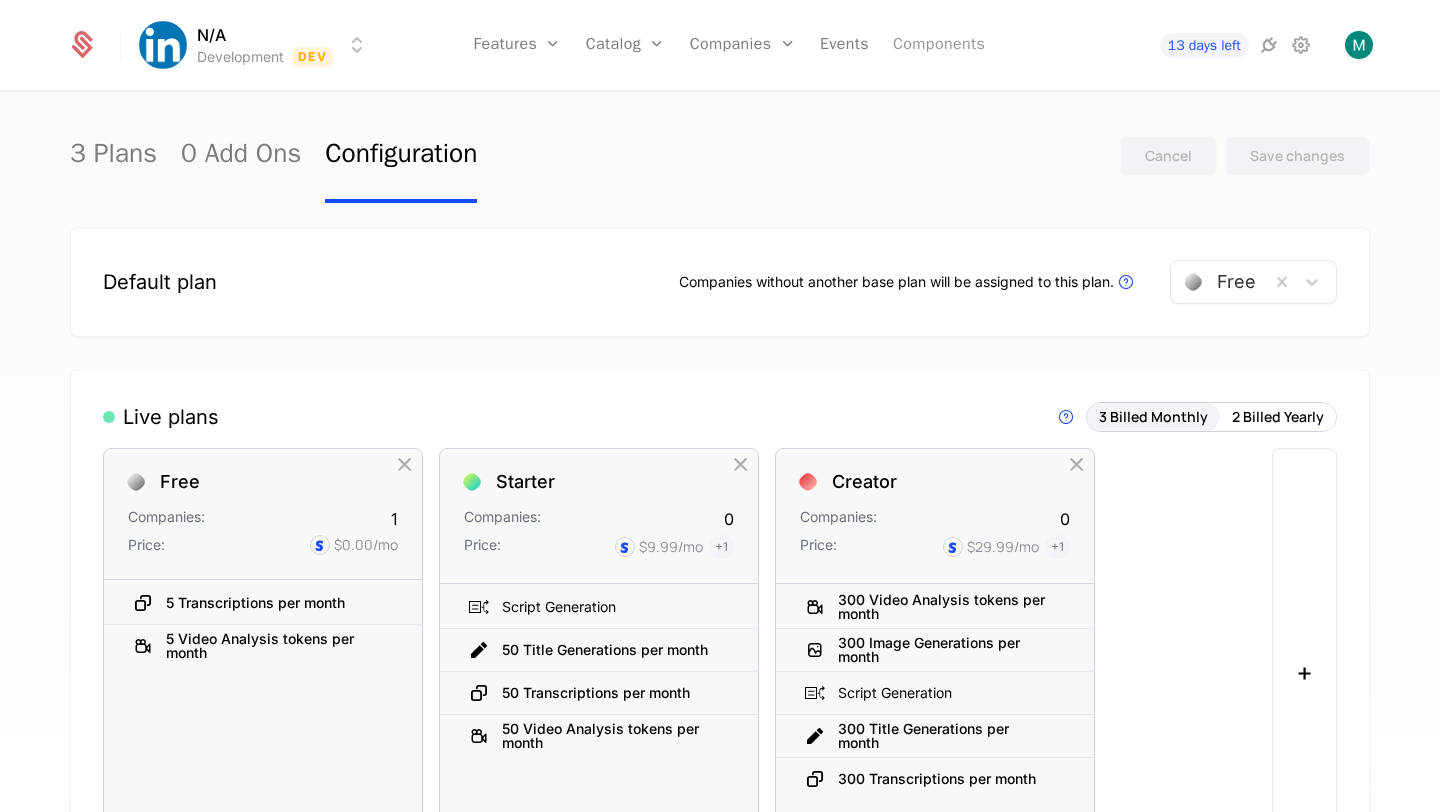 click on "Components" at bounding box center (939, 45) 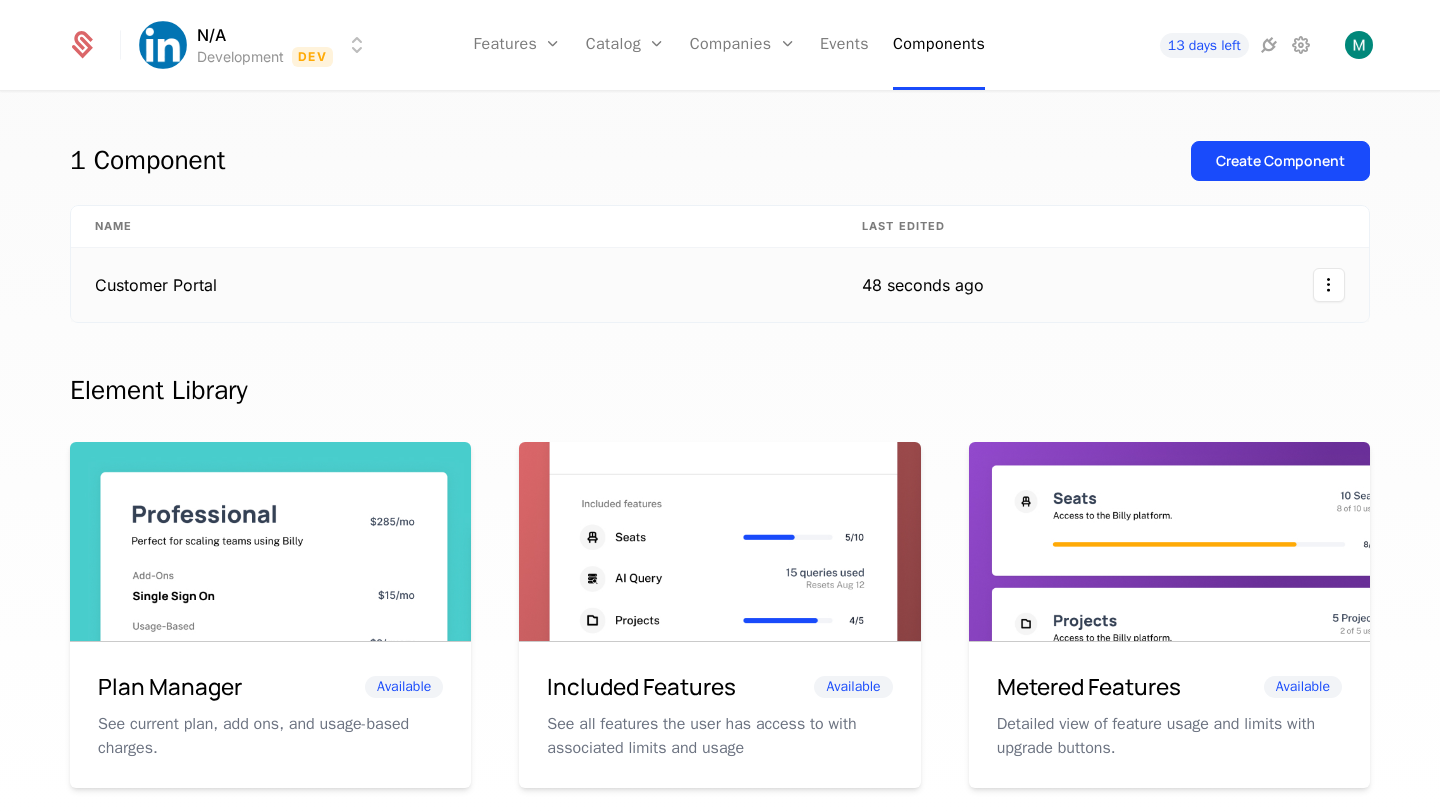 click at bounding box center [1188, 285] 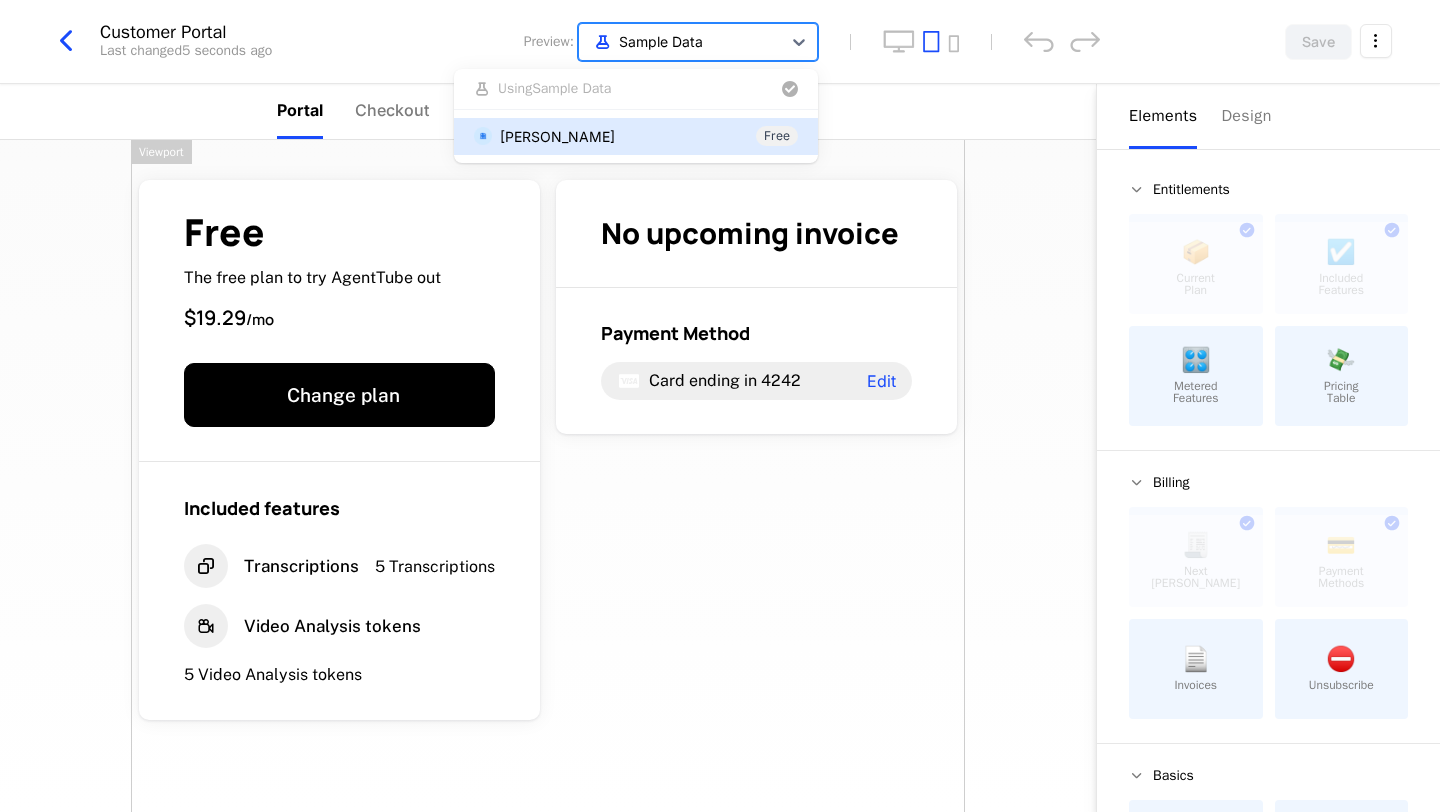 click at bounding box center (680, 41) 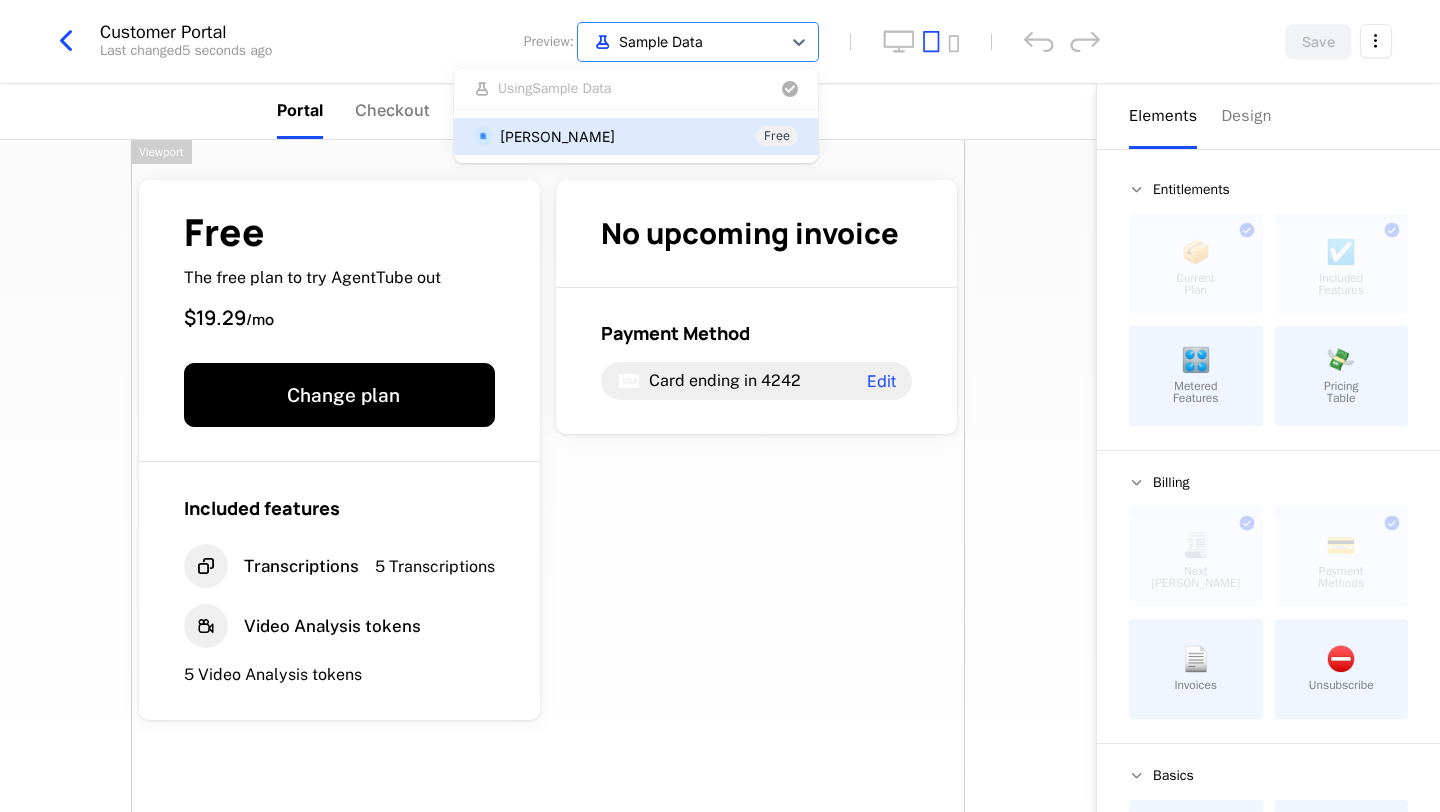 click on "Mahima Anklekar" at bounding box center (557, 136) 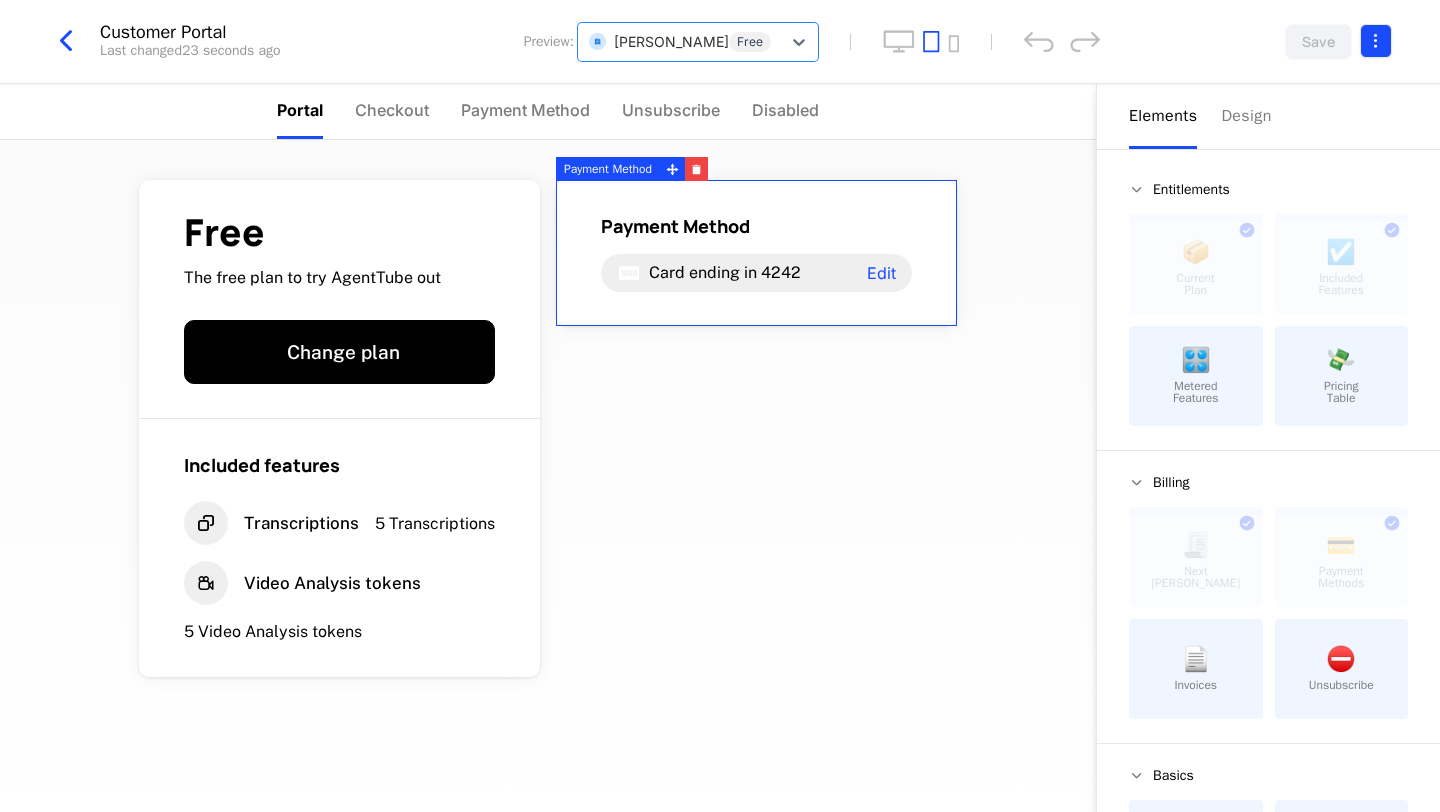 click on "N/A Development Dev Features Features Flags Catalog Plans Add Ons Configuration Companies Companies Users Events Components 13 days left Customer Portal Last changed  23 seconds ago Preview: option Mahima Anklekar, selected. Mahima Anklekar Free Save Portal Checkout Payment Method Unsubscribe Disabled Free The free plan to try AgentTube out Change plan Included features Transcriptions 5   Transcriptions Video Analysis tokens 5   Video Analysis tokens Payment Method Card ending in   4242 Edit Powered by   Elements Design Entitlements 📦 Current Plan This component can only be used once ☑️ Included Features This component can only be used once 🎛️ Metered Features 💸 Pricing Table Billing 🧾 Next Bill Due This component can only be used once 💳 Payment Methods This component can only be used once 📄 Invoices ⛔️ Unsubscribe Basics ✏️ Text 🖱️ Button Payment Method
Best Viewed on Desktop You're currently viewing this on a  mobile device . For the best experience," at bounding box center (720, 406) 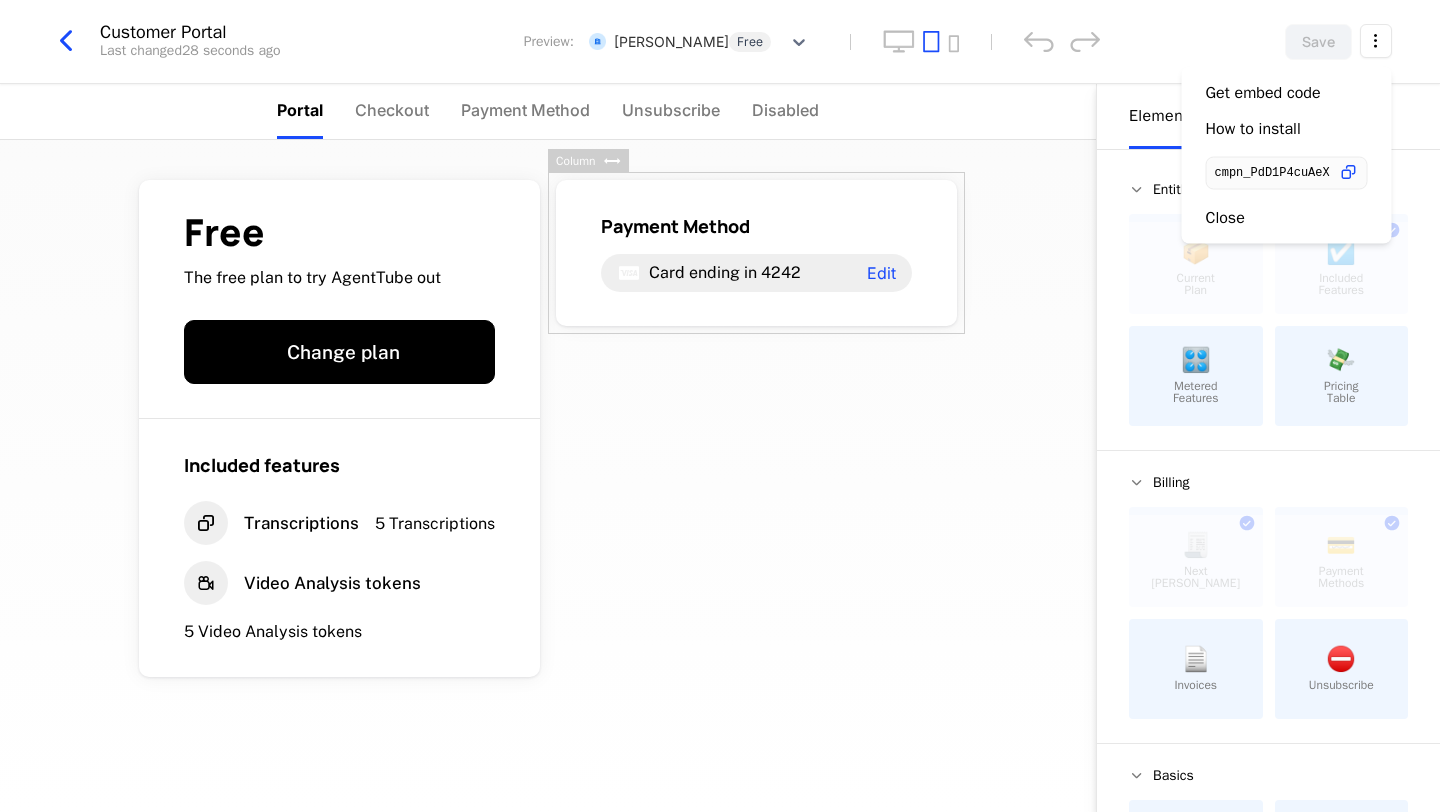 click on "N/A Development Dev Features Features Flags Catalog Plans Add Ons Configuration Companies Companies Users Events Components 13 days left Customer Portal Last changed  28 seconds ago Preview: Mahima Anklekar Free Save Portal Checkout Payment Method Unsubscribe Disabled Free The free plan to try AgentTube out Change plan Included features Transcriptions 5   Transcriptions Video Analysis tokens 5   Video Analysis tokens Payment Method Card ending in   4242 Edit Powered by   Elements Design Entitlements 📦 Current Plan This component can only be used once ☑️ Included Features This component can only be used once 🎛️ Metered Features 💸 Pricing Table Billing 🧾 Next Bill Due This component can only be used once 💳 Payment Methods This component can only be used once 📄 Invoices ⛔️ Unsubscribe Basics ✏️ Text 🖱️ Button Column
Best Viewed on Desktop You're currently viewing this on a  mobile device . For the best experience,   Got it  Get embed code How to install Close" at bounding box center (720, 406) 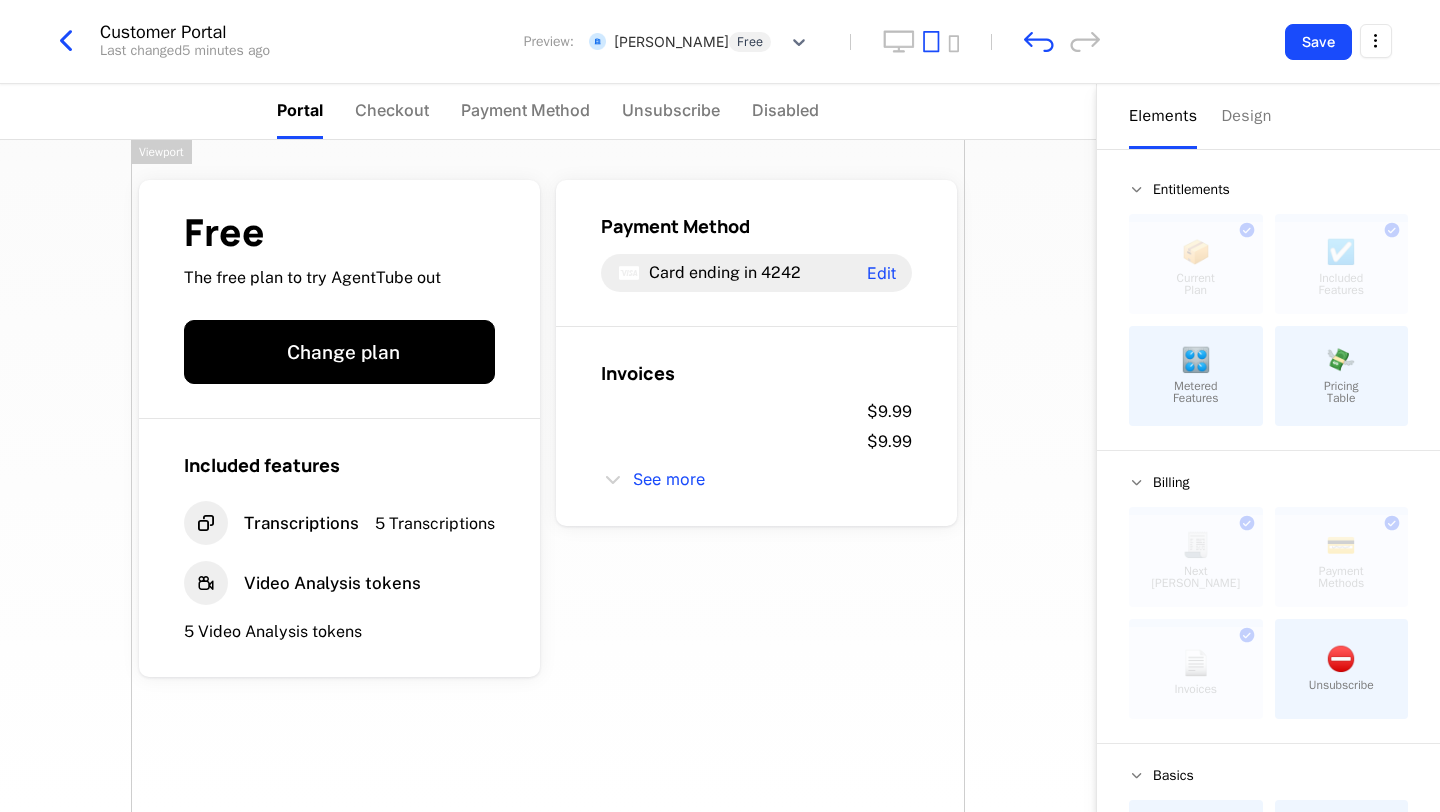 click on "Free The free plan to try AgentTube out Change plan Included features Transcriptions 5   Transcriptions Video Analysis tokens 5   Video Analysis tokens Payment Method Card ending in   4242 Edit Invoices $9.99 $9.99 See more Powered by" at bounding box center (548, 476) 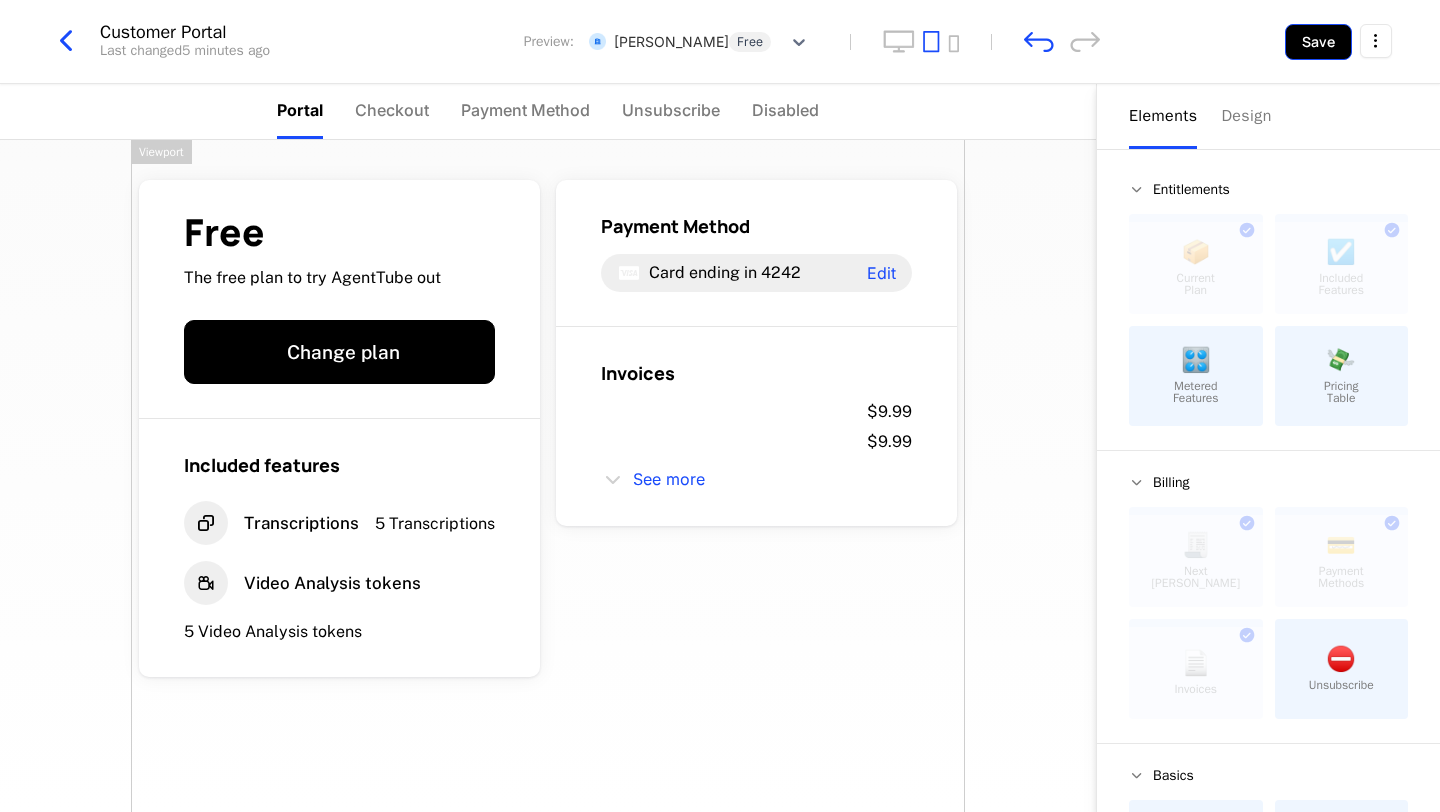 click on "Save" at bounding box center [1318, 42] 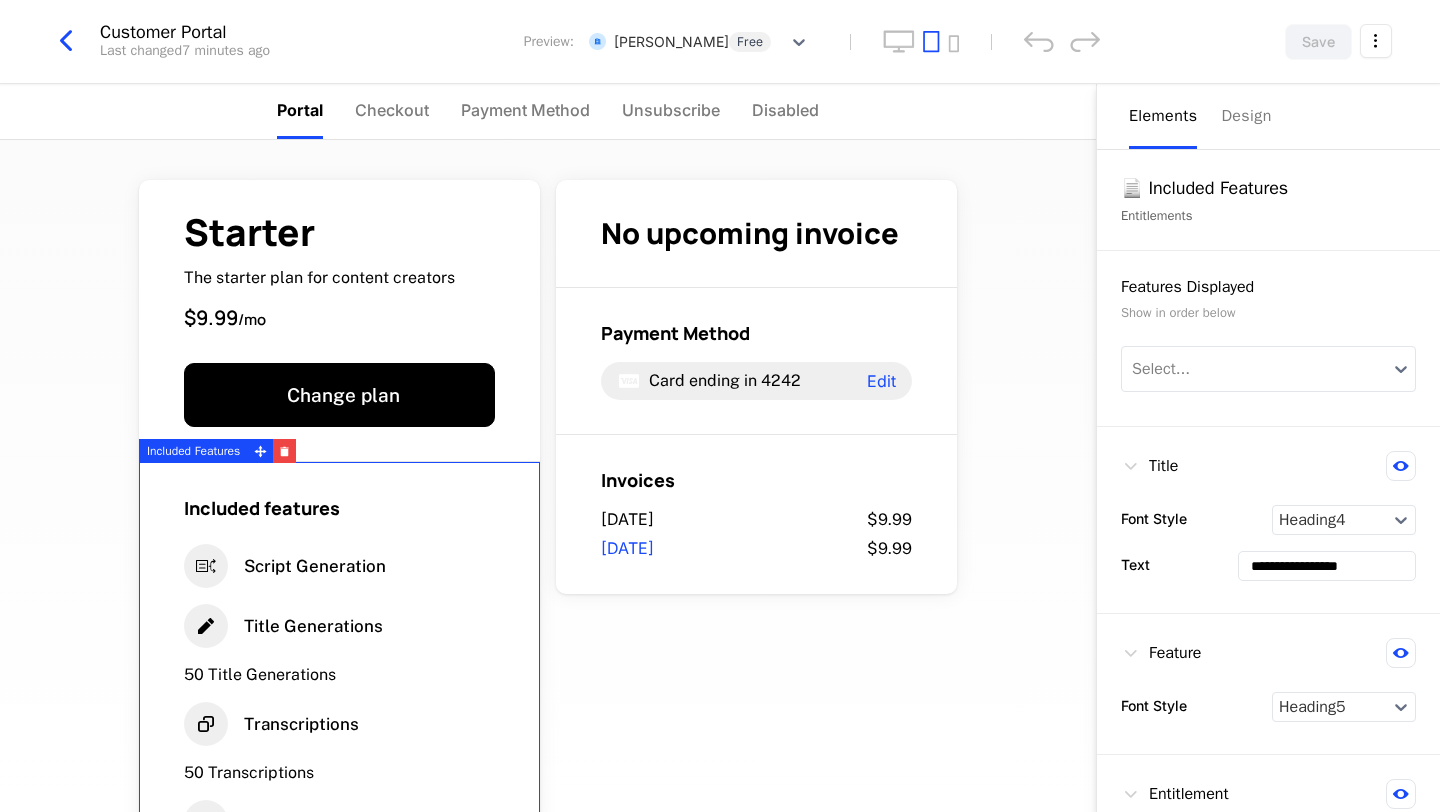 click on "Script Generation" at bounding box center (339, 566) 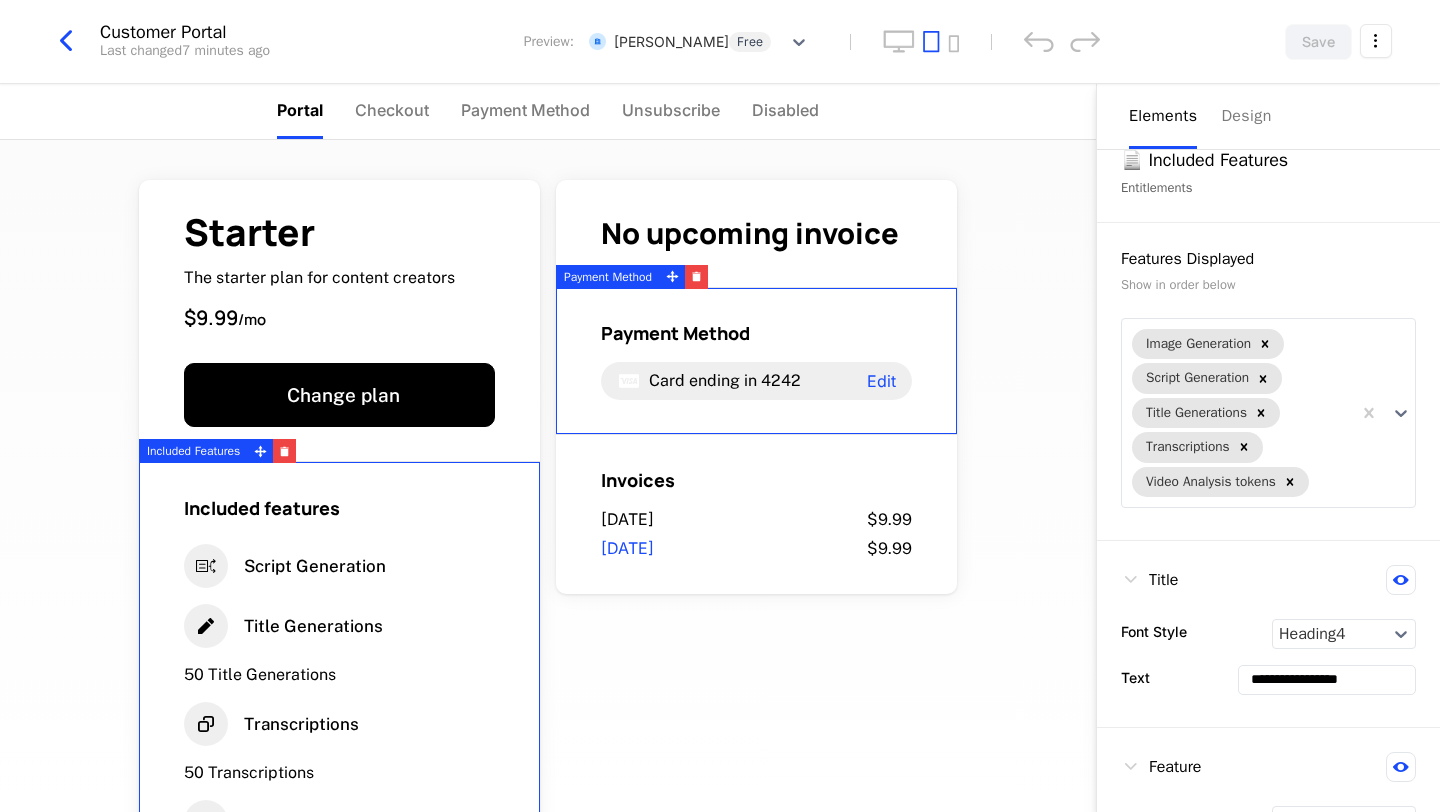 scroll, scrollTop: 41, scrollLeft: 0, axis: vertical 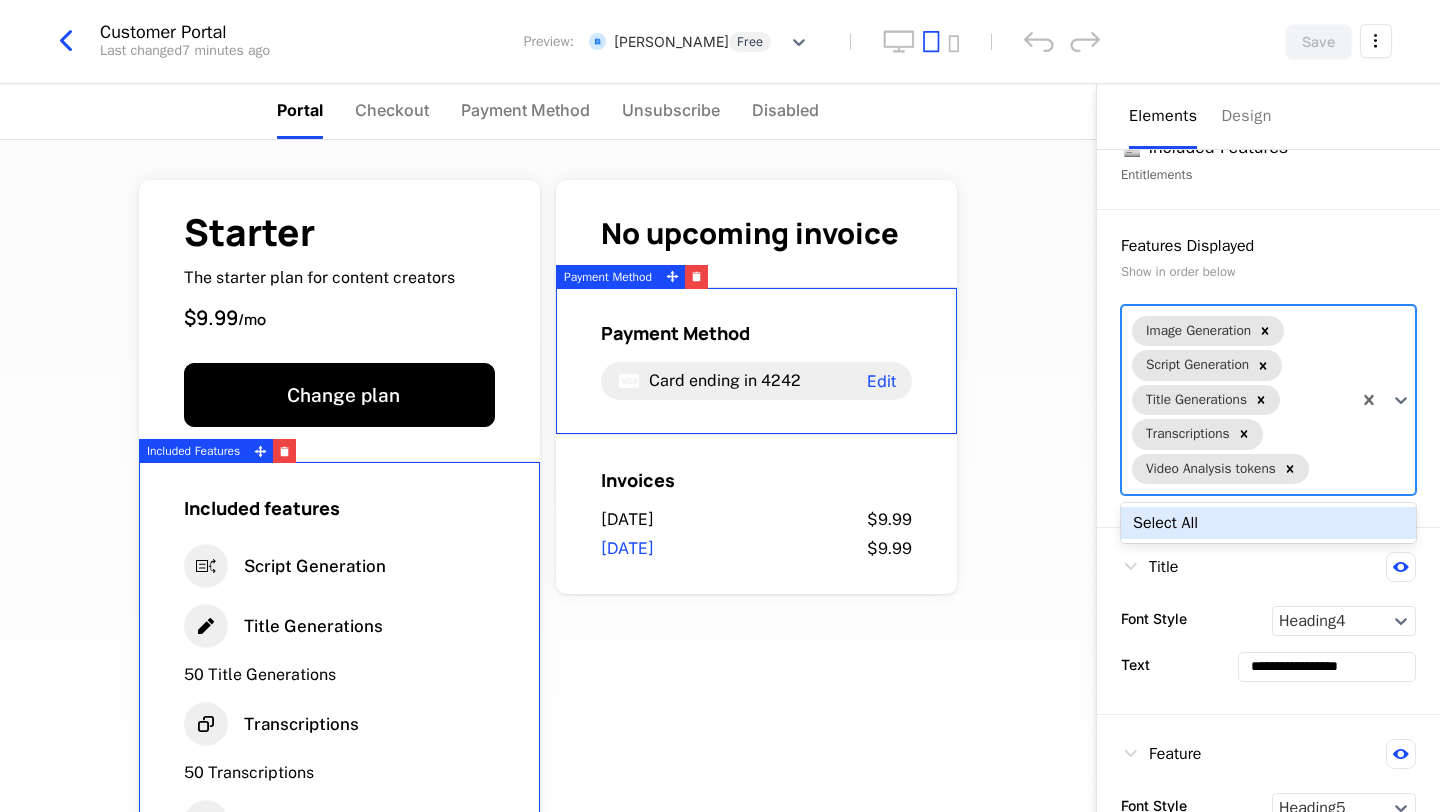 click on "Image Generation Script Generation Title Generations Transcriptions Video Analysis tokens" at bounding box center (1236, 400) 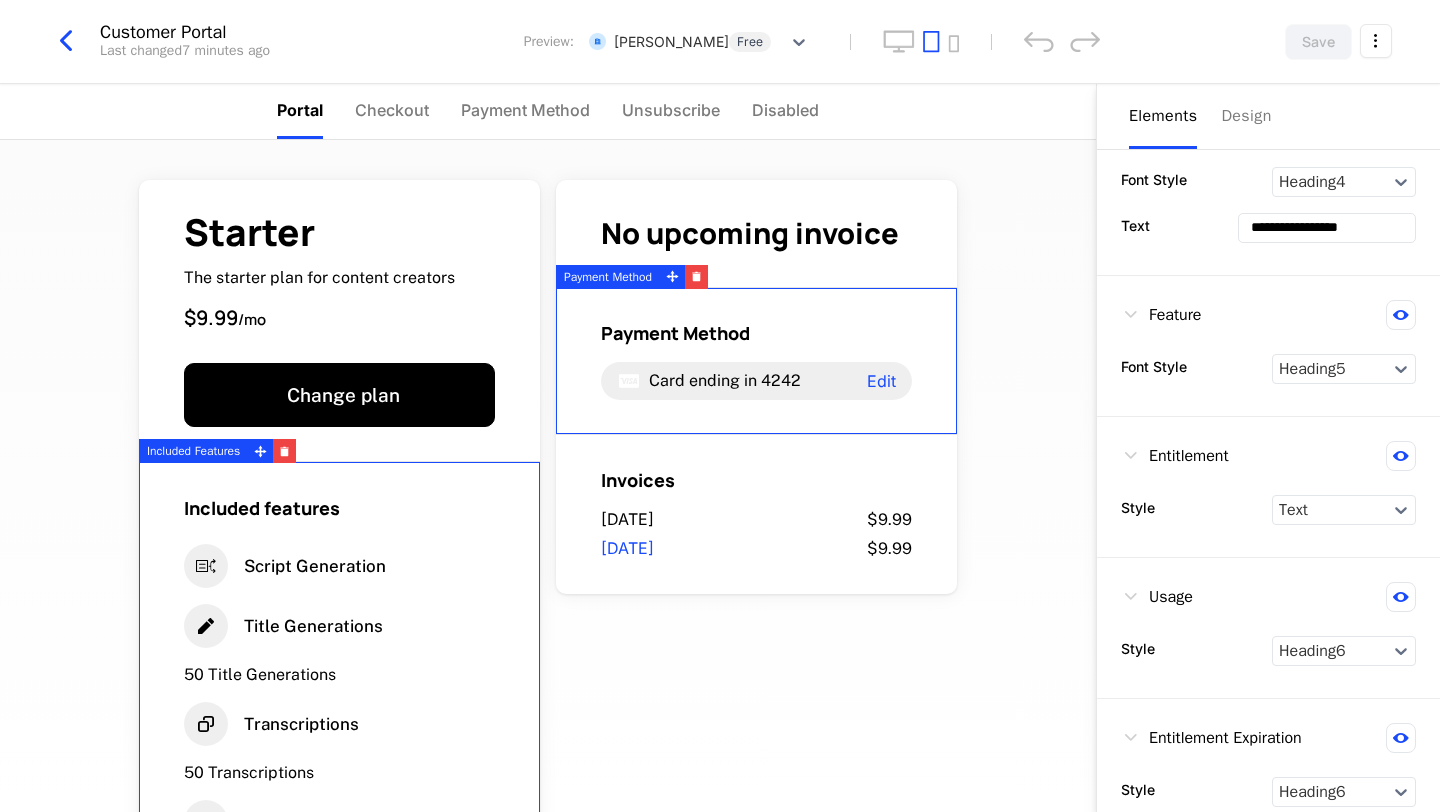 scroll, scrollTop: 508, scrollLeft: 0, axis: vertical 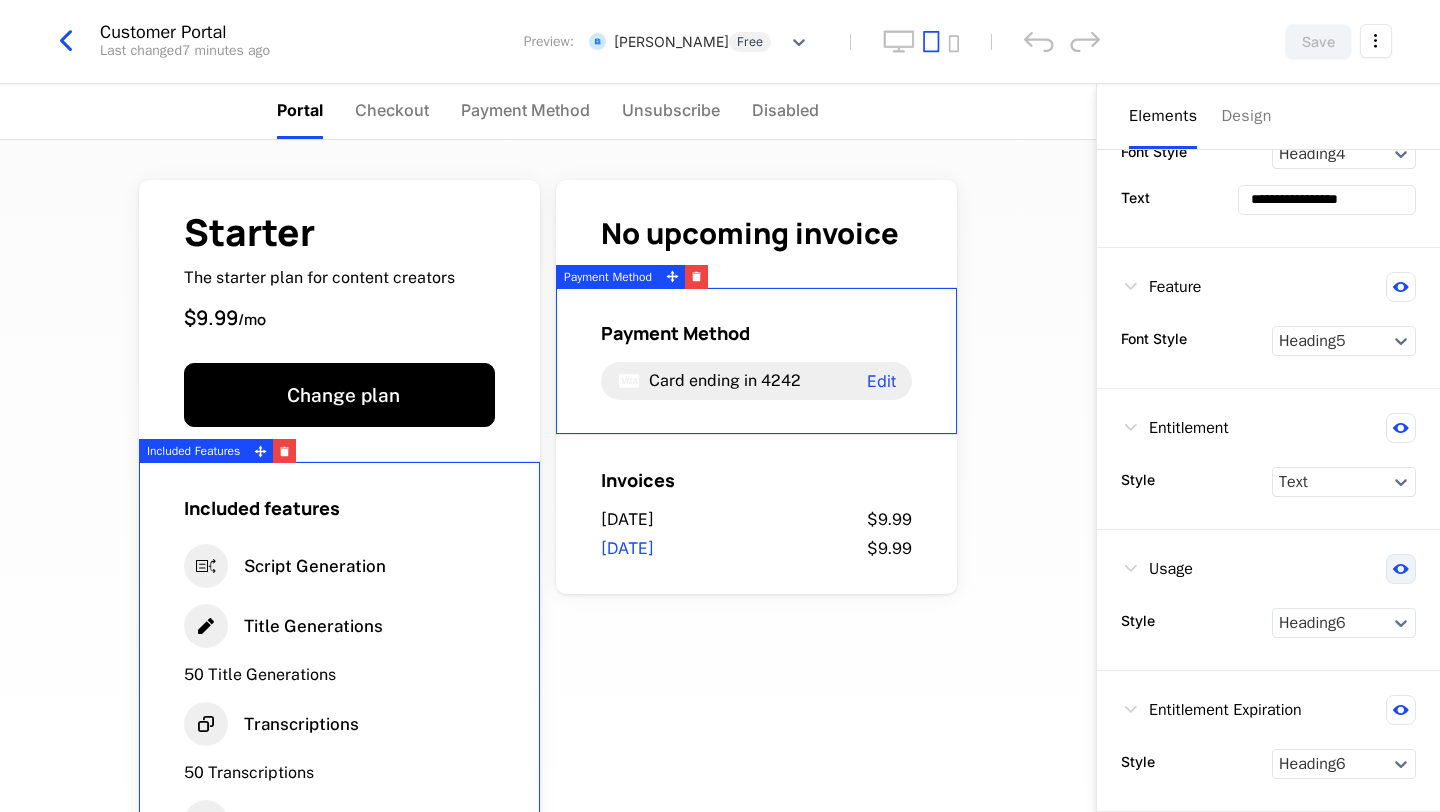 click 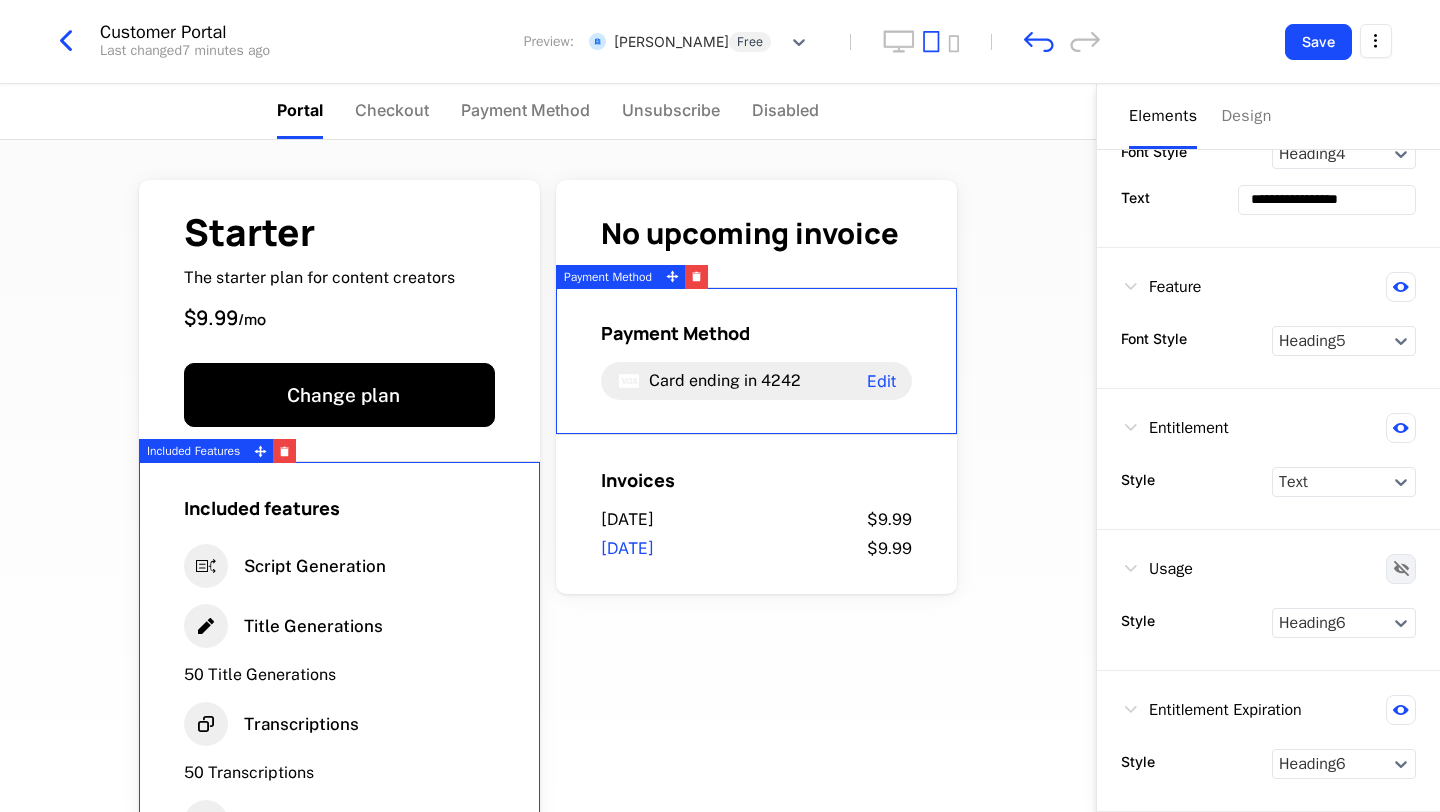 click 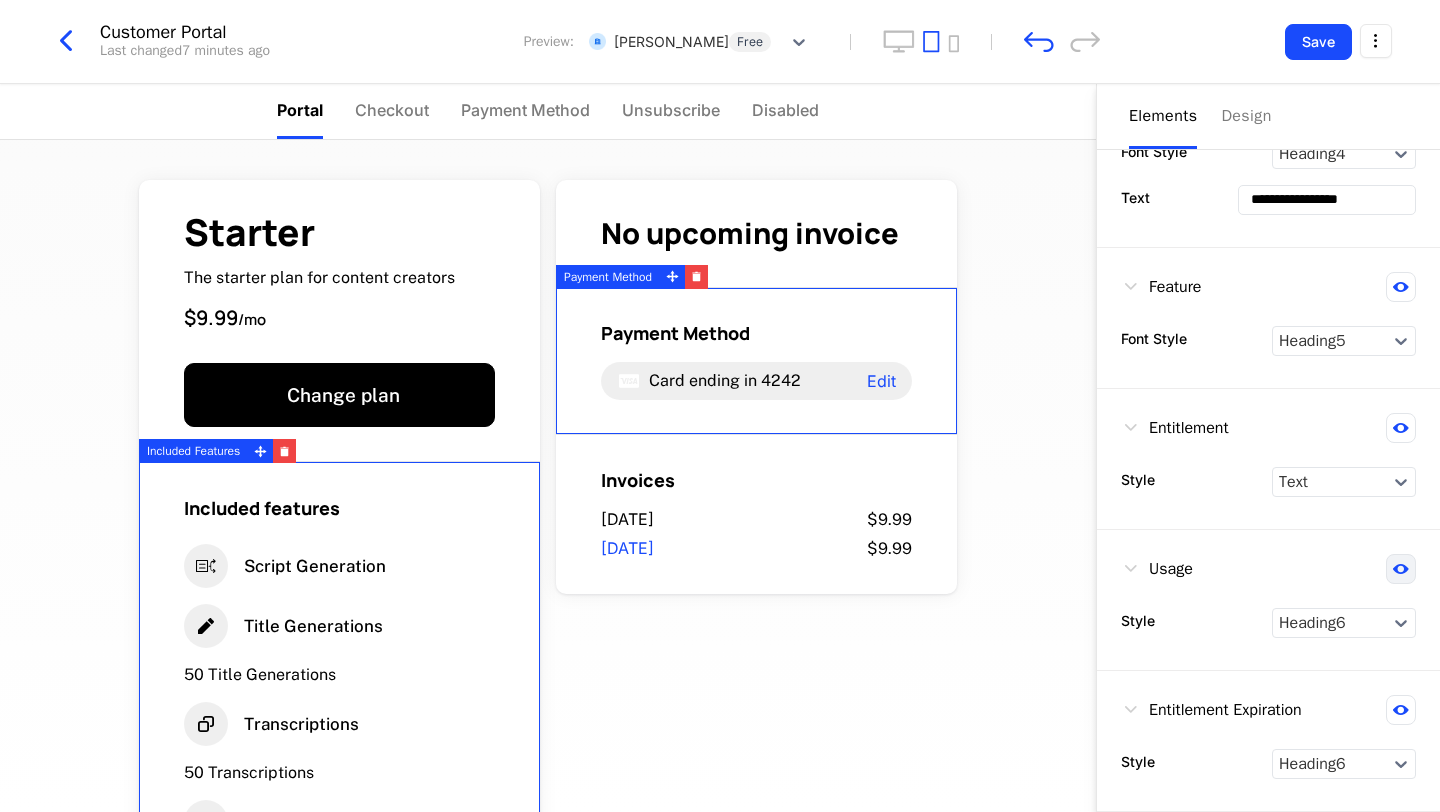 click 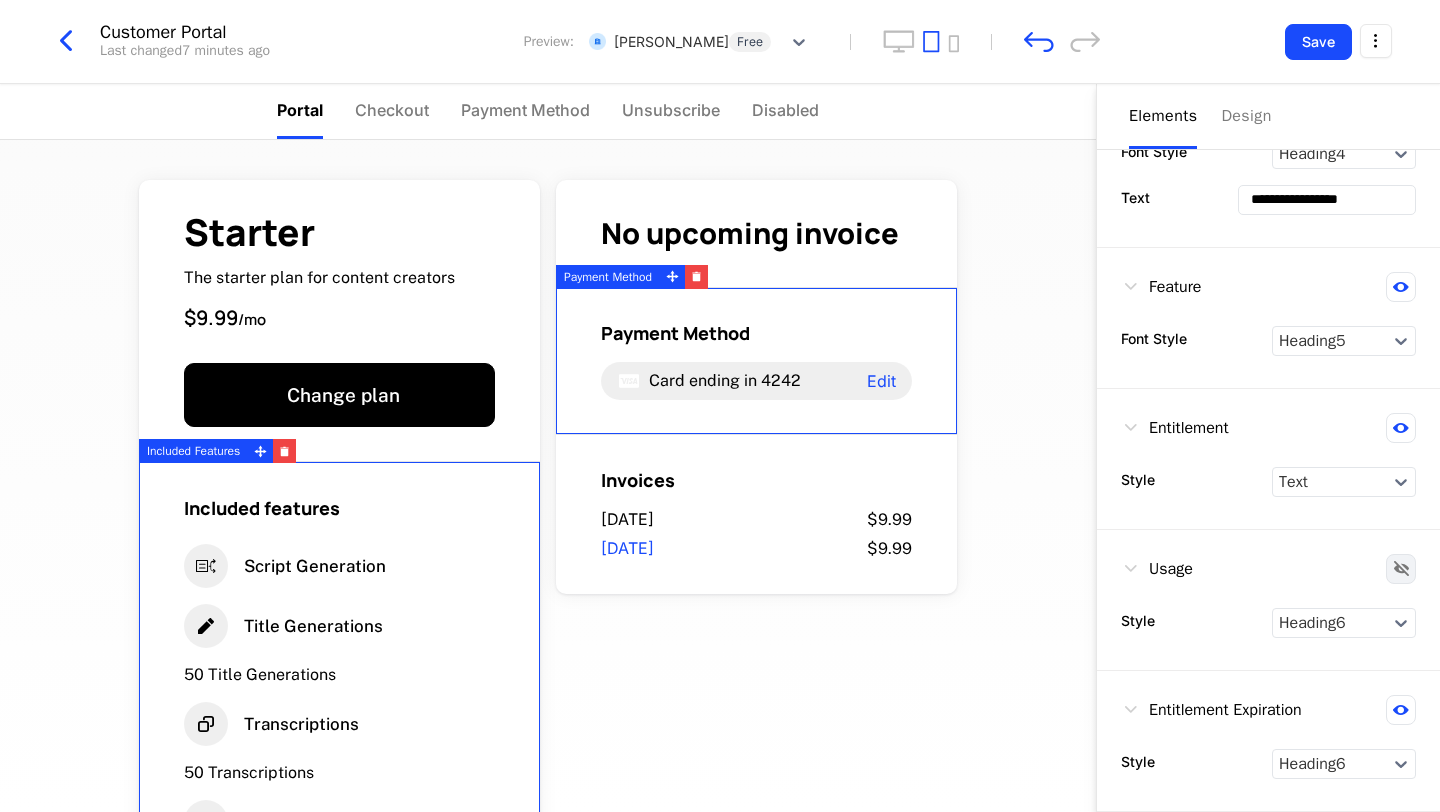 click 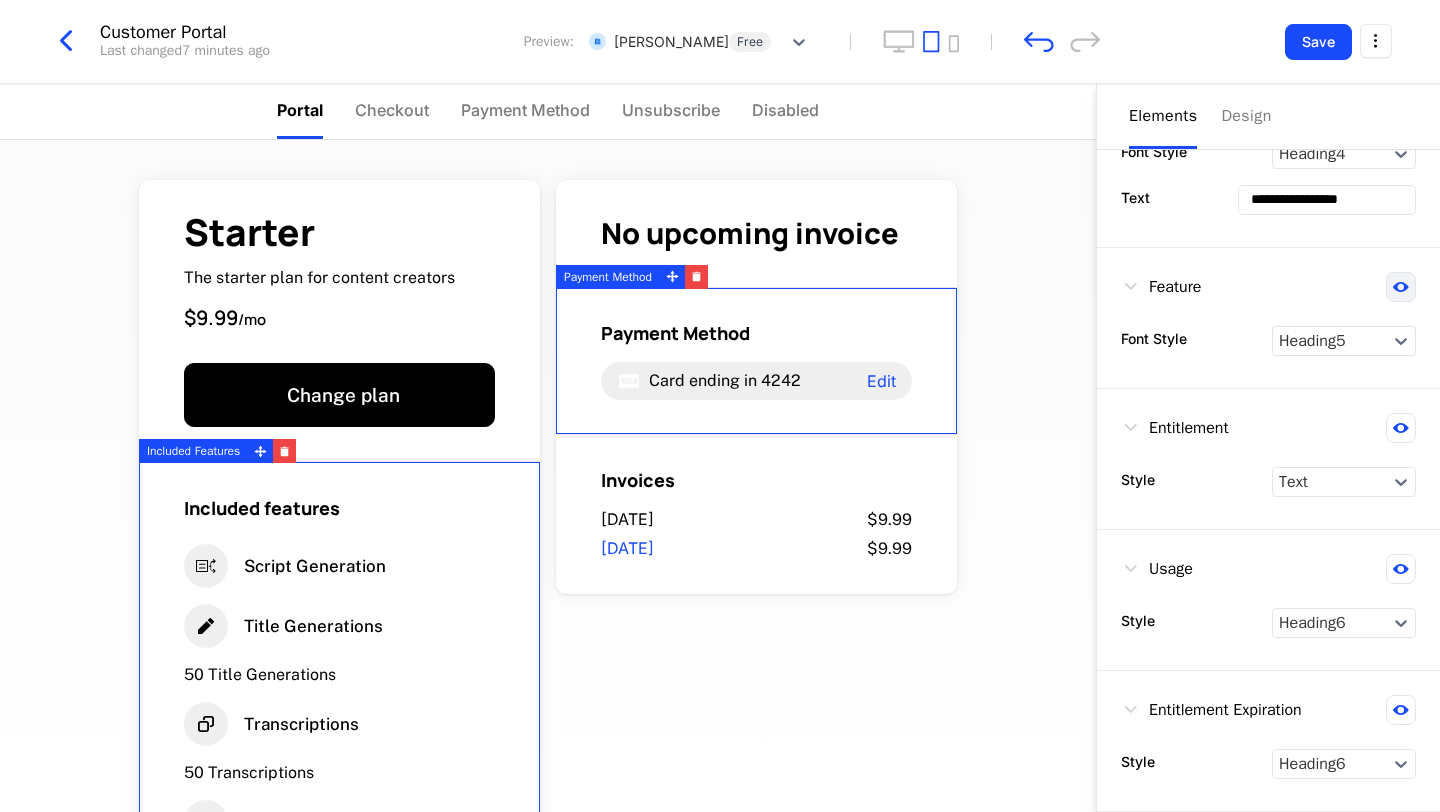 click 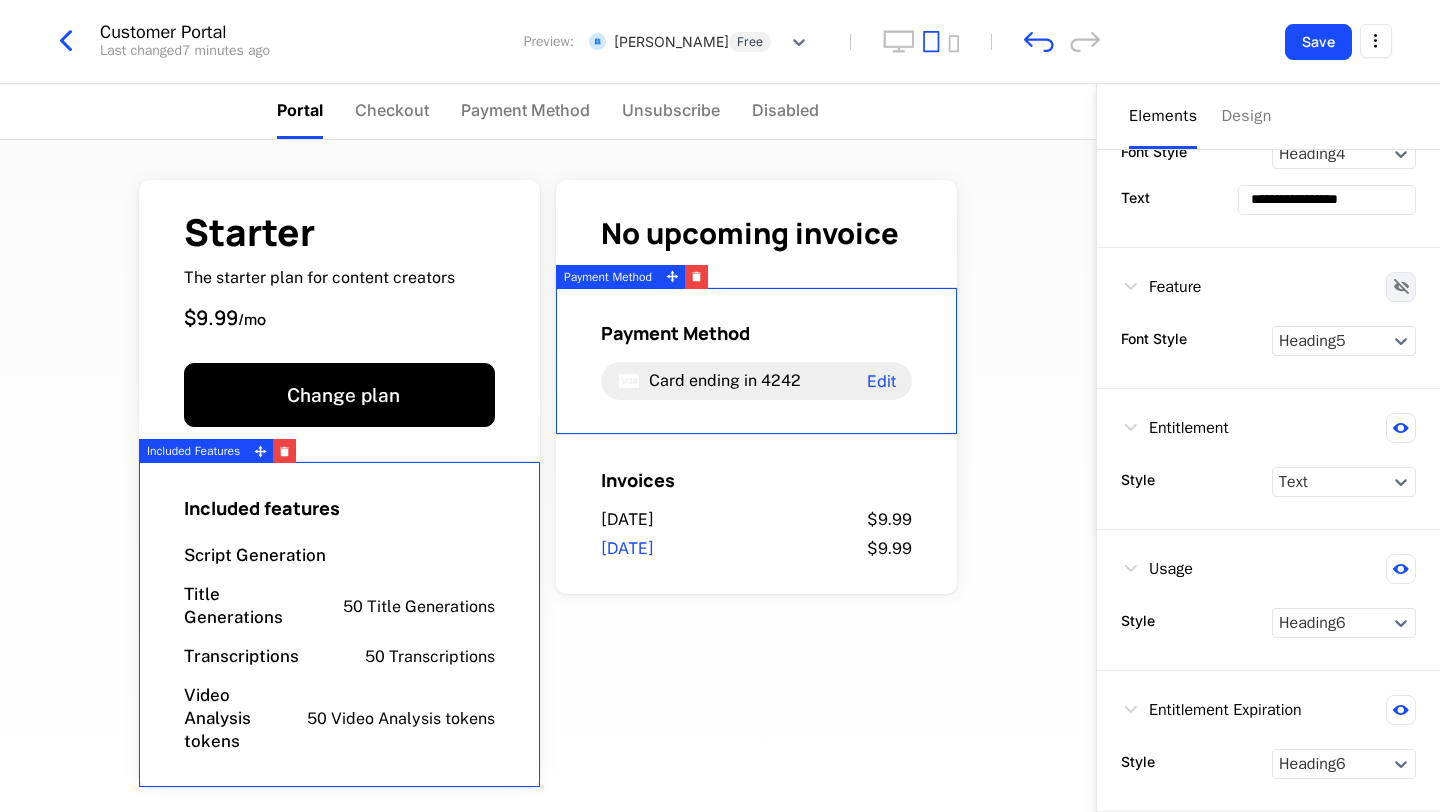 click 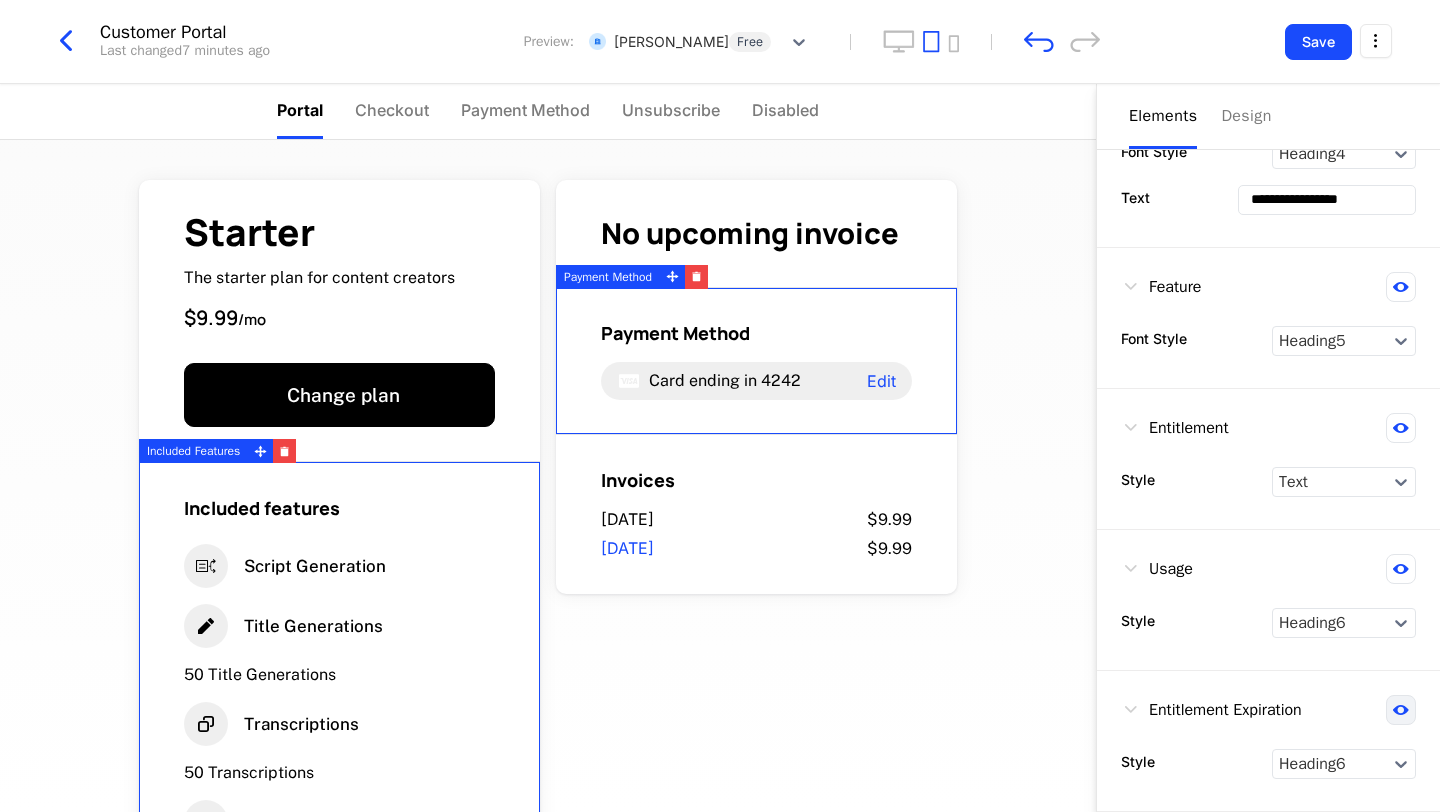 click 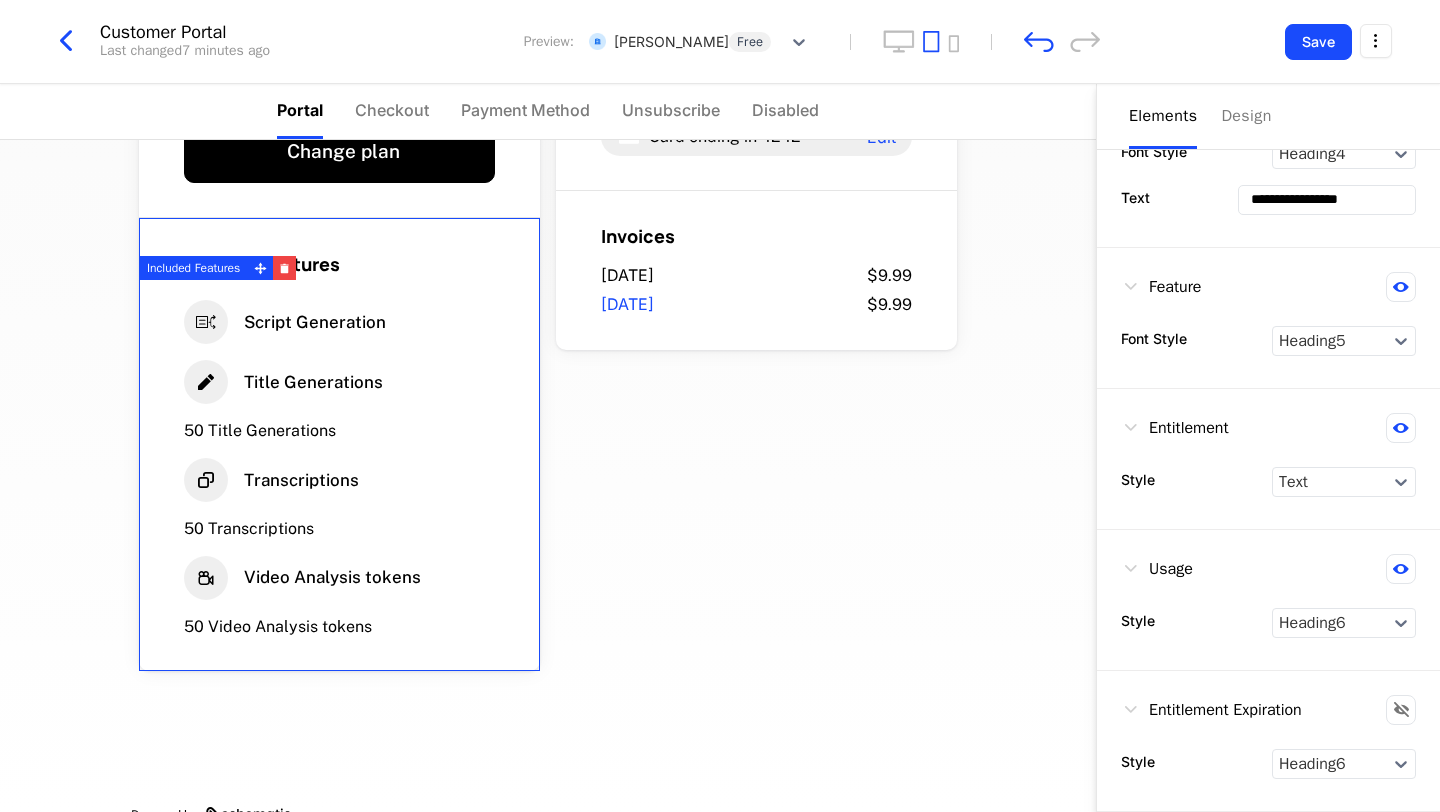 scroll, scrollTop: 264, scrollLeft: 0, axis: vertical 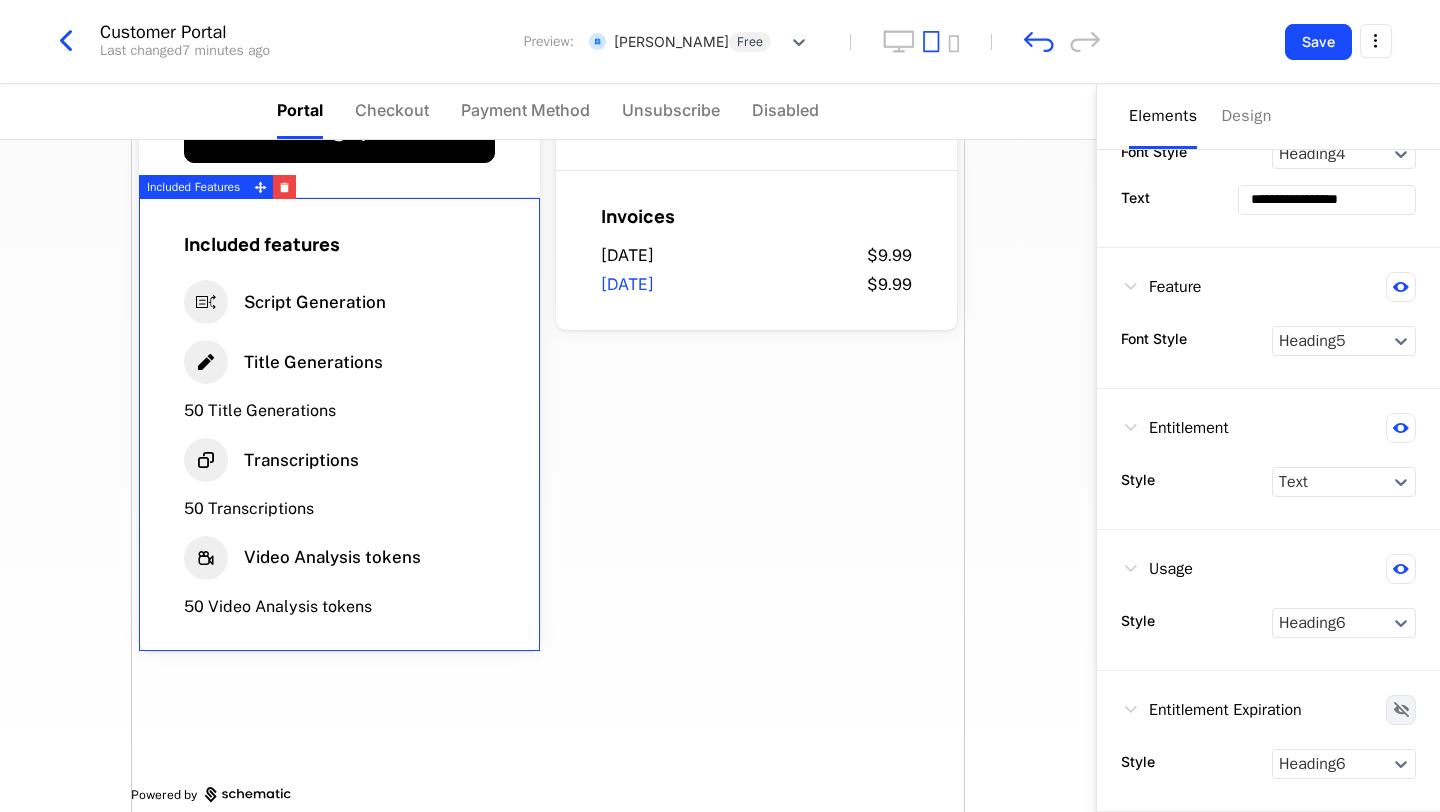 click 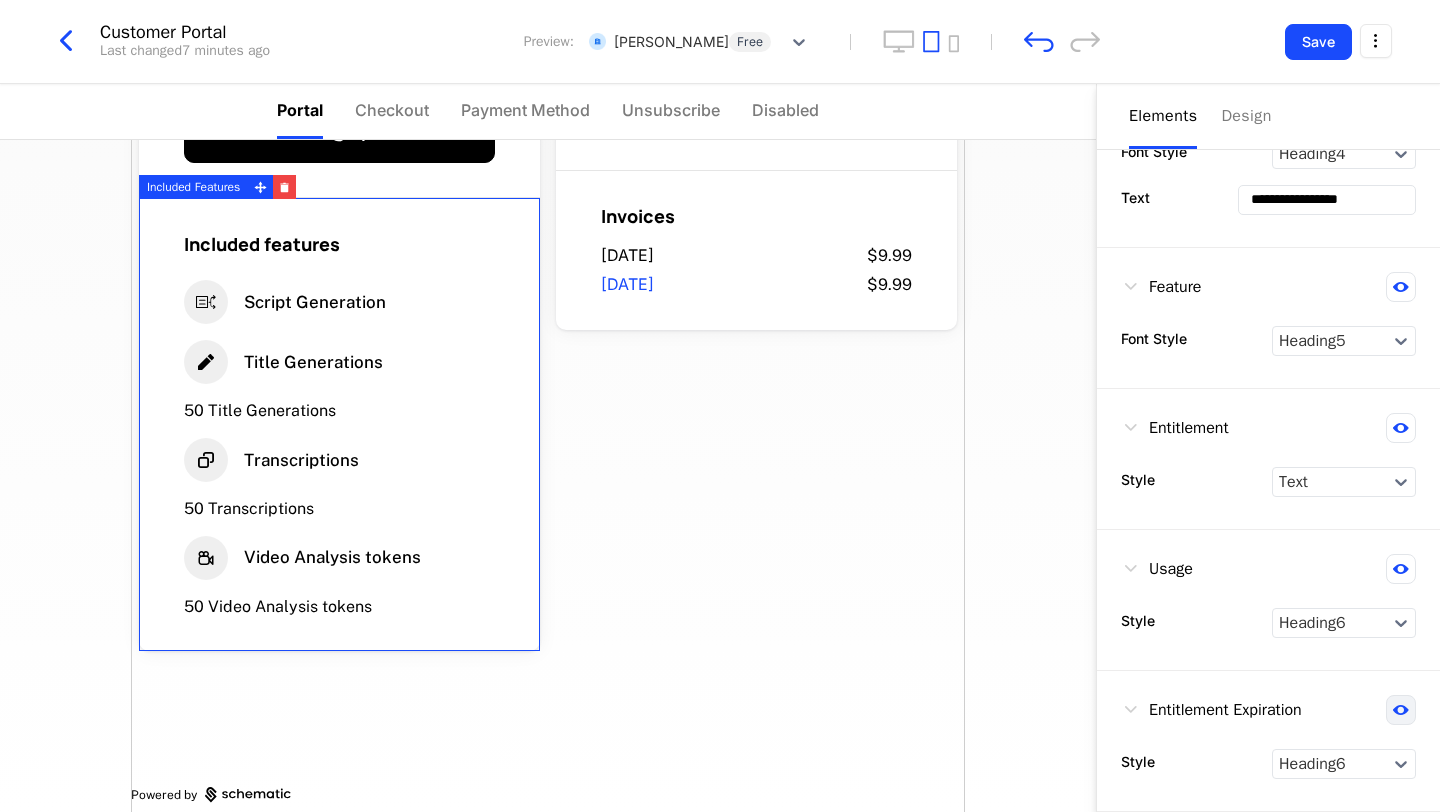 click at bounding box center (1401, 710) 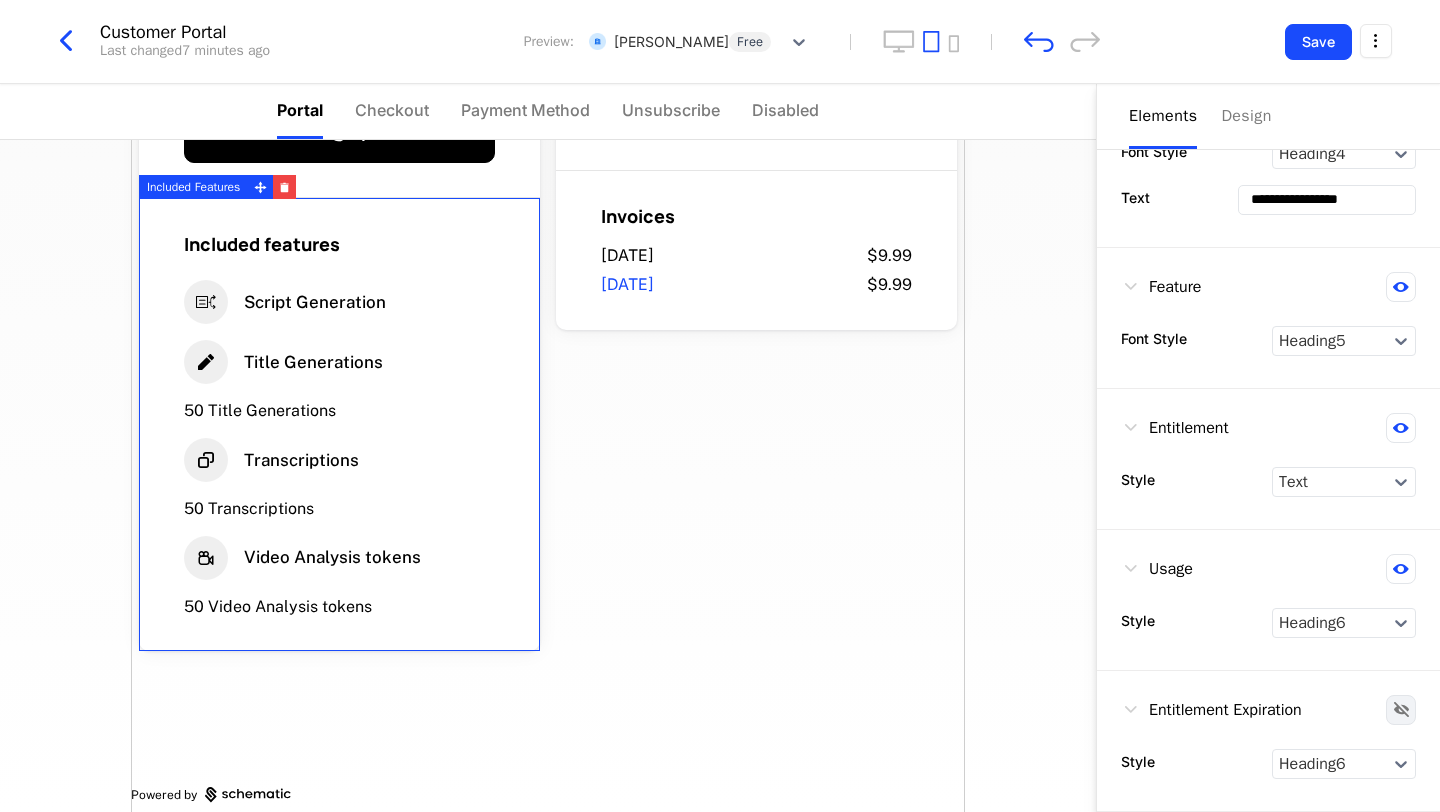 click 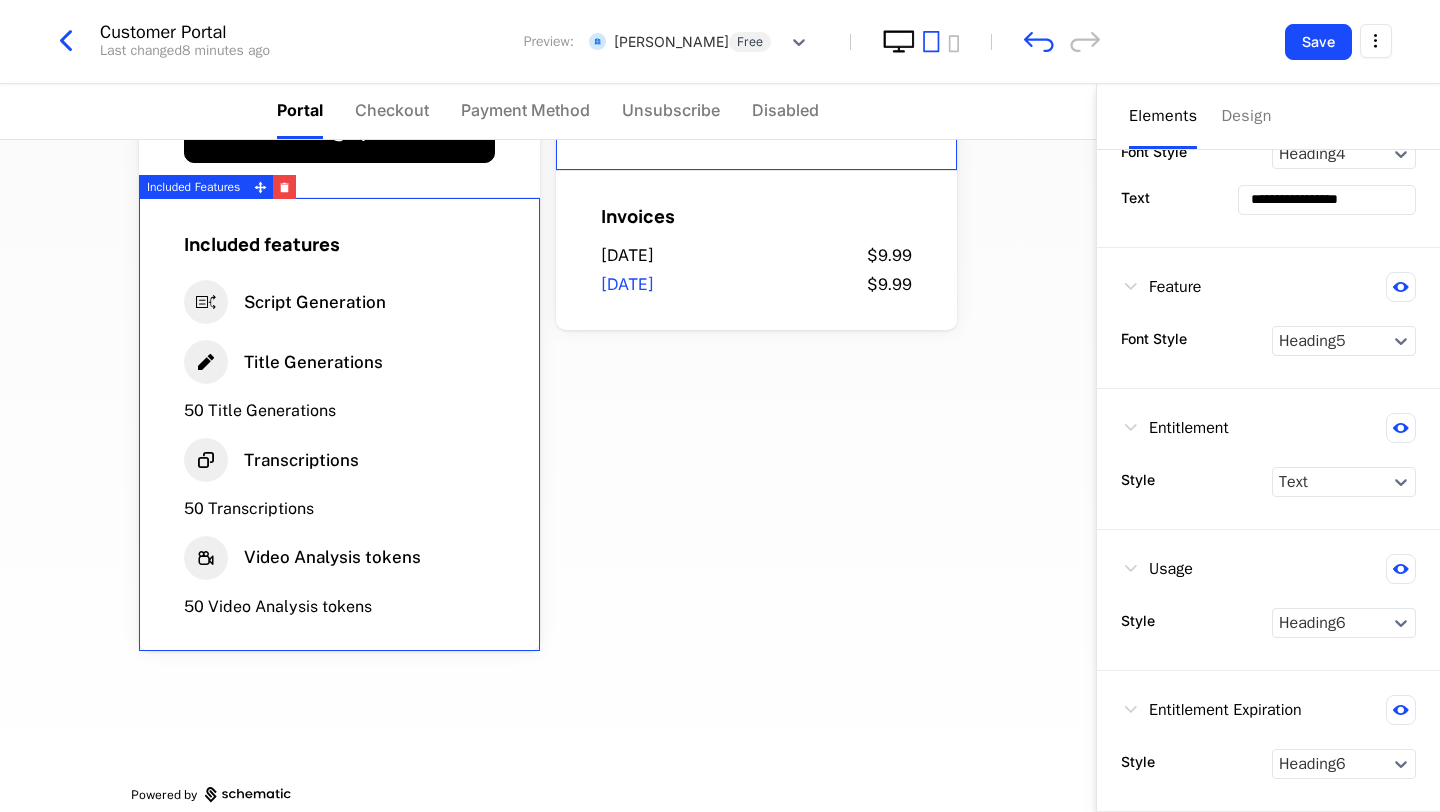 click 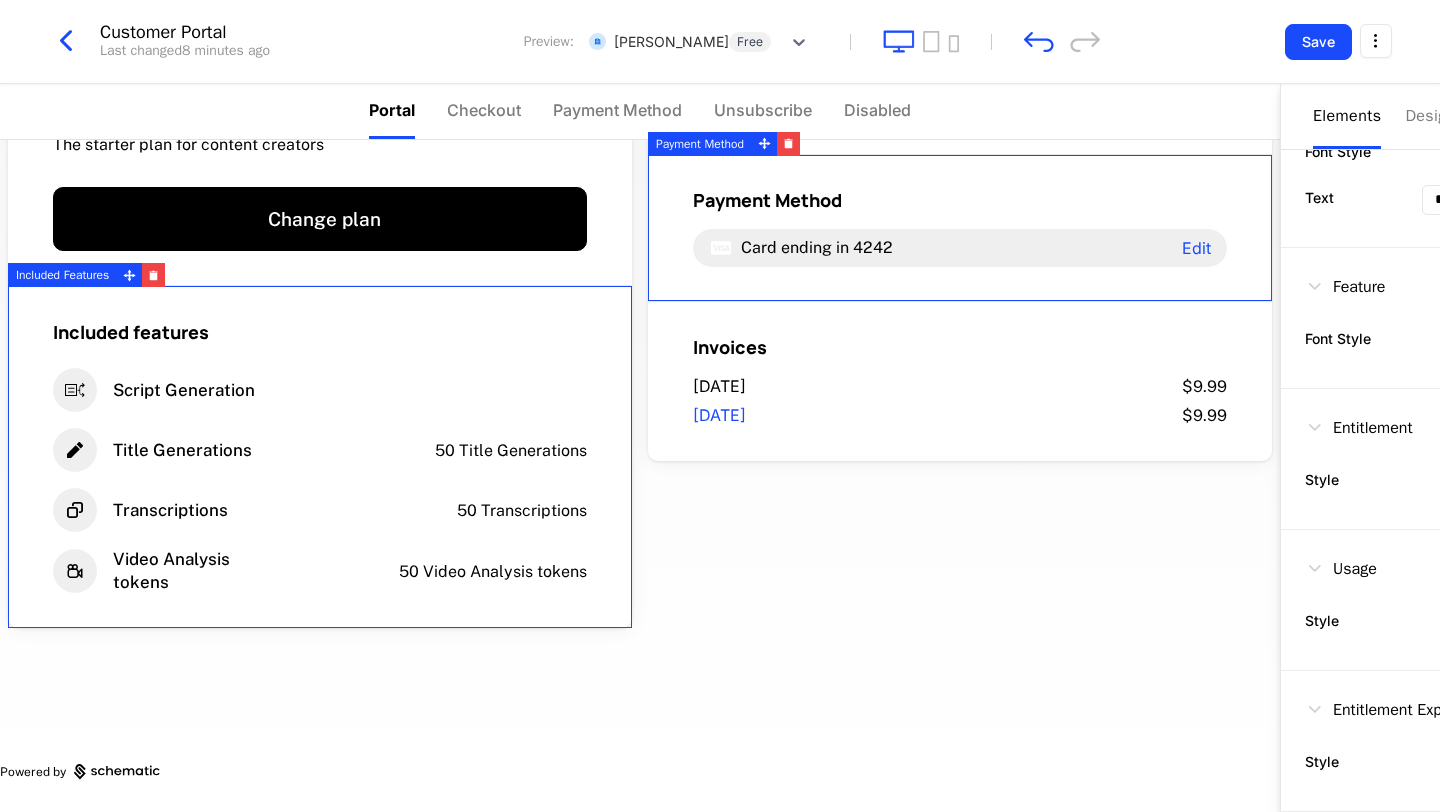 scroll, scrollTop: 133, scrollLeft: 0, axis: vertical 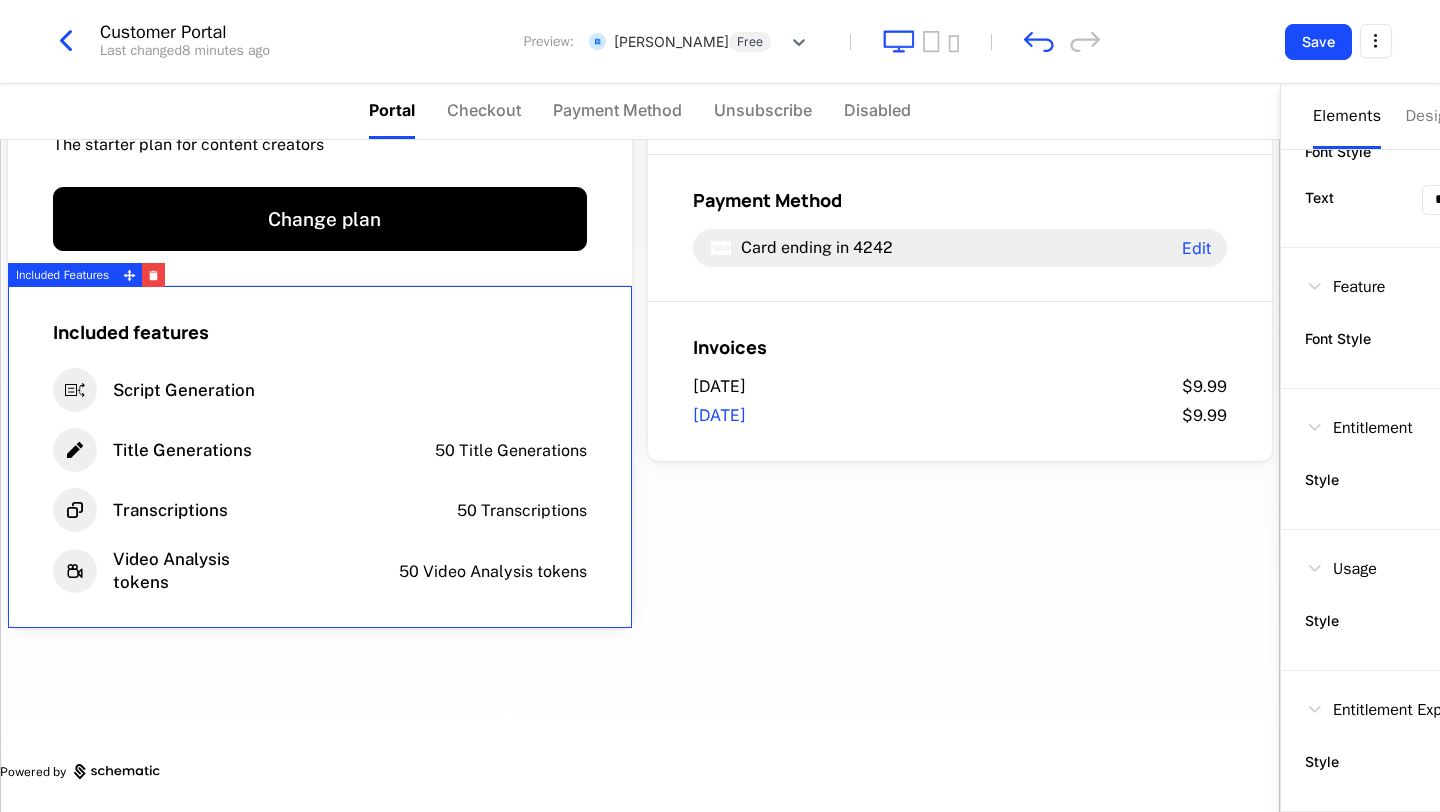 click on "**********" at bounding box center (1452, 200) 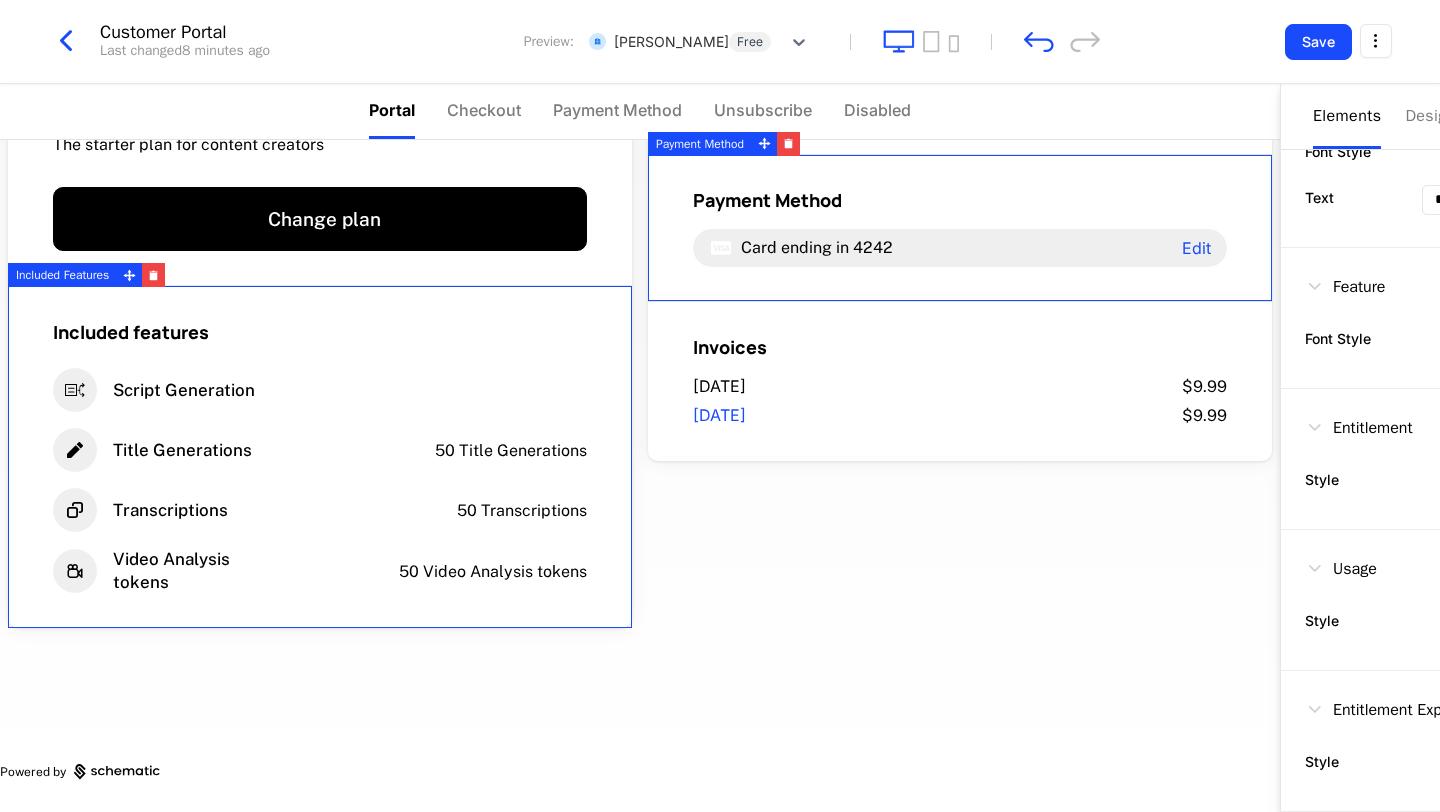 click on "Card ending in   4242 Edit" at bounding box center [960, 248] 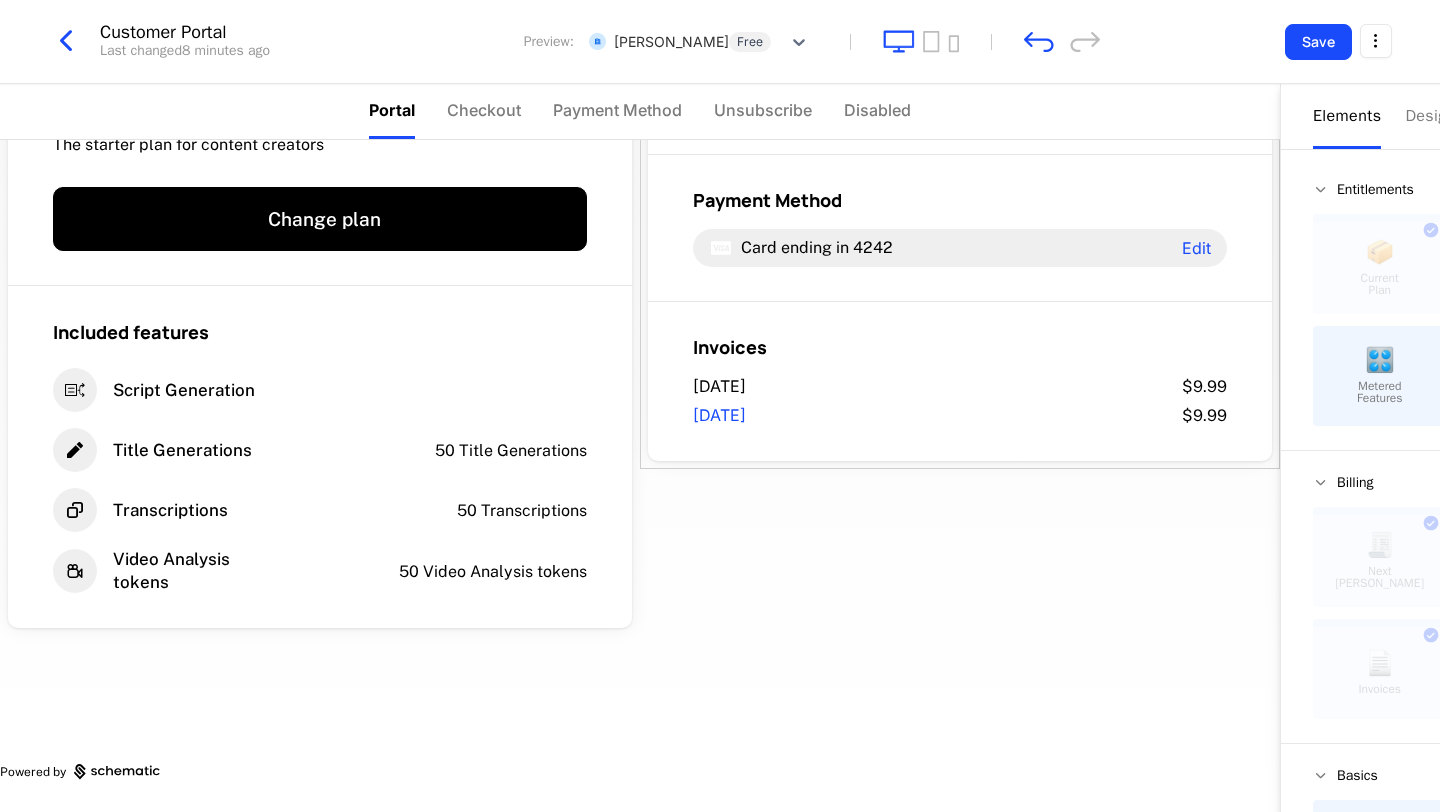 click on "No upcoming invoice Payment Method Card ending in   4242 Edit Invoices August 2, 2025 $9.99 July 2, 2025 $9.99" at bounding box center (960, 254) 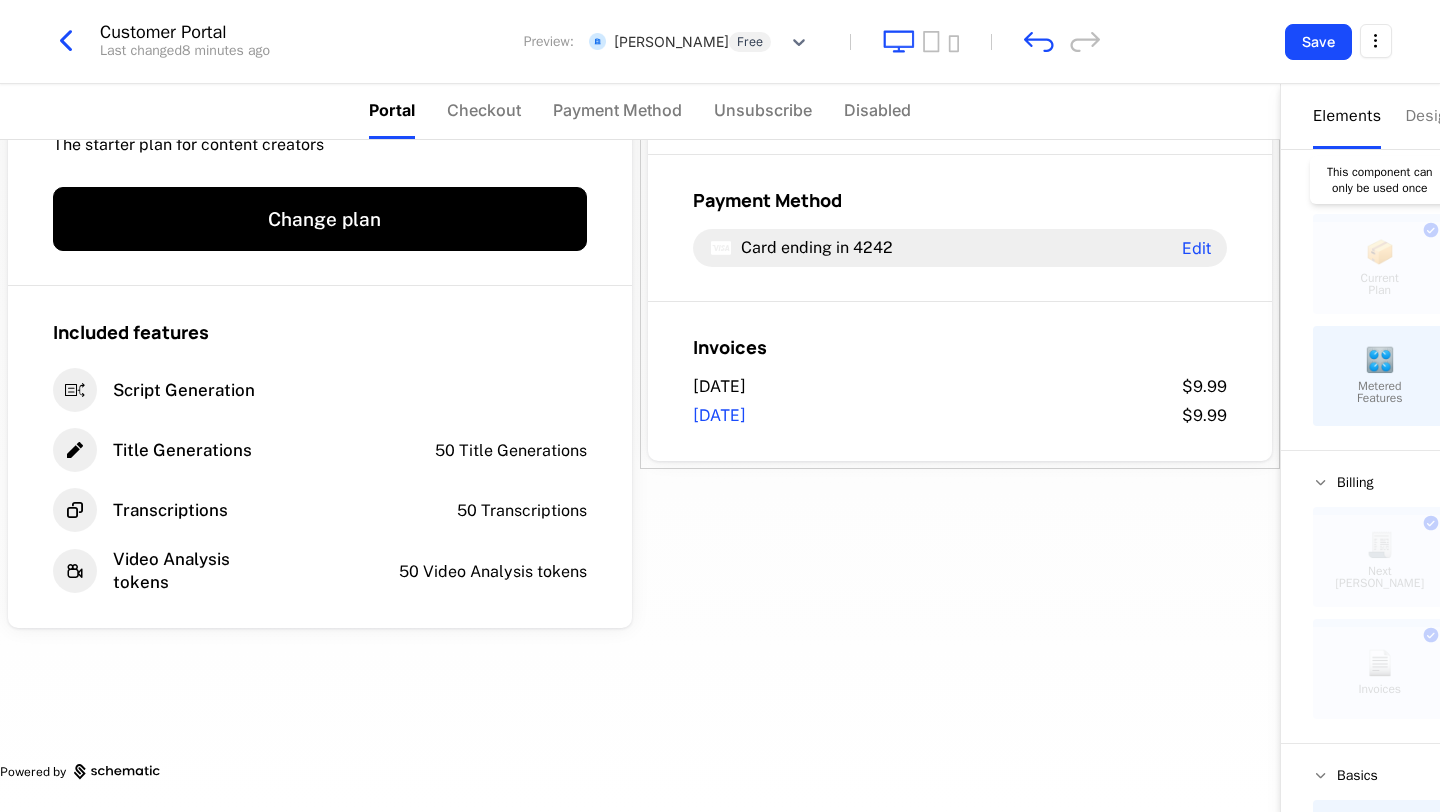 click at bounding box center (1380, 268) 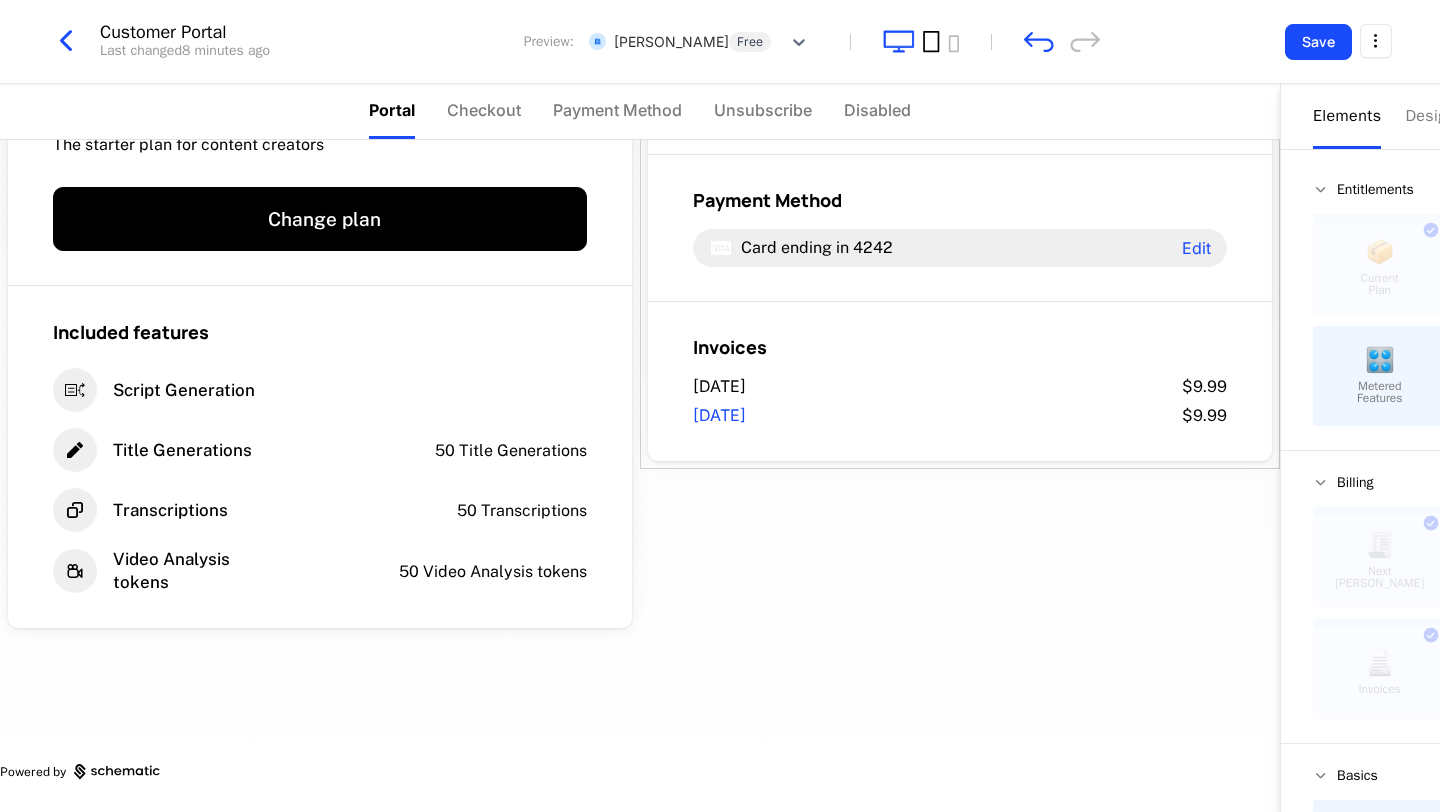click 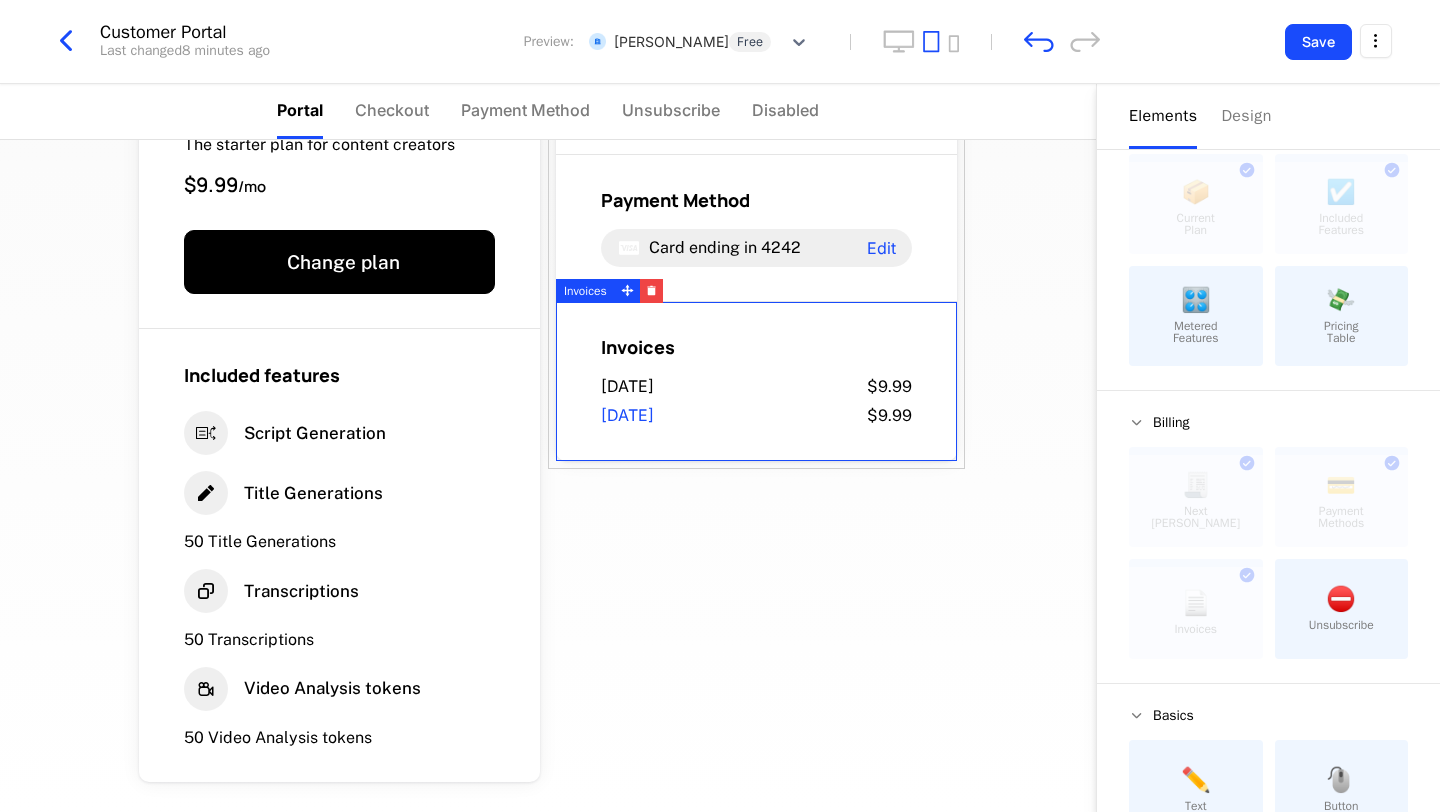 scroll, scrollTop: 121, scrollLeft: 0, axis: vertical 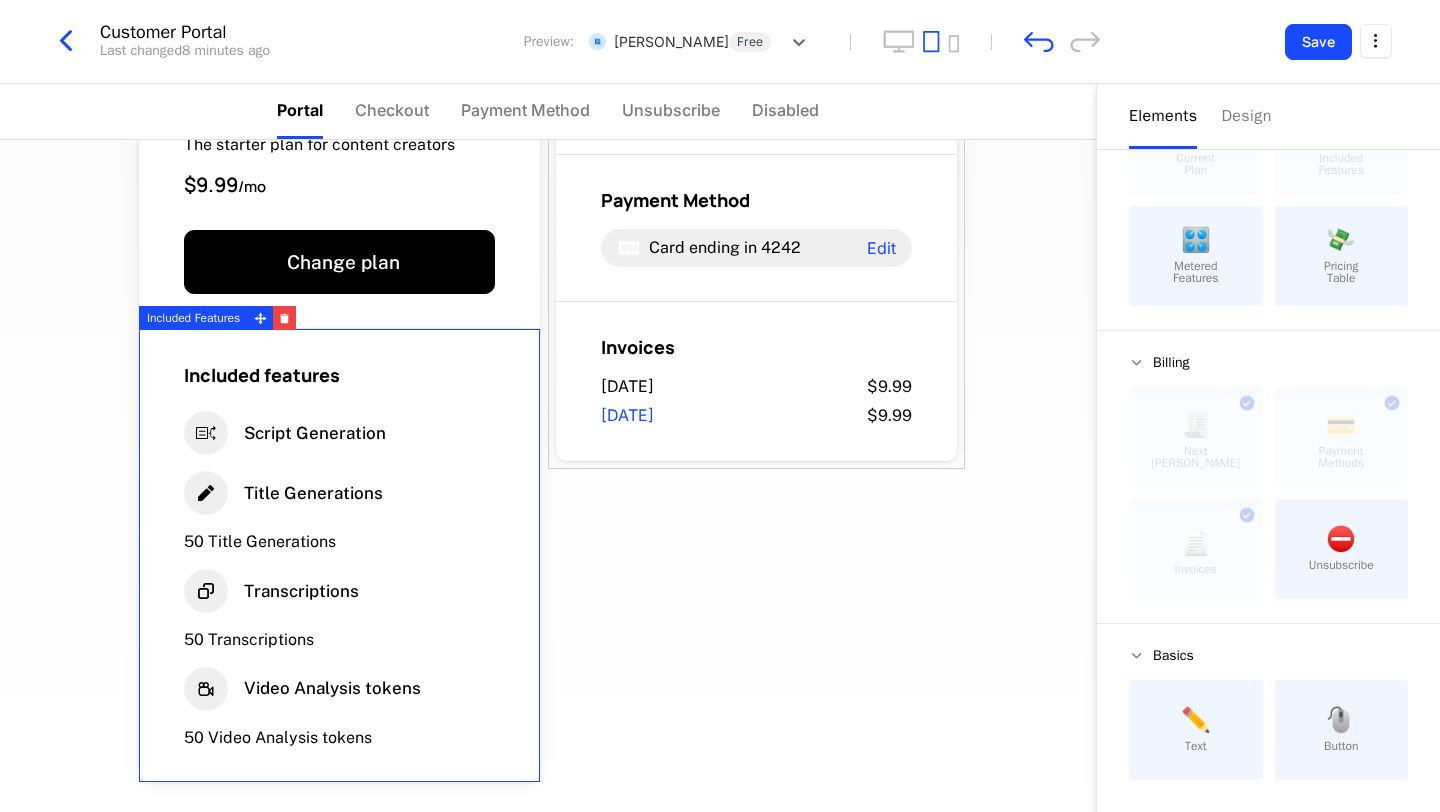 click on "Script Generation" at bounding box center [339, 433] 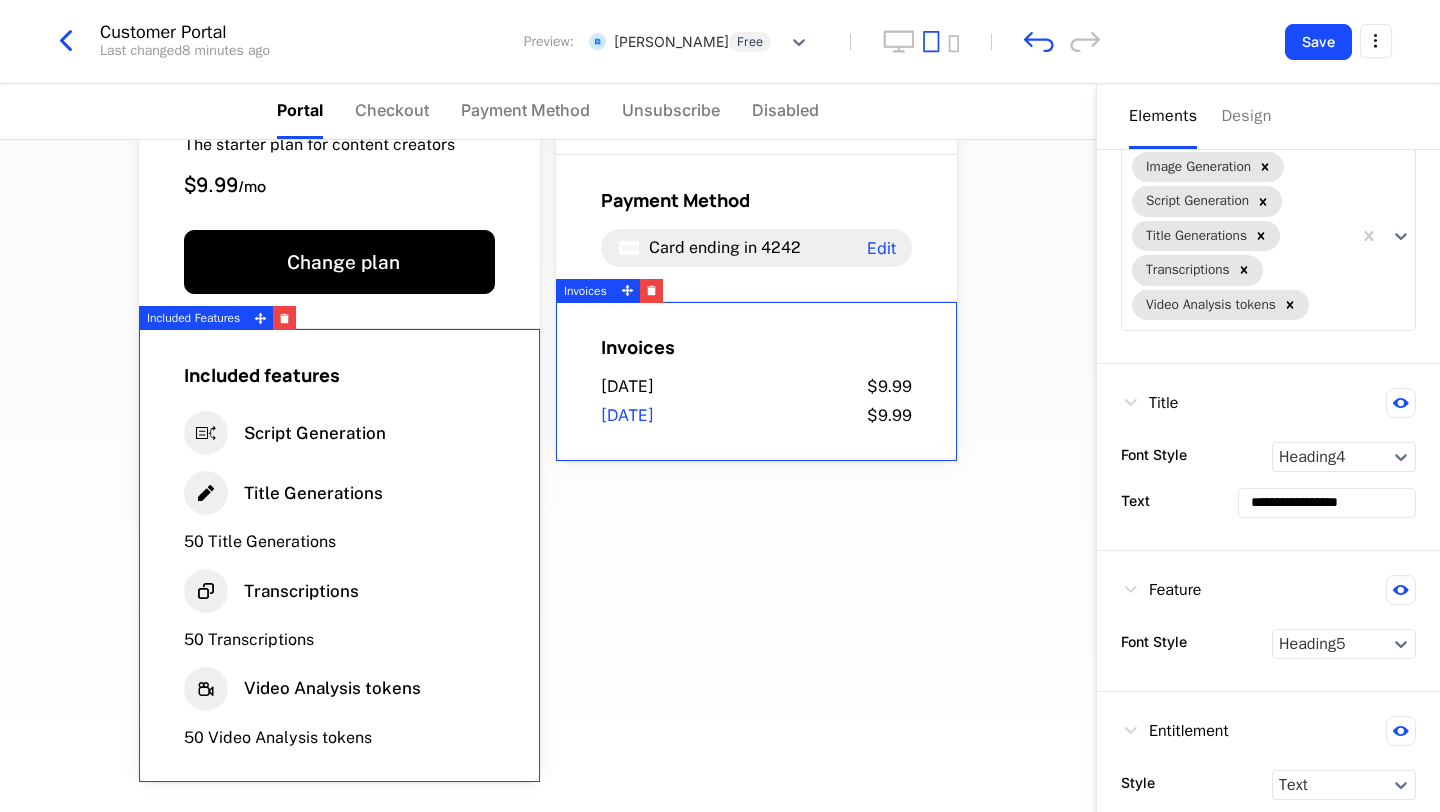 scroll, scrollTop: 212, scrollLeft: 0, axis: vertical 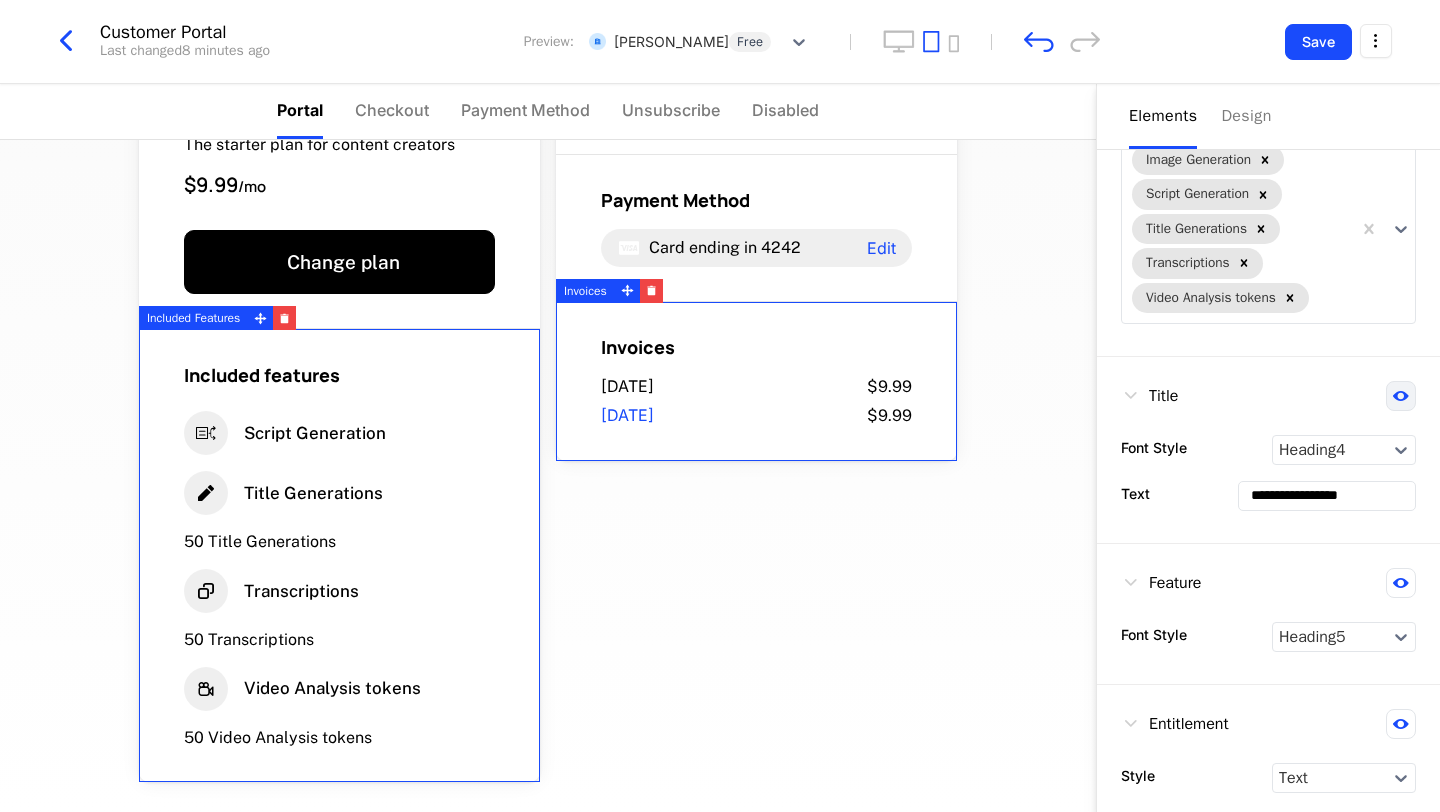click 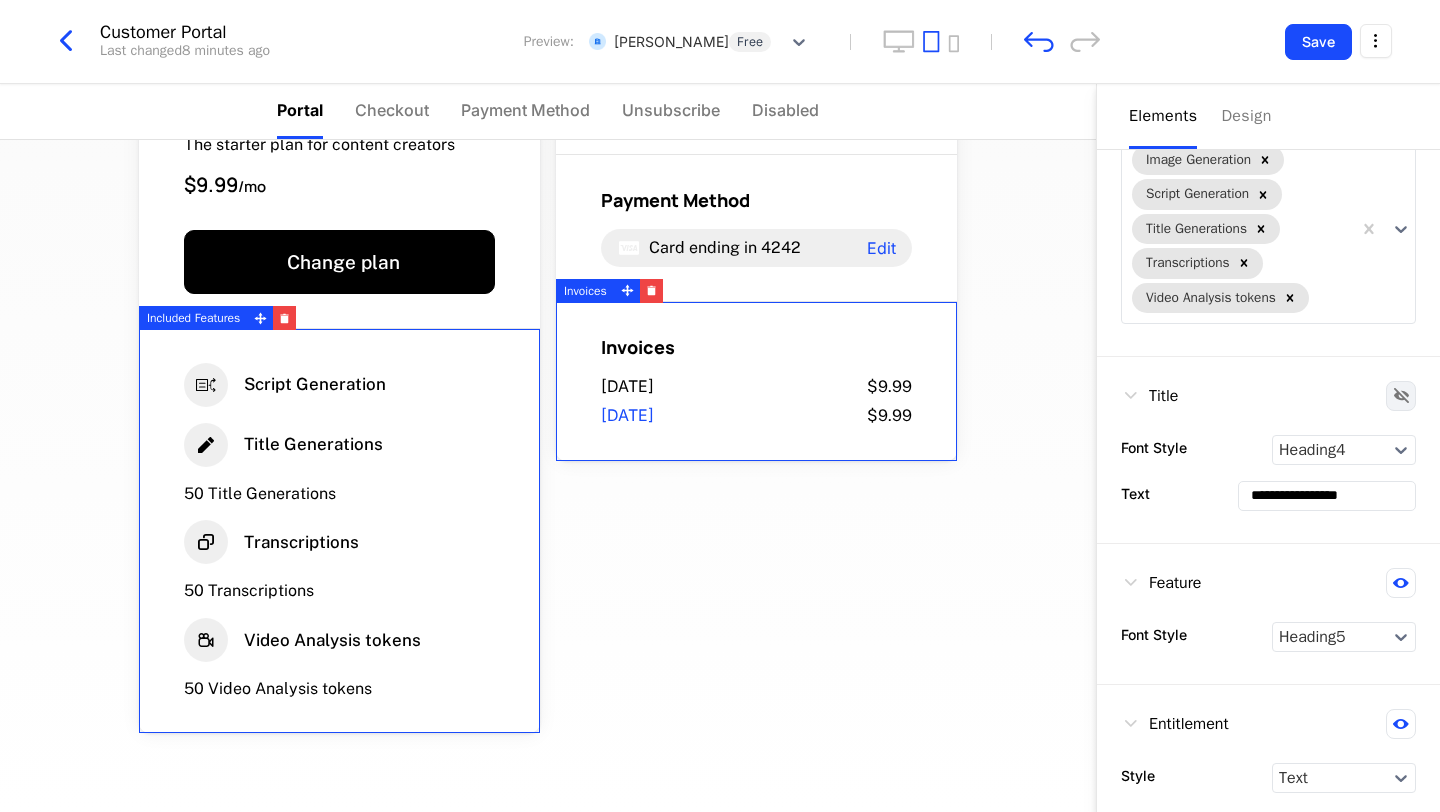 click 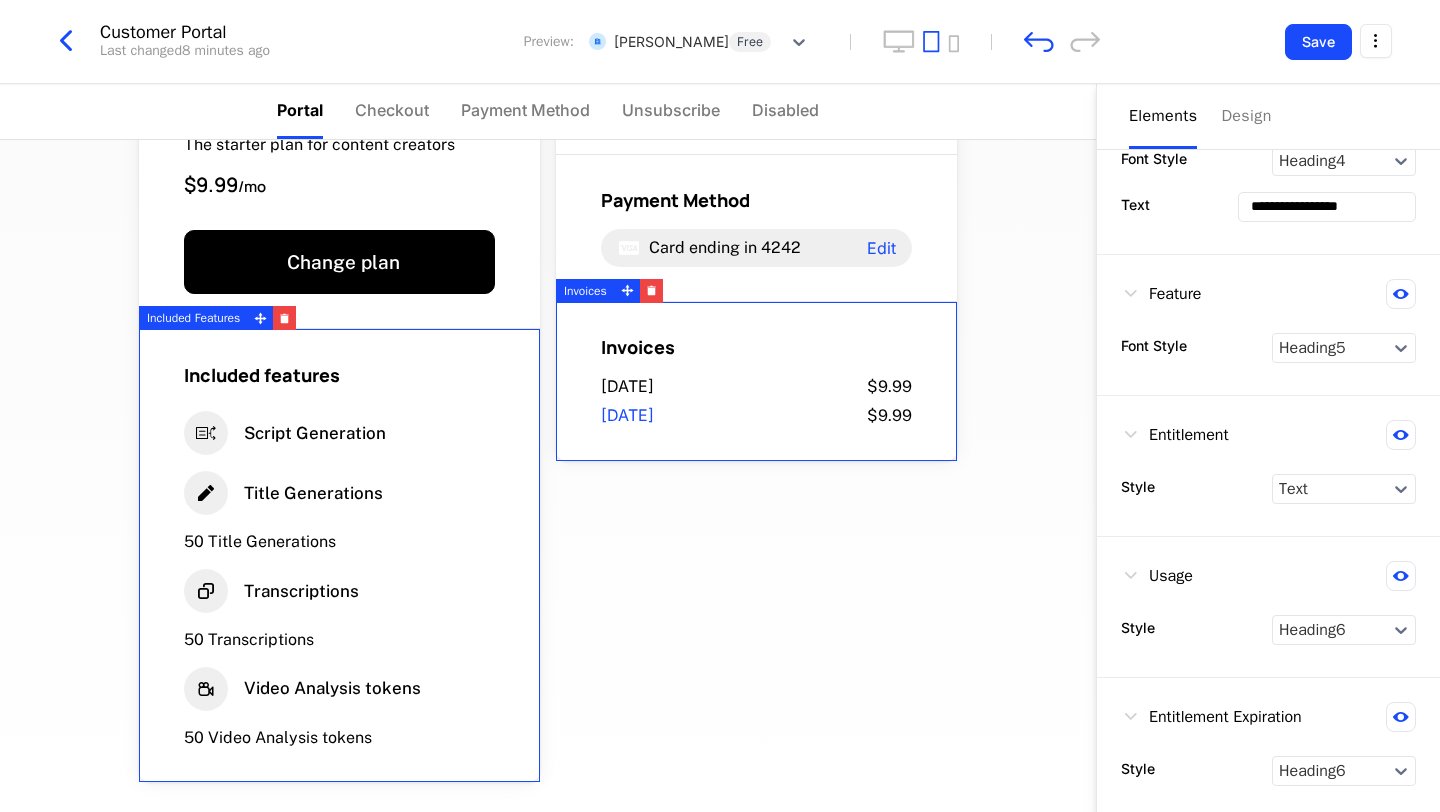 scroll, scrollTop: 508, scrollLeft: 0, axis: vertical 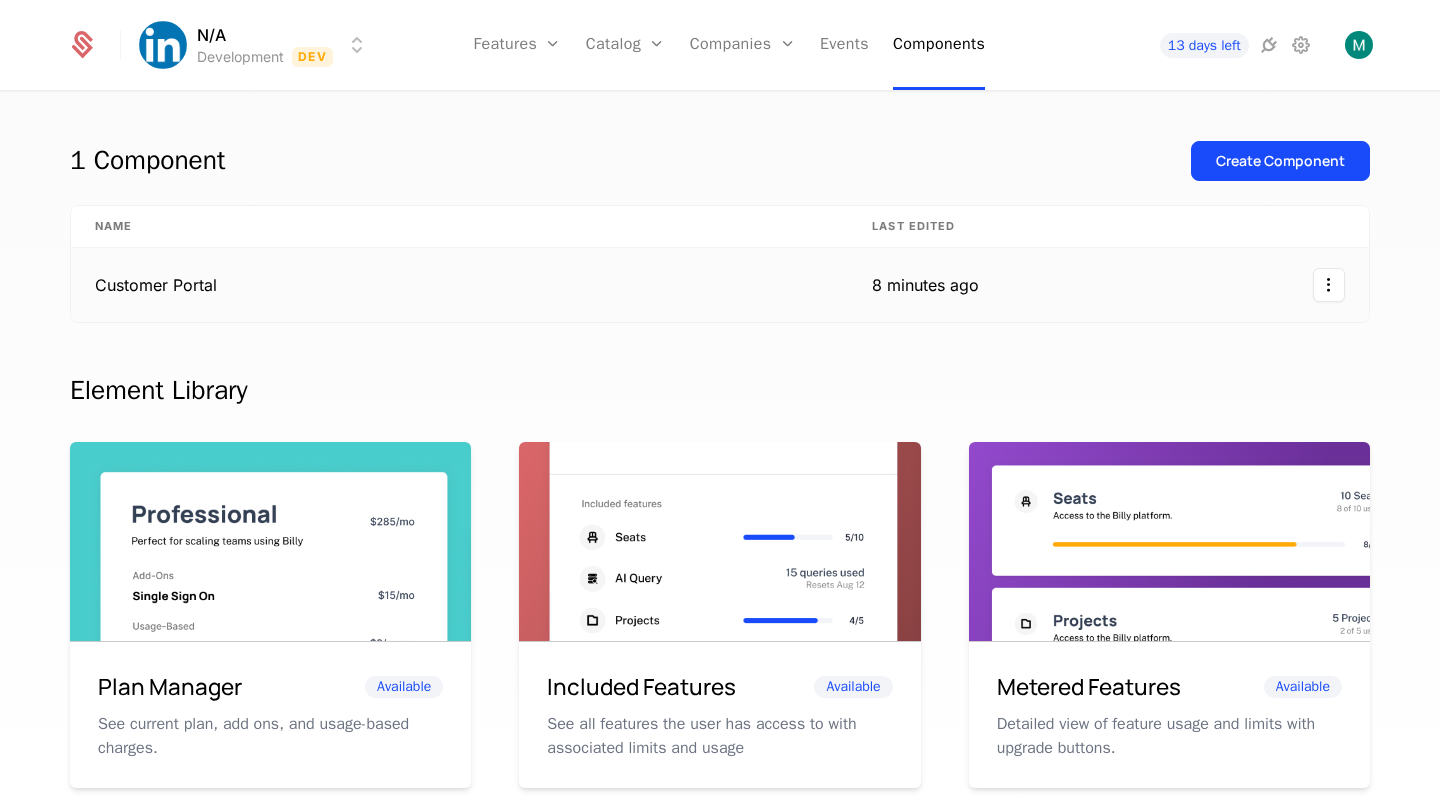 click at bounding box center (1186, 285) 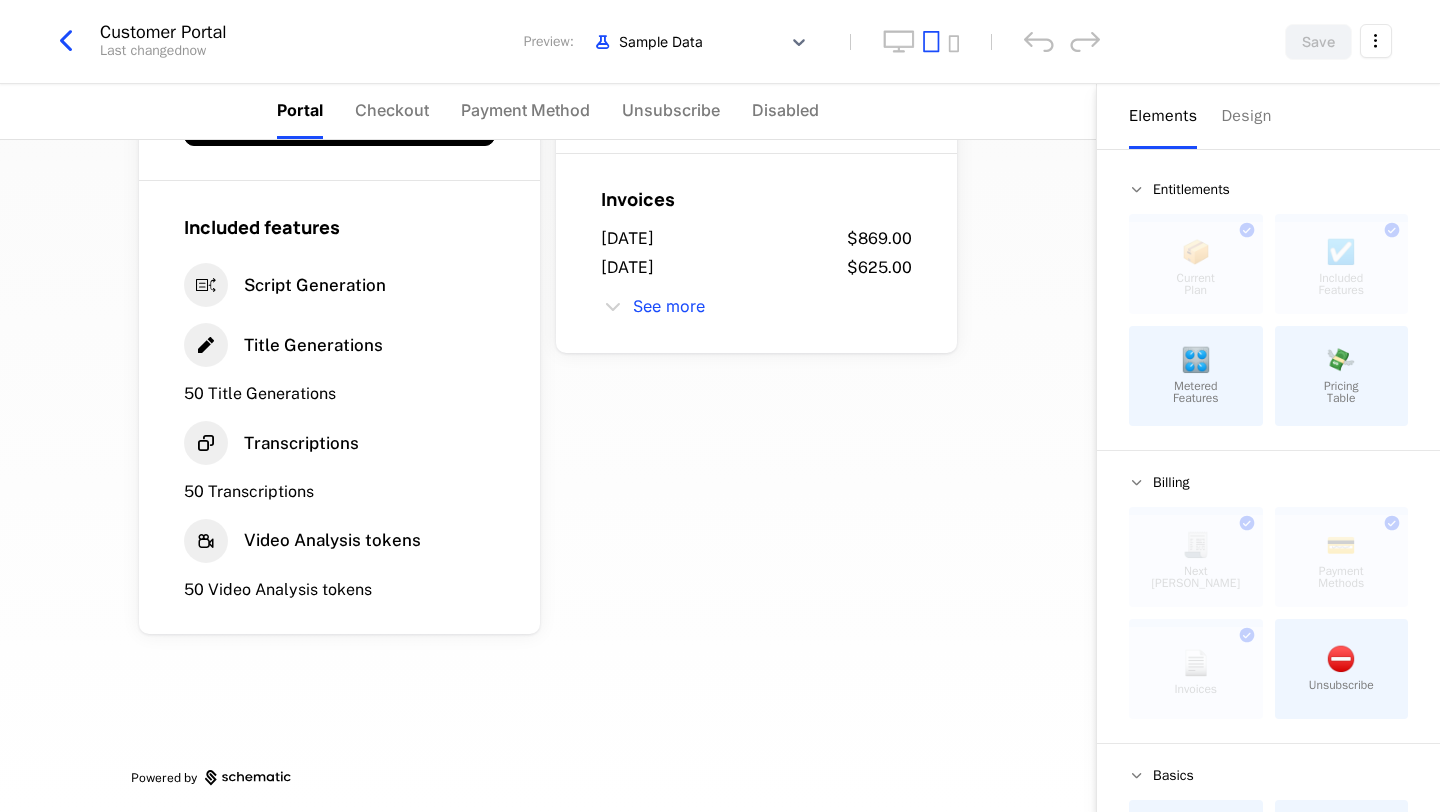scroll, scrollTop: 287, scrollLeft: 0, axis: vertical 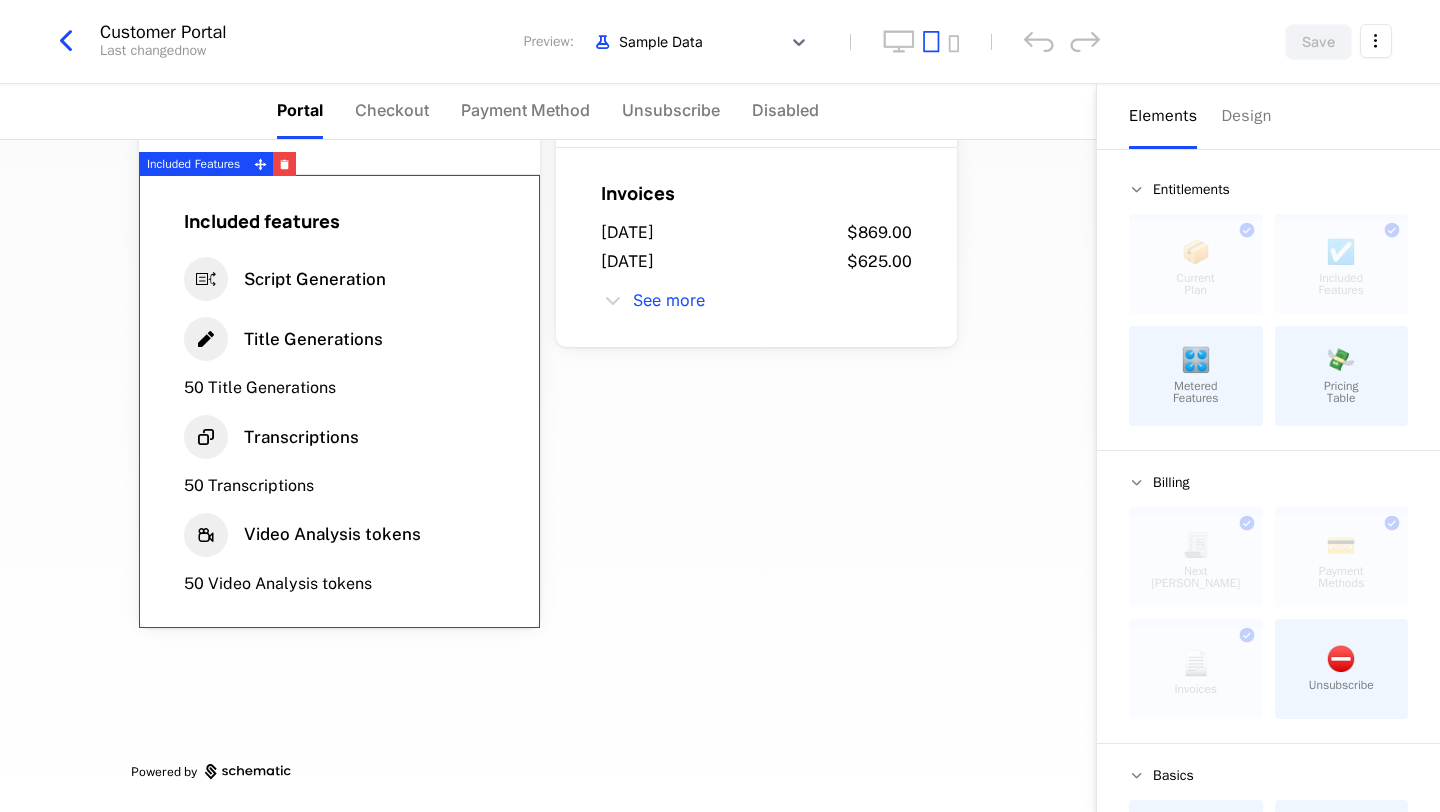 click on "Transcriptions 50   Transcriptions" at bounding box center [339, 456] 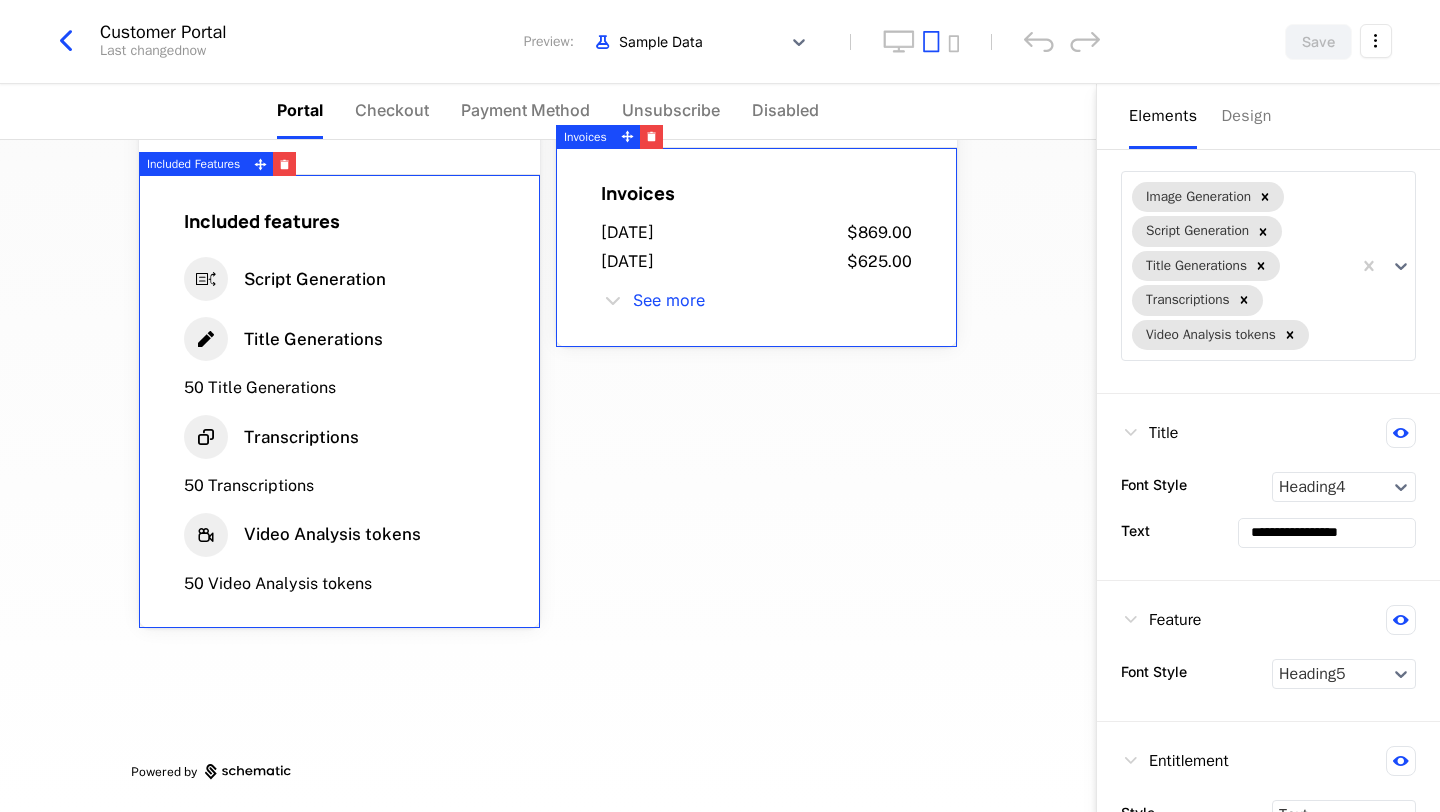 scroll, scrollTop: 0, scrollLeft: 0, axis: both 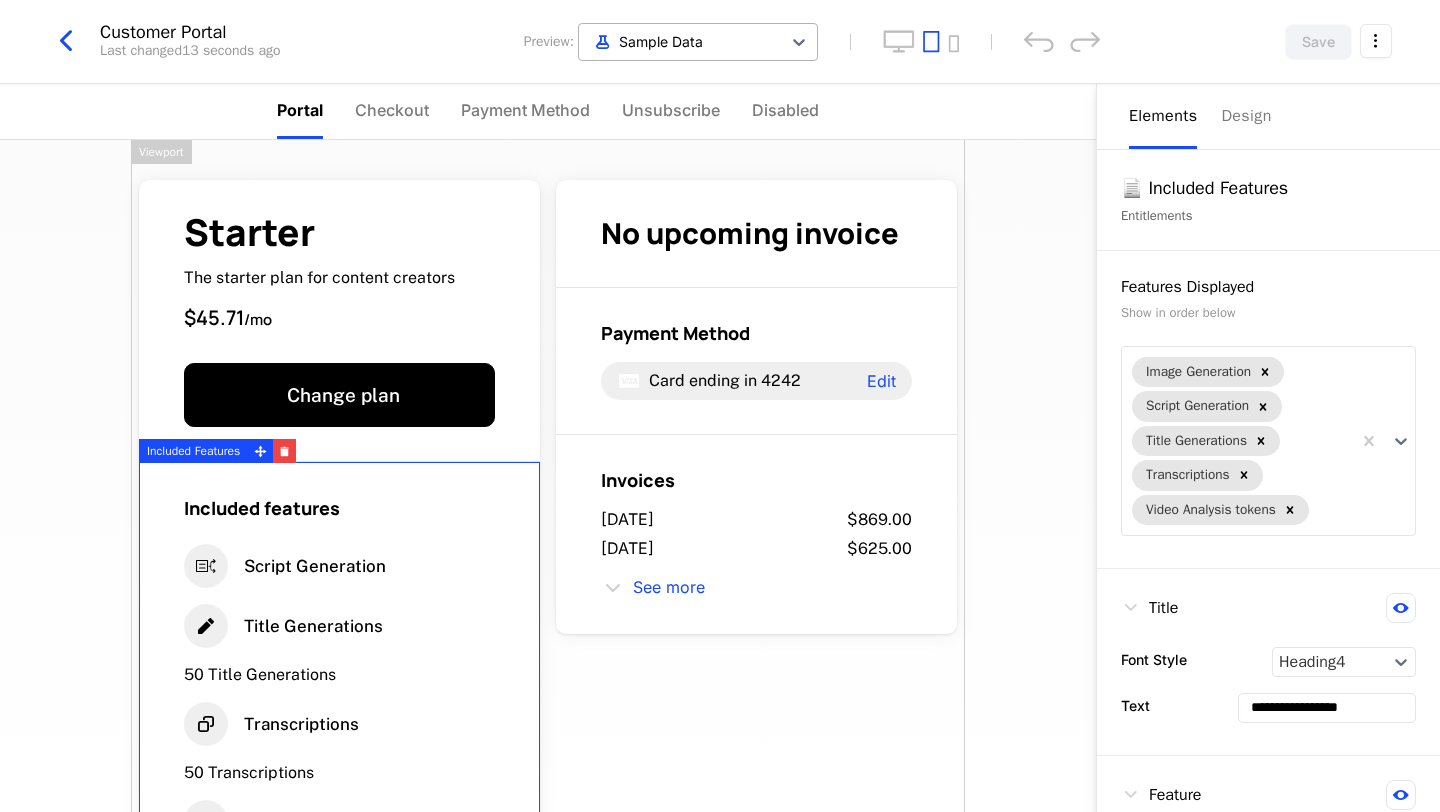 click at bounding box center [680, 41] 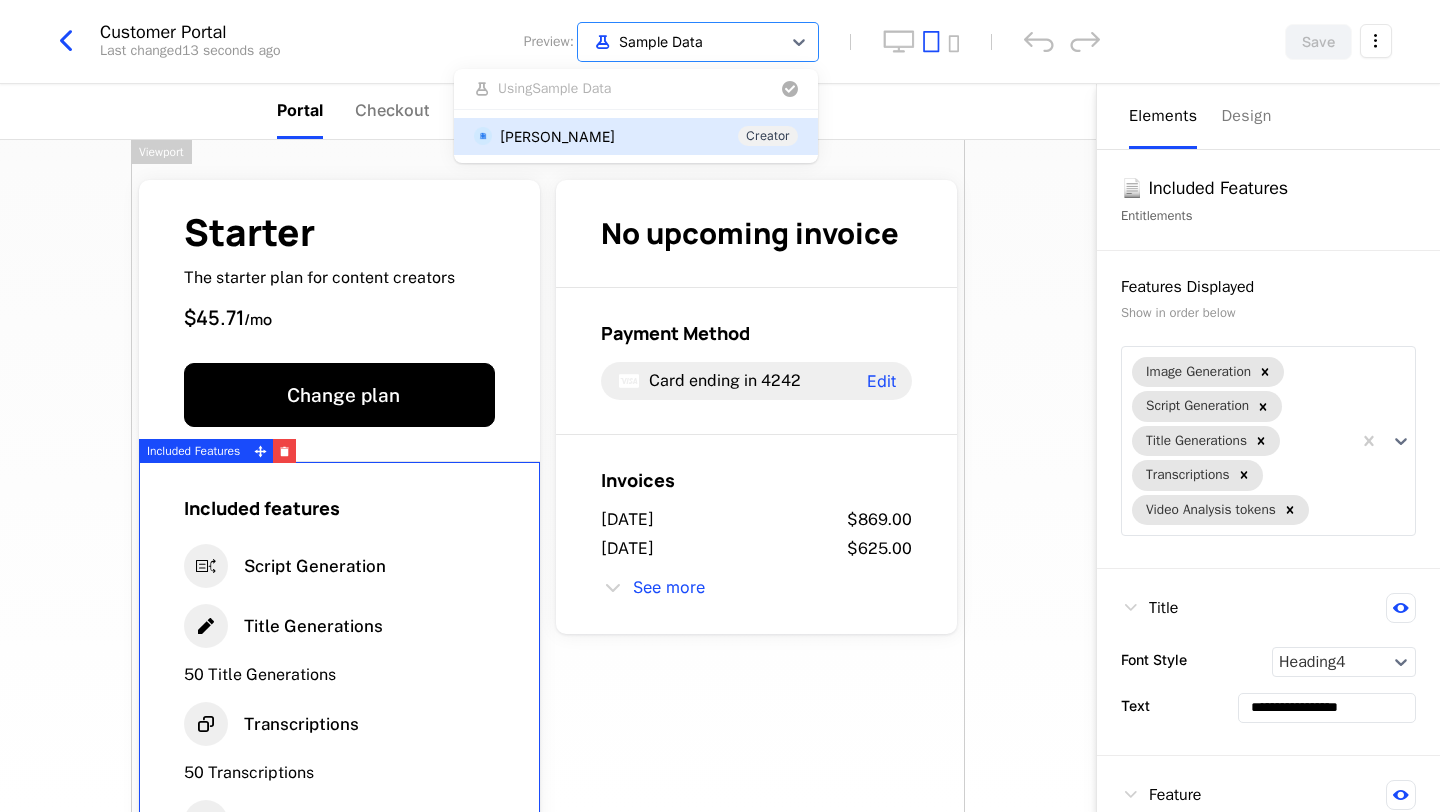 click on "Mahima Anklekar Creator" at bounding box center (636, 136) 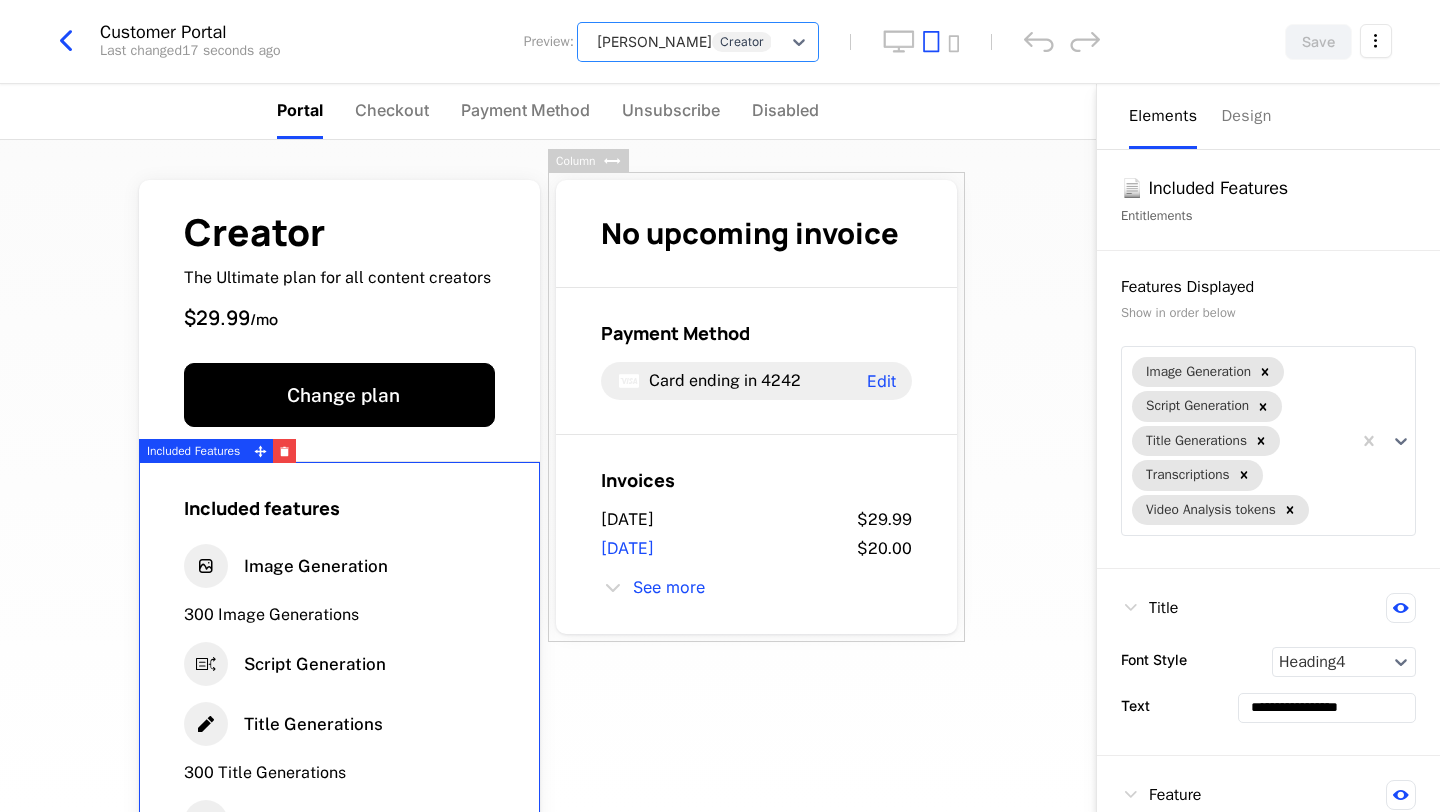 click on "Creator The Ultimate plan for all content creators $29.99 / mo Change plan Included features Image Generation 300   Image Generations Script Generation Title Generations 300   Title Generations Transcriptions 300   Transcriptions See all No upcoming invoice Payment Method Card ending in   4242 Edit Invoices August 2, 2025 $29.99 July 2, 2025 $20.00 See more Powered by" at bounding box center (548, 476) 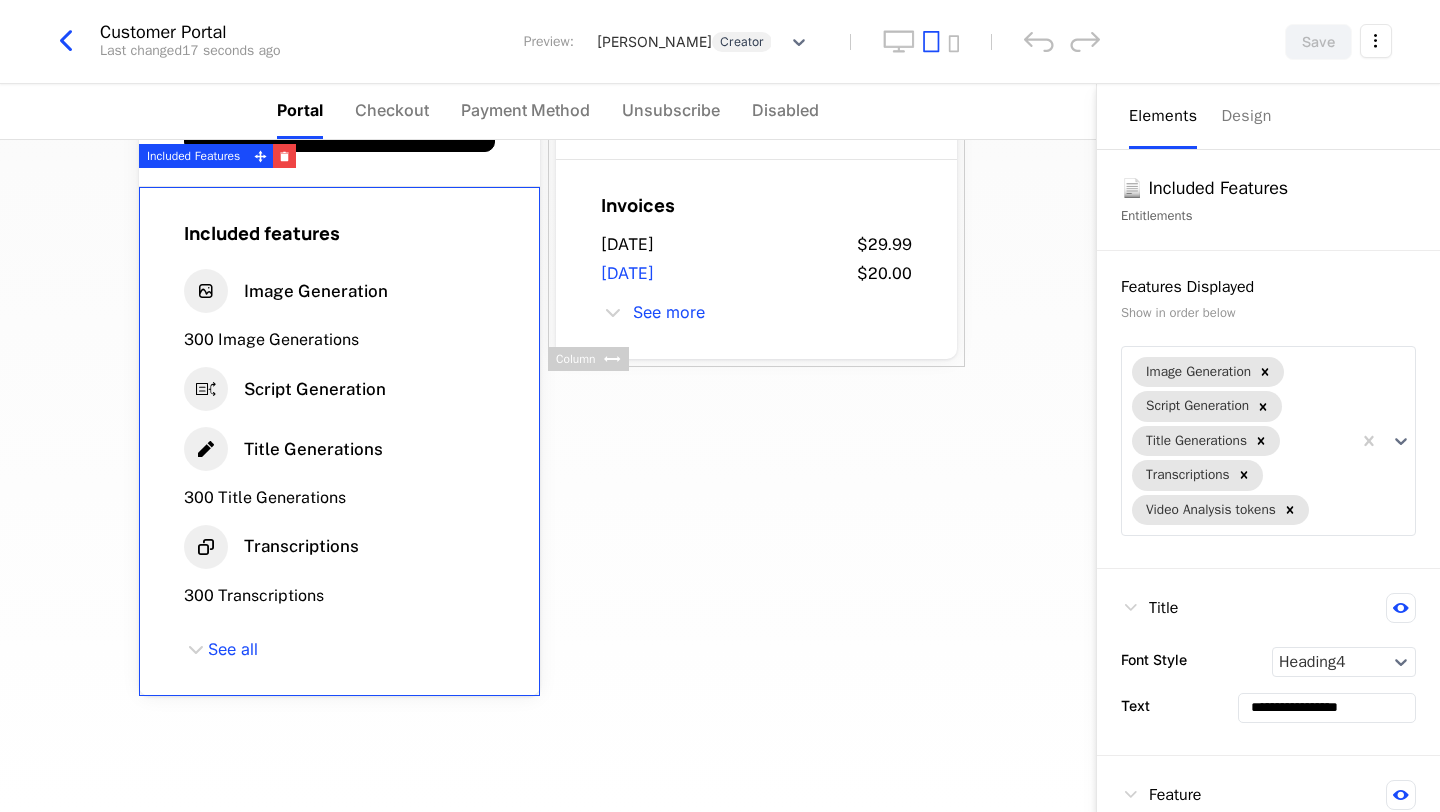 scroll, scrollTop: 306, scrollLeft: 0, axis: vertical 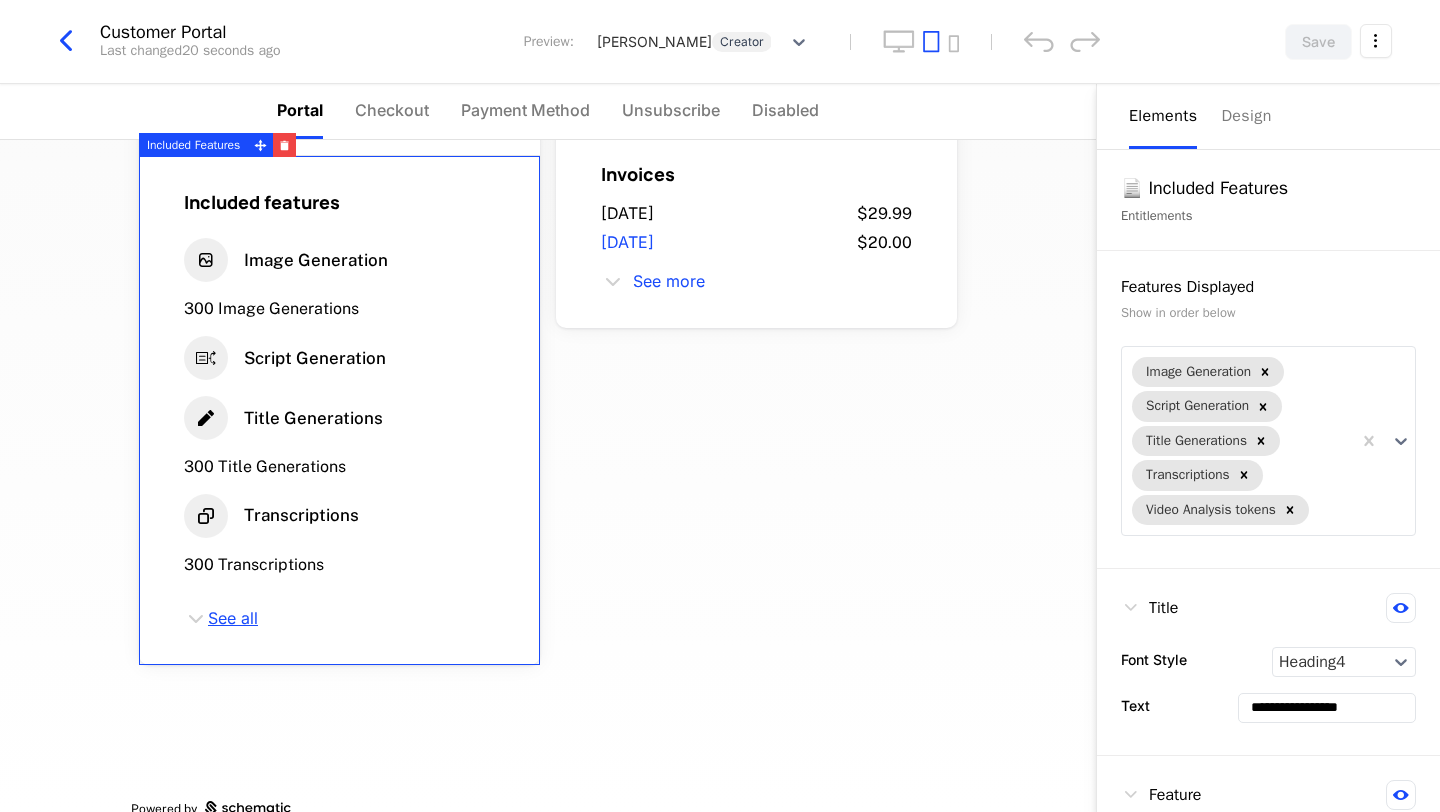 click on "See all" at bounding box center (233, 619) 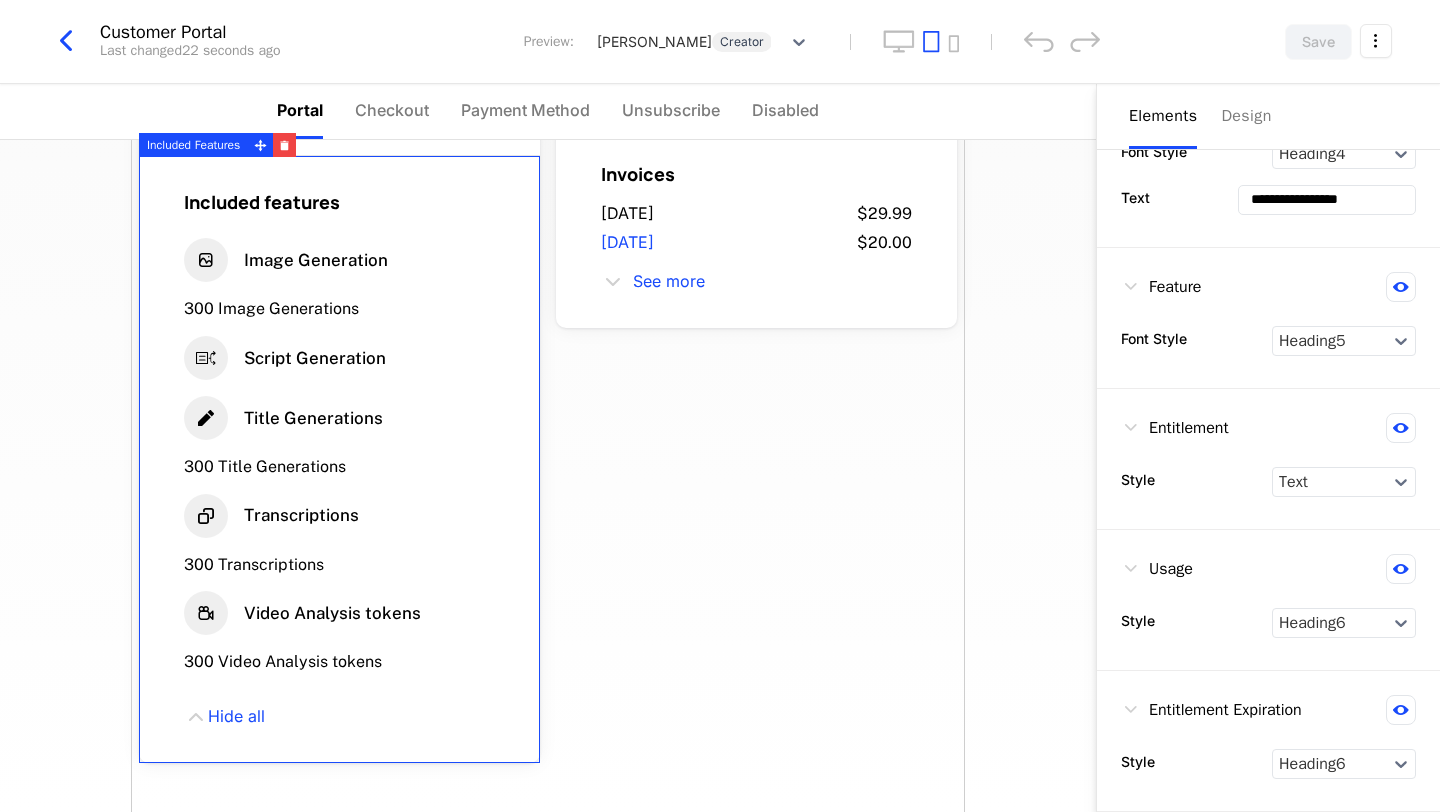 scroll, scrollTop: 0, scrollLeft: 0, axis: both 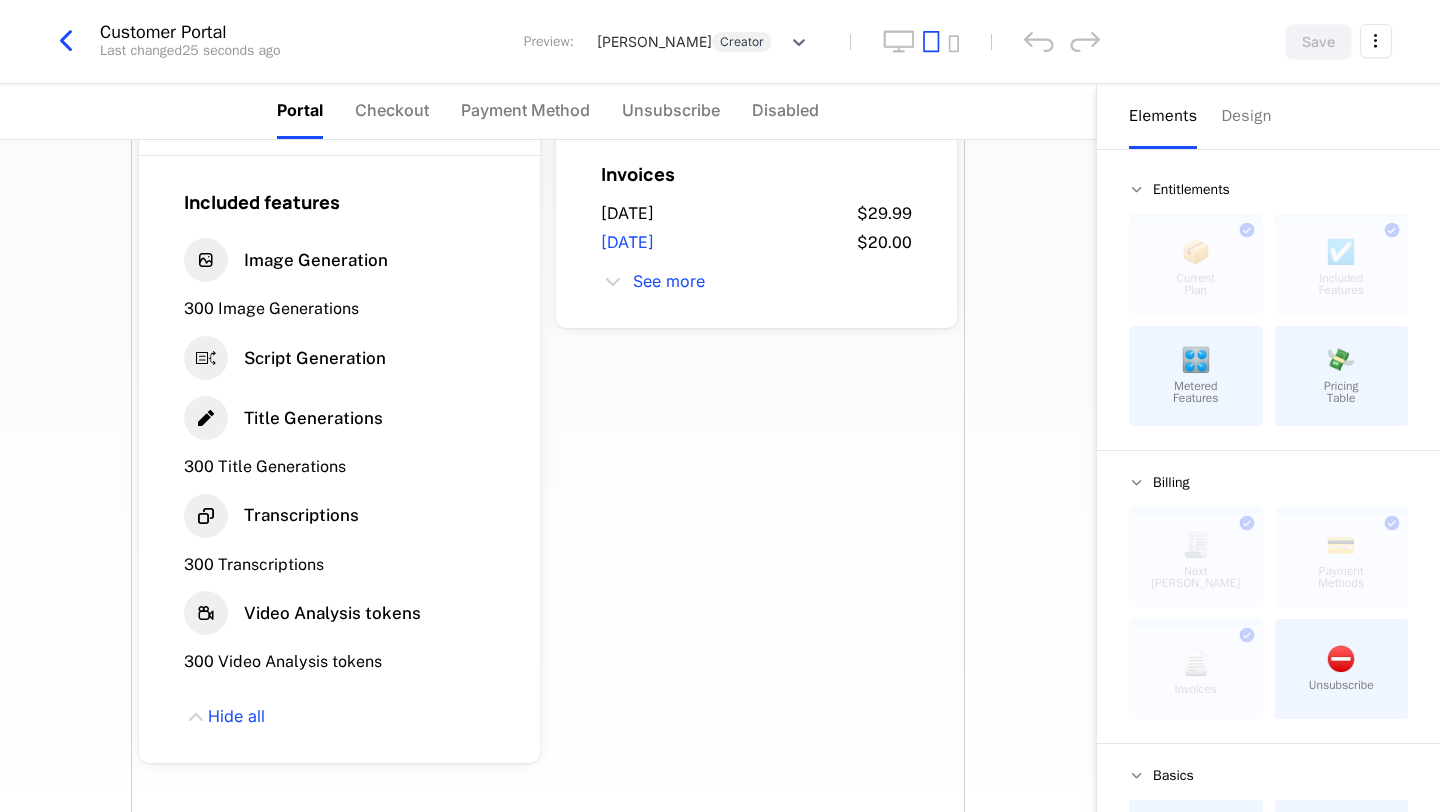 click on "Creator The Ultimate plan for all content creators $29.99 / mo Change plan Included features Image Generation 300   Image Generations Script Generation Title Generations 300   Title Generations Transcriptions 300   Transcriptions Video Analysis tokens 300   Video Analysis tokens Hide all No upcoming invoice Payment Method Card ending in   4242 Edit Invoices August 2, 2025 $29.99 July 2, 2025 $20.00 See more Powered by" at bounding box center [548, 390] 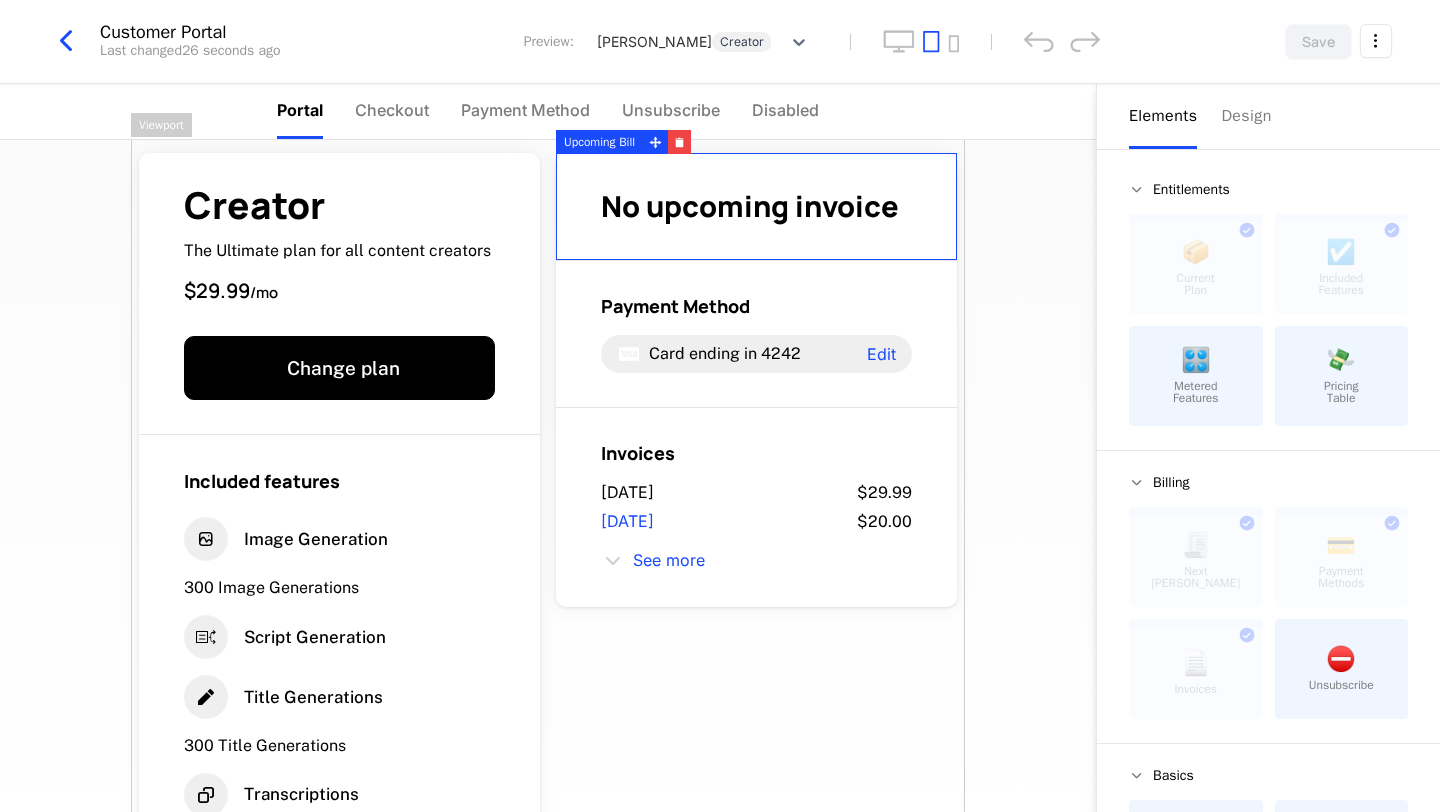 scroll, scrollTop: 0, scrollLeft: 0, axis: both 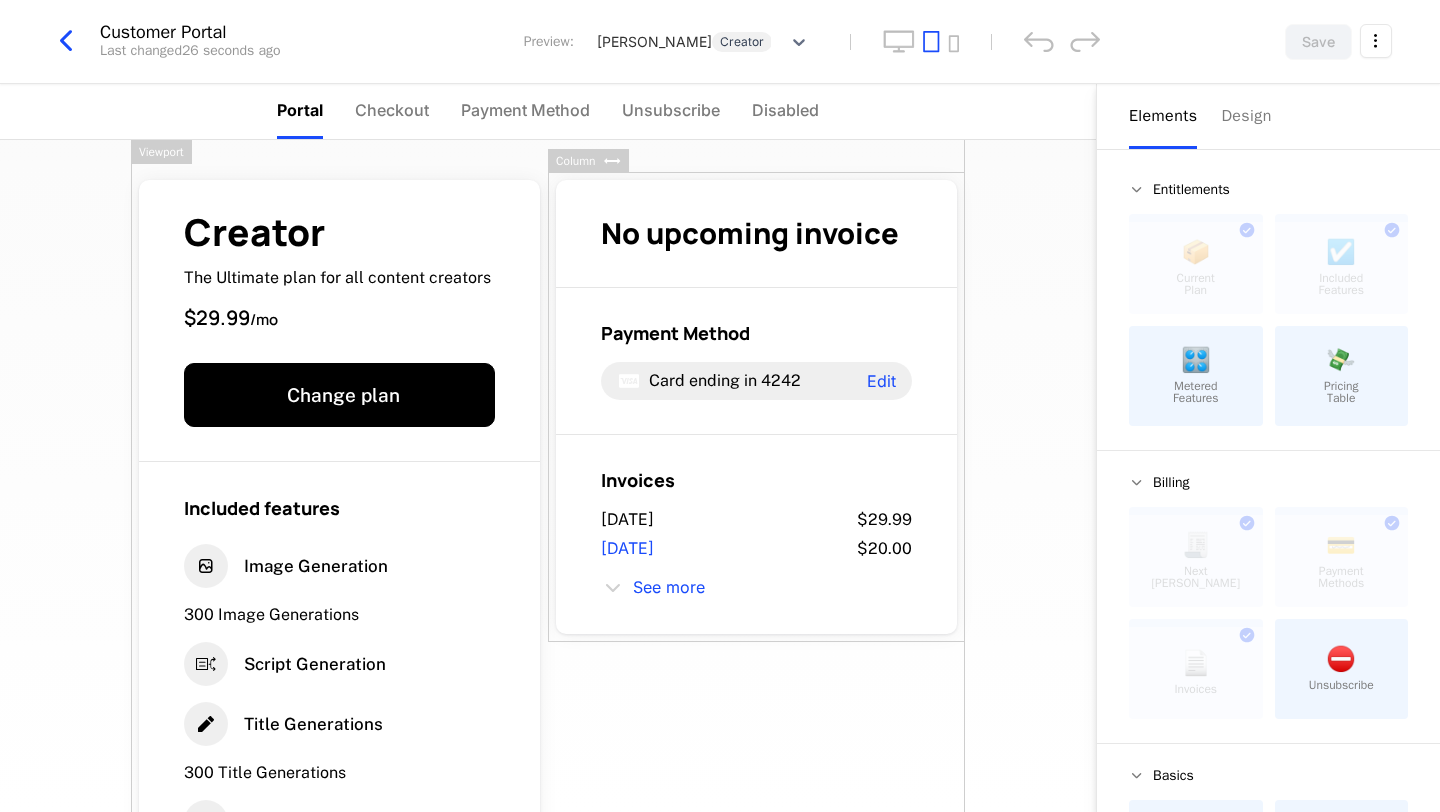 click on "Creator The Ultimate plan for all content creators $29.99 / mo Change plan Included features Image Generation 300   Image Generations Script Generation Title Generations 300   Title Generations Transcriptions 300   Transcriptions Video Analysis tokens 300   Video Analysis tokens Hide all No upcoming invoice Payment Method Card ending in   4242 Edit Invoices August 2, 2025 $29.99 July 2, 2025 $20.00 See more Powered by" at bounding box center (548, 476) 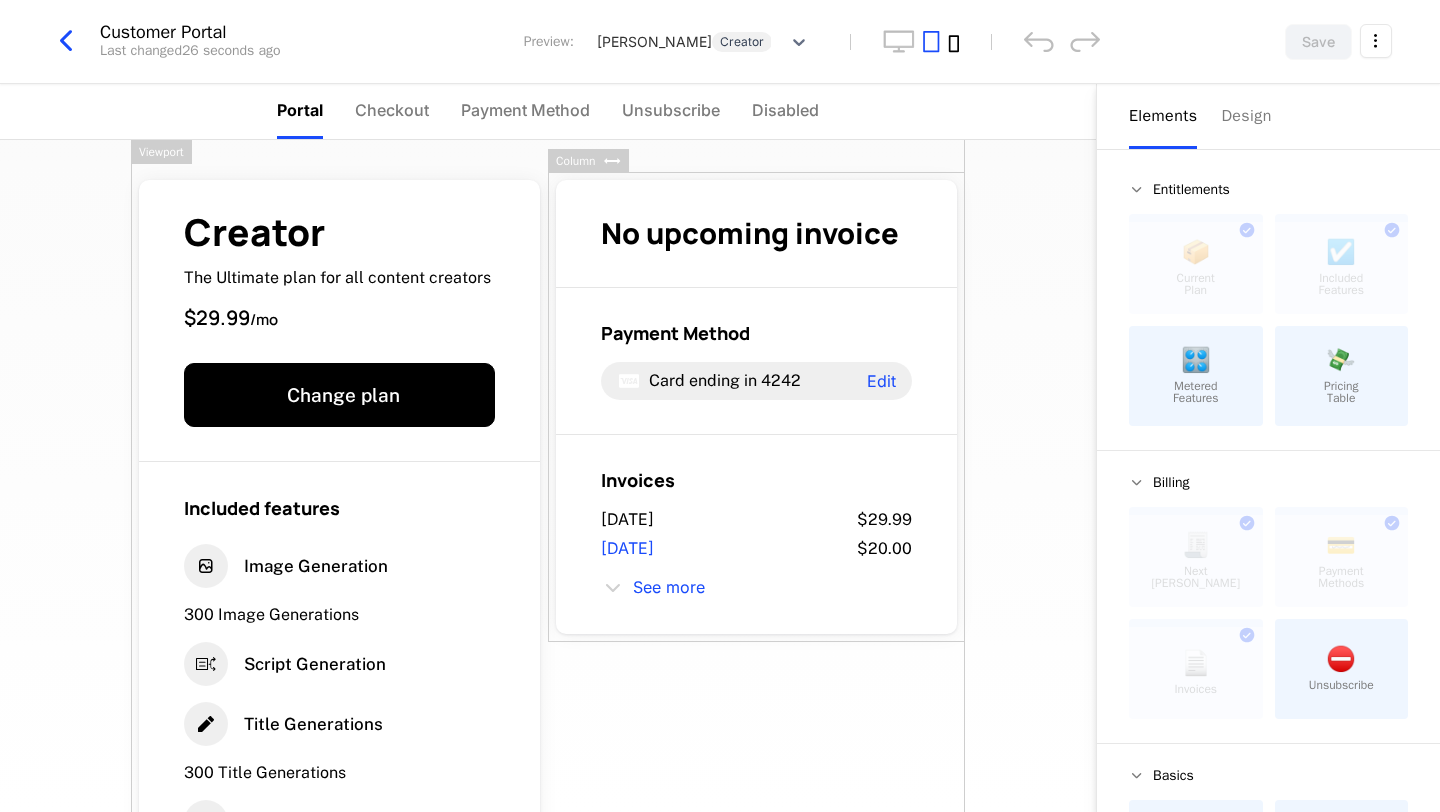 click 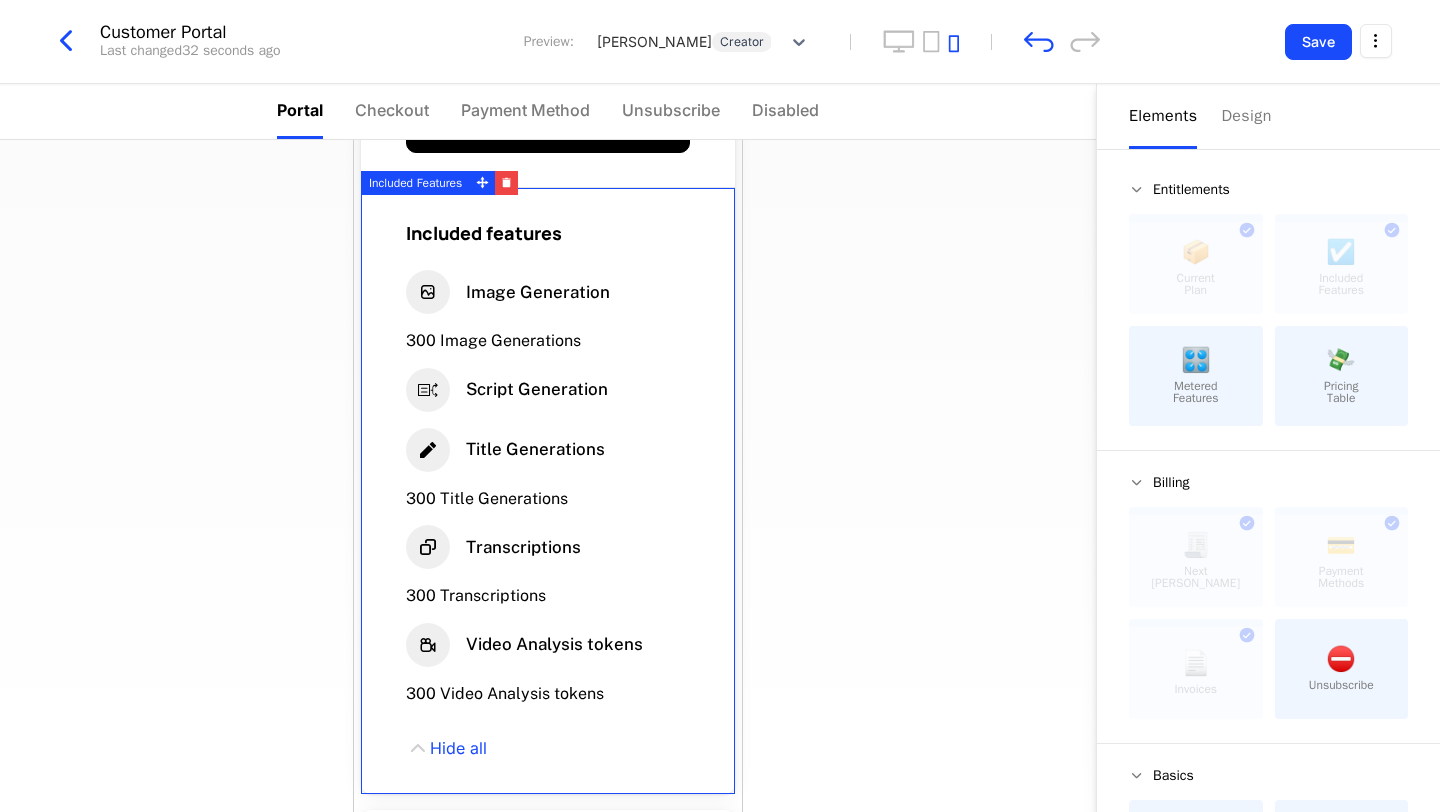 scroll, scrollTop: 290, scrollLeft: 0, axis: vertical 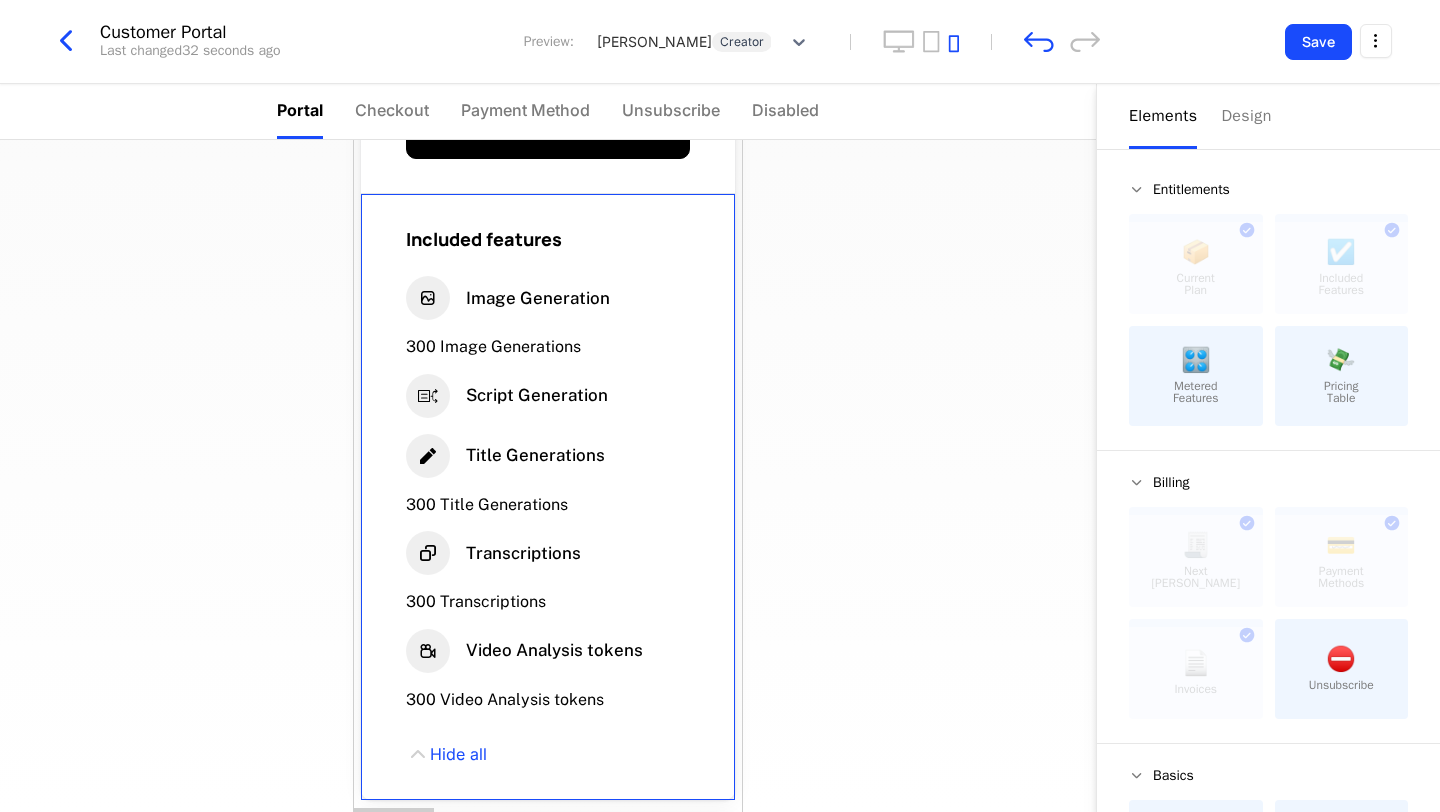 click on "Included features Image Generation 300   Image Generations Script Generation Title Generations 300   Title Generations Transcriptions 300   Transcriptions Video Analysis tokens 300   Video Analysis tokens Hide all" at bounding box center [548, 497] 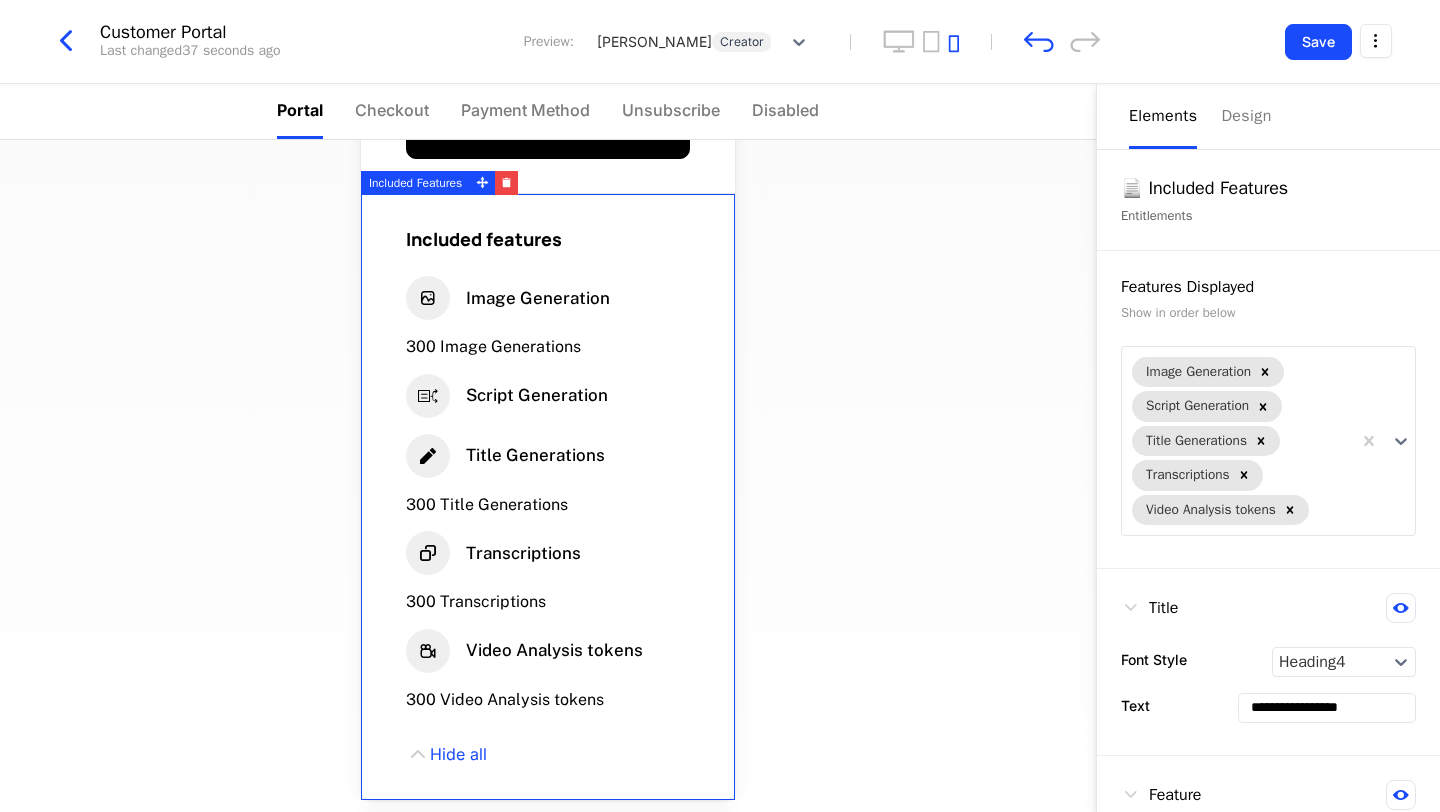 scroll, scrollTop: 508, scrollLeft: 0, axis: vertical 